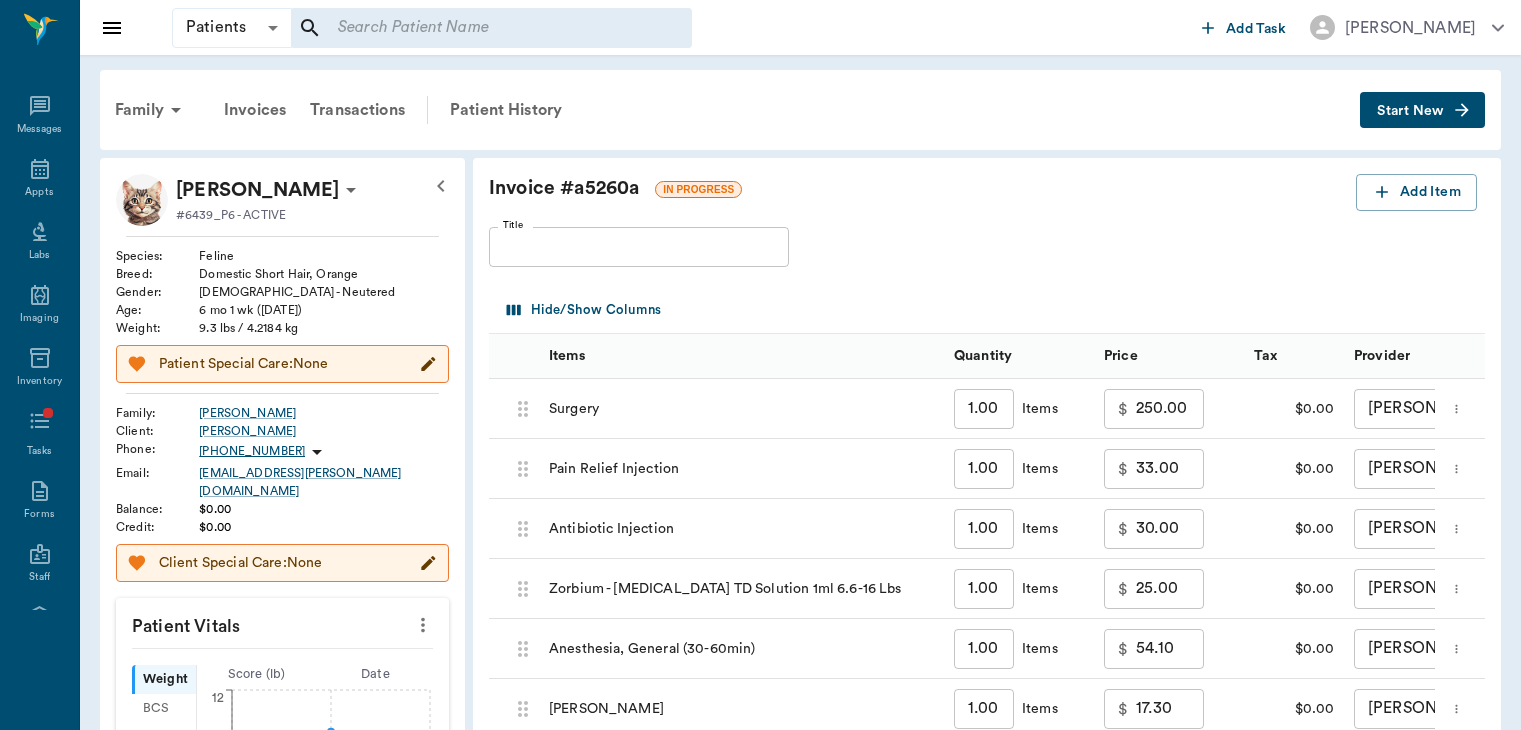 scroll, scrollTop: 240, scrollLeft: 0, axis: vertical 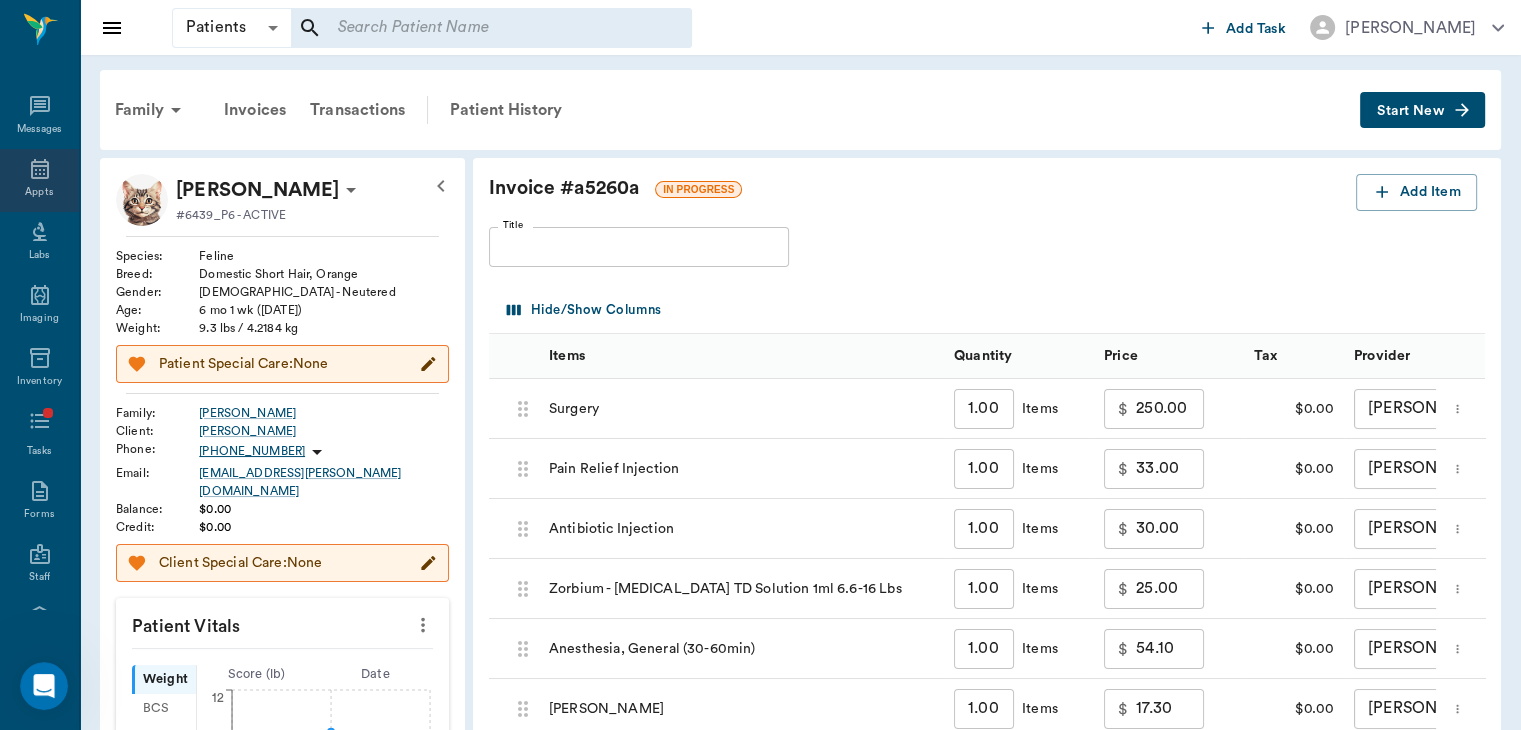 click on "Appts" at bounding box center (39, 192) 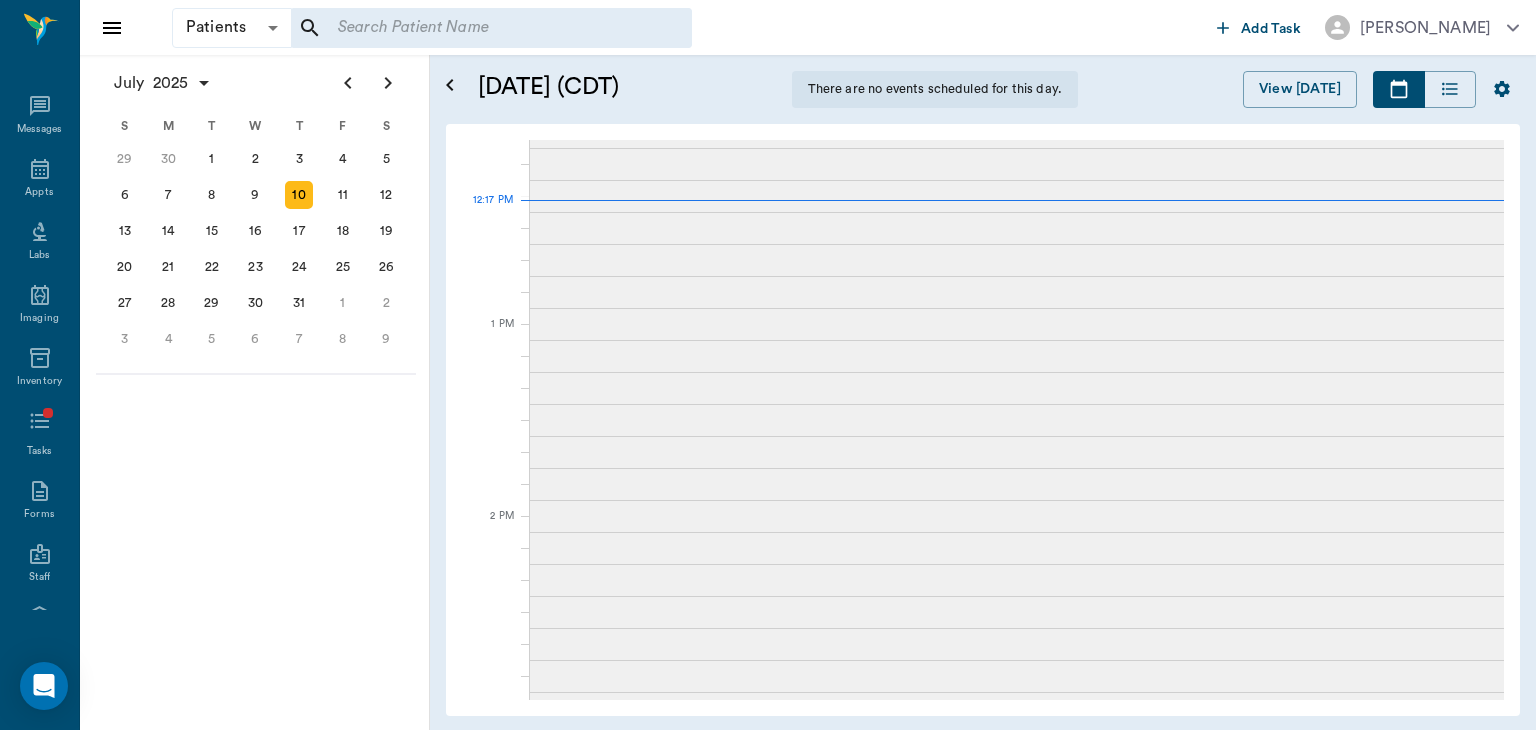 scroll, scrollTop: 0, scrollLeft: 0, axis: both 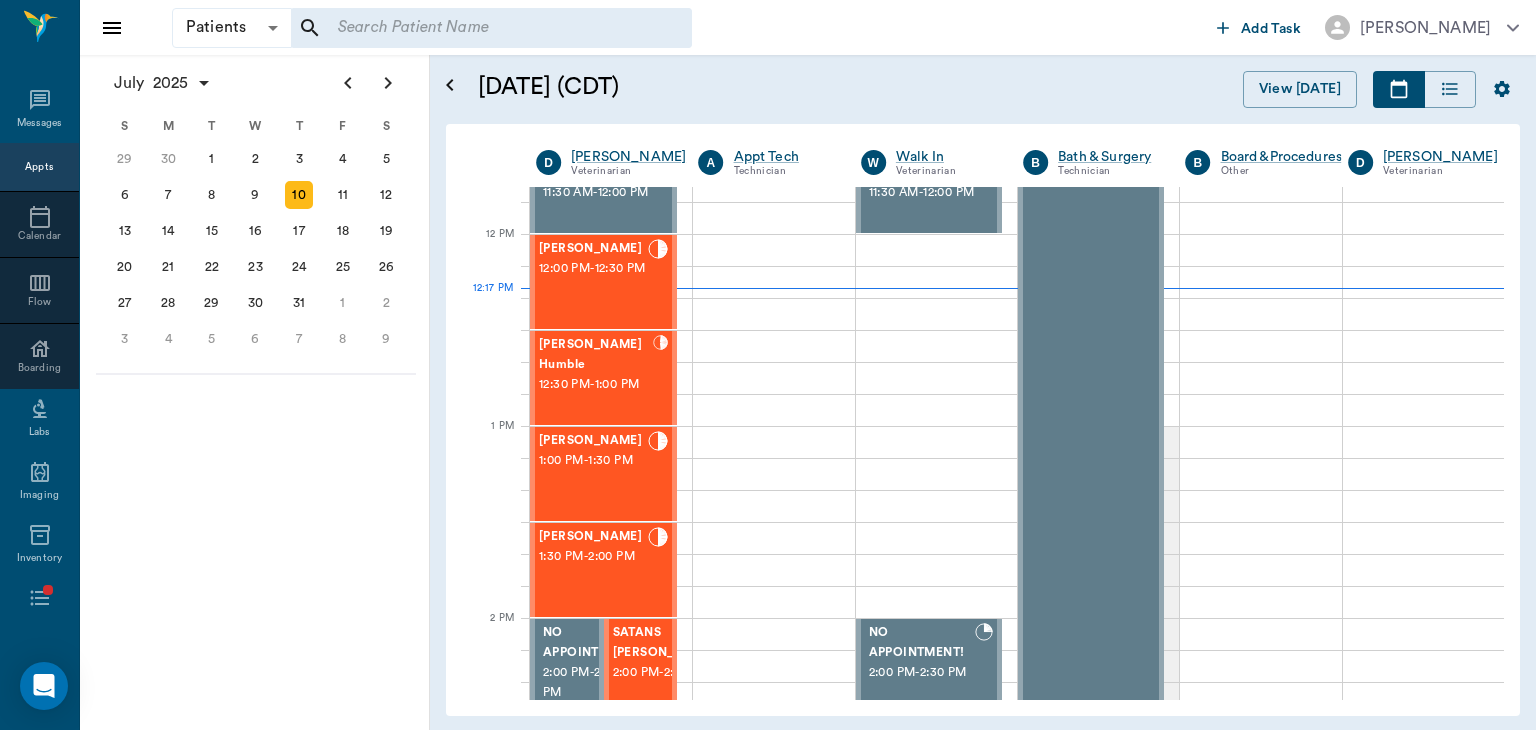 click on "12:30 PM  -  1:00 PM" at bounding box center [596, 385] 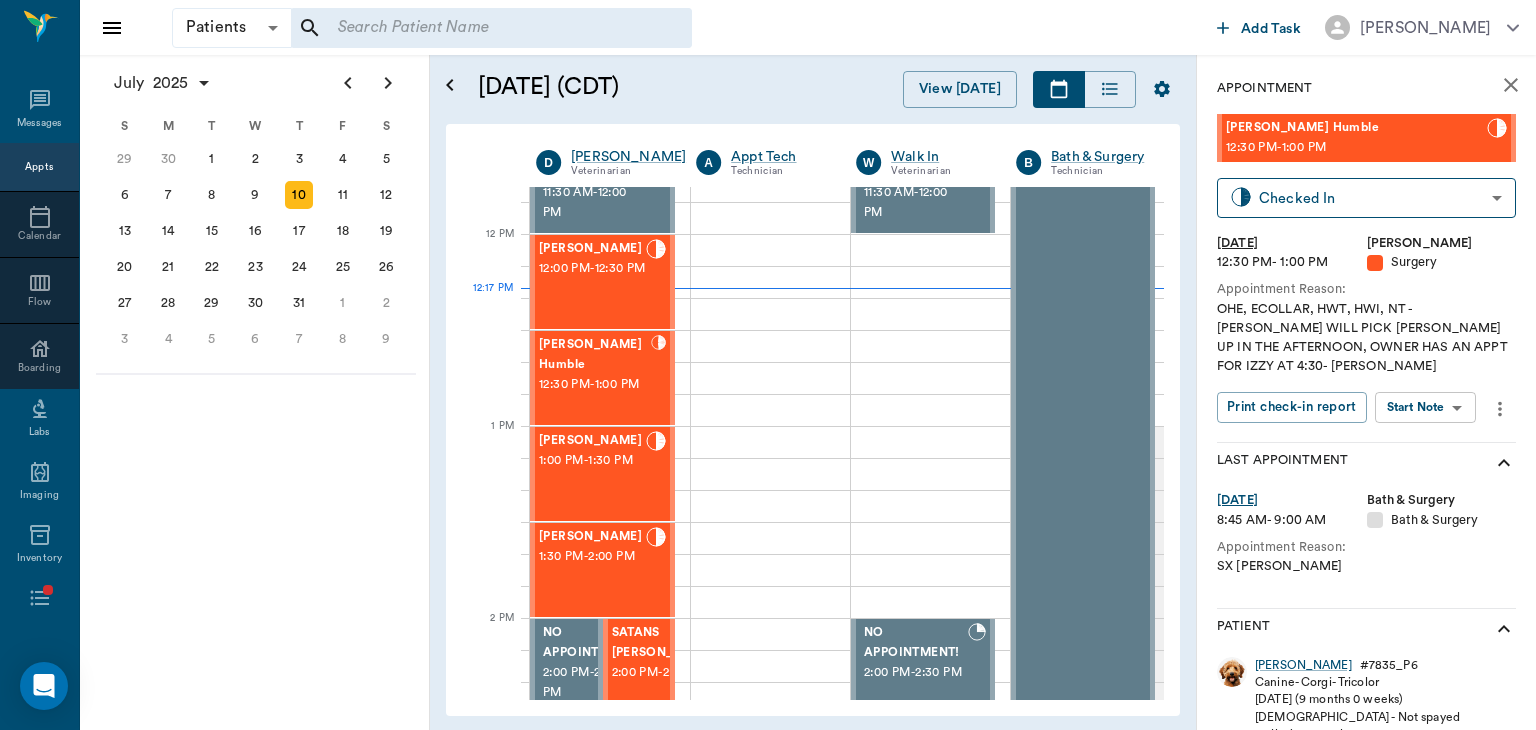 click on "Patients Patients ​ ​ Add Task Dr. Bert Ellsworth Nectar Messages Appts Calendar Flow Boarding Labs Imaging Inventory Tasks Forms Staff Reports Lookup Settings July 2025 S M T W T F S Jun 1 2 3 4 5 6 7 8 9 10 11 12 13 14 15 16 17 18 19 20 21 22 23 24 25 26 27 28 29 30 Jul 1 2 3 4 5 6 7 8 9 10 11 12 S M T W T F S 29 30 Jul 1 2 3 4 5 6 7 8 9 10 11 12 13 14 15 16 17 18 19 20 21 22 23 24 25 26 27 28 29 30 31 Aug 1 2 3 4 5 6 7 8 9 S M T W T F S 27 28 29 30 31 Aug 1 2 3 4 5 6 7 8 9 10 11 12 13 14 15 16 17 18 19 20 21 22 23 24 25 26 27 28 29 30 31 Sep 1 2 3 4 5 6 July 10, 2025 (CDT) View Today July 2025 Today 10 Thu Jul 2025 D Dr. Bert Ellsworth Veterinarian A Appt Tech Technician W Walk In Veterinarian B Bath & Surgery Technician B Board &Procedures Other D Dr. Kindall Jones Veterinarian 8 AM 9 AM 10 AM 11 AM 12 PM 1 PM 2 PM 3 PM 4 PM 5 PM 6 PM 7 PM 8 PM 12:17 PM SIR WIGGLES WORTH 3RD Austin 8:00 AM  -  9:00 AM SUGAR Finney 9:00 AM  -  9:30 AM Fender Finney 9:00 AM  -  9:30 AM Dolly Campbell 9:30 AM  -   -   -" at bounding box center (768, 365) 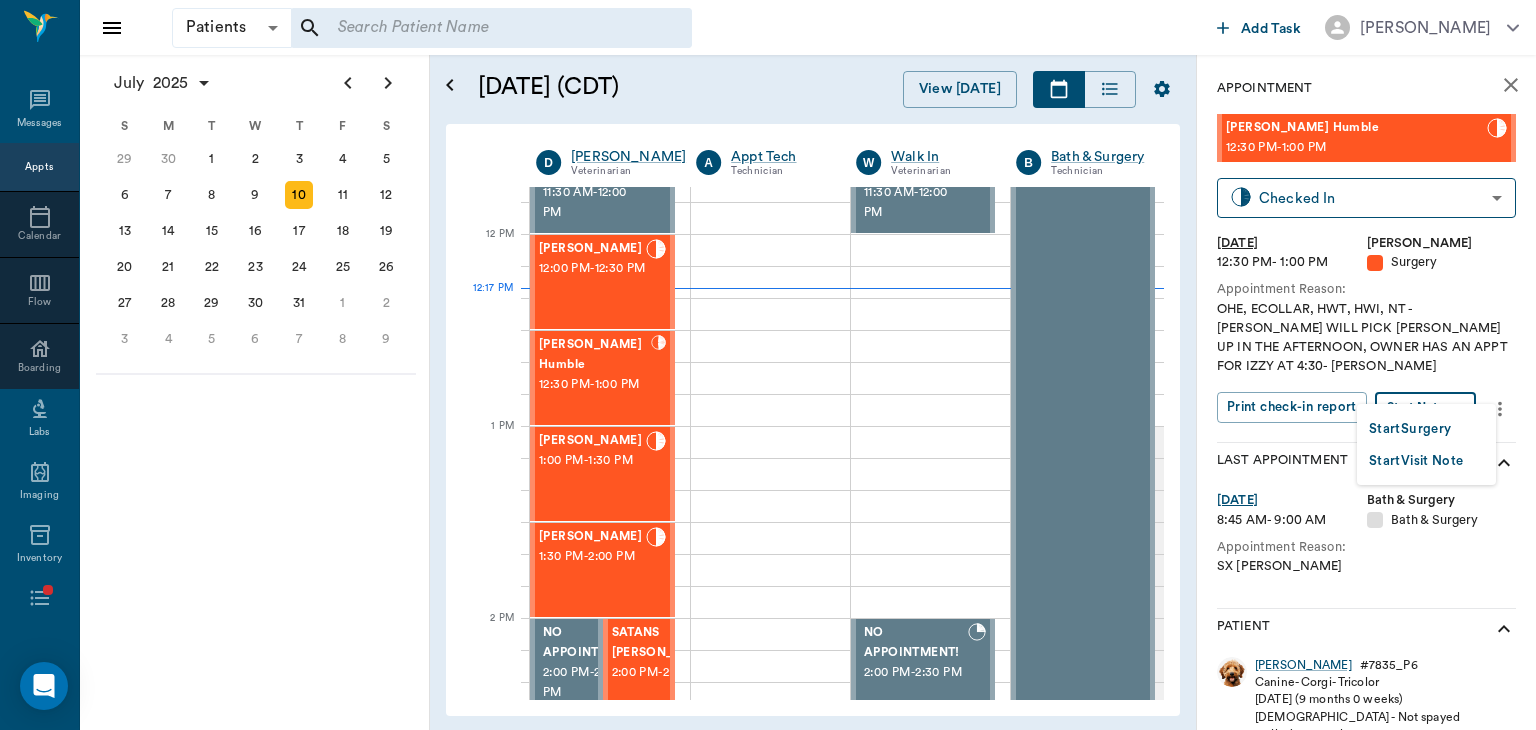 click on "Start  Surgery" at bounding box center (1410, 429) 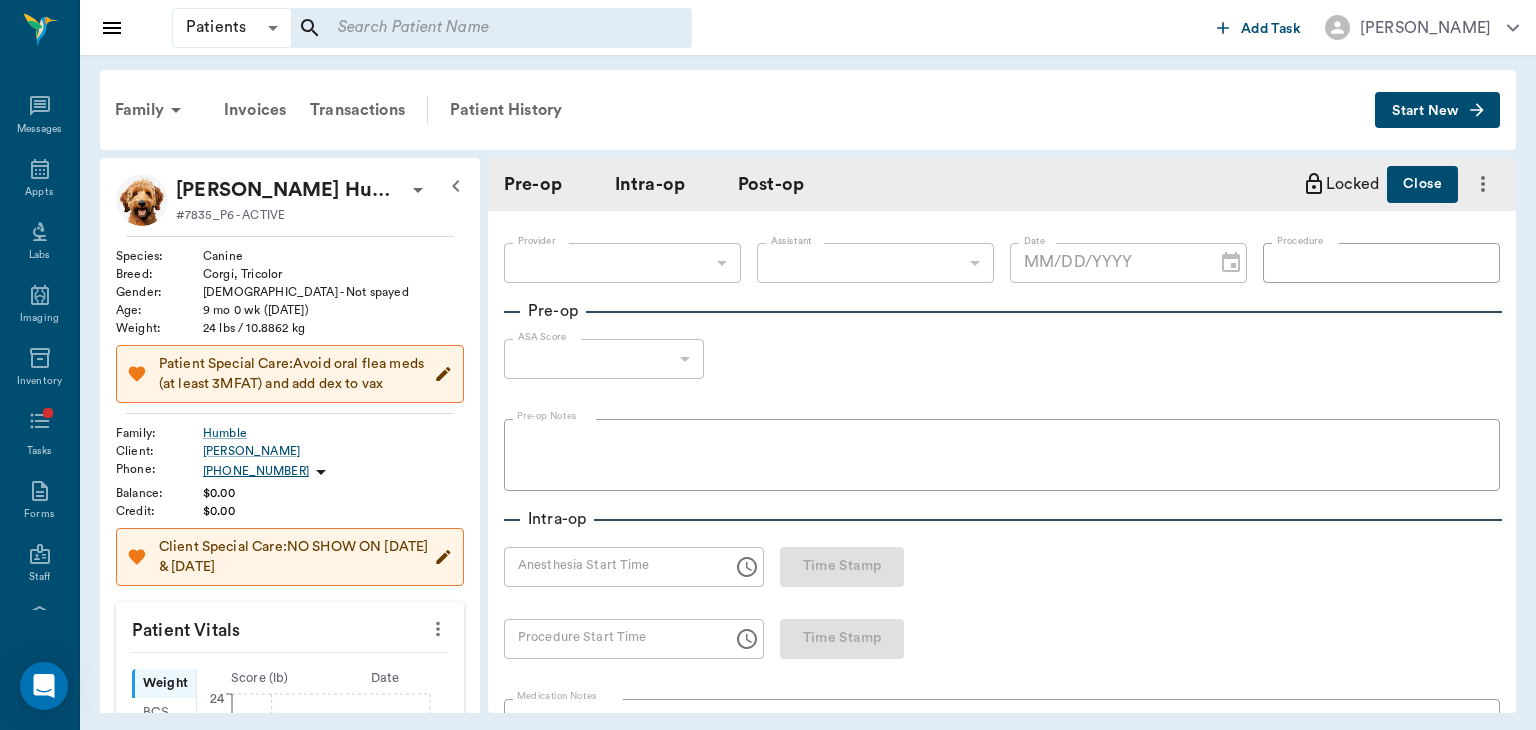 type on "63ec2f075fda476ae8351a4d" 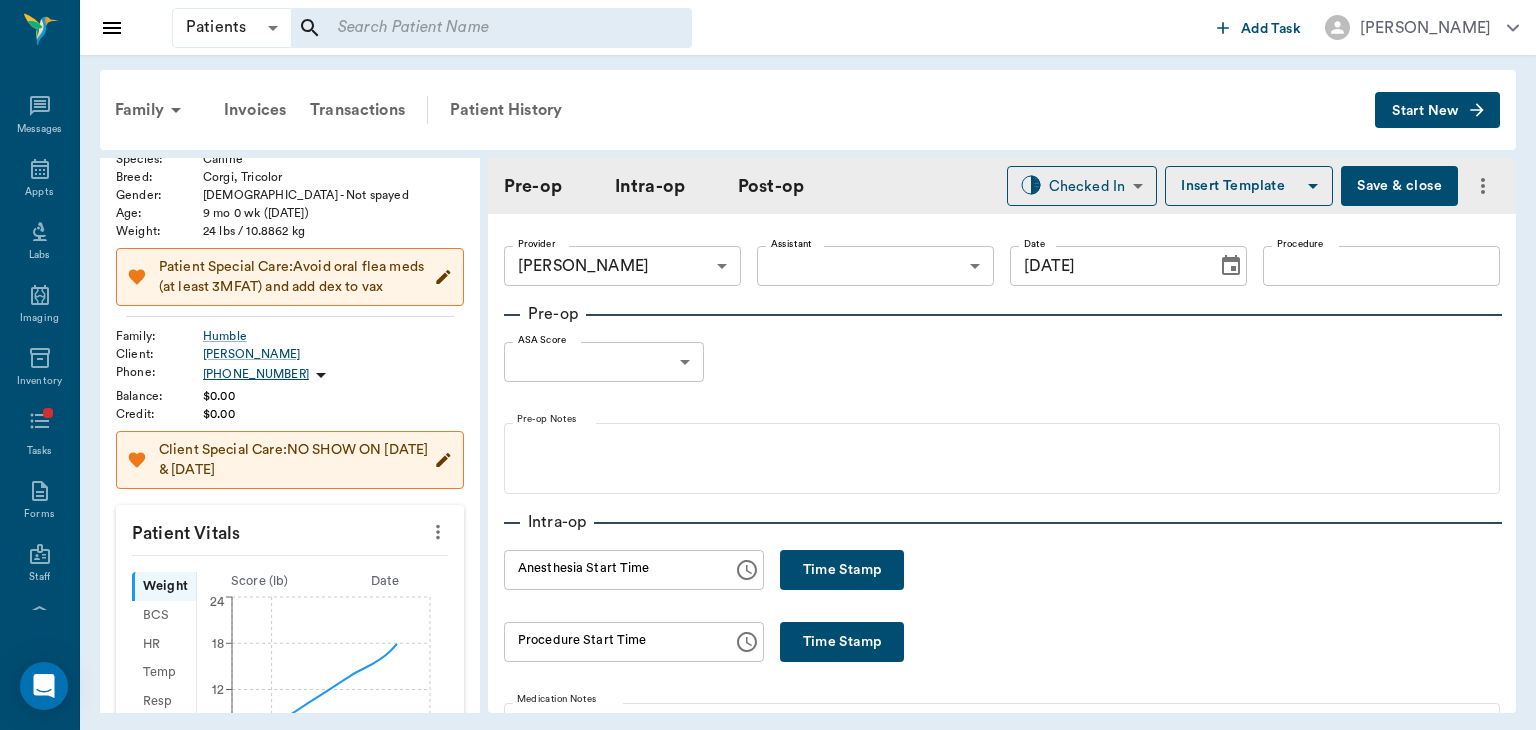 scroll, scrollTop: 98, scrollLeft: 0, axis: vertical 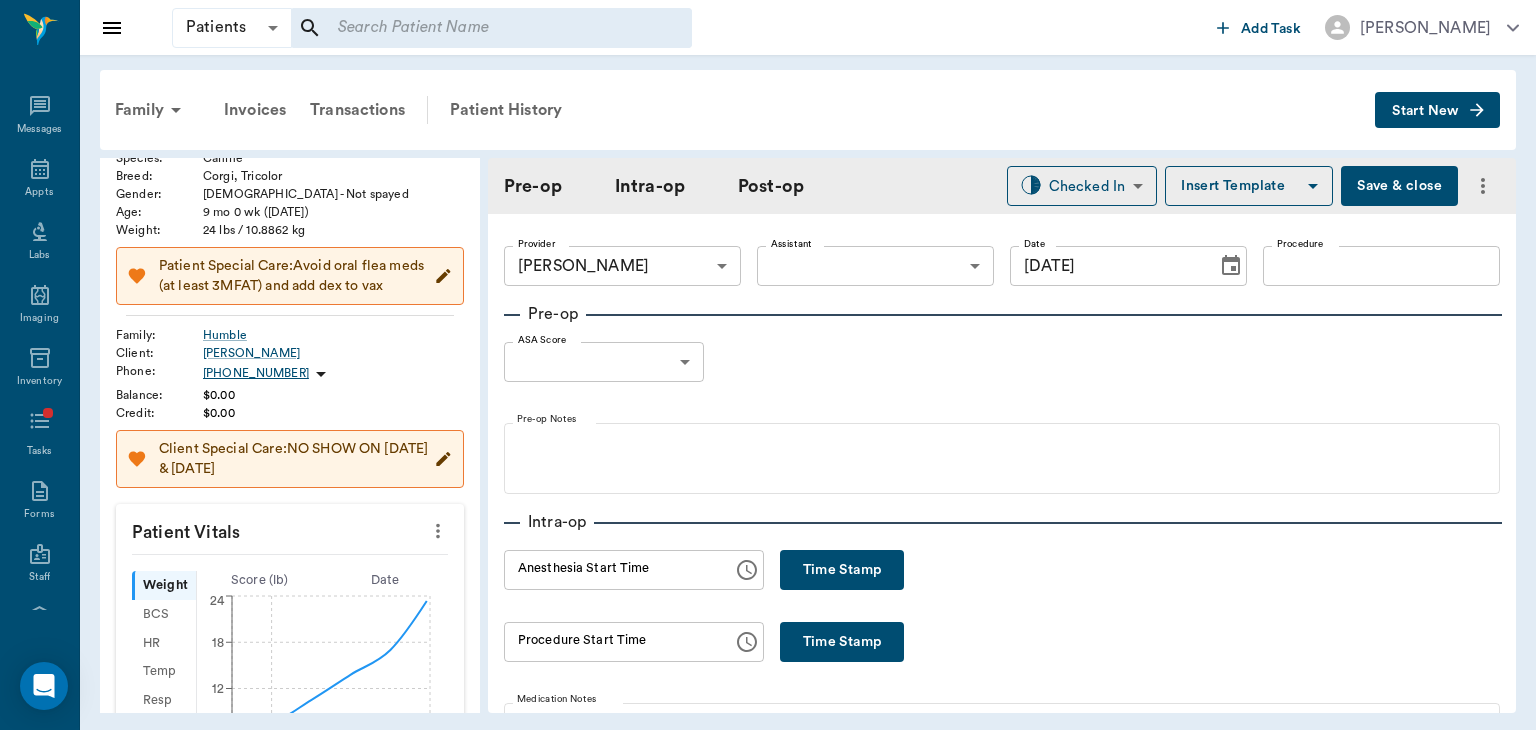 click 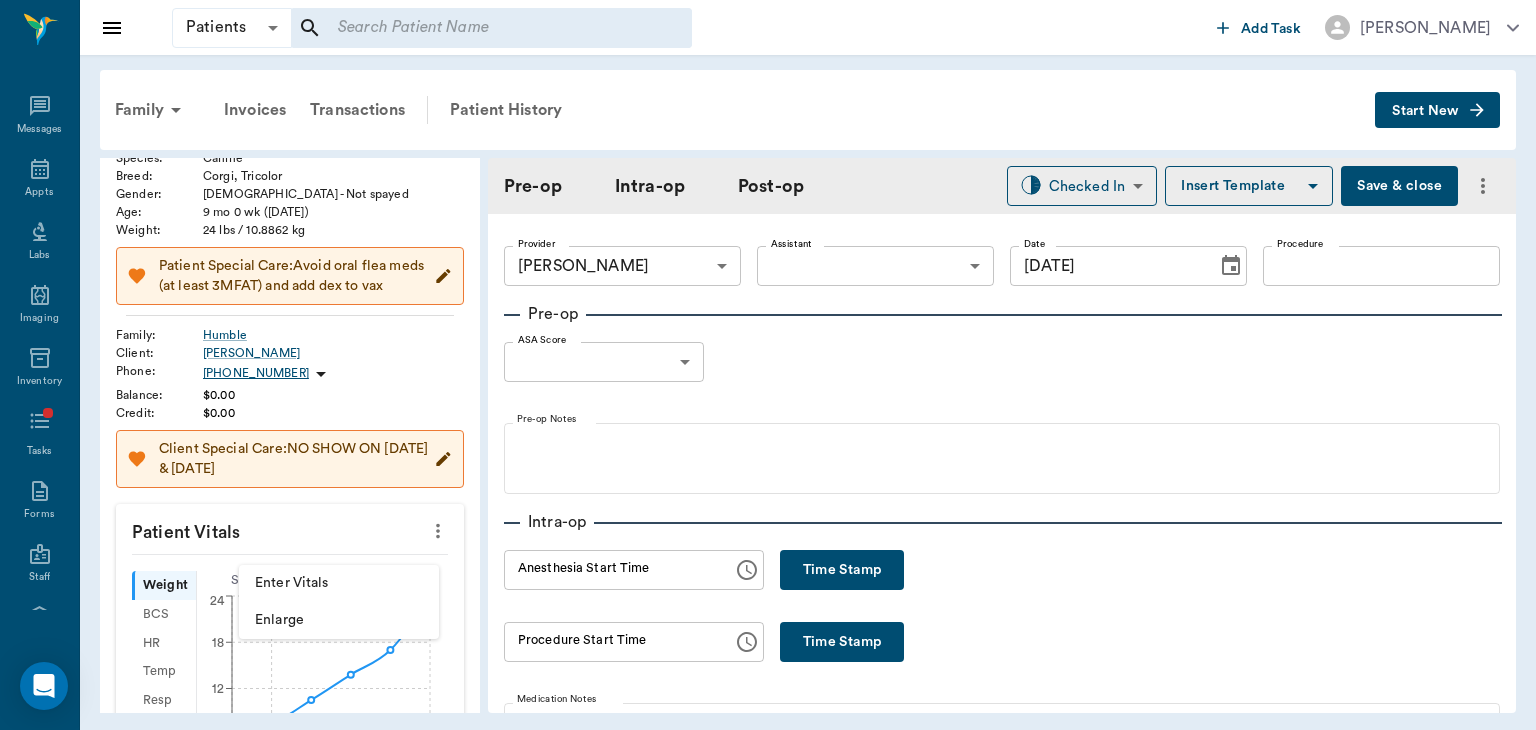 click on "Enter Vitals" at bounding box center [339, 583] 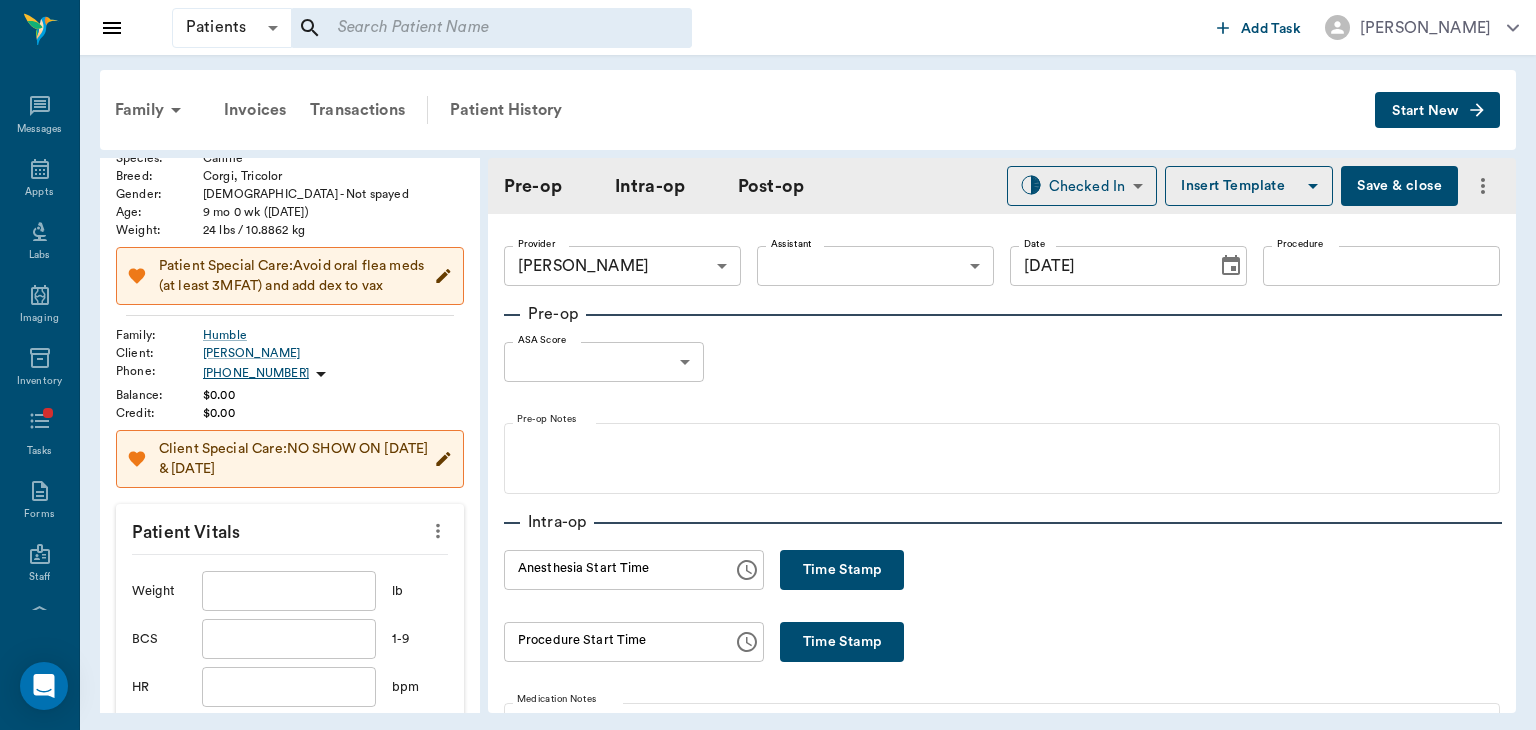 click at bounding box center [289, 591] 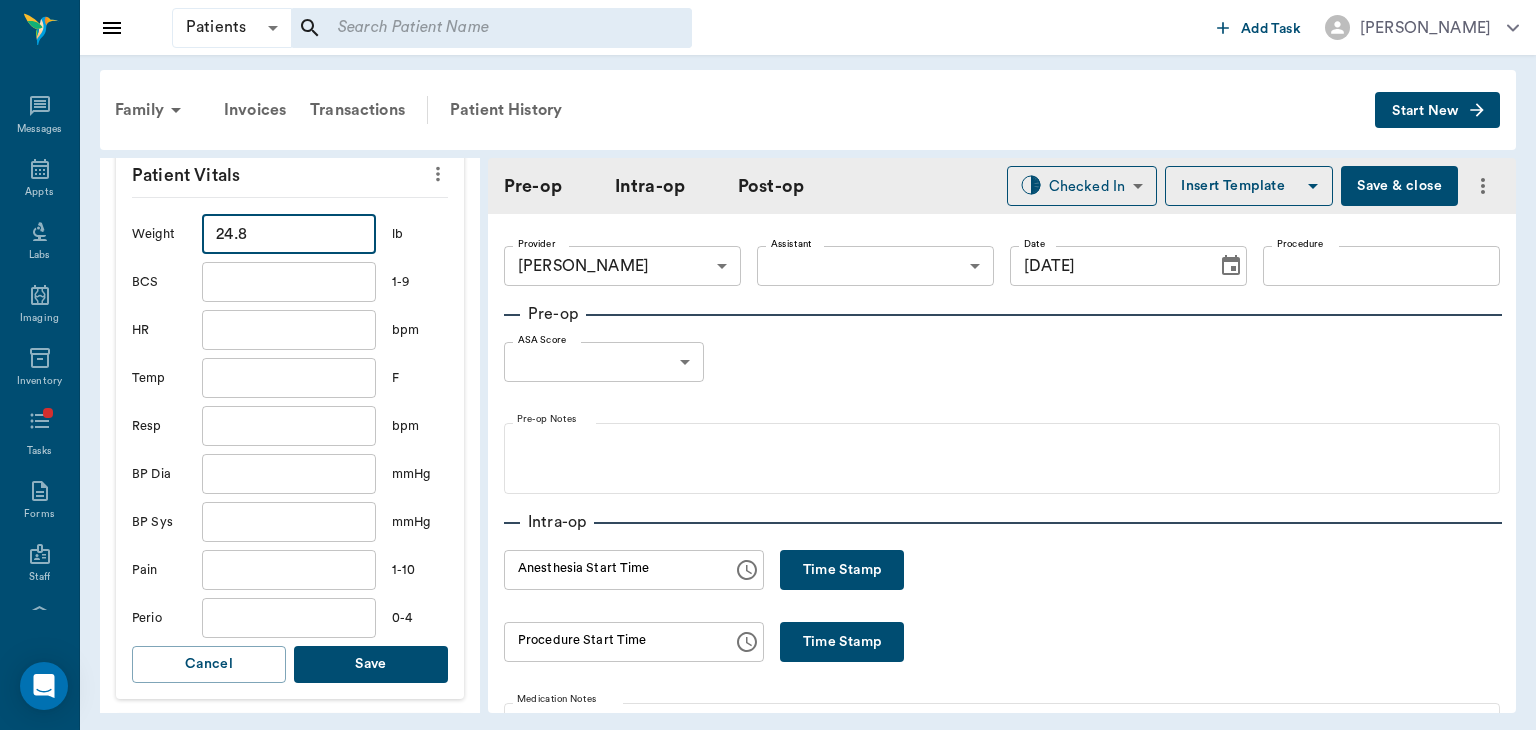 scroll, scrollTop: 457, scrollLeft: 0, axis: vertical 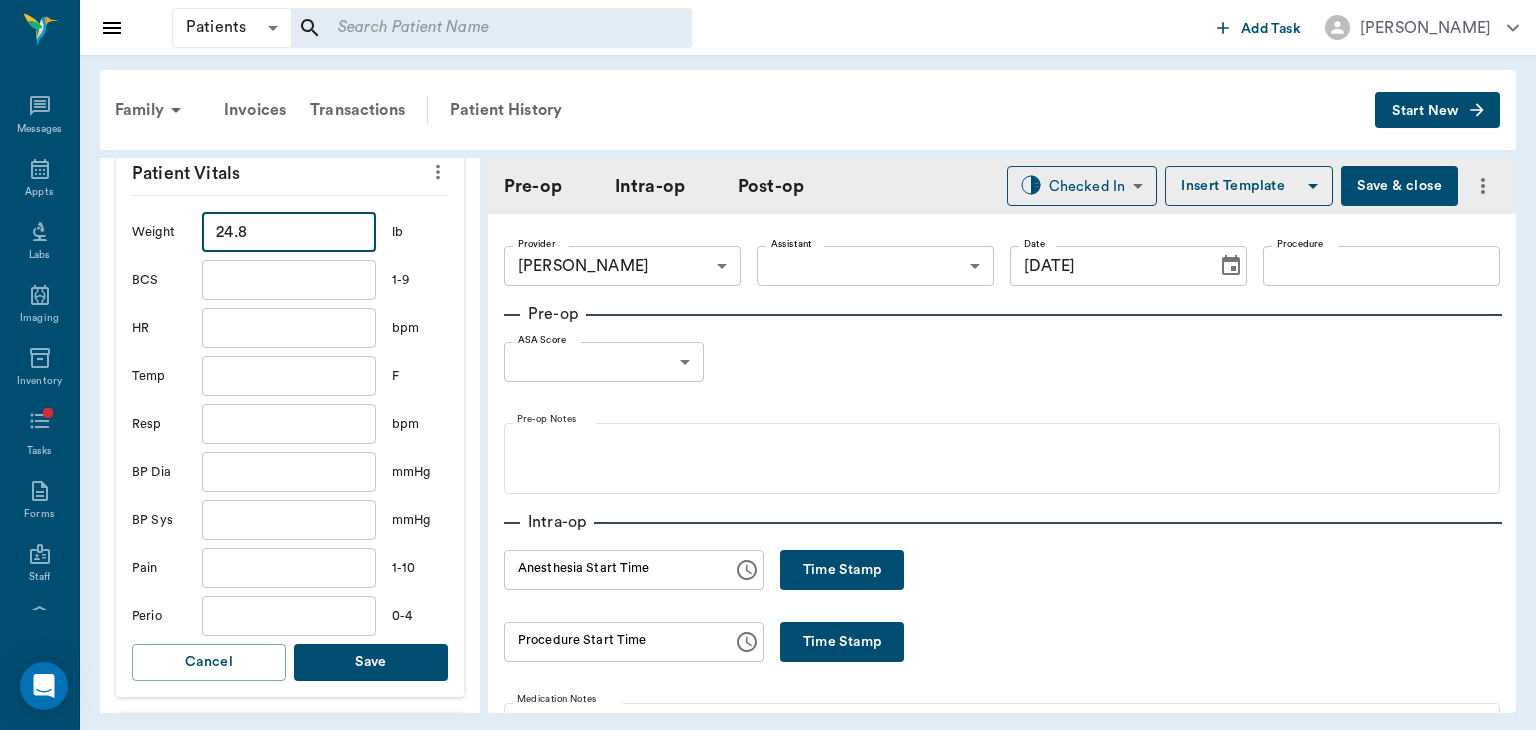 type on "24.8" 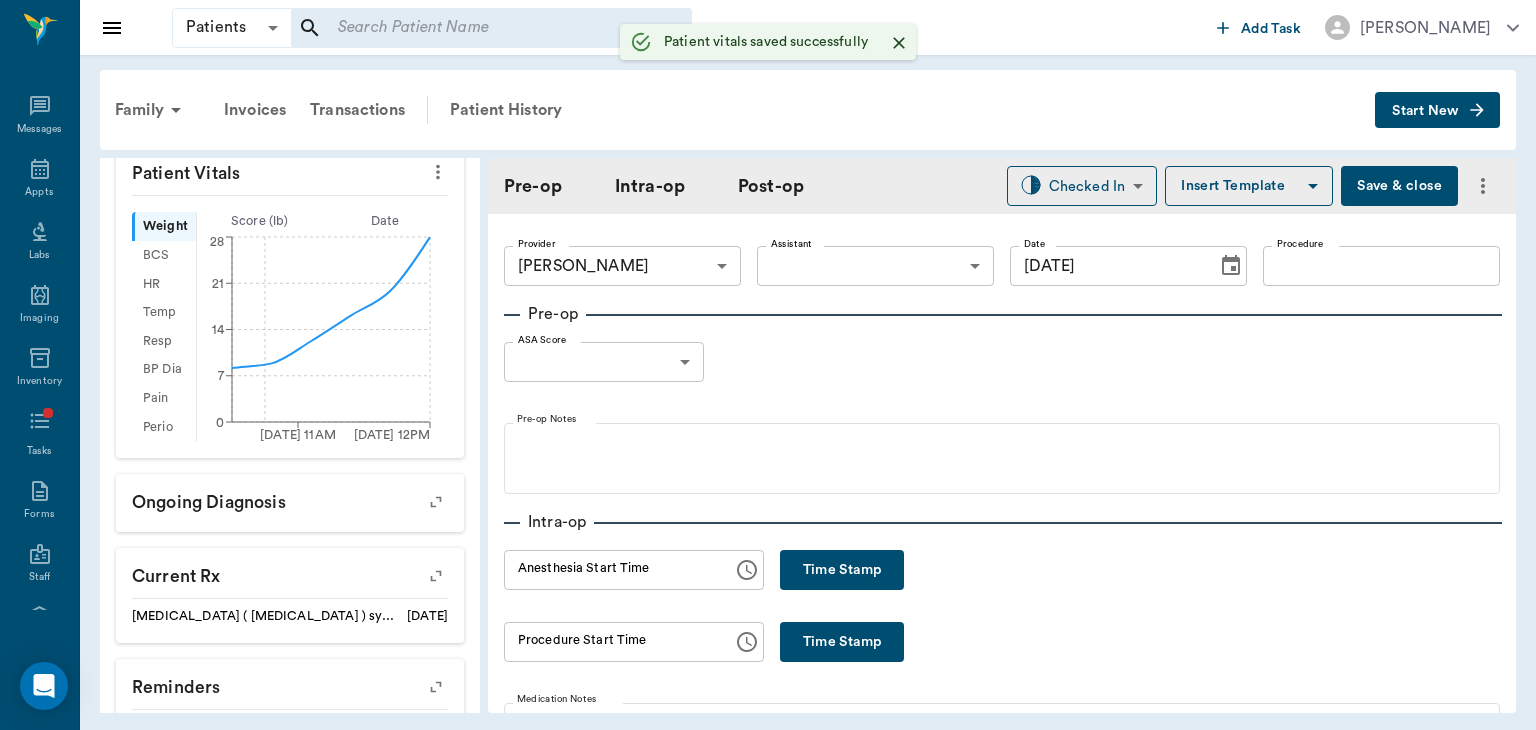 click on "Patients Patients ​ ​ Add Task Dr. Bert Ellsworth Nectar Messages Appts Labs Imaging Inventory Tasks Forms Staff Reports Lookup Settings Family Invoices Transactions Patient History Start New Ida Bell Humble #7835_P6    -    ACTIVE   Species : Canine Breed : Corgi, Tricolor Gender : Female - Not spayed Age : 9 mo 0 wk (10/10/2024) Weight : 24.8 lbs / 11.2491 kg Patient Special Care:  Avoid oral flea meds (at least 3MFAT) and add dex to vax Family : Humble Client : Dwayne Humble Phone : (850) 341-1264 Balance : $0.00 Credit : $0.00 Client Special Care:  NO SHOW ON 6/12 & 4/3/25 Patient Vitals Weight BCS HR Temp Resp BP Dia Pain Perio Score ( lb ) Date 01/10/25 11AM 07/10/25 12PM 0 7 14 21 28 Ongoing diagnosis Current Rx metoclopramide ( reglan ) syrup 1mg/ml 12/23/25 Reminders 6 Week Flea And Tick - Puppy <50 Lbs 05/01/25 3 Month Flea & Tick Rx < 50 Lbs 08/20/25 Distemper/Parvo Vaccination Annual 01/09/26 Rabies Vaccination Canine 1 Yr 01/09/26 Upcoming appointments Surgery 07/10/25 Schedule Appointment" at bounding box center (768, 365) 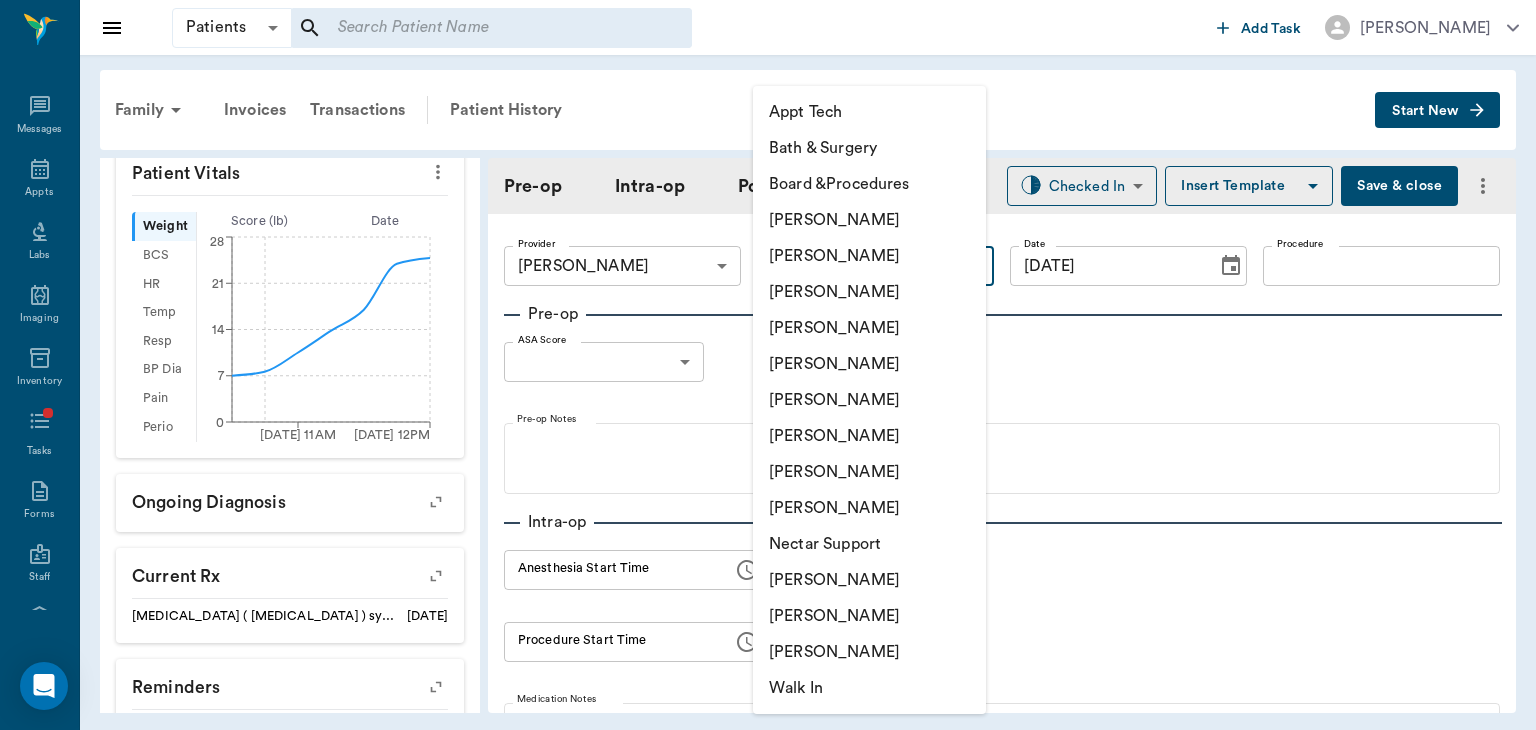 click on "[PERSON_NAME]" at bounding box center [869, 436] 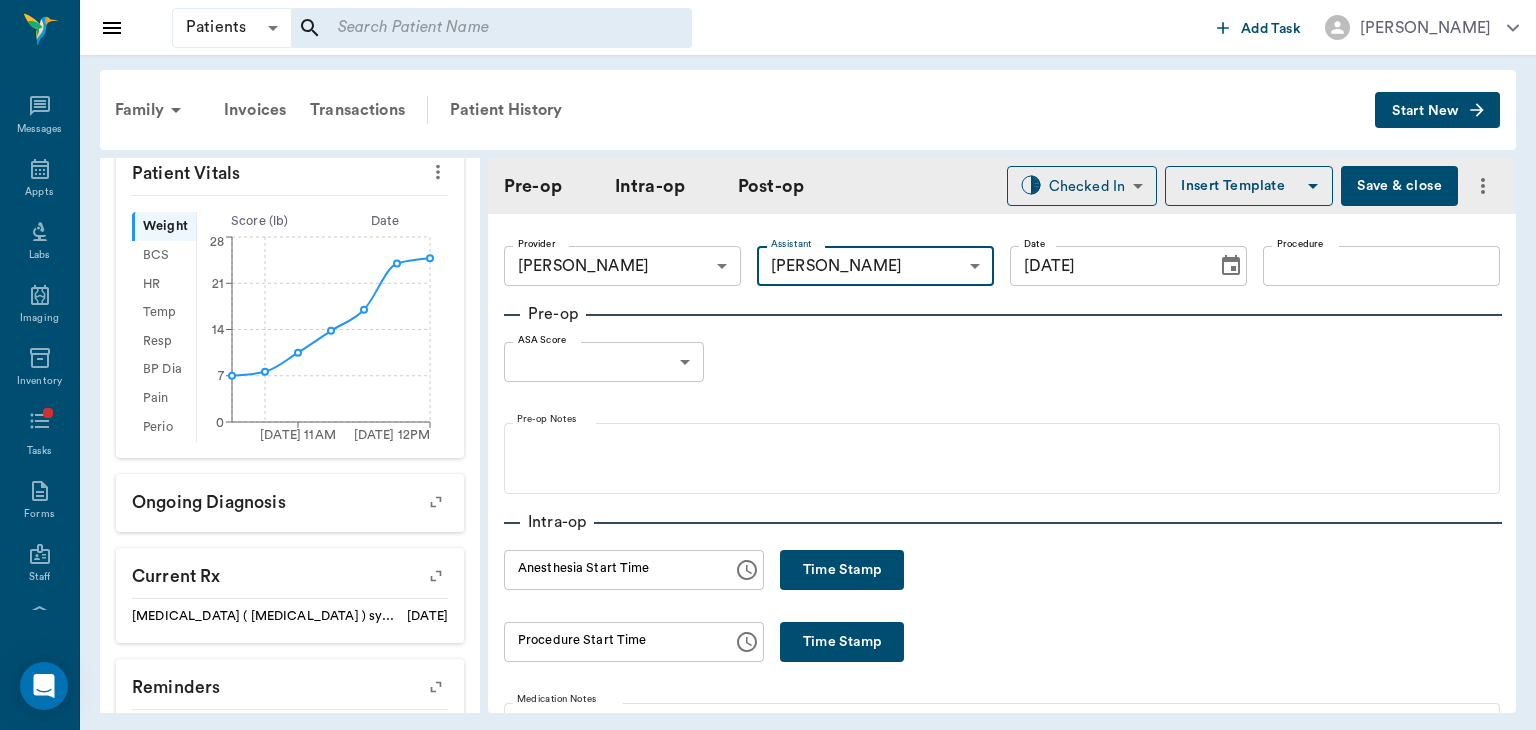 click on "Procedure" at bounding box center (1381, 266) 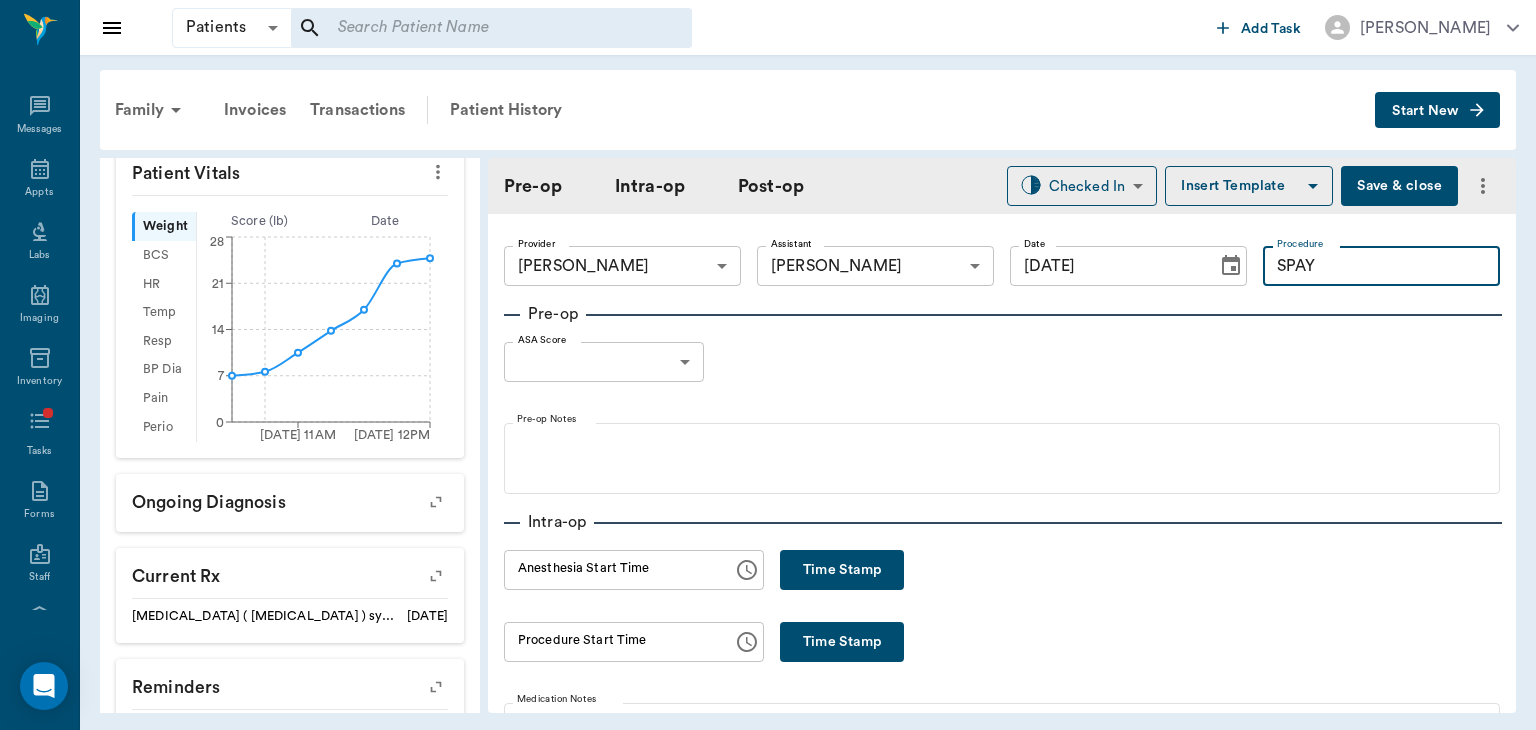 type on "SPAY" 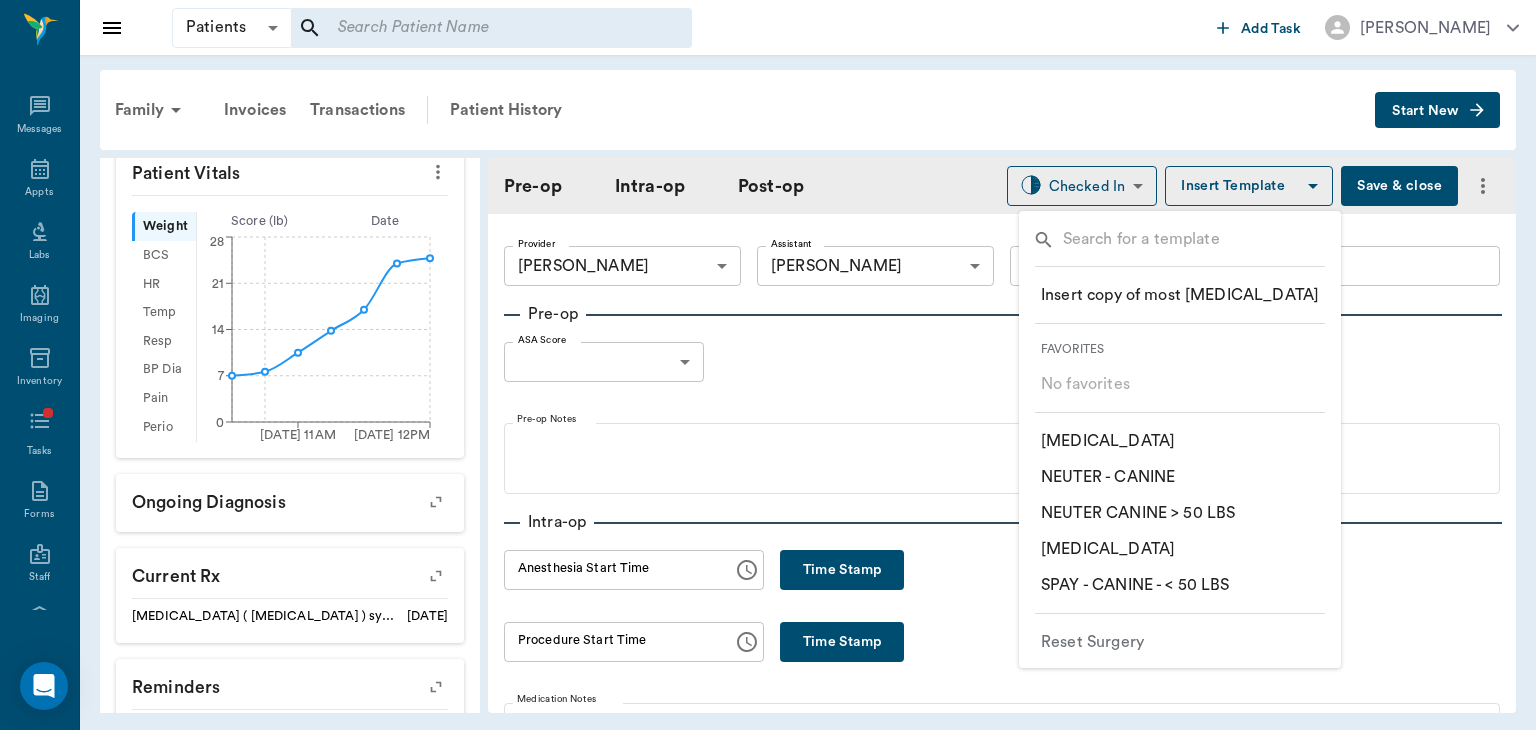 click on "​ SPAY - CANINE - < 50 LBS" at bounding box center [1135, 585] 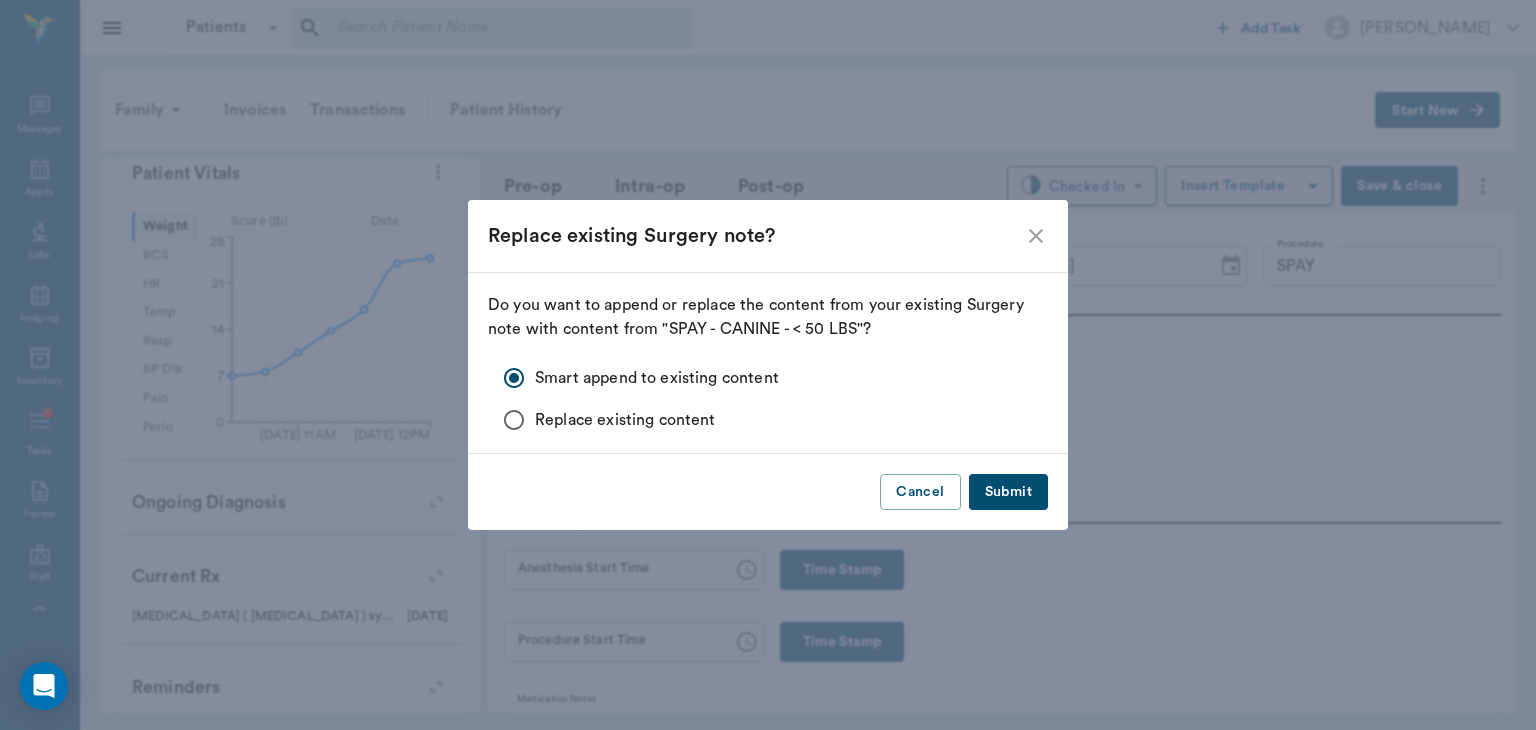 click on "Submit" at bounding box center [1008, 492] 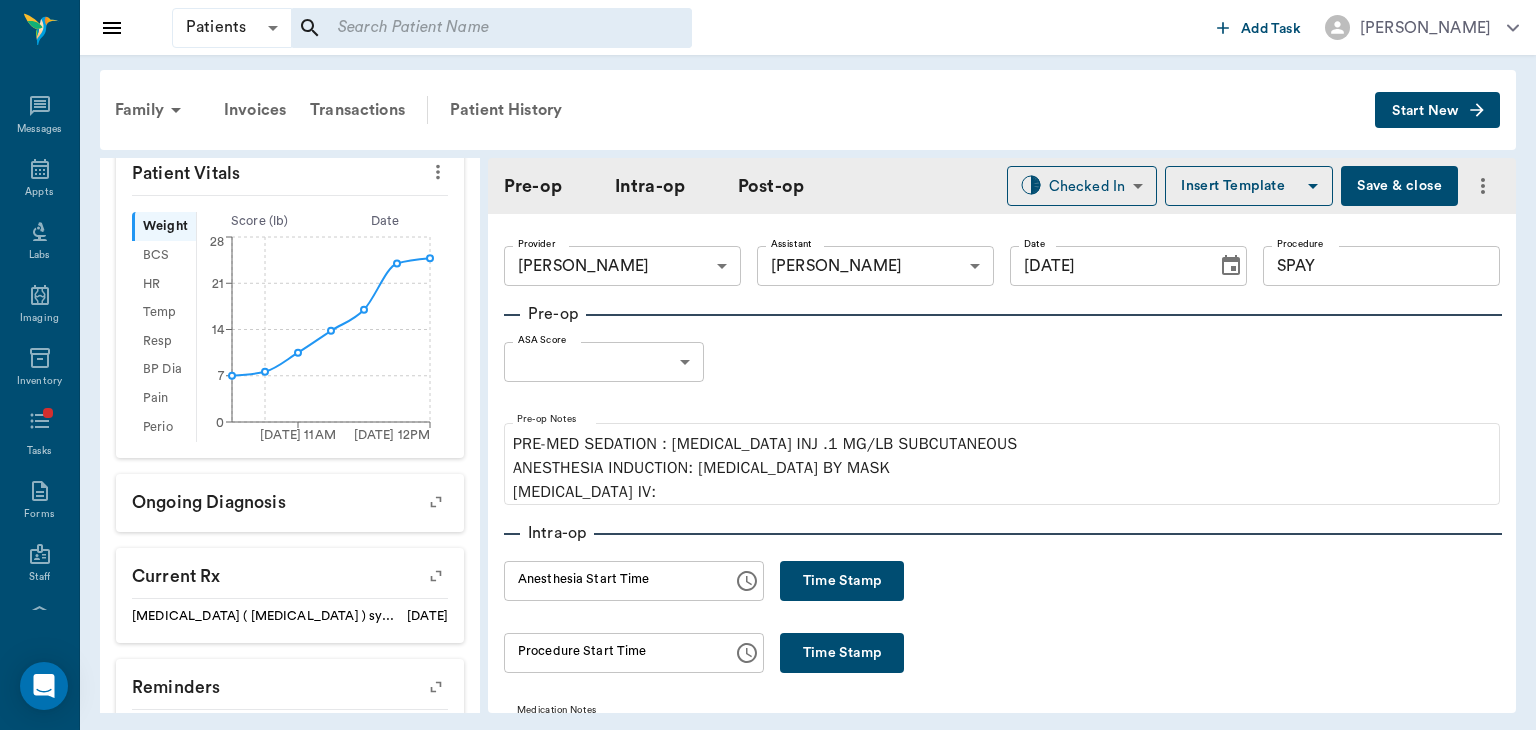 click on "Patients Patients ​ ​ Add Task Dr. Bert Ellsworth Nectar Messages Appts Labs Imaging Inventory Tasks Forms Staff Reports Lookup Settings Family Invoices Transactions Patient History Start New Ida Bell Humble #7835_P6    -    ACTIVE   Species : Canine Breed : Corgi, Tricolor Gender : Female - Not spayed Age : 9 mo 0 wk (10/10/2024) Weight : 24.8 lbs / 11.2491 kg Patient Special Care:  Avoid oral flea meds (at least 3MFAT) and add dex to vax Family : Humble Client : Dwayne Humble Phone : (850) 341-1264 Balance : $0.00 Credit : $0.00 Client Special Care:  NO SHOW ON 6/12 & 4/3/25 Patient Vitals Weight BCS HR Temp Resp BP Dia Pain Perio Score ( lb ) Date 01/10/25 11AM 07/10/25 12PM 0 7 14 21 28 Ongoing diagnosis Current Rx metoclopramide ( reglan ) syrup 1mg/ml 12/23/25 Reminders 6 Week Flea And Tick - Puppy <50 Lbs 05/01/25 3 Month Flea & Tick Rx < 50 Lbs 08/20/25 Distemper/Parvo Vaccination Annual 01/09/26 Rabies Vaccination Canine 1 Yr 01/09/26 Upcoming appointments Surgery 07/10/25 Schedule Appointment" at bounding box center [768, 365] 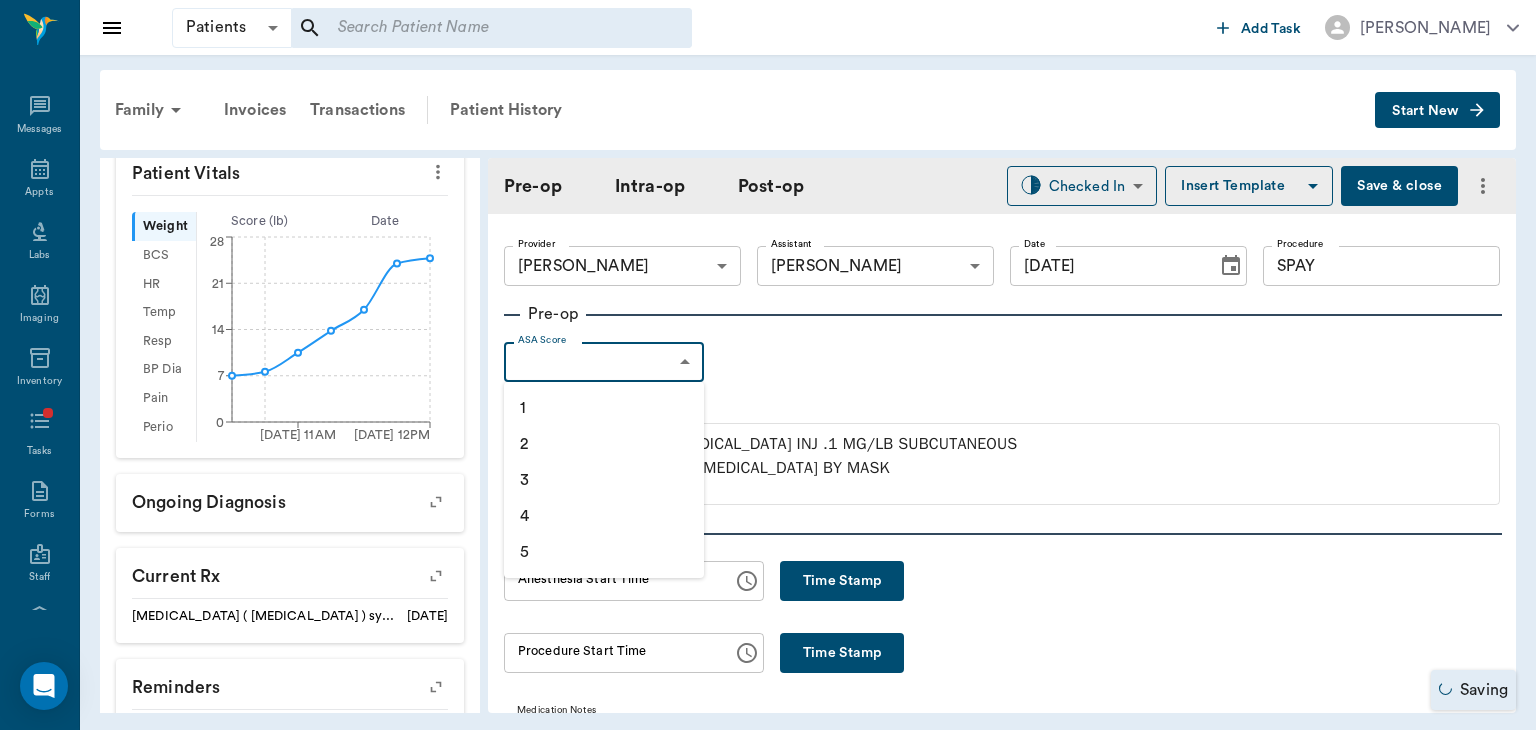 click on "1" at bounding box center (604, 408) 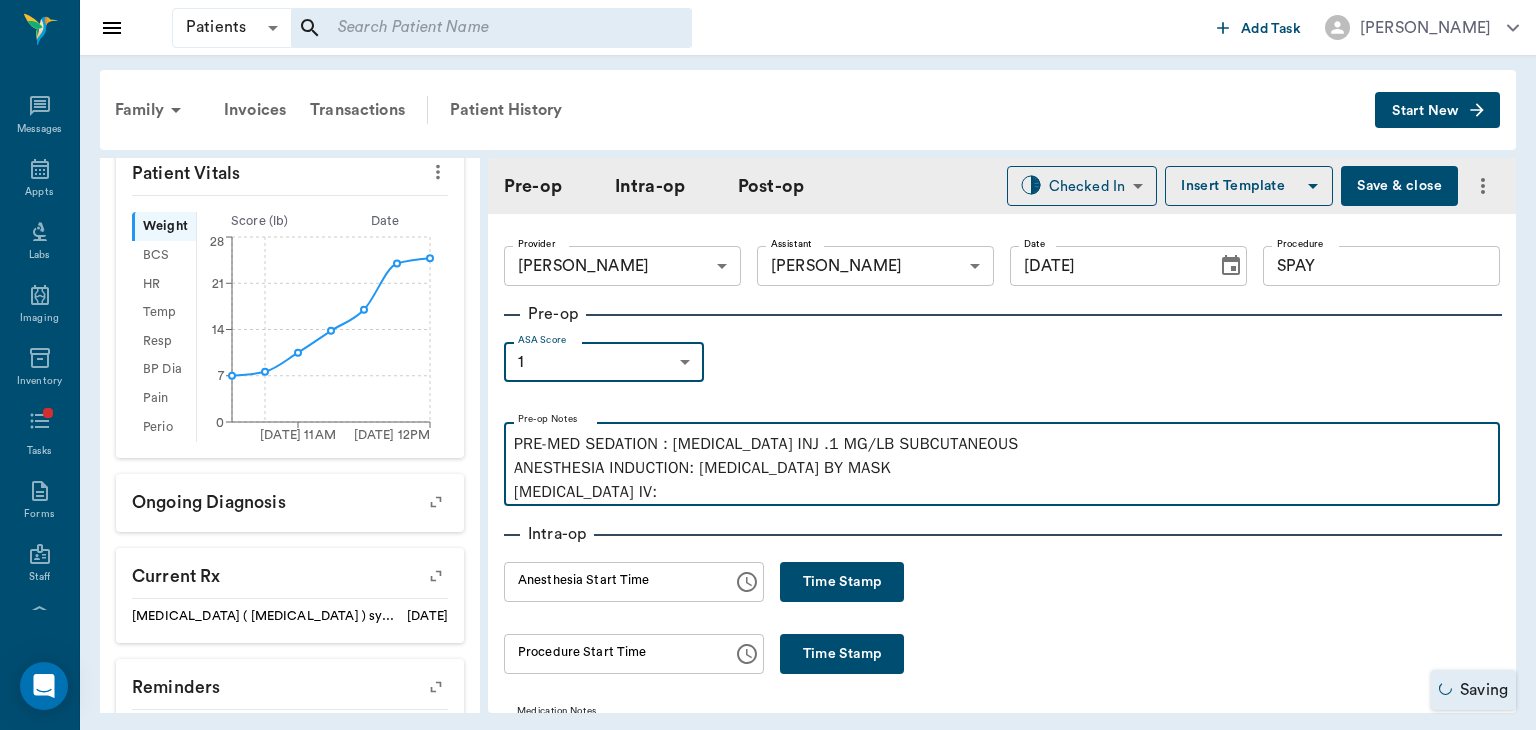 click on "PRE-MED SEDATION : ACEPROMAZINE INJ .1 MG/LB SUBCUTANEOUS ANESTHESIA INDUCTION: ISOFLURANE BY MASK PROPOFOL IV:" at bounding box center [1002, 468] 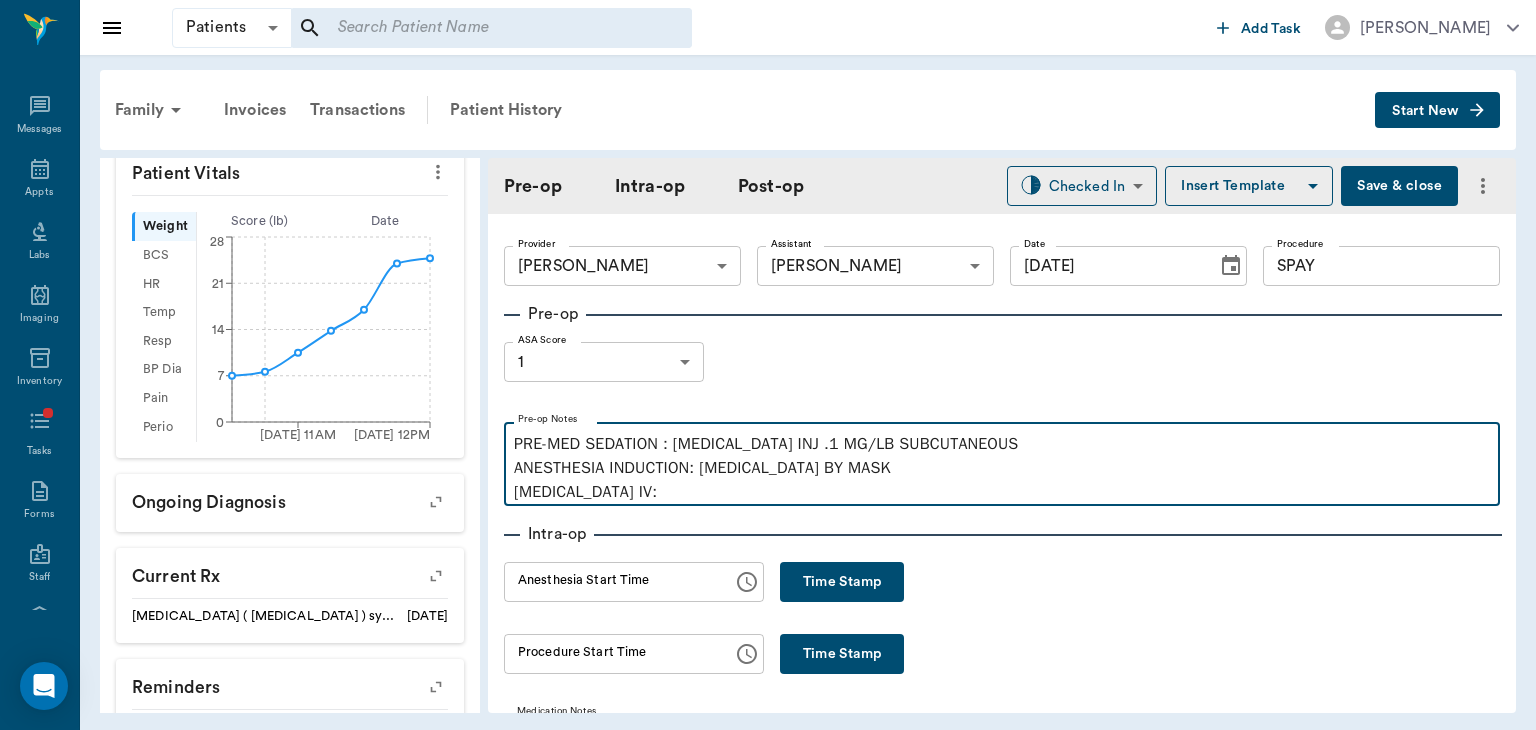 type 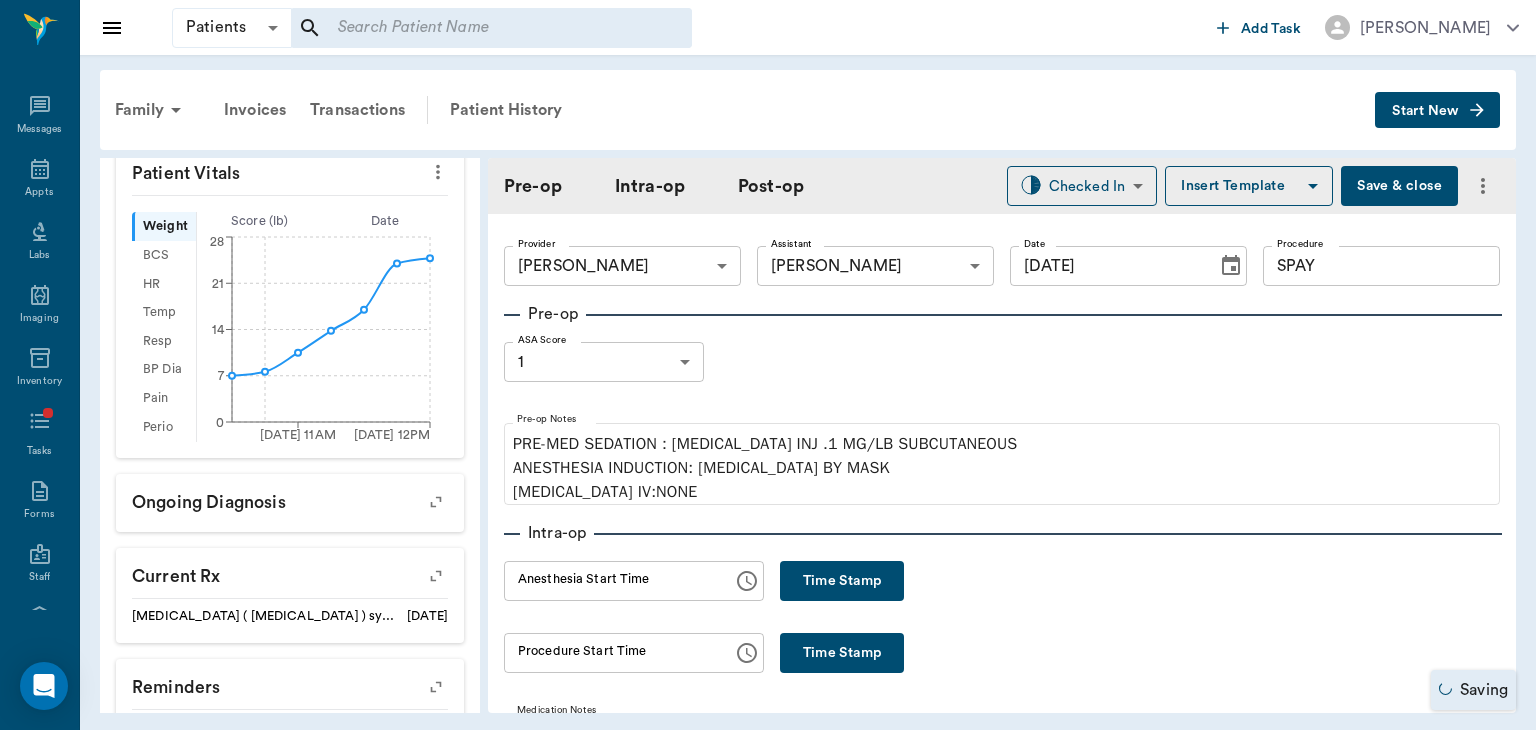 click on "Time Stamp" at bounding box center (842, 581) 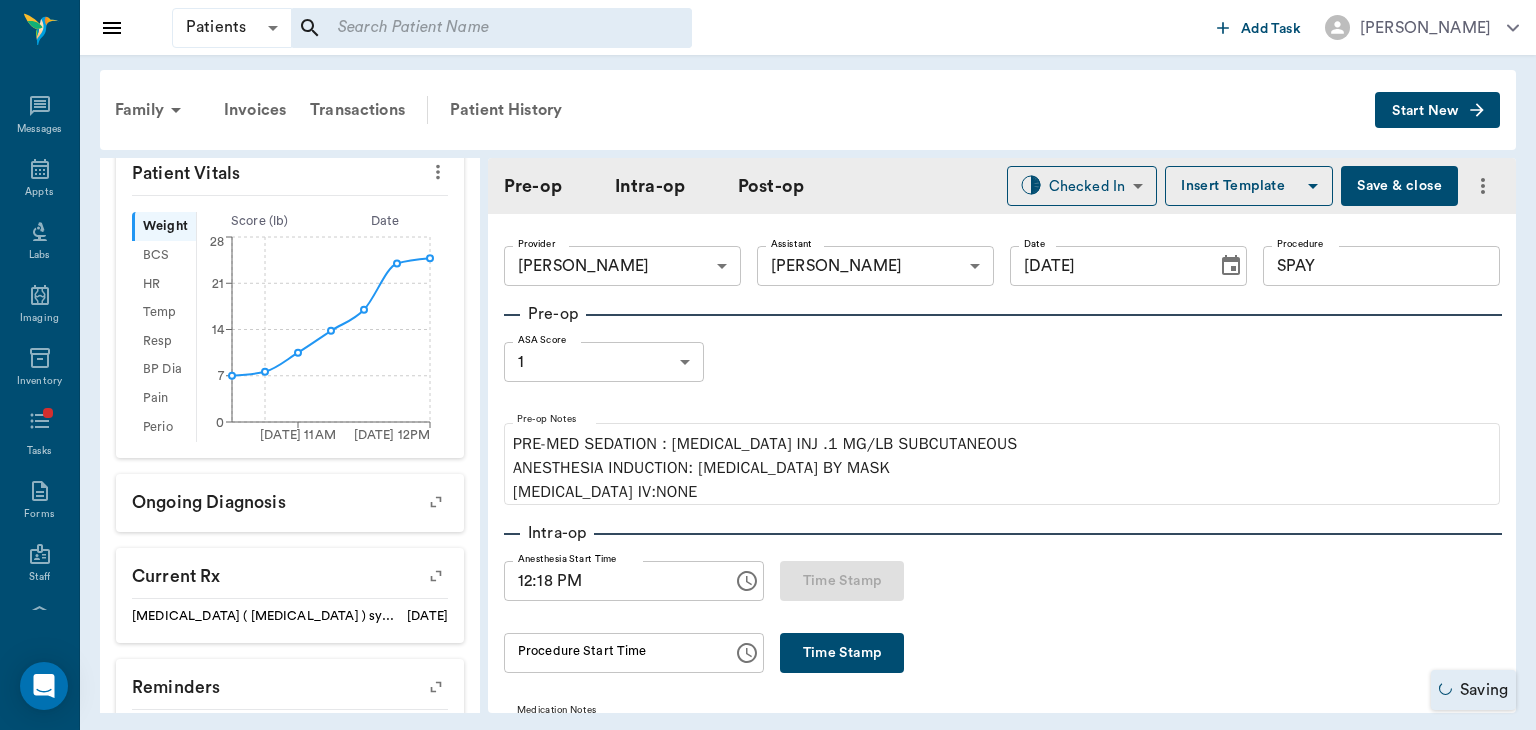 click on "12:18 PM" at bounding box center [611, 581] 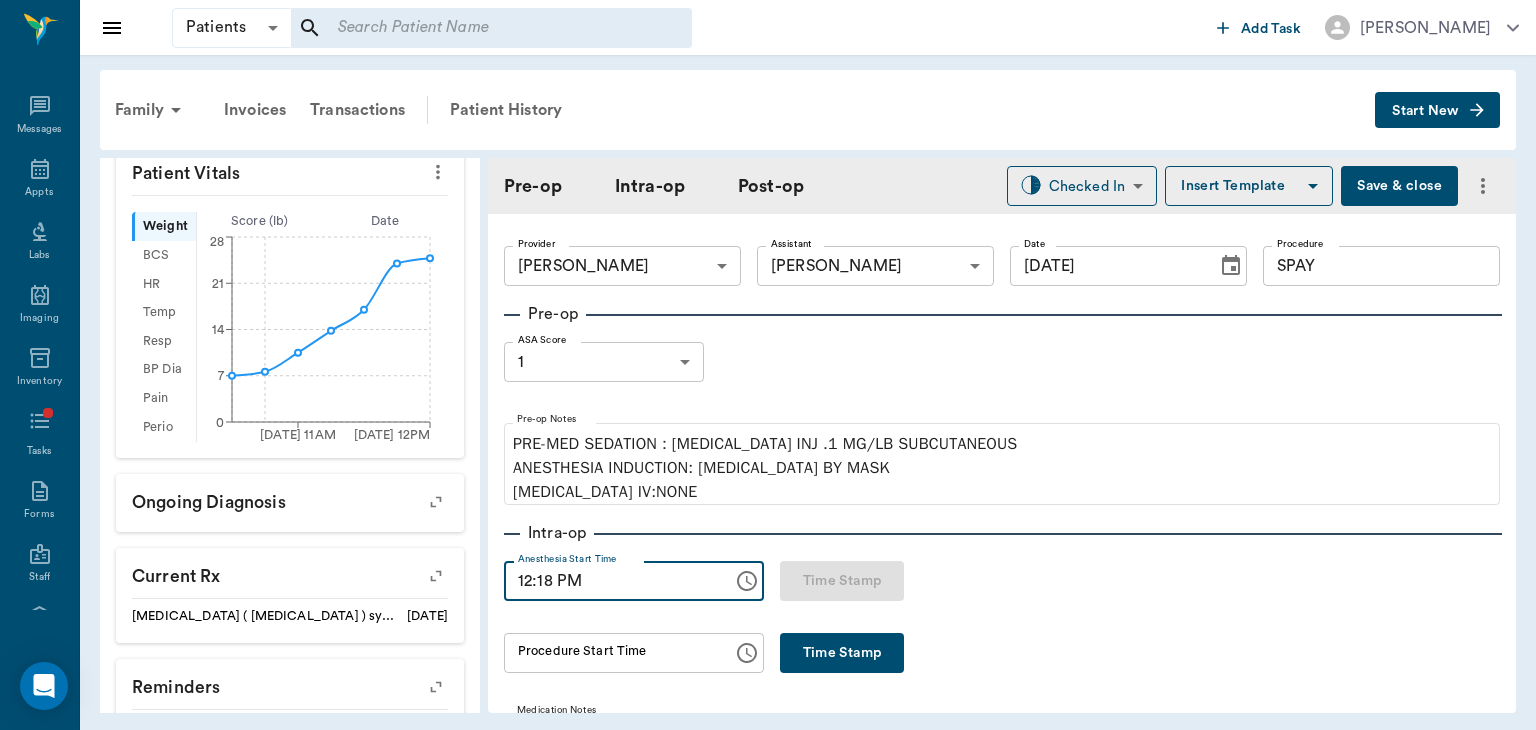 click on "12:18 PM" at bounding box center [611, 581] 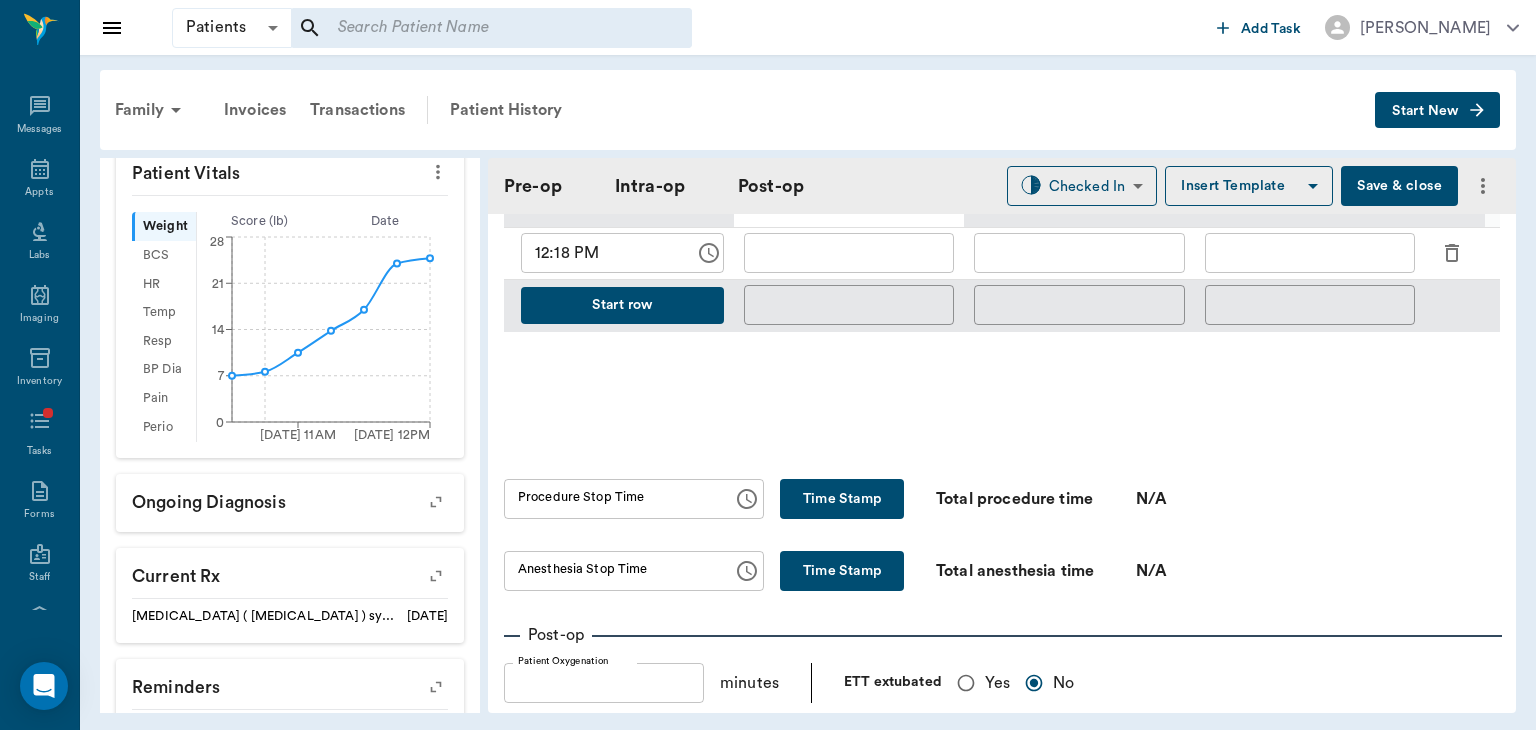scroll, scrollTop: 1016, scrollLeft: 0, axis: vertical 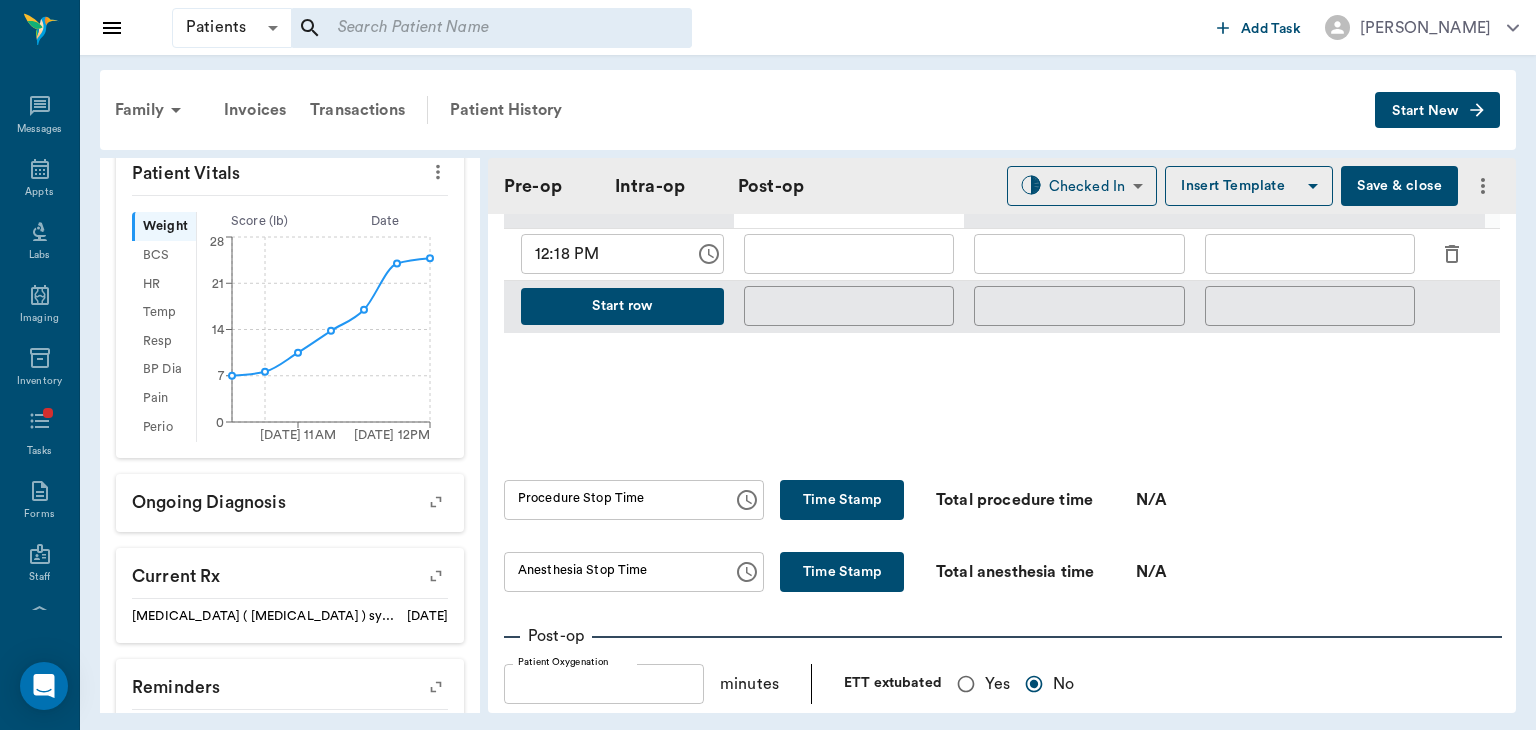 type on "12:14 PM" 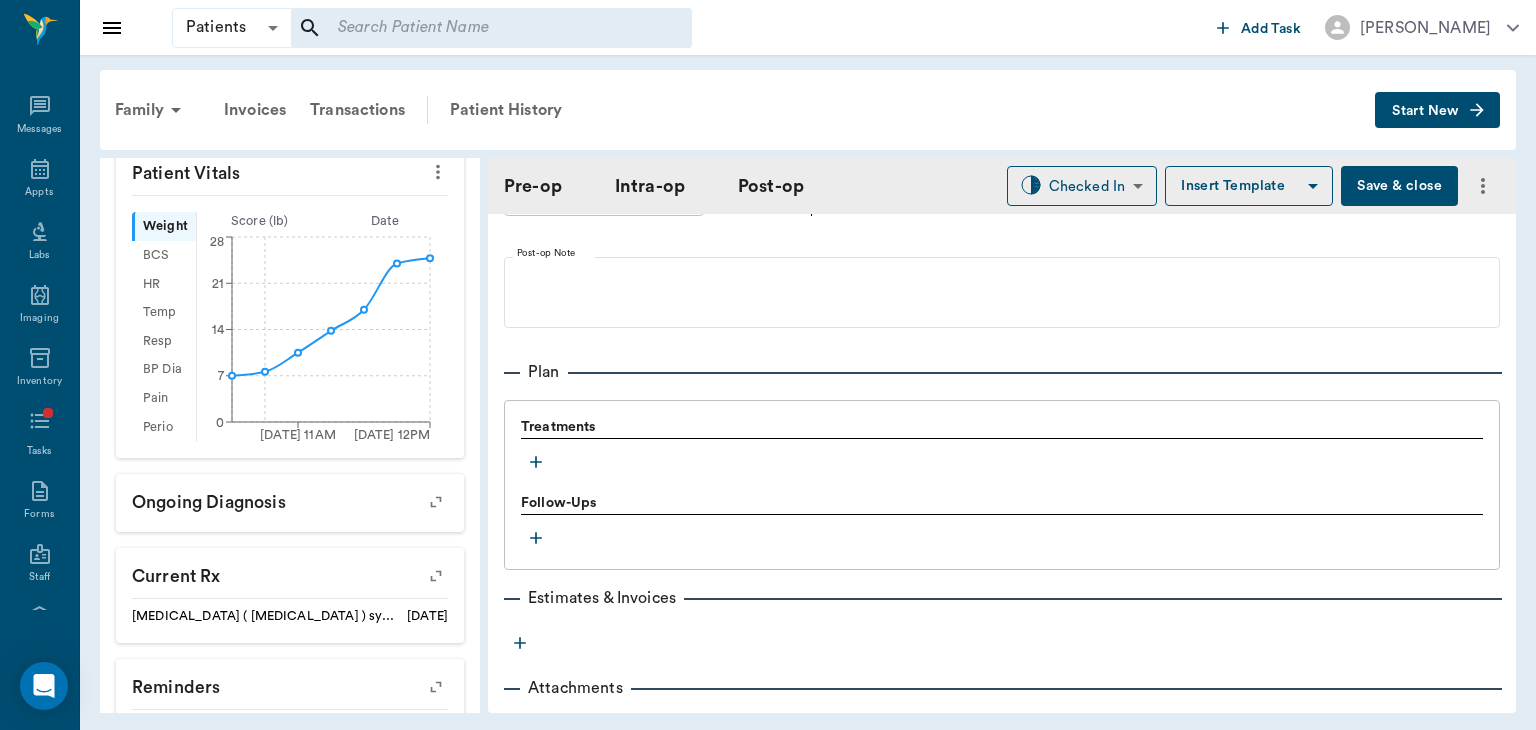 scroll, scrollTop: 1592, scrollLeft: 0, axis: vertical 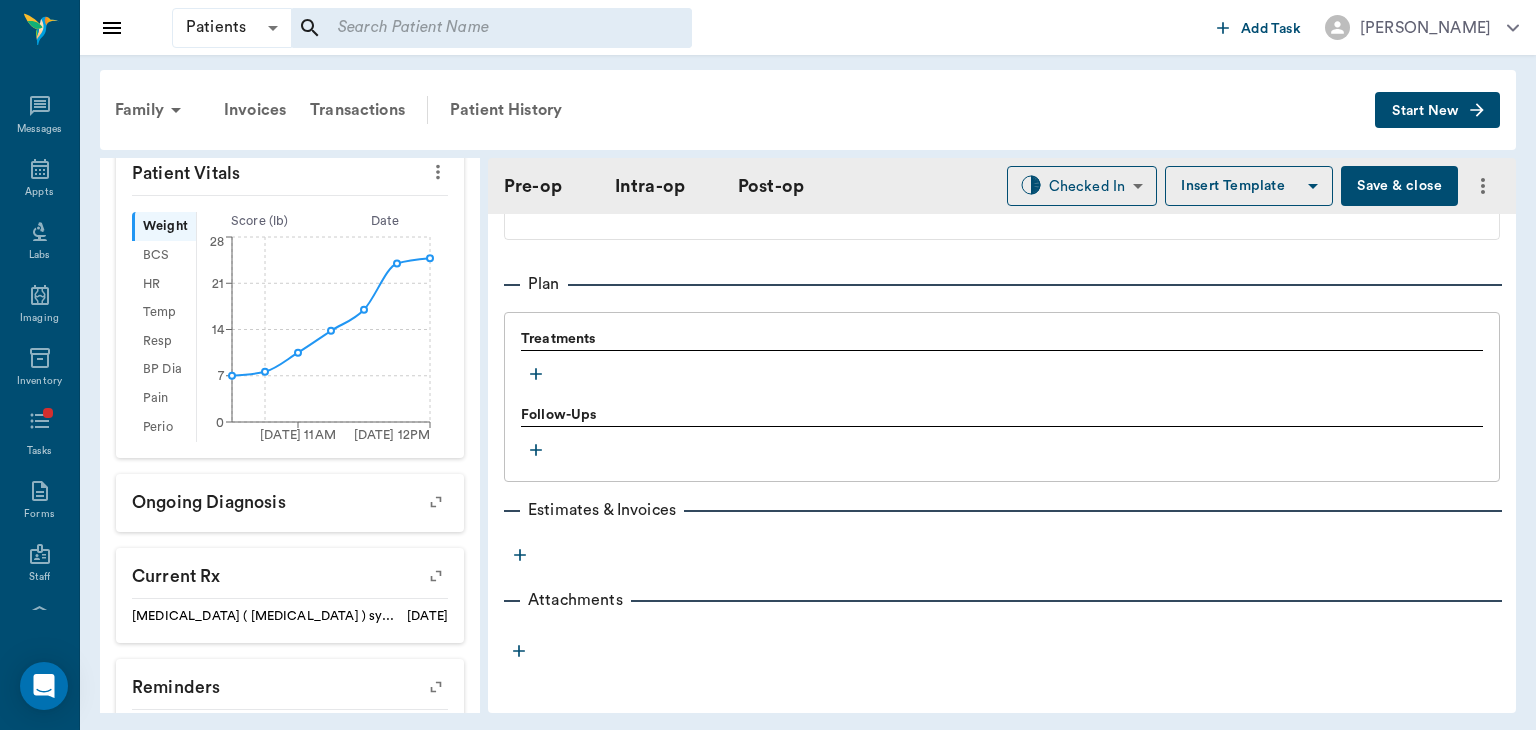click 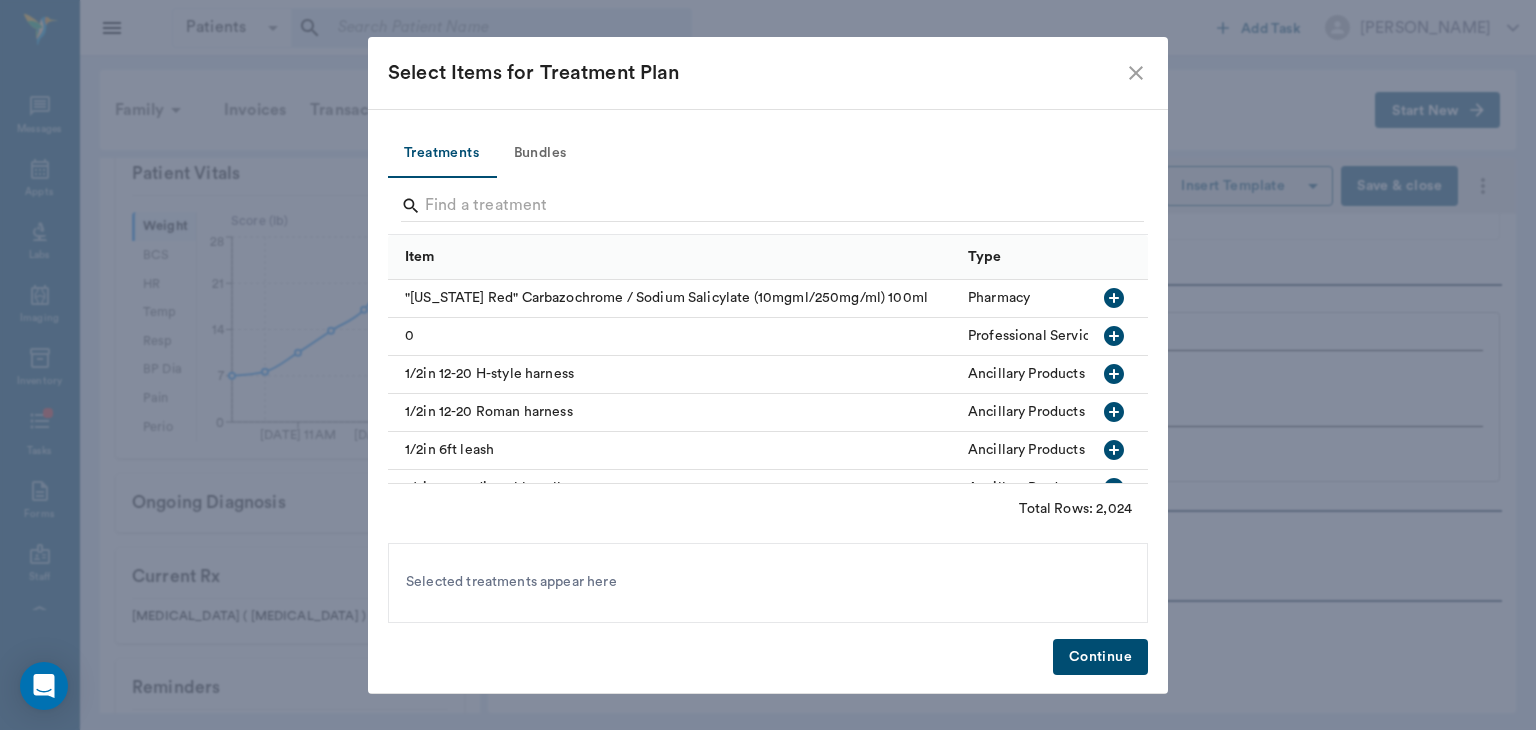 click on "Bundles" at bounding box center (540, 154) 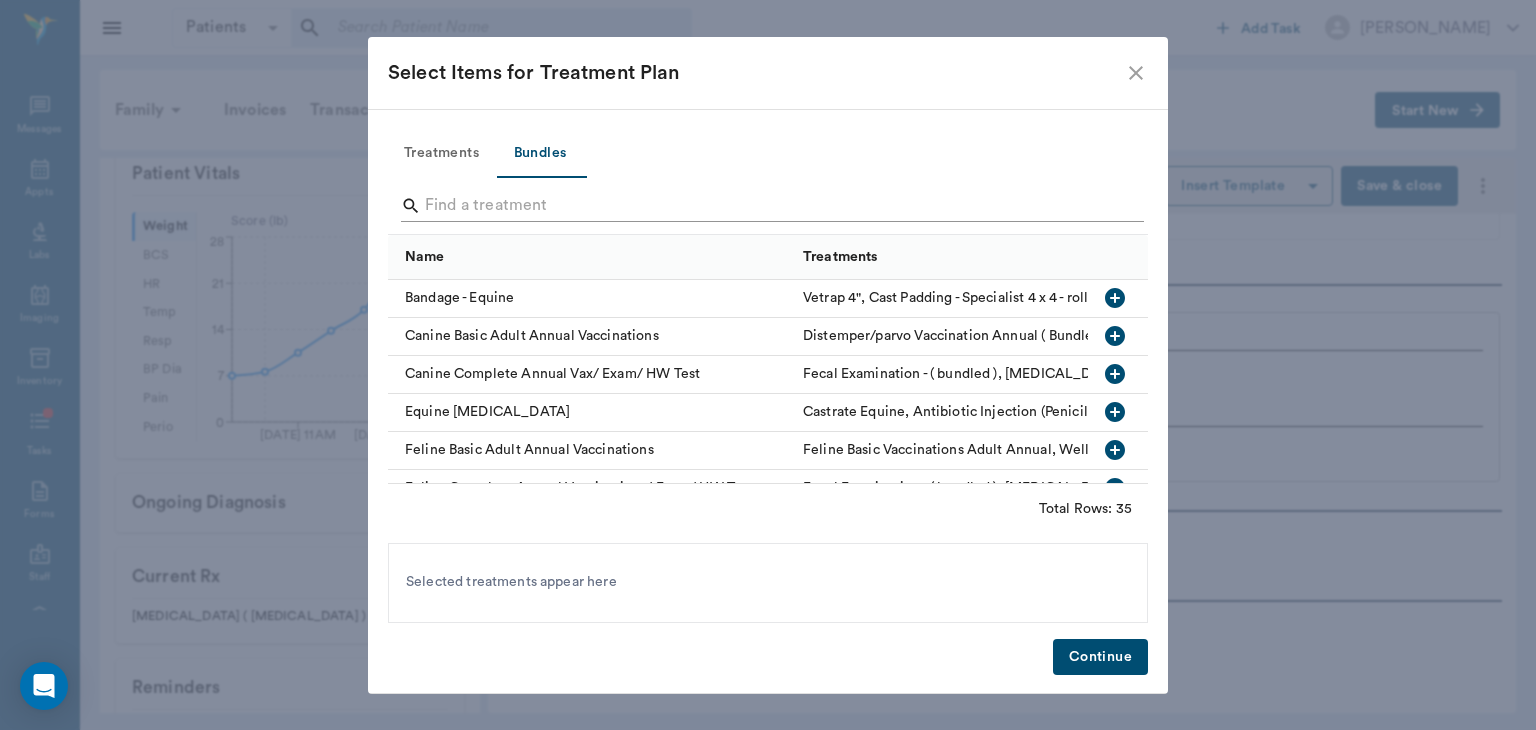 click at bounding box center [769, 206] 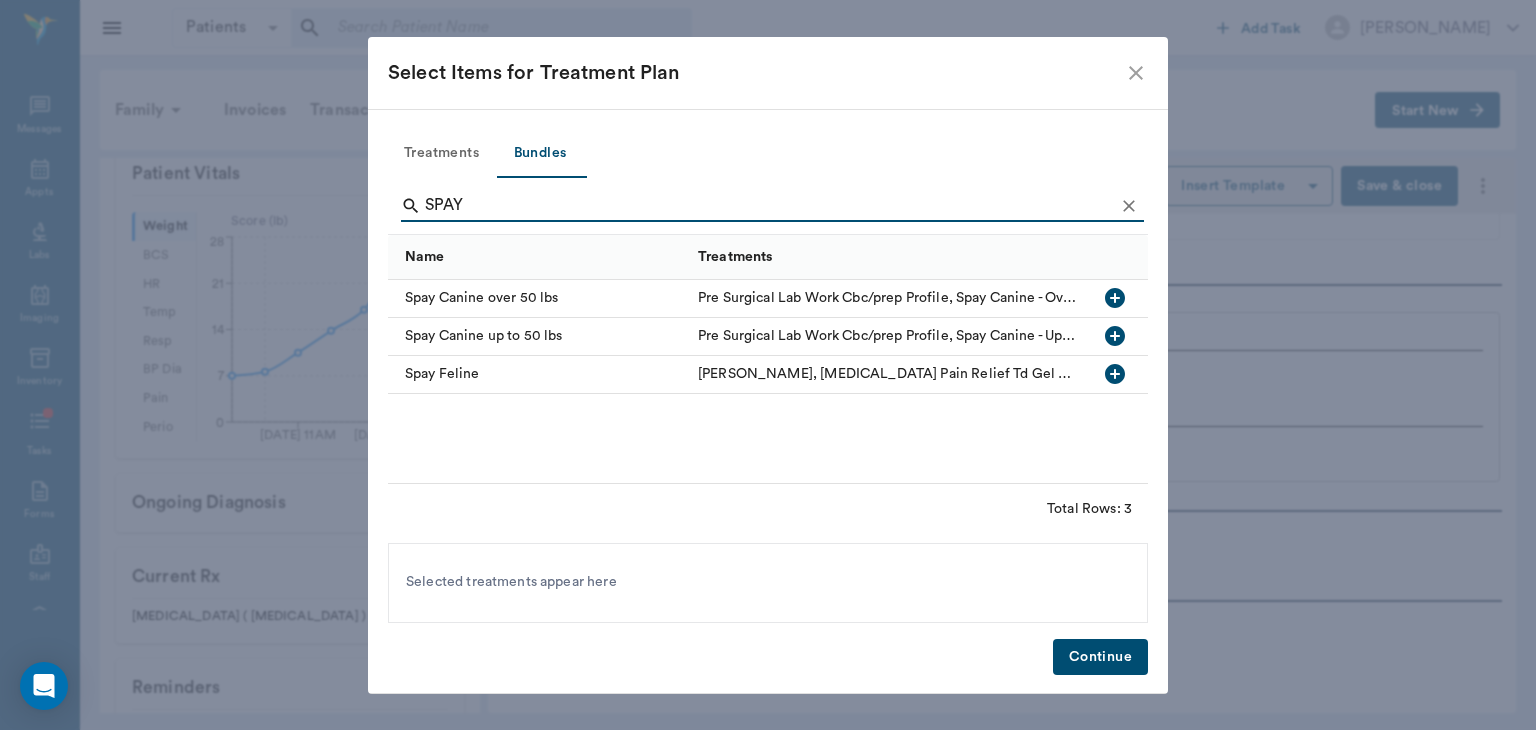type on "SPAY" 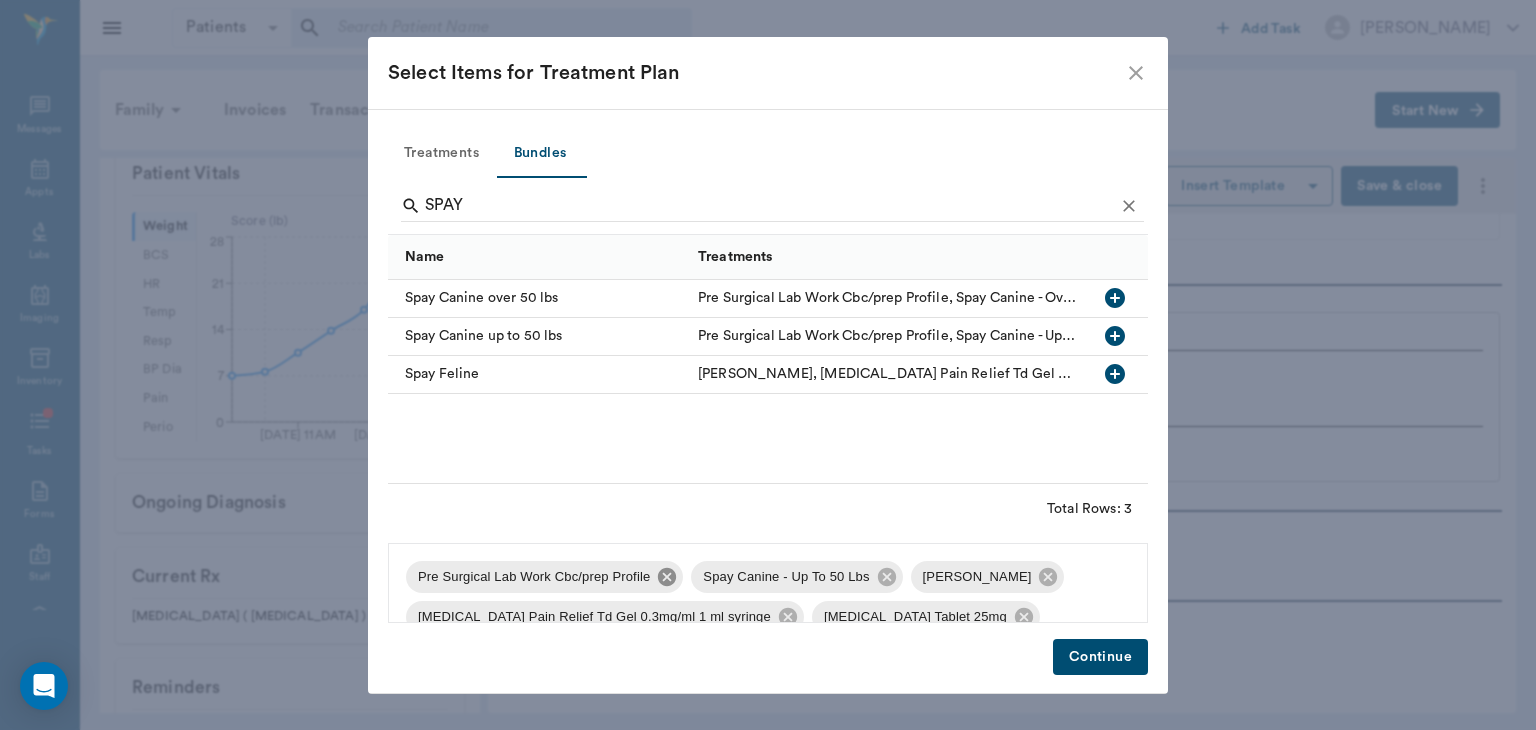 click 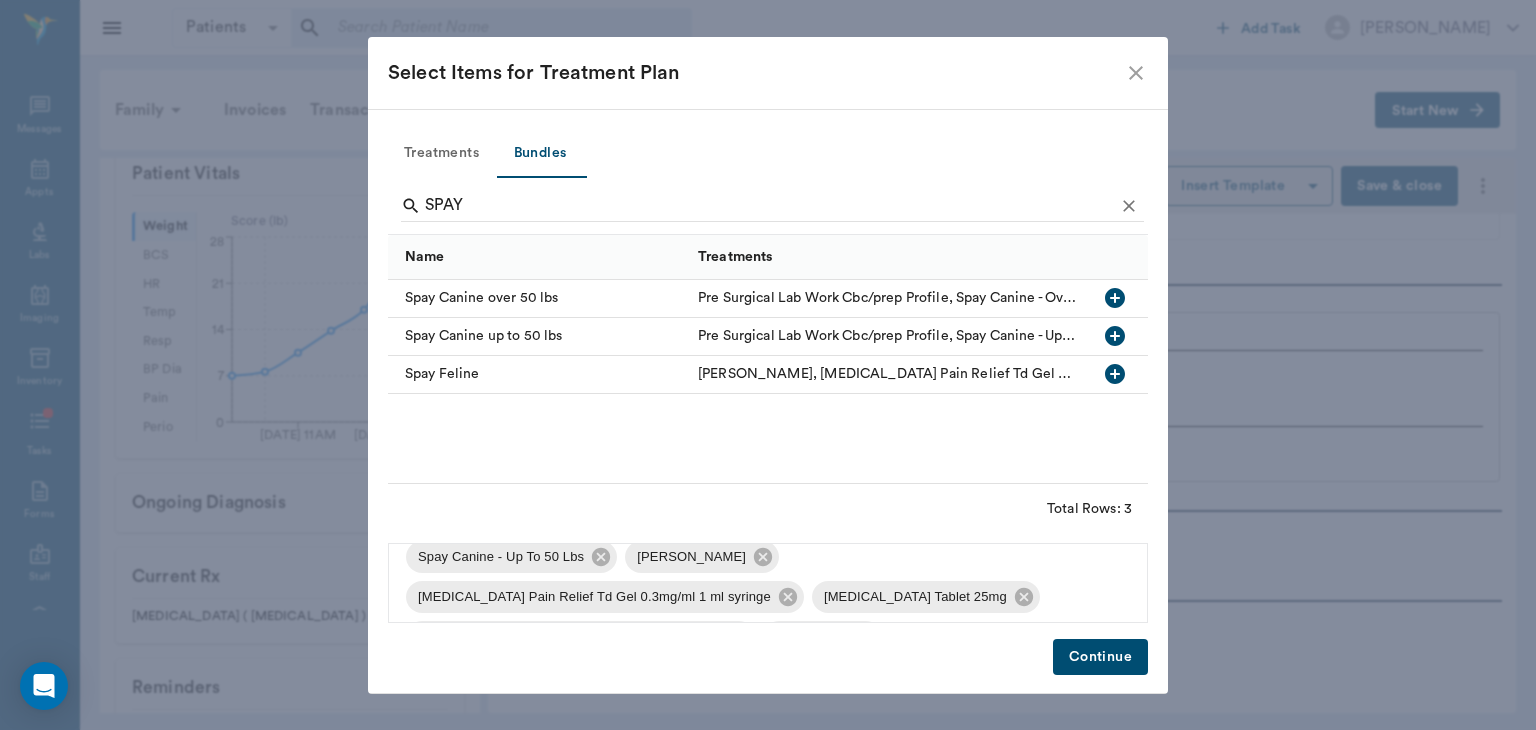 scroll, scrollTop: 21, scrollLeft: 0, axis: vertical 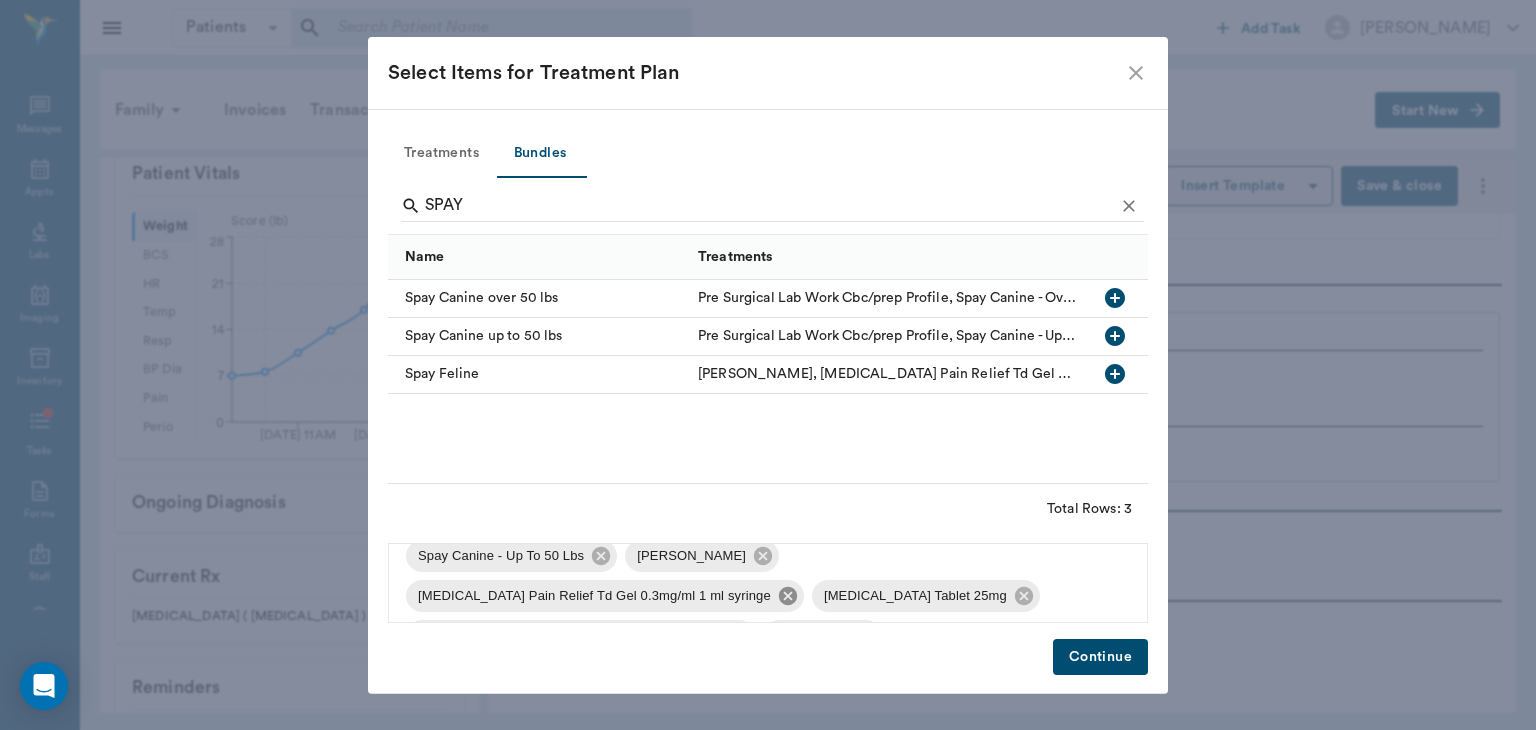 click 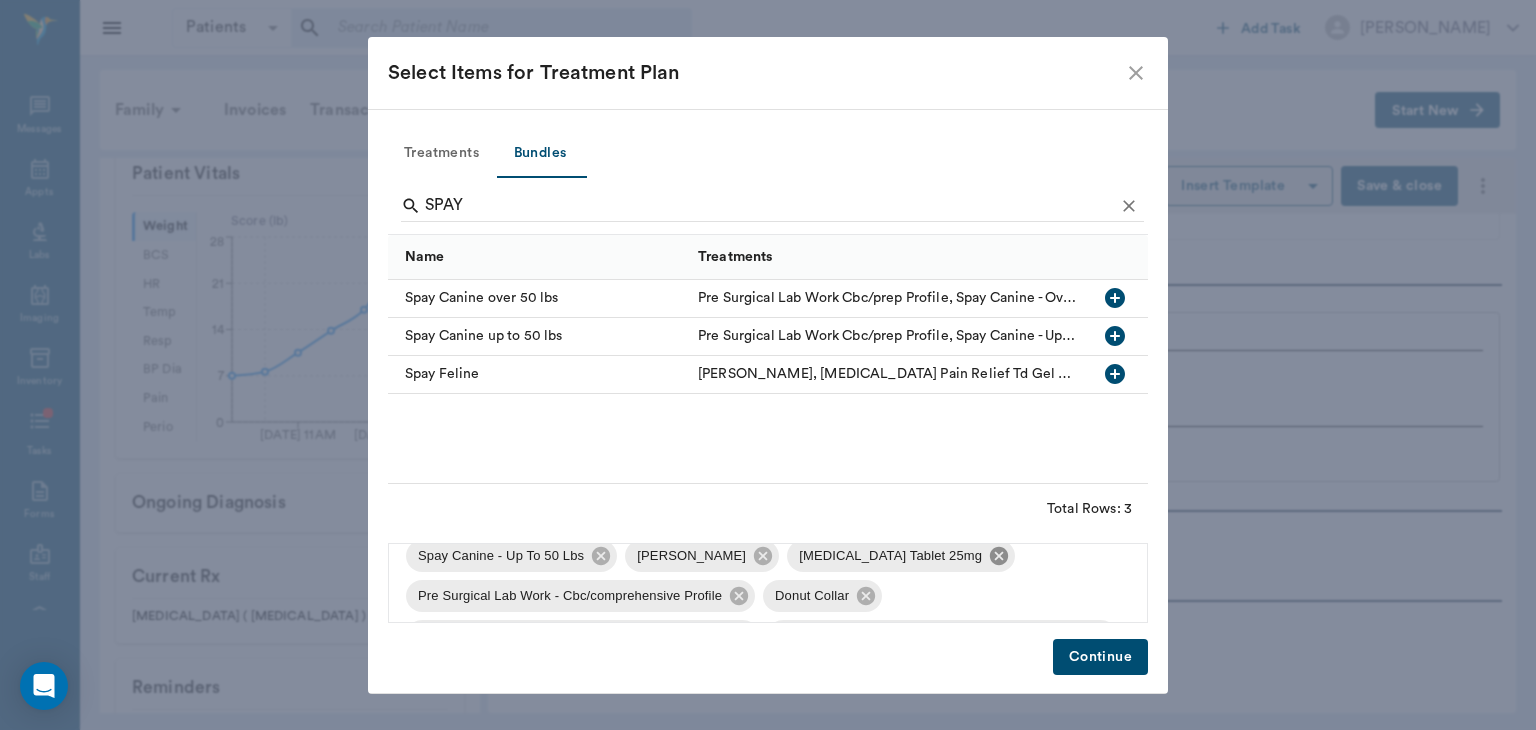 click 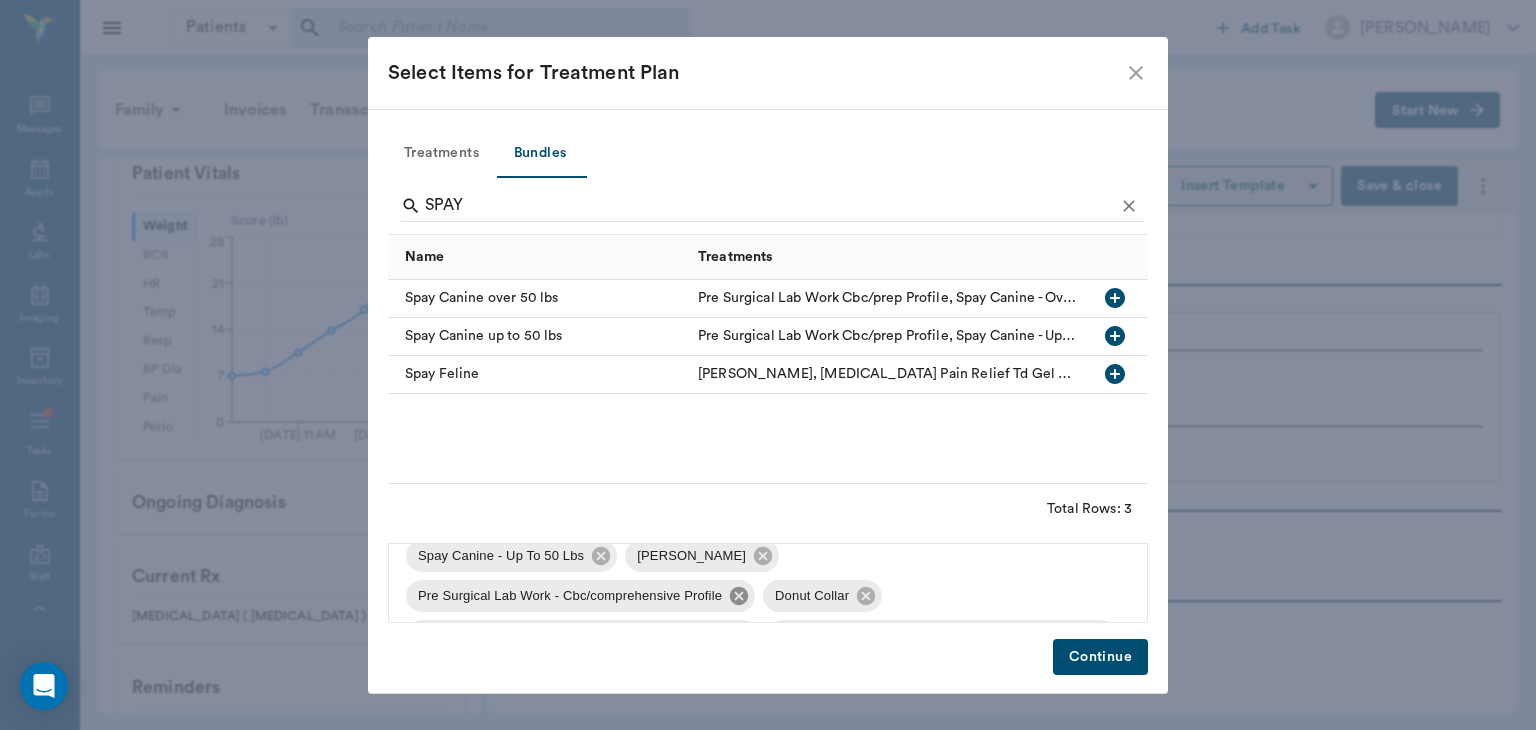 click 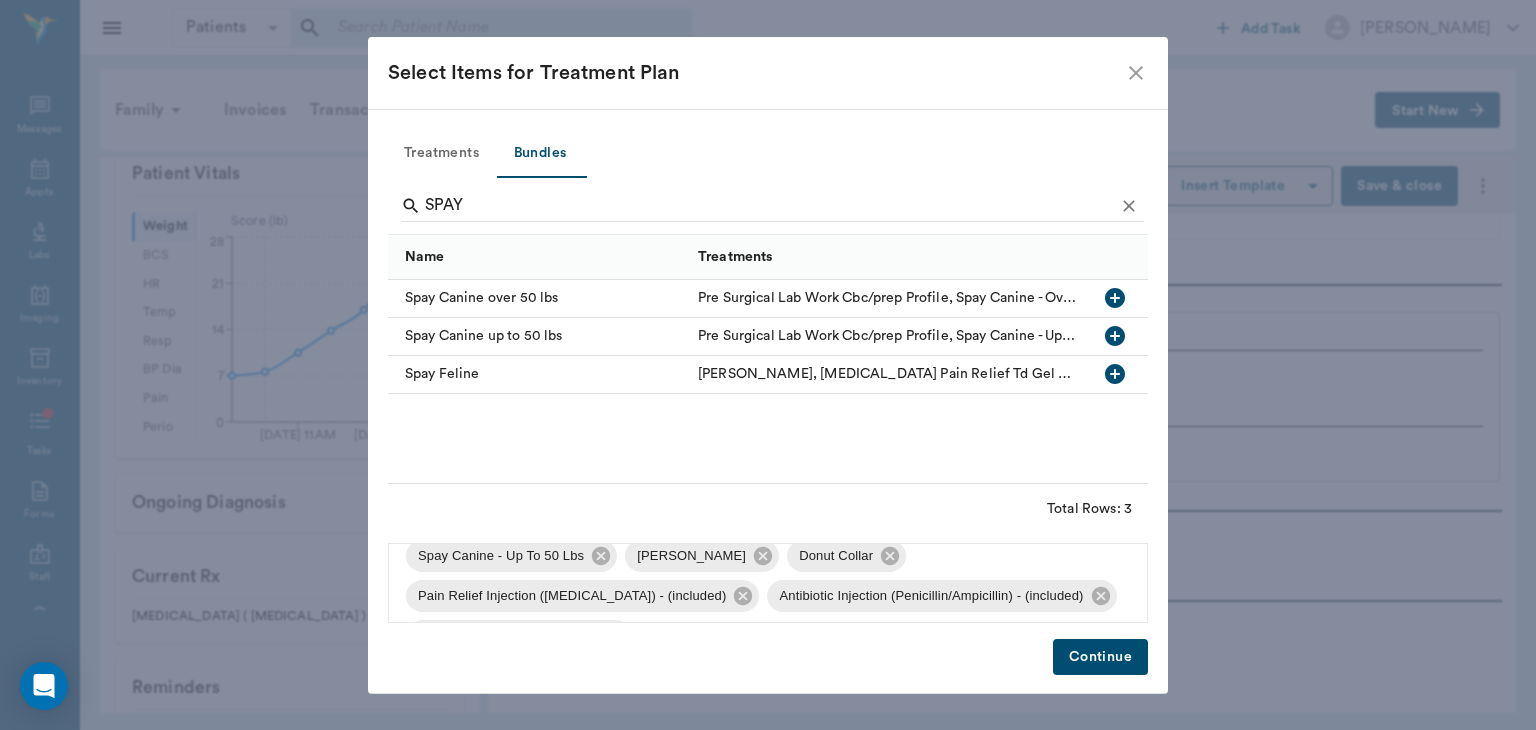 click 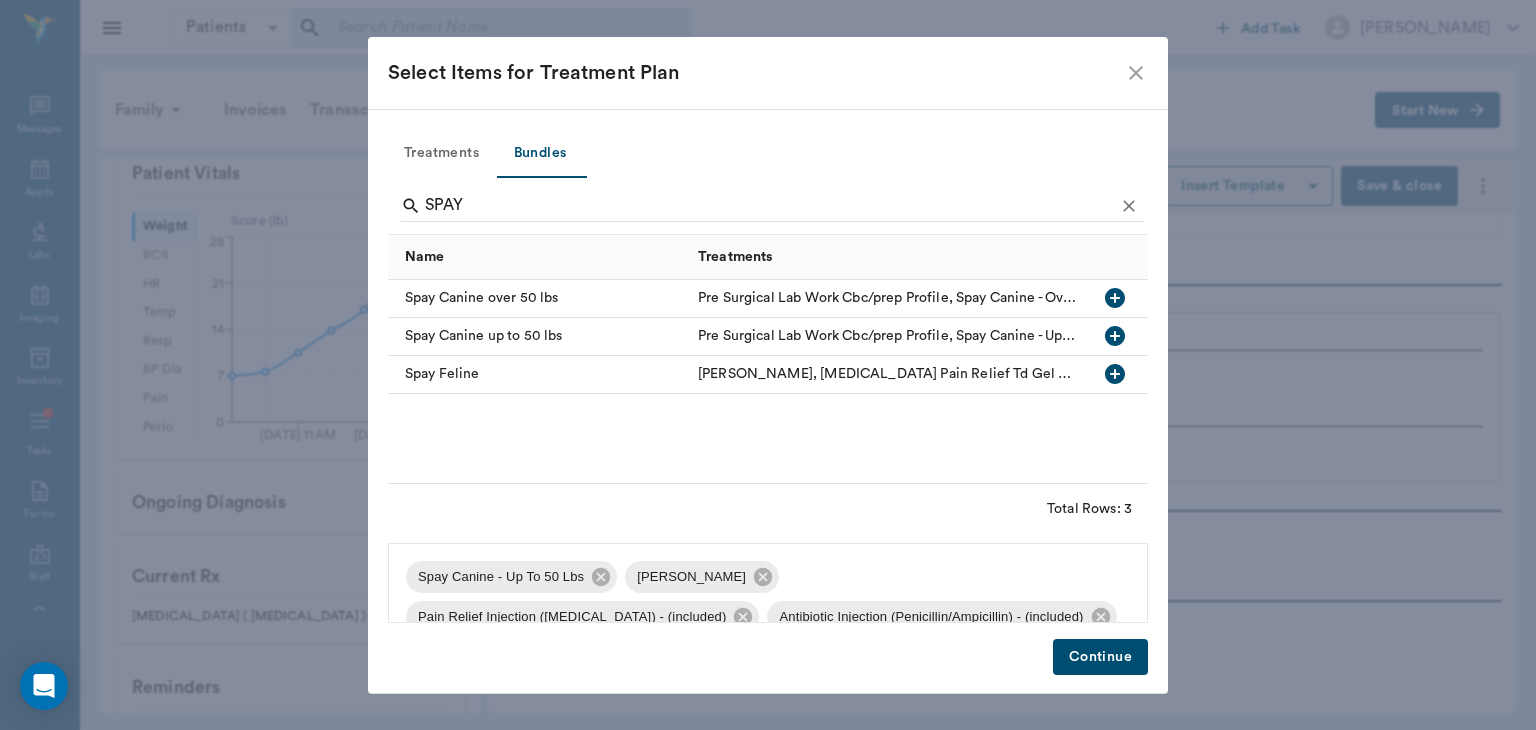scroll, scrollTop: 27, scrollLeft: 0, axis: vertical 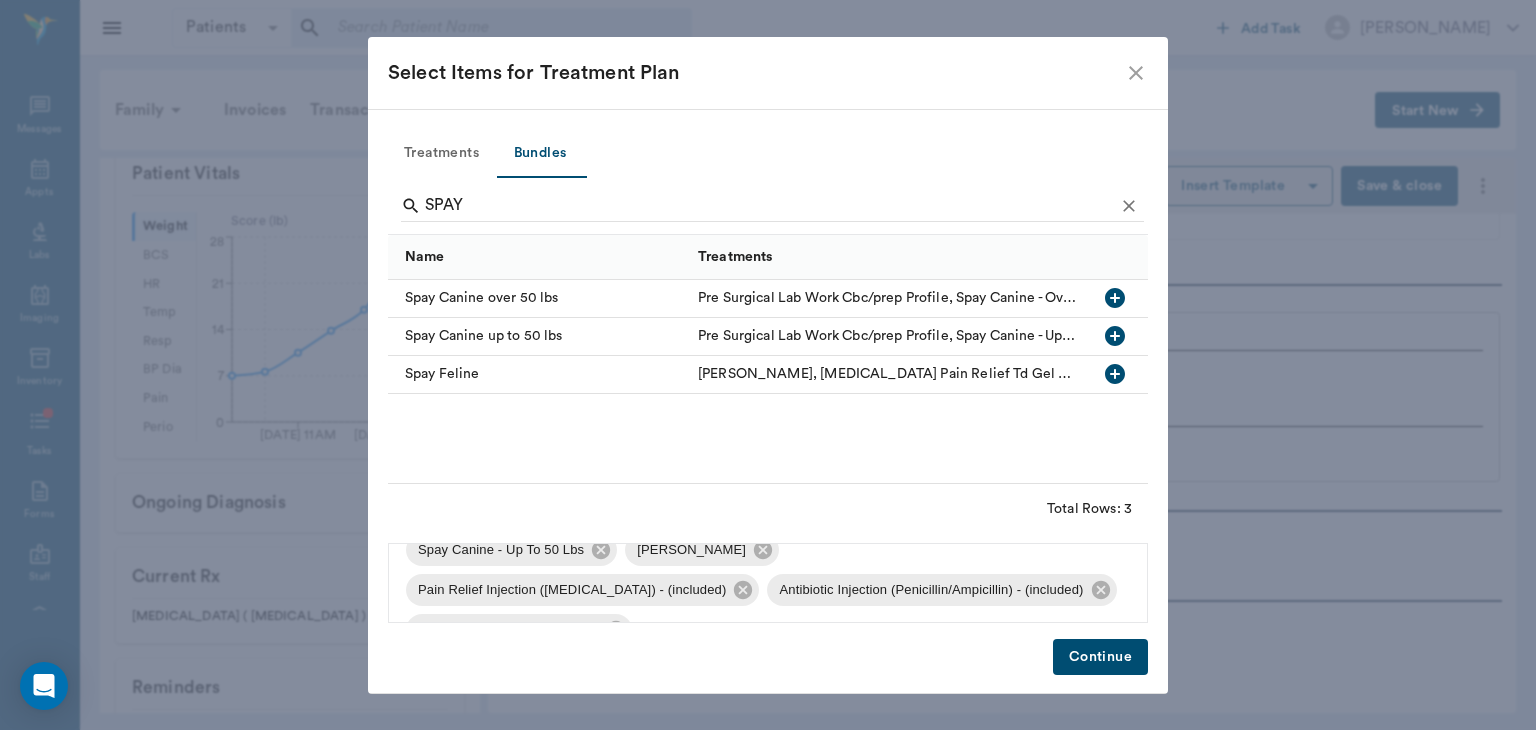 click on "Continue" at bounding box center [1100, 657] 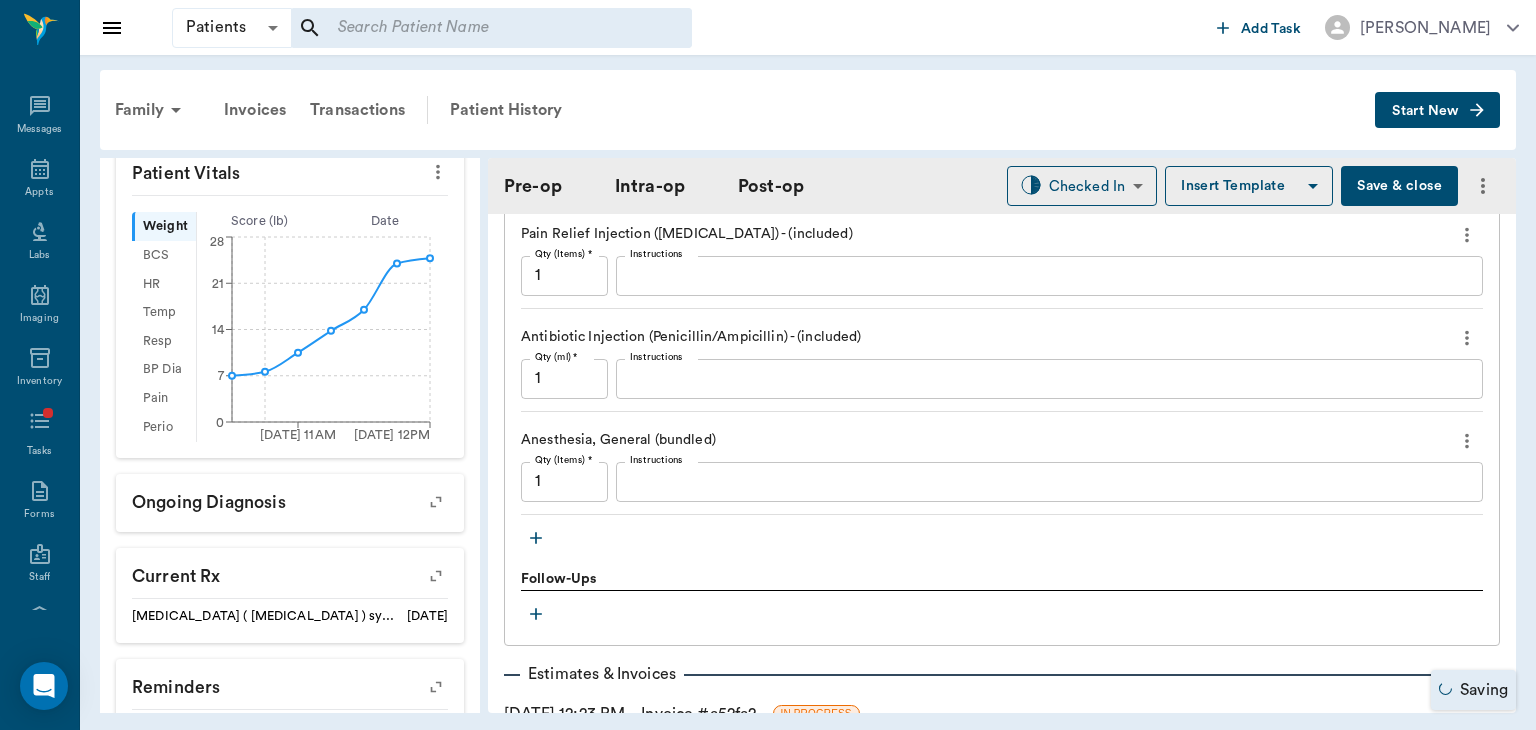 scroll, scrollTop: 1970, scrollLeft: 0, axis: vertical 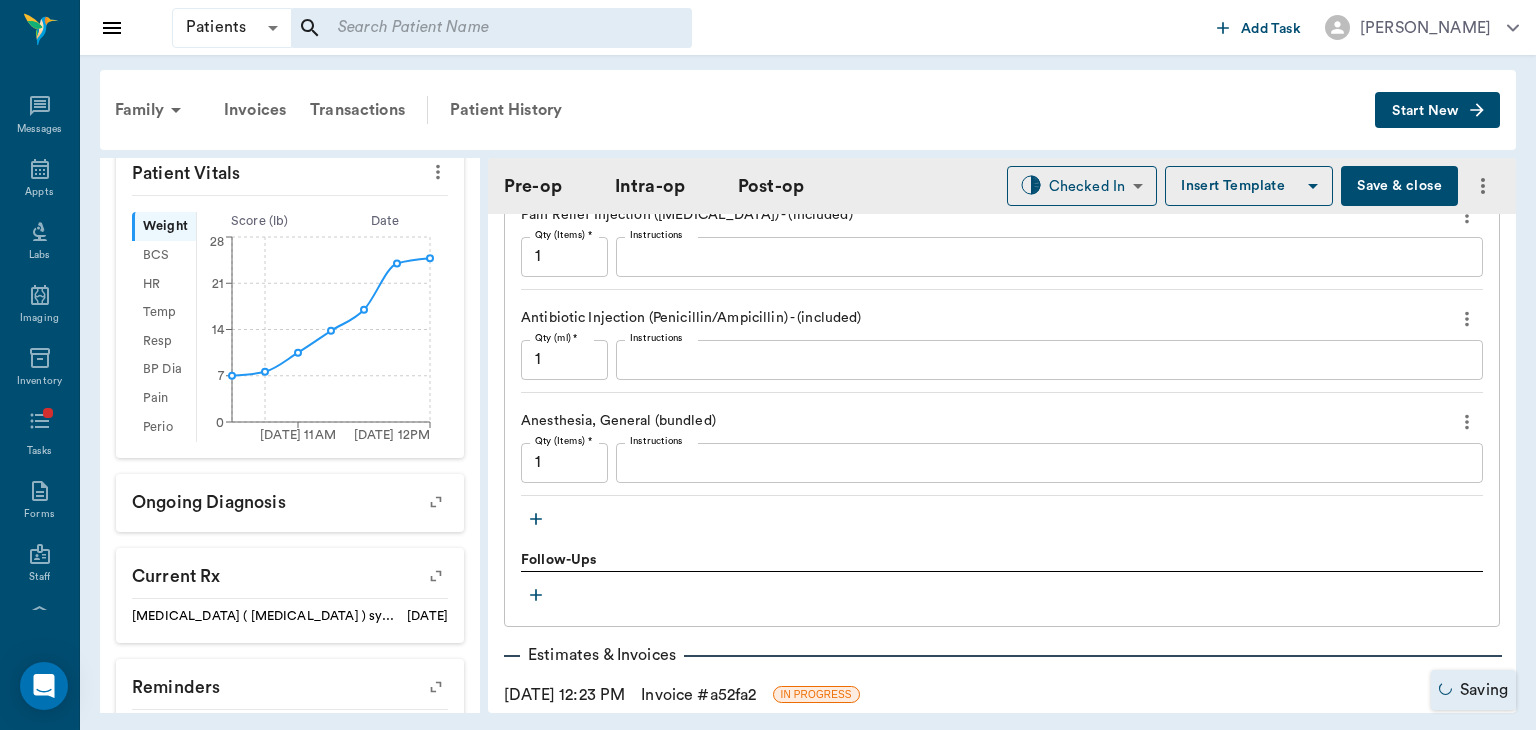 click 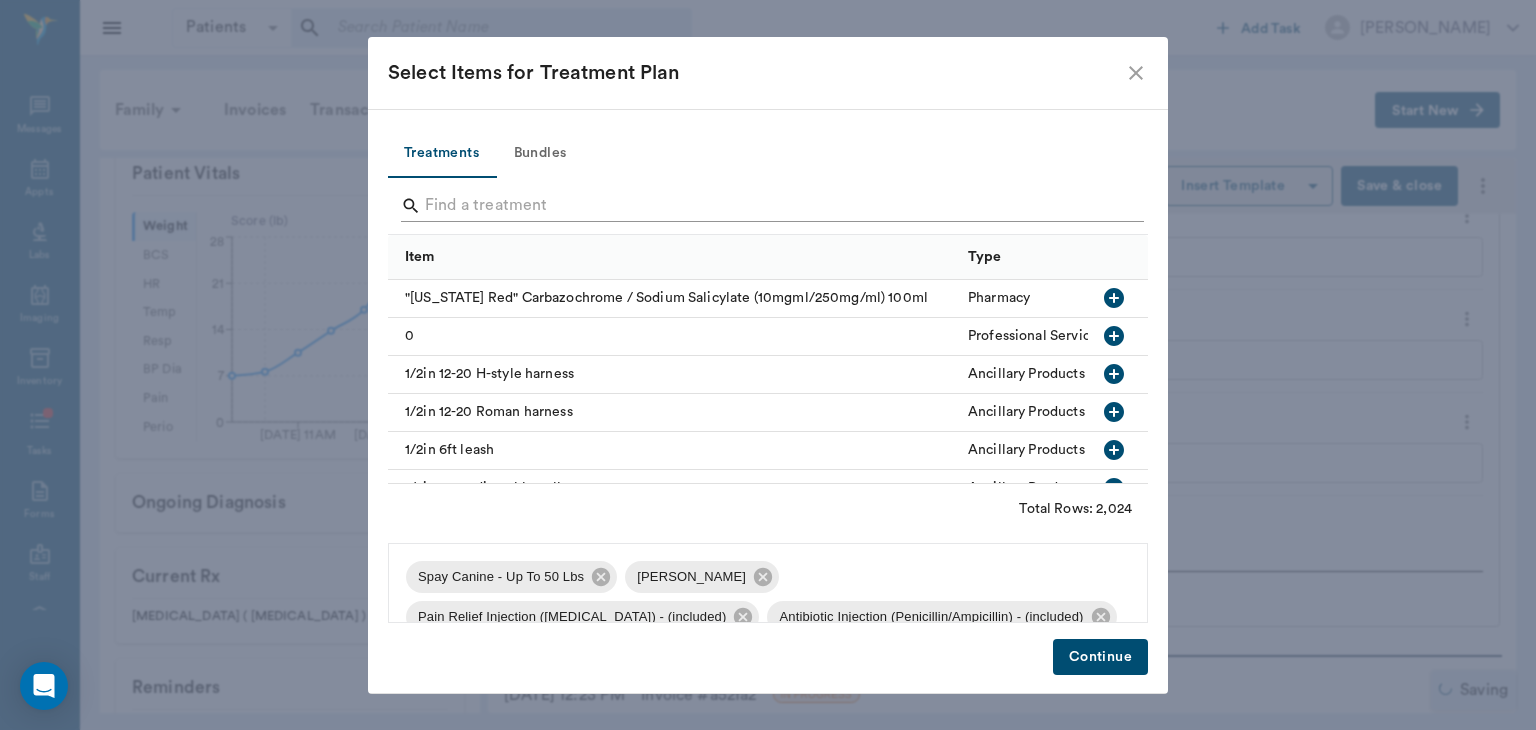 click at bounding box center (769, 206) 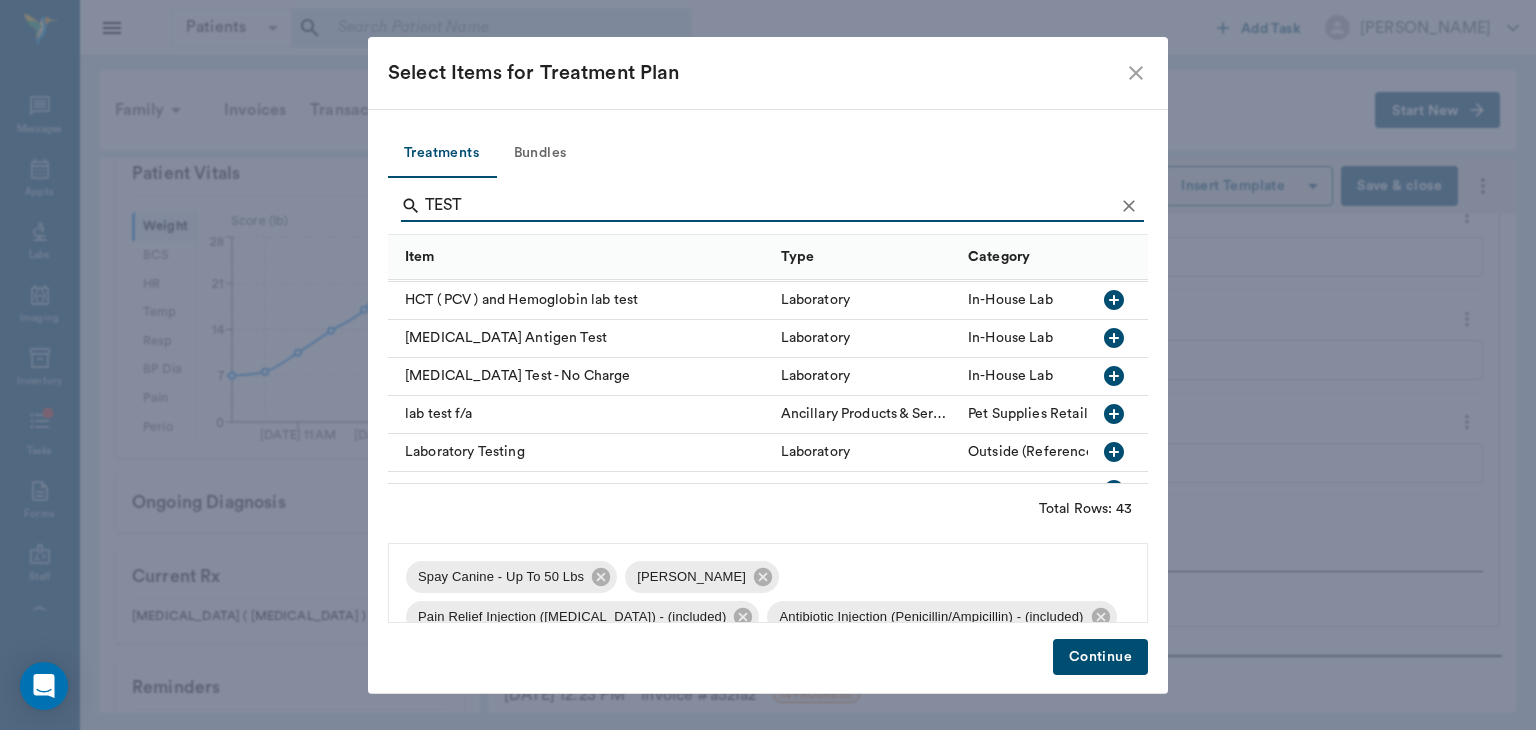 scroll, scrollTop: 797, scrollLeft: 0, axis: vertical 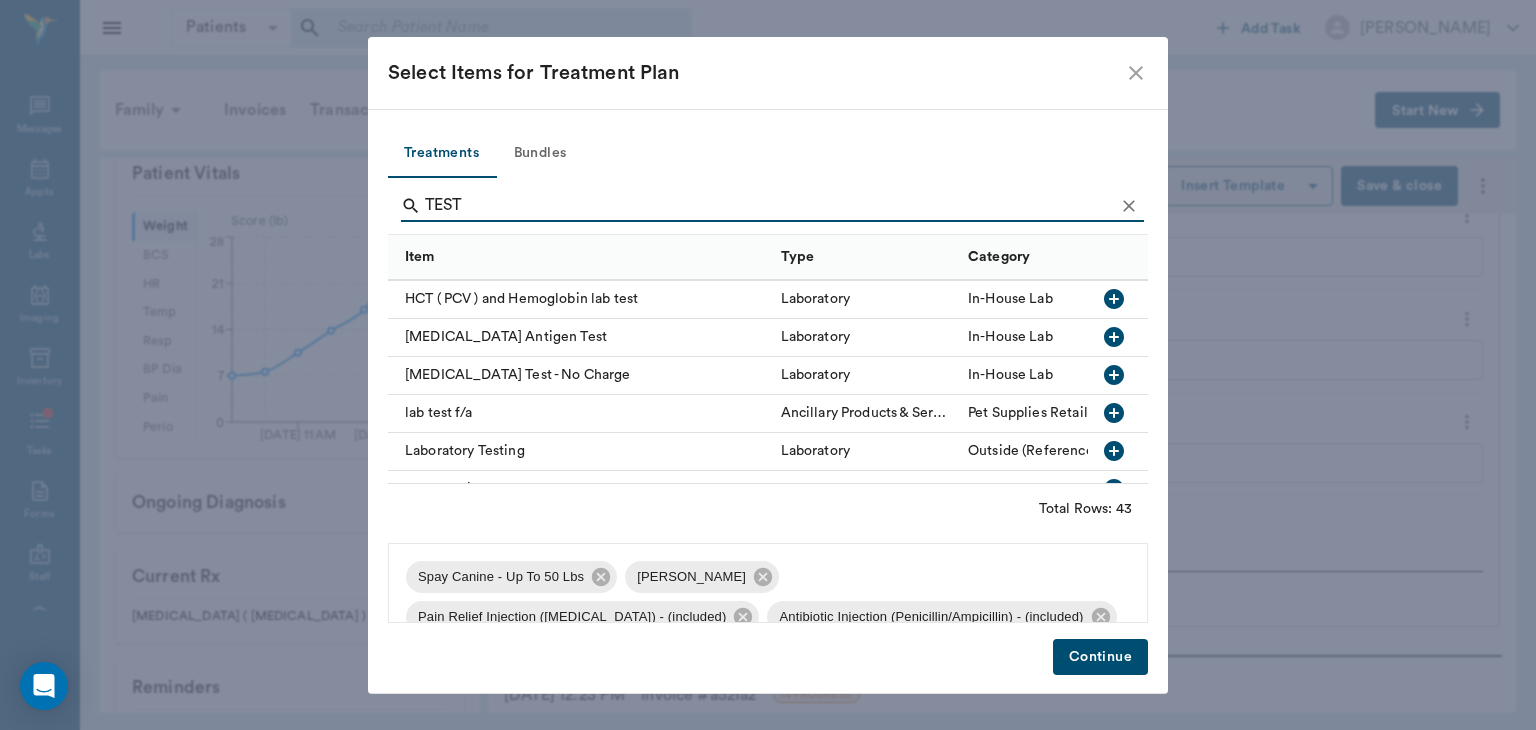 type on "TEST" 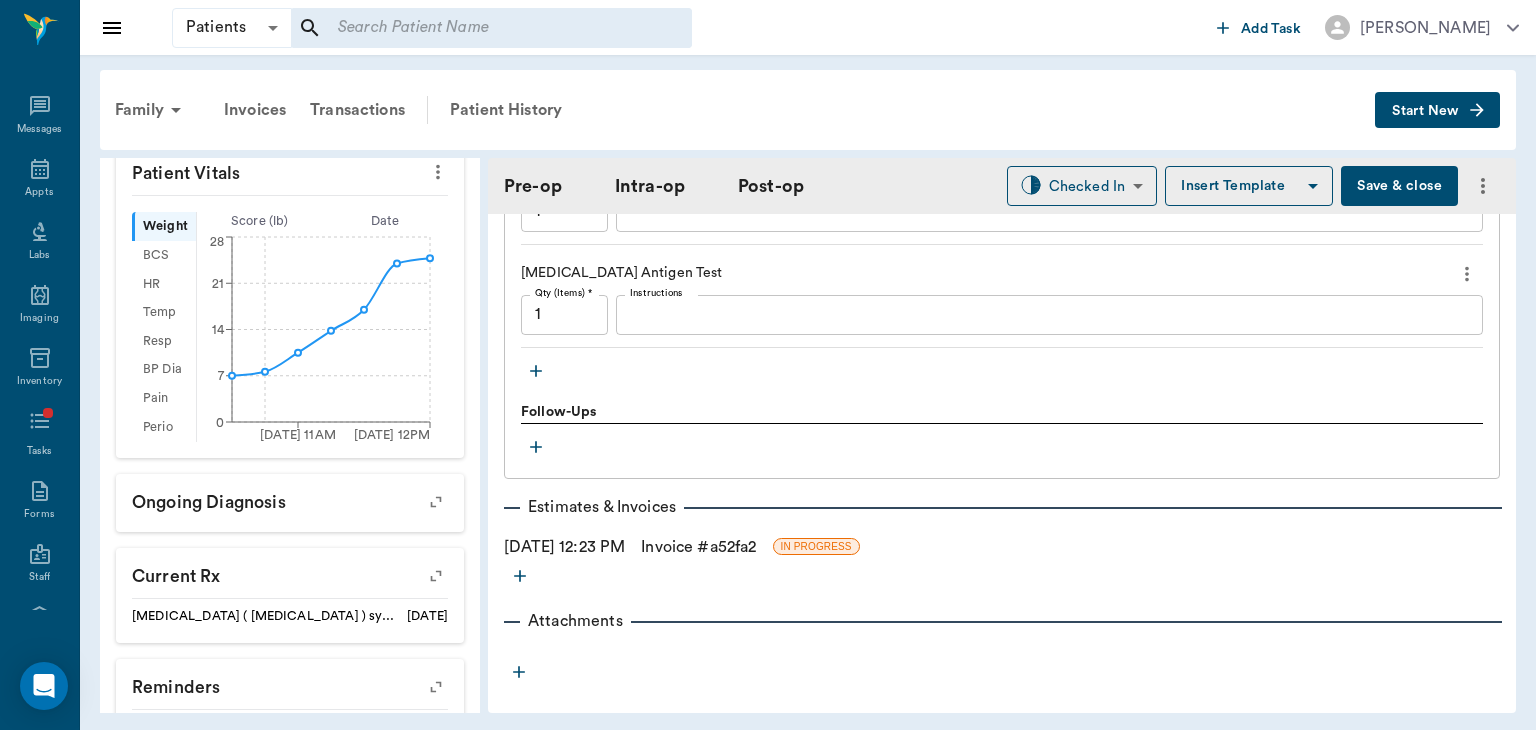 scroll, scrollTop: 2222, scrollLeft: 0, axis: vertical 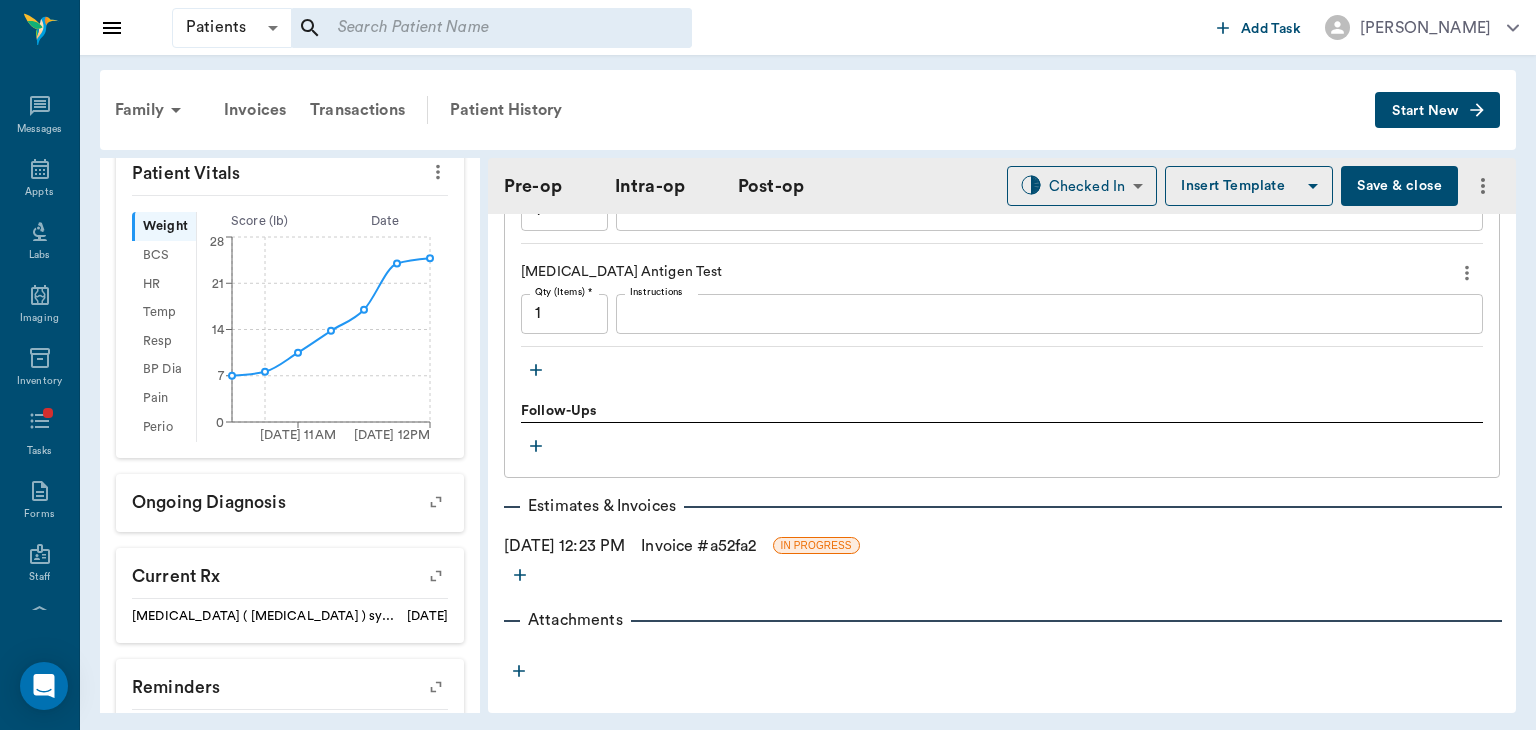 click on "Instructions" at bounding box center [1049, 313] 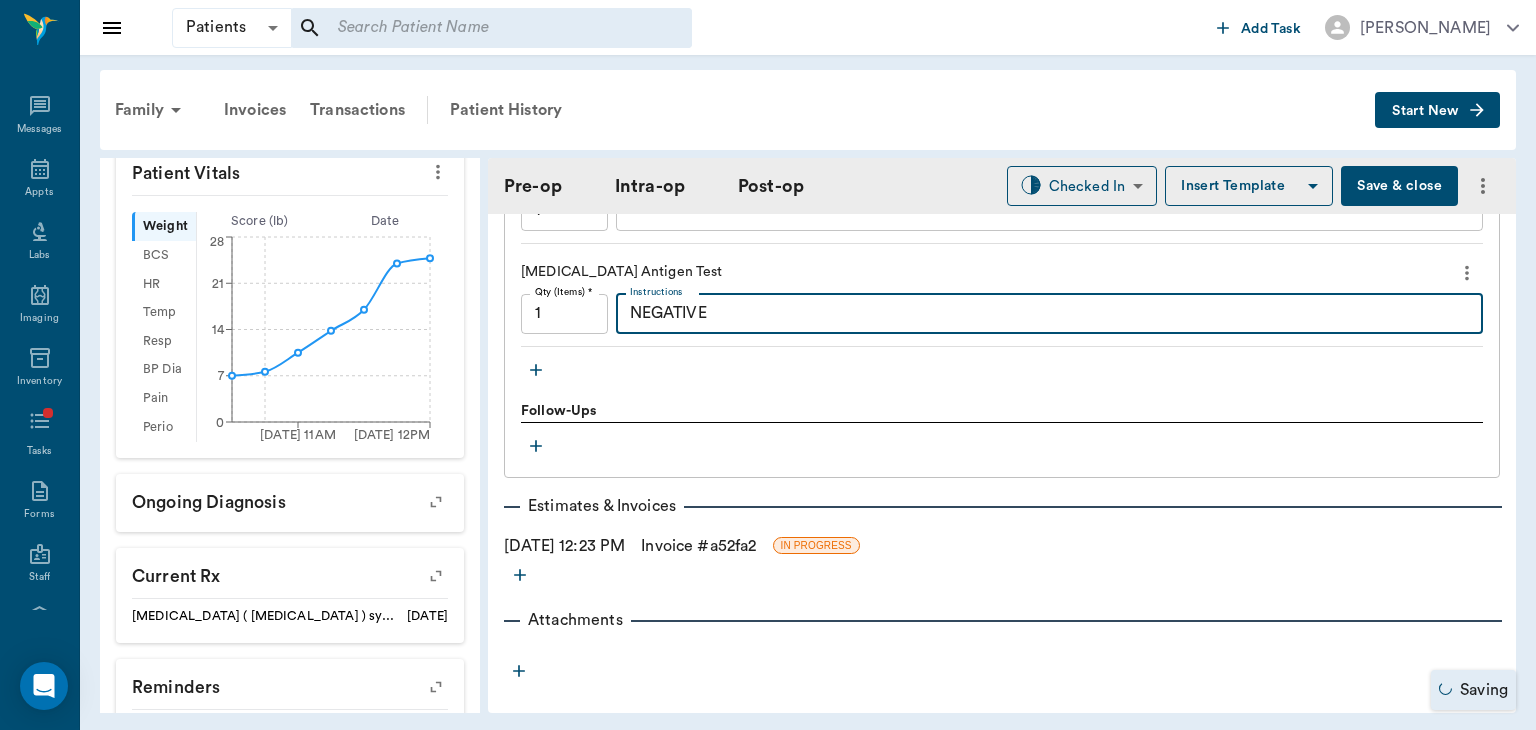 type on "NEGATIVE" 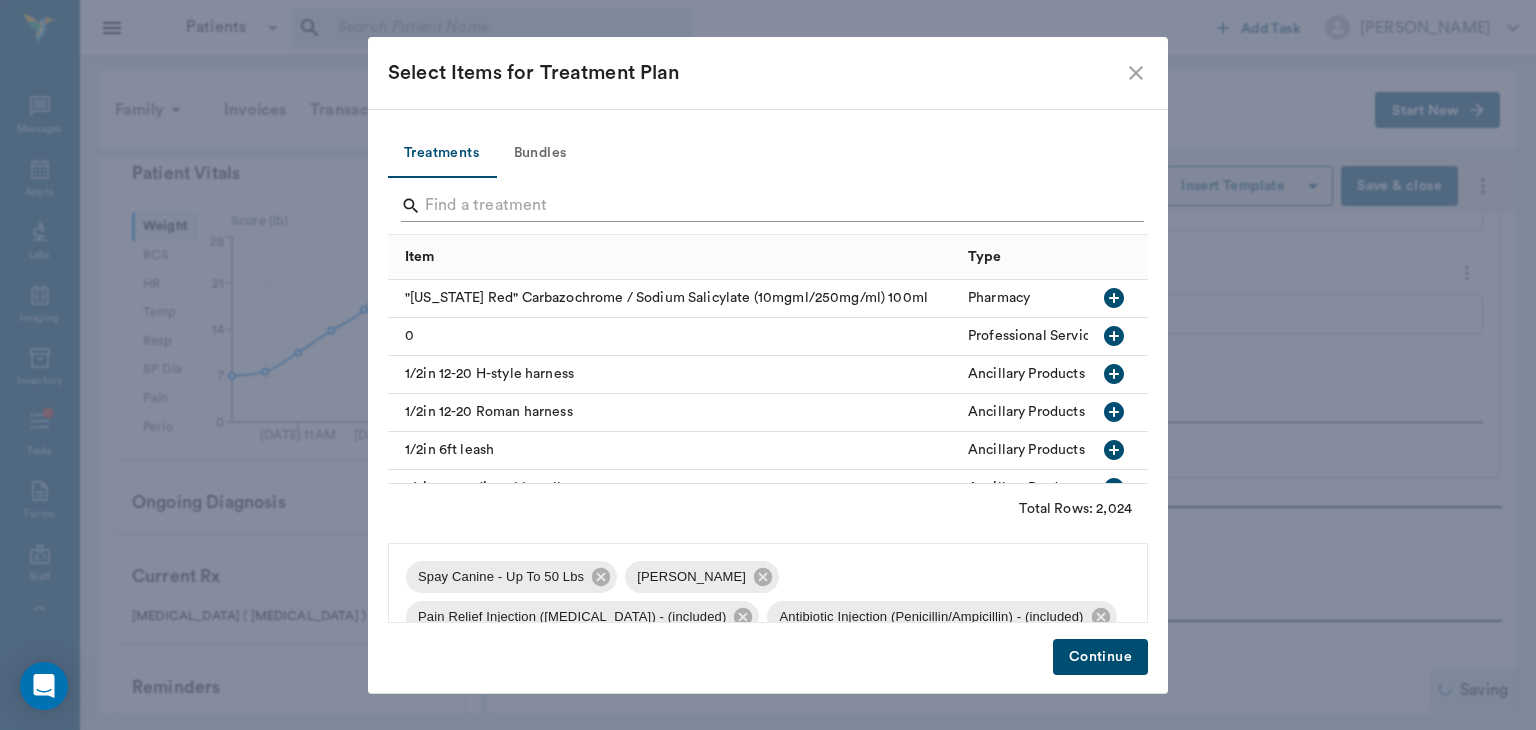 click at bounding box center (769, 206) 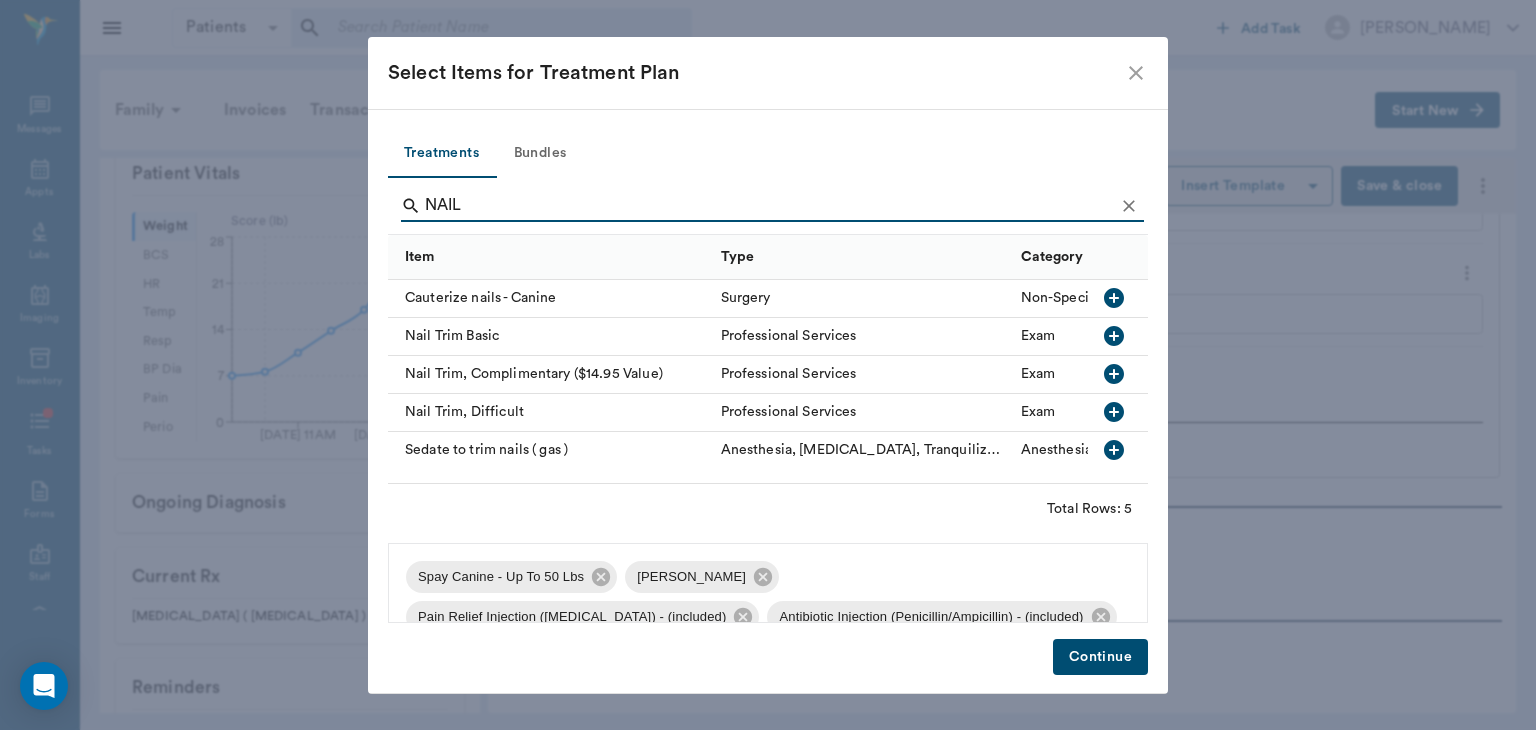type on "NAIL" 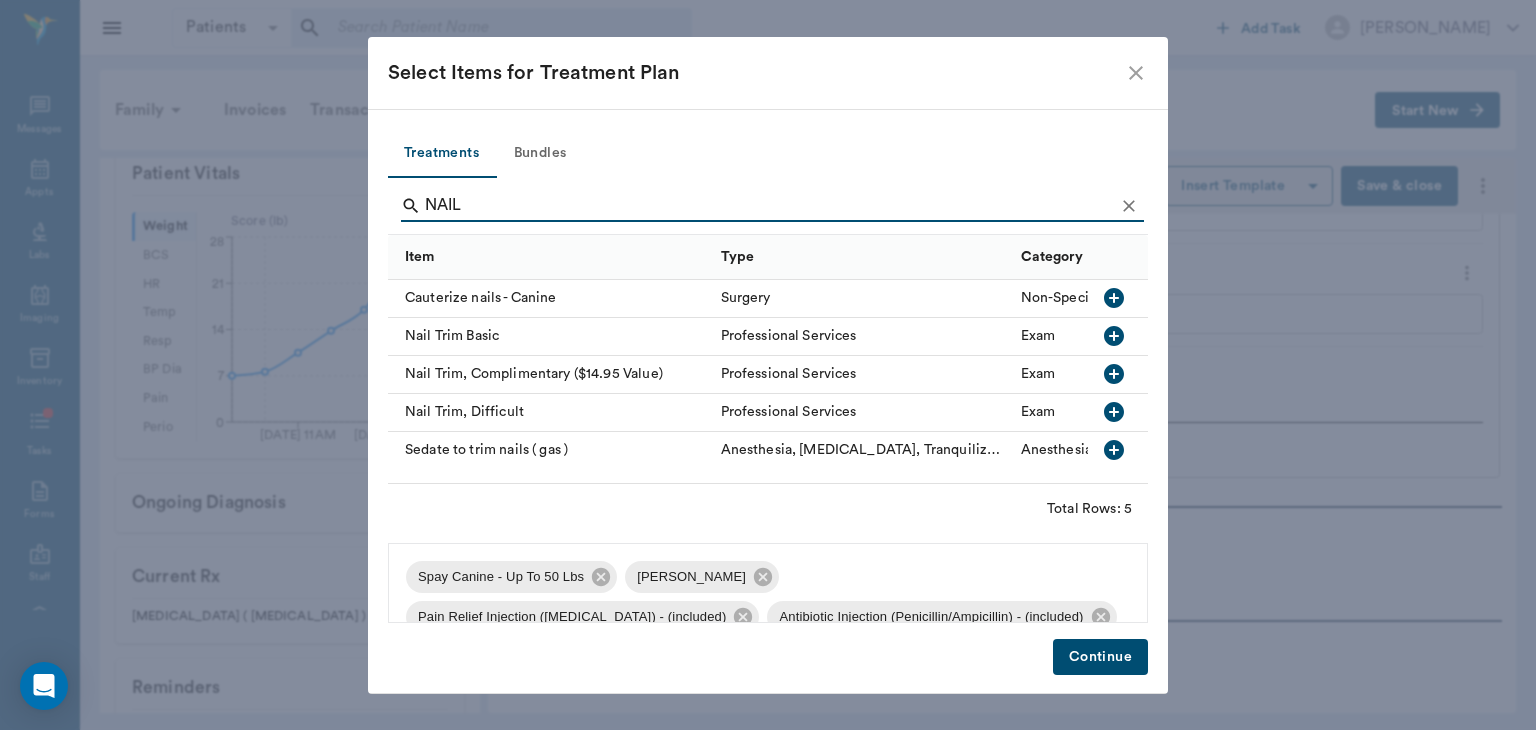 click 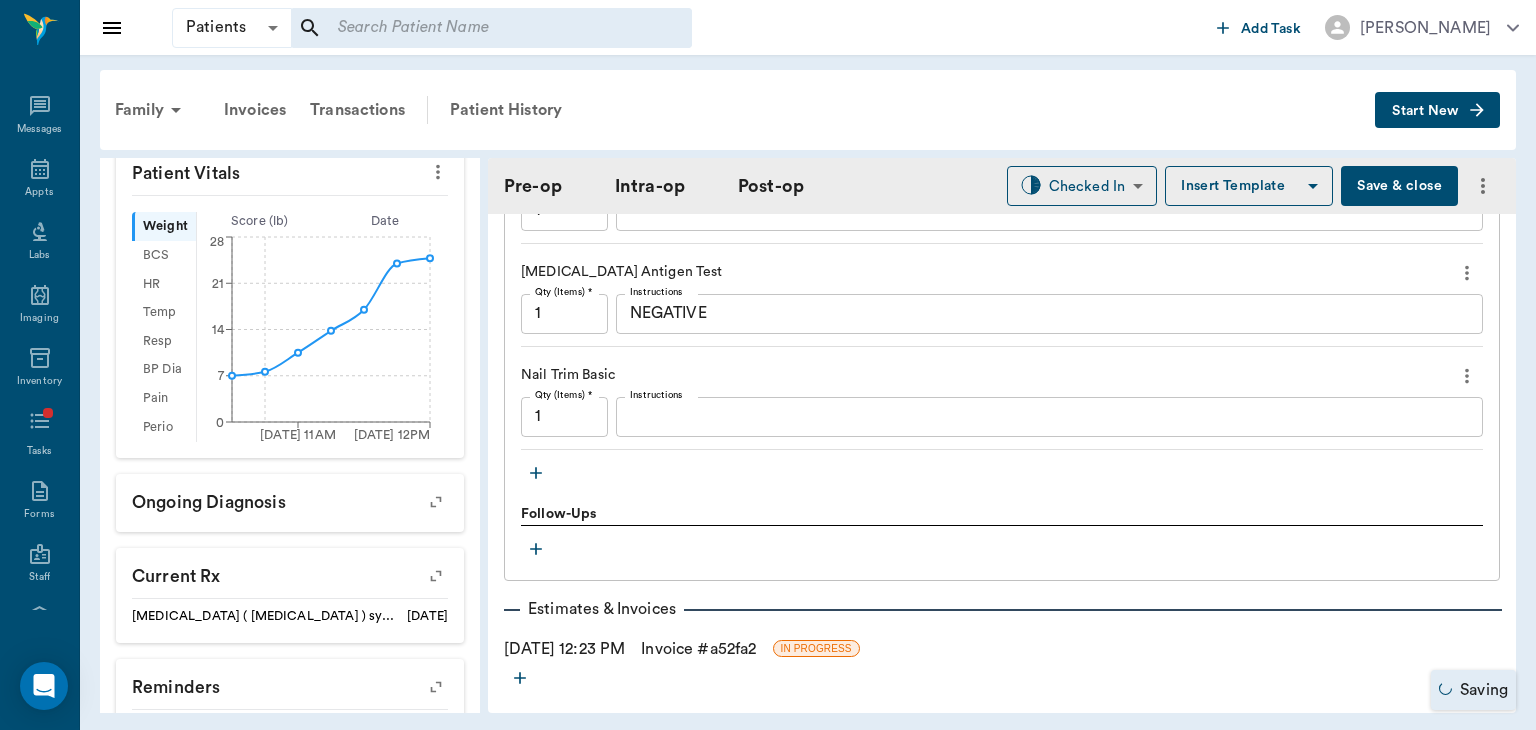 click 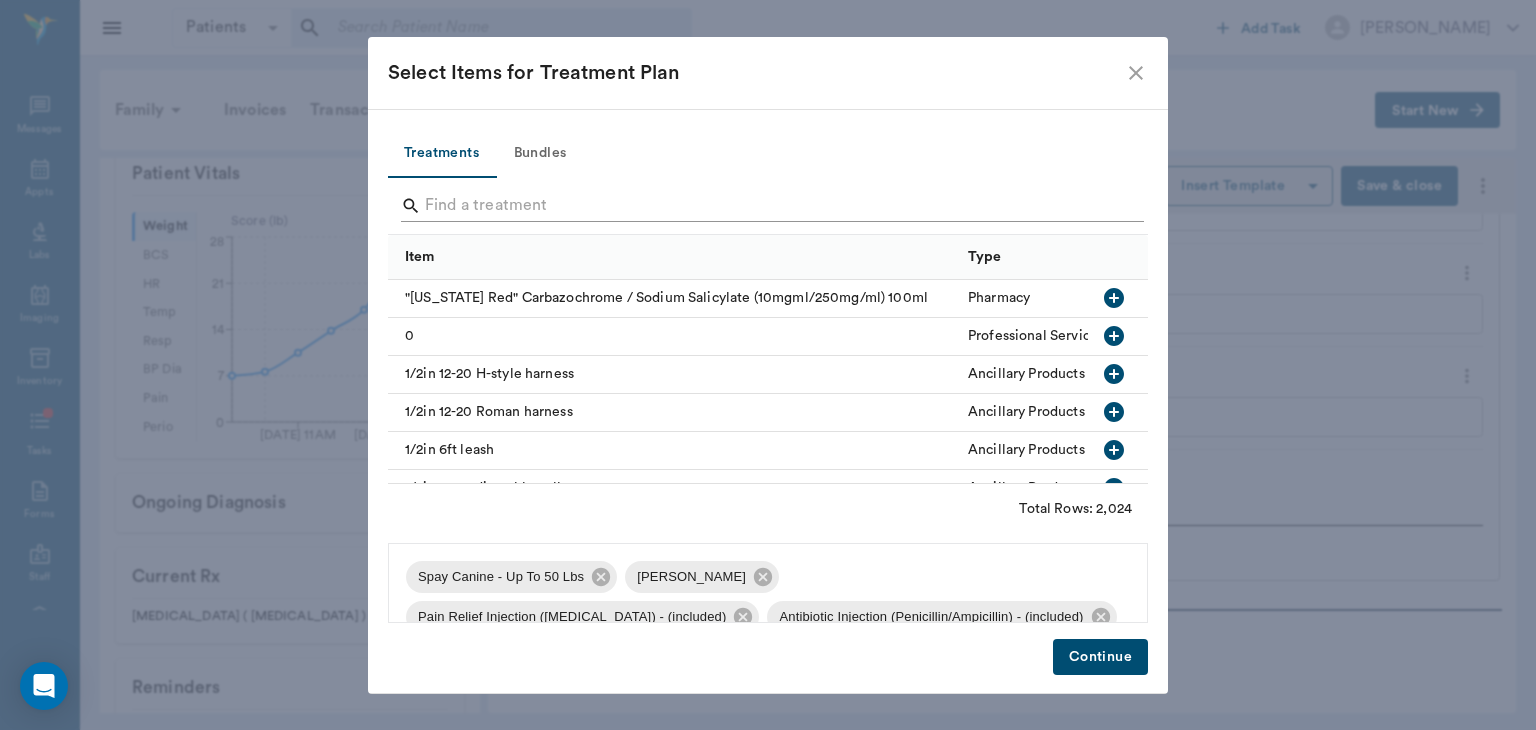 click at bounding box center (769, 206) 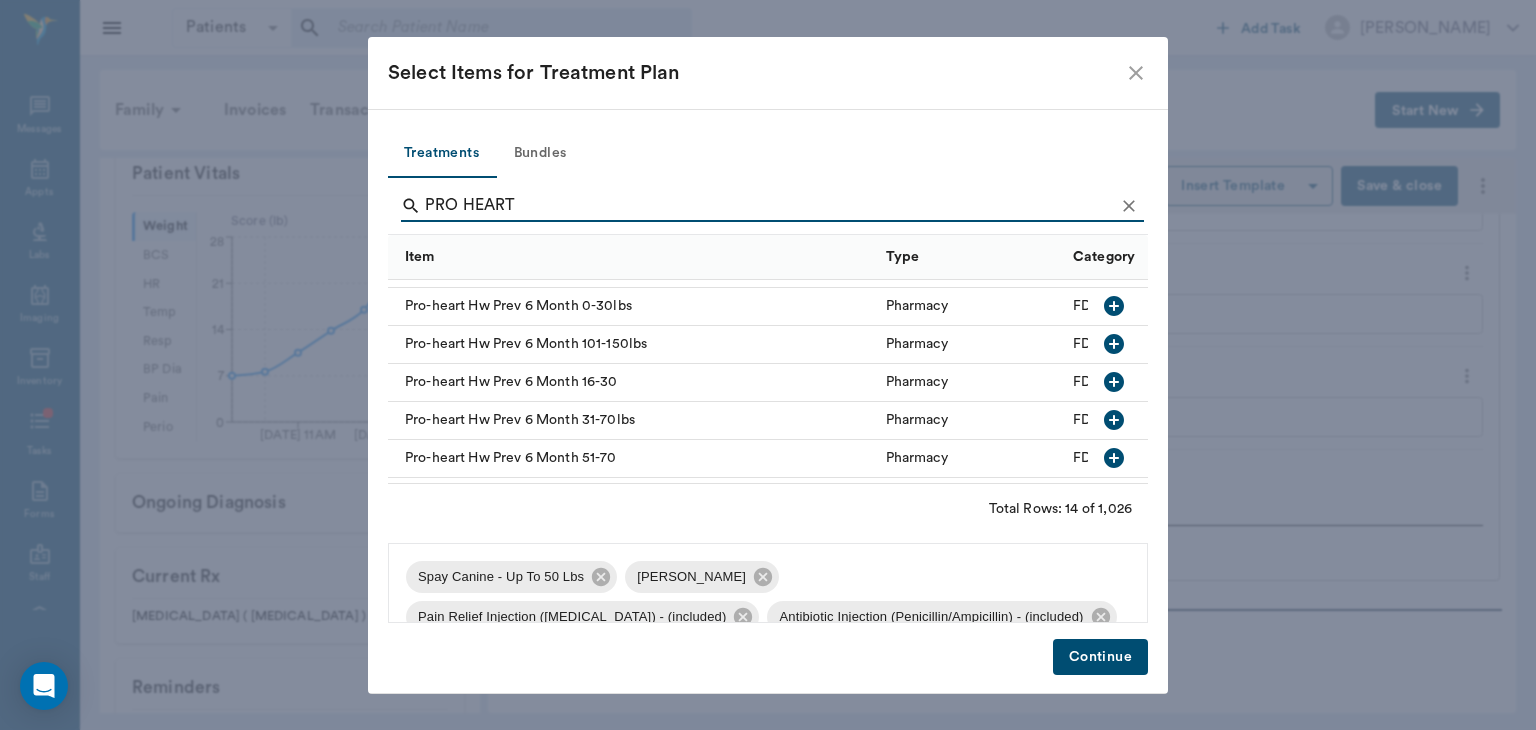 scroll, scrollTop: 263, scrollLeft: 0, axis: vertical 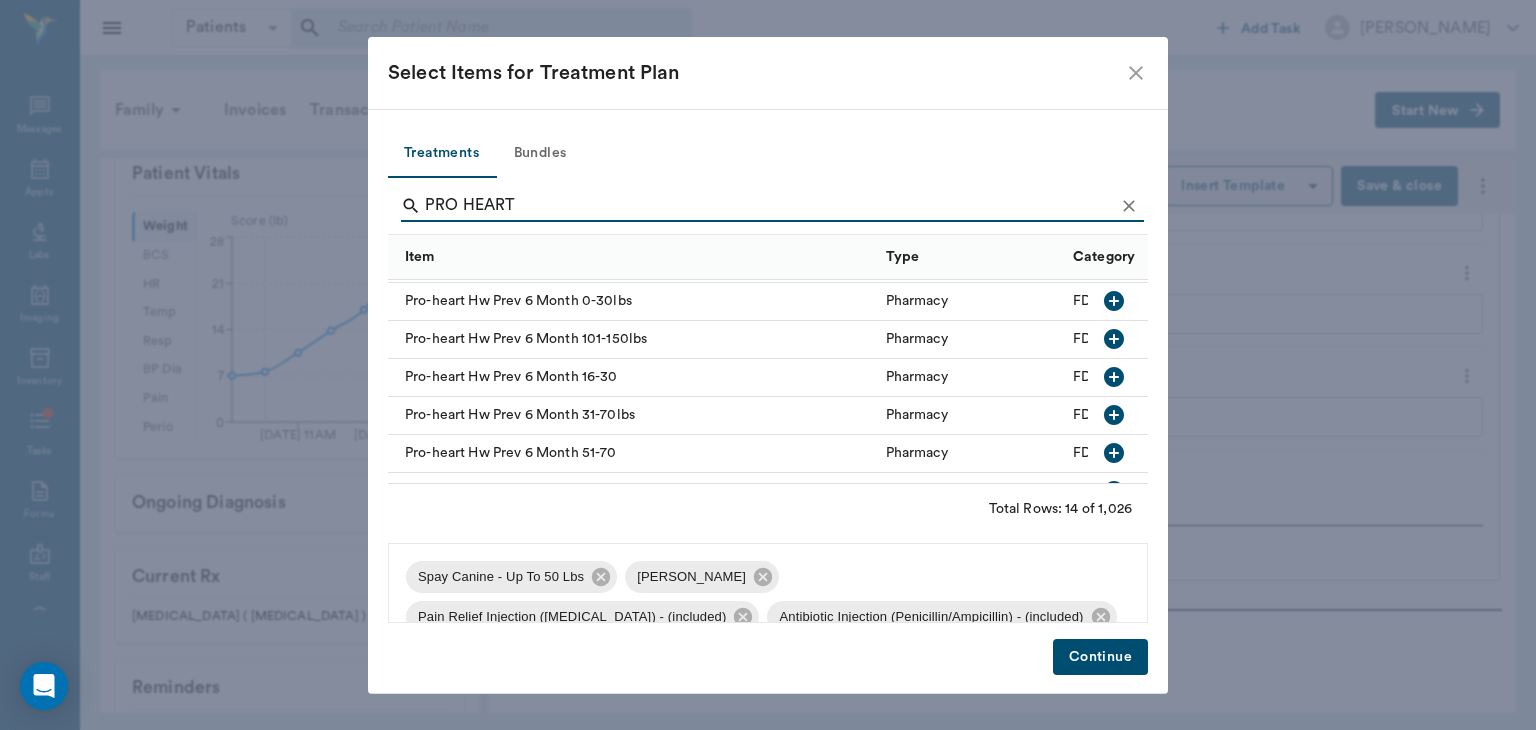 type on "PRO HEART" 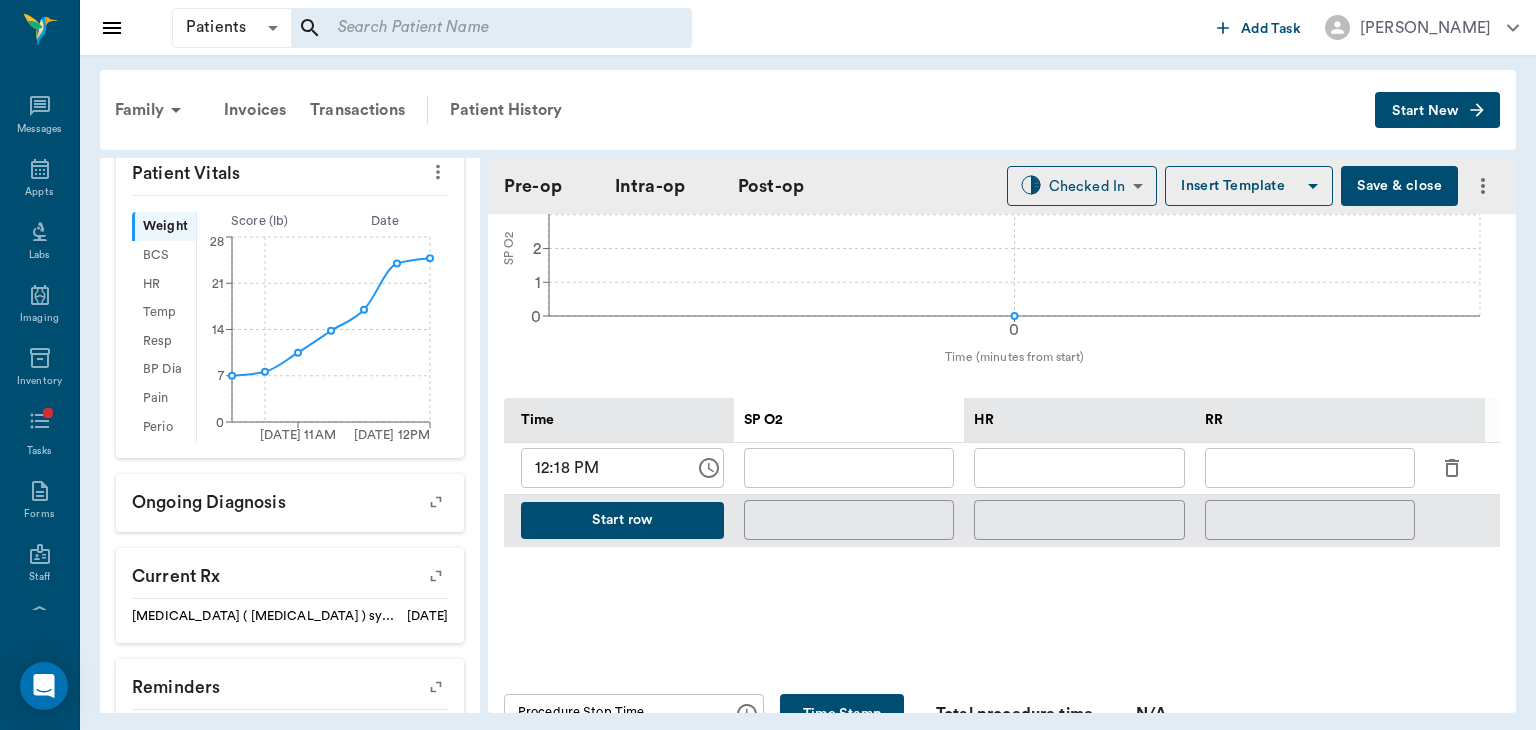 scroll, scrollTop: 800, scrollLeft: 0, axis: vertical 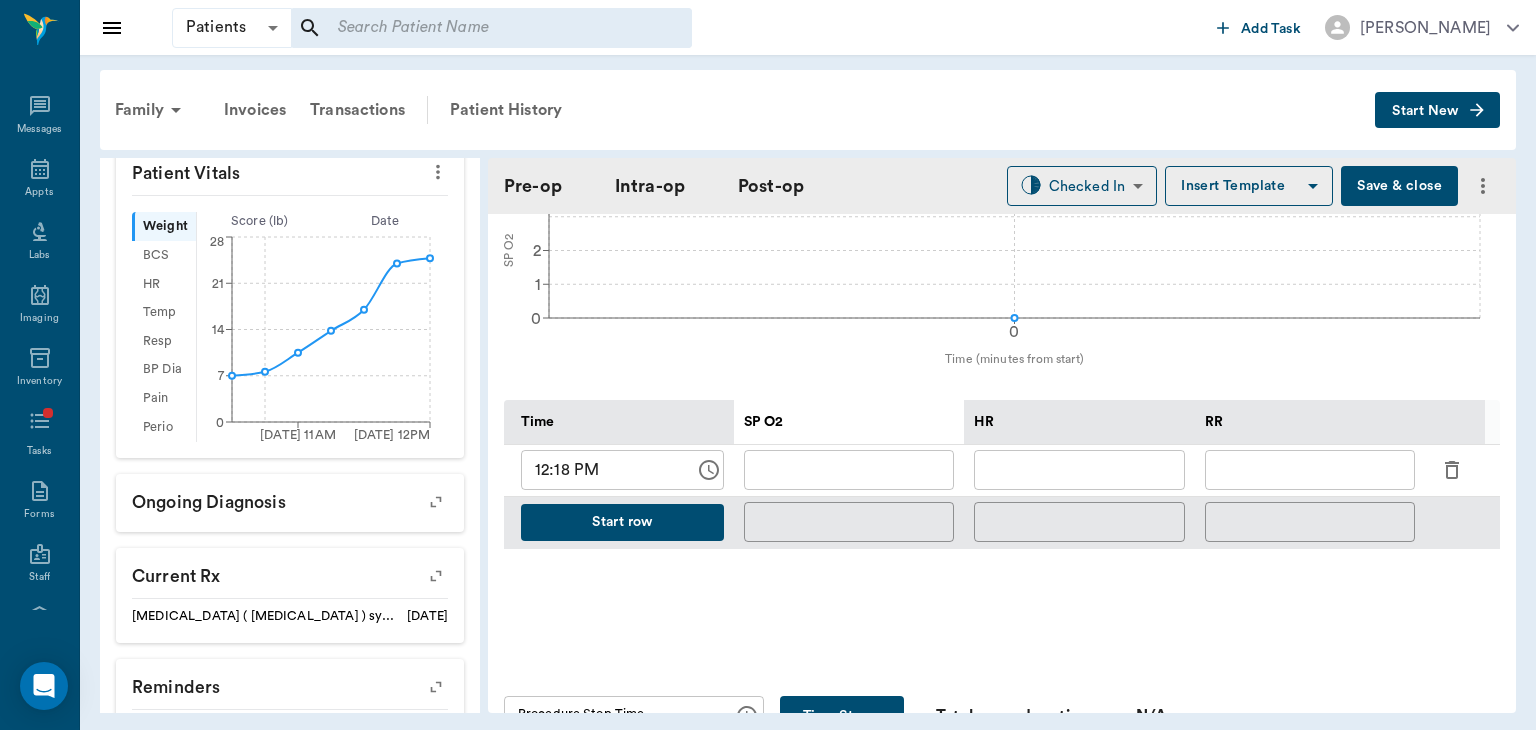 click 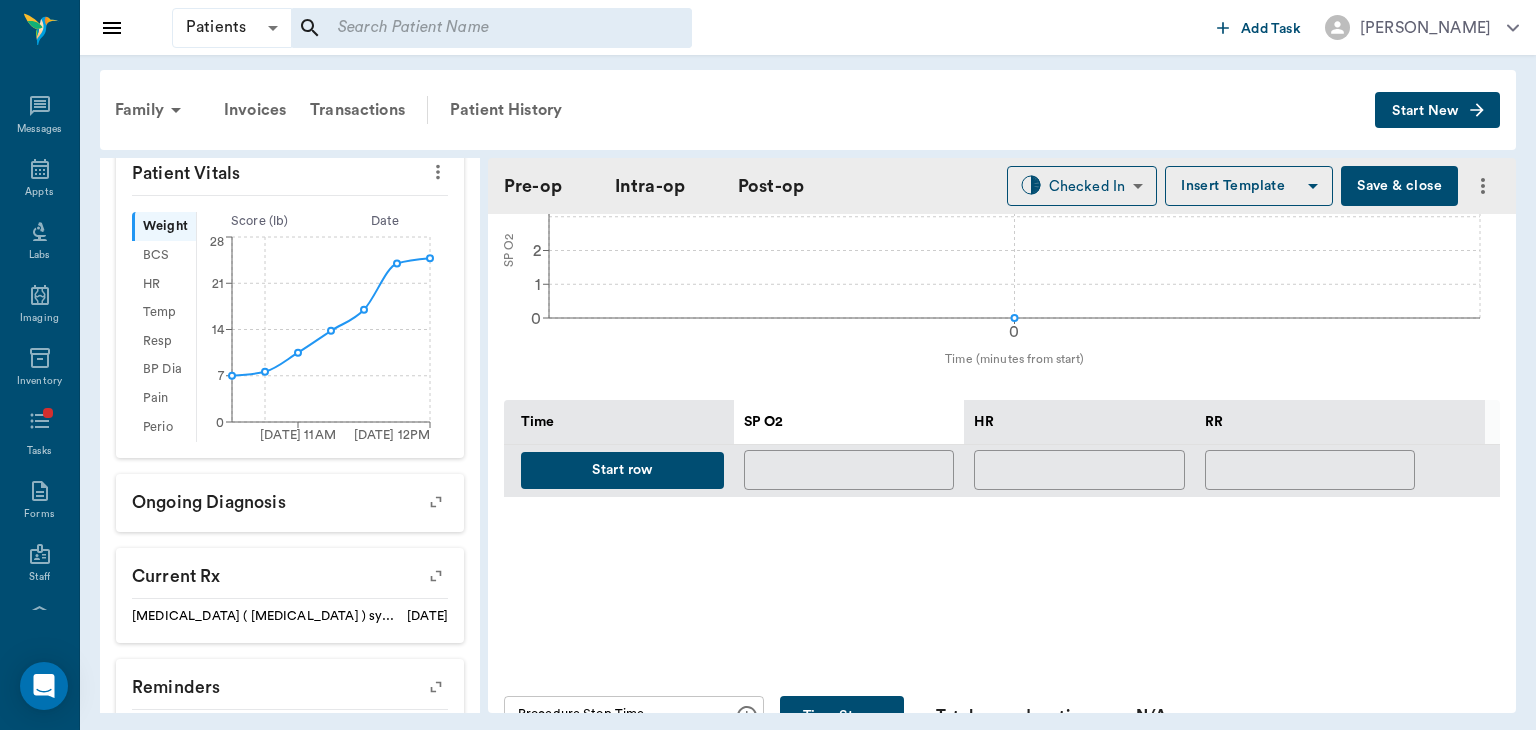 click on "Start row" at bounding box center [622, 470] 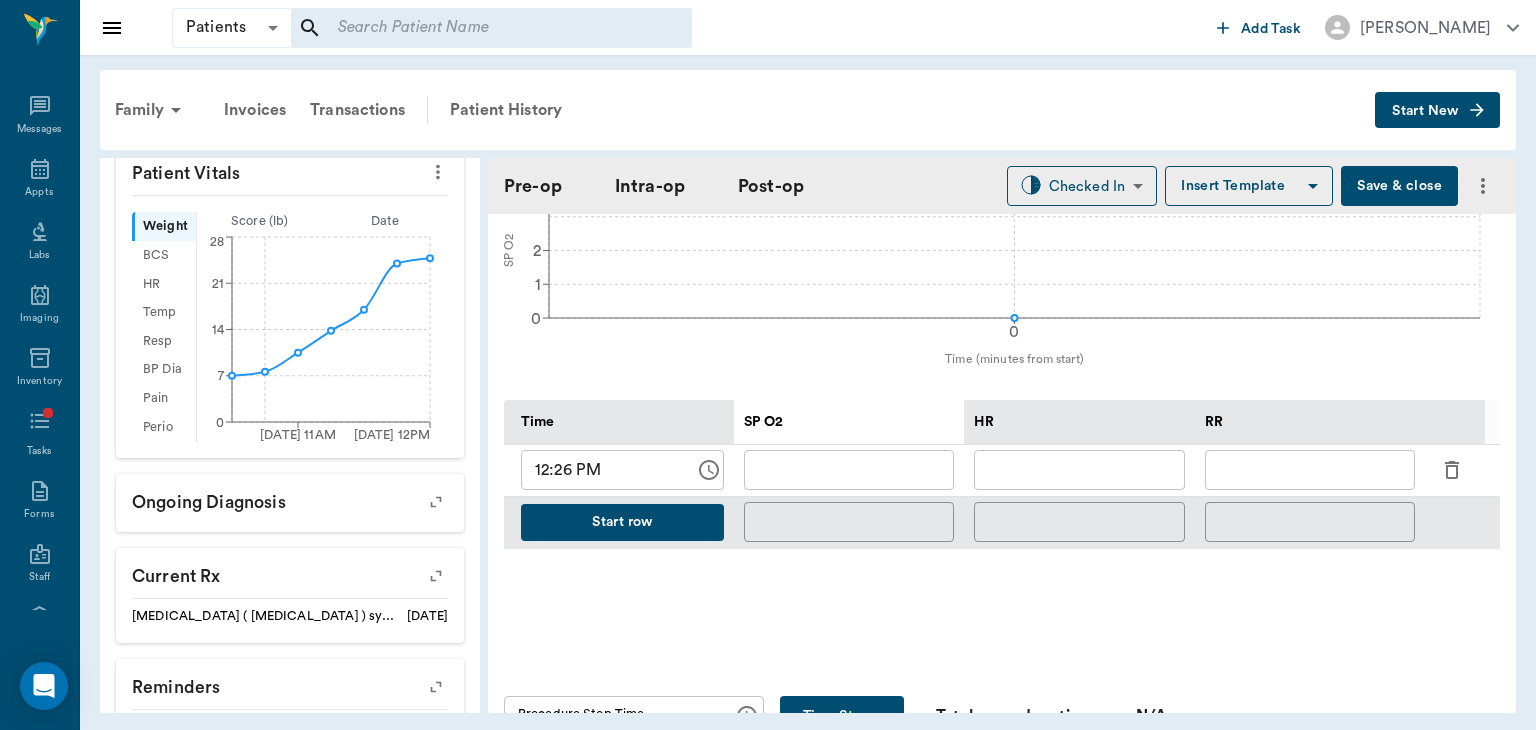click at bounding box center (1310, 470) 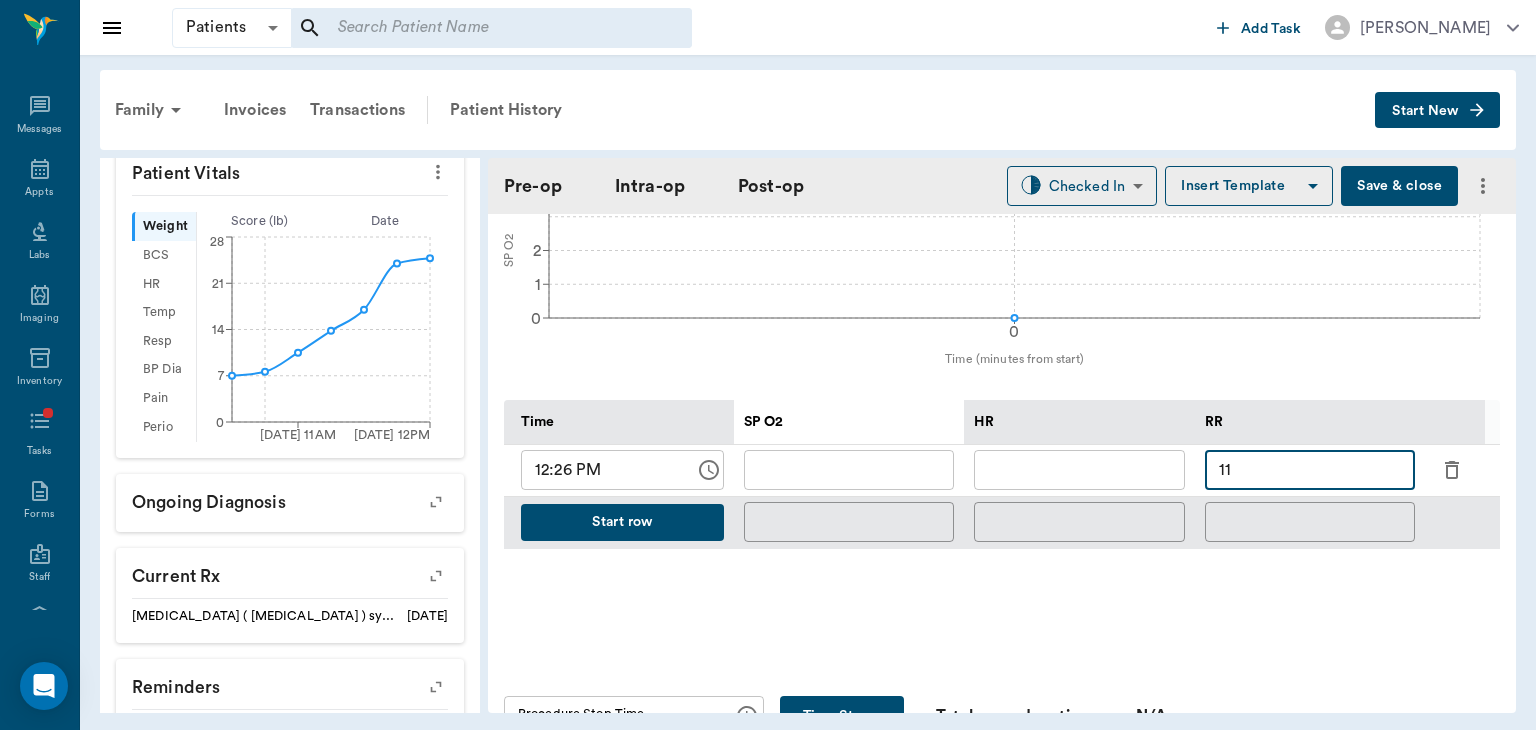 type on "11" 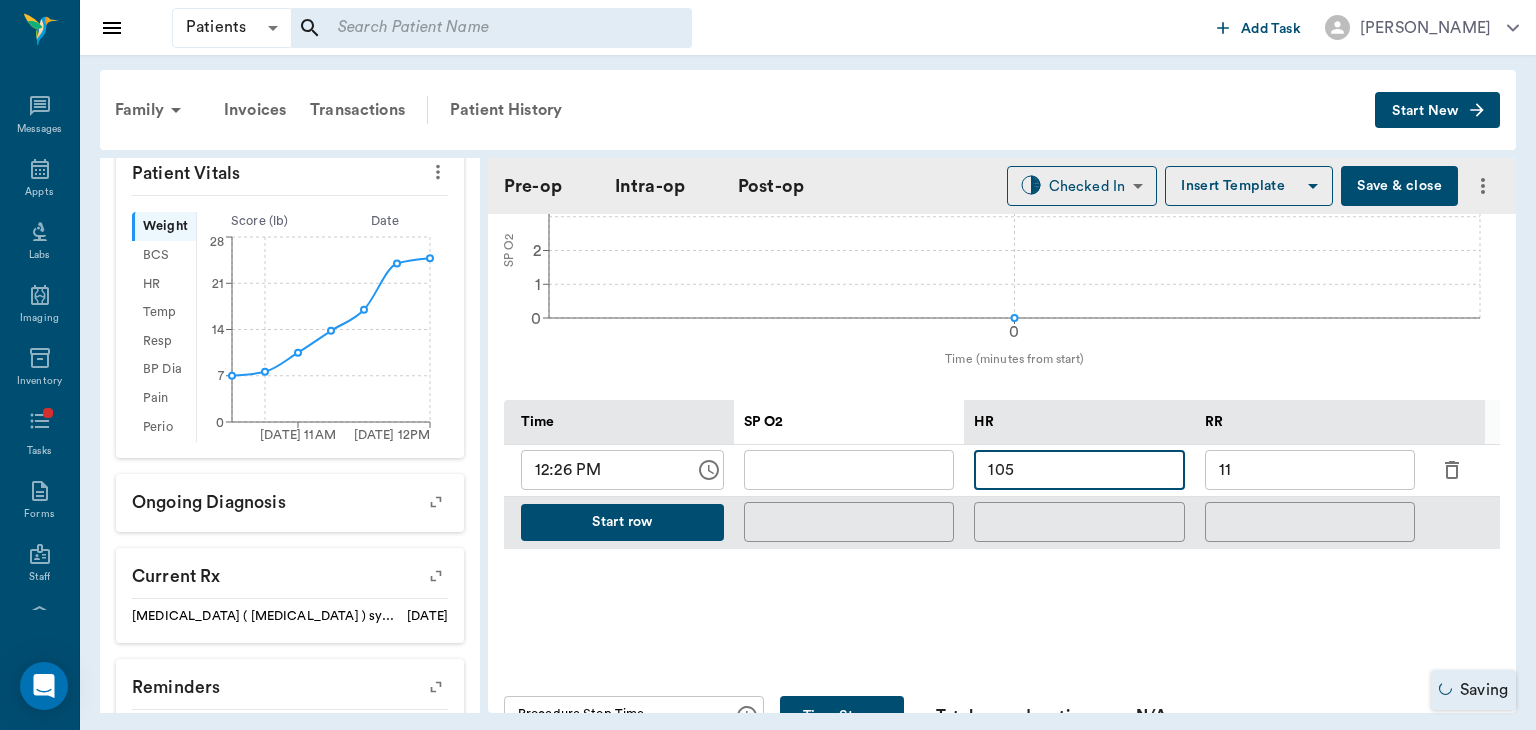 type on "105" 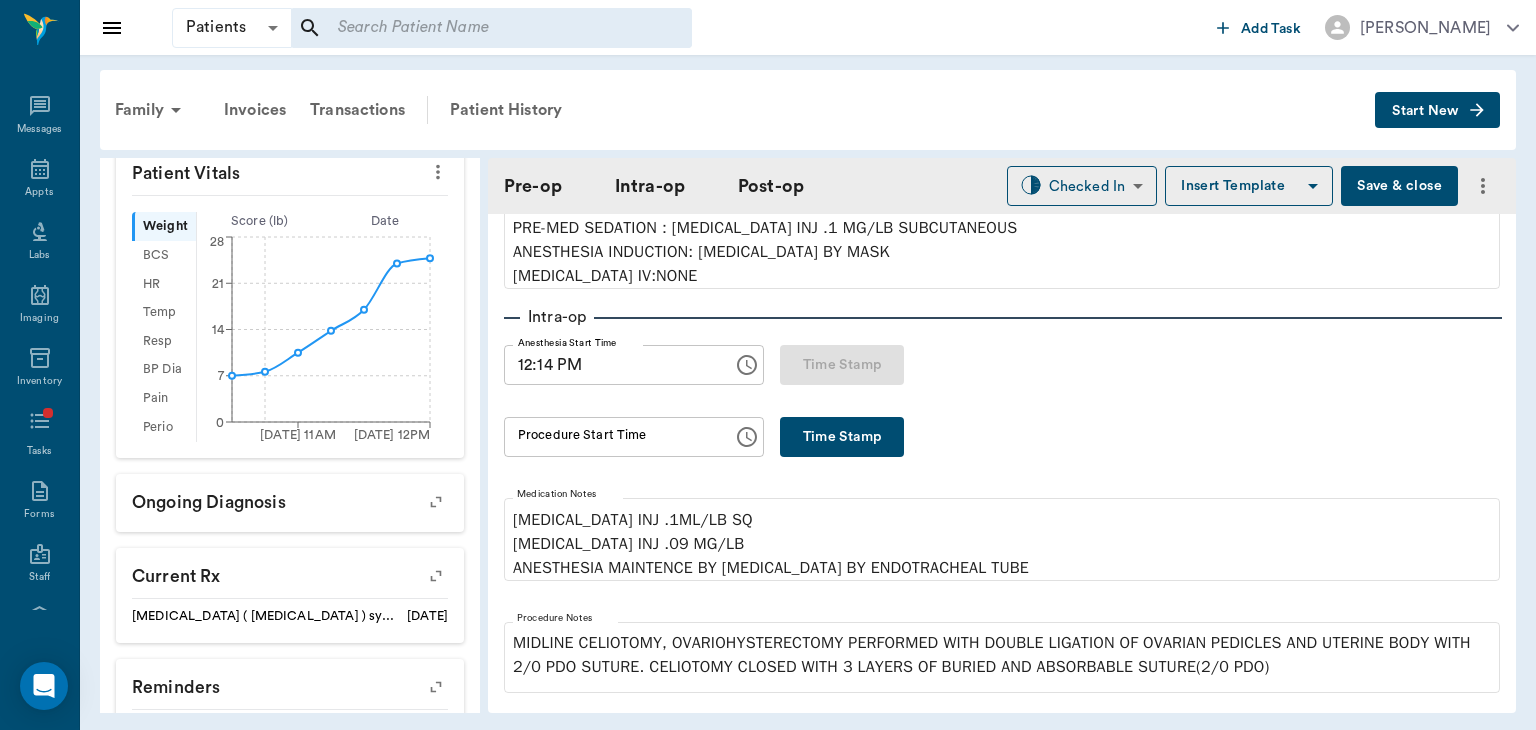 scroll, scrollTop: 208, scrollLeft: 0, axis: vertical 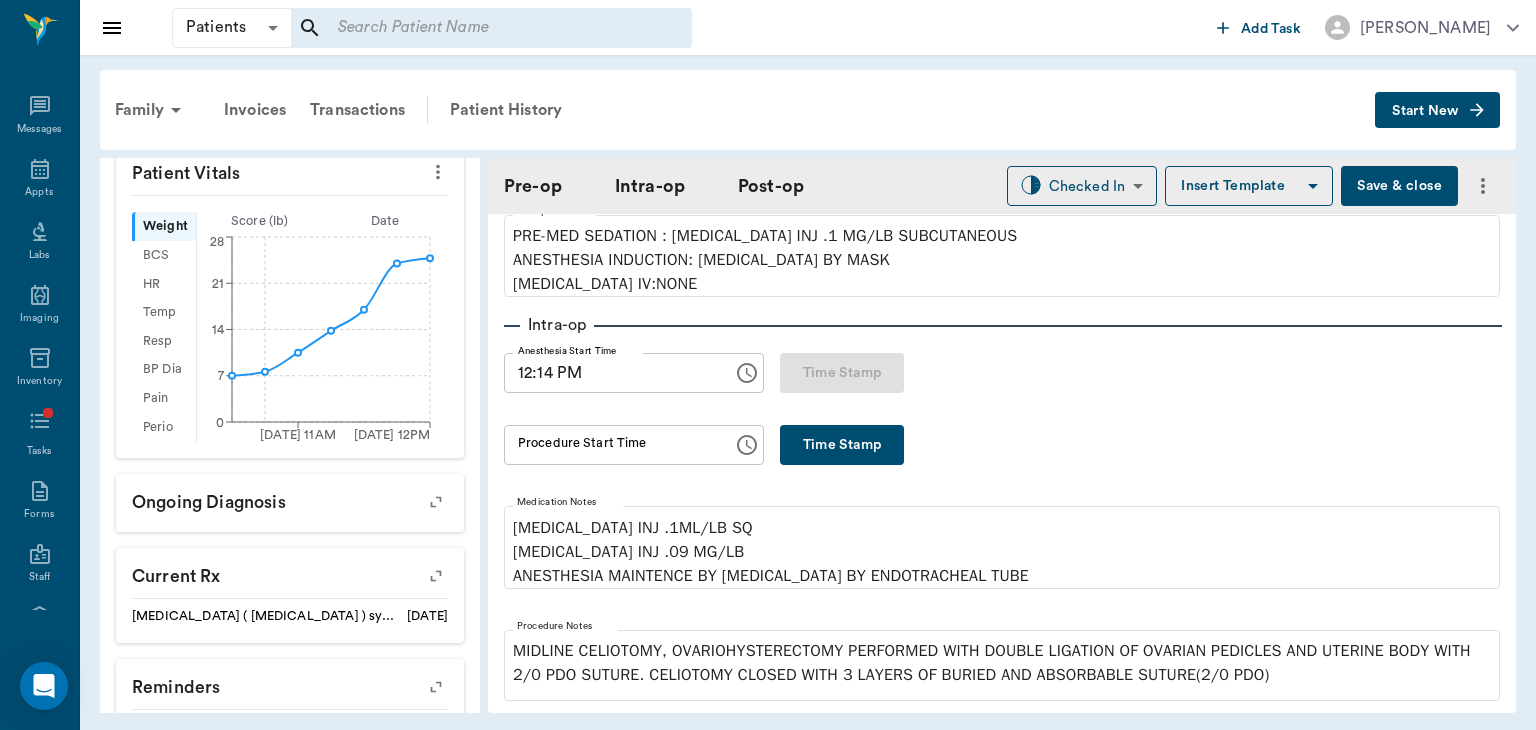 type on "97" 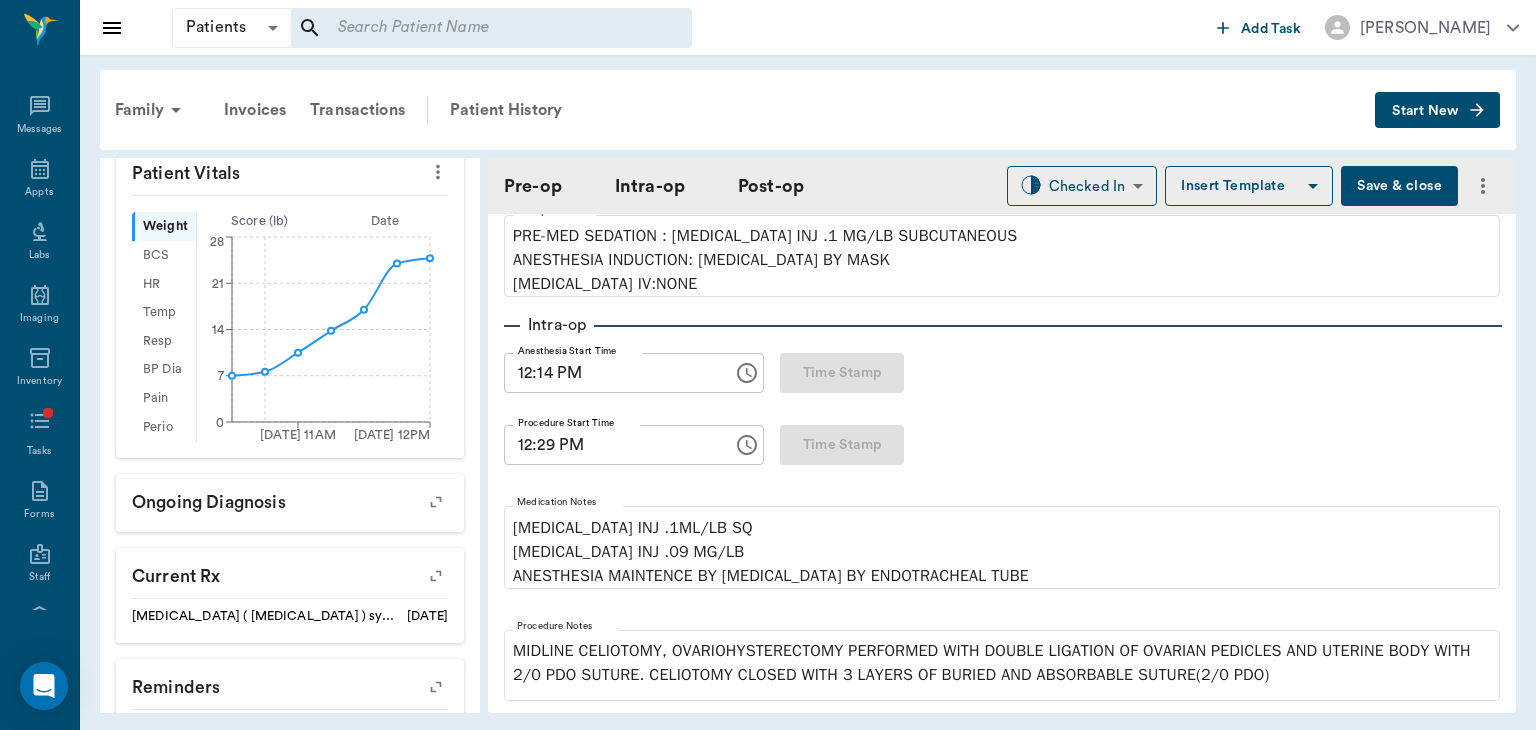 click on "12:29 PM" at bounding box center [611, 445] 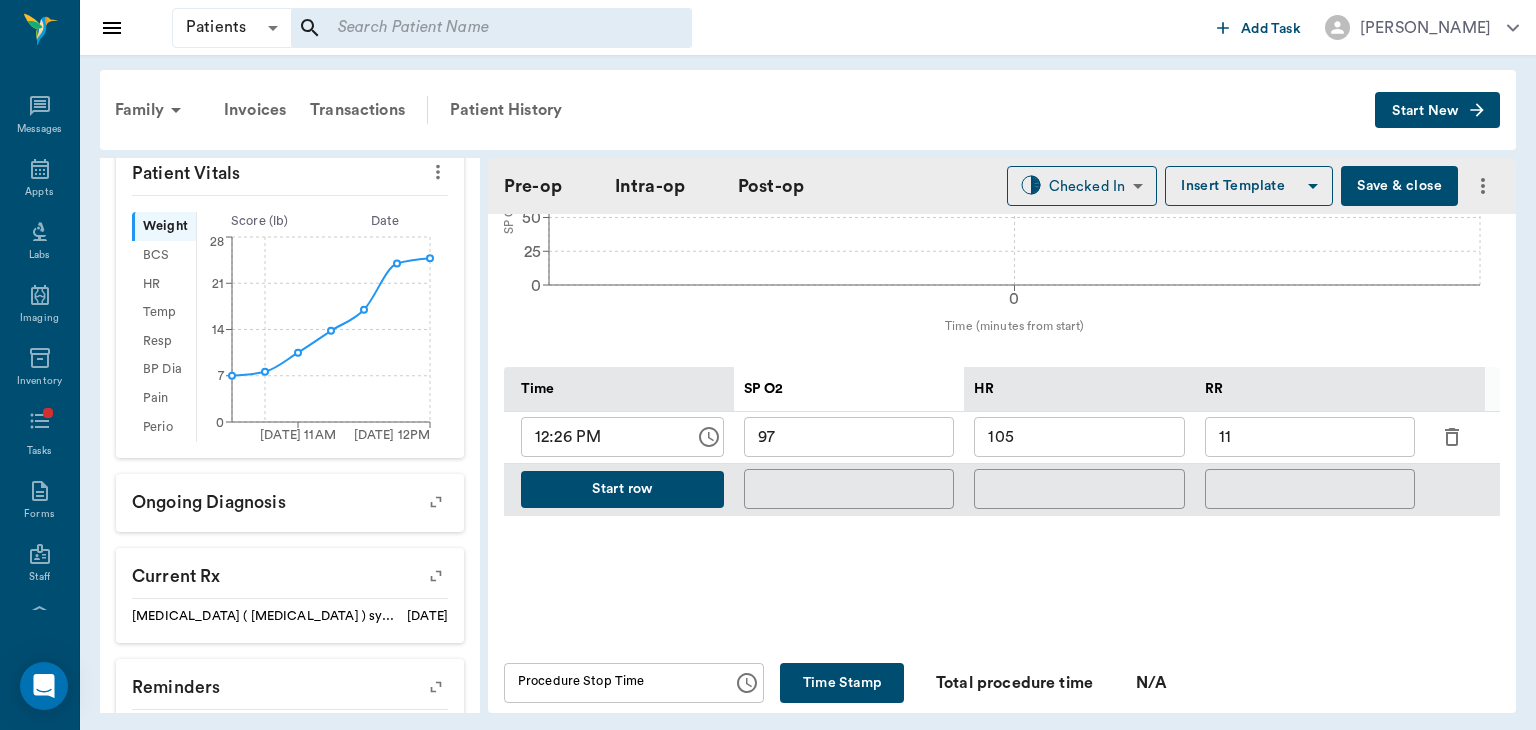 scroll, scrollTop: 834, scrollLeft: 0, axis: vertical 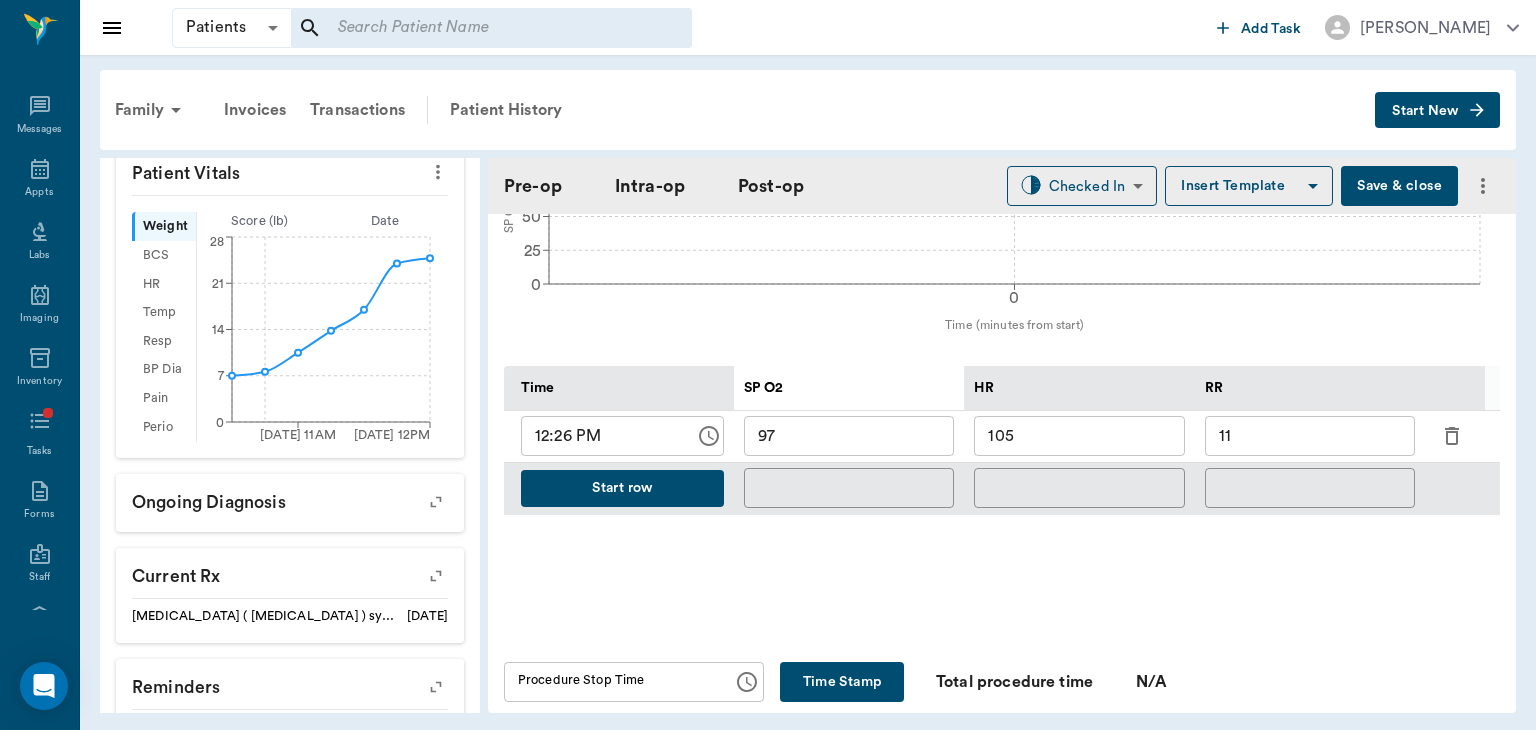 type on "12:27 PM" 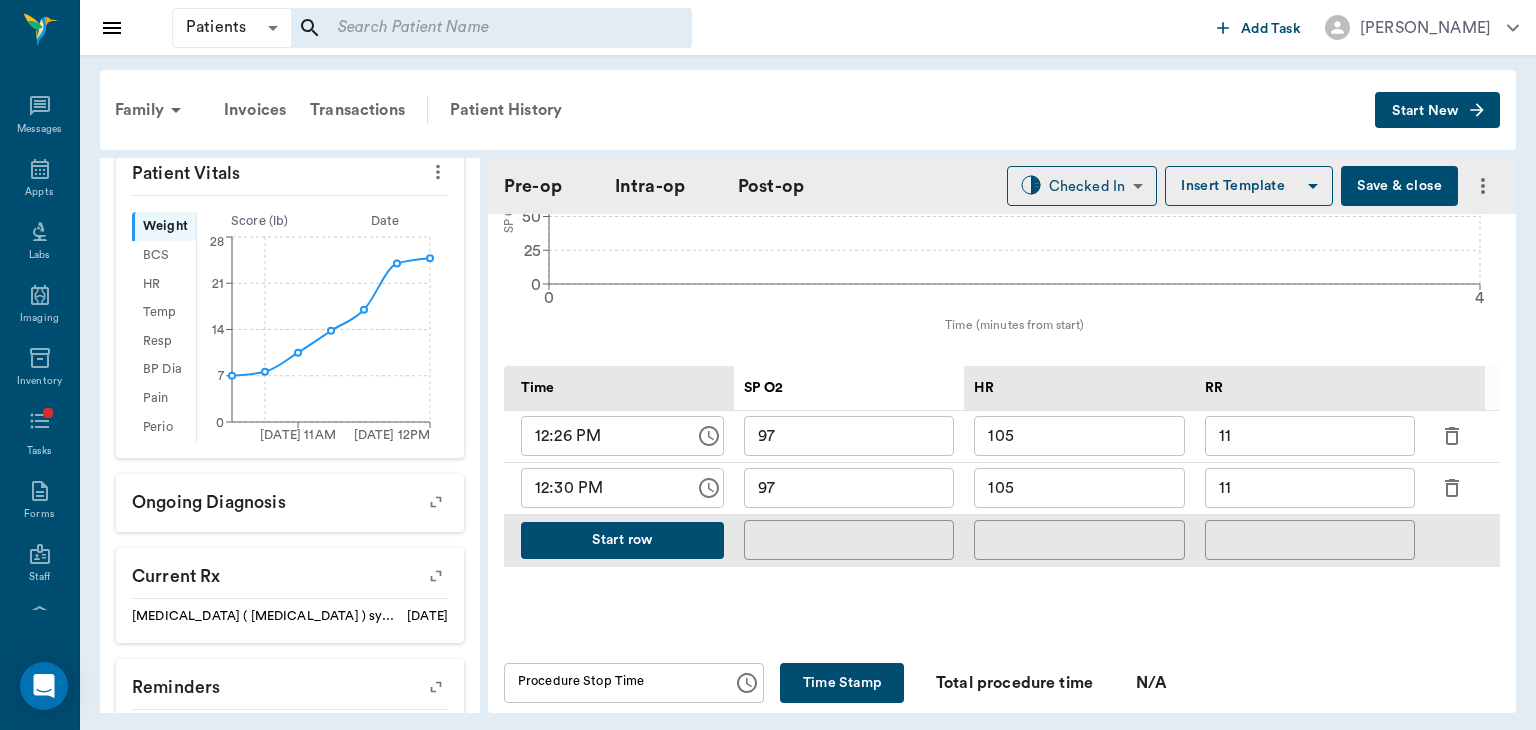 click on "11" at bounding box center [1310, 488] 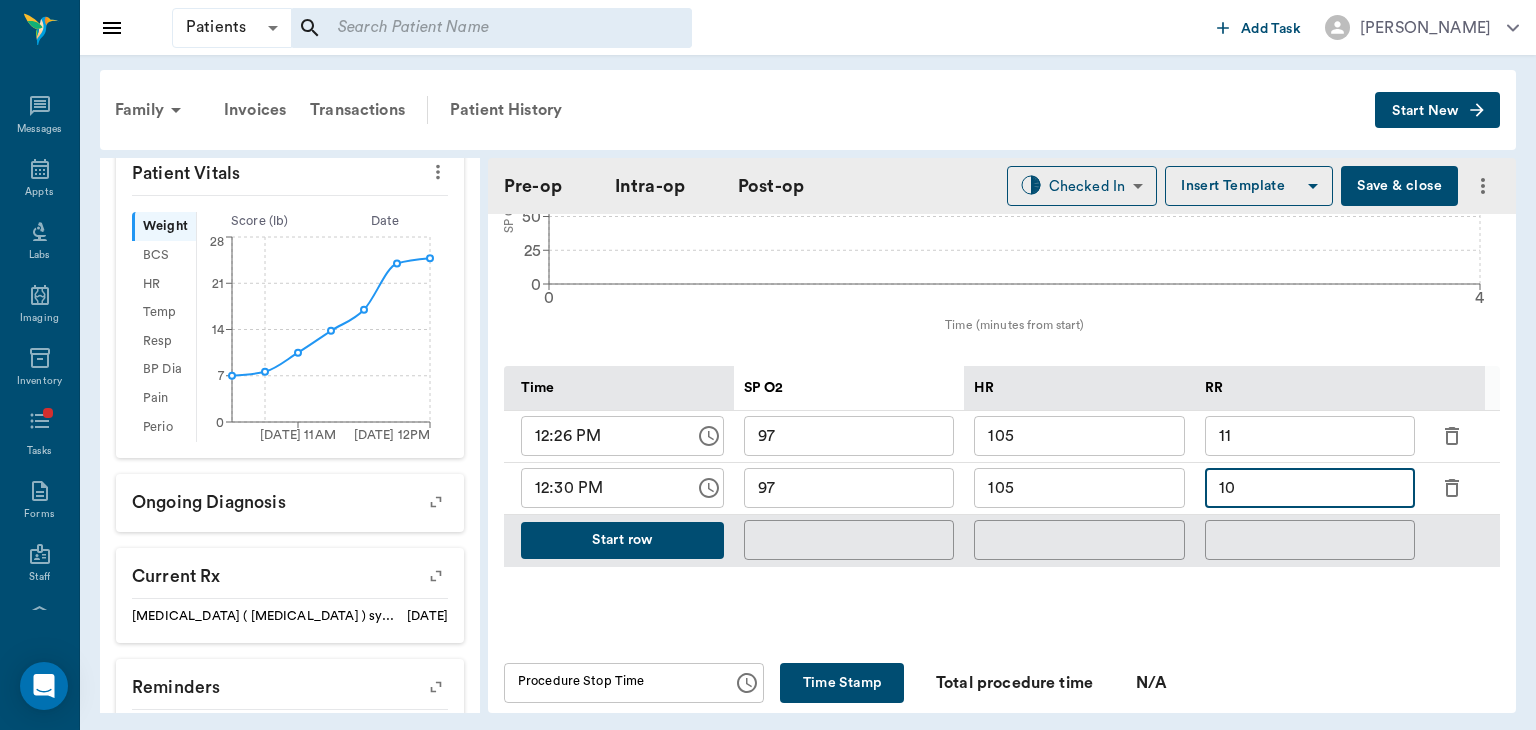 type on "10" 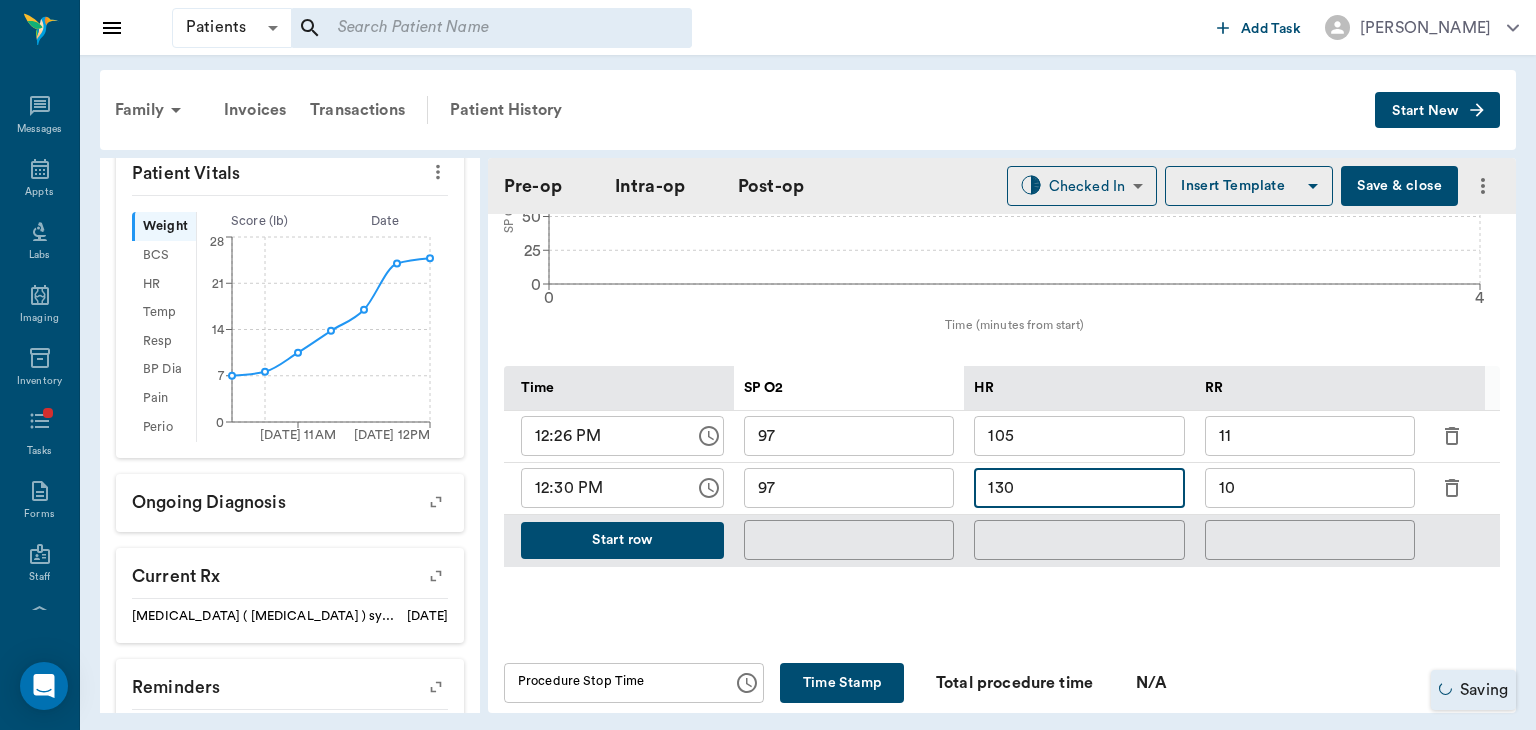 type on "130" 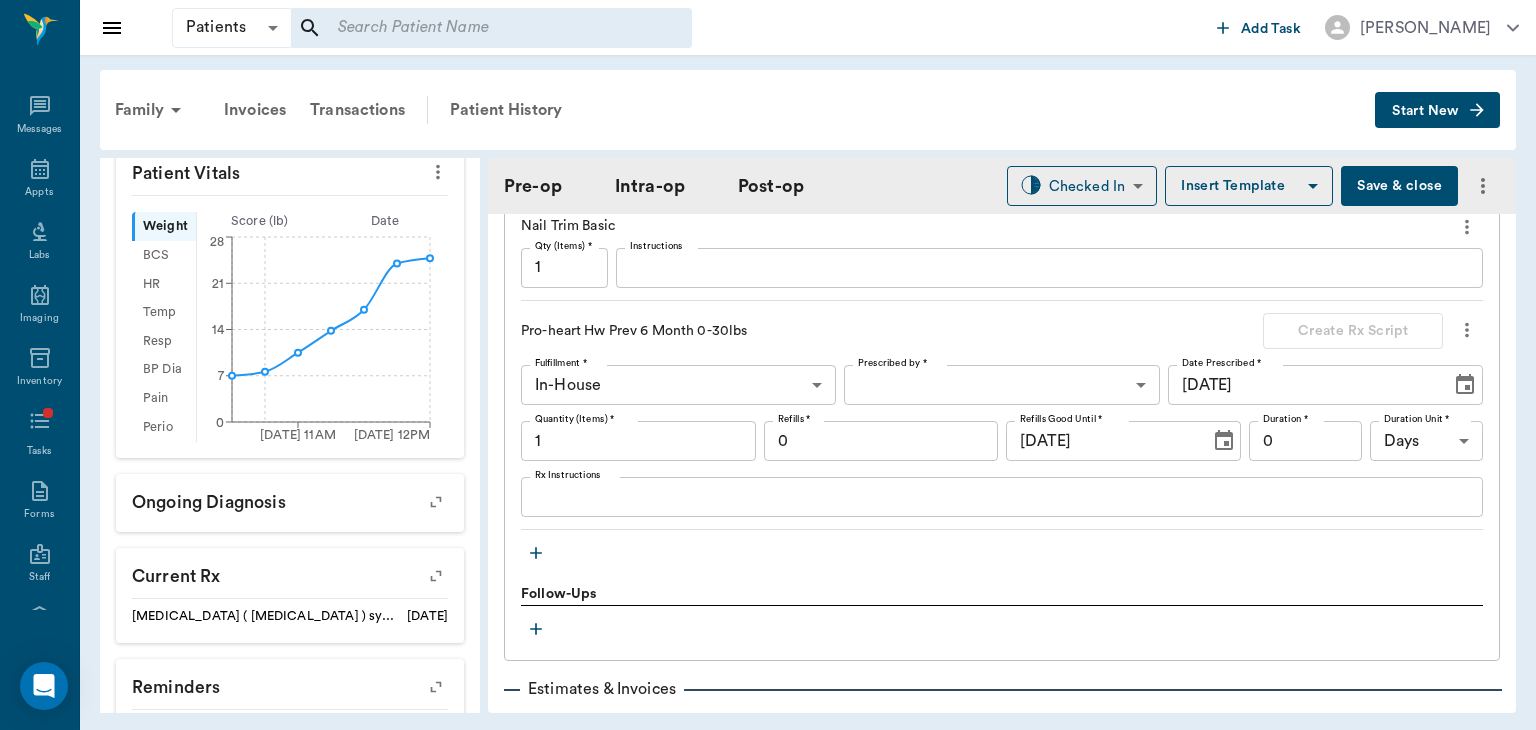 scroll, scrollTop: 2376, scrollLeft: 0, axis: vertical 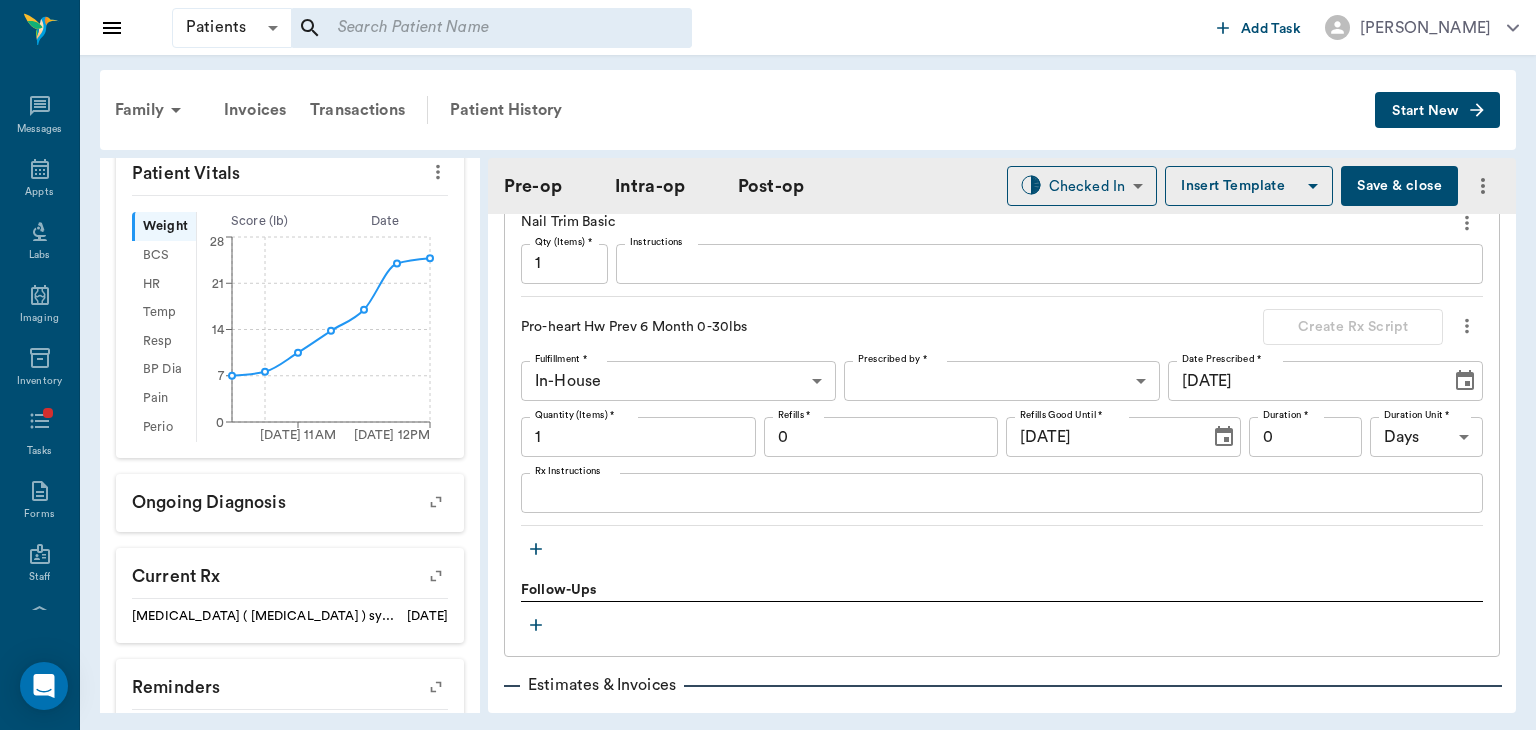 type on "95" 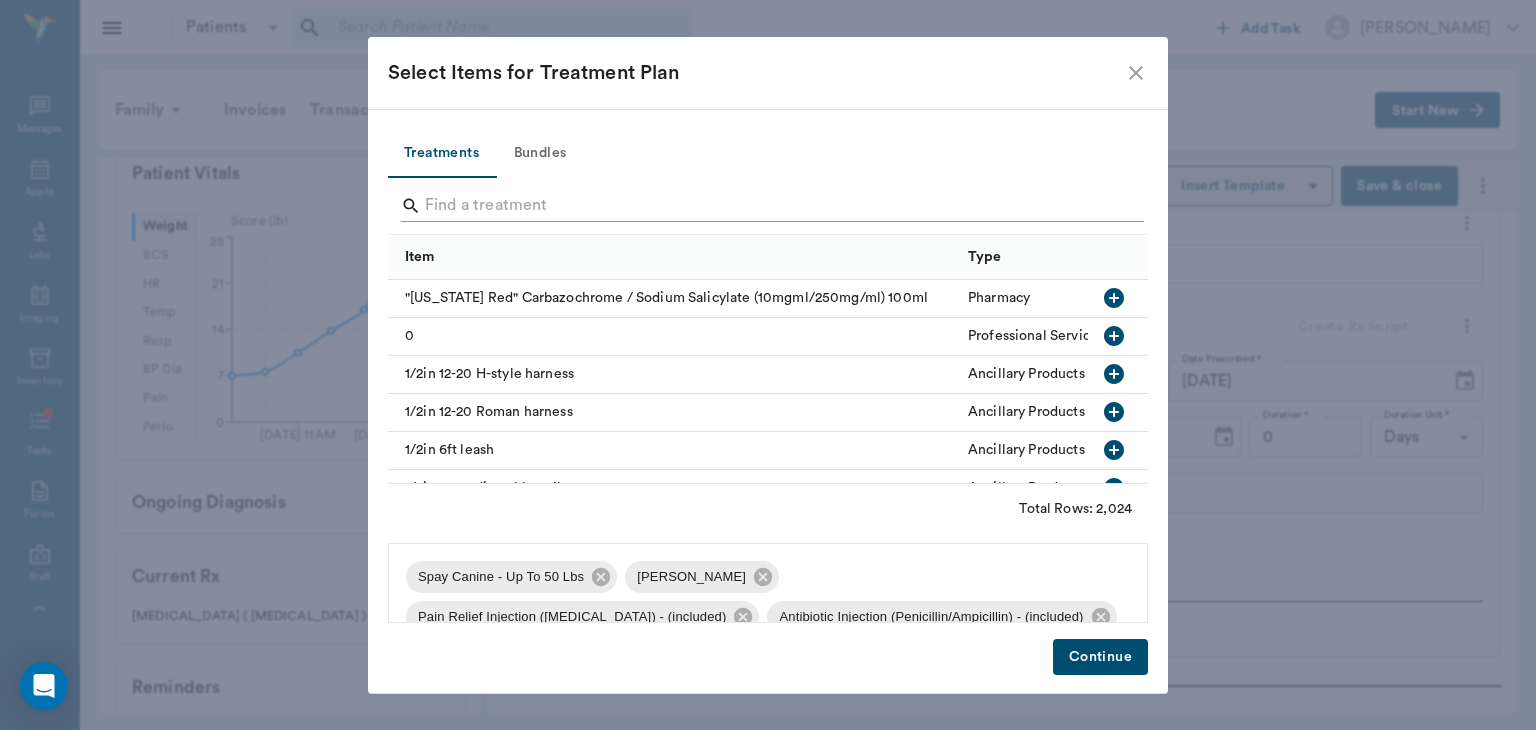 click at bounding box center [769, 206] 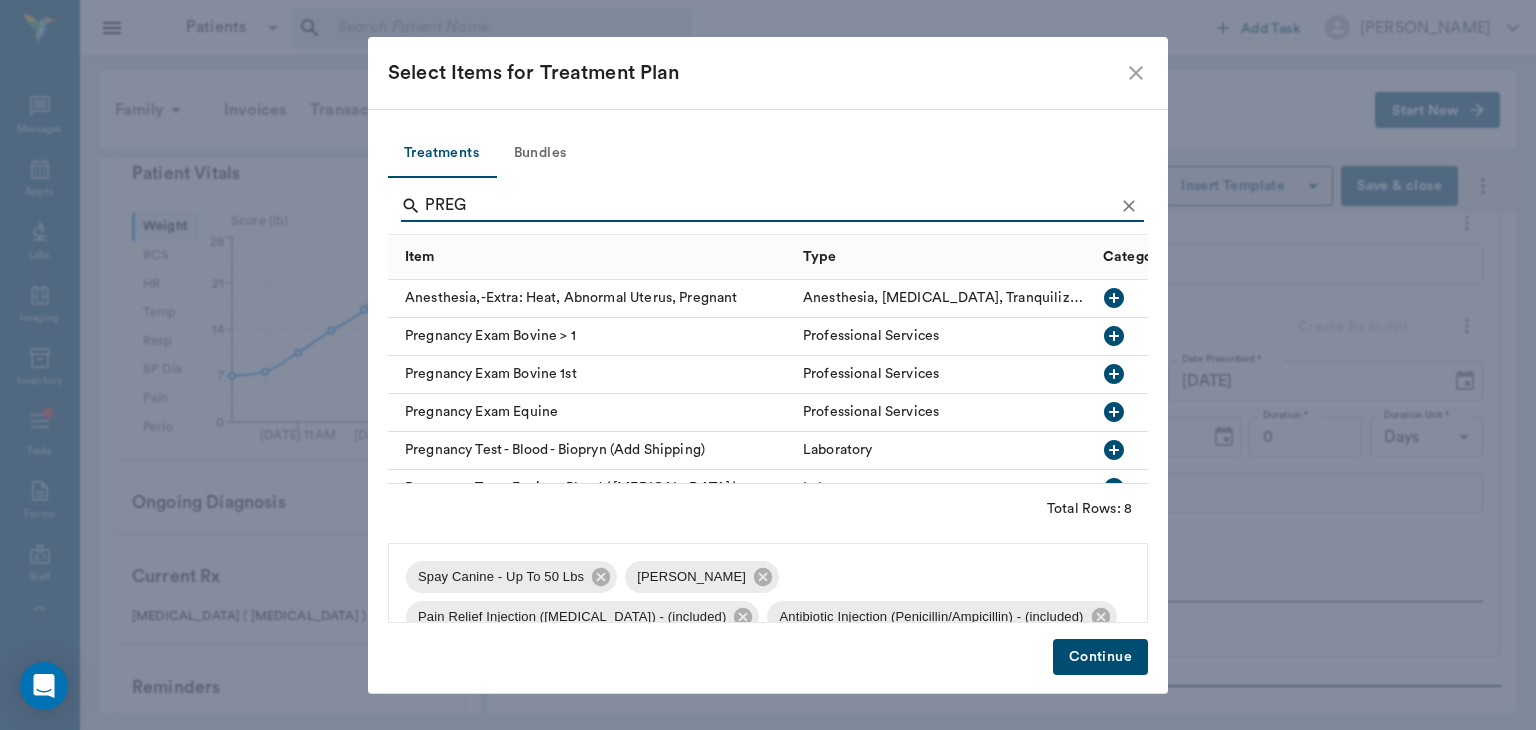 type on "PREG" 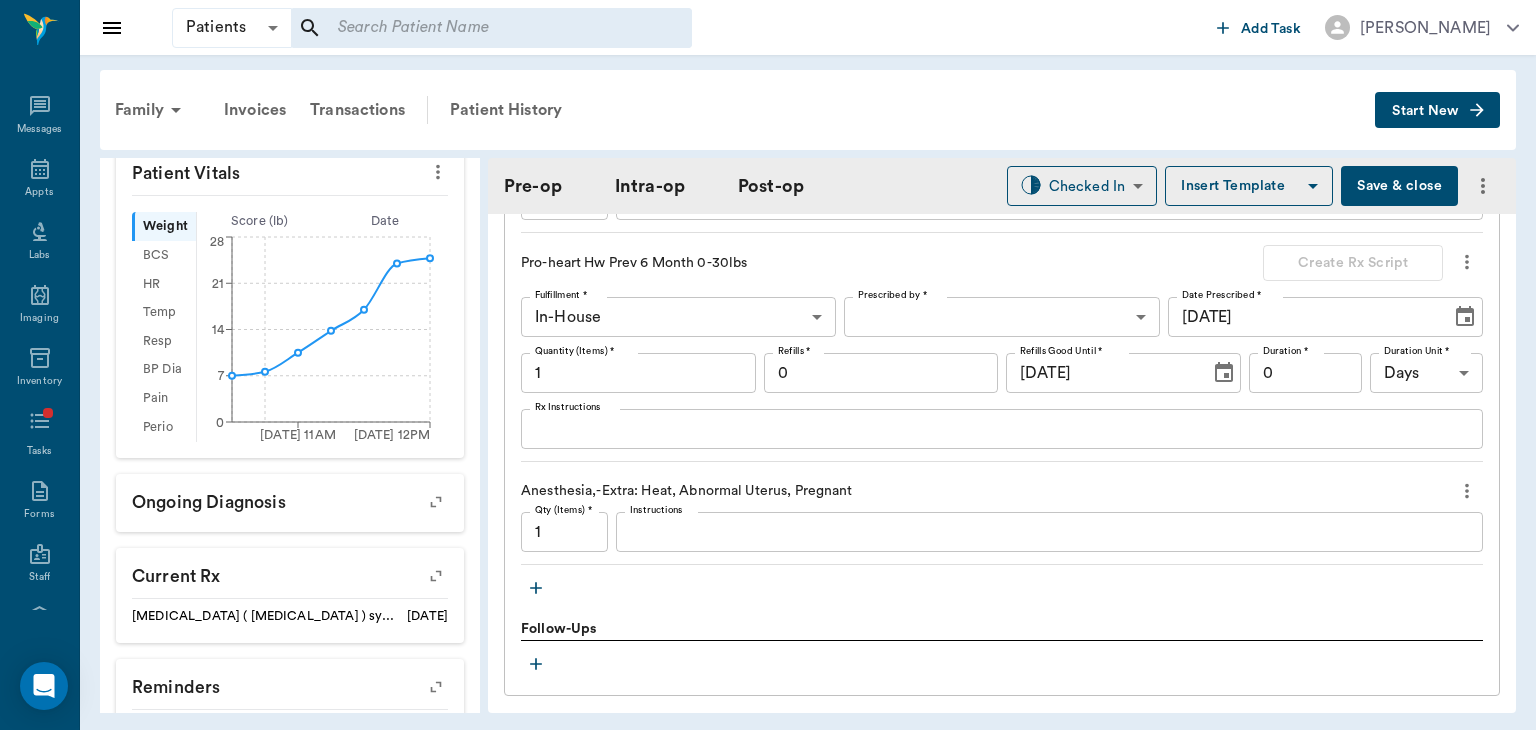 scroll, scrollTop: 2447, scrollLeft: 0, axis: vertical 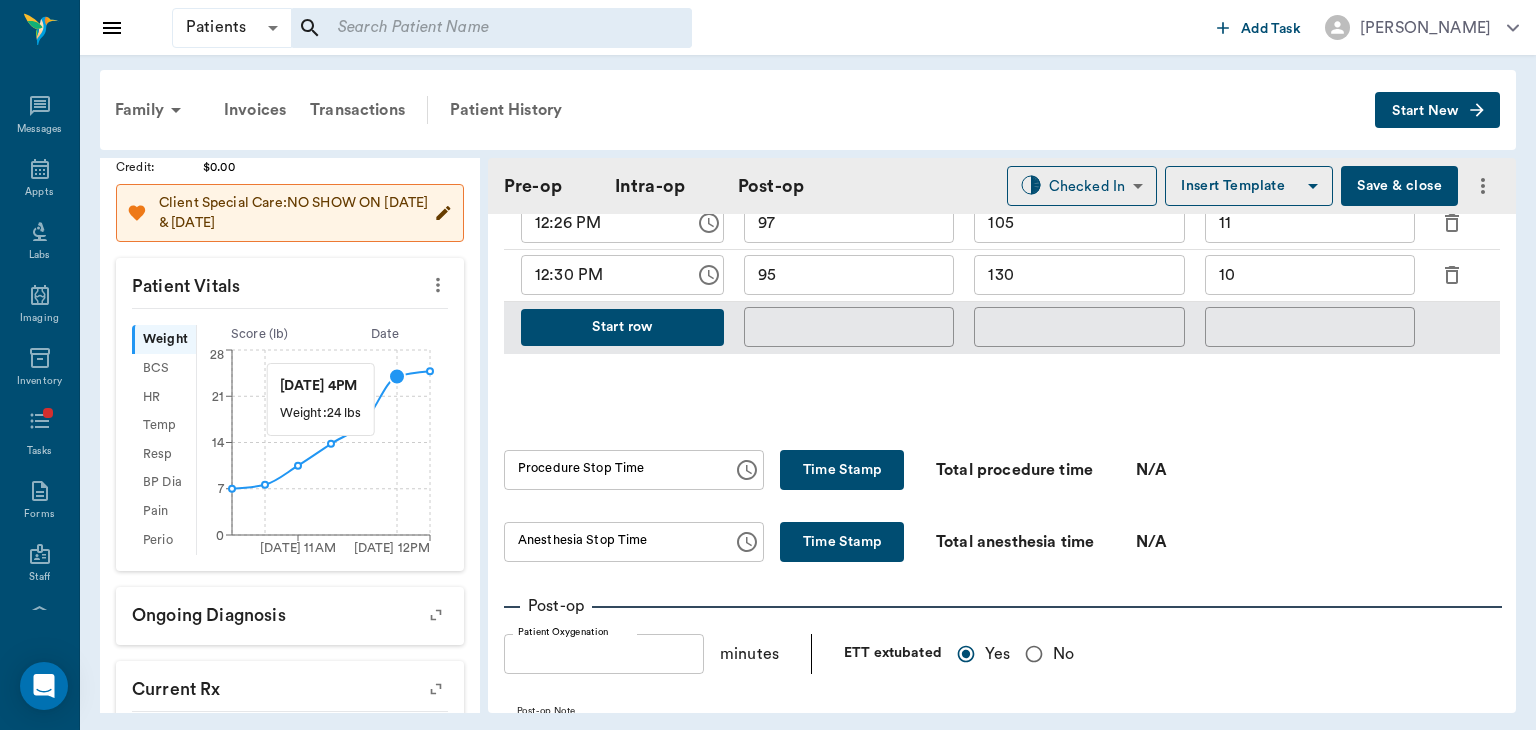 click on "Start row" at bounding box center (622, 327) 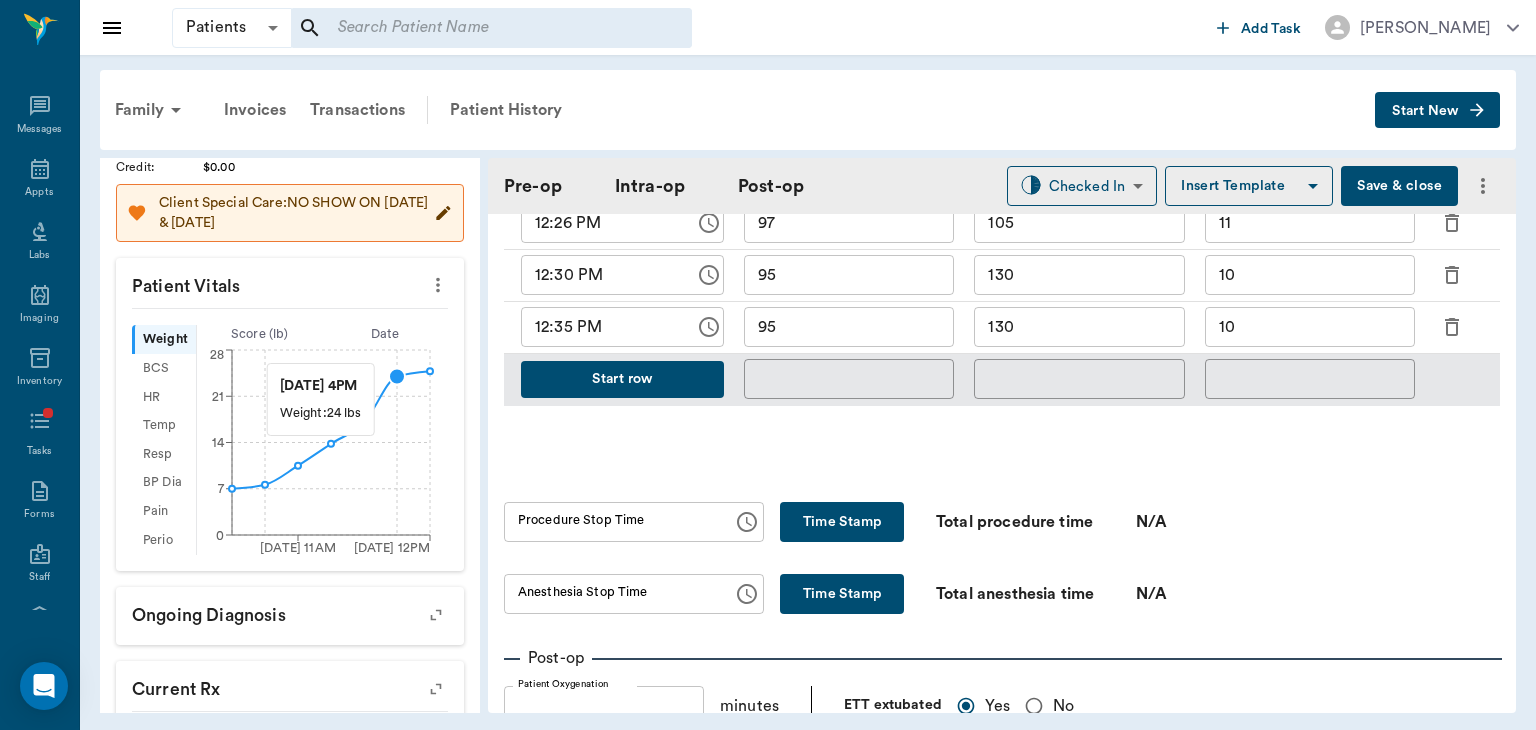 click on "130" at bounding box center (1079, 327) 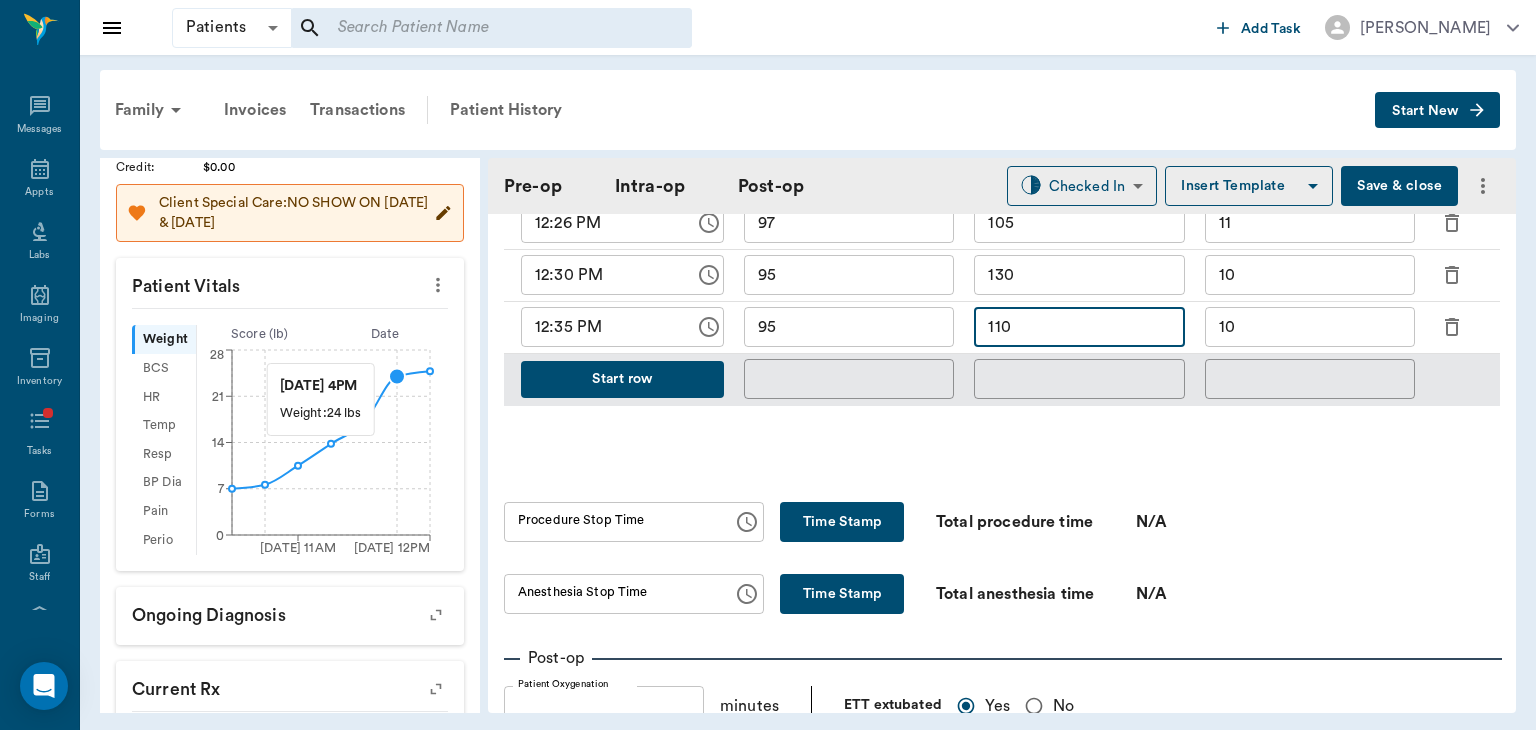 type on "110" 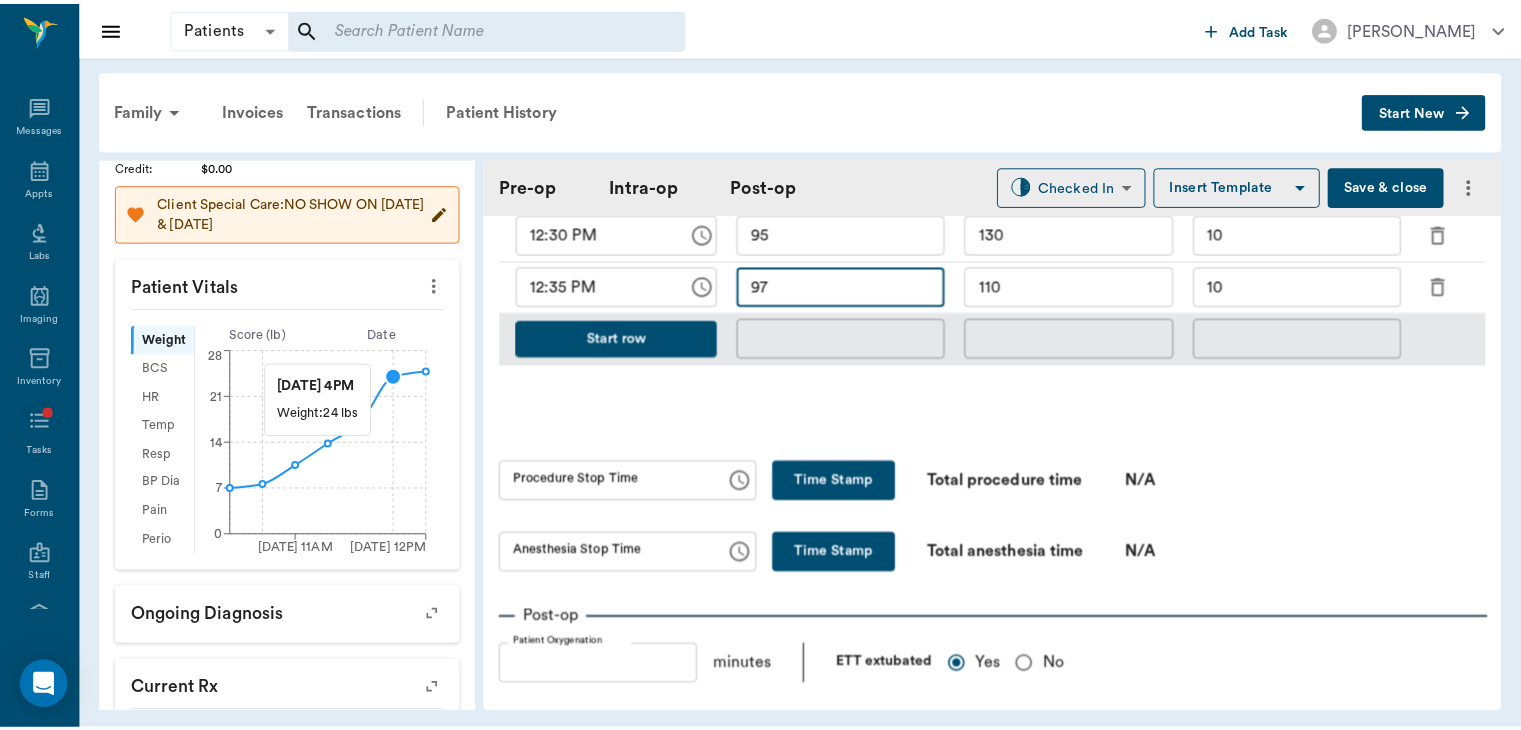 scroll, scrollTop: 1089, scrollLeft: 0, axis: vertical 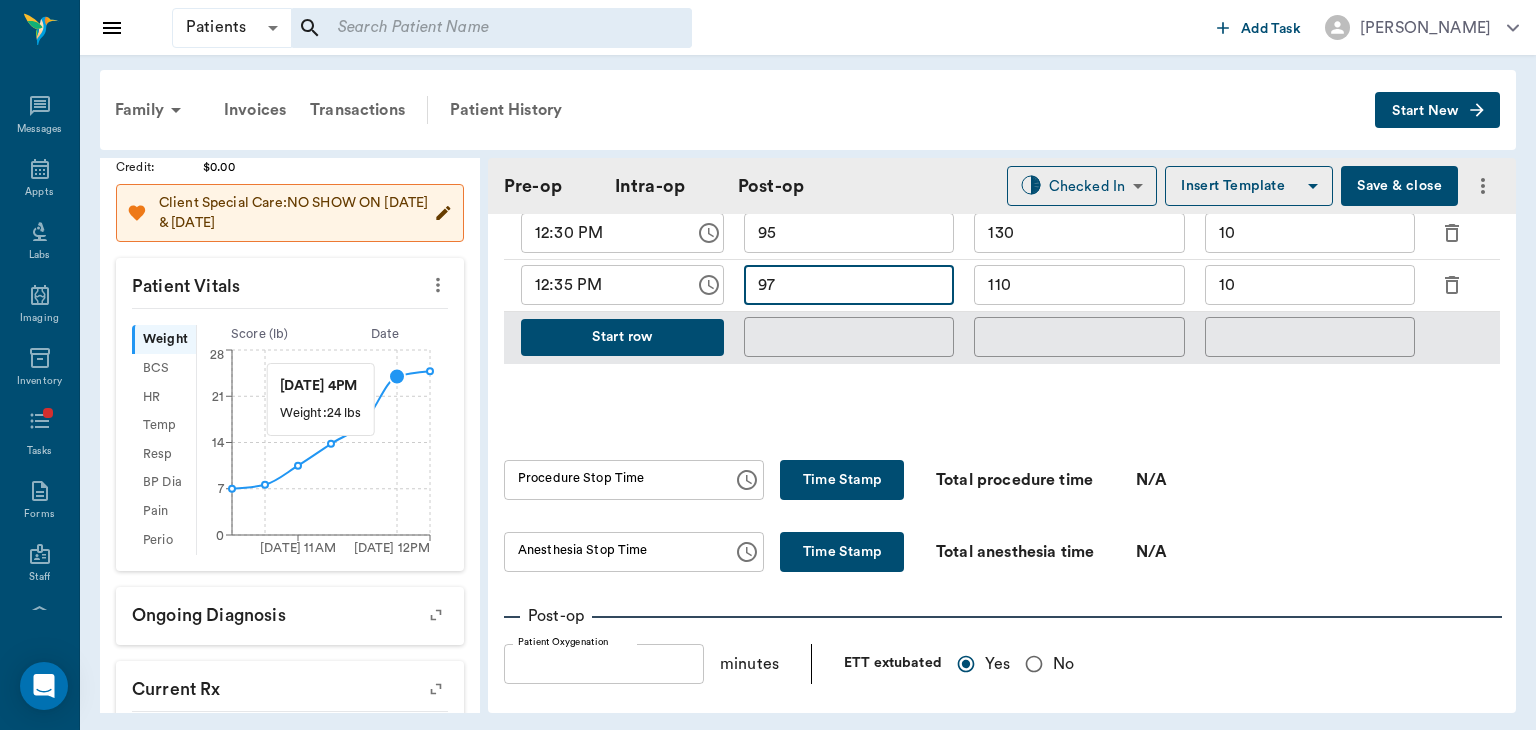 type on "97" 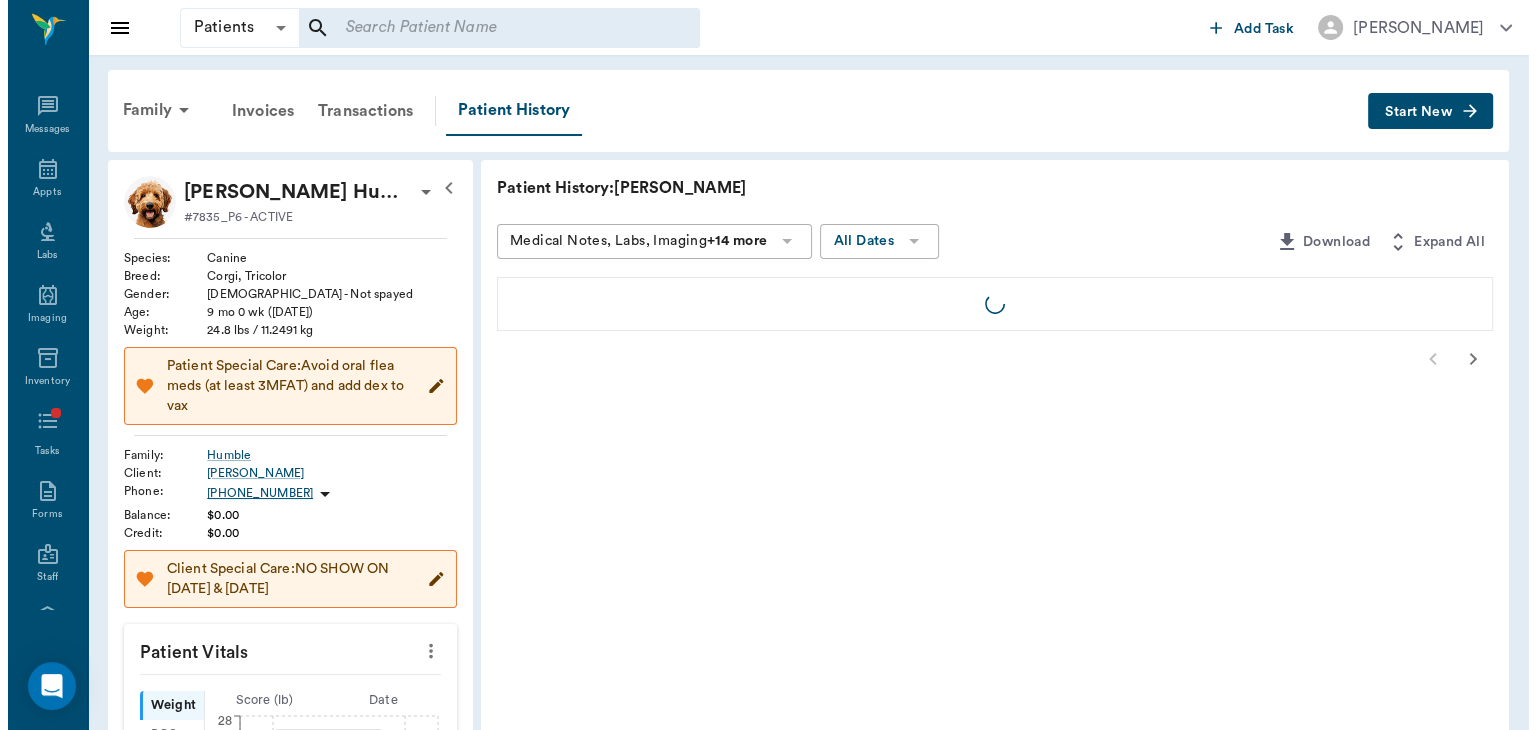 scroll, scrollTop: 0, scrollLeft: 0, axis: both 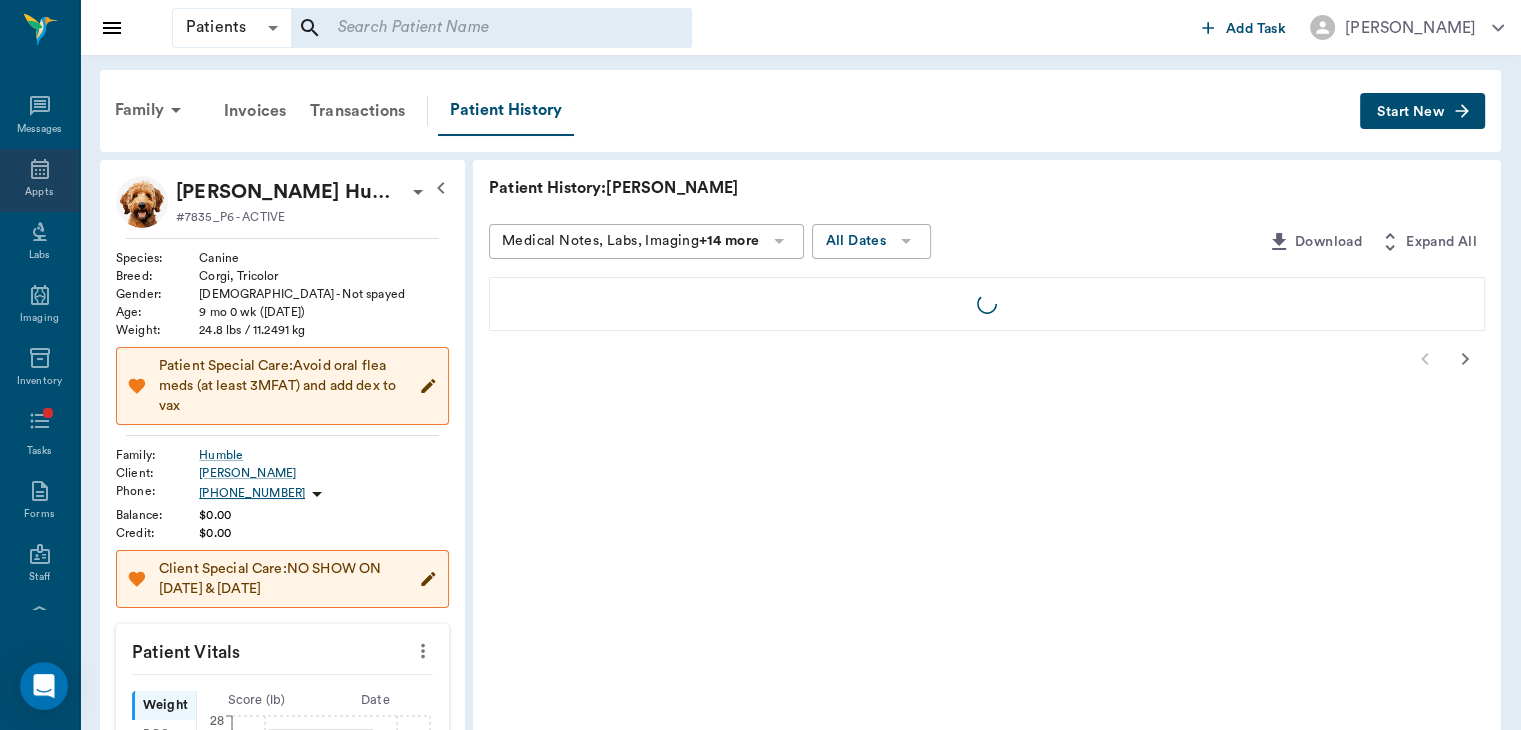 click 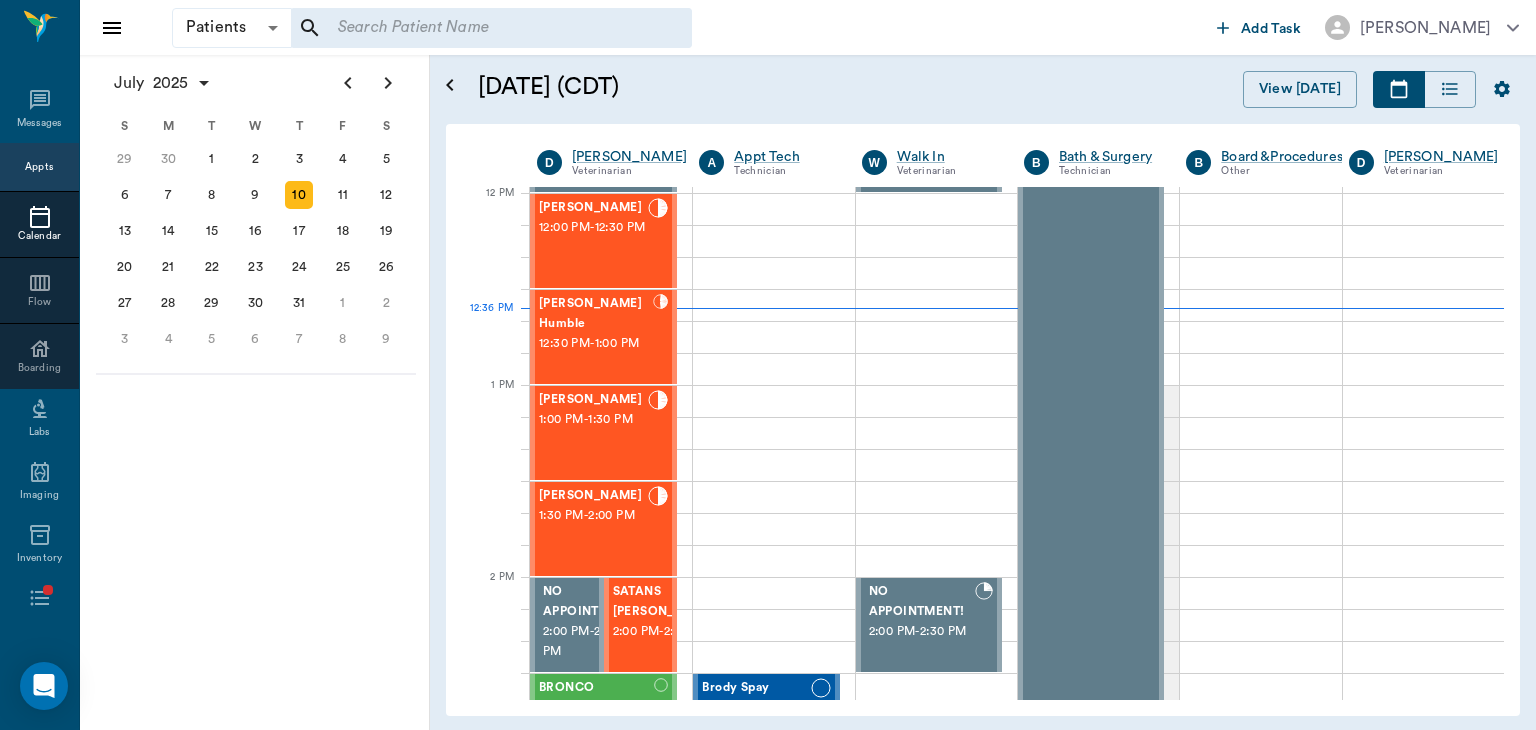 scroll, scrollTop: 770, scrollLeft: 0, axis: vertical 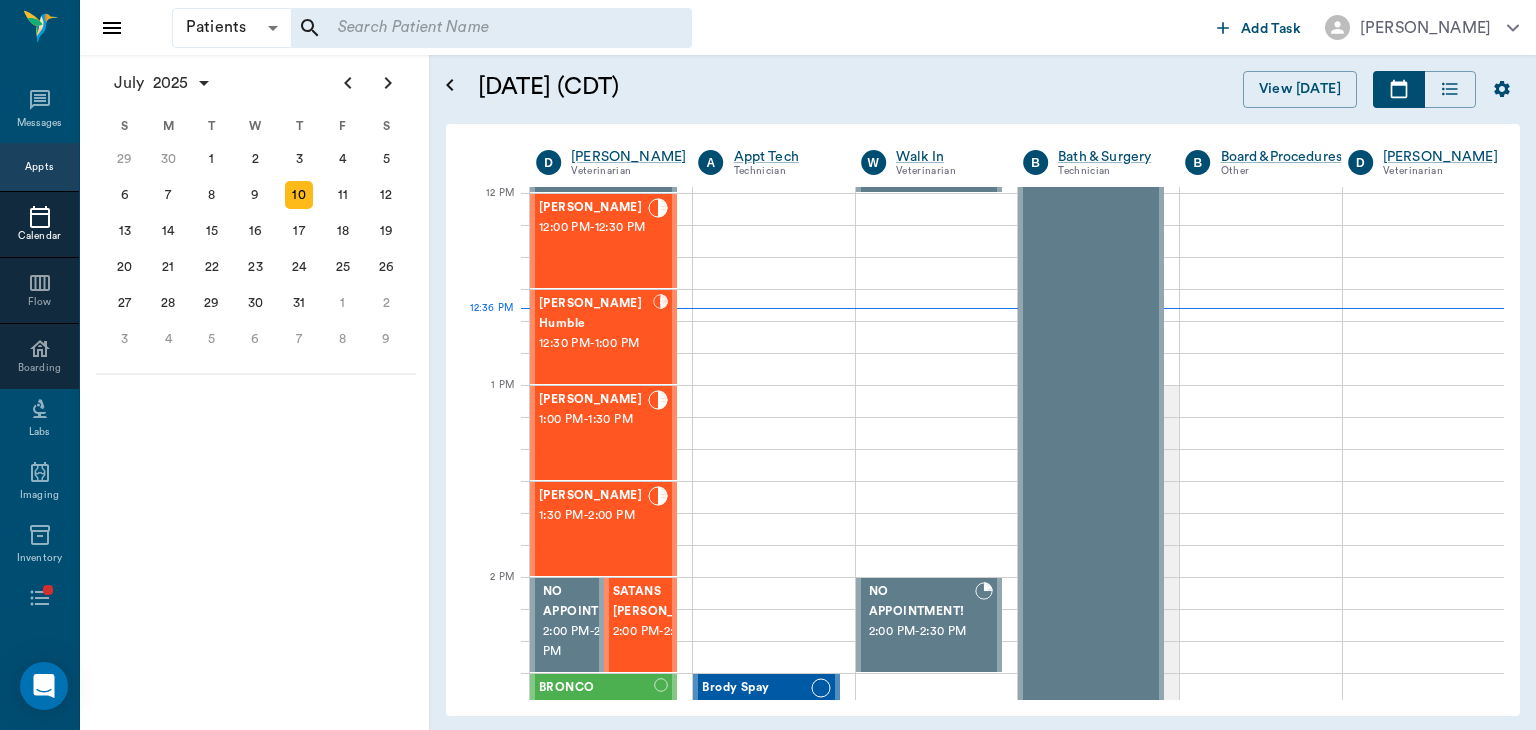 click on "1:00 PM  -  1:30 PM" at bounding box center (593, 420) 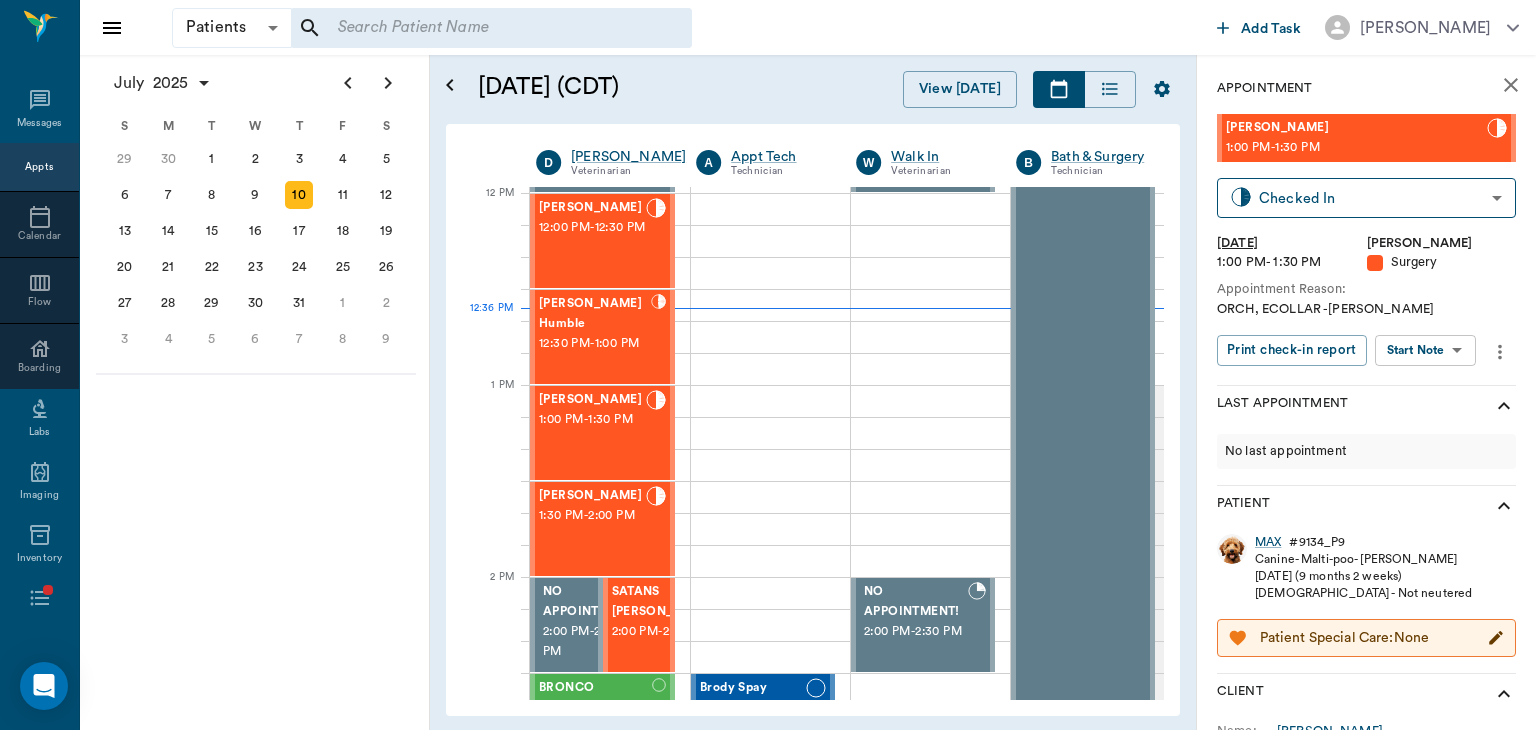 click on "Patients Patients ​ ​ Add Task Dr. Bert Ellsworth Nectar Messages Appts Calendar Flow Boarding Labs Imaging Inventory Tasks Forms Staff Reports Lookup Settings July 2025 S M T W T F S Jun 1 2 3 4 5 6 7 8 9 10 11 12 13 14 15 16 17 18 19 20 21 22 23 24 25 26 27 28 29 30 Jul 1 2 3 4 5 6 7 8 9 10 11 12 S M T W T F S 29 30 Jul 1 2 3 4 5 6 7 8 9 10 11 12 13 14 15 16 17 18 19 20 21 22 23 24 25 26 27 28 29 30 31 Aug 1 2 3 4 5 6 7 8 9 S M T W T F S 27 28 29 30 31 Aug 1 2 3 4 5 6 7 8 9 10 11 12 13 14 15 16 17 18 19 20 21 22 23 24 25 26 27 28 29 30 31 Sep 1 2 3 4 5 6 July 10, 2025 (CDT) View Today July 2025 Today 10 Thu Jul 2025 D Dr. Bert Ellsworth Veterinarian A Appt Tech Technician W Walk In Veterinarian B Bath & Surgery Technician B Board &Procedures Other D Dr. Kindall Jones Veterinarian 8 AM 9 AM 10 AM 11 AM 12 PM 1 PM 2 PM 3 PM 4 PM 5 PM 6 PM 7 PM 8 PM 12:36 PM SIR WIGGLES WORTH 3RD Austin 8:00 AM  -  9:00 AM SUGAR Finney 9:00 AM  -  9:30 AM Fender Finney 9:00 AM  -  9:30 AM Dolly Campbell 9:30 AM  -   -   -" at bounding box center (768, 365) 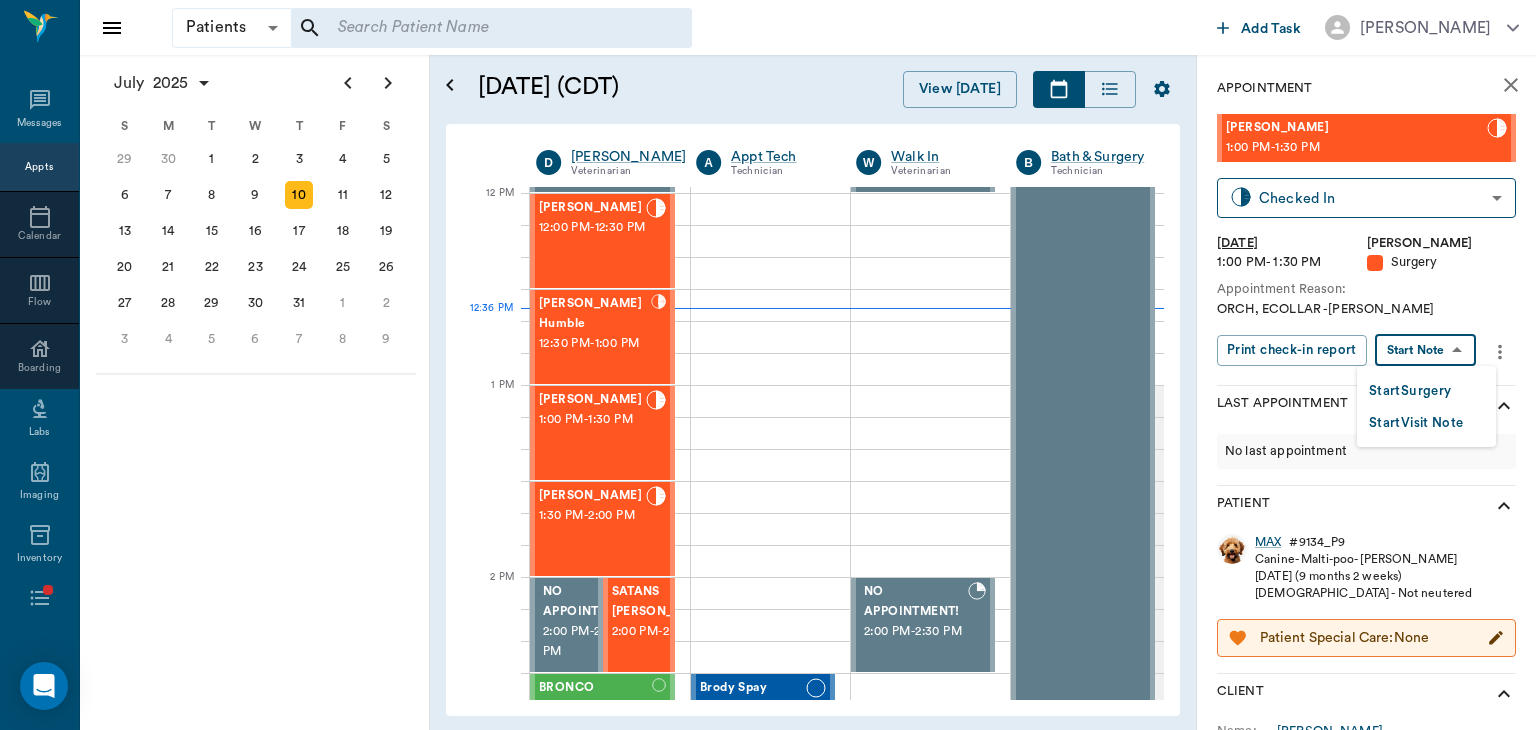 click on "Start  Surgery" at bounding box center [1410, 391] 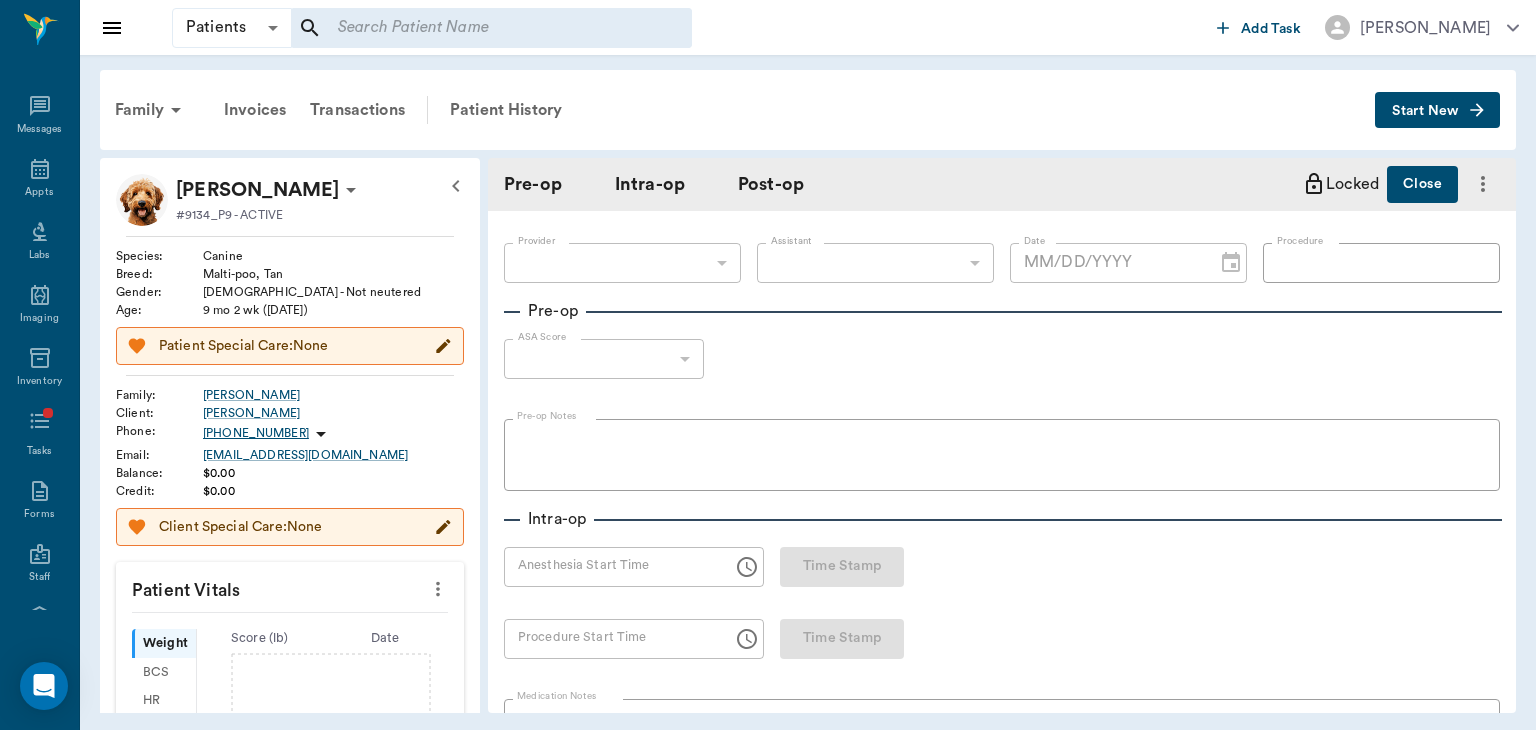 type on "63ec2f075fda476ae8351a4d" 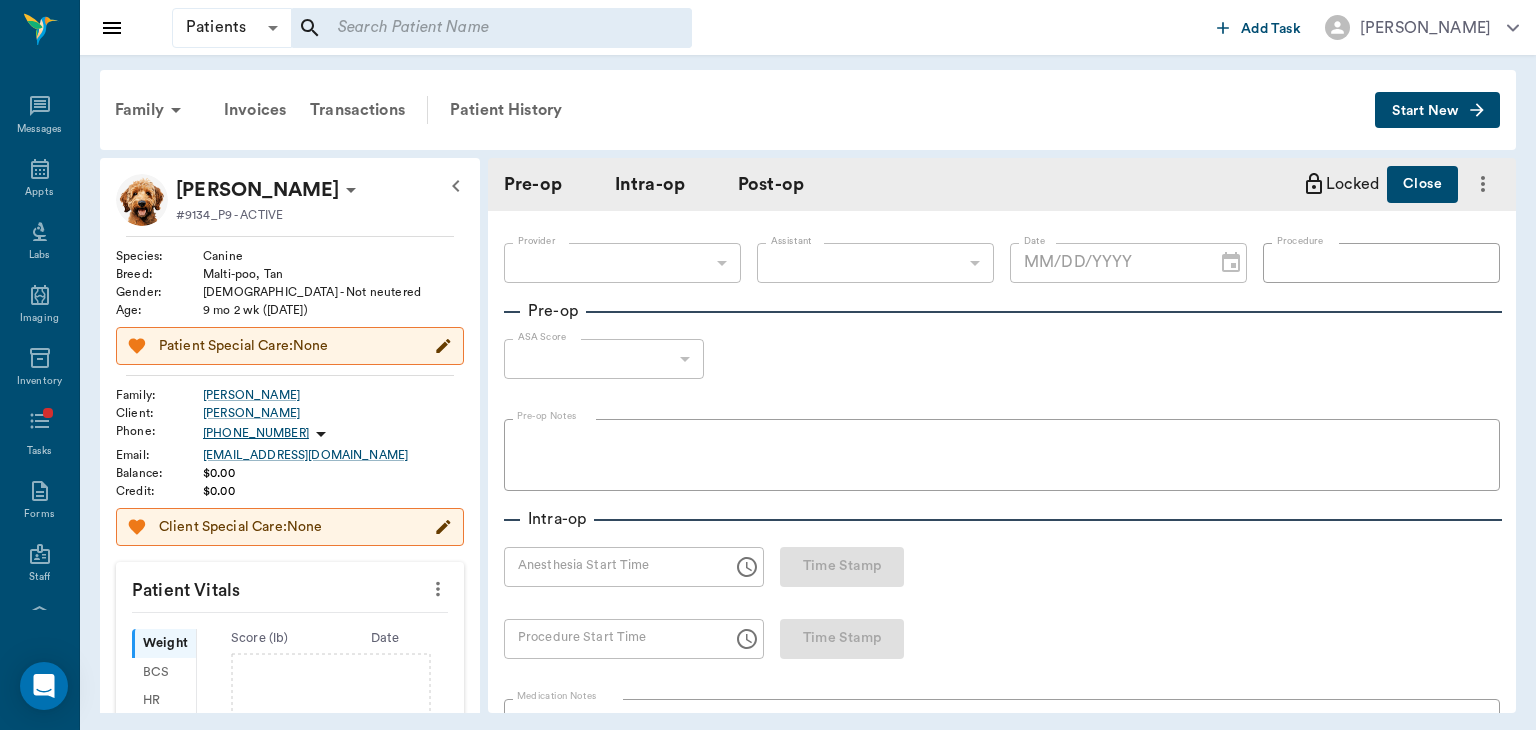 type on "[DATE]" 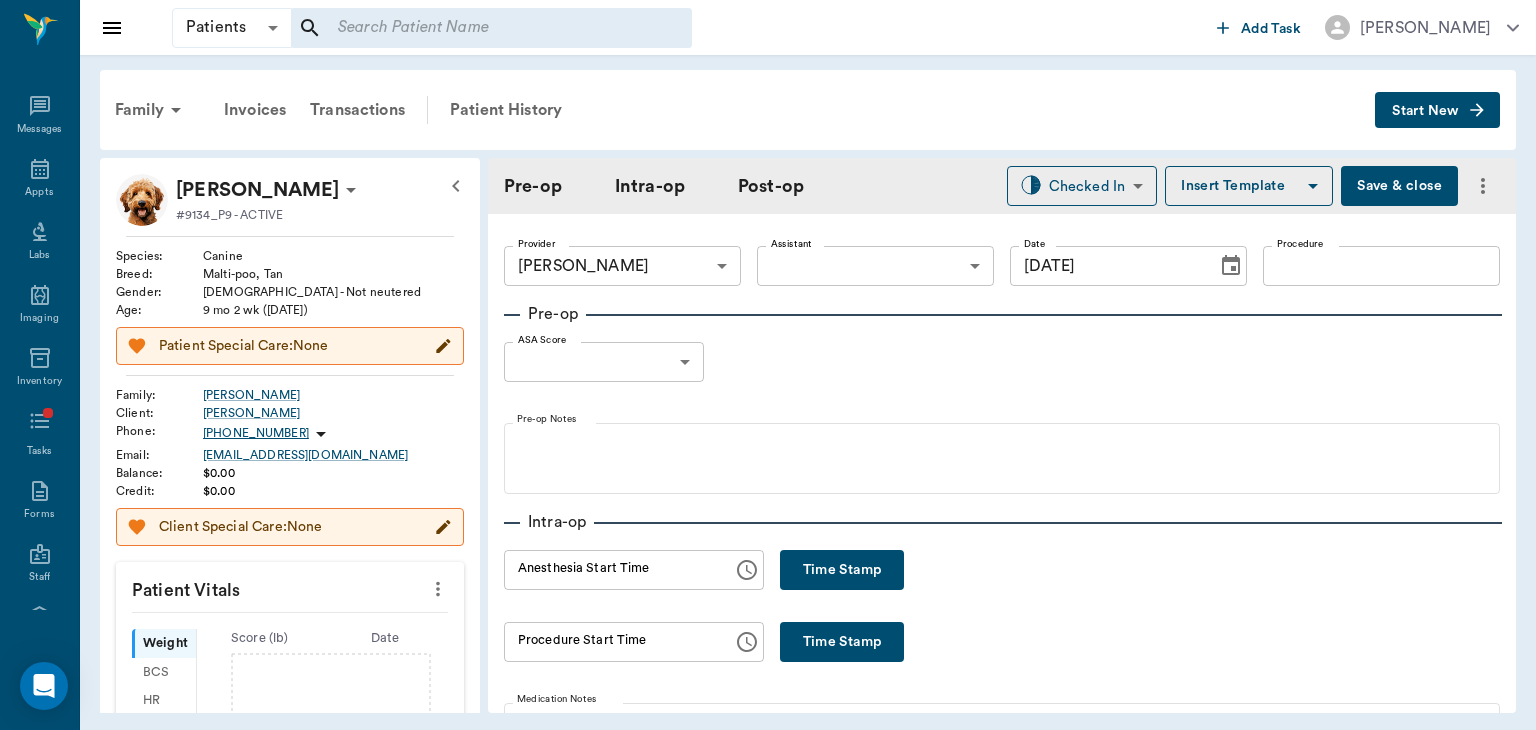 click at bounding box center [438, 589] 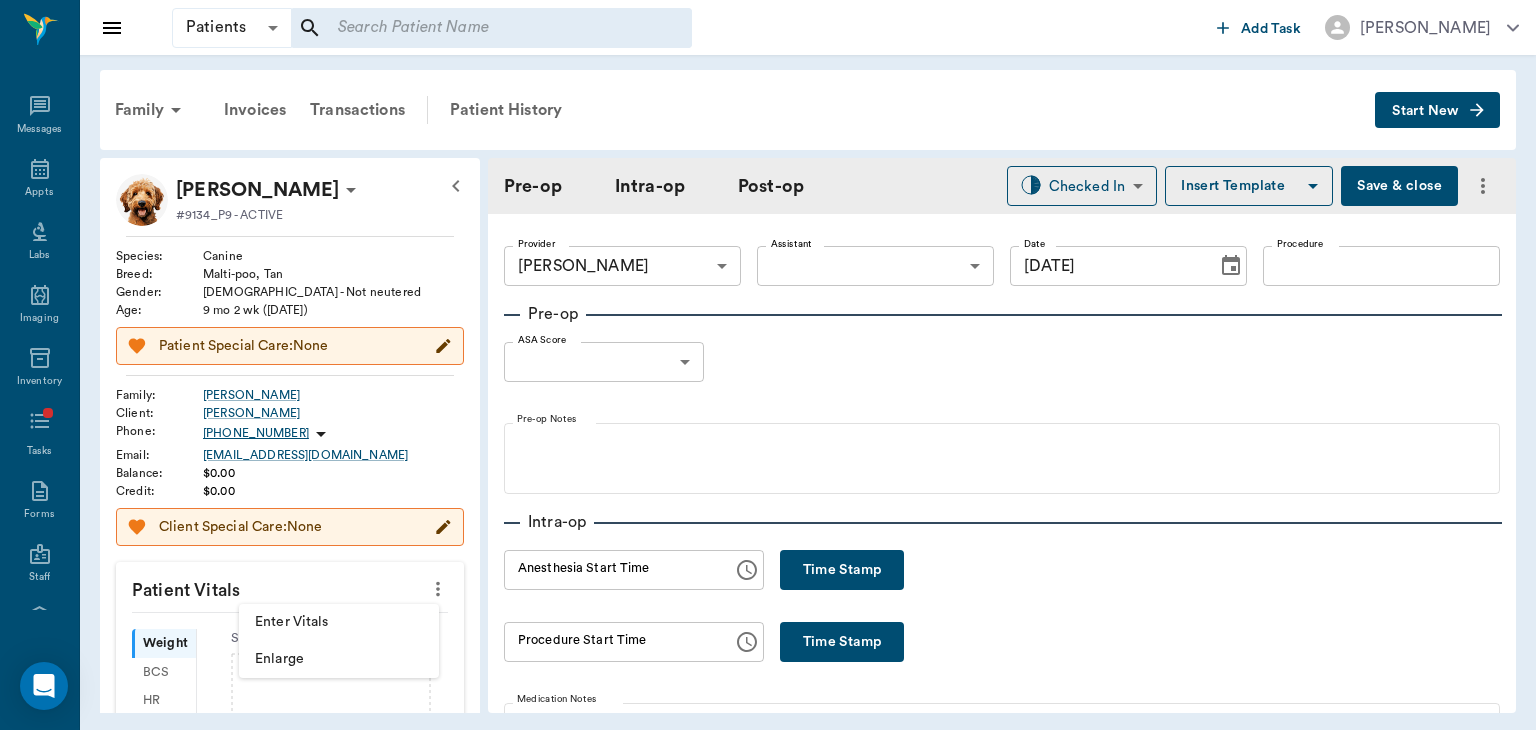 click on "Enter Vitals" at bounding box center (339, 622) 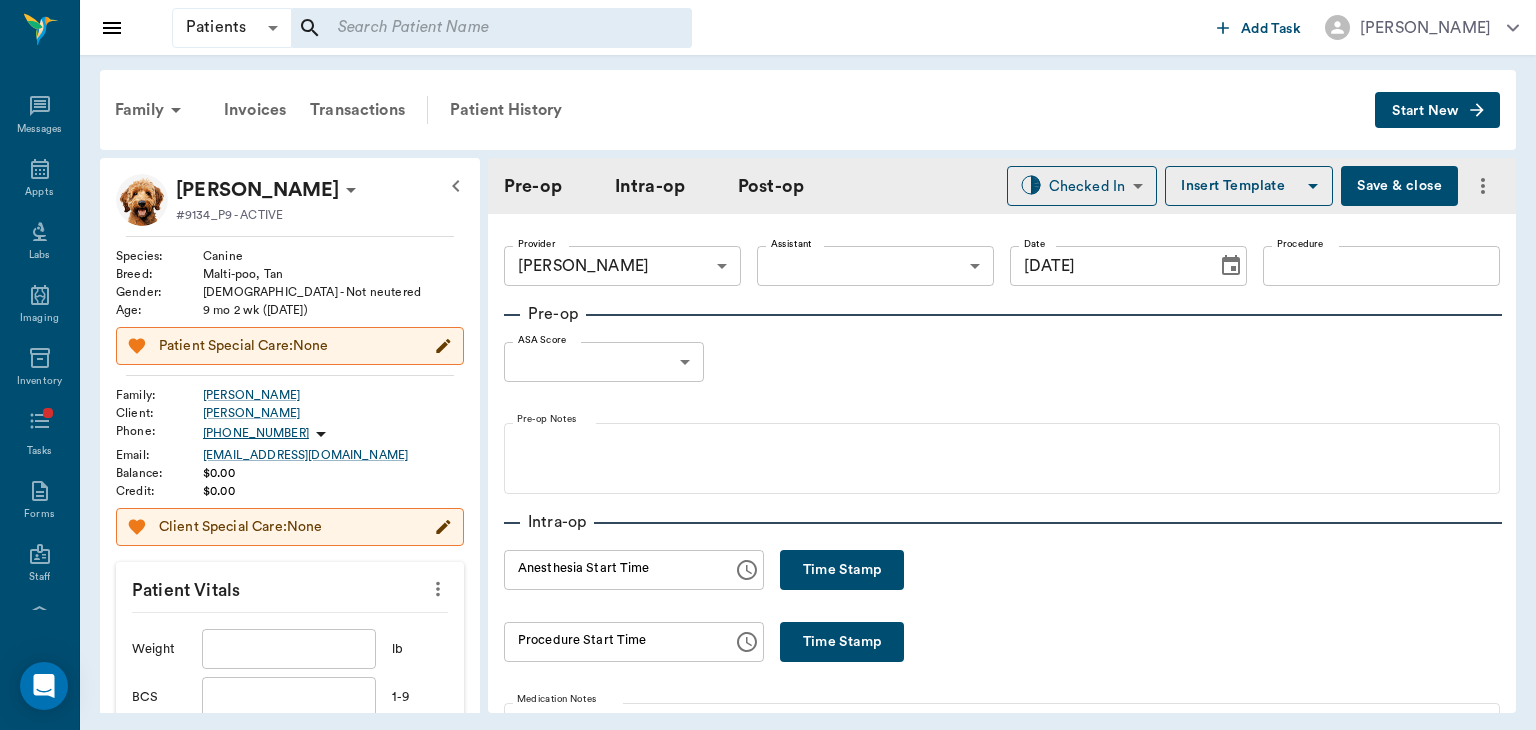 click at bounding box center (289, 649) 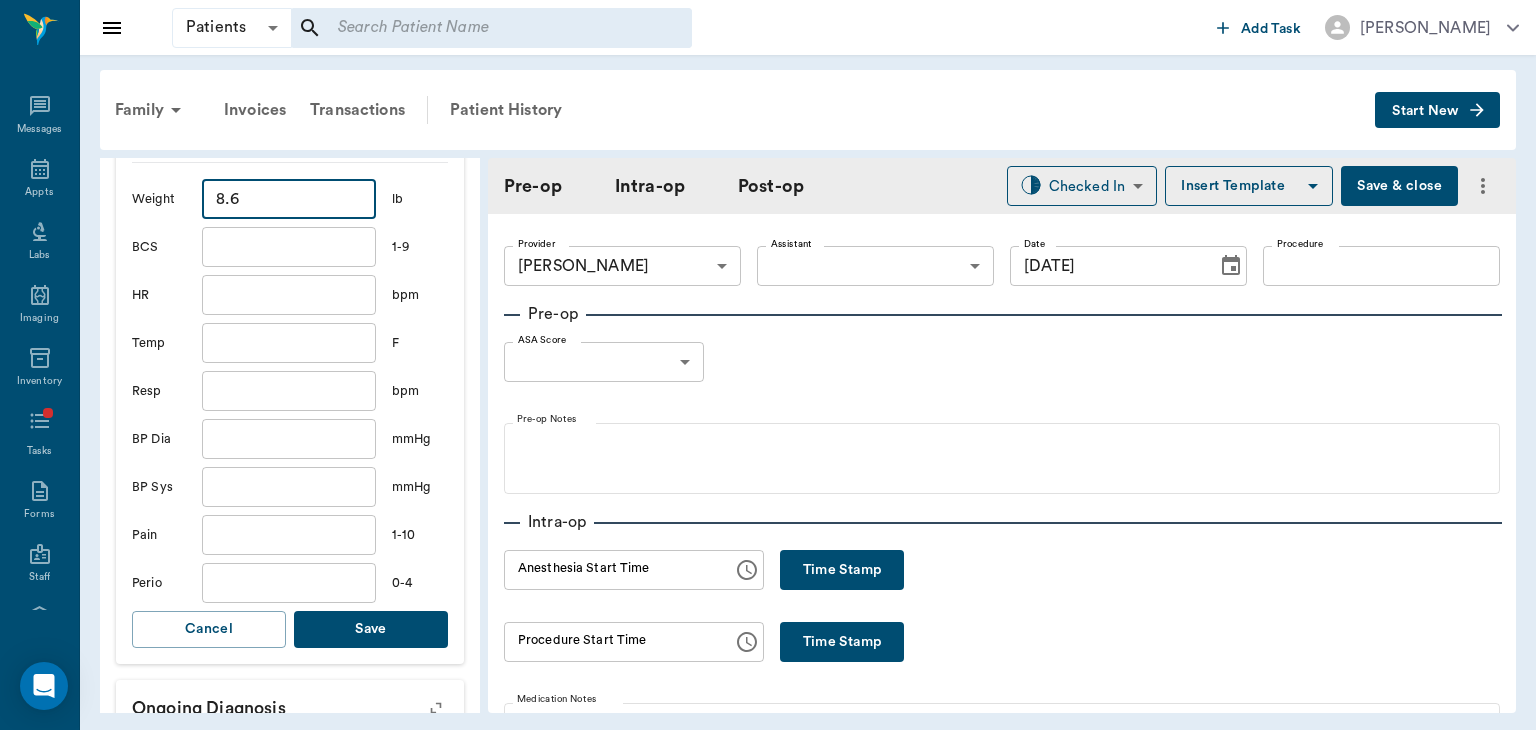 type on "8.6" 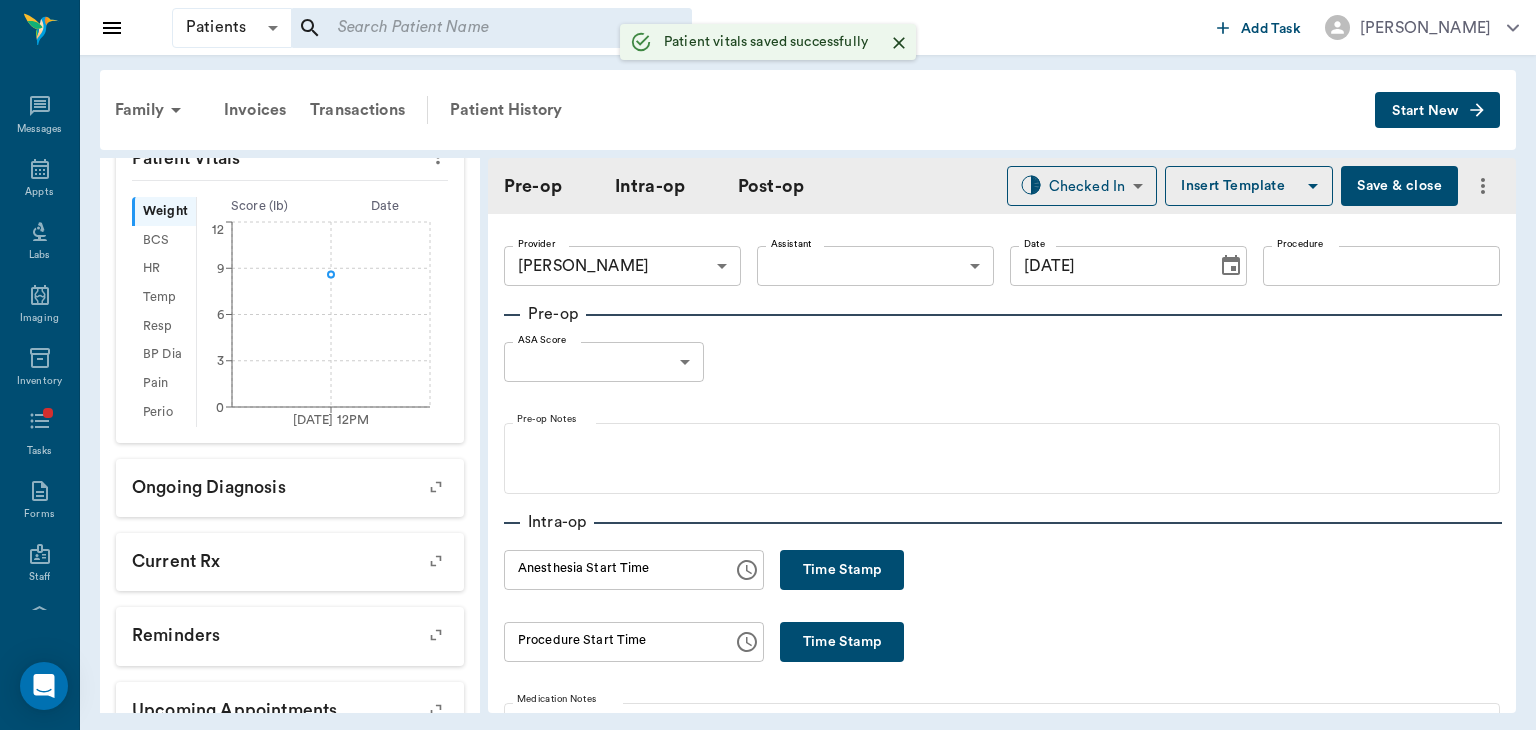 scroll, scrollTop: 468, scrollLeft: 0, axis: vertical 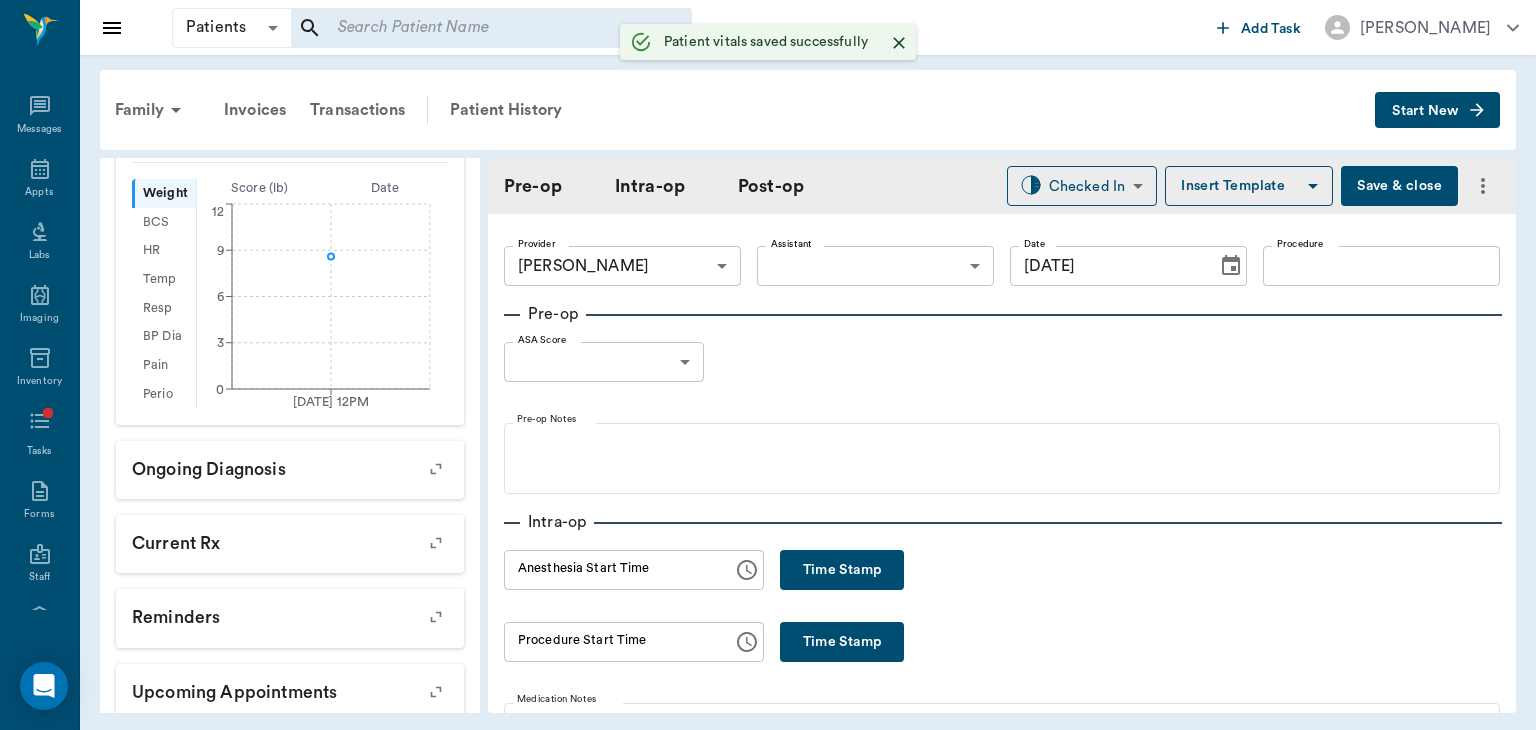 click on "Patients Patients ​ ​ Add Task Dr. Bert Ellsworth Nectar Messages Appts Labs Imaging Inventory Tasks Forms Staff Reports Lookup Settings Family Invoices Transactions Patient History Start New MAX Alexander #9134_P9    -    ACTIVE   Species : Canine Breed : Malti-poo, Tan Gender : Male - Not neutered Age : 9 mo 2 wk (09/29/2024) Weight : 8.6 lbs / 3.9009 kg Patient Special Care:  None Family : Alexander Client : Ashley Alexander Phone : (903) 417-2112 Email : ASHLEYNSHAW75@gmail.com Balance : $0.00 Credit : $0.00 Client Special Care:  None Patient Vitals Weight BCS HR Temp Resp BP Dia Pain Perio Score ( lb ) Date 07/10/25 12PM 0 3 6 9 12 Ongoing diagnosis Current Rx Reminders Upcoming appointments Surgery 07/10/25 Schedule Appointment Pre-op Intra-op Post-op Checked In CHECKED_IN ​ Insert Template  Save & close Provider Dr. Bert Ellsworth 63ec2f075fda476ae8351a4d Provider Assistant ​ Assistant Date 07/10/2025 Date Procedure Procedure Pre-op ASA Score ​ null ASA Score Pre-op Notes Intra-op Time HR" at bounding box center [768, 365] 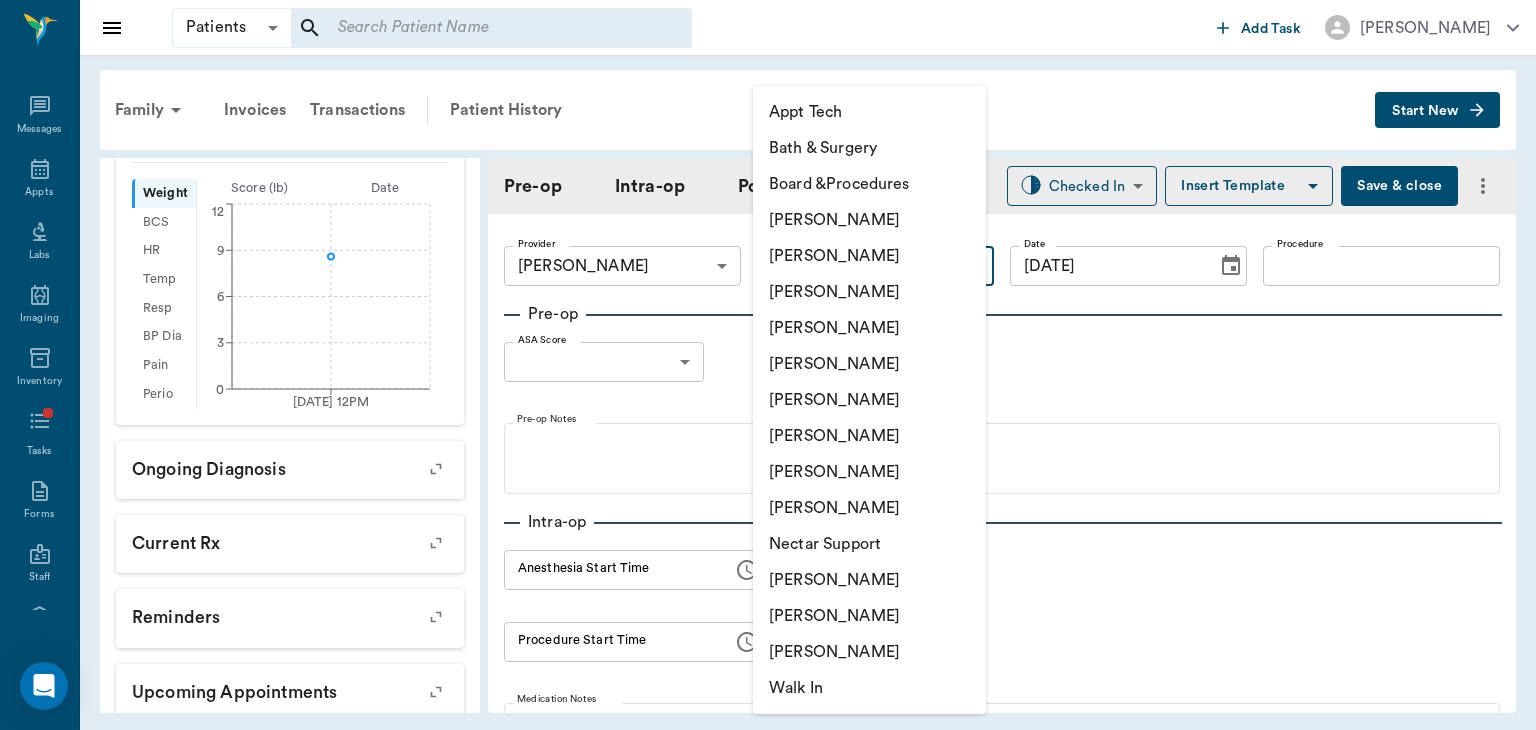 click on "[PERSON_NAME]" at bounding box center [869, 436] 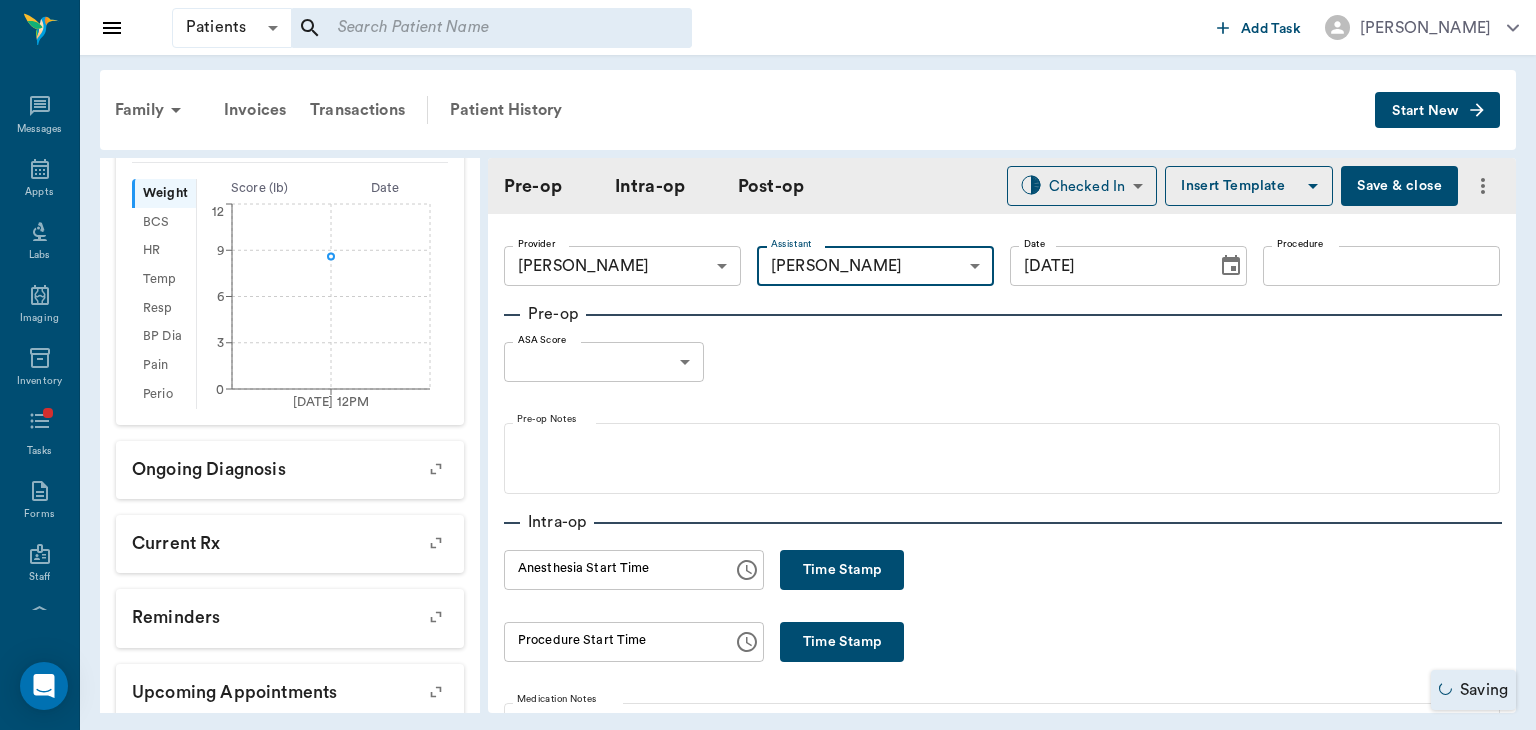 click on "Procedure" at bounding box center (1381, 266) 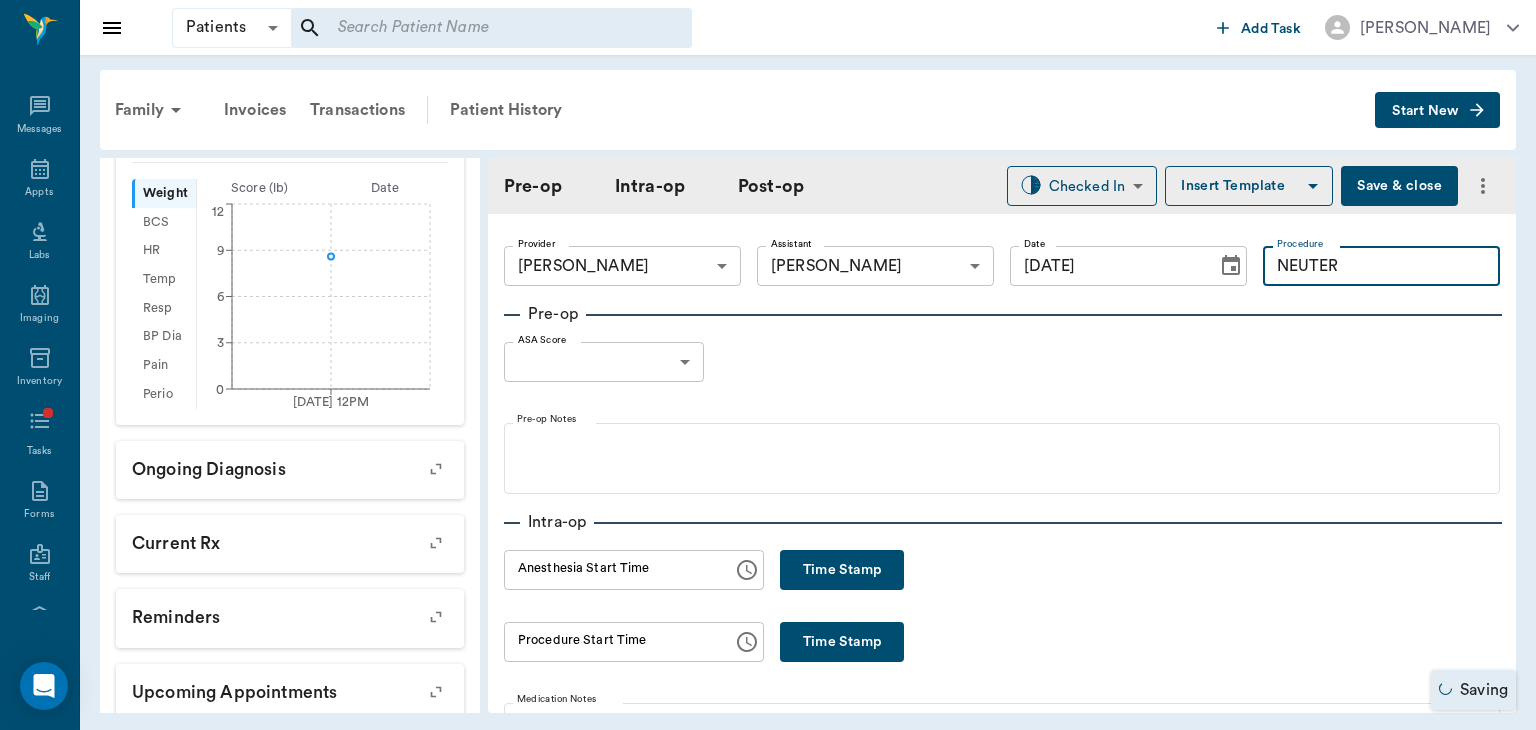 type on "NEUTER" 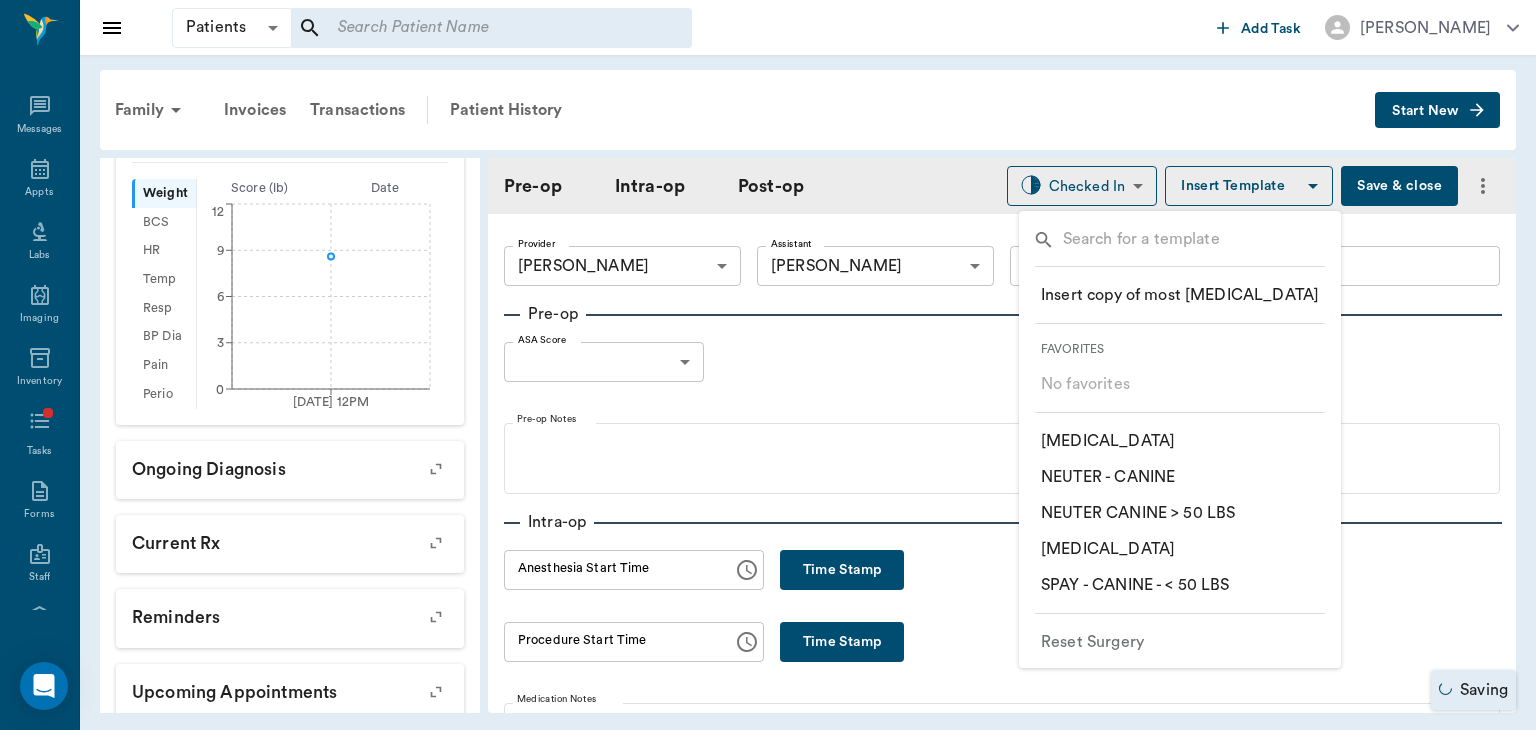 click on "​ NEUTER - CANINE" at bounding box center [1108, 477] 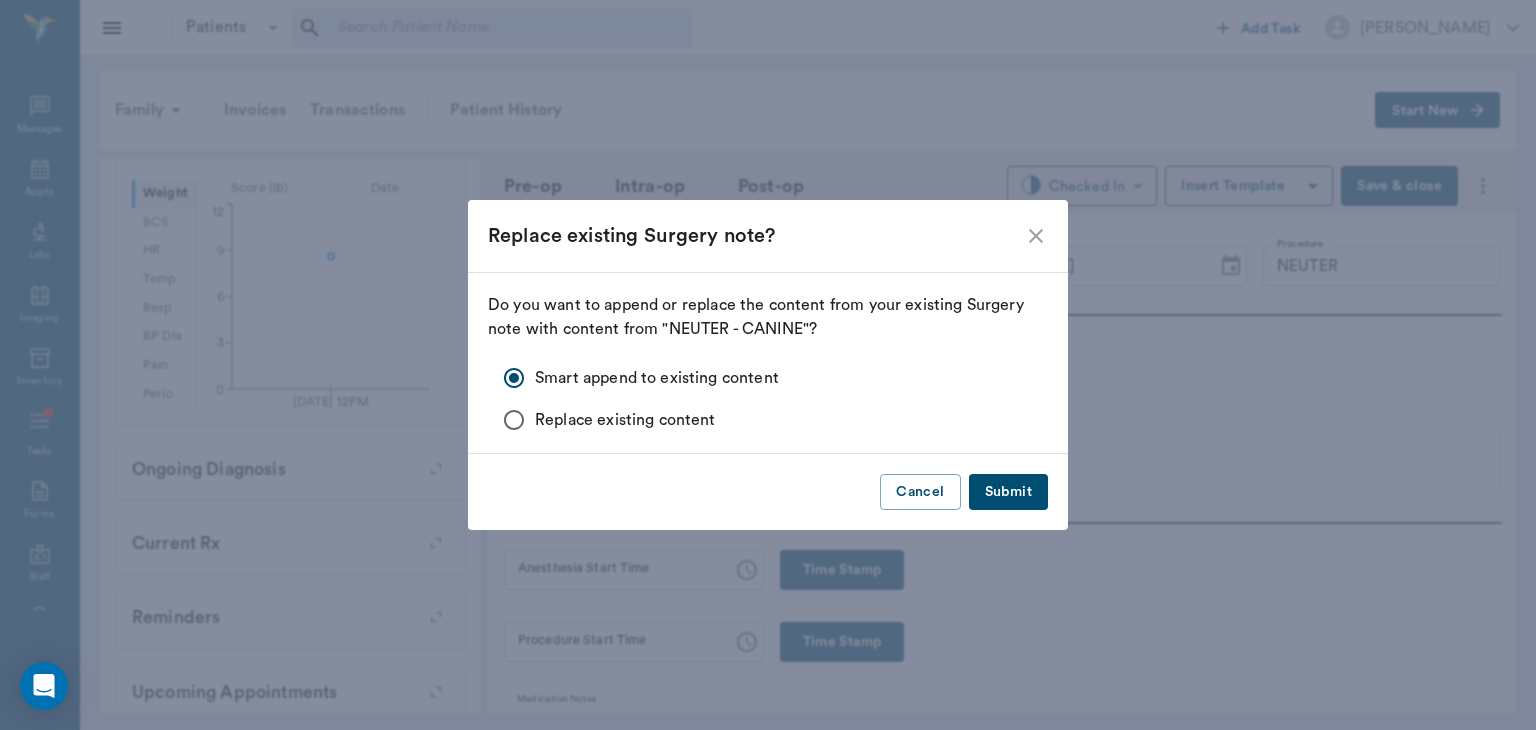 click on "Submit" at bounding box center [1008, 492] 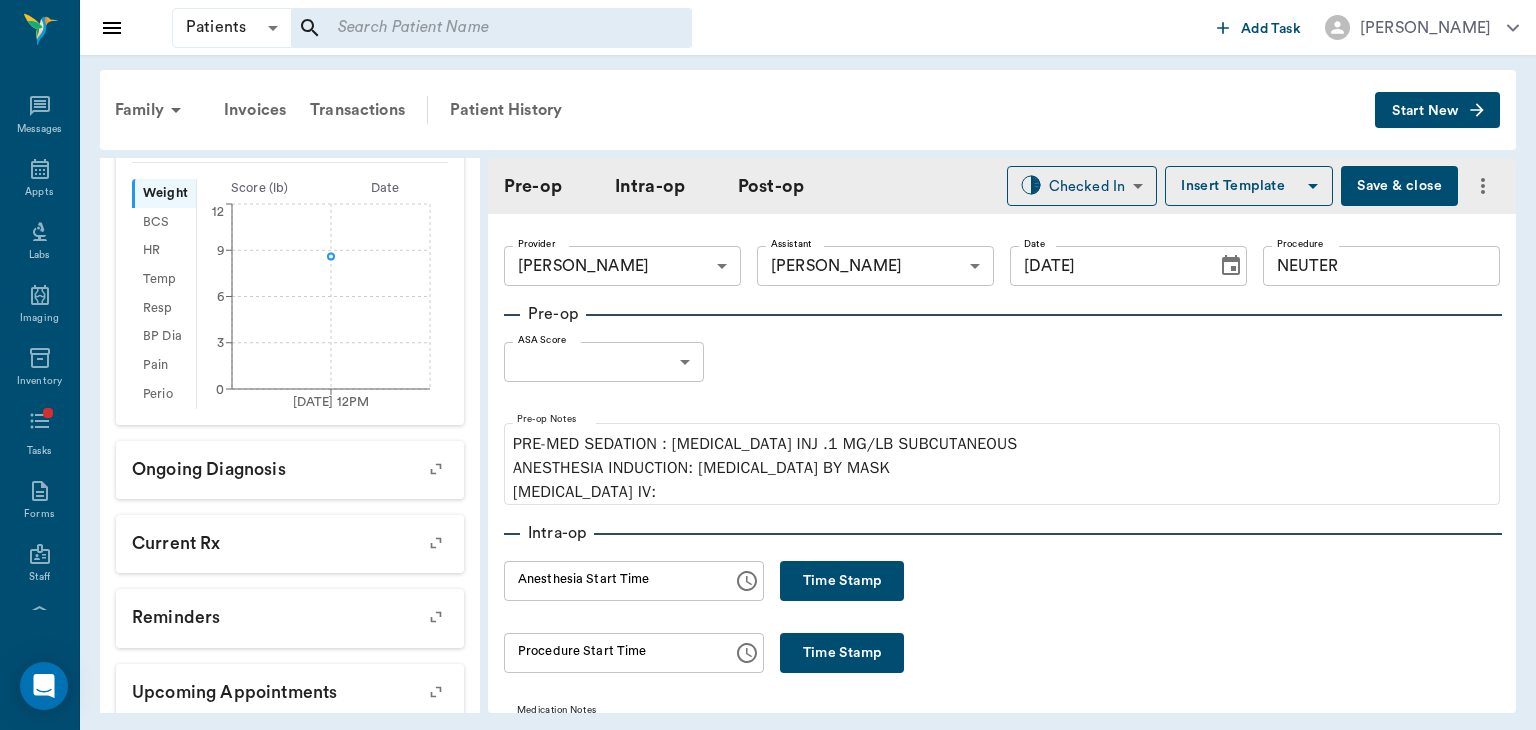 click on "Patients Patients ​ ​ Add Task Dr. Bert Ellsworth Nectar Messages Appts Labs Imaging Inventory Tasks Forms Staff Reports Lookup Settings Family Invoices Transactions Patient History Start New MAX Alexander #9134_P9    -    ACTIVE   Species : Canine Breed : Malti-poo, Tan Gender : Male - Not neutered Age : 9 mo 2 wk (09/29/2024) Weight : 8.6 lbs / 3.9009 kg Patient Special Care:  None Family : Alexander Client : Ashley Alexander Phone : (903) 417-2112 Email : ASHLEYNSHAW75@gmail.com Balance : $0.00 Credit : $0.00 Client Special Care:  None Patient Vitals Weight BCS HR Temp Resp BP Dia Pain Perio Score ( lb ) Date 07/10/25 12PM 0 3 6 9 12 Ongoing diagnosis Current Rx Reminders Upcoming appointments Surgery 07/10/25 Schedule Appointment Pre-op Intra-op Post-op Checked In CHECKED_IN ​ Insert Template  Save & close Provider Dr. Bert Ellsworth 63ec2f075fda476ae8351a4d Provider Assistant Julie Dickerson 63ec2e7e52e12b0ba117b124 Assistant Date 07/10/2025 Date Procedure NEUTER Procedure Pre-op ASA Score ​" at bounding box center (768, 365) 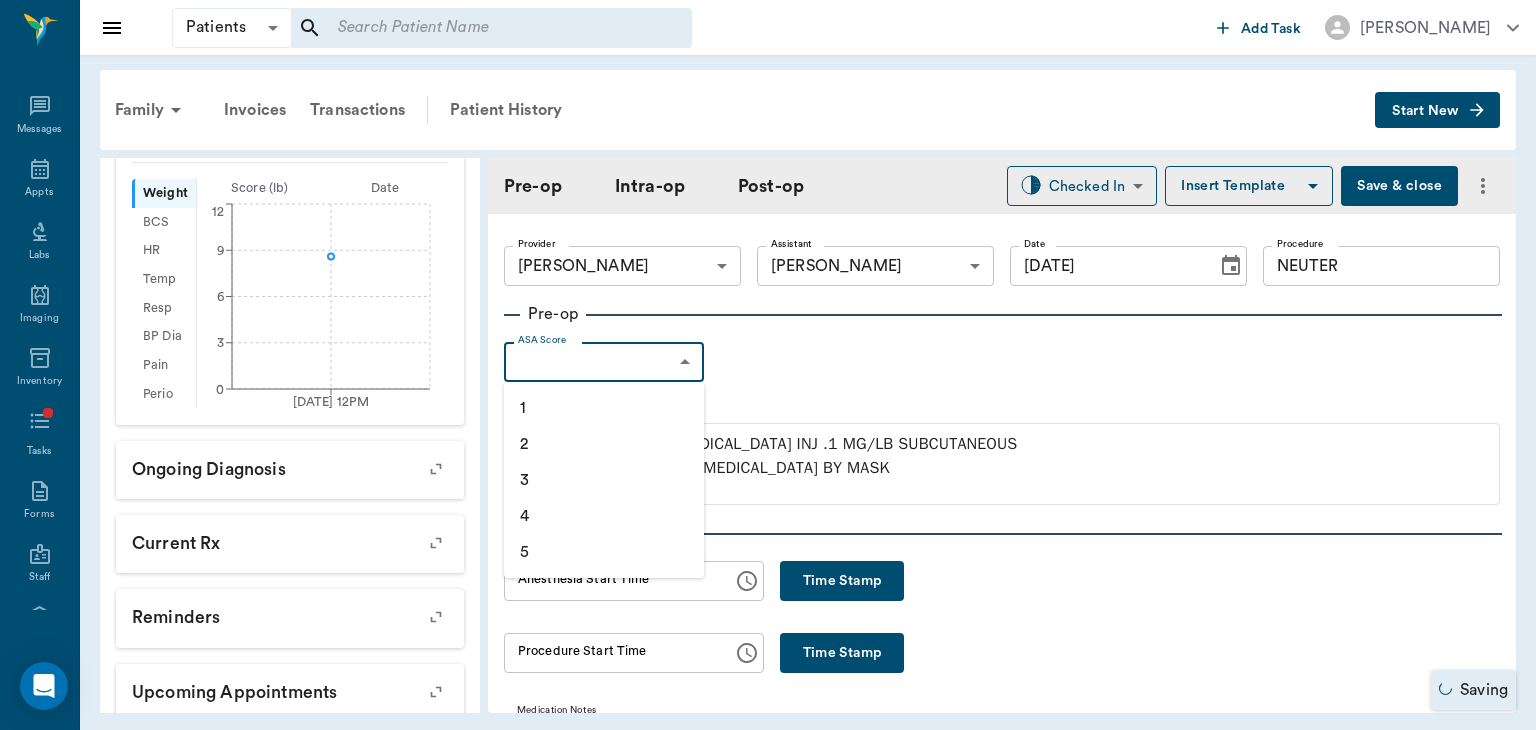 click on "1" at bounding box center [604, 408] 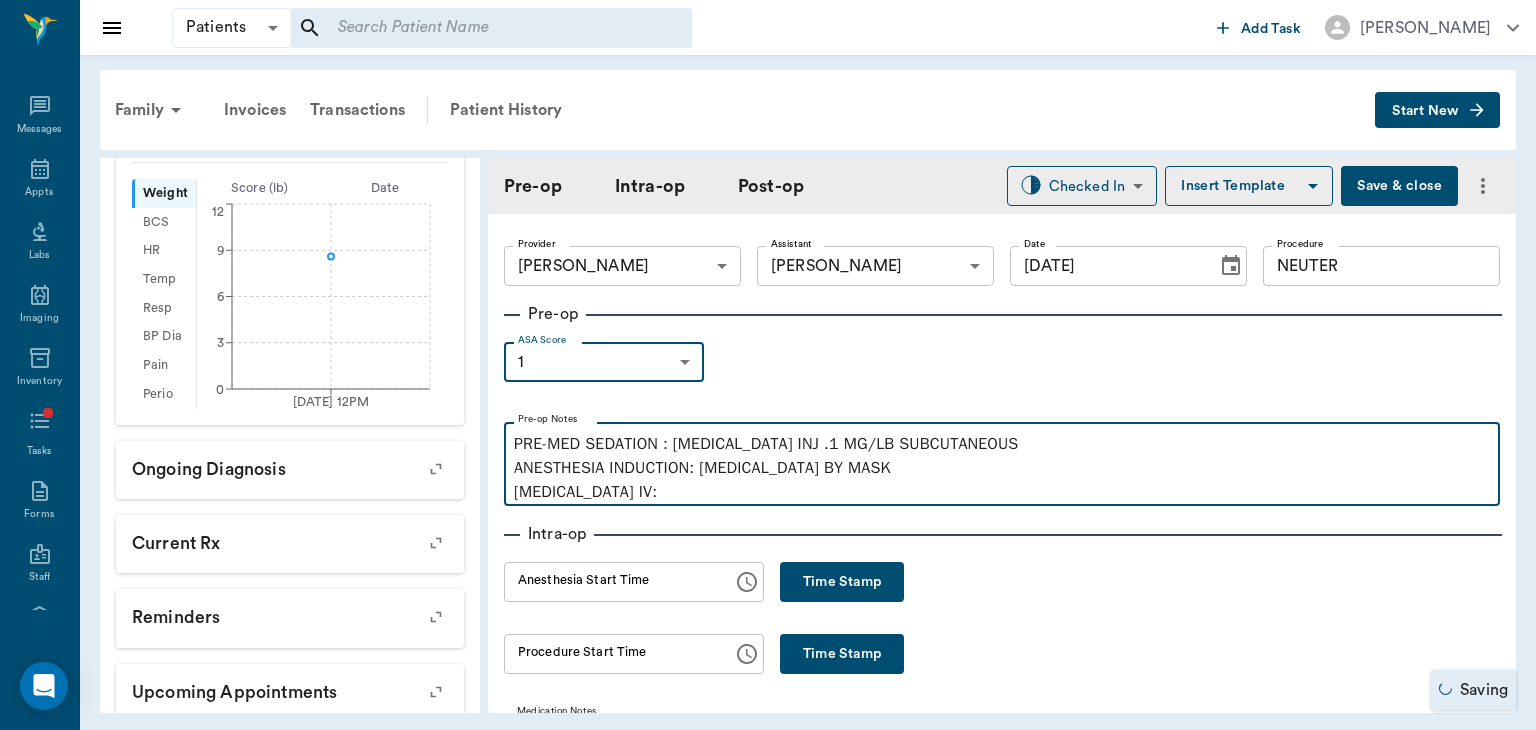 click on "PRE-MED SEDATION : ACEPROMAZINE INJ .1 MG/LB SUBCUTANEOUS ANESTHESIA INDUCTION: ISOFLURANE BY MASK PROPOFOL IV:" at bounding box center (1002, 468) 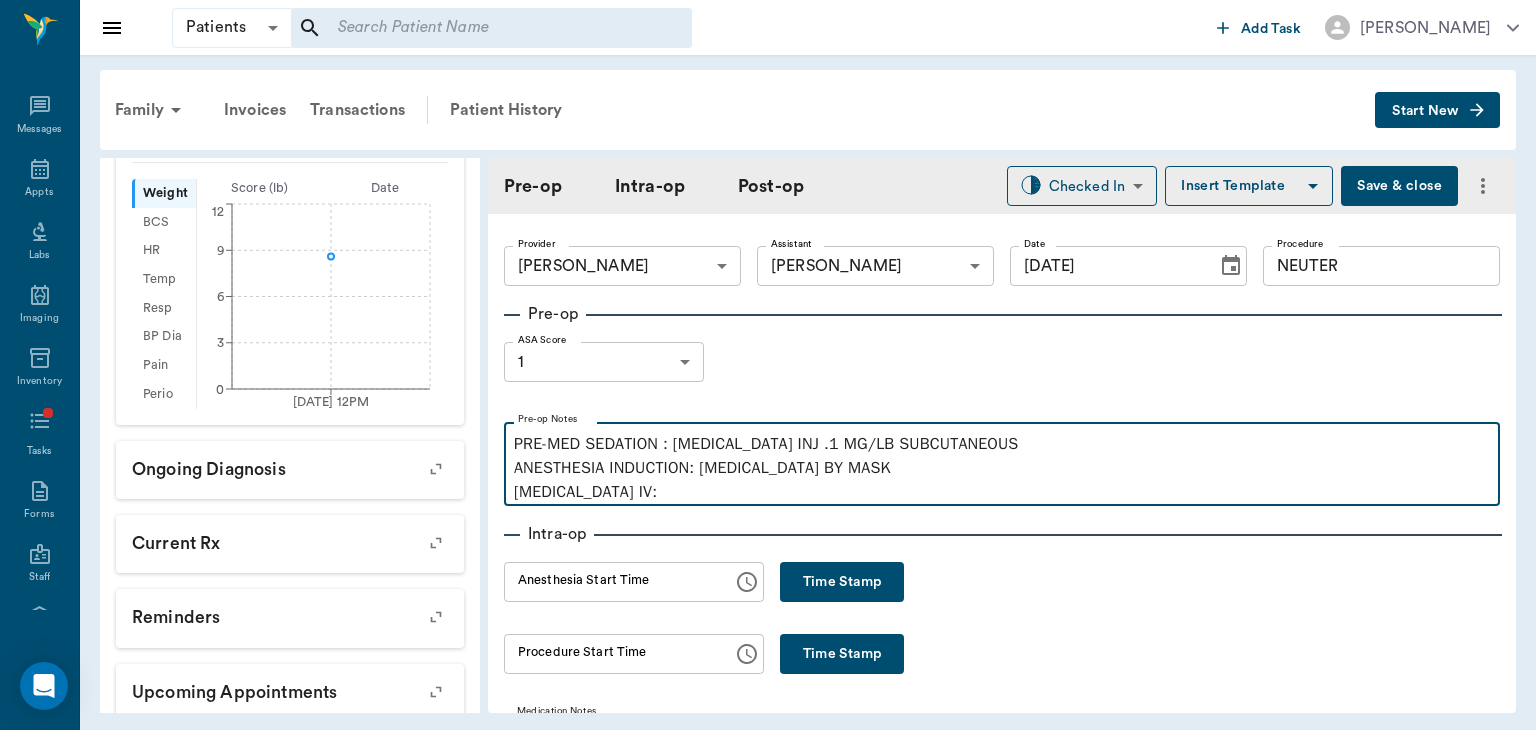 type 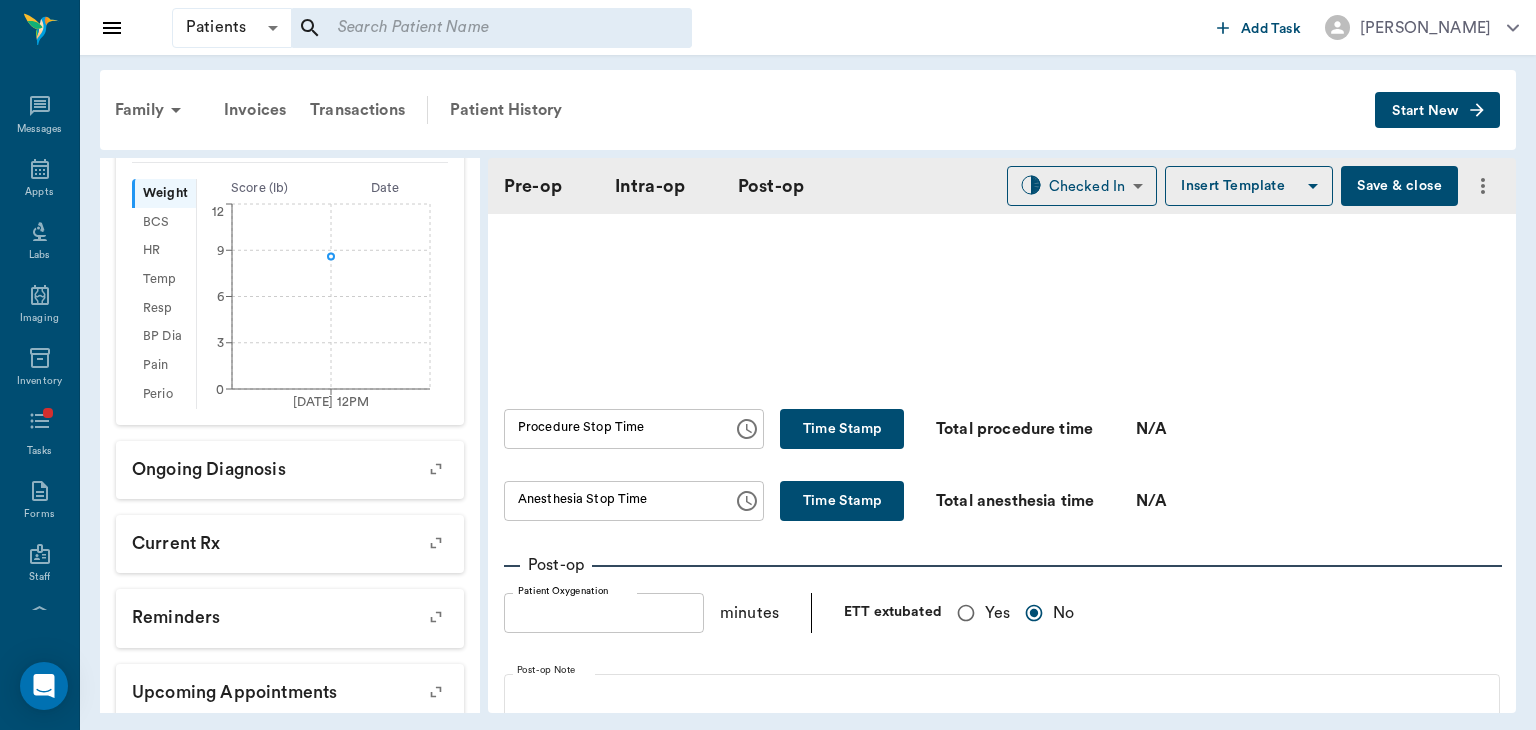 scroll, scrollTop: 1090, scrollLeft: 0, axis: vertical 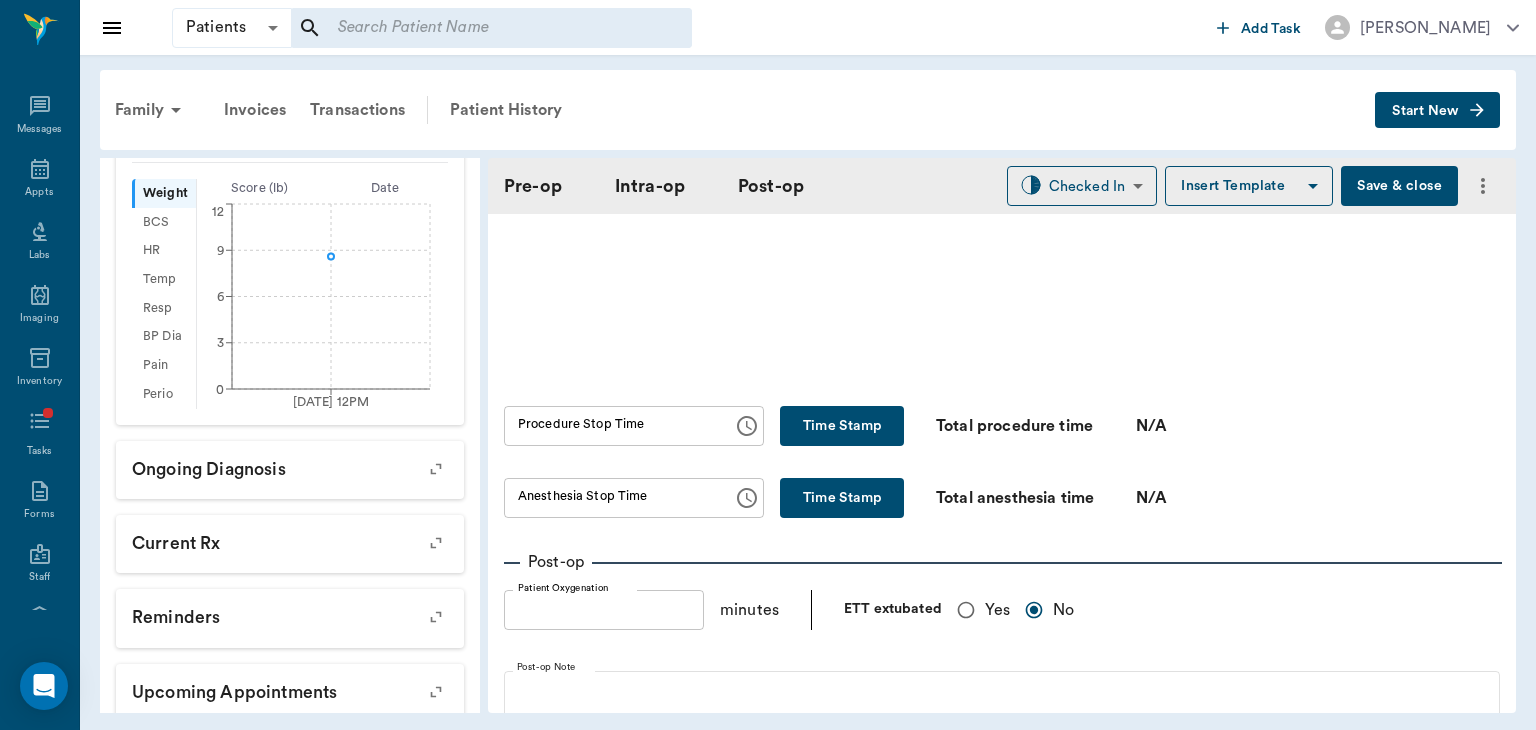 click on "Yes" at bounding box center [966, 610] 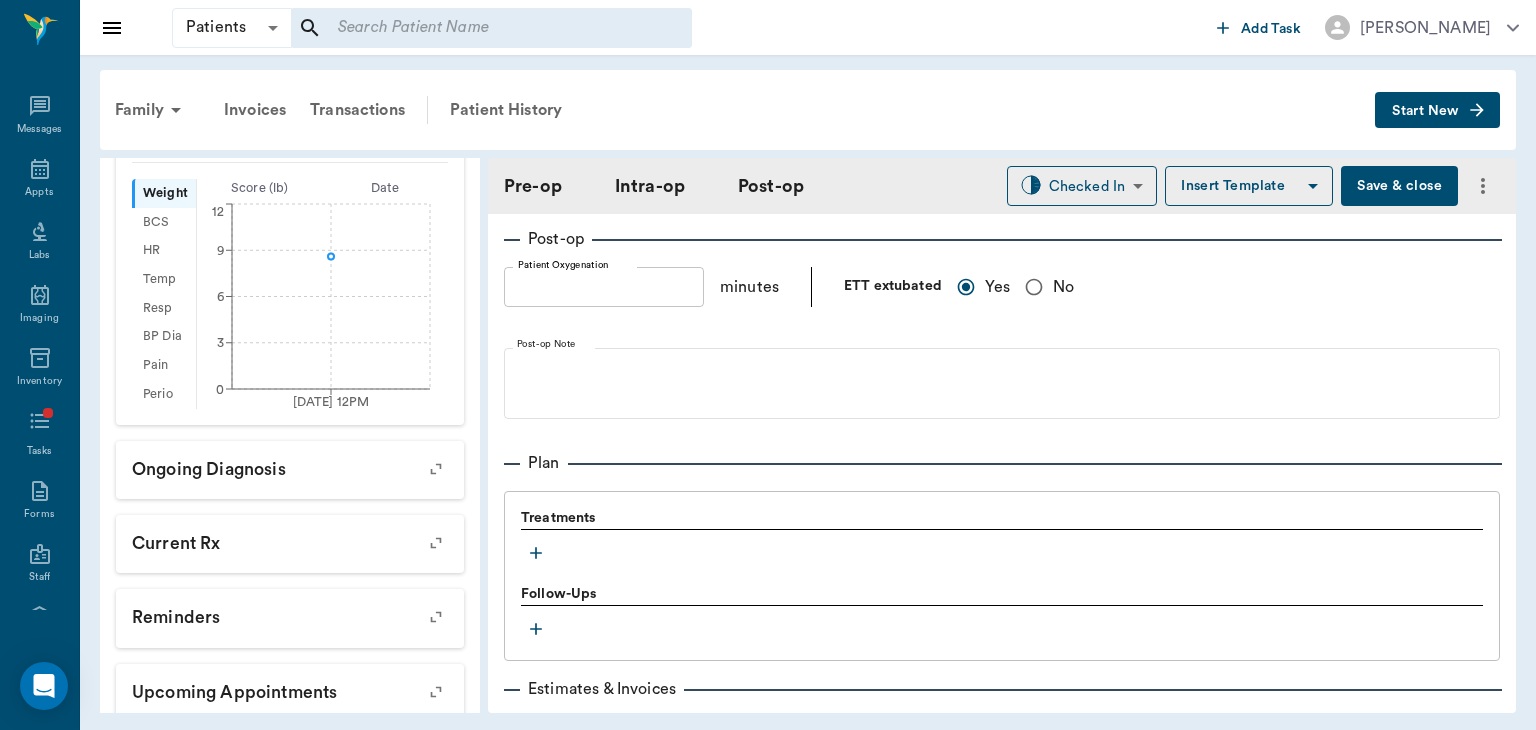 scroll, scrollTop: 1489, scrollLeft: 0, axis: vertical 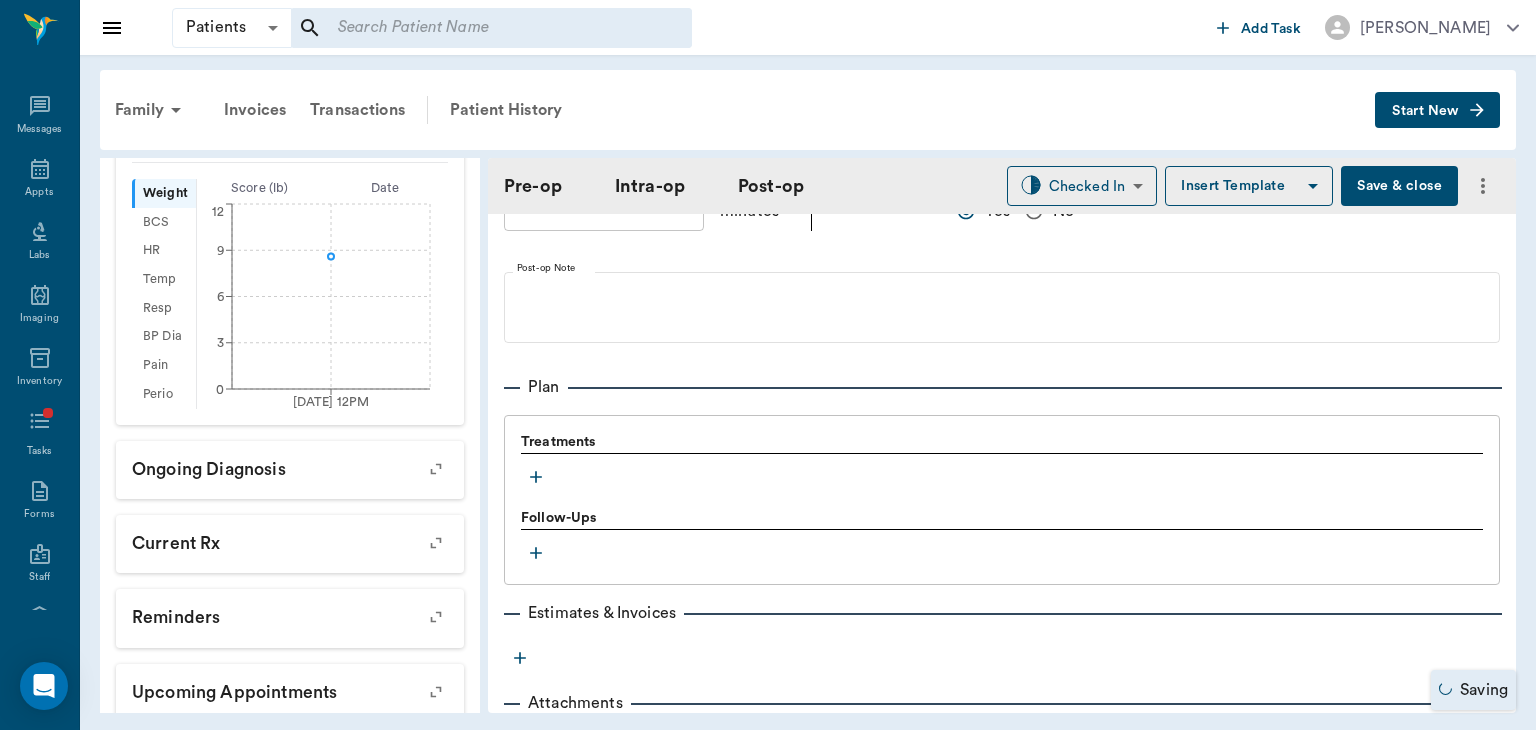 click 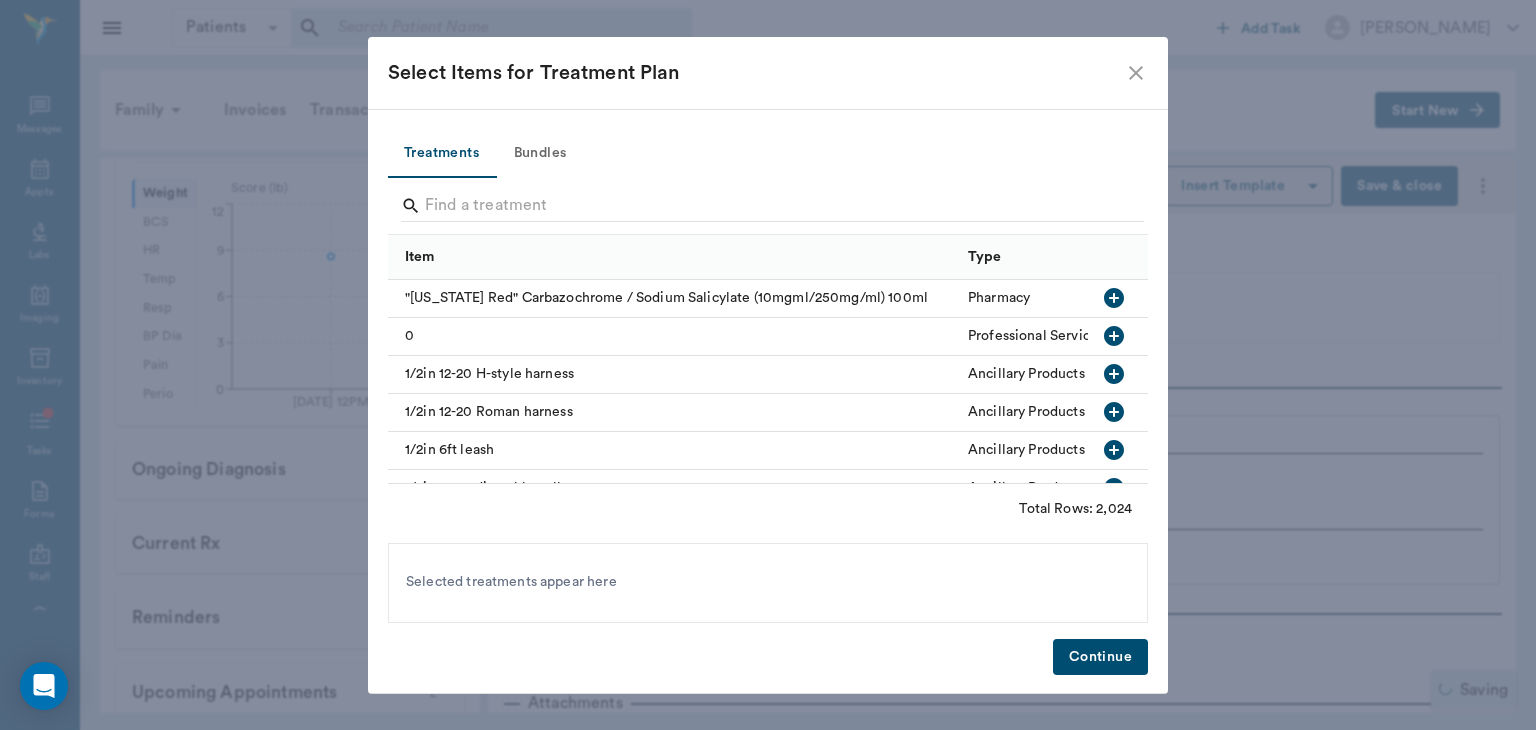 click on "Bundles" at bounding box center (540, 154) 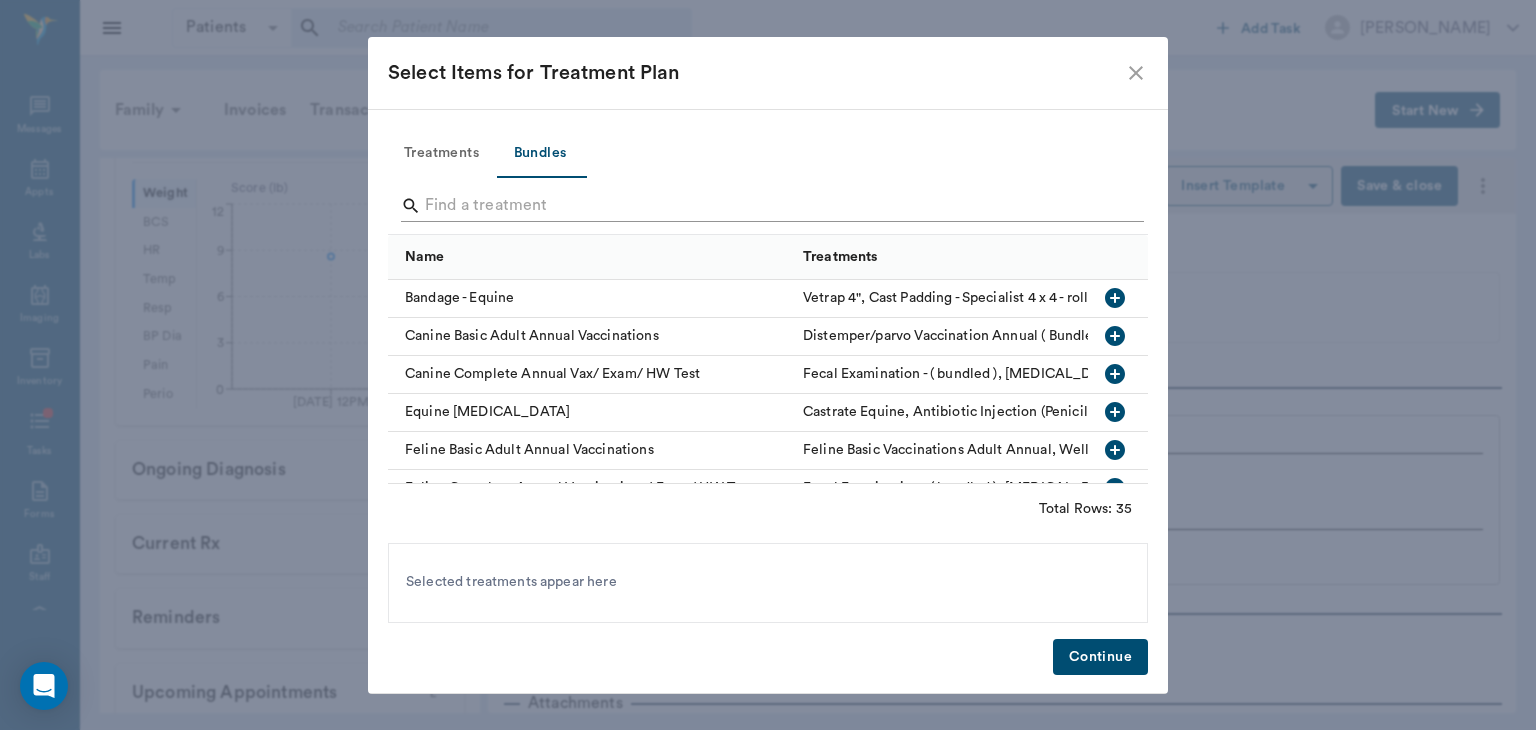 click at bounding box center [769, 206] 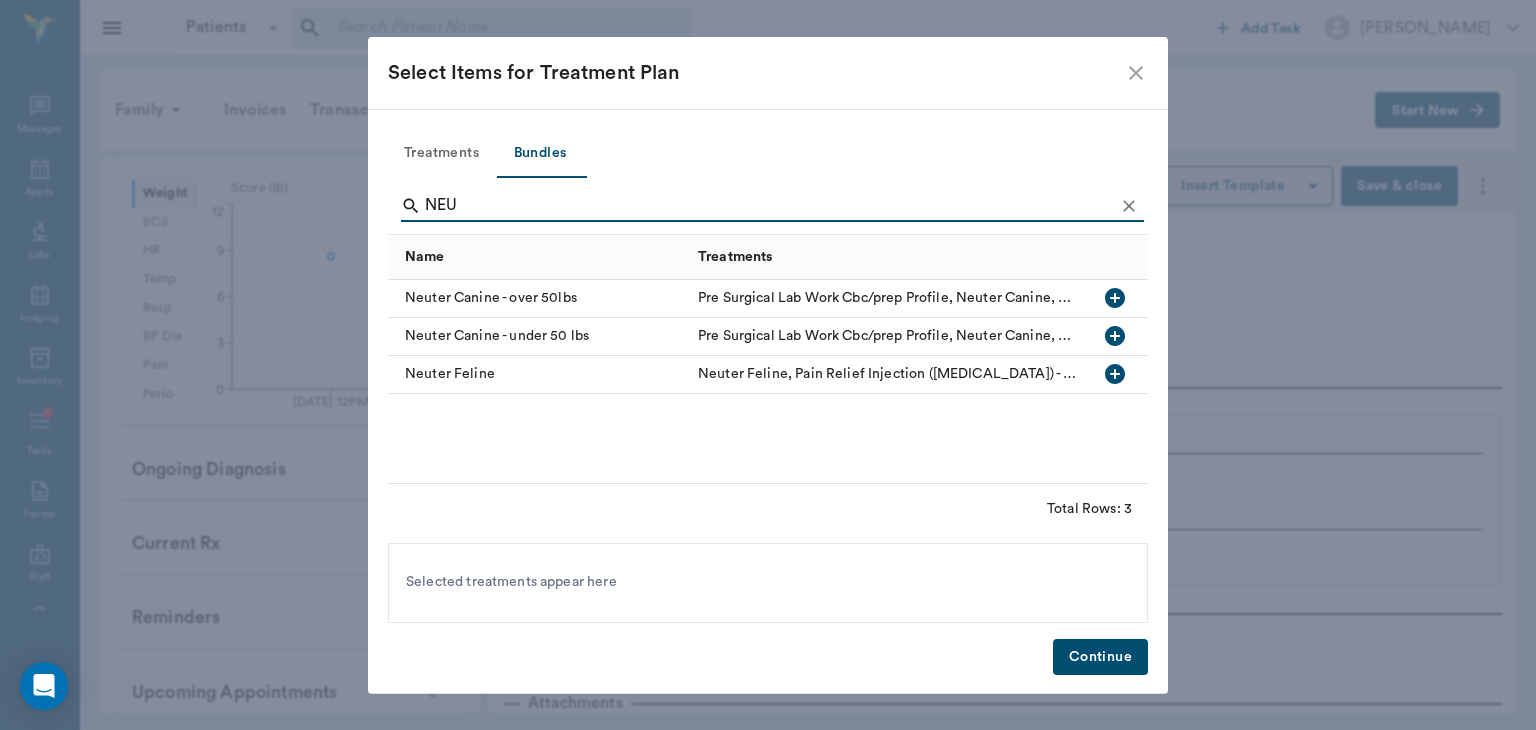 type on "NEU" 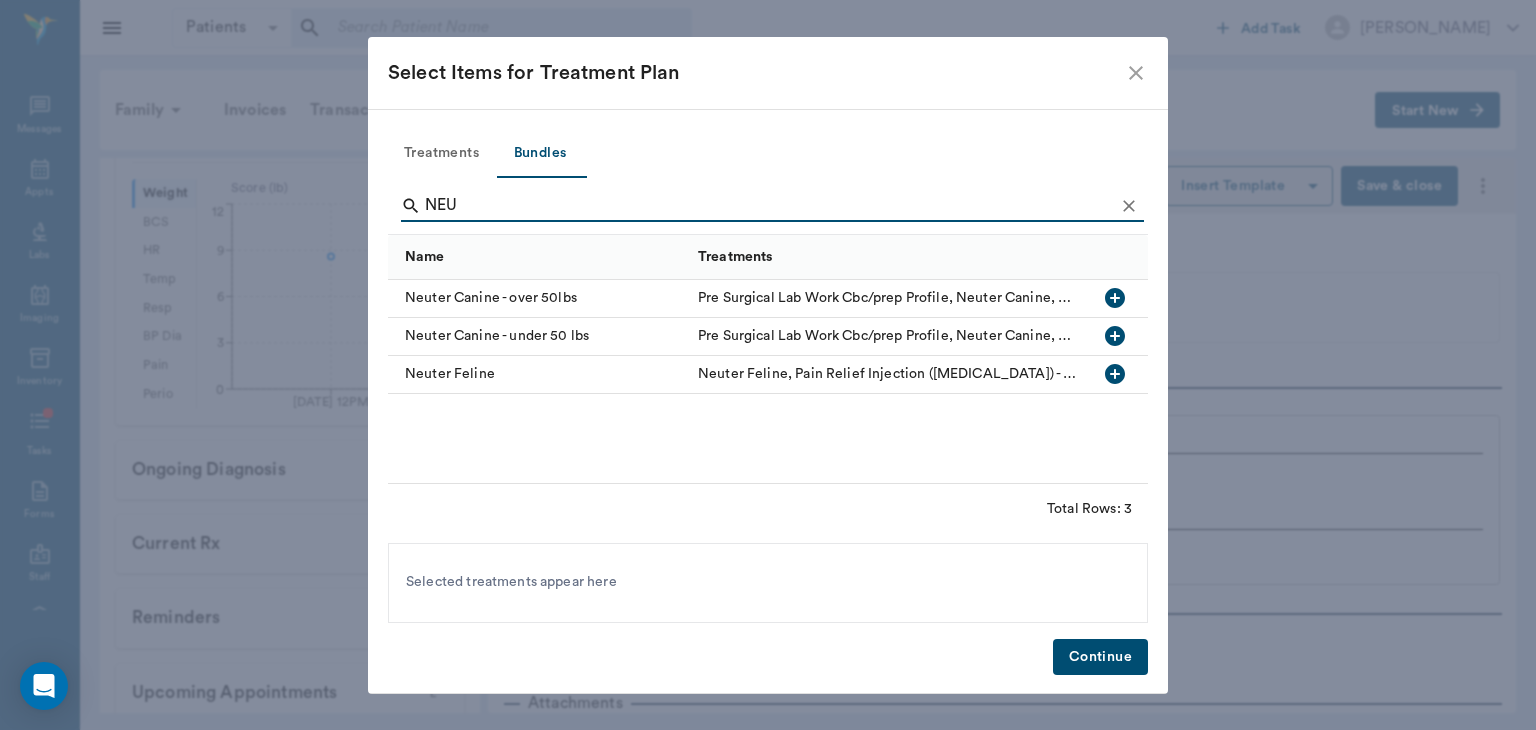 click 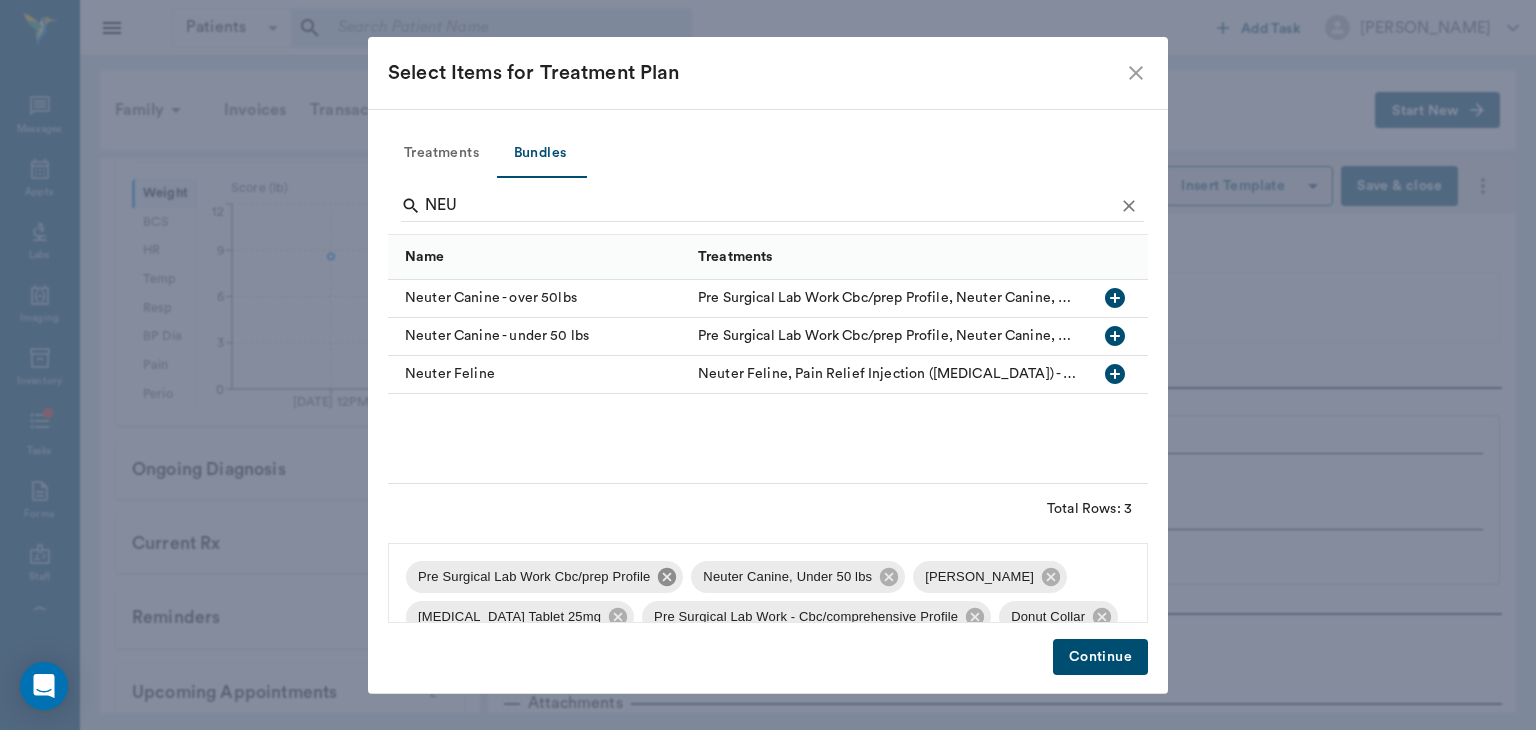 click 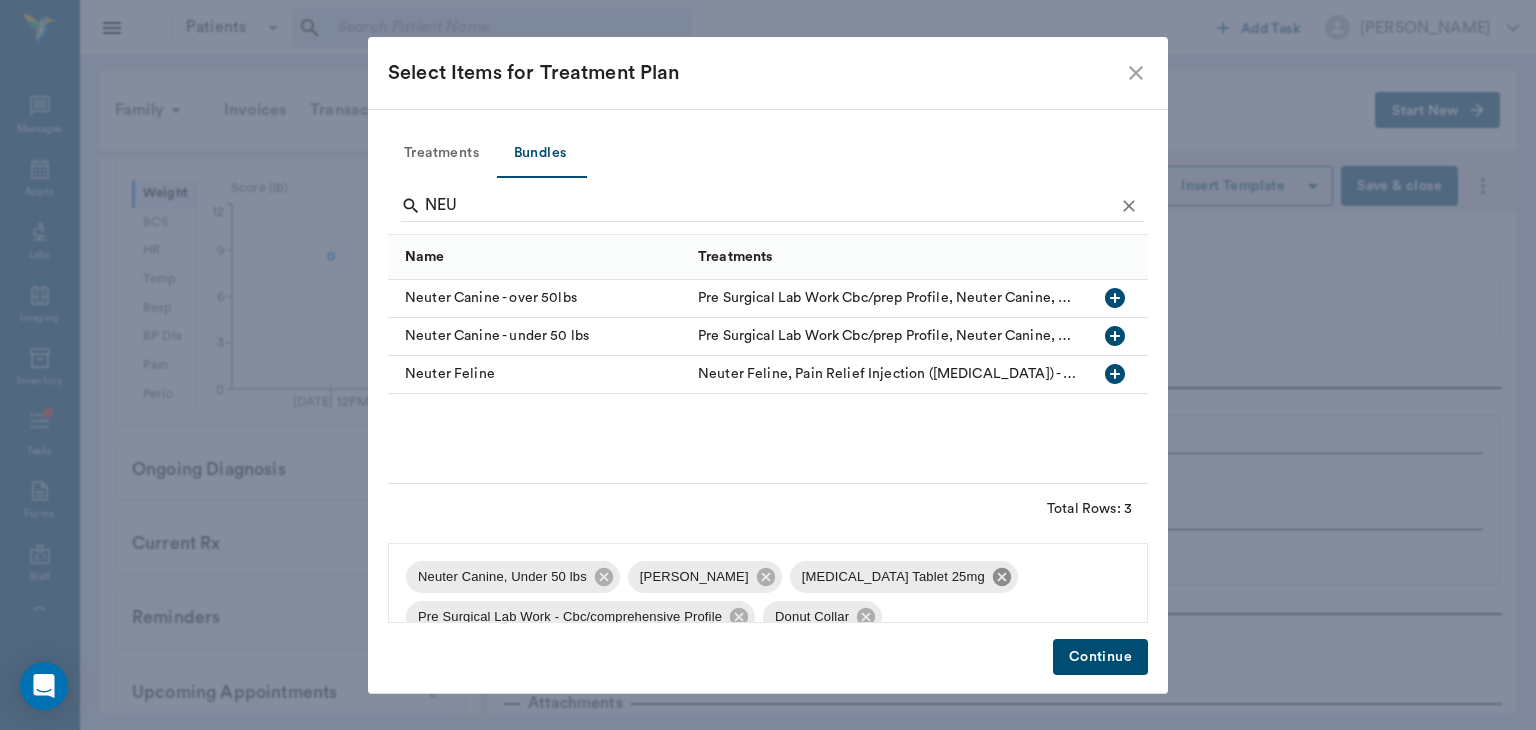 click 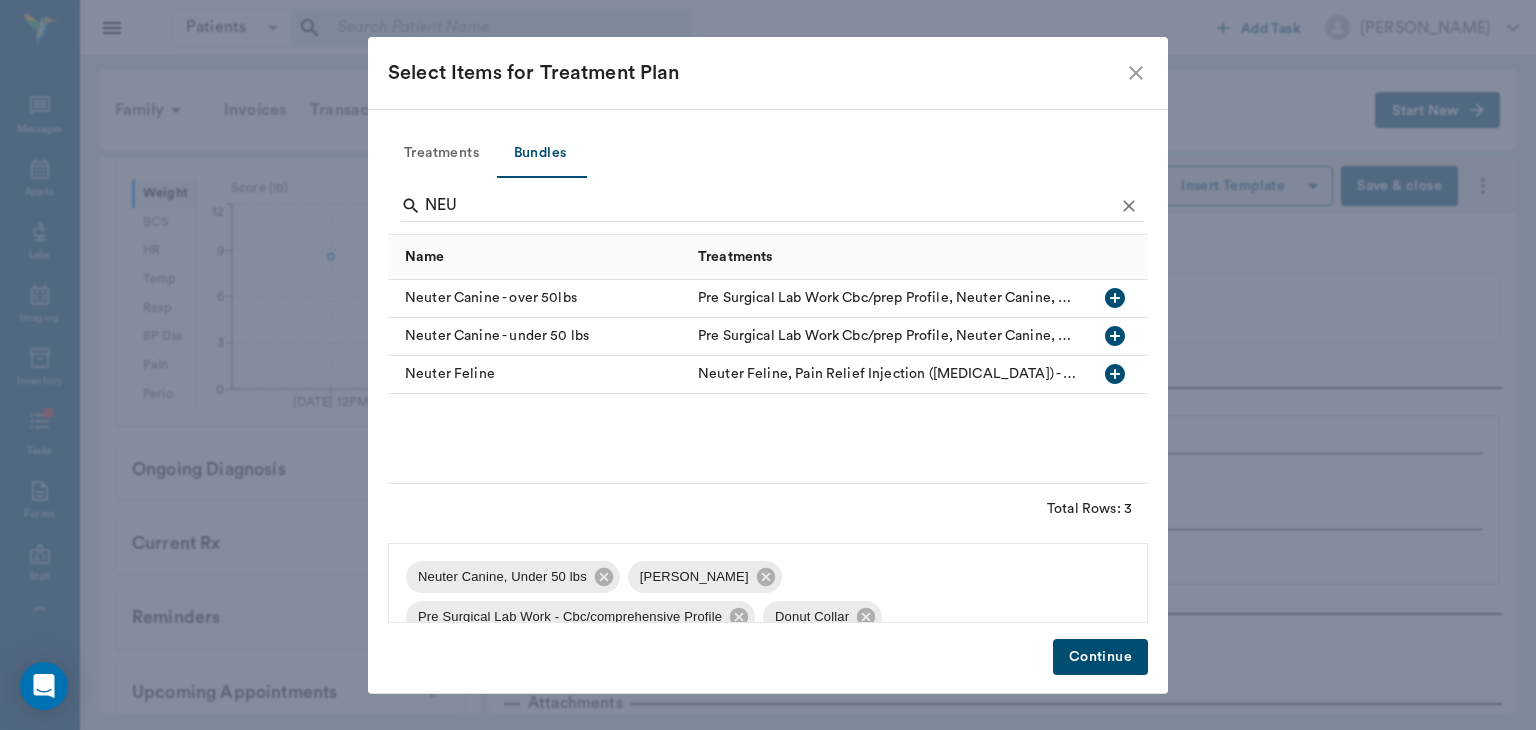 scroll, scrollTop: 40, scrollLeft: 0, axis: vertical 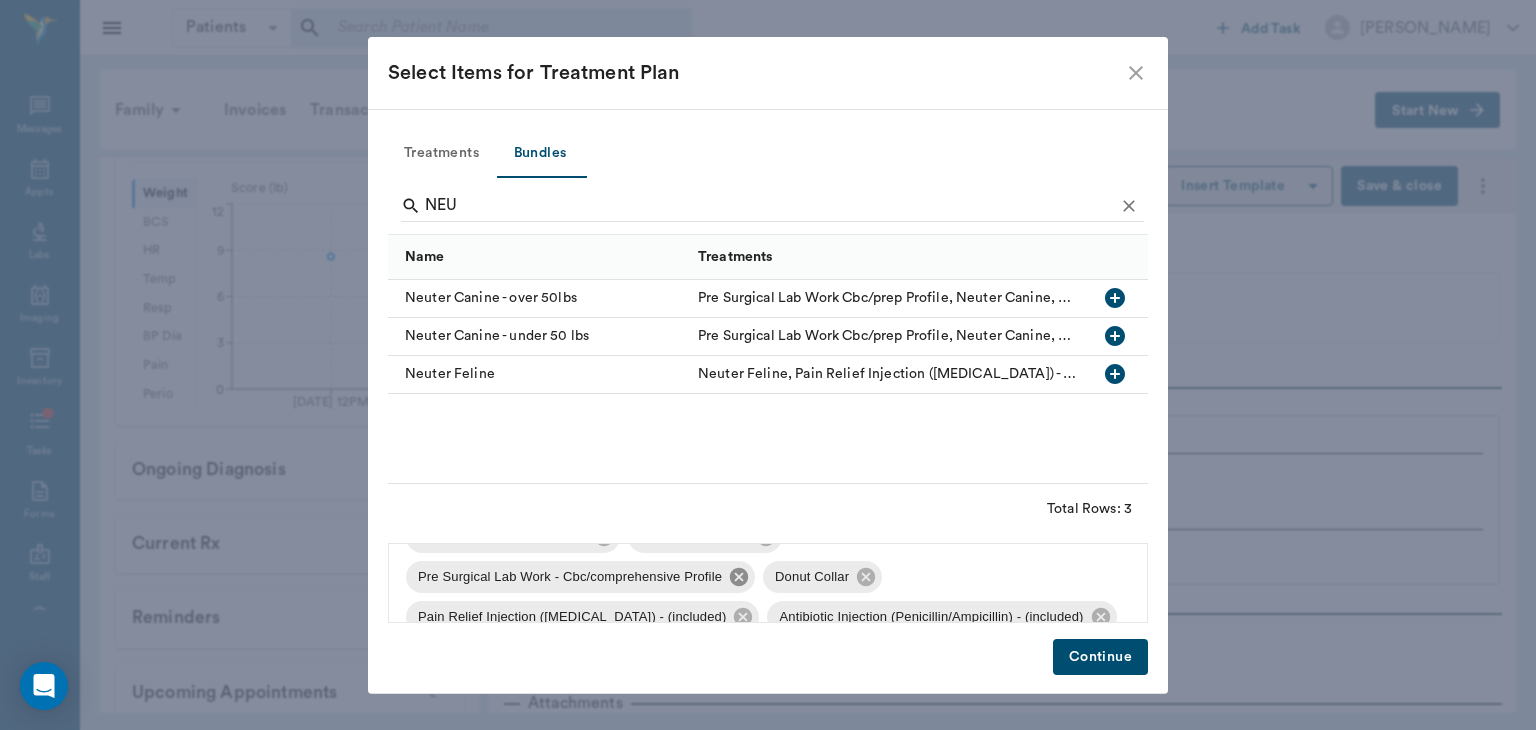 click 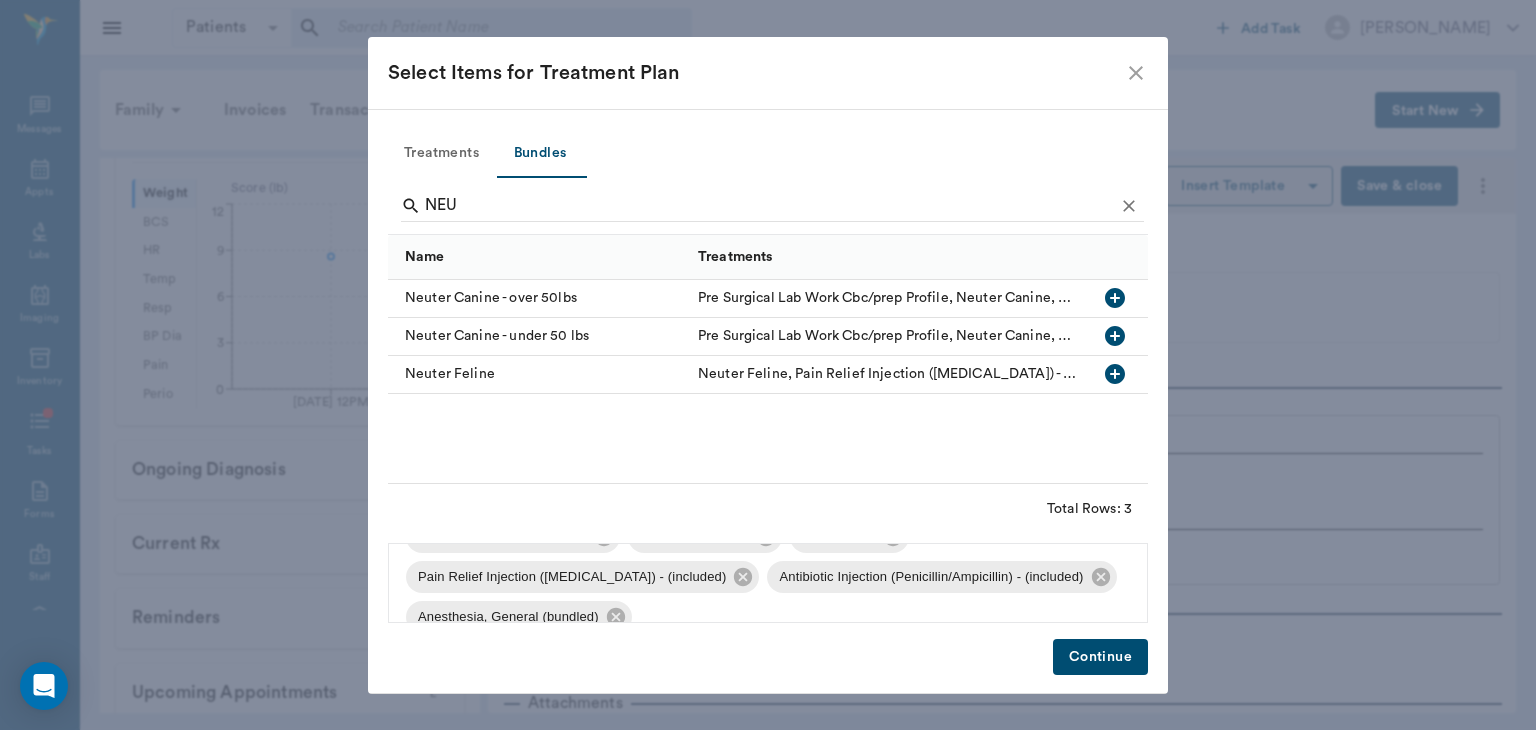 scroll, scrollTop: 0, scrollLeft: 0, axis: both 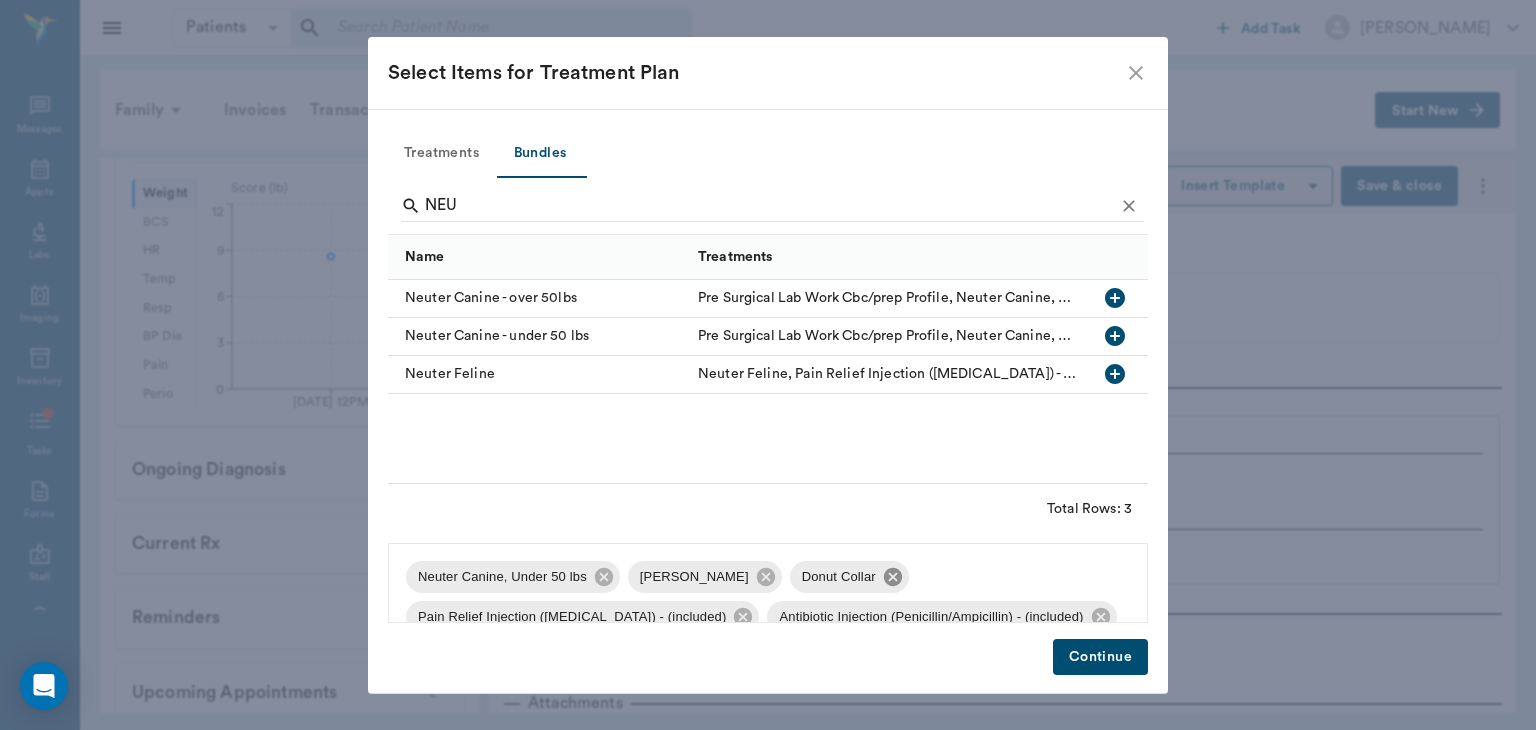 click 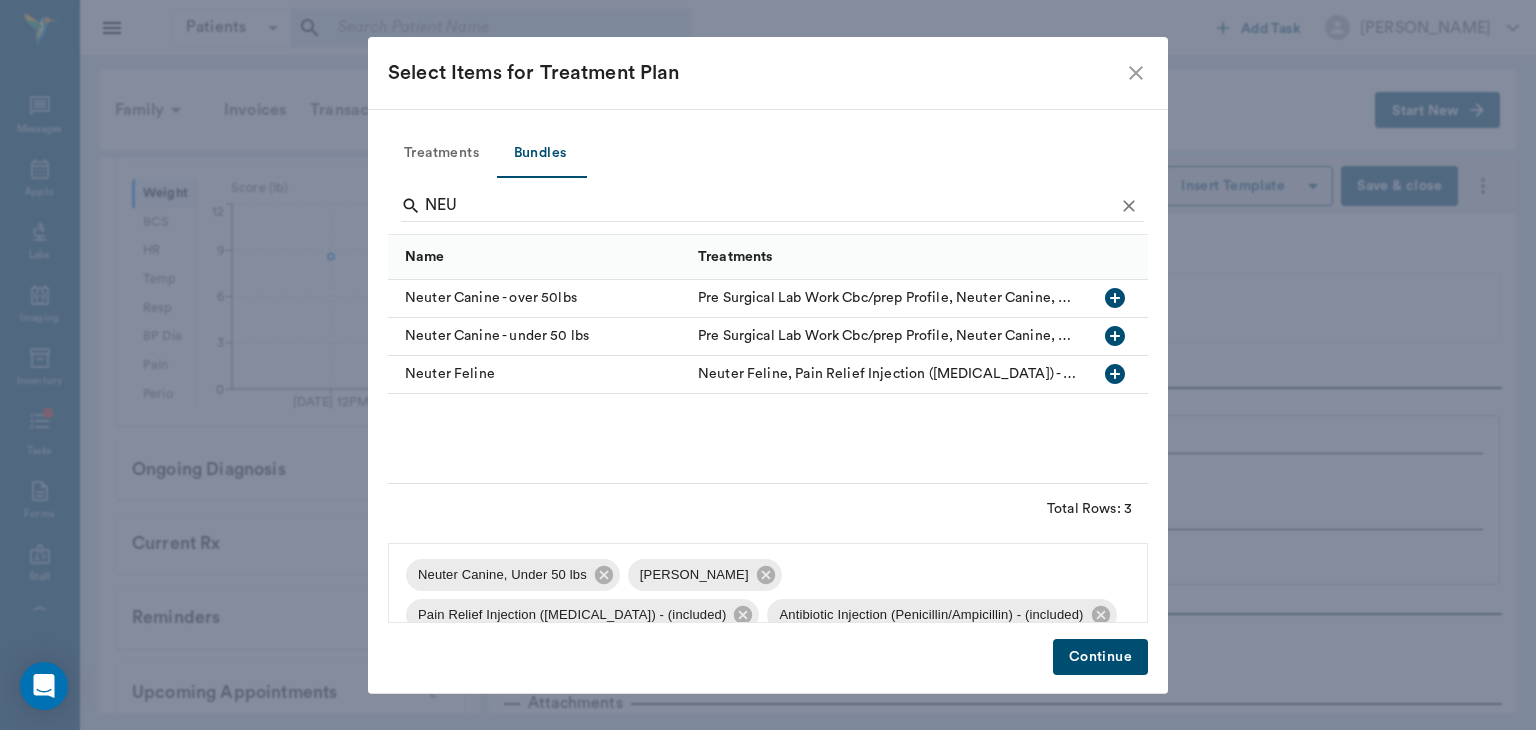 scroll, scrollTop: 0, scrollLeft: 0, axis: both 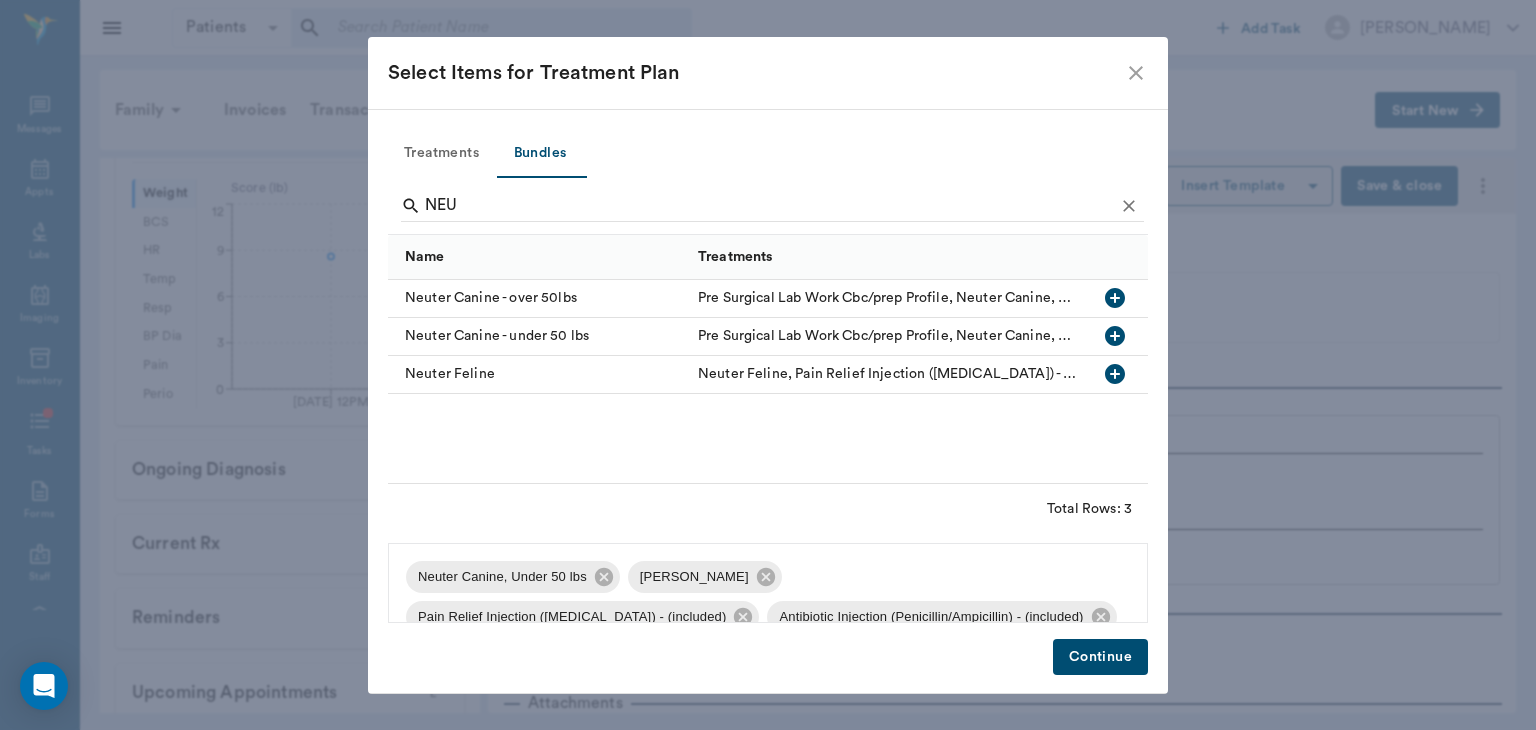 click on "Continue" at bounding box center (1100, 657) 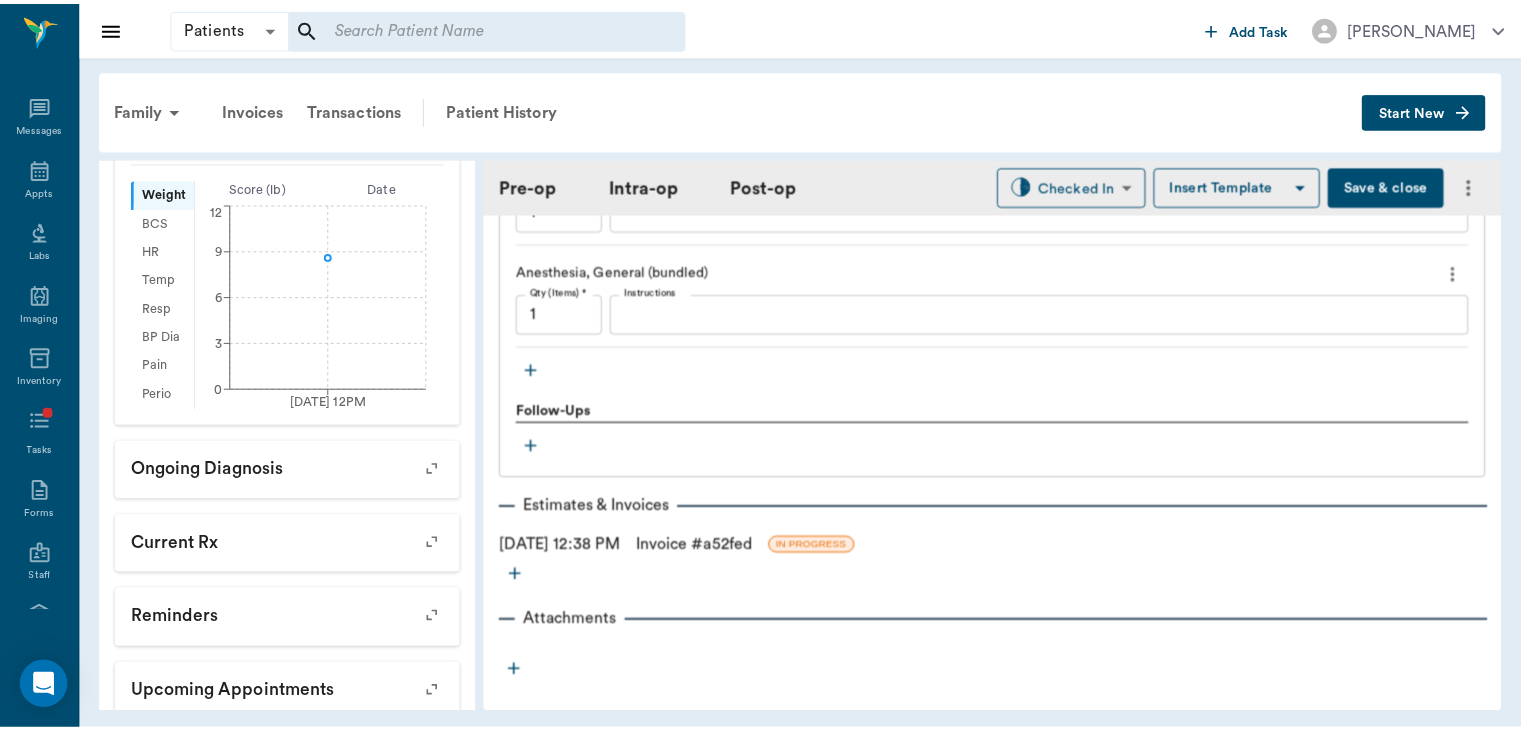 scroll, scrollTop: 2137, scrollLeft: 0, axis: vertical 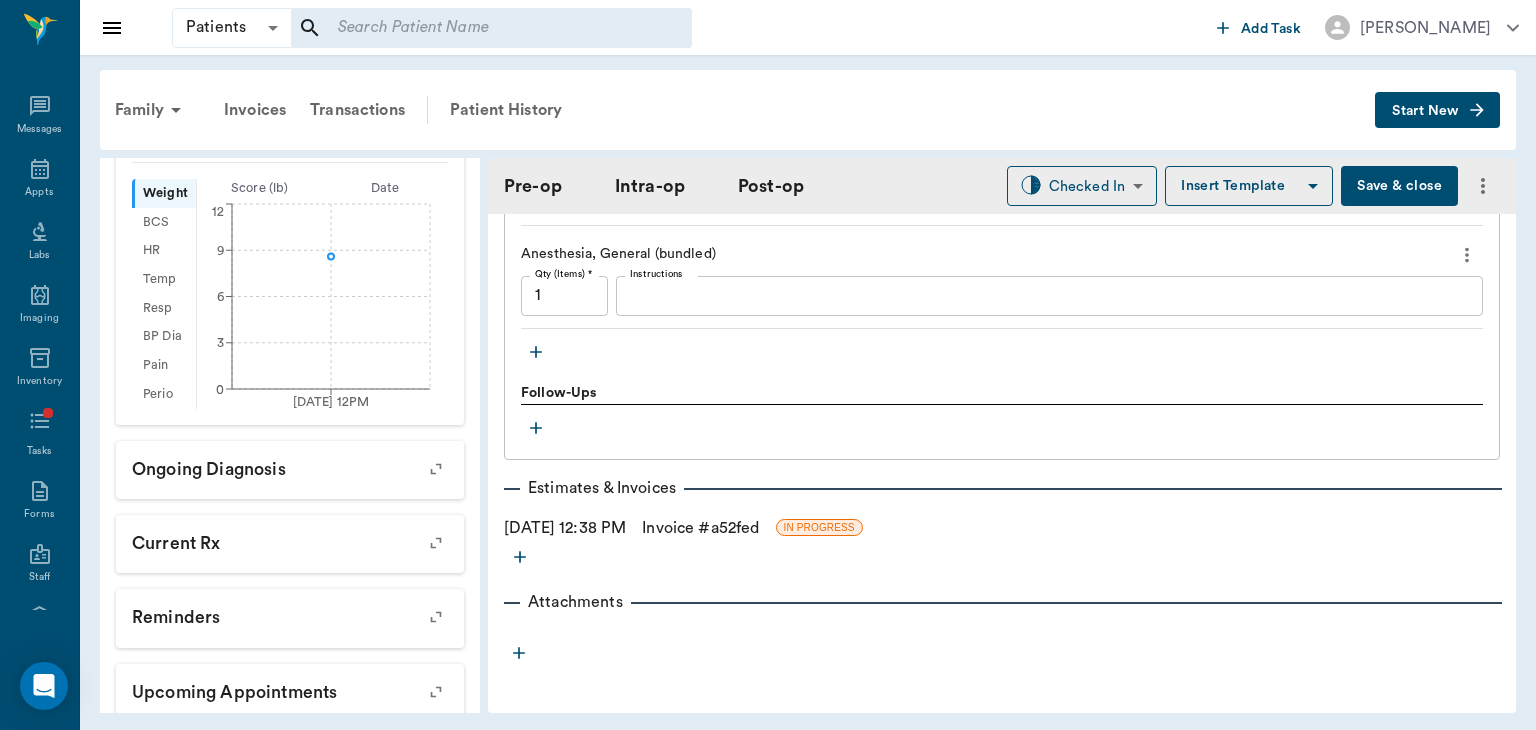 click on "Save & close" at bounding box center [1399, 186] 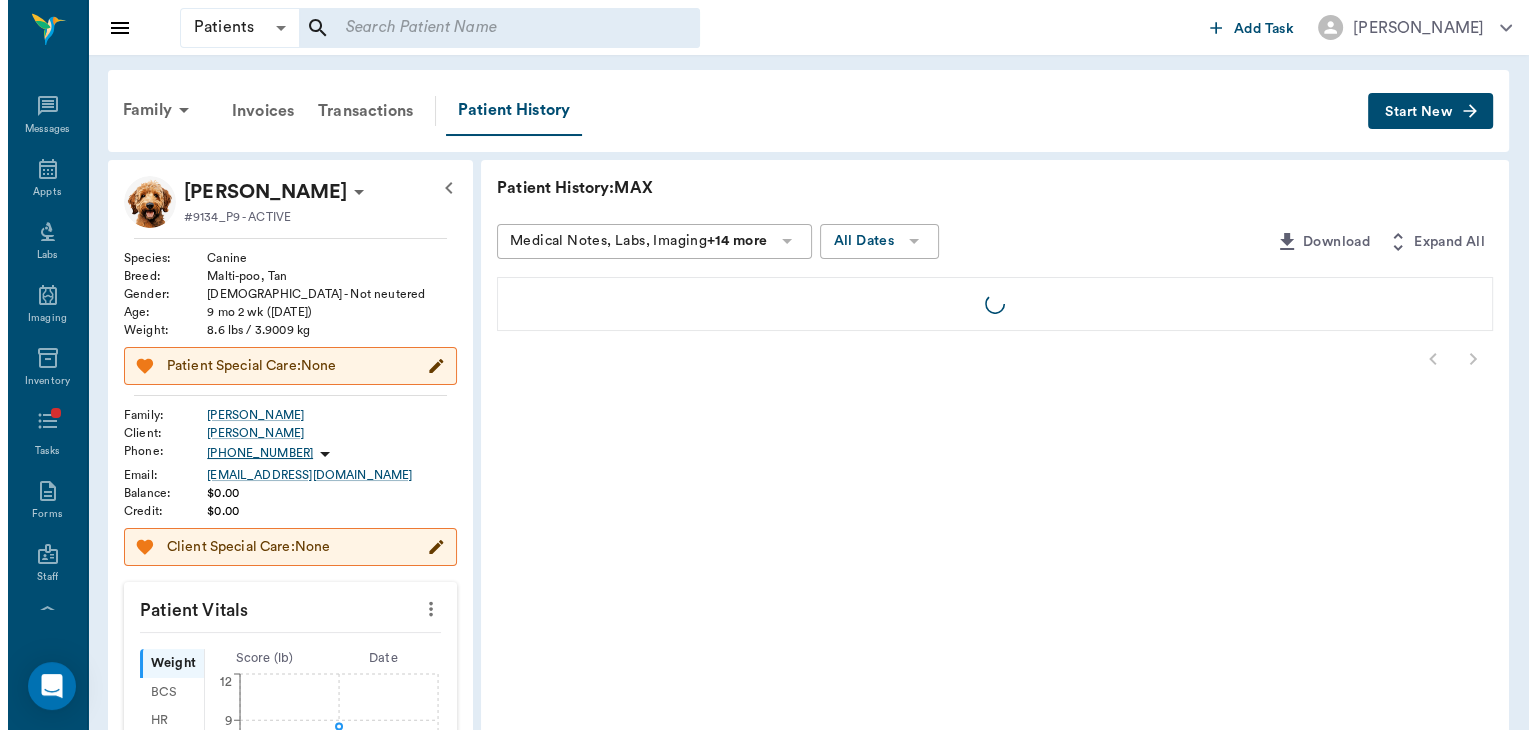 scroll, scrollTop: 0, scrollLeft: 0, axis: both 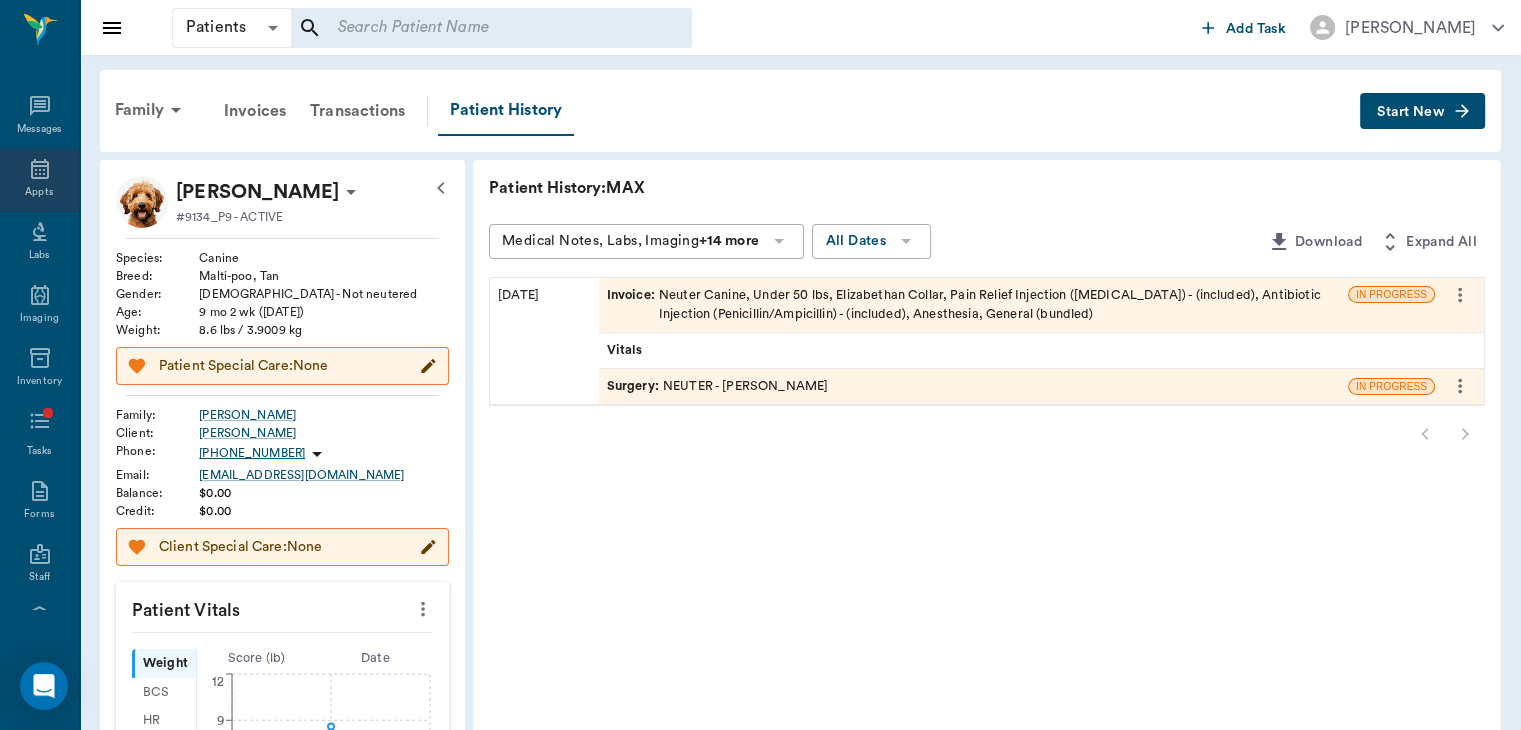 click 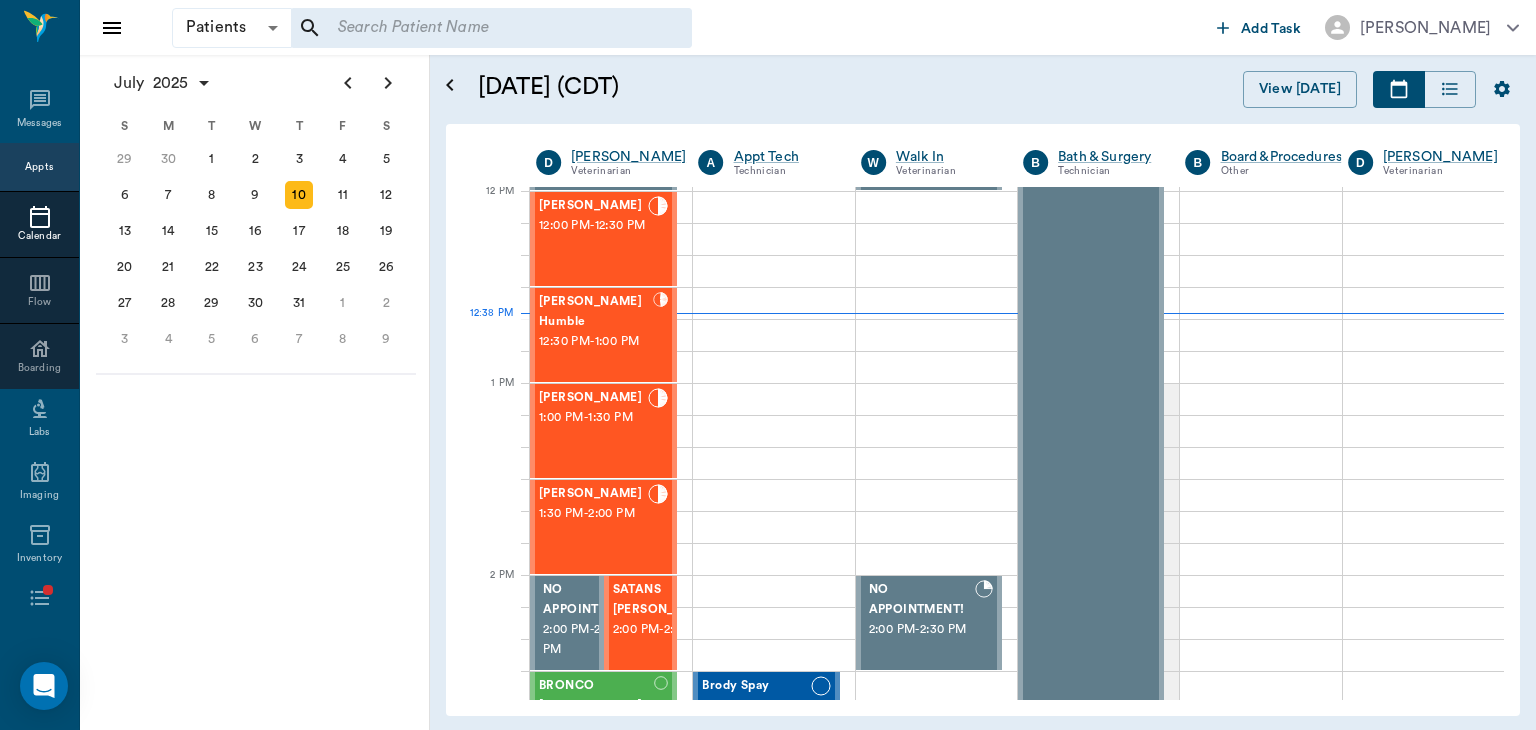 scroll, scrollTop: 770, scrollLeft: 0, axis: vertical 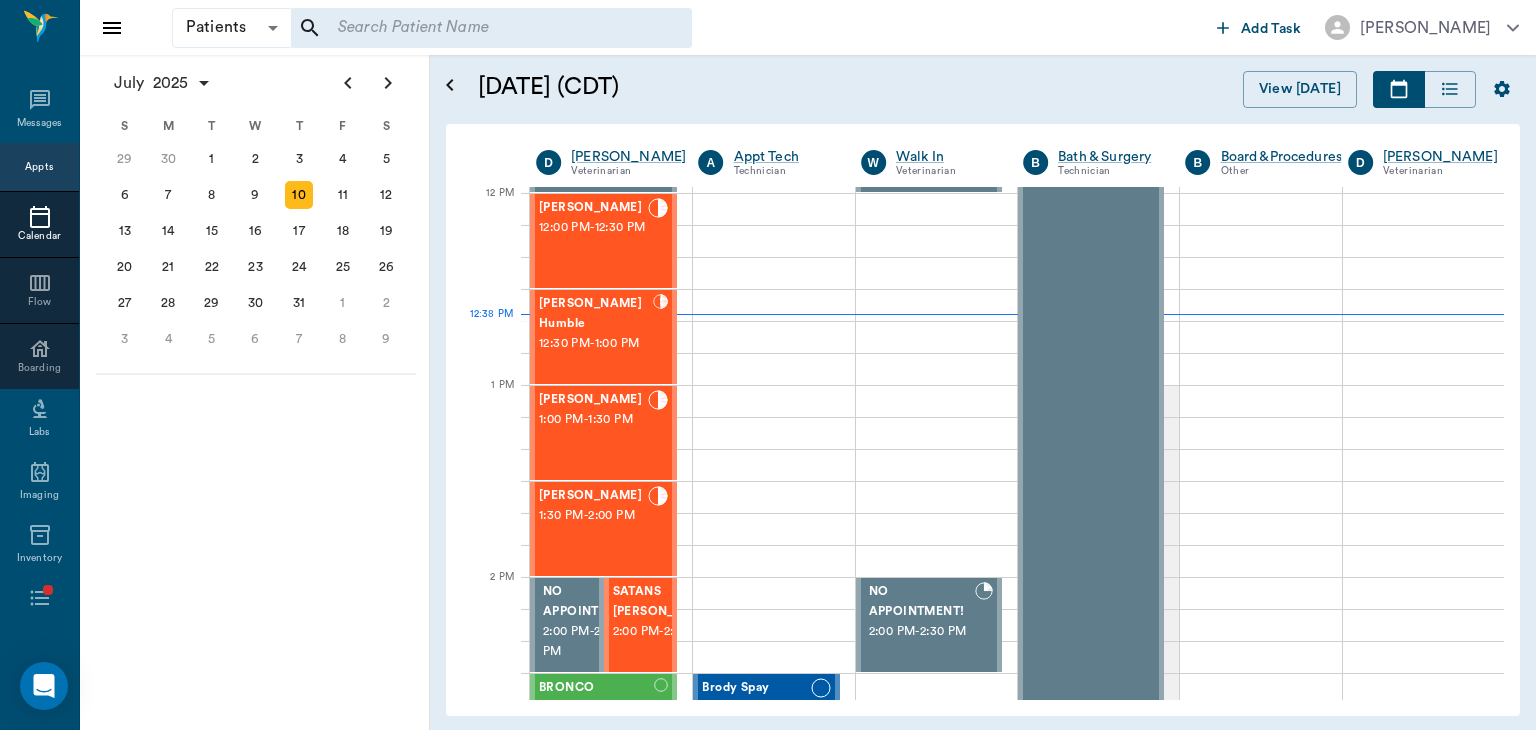 click on "1:30 PM  -  2:00 PM" at bounding box center (593, 516) 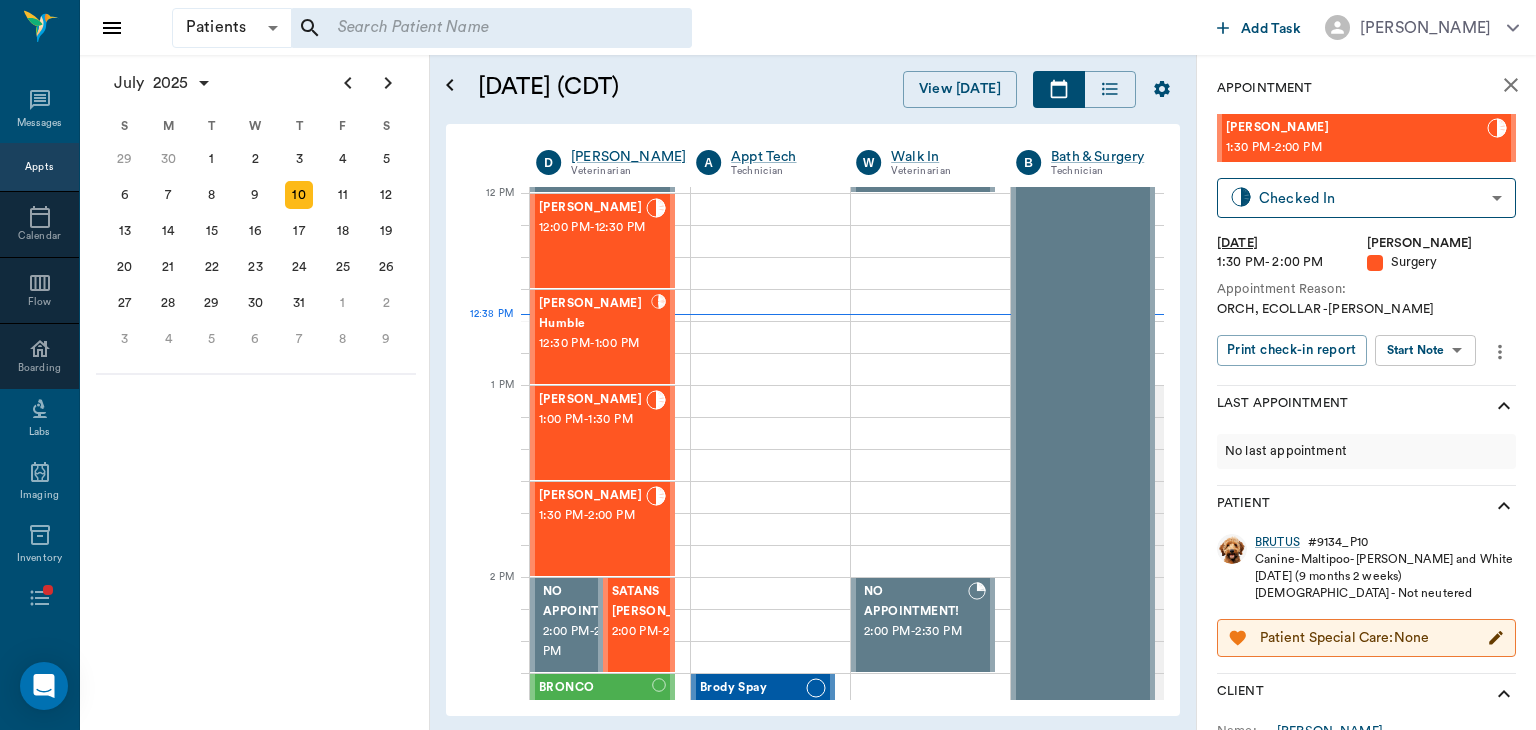click on "Patients Patients ​ ​ Add Task Dr. Bert Ellsworth Nectar Messages Appts Calendar Flow Boarding Labs Imaging Inventory Tasks Forms Staff Reports Lookup Settings July 2025 S M T W T F S Jun 1 2 3 4 5 6 7 8 9 10 11 12 13 14 15 16 17 18 19 20 21 22 23 24 25 26 27 28 29 30 Jul 1 2 3 4 5 6 7 8 9 10 11 12 S M T W T F S 29 30 Jul 1 2 3 4 5 6 7 8 9 10 11 12 13 14 15 16 17 18 19 20 21 22 23 24 25 26 27 28 29 30 31 Aug 1 2 3 4 5 6 7 8 9 S M T W T F S 27 28 29 30 31 Aug 1 2 3 4 5 6 7 8 9 10 11 12 13 14 15 16 17 18 19 20 21 22 23 24 25 26 27 28 29 30 31 Sep 1 2 3 4 5 6 July 10, 2025 (CDT) View Today July 2025 Today 10 Thu Jul 2025 D Dr. Bert Ellsworth Veterinarian A Appt Tech Technician W Walk In Veterinarian B Bath & Surgery Technician B Board &Procedures Other D Dr. Kindall Jones Veterinarian 8 AM 9 AM 10 AM 11 AM 12 PM 1 PM 2 PM 3 PM 4 PM 5 PM 6 PM 7 PM 8 PM 12:38 PM SIR WIGGLES WORTH 3RD Austin 8:00 AM  -  9:00 AM SUGAR Finney 9:00 AM  -  9:30 AM Fender Finney 9:00 AM  -  9:30 AM Dolly Campbell 9:30 AM  -   -   -" at bounding box center [768, 365] 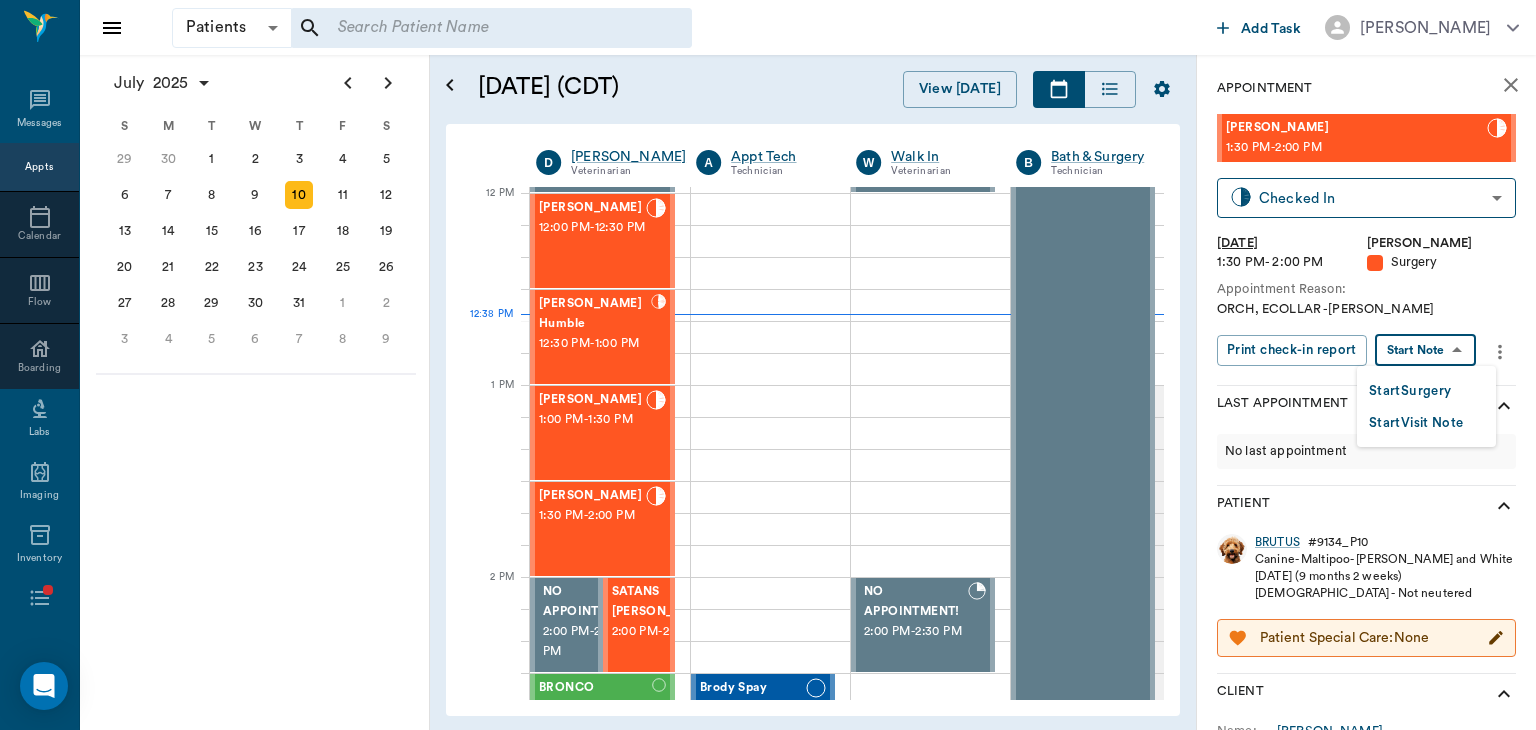 click on "Start  Surgery" at bounding box center [1410, 391] 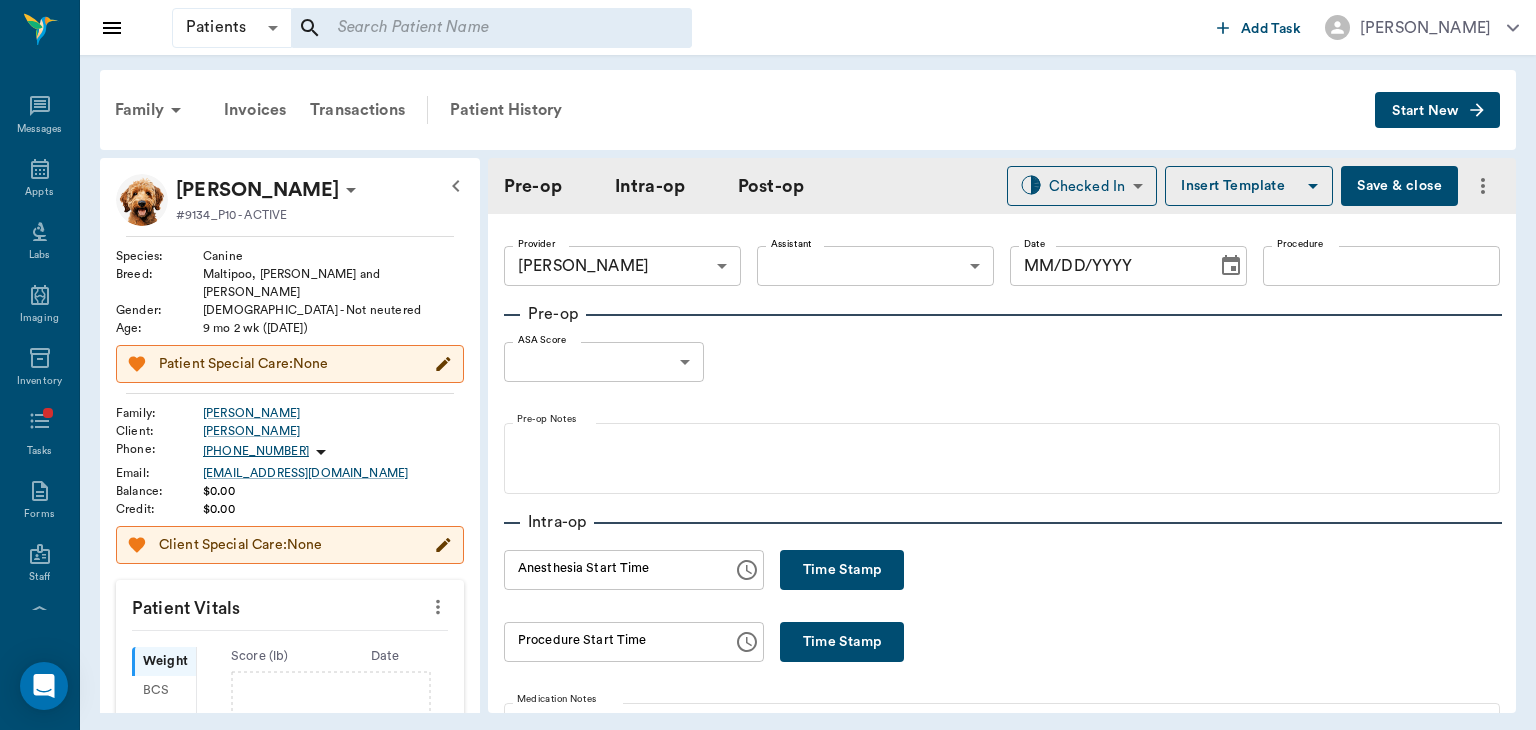type on "63ec2f075fda476ae8351a4d" 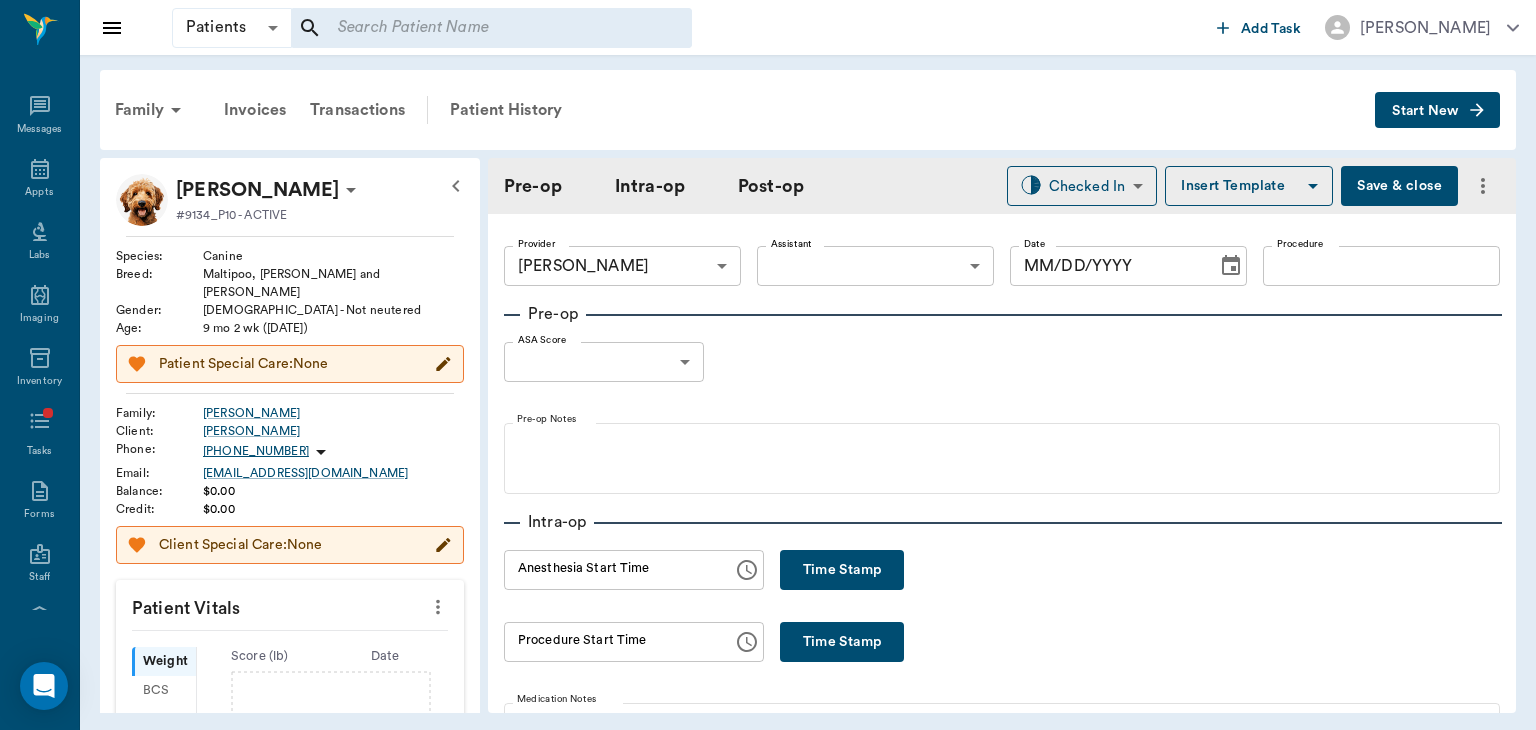 type on "[DATE]" 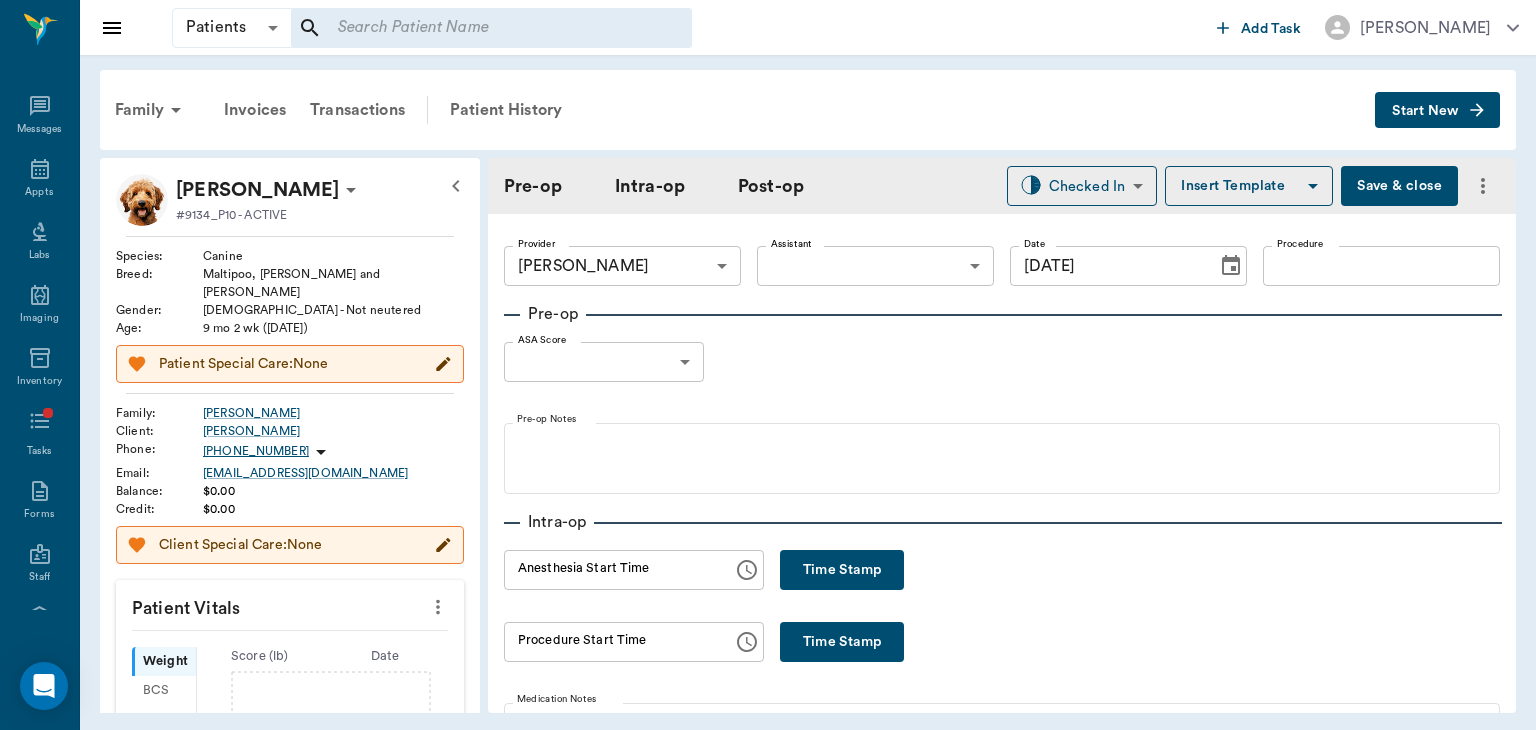 click at bounding box center (438, 607) 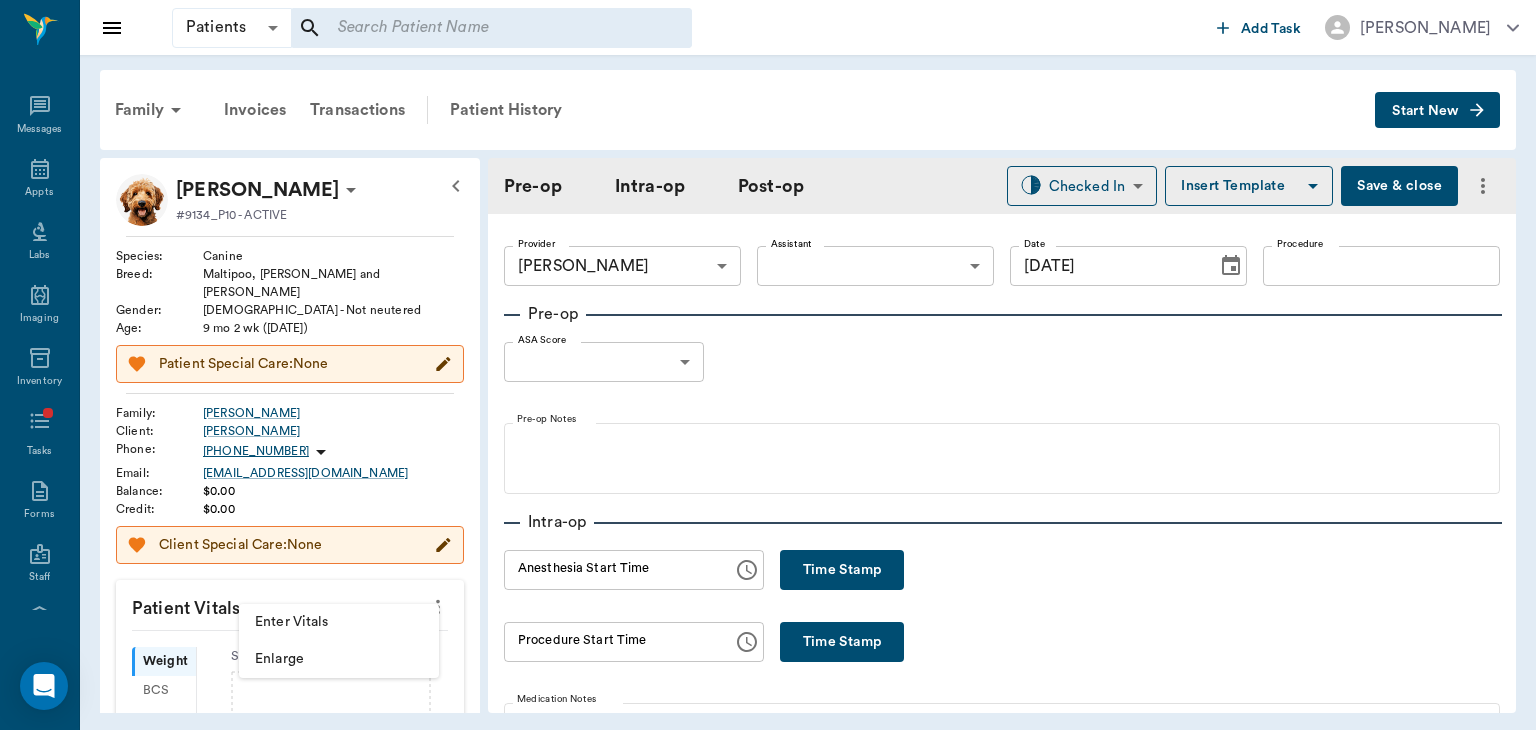 click on "Enter Vitals" at bounding box center (339, 622) 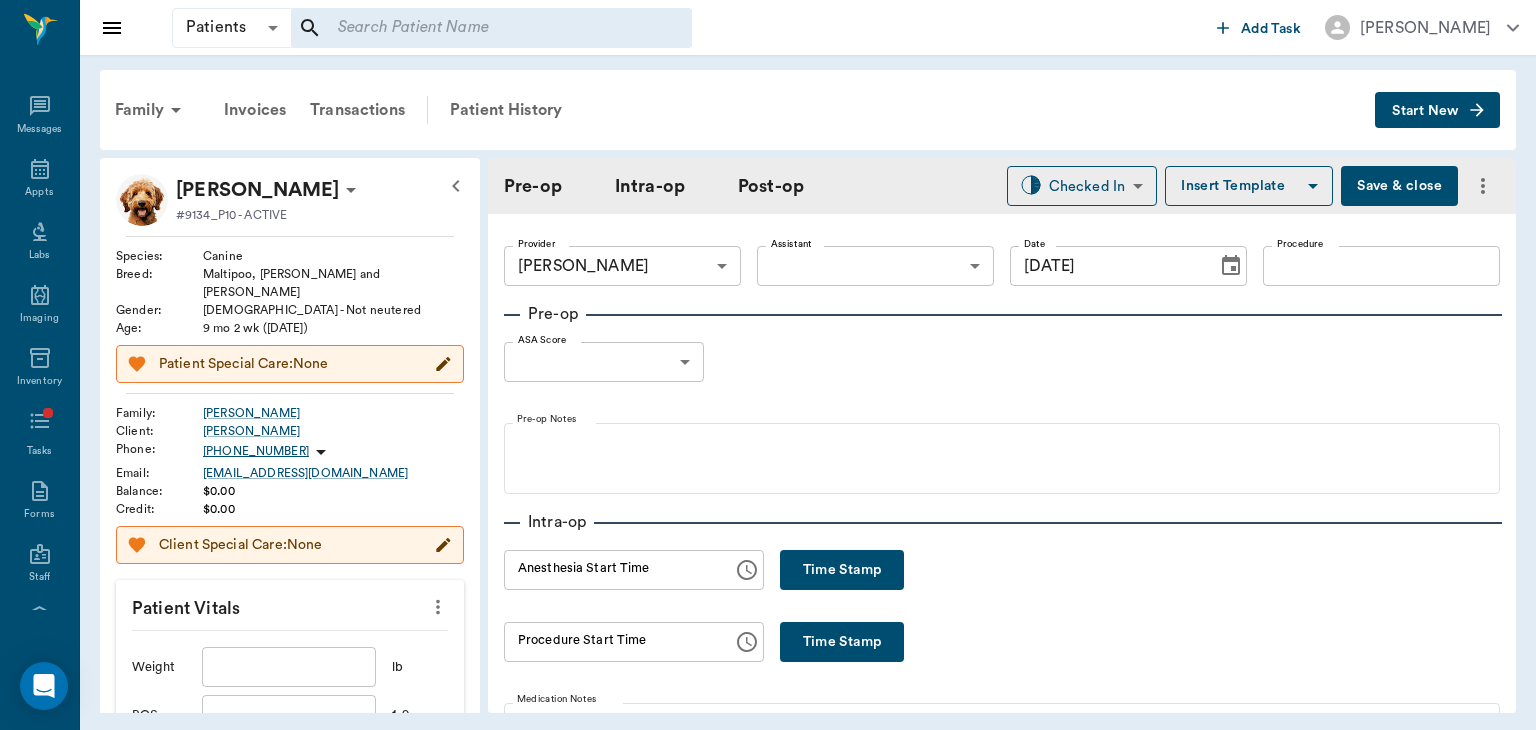 click at bounding box center (289, 667) 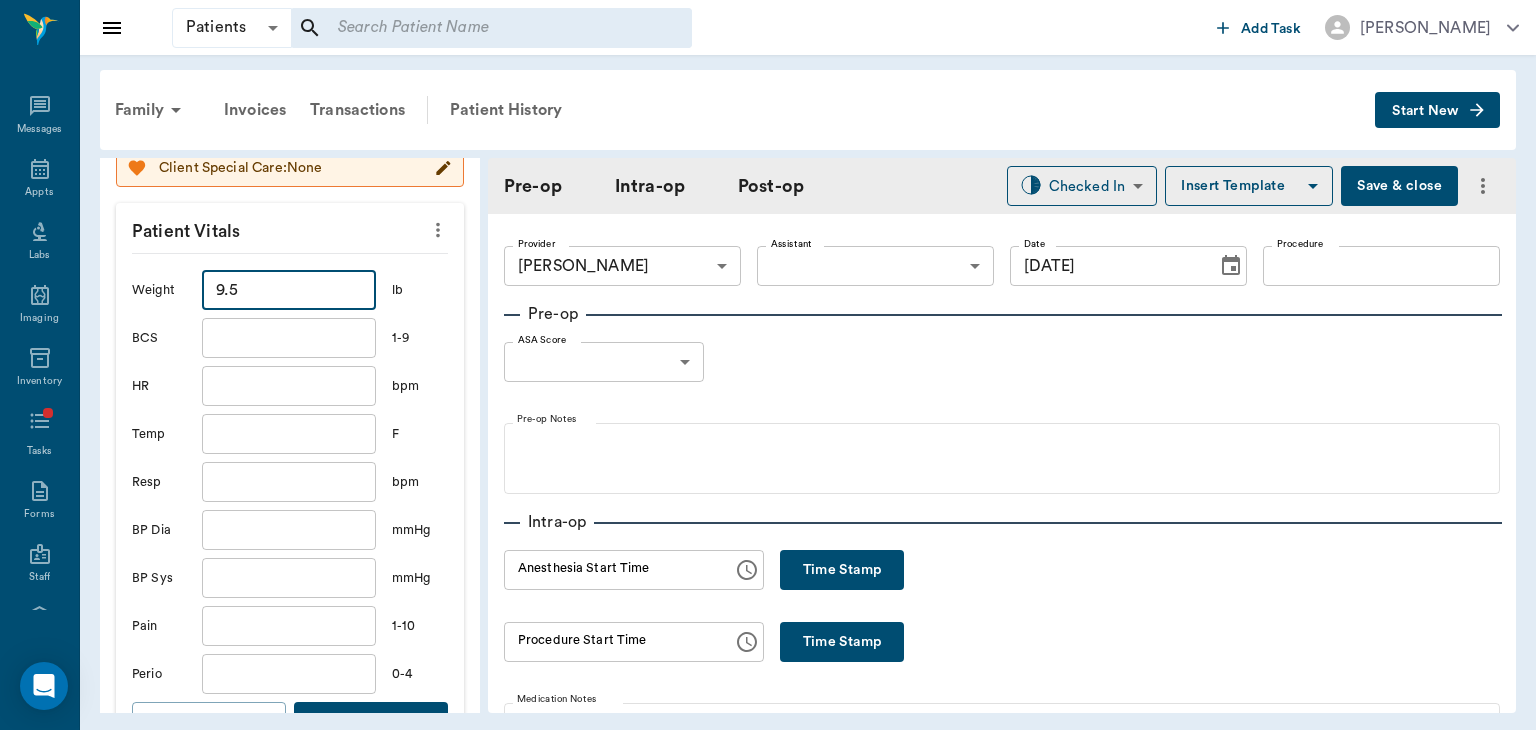 type on "9.5" 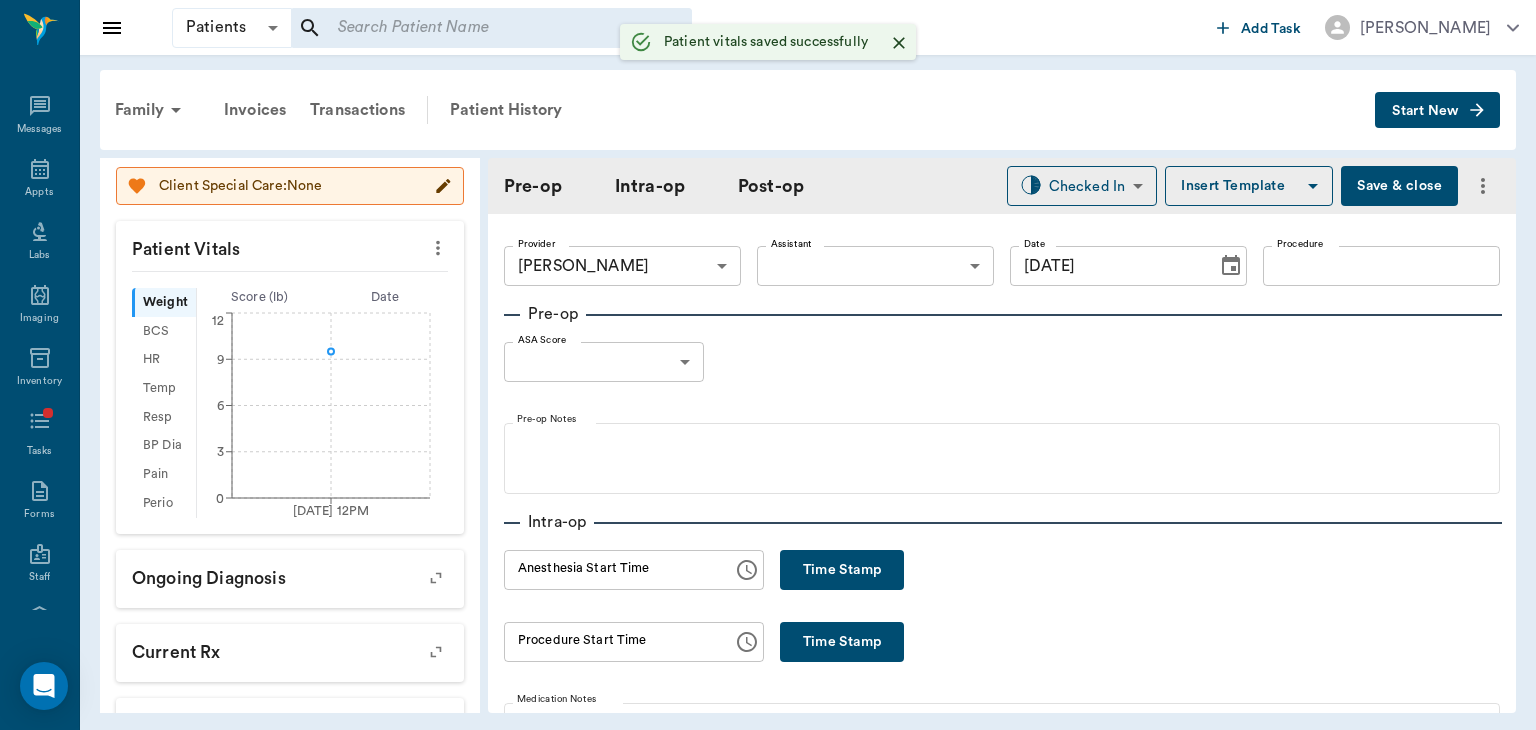 scroll, scrollTop: 396, scrollLeft: 0, axis: vertical 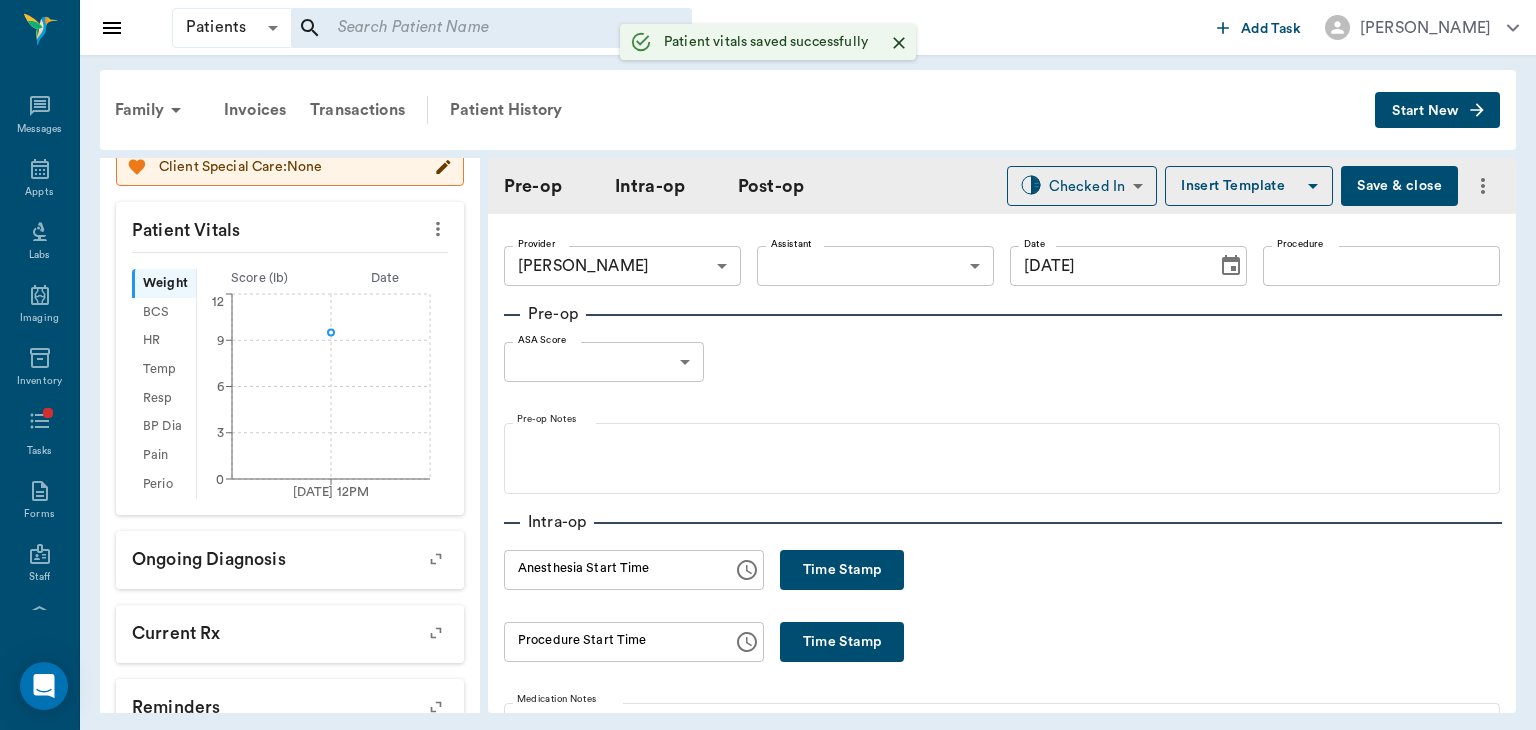 click on "Patients Patients ​ ​ Add Task Dr. Bert Ellsworth Nectar Messages Appts Labs Imaging Inventory Tasks Forms Staff Reports Lookup Settings Family Invoices Transactions Patient History Start New BRUTUS Alexander #9134_P10    -    ACTIVE   Species : Canine Breed : Maltipoo, Tan and White Gender : Male - Not neutered Age : 9 mo 2 wk (09/29/2024) Weight : 9.5 lbs / 4.3091 kg Patient Special Care:  None Family : Alexander Client : Ashley Alexander Phone : (903) 417-2112 Email : ASHLEYNSHAW75@gmail.com Balance : $0.00 Credit : $0.00 Client Special Care:  None Patient Vitals Weight BCS HR Temp Resp BP Dia Pain Perio Score ( lb ) Date 07/10/25 12PM 0 3 6 9 12 Ongoing diagnosis Current Rx Reminders Upcoming appointments Surgery 07/10/25 Schedule Appointment Pre-op Intra-op Post-op Checked In CHECKED_IN ​ Insert Template  Save & close Provider Dr. Bert Ellsworth 63ec2f075fda476ae8351a4d Provider Assistant ​ Assistant Date 07/10/2025 Date Procedure Procedure Pre-op ASA Score ​ null ASA Score Pre-op Notes Time" at bounding box center [768, 365] 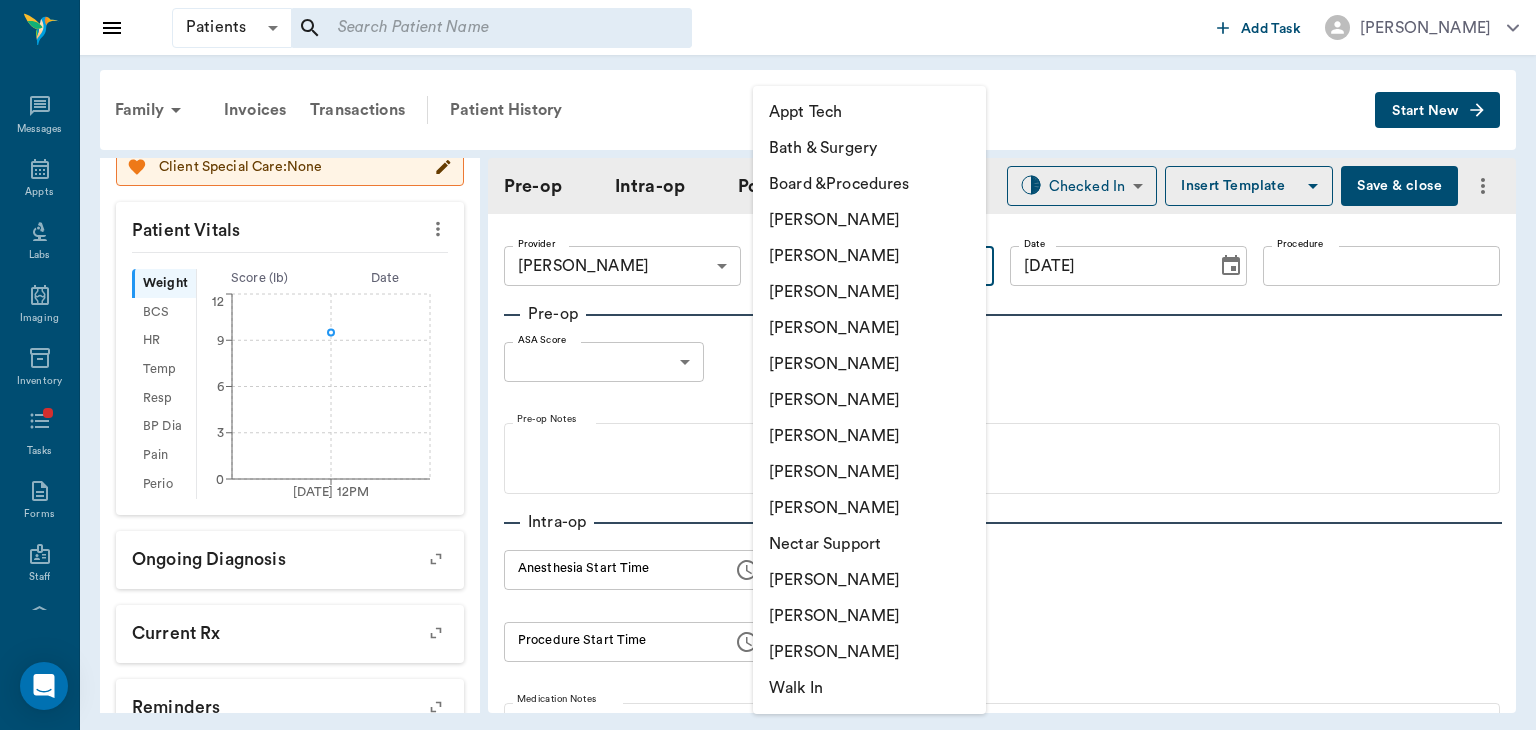 click on "[PERSON_NAME]" at bounding box center (869, 436) 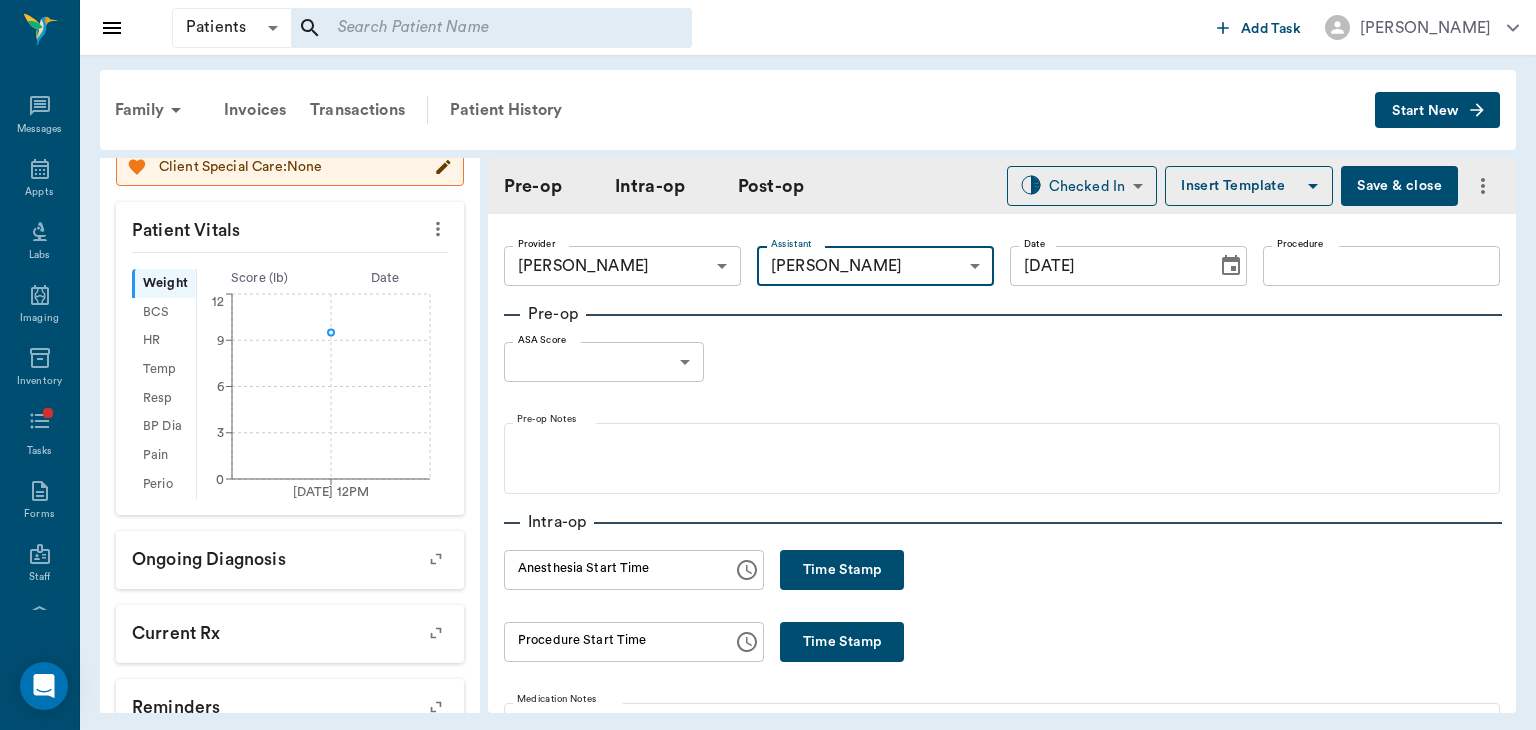 click on "Procedure" at bounding box center (1381, 266) 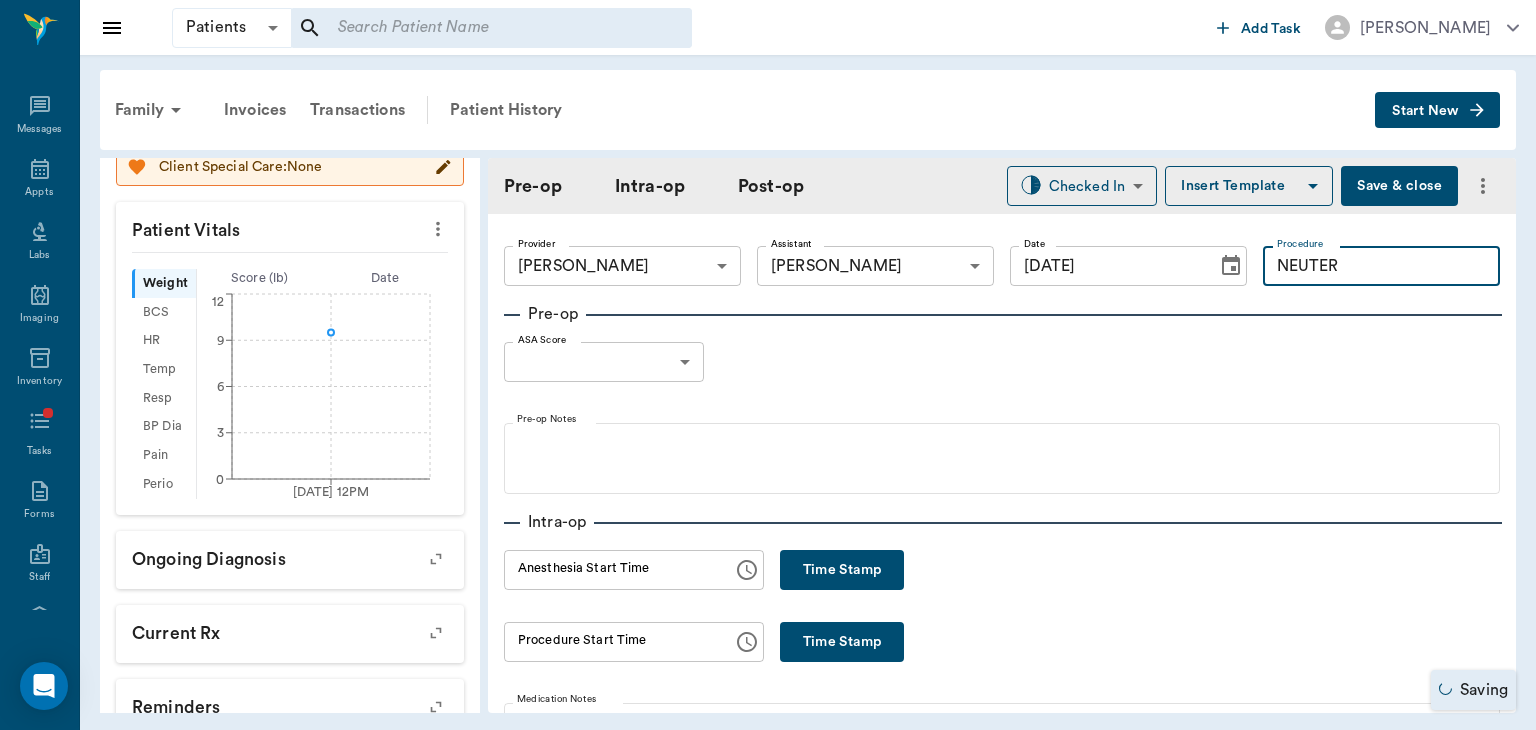 type on "NEUTER" 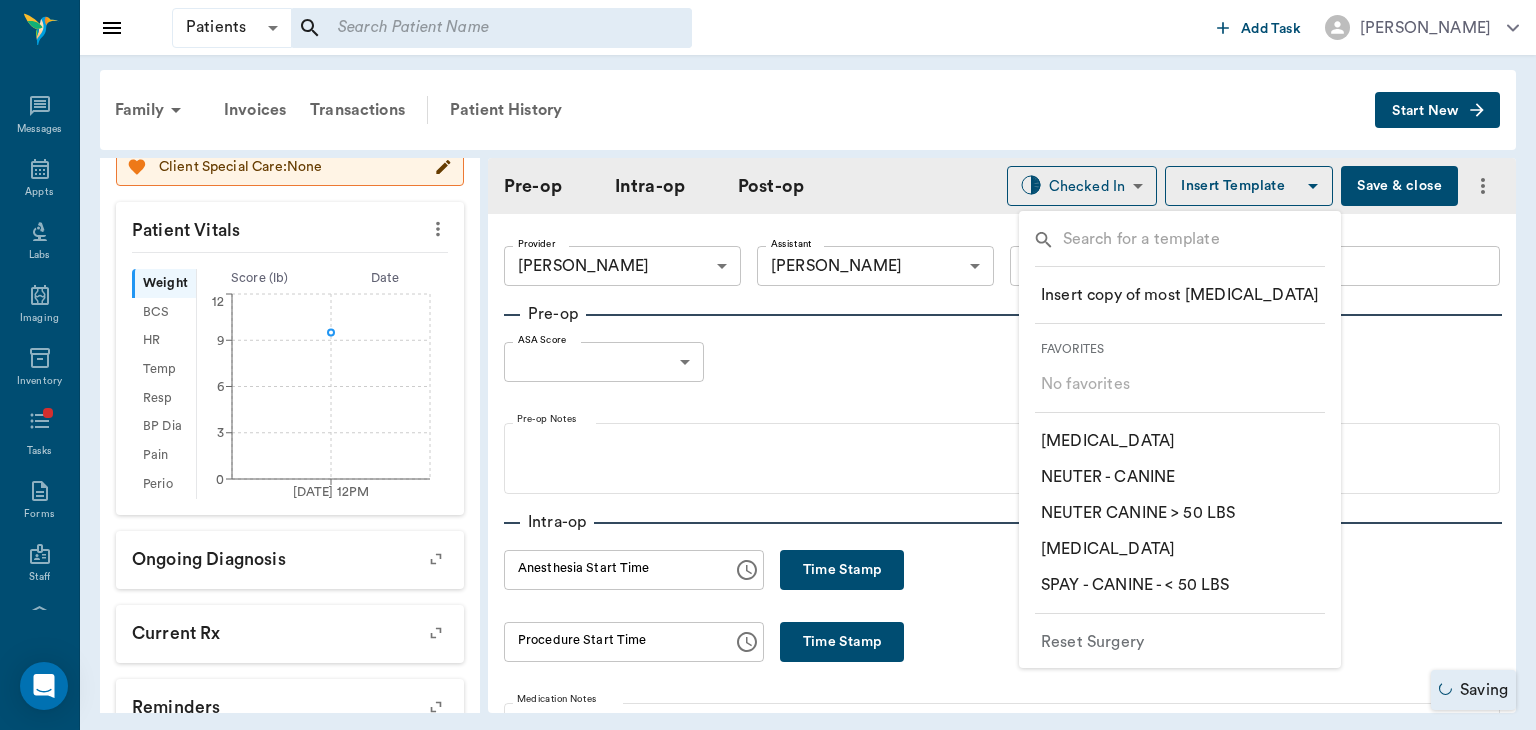 click on "​ NEUTER - CANINE" at bounding box center (1108, 477) 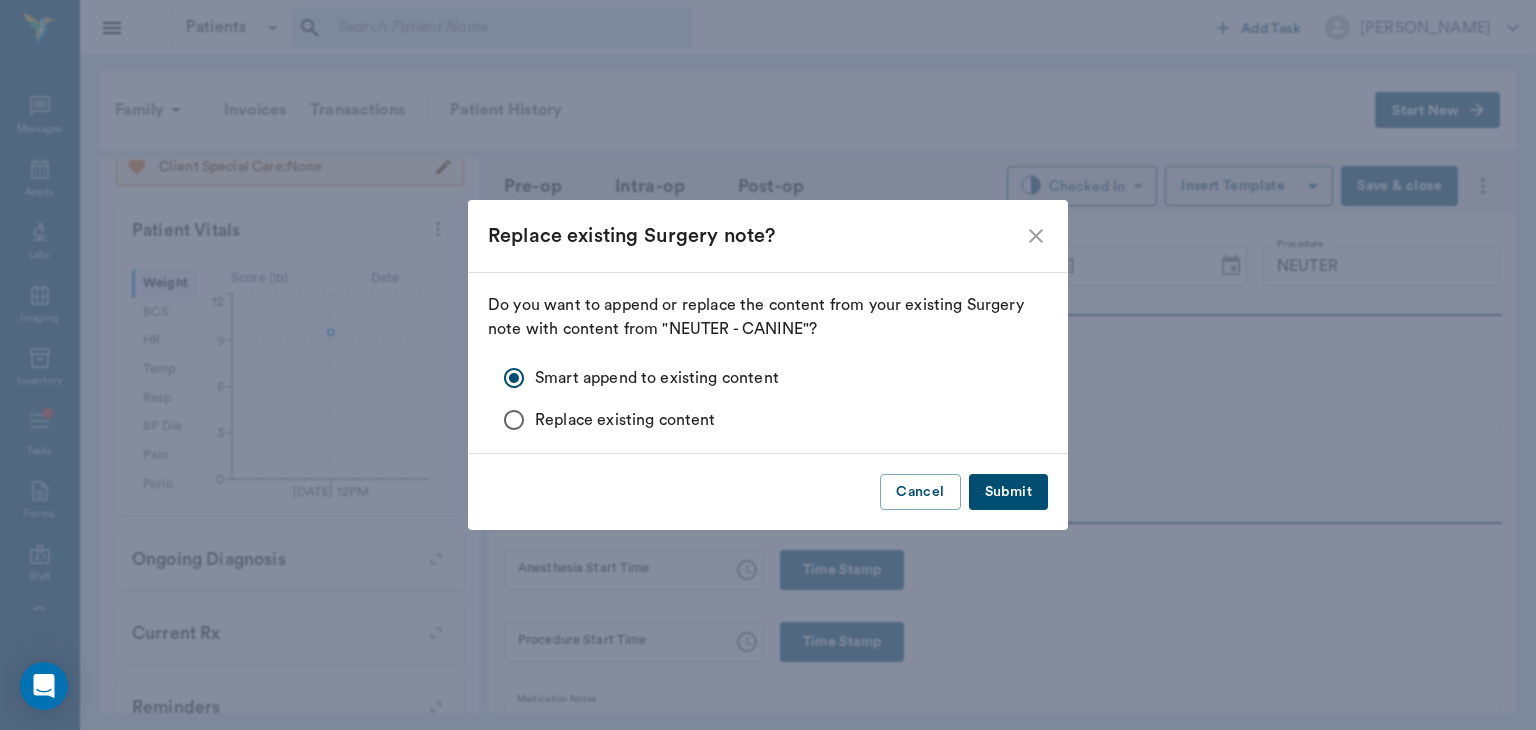 click on "Submit" at bounding box center [1008, 492] 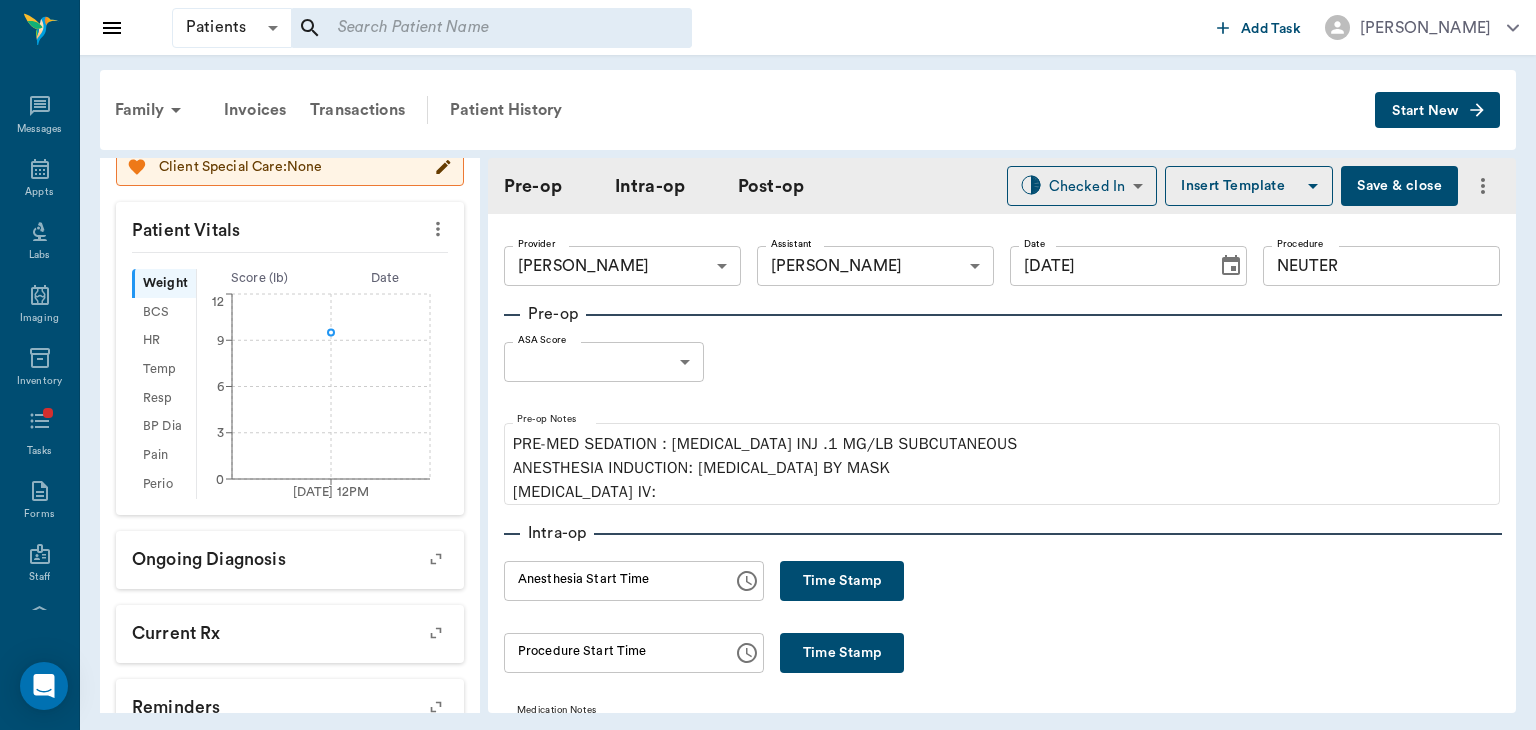 click on "Patients Patients ​ ​ Add Task Dr. Bert Ellsworth Nectar Messages Appts Labs Imaging Inventory Tasks Forms Staff Reports Lookup Settings Family Invoices Transactions Patient History Start New BRUTUS Alexander #9134_P10    -    ACTIVE   Species : Canine Breed : Maltipoo, Tan and White Gender : Male - Not neutered Age : 9 mo 2 wk (09/29/2024) Weight : 9.5 lbs / 4.3091 kg Patient Special Care:  None Family : Alexander Client : Ashley Alexander Phone : (903) 417-2112 Email : ASHLEYNSHAW75@gmail.com Balance : $0.00 Credit : $0.00 Client Special Care:  None Patient Vitals Weight BCS HR Temp Resp BP Dia Pain Perio Score ( lb ) Date 07/10/25 12PM 0 3 6 9 12 Ongoing diagnosis Current Rx Reminders Upcoming appointments Surgery 07/10/25 Schedule Appointment Pre-op Intra-op Post-op Checked In CHECKED_IN ​ Insert Template  Save & close Provider Dr. Bert Ellsworth 63ec2f075fda476ae8351a4d Provider Assistant Julie Dickerson 63ec2e7e52e12b0ba117b124 Assistant Date 07/10/2025 Date Procedure NEUTER Procedure Pre-op HR" at bounding box center (768, 365) 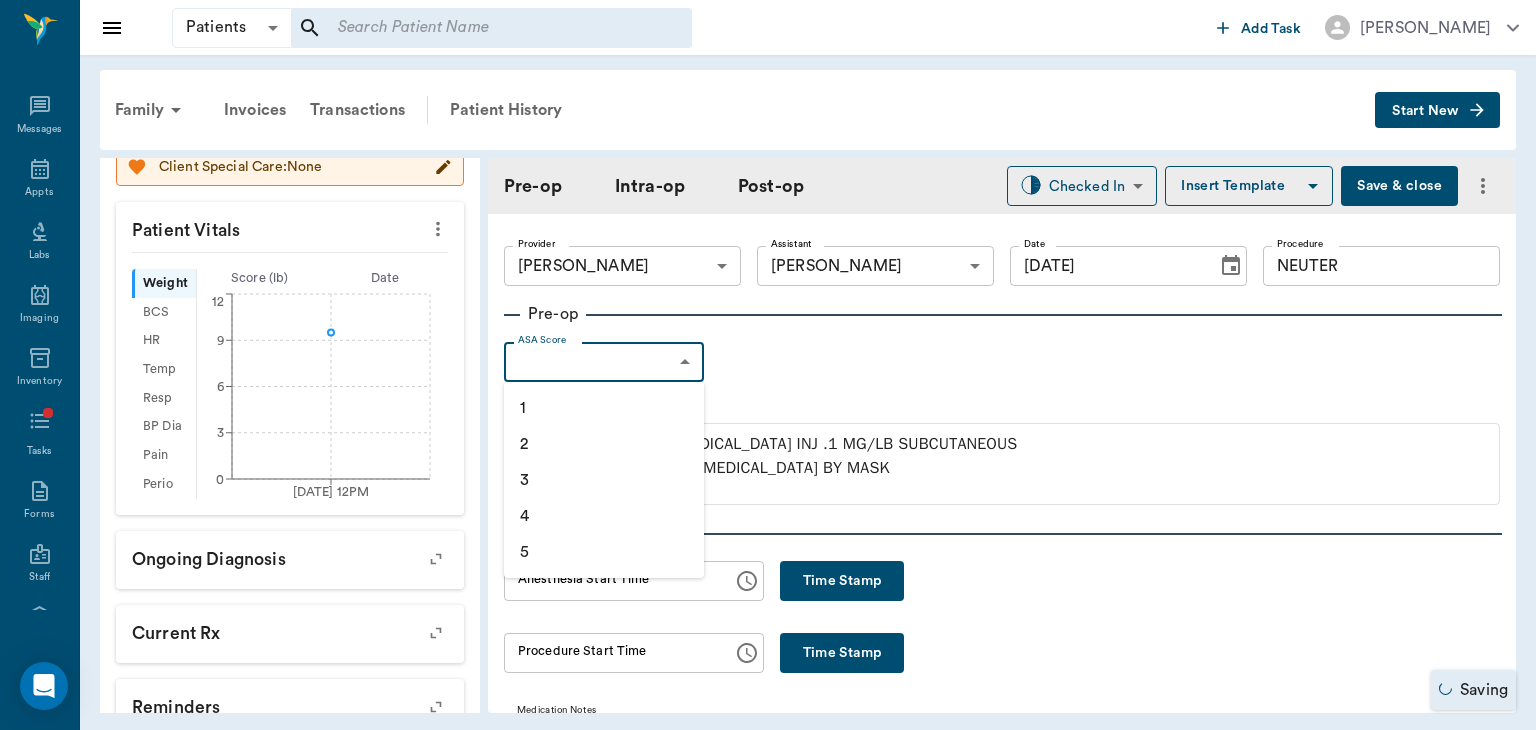 click on "1" at bounding box center [604, 408] 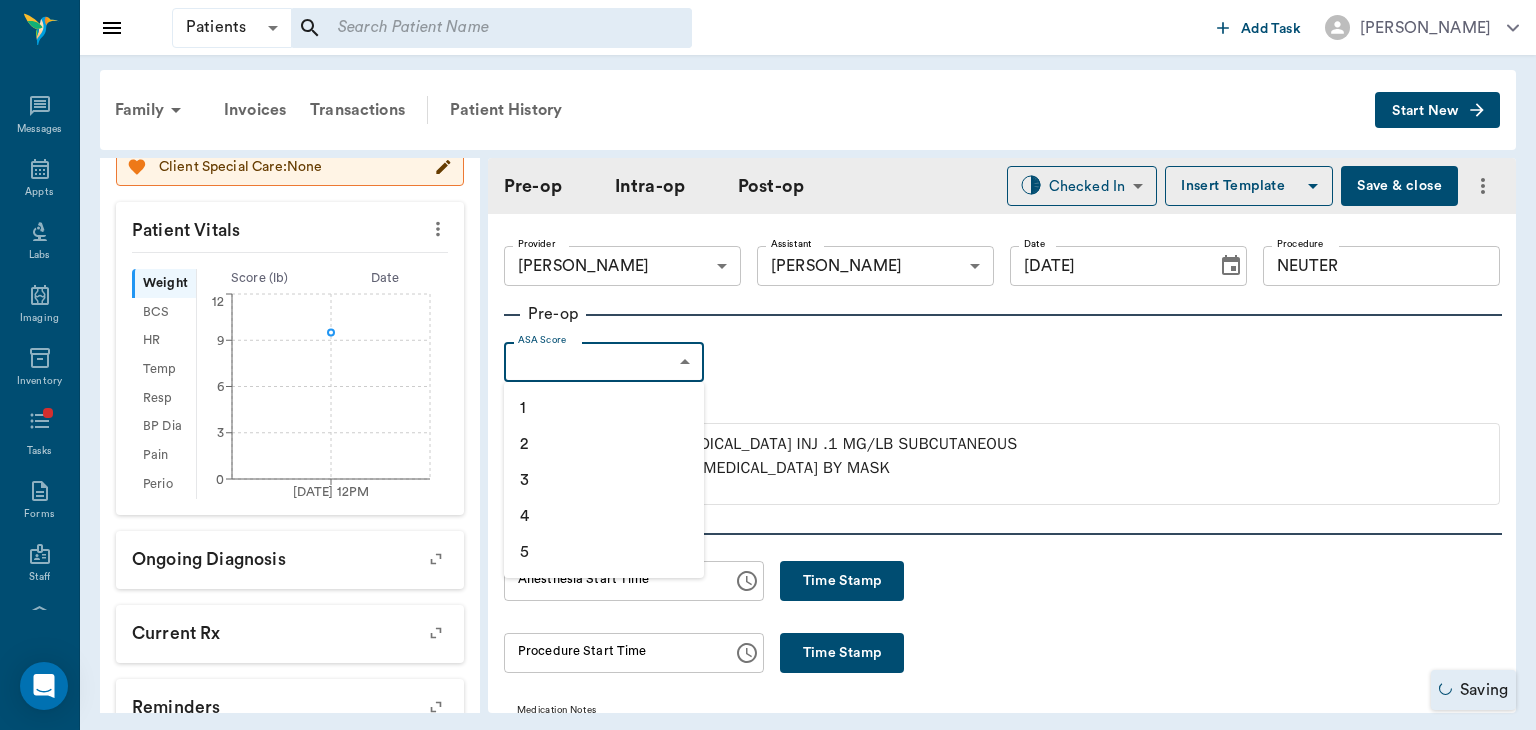 type on "1" 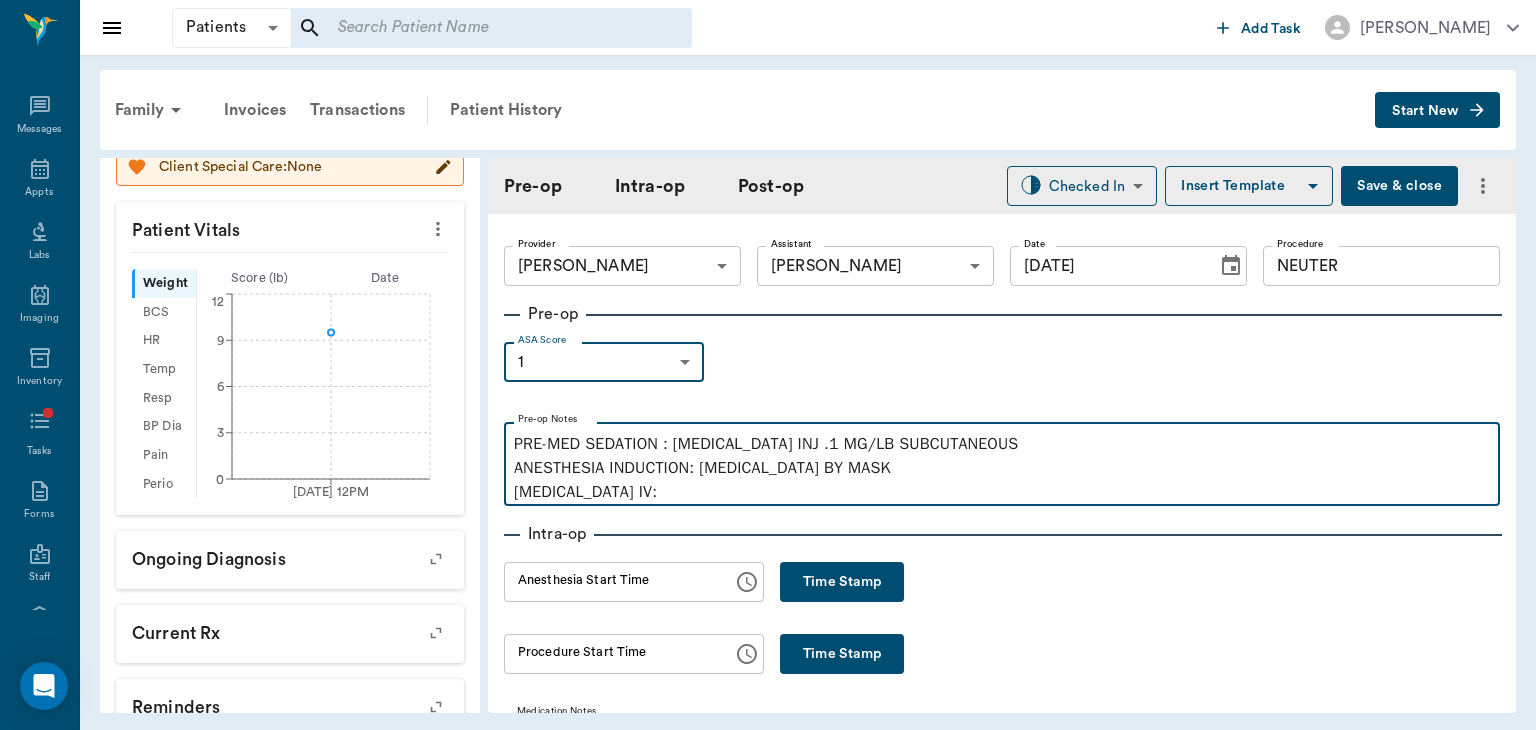 click on "PRE-MED SEDATION : ACEPROMAZINE INJ .1 MG/LB SUBCUTANEOUS ANESTHESIA INDUCTION: ISOFLURANE BY MASK PROPOFOL IV:" at bounding box center (1002, 468) 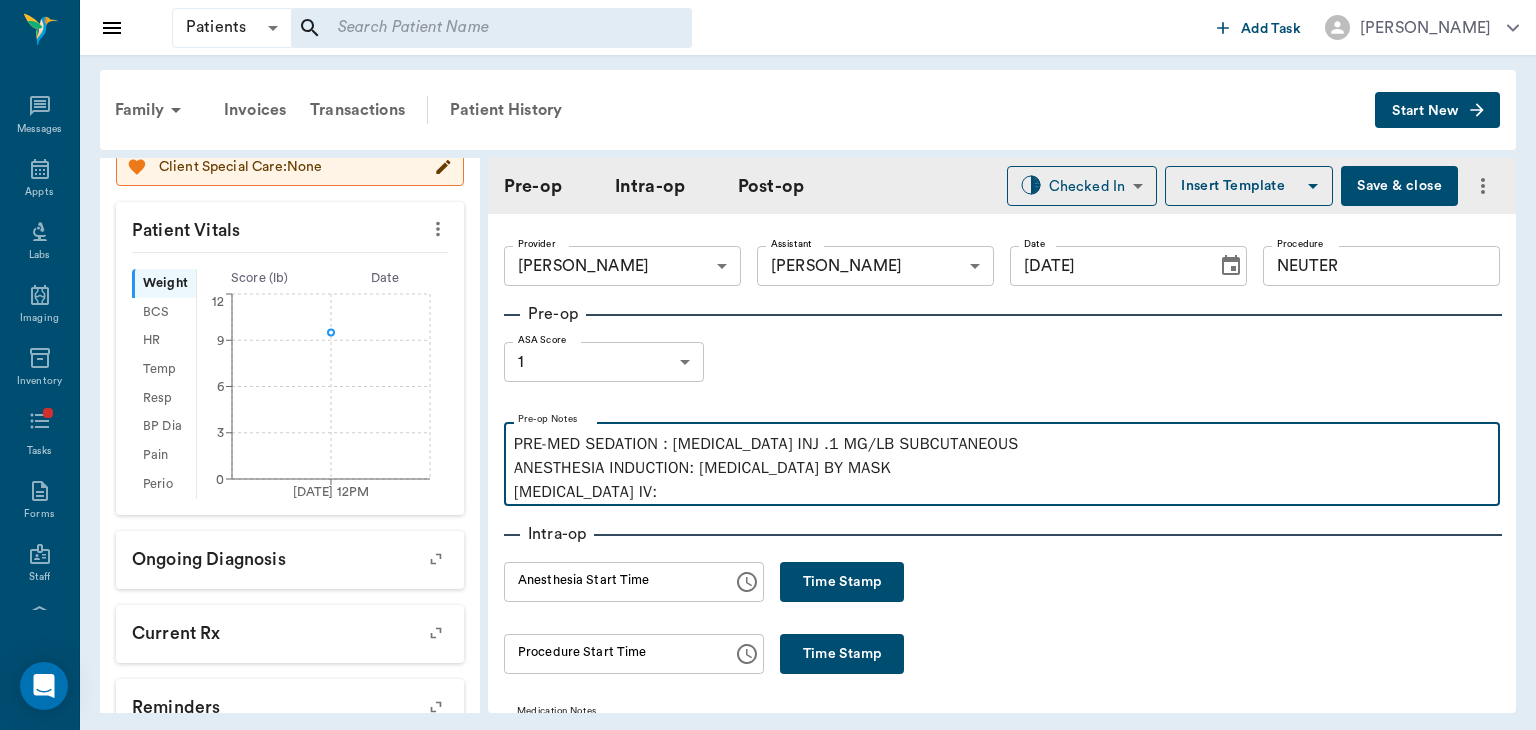 type 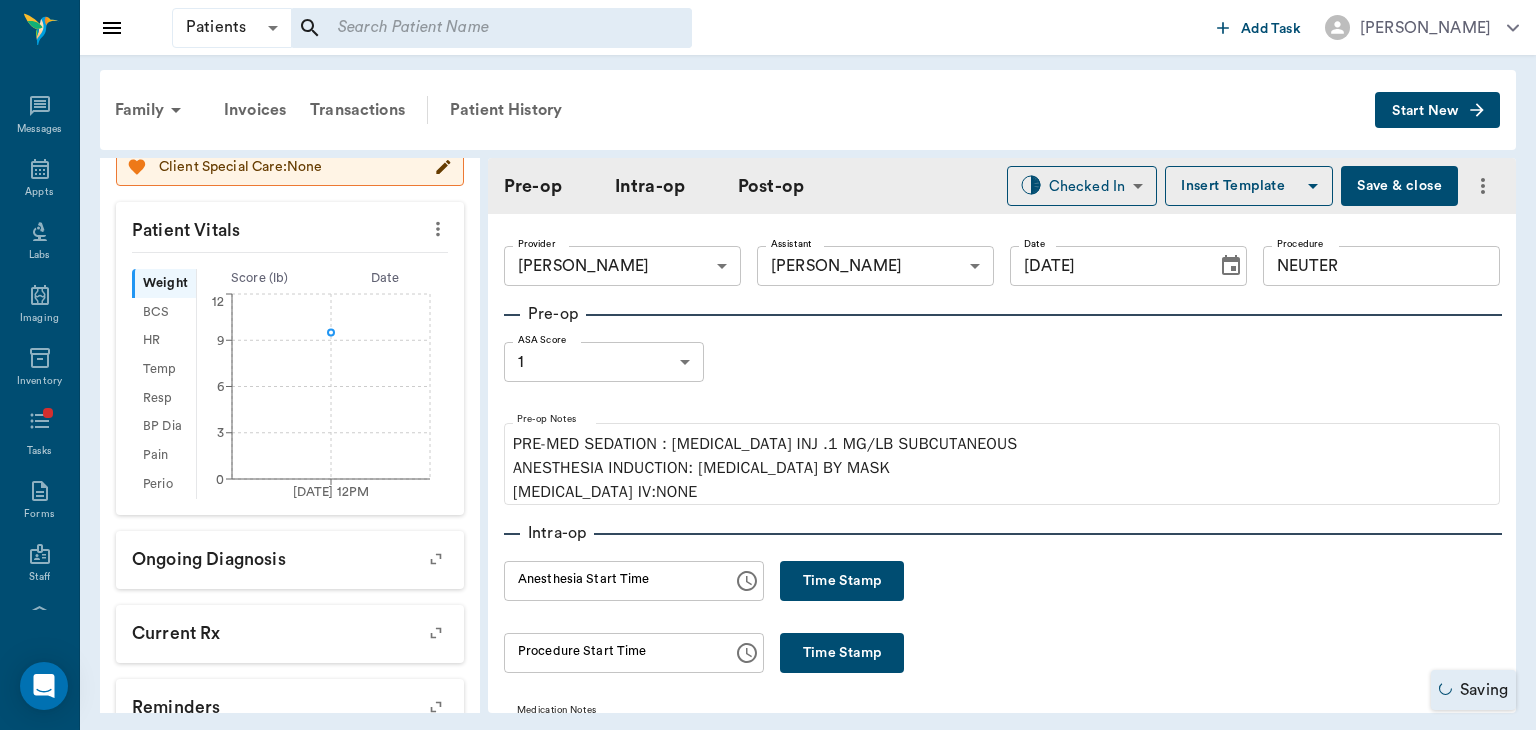 click on "Intra-op Anesthesia Start Time Anesthesia Start Time Time Stamp Procedure Start Time Procedure Start Time Time Stamp Medication Notes PENICILLIN INJ .1ML/LB SQ MELOXICAM INJ .09 MG/LB ANESTHESIA MAINTENCE BY ISOFLURANE BY ENDOTRACHEAL TUBE Procedure Notes PRE-SCROTAL INCISION MADE, TESTICLES EXTERIORIZED, CLOSED CASTRATION PERFORMED BY TRIPLE CLAMP, DOUBLE LIGATION TECHNIQUE WITH #0 PDO SUTURE. 2 LAYER CLOSURE WITH #2/0 PDO BURIED AND ABSORBABLE. Monitoring Chart Time SP O2 HR RR Start row ​ ​ ​ Procedure Stop Time Procedure Stop Time Time Stamp Total procedure time N/A Anesthesia Stop Time Anesthesia Stop Time Time Stamp Total anesthesia time N/A" at bounding box center (1002, 1064) 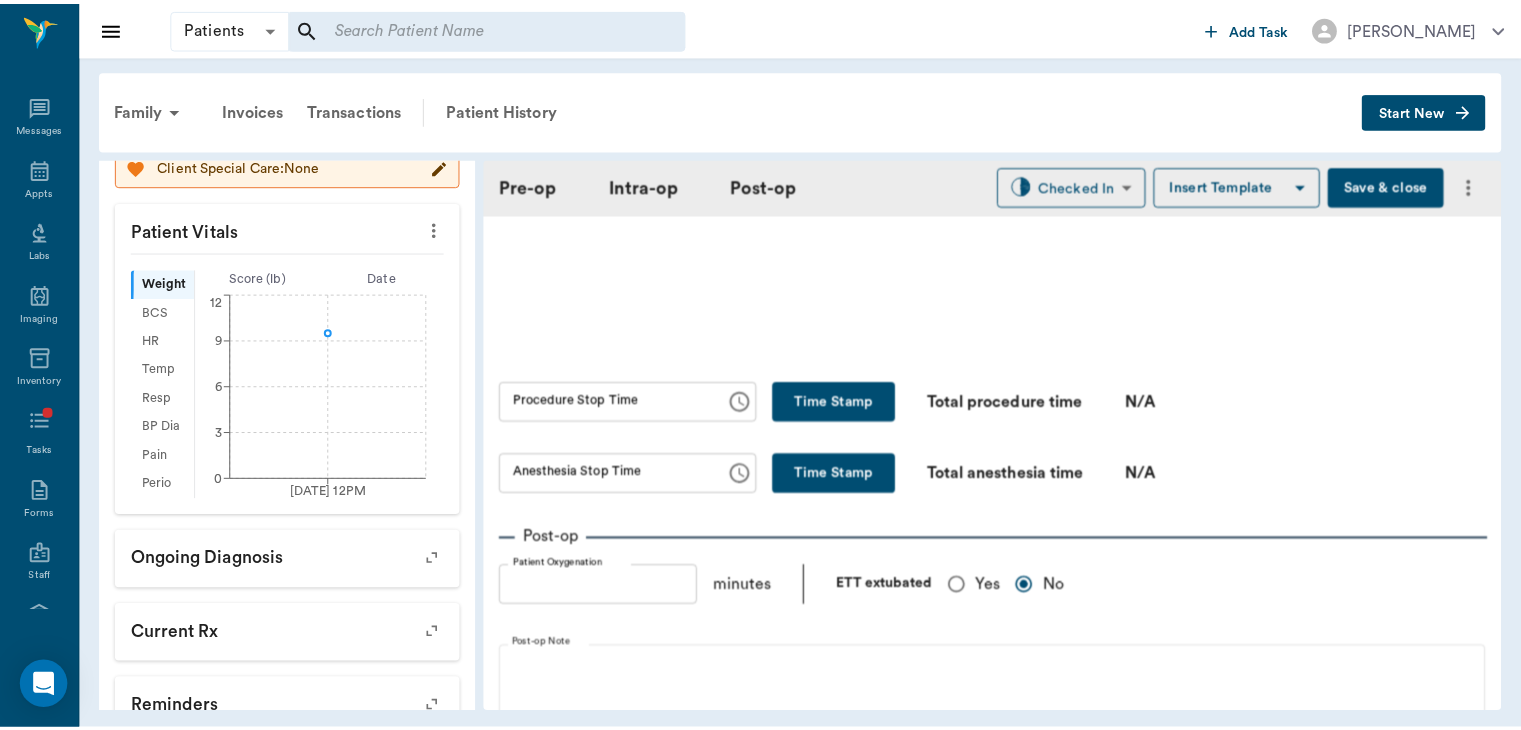 scroll, scrollTop: 1115, scrollLeft: 0, axis: vertical 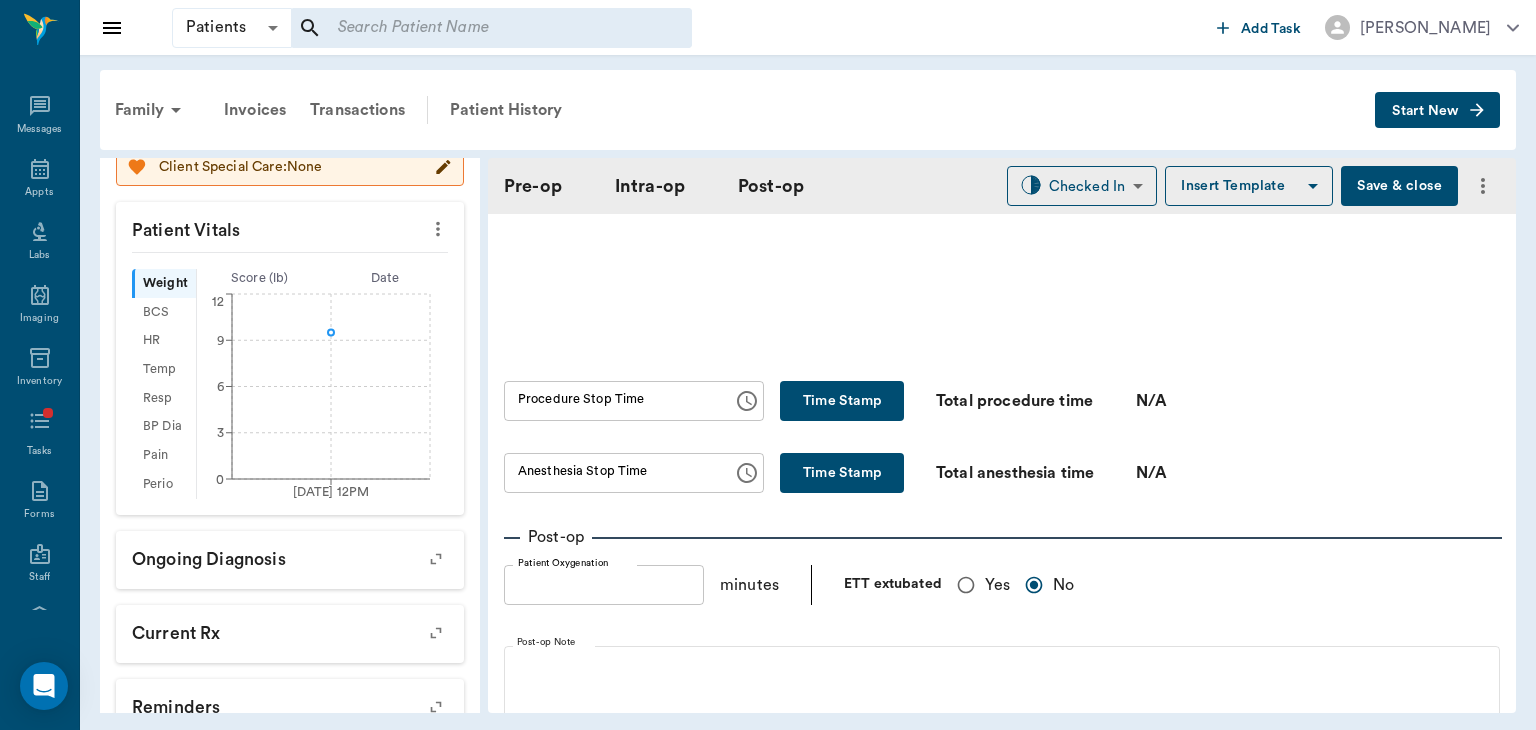 click on "Yes" at bounding box center (966, 585) 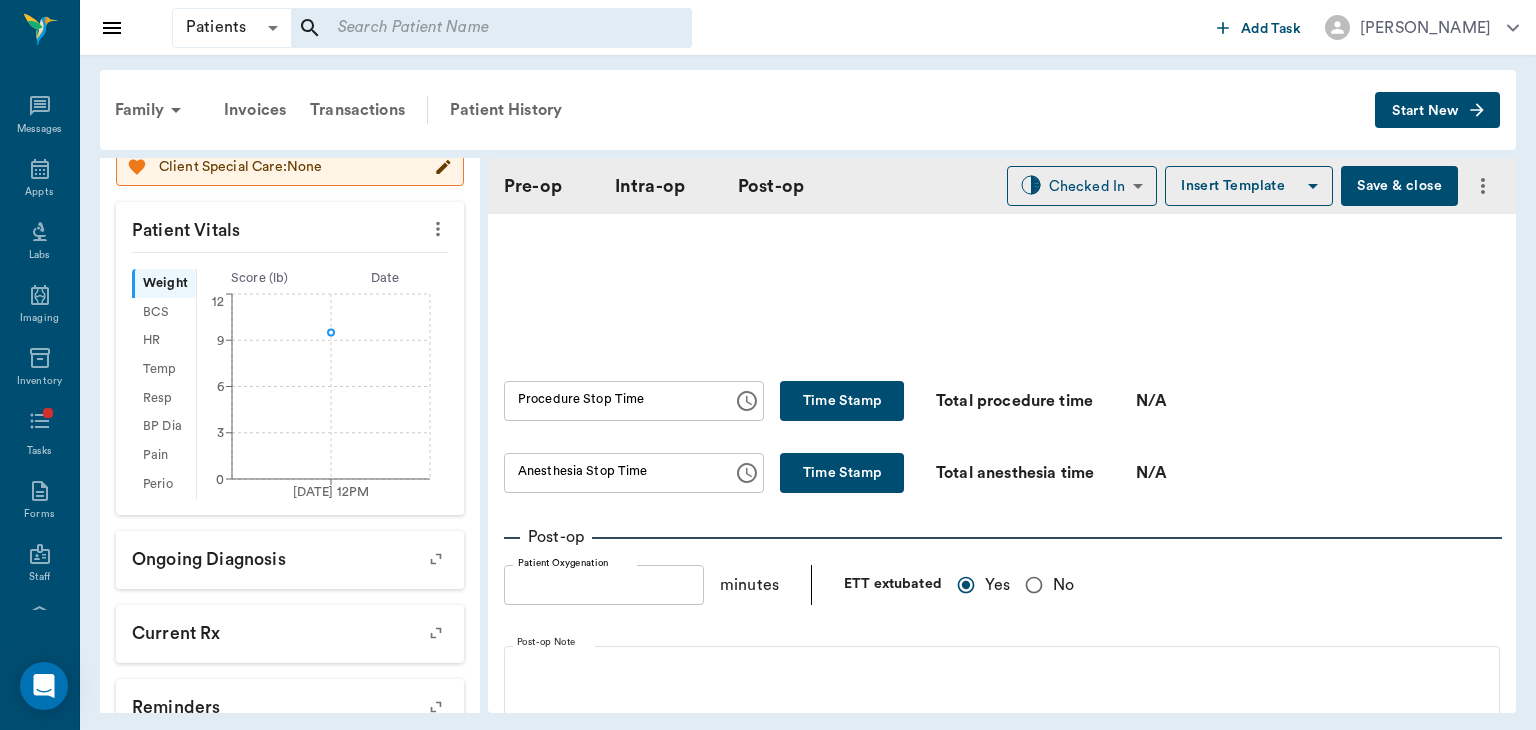 click on "Save & close" at bounding box center (1399, 186) 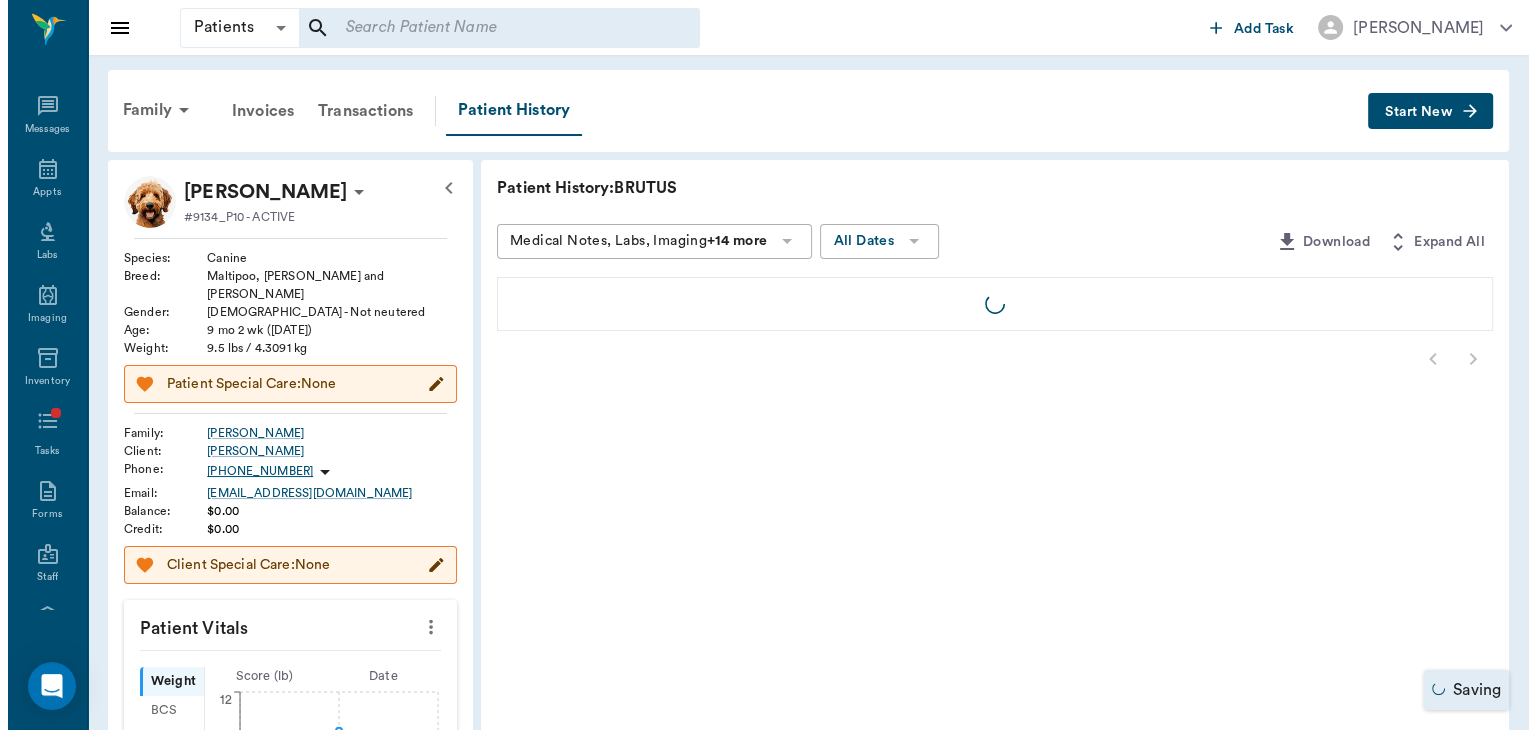 scroll, scrollTop: 0, scrollLeft: 0, axis: both 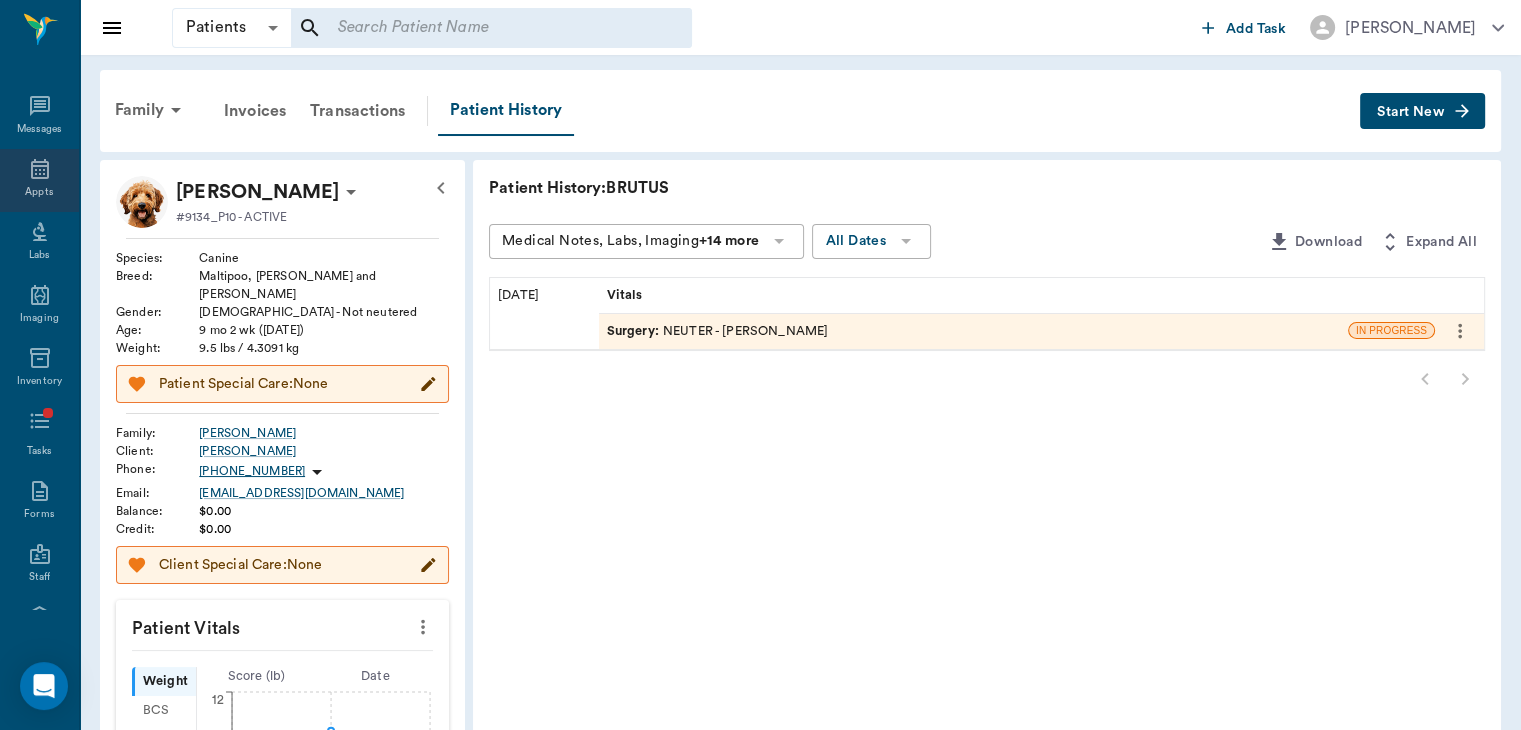 click on "Appts" at bounding box center (39, 192) 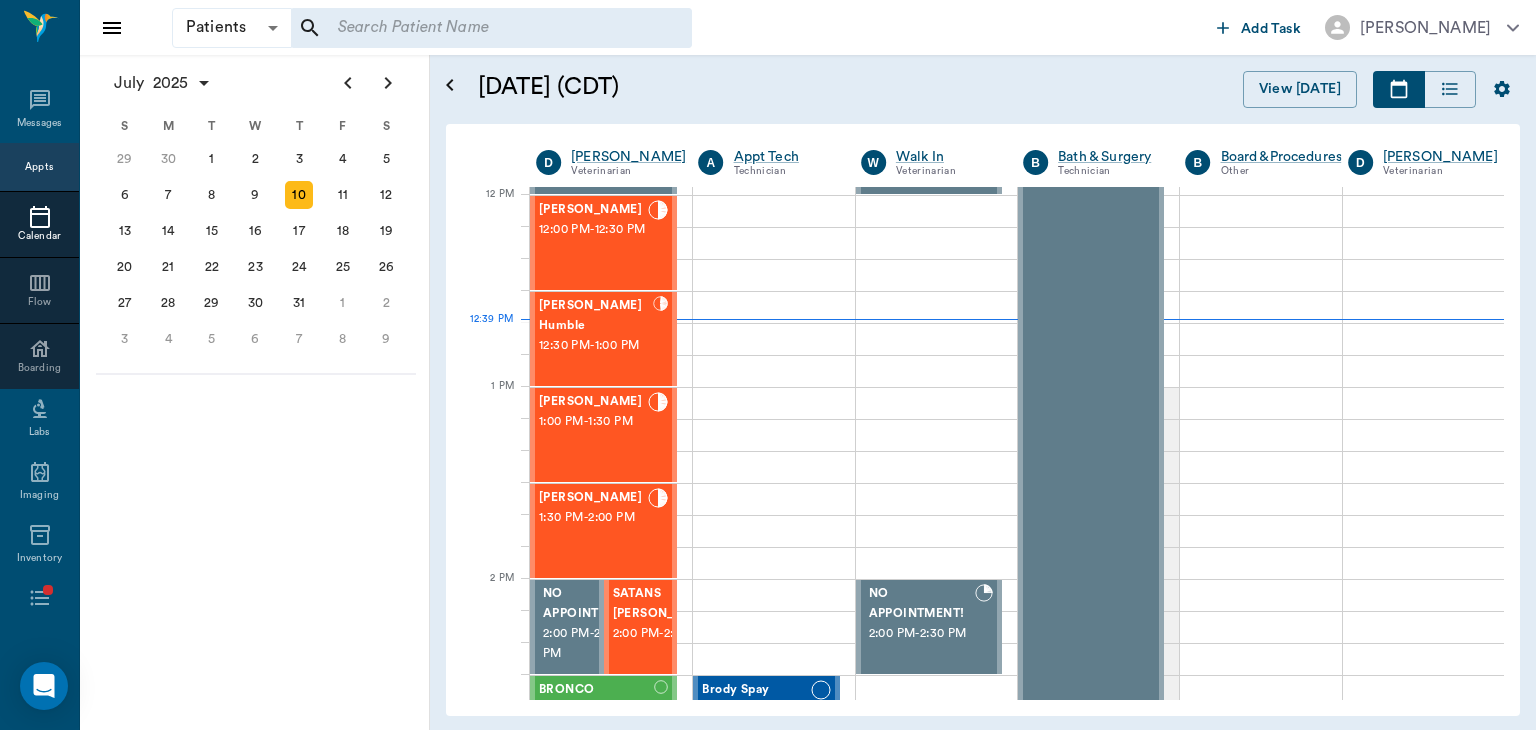 scroll, scrollTop: 768, scrollLeft: 0, axis: vertical 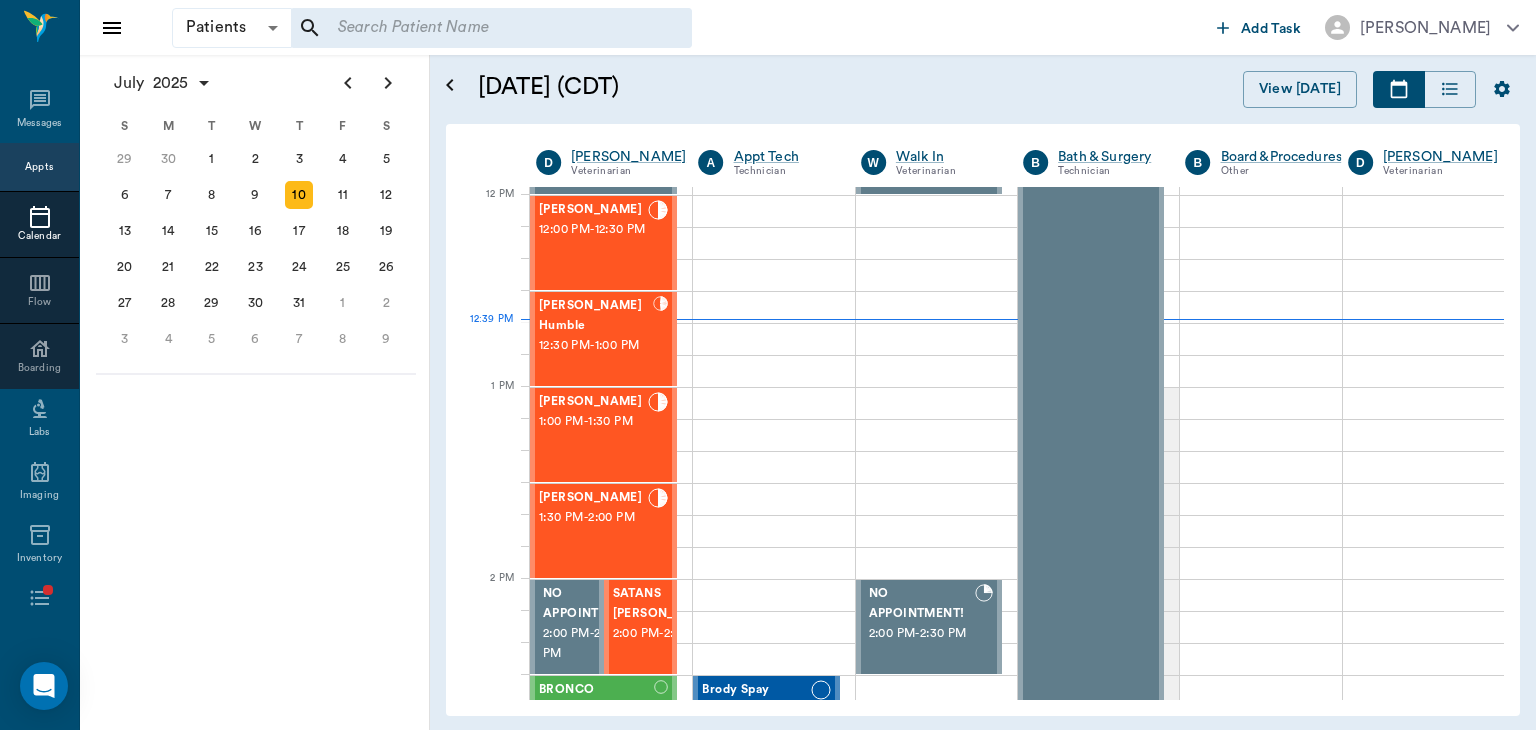 click on "12:00 PM  -  12:30 PM" at bounding box center [593, 230] 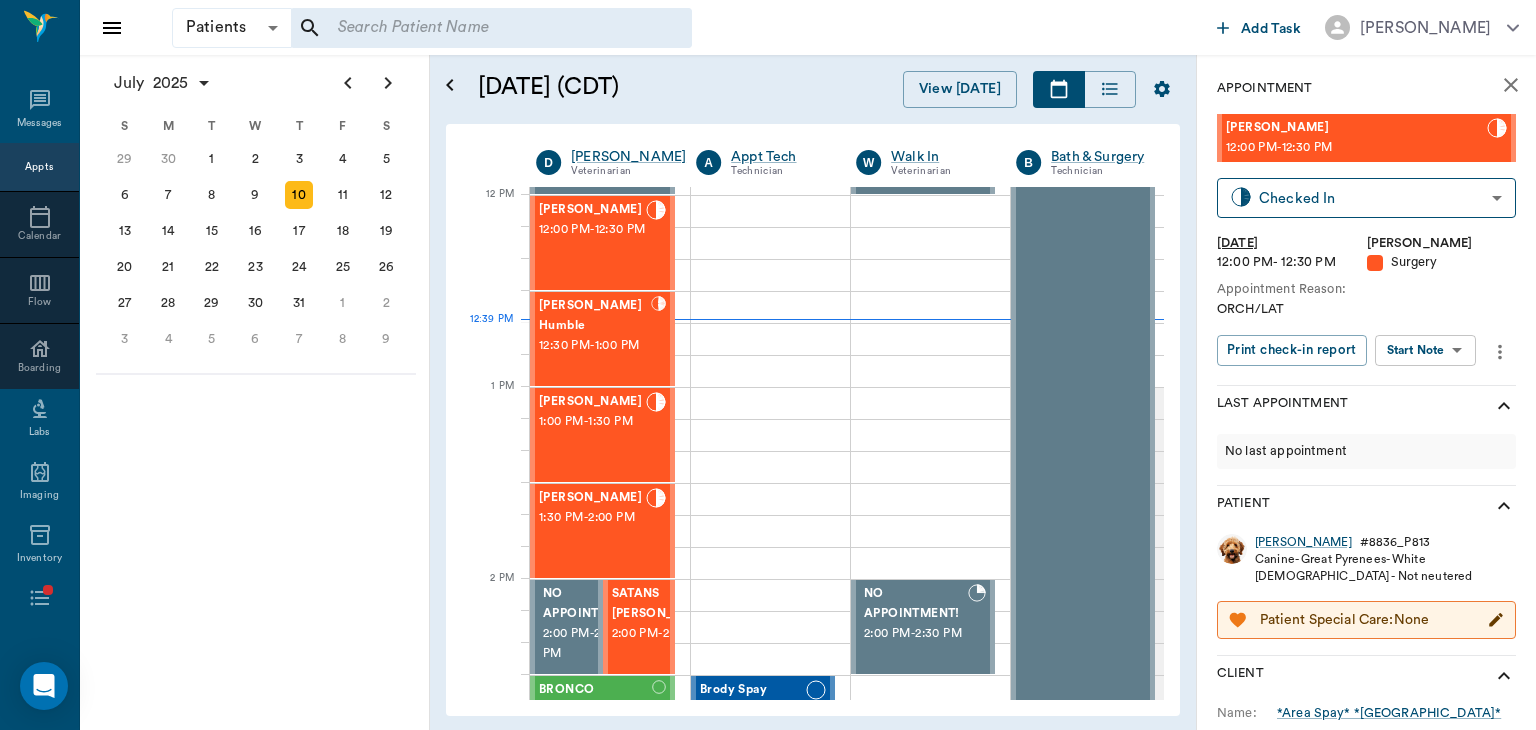 click on "Patients Patients ​ ​ Add Task Dr. Bert Ellsworth Nectar Messages Appts Calendar Flow Boarding Labs Imaging Inventory Tasks Forms Staff Reports Lookup Settings July 2025 S M T W T F S Jun 1 2 3 4 5 6 7 8 9 10 11 12 13 14 15 16 17 18 19 20 21 22 23 24 25 26 27 28 29 30 Jul 1 2 3 4 5 6 7 8 9 10 11 12 S M T W T F S 29 30 Jul 1 2 3 4 5 6 7 8 9 10 11 12 13 14 15 16 17 18 19 20 21 22 23 24 25 26 27 28 29 30 31 Aug 1 2 3 4 5 6 7 8 9 S M T W T F S 27 28 29 30 31 Aug 1 2 3 4 5 6 7 8 9 10 11 12 13 14 15 16 17 18 19 20 21 22 23 24 25 26 27 28 29 30 31 Sep 1 2 3 4 5 6 July 10, 2025 (CDT) View Today July 2025 Today 10 Thu Jul 2025 D Dr. Bert Ellsworth Veterinarian A Appt Tech Technician W Walk In Veterinarian B Bath & Surgery Technician B Board &Procedures Other D Dr. Kindall Jones Veterinarian 8 AM 9 AM 10 AM 11 AM 12 PM 1 PM 2 PM 3 PM 4 PM 5 PM 6 PM 7 PM 8 PM 12:39 PM SIR WIGGLES WORTH 3RD Austin 8:00 AM  -  9:00 AM SUGAR Finney 9:00 AM  -  9:30 AM Fender Finney 9:00 AM  -  9:30 AM Dolly Campbell 9:30 AM  -   -   -" at bounding box center [768, 365] 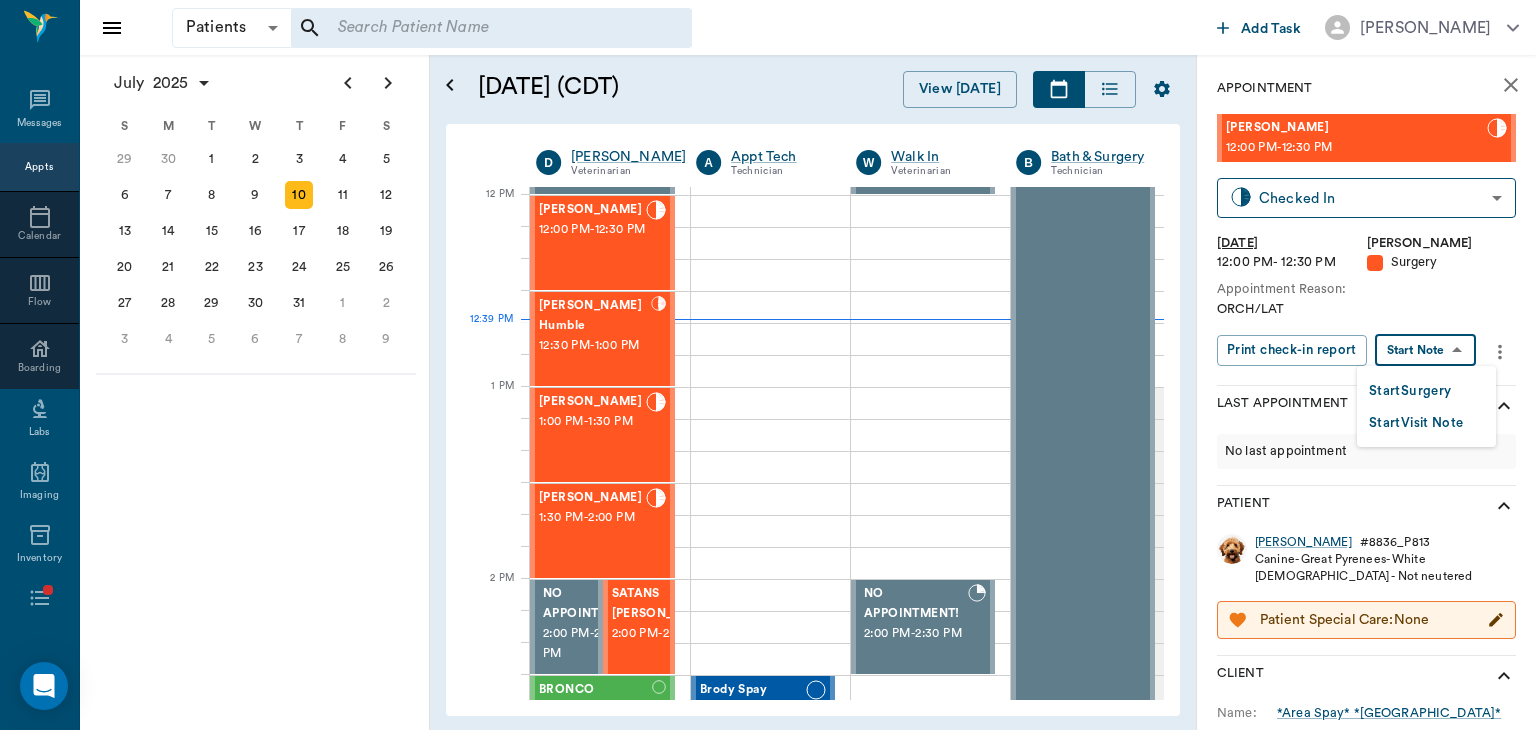 click on "Start  Surgery" at bounding box center [1410, 391] 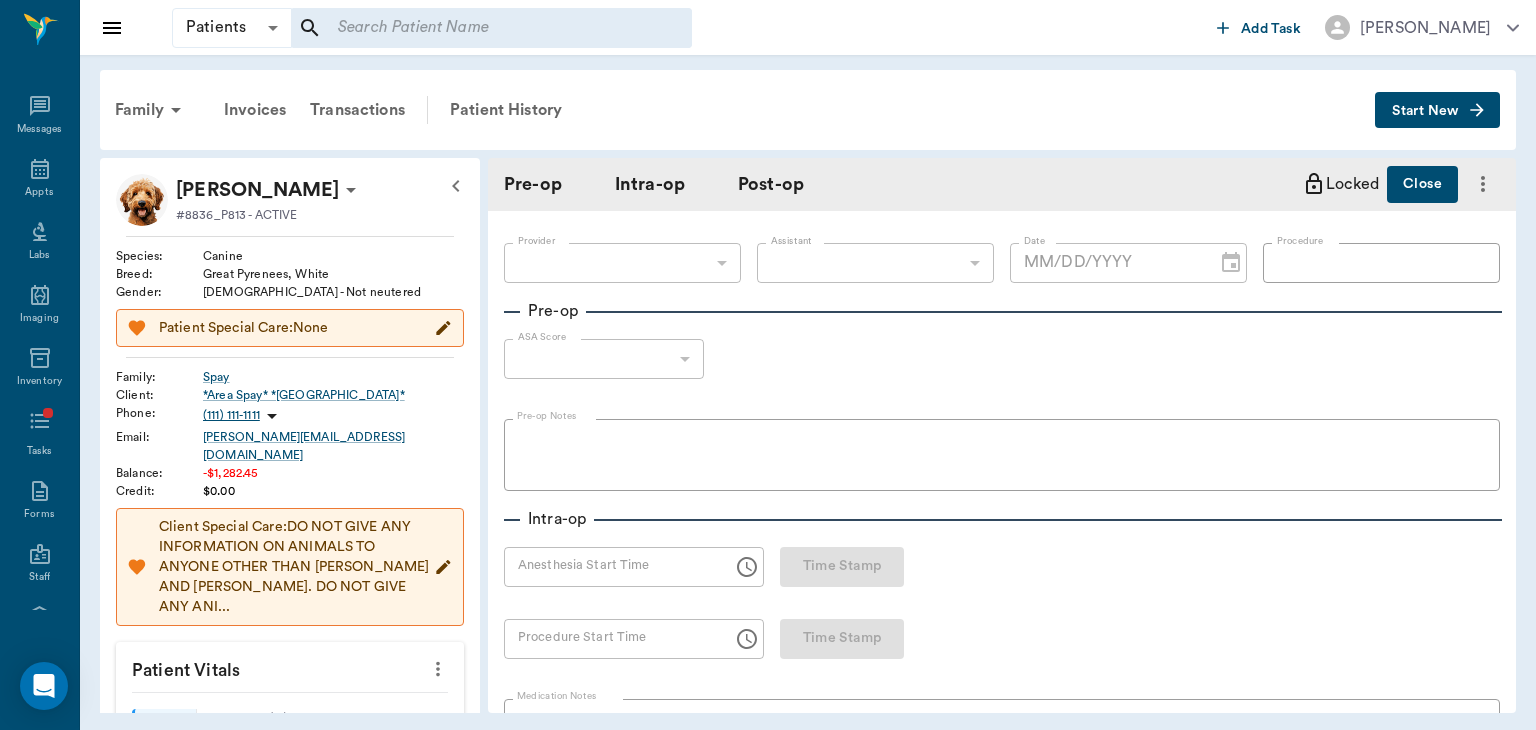 type on "63ec2f075fda476ae8351a4d" 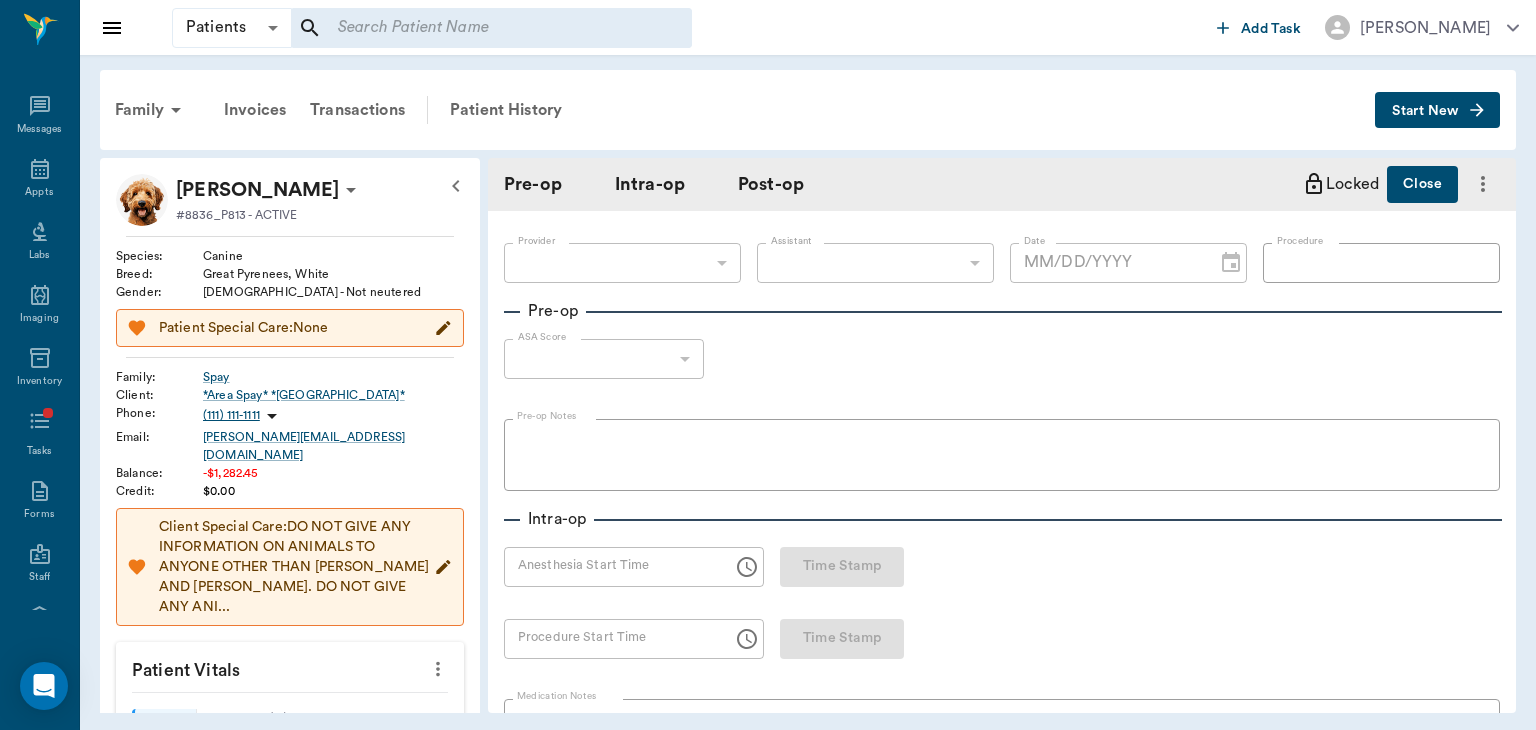 type on "[DATE]" 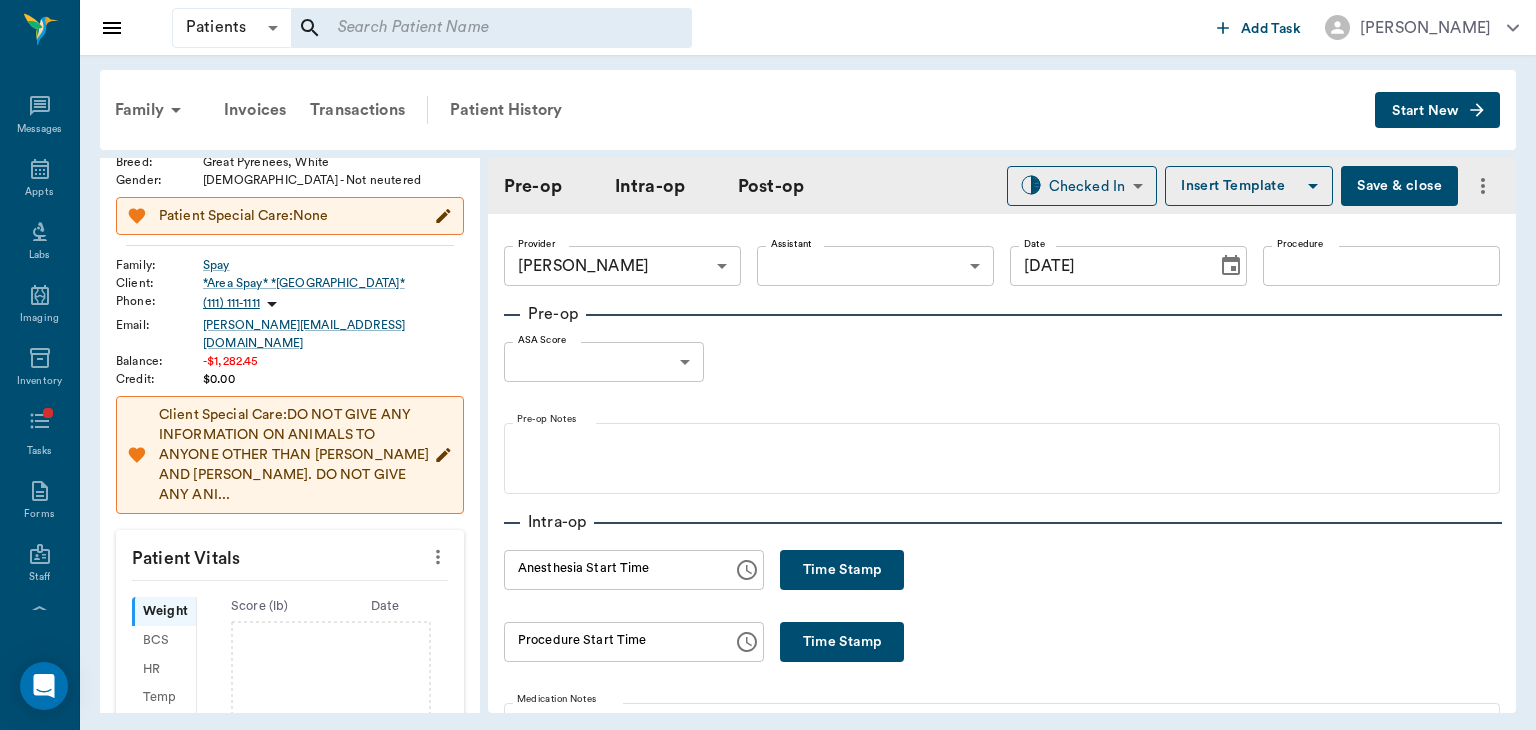 scroll, scrollTop: 133, scrollLeft: 0, axis: vertical 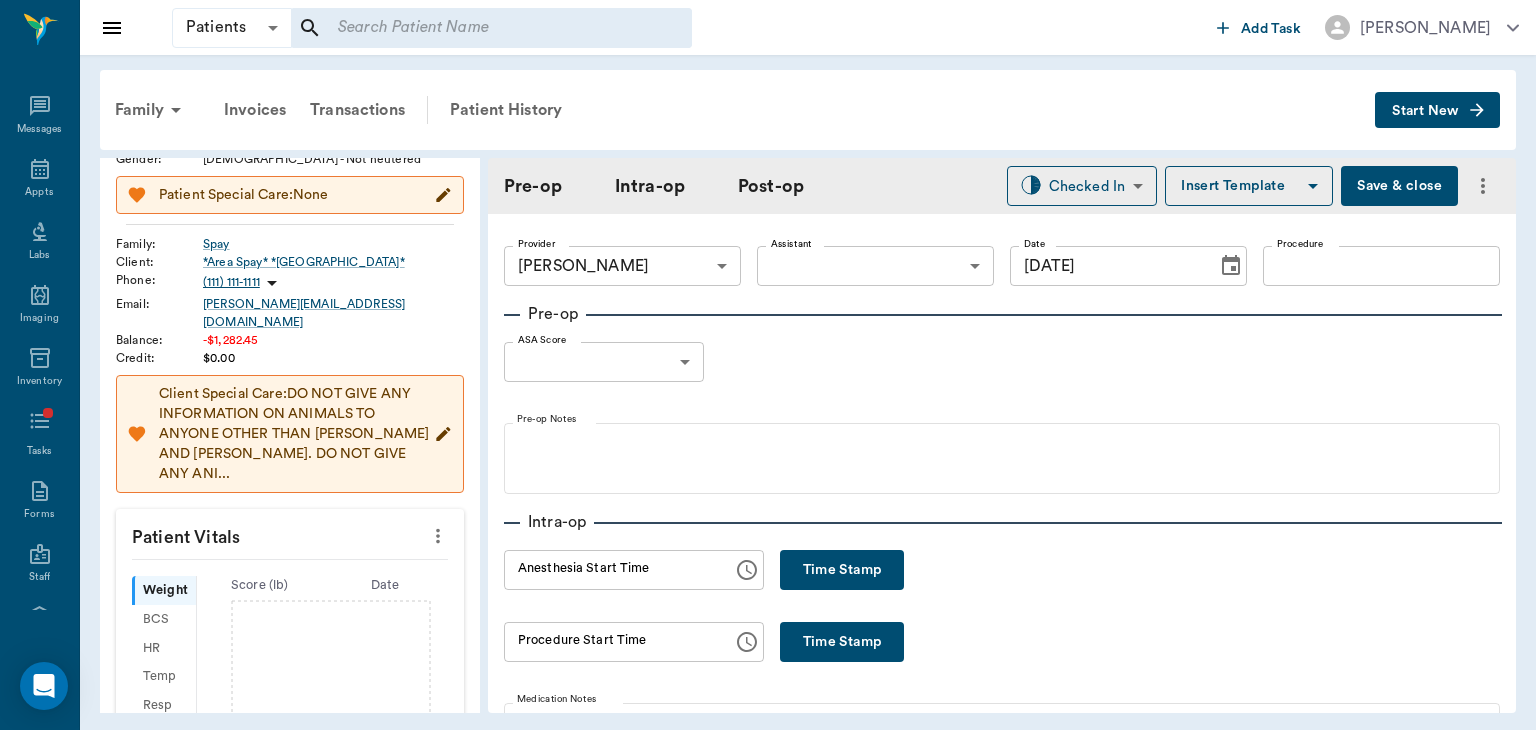 click 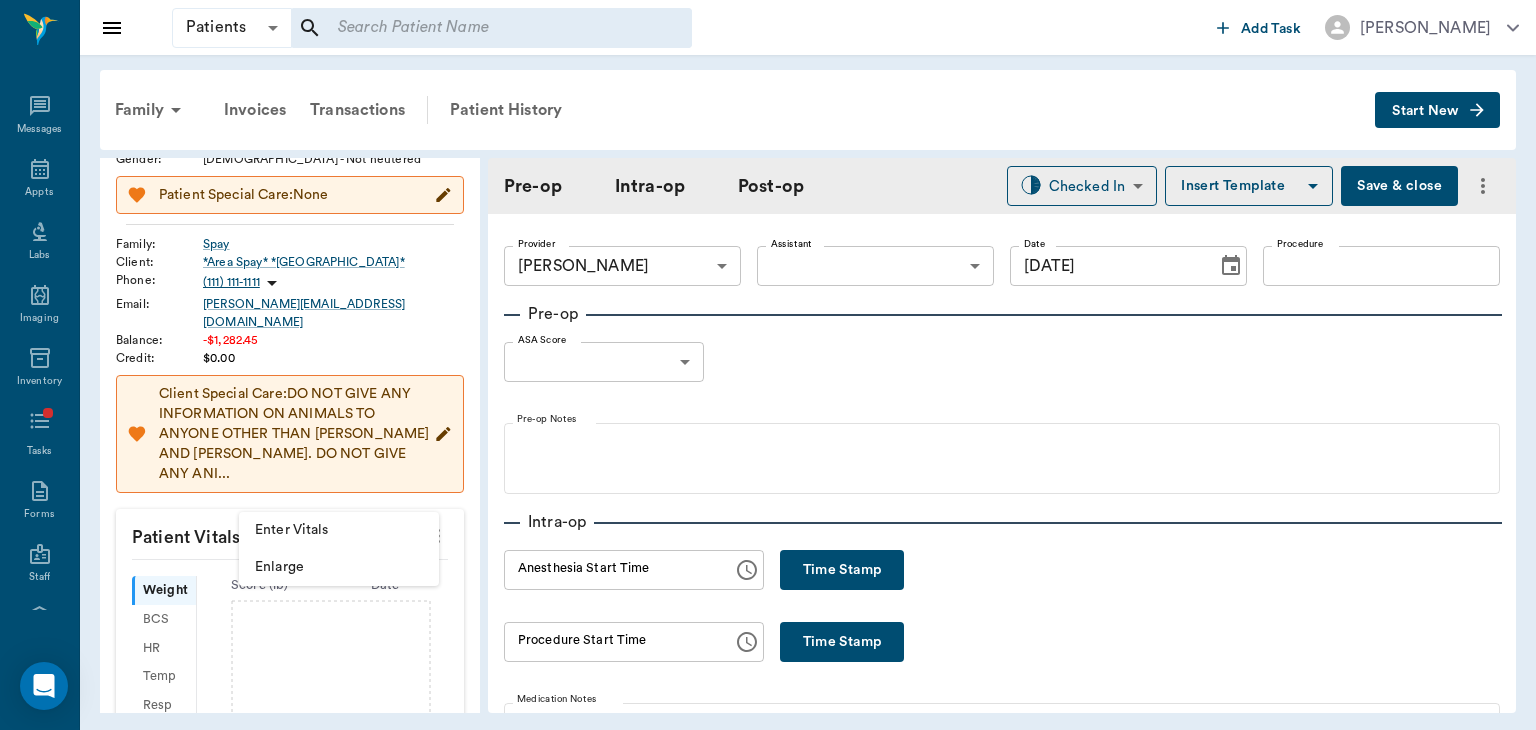 click on "Enter Vitals" at bounding box center [339, 530] 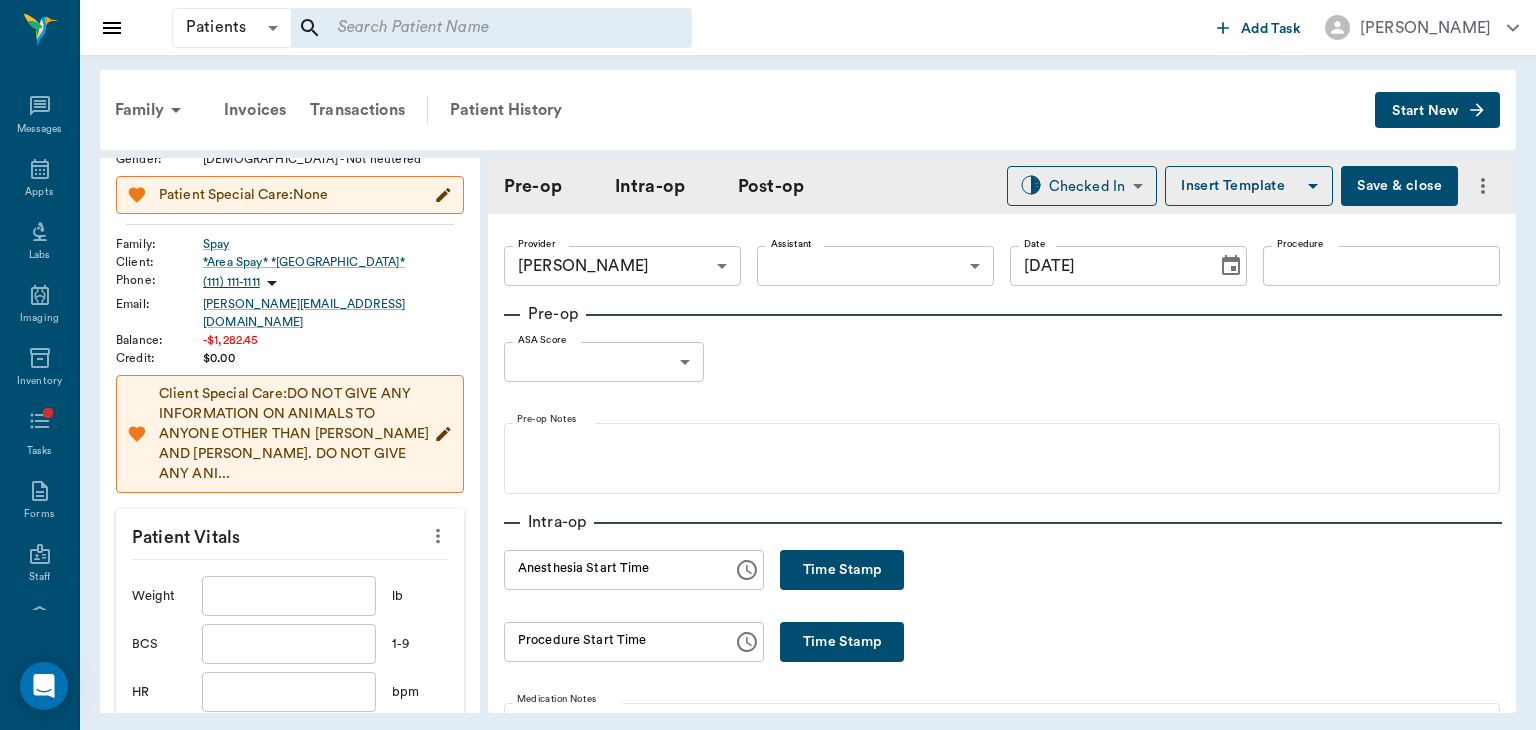 click at bounding box center [289, 596] 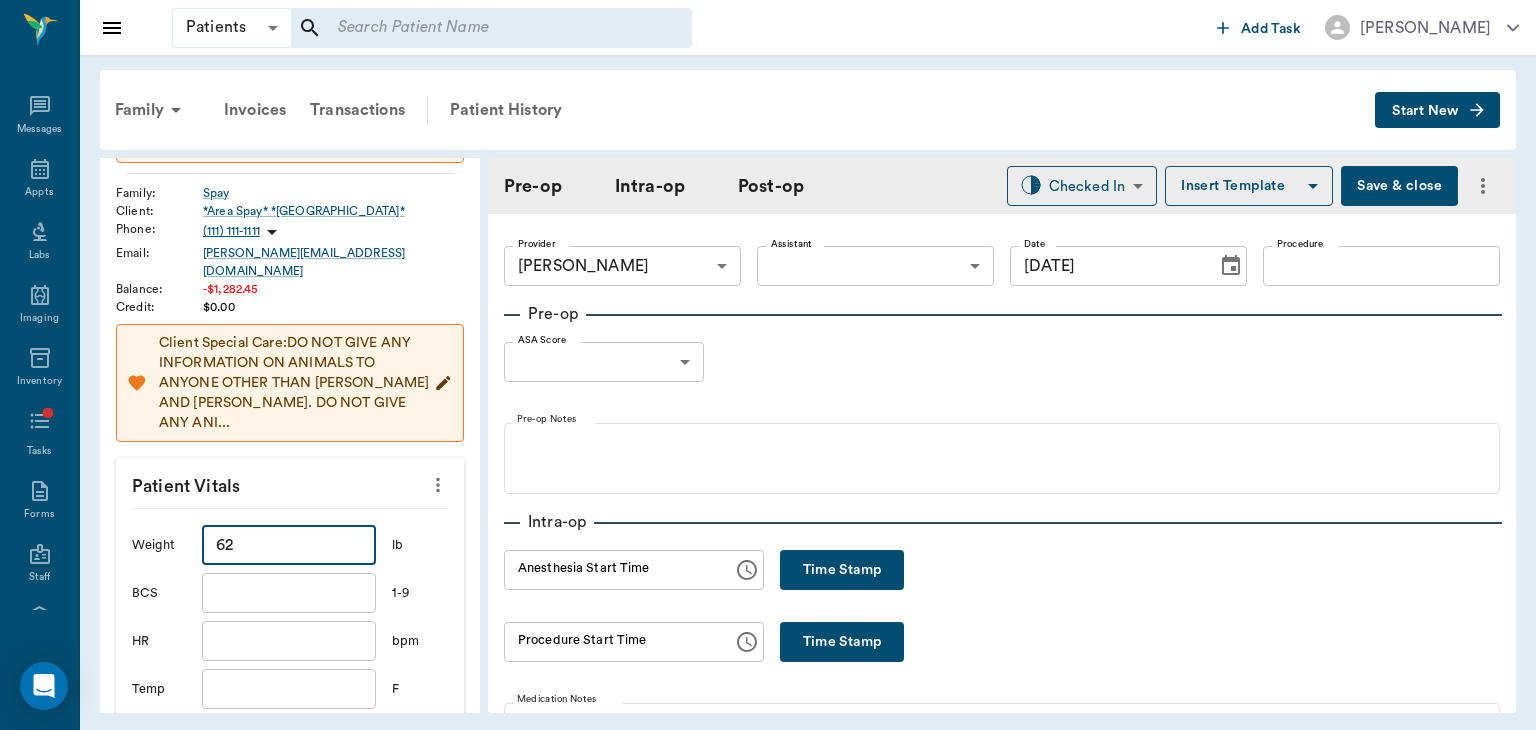 scroll, scrollTop: 228, scrollLeft: 0, axis: vertical 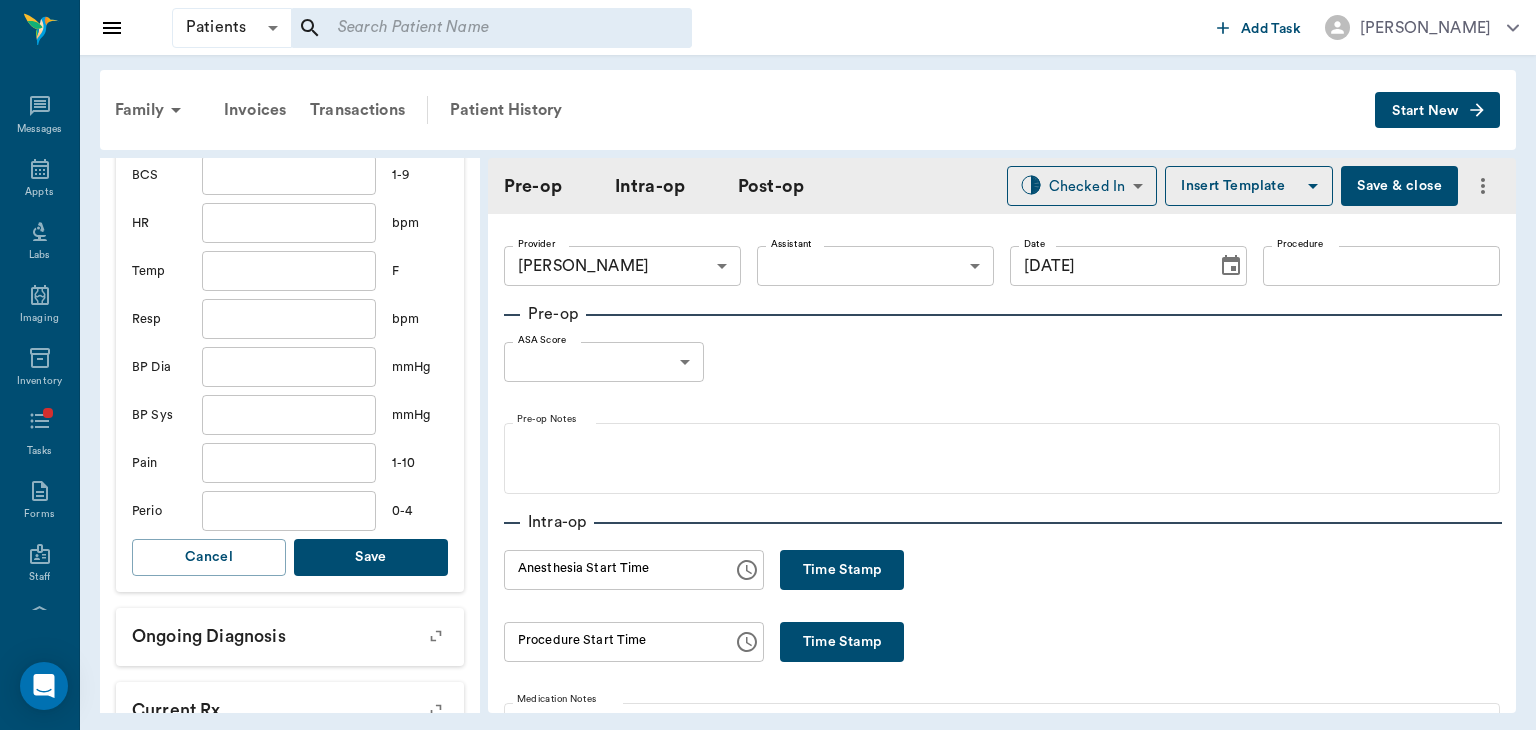 type on "62.2" 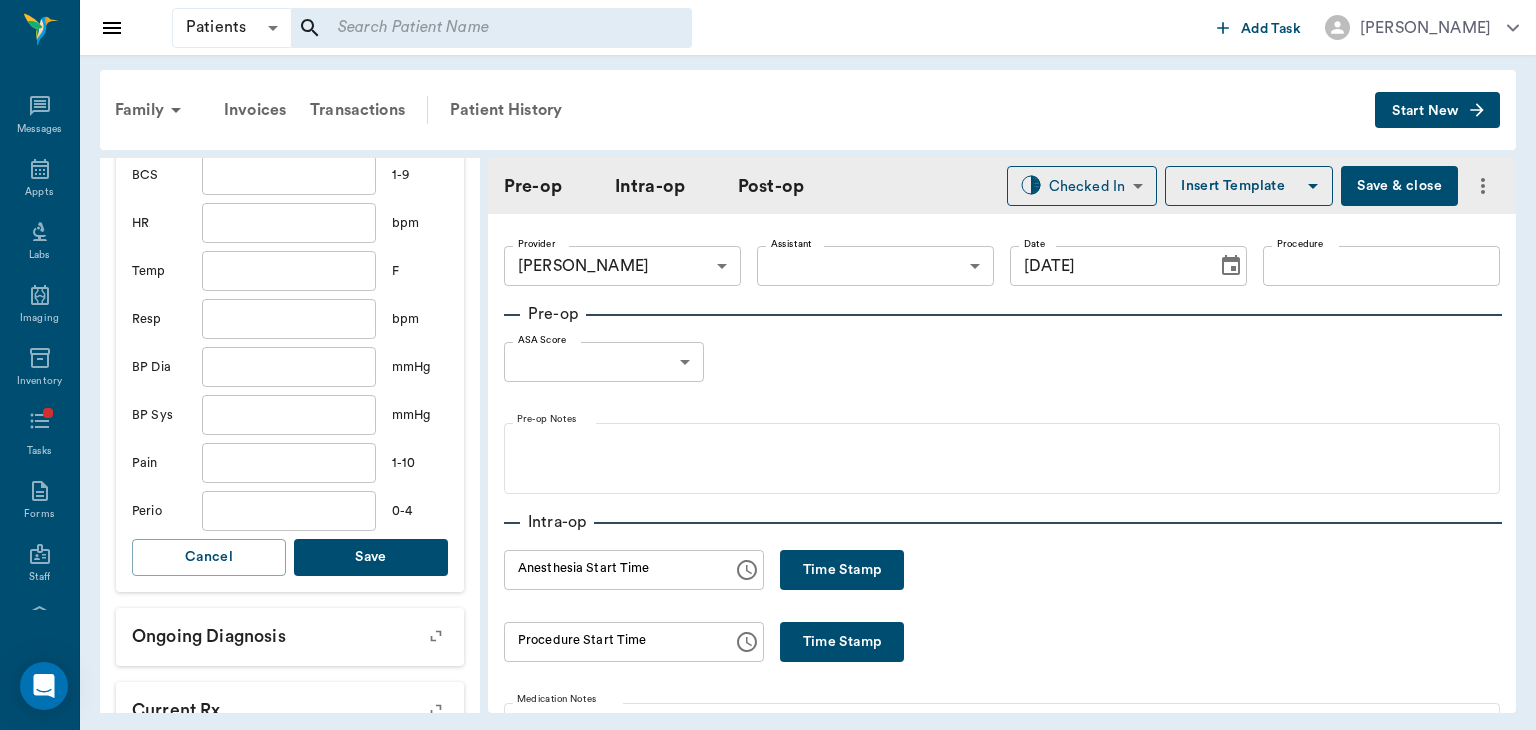 click on "Save" at bounding box center (371, 557) 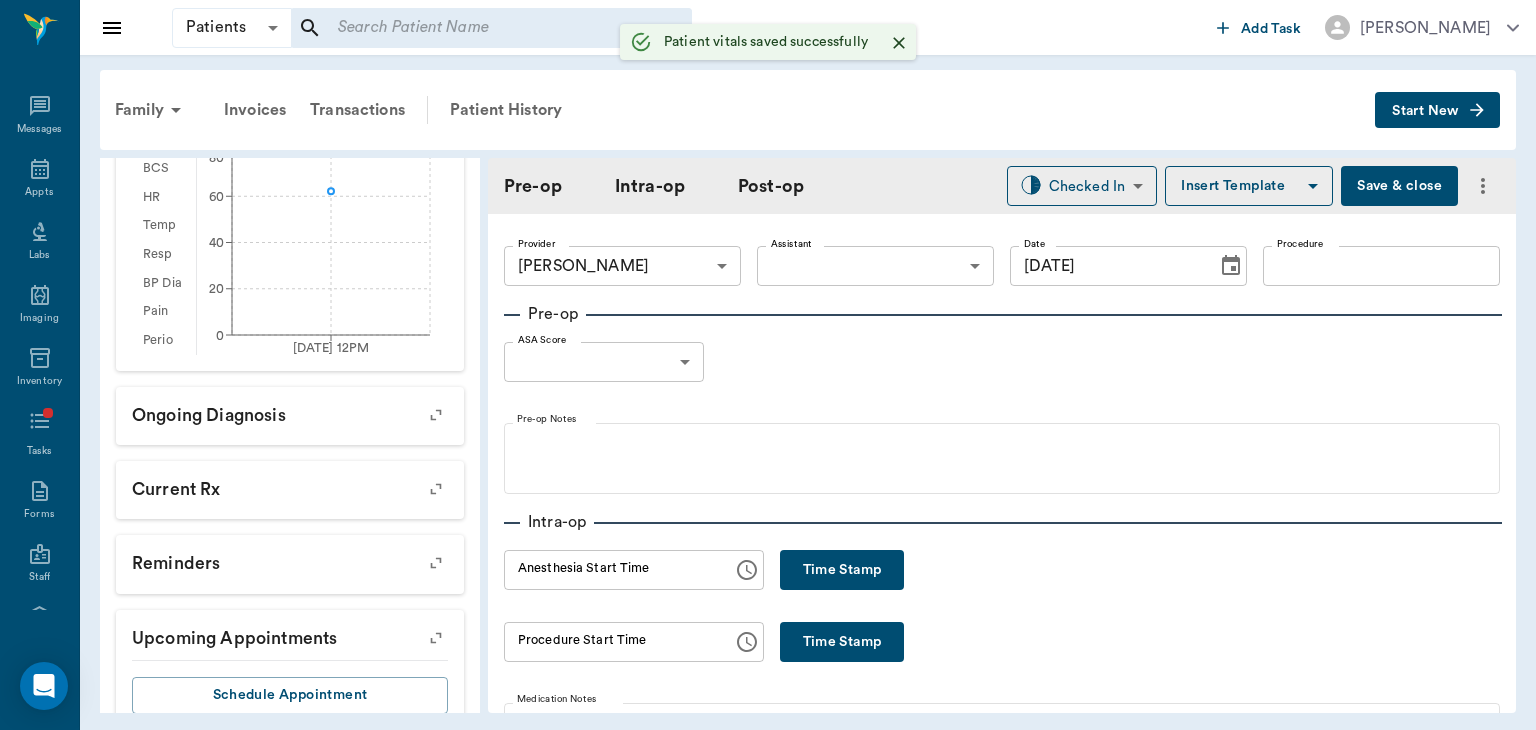 scroll, scrollTop: 603, scrollLeft: 0, axis: vertical 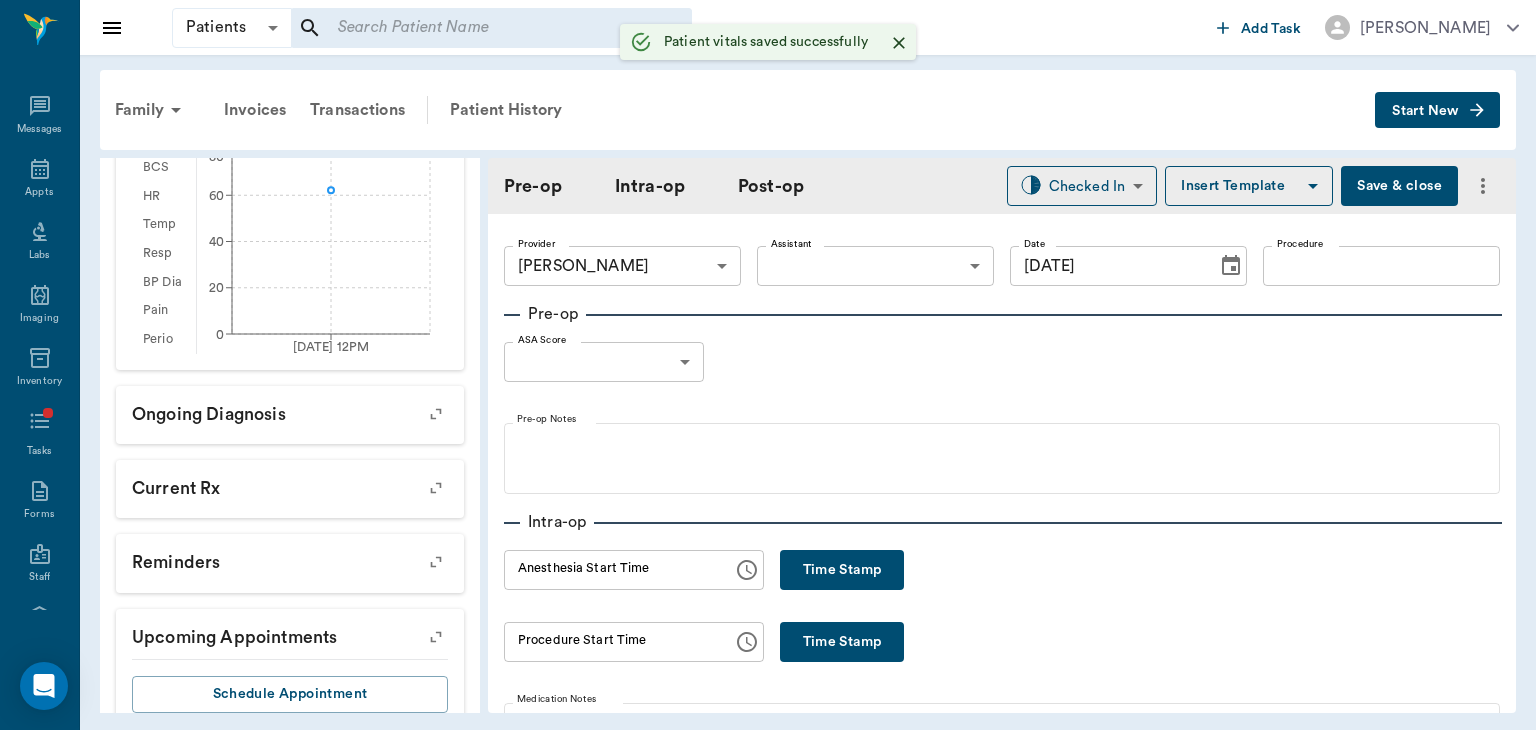 click on "Patients Patients ​ ​ Add Task Dr. Bert Ellsworth Nectar Messages Appts Labs Imaging Inventory Tasks Forms Staff Reports Lookup Settings Family Invoices Transactions Patient History Start New Eli Spay #8836_P813    -    ACTIVE   Species : Canine Breed : Great Pyrenees, White Gender : Male - Not neutered Weight : 62.2 lbs / 28.2134 kg Patient Special Care:  None Family : Spay Client : *Area Spay* *Atlanta* Phone : (111) 111-1111 Email : MICHELE@2mtexas.com Balance : -$1,282.45 Credit : $0.00 Client Special Care:  DO NOT GIVE ANY INFORMATION ON ANIMALS TO ANYONE OTHER THAN MICHELE AND CARISSA. DO NOT GIVE ANY ANI... Patient Vitals Weight BCS HR Temp Resp BP Dia Pain Perio Score ( lb ) Date 07/10/25 12PM 0 20 40 60 80 Ongoing diagnosis Current Rx Reminders Upcoming appointments Schedule Appointment Pre-op Intra-op Post-op Checked In CHECKED_IN ​ Insert Template  Save & close Provider Dr. Bert Ellsworth 63ec2f075fda476ae8351a4d Provider Assistant ​ Assistant Date 07/10/2025 Date Procedure Procedure ​" at bounding box center [768, 365] 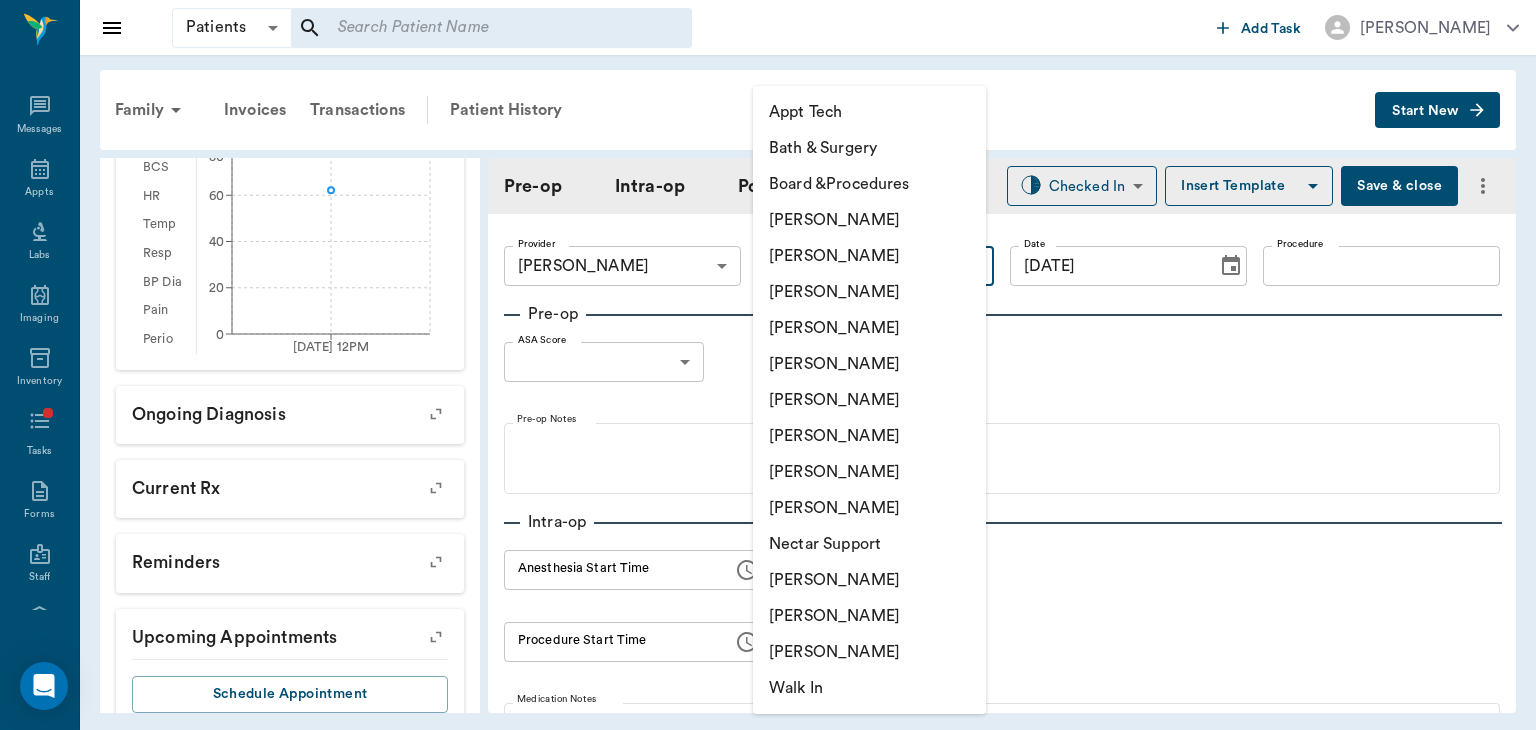 type 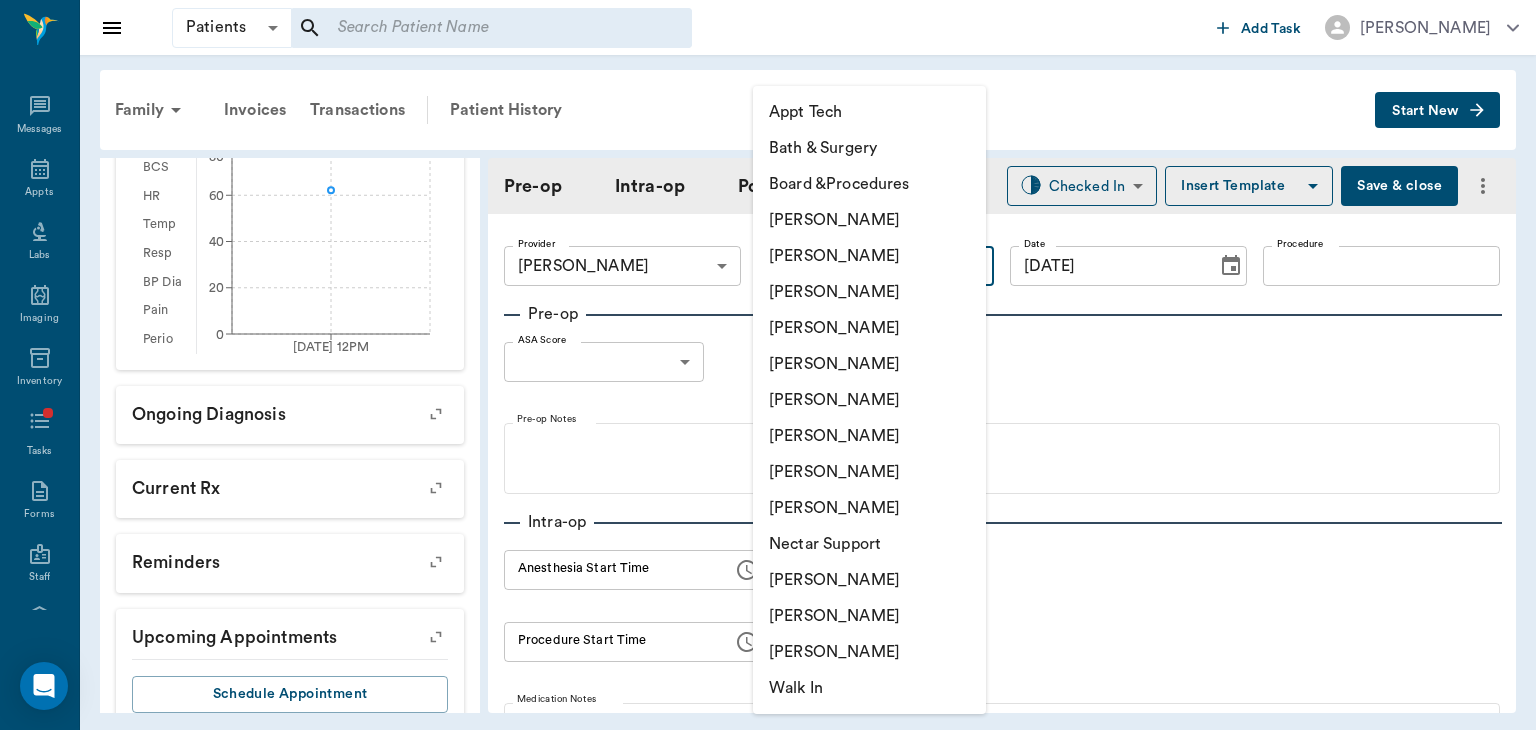 type 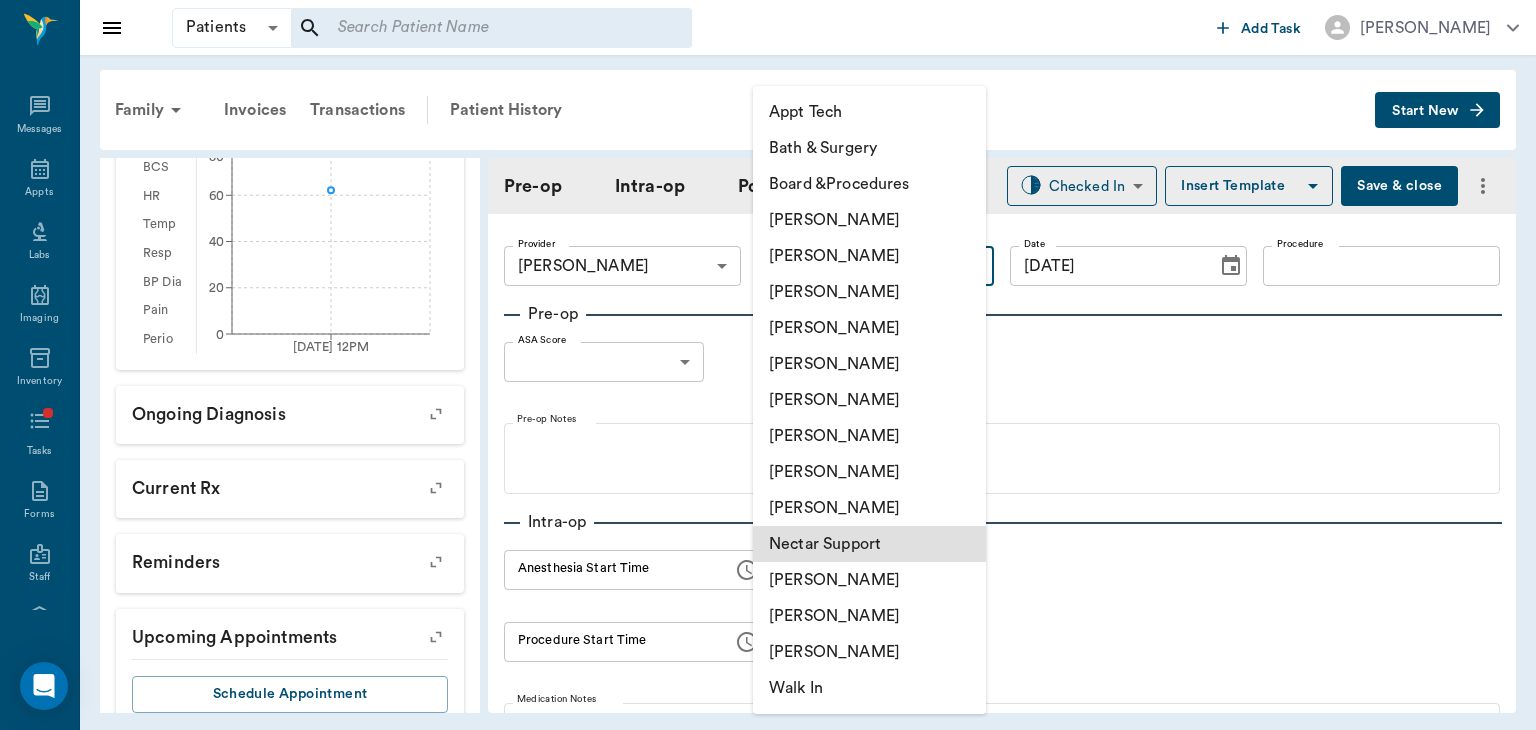 click on "[PERSON_NAME]" at bounding box center (869, 436) 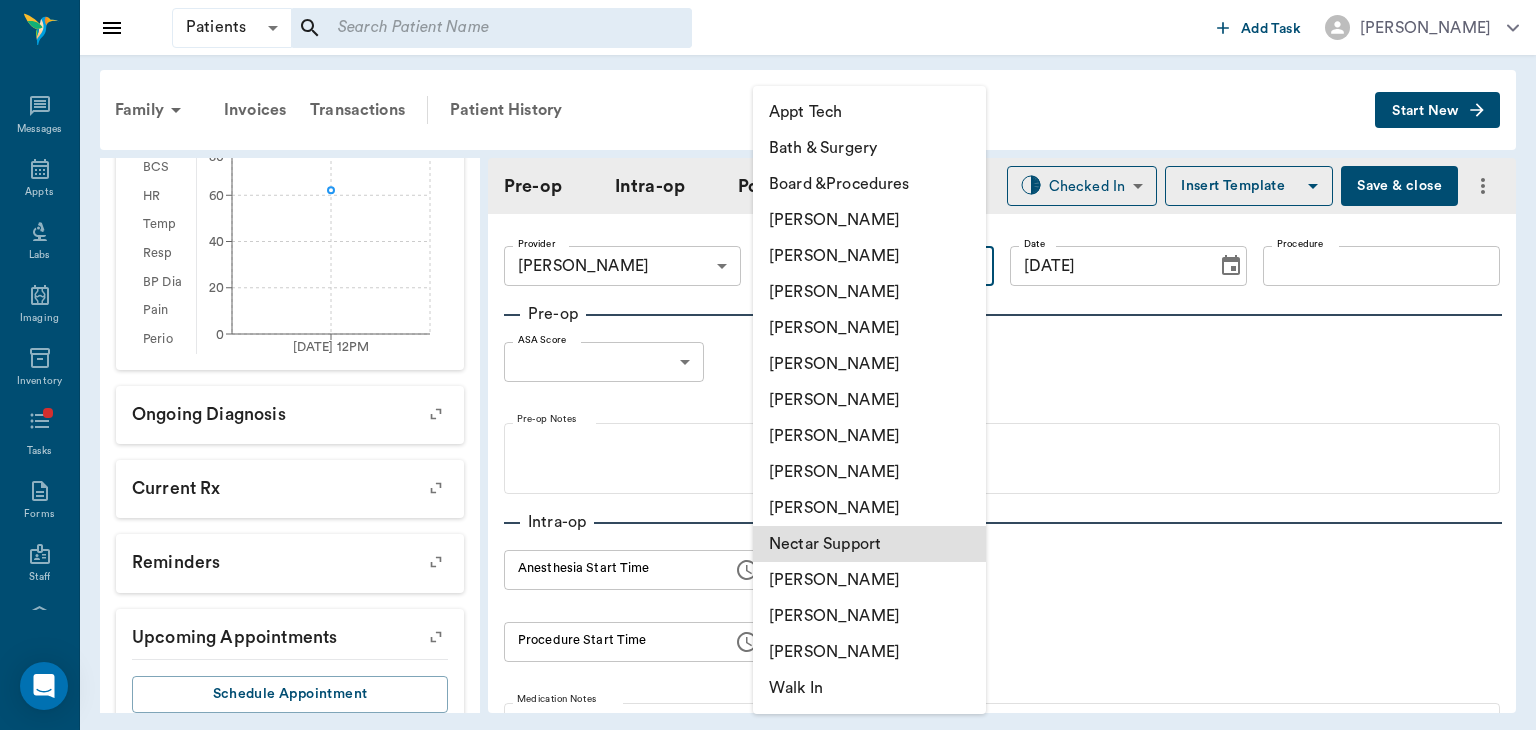 type on "63ec2e7e52e12b0ba117b124" 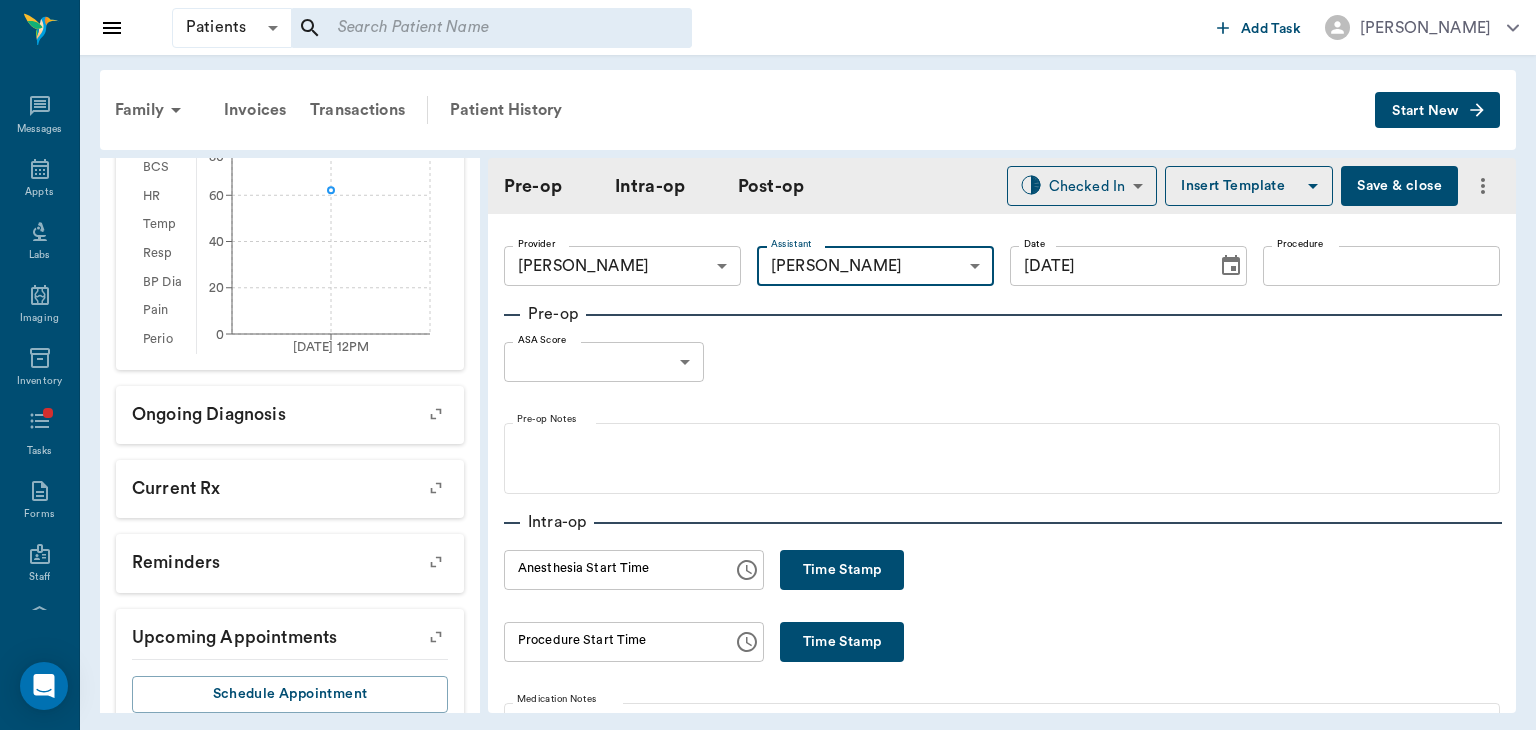 click on "Procedure" at bounding box center (1381, 266) 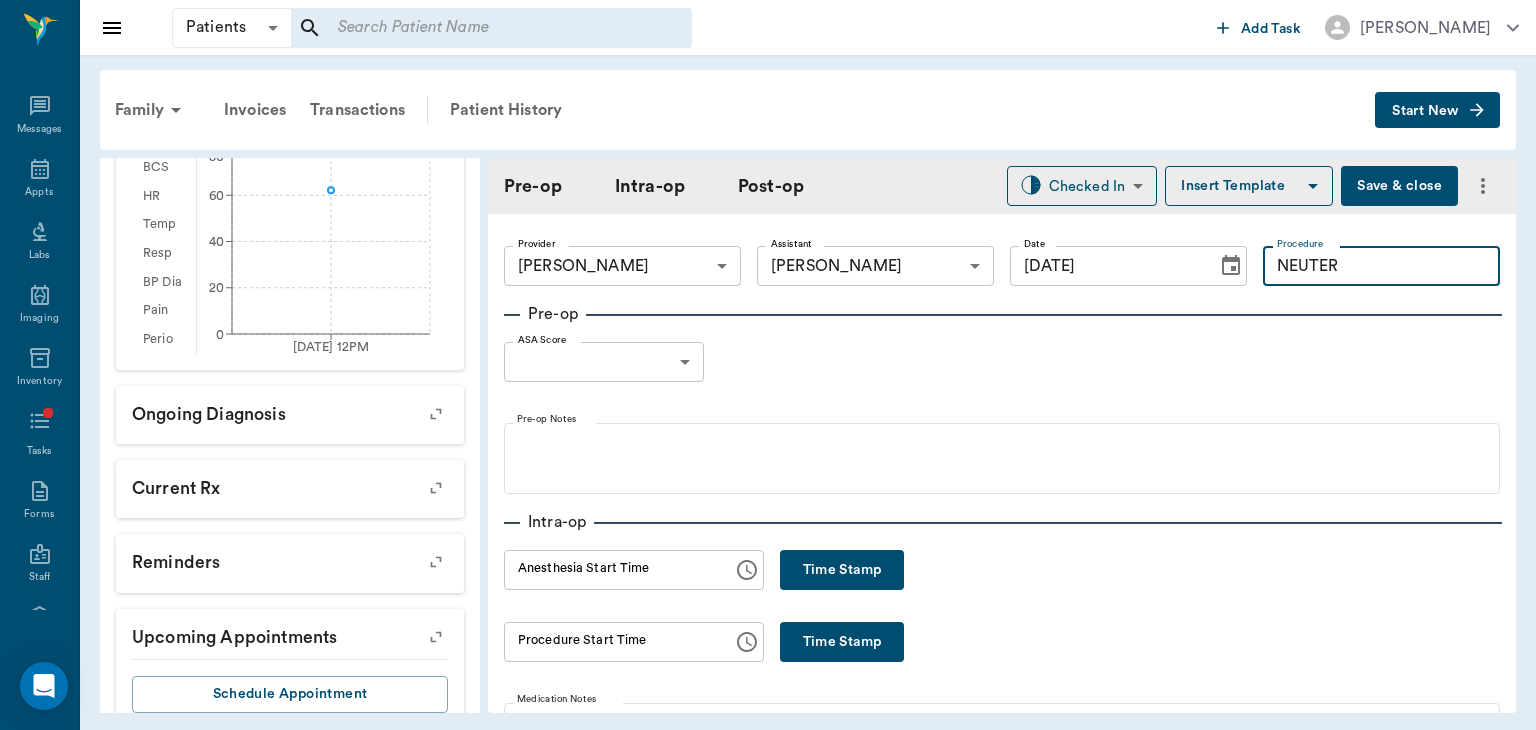 type on "NEUTER" 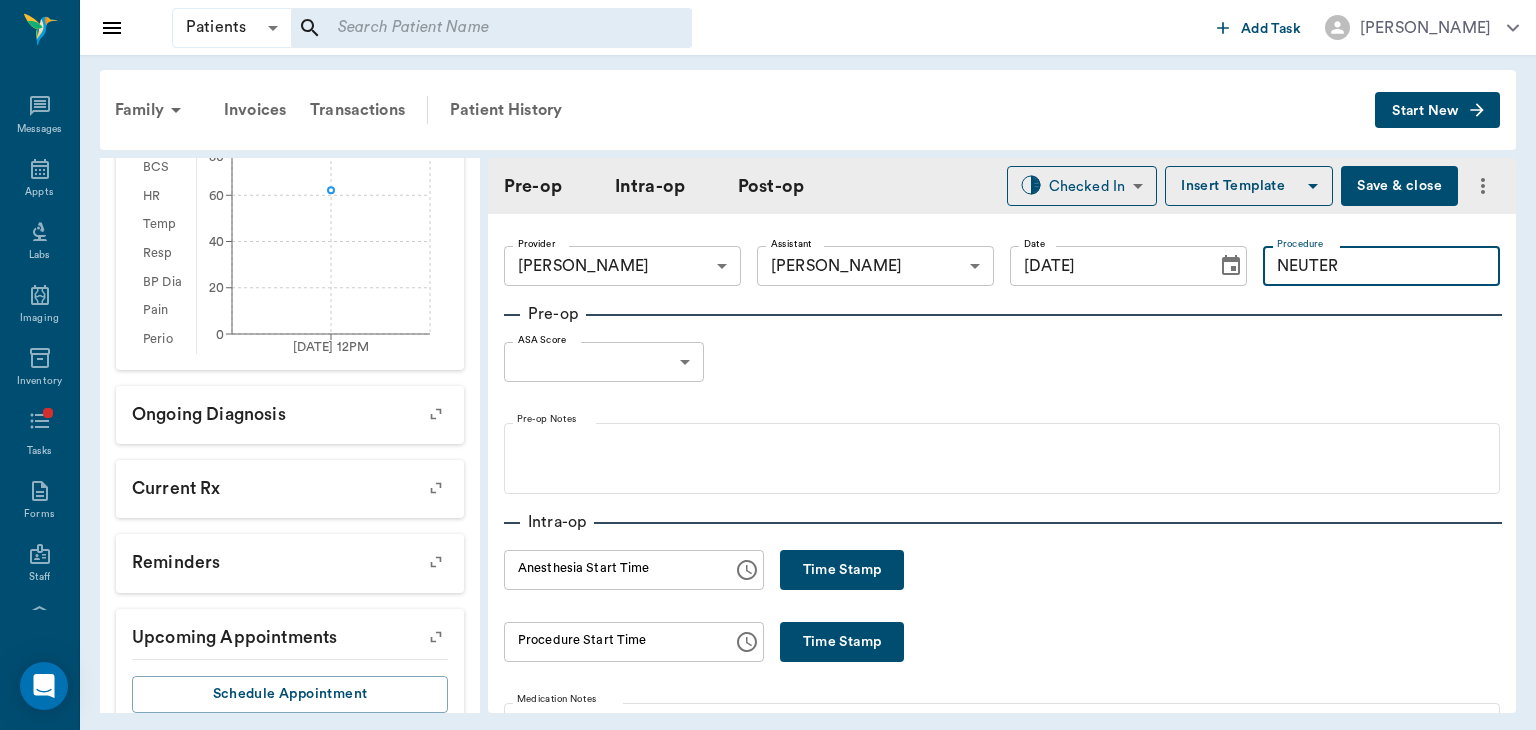 click on "Insert Template" at bounding box center (1249, 186) 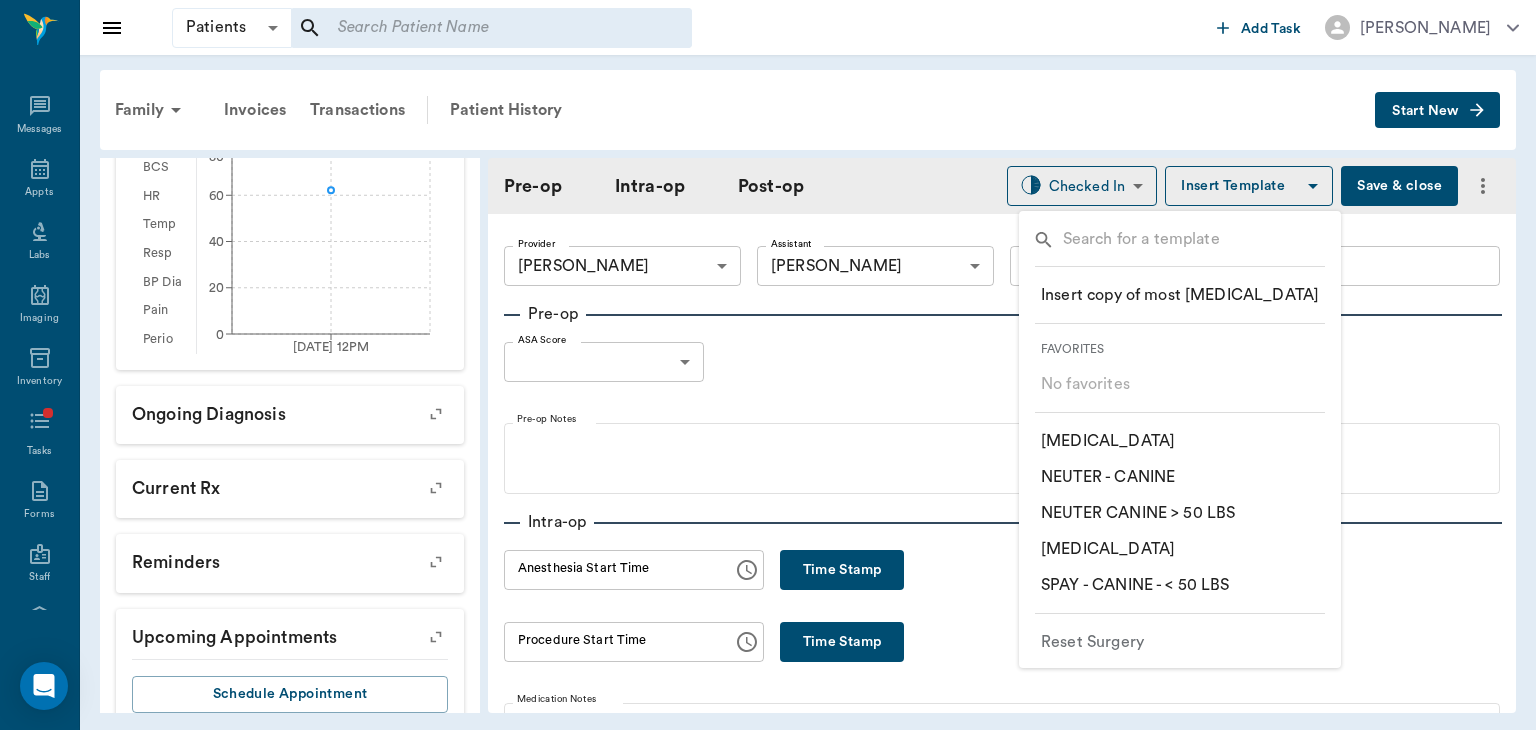 click on "​ NEUTER - CANINE" at bounding box center [1108, 477] 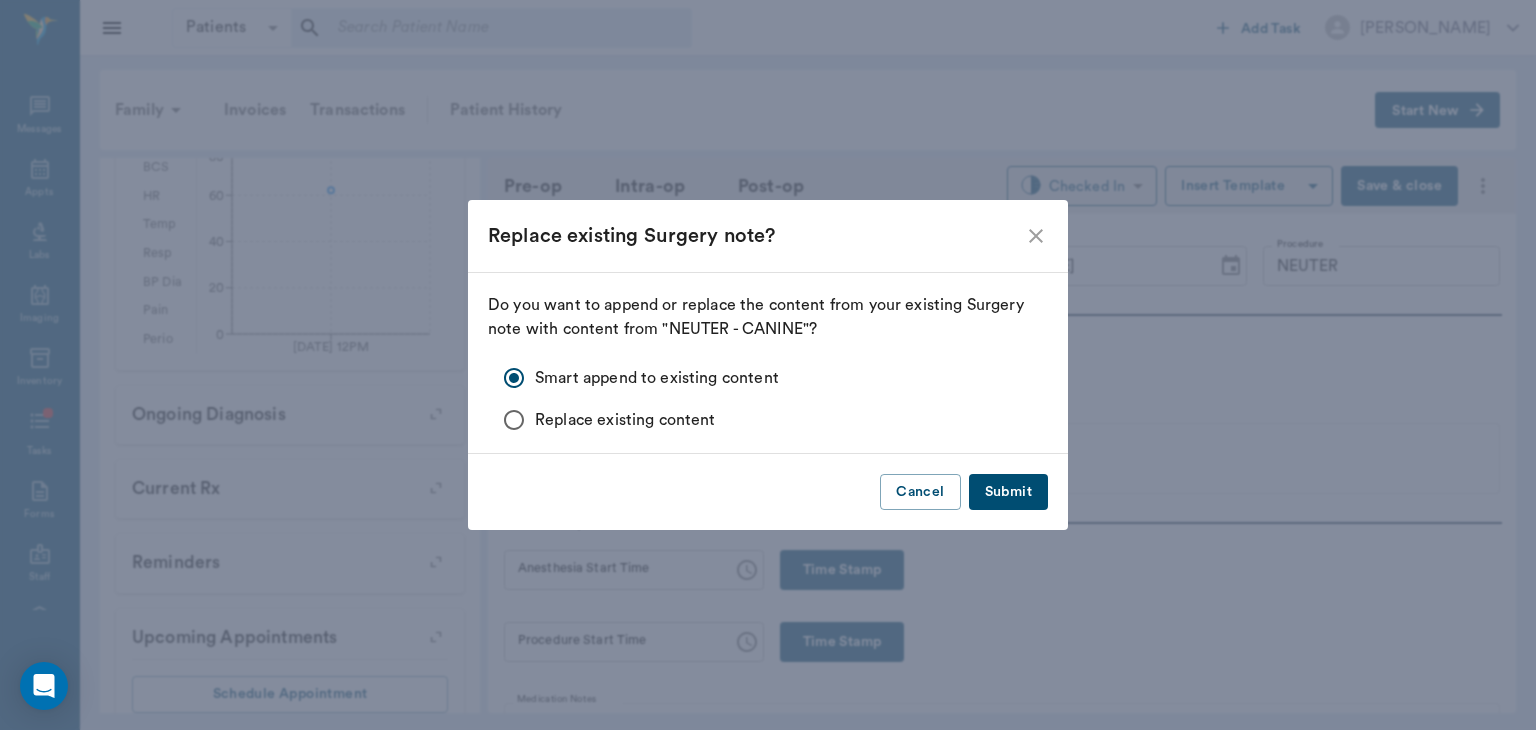 click 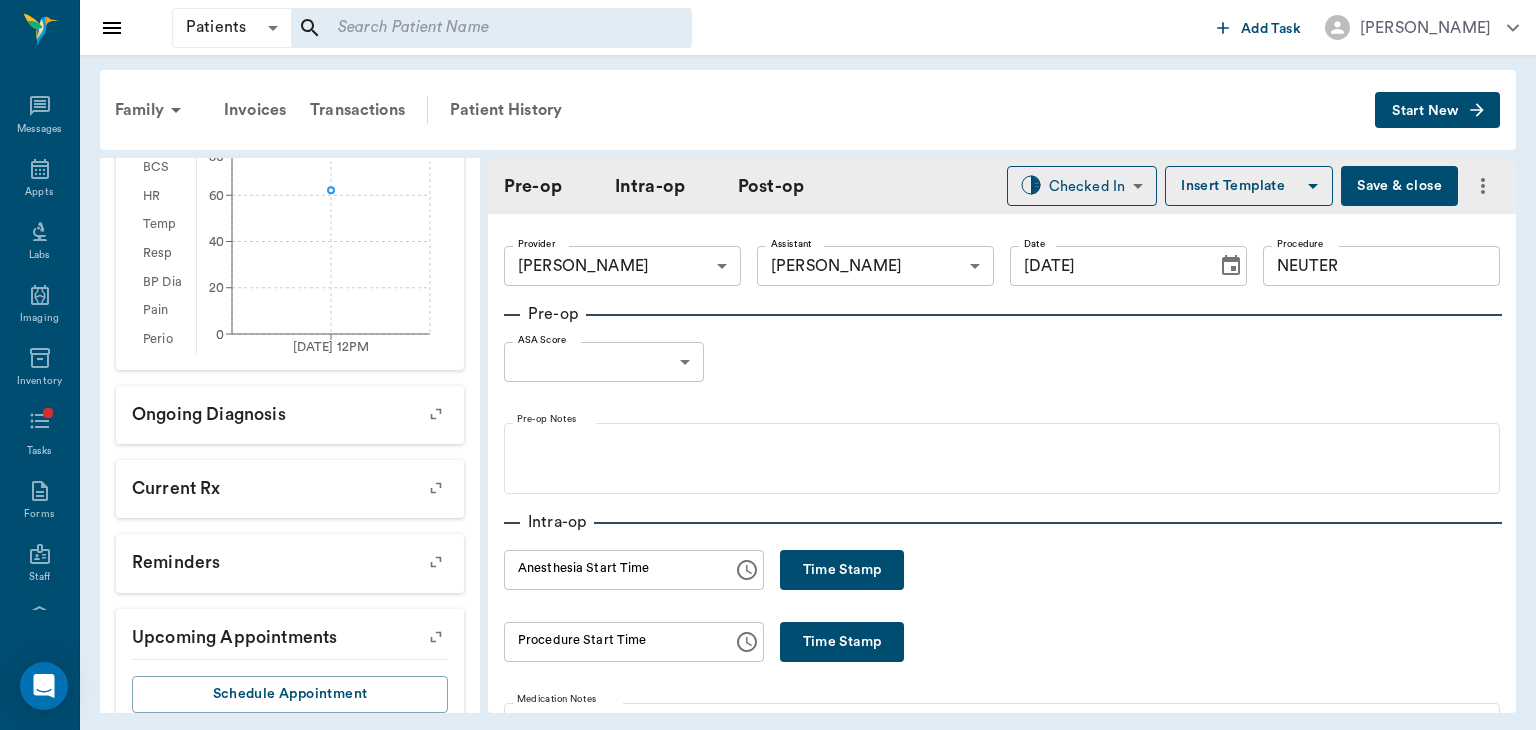 click on "Insert Template" at bounding box center (1249, 186) 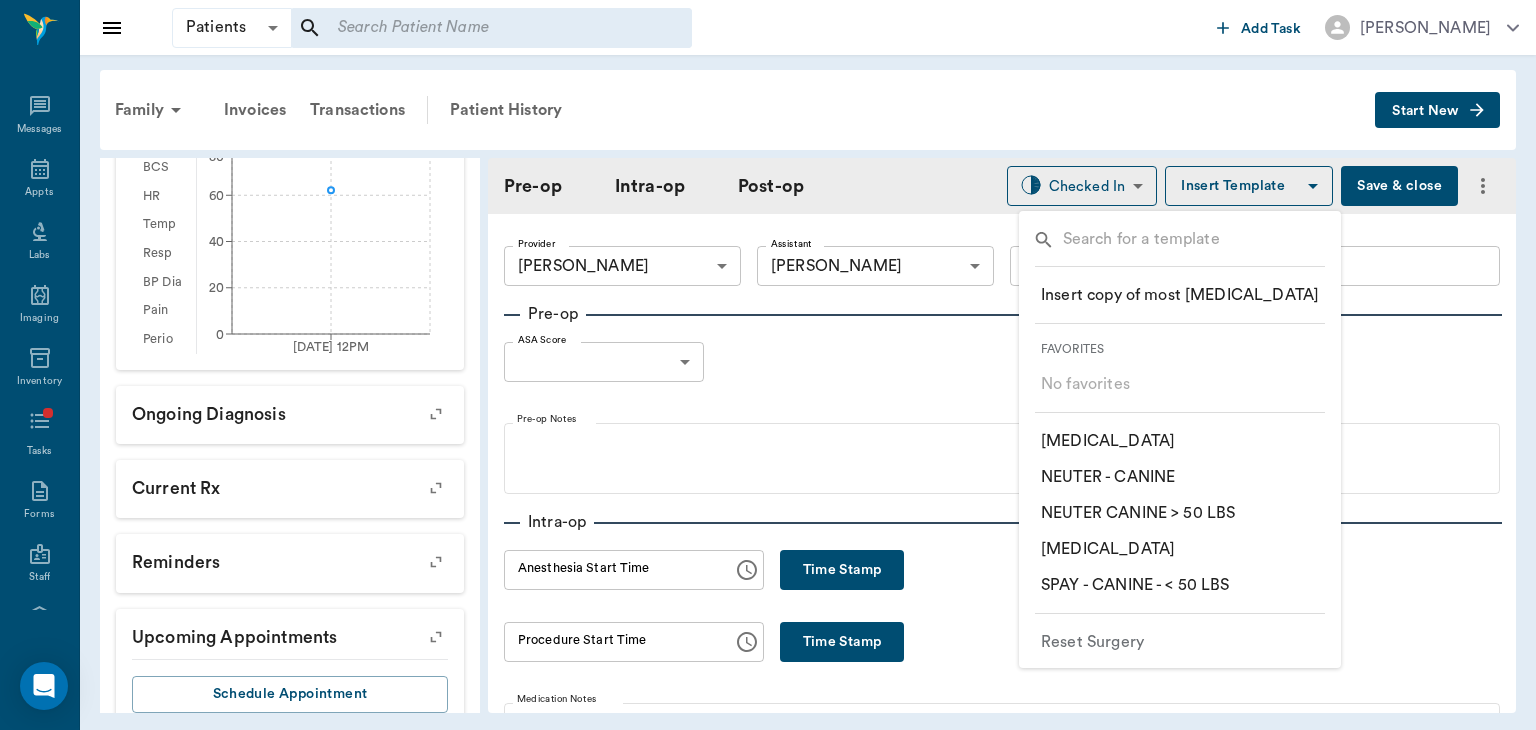 click on "​ NEUTER CANINE > 50 LBS" at bounding box center [1138, 513] 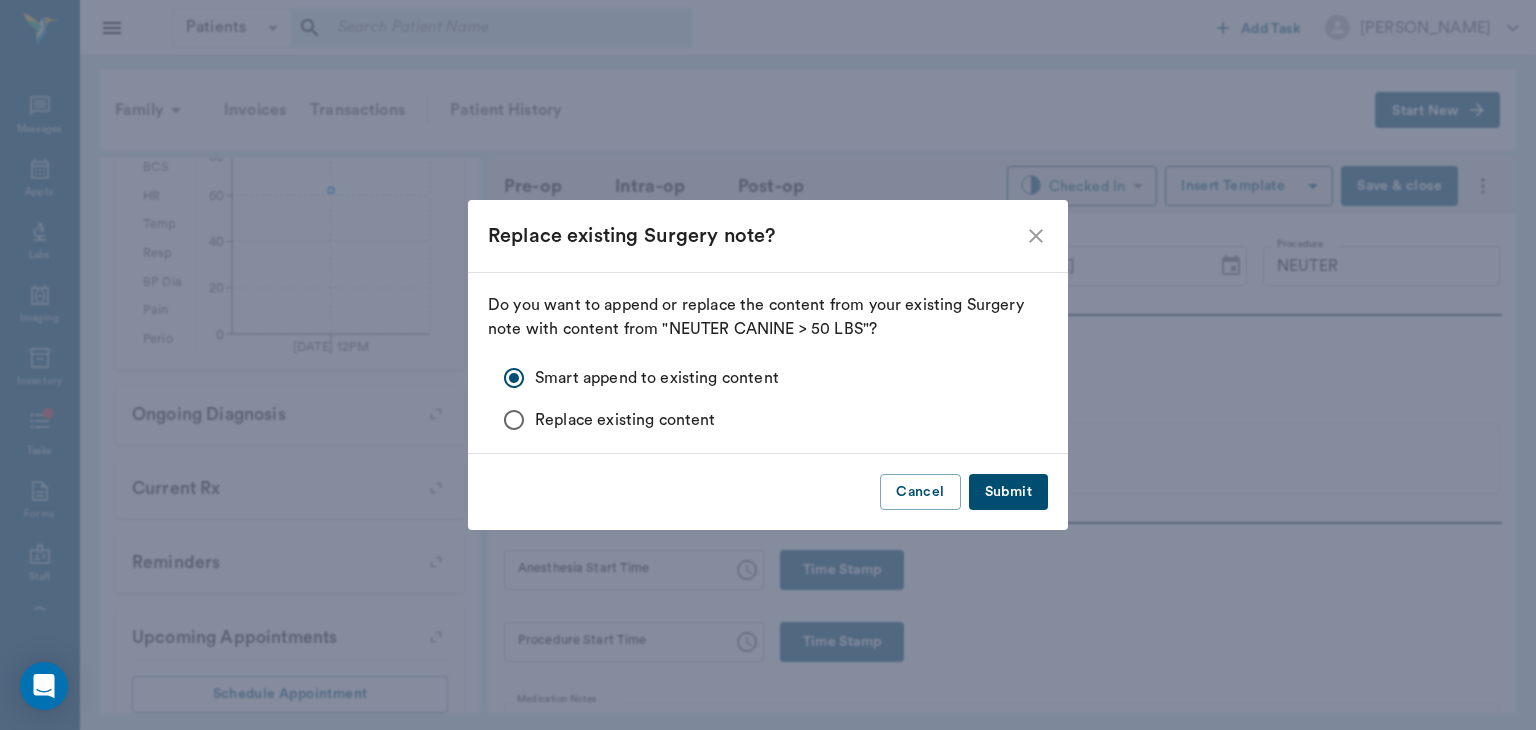 click on "Submit" at bounding box center [1008, 492] 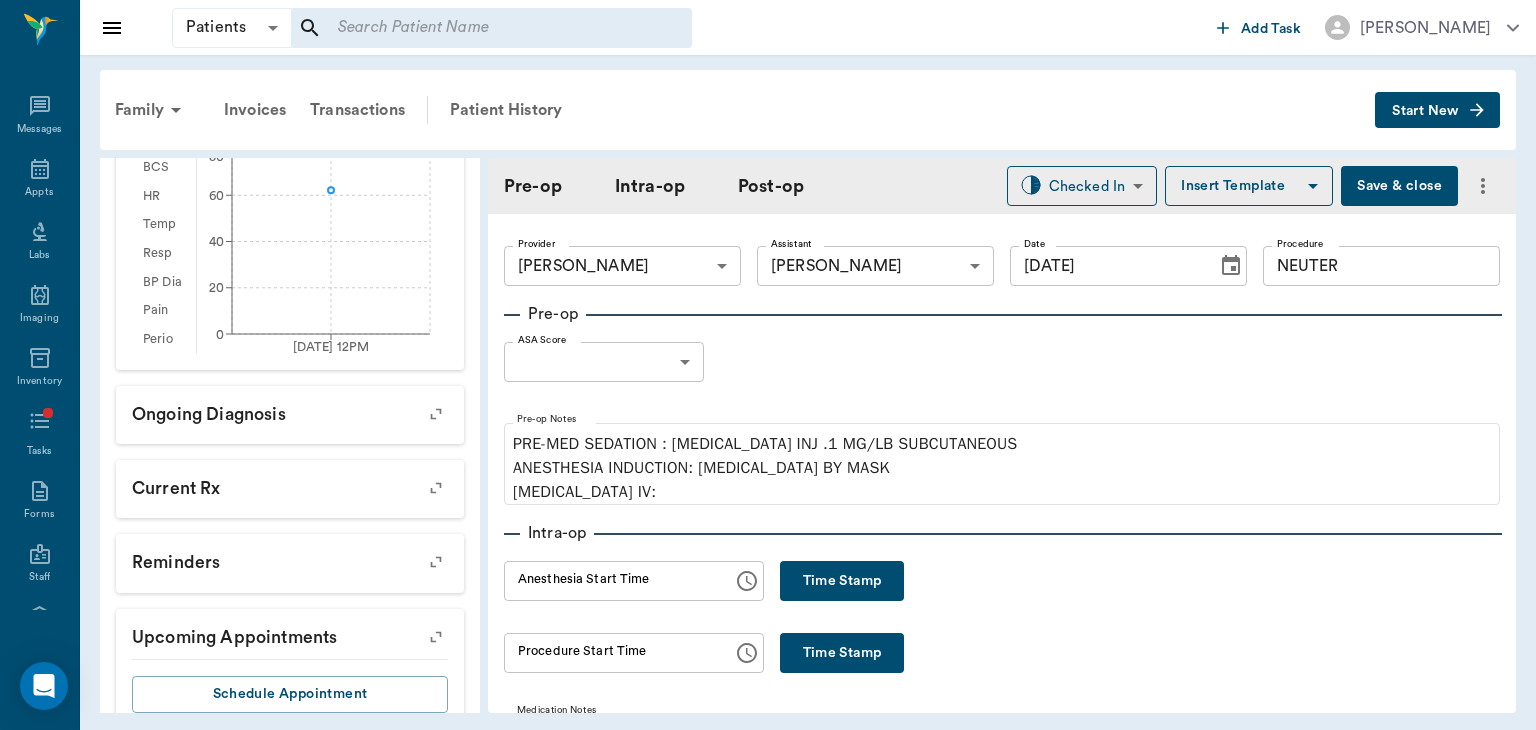 click on "Patients Patients ​ ​ Add Task Dr. Bert Ellsworth Nectar Messages Appts Labs Imaging Inventory Tasks Forms Staff Reports Lookup Settings Family Invoices Transactions Patient History Start New Eli Spay #8836_P813    -    ACTIVE   Species : Canine Breed : Great Pyrenees, White Gender : Male - Not neutered Weight : 62.2 lbs / 28.2134 kg Patient Special Care:  None Family : Spay Client : *Area Spay* *Atlanta* Phone : (111) 111-1111 Email : MICHELE@2mtexas.com Balance : -$1,282.45 Credit : $0.00 Client Special Care:  DO NOT GIVE ANY INFORMATION ON ANIMALS TO ANYONE OTHER THAN MICHELE AND CARISSA. DO NOT GIVE ANY ANI... Patient Vitals Weight BCS HR Temp Resp BP Dia Pain Perio Score ( lb ) Date 07/10/25 12PM 0 20 40 60 80 Ongoing diagnosis Current Rx Reminders Upcoming appointments Schedule Appointment Pre-op Intra-op Post-op Checked In CHECKED_IN ​ Insert Template  Save & close Provider Dr. Bert Ellsworth 63ec2f075fda476ae8351a4d Provider Assistant Julie Dickerson 63ec2e7e52e12b0ba117b124 Assistant Date HR" at bounding box center [768, 365] 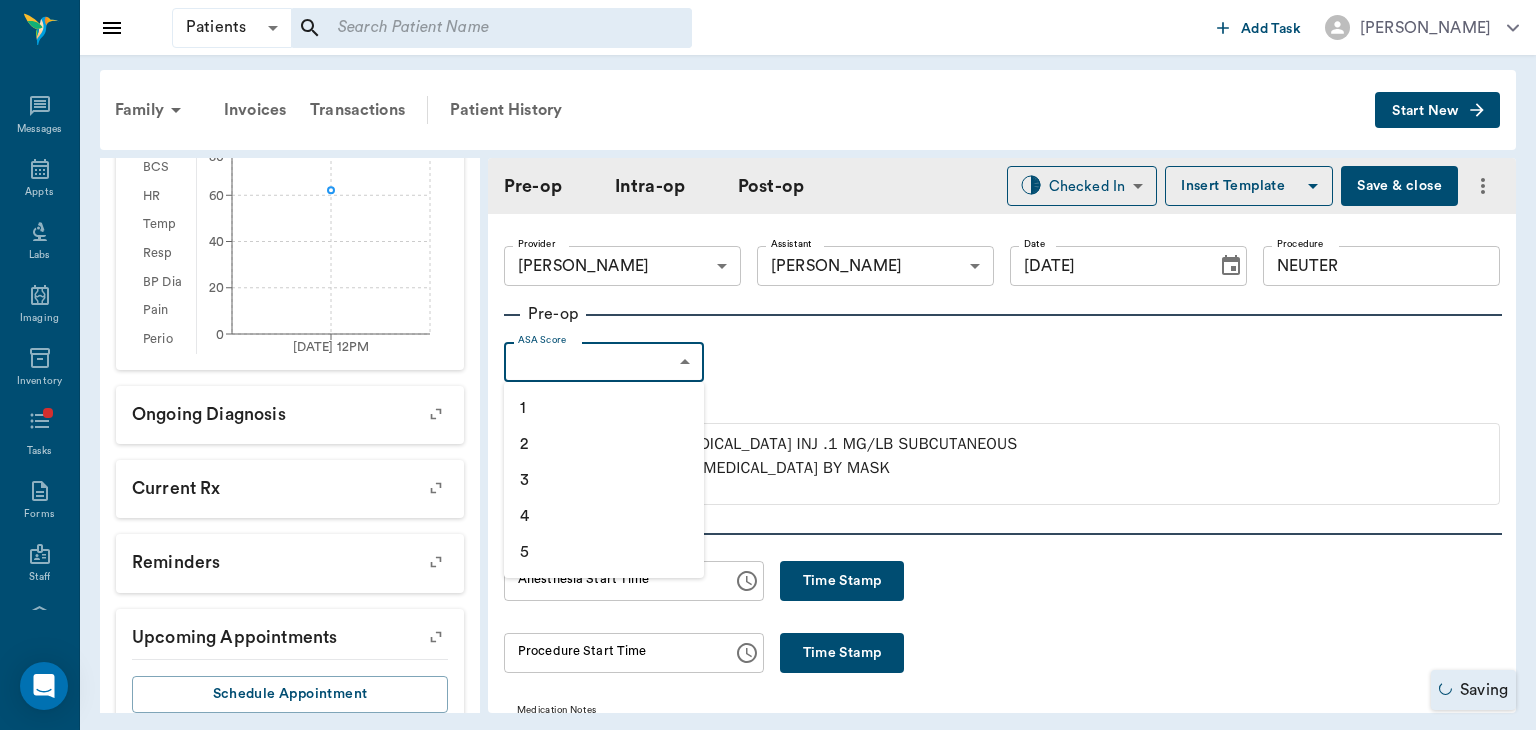 click on "1" at bounding box center (604, 408) 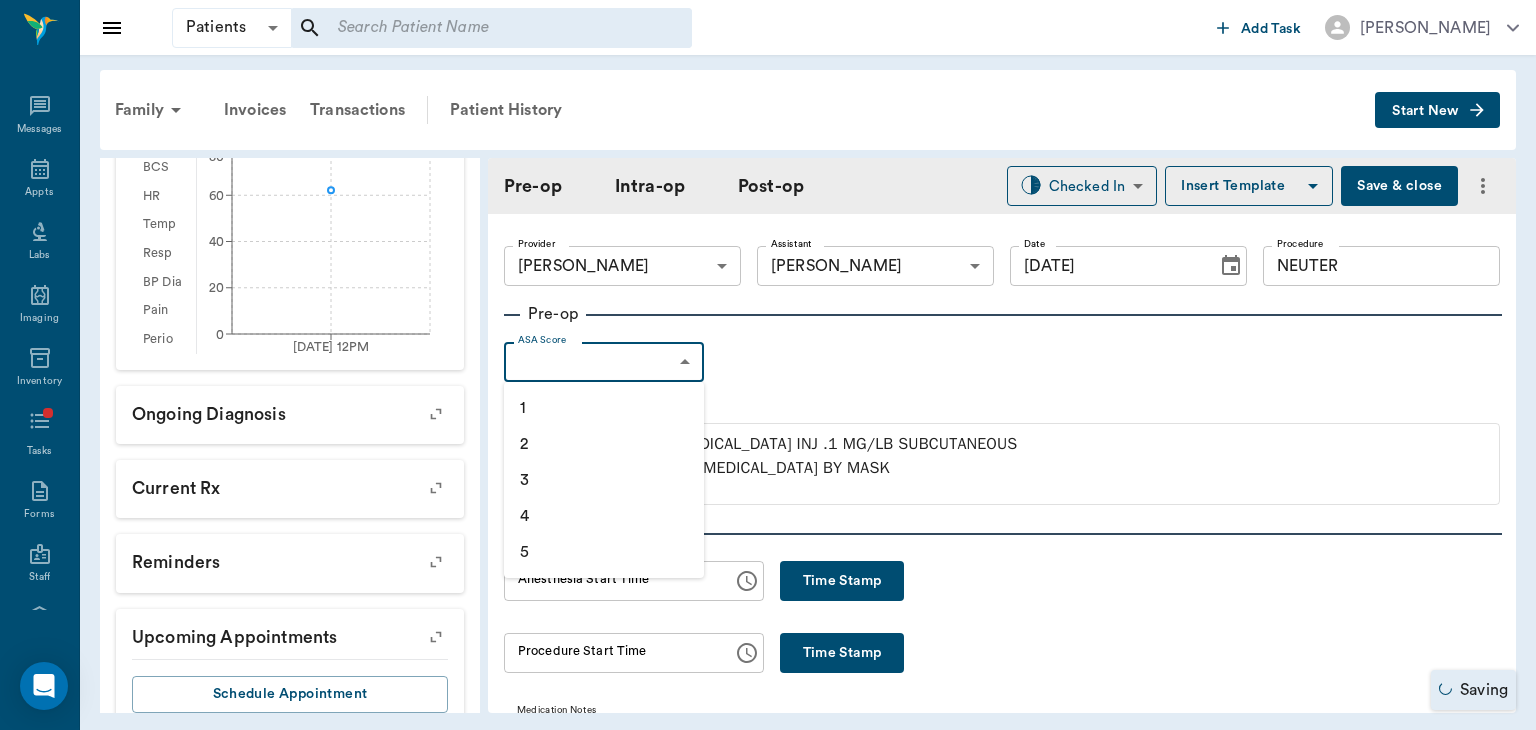 type on "1" 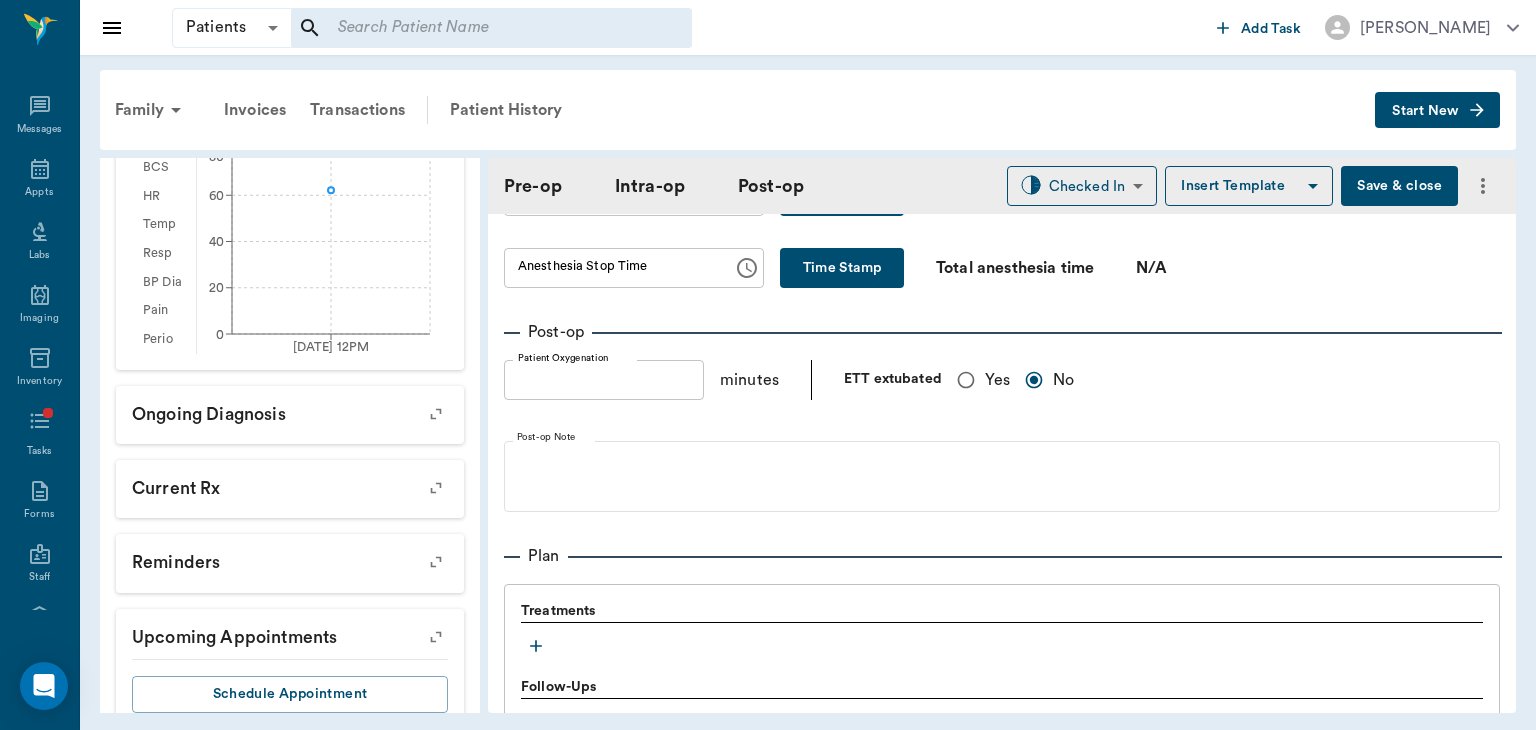click on "Yes" at bounding box center (966, 380) 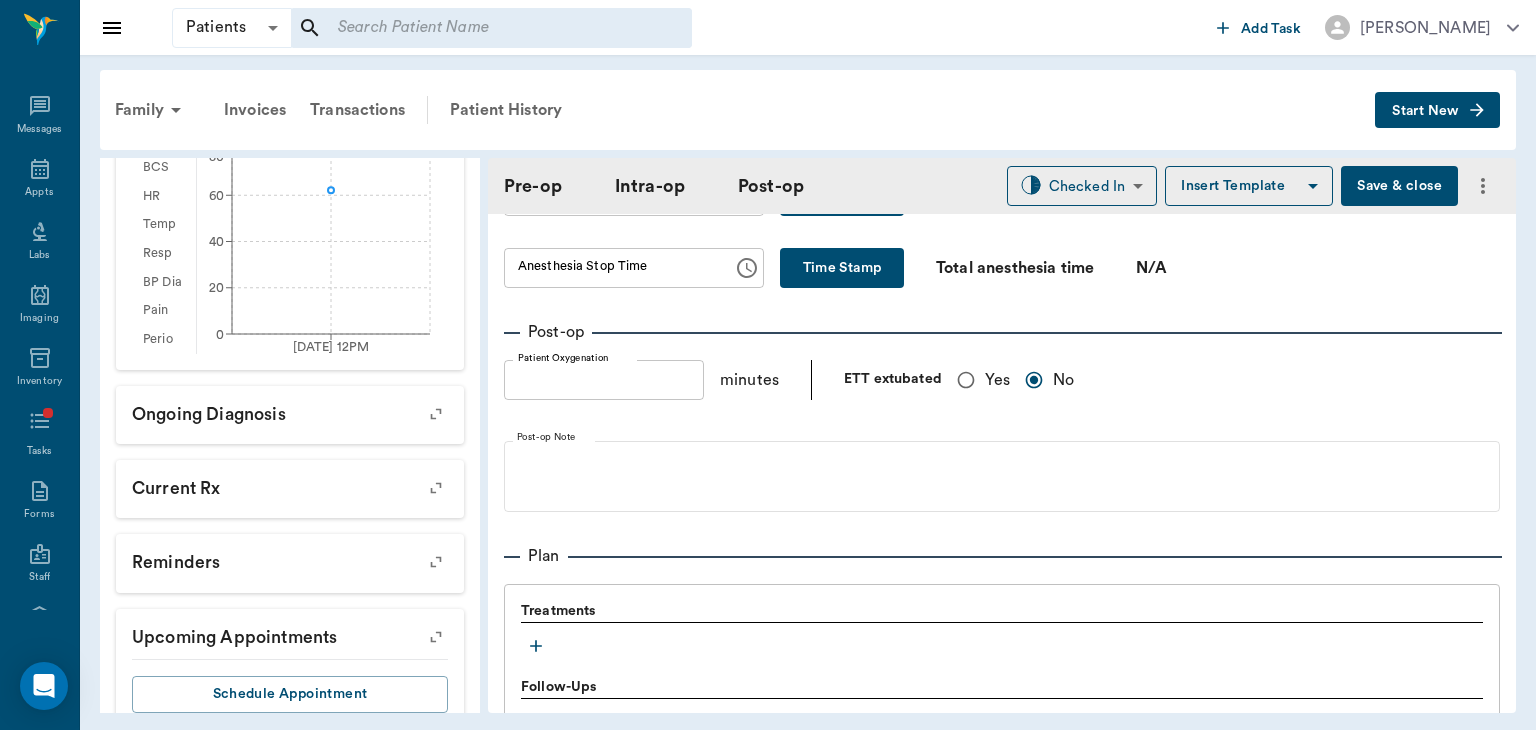radio on "true" 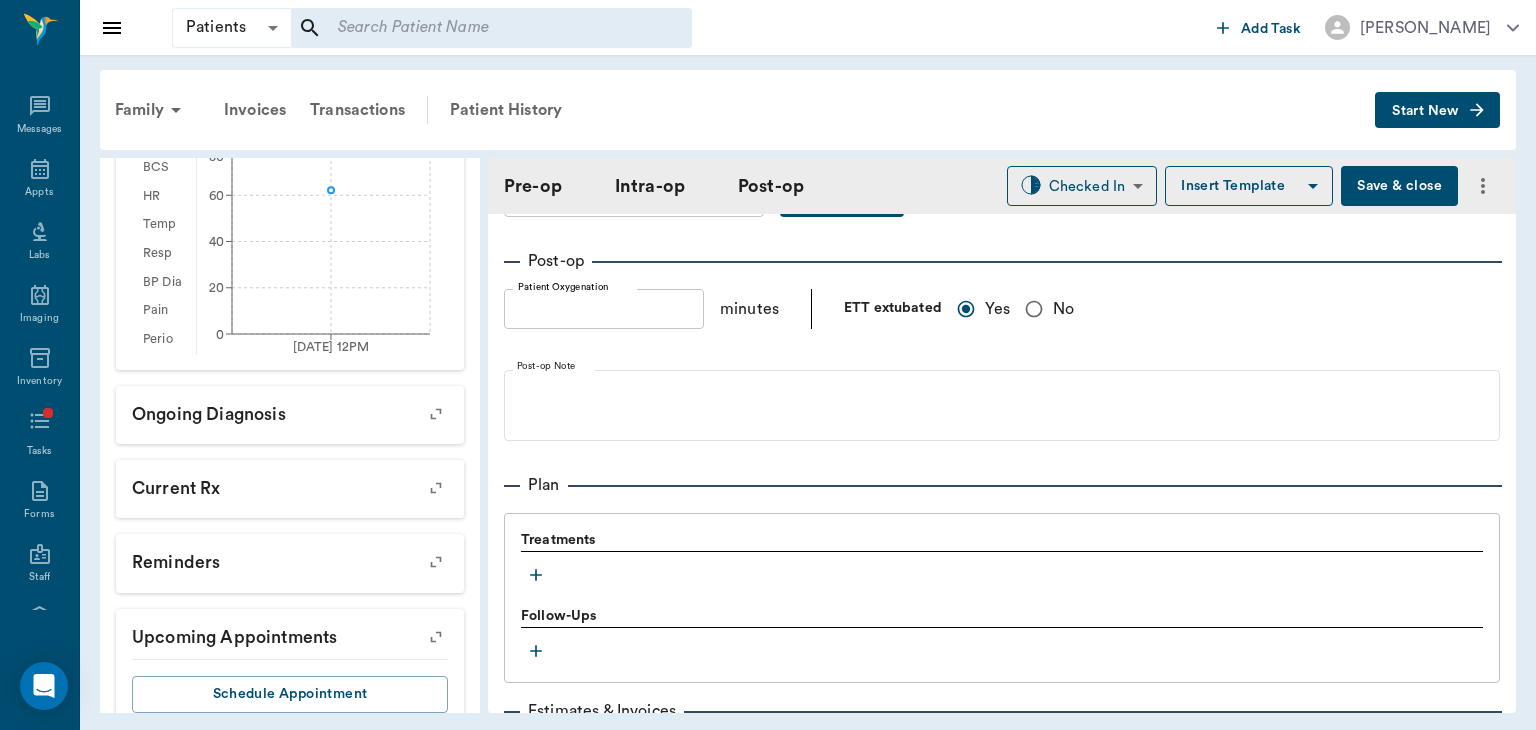 scroll, scrollTop: 1401, scrollLeft: 0, axis: vertical 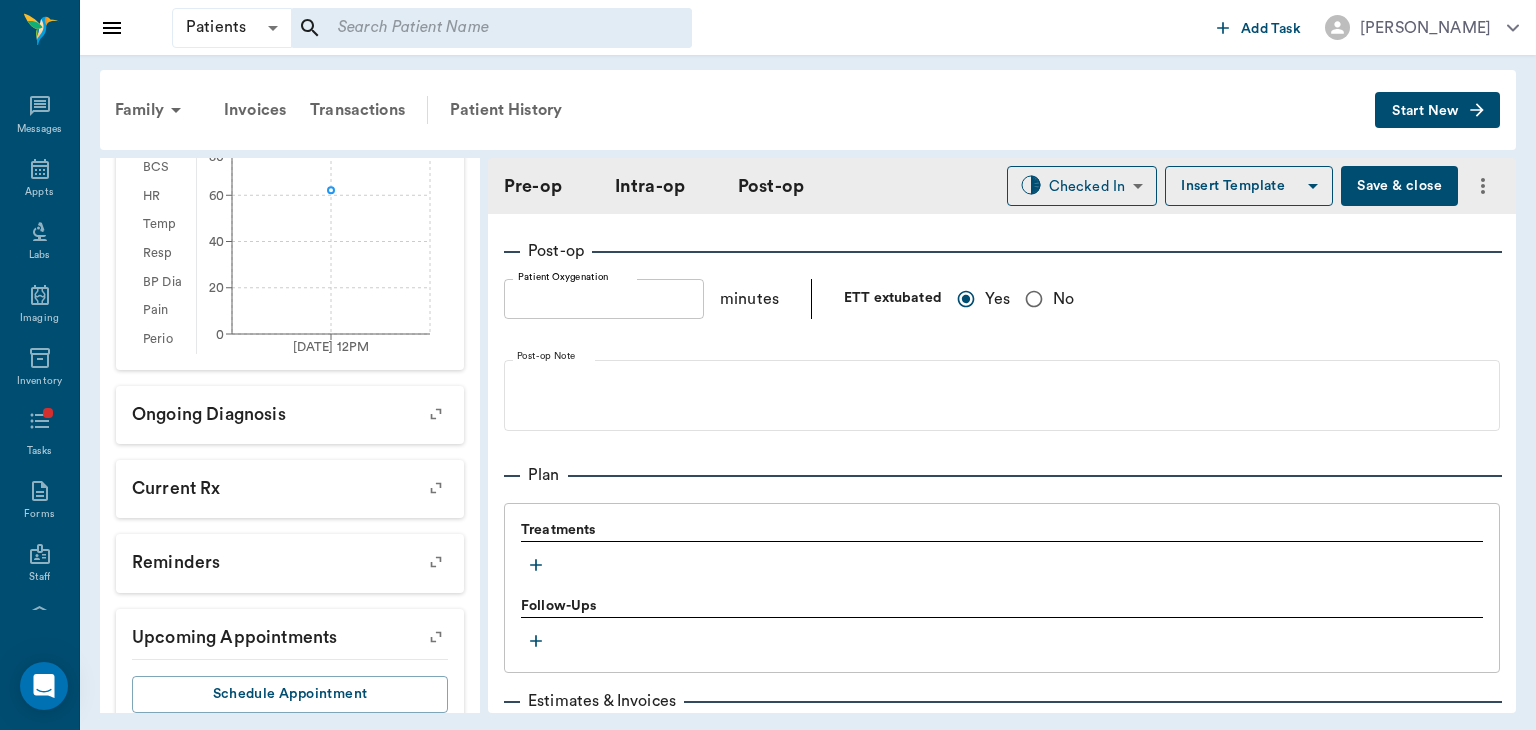 click 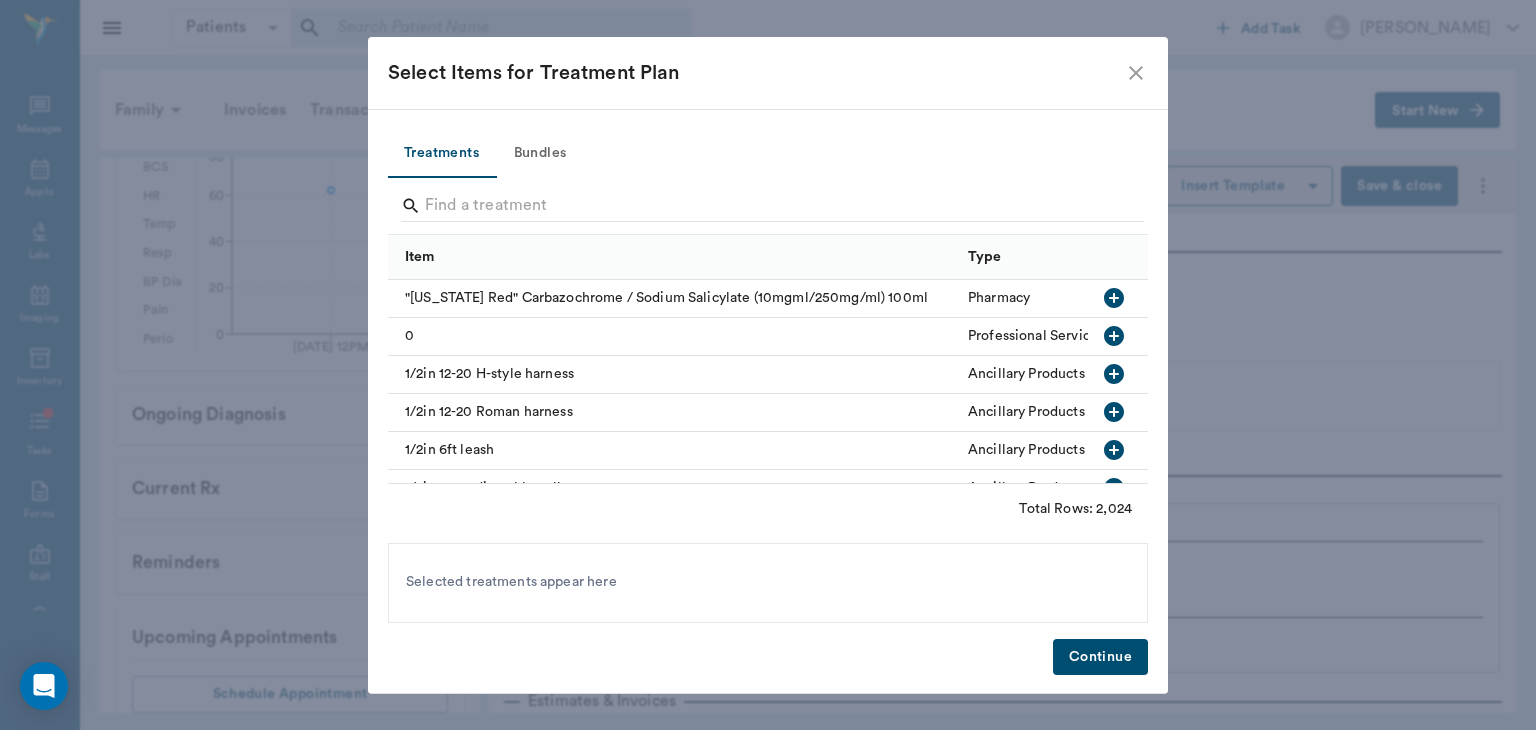 click on "Bundles" at bounding box center (540, 154) 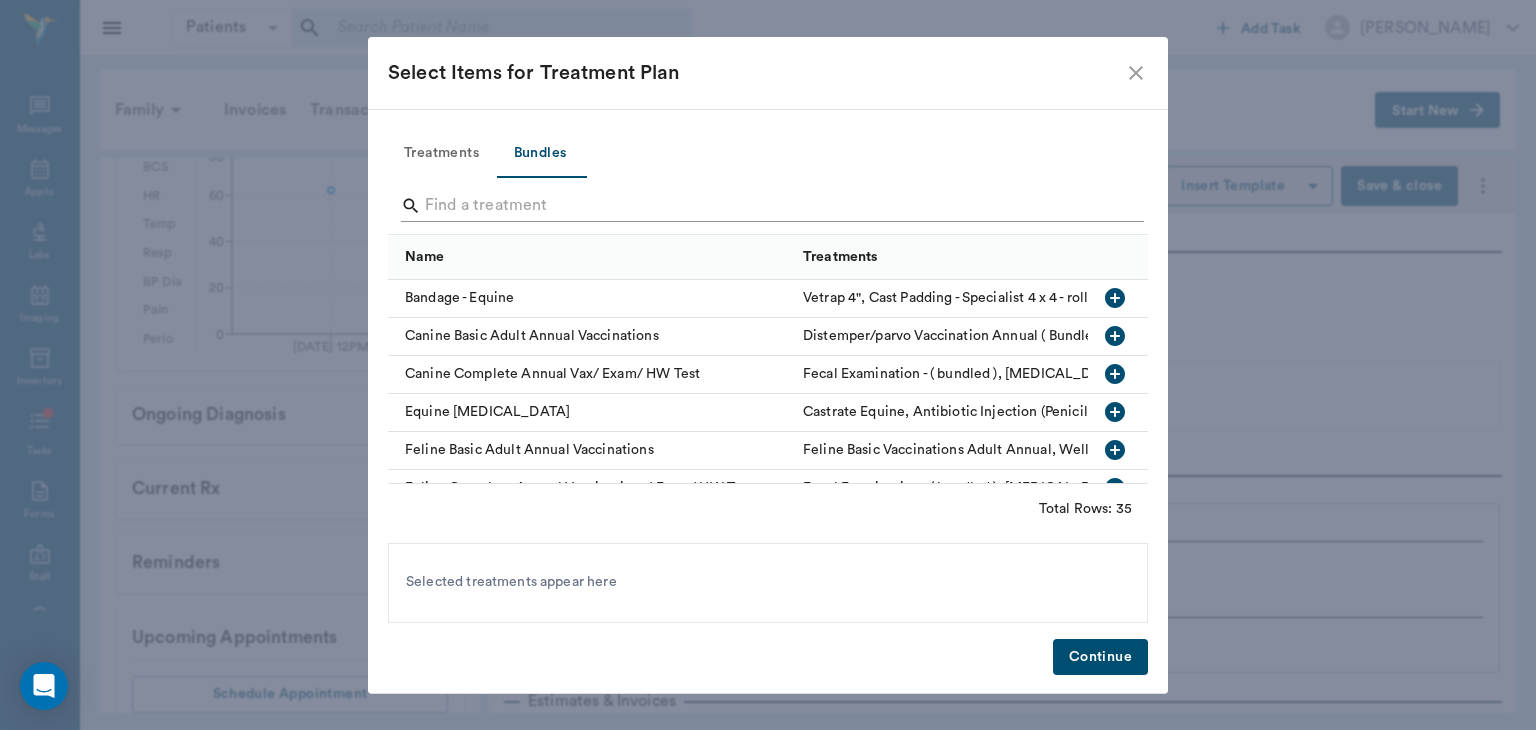 click at bounding box center [769, 206] 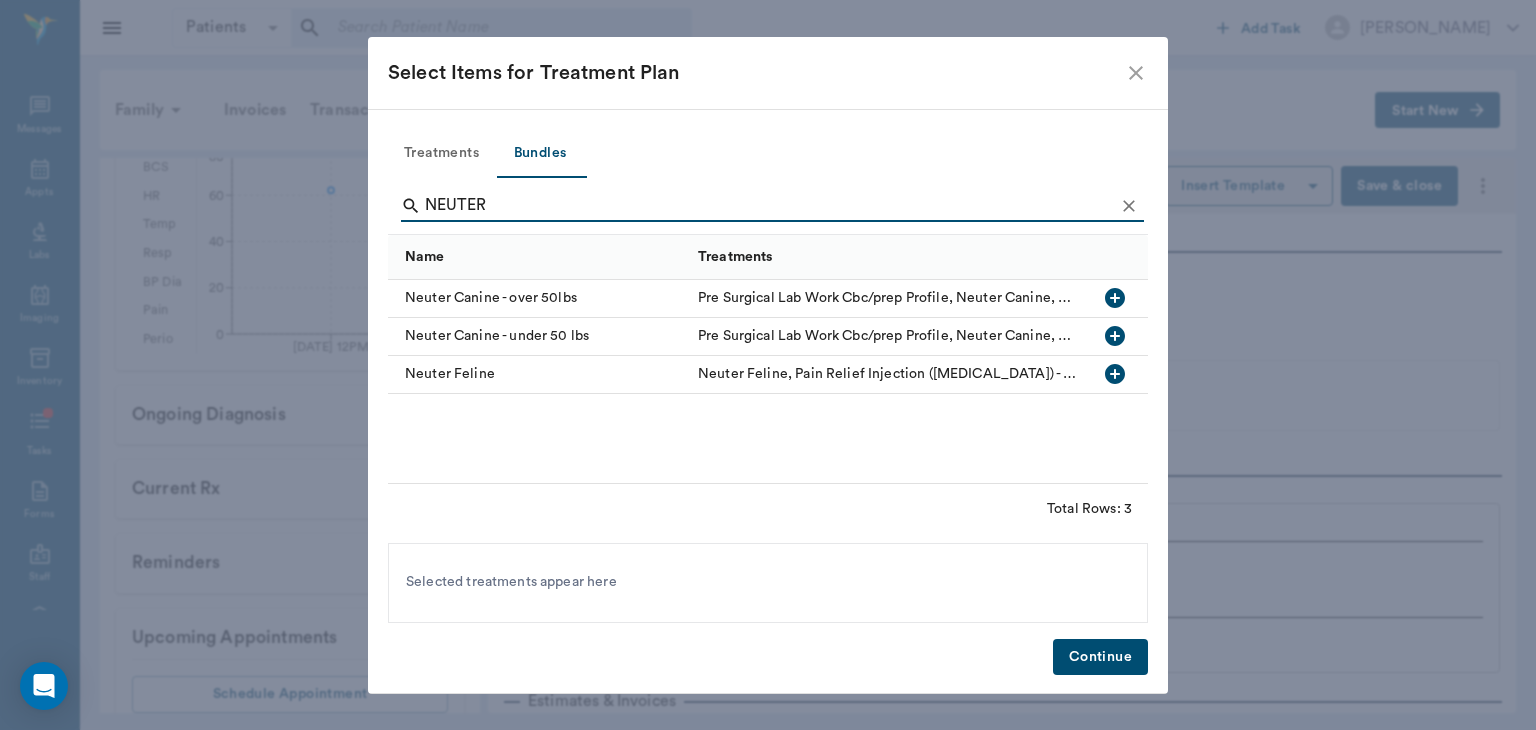 type on "NEUTER" 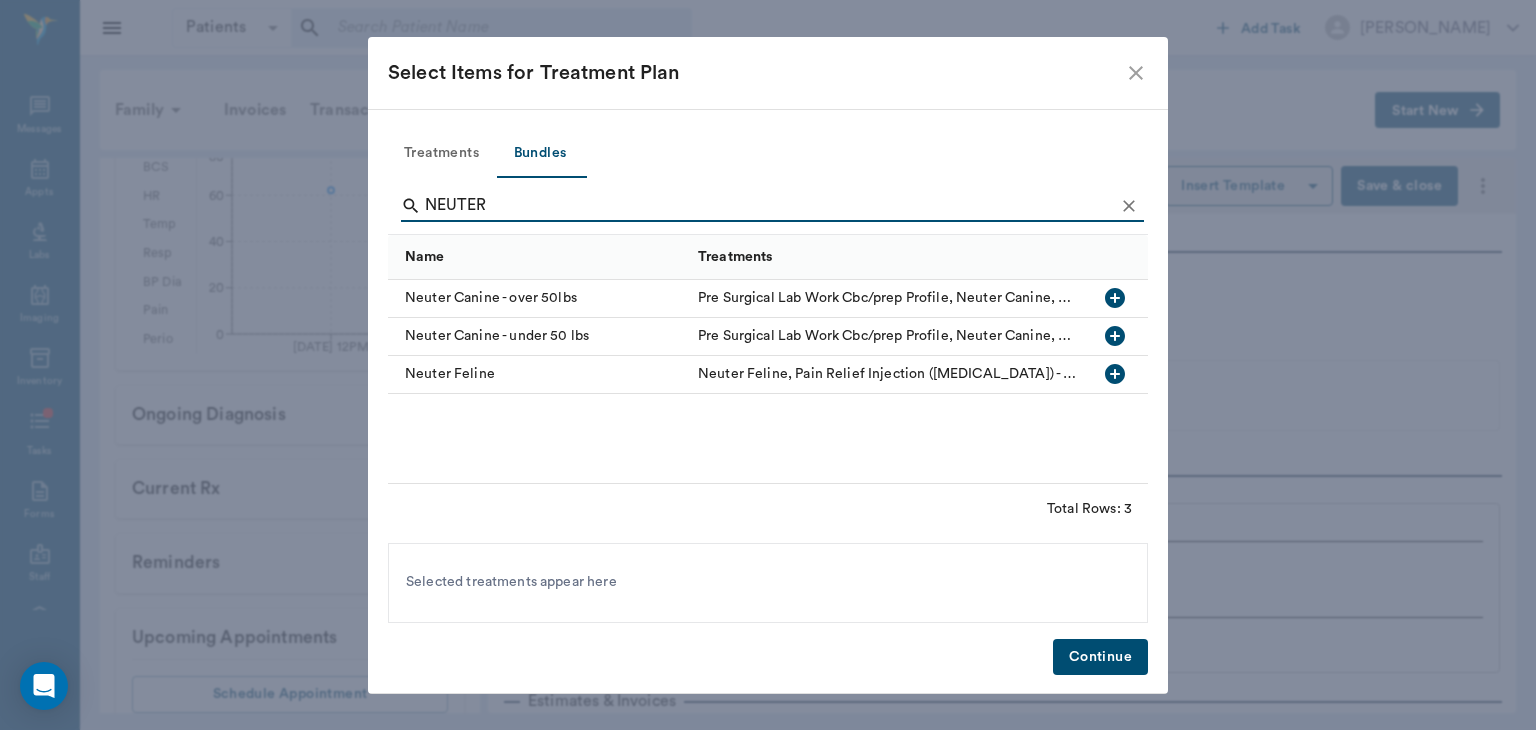 click 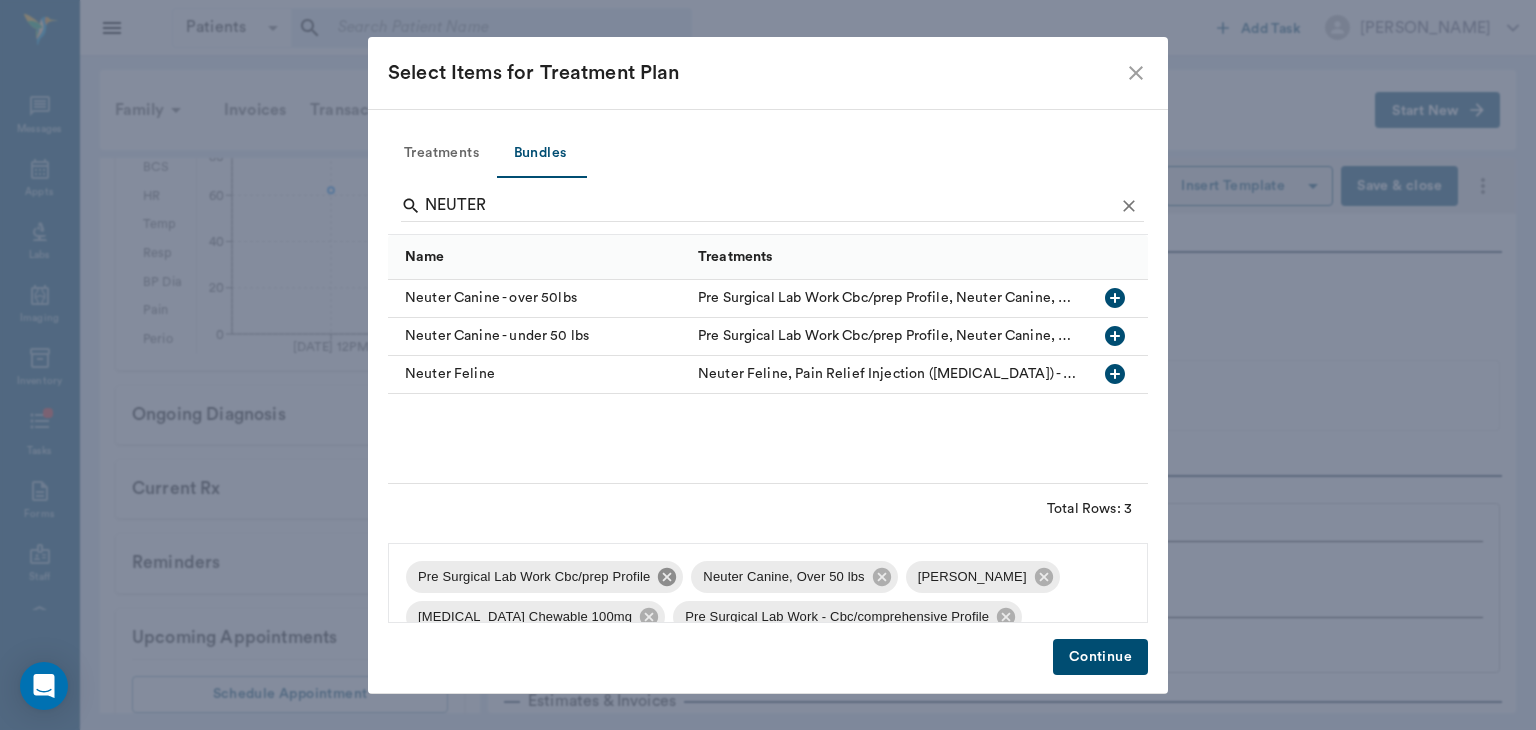 click 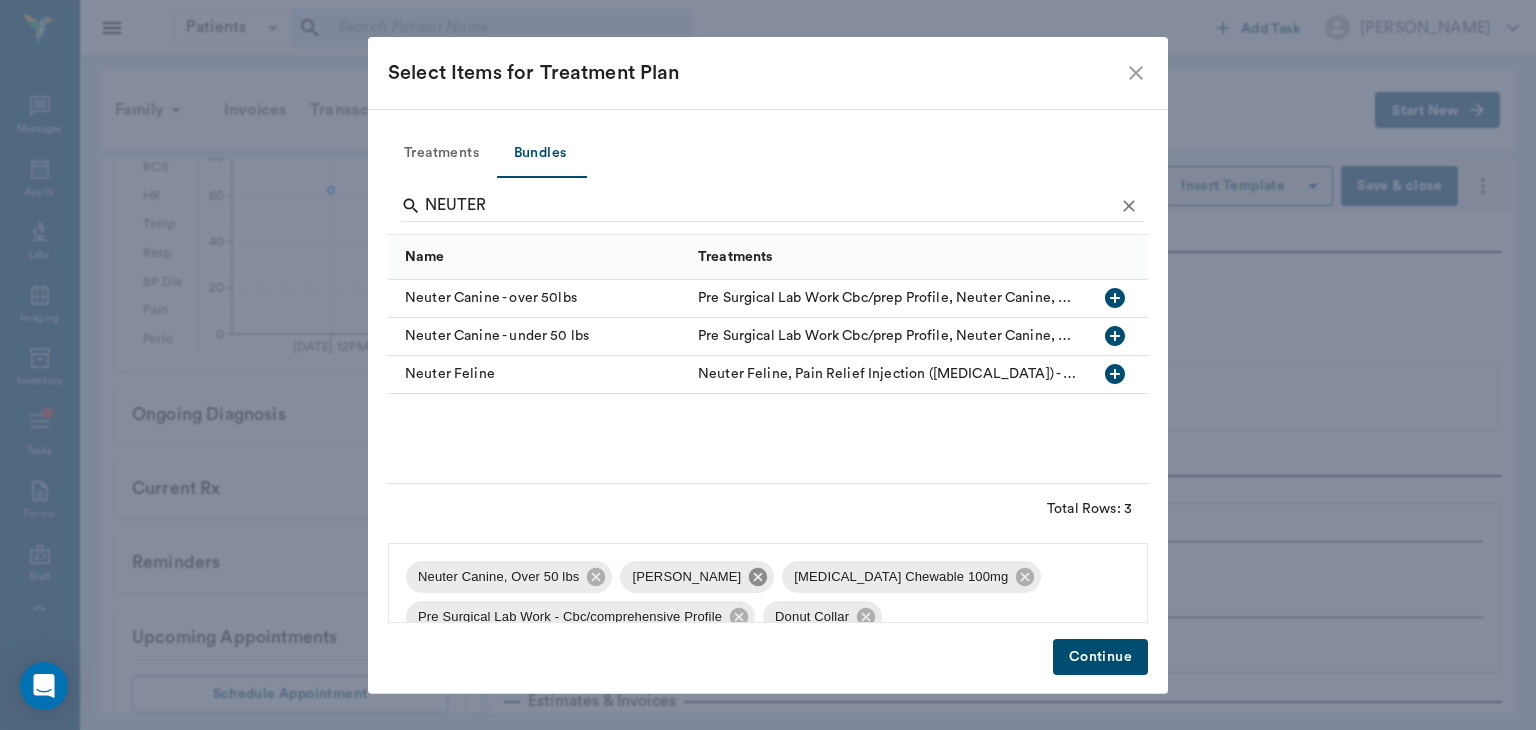 click 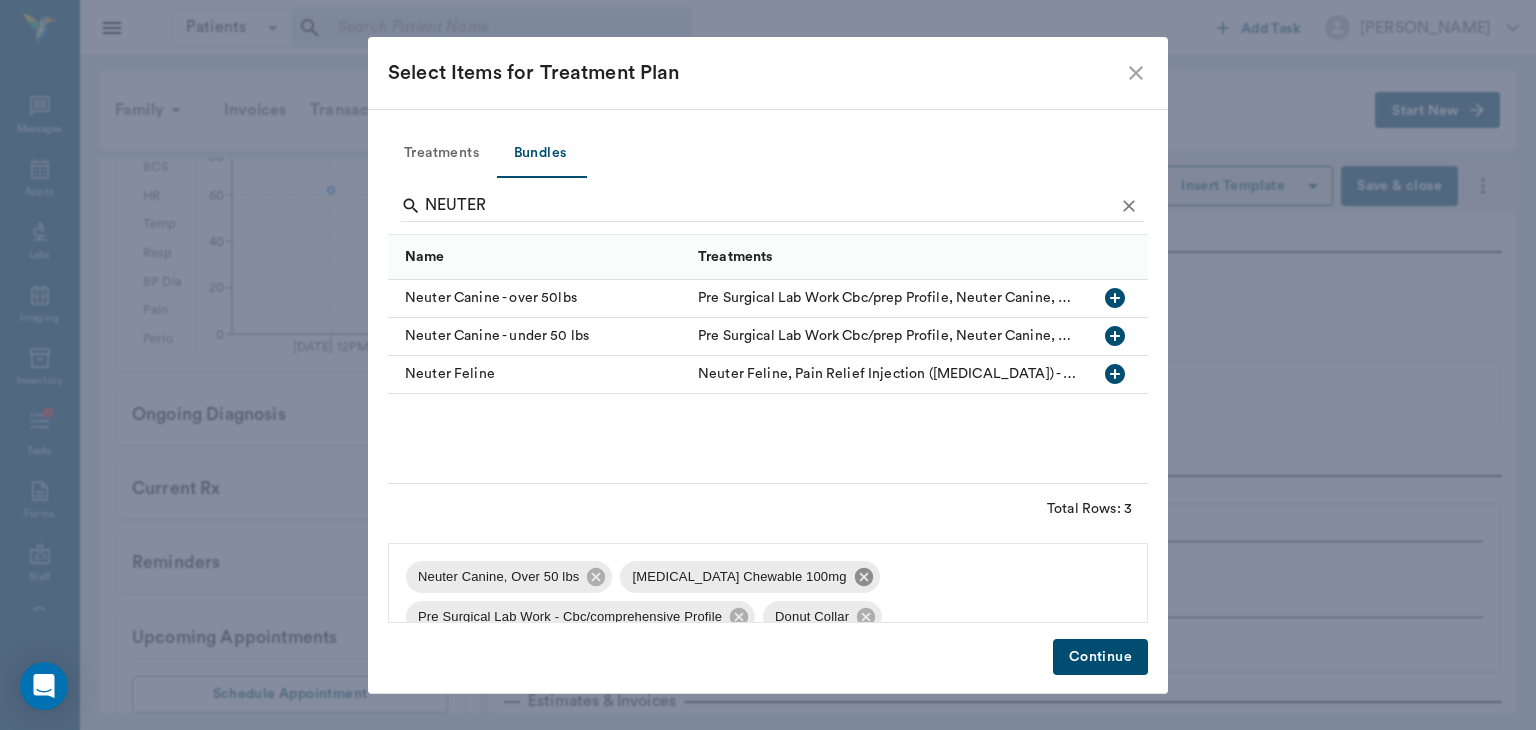 click 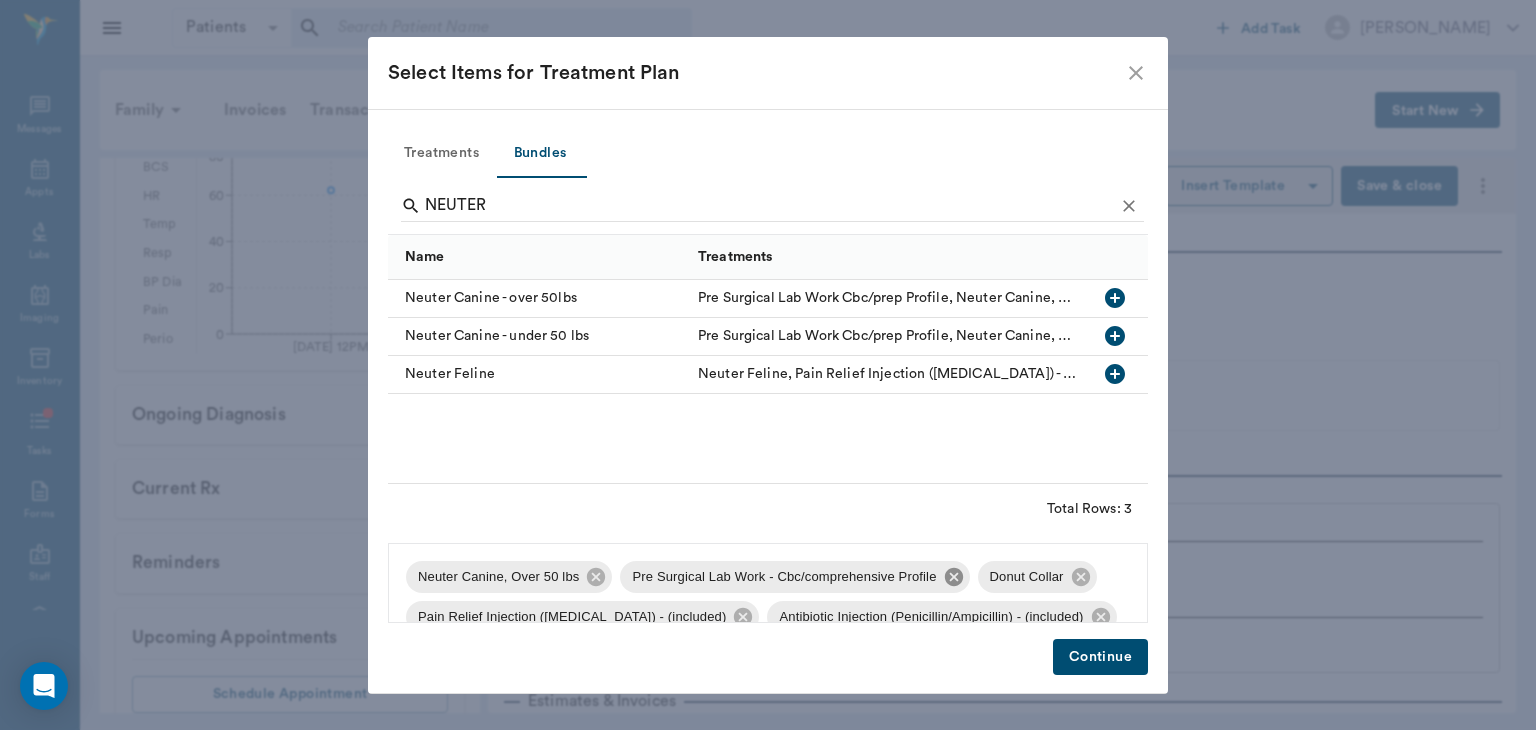 click 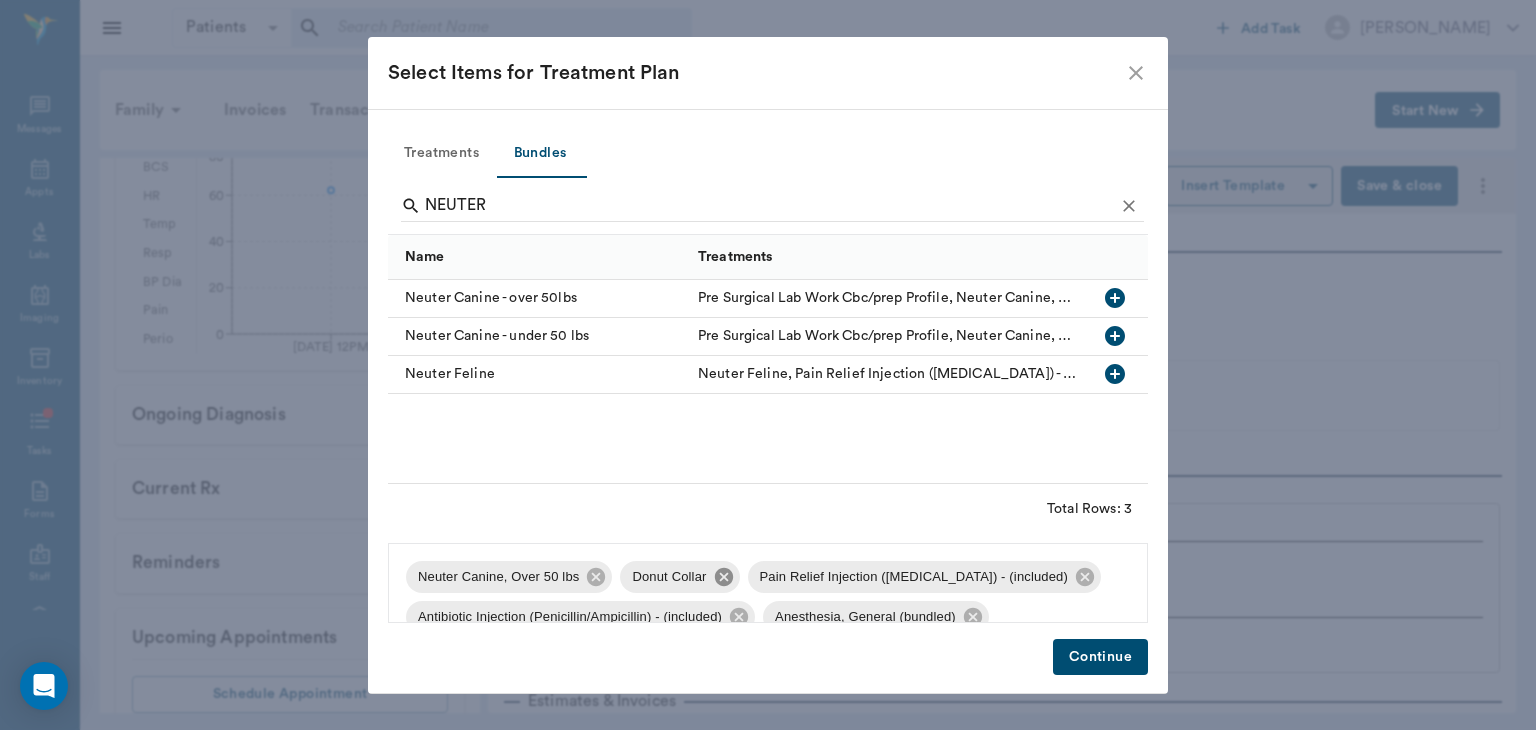 click 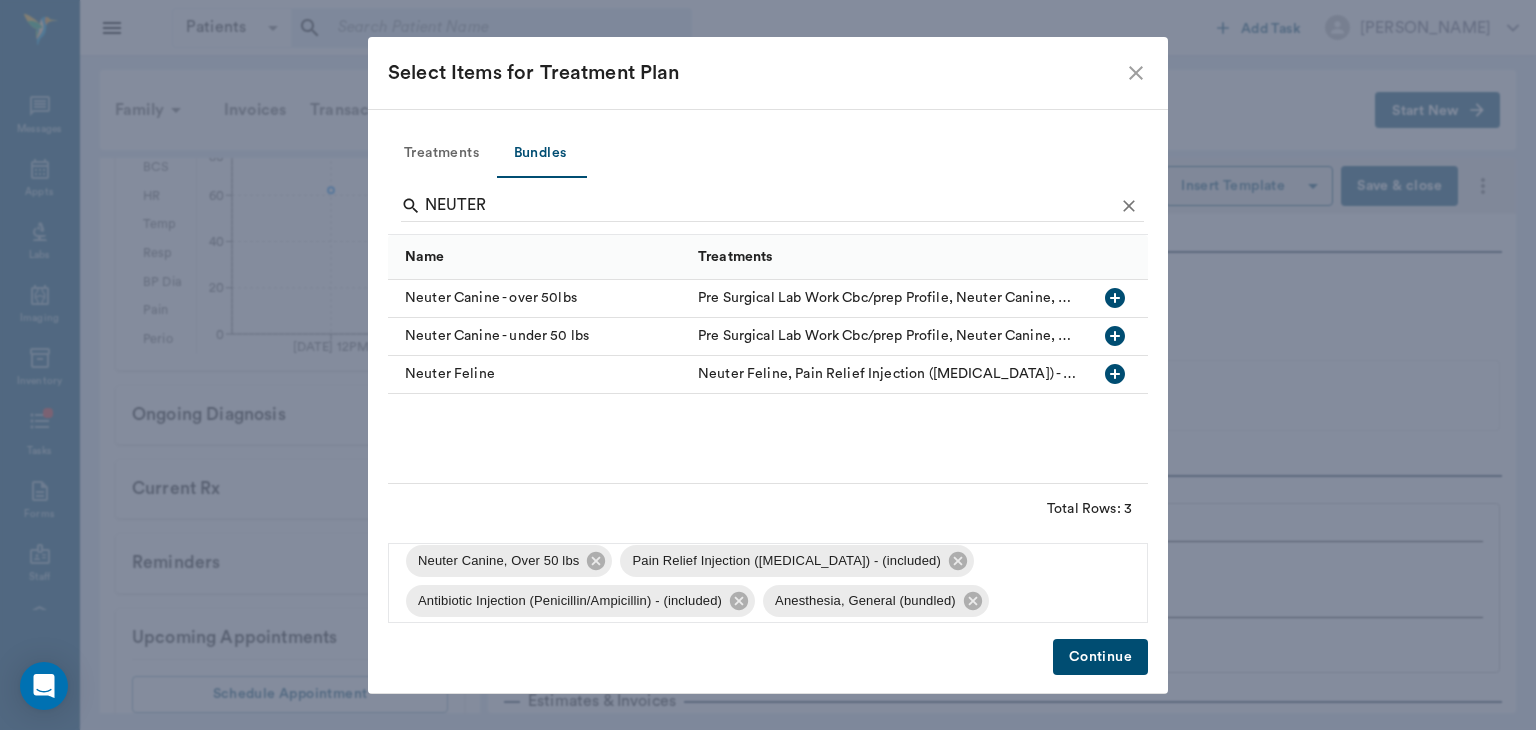 scroll, scrollTop: 0, scrollLeft: 0, axis: both 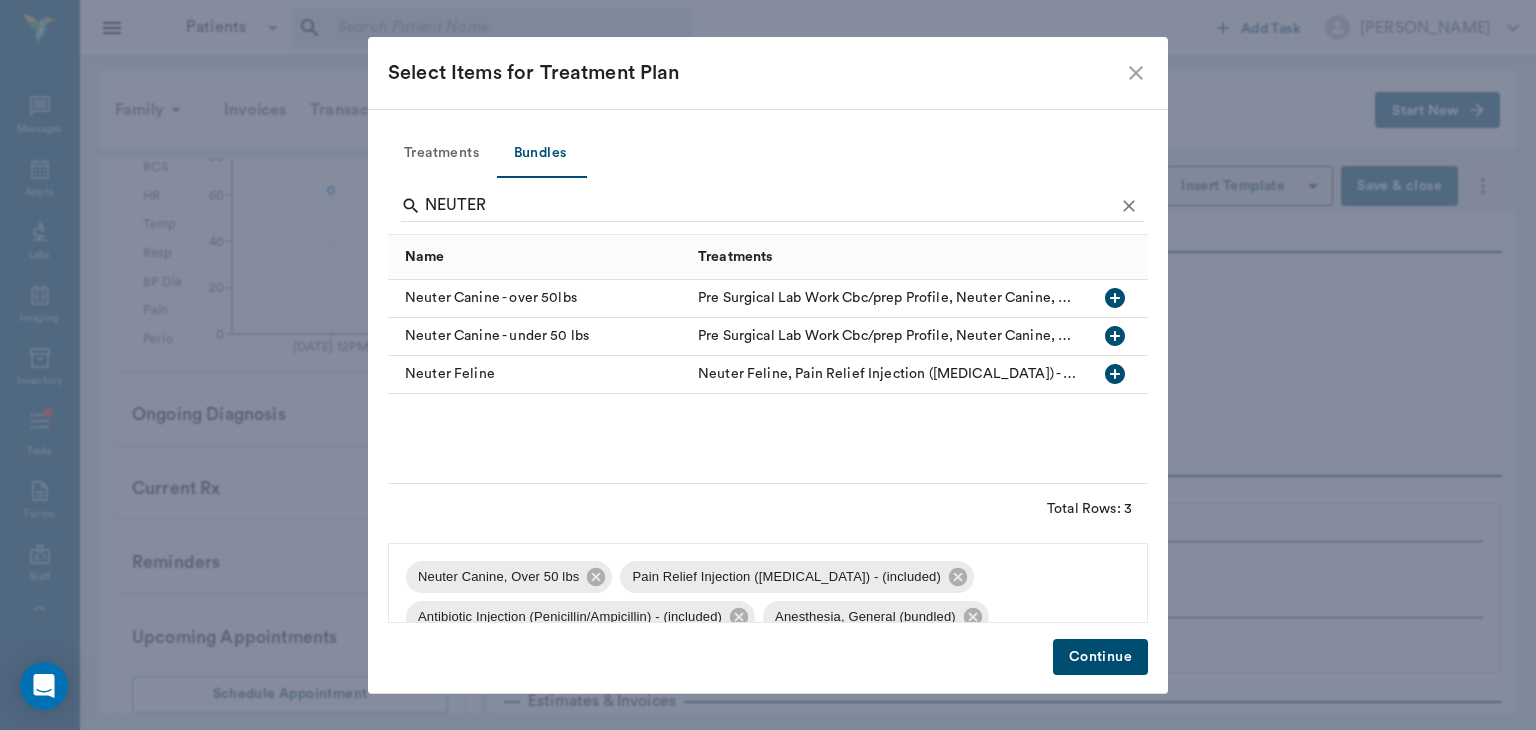 click on "Continue" at bounding box center [1100, 657] 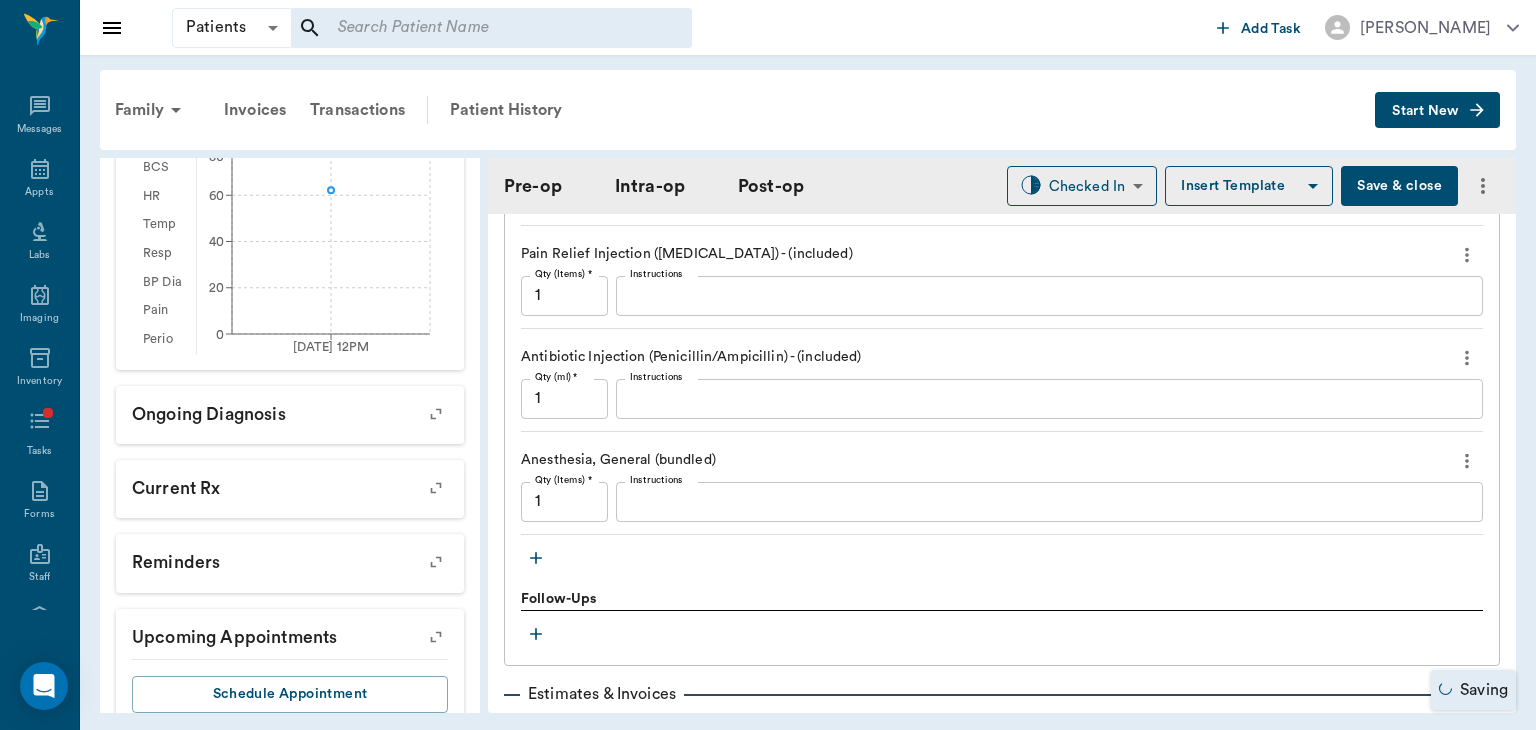scroll, scrollTop: 1841, scrollLeft: 0, axis: vertical 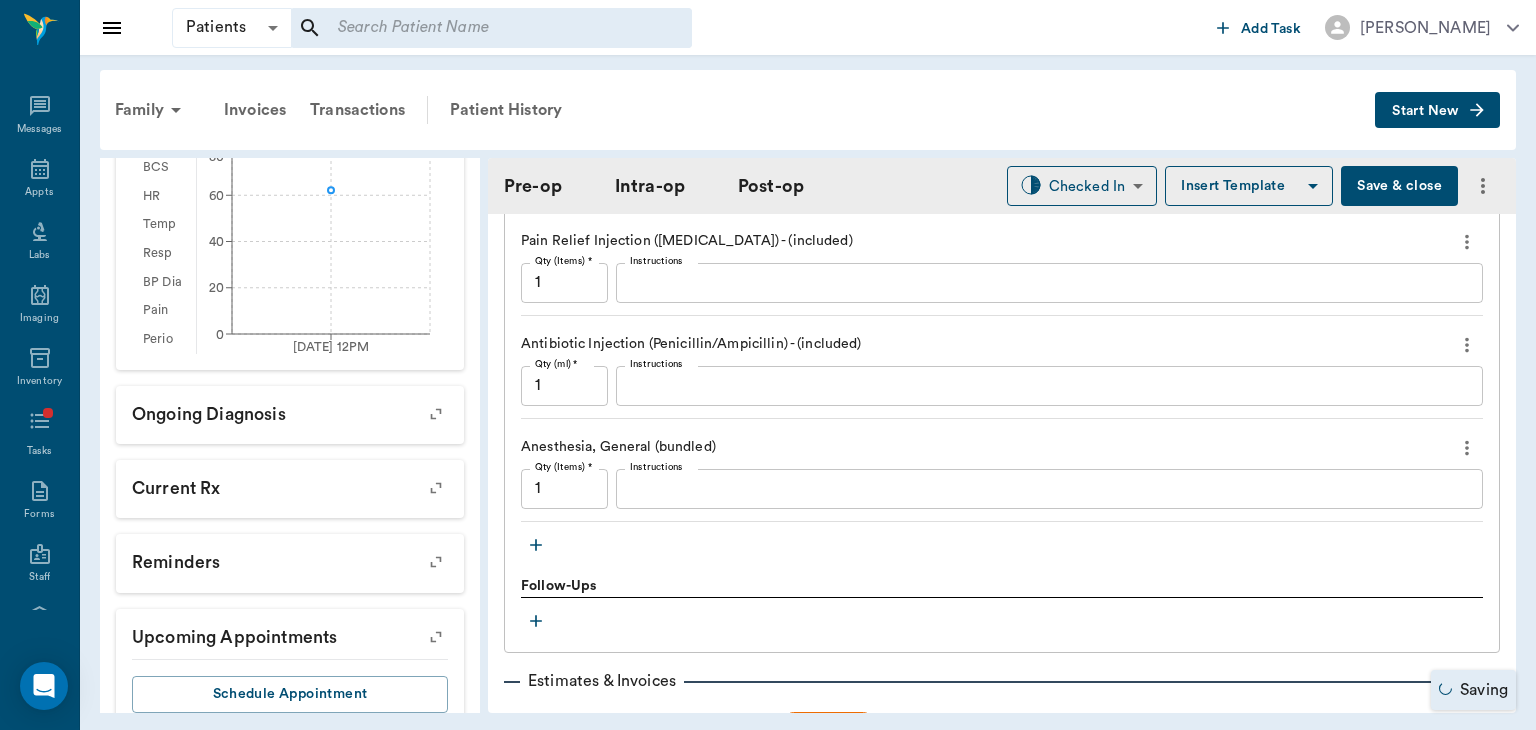 click 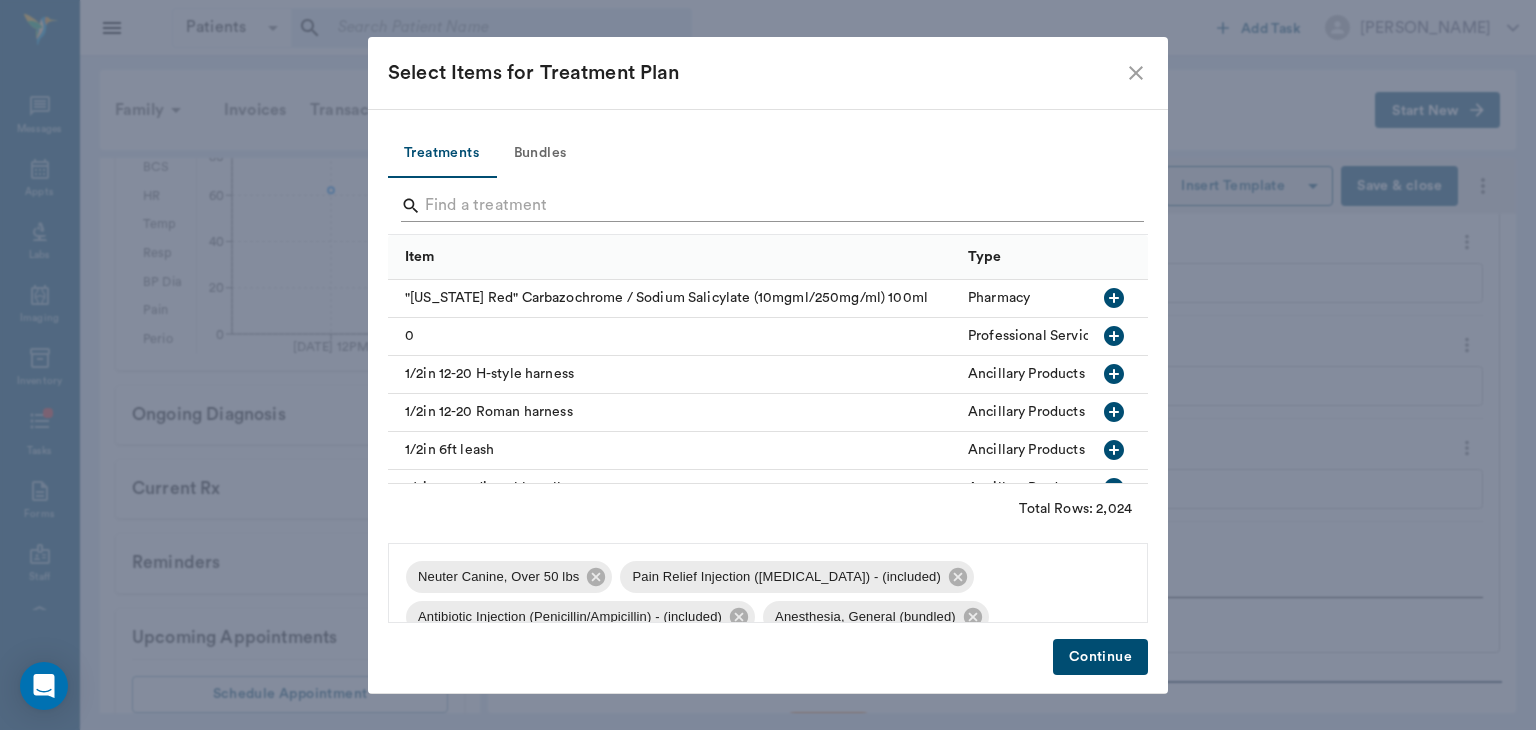 click at bounding box center [769, 206] 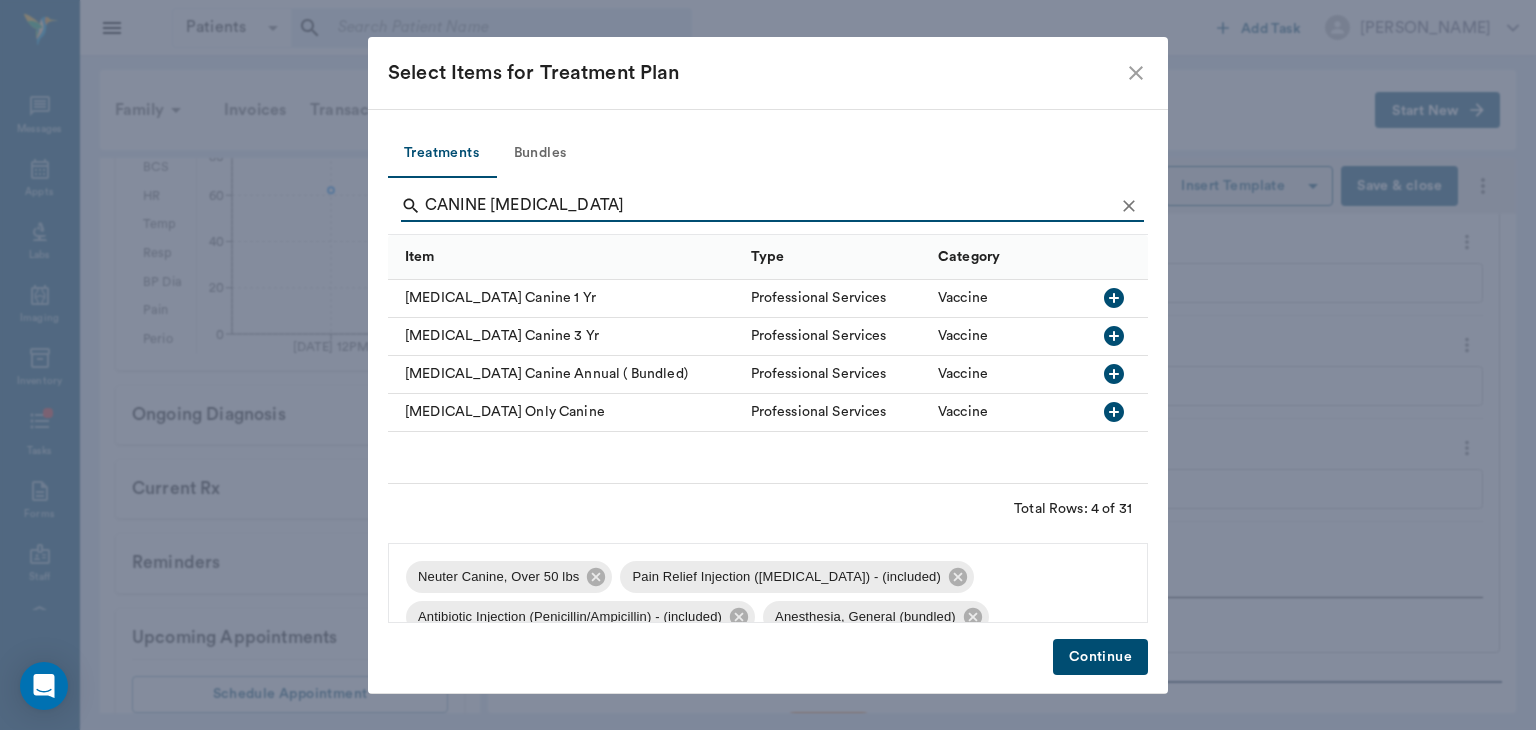 type on "CANINE RABIES" 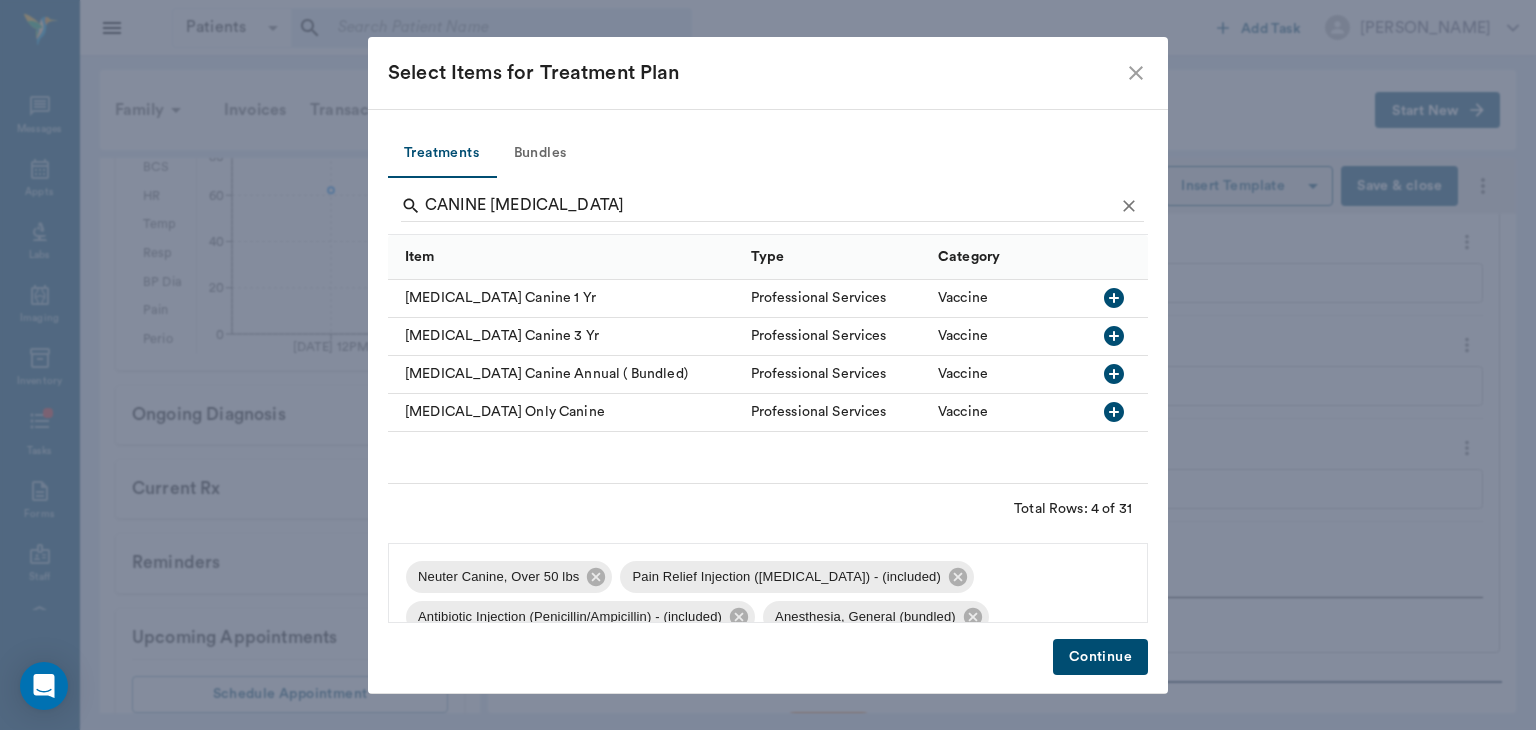 click on "Continue" at bounding box center (1100, 657) 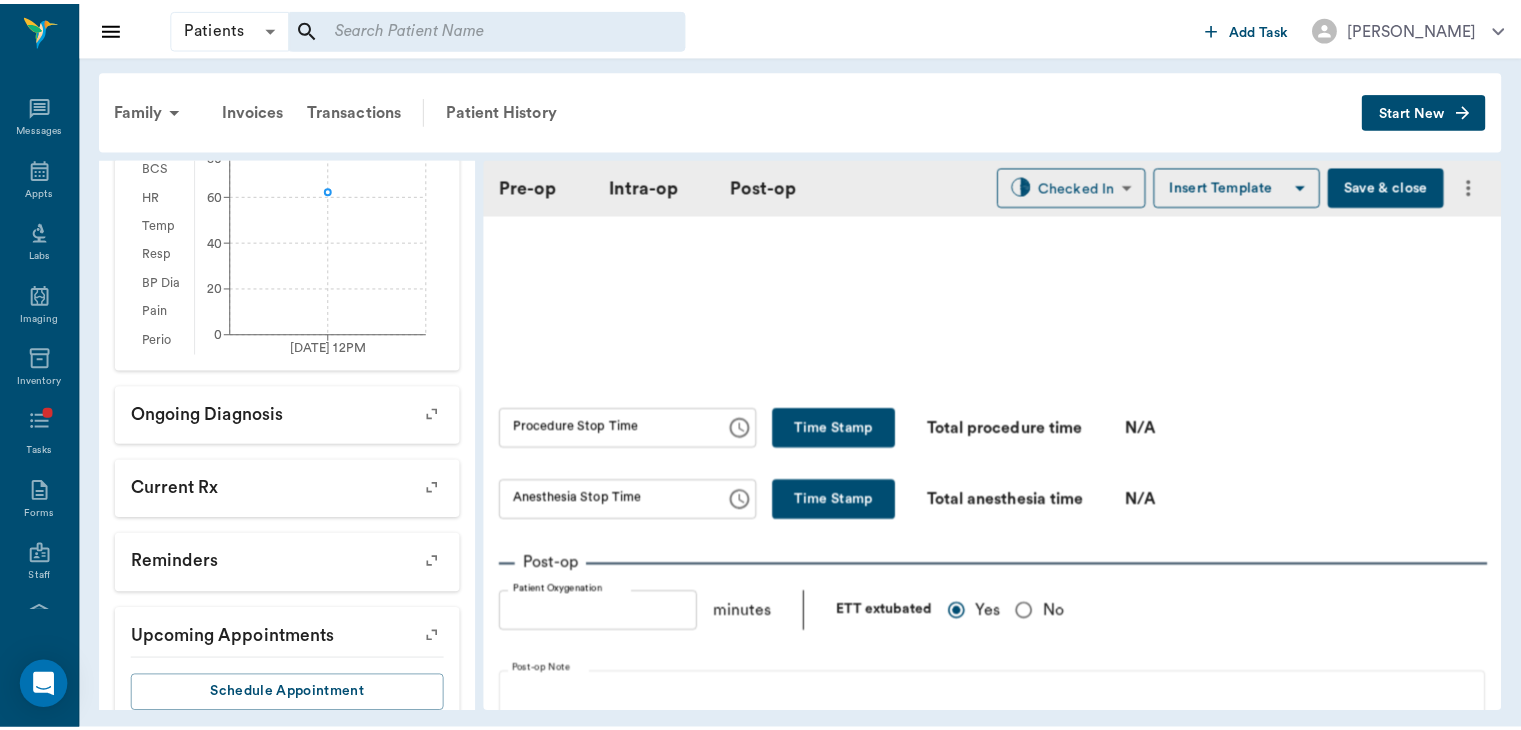 scroll, scrollTop: 1087, scrollLeft: 0, axis: vertical 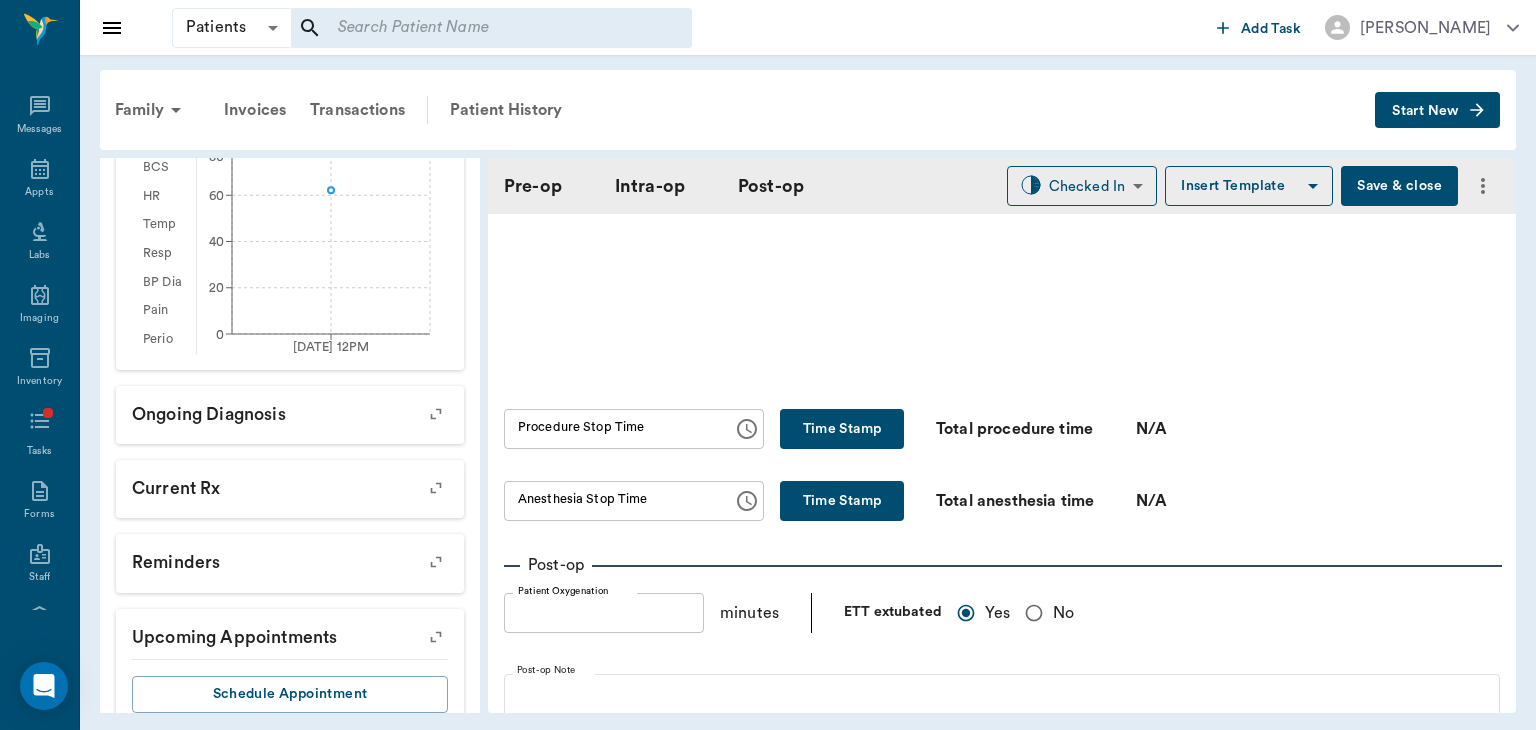 click on "Save & close" at bounding box center (1399, 186) 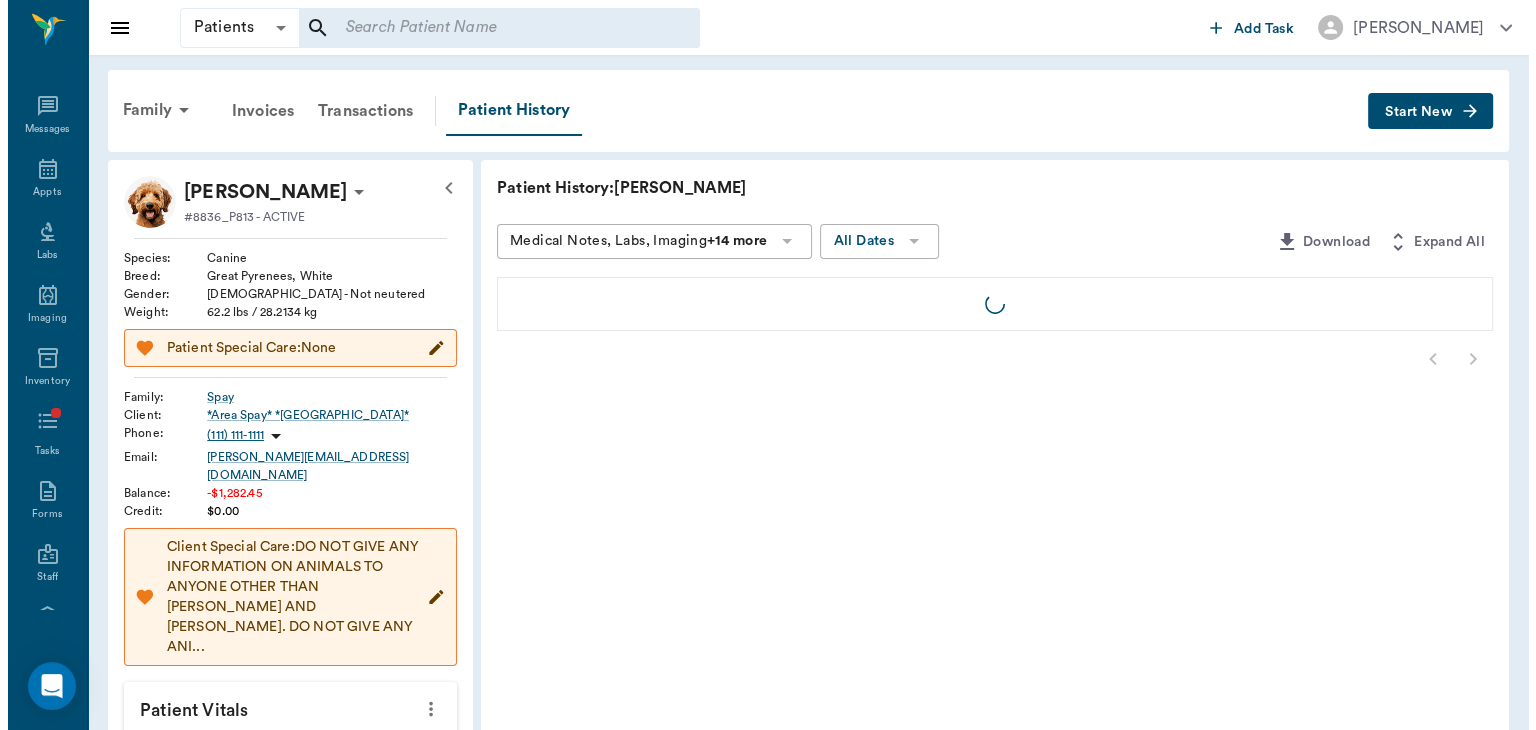scroll, scrollTop: 0, scrollLeft: 0, axis: both 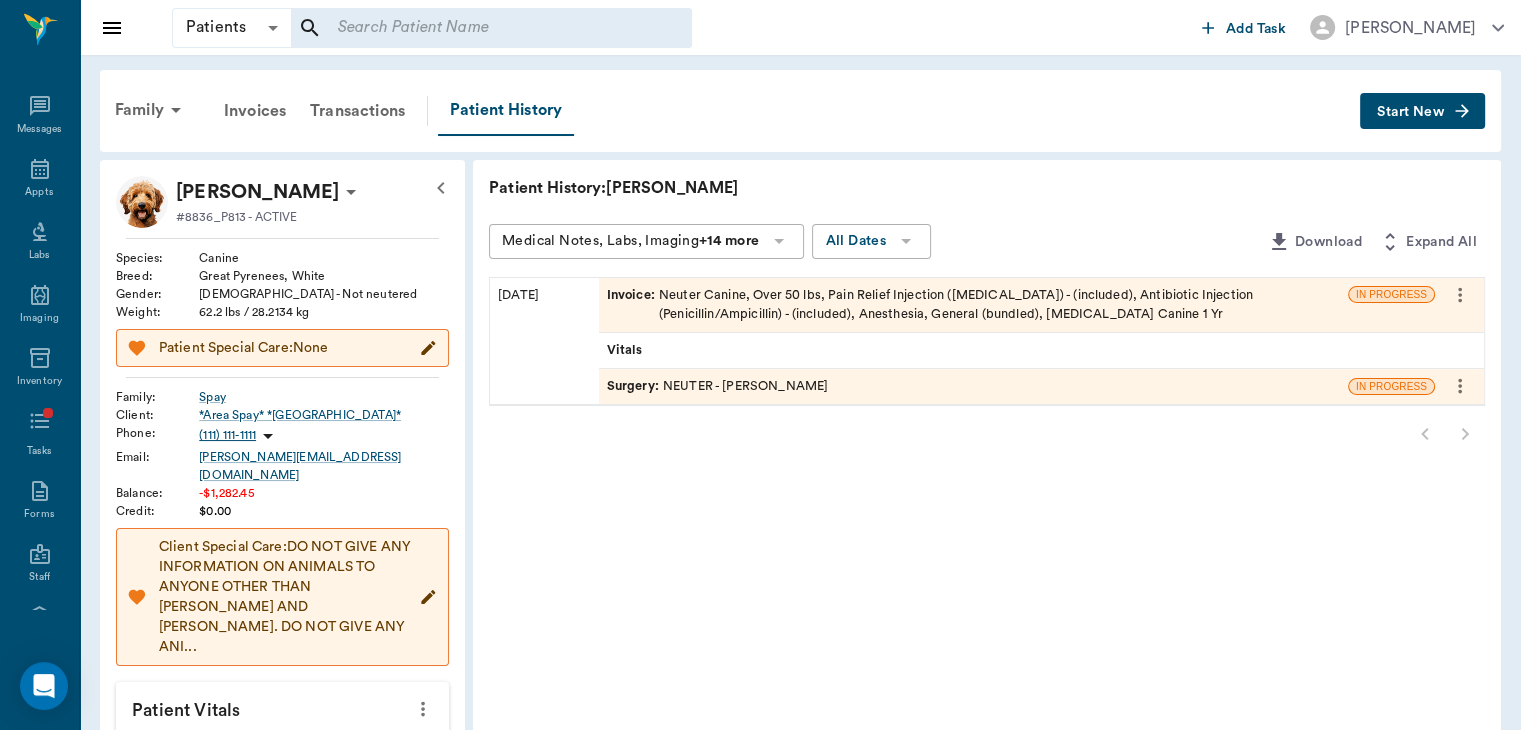 click 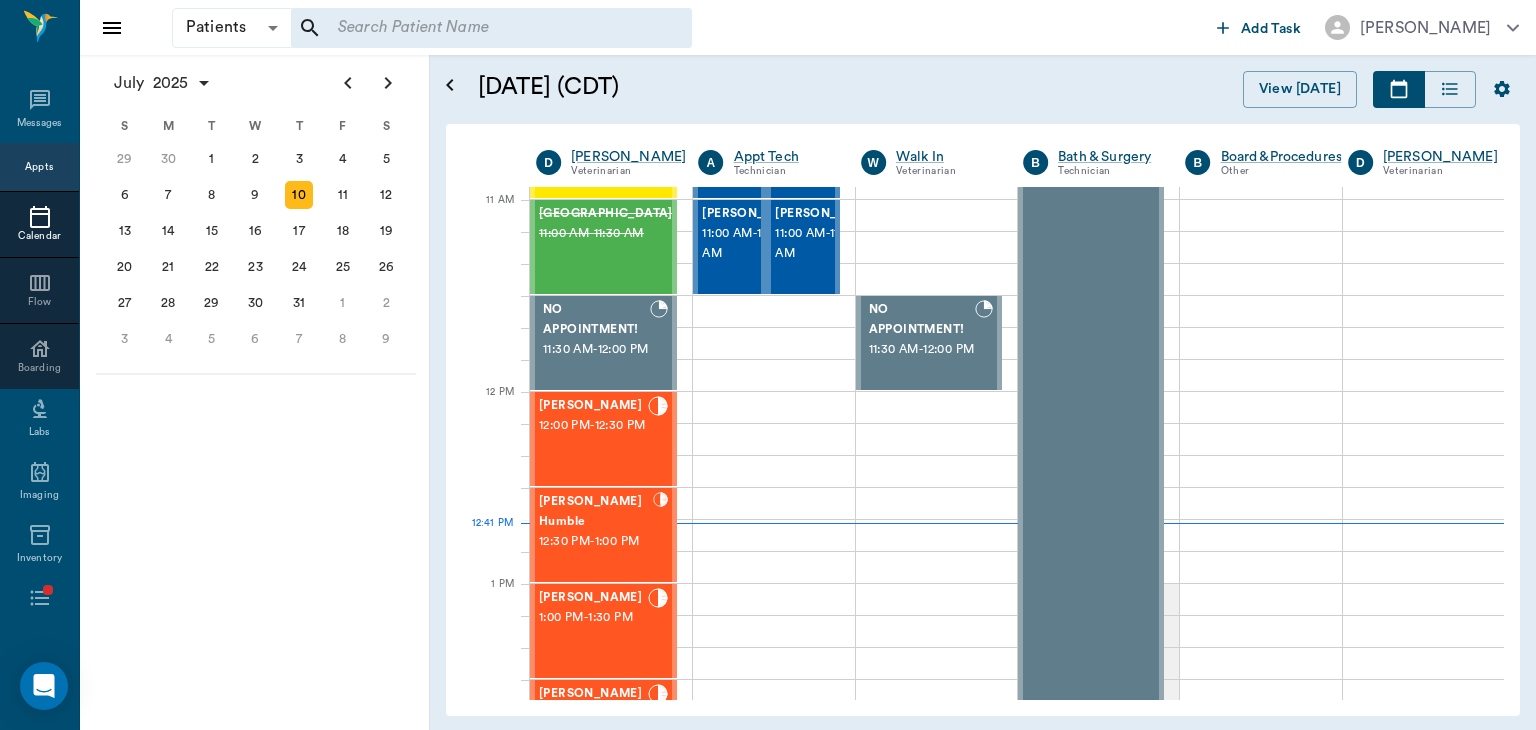 scroll, scrollTop: 571, scrollLeft: 0, axis: vertical 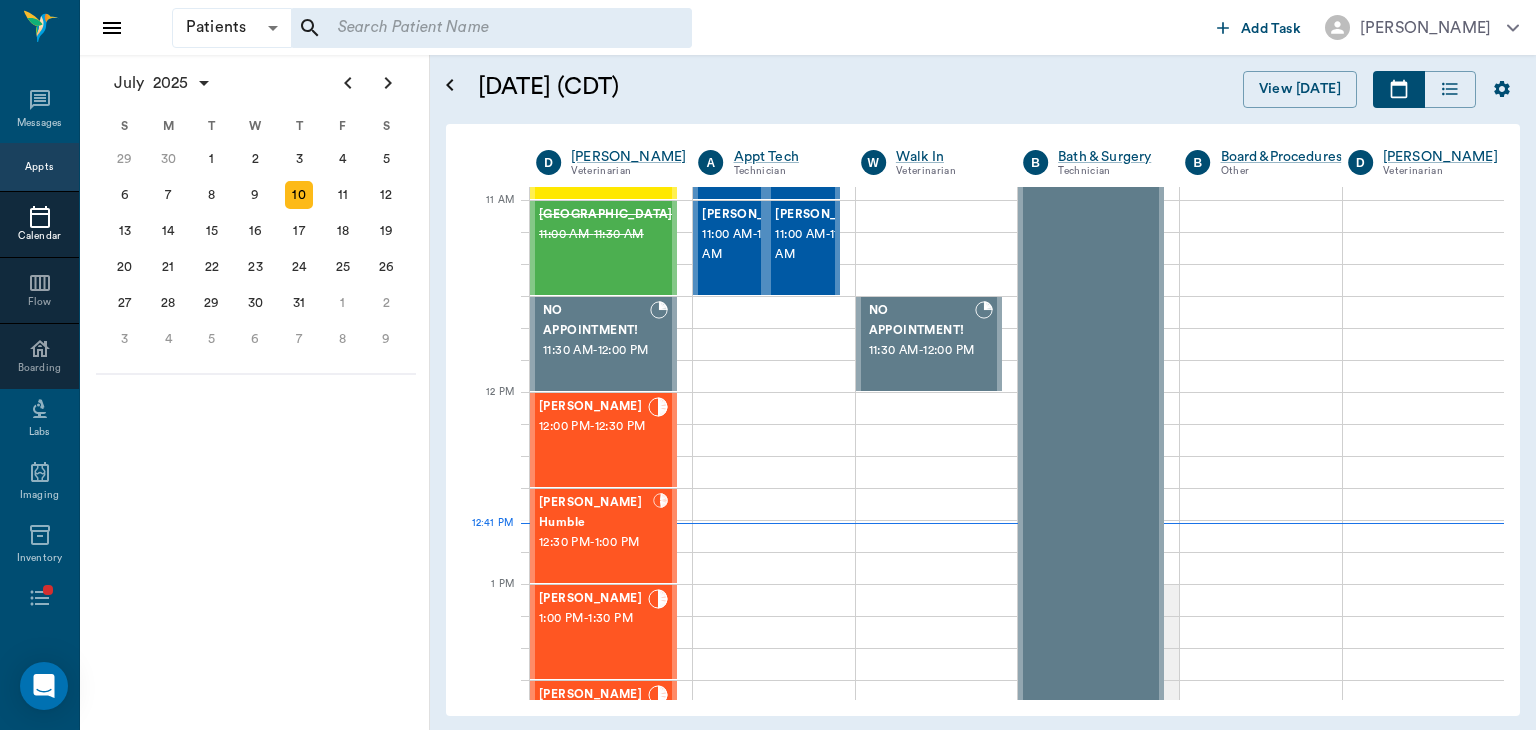 click on "12:30 PM  -  1:00 PM" at bounding box center (596, 543) 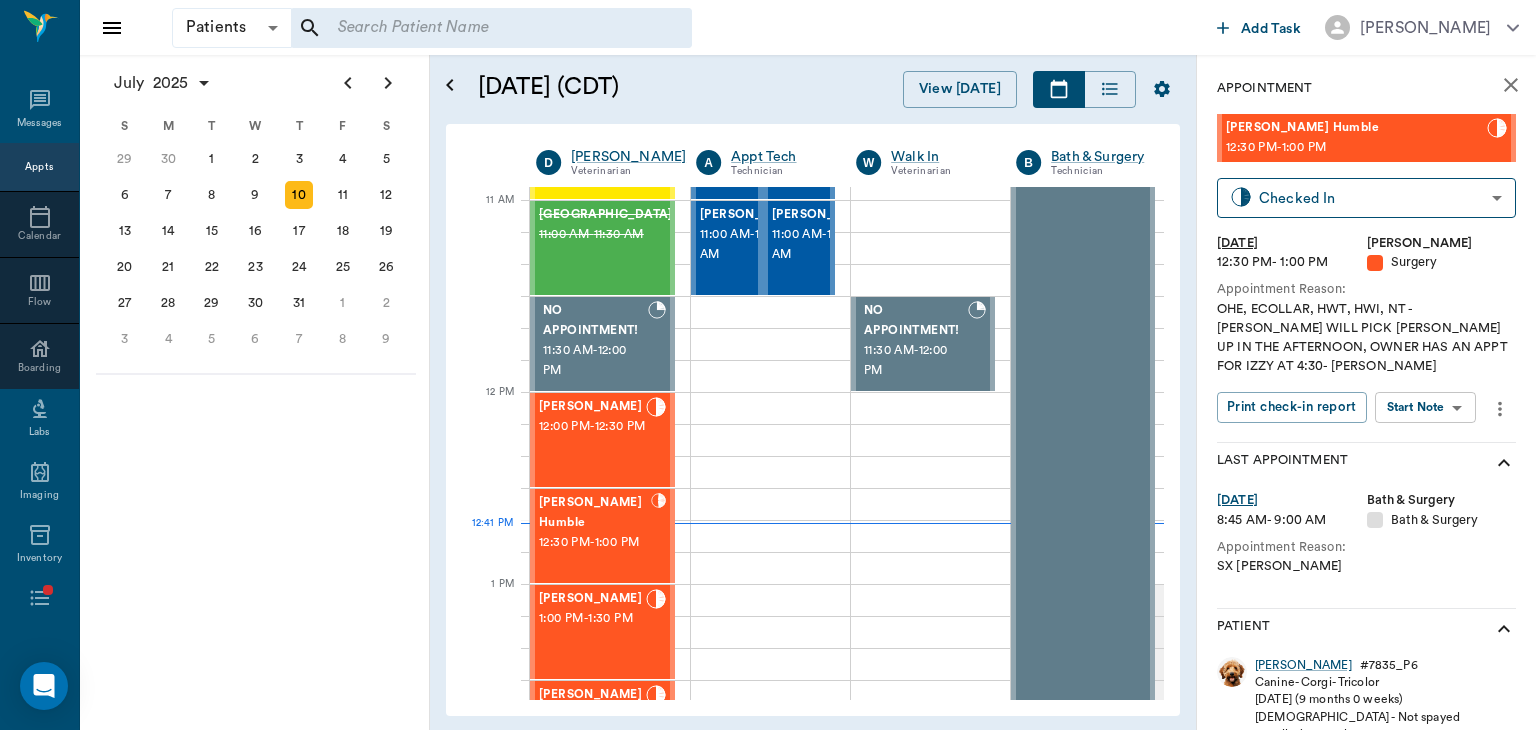 click on "Patients Patients ​ ​ Add Task Dr. Bert Ellsworth Nectar Messages Appts Calendar Flow Boarding Labs Imaging Inventory Tasks Forms Staff Reports Lookup Settings July 2025 S M T W T F S Jun 1 2 3 4 5 6 7 8 9 10 11 12 13 14 15 16 17 18 19 20 21 22 23 24 25 26 27 28 29 30 Jul 1 2 3 4 5 6 7 8 9 10 11 12 S M T W T F S 29 30 Jul 1 2 3 4 5 6 7 8 9 10 11 12 13 14 15 16 17 18 19 20 21 22 23 24 25 26 27 28 29 30 31 Aug 1 2 3 4 5 6 7 8 9 S M T W T F S 27 28 29 30 31 Aug 1 2 3 4 5 6 7 8 9 10 11 12 13 14 15 16 17 18 19 20 21 22 23 24 25 26 27 28 29 30 31 Sep 1 2 3 4 5 6 July 10, 2025 (CDT) View Today July 2025 Today 10 Thu Jul 2025 D Dr. Bert Ellsworth Veterinarian A Appt Tech Technician W Walk In Veterinarian B Bath & Surgery Technician B Board &Procedures Other D Dr. Kindall Jones Veterinarian 8 AM 9 AM 10 AM 11 AM 12 PM 1 PM 2 PM 3 PM 4 PM 5 PM 6 PM 7 PM 8 PM 12:41 PM SIR WIGGLES WORTH 3RD Austin 8:00 AM  -  9:00 AM SUGAR Finney 9:00 AM  -  9:30 AM Fender Finney 9:00 AM  -  9:30 AM Dolly Campbell 9:30 AM  -   -   -" at bounding box center [768, 365] 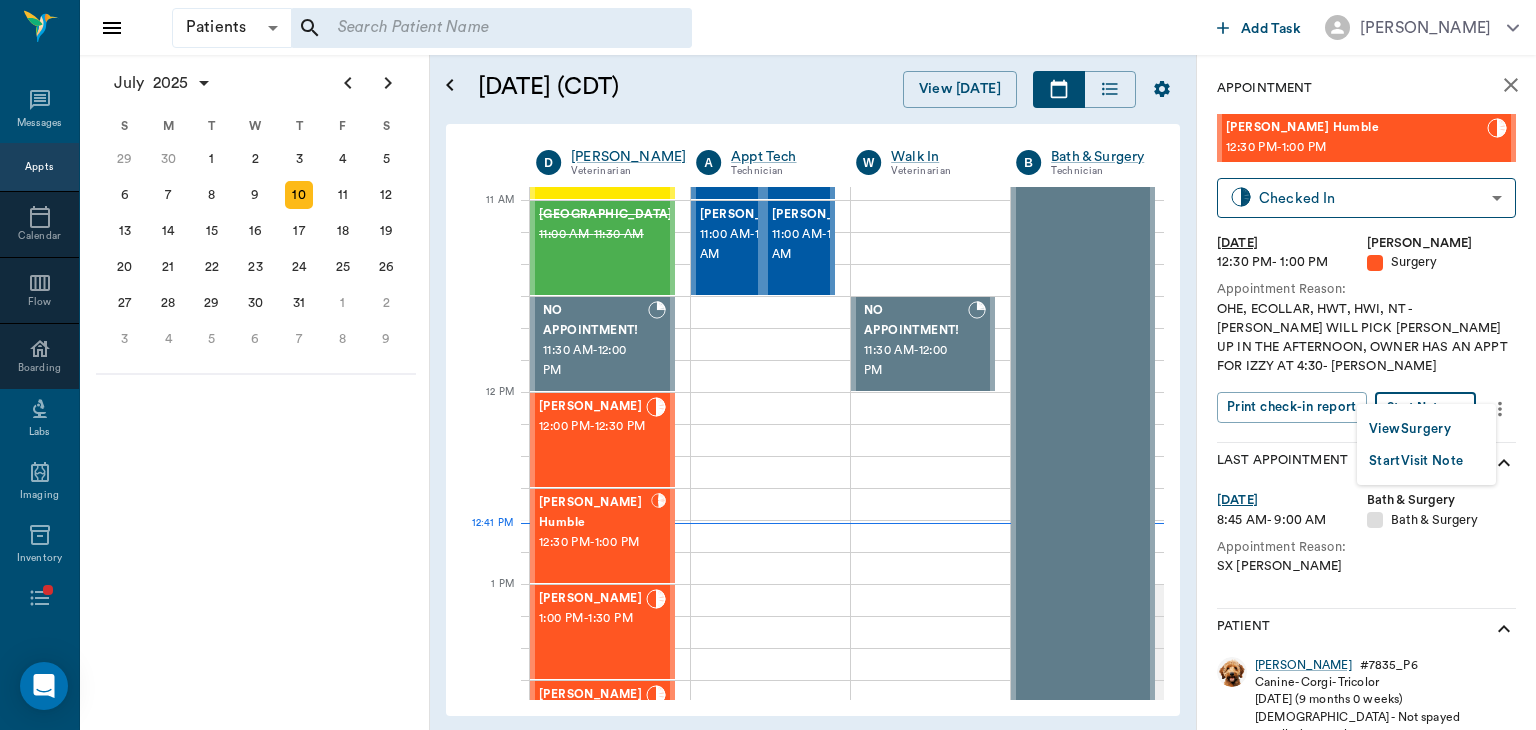 click on "View  Surgery" at bounding box center [1410, 429] 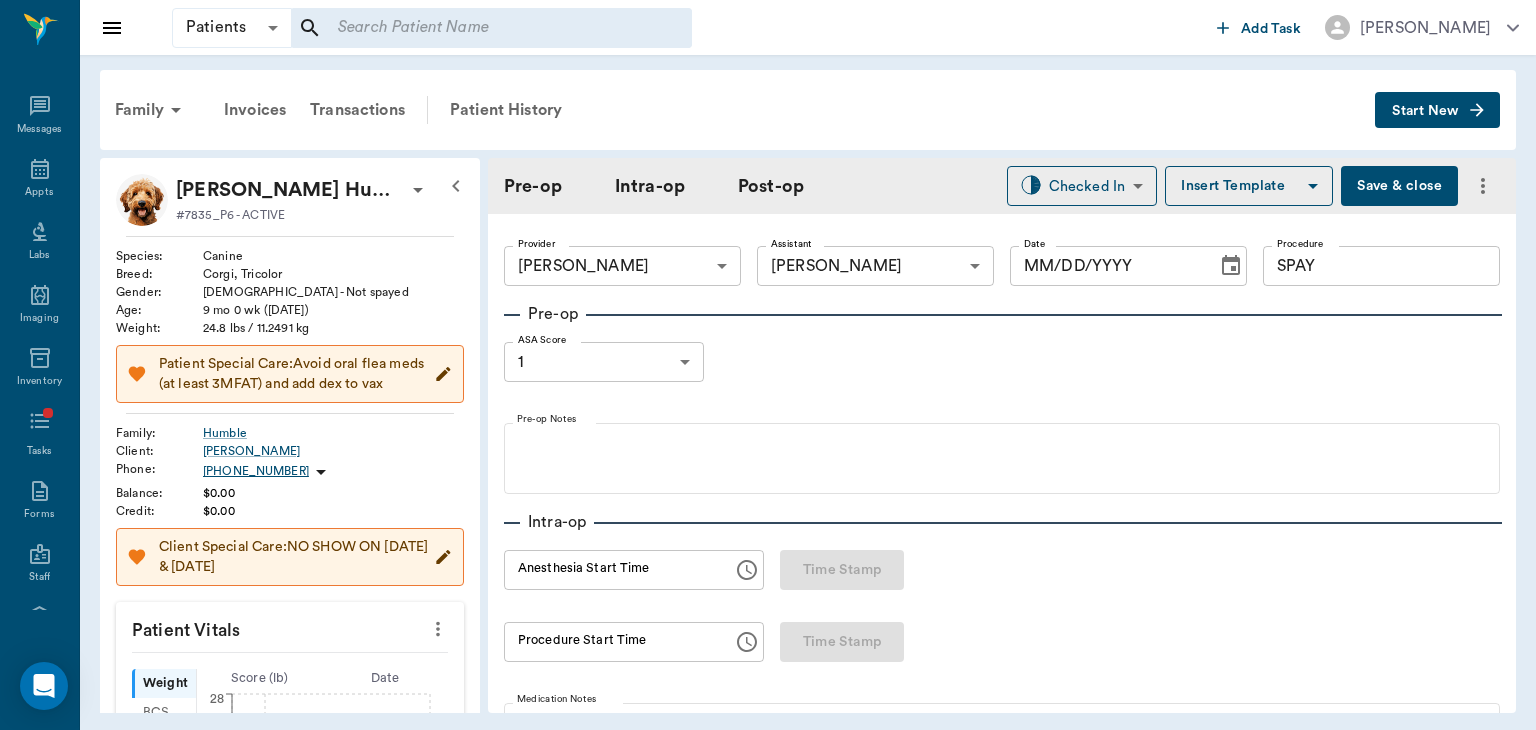 type on "63ec2f075fda476ae8351a4d" 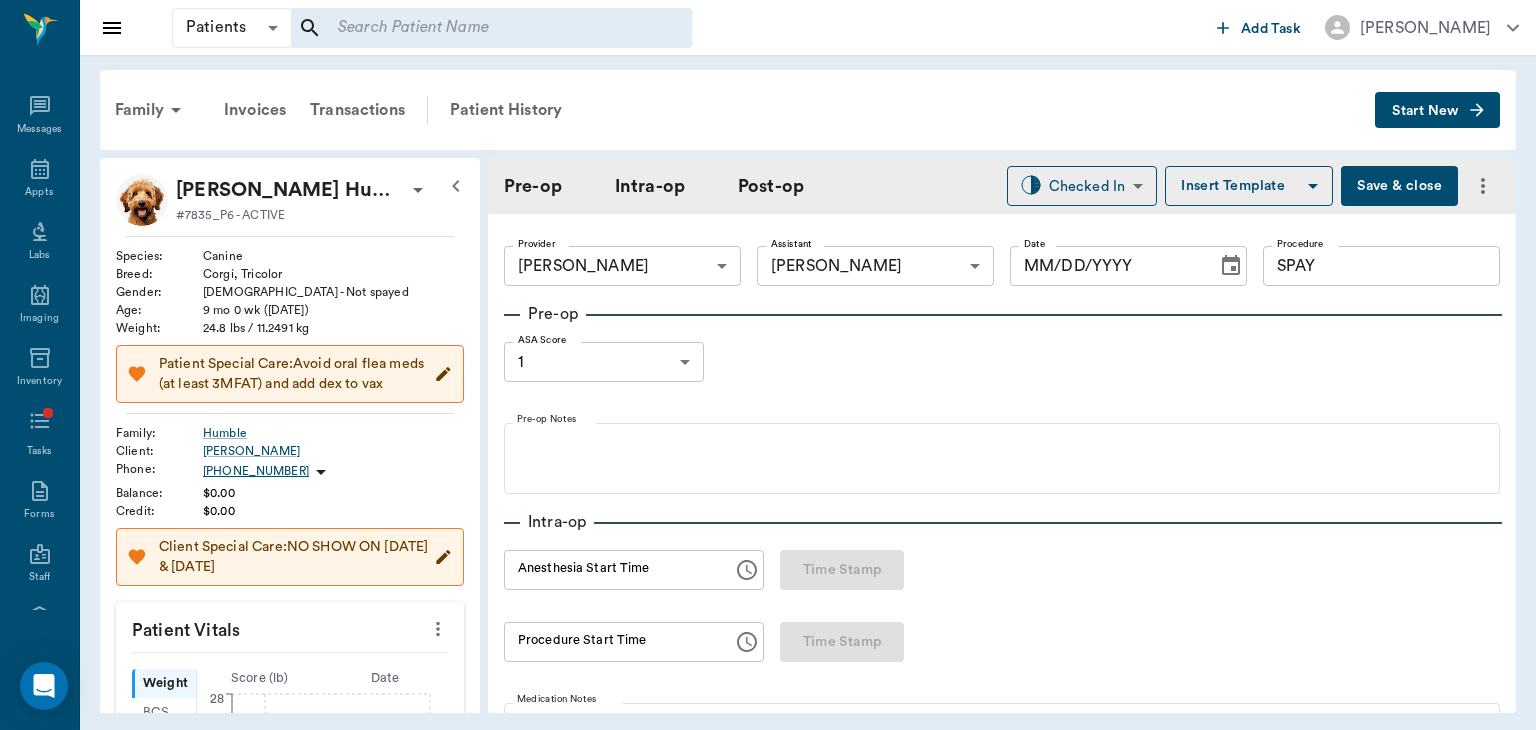 type on "63ec2e7e52e12b0ba117b124" 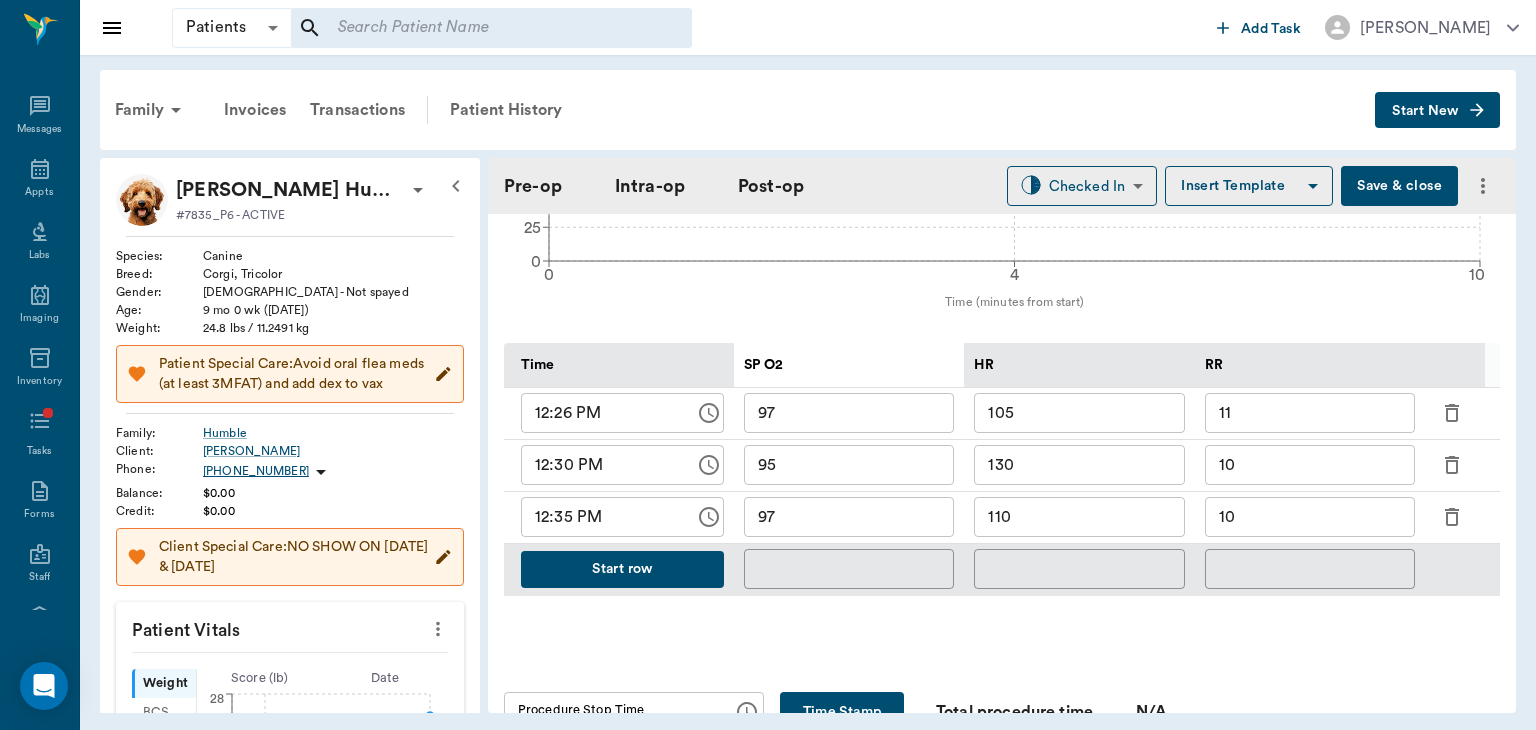 scroll, scrollTop: 862, scrollLeft: 0, axis: vertical 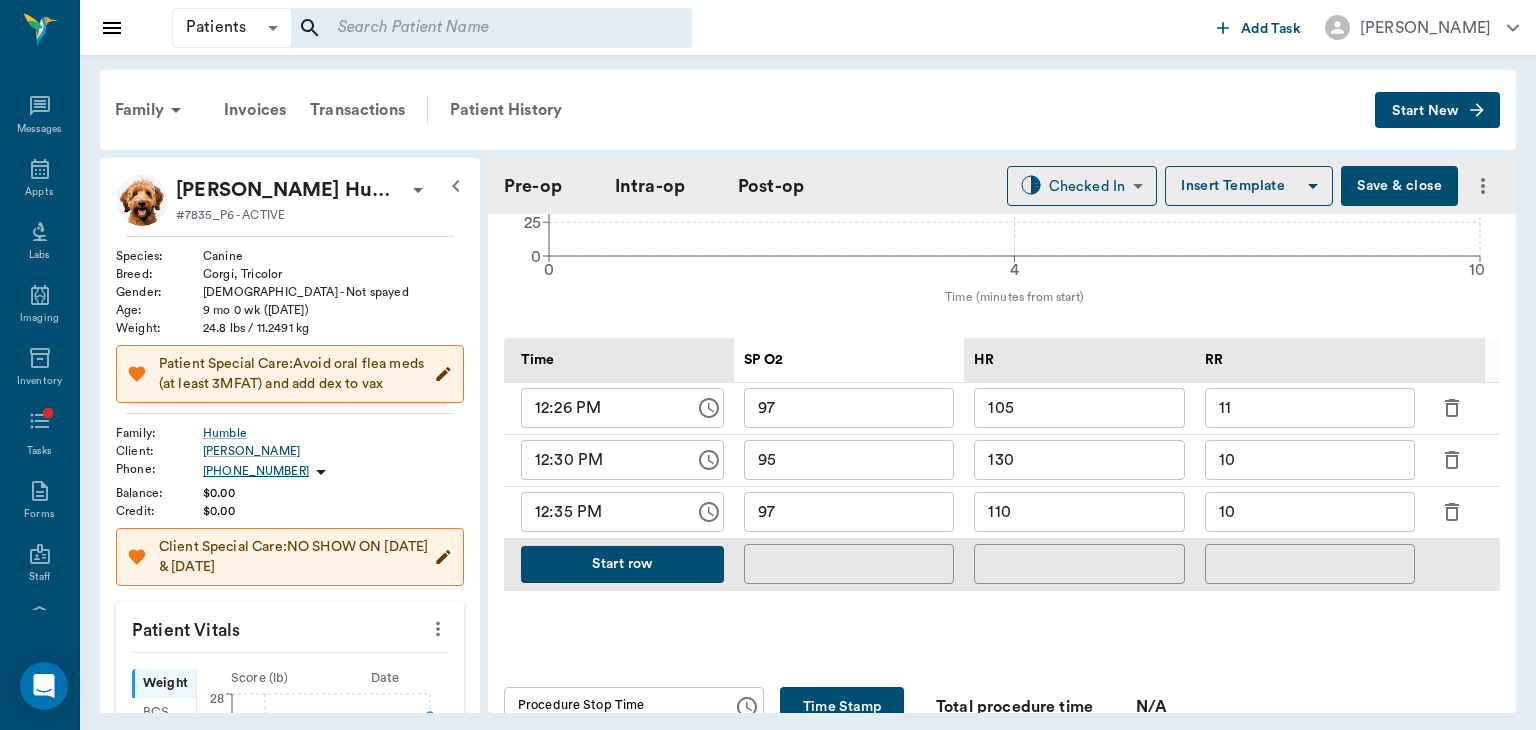 click on "Start row" at bounding box center [622, 564] 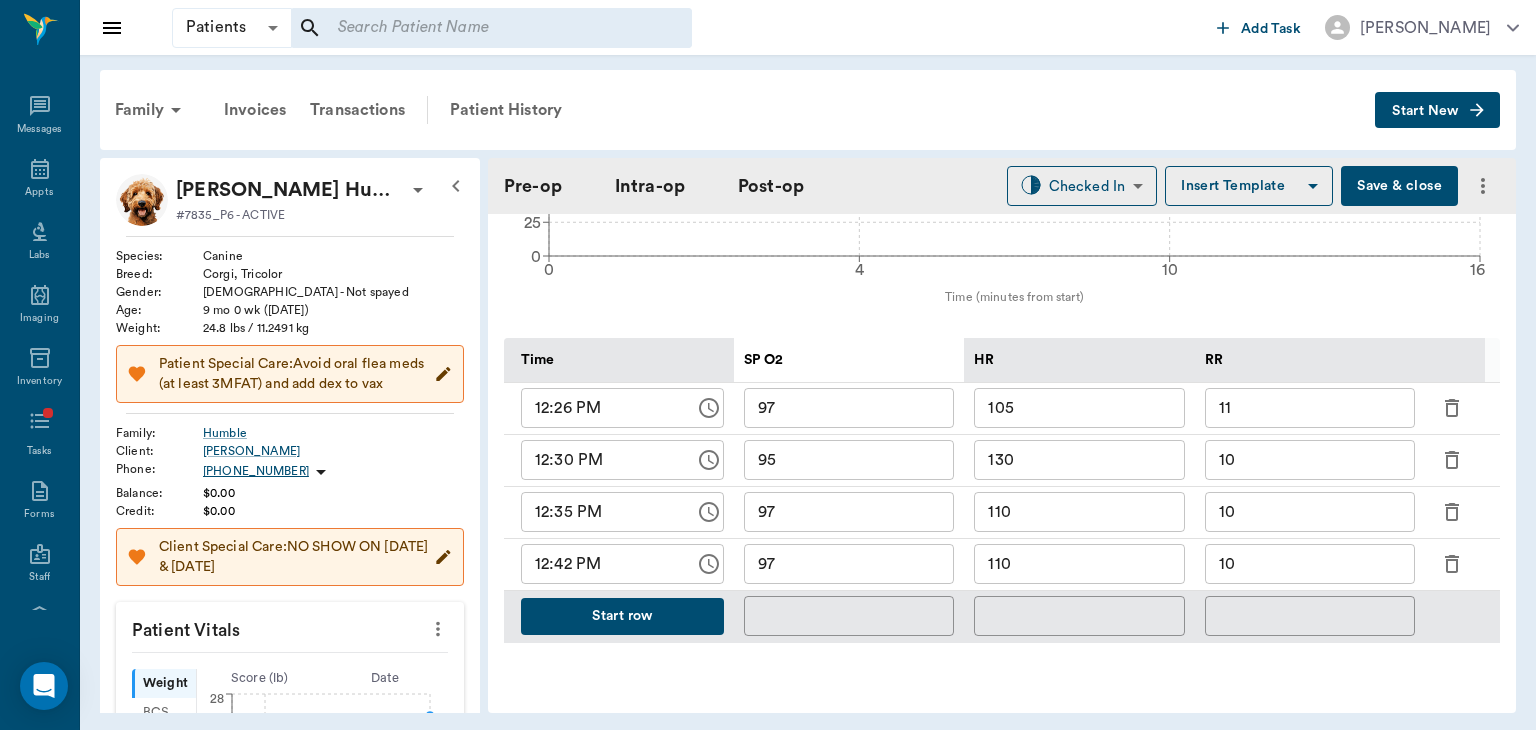 click on "10" at bounding box center (1310, 564) 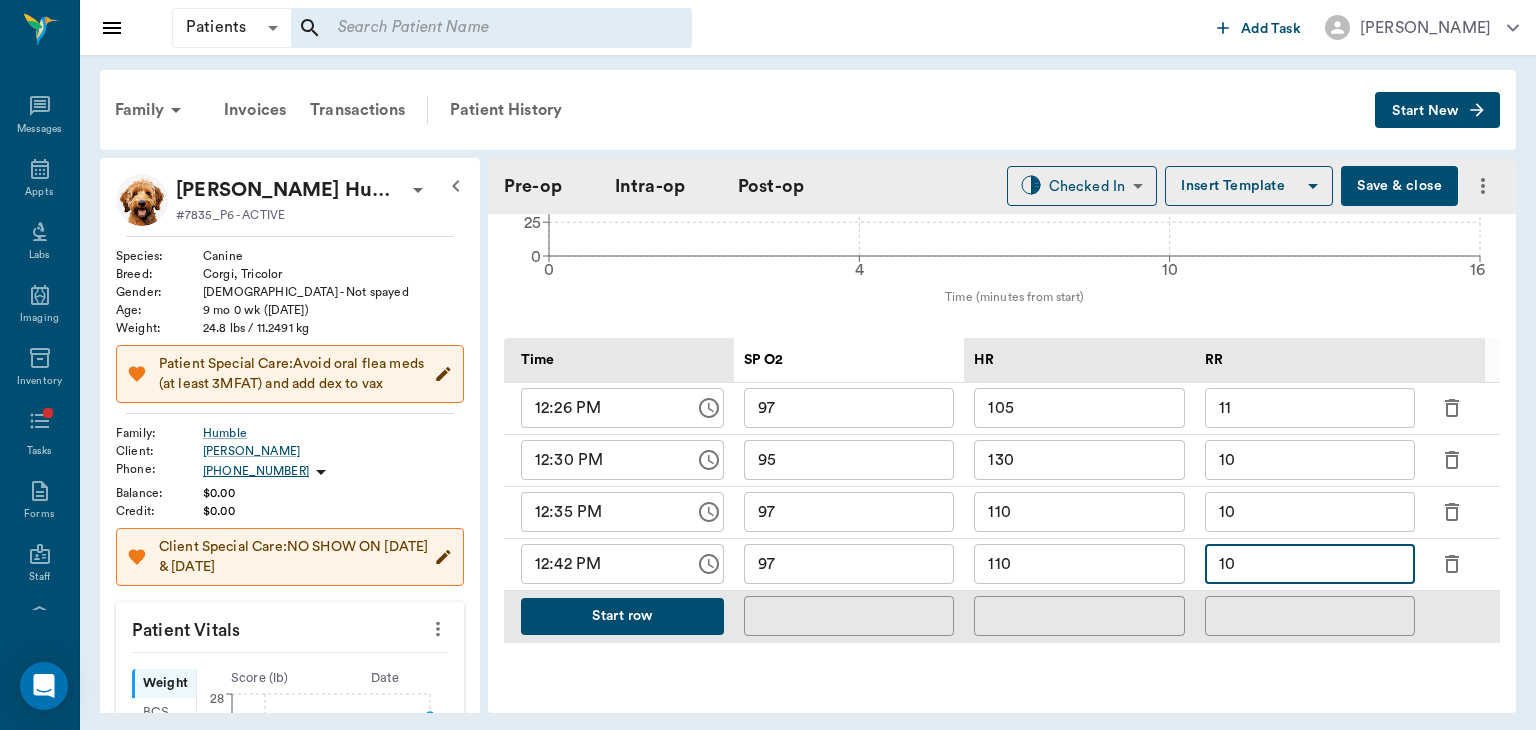 type on "1" 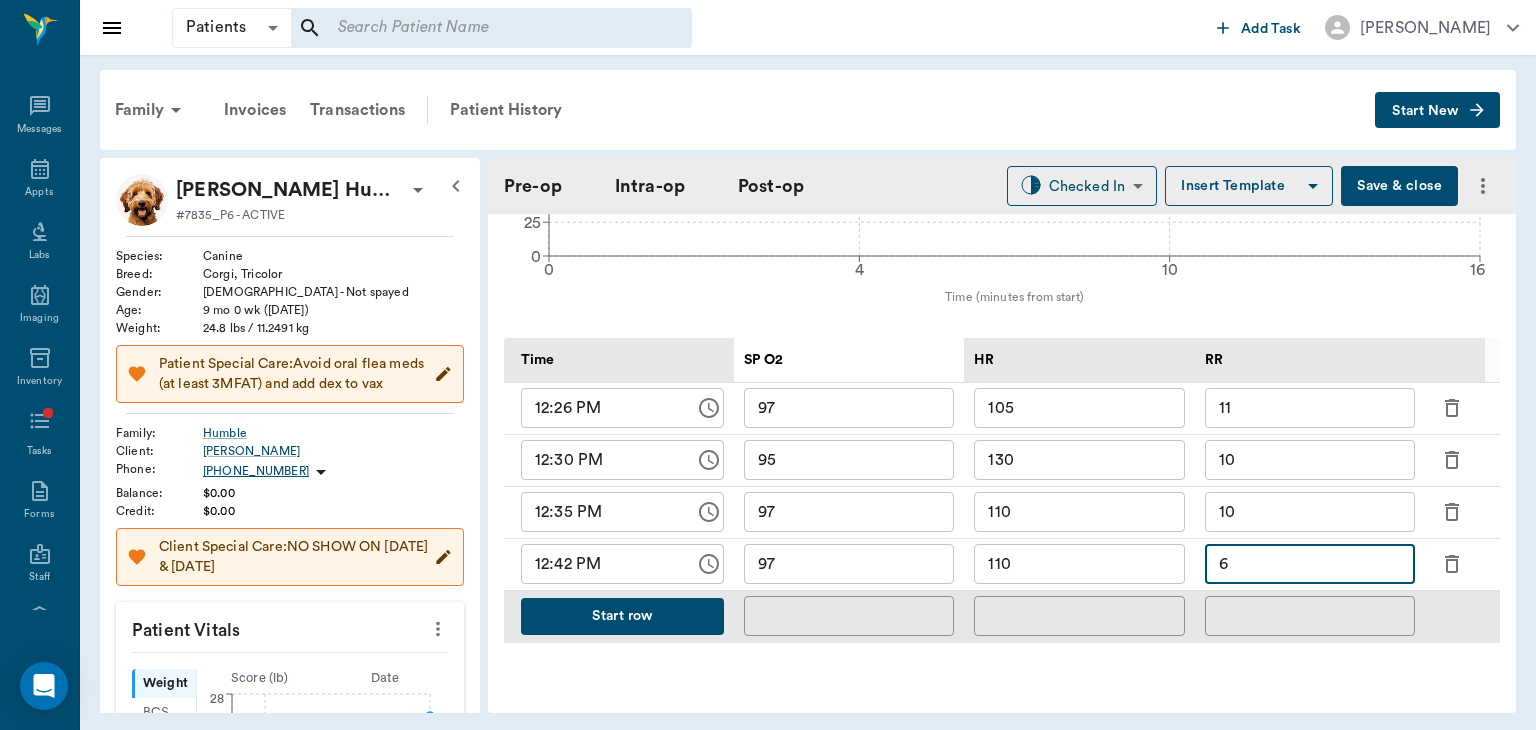 type on "6" 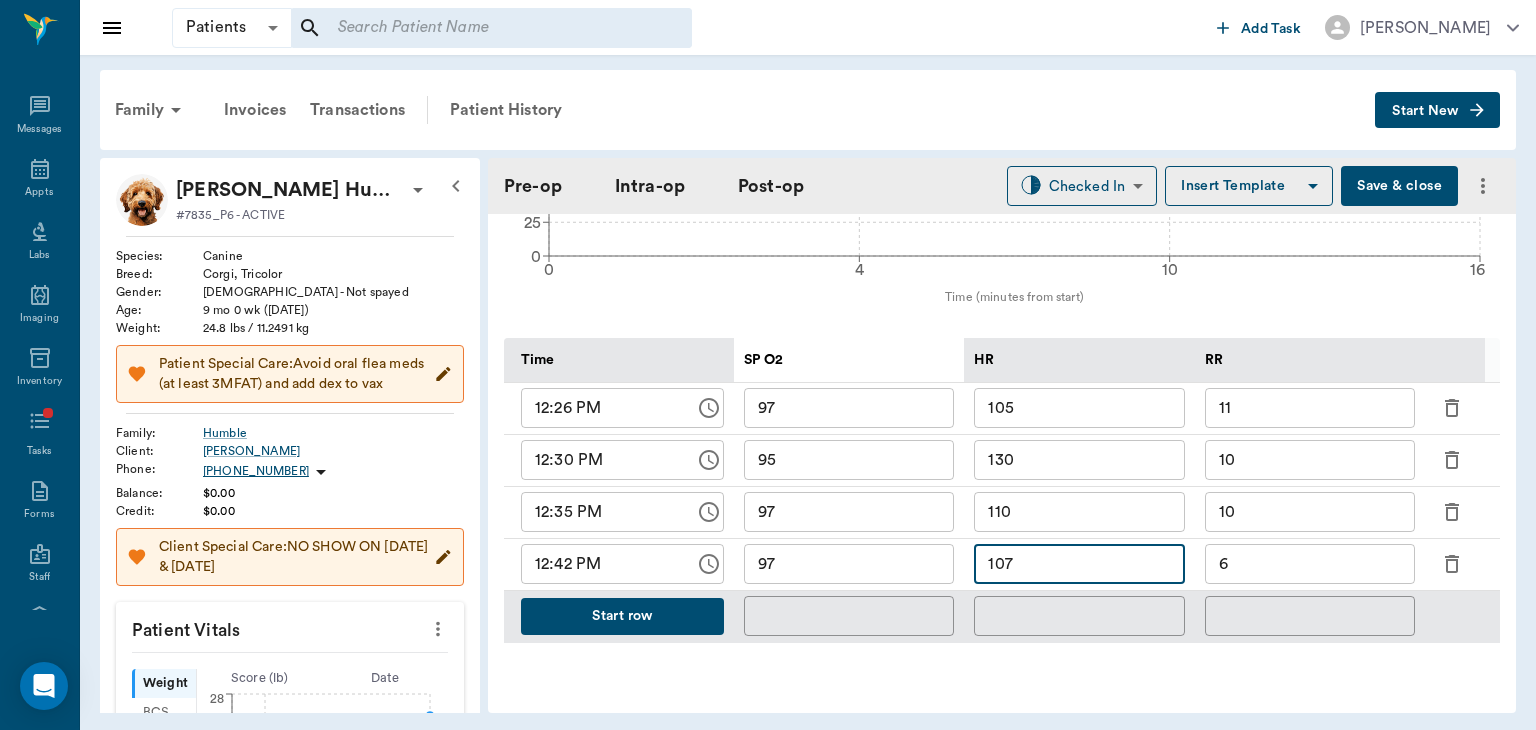 type on "107" 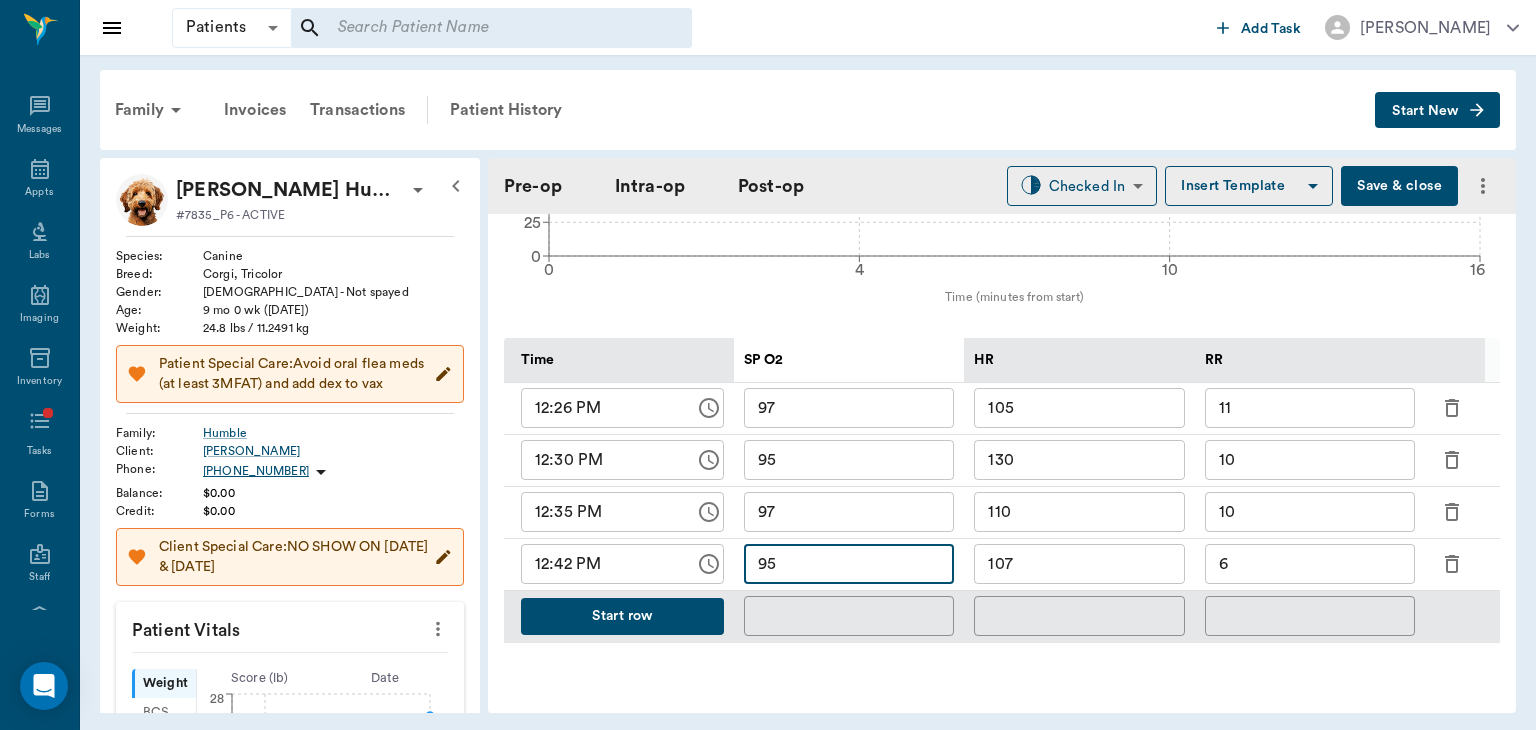 type on "95" 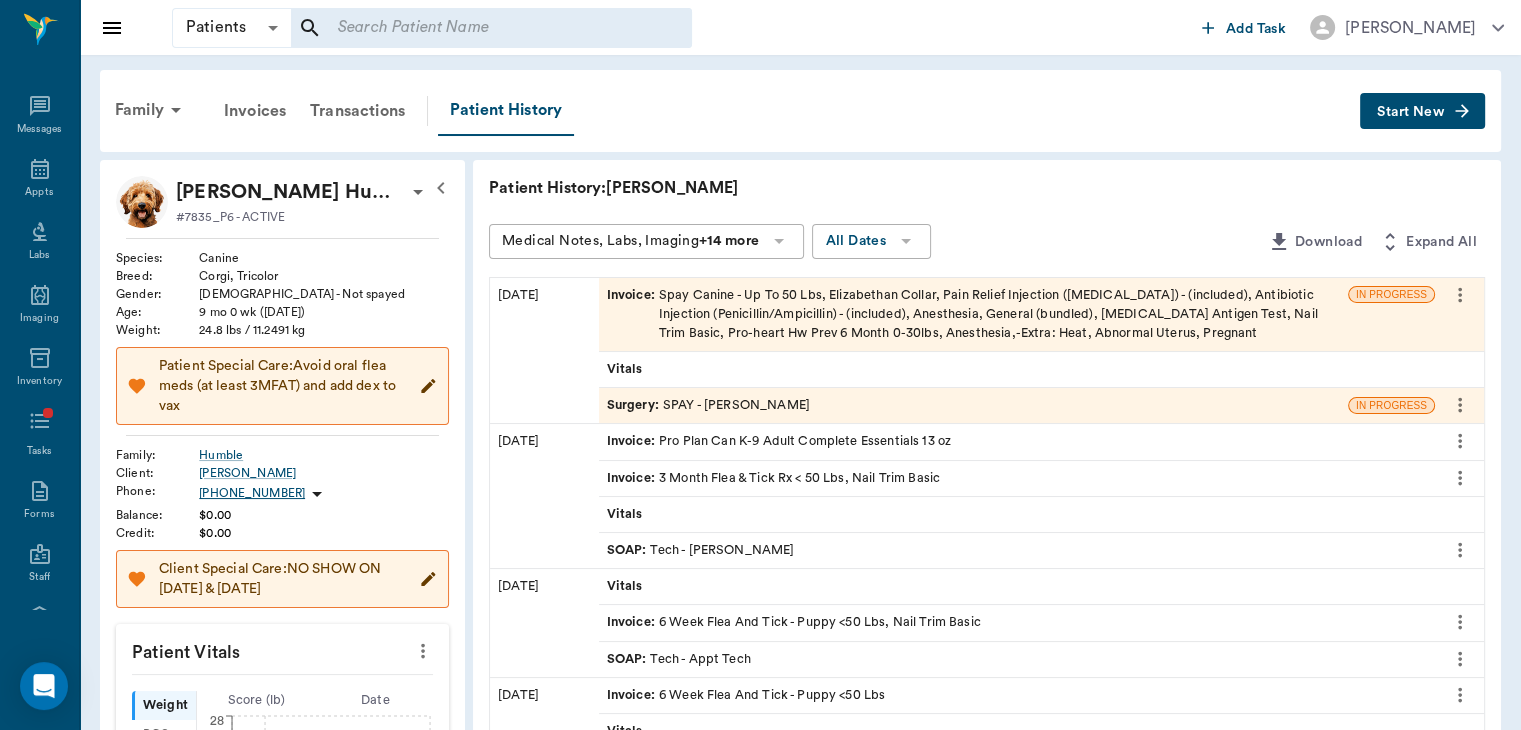 click 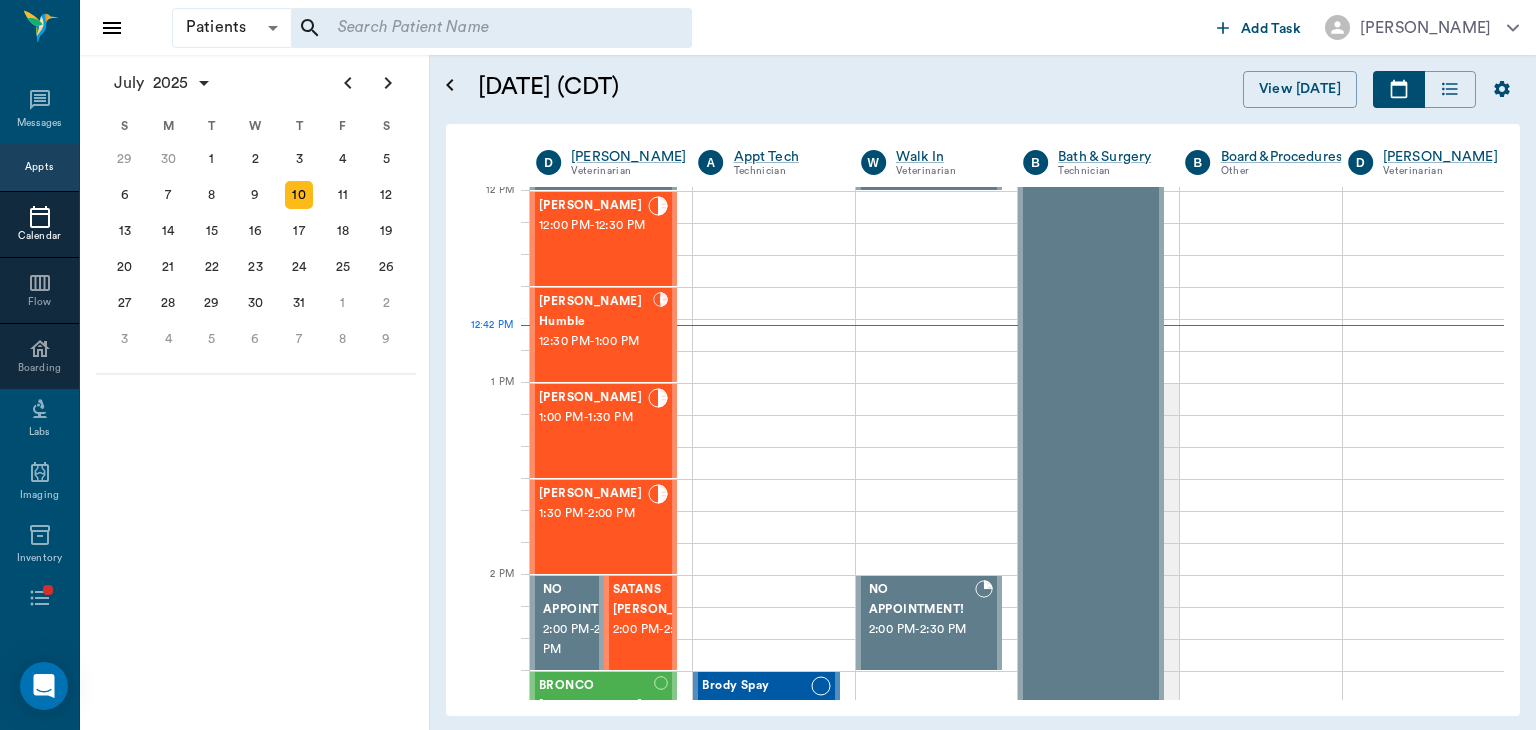 scroll, scrollTop: 771, scrollLeft: 0, axis: vertical 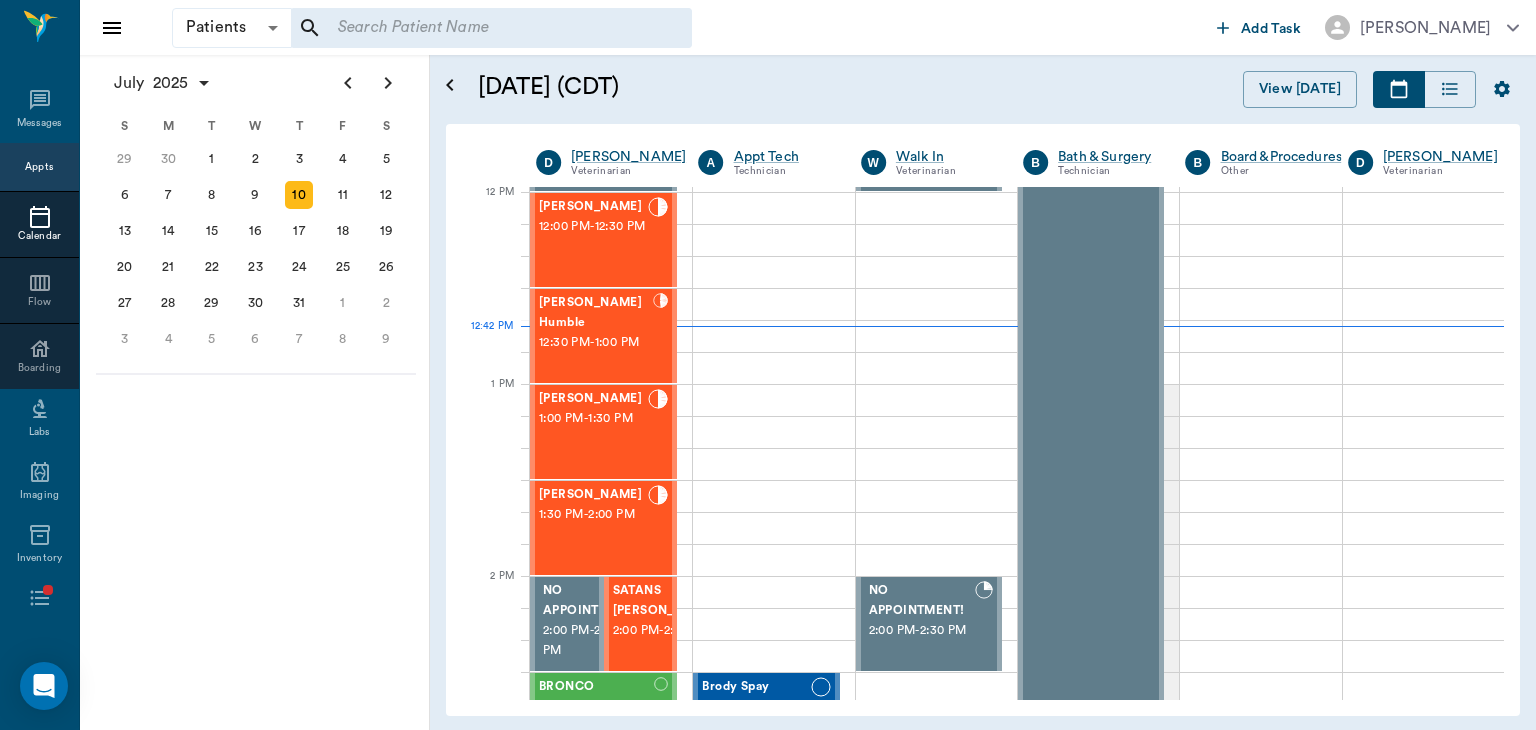 click on "12:30 PM  -  1:00 PM" at bounding box center [596, 343] 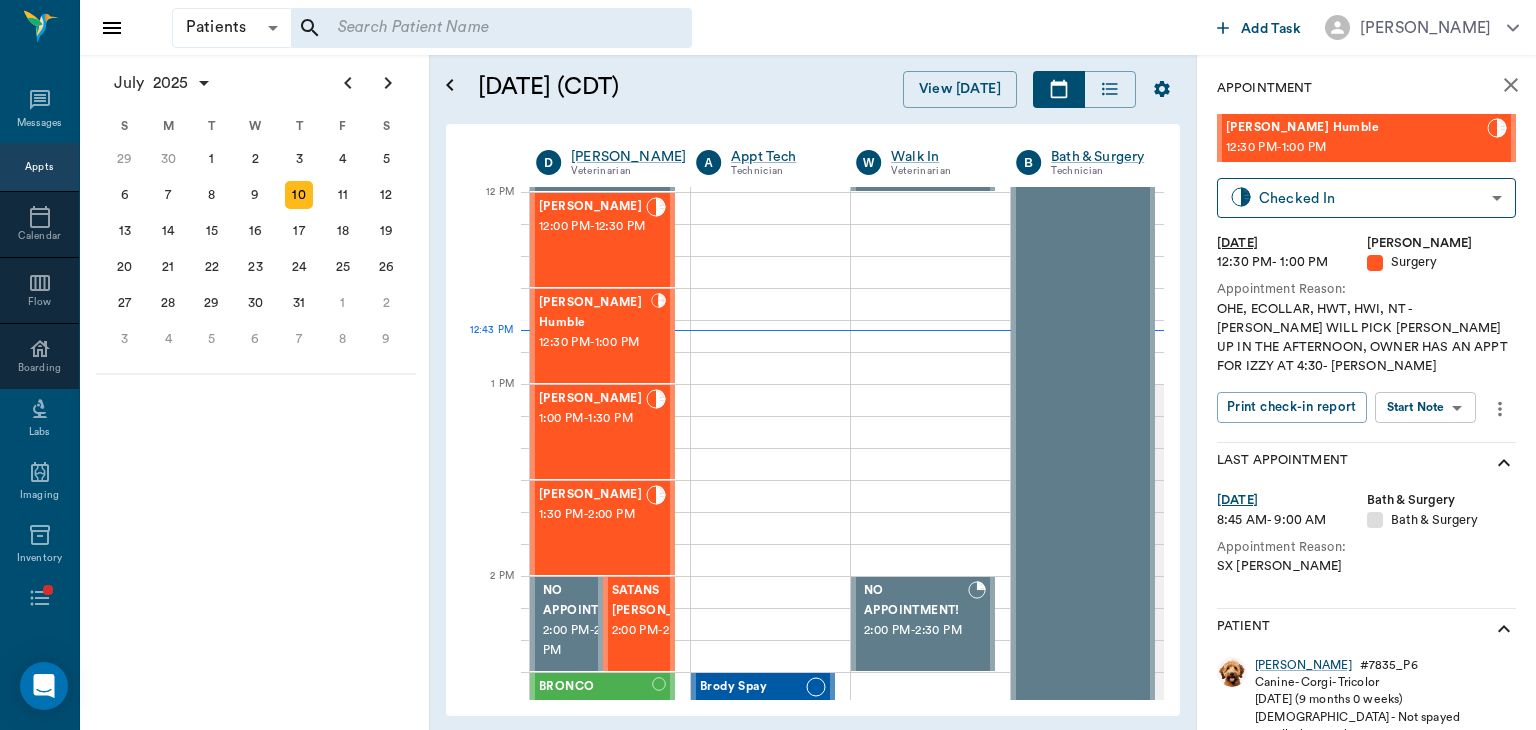 click on "Patients Patients ​ ​ Add Task Dr. Bert Ellsworth Nectar Messages Appts Calendar Flow Boarding Labs Imaging Inventory Tasks Forms Staff Reports Lookup Settings July 2025 S M T W T F S Jun 1 2 3 4 5 6 7 8 9 10 11 12 13 14 15 16 17 18 19 20 21 22 23 24 25 26 27 28 29 30 Jul 1 2 3 4 5 6 7 8 9 10 11 12 S M T W T F S 29 30 Jul 1 2 3 4 5 6 7 8 9 10 11 12 13 14 15 16 17 18 19 20 21 22 23 24 25 26 27 28 29 30 31 Aug 1 2 3 4 5 6 7 8 9 S M T W T F S 27 28 29 30 31 Aug 1 2 3 4 5 6 7 8 9 10 11 12 13 14 15 16 17 18 19 20 21 22 23 24 25 26 27 28 29 30 31 Sep 1 2 3 4 5 6 July 10, 2025 (CDT) View Today July 2025 Today 10 Thu Jul 2025 D Dr. Bert Ellsworth Veterinarian A Appt Tech Technician W Walk In Veterinarian B Bath & Surgery Technician B Board &Procedures Other D Dr. Kindall Jones Veterinarian 8 AM 9 AM 10 AM 11 AM 12 PM 1 PM 2 PM 3 PM 4 PM 5 PM 6 PM 7 PM 8 PM 12:43 PM SIR WIGGLES WORTH 3RD Austin 8:00 AM  -  9:00 AM SUGAR Finney 9:00 AM  -  9:30 AM Fender Finney 9:00 AM  -  9:30 AM Dolly Campbell 9:30 AM  -   -   -" at bounding box center [768, 365] 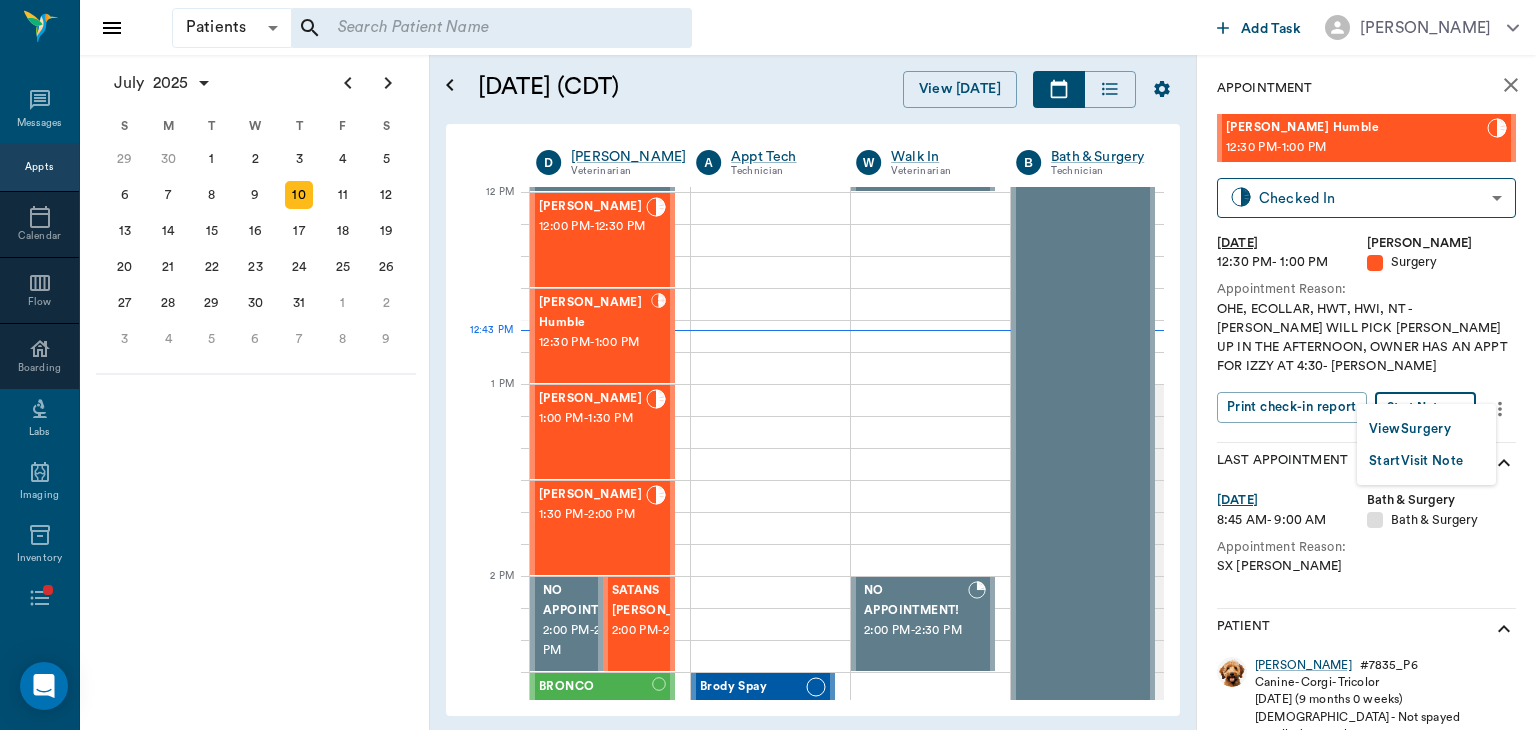 click on "View  Surgery" at bounding box center [1410, 429] 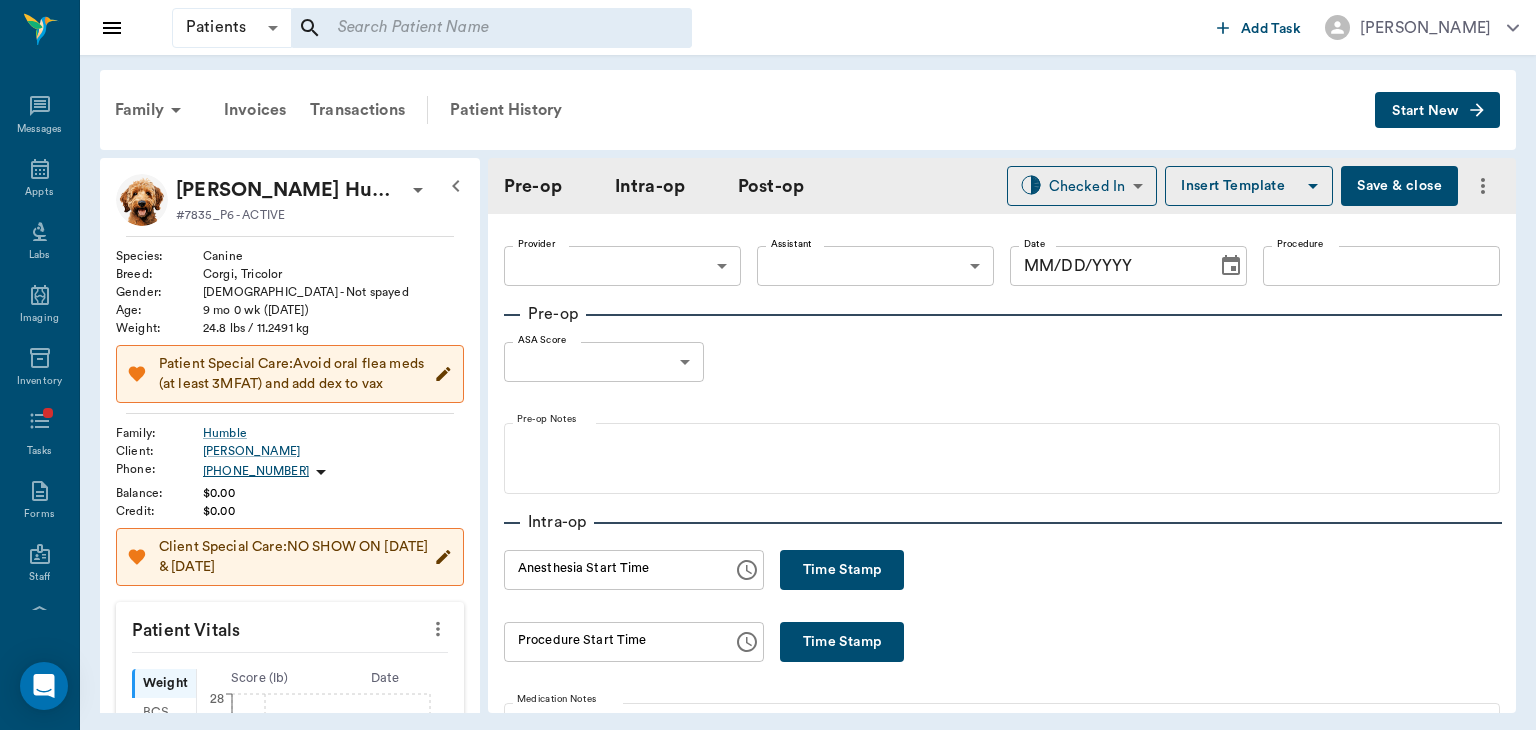 type on "63ec2f075fda476ae8351a4d" 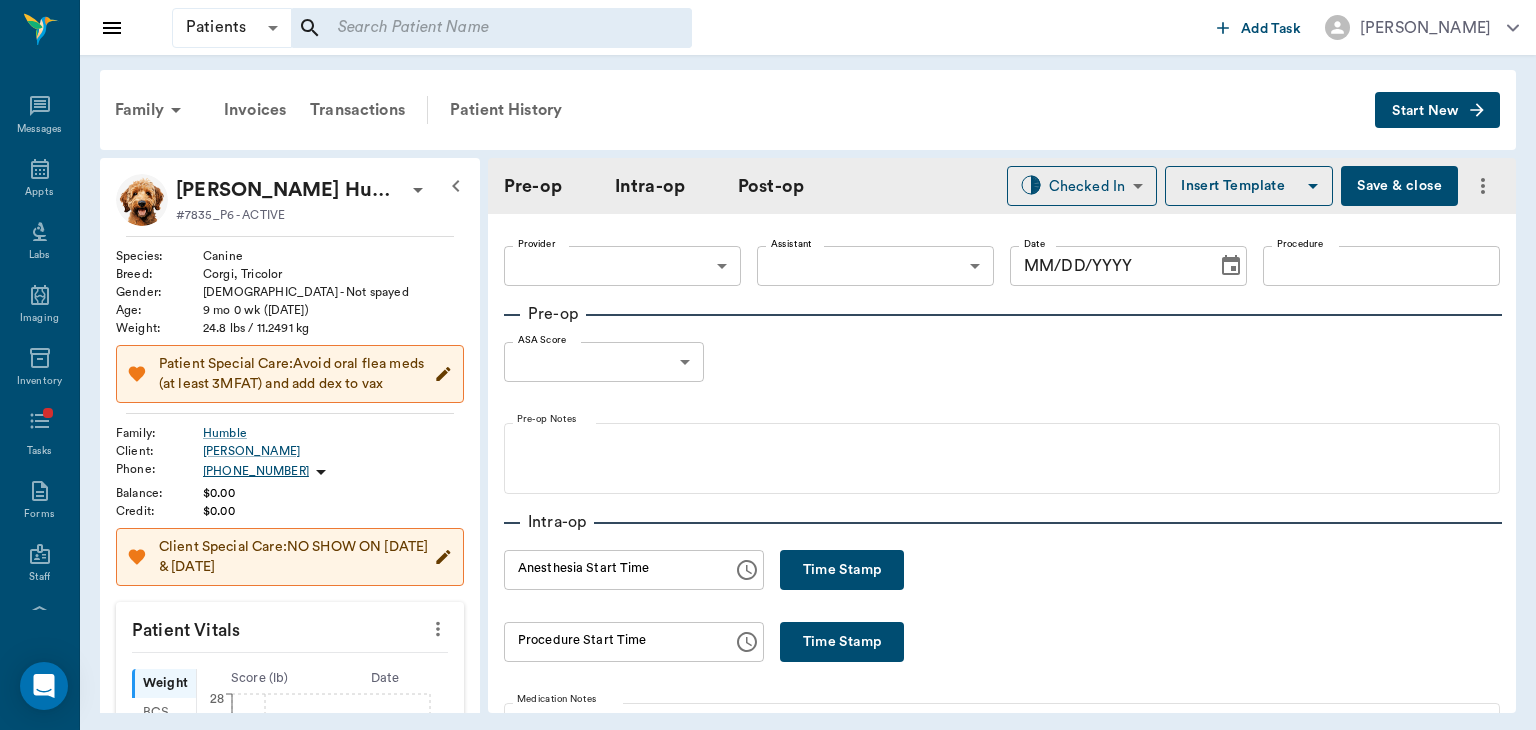 type on "63ec2e7e52e12b0ba117b124" 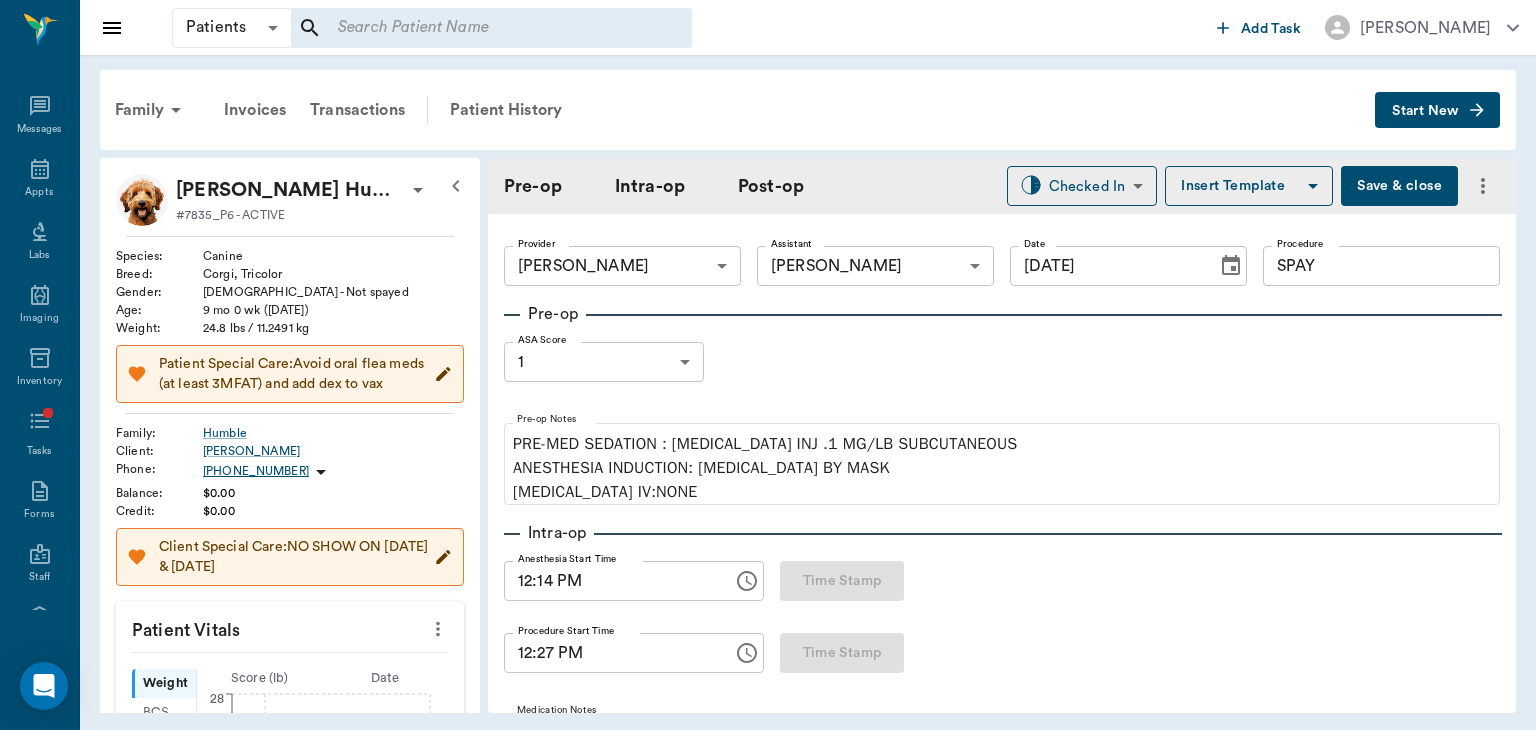 type on "[DATE]" 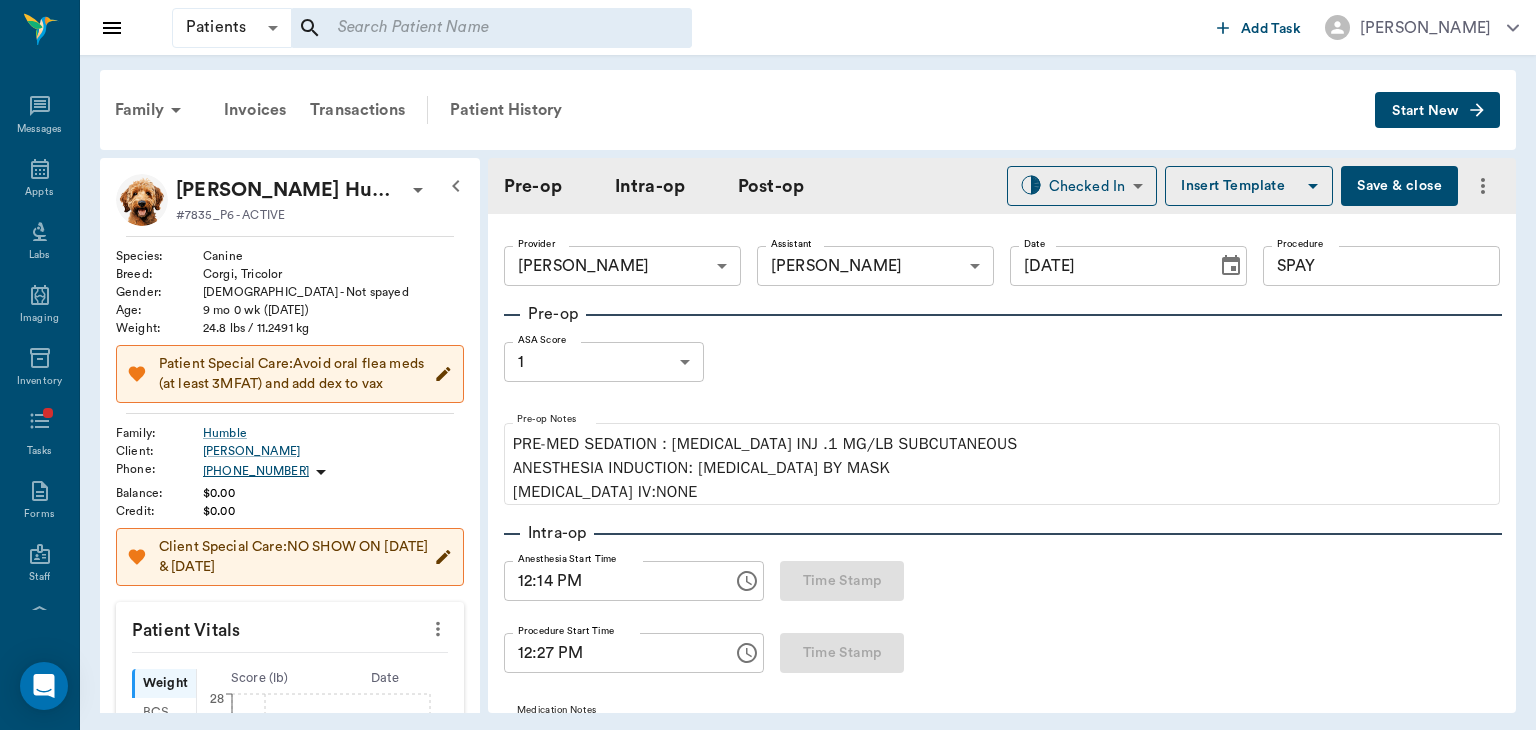 type on "12:14 PM" 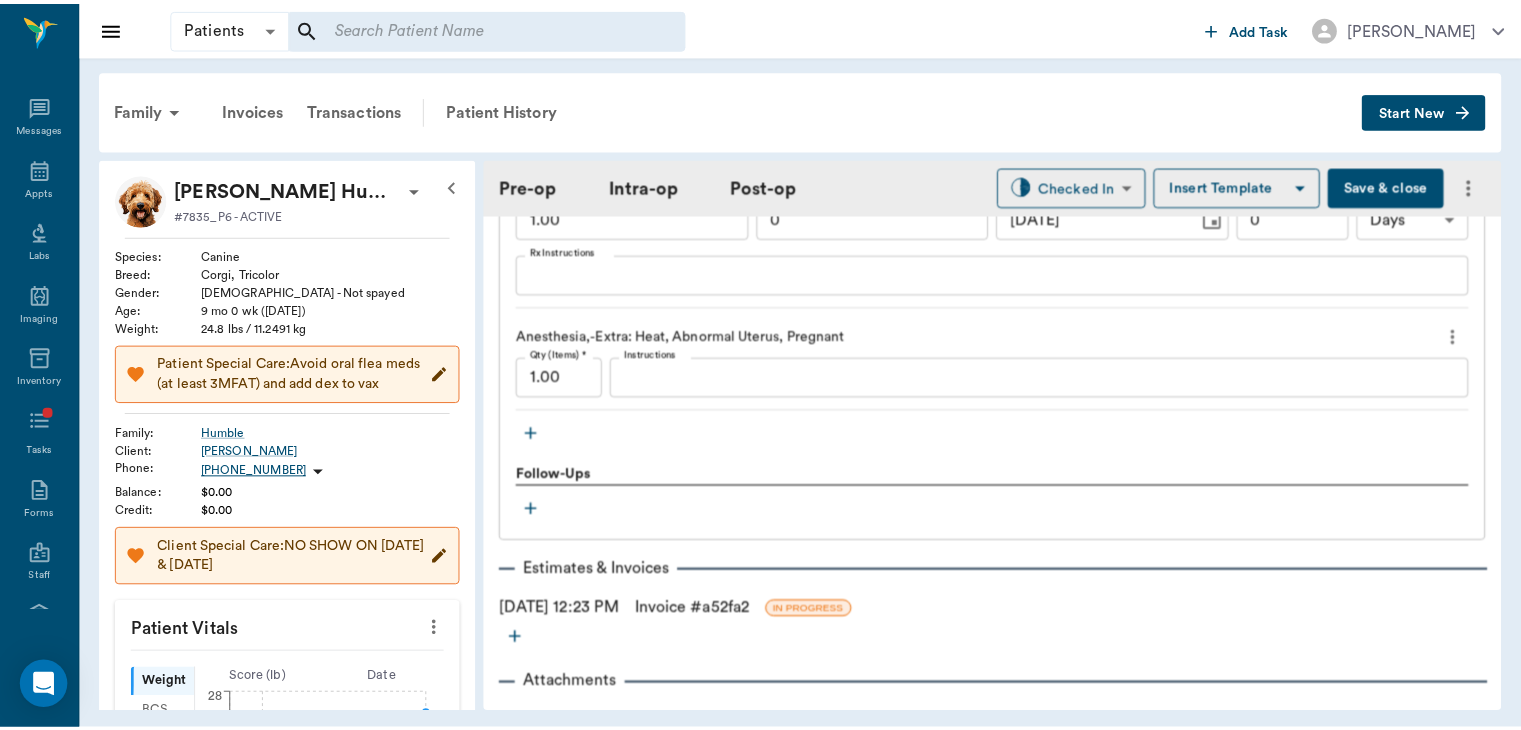 scroll, scrollTop: 2780, scrollLeft: 0, axis: vertical 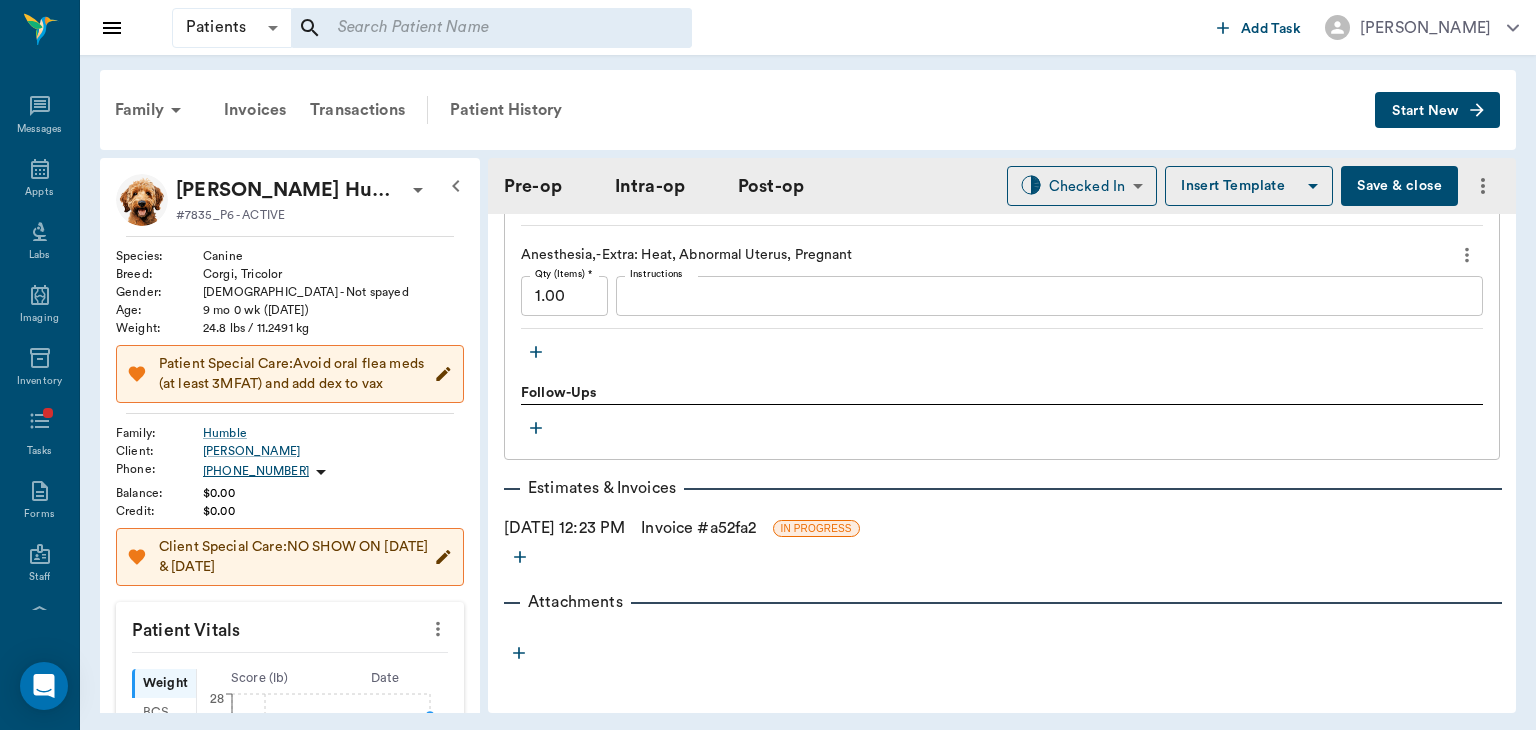 click 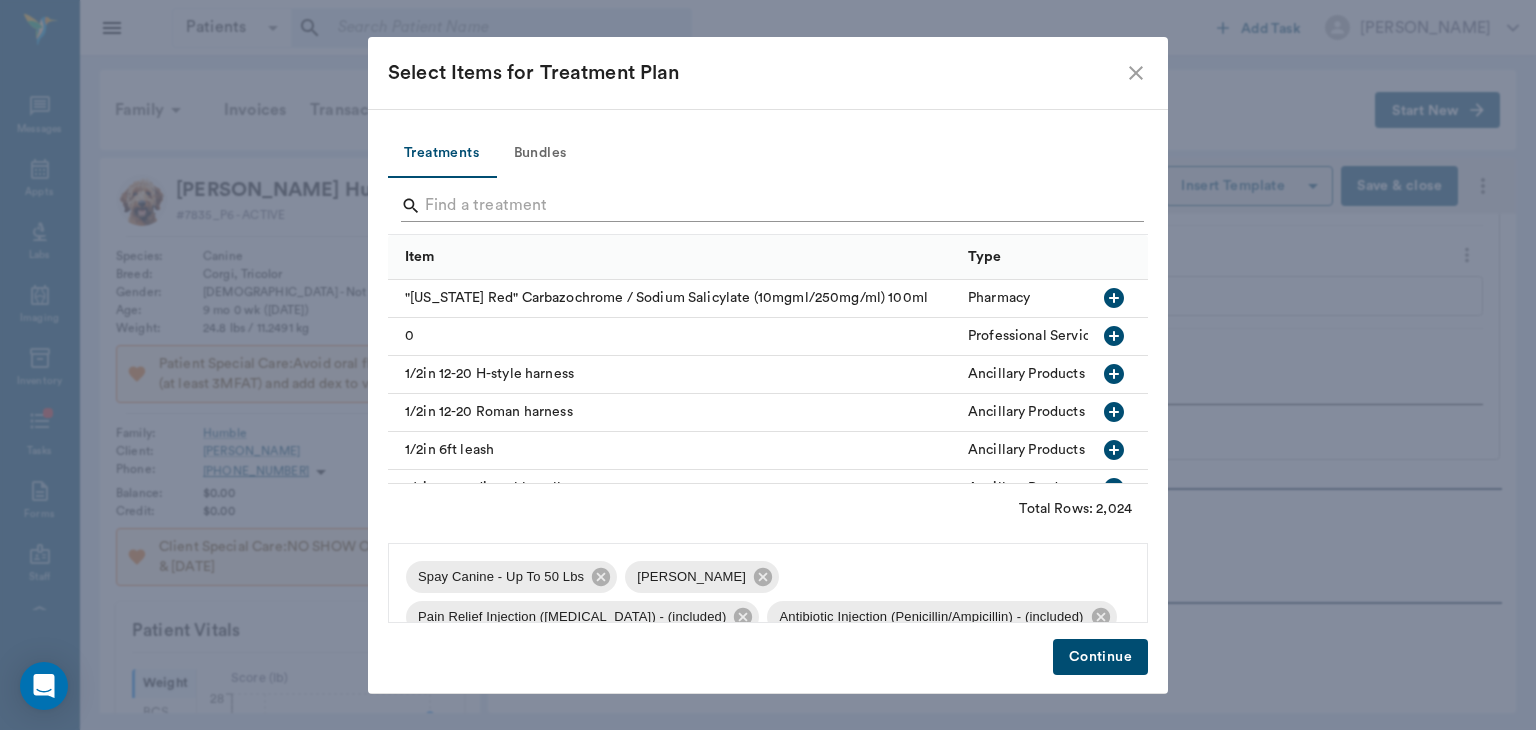 click at bounding box center (769, 206) 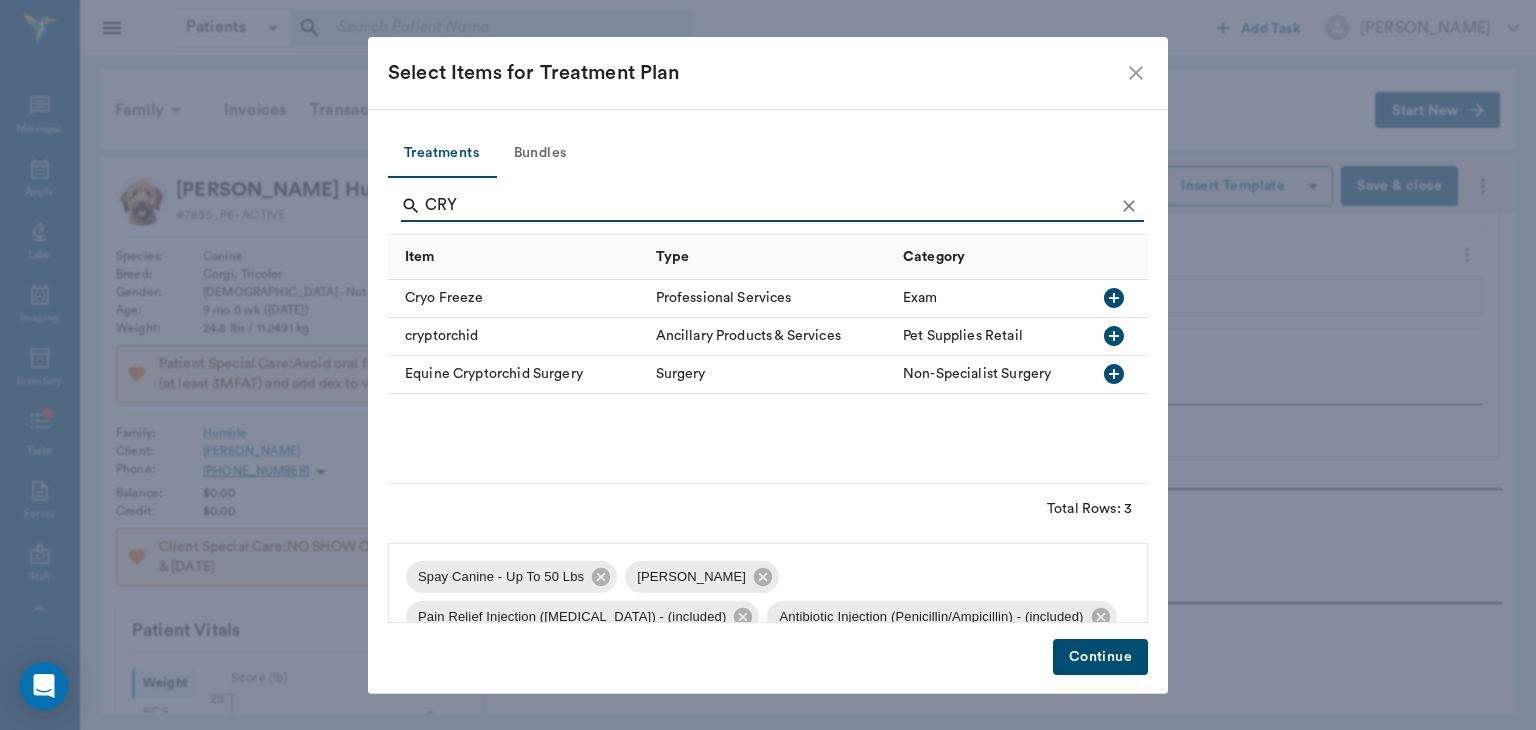 type on "CRY" 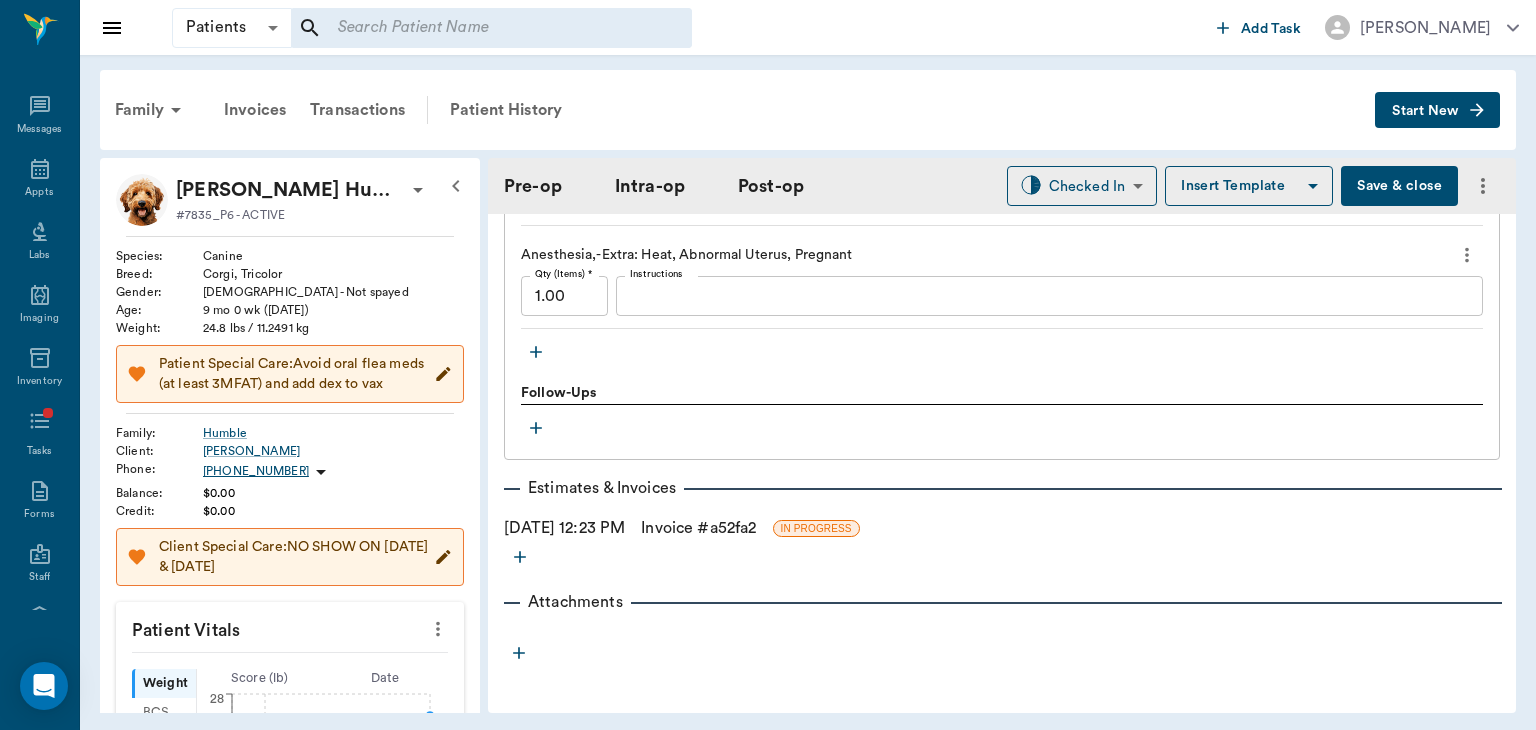 click on "Treatments Spay Canine - Up To 50 Lbs Qty (Items) * 1.00 Qty (Items) * Instructions x Instructions Elizabethan Collar Qty (Items) * 1.00 Qty (Items) * Instructions x Instructions Pain Relief Injection (meloxicam) - (included) Qty (Items) * 1.00 Qty (Items) * Instructions x Instructions Antibiotic Injection (Penicillin/Ampicillin) - (included) Qty (ml) * 1.00 Qty (ml) * Instructions x Instructions Anesthesia, General (bundled) Qty (Items) * 1.00 Qty (Items) * Instructions x Instructions Heartworm Antigen Test Qty (Items) * 1.00 Qty (Items) * Instructions NEGA x Instructions Nail Trim Basic Qty (Items) * 1.00 Qty (Items) * Instructions x Instructions Pro-heart Hw Prev 6 Month 0-30lbs Create Rx Script Fulfillment * In-House In-House Fulfillment * Prescribed by * ​ Prescribed by * Date Prescribed * 07/10/2025 Date Prescribed * Quantity (Items) * 1.00 Quantity (Items) * Refills * 0 Refills * Refills Good Until * 07/10/2026 Refills Good Until * Duration * 0 Duration * Duration Unit * Days DAYS Duration Unit * x x" at bounding box center [1002, -155] 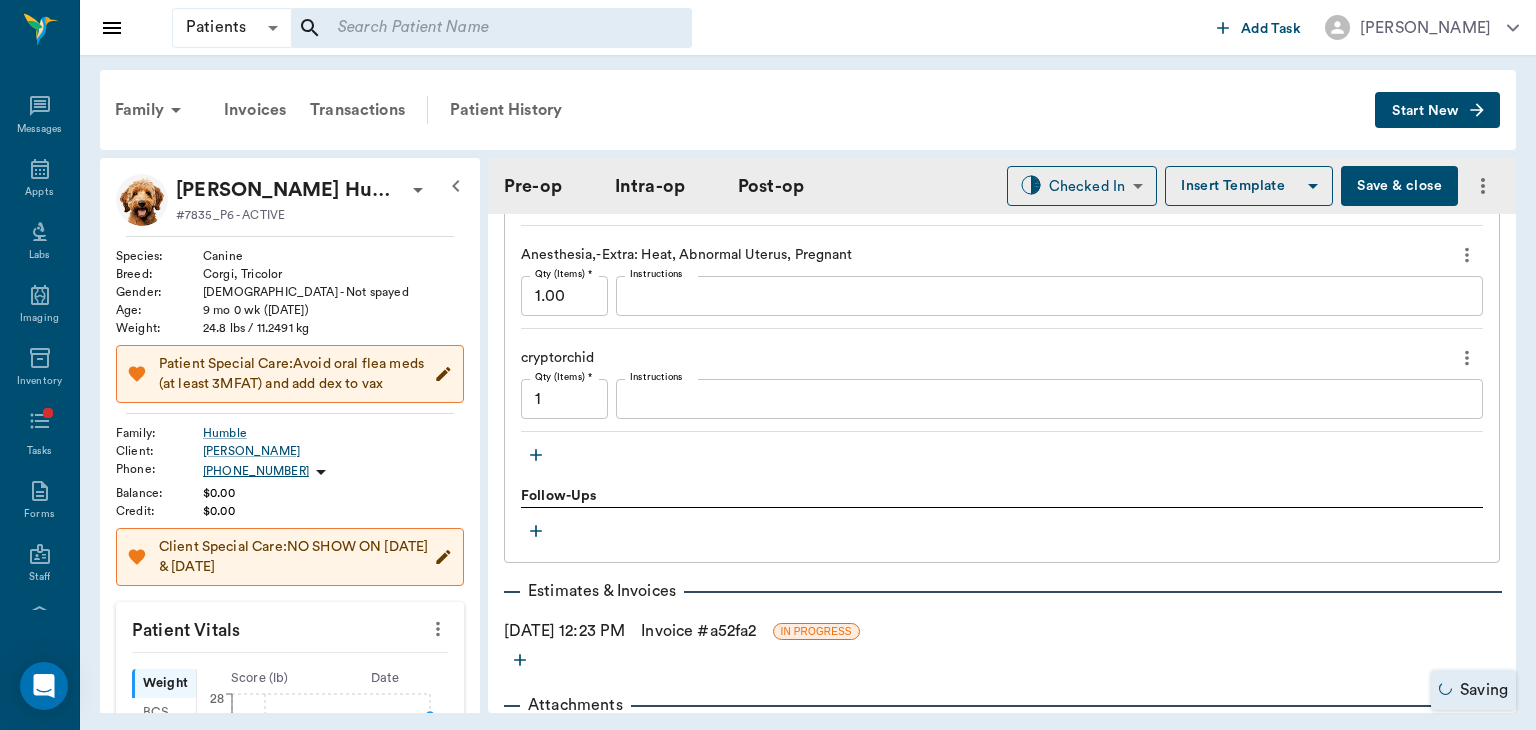 click on "Invoice # a52fa2" at bounding box center (698, 631) 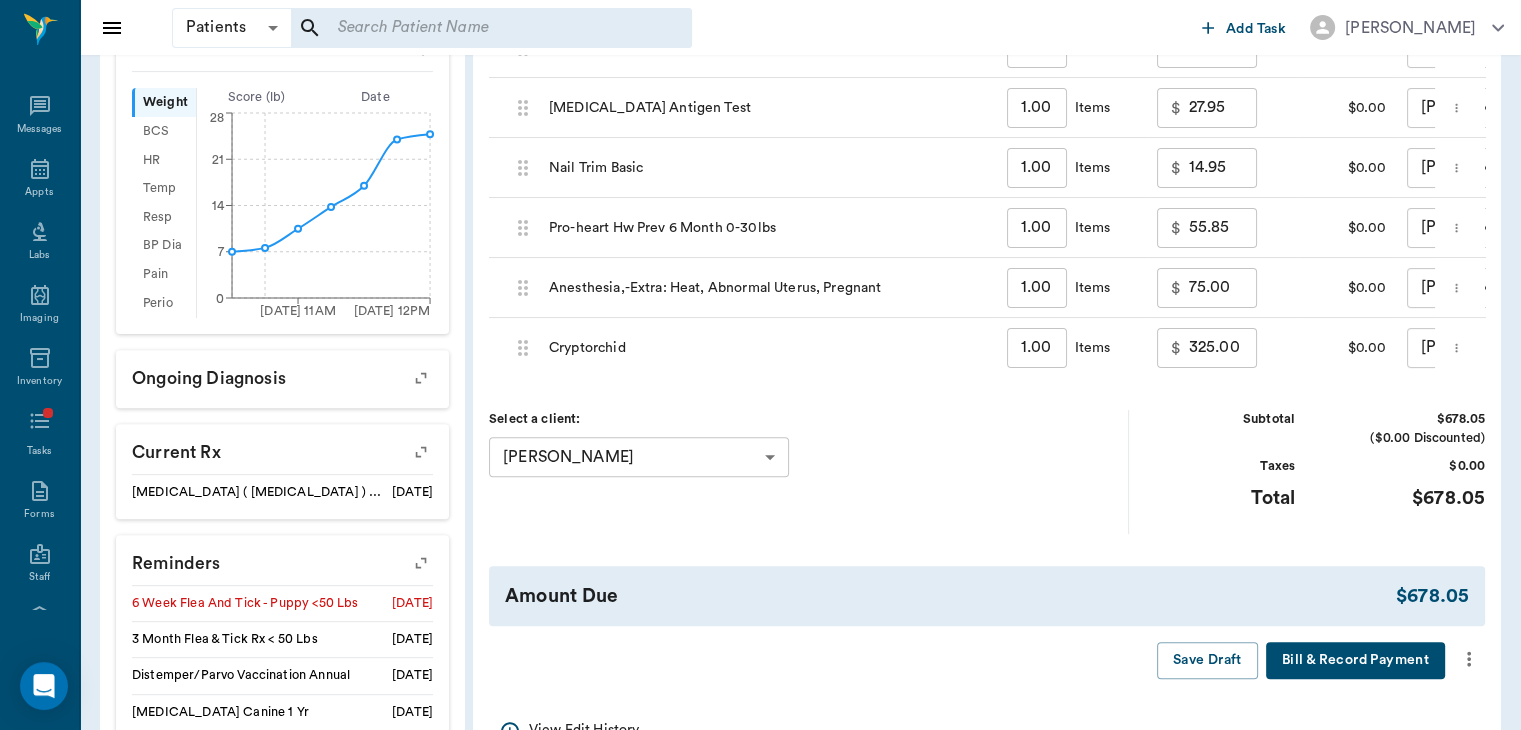 scroll, scrollTop: 600, scrollLeft: 0, axis: vertical 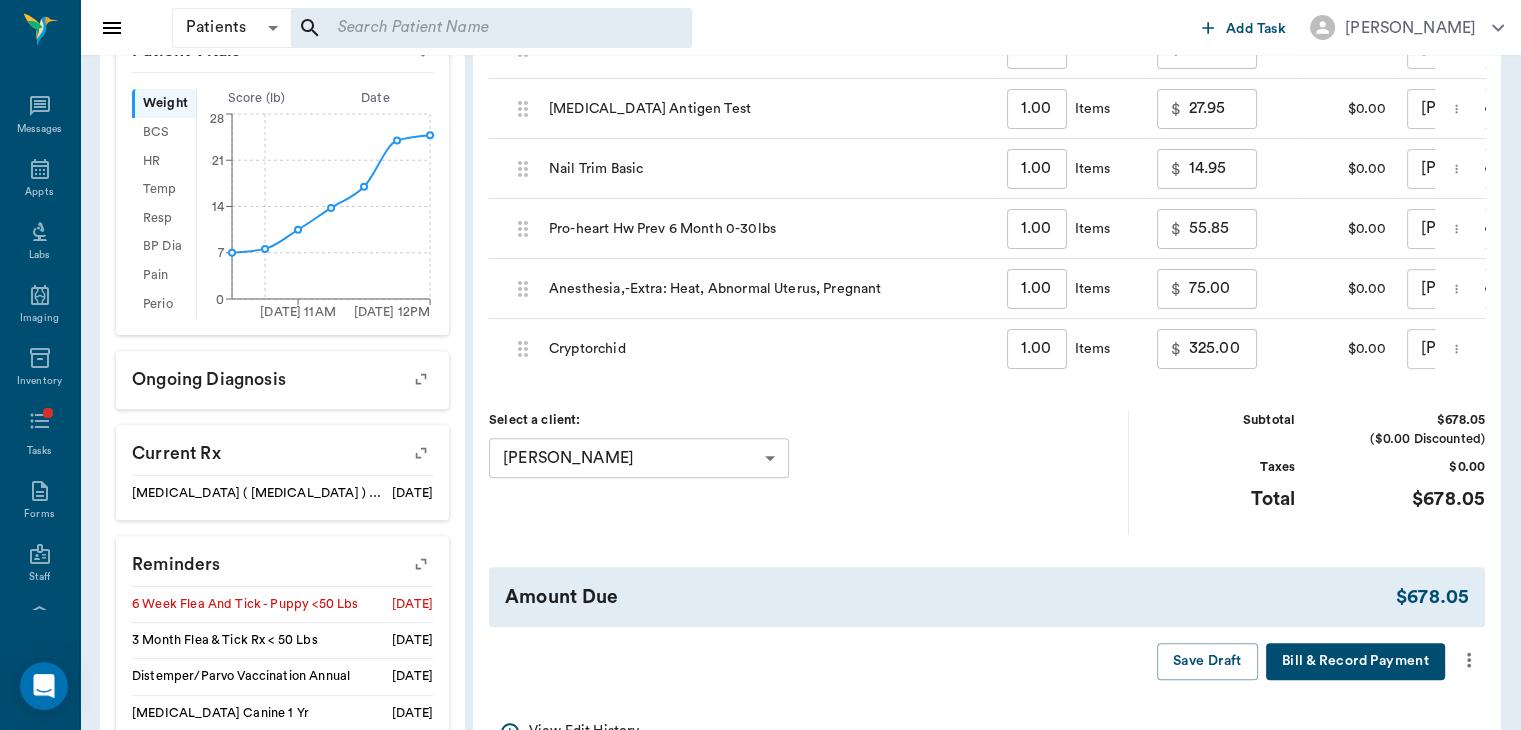 click 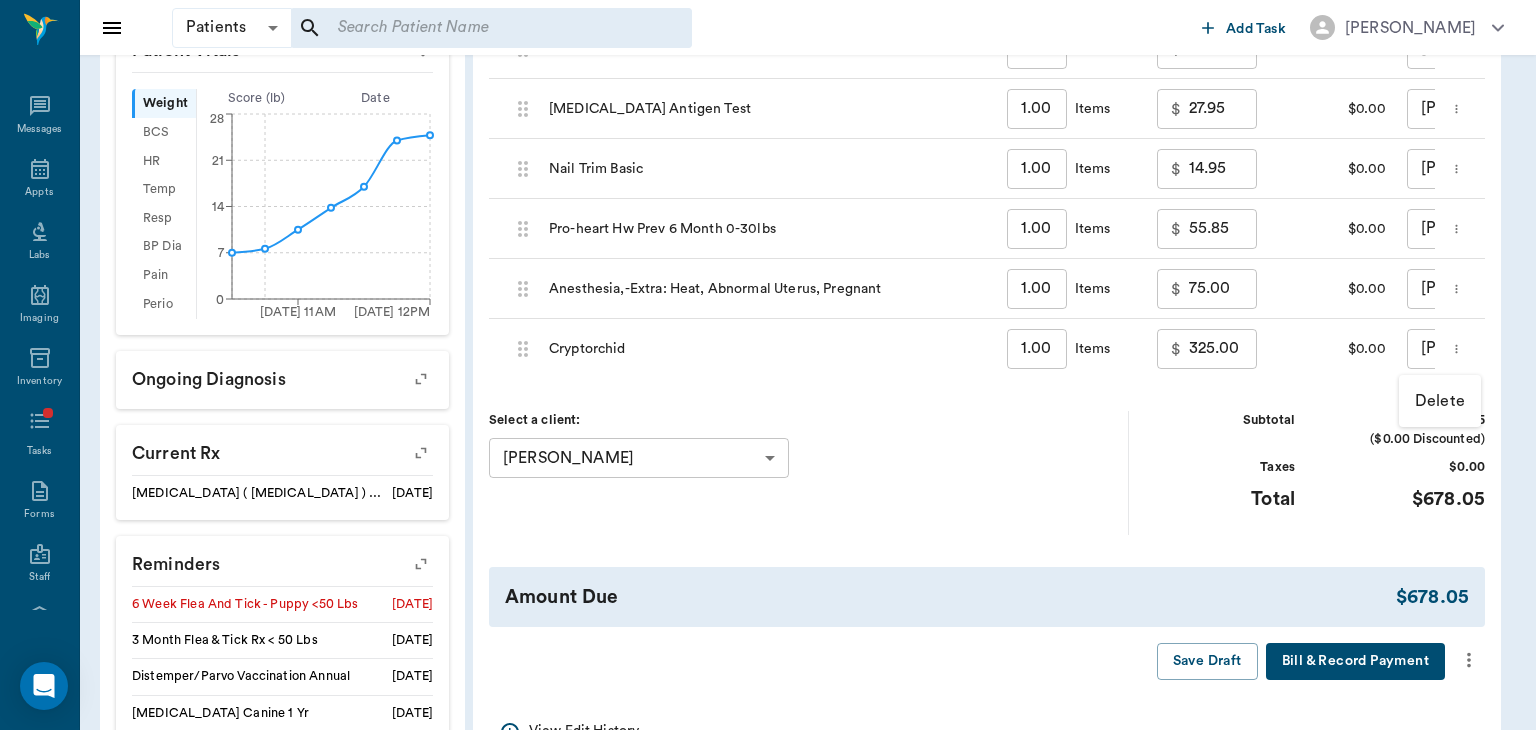 click on "Delete" at bounding box center (1440, 401) 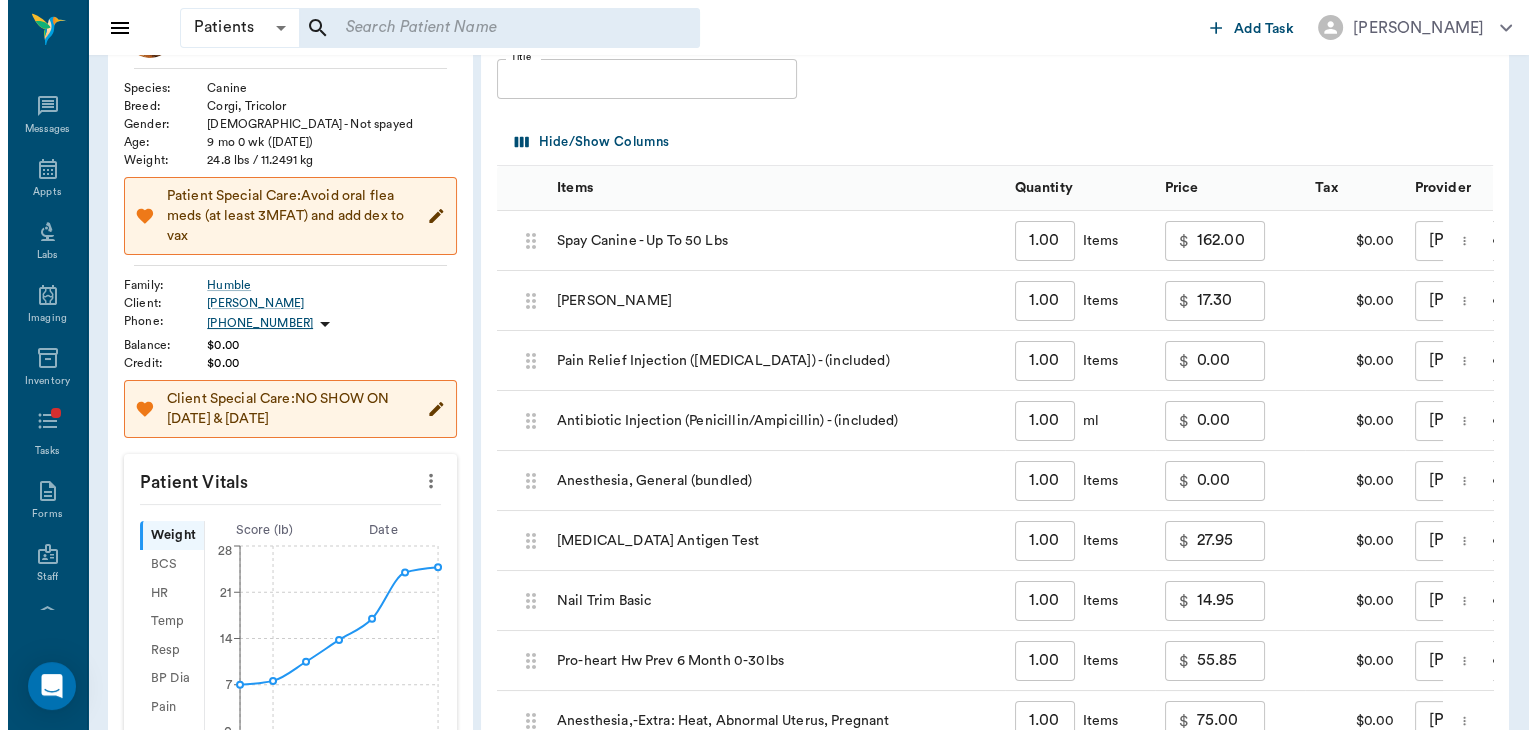 scroll, scrollTop: 0, scrollLeft: 0, axis: both 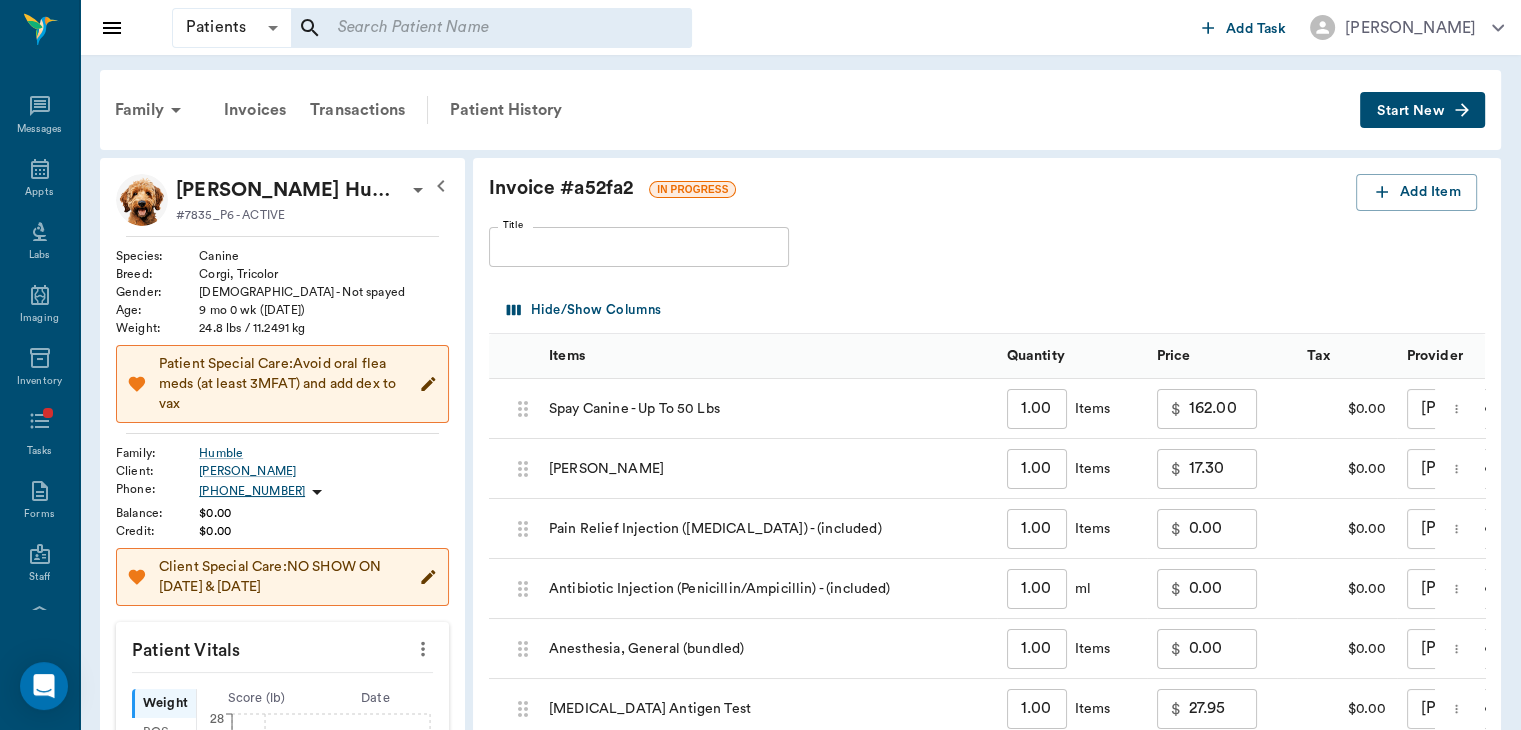 click on "Patient History" at bounding box center [506, 110] 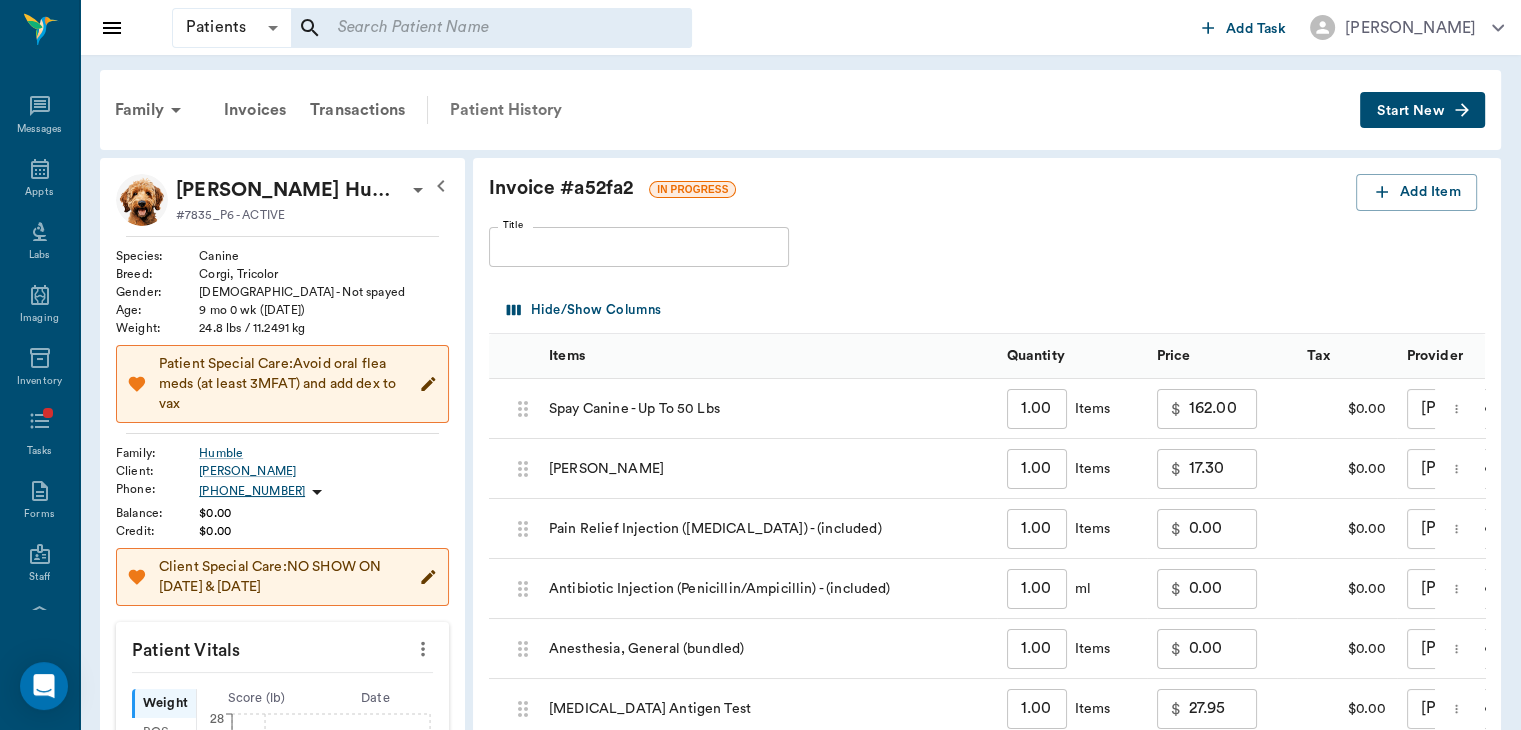 click on "Patient History" at bounding box center (506, 110) 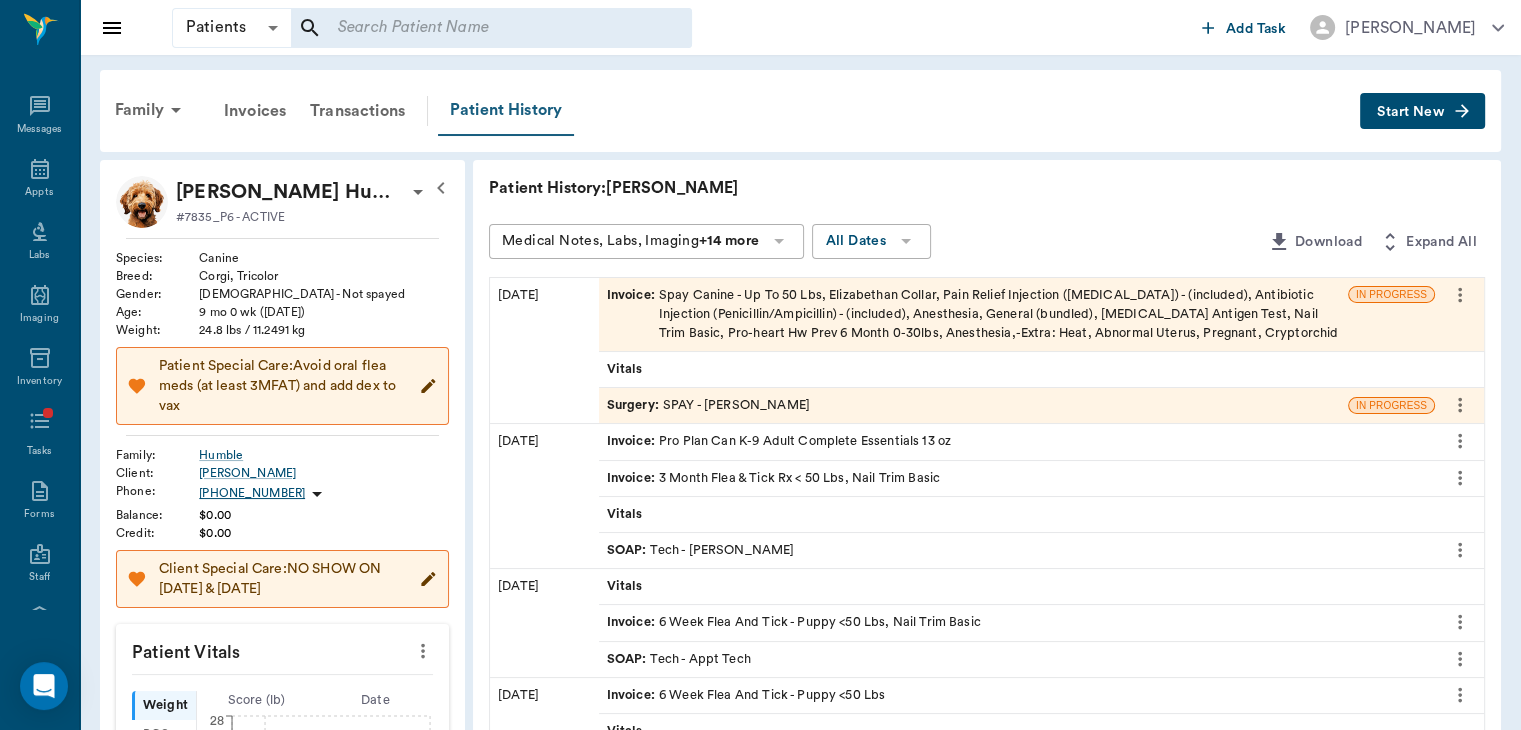 click on "Surgery :" at bounding box center (635, 405) 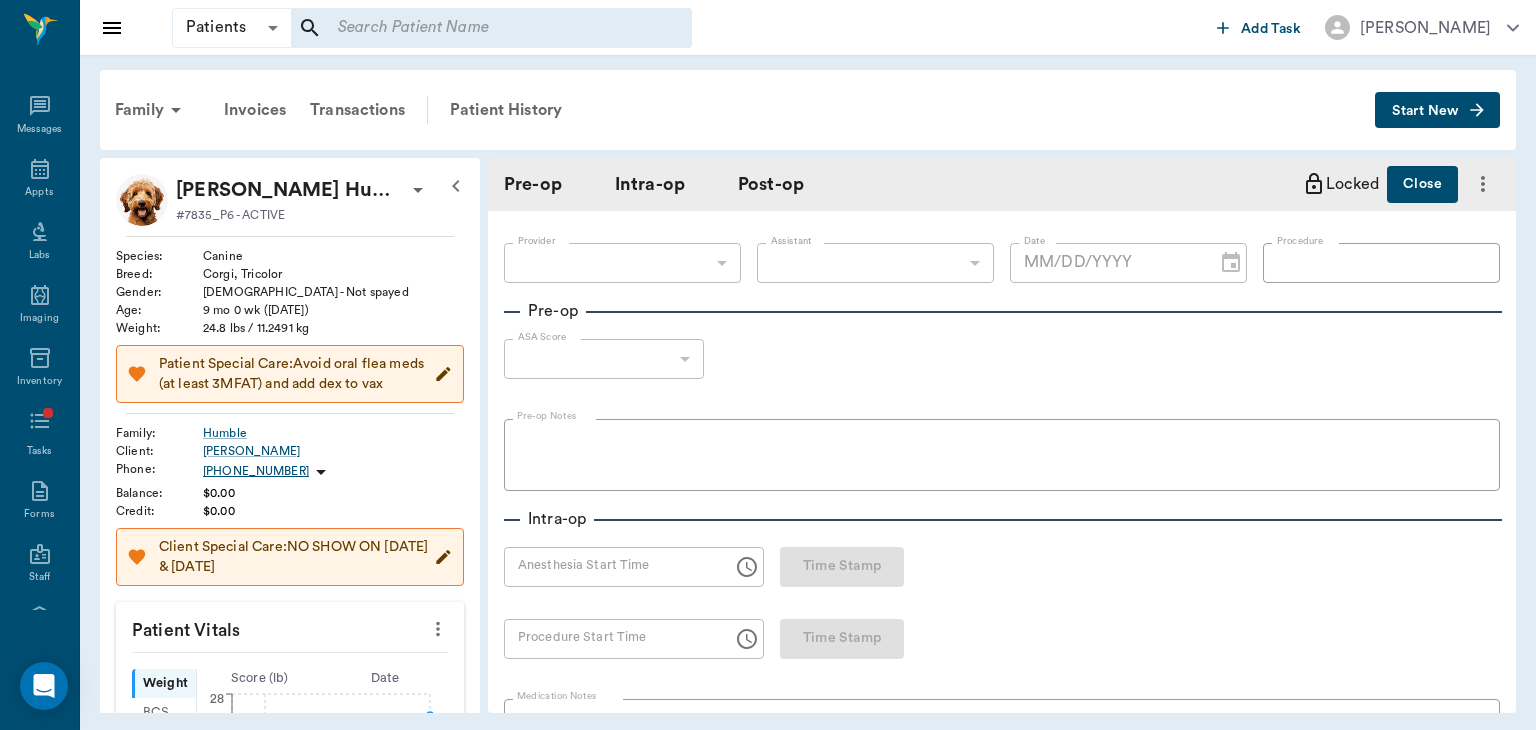 type on "63ec2f075fda476ae8351a4d" 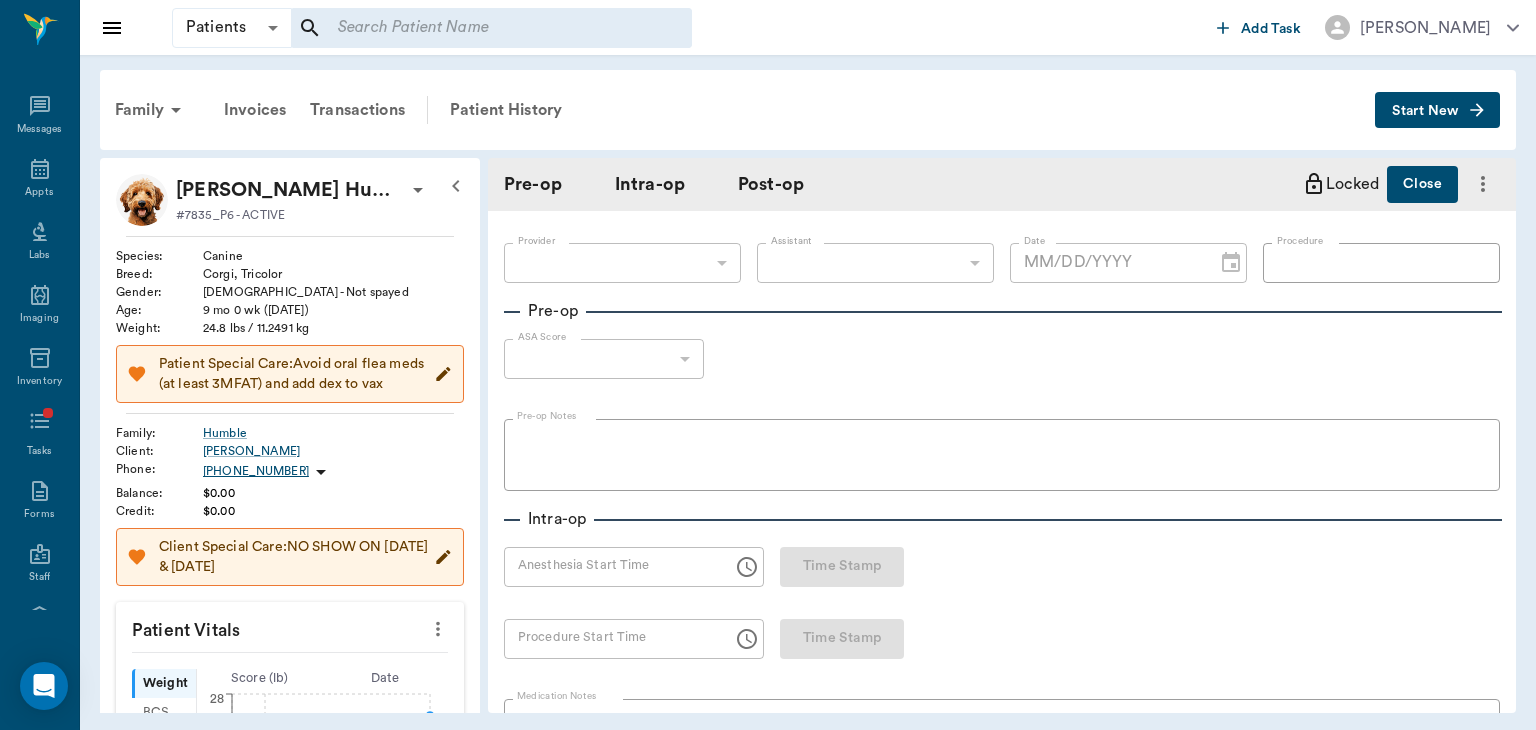type on "63ec2e7e52e12b0ba117b124" 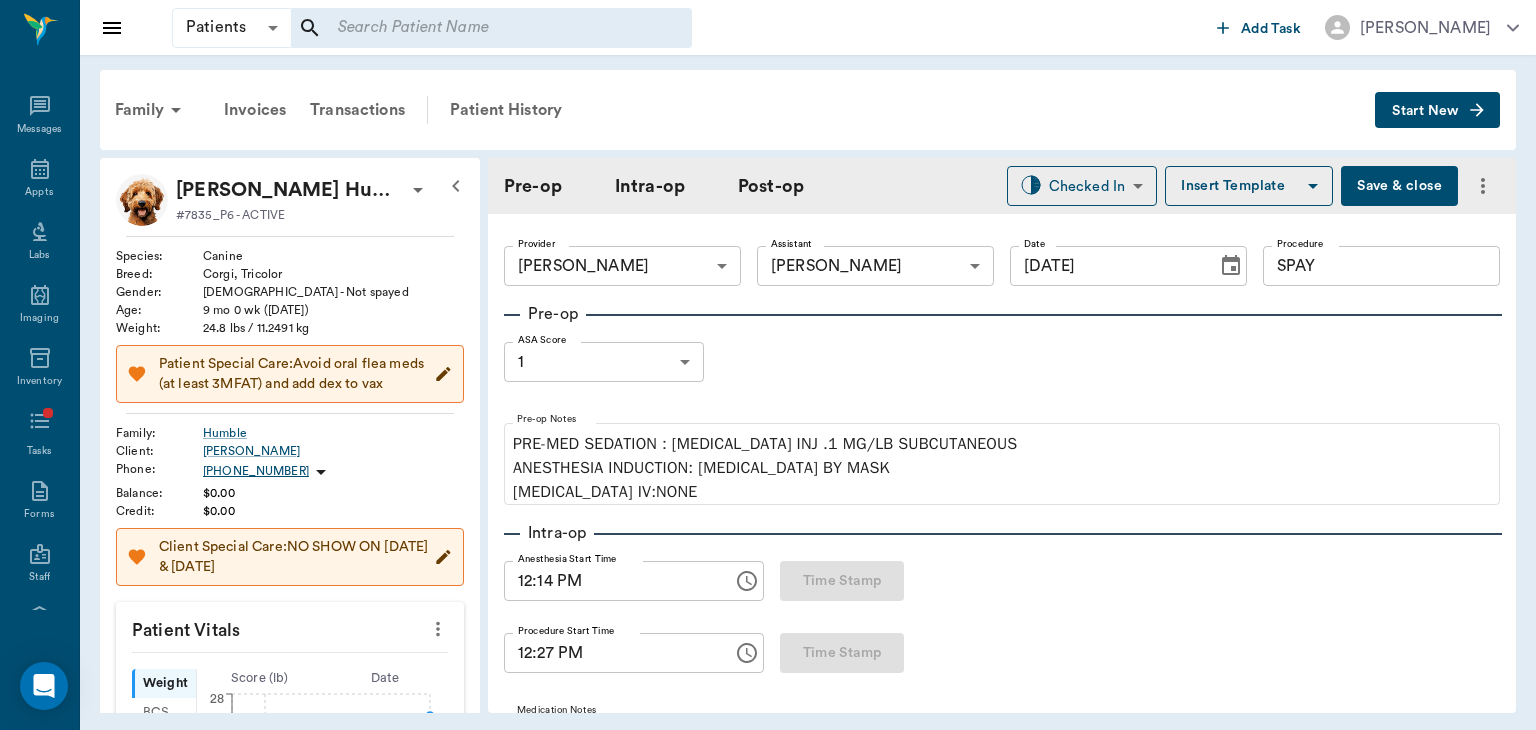 type on "[DATE]" 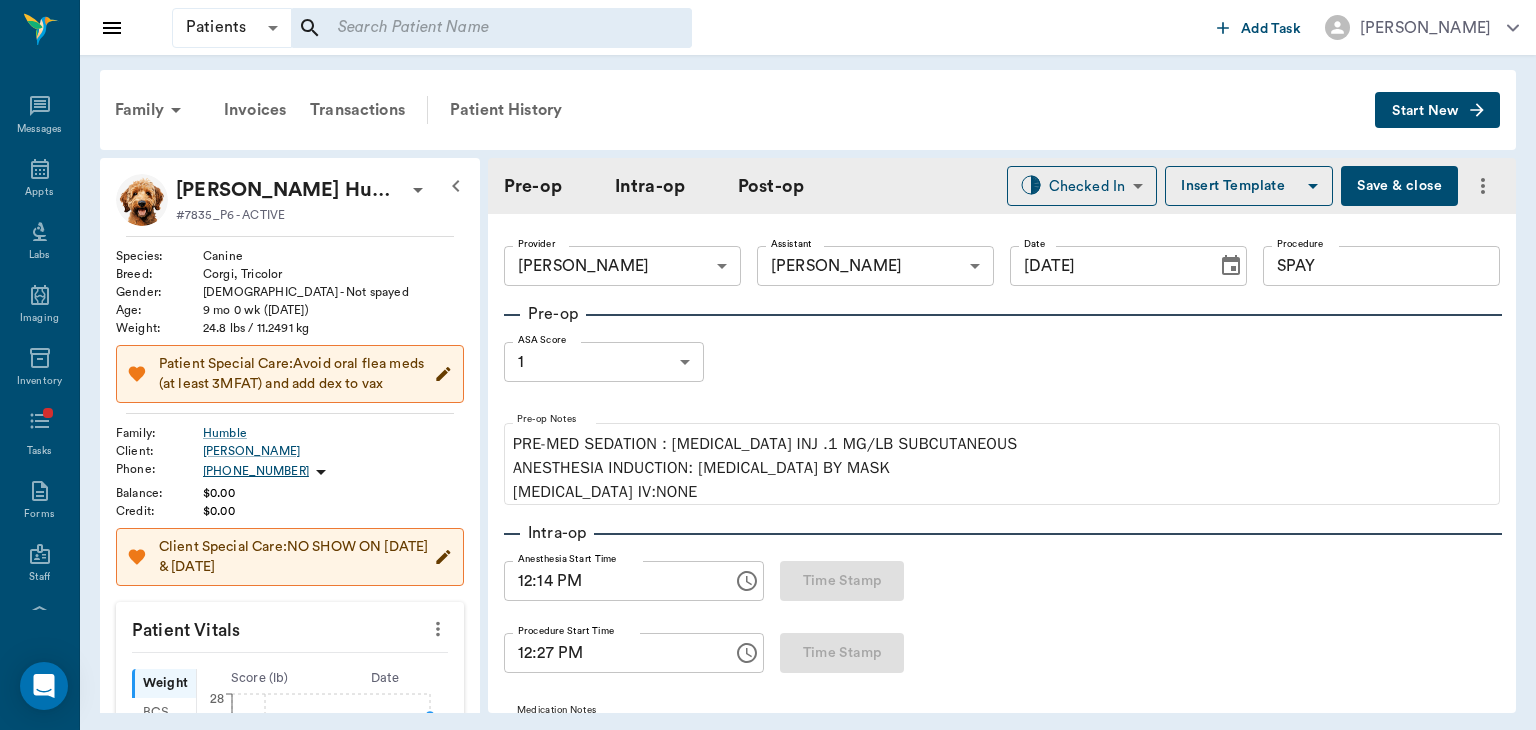 type on "12:14 PM" 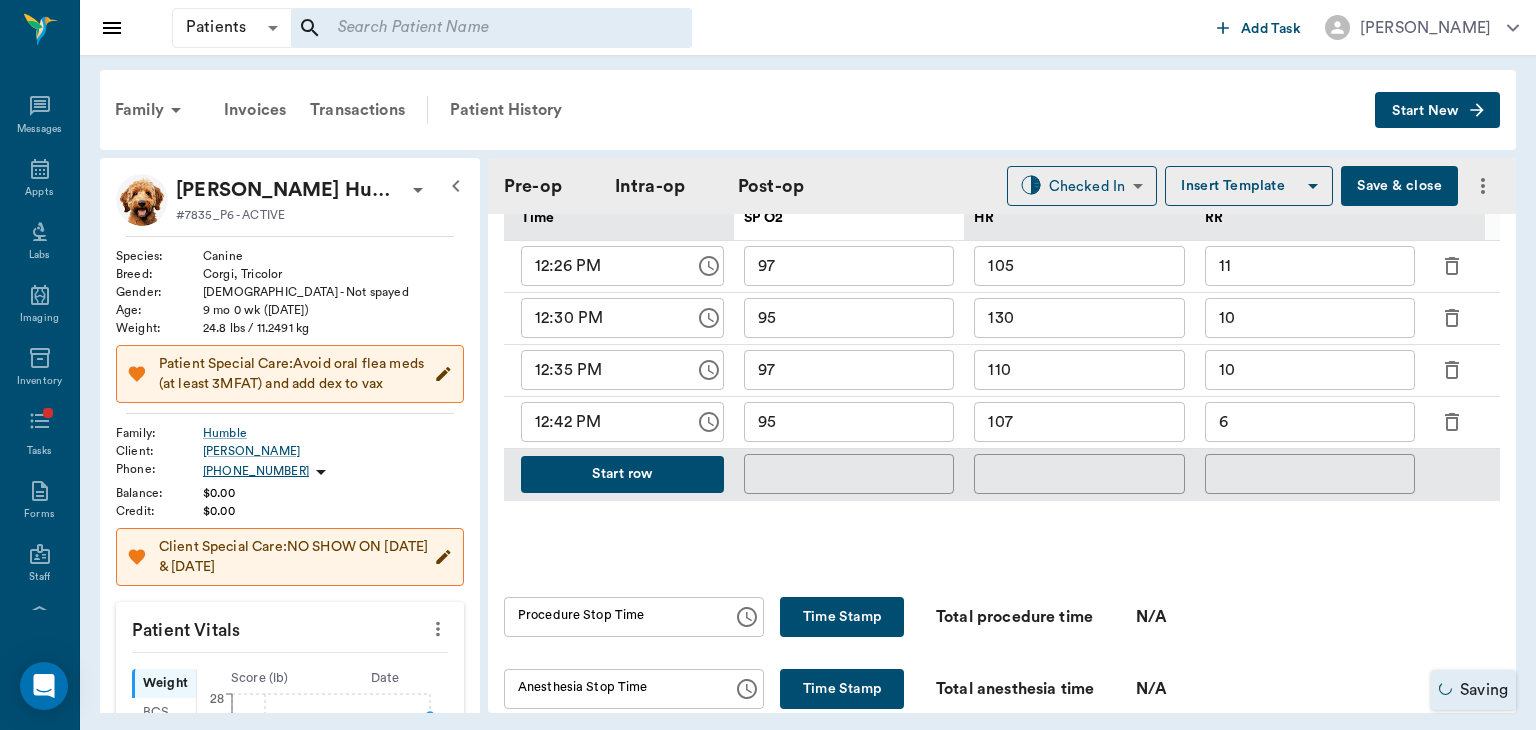 scroll, scrollTop: 995, scrollLeft: 0, axis: vertical 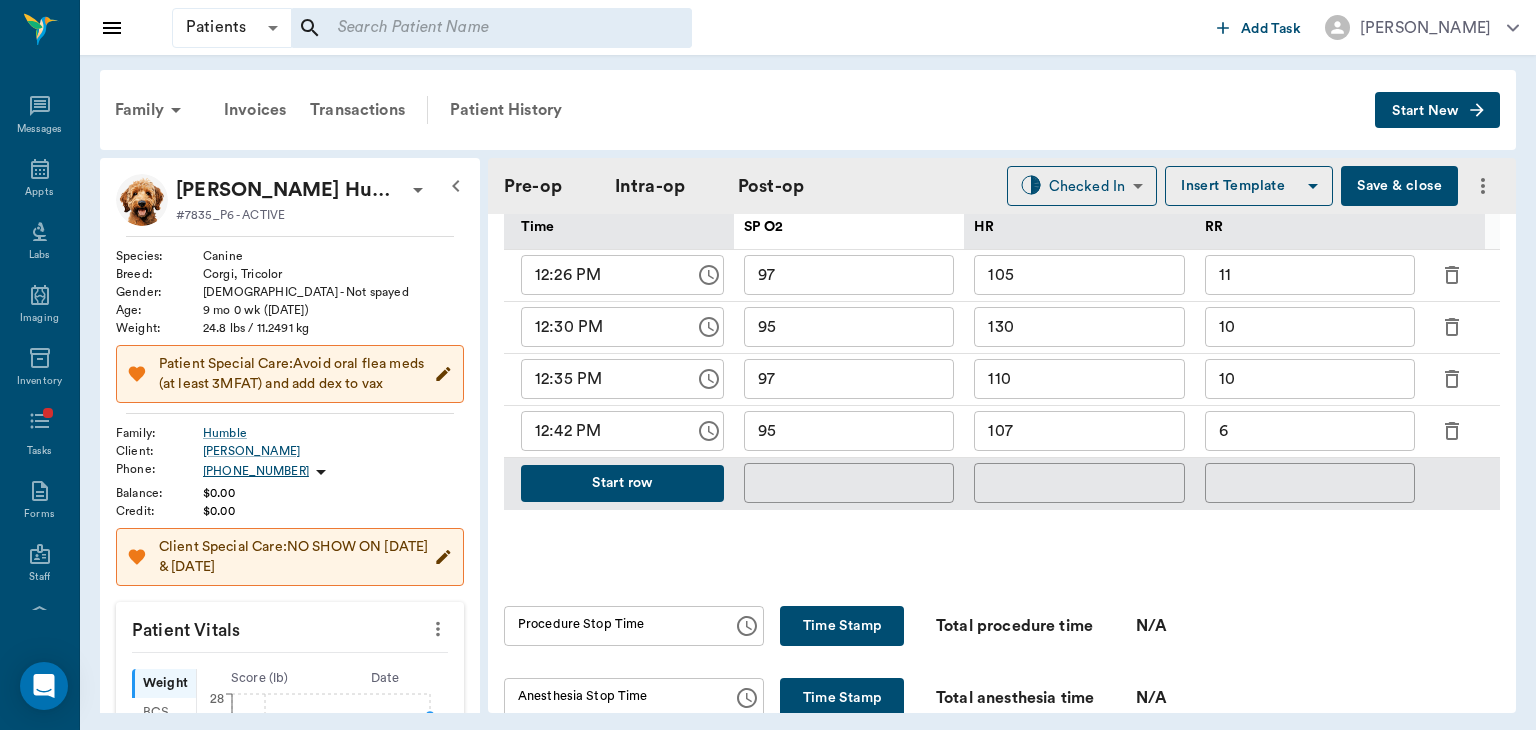 click on "Start row" at bounding box center [622, 483] 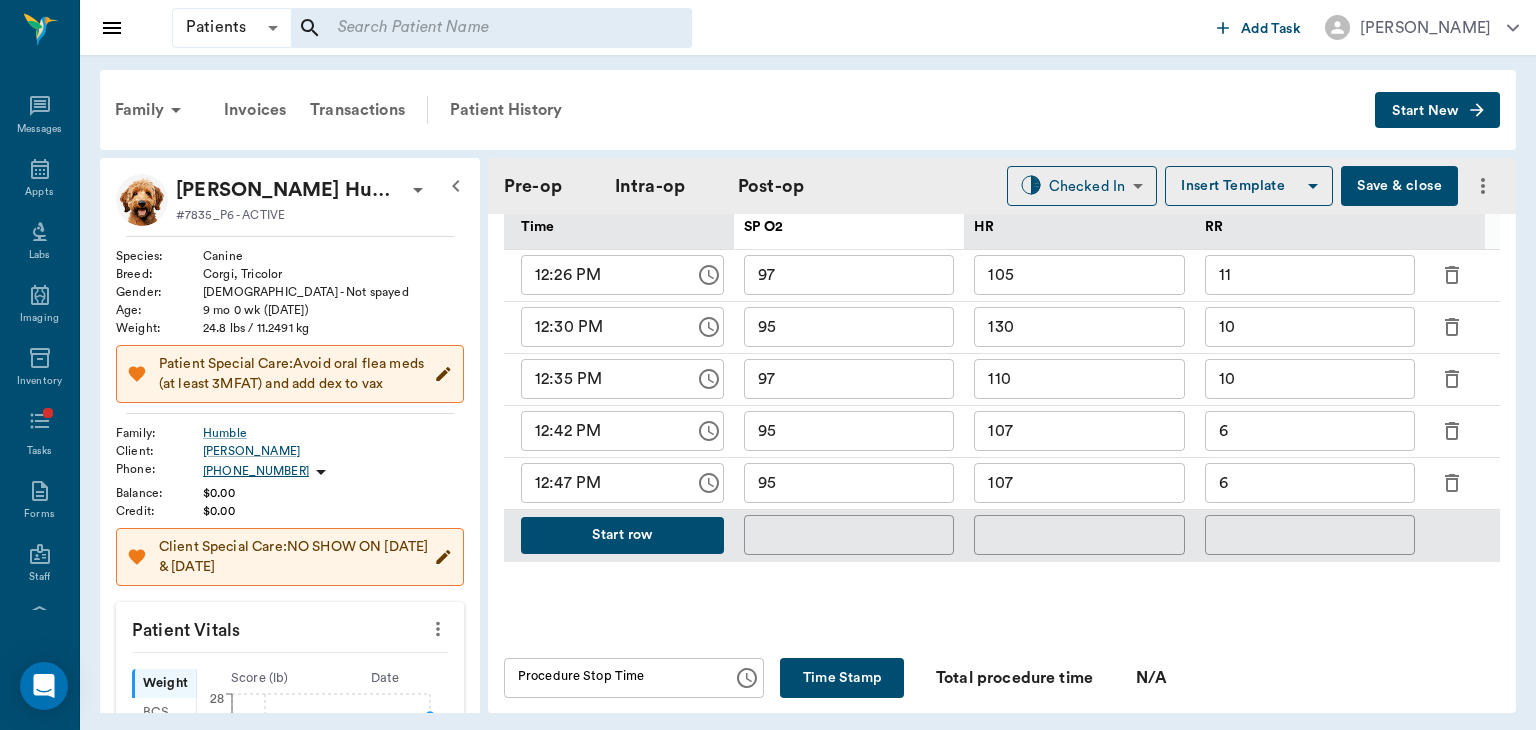 click on "6" at bounding box center [1310, 483] 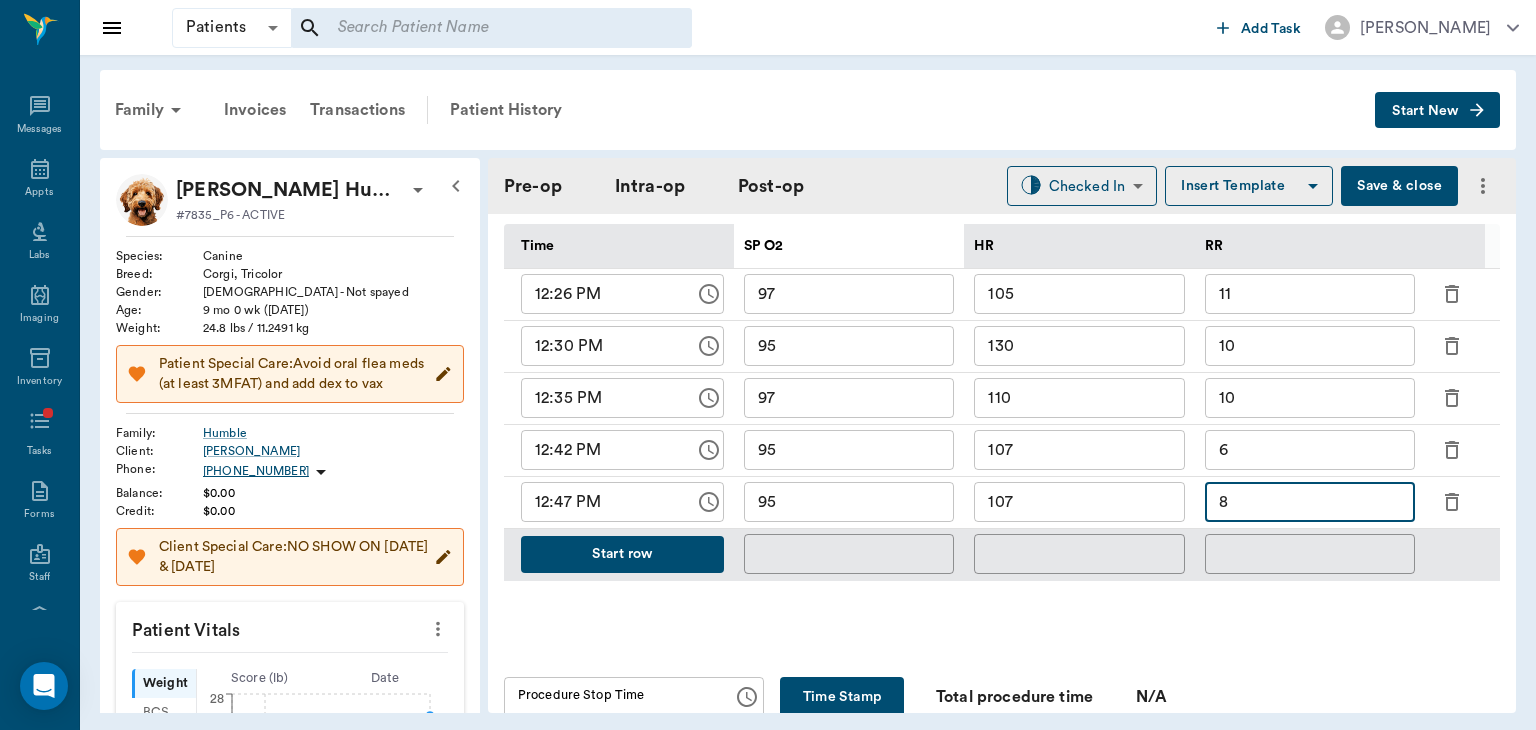 scroll, scrollTop: 968, scrollLeft: 0, axis: vertical 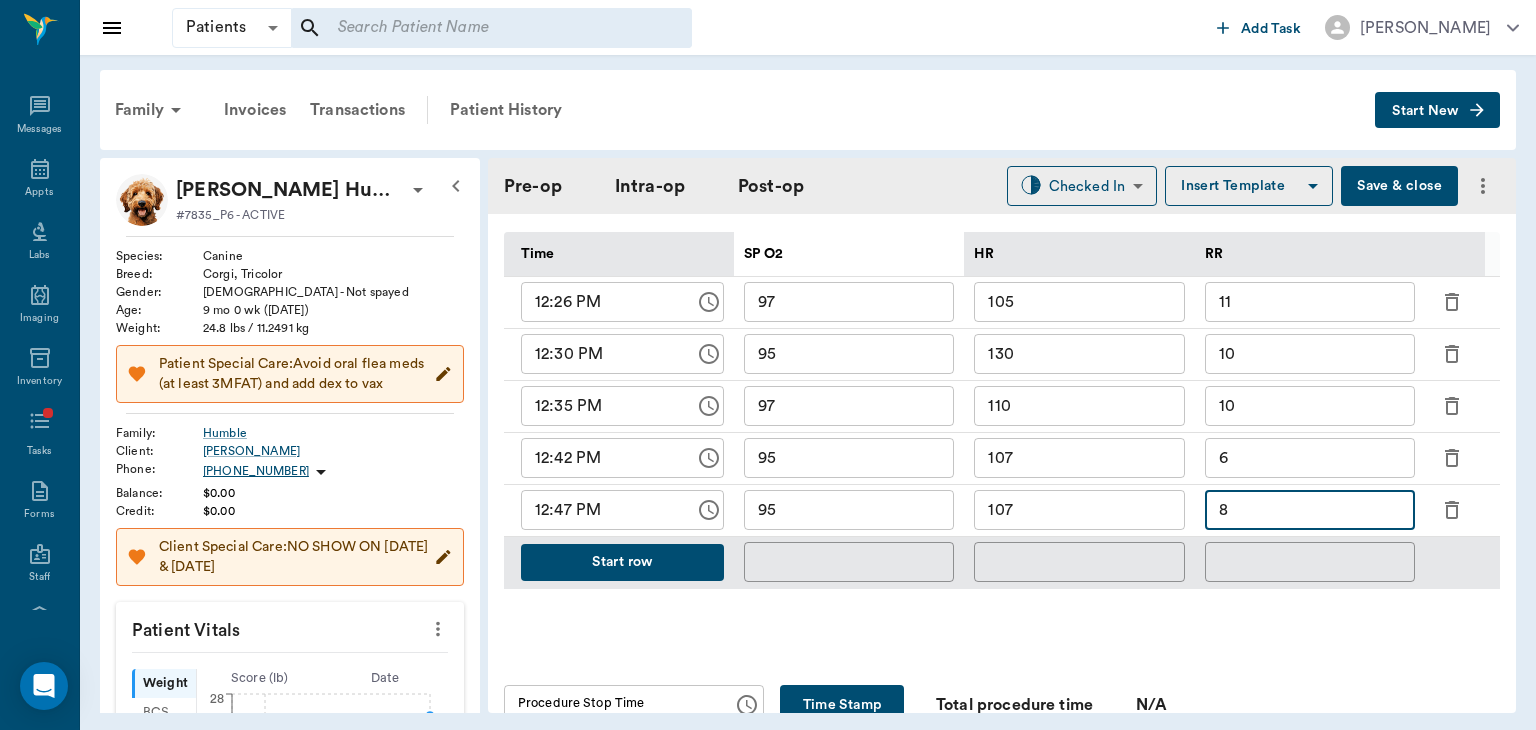 type on "8" 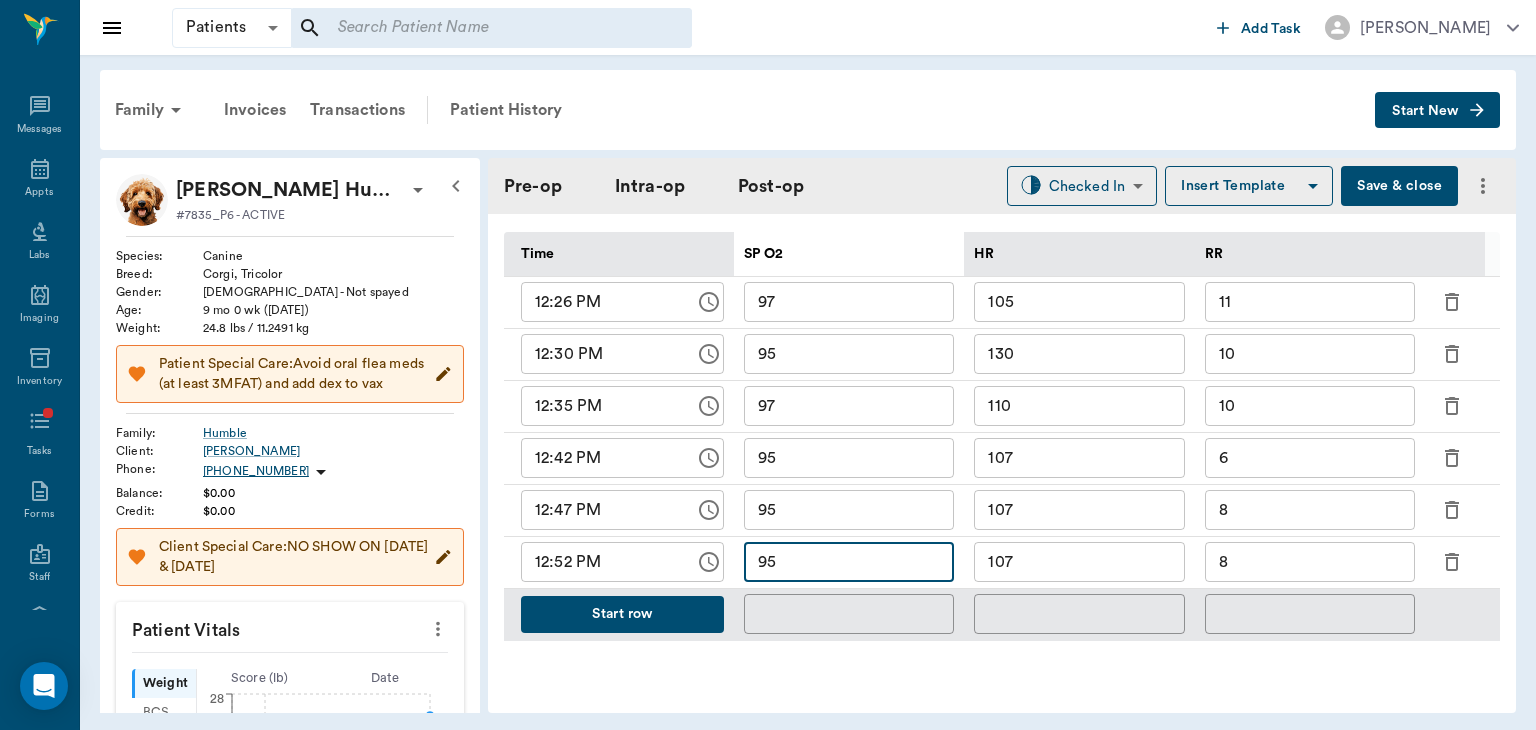 click on "95" at bounding box center [849, 562] 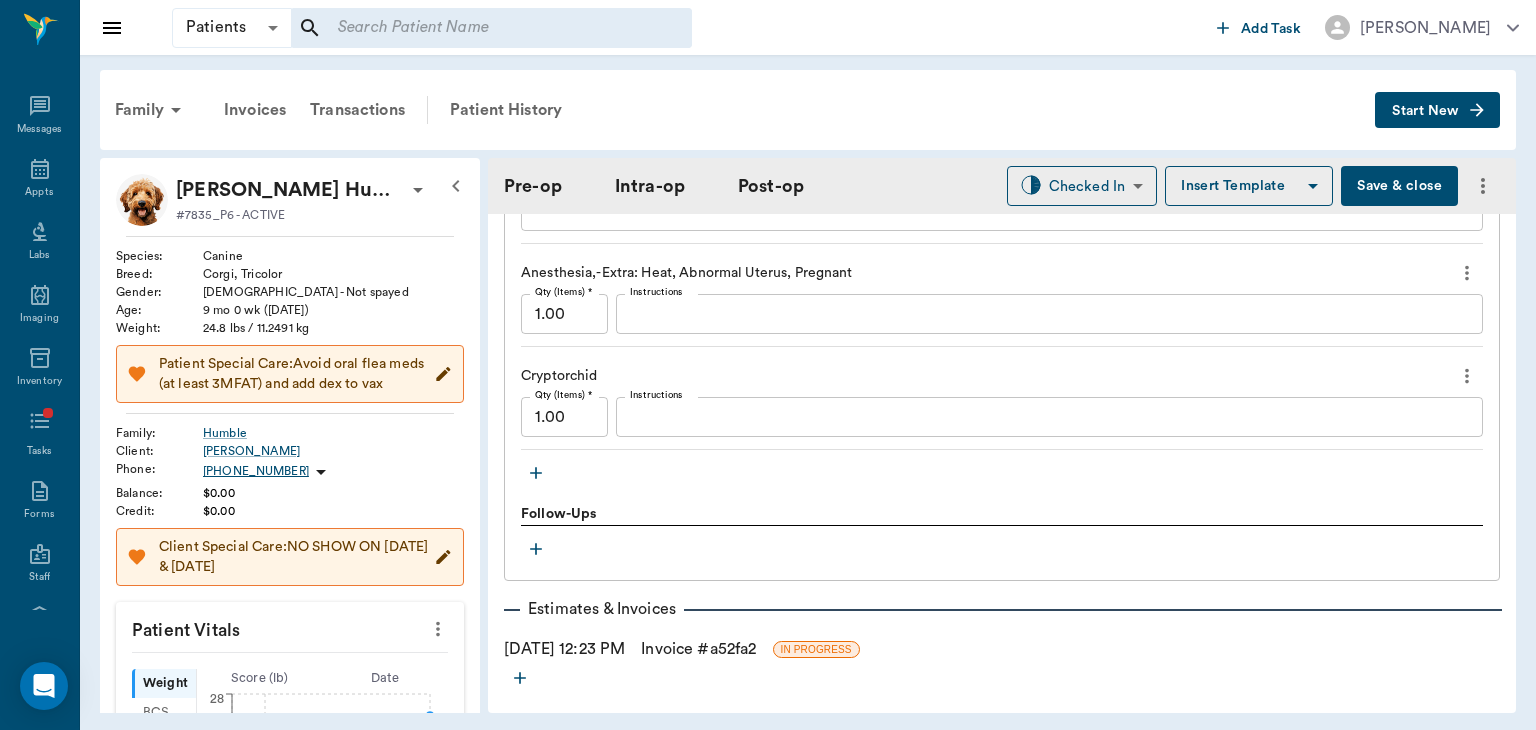 scroll, scrollTop: 2987, scrollLeft: 0, axis: vertical 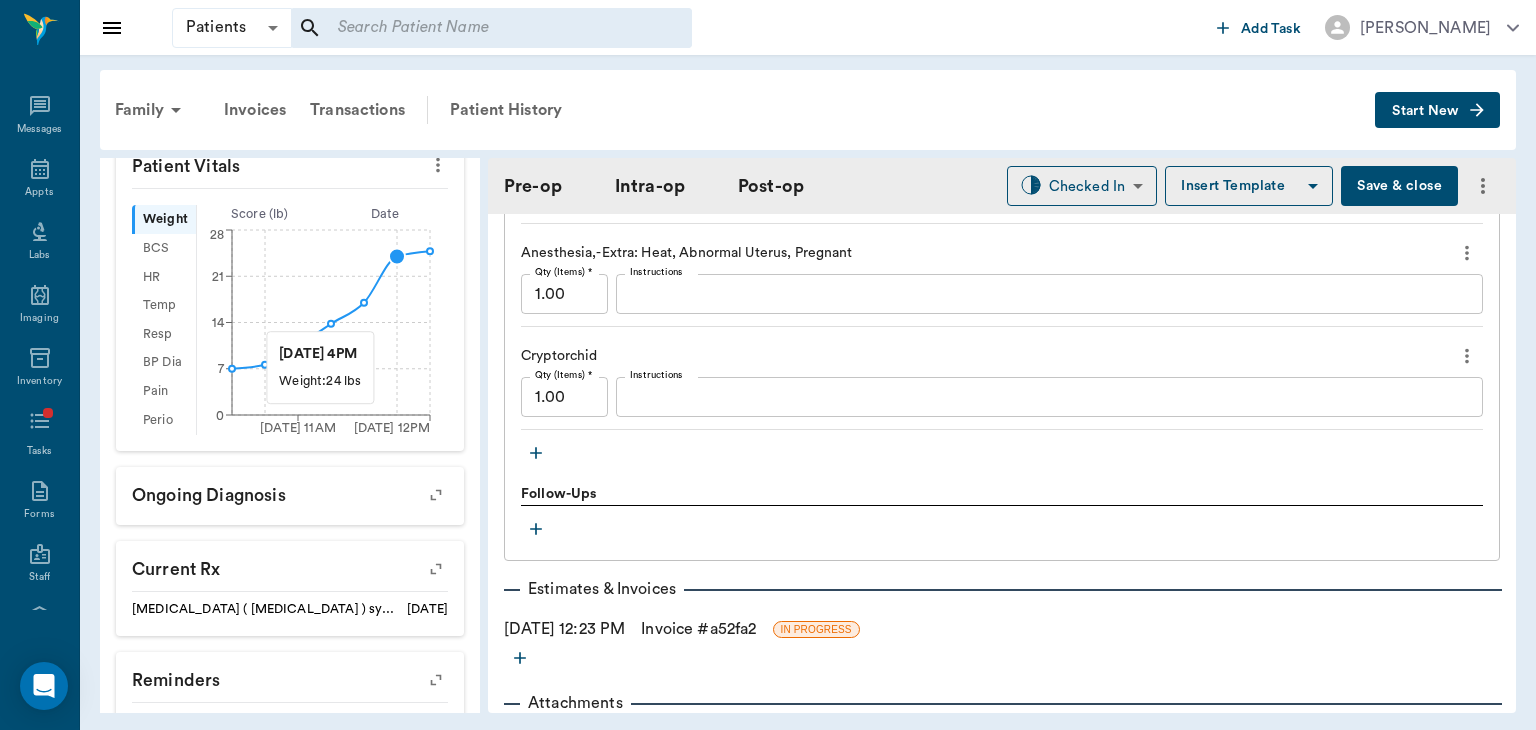 type on "97" 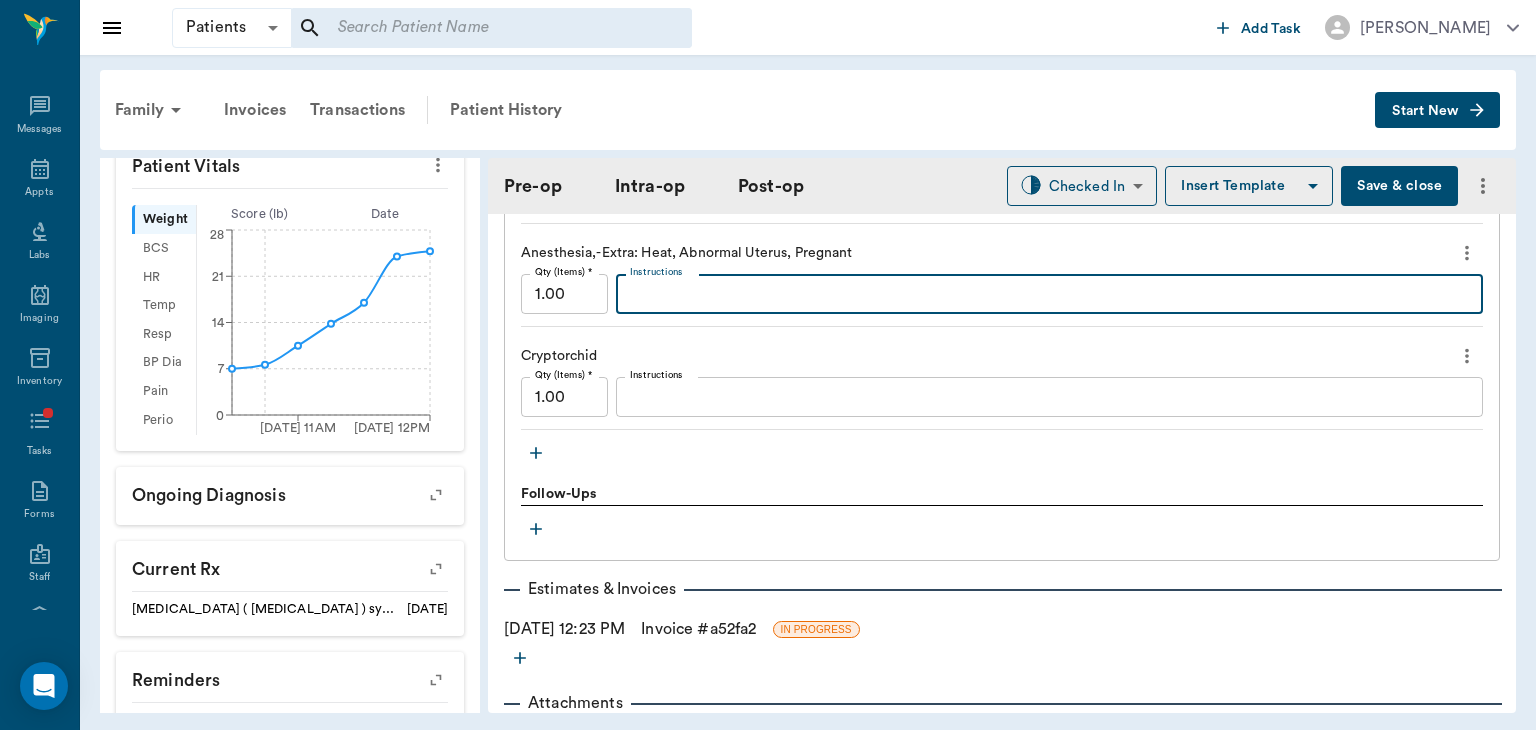 click 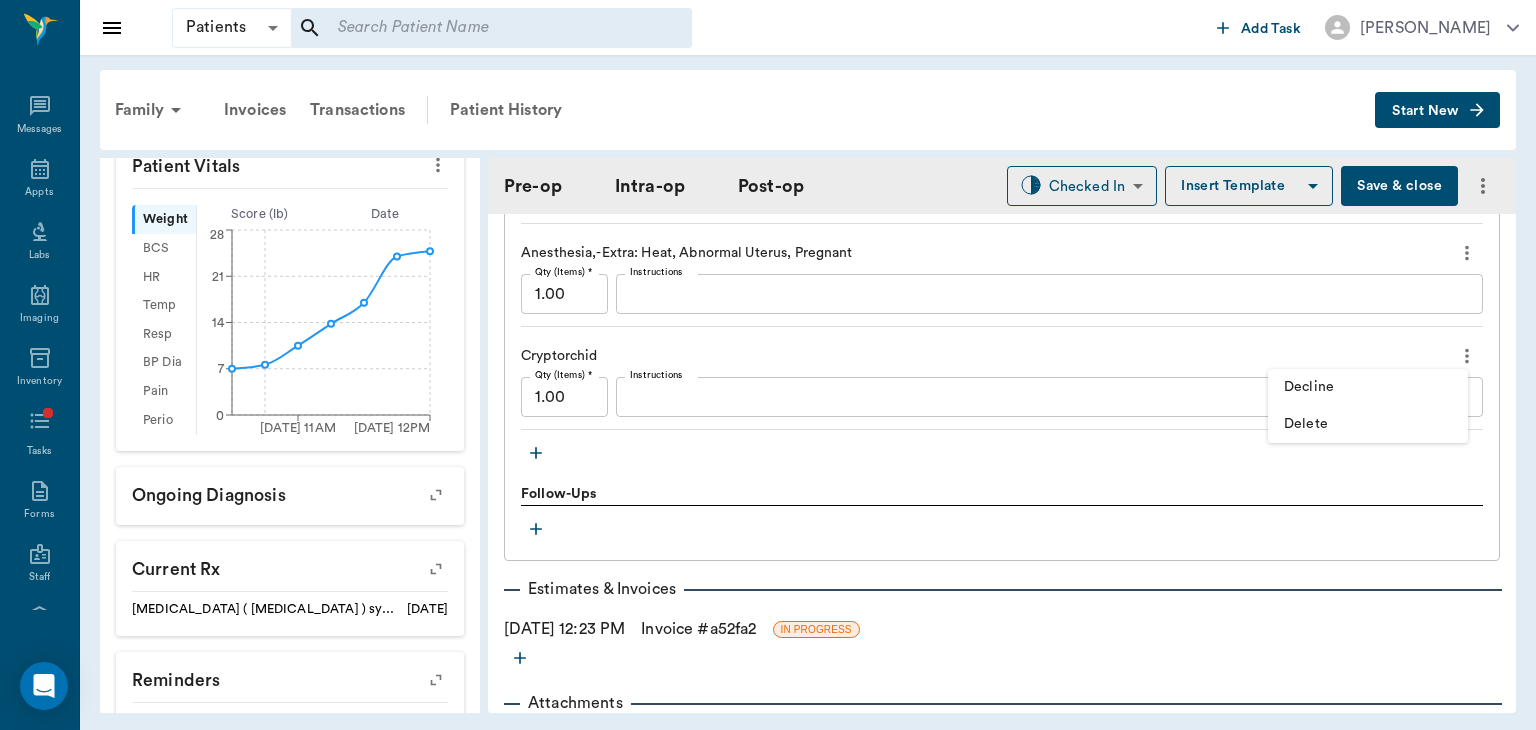 click on "Delete" at bounding box center [1368, 424] 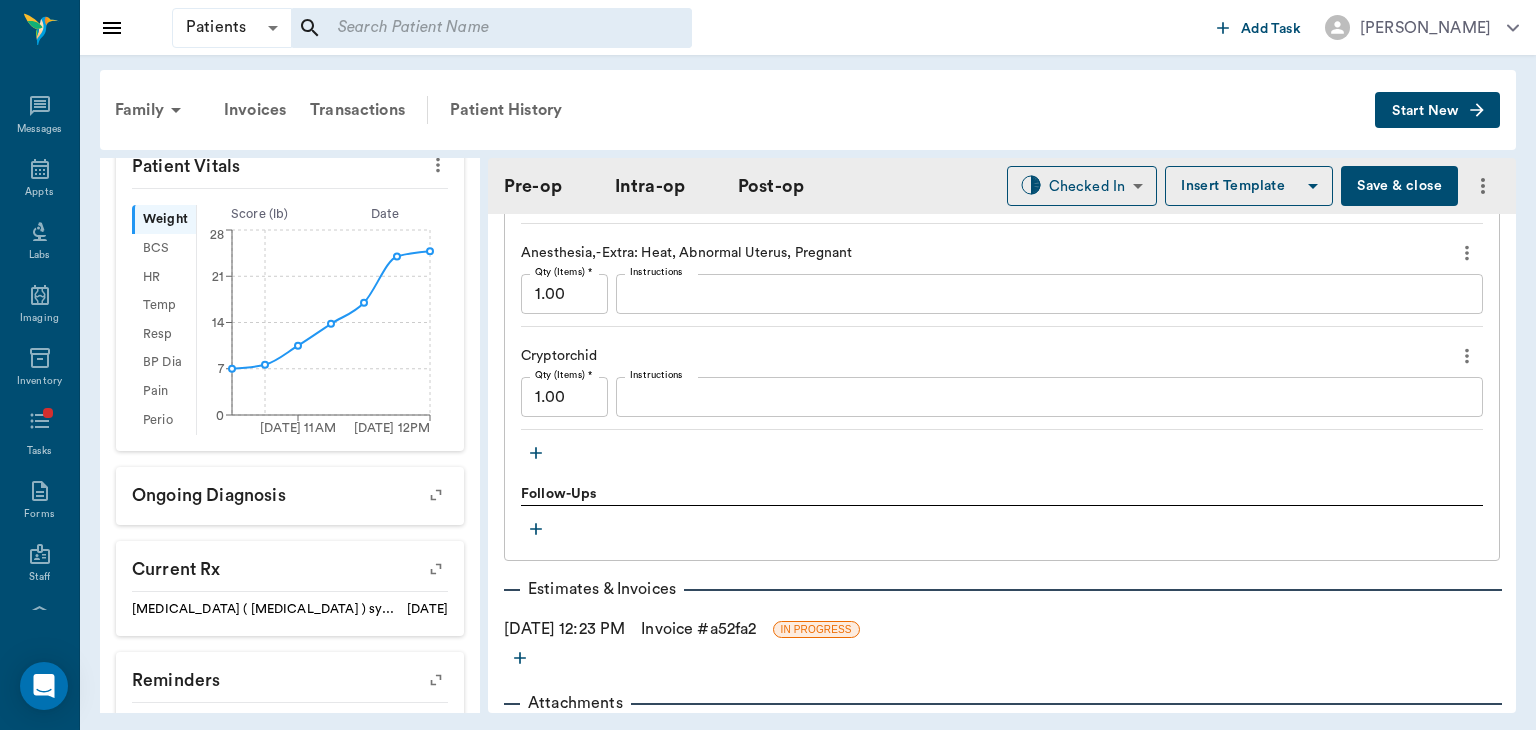 click on "Cryptorchid Qty (Items) * 1.00 Qty (Items) * Instructions x Instructions" at bounding box center (1002, 384) 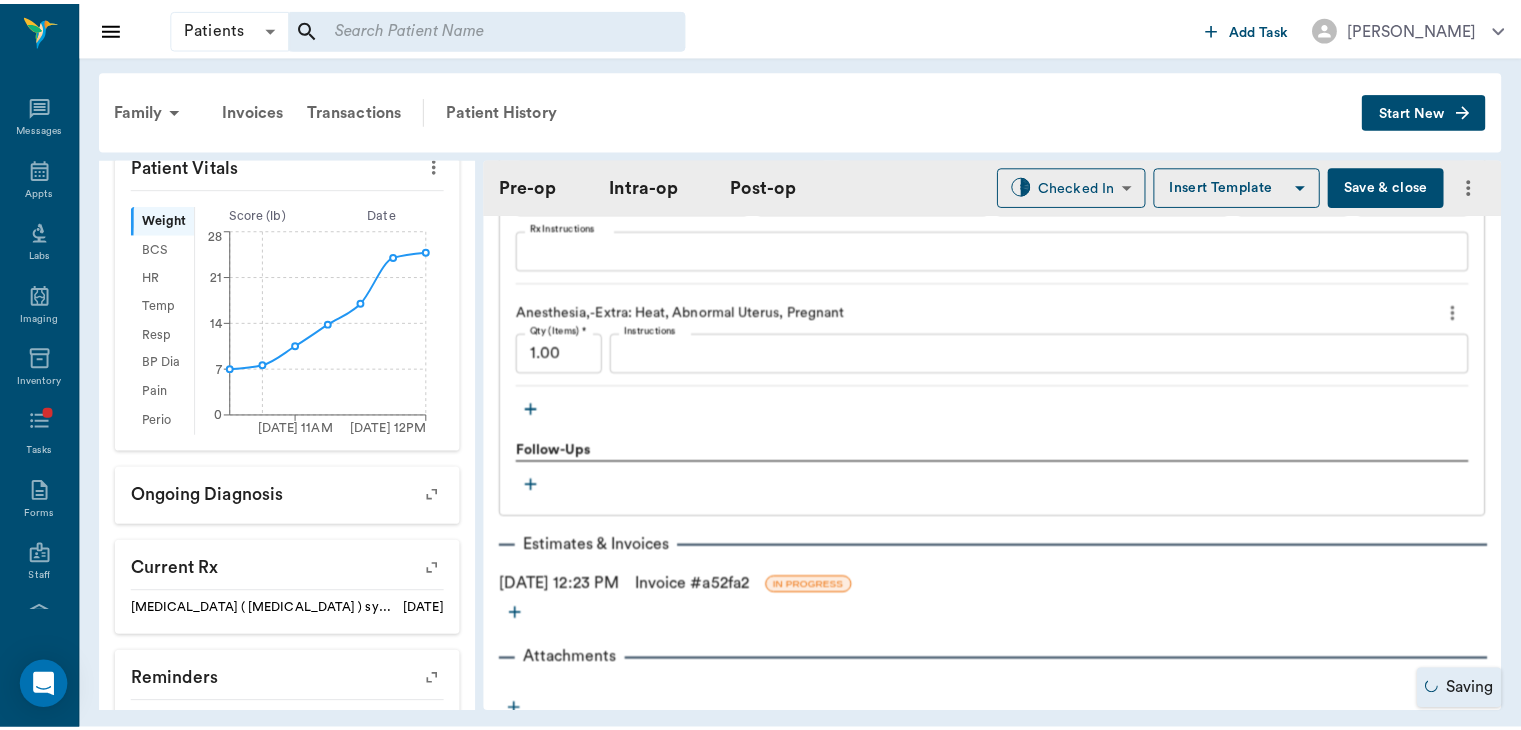 scroll, scrollTop: 2884, scrollLeft: 0, axis: vertical 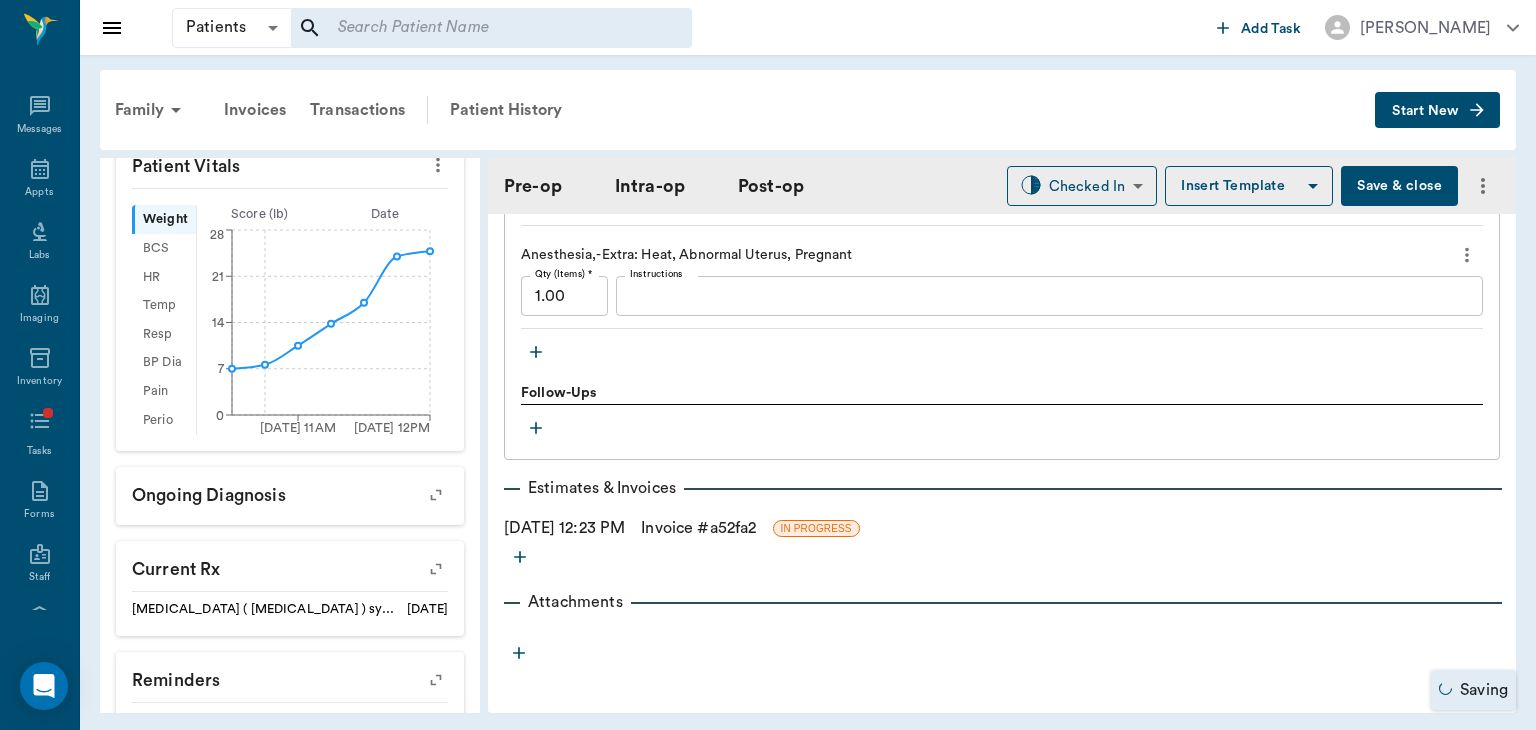 click on "Invoice # a52fa2" at bounding box center (698, 528) 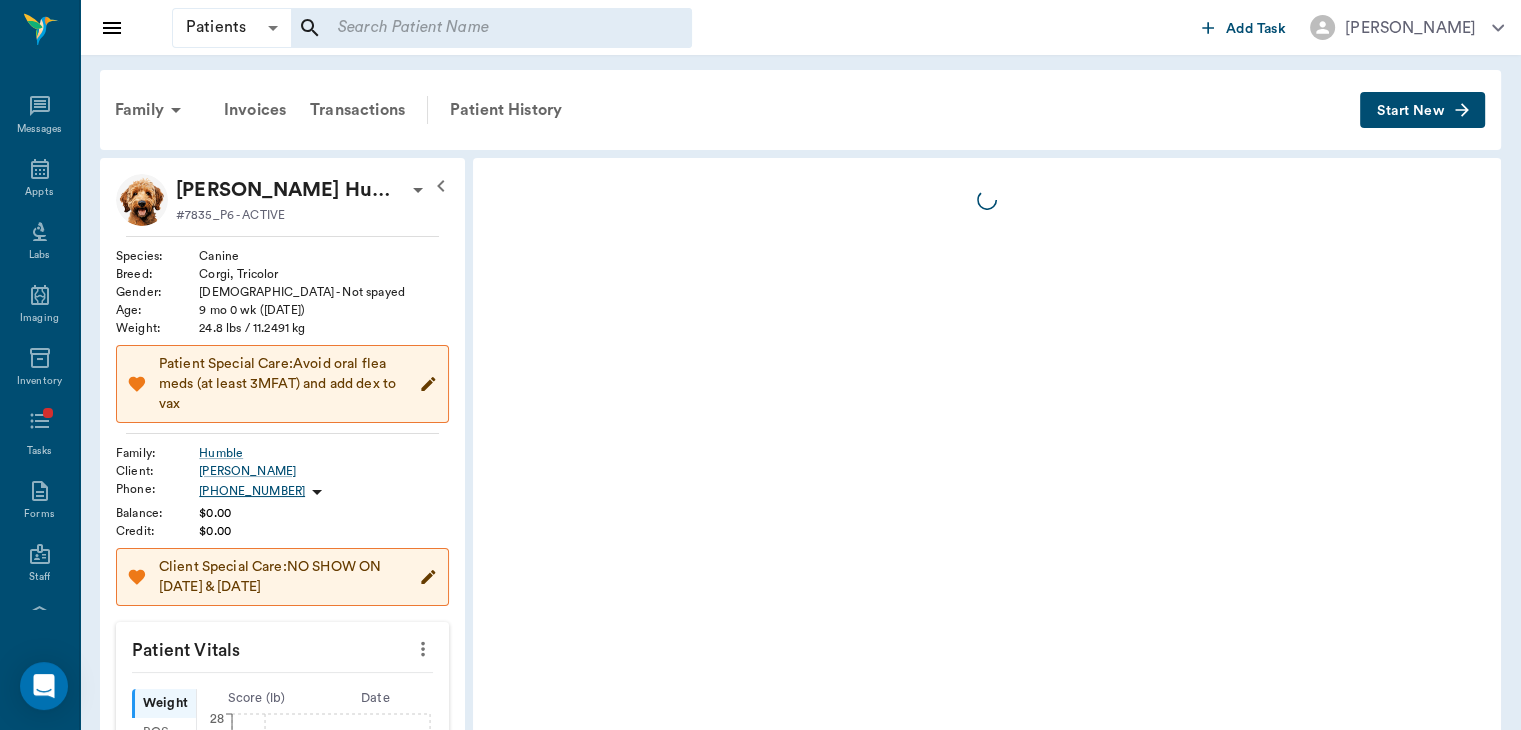 scroll, scrollTop: 0, scrollLeft: 0, axis: both 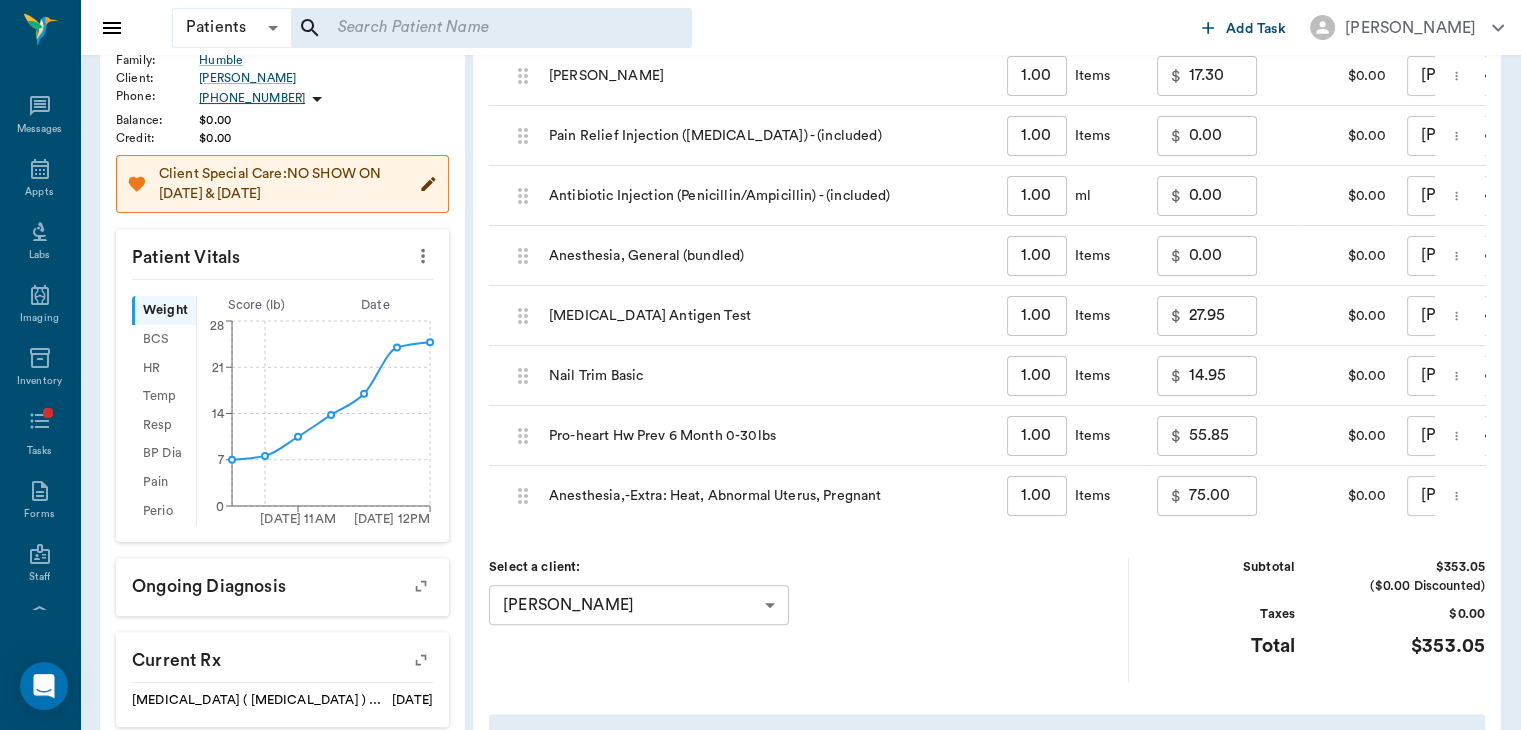 click on "75.00" at bounding box center (1223, 496) 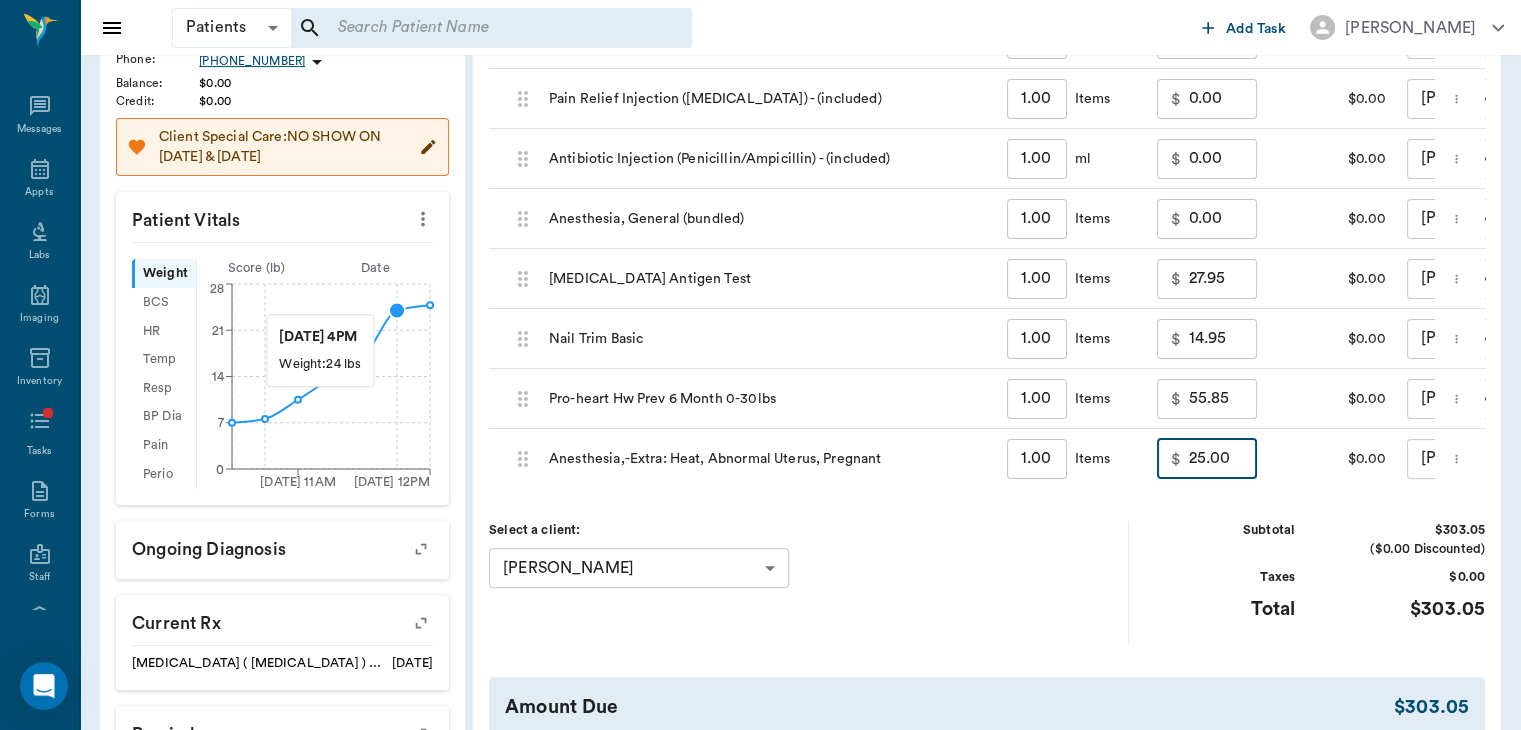 scroll, scrollTop: 0, scrollLeft: 0, axis: both 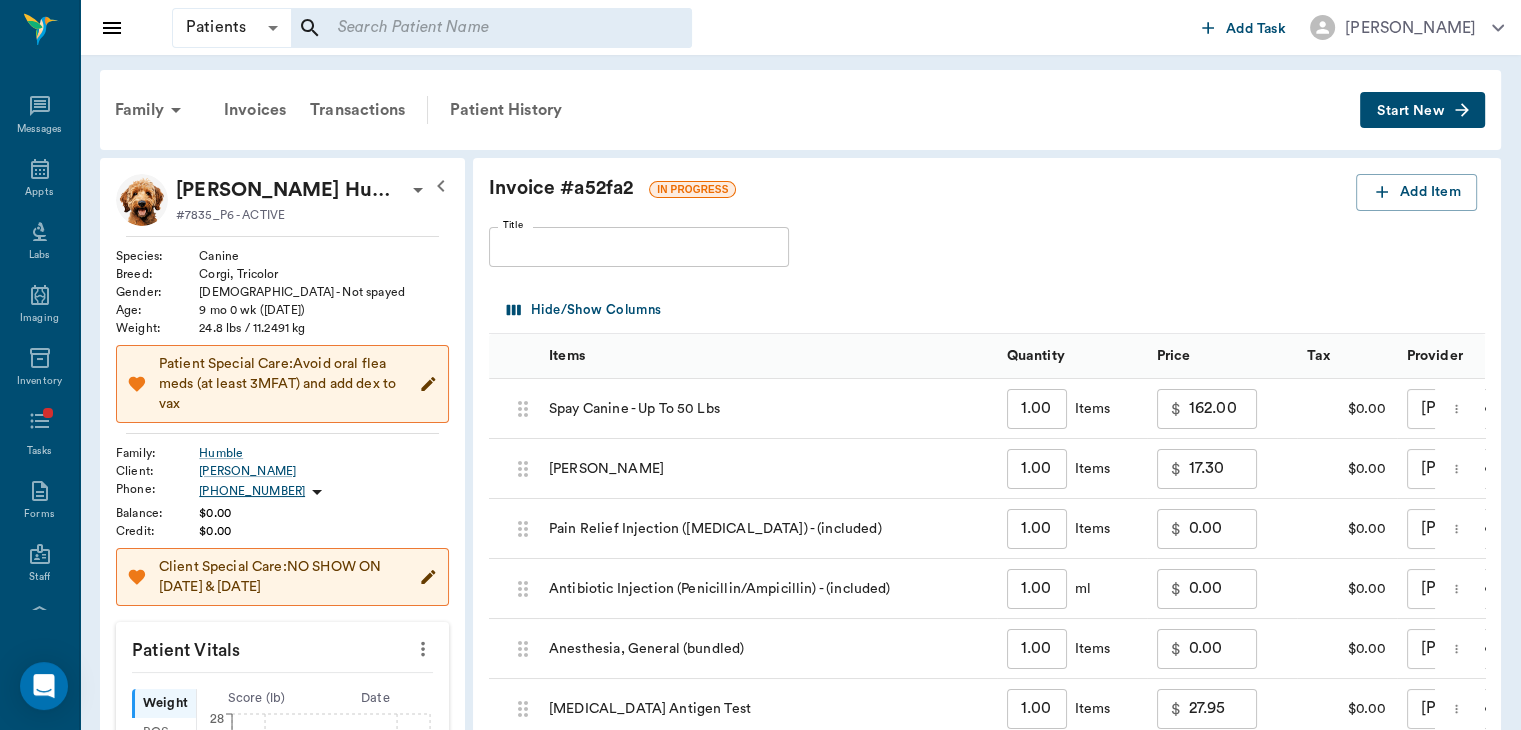 type on "25.00" 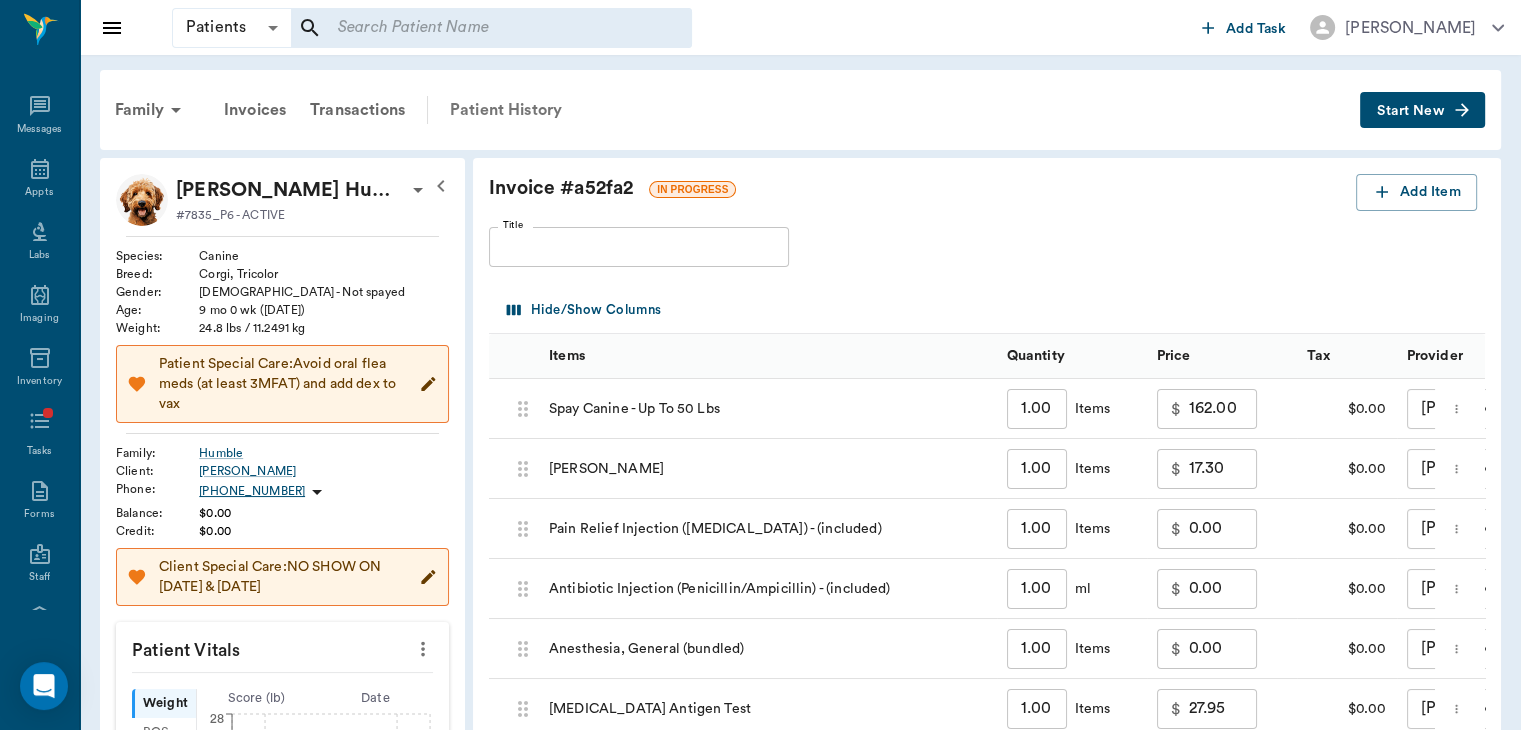 click on "Patient History" at bounding box center [506, 110] 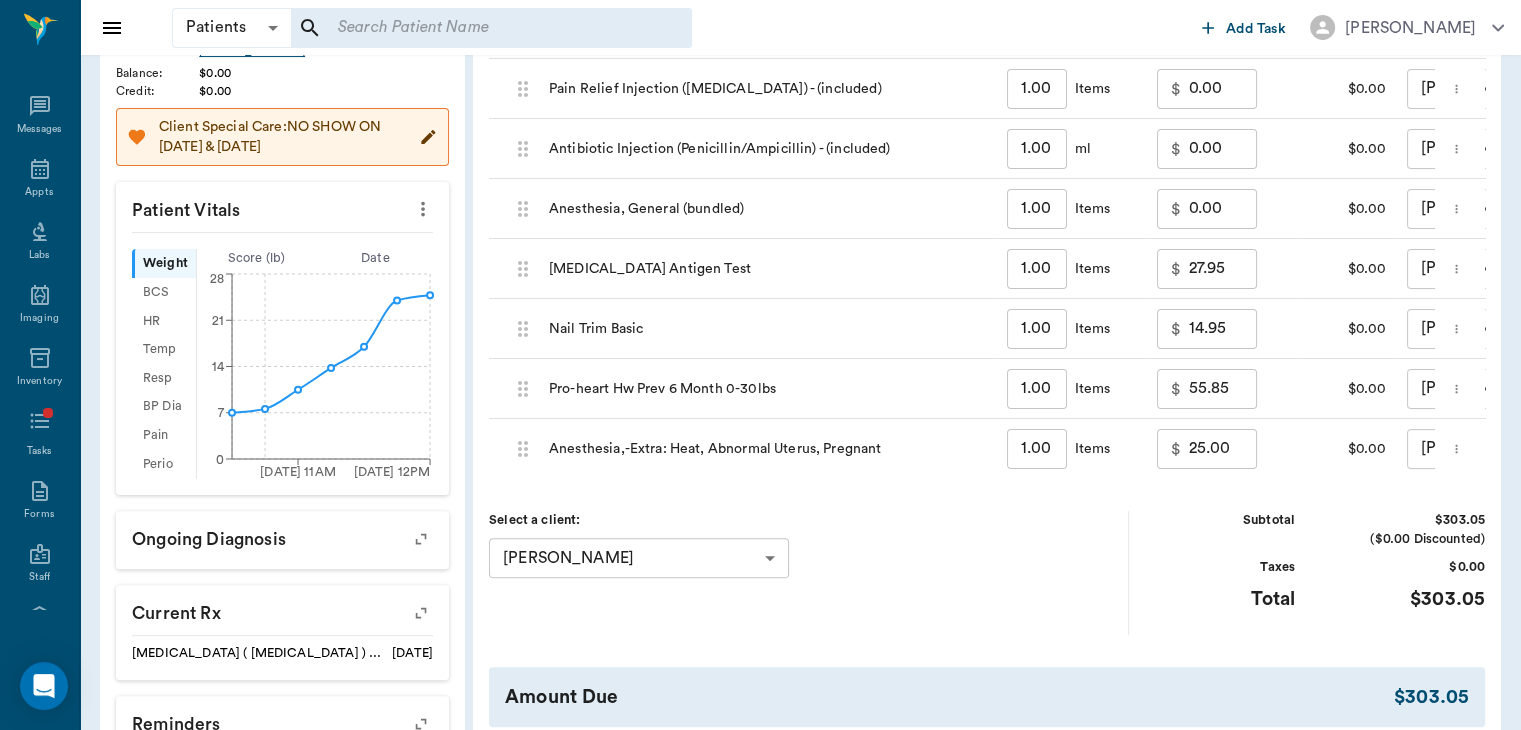 scroll, scrollTop: 396, scrollLeft: 0, axis: vertical 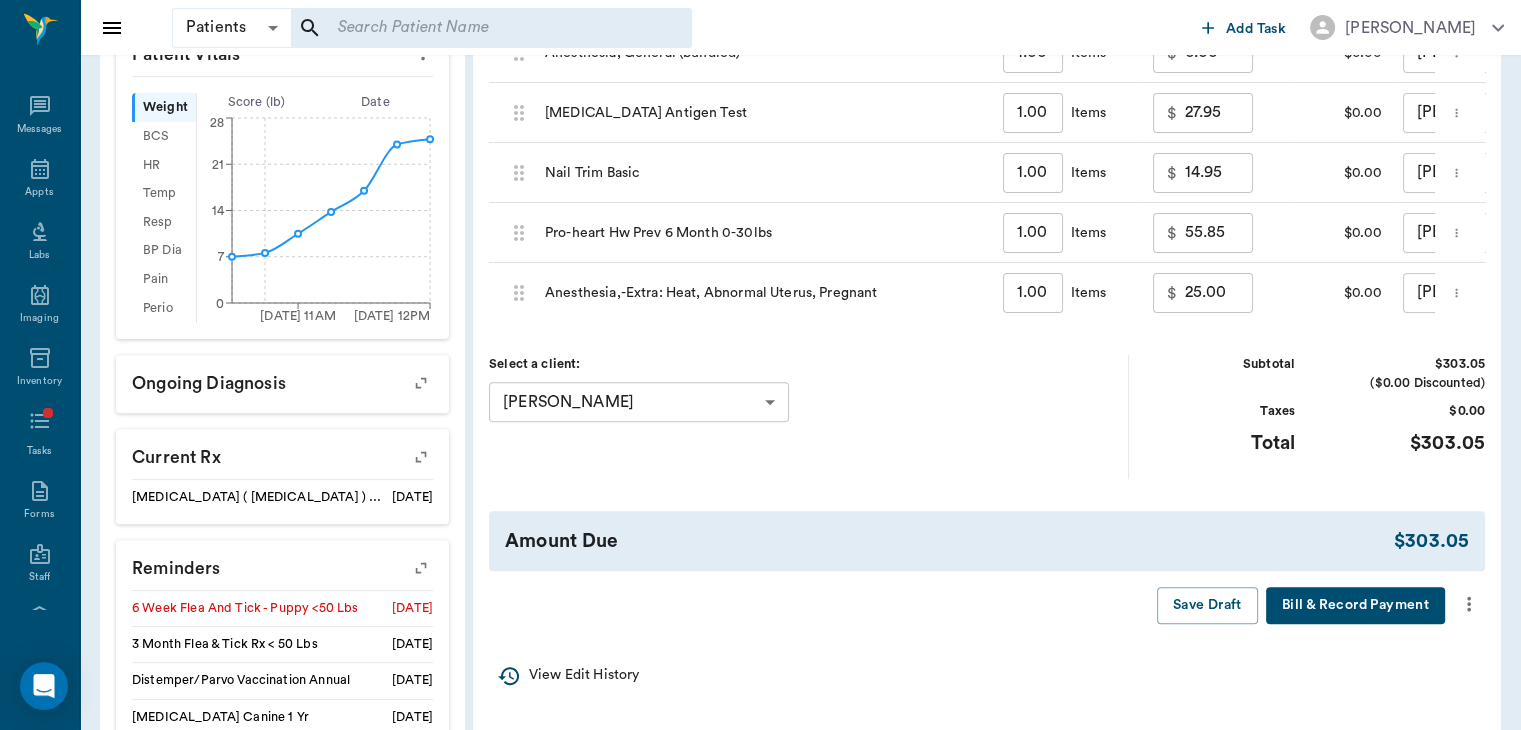 click 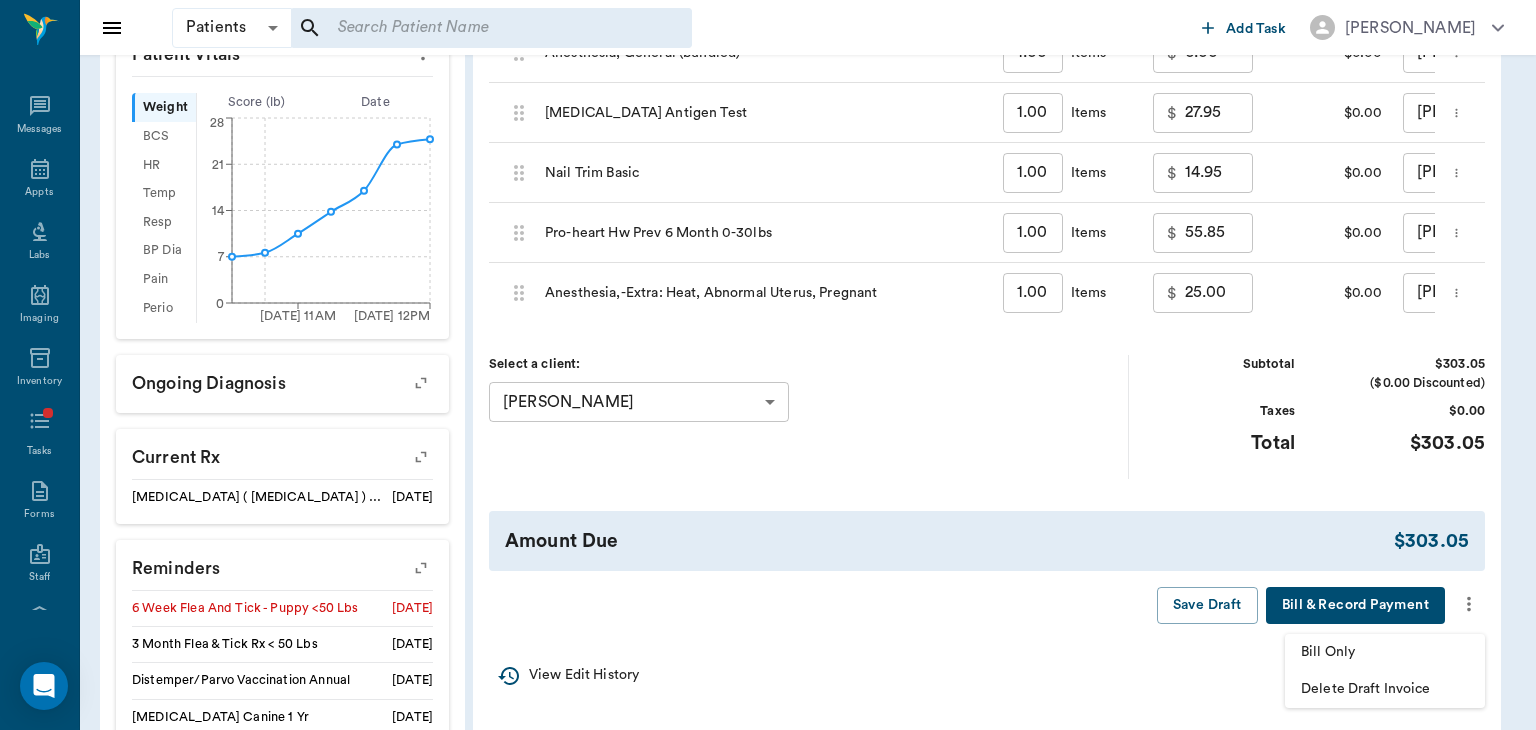 click on "Bill Only" at bounding box center [1385, 652] 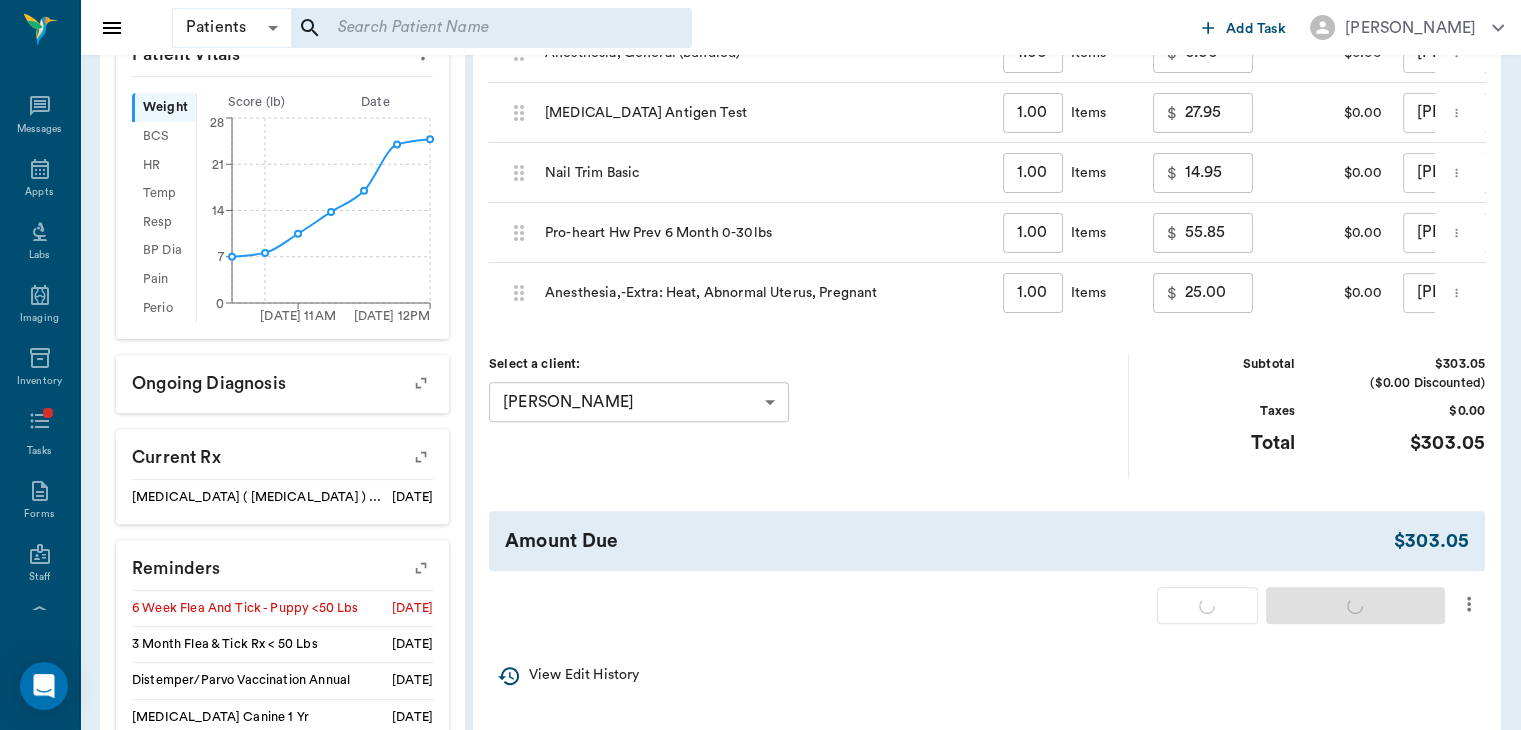 scroll, scrollTop: 0, scrollLeft: 4, axis: horizontal 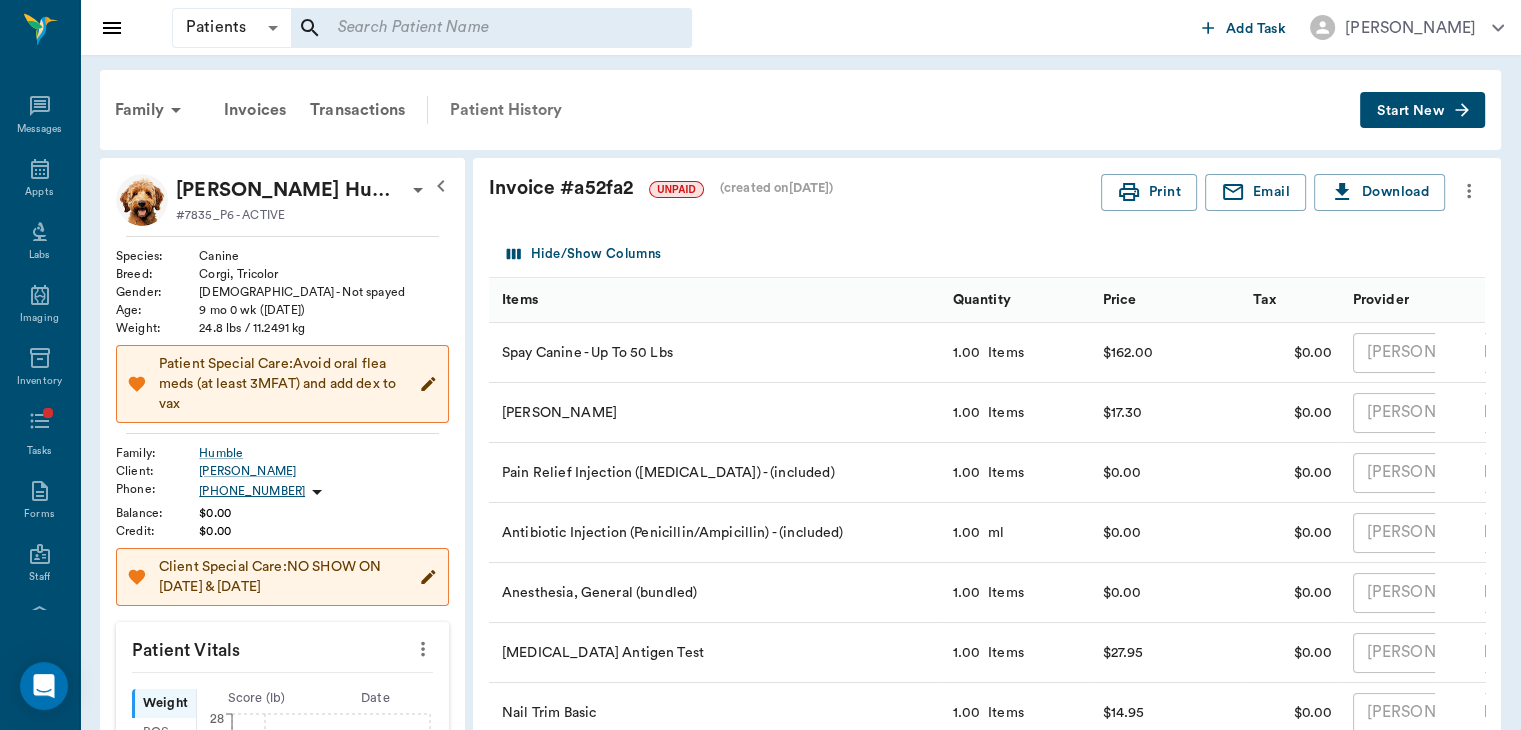 click on "Patient History" at bounding box center [506, 110] 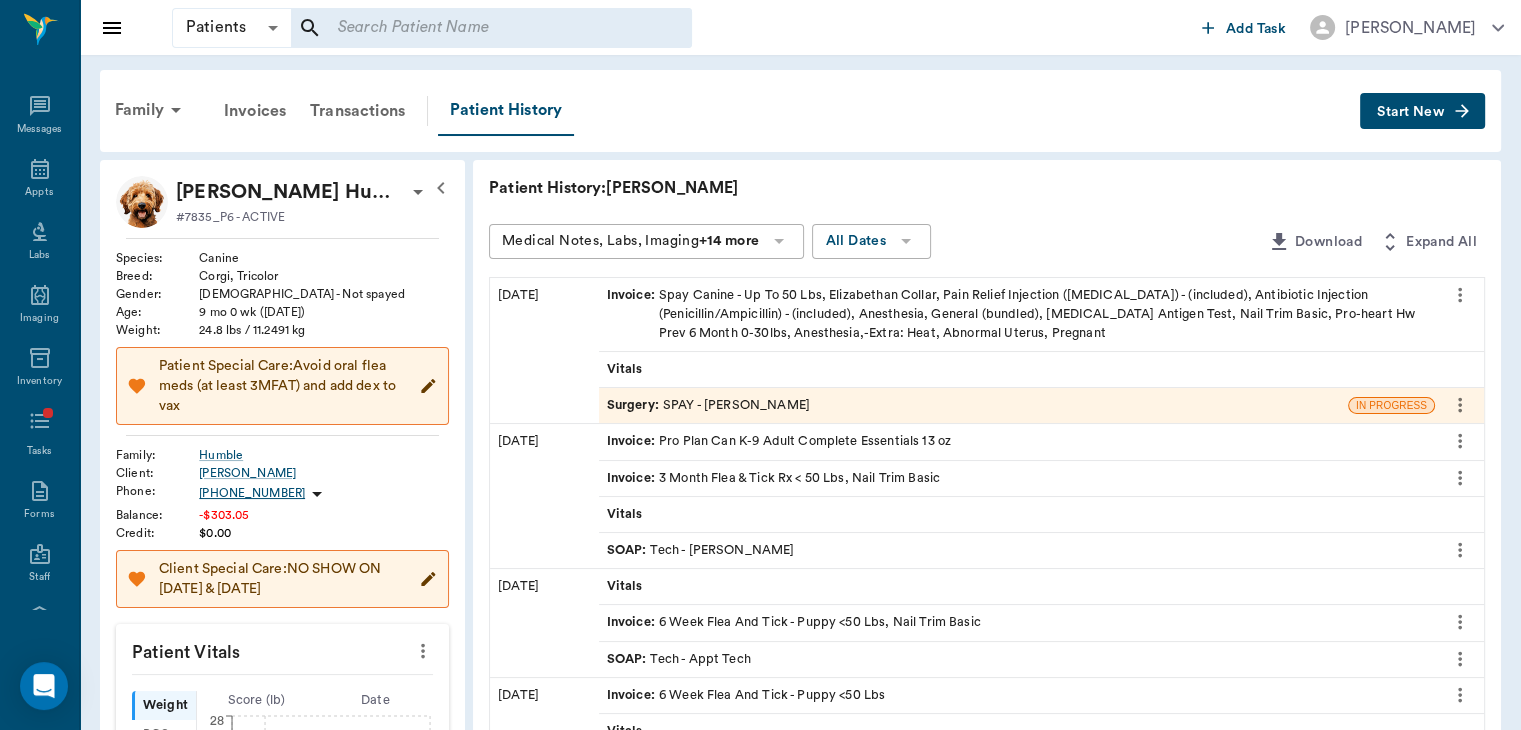 click on "Surgery :" at bounding box center [635, 405] 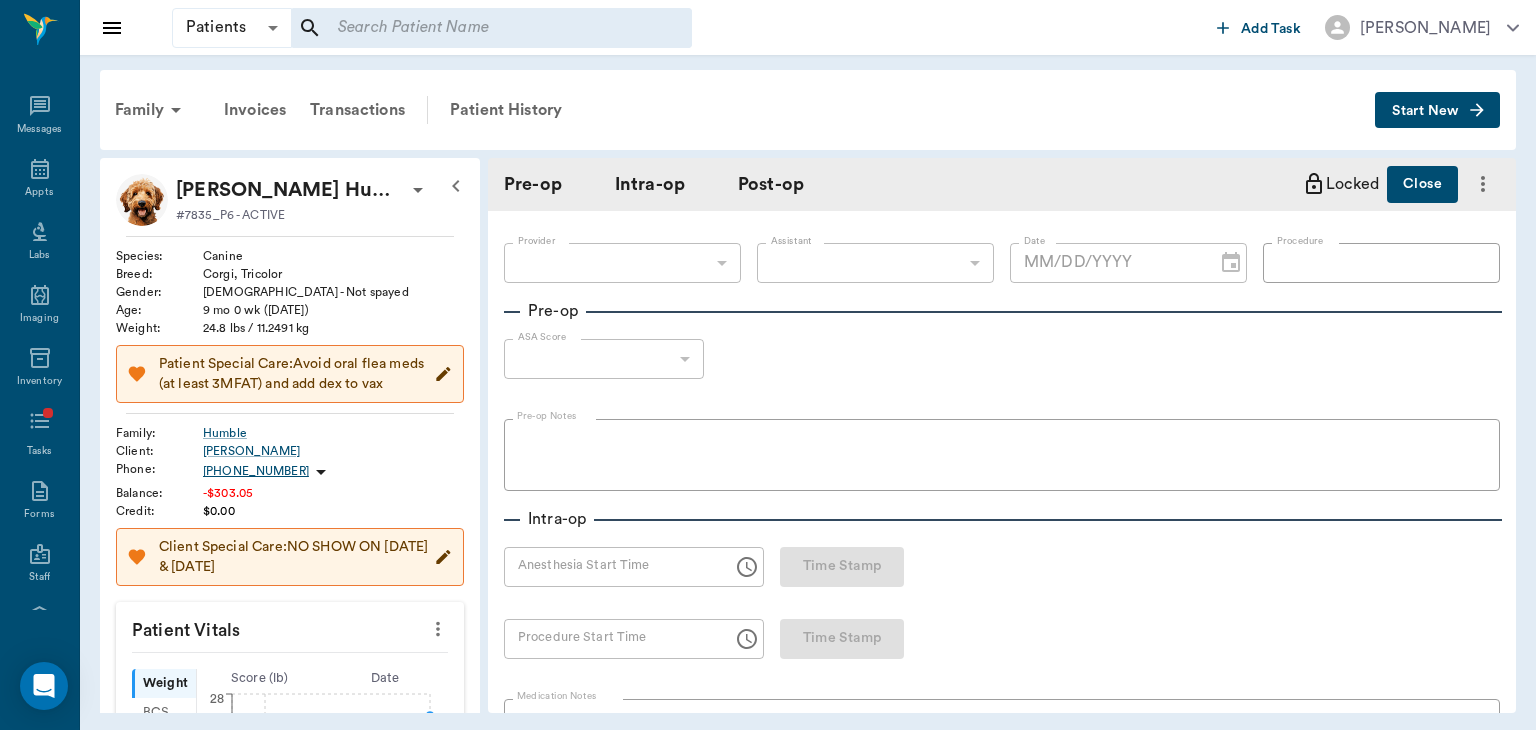 type on "63ec2f075fda476ae8351a4d" 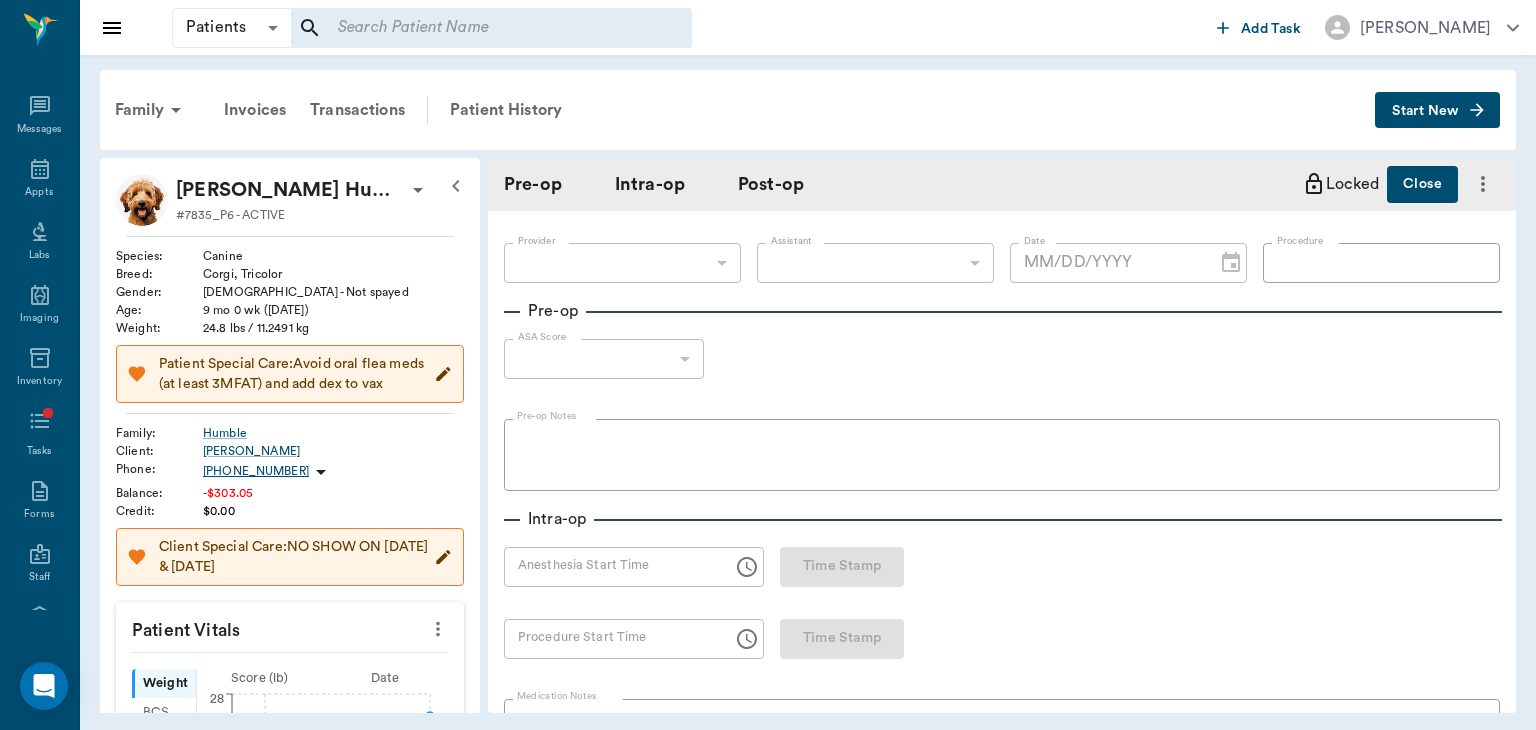 type on "63ec2e7e52e12b0ba117b124" 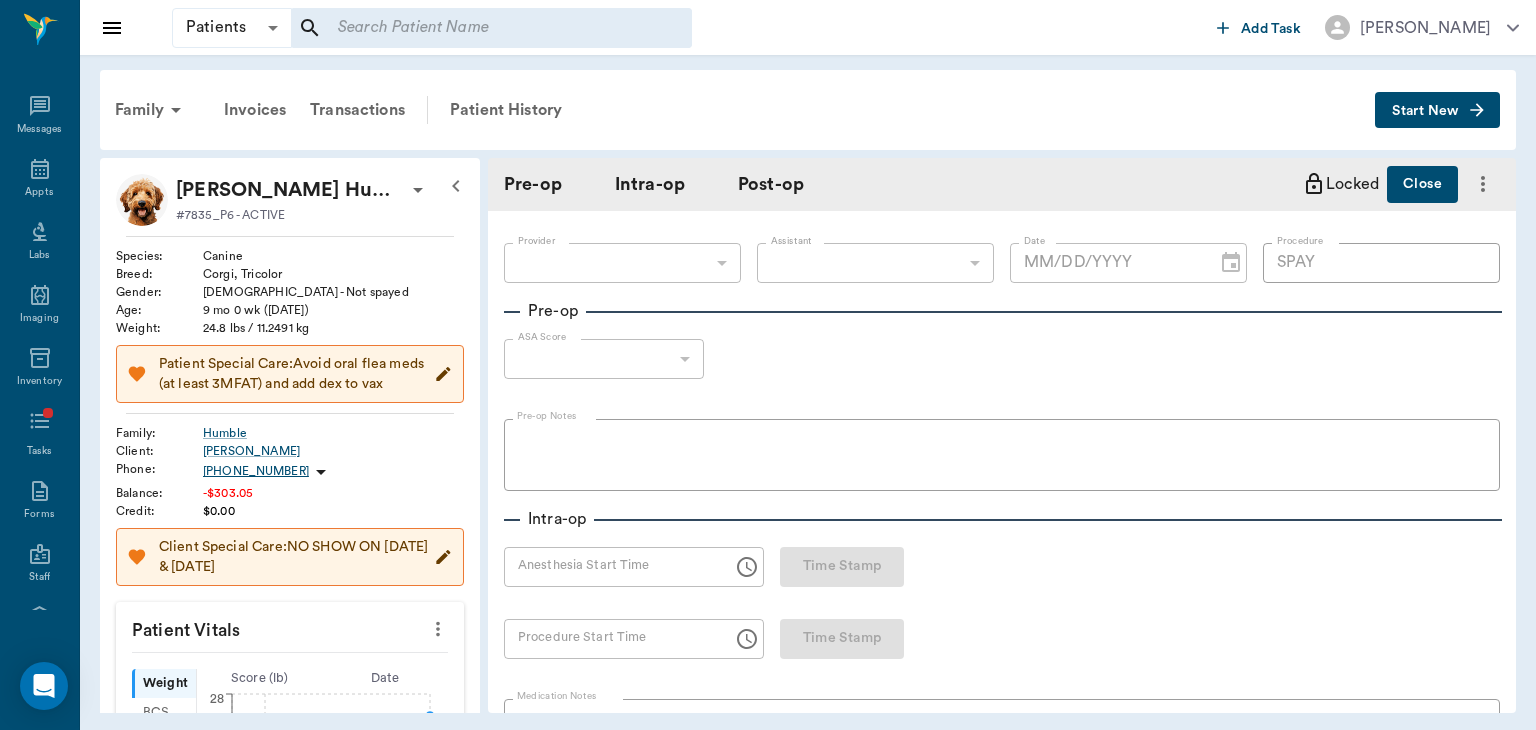 radio on "true" 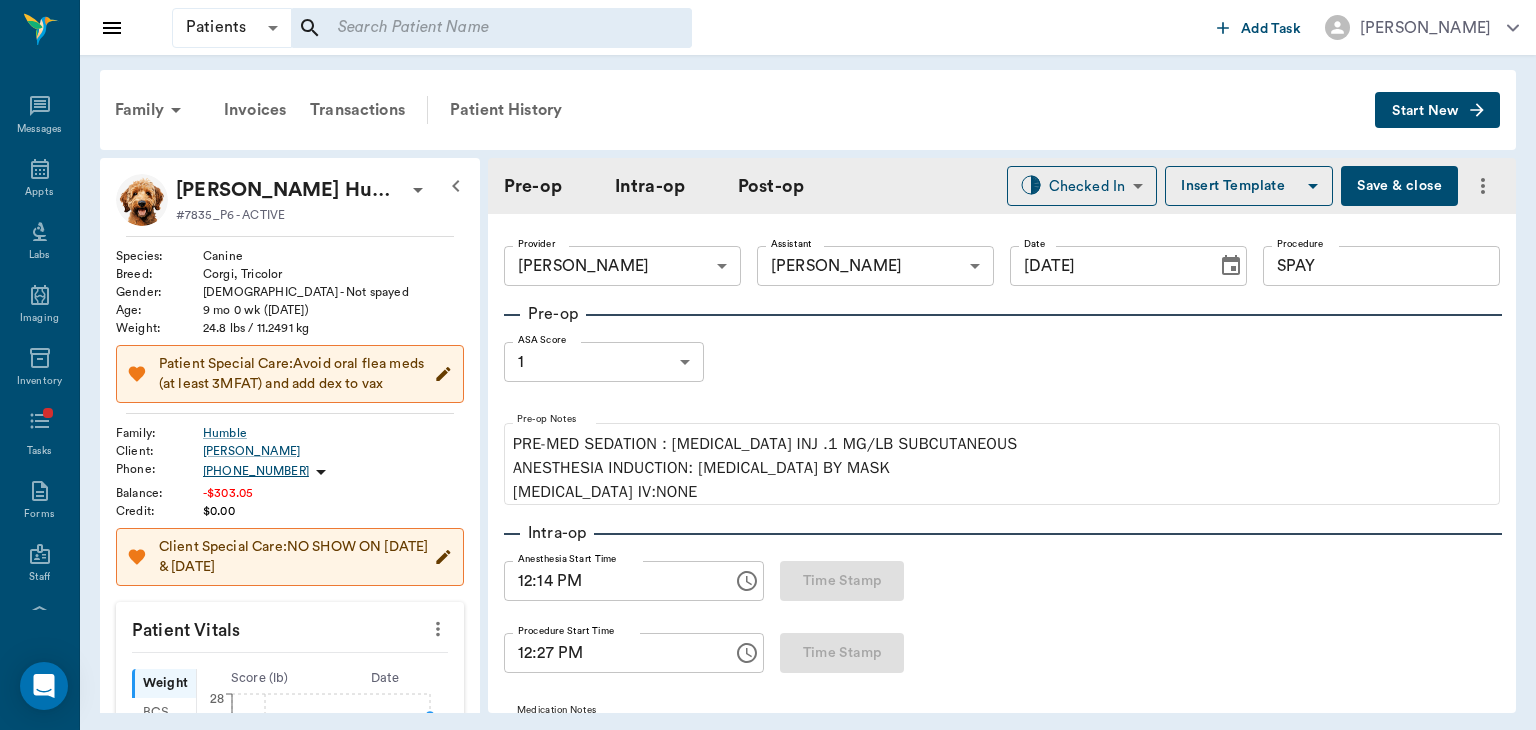 type on "[DATE]" 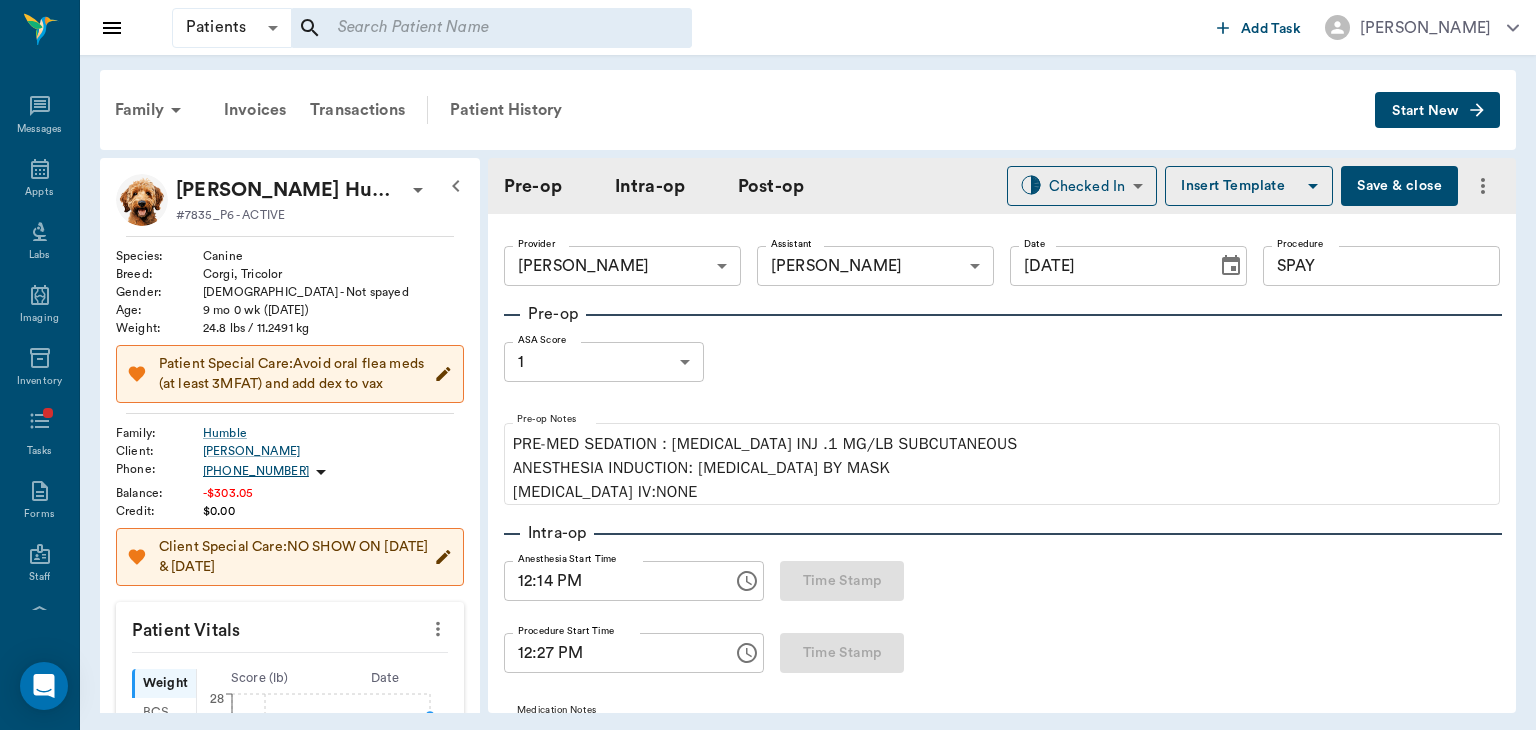 type on "12:14 PM" 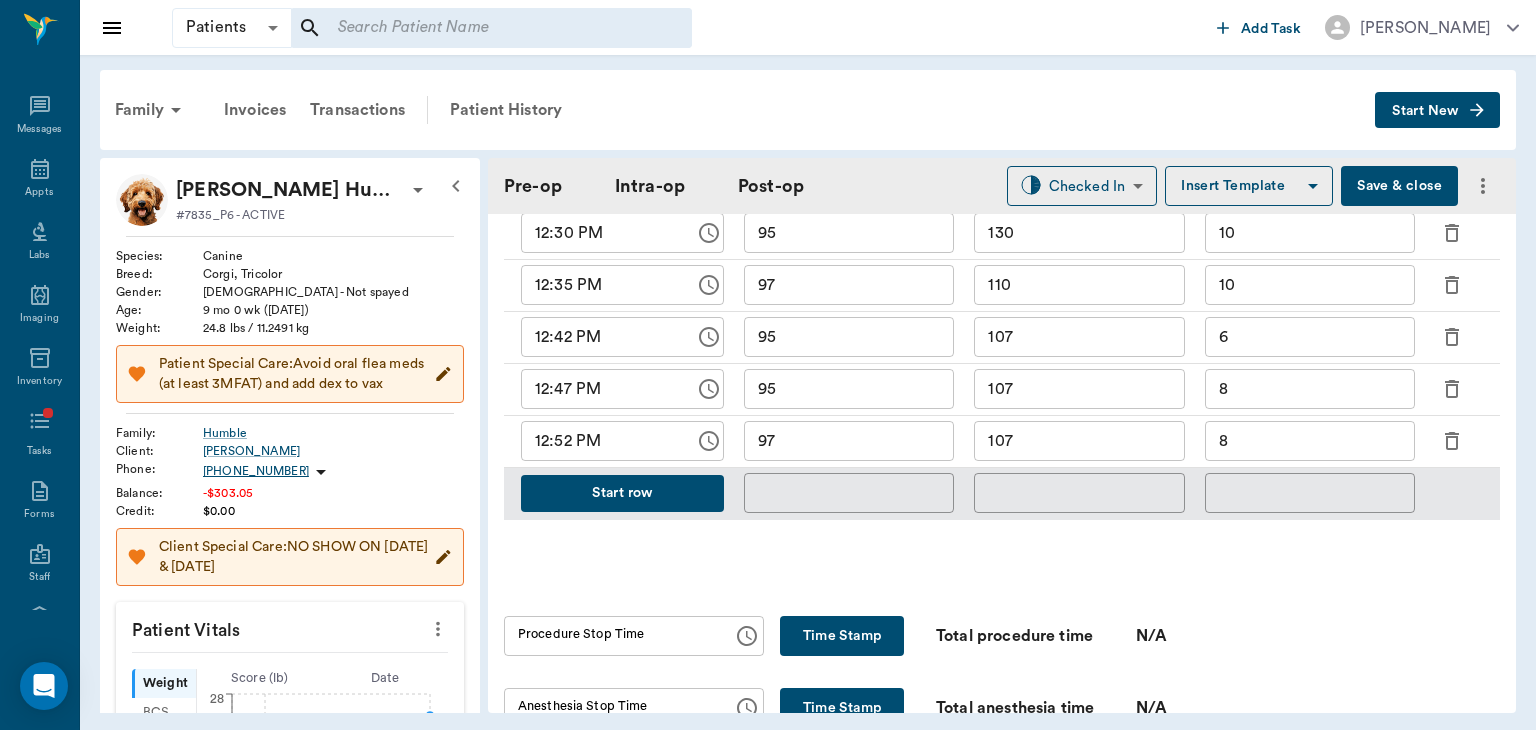 scroll, scrollTop: 1209, scrollLeft: 0, axis: vertical 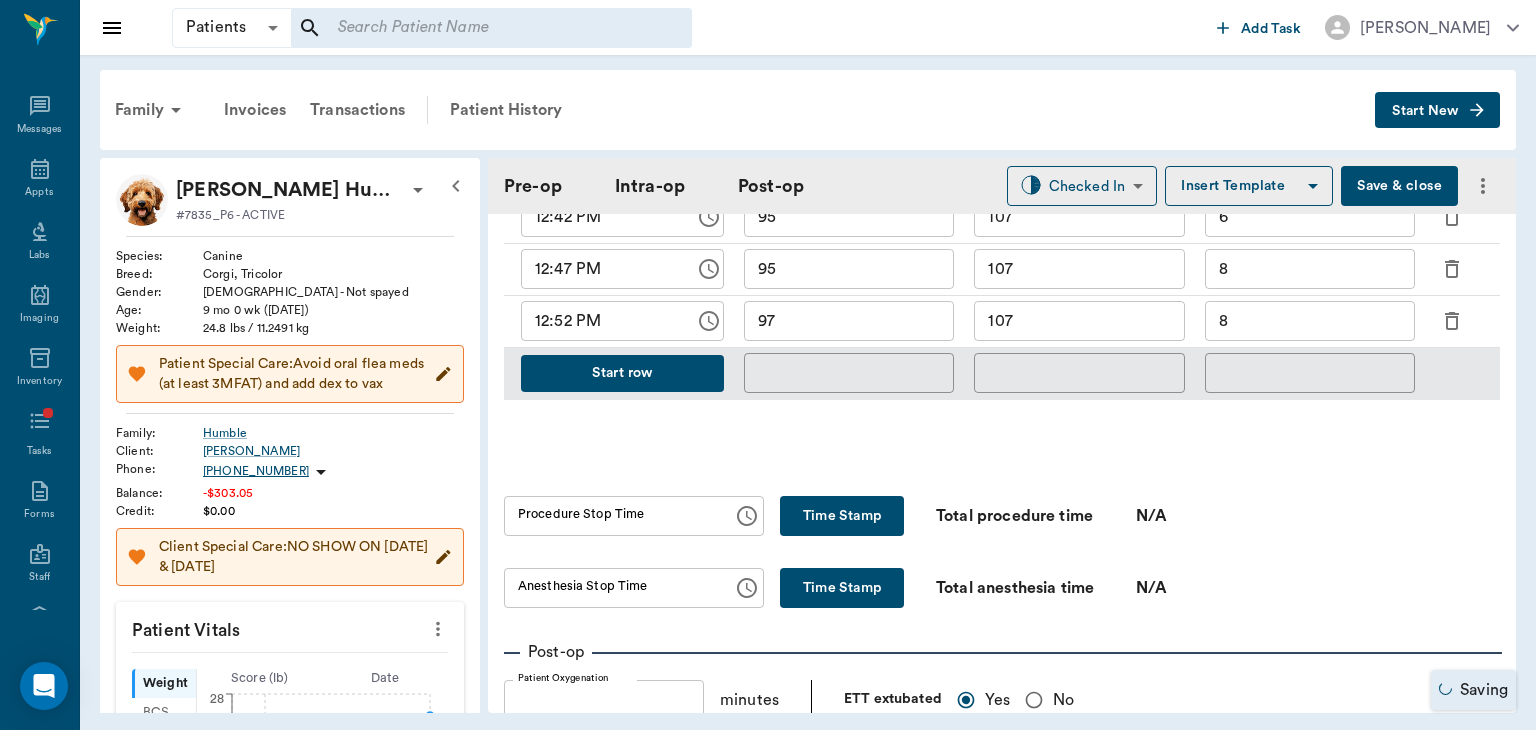 click on "Time Stamp" at bounding box center [842, 516] 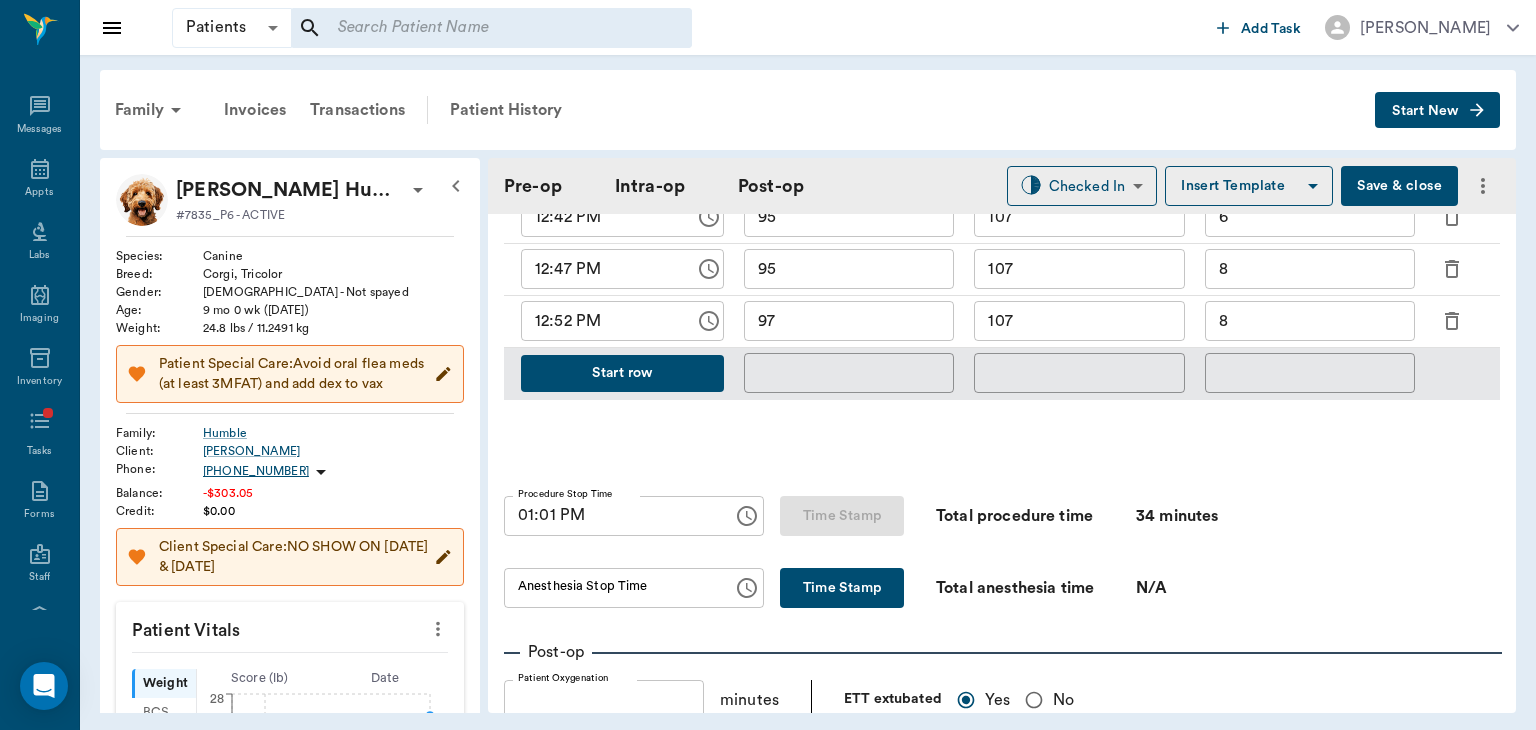 click on "Time Stamp" at bounding box center [842, 588] 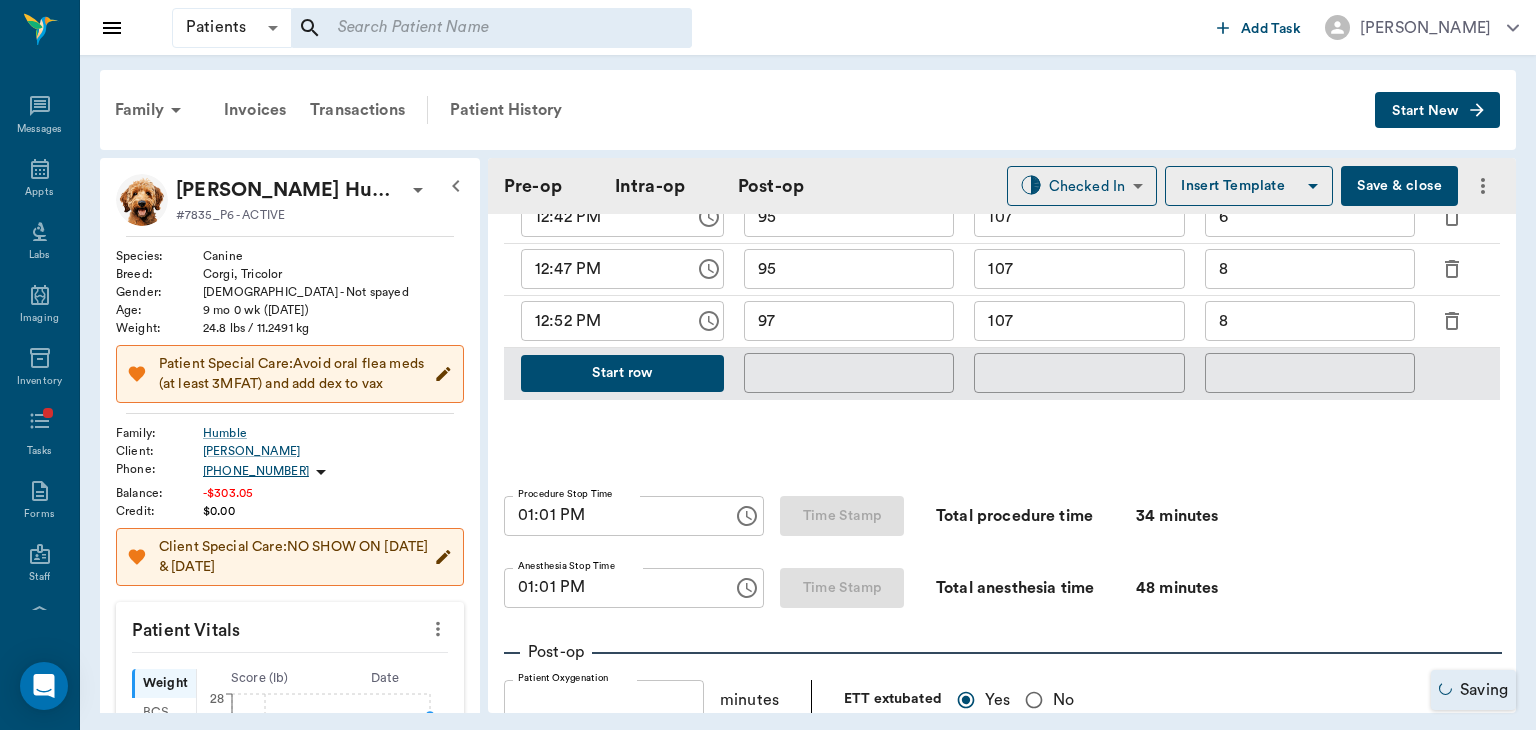 click on "01:01 PM" at bounding box center (611, 588) 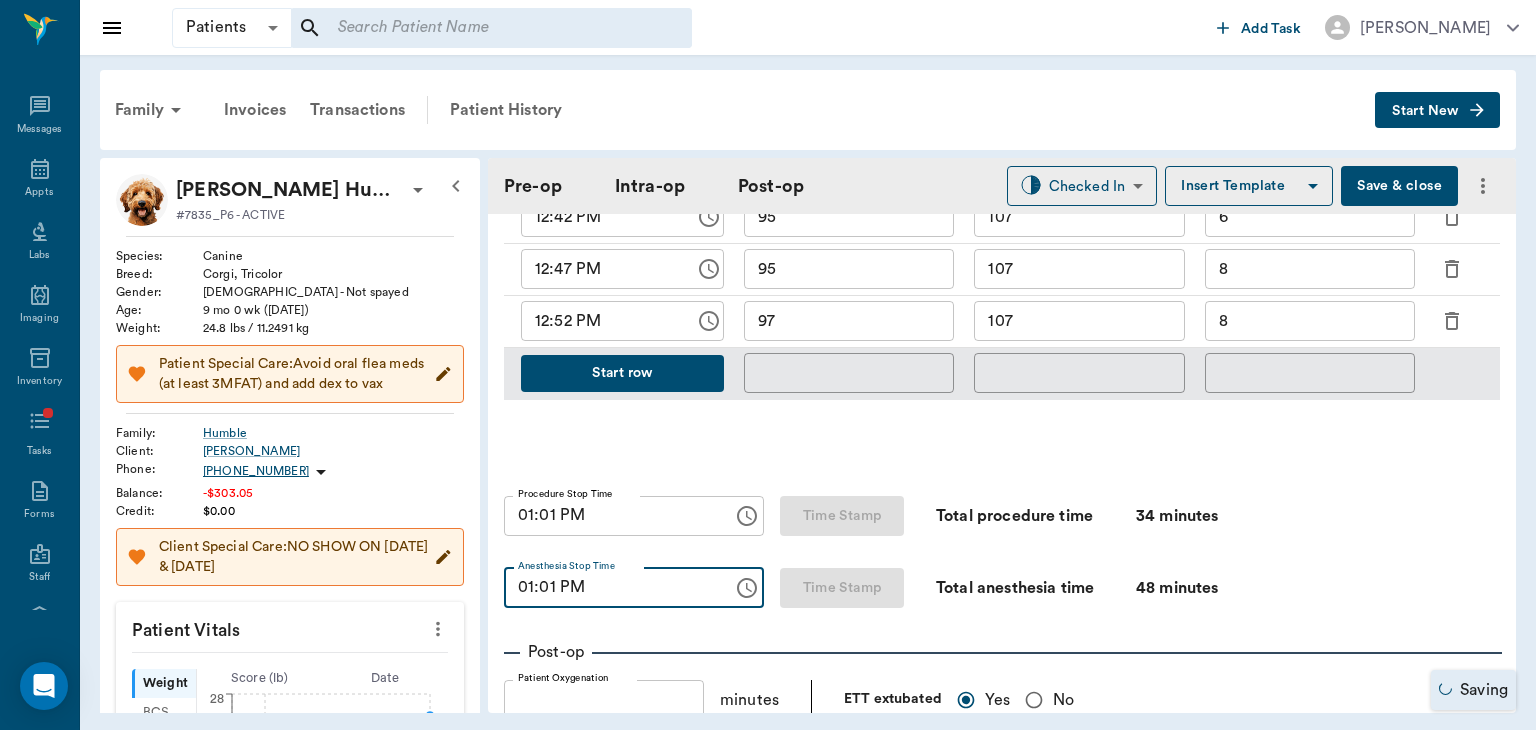 click on "01:01 PM" at bounding box center (611, 588) 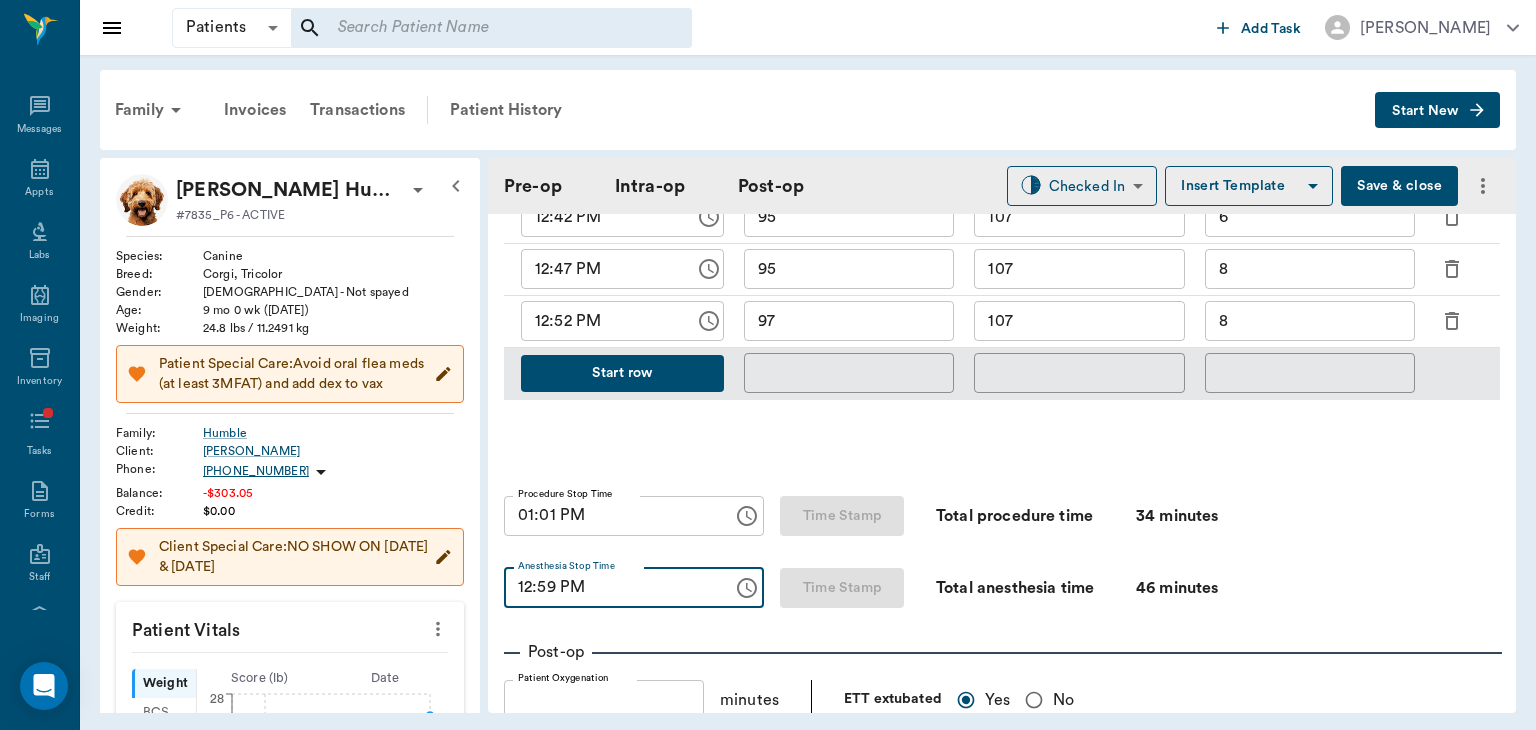 type on "12:59 PM" 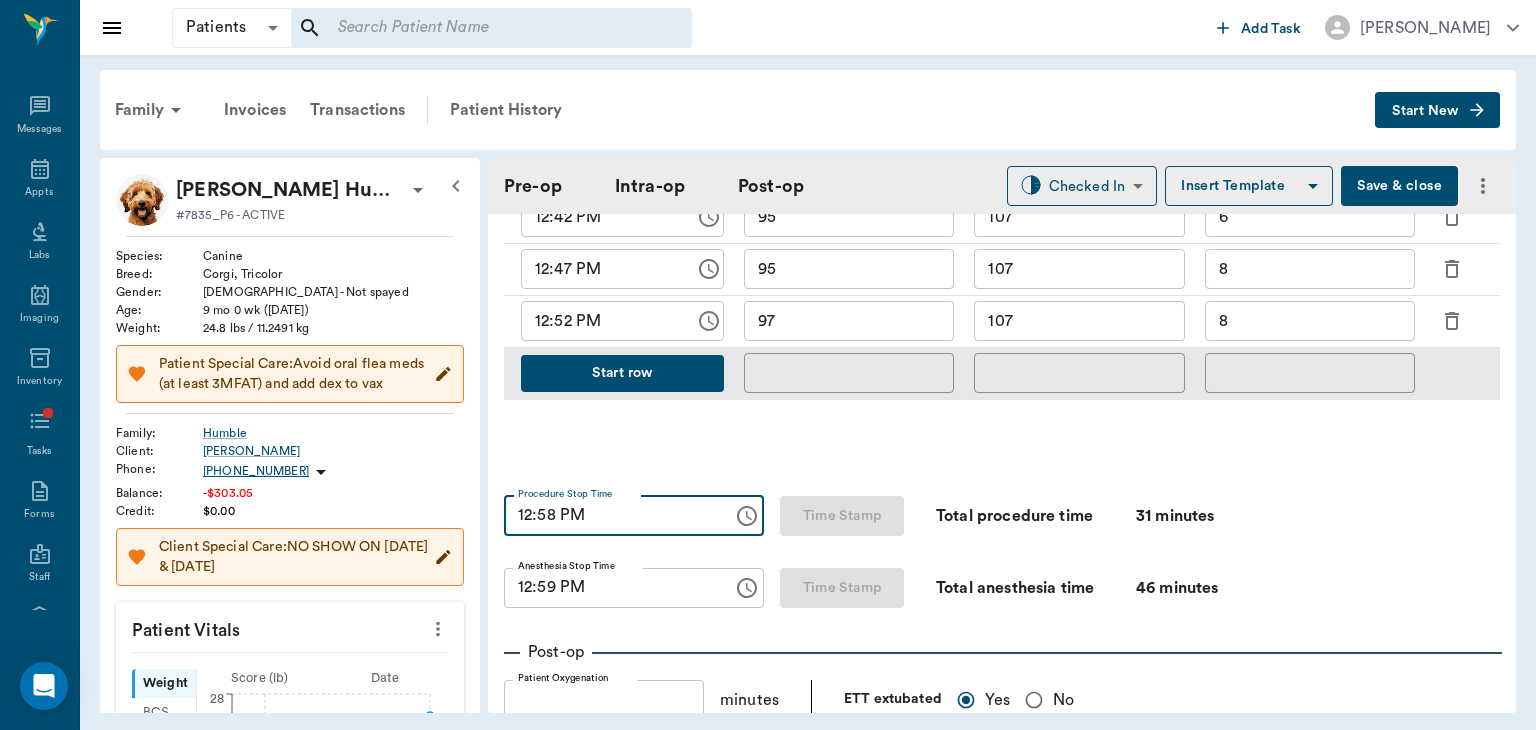 click on "12:58 PM" at bounding box center [611, 516] 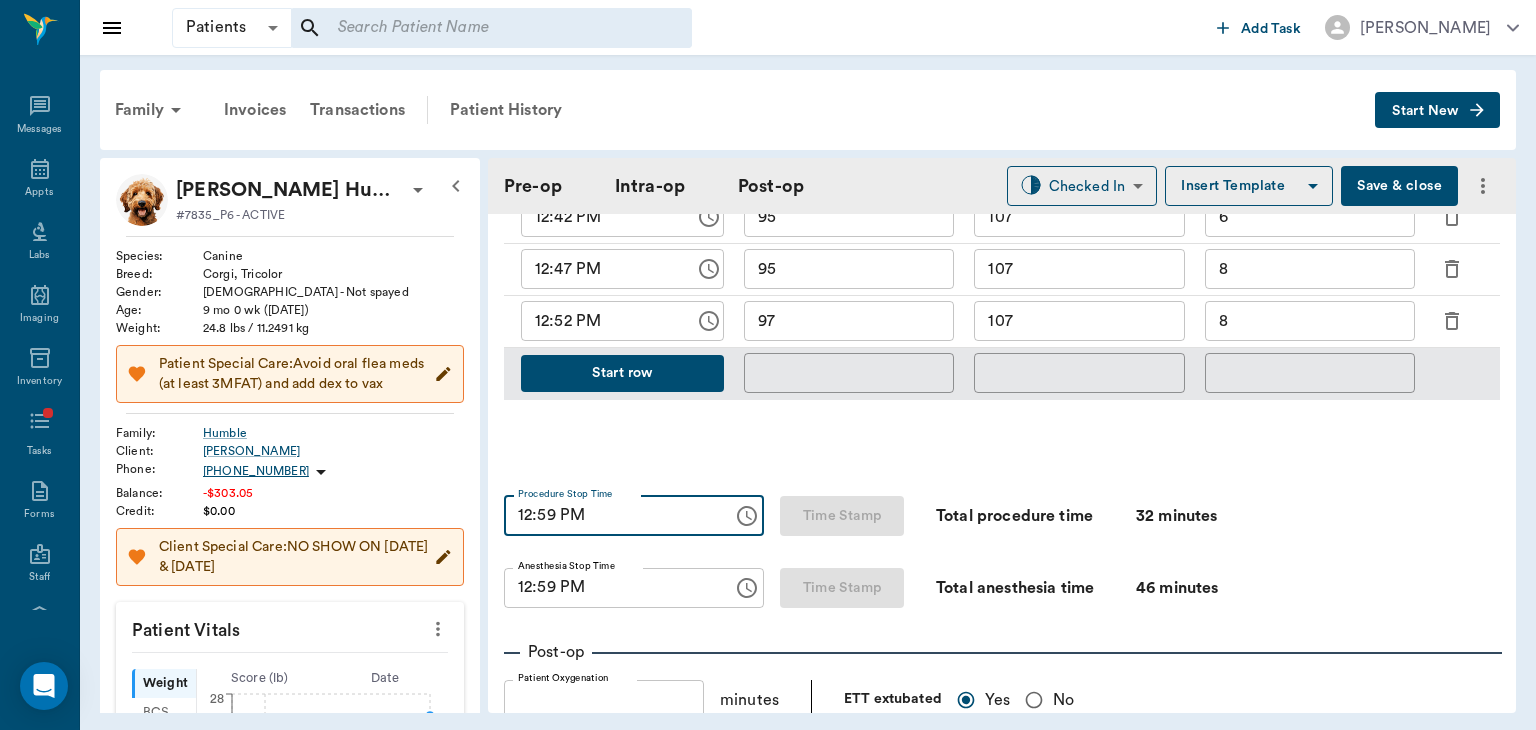 type on "12:59 PM" 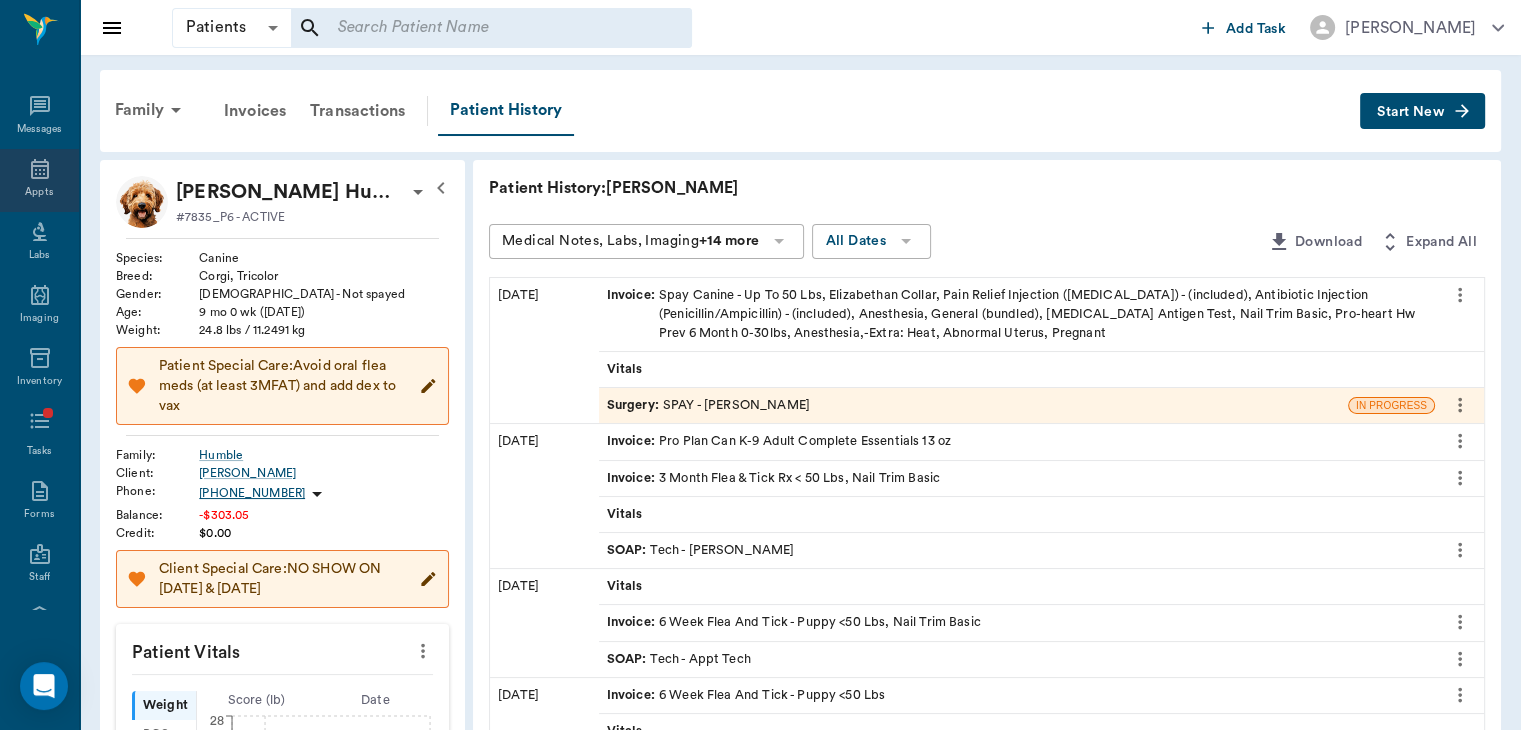 click on "Appts" at bounding box center (39, 180) 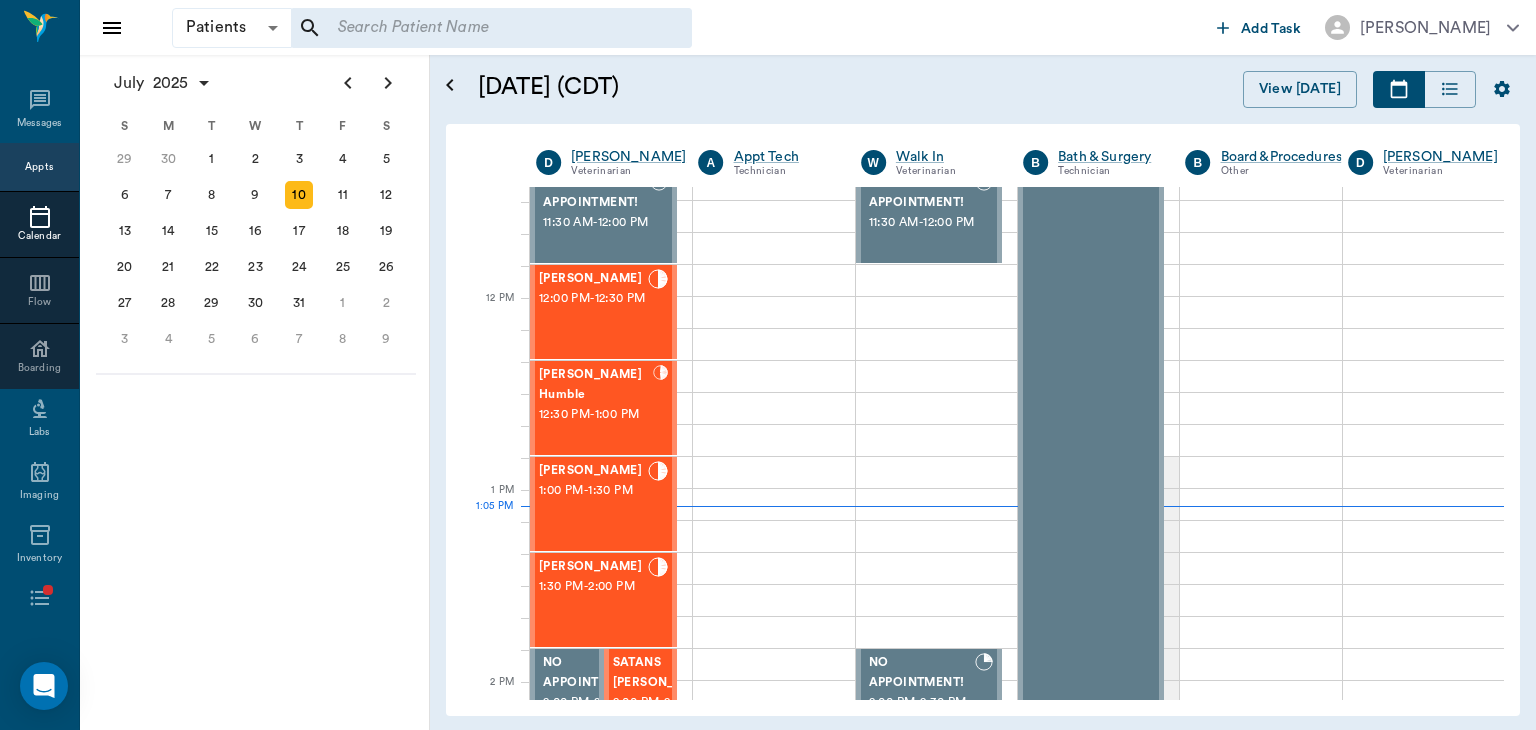 scroll, scrollTop: 659, scrollLeft: 0, axis: vertical 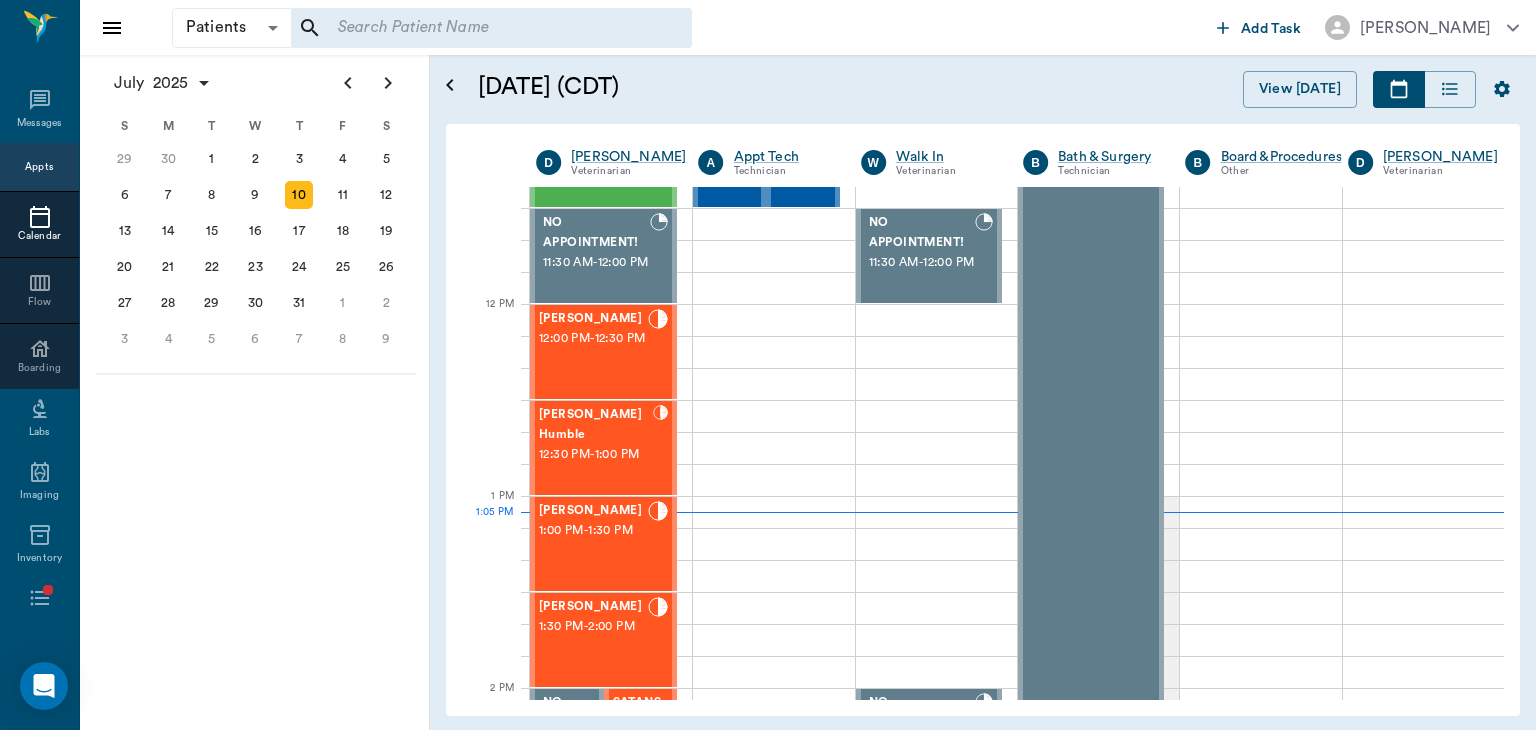 click on "1:00 PM  -  1:30 PM" at bounding box center (593, 531) 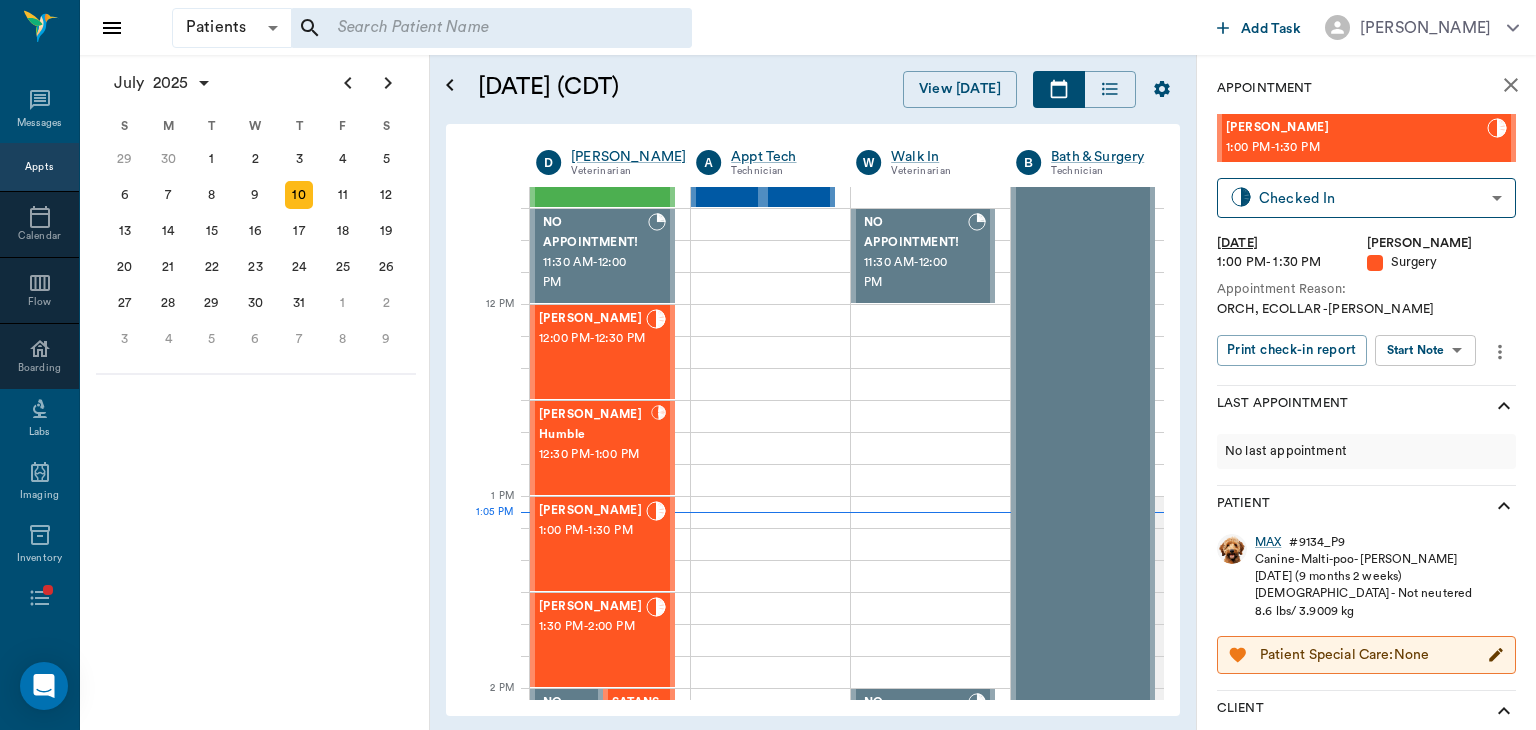click on "Patients Patients ​ ​ Add Task Dr. Bert Ellsworth Nectar Messages Appts Calendar Flow Boarding Labs Imaging Inventory Tasks Forms Staff Reports Lookup Settings July 2025 S M T W T F S Jun 1 2 3 4 5 6 7 8 9 10 11 12 13 14 15 16 17 18 19 20 21 22 23 24 25 26 27 28 29 30 Jul 1 2 3 4 5 6 7 8 9 10 11 12 S M T W T F S 29 30 Jul 1 2 3 4 5 6 7 8 9 10 11 12 13 14 15 16 17 18 19 20 21 22 23 24 25 26 27 28 29 30 31 Aug 1 2 3 4 5 6 7 8 9 S M T W T F S 27 28 29 30 31 Aug 1 2 3 4 5 6 7 8 9 10 11 12 13 14 15 16 17 18 19 20 21 22 23 24 25 26 27 28 29 30 31 Sep 1 2 3 4 5 6 July 10, 2025 (CDT) View Today July 2025 Today 10 Thu Jul 2025 D Dr. Bert Ellsworth Veterinarian A Appt Tech Technician W Walk In Veterinarian B Bath & Surgery Technician B Board &Procedures Other D Dr. Kindall Jones Veterinarian 8 AM 9 AM 10 AM 11 AM 12 PM 1 PM 2 PM 3 PM 4 PM 5 PM 6 PM 7 PM 8 PM 1:05 PM SIR WIGGLES WORTH 3RD Austin 8:00 AM  -  9:00 AM SUGAR Finney 9:00 AM  -  9:30 AM Fender Finney 9:00 AM  -  9:30 AM Dolly Campbell 9:30 AM  -  10:00 AM" at bounding box center [768, 365] 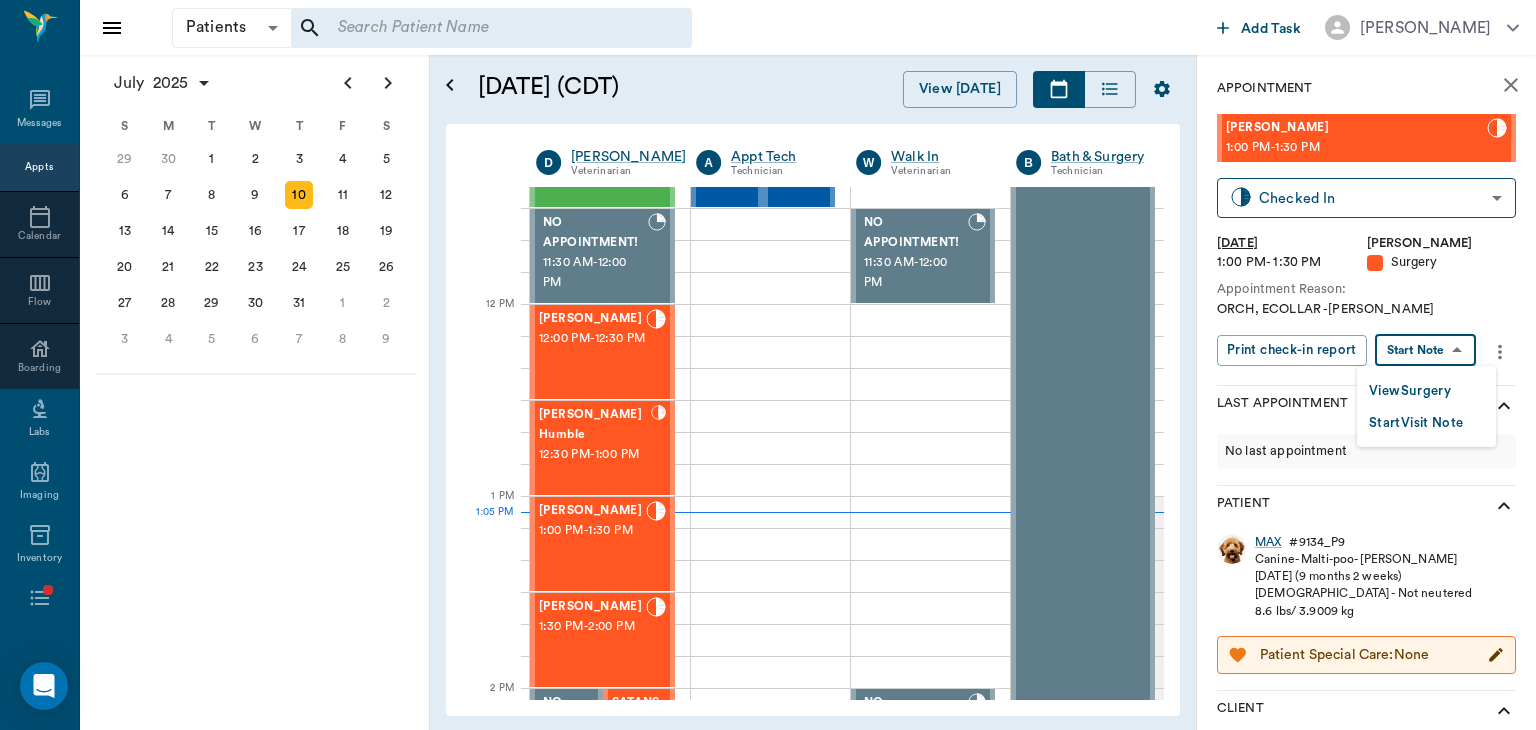 click on "View  Surgery" at bounding box center (1410, 391) 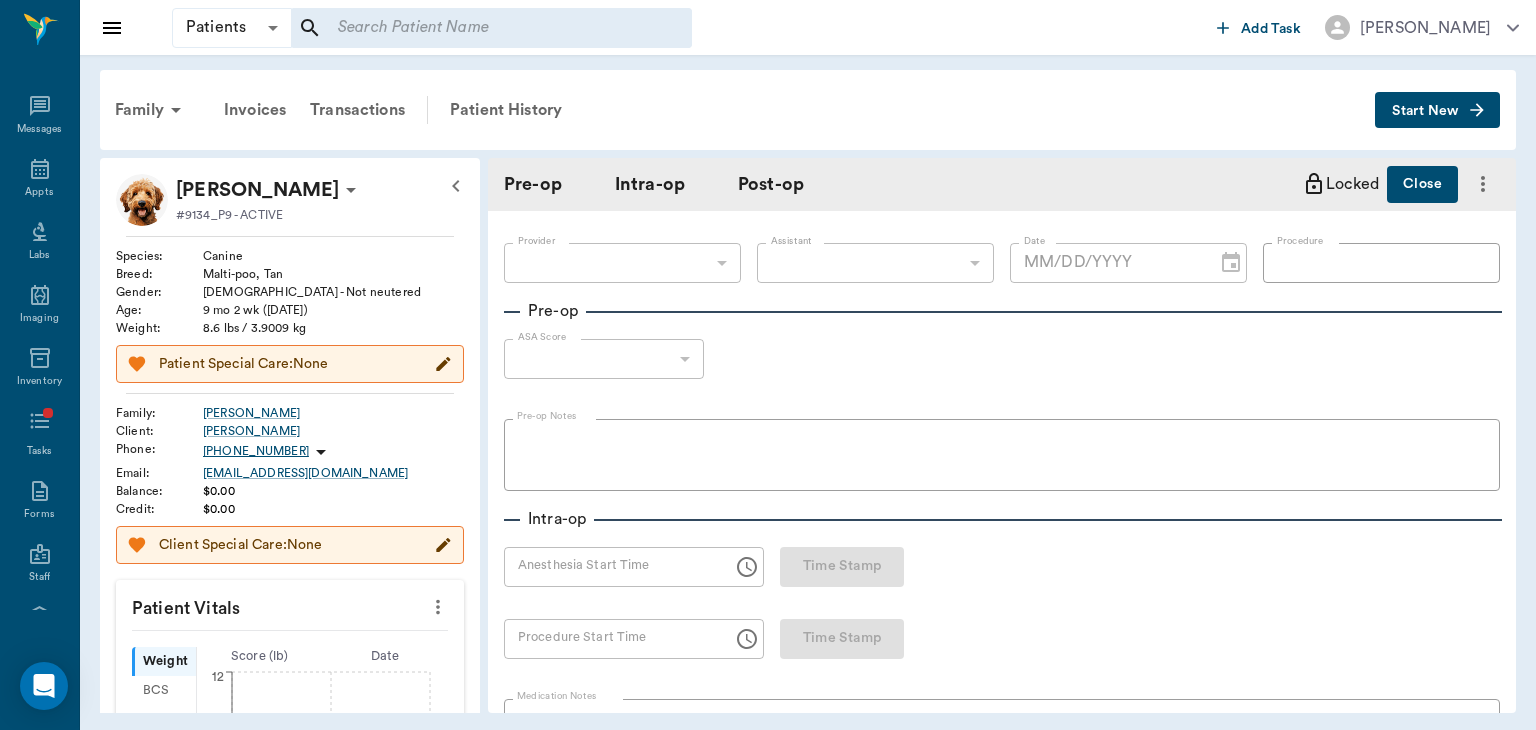 type on "63ec2f075fda476ae8351a4d" 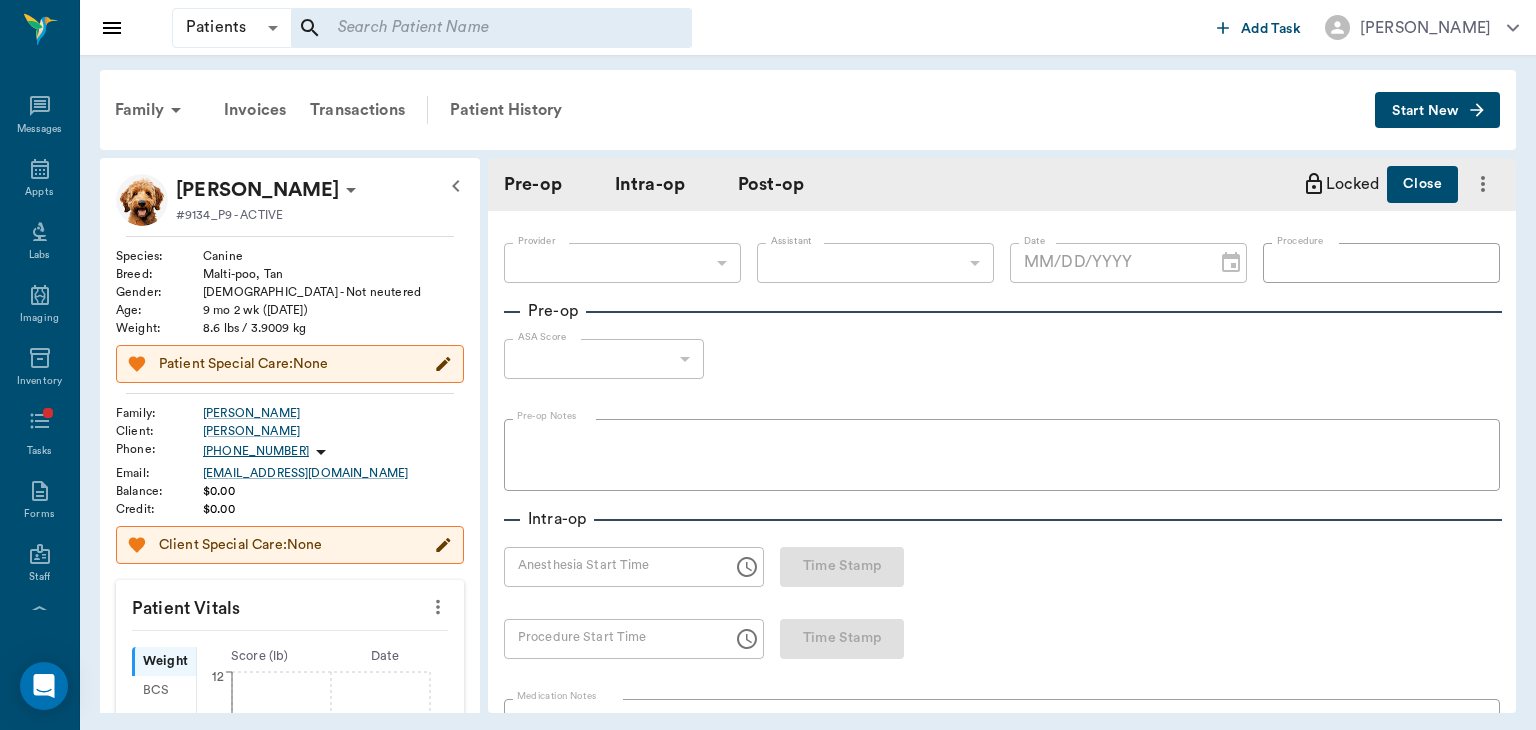 type on "63ec2e7e52e12b0ba117b124" 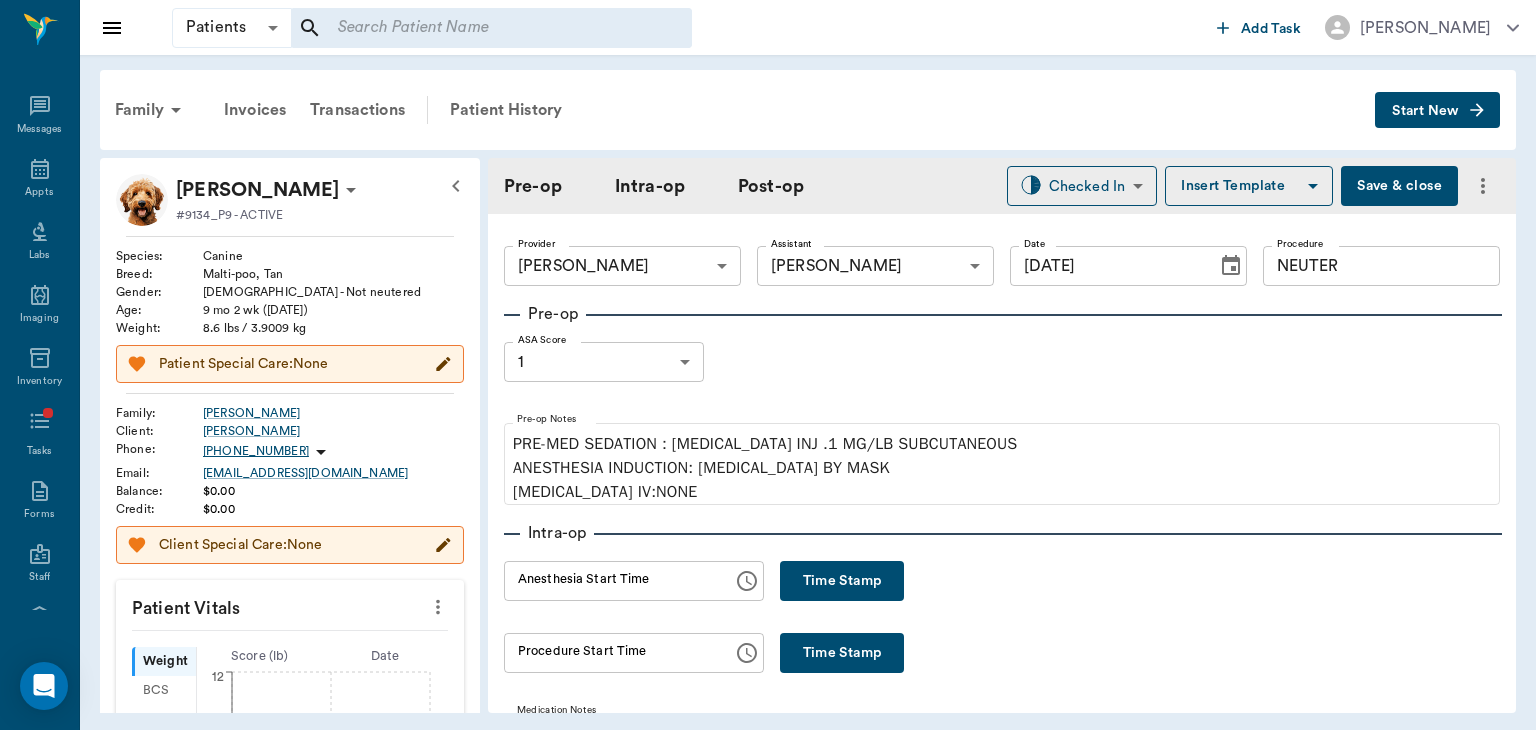 type on "[DATE]" 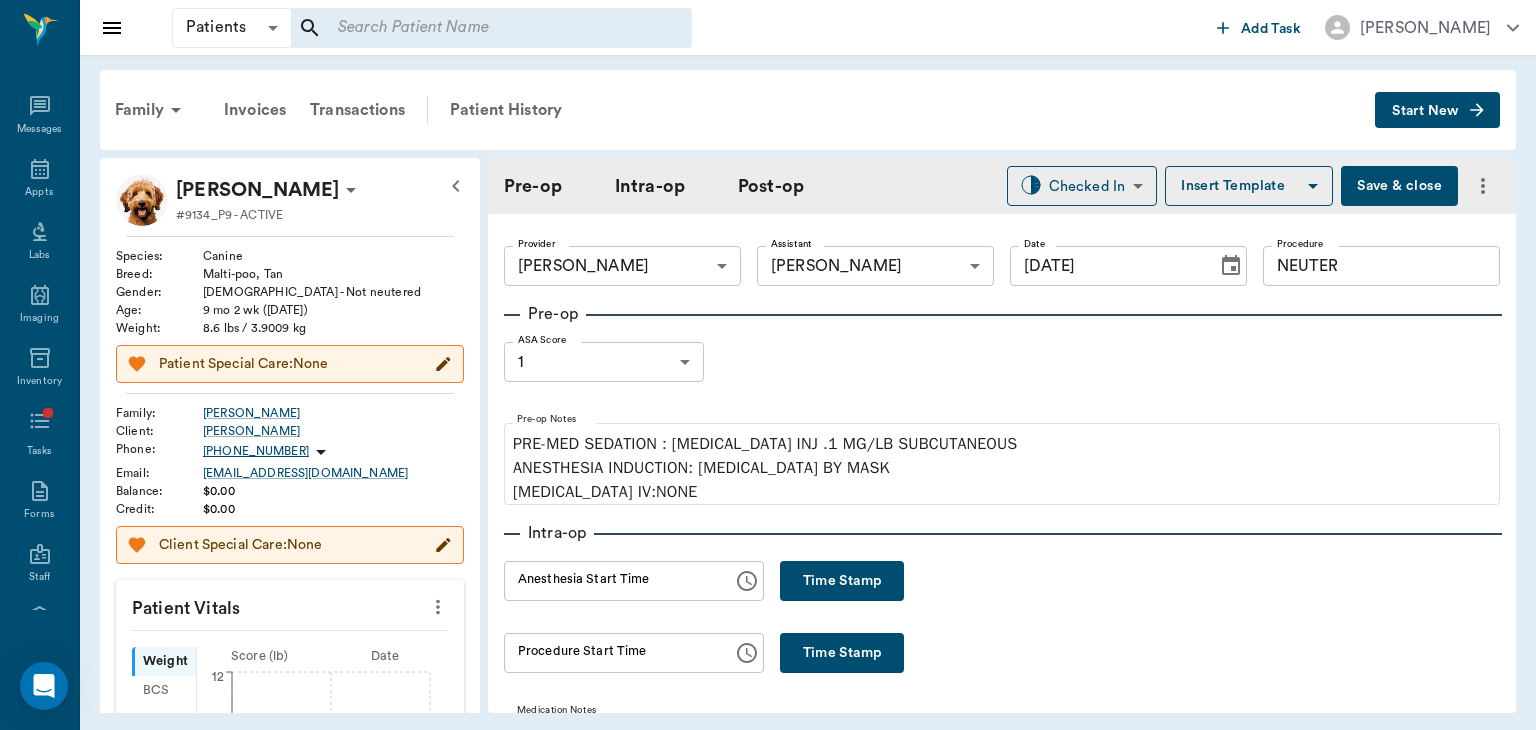 click on "Time Stamp" at bounding box center [842, 581] 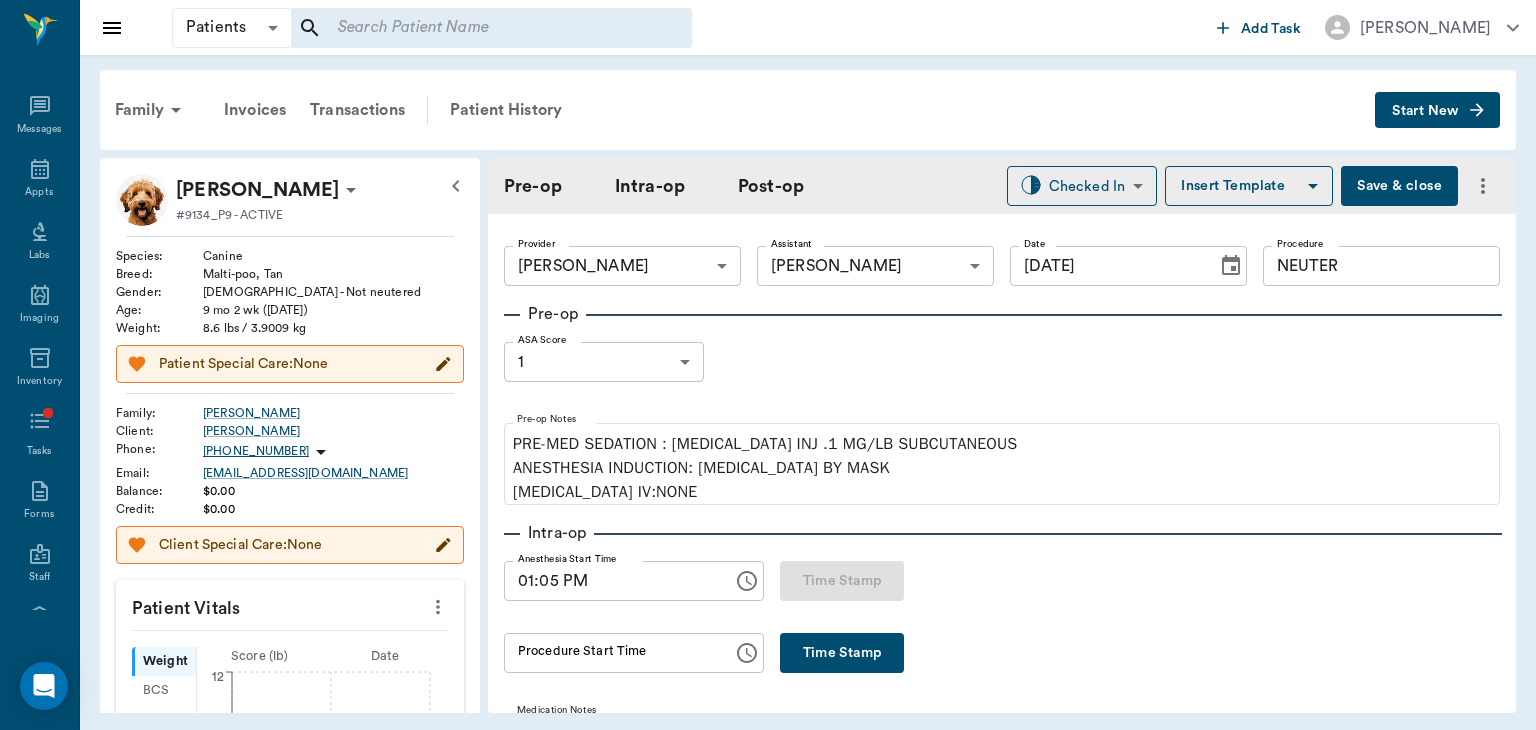 click on "01:05 PM" at bounding box center (611, 581) 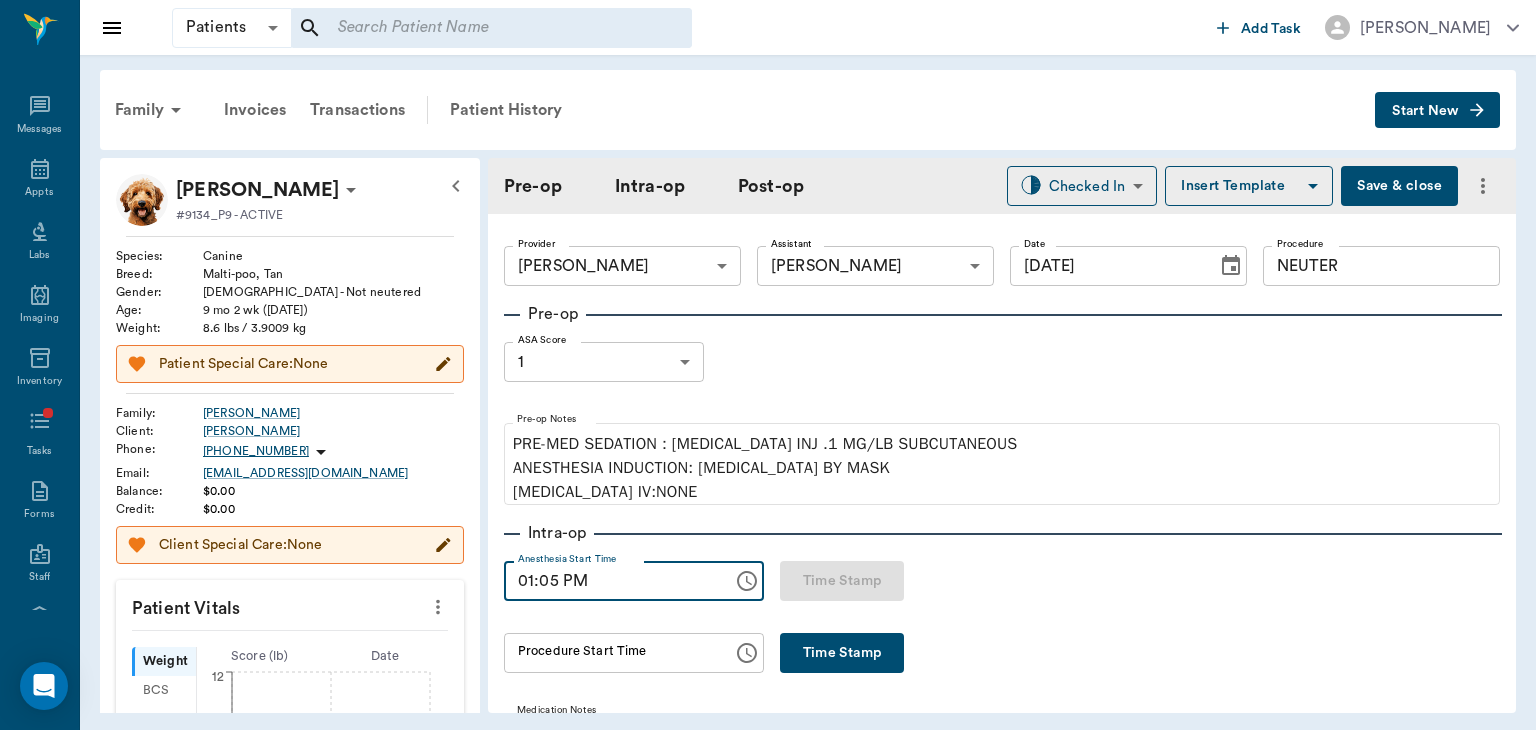 click on "01:05 PM" at bounding box center [611, 581] 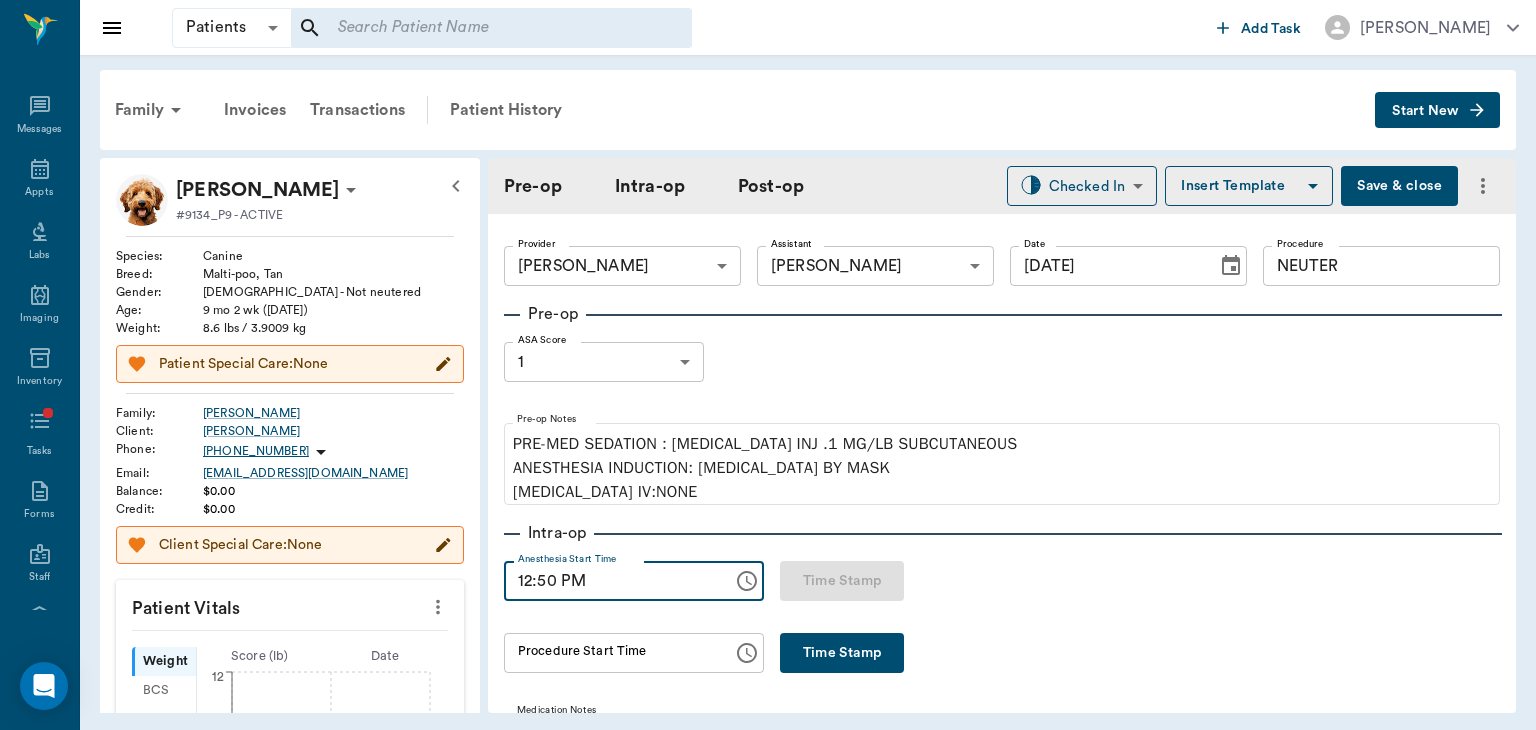 type on "12:50 PM" 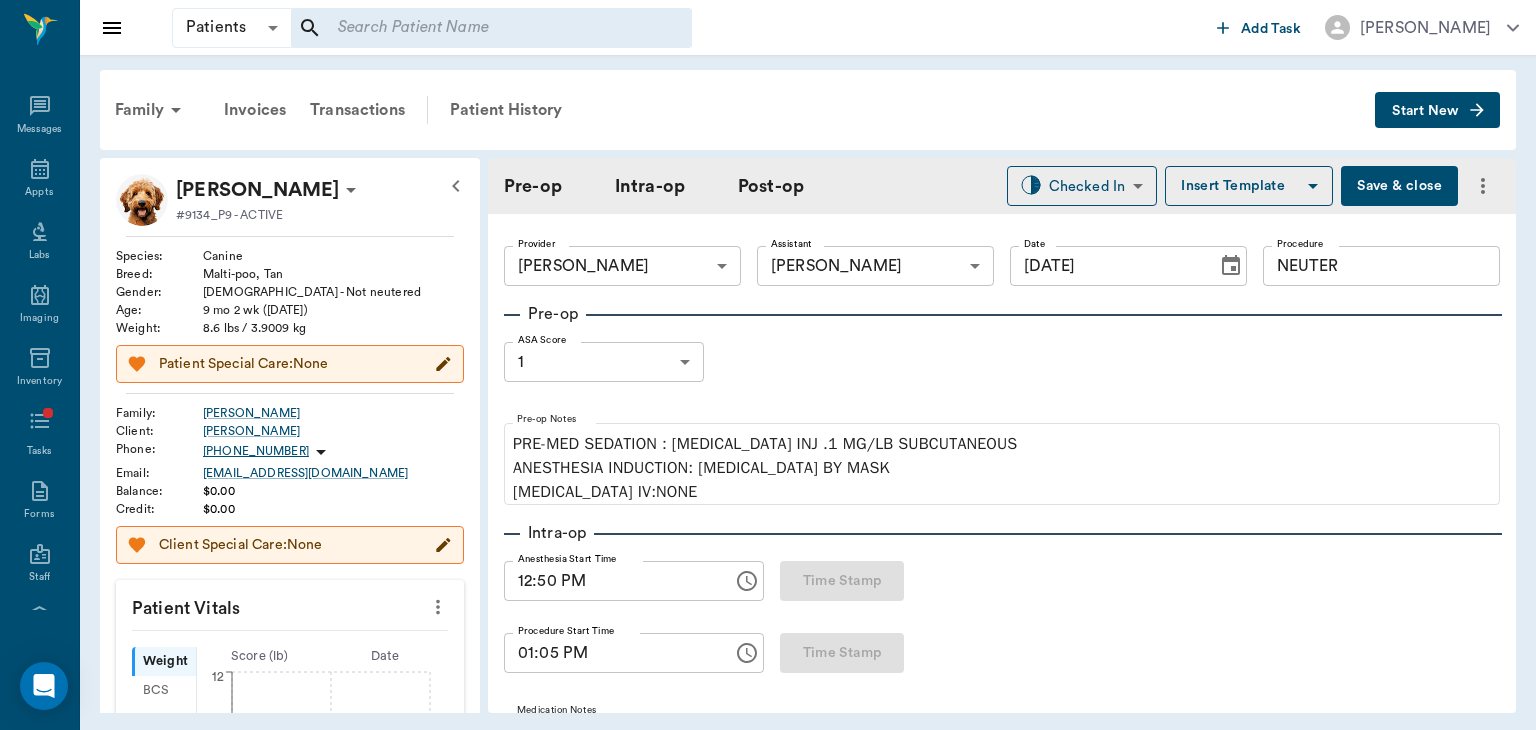 type on "01:05 PM" 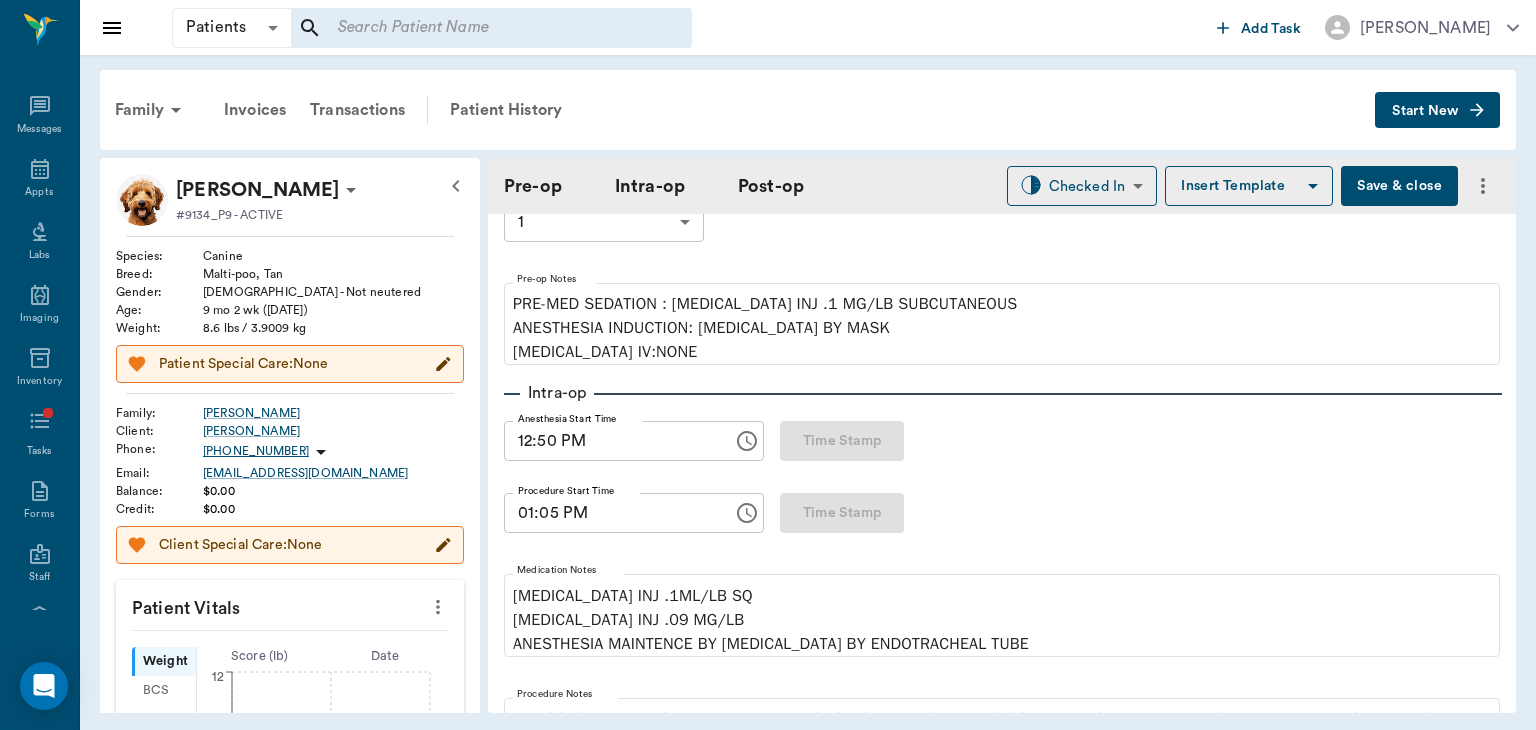 scroll, scrollTop: 176, scrollLeft: 0, axis: vertical 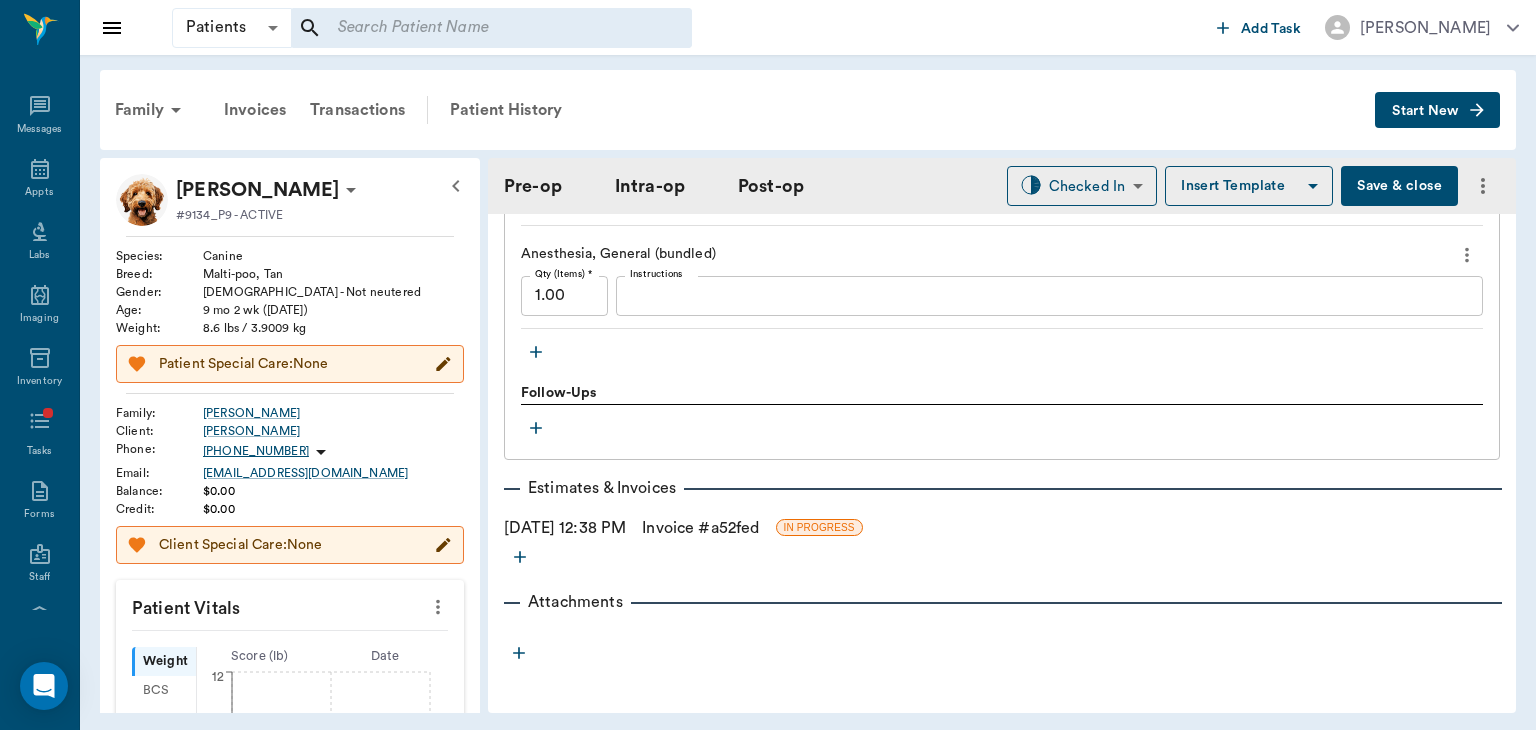 click 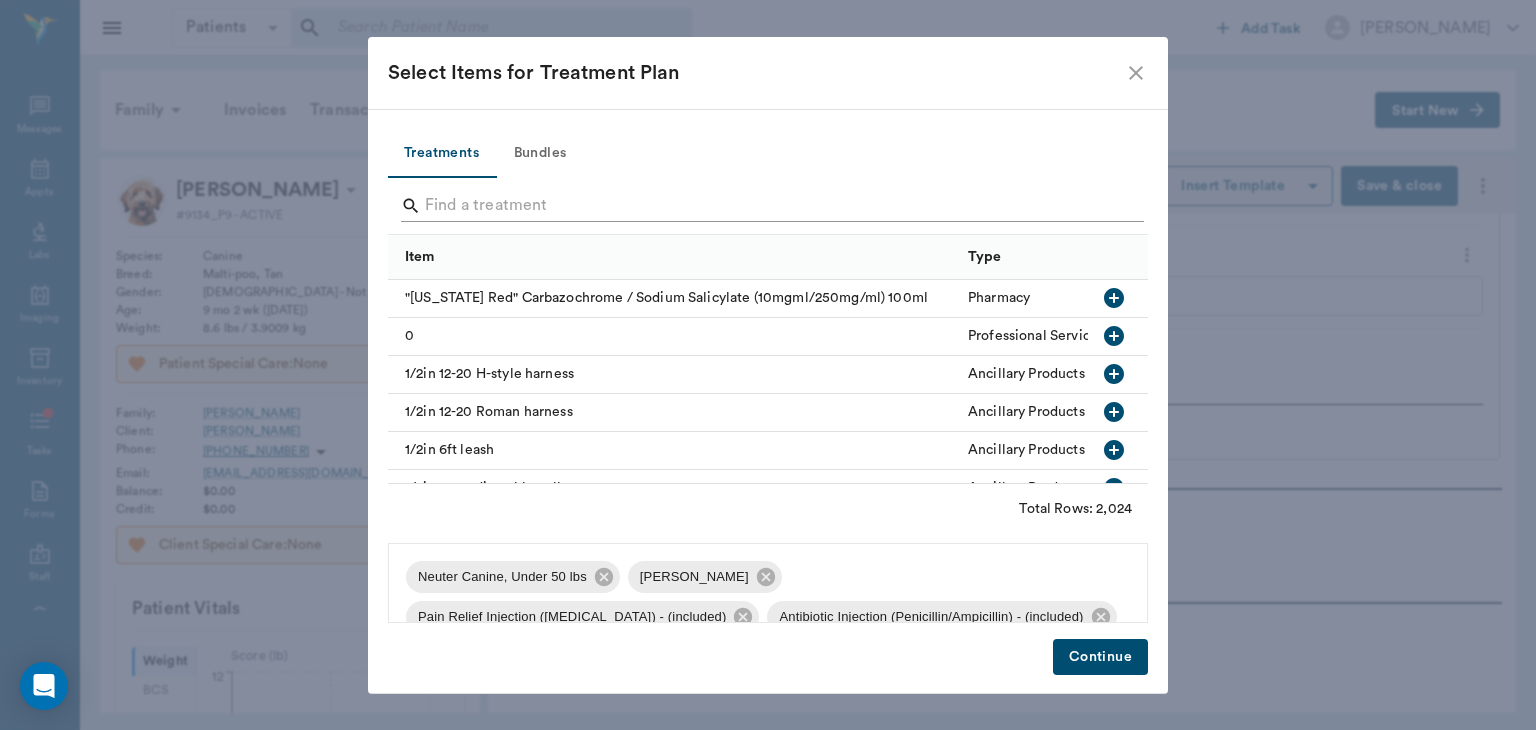 click at bounding box center (769, 206) 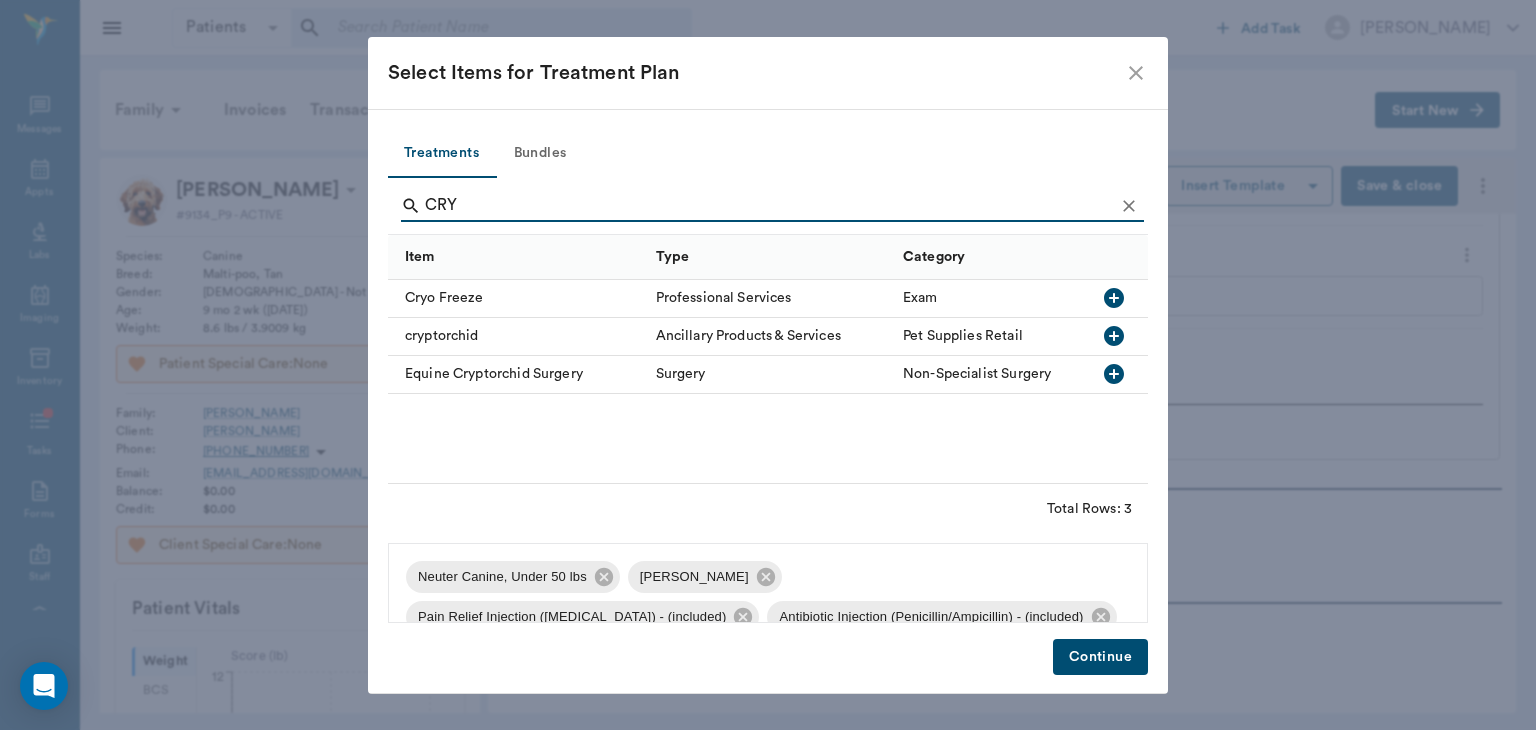 type on "CRY" 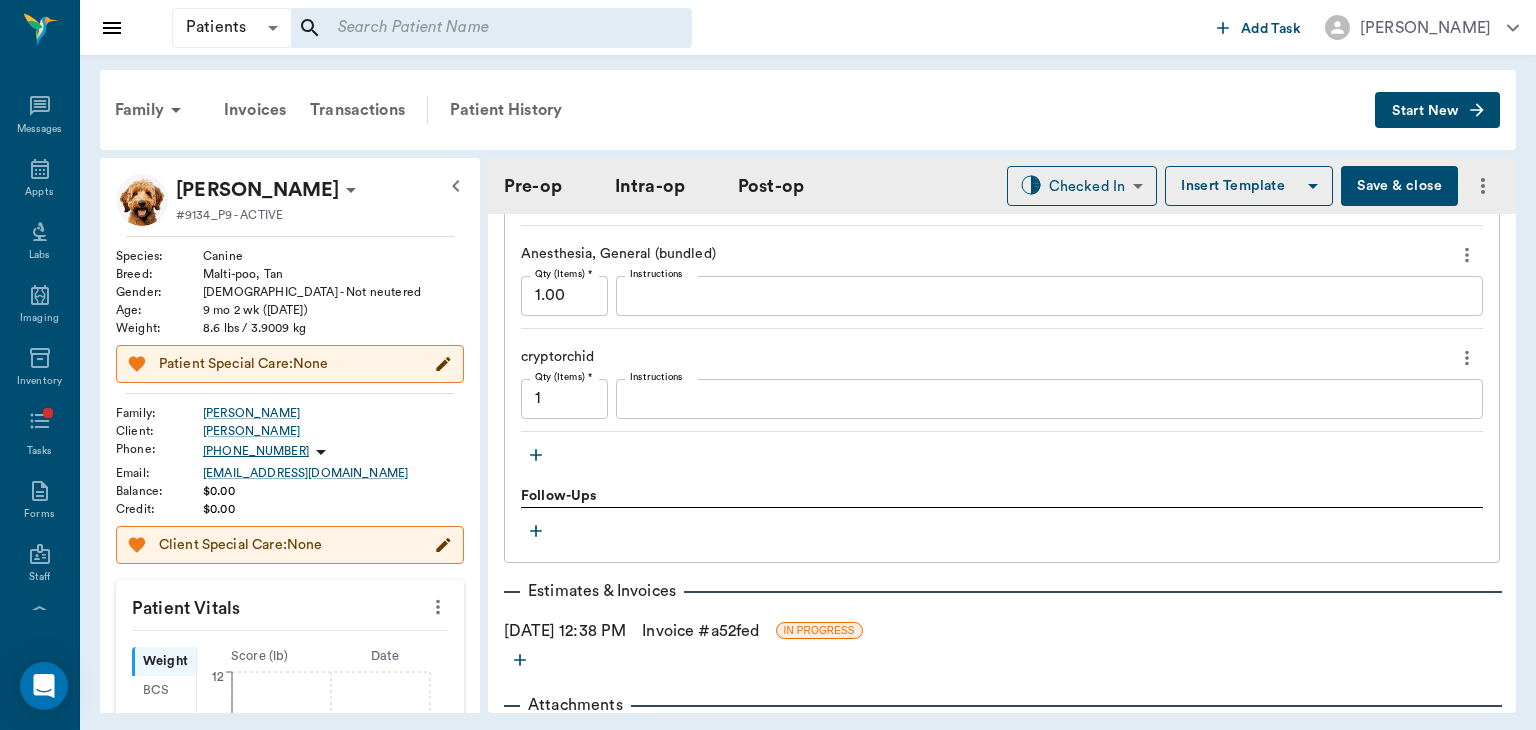 click on "Invoice # a52fed" at bounding box center (700, 631) 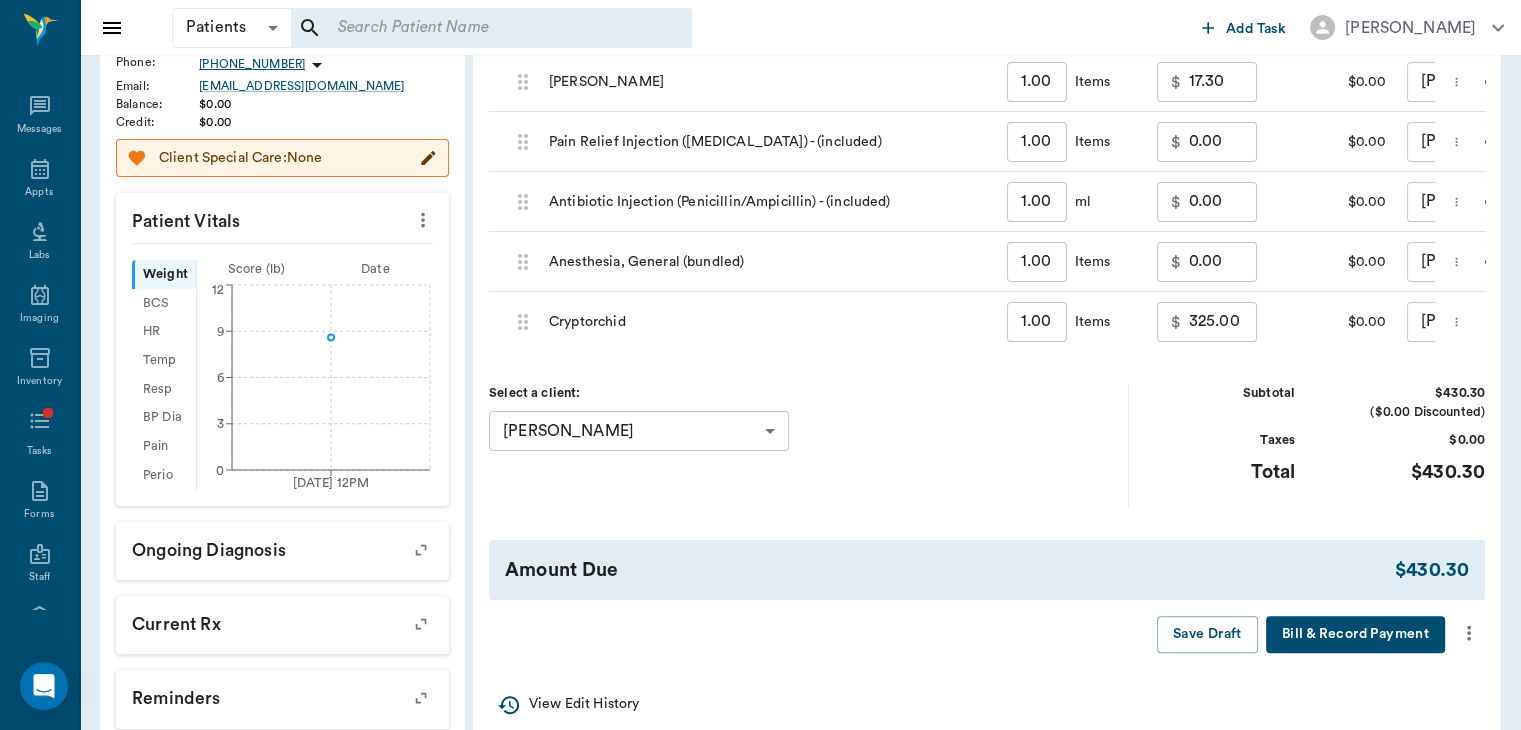 scroll, scrollTop: 376, scrollLeft: 0, axis: vertical 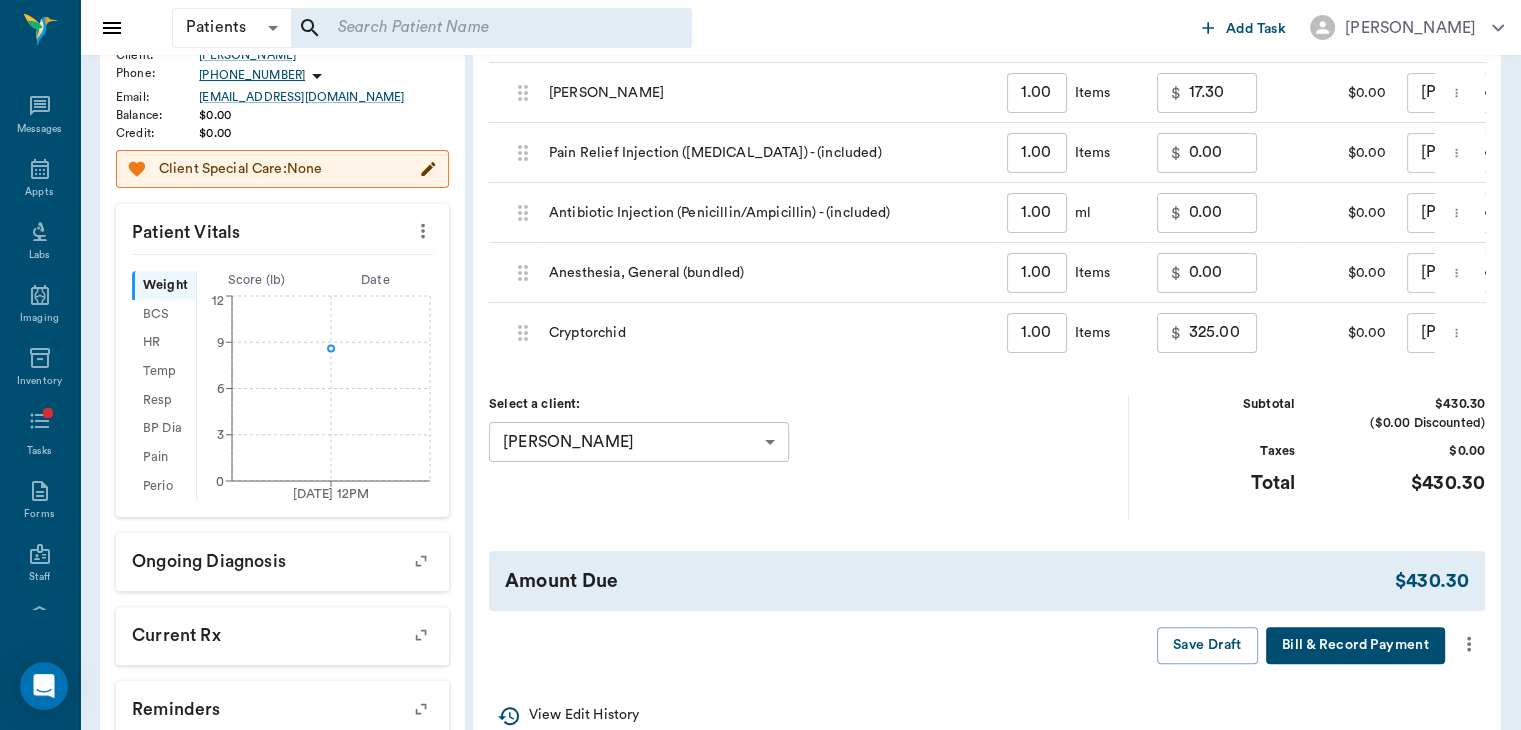 click on "325.00" at bounding box center [1223, 333] 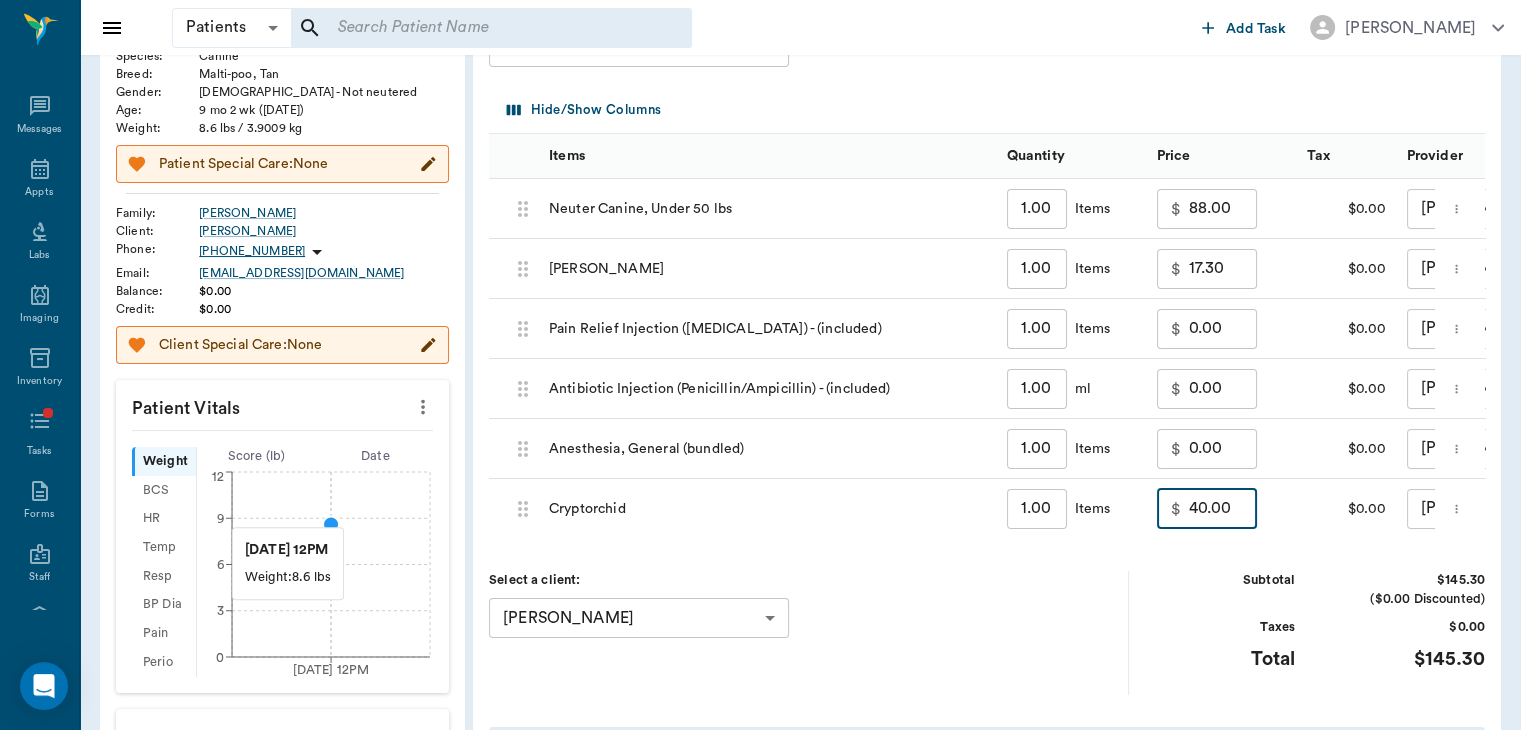 scroll, scrollTop: 196, scrollLeft: 0, axis: vertical 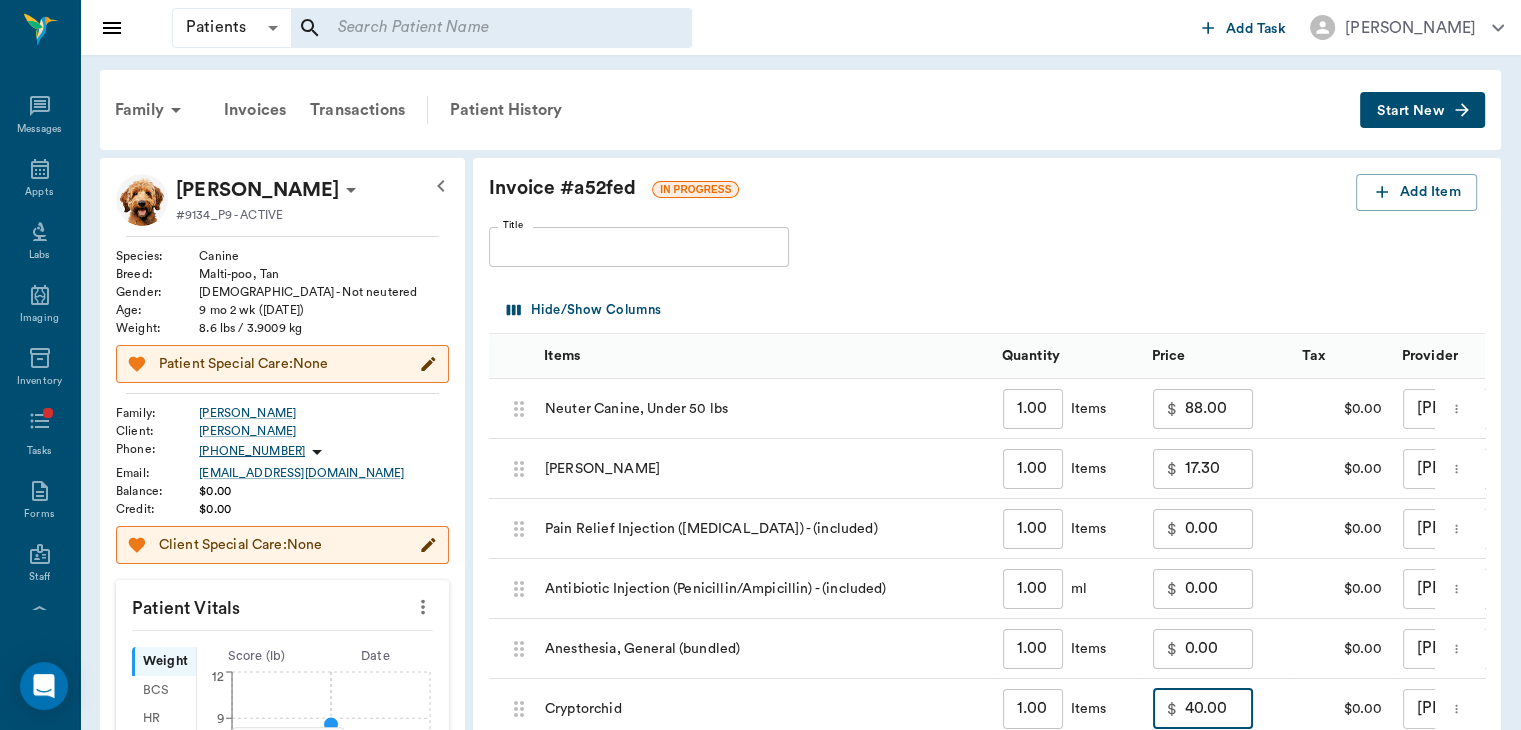 type on "40.00" 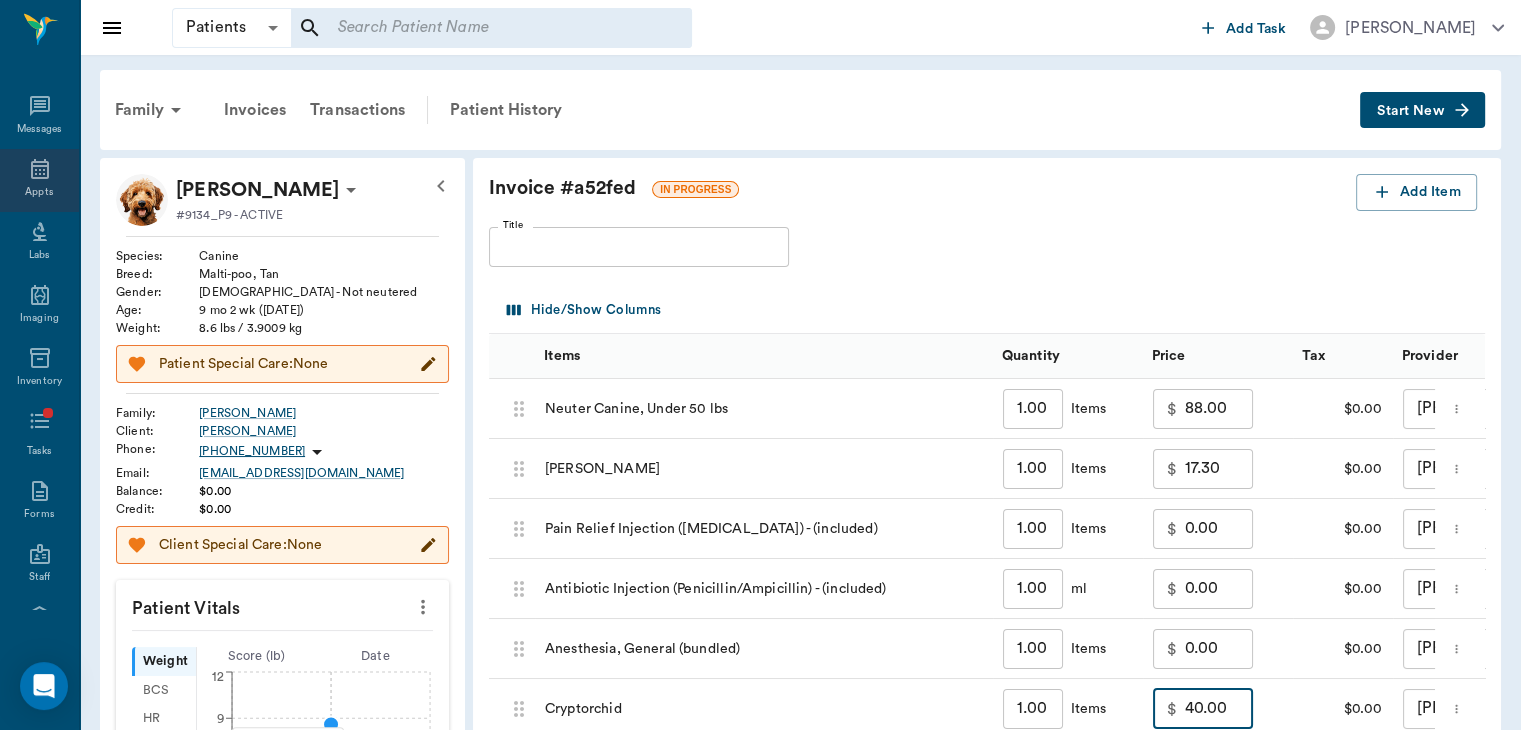 click on "Appts" at bounding box center [39, 192] 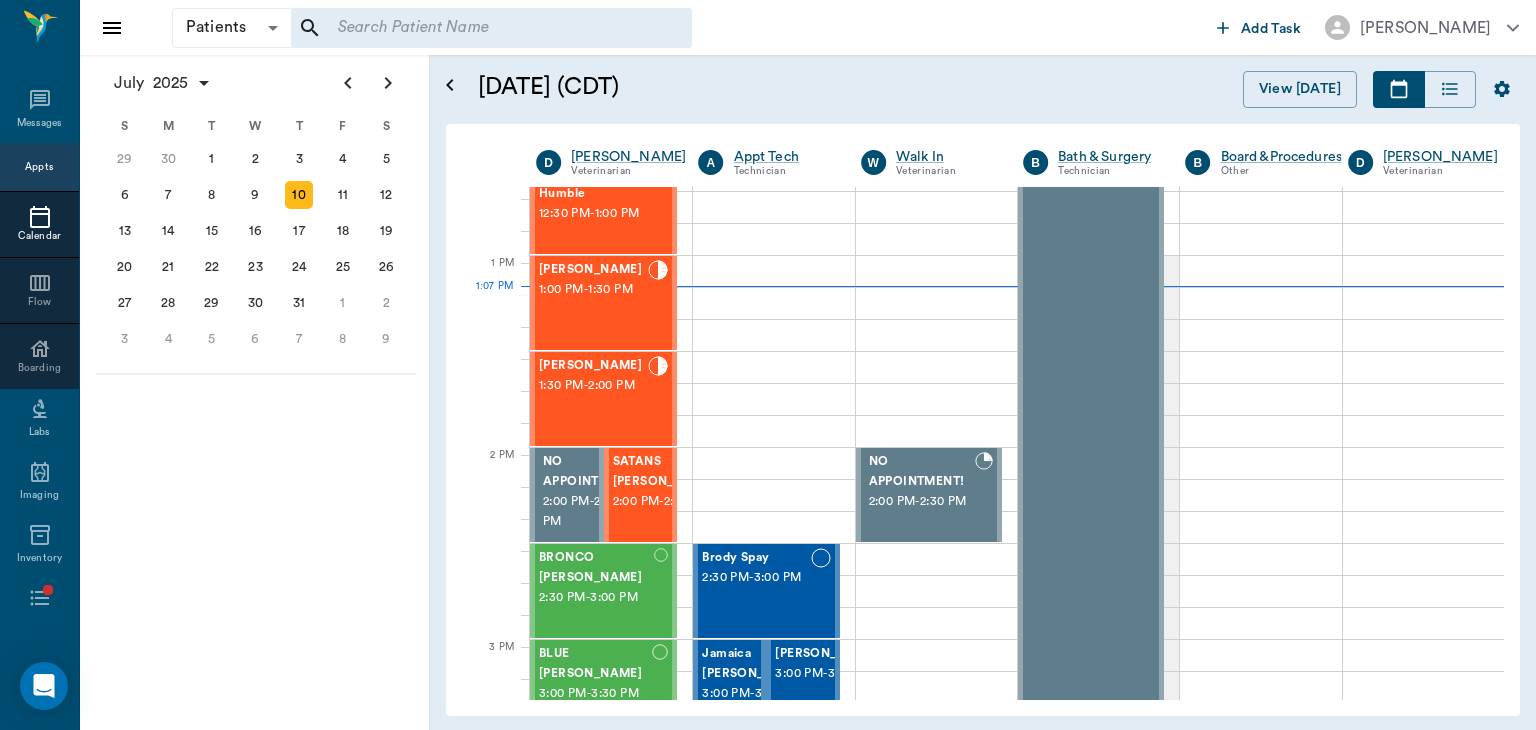 scroll, scrollTop: 891, scrollLeft: 0, axis: vertical 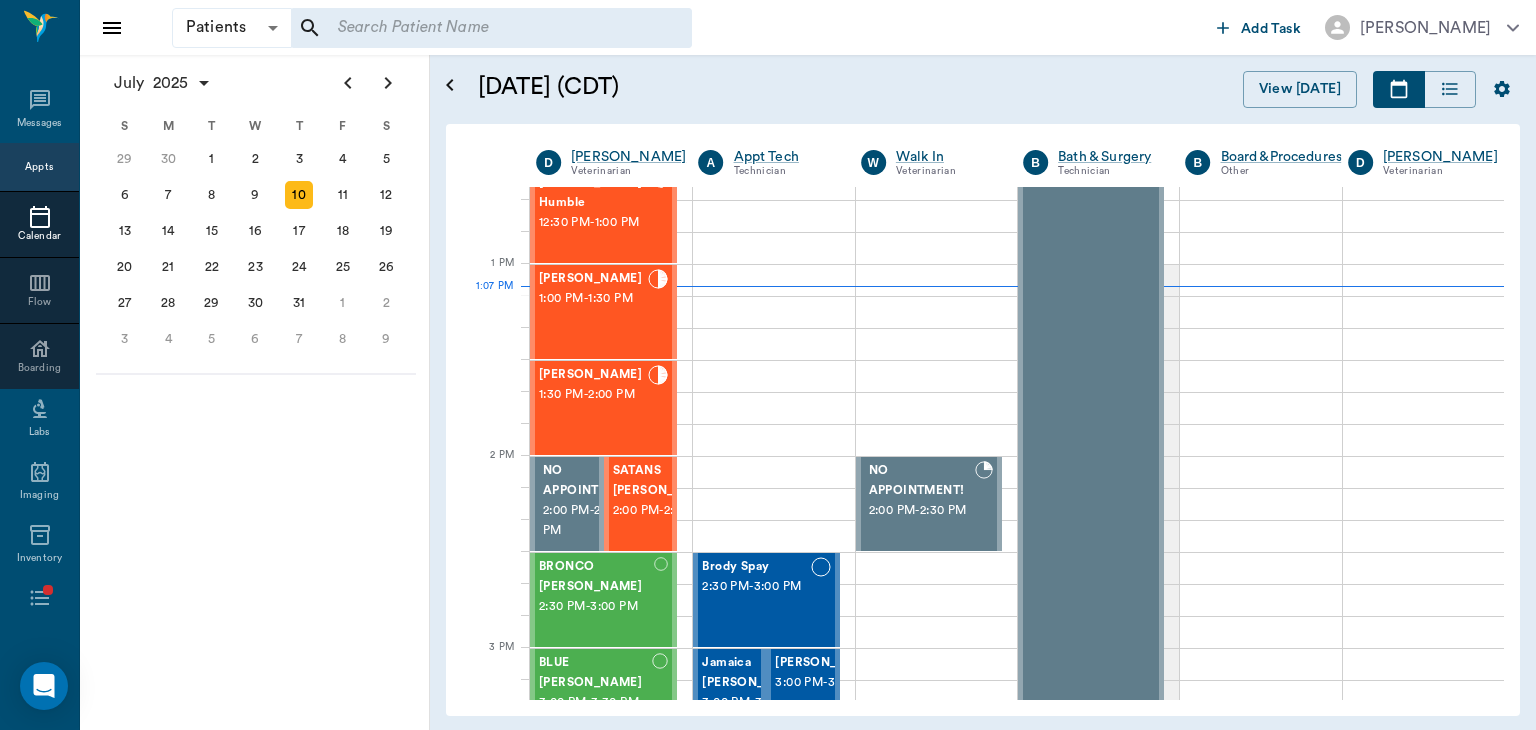 click on "MAX Alexander 1:00 PM  -  1:30 PM" at bounding box center (593, 312) 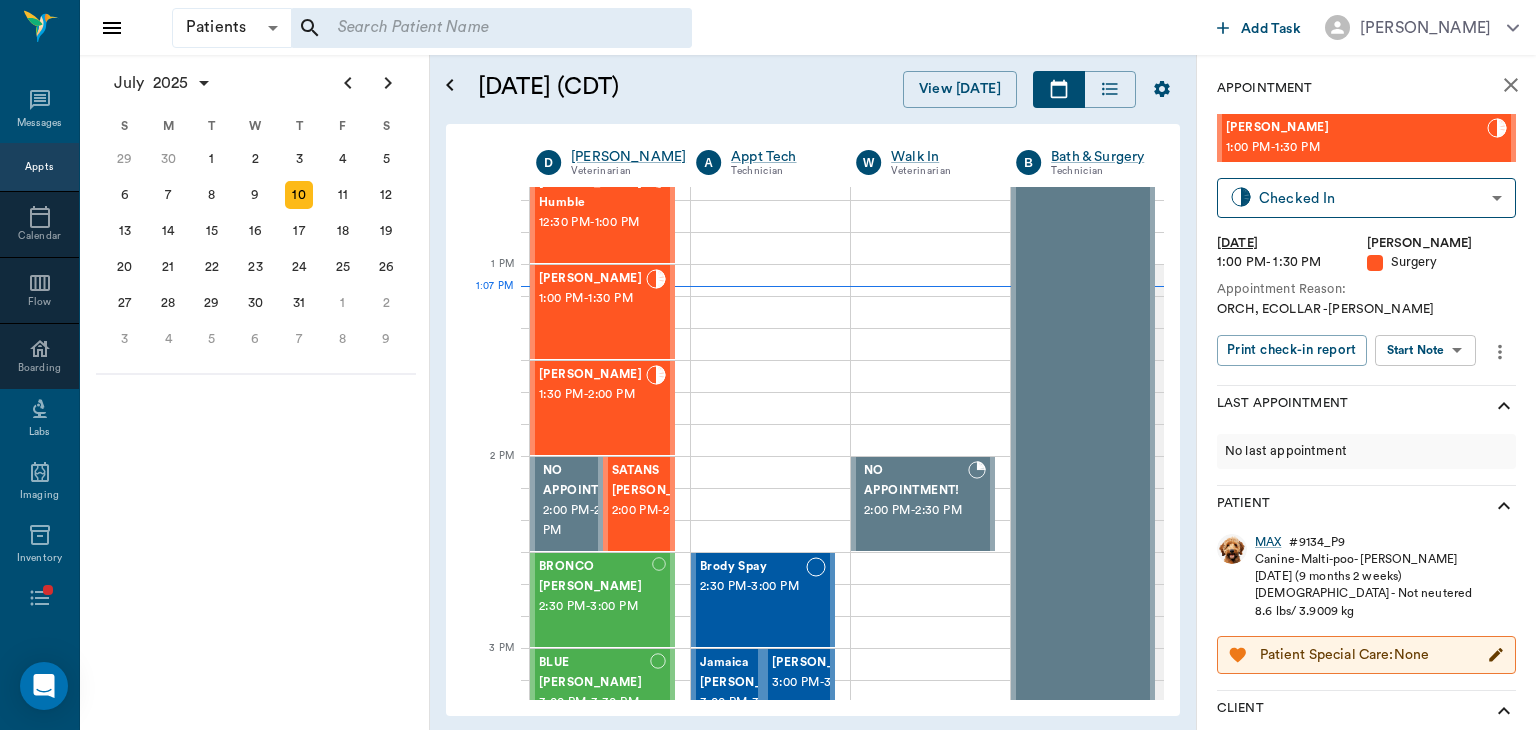 click on "Patients Patients ​ ​ Add Task Dr. Bert Ellsworth Nectar Messages Appts Calendar Flow Boarding Labs Imaging Inventory Tasks Forms Staff Reports Lookup Settings July 2025 S M T W T F S Jun 1 2 3 4 5 6 7 8 9 10 11 12 13 14 15 16 17 18 19 20 21 22 23 24 25 26 27 28 29 30 Jul 1 2 3 4 5 6 7 8 9 10 11 12 S M T W T F S 29 30 Jul 1 2 3 4 5 6 7 8 9 10 11 12 13 14 15 16 17 18 19 20 21 22 23 24 25 26 27 28 29 30 31 Aug 1 2 3 4 5 6 7 8 9 S M T W T F S 27 28 29 30 31 Aug 1 2 3 4 5 6 7 8 9 10 11 12 13 14 15 16 17 18 19 20 21 22 23 24 25 26 27 28 29 30 31 Sep 1 2 3 4 5 6 July 10, 2025 (CDT) View Today July 2025 Today 10 Thu Jul 2025 D Dr. Bert Ellsworth Veterinarian A Appt Tech Technician W Walk In Veterinarian B Bath & Surgery Technician B Board &Procedures Other D Dr. Kindall Jones Veterinarian 8 AM 9 AM 10 AM 11 AM 12 PM 1 PM 2 PM 3 PM 4 PM 5 PM 6 PM 7 PM 8 PM 1:07 PM SIR WIGGLES WORTH 3RD Austin 8:00 AM  -  9:00 AM SUGAR Finney 9:00 AM  -  9:30 AM Fender Finney 9:00 AM  -  9:30 AM Dolly Campbell 9:30 AM  -  10:00 AM" at bounding box center [768, 365] 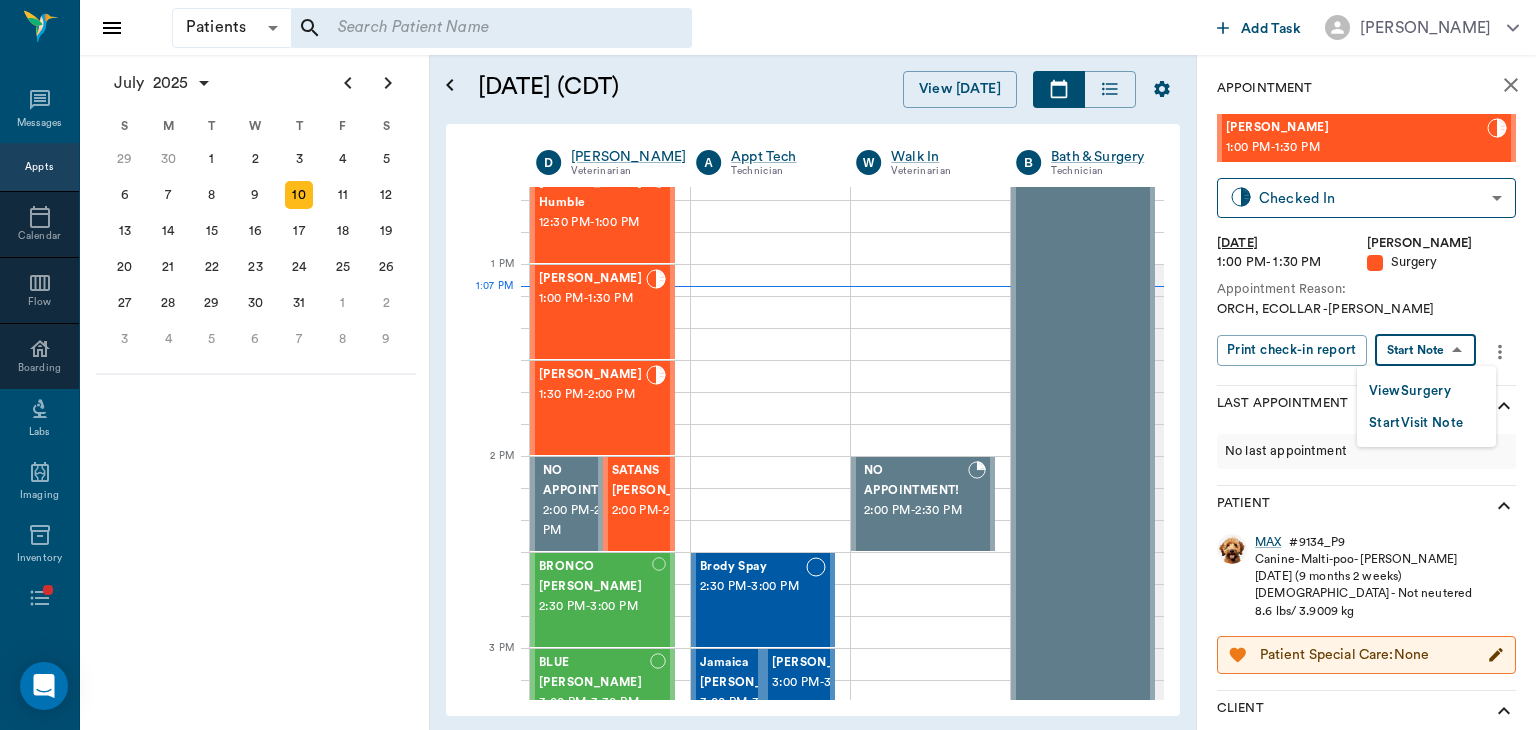click on "View  Surgery" at bounding box center [1410, 391] 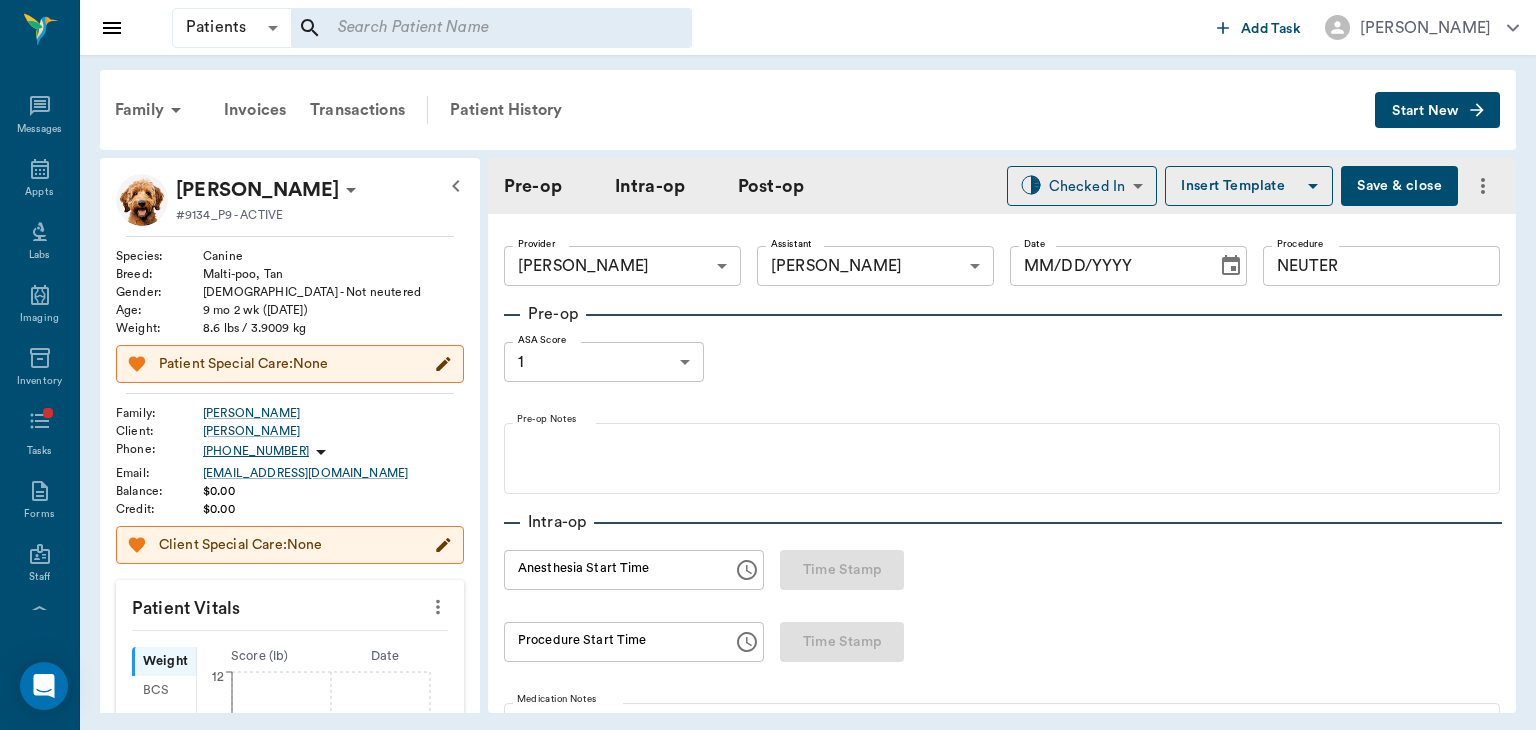 type on "63ec2f075fda476ae8351a4d" 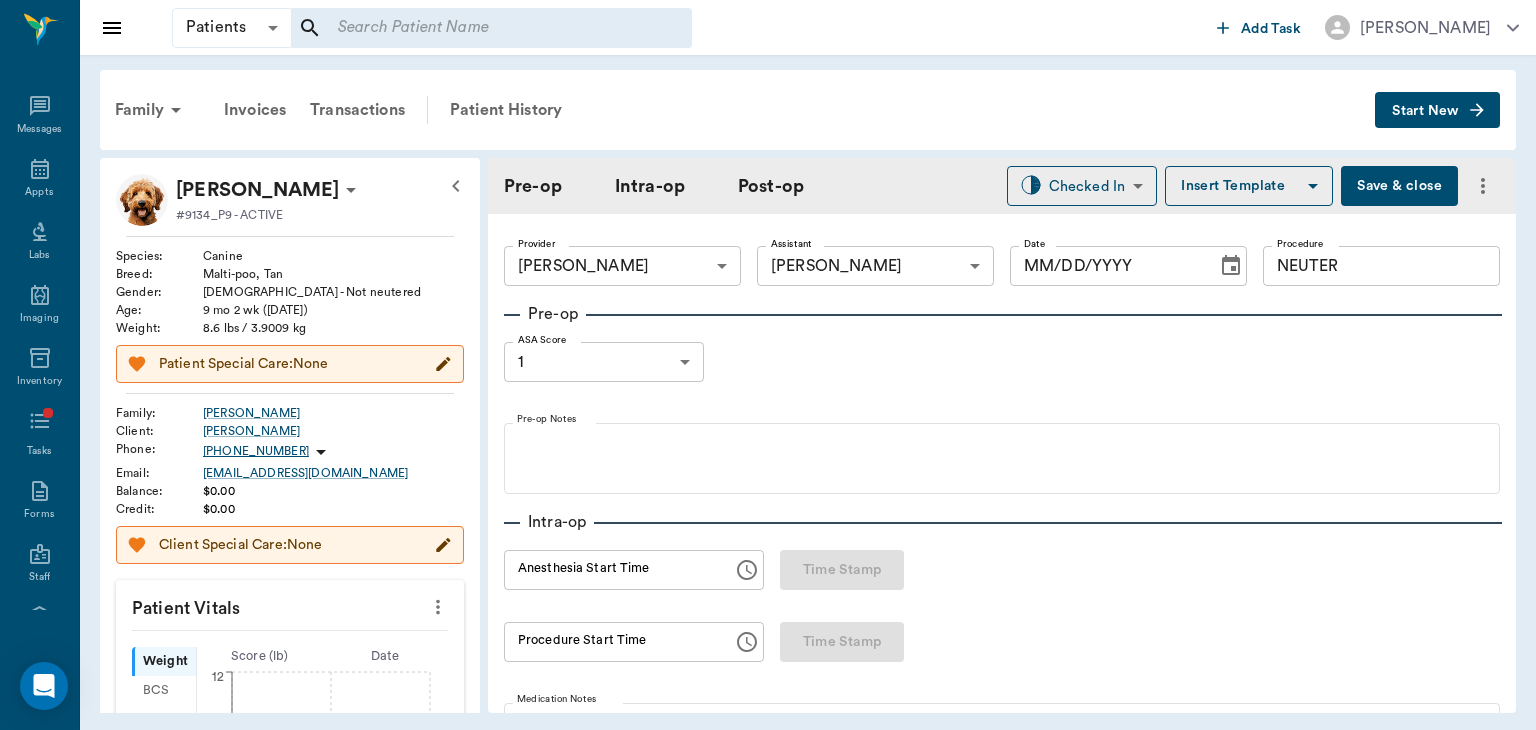 type on "63ec2e7e52e12b0ba117b124" 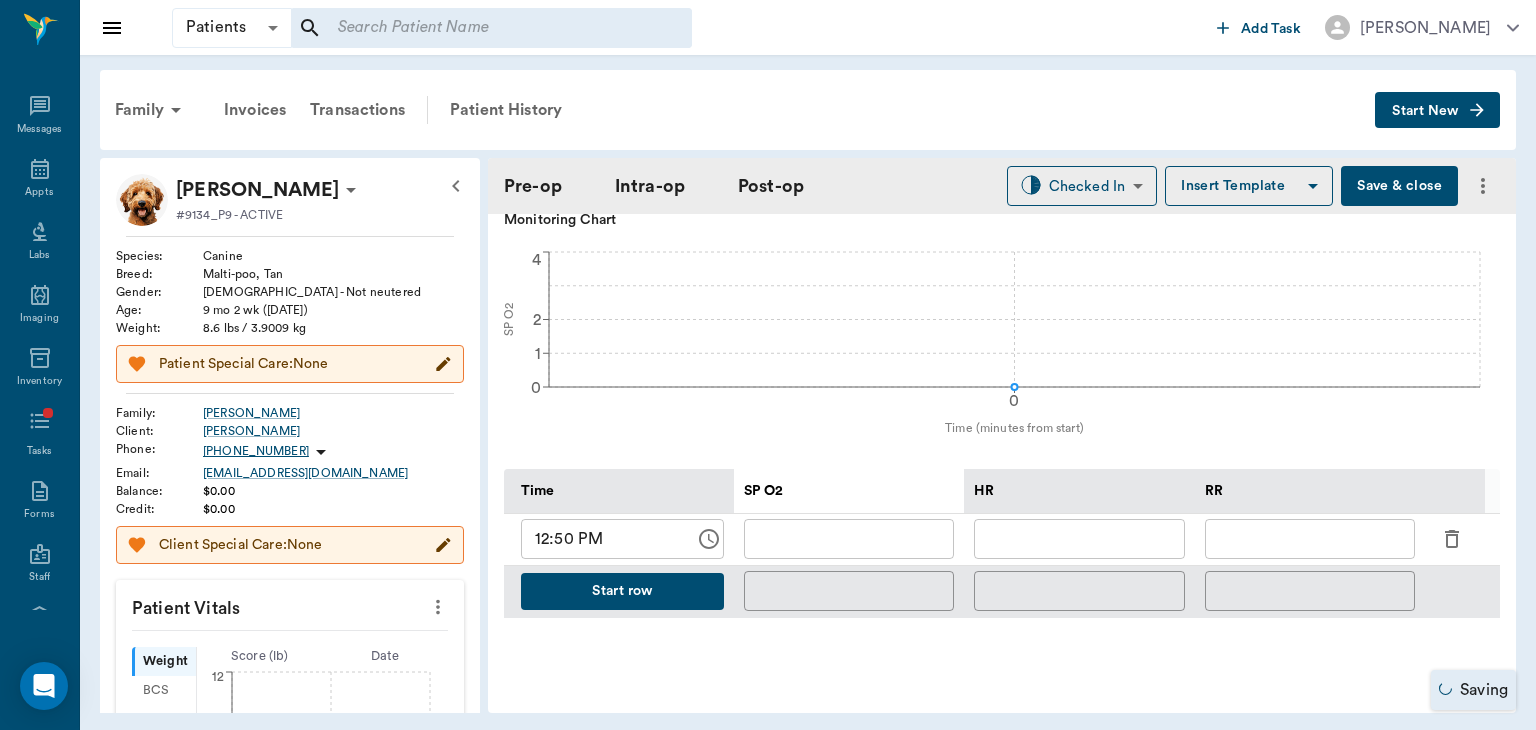 scroll, scrollTop: 732, scrollLeft: 0, axis: vertical 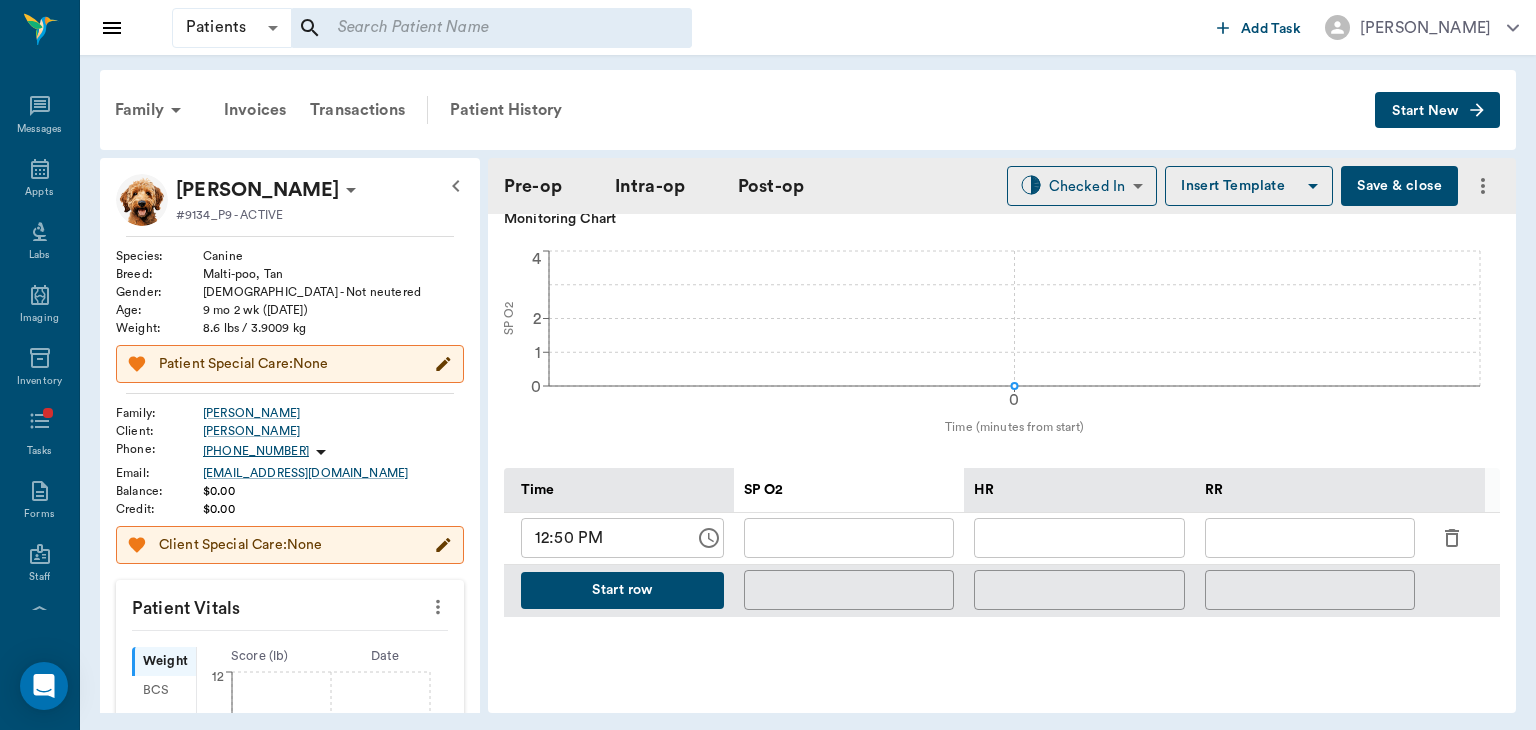 click 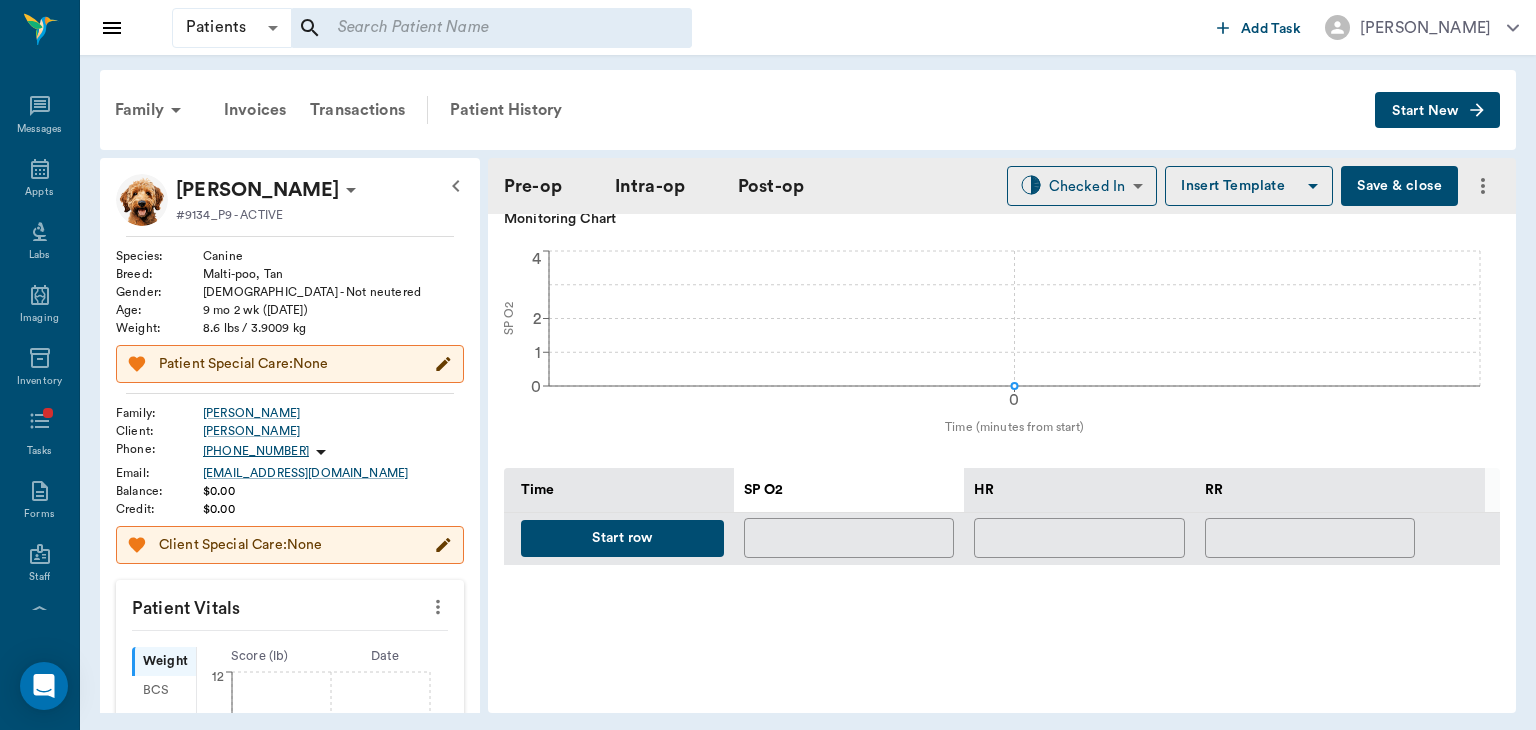 click on "Start row" at bounding box center (622, 538) 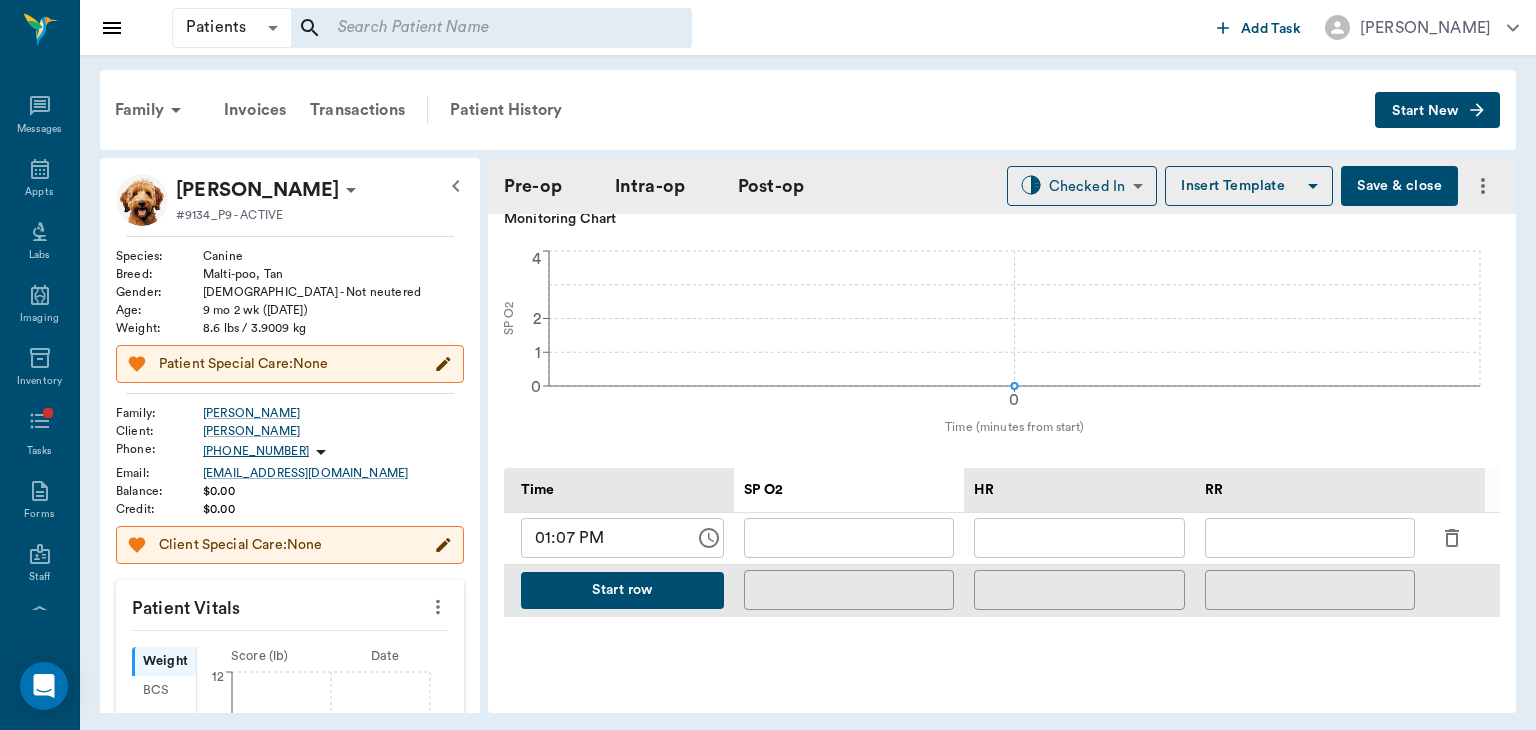 click at bounding box center [1079, 538] 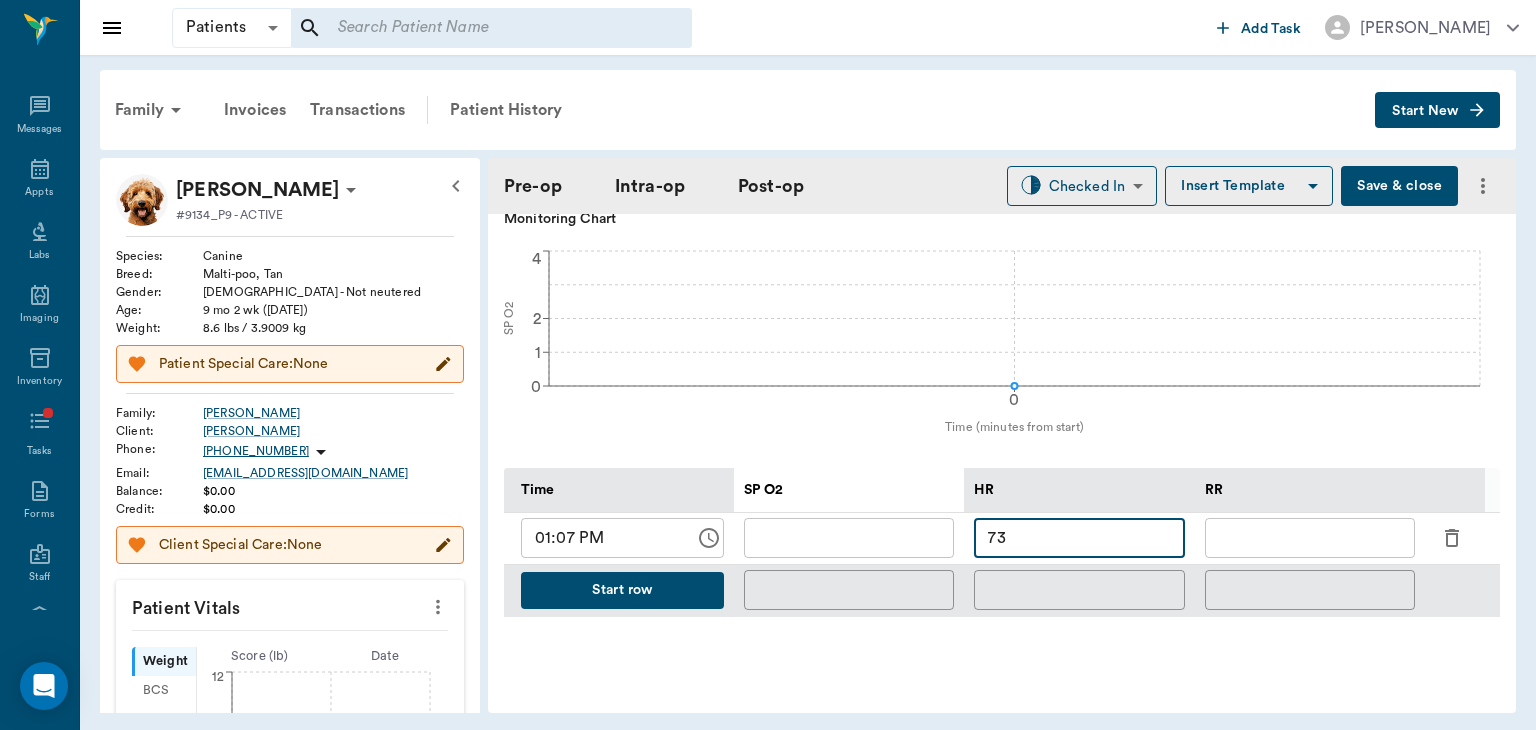 type on "73" 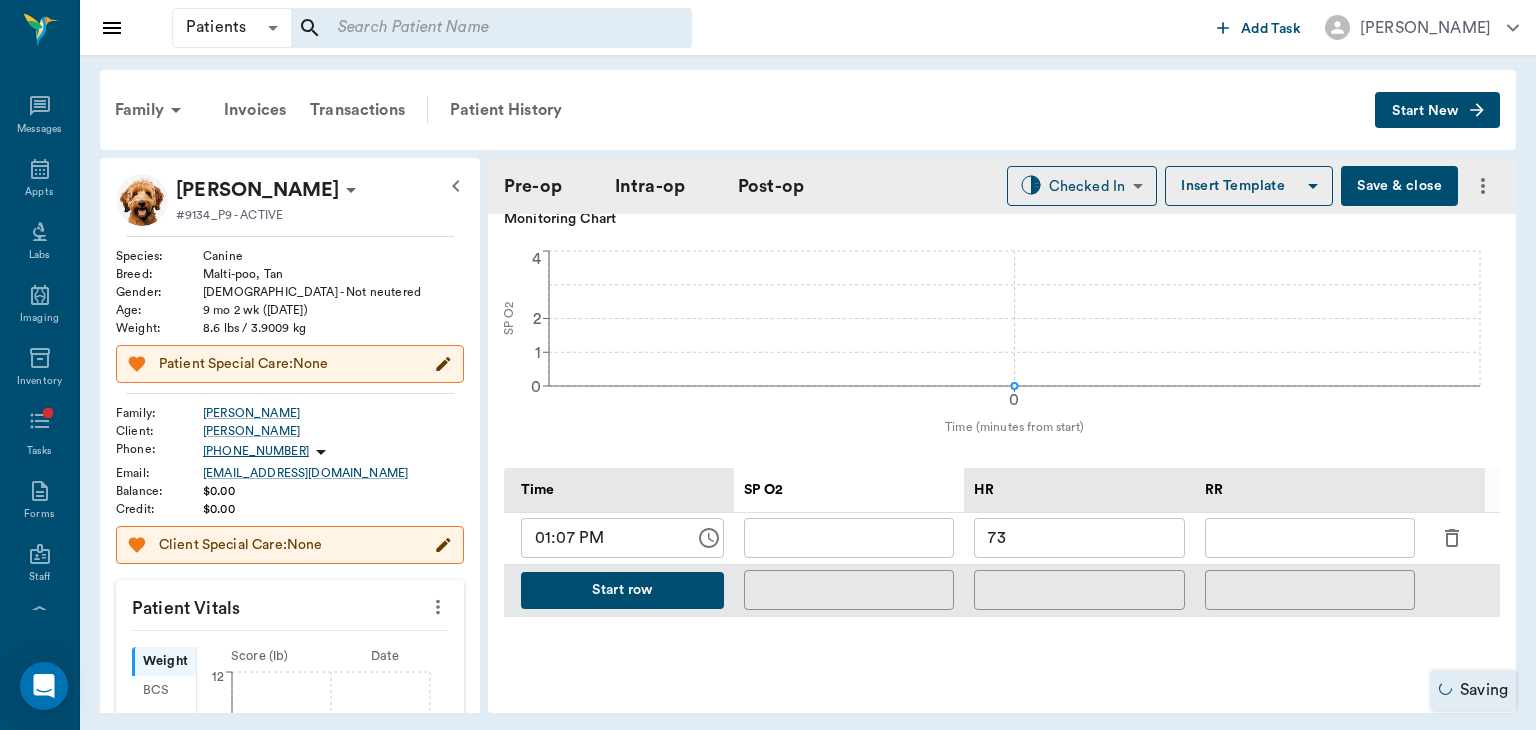 click at bounding box center [849, 538] 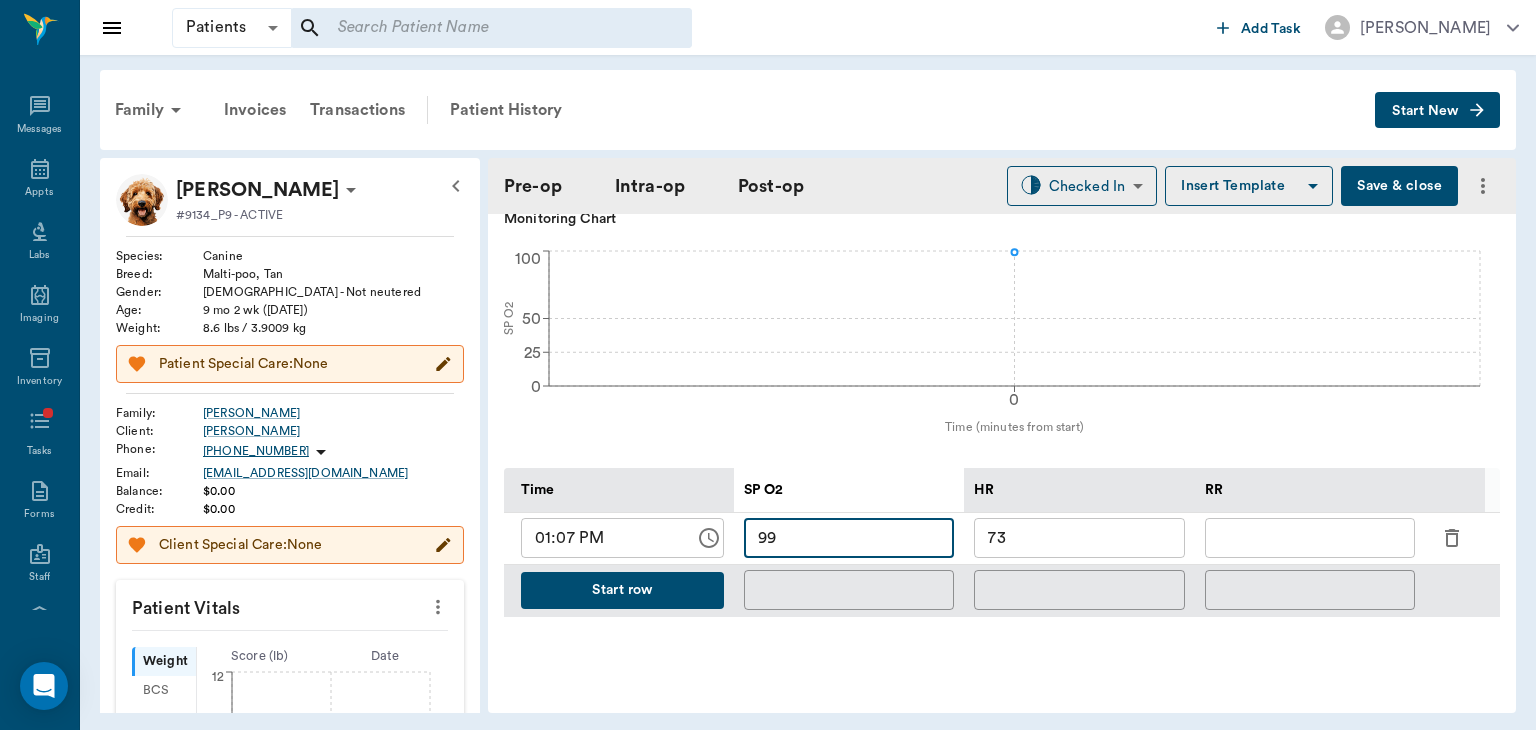 type on "99" 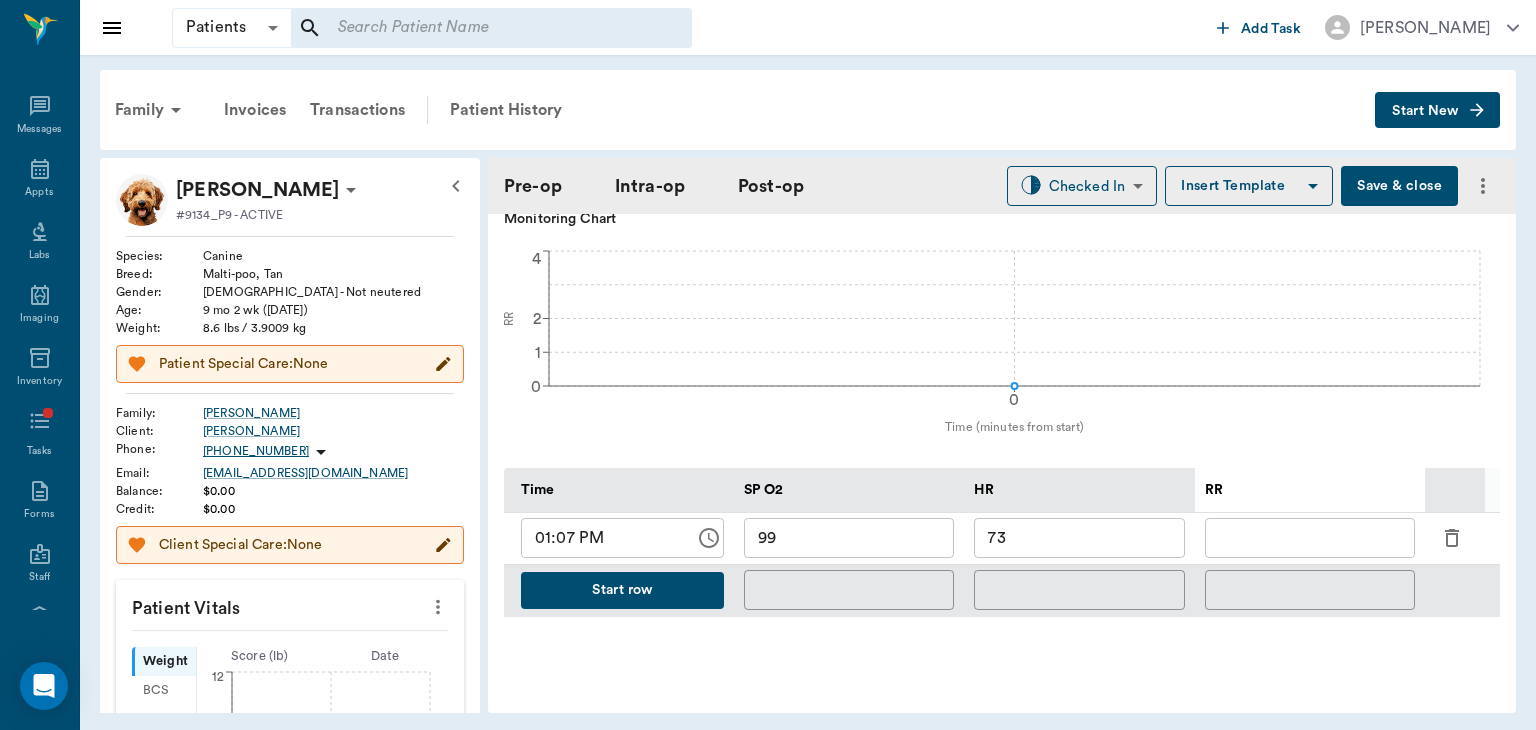 click at bounding box center (1310, 538) 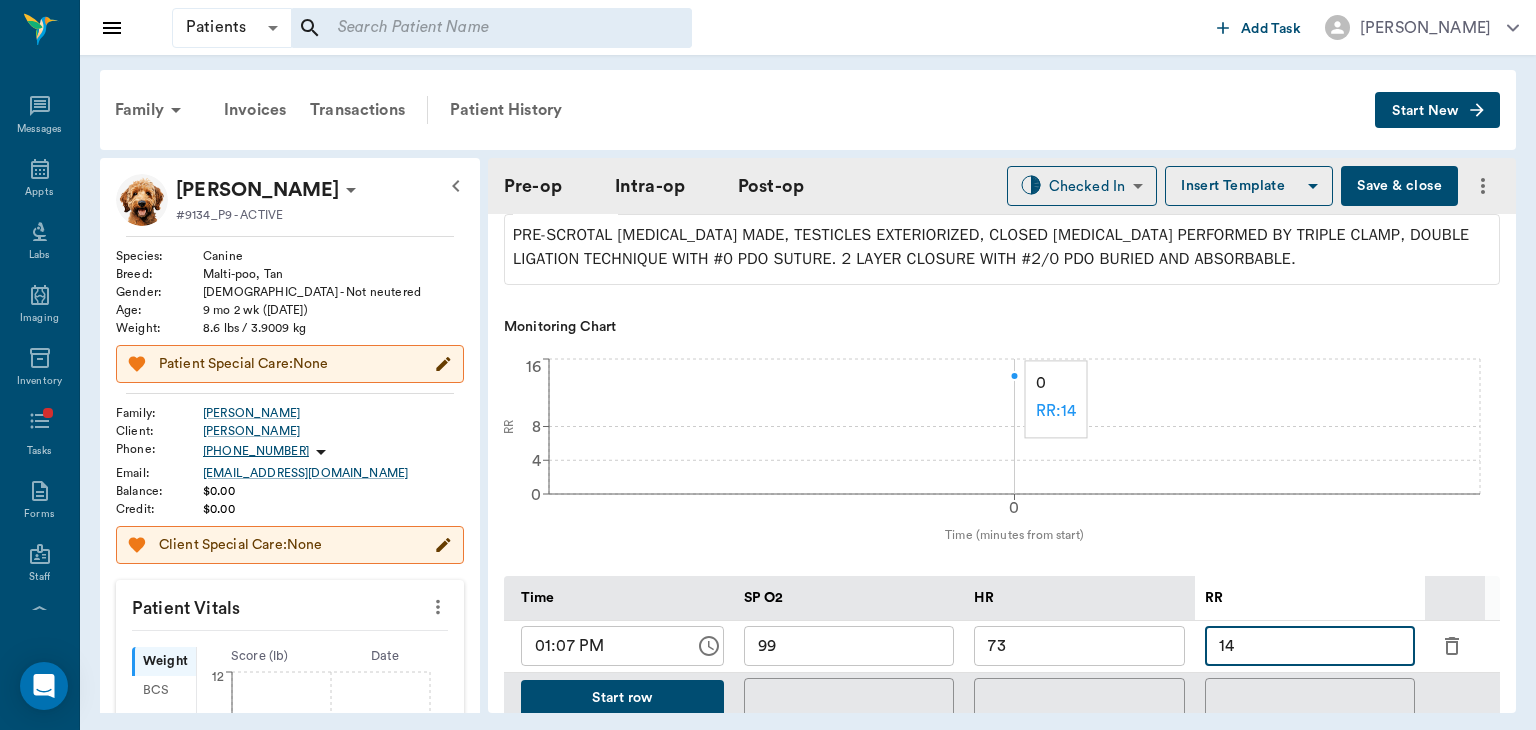 scroll, scrollTop: 668, scrollLeft: 0, axis: vertical 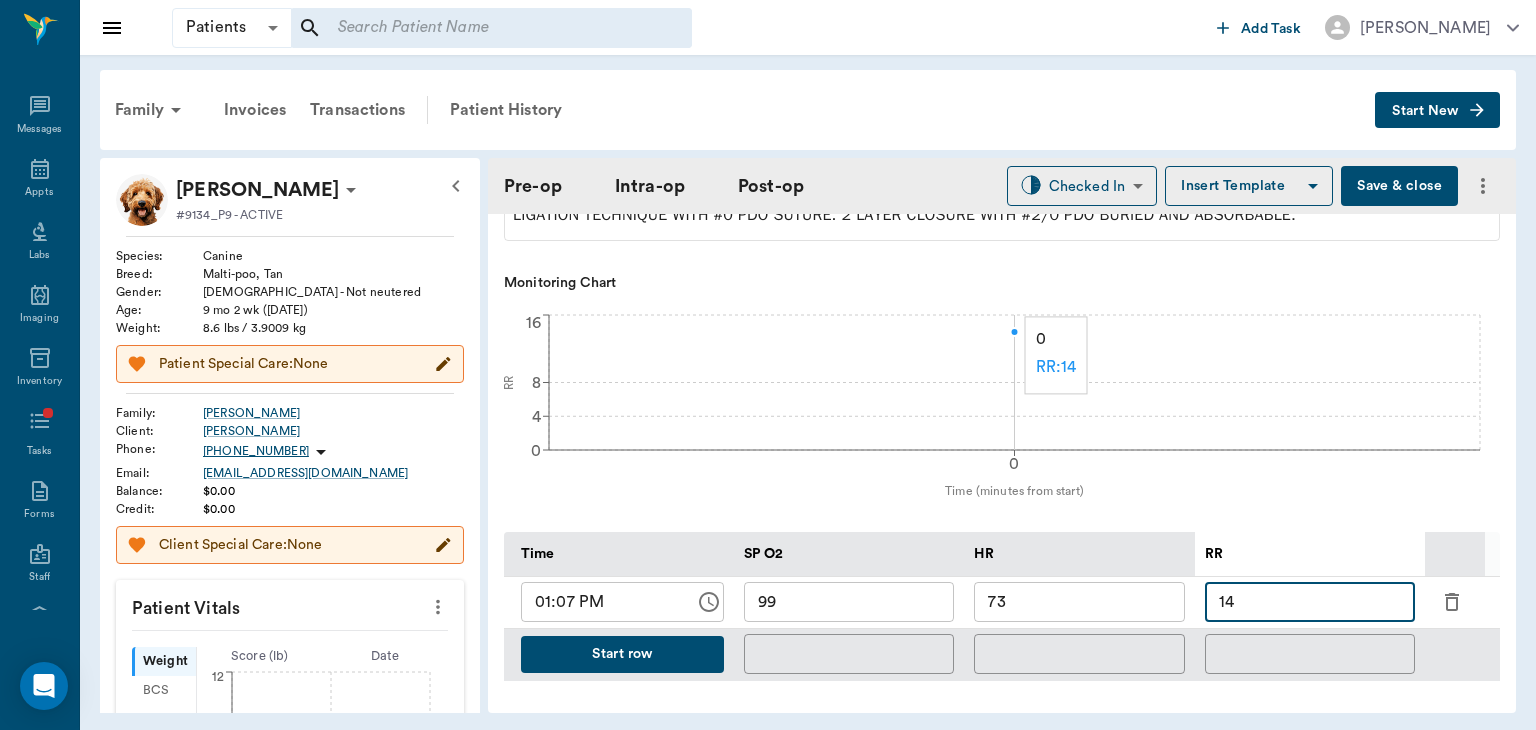 type on "14" 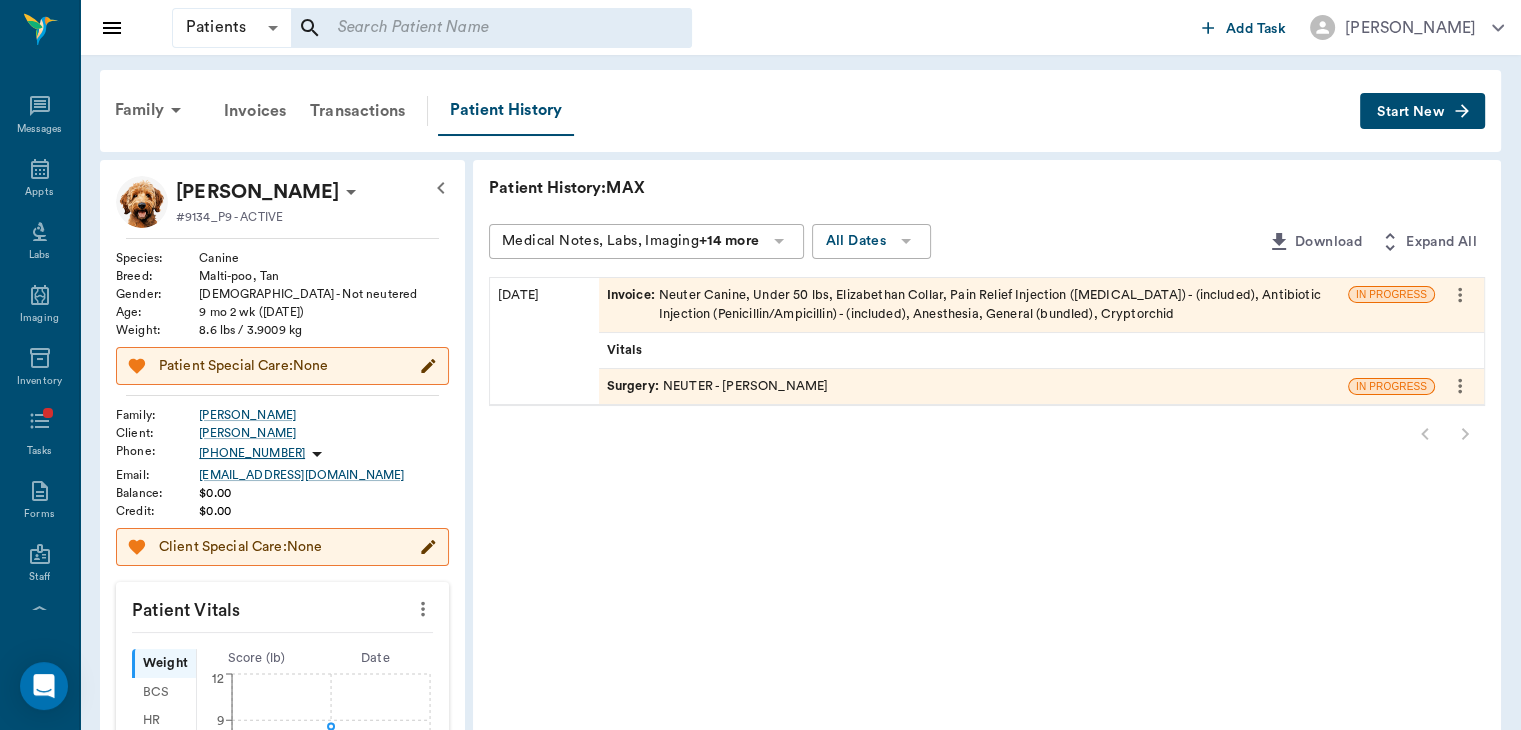 click 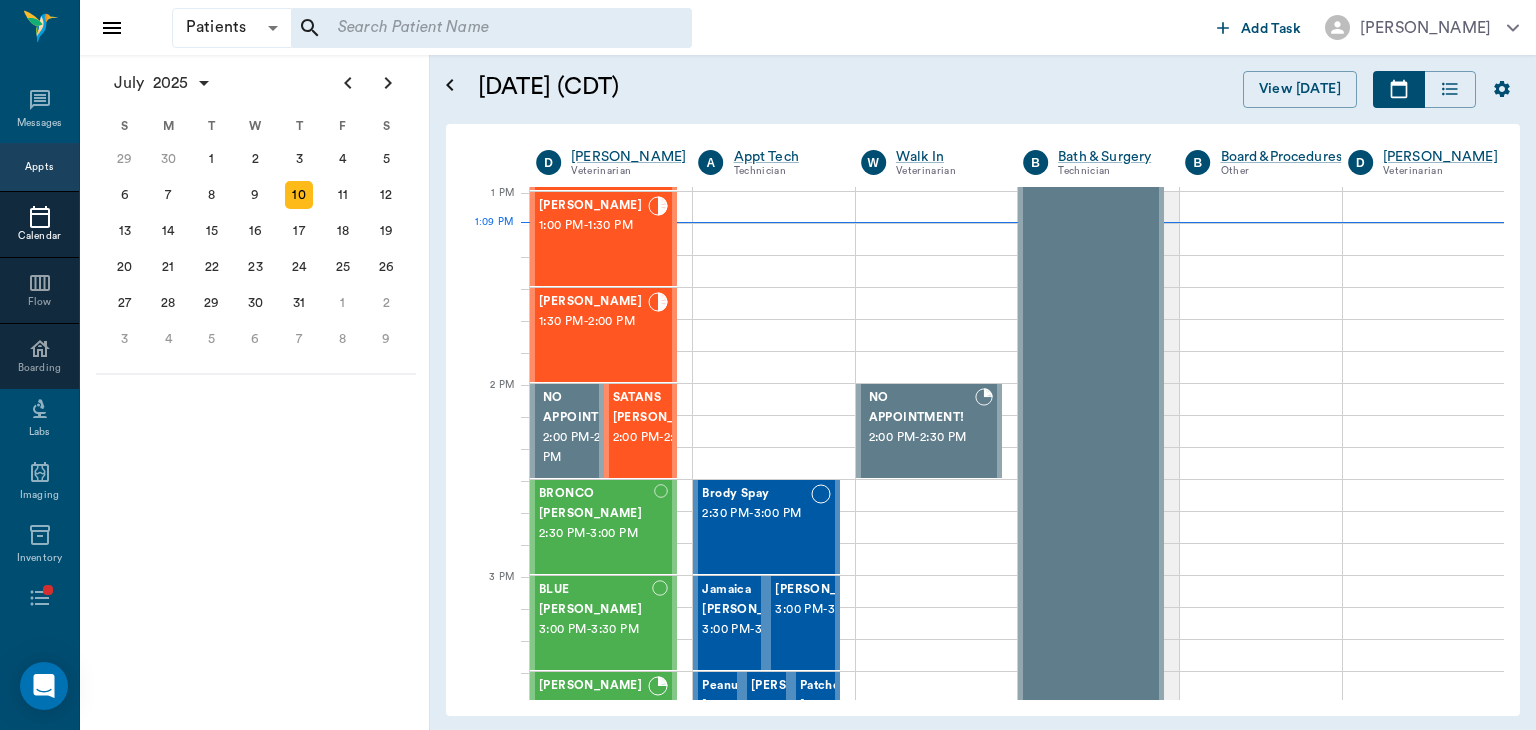 scroll, scrollTop: 962, scrollLeft: 0, axis: vertical 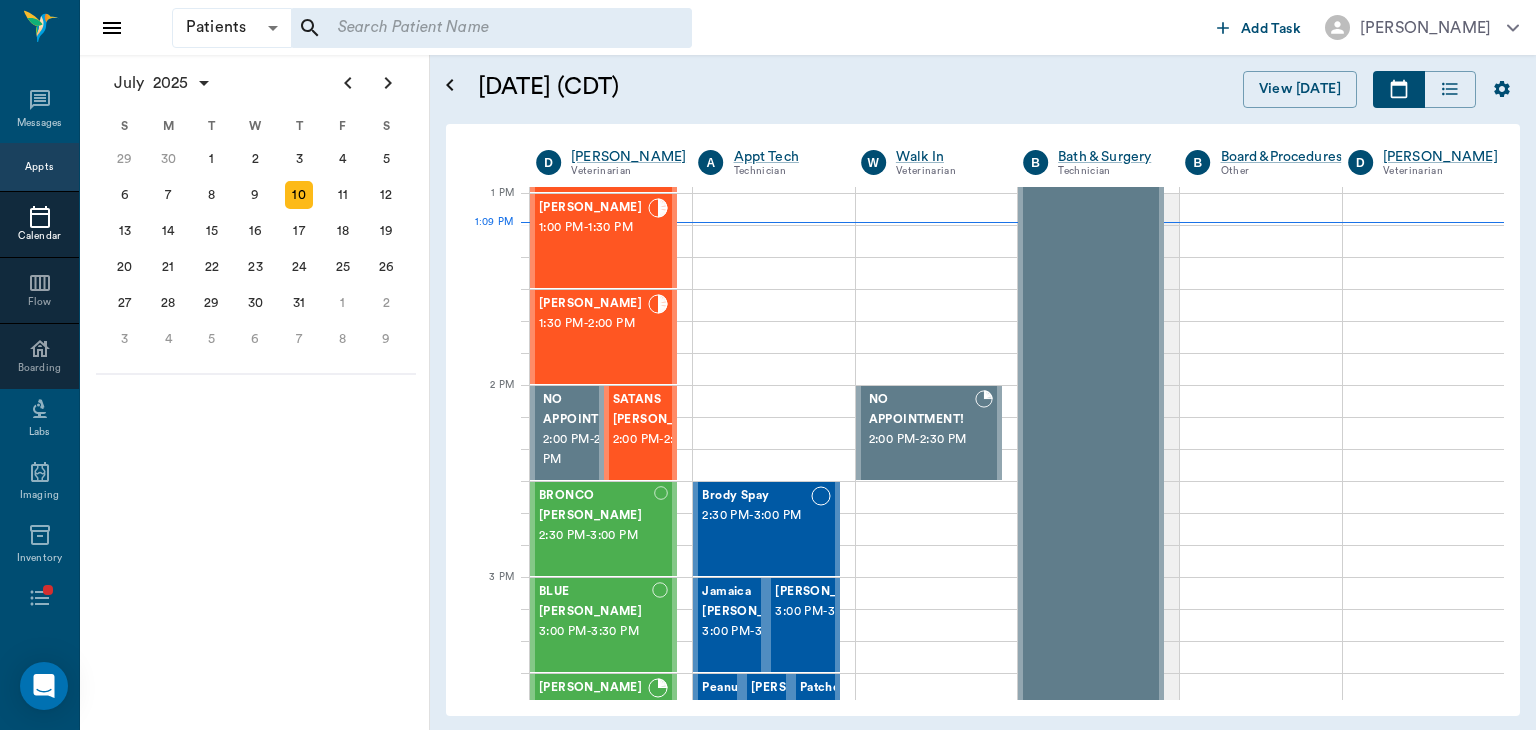 click on "1:00 PM  -  1:30 PM" at bounding box center [593, 228] 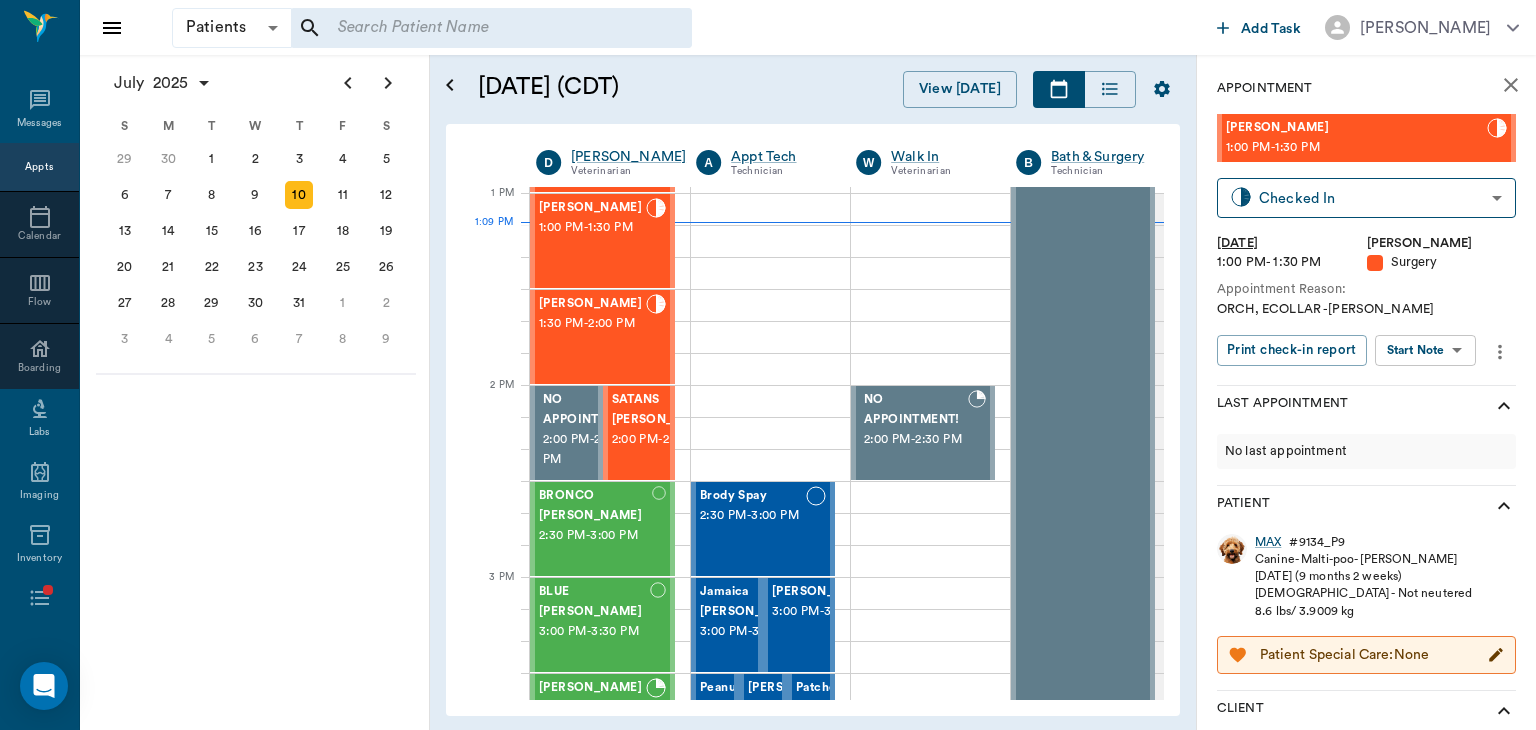 click on "Patients Patients ​ ​ Add Task Dr. Bert Ellsworth Nectar Messages Appts Calendar Flow Boarding Labs Imaging Inventory Tasks Forms Staff Reports Lookup Settings July 2025 S M T W T F S Jun 1 2 3 4 5 6 7 8 9 10 11 12 13 14 15 16 17 18 19 20 21 22 23 24 25 26 27 28 29 30 Jul 1 2 3 4 5 6 7 8 9 10 11 12 S M T W T F S 29 30 Jul 1 2 3 4 5 6 7 8 9 10 11 12 13 14 15 16 17 18 19 20 21 22 23 24 25 26 27 28 29 30 31 Aug 1 2 3 4 5 6 7 8 9 S M T W T F S 27 28 29 30 31 Aug 1 2 3 4 5 6 7 8 9 10 11 12 13 14 15 16 17 18 19 20 21 22 23 24 25 26 27 28 29 30 31 Sep 1 2 3 4 5 6 July 10, 2025 (CDT) View Today July 2025 Today 10 Thu Jul 2025 D Dr. Bert Ellsworth Veterinarian A Appt Tech Technician W Walk In Veterinarian B Bath & Surgery Technician B Board &Procedures Other D Dr. Kindall Jones Veterinarian 8 AM 9 AM 10 AM 11 AM 12 PM 1 PM 2 PM 3 PM 4 PM 5 PM 6 PM 7 PM 8 PM 1:09 PM SIR WIGGLES WORTH 3RD Austin 8:00 AM  -  9:00 AM SUGAR Finney 9:00 AM  -  9:30 AM Fender Finney 9:00 AM  -  9:30 AM Dolly Campbell 9:30 AM  -  10:00 AM" at bounding box center (768, 365) 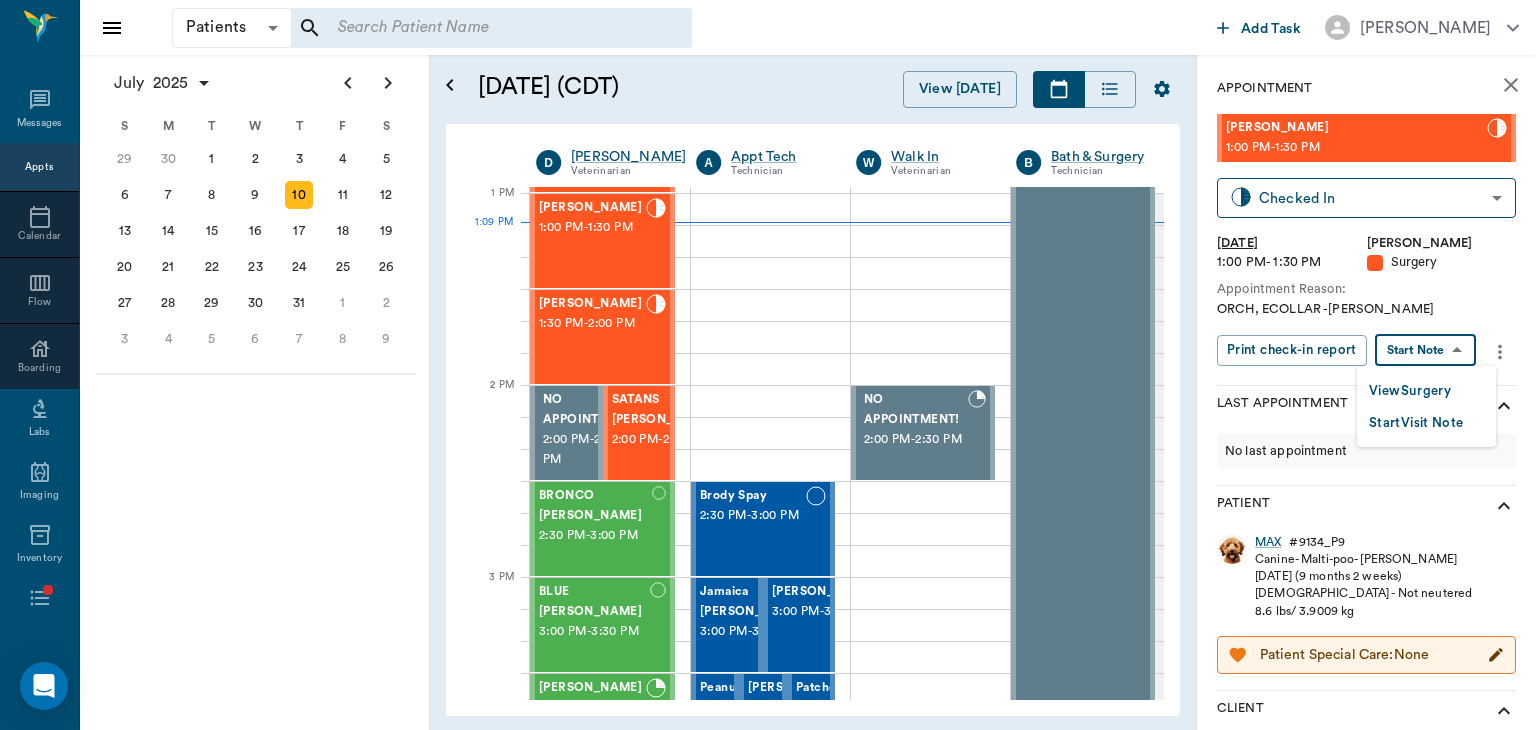 click on "View  Surgery" at bounding box center [1410, 391] 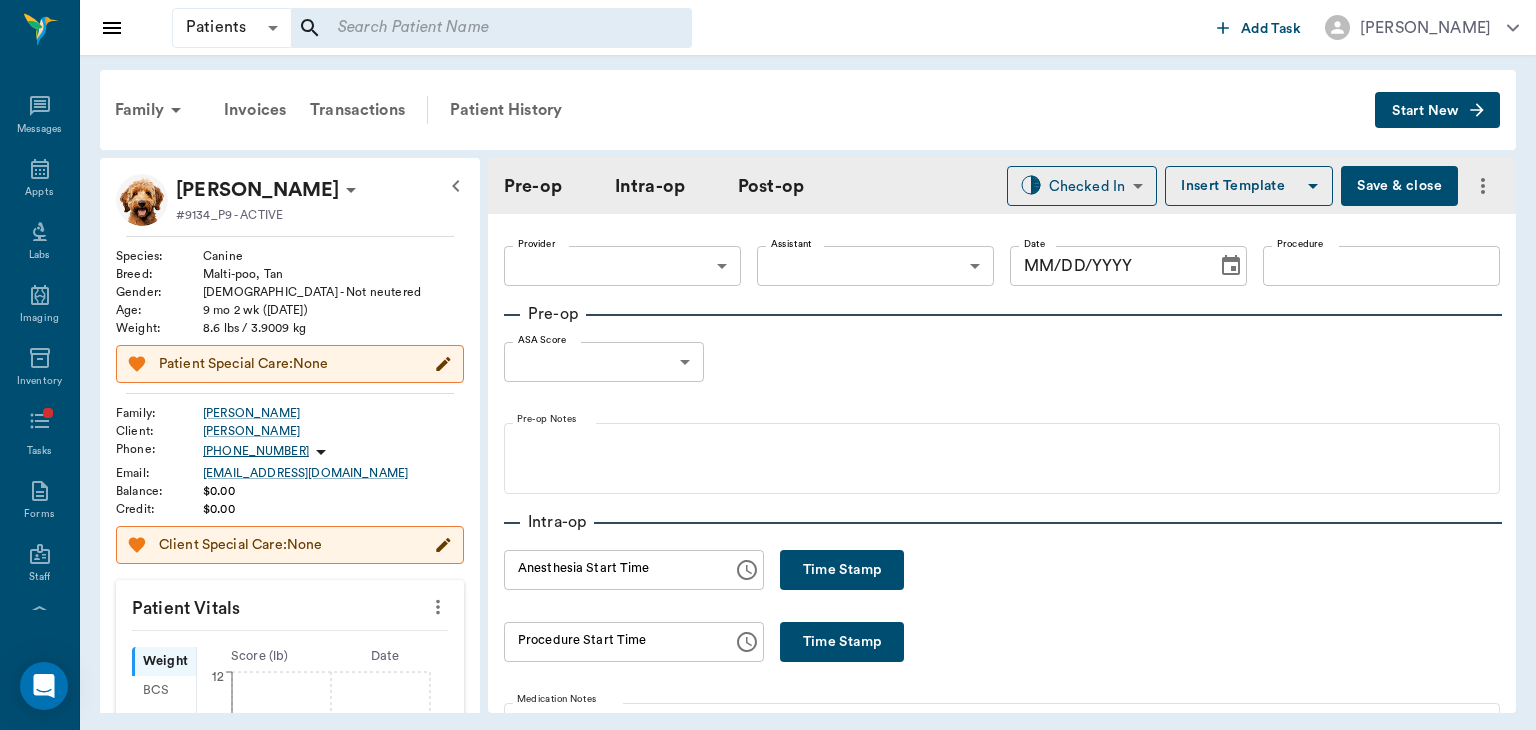 type on "63ec2f075fda476ae8351a4d" 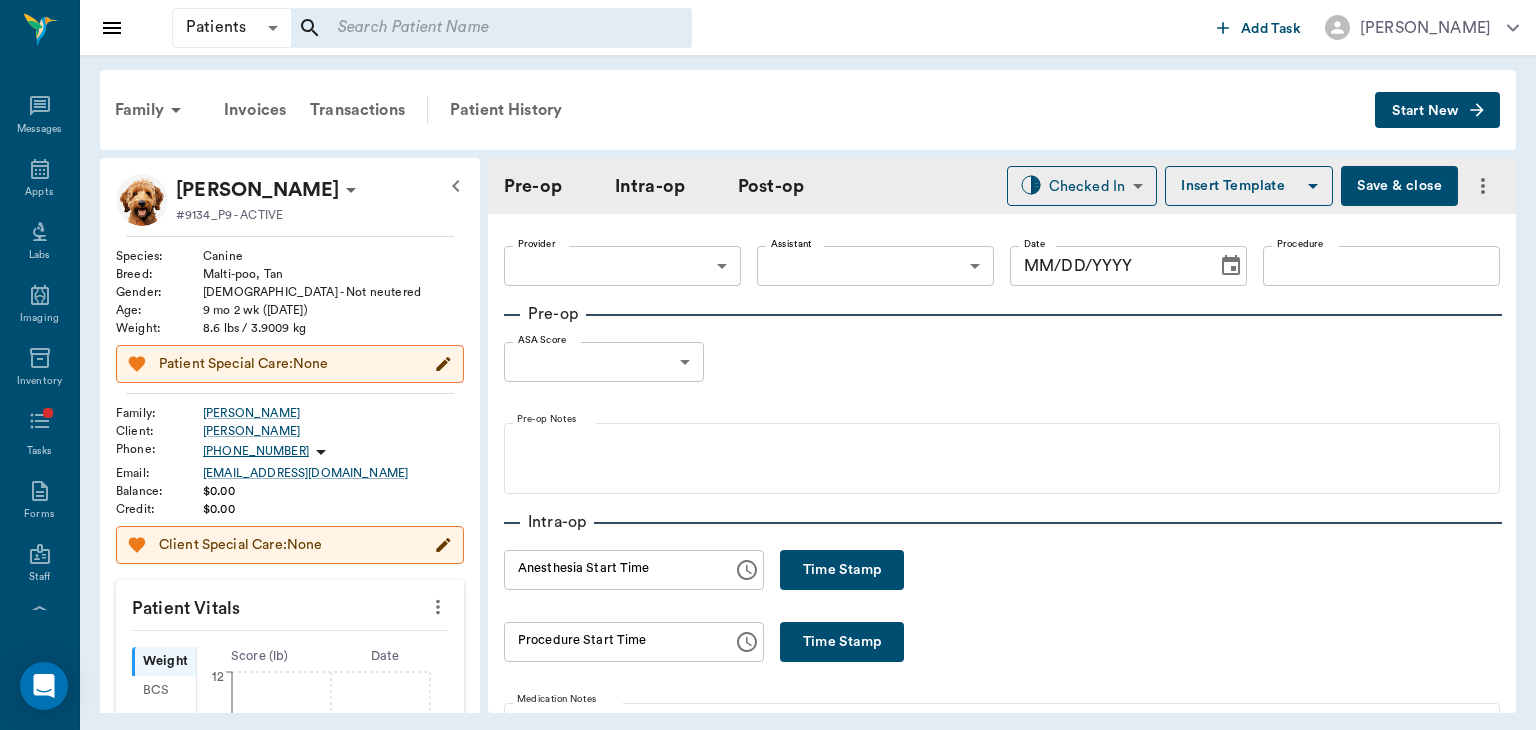 type on "63ec2e7e52e12b0ba117b124" 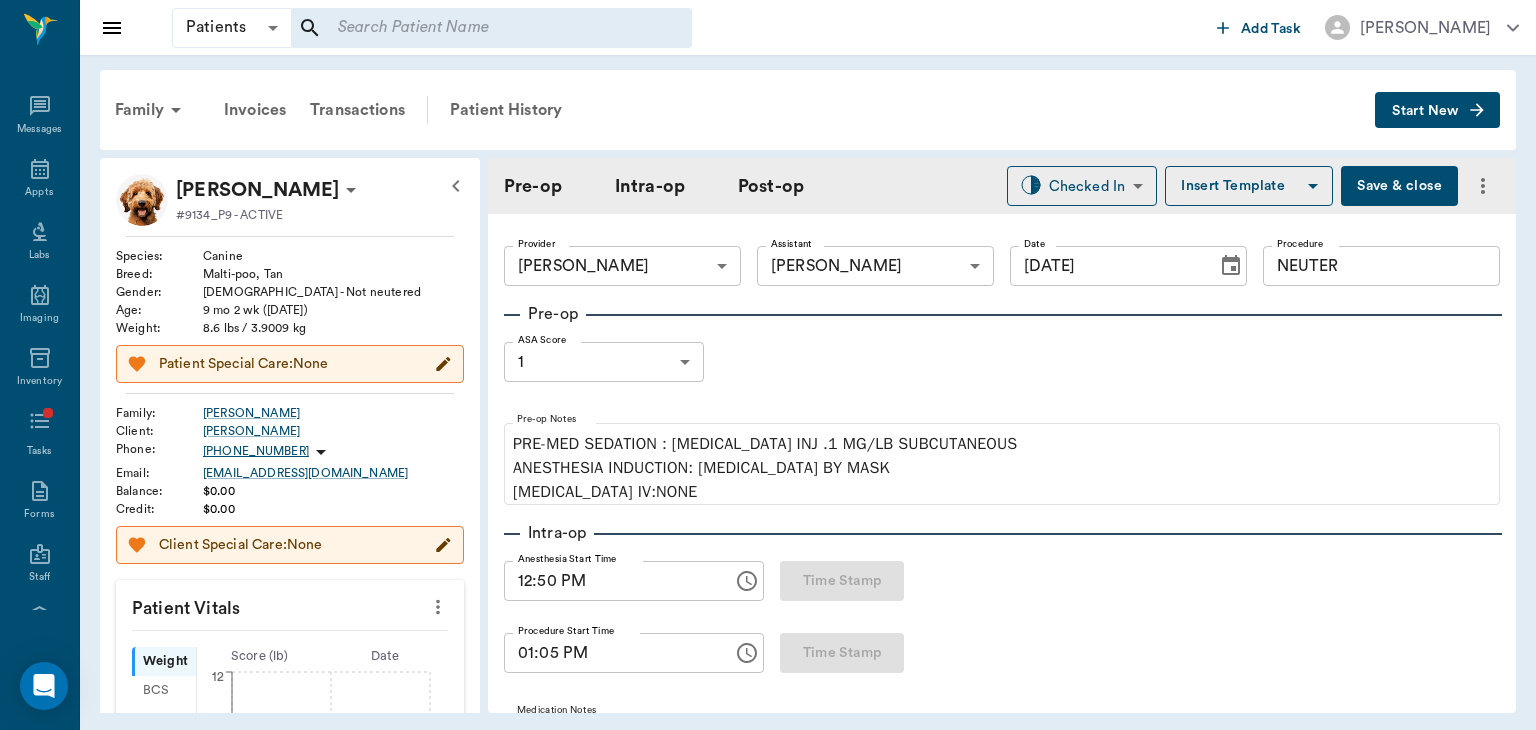 type on "[DATE]" 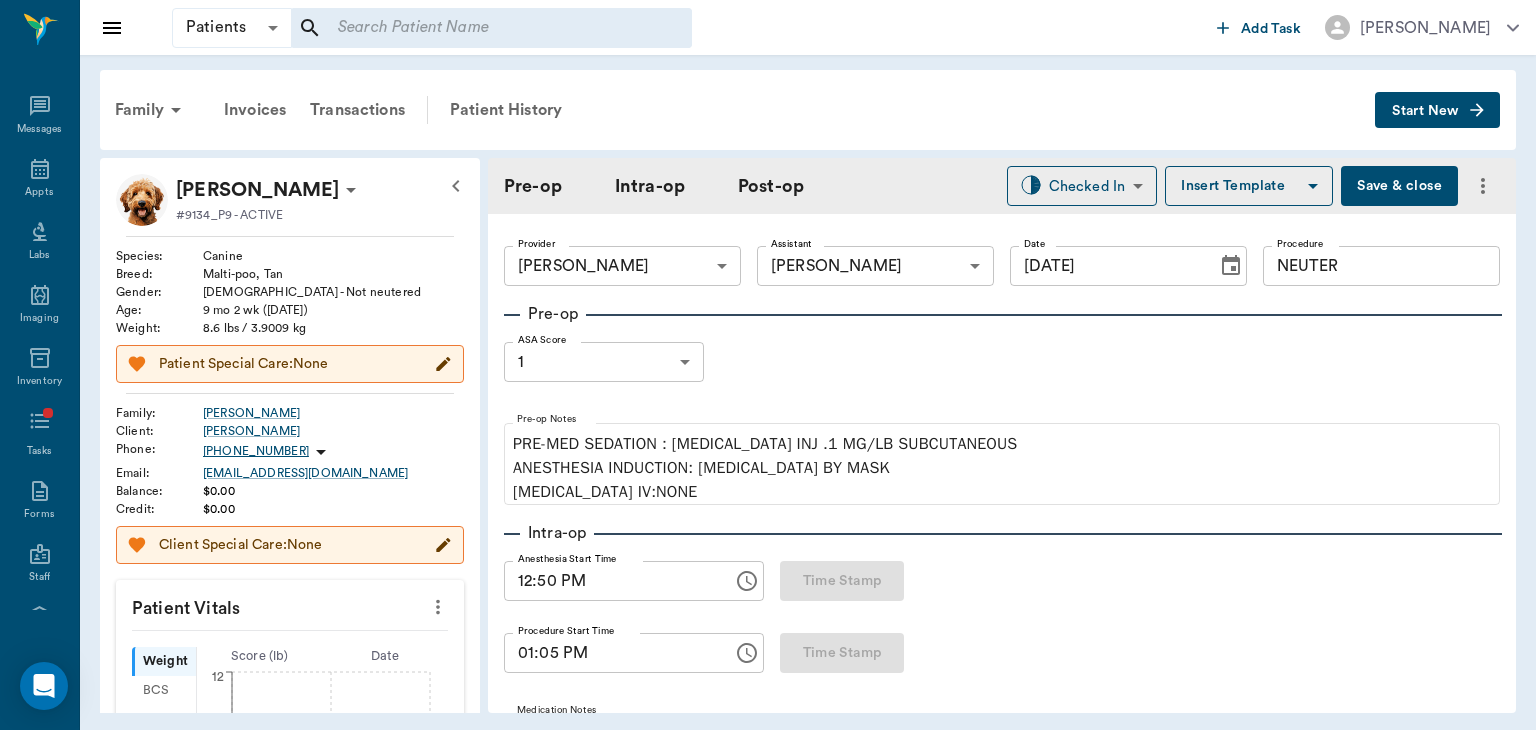 type on "12:50 PM" 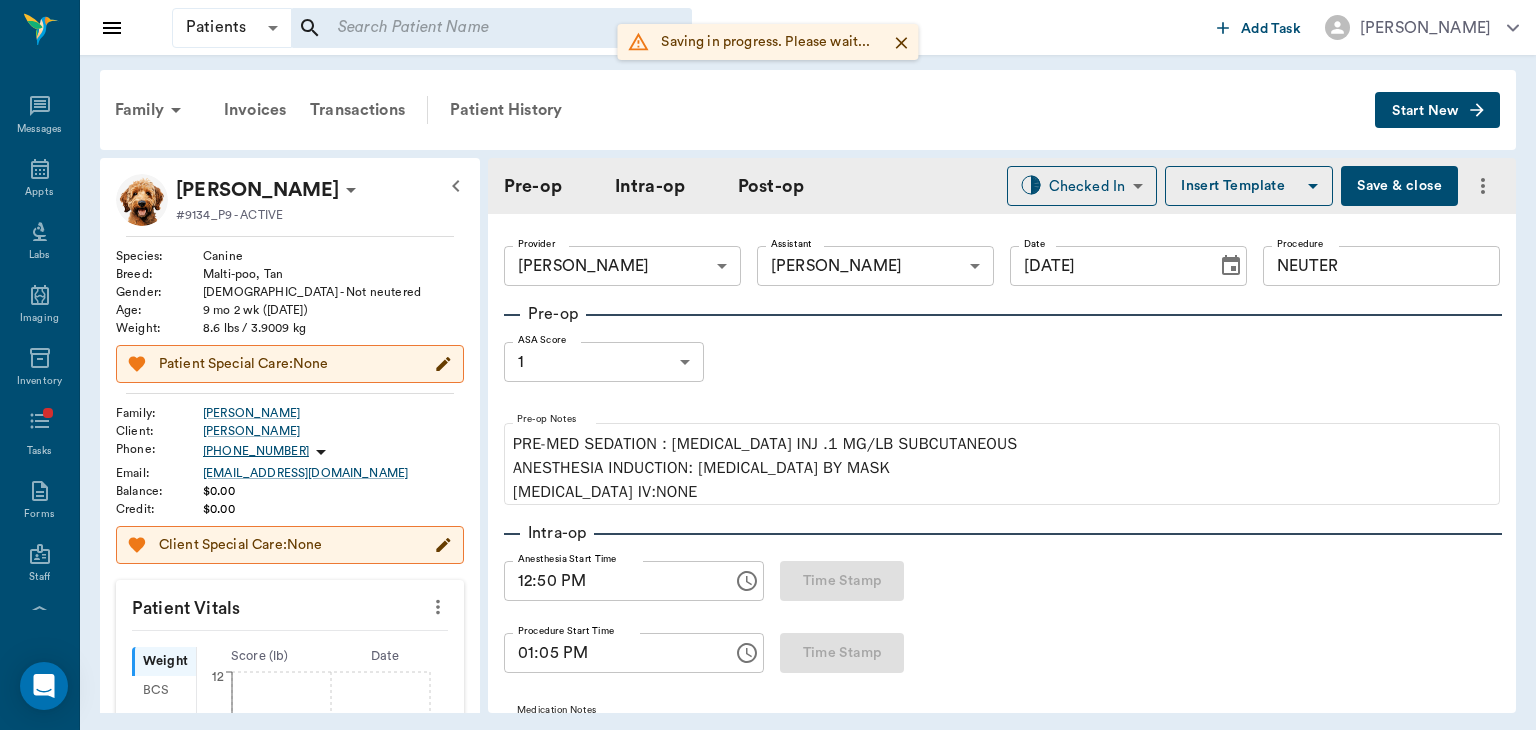 click 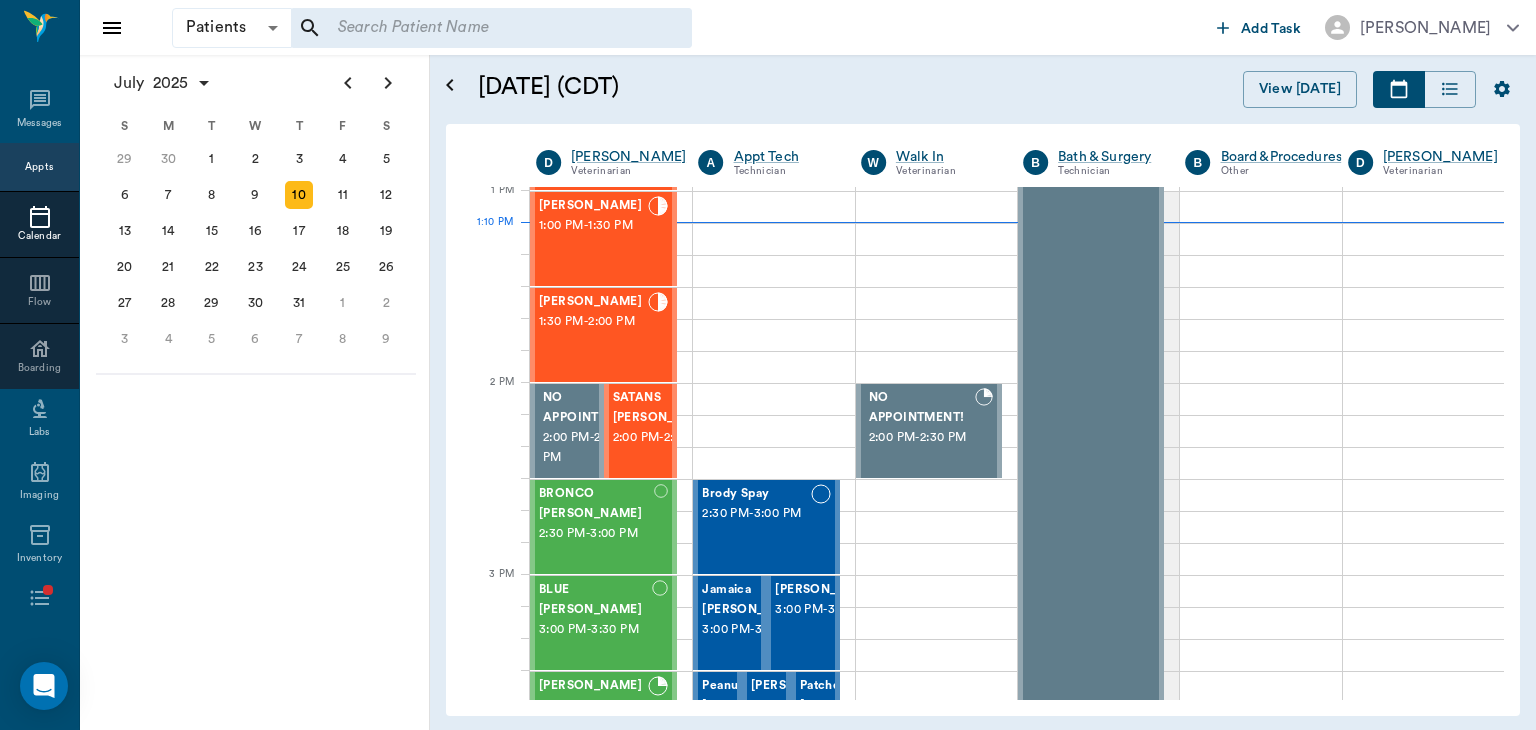 scroll, scrollTop: 963, scrollLeft: 0, axis: vertical 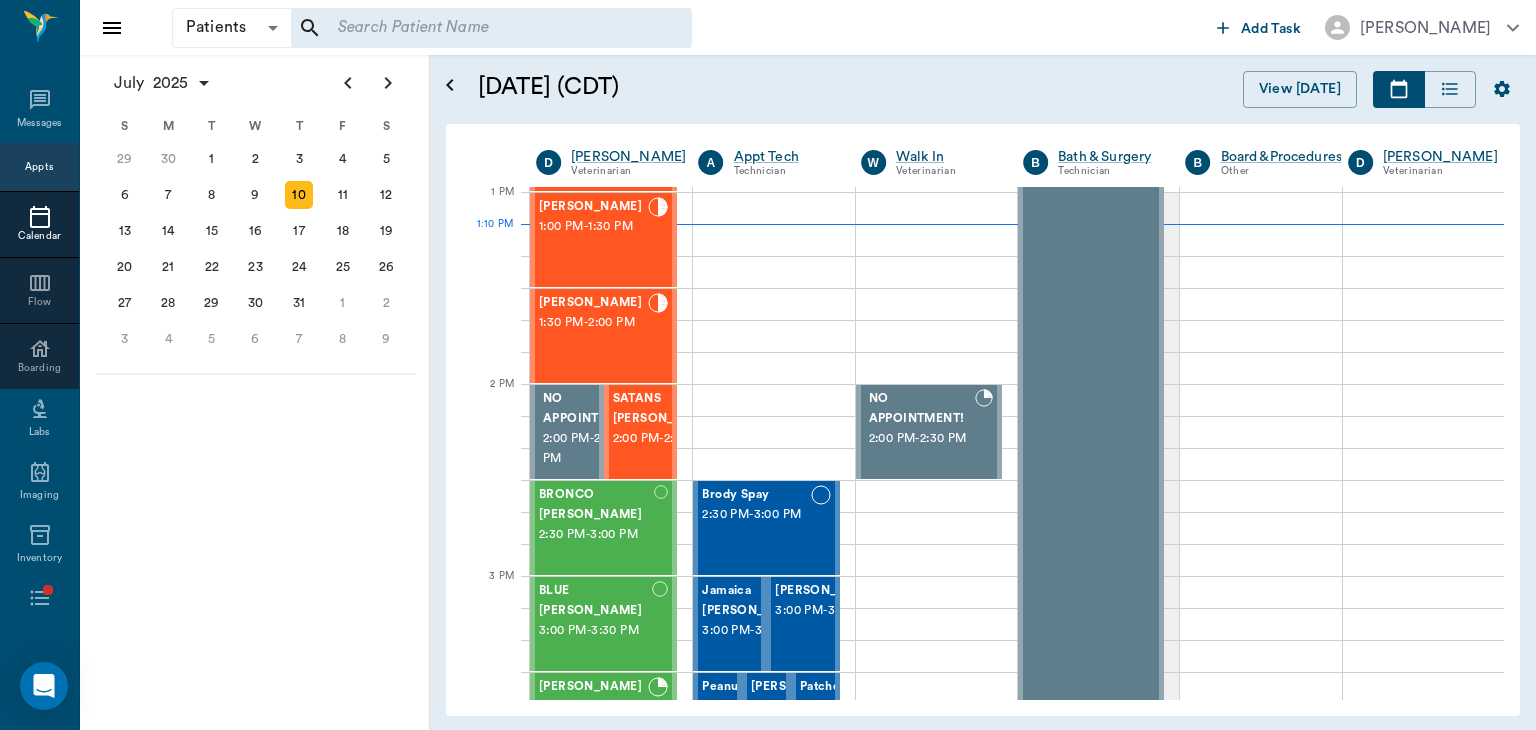 click on "1:30 PM  -  2:00 PM" at bounding box center [593, 323] 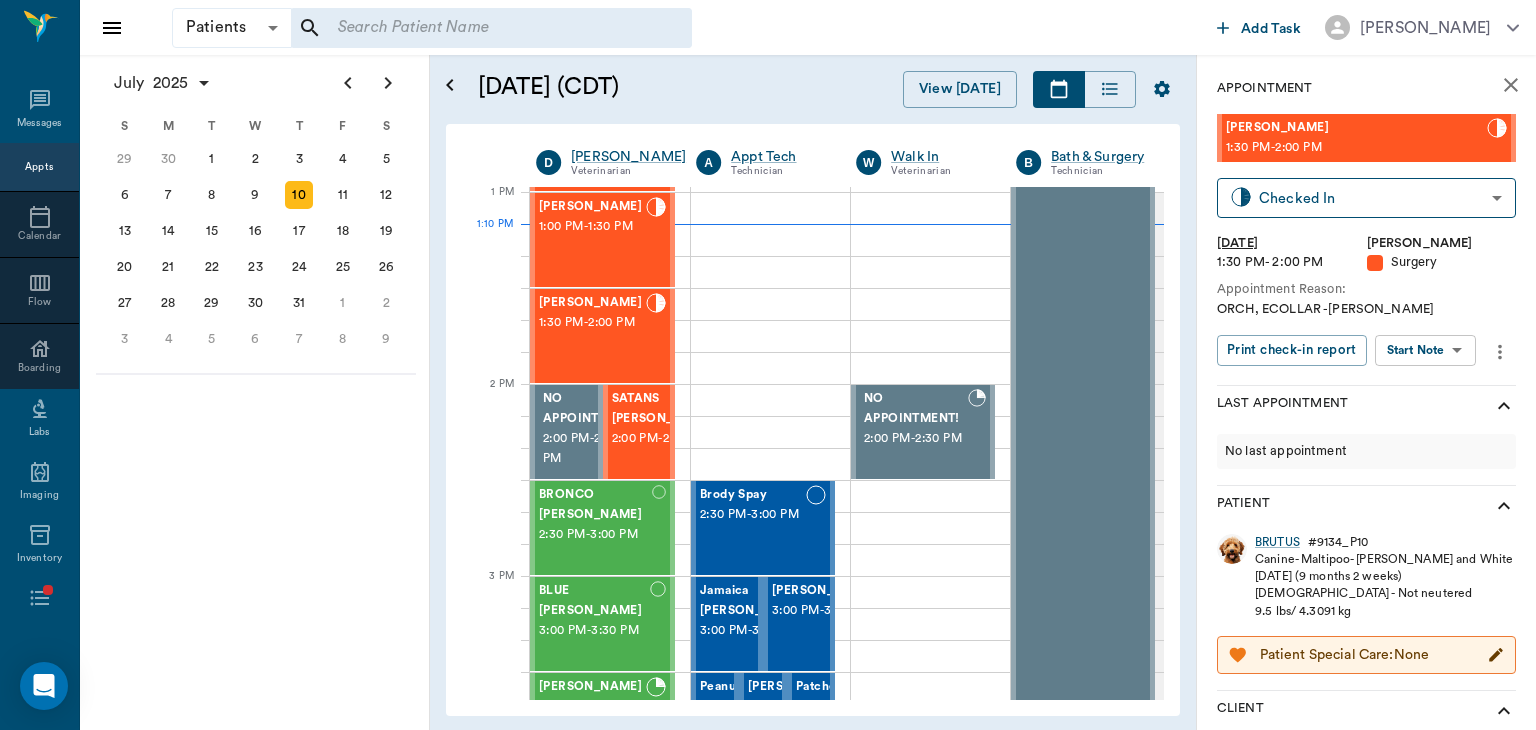 click on "Patients Patients ​ ​ Add Task Dr. Bert Ellsworth Nectar Messages Appts Calendar Flow Boarding Labs Imaging Inventory Tasks Forms Staff Reports Lookup Settings July 2025 S M T W T F S Jun 1 2 3 4 5 6 7 8 9 10 11 12 13 14 15 16 17 18 19 20 21 22 23 24 25 26 27 28 29 30 Jul 1 2 3 4 5 6 7 8 9 10 11 12 S M T W T F S 29 30 Jul 1 2 3 4 5 6 7 8 9 10 11 12 13 14 15 16 17 18 19 20 21 22 23 24 25 26 27 28 29 30 31 Aug 1 2 3 4 5 6 7 8 9 S M T W T F S 27 28 29 30 31 Aug 1 2 3 4 5 6 7 8 9 10 11 12 13 14 15 16 17 18 19 20 21 22 23 24 25 26 27 28 29 30 31 Sep 1 2 3 4 5 6 July 10, 2025 (CDT) View Today July 2025 Today 10 Thu Jul 2025 D Dr. Bert Ellsworth Veterinarian A Appt Tech Technician W Walk In Veterinarian B Bath & Surgery Technician B Board &Procedures Other D Dr. Kindall Jones Veterinarian 8 AM 9 AM 10 AM 11 AM 12 PM 1 PM 2 PM 3 PM 4 PM 5 PM 6 PM 7 PM 8 PM 1:10 PM SIR WIGGLES WORTH 3RD Austin 8:00 AM  -  9:00 AM SUGAR Finney 9:00 AM  -  9:30 AM Fender Finney 9:00 AM  -  9:30 AM Dolly Campbell 9:30 AM  -  10:00 AM" at bounding box center [768, 365] 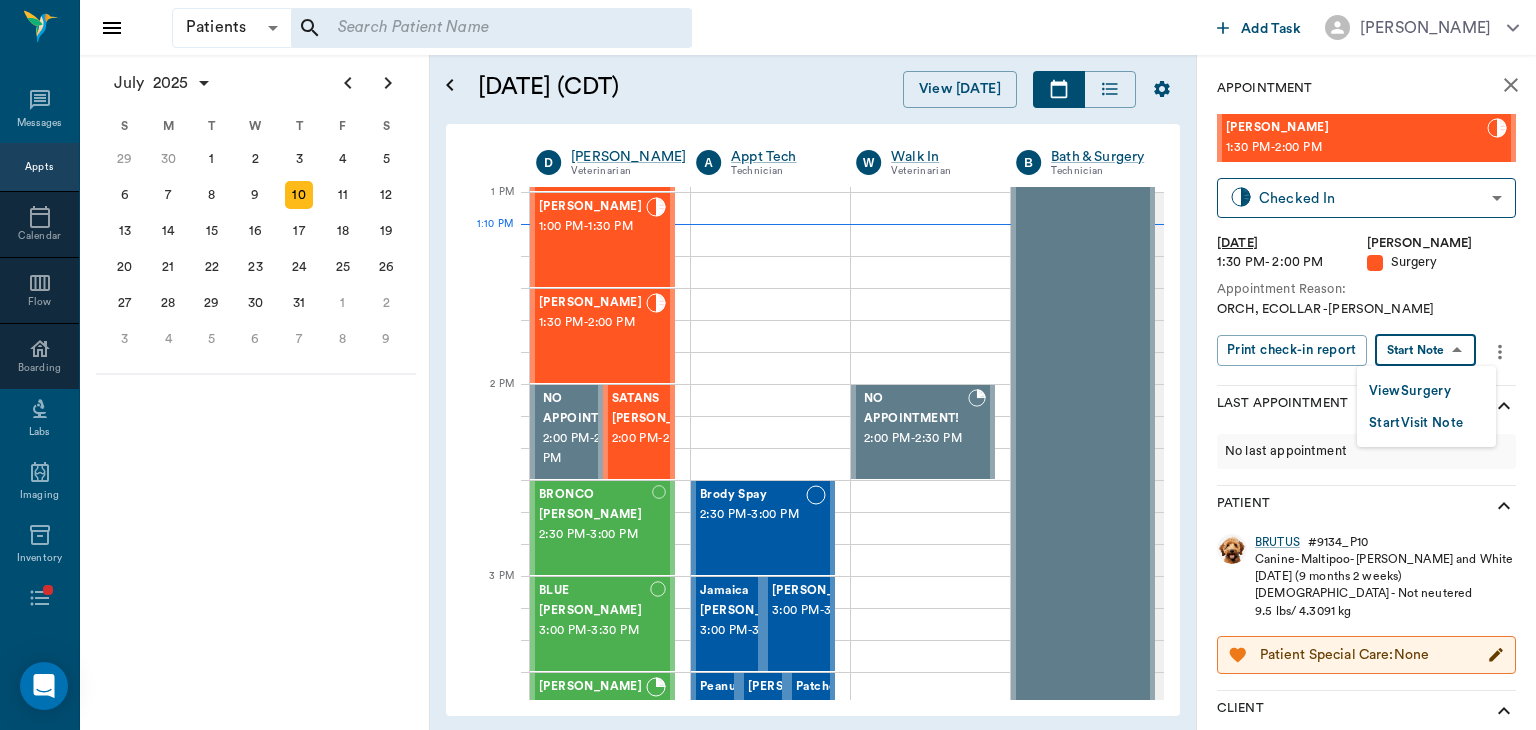 click on "View  Surgery" at bounding box center [1410, 391] 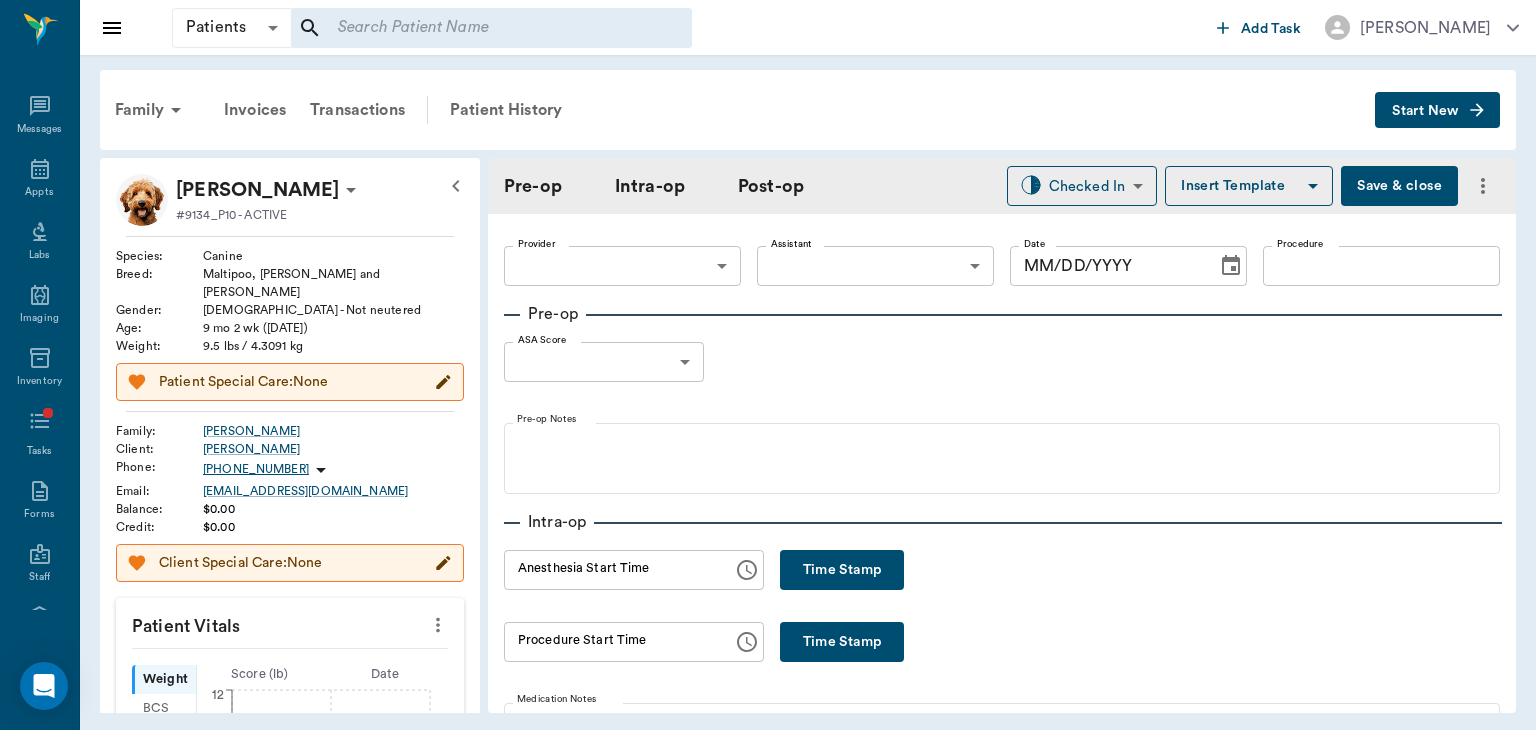 type on "63ec2f075fda476ae8351a4d" 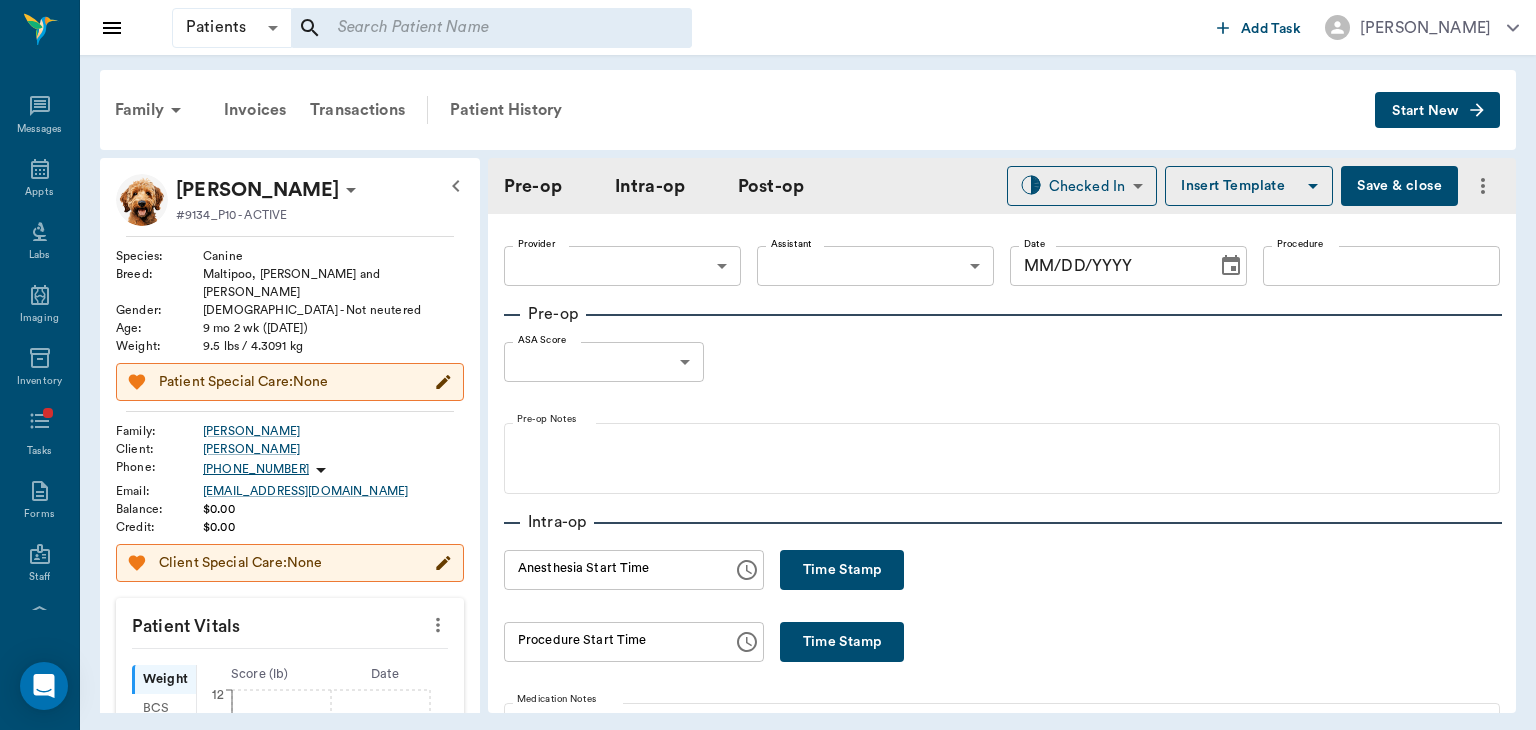 type on "63ec2e7e52e12b0ba117b124" 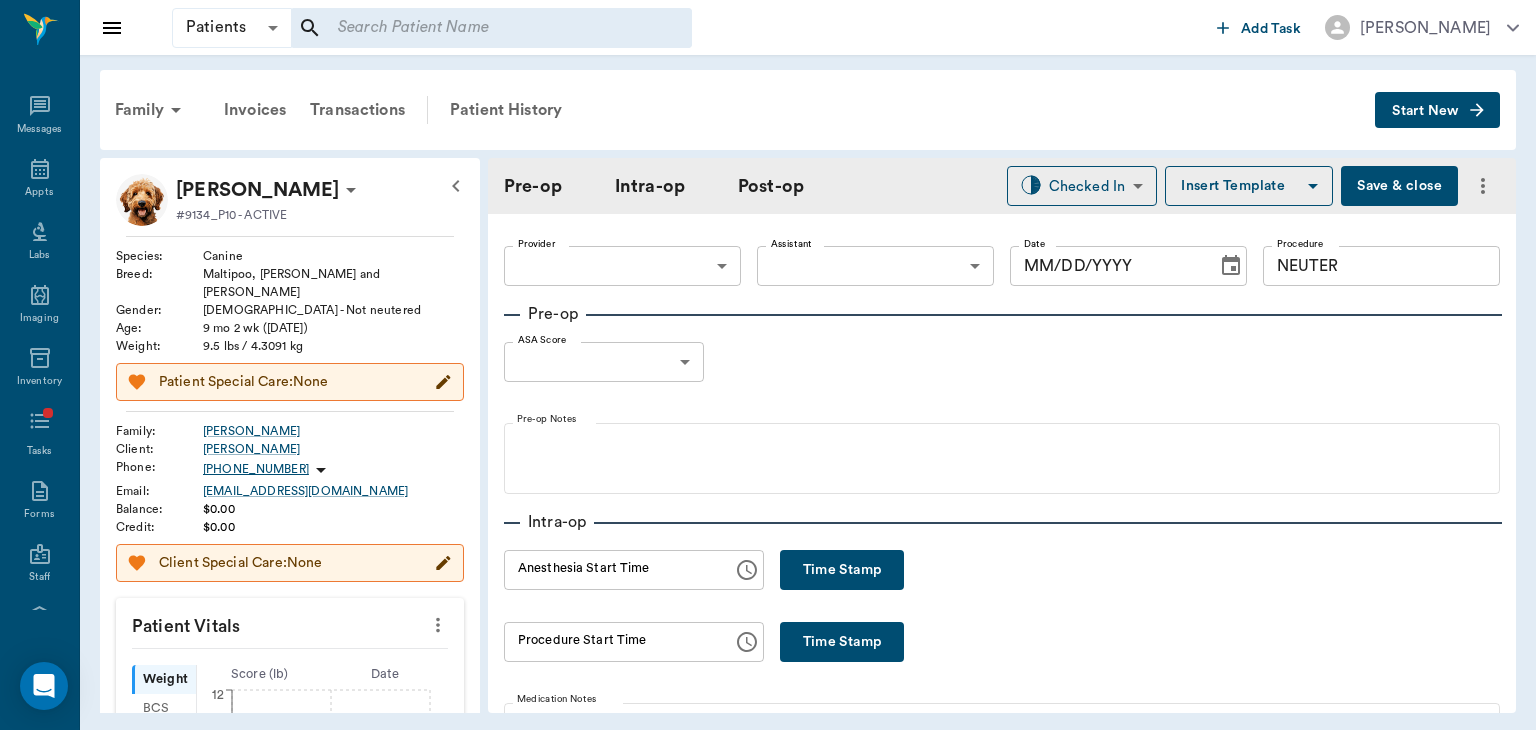 type on "[DATE]" 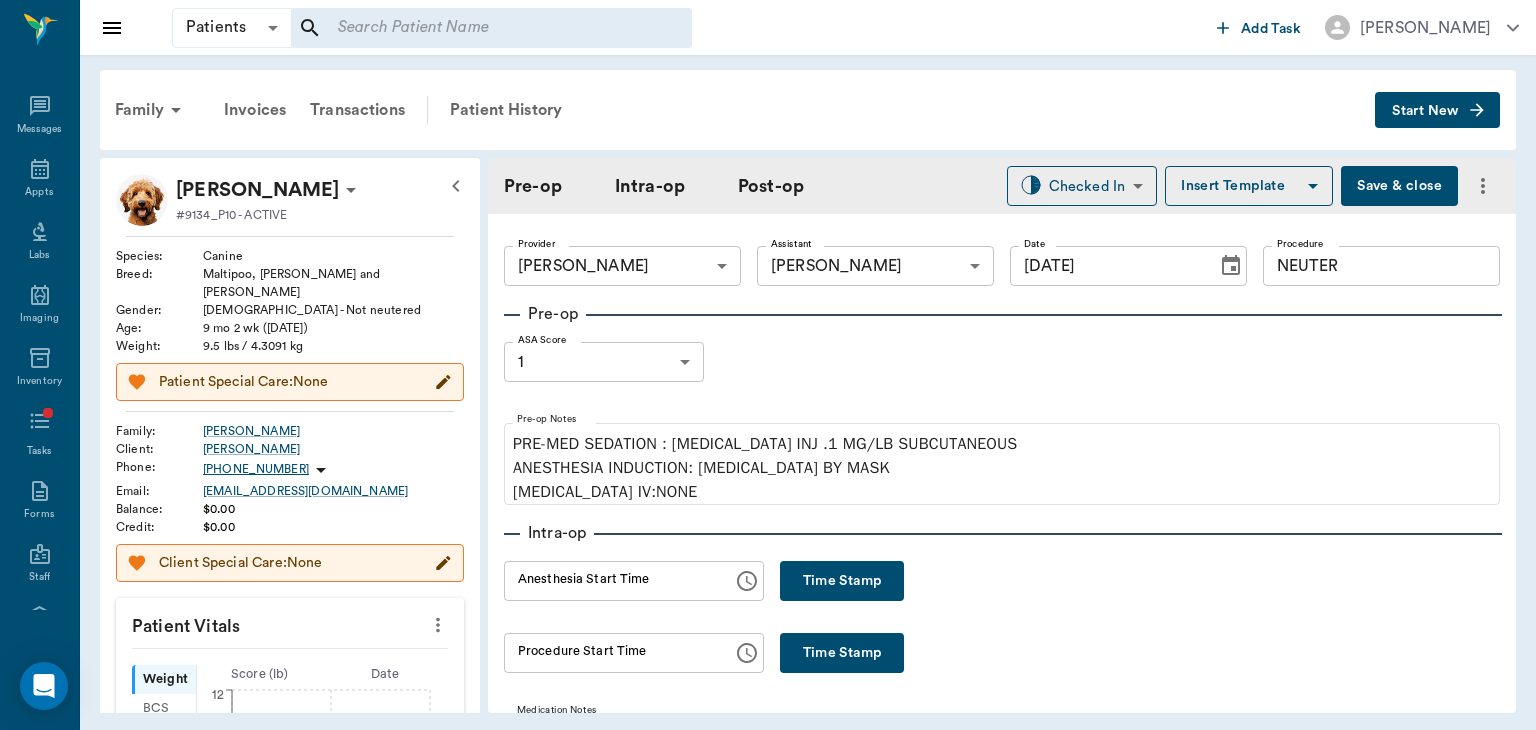 click on "Time Stamp" at bounding box center [842, 581] 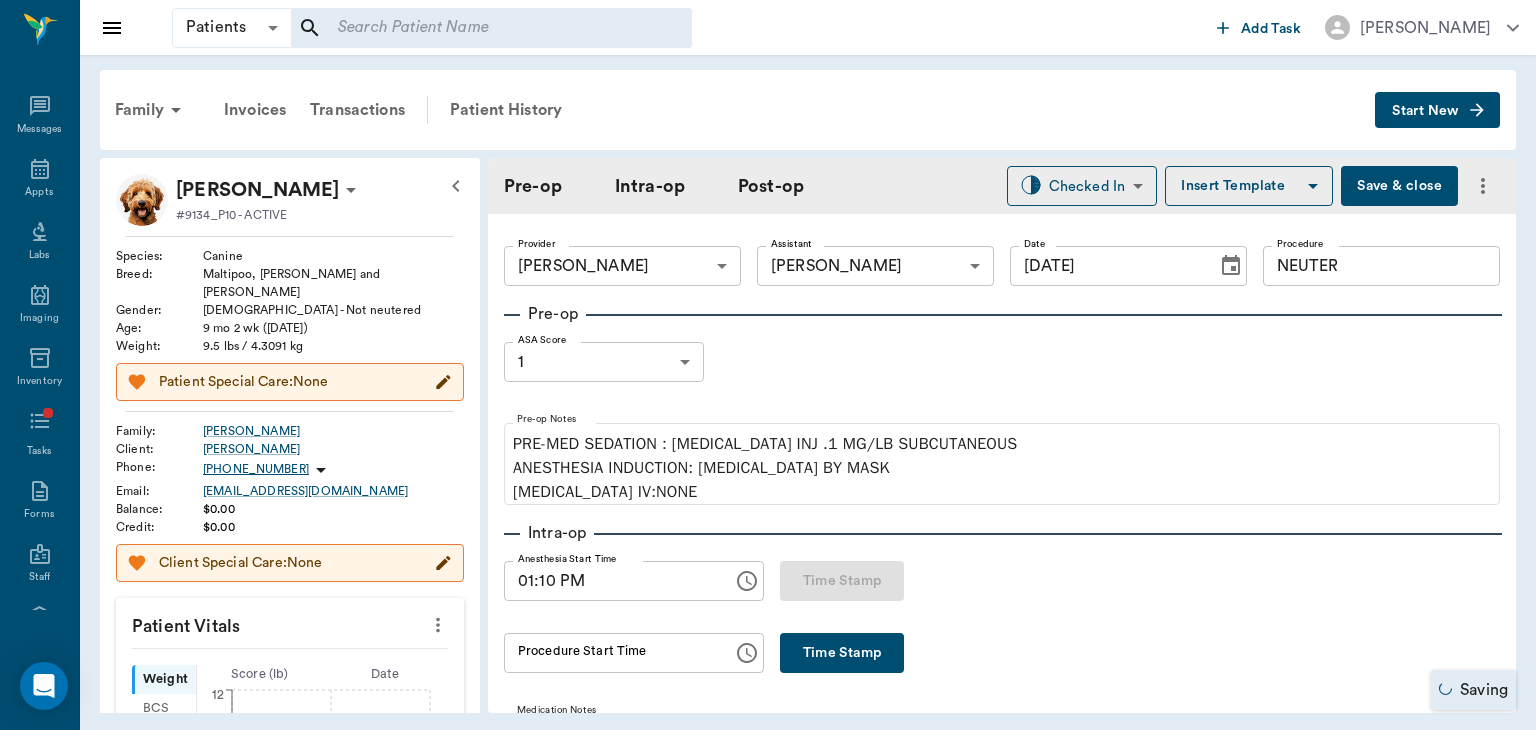 click on "Save & close" at bounding box center [1399, 186] 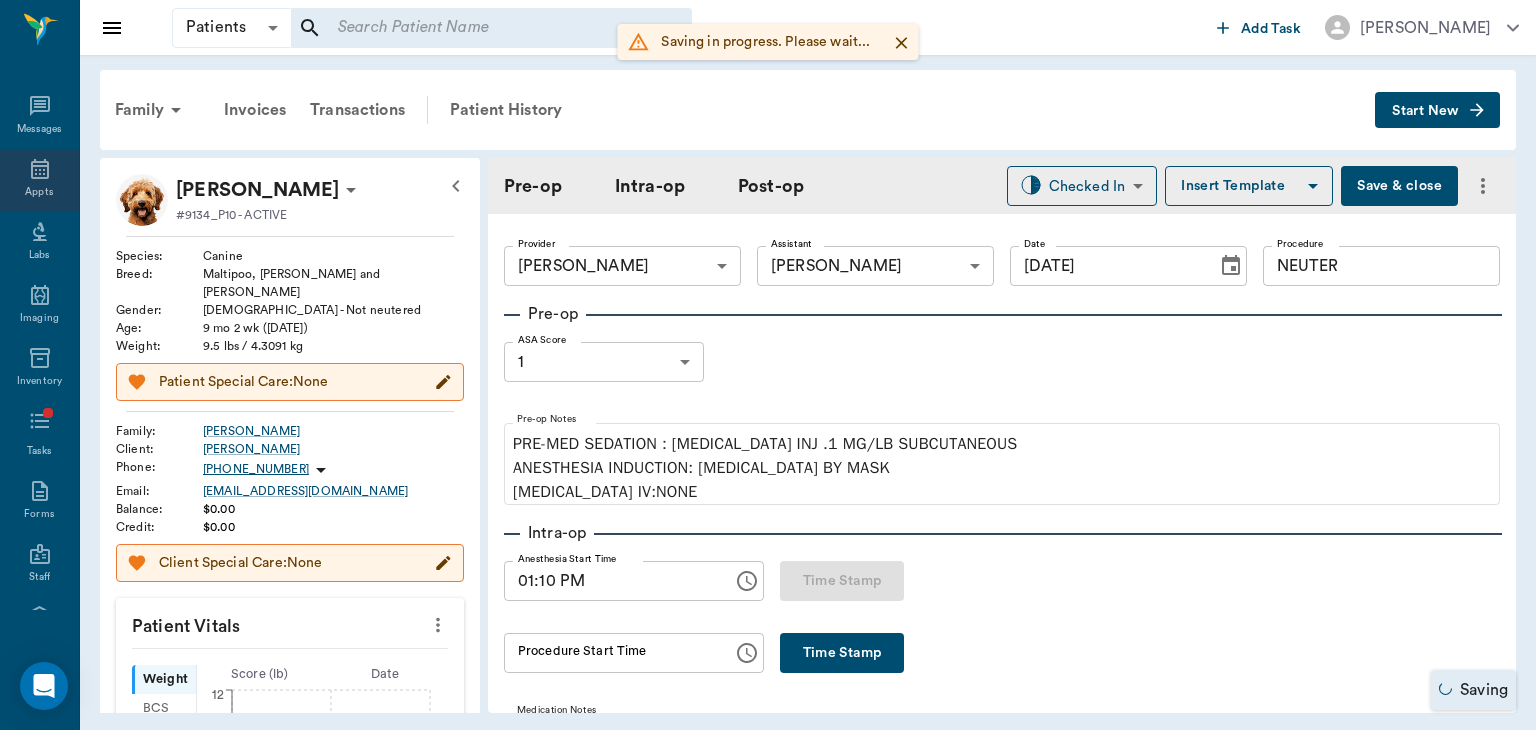 click on "Appts" at bounding box center (39, 192) 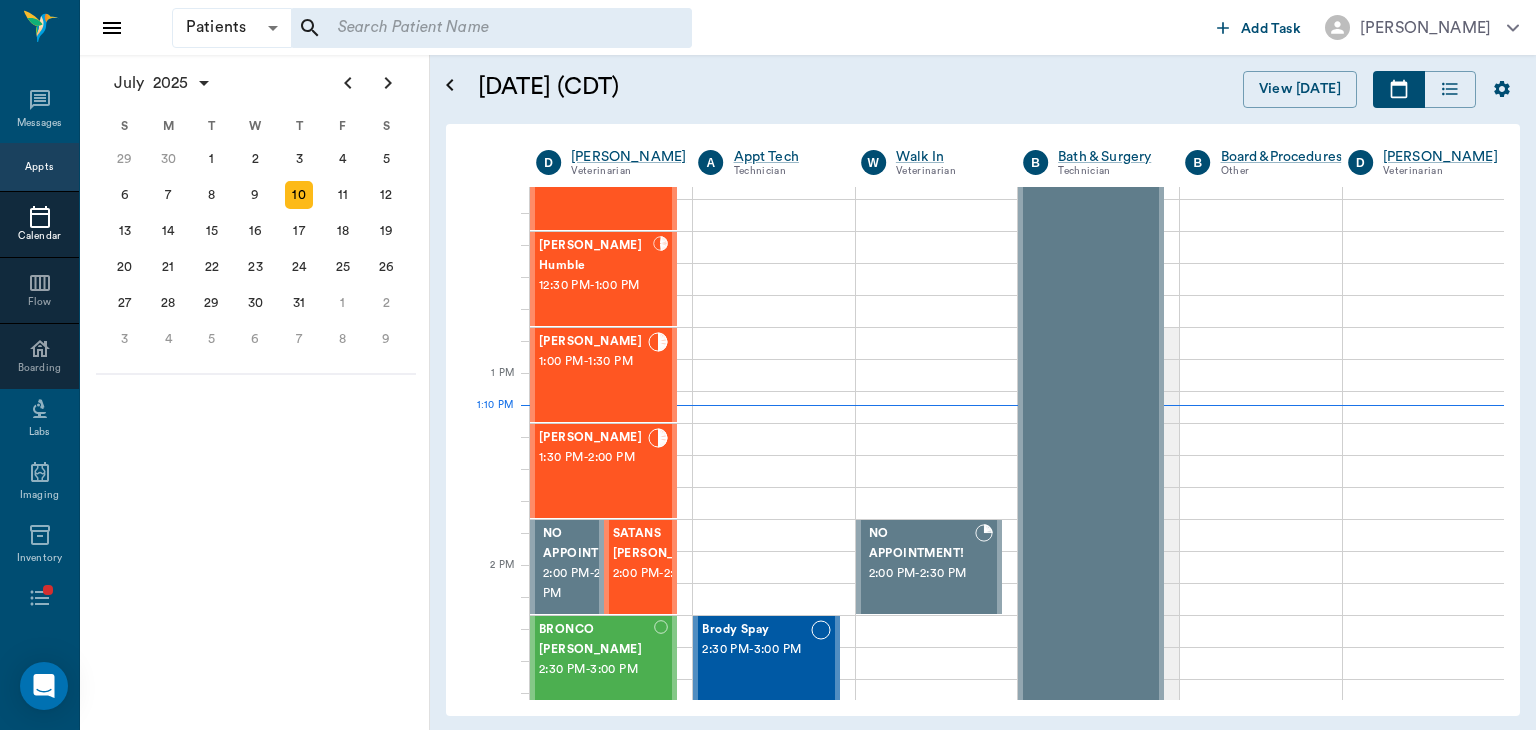 scroll, scrollTop: 760, scrollLeft: 0, axis: vertical 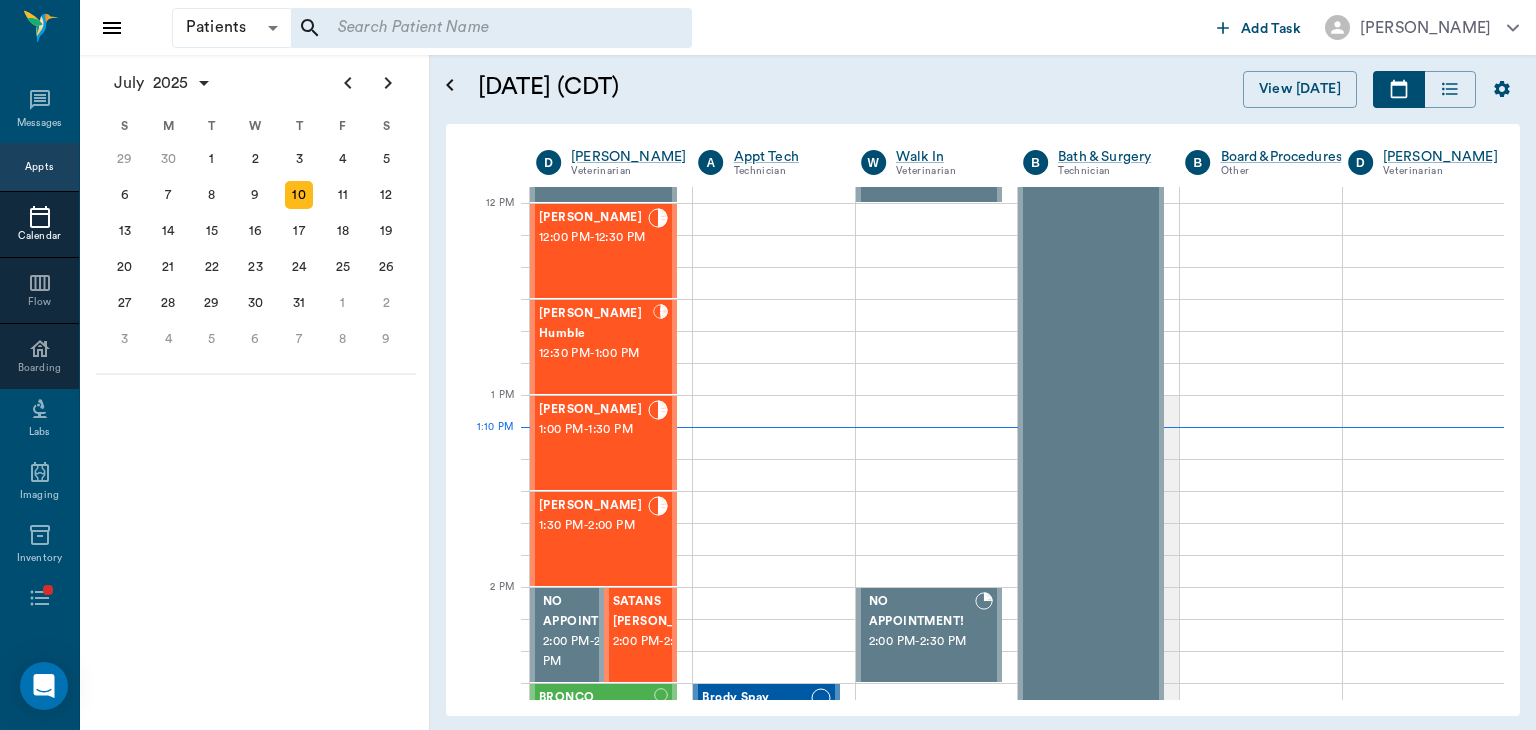 click on "1:00 PM  -  1:30 PM" at bounding box center [593, 430] 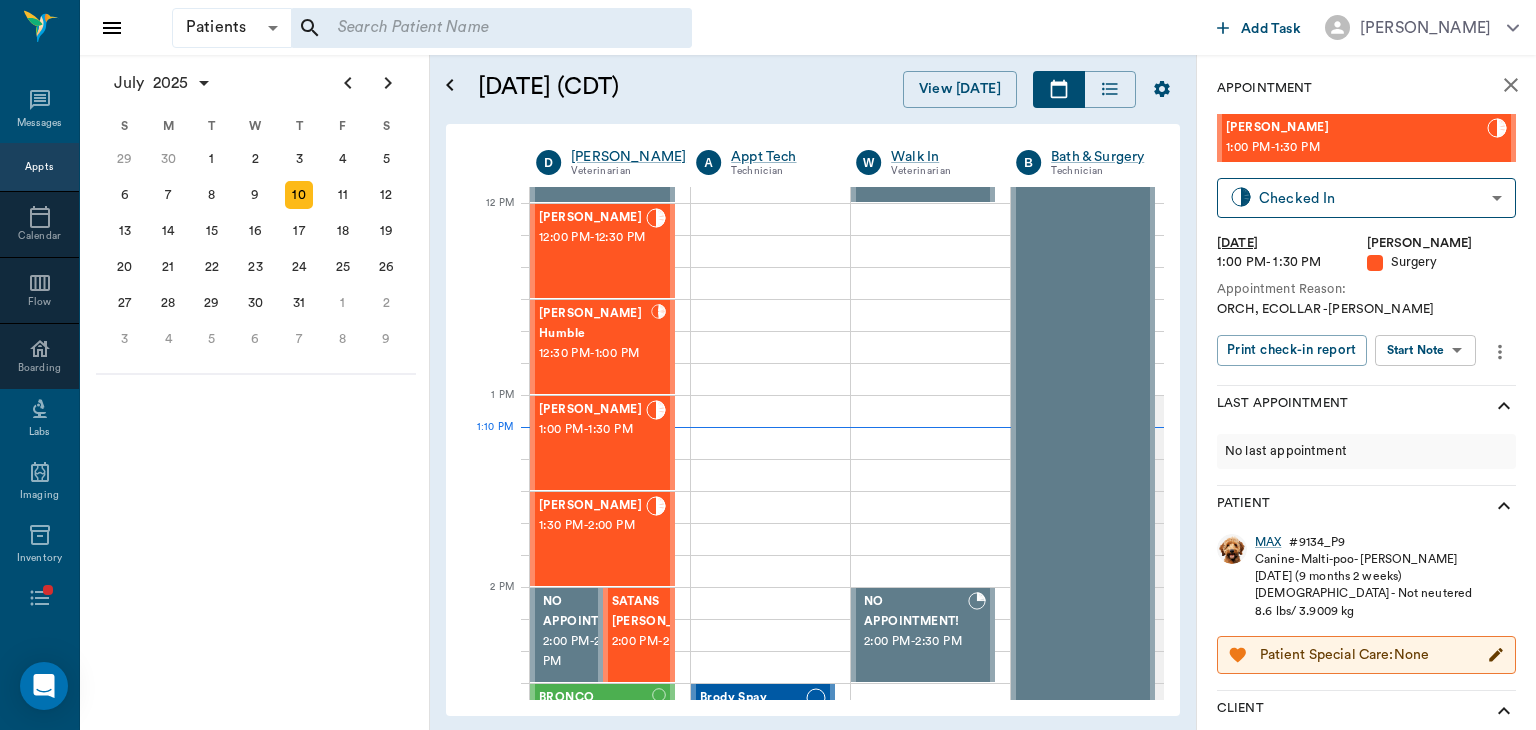 click on "Patients Patients ​ ​ Add Task Dr. Bert Ellsworth Nectar Messages Appts Calendar Flow Boarding Labs Imaging Inventory Tasks Forms Staff Reports Lookup Settings July 2025 S M T W T F S Jun 1 2 3 4 5 6 7 8 9 10 11 12 13 14 15 16 17 18 19 20 21 22 23 24 25 26 27 28 29 30 Jul 1 2 3 4 5 6 7 8 9 10 11 12 S M T W T F S 29 30 Jul 1 2 3 4 5 6 7 8 9 10 11 12 13 14 15 16 17 18 19 20 21 22 23 24 25 26 27 28 29 30 31 Aug 1 2 3 4 5 6 7 8 9 S M T W T F S 27 28 29 30 31 Aug 1 2 3 4 5 6 7 8 9 10 11 12 13 14 15 16 17 18 19 20 21 22 23 24 25 26 27 28 29 30 31 Sep 1 2 3 4 5 6 July 10, 2025 (CDT) View Today July 2025 Today 10 Thu Jul 2025 D Dr. Bert Ellsworth Veterinarian A Appt Tech Technician W Walk In Veterinarian B Bath & Surgery Technician B Board &Procedures Other D Dr. Kindall Jones Veterinarian 8 AM 9 AM 10 AM 11 AM 12 PM 1 PM 2 PM 3 PM 4 PM 5 PM 6 PM 7 PM 8 PM 1:10 PM SIR WIGGLES WORTH 3RD Austin 8:00 AM  -  9:00 AM SUGAR Finney 9:00 AM  -  9:30 AM Fender Finney 9:00 AM  -  9:30 AM Dolly Campbell 9:30 AM  -  10:00 AM" at bounding box center (768, 365) 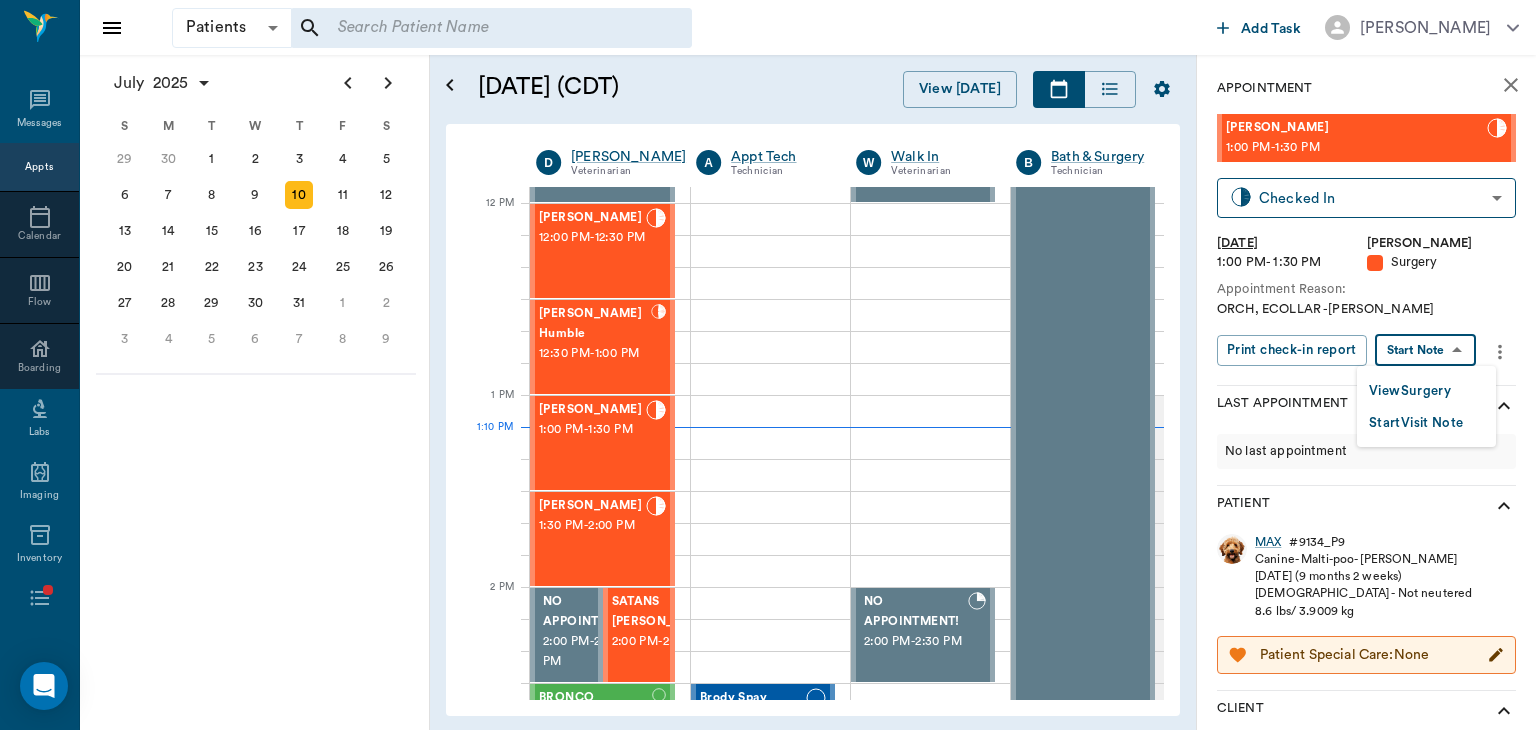 click on "View  Surgery" at bounding box center [1410, 391] 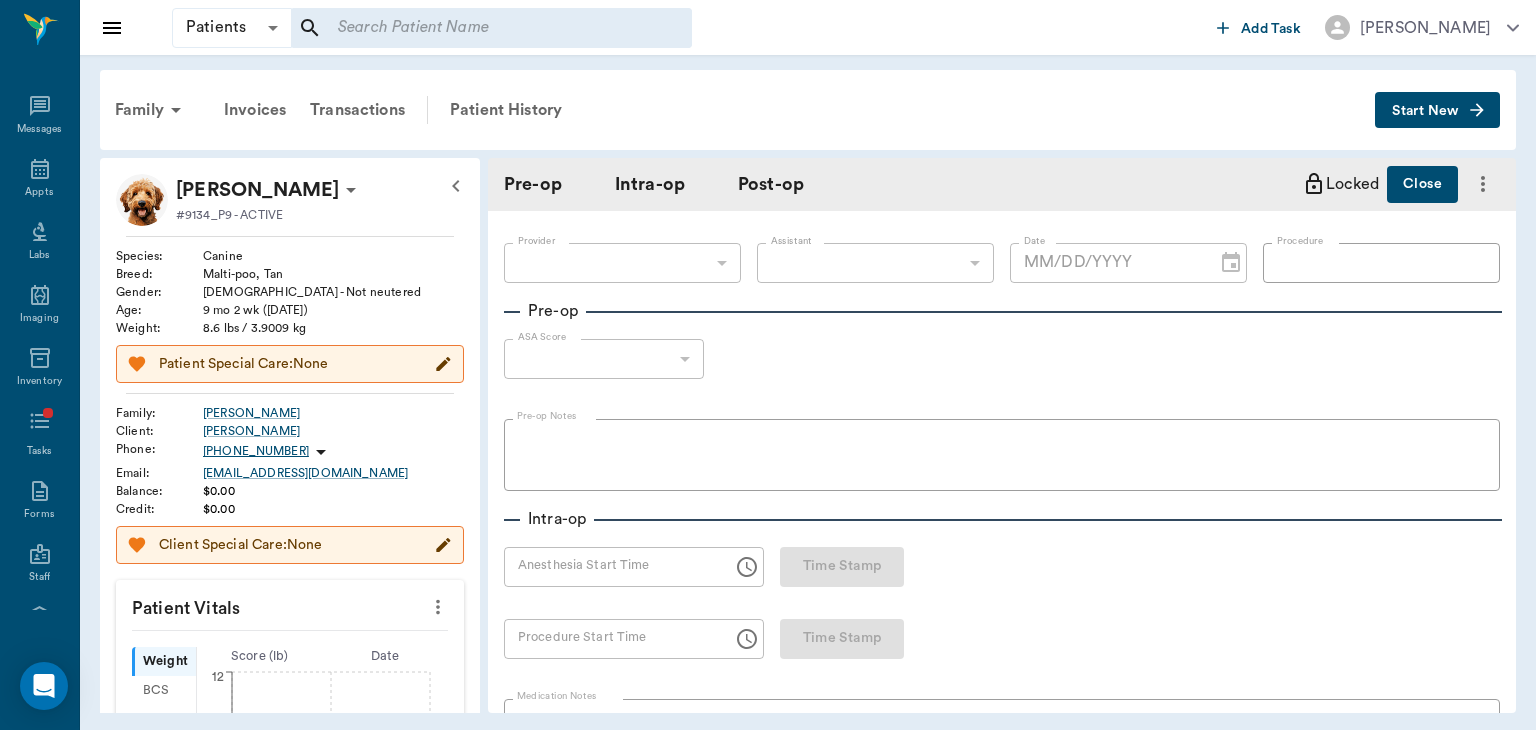 type on "63ec2f075fda476ae8351a4d" 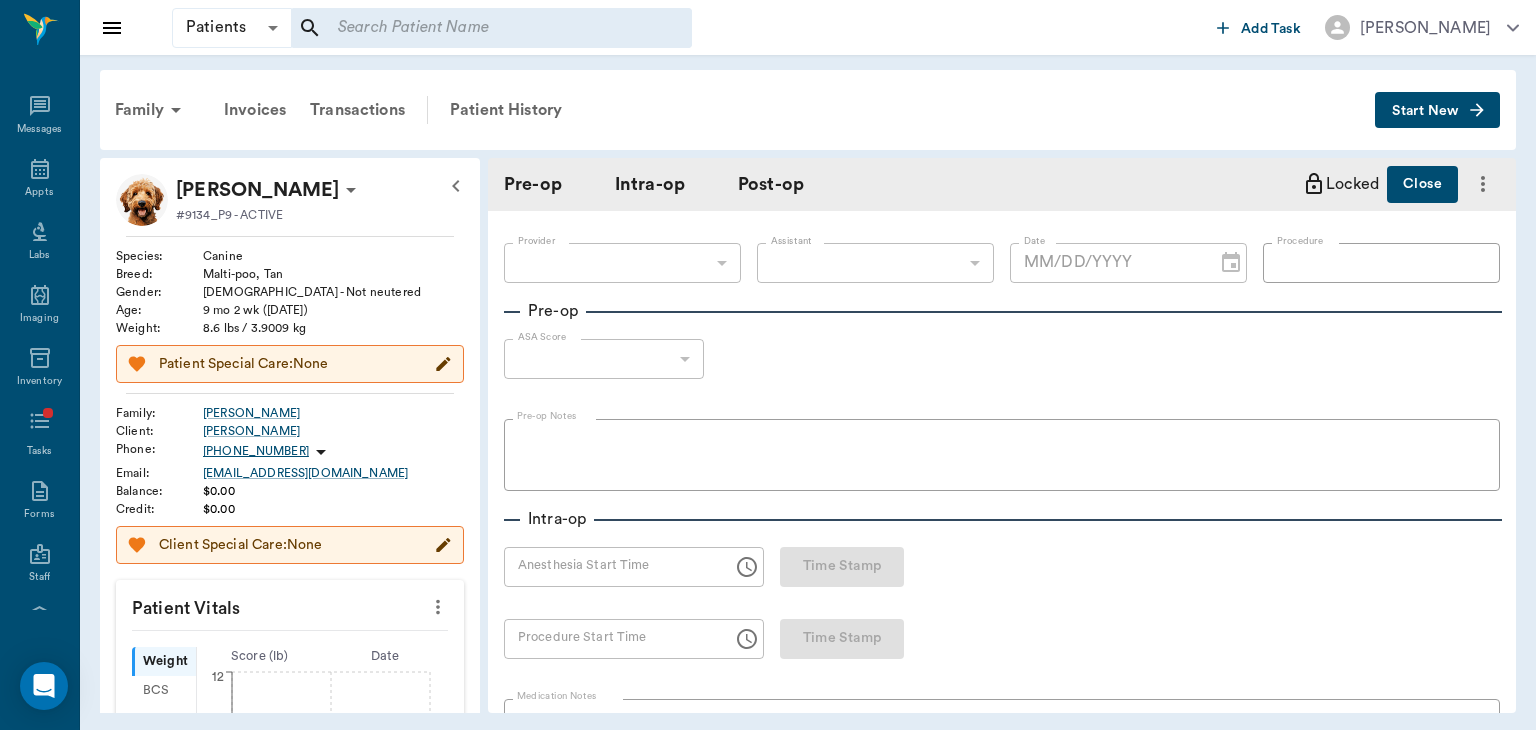 type on "63ec2e7e52e12b0ba117b124" 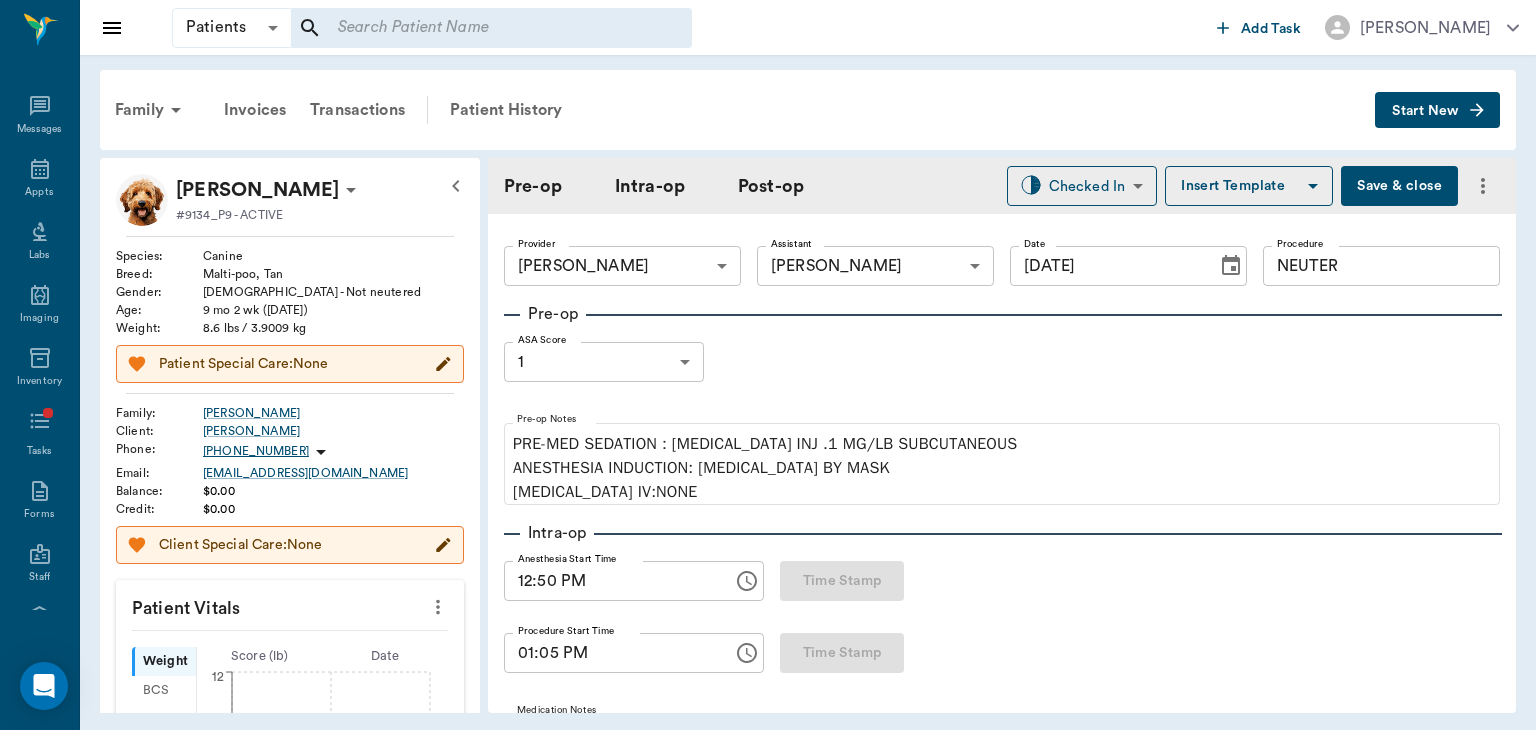 type on "[DATE]" 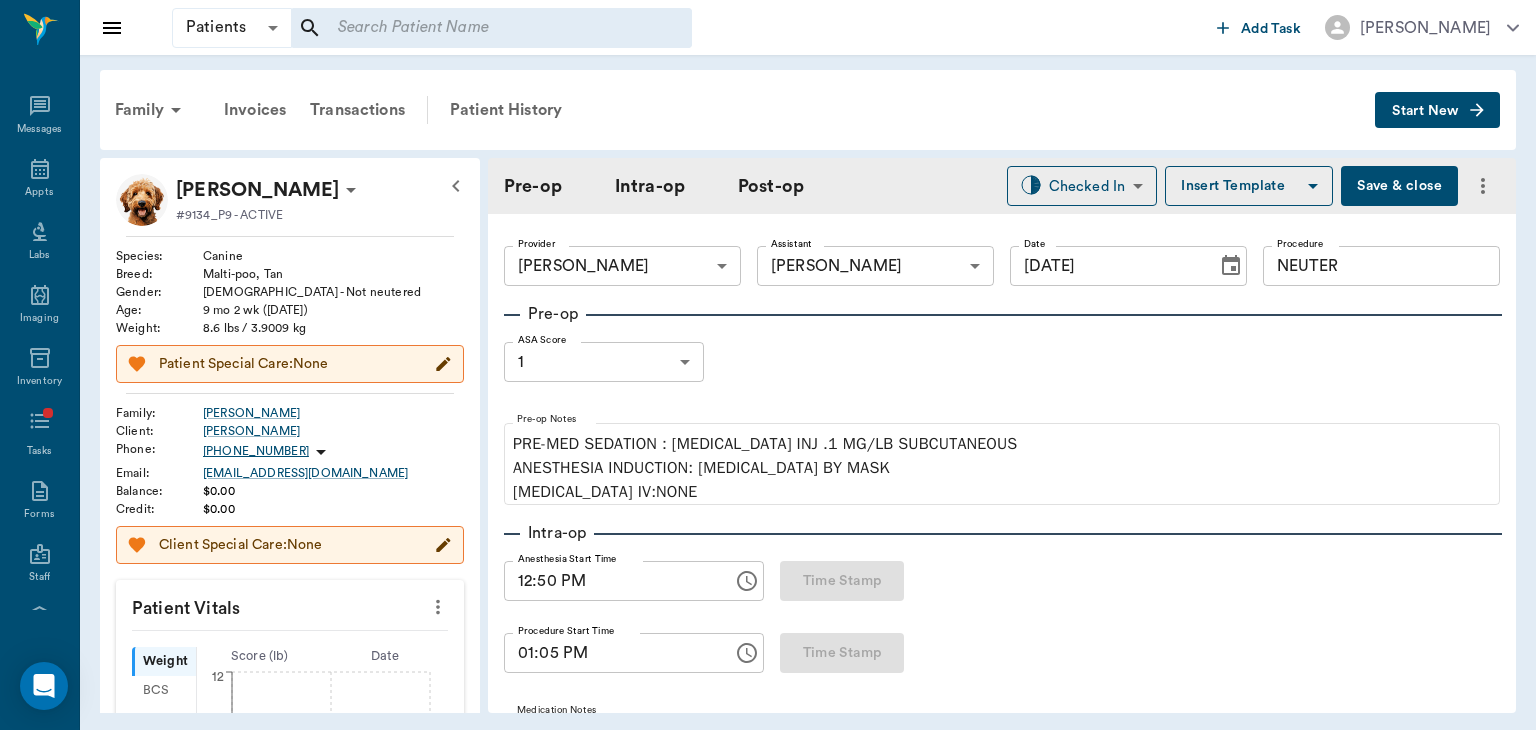 type on "12:50 PM" 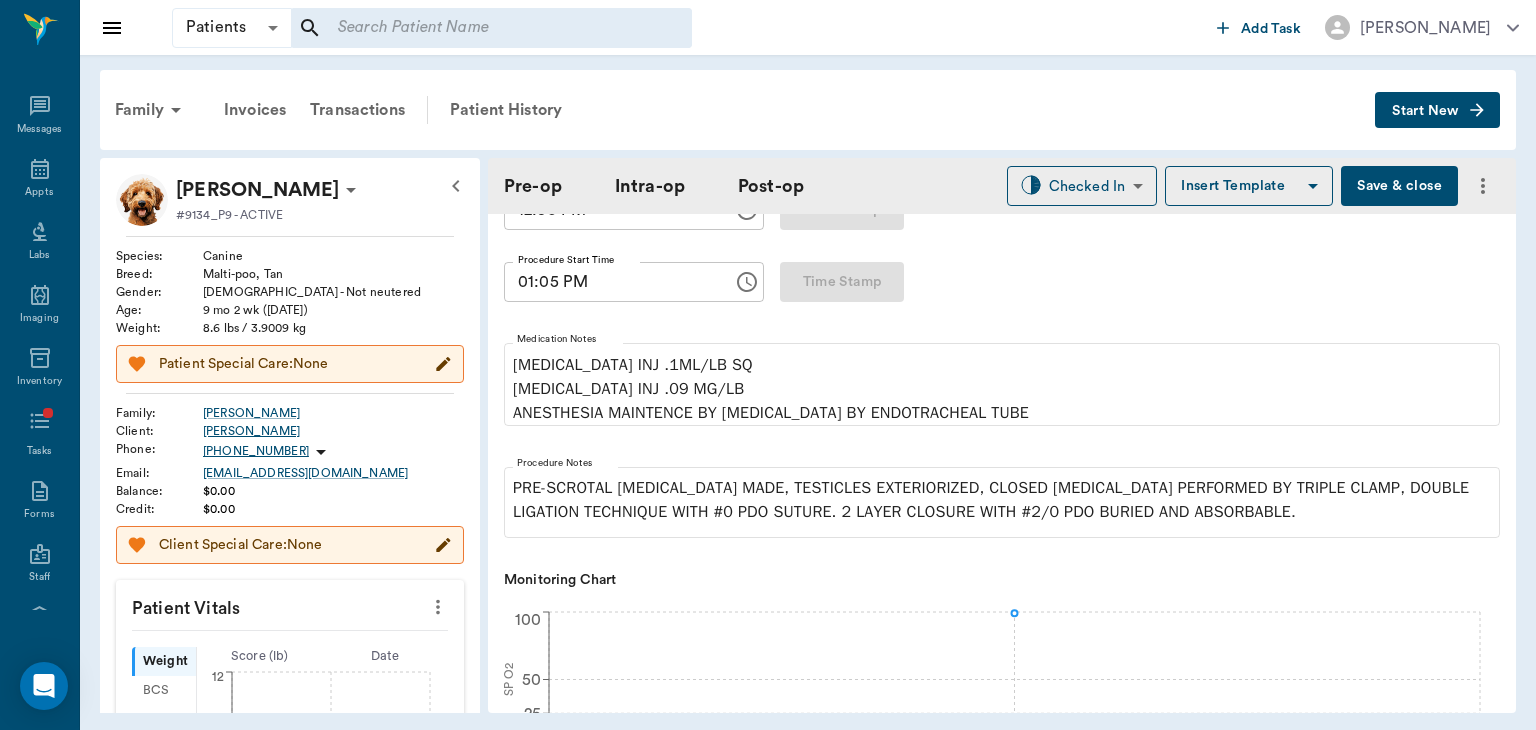 scroll, scrollTop: 370, scrollLeft: 0, axis: vertical 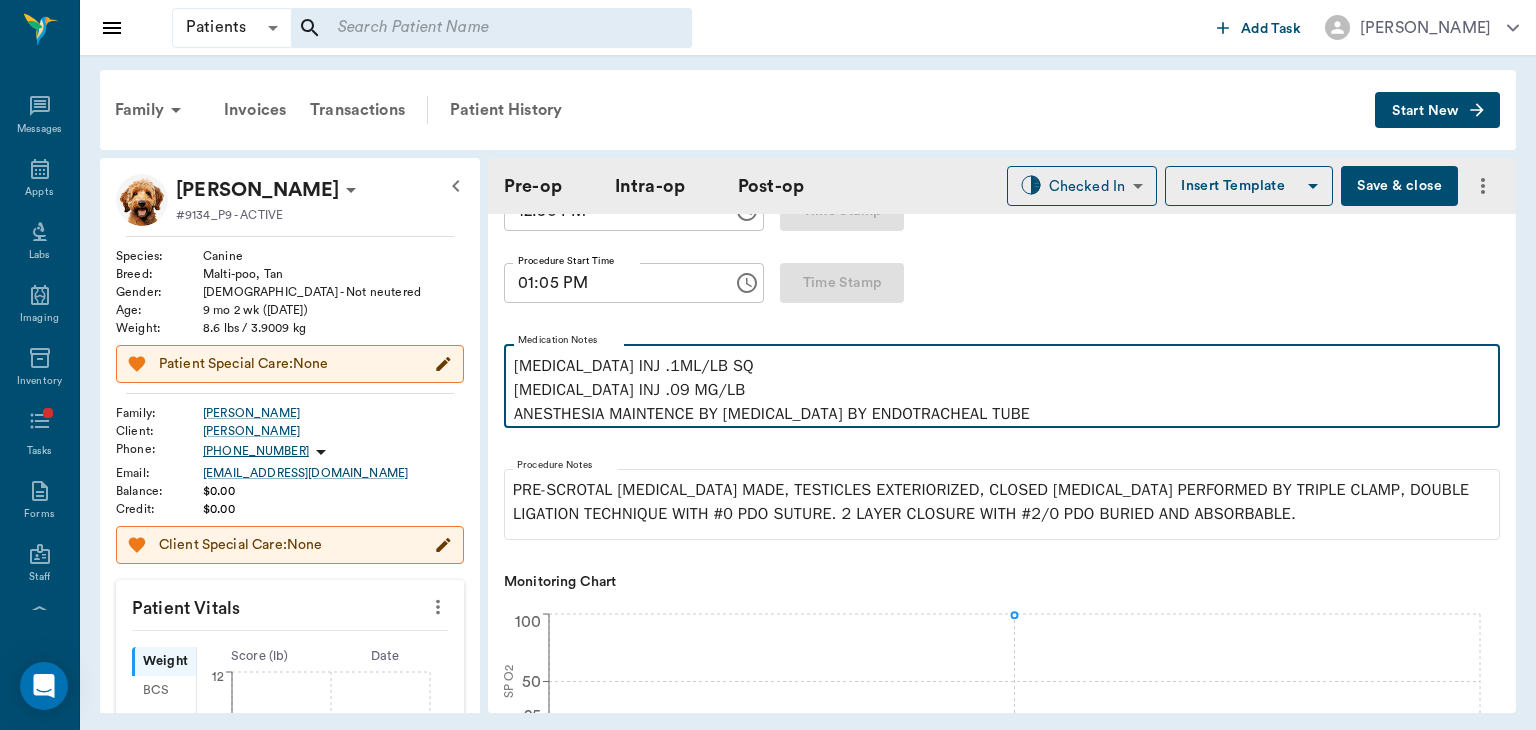 click on "PENICILLIN INJ .1ML/LB SQ MELOXICAM INJ .09 MG/LB ANESTHESIA MAINTENCE BY ISOFLURANE BY ENDOTRACHEAL TUBE" at bounding box center (1002, 390) 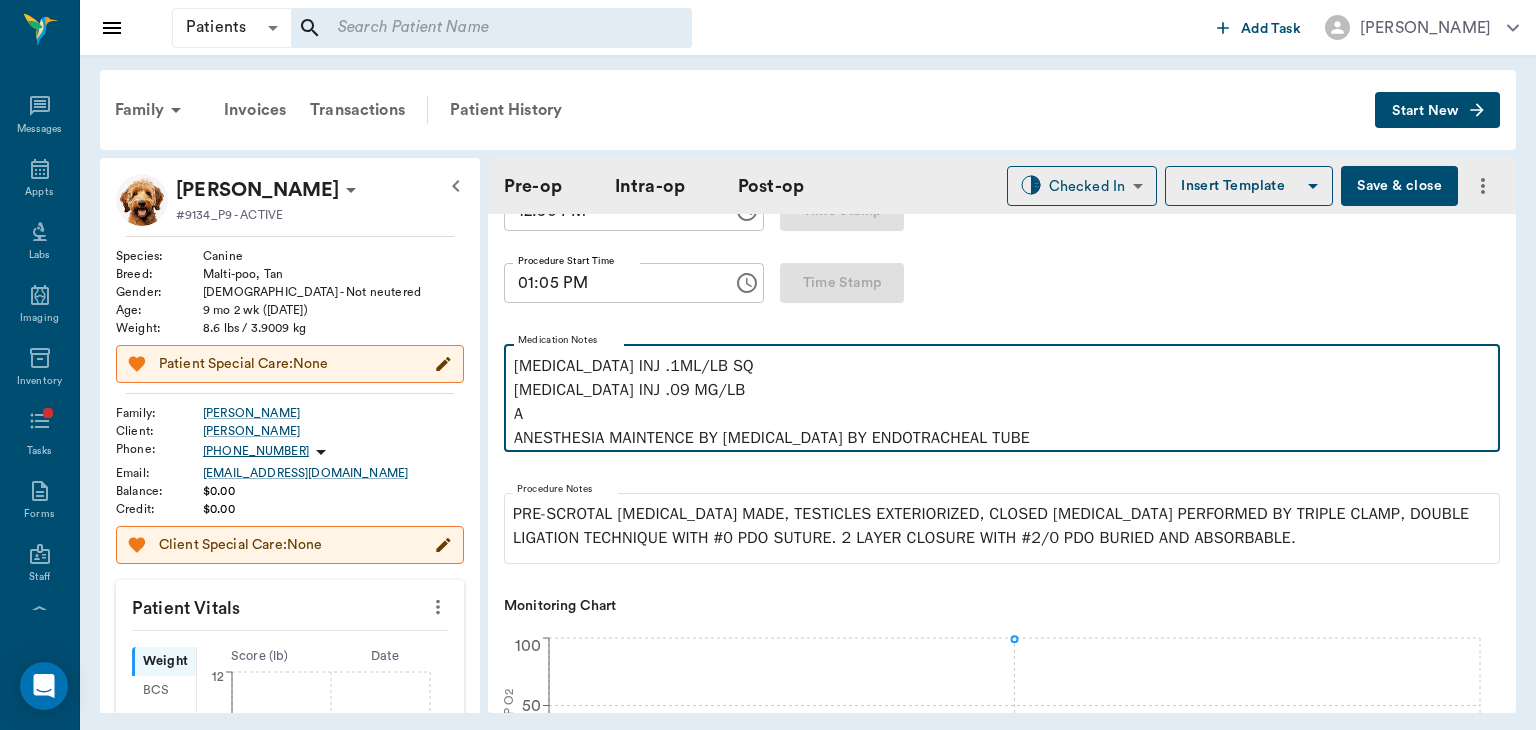 type 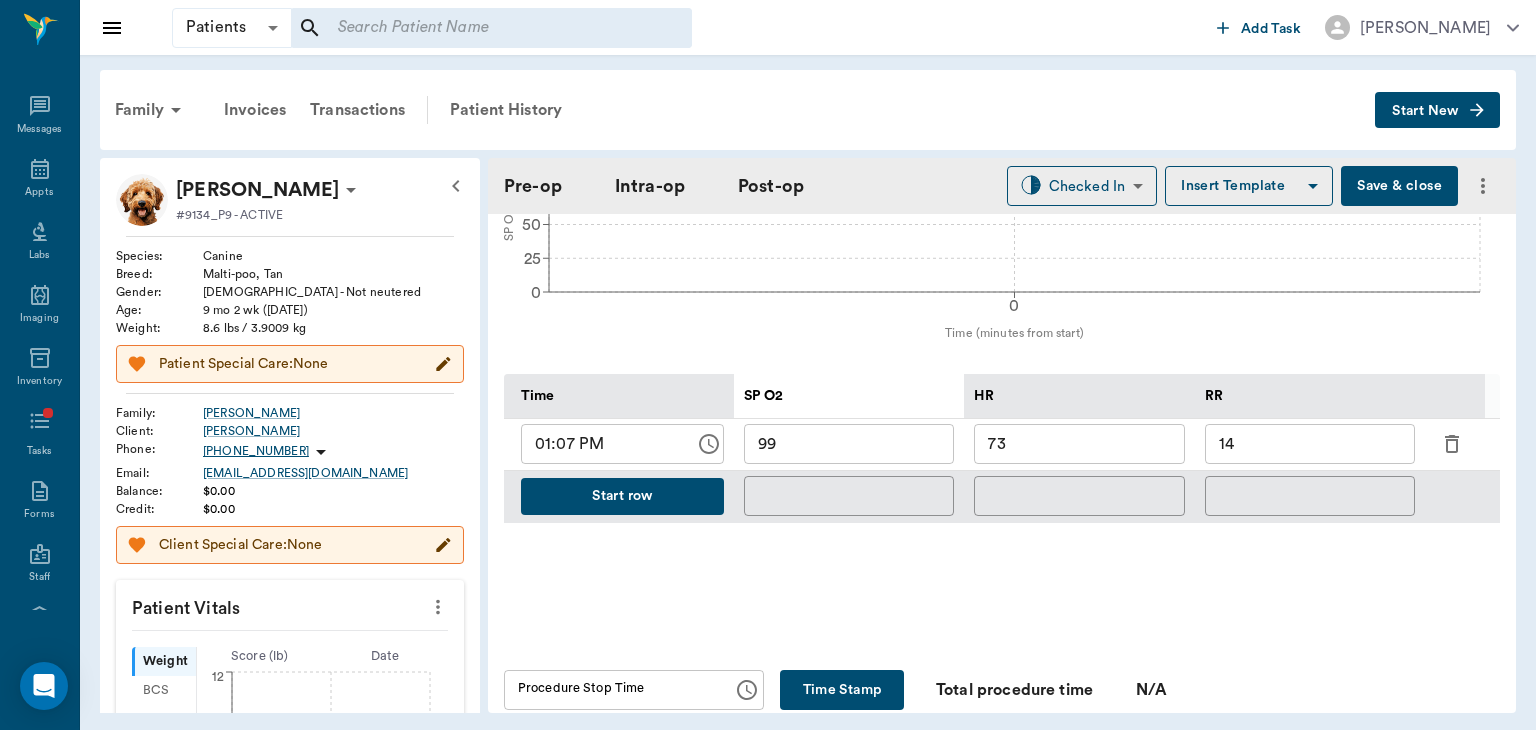click on "Start row" at bounding box center (622, 496) 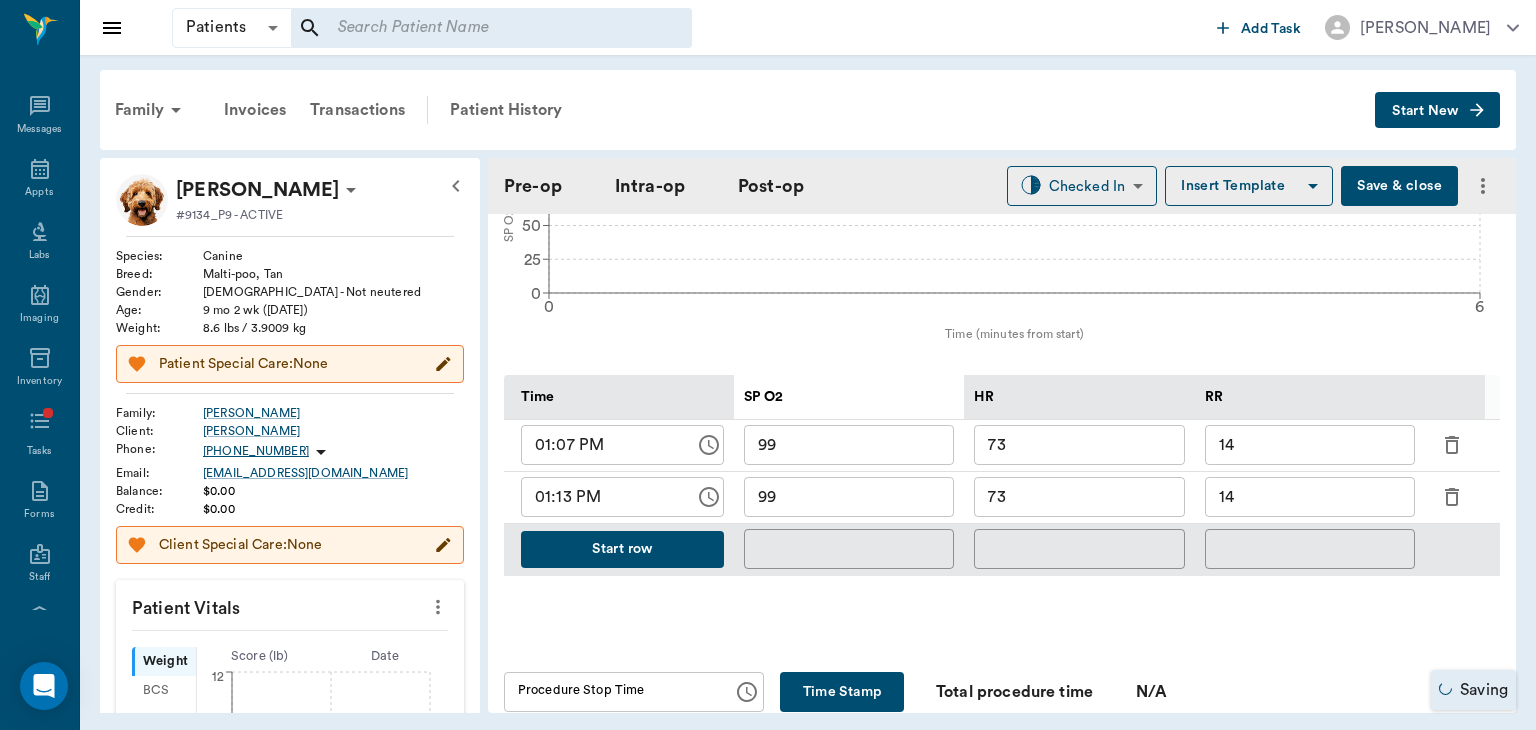 click on "73" at bounding box center [1079, 497] 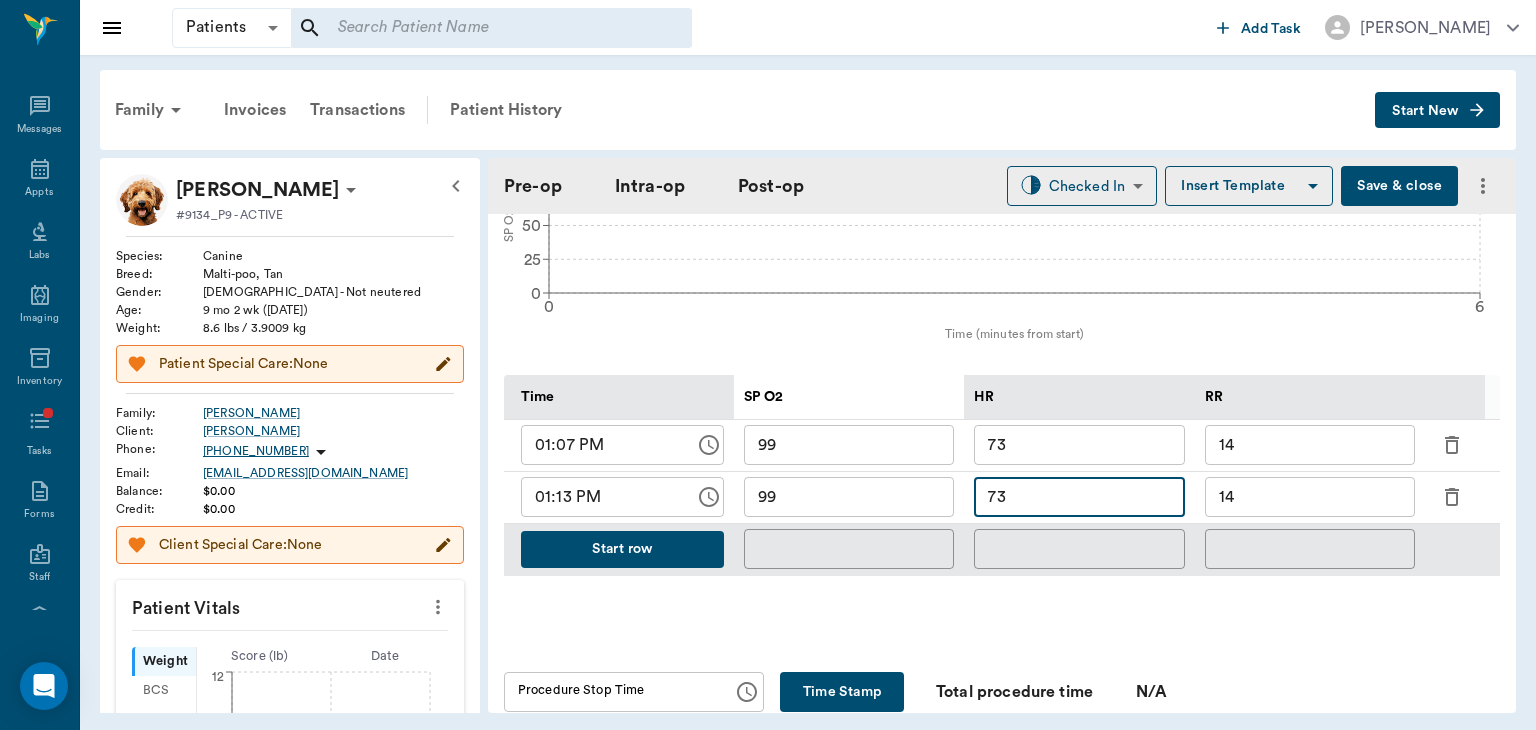 type on "7" 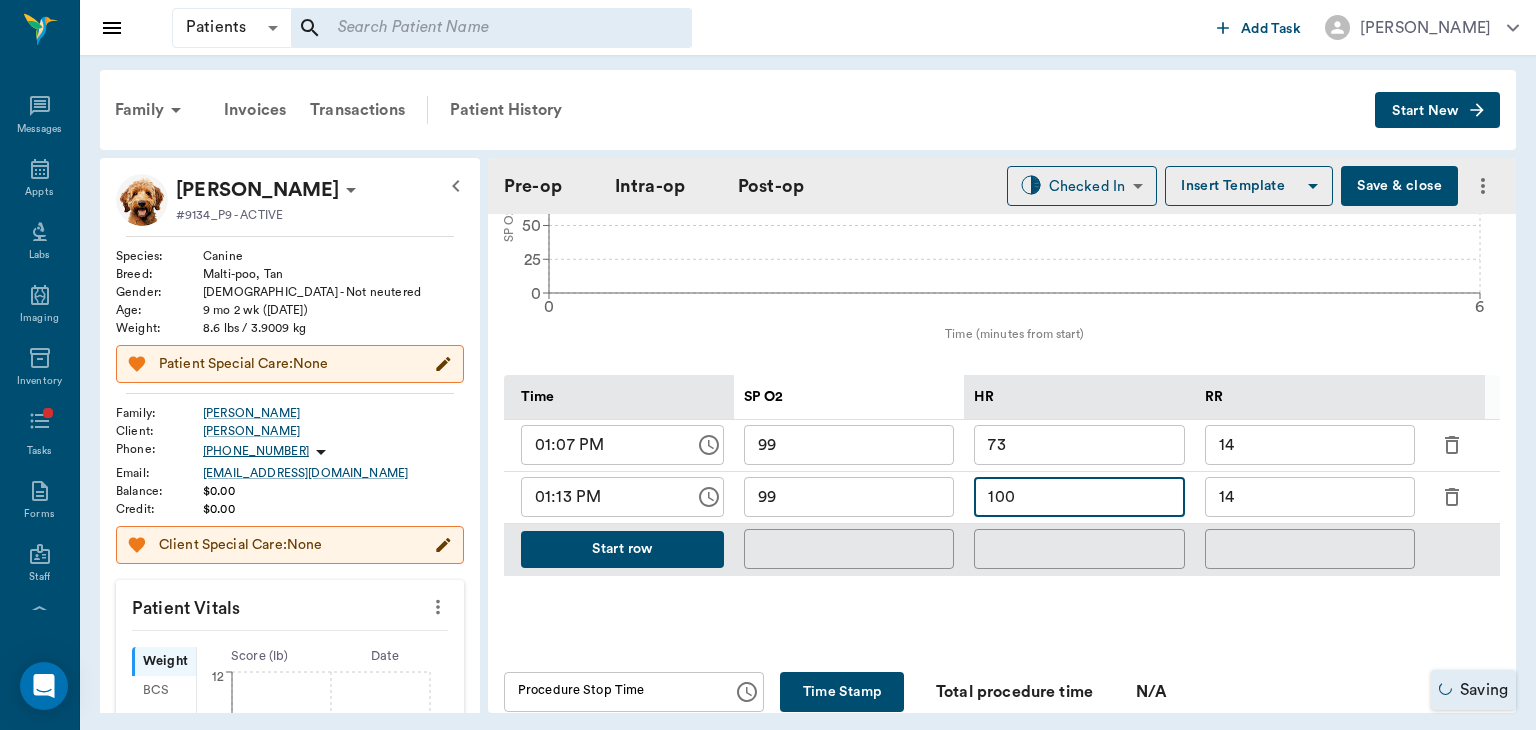 type on "100" 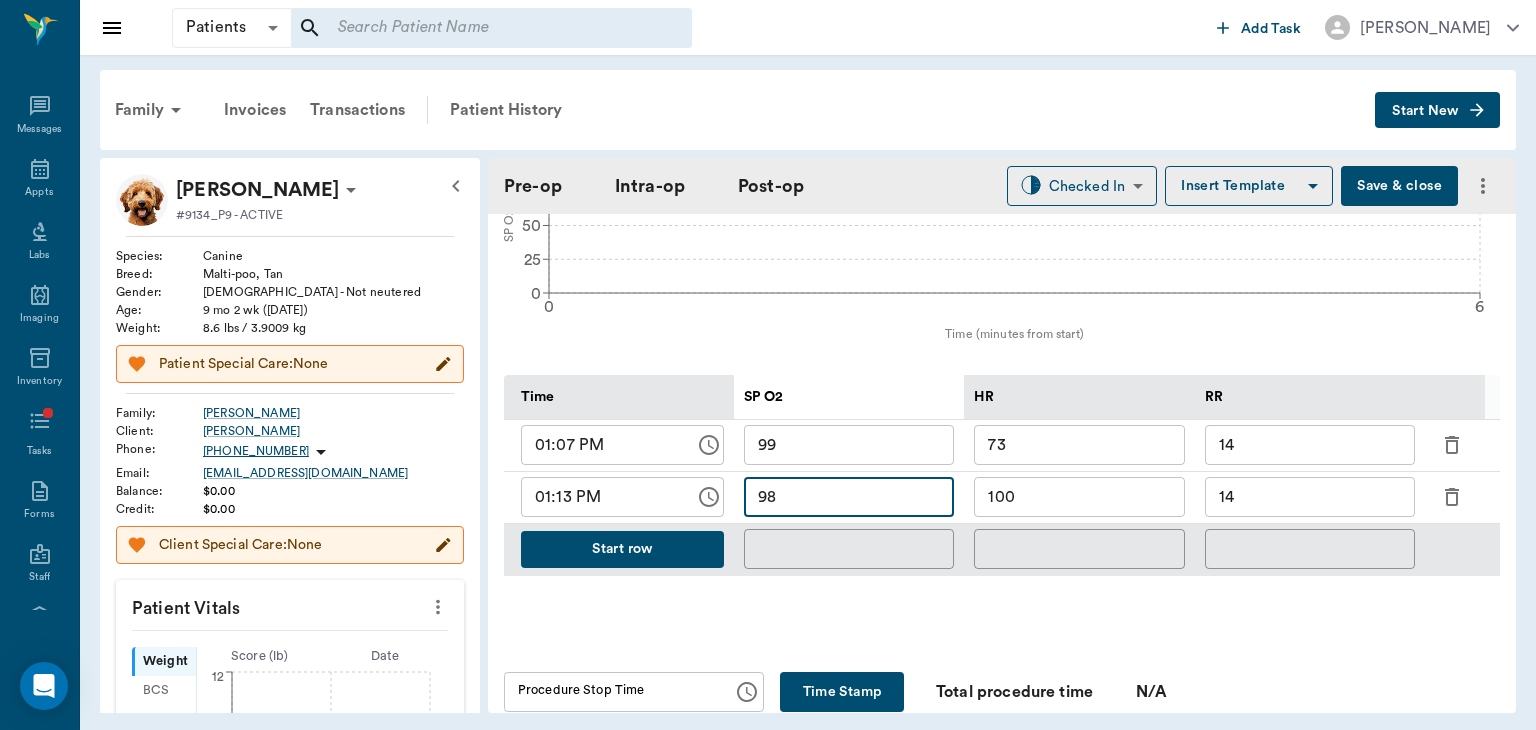 type on "98" 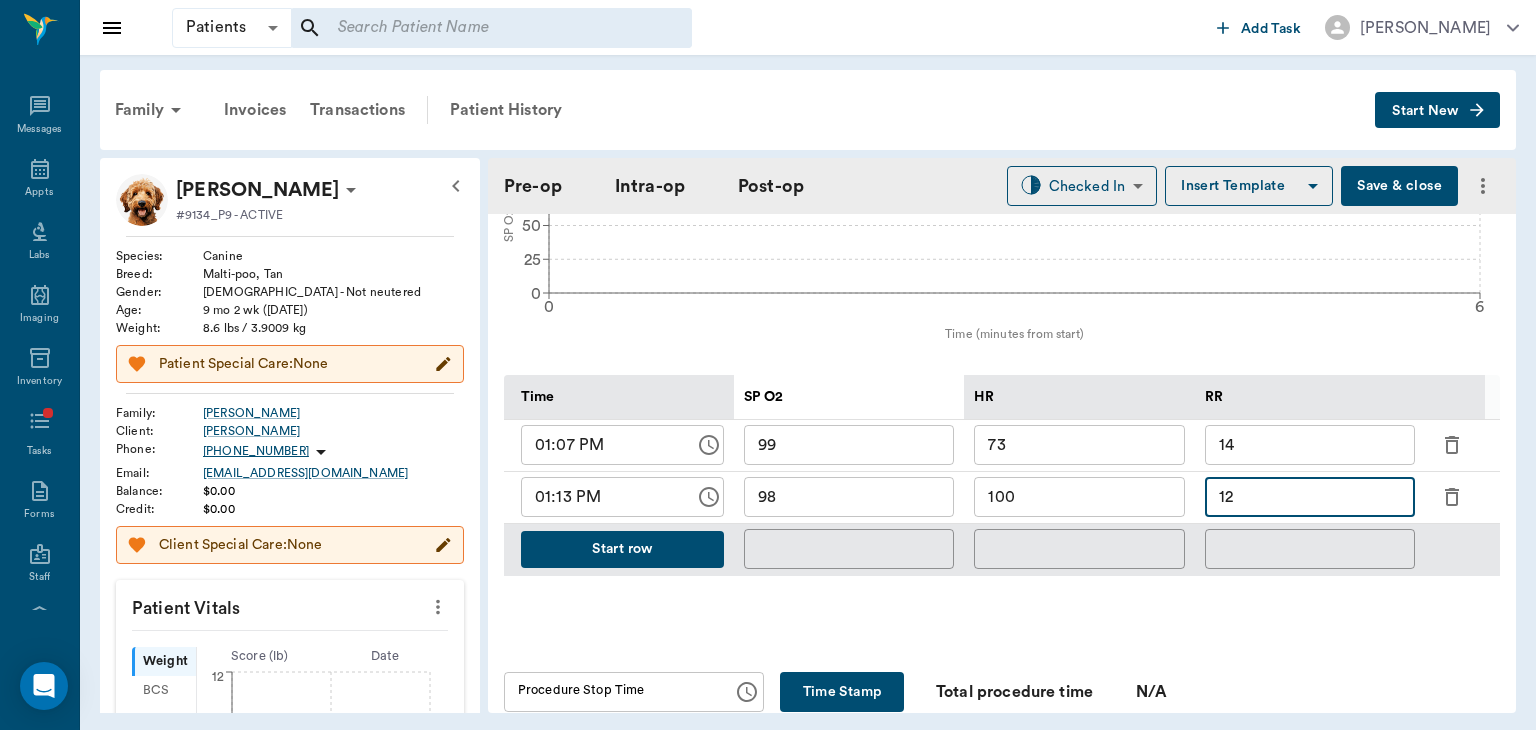 type on "12" 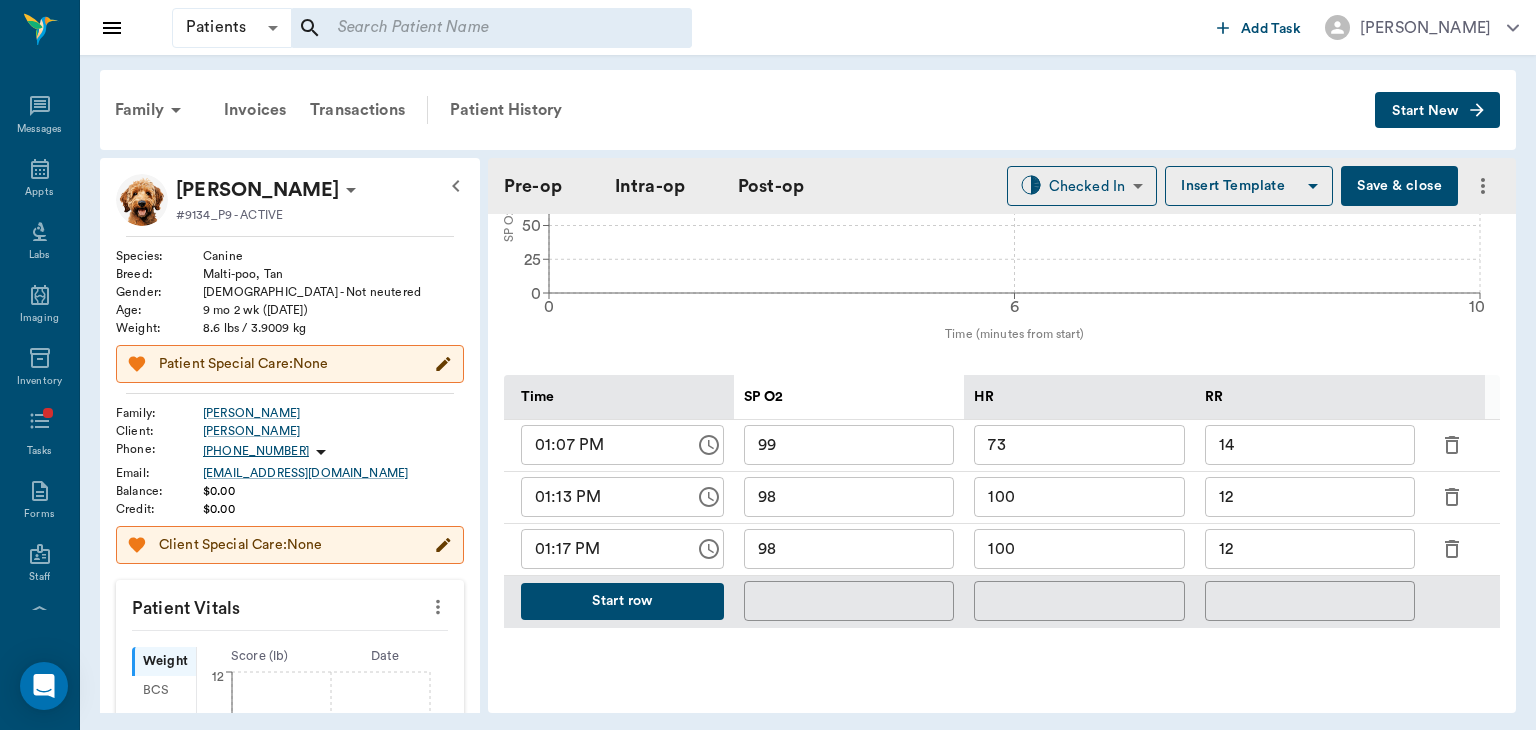 click on "100" at bounding box center [1079, 549] 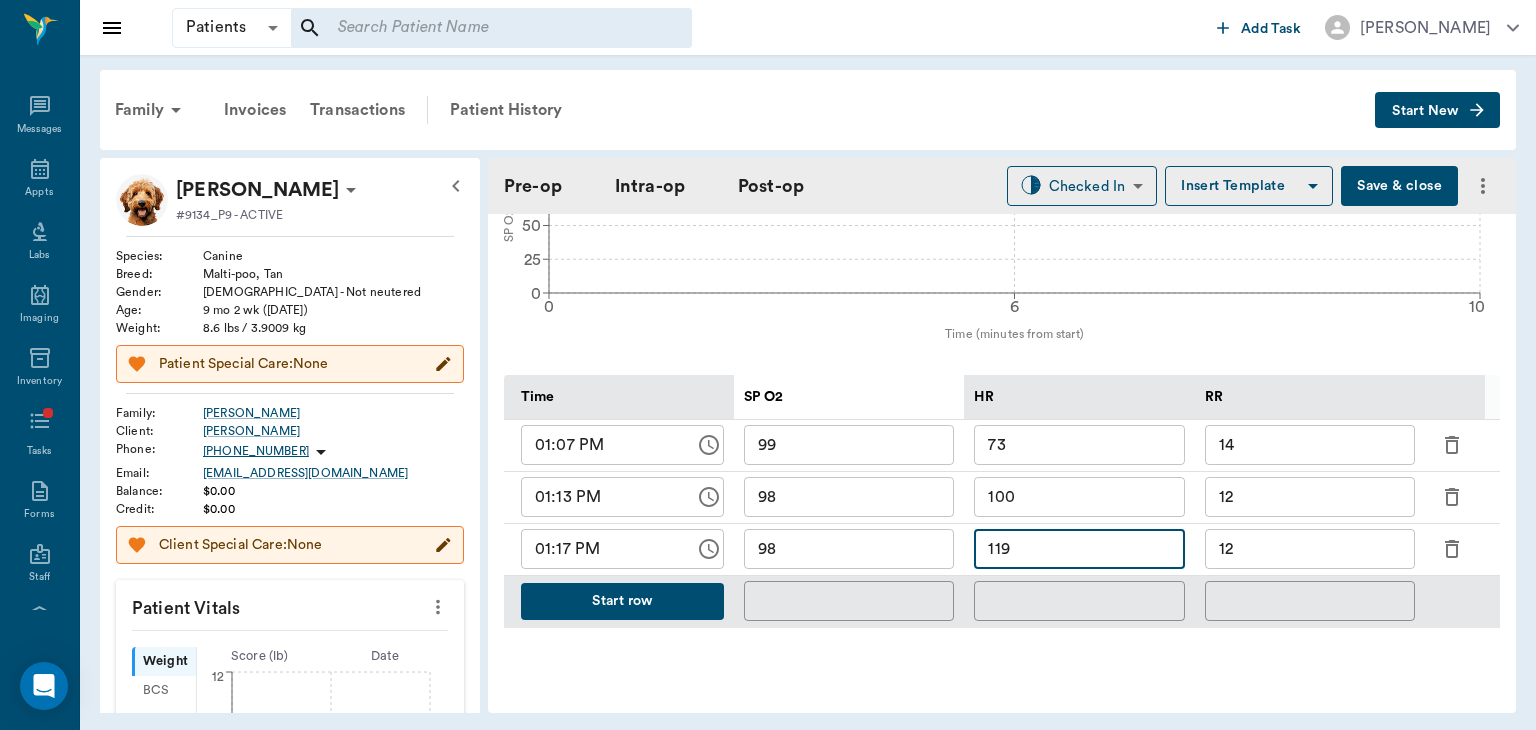 type on "119" 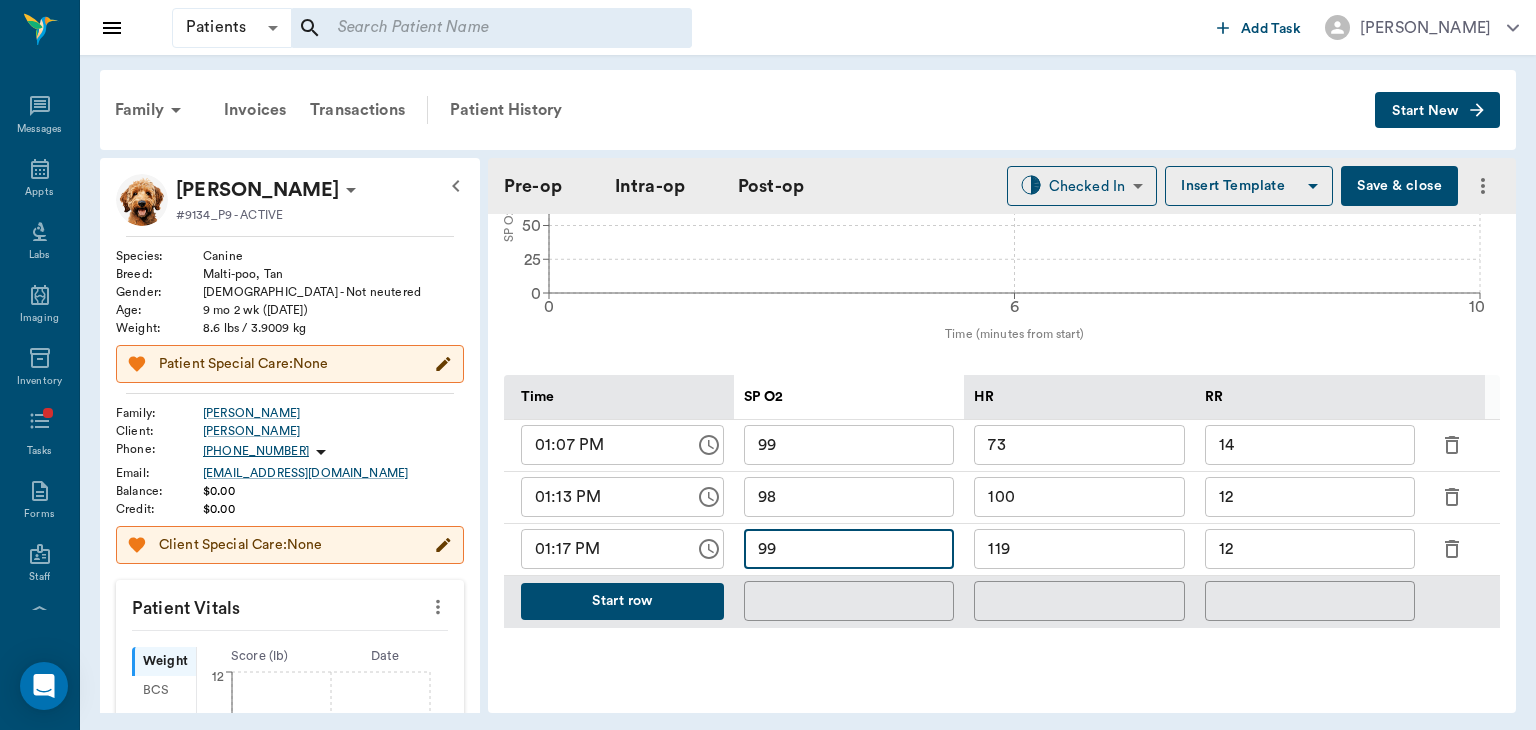 type on "99" 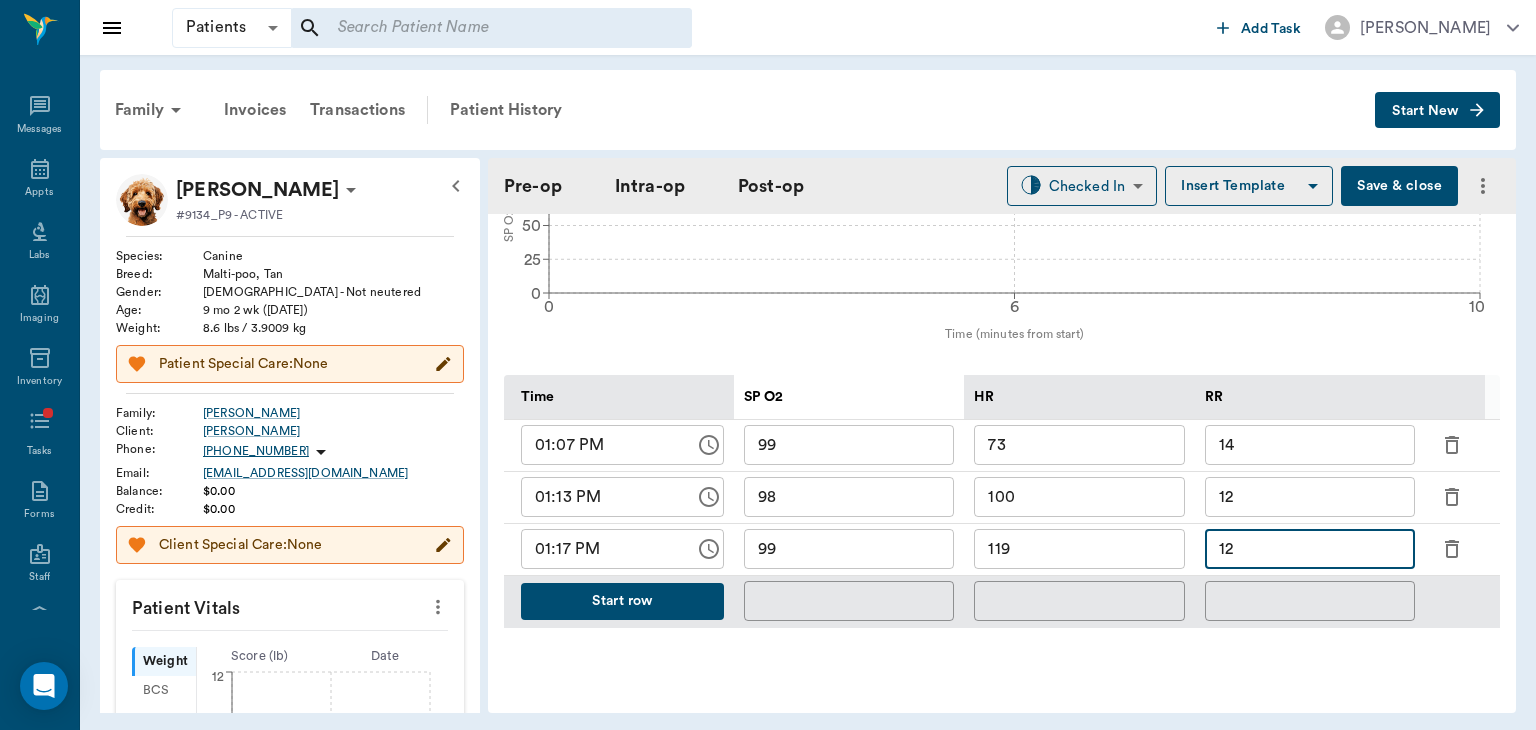 click on "Save & close" at bounding box center [1399, 186] 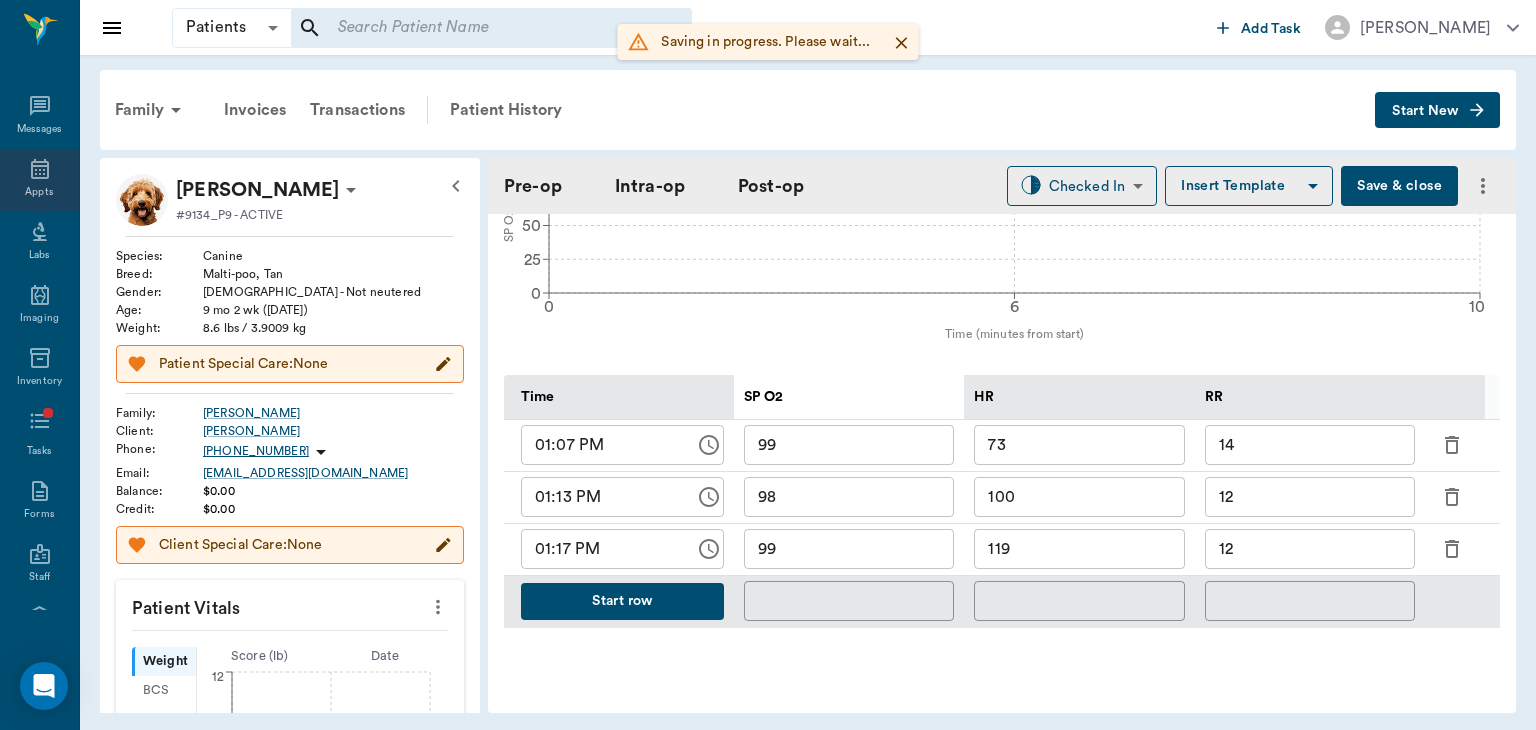 click on "Appts" at bounding box center (39, 192) 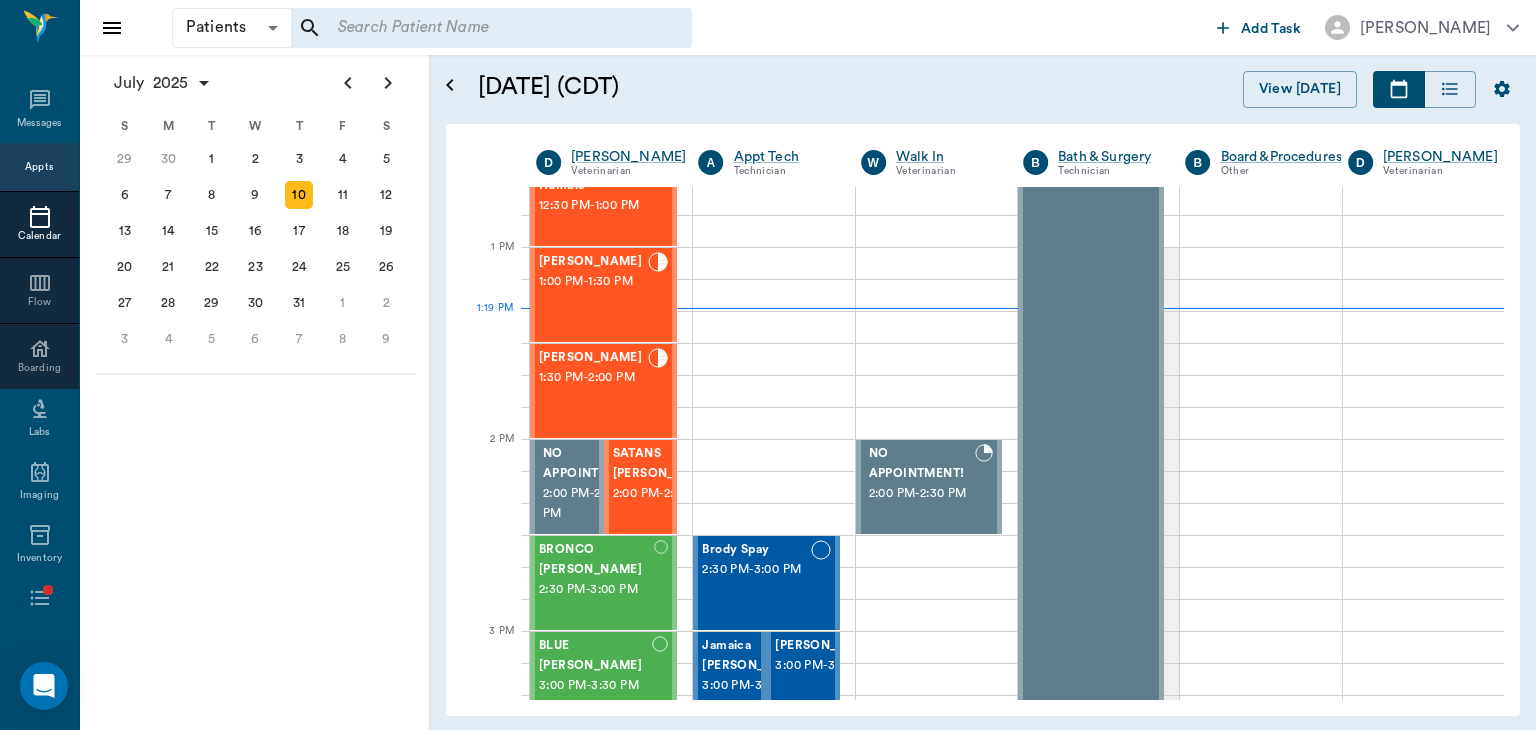 scroll, scrollTop: 896, scrollLeft: 0, axis: vertical 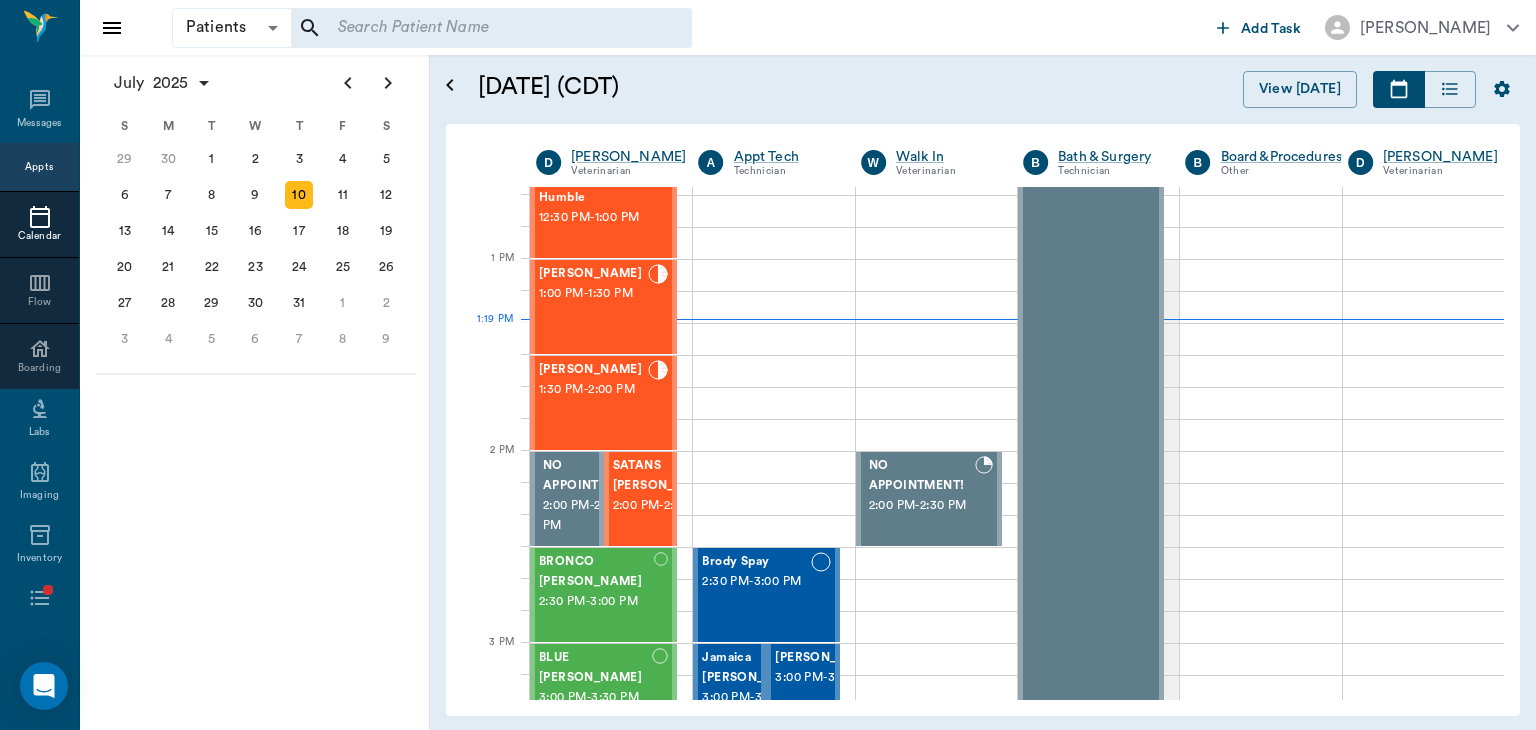 click on "MAX Alexander 1:00 PM  -  1:30 PM" at bounding box center [593, 307] 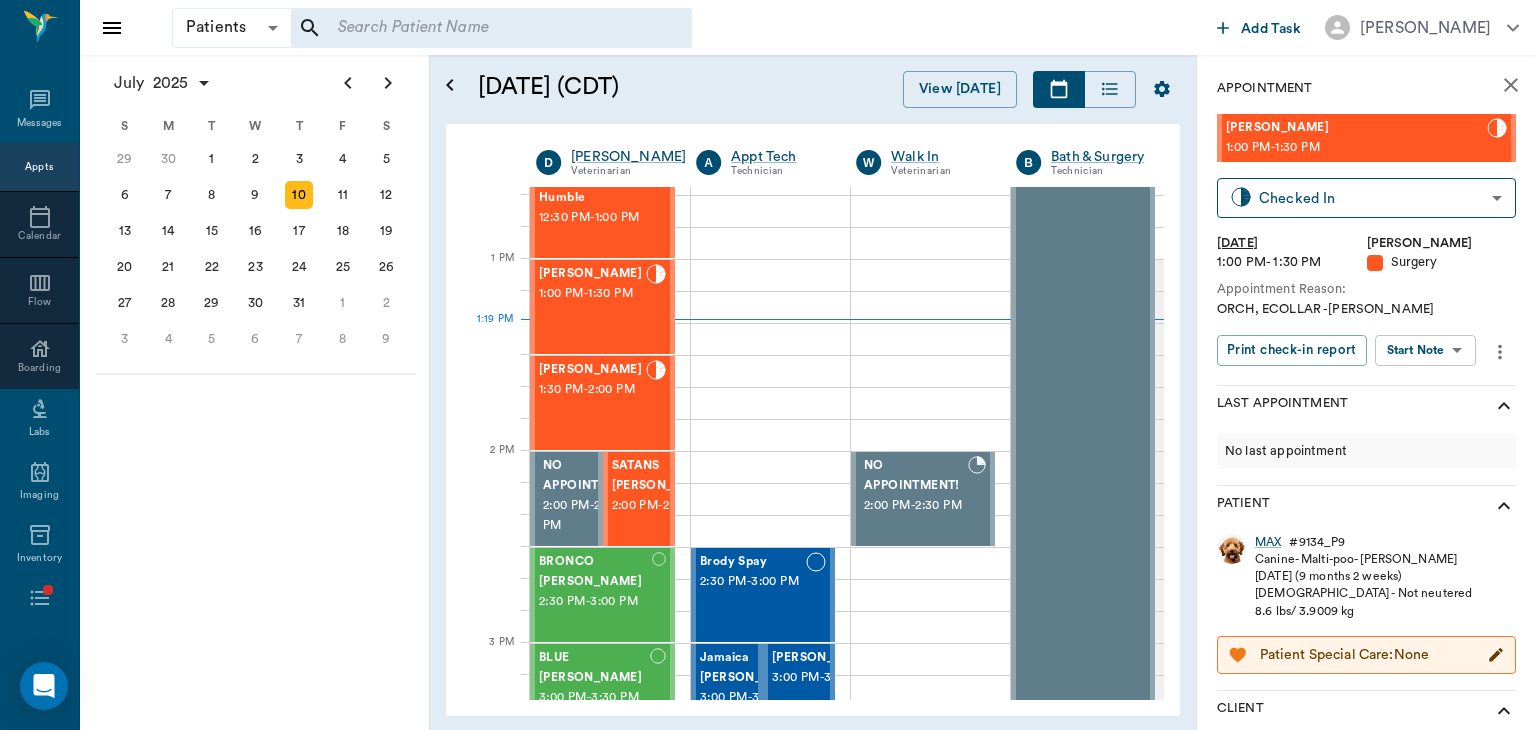 click on "Patients Patients ​ ​ Add Task Dr. Bert Ellsworth Nectar Messages Appts Calendar Flow Boarding Labs Imaging Inventory Tasks Forms Staff Reports Lookup Settings July 2025 S M T W T F S Jun 1 2 3 4 5 6 7 8 9 10 11 12 13 14 15 16 17 18 19 20 21 22 23 24 25 26 27 28 29 30 Jul 1 2 3 4 5 6 7 8 9 10 11 12 S M T W T F S 29 30 Jul 1 2 3 4 5 6 7 8 9 10 11 12 13 14 15 16 17 18 19 20 21 22 23 24 25 26 27 28 29 30 31 Aug 1 2 3 4 5 6 7 8 9 S M T W T F S 27 28 29 30 31 Aug 1 2 3 4 5 6 7 8 9 10 11 12 13 14 15 16 17 18 19 20 21 22 23 24 25 26 27 28 29 30 31 Sep 1 2 3 4 5 6 July 10, 2025 (CDT) View Today July 2025 Today 10 Thu Jul 2025 D Dr. Bert Ellsworth Veterinarian A Appt Tech Technician W Walk In Veterinarian B Bath & Surgery Technician B Board &Procedures Other D Dr. Kindall Jones Veterinarian 8 AM 9 AM 10 AM 11 AM 12 PM 1 PM 2 PM 3 PM 4 PM 5 PM 6 PM 7 PM 8 PM 1:19 PM SIR WIGGLES WORTH 3RD Austin 8:00 AM  -  9:00 AM SUGAR Finney 9:00 AM  -  9:30 AM Fender Finney 9:00 AM  -  9:30 AM Dolly Campbell 9:30 AM  -  10:00 AM" at bounding box center [768, 365] 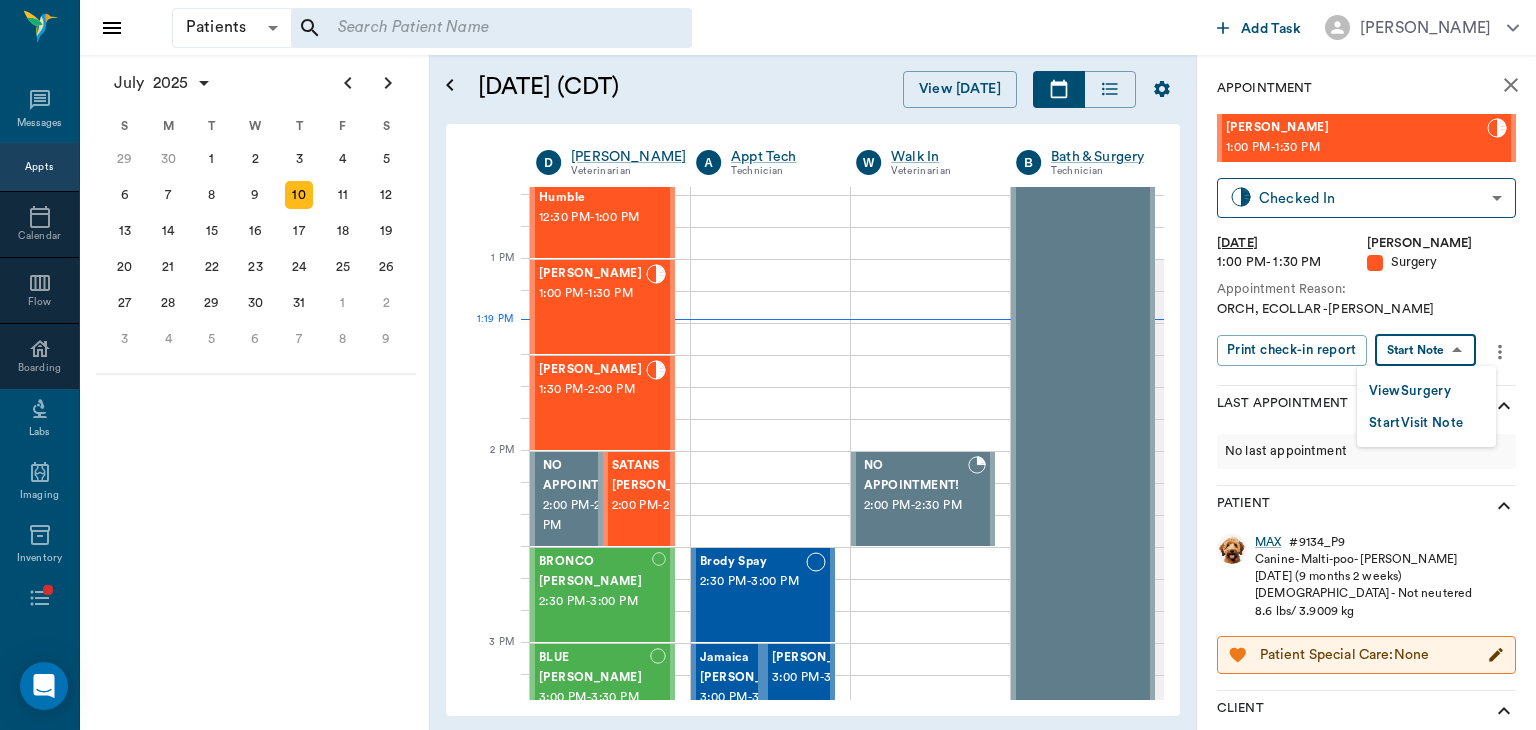 click on "View  Surgery" at bounding box center (1410, 391) 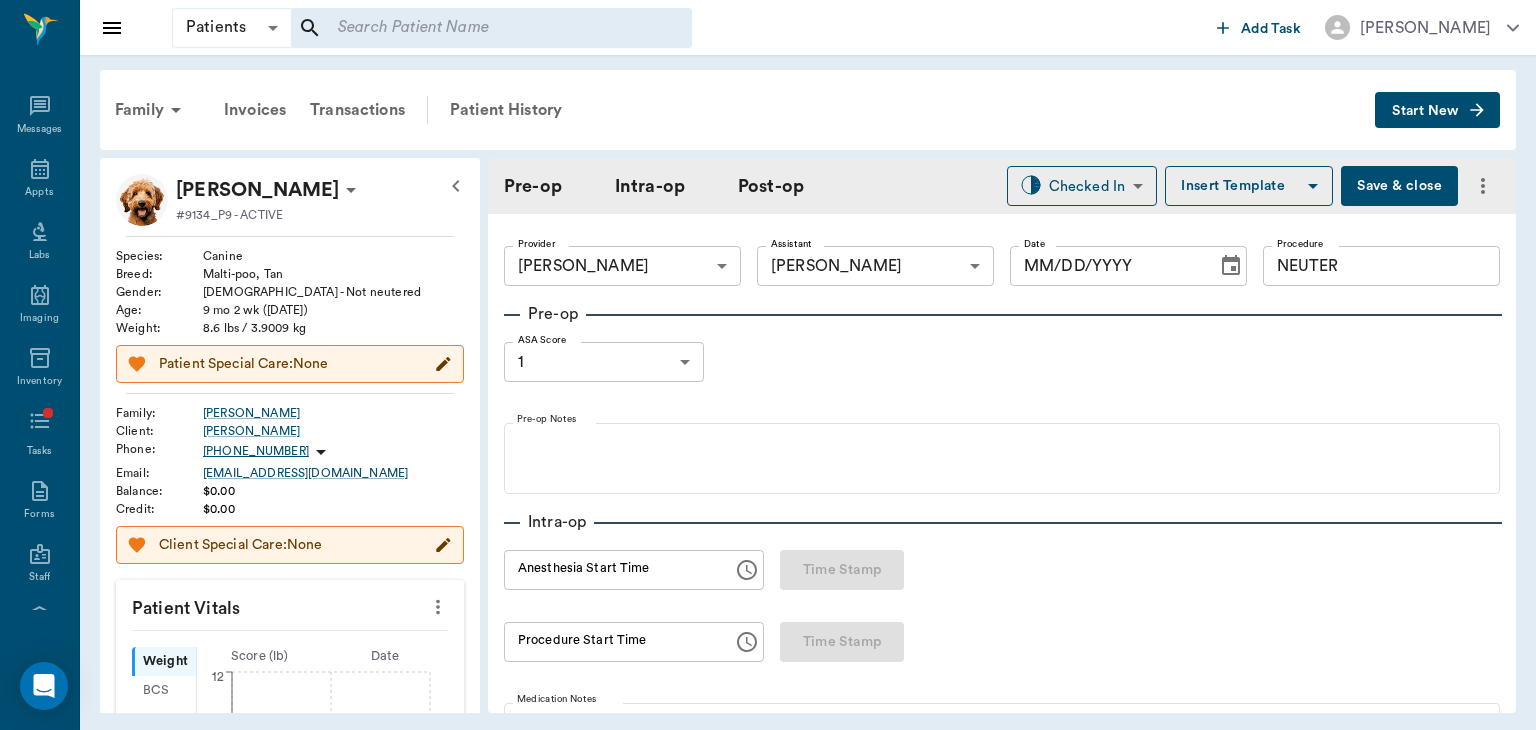 type on "63ec2f075fda476ae8351a4d" 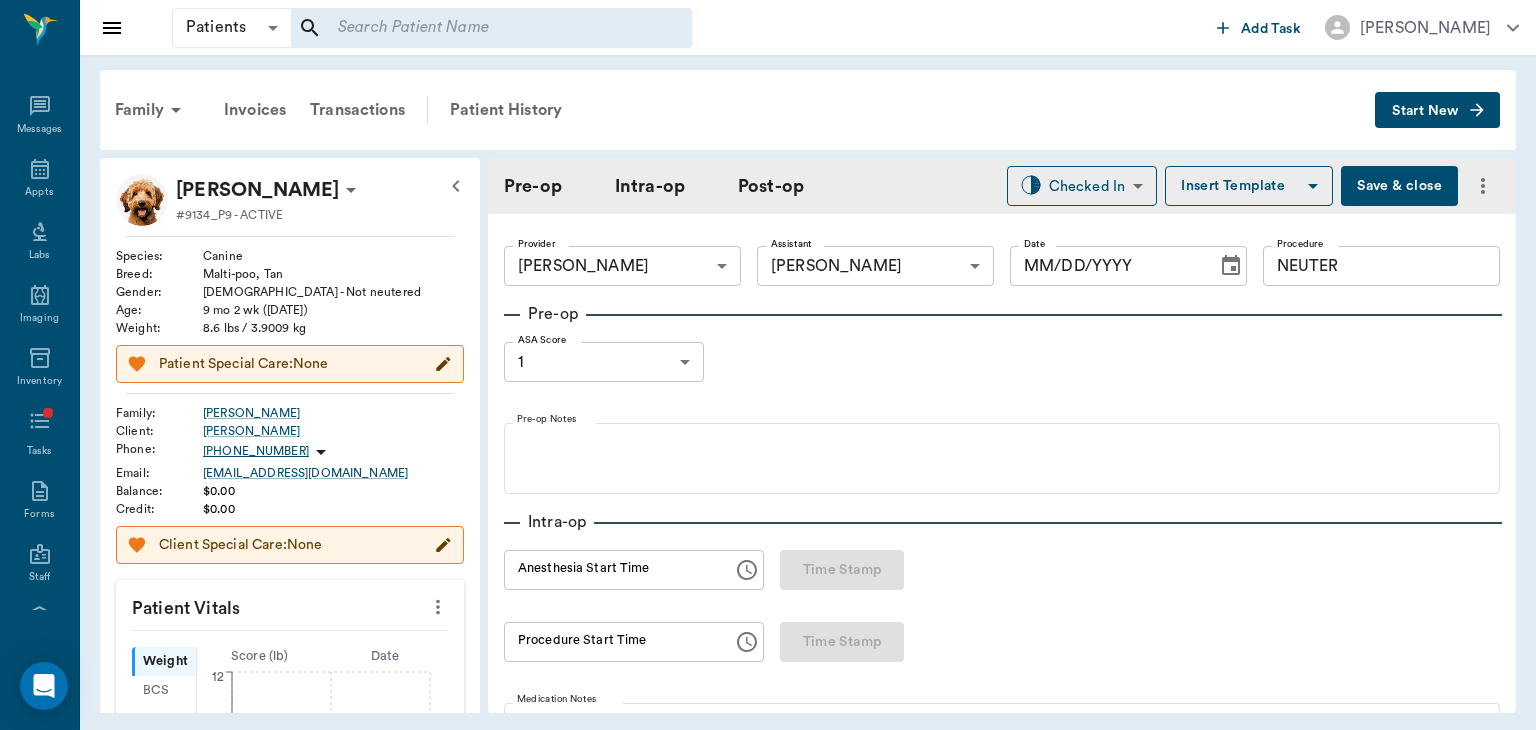 type on "63ec2e7e52e12b0ba117b124" 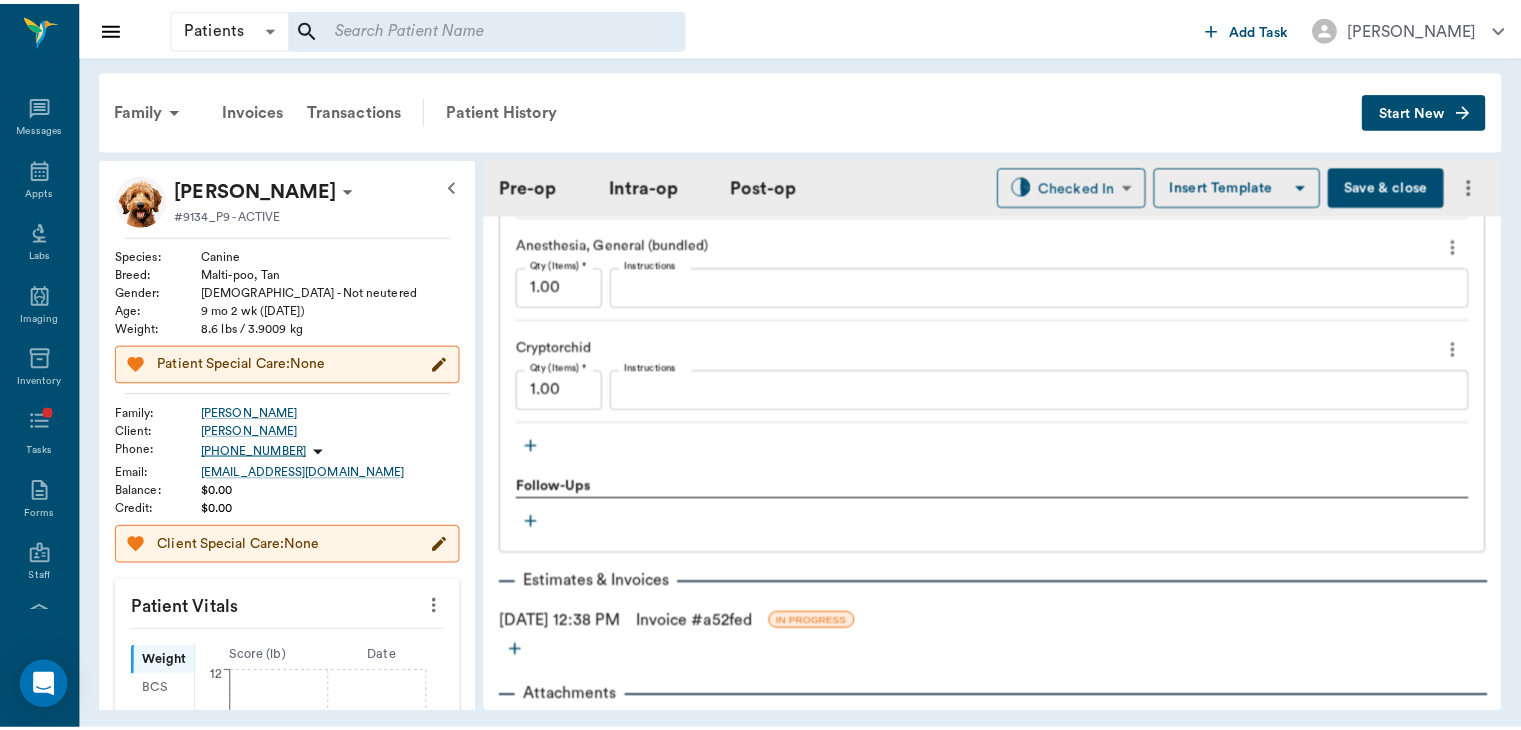 scroll, scrollTop: 2217, scrollLeft: 0, axis: vertical 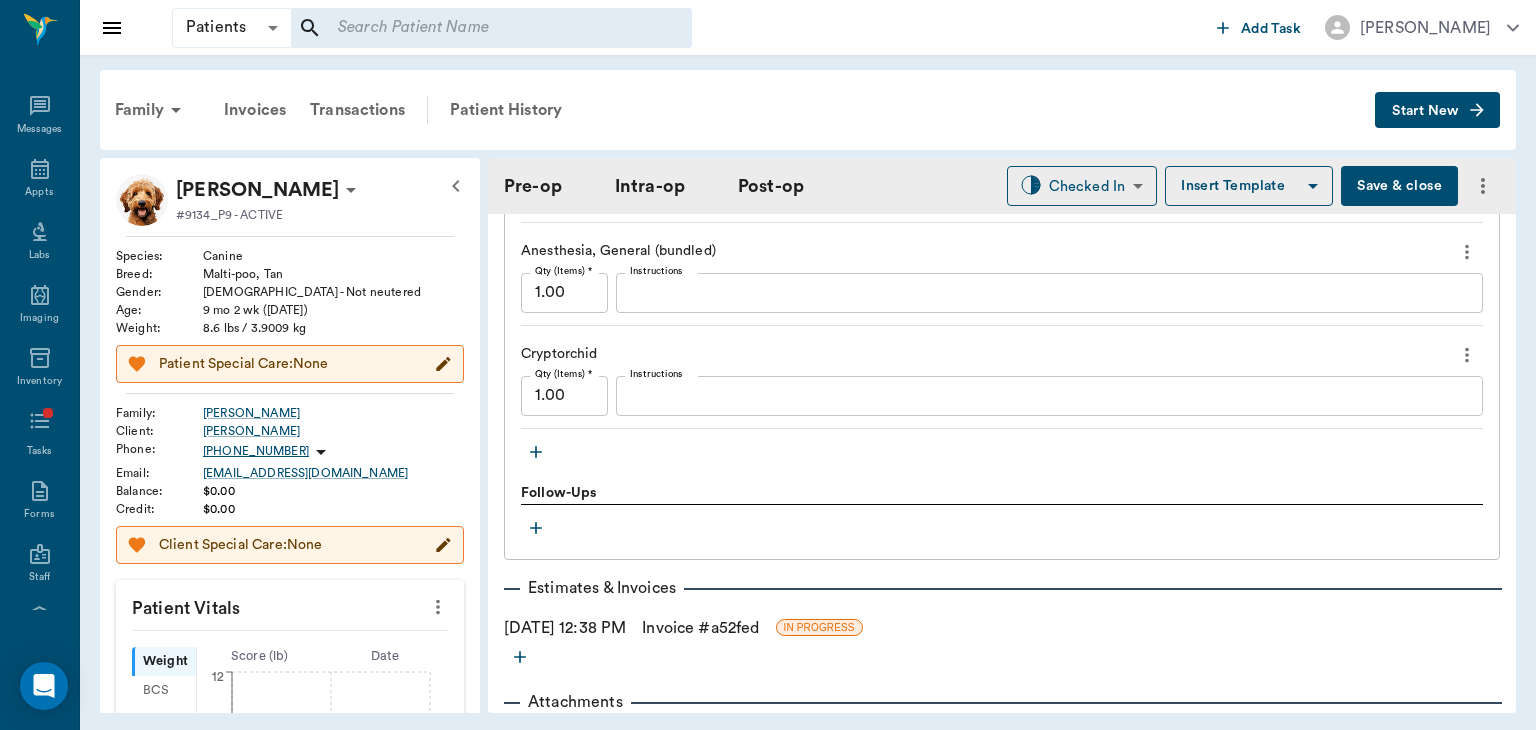 click on "Invoice # a52fed" at bounding box center (700, 628) 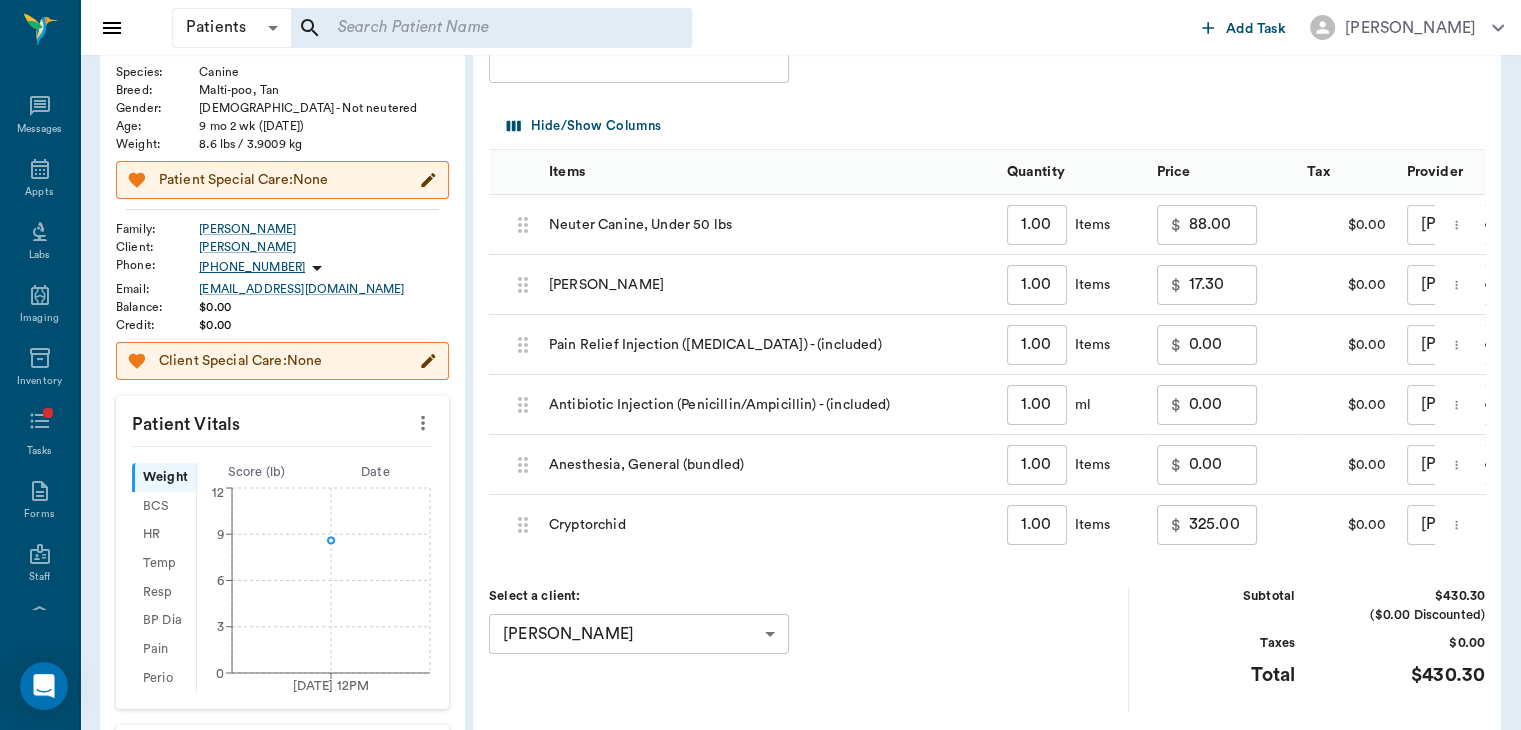 scroll, scrollTop: 191, scrollLeft: 0, axis: vertical 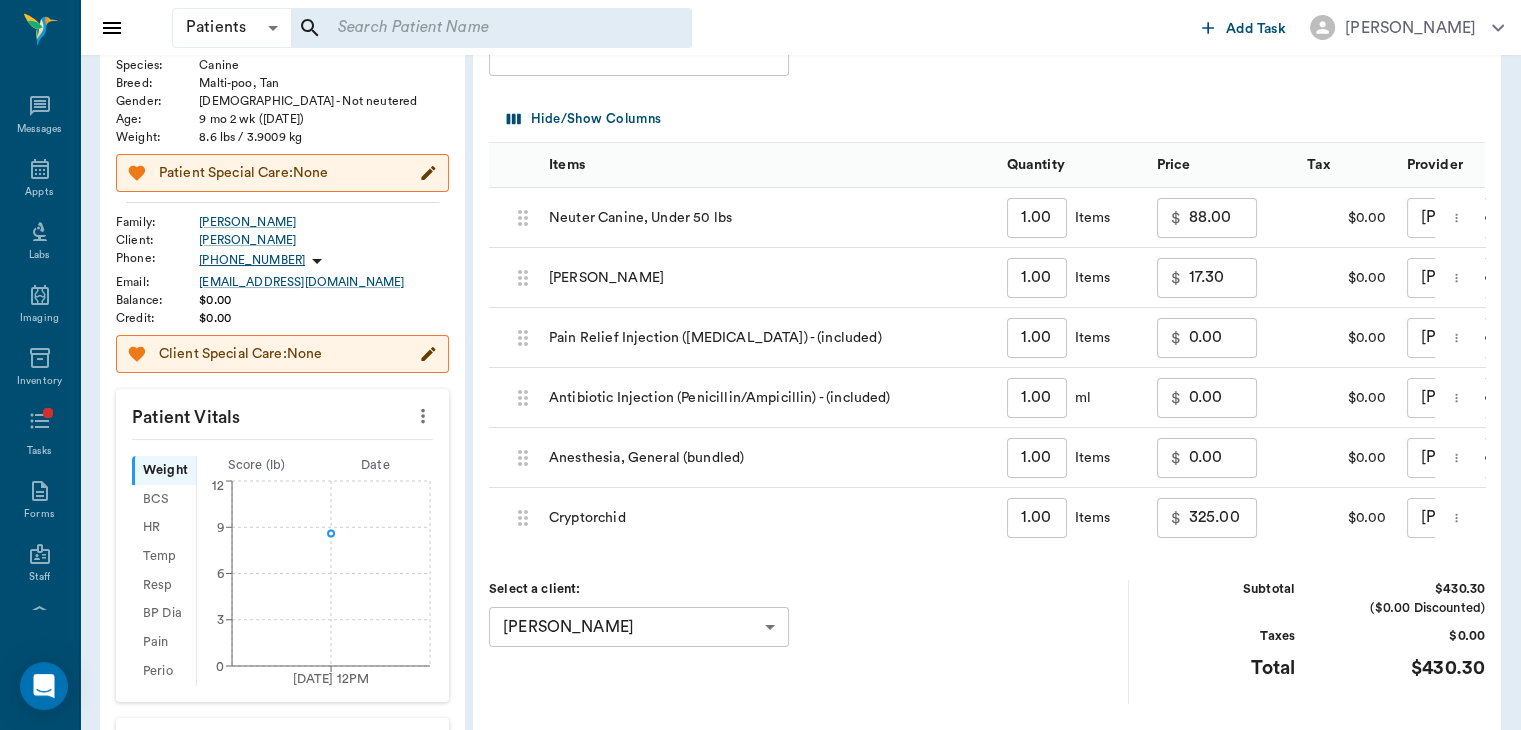 click on "325.00" at bounding box center [1223, 518] 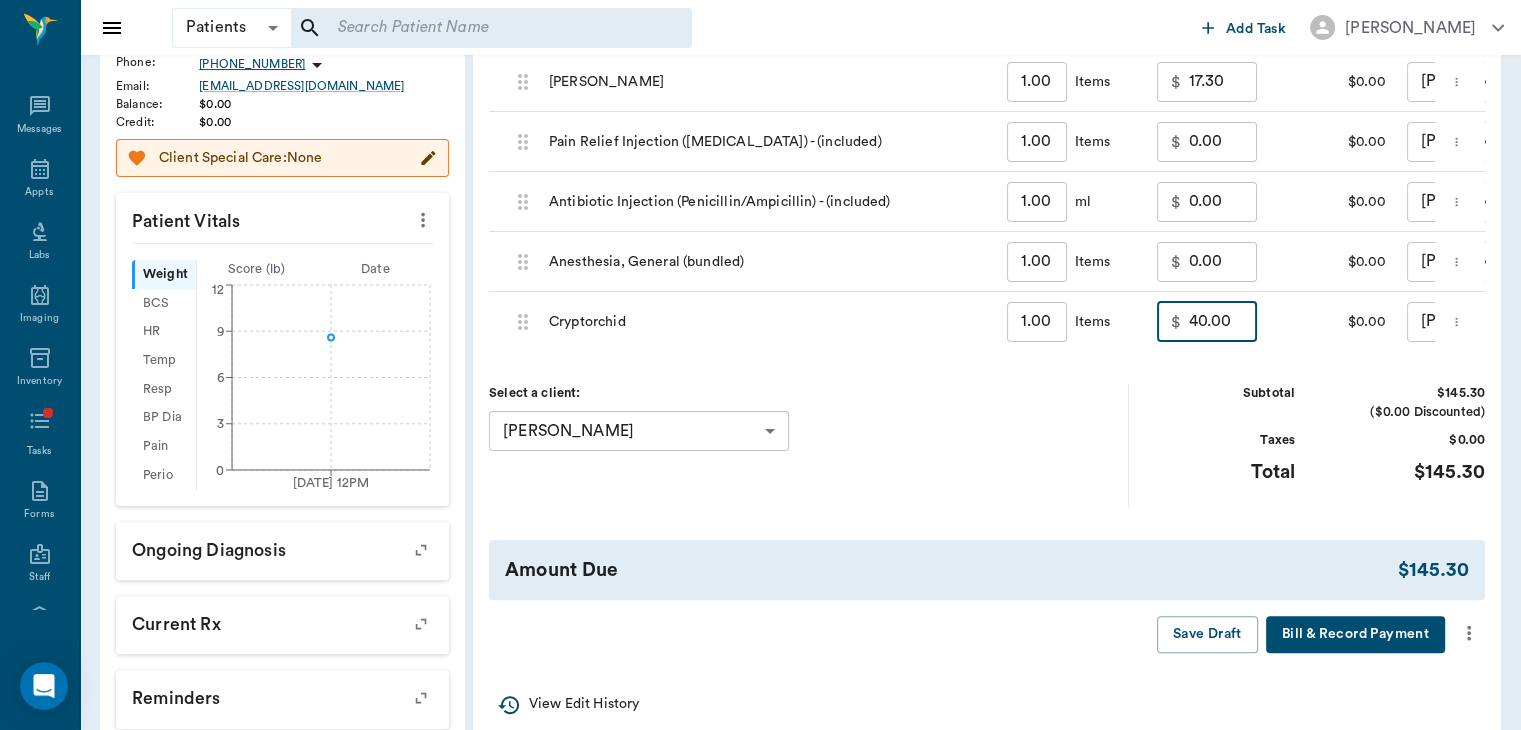 scroll, scrollTop: 389, scrollLeft: 0, axis: vertical 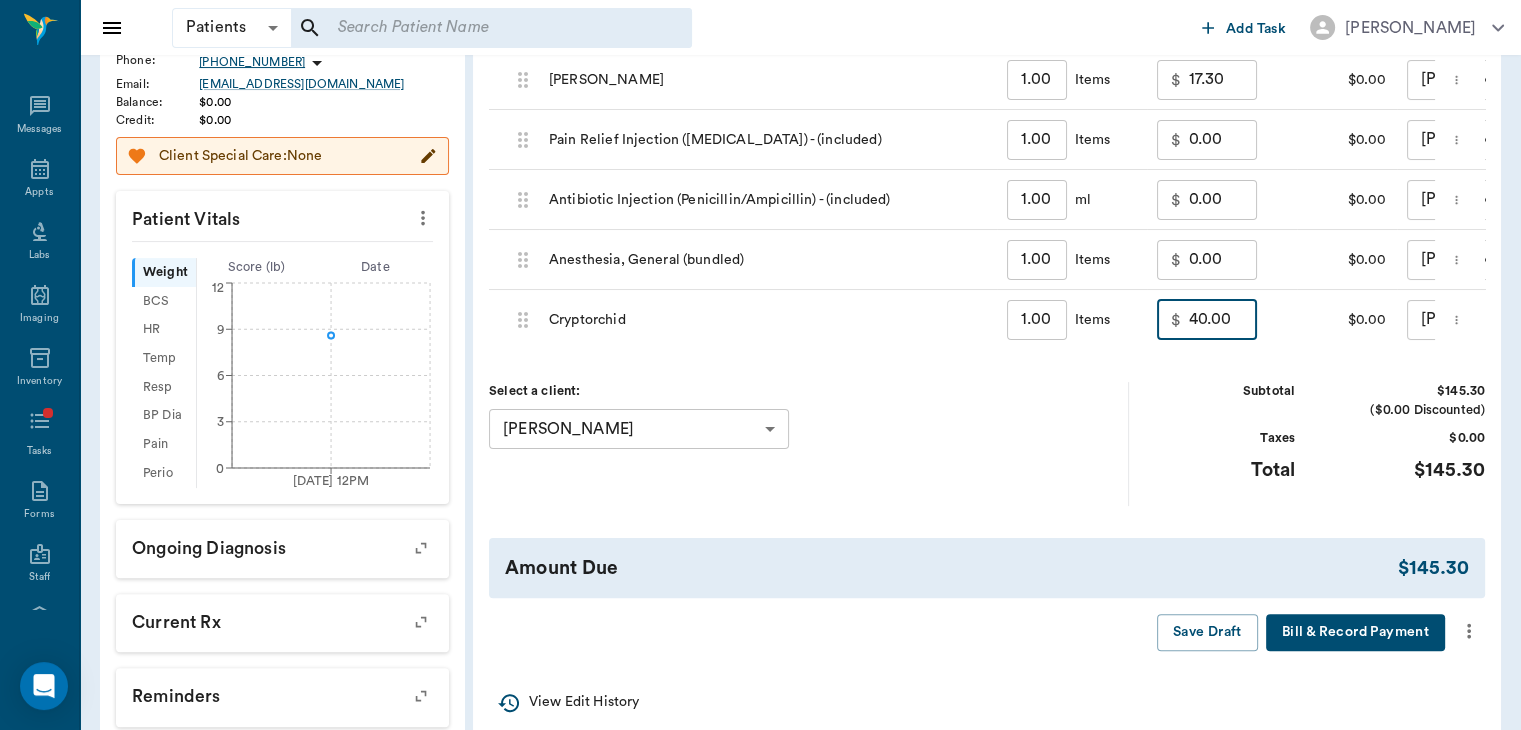 type on "40.00" 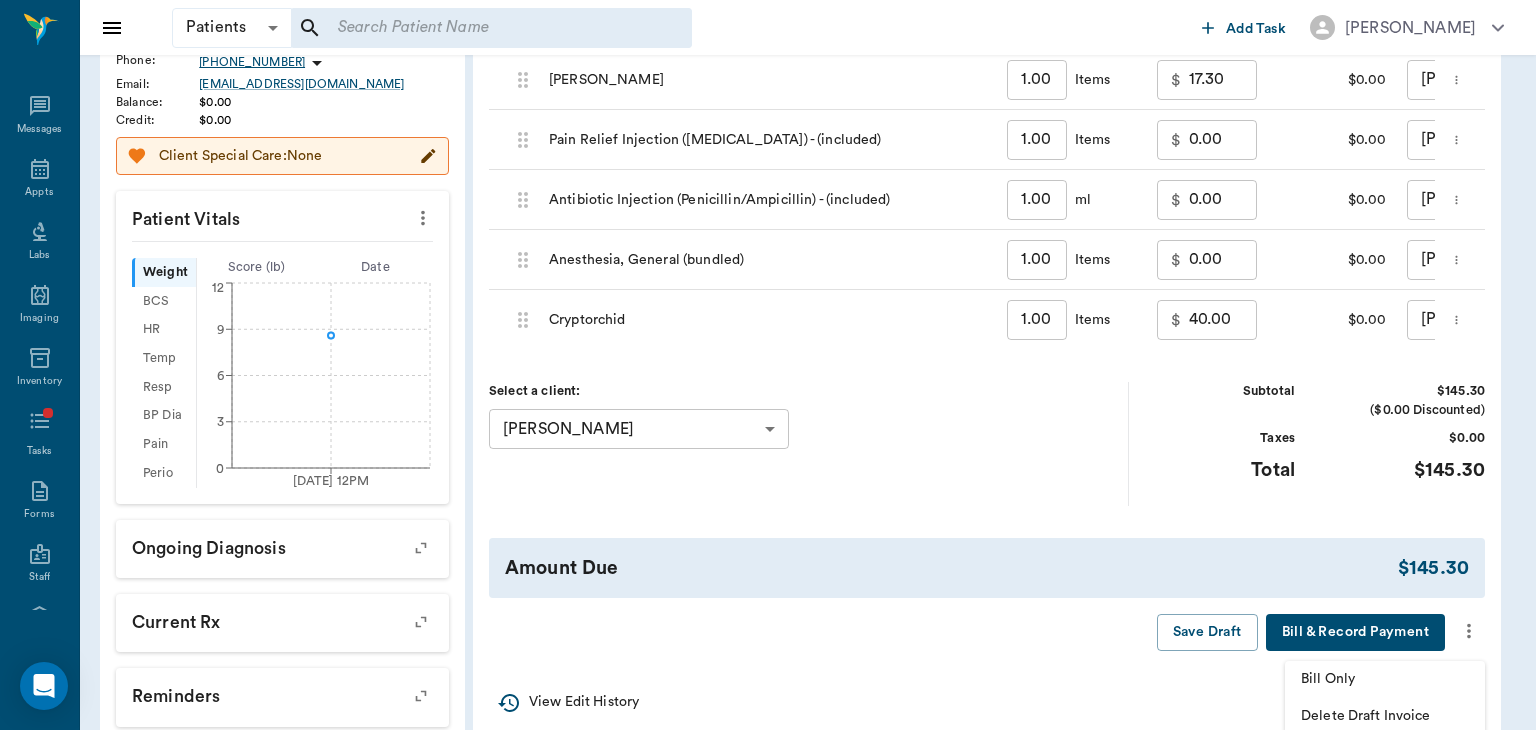 click on "Bill Only" at bounding box center [1385, 679] 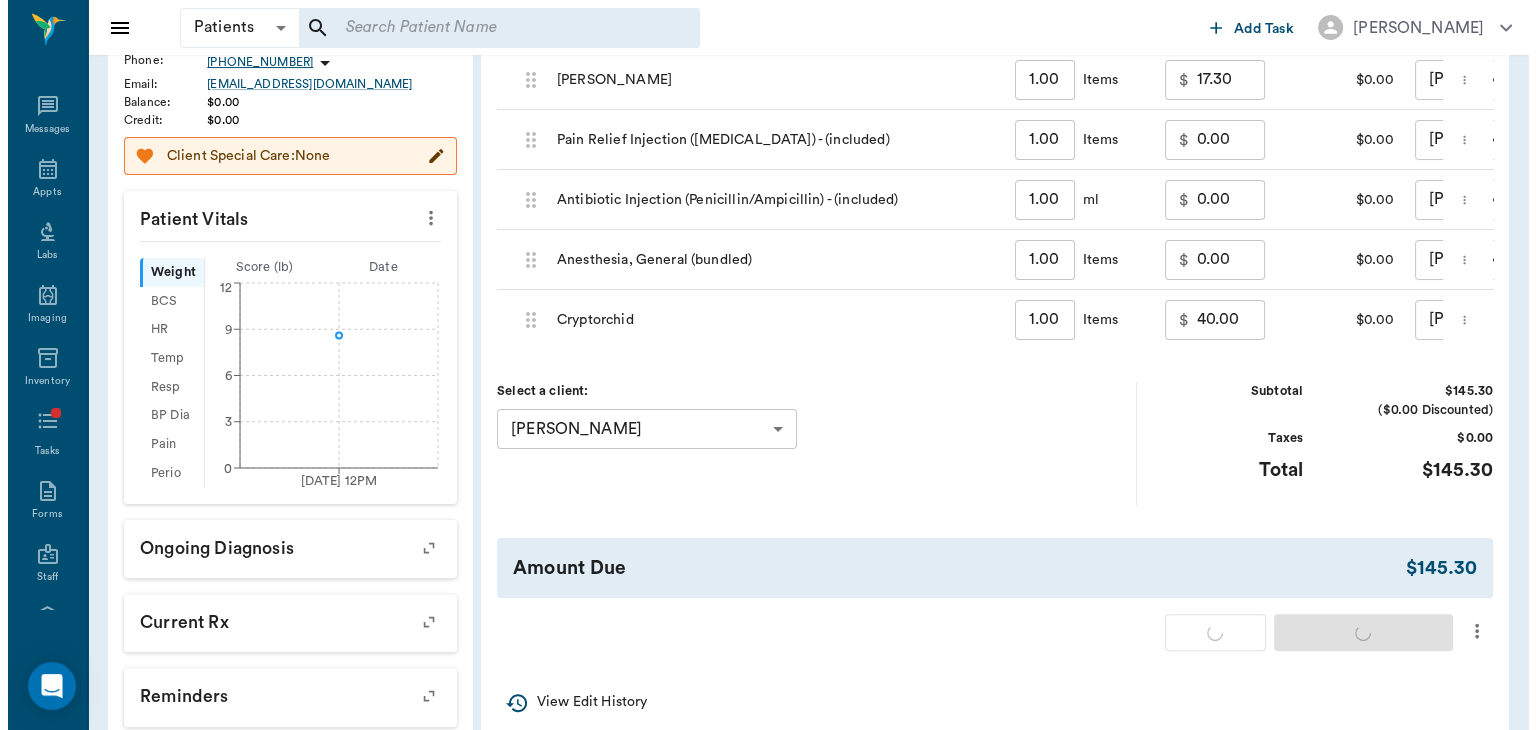 scroll, scrollTop: 0, scrollLeft: 0, axis: both 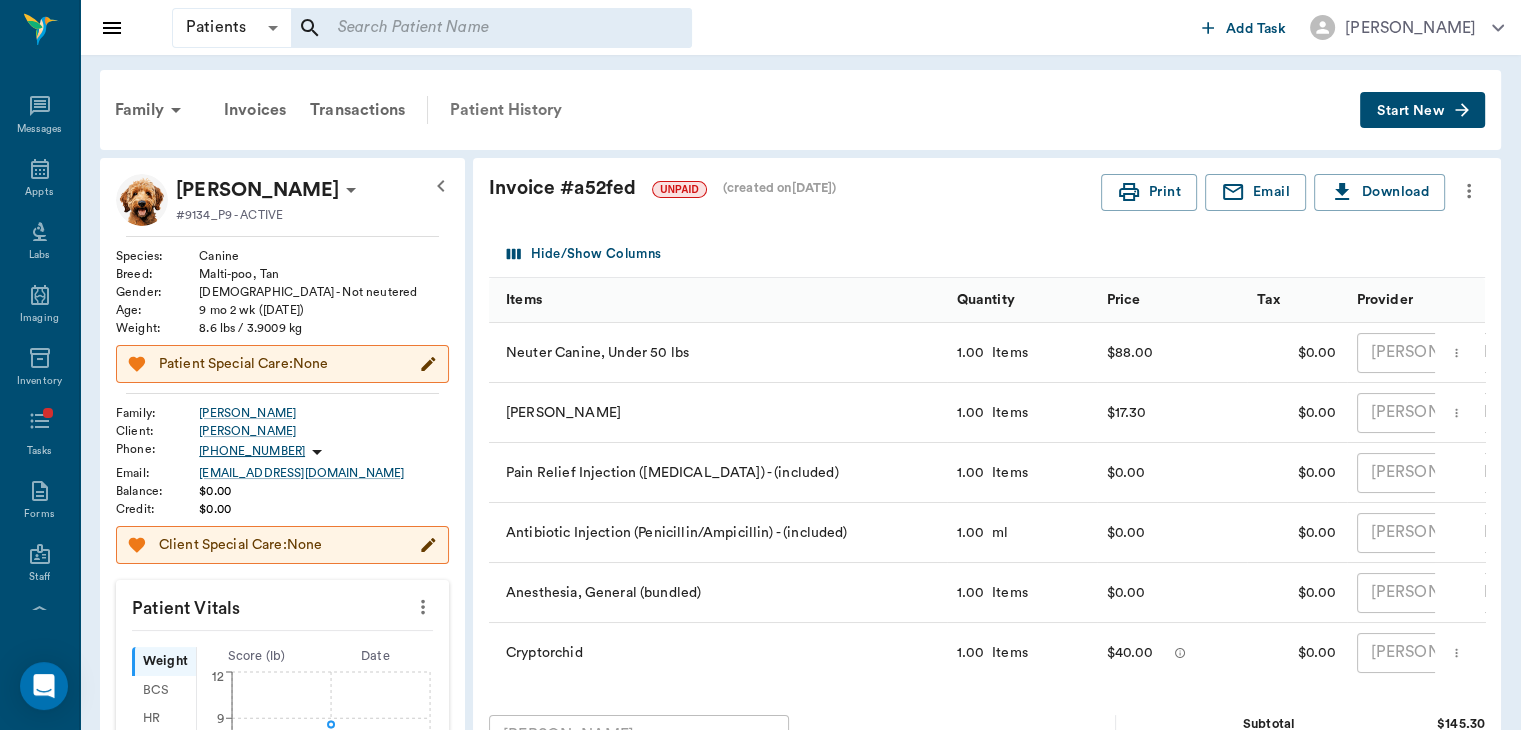 click on "Patient History" at bounding box center [506, 110] 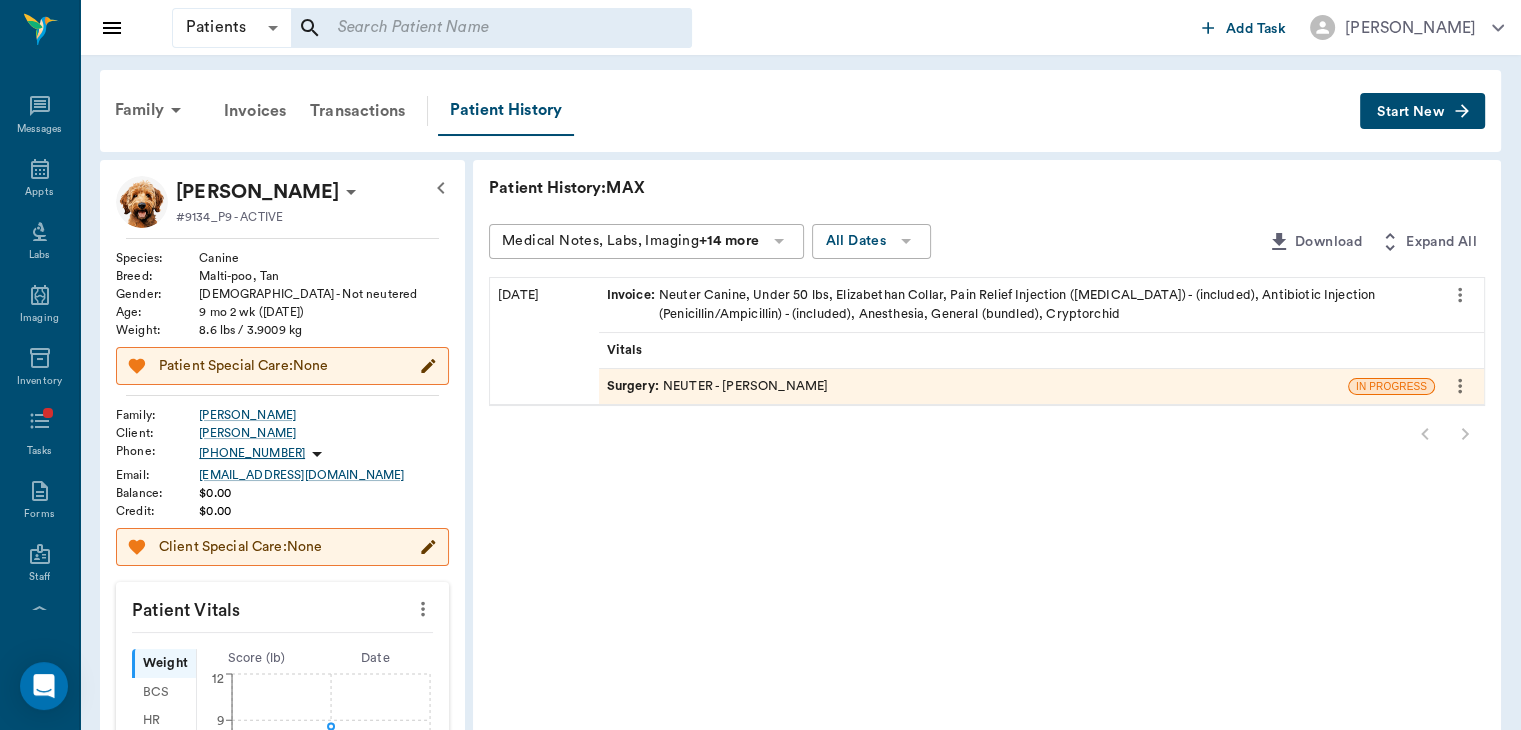 click on "Surgery :" at bounding box center [635, 386] 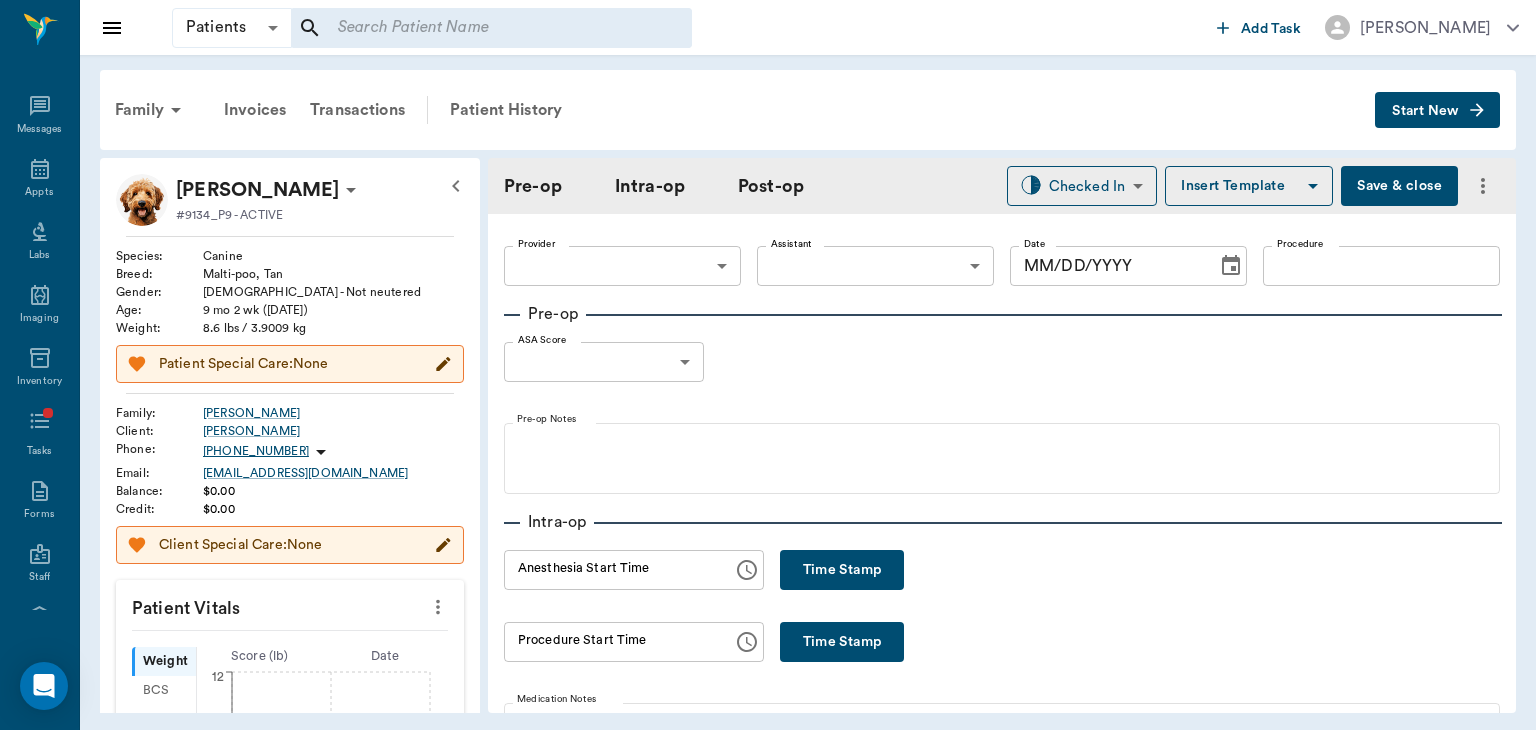 type on "63ec2f075fda476ae8351a4d" 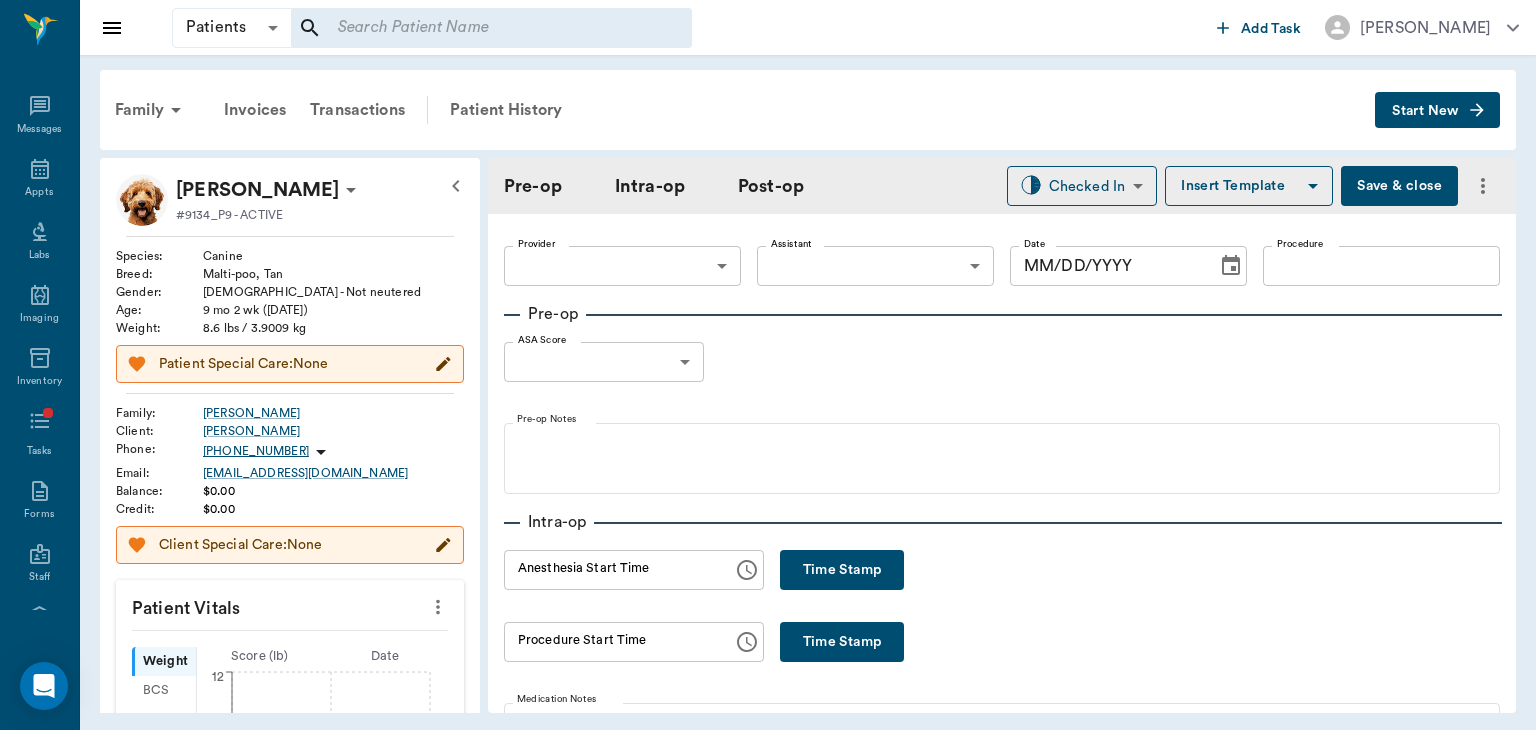 type on "63ec2e7e52e12b0ba117b124" 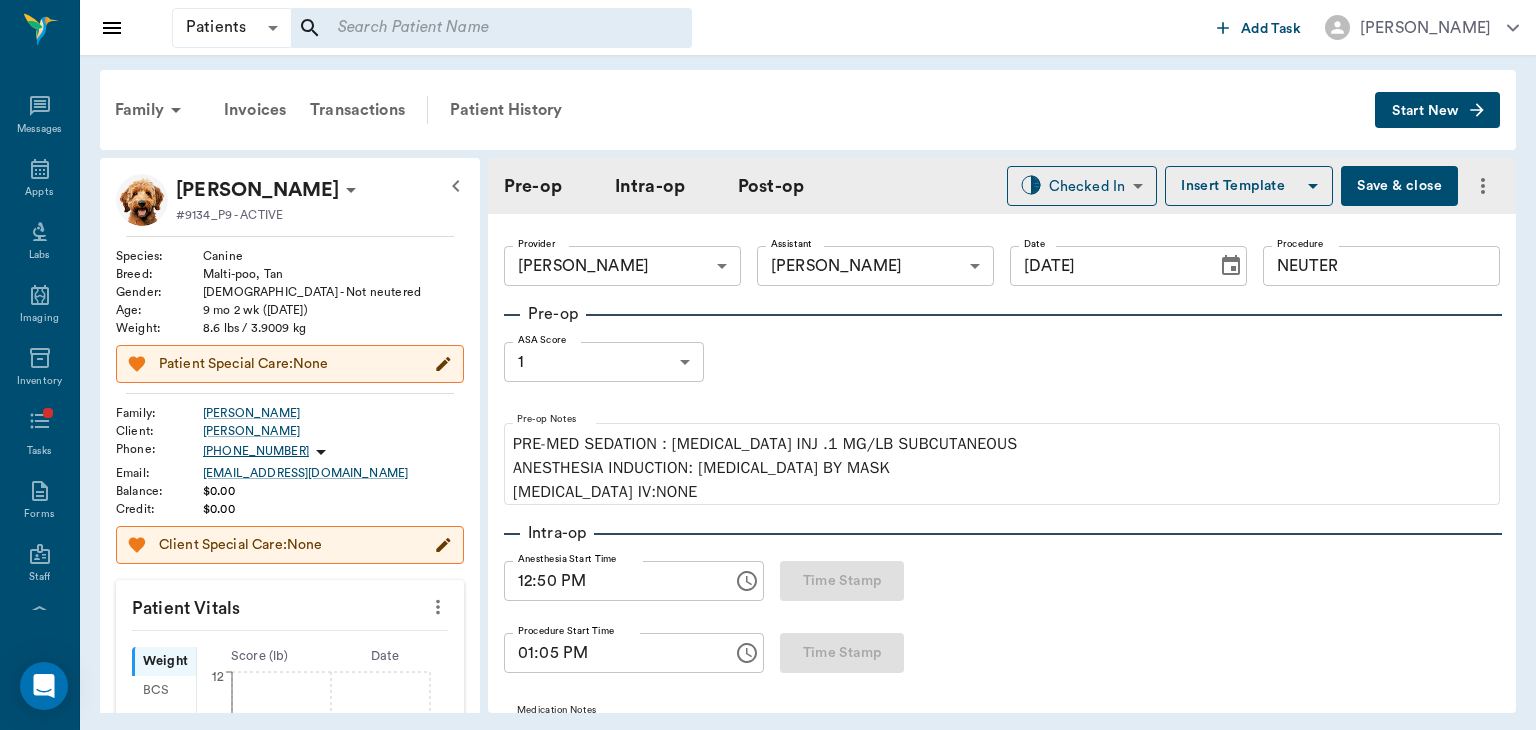 type on "[DATE]" 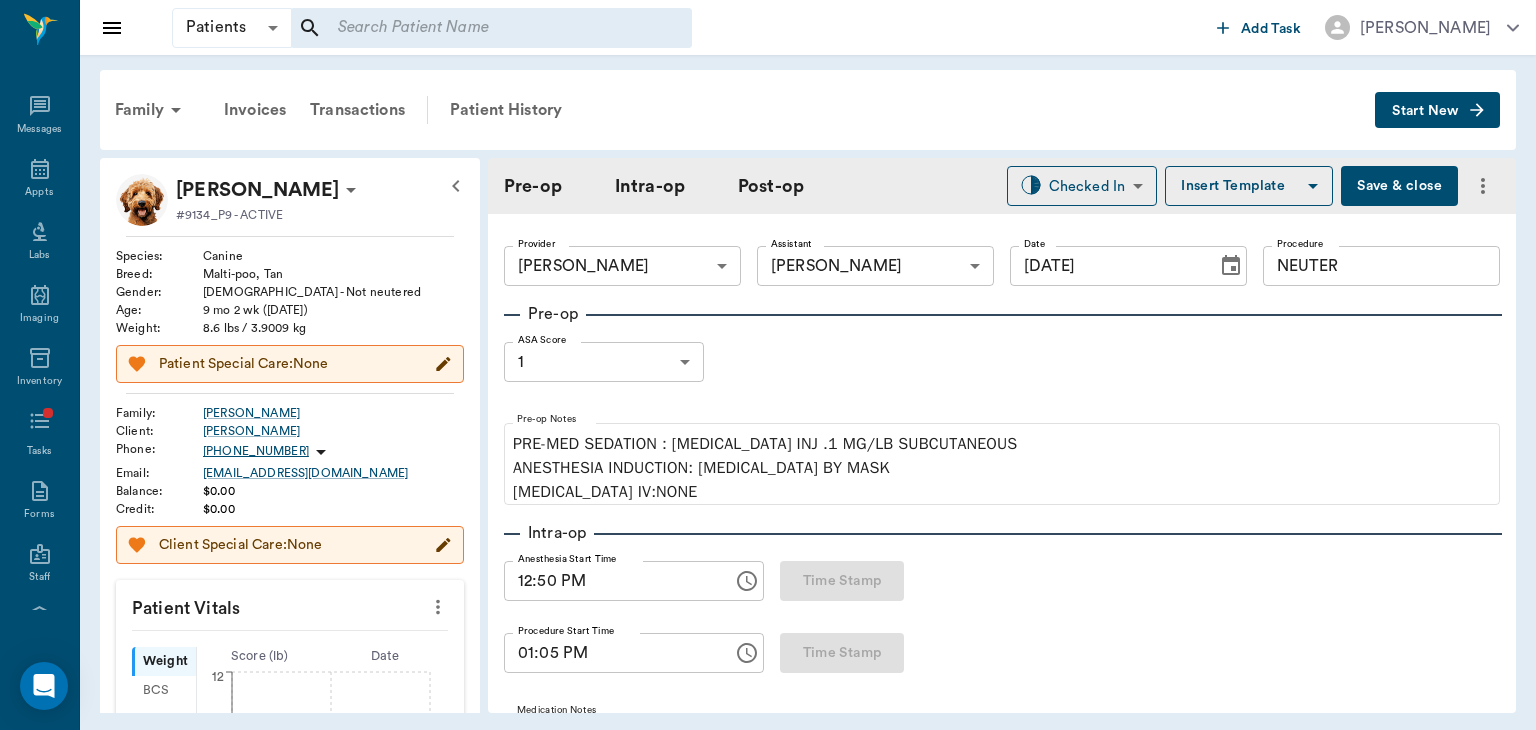 type on "12:50 PM" 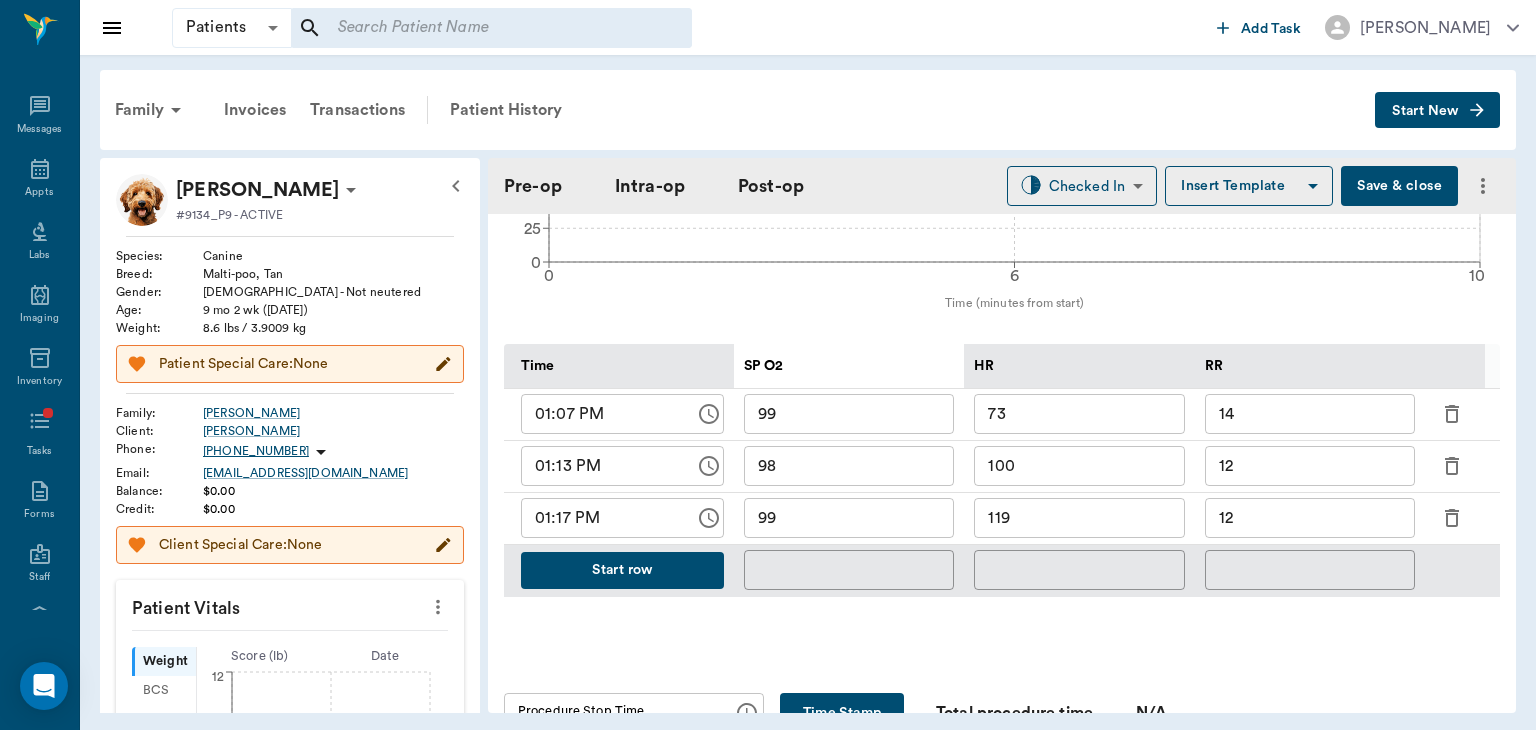 scroll, scrollTop: 880, scrollLeft: 0, axis: vertical 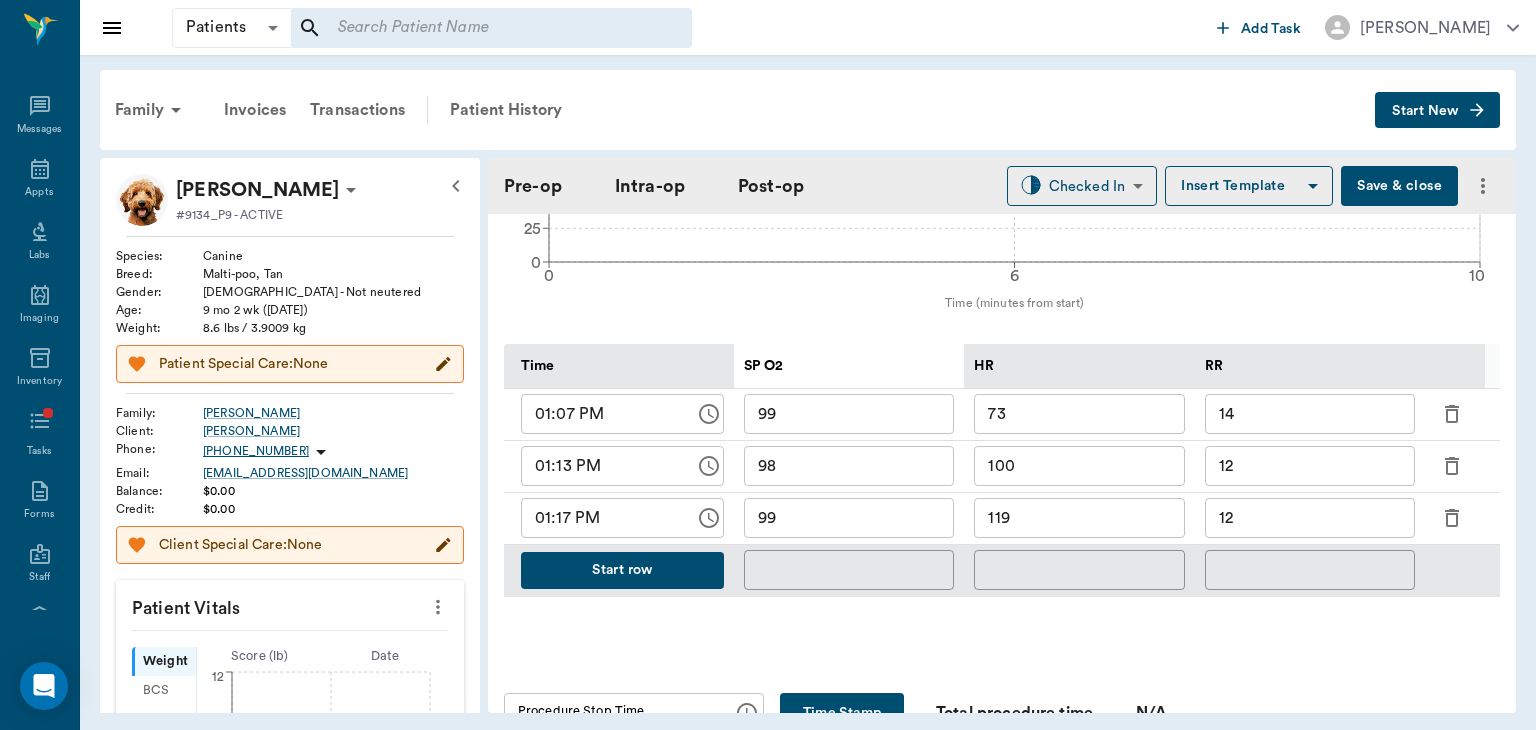 click on "Start row" at bounding box center [622, 570] 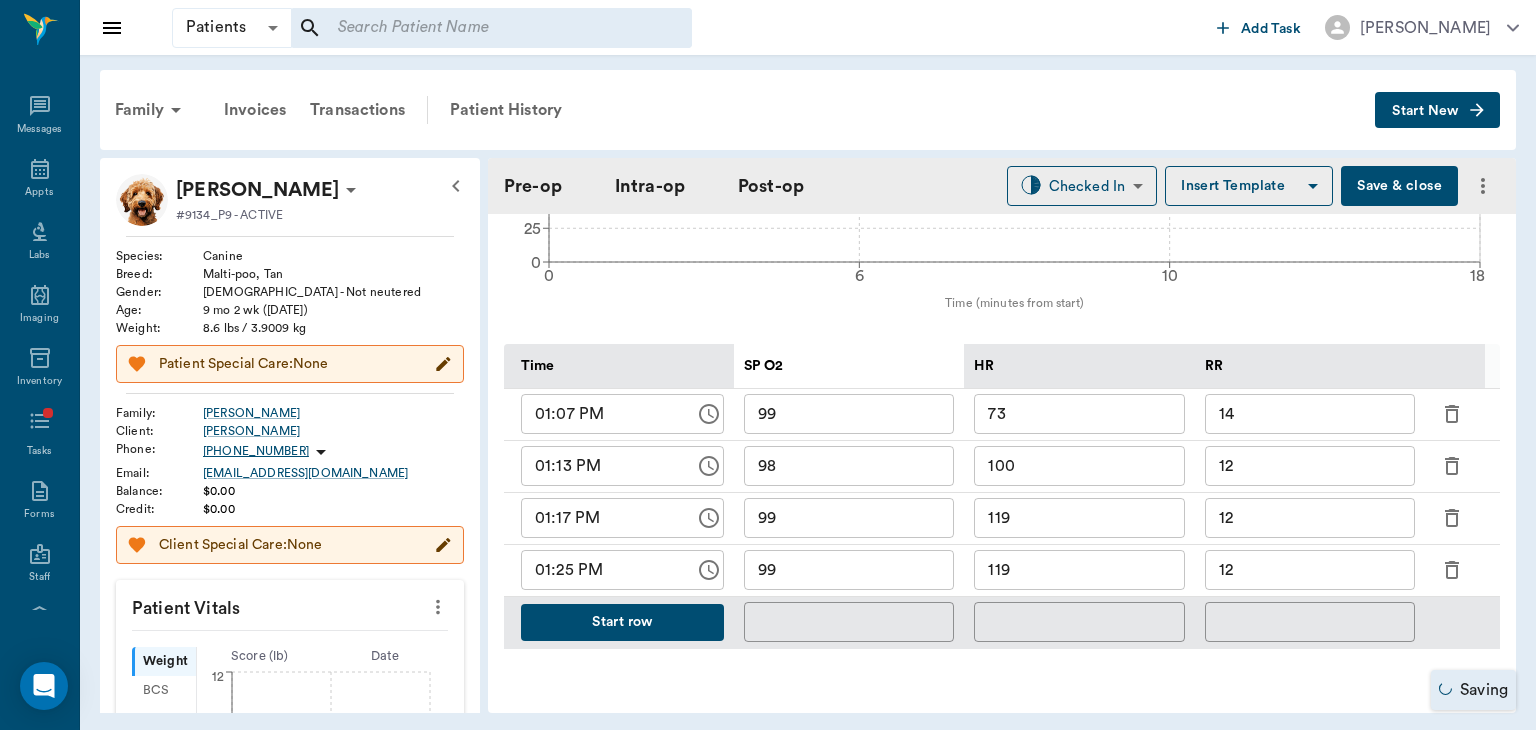 click on "119" at bounding box center [1079, 570] 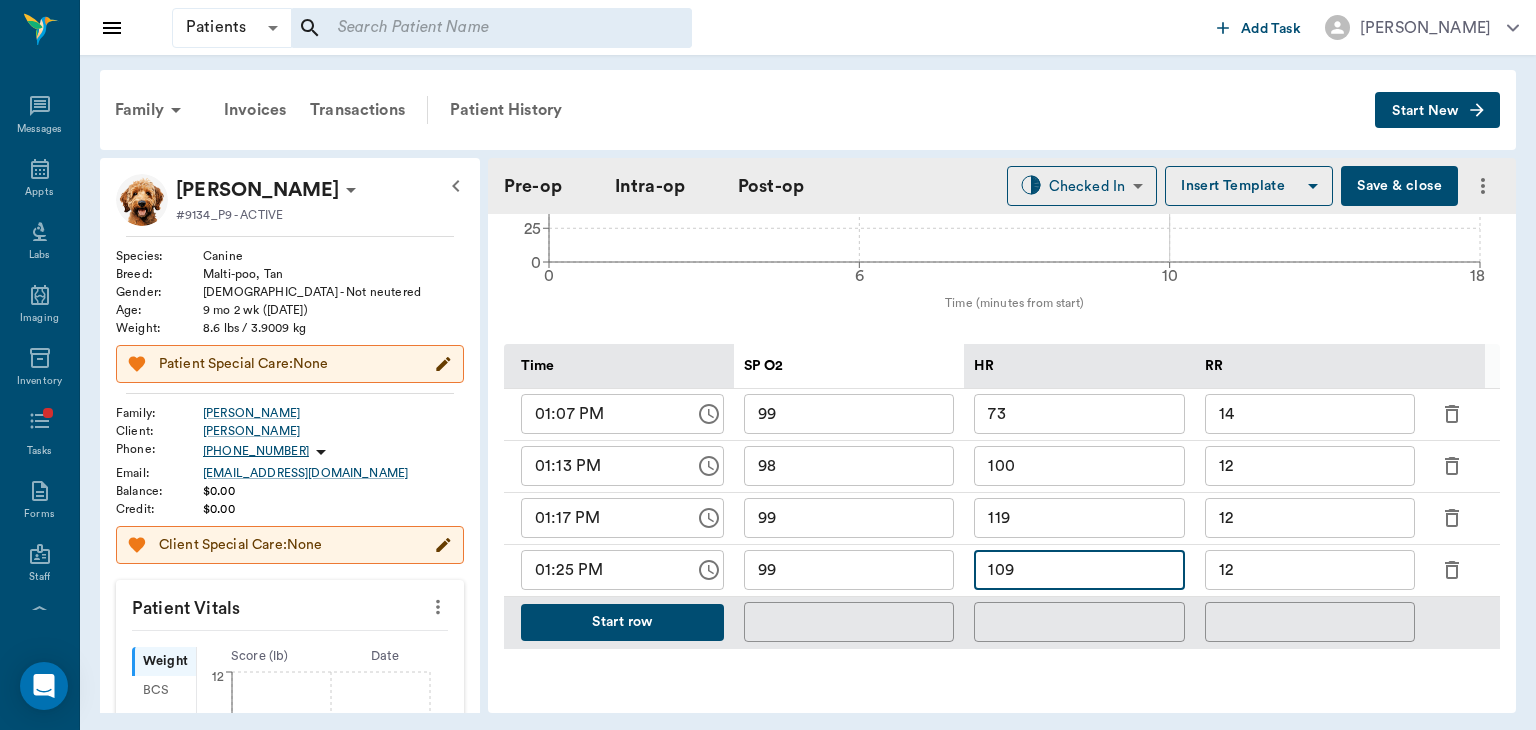 type on "109" 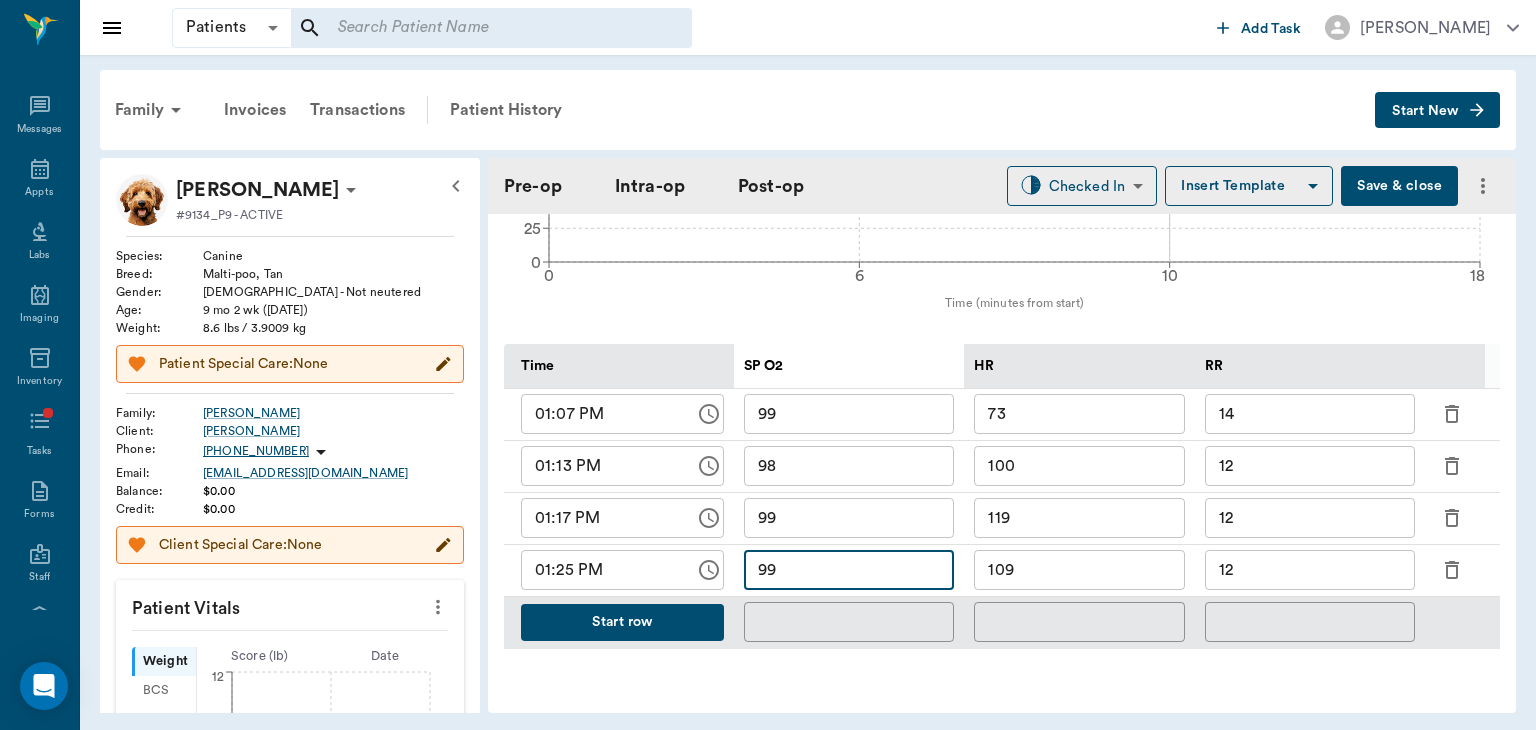 type on "9" 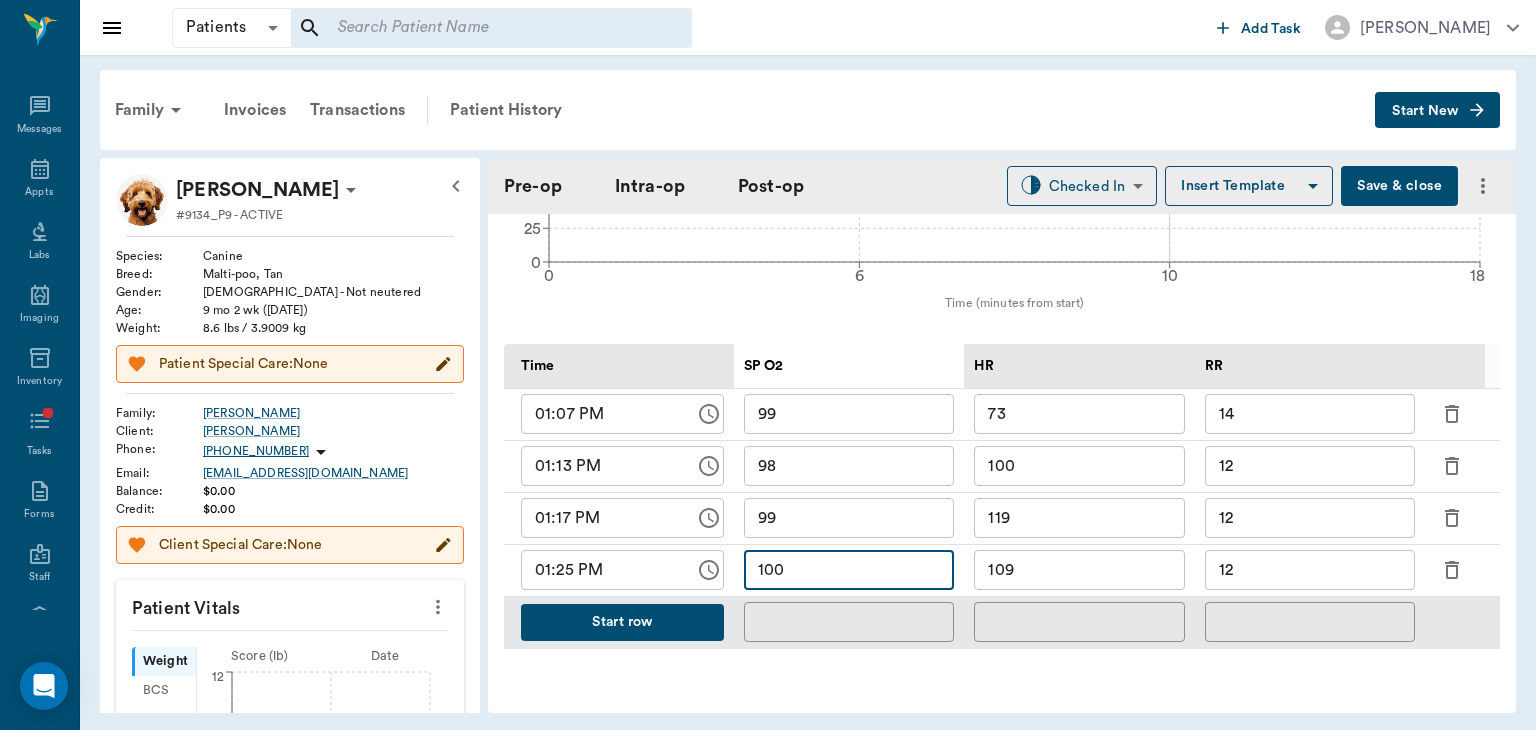 type on "100" 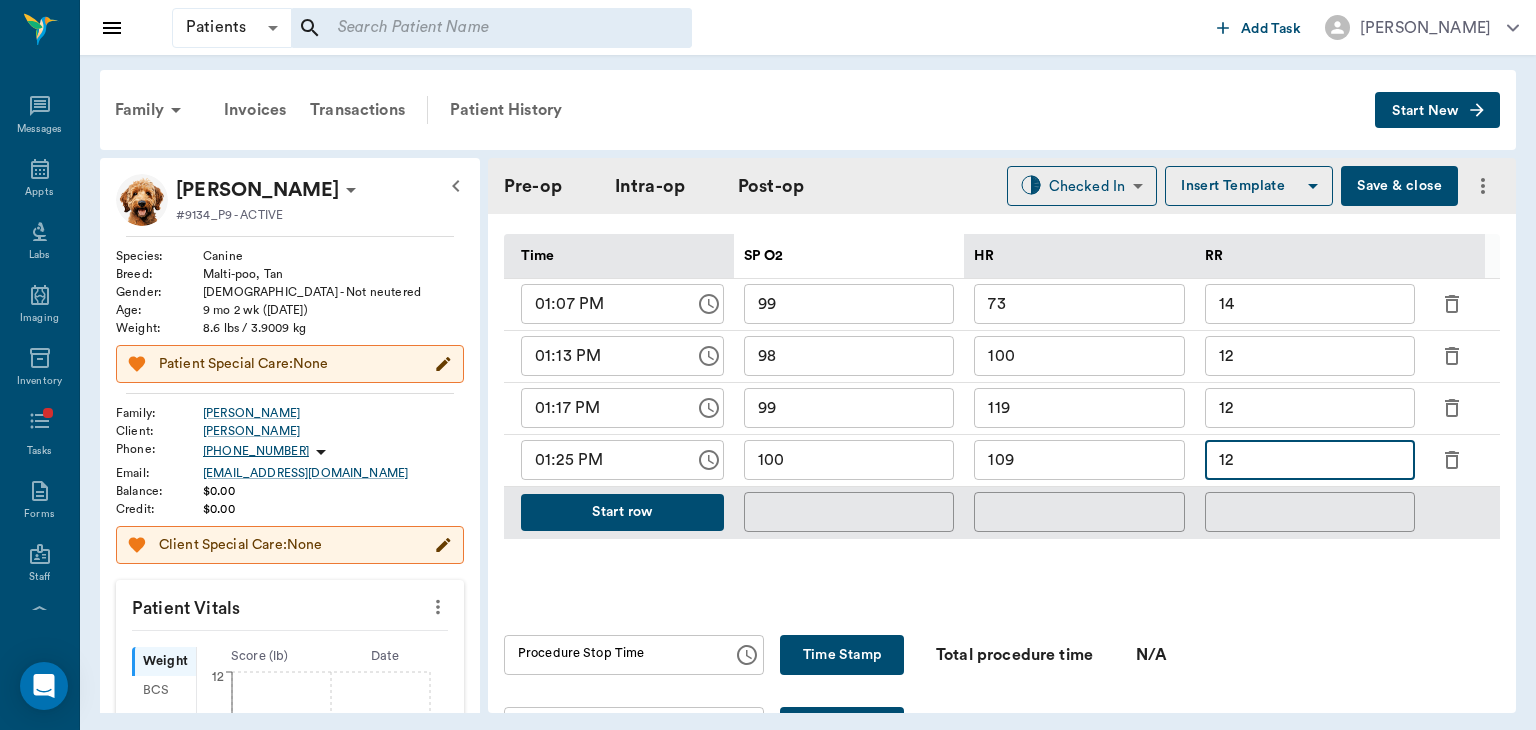 scroll, scrollTop: 991, scrollLeft: 0, axis: vertical 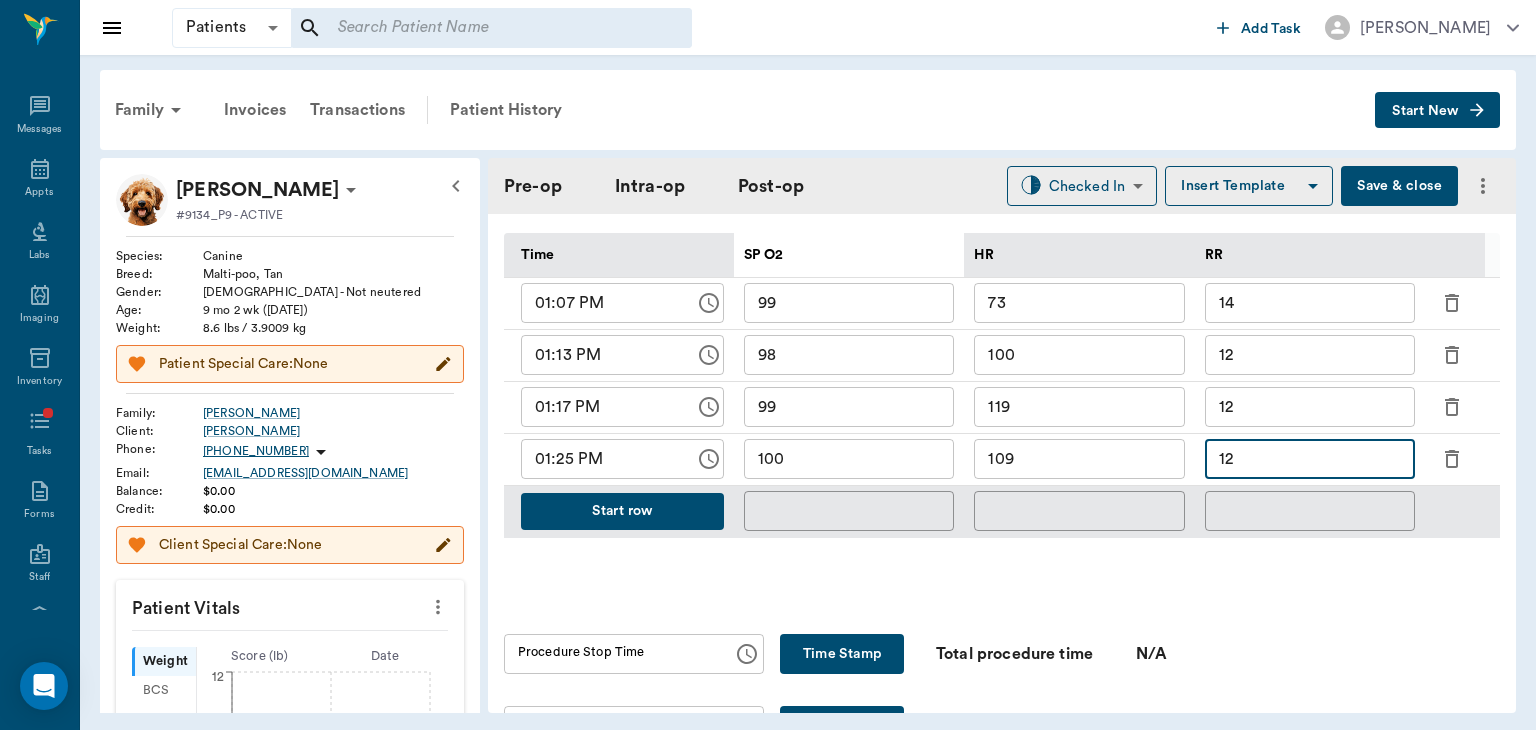click on "Time Stamp" at bounding box center [842, 654] 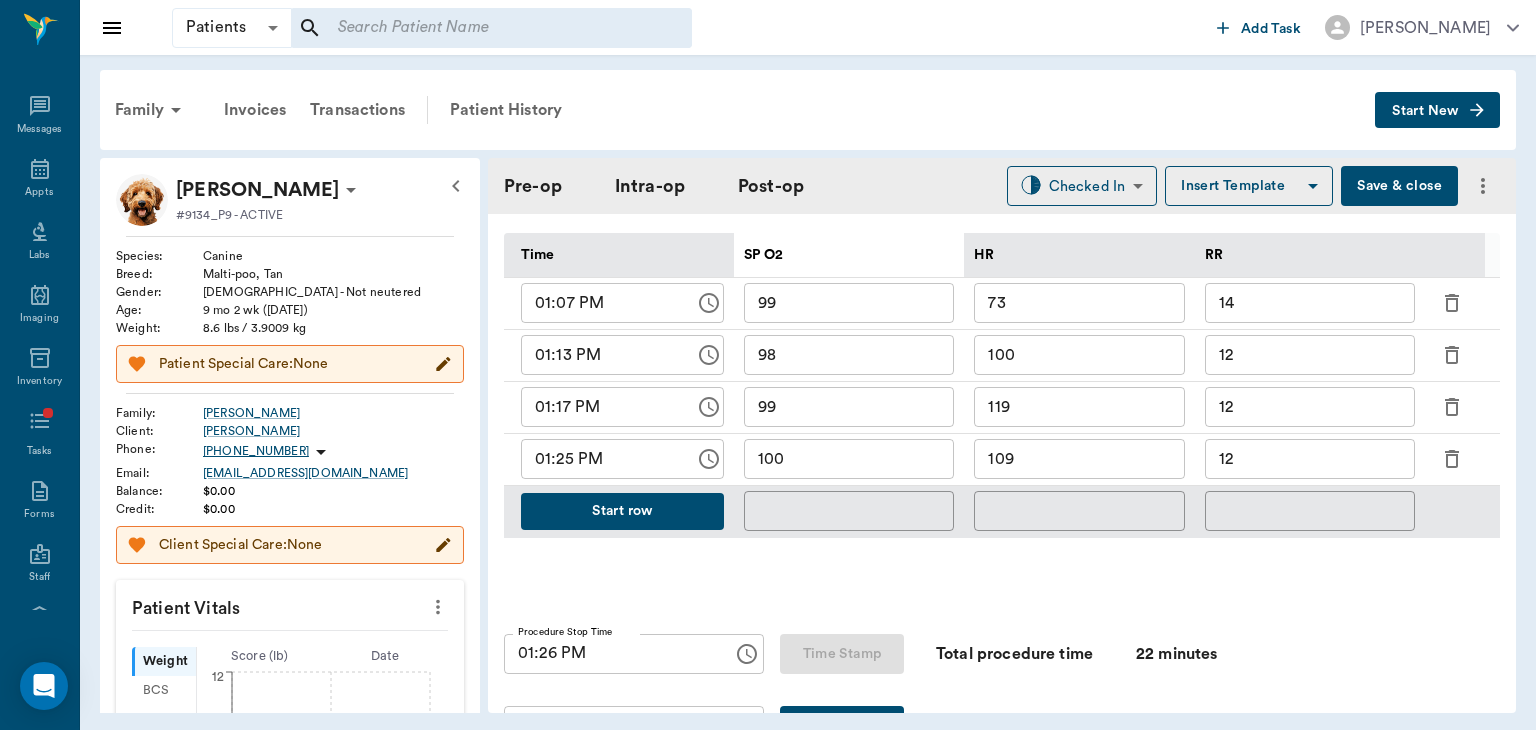 type on "01:26 PM" 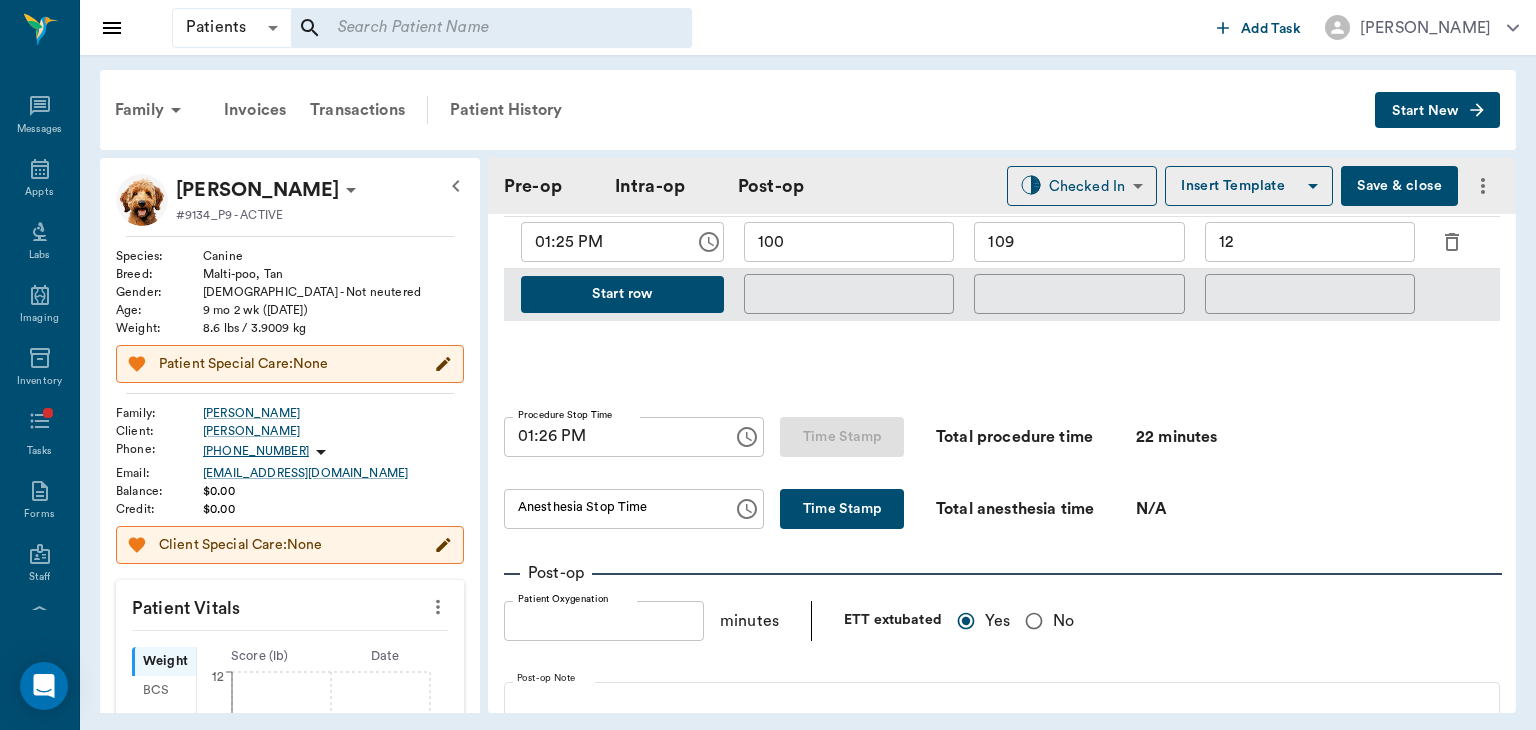 scroll, scrollTop: 1238, scrollLeft: 0, axis: vertical 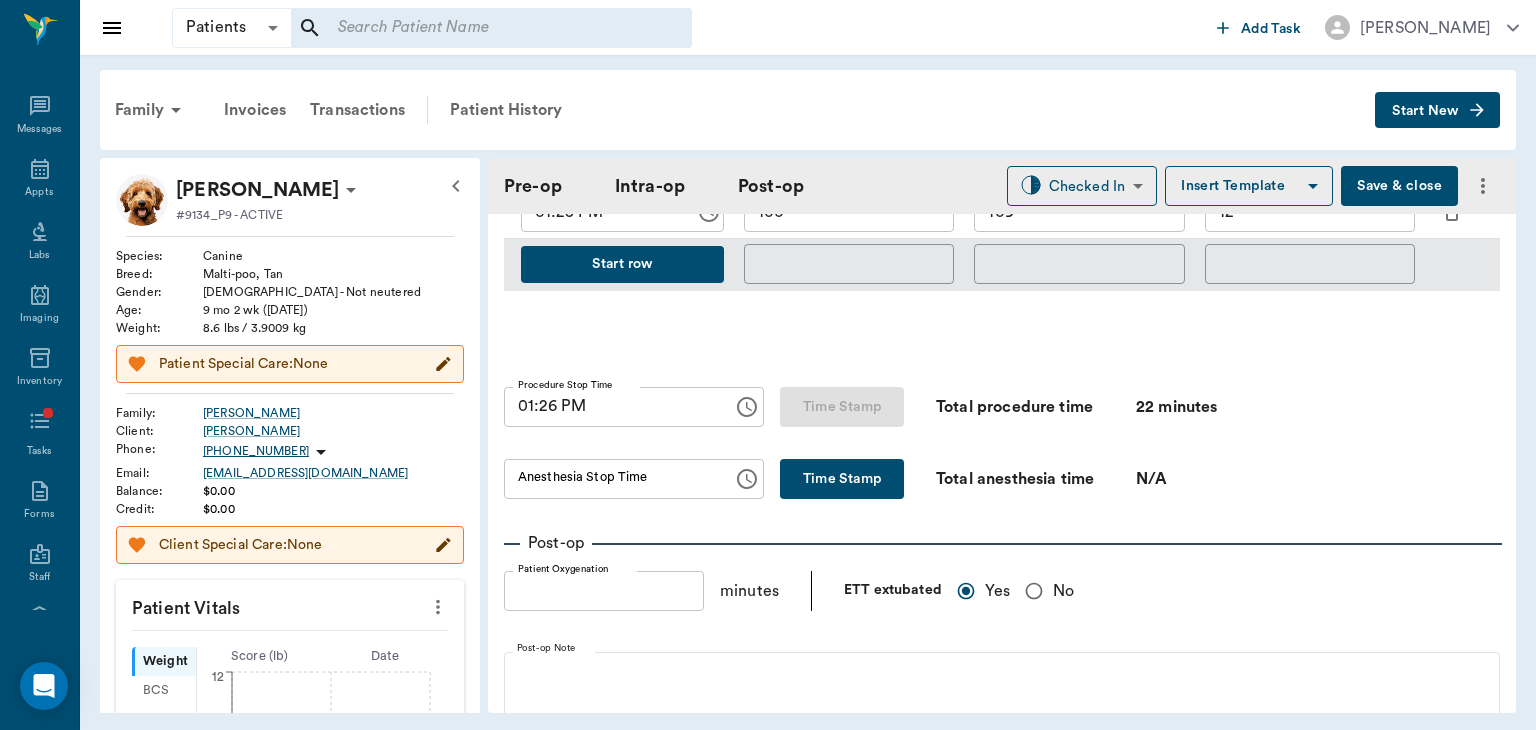click on "Time Stamp" at bounding box center (842, 479) 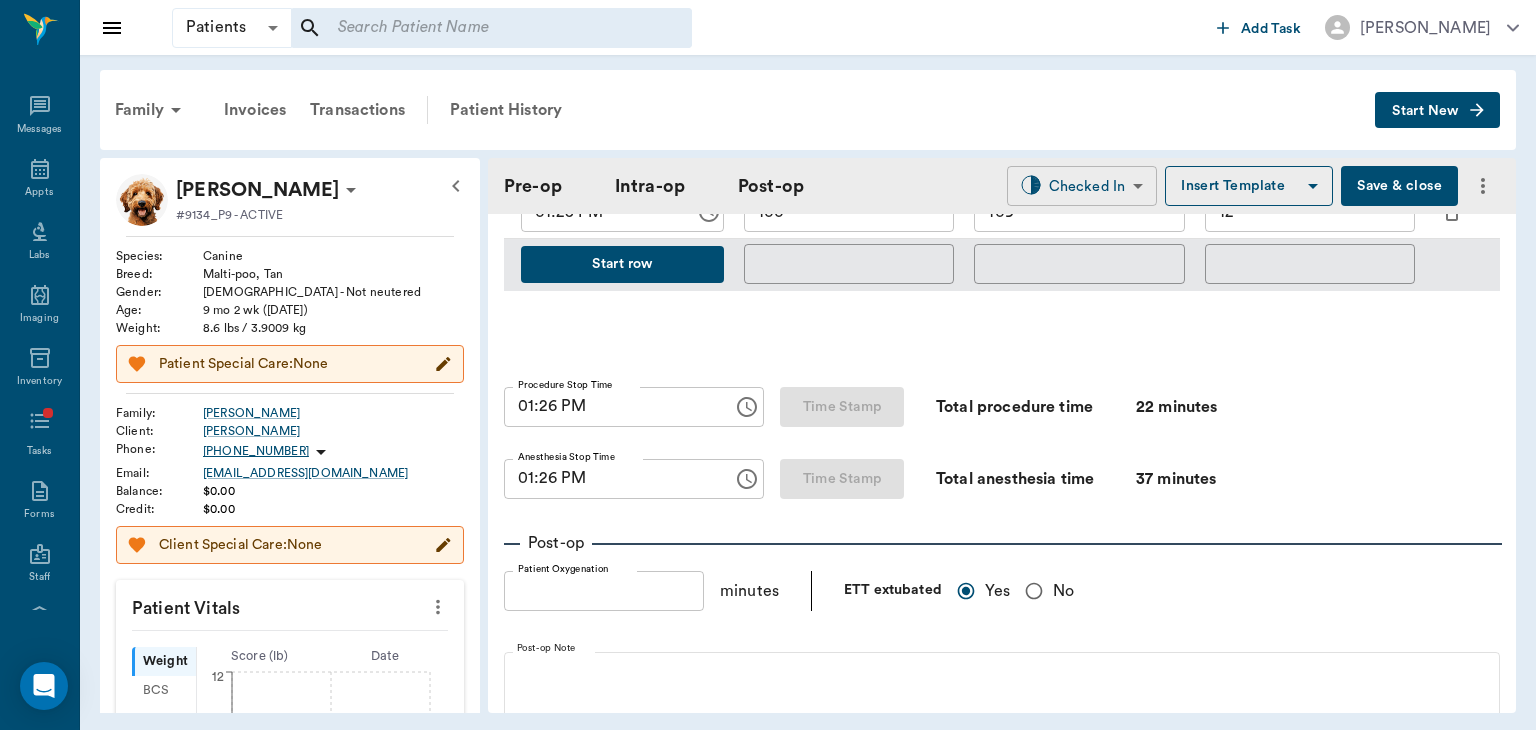 click on "Patients Patients ​ ​ Add Task Dr. Bert Ellsworth Nectar Messages Appts Labs Imaging Inventory Tasks Forms Staff Reports Lookup Settings Family Invoices Transactions Patient History Start New MAX Alexander #9134_P9    -    ACTIVE   Species : Canine Breed : Malti-poo, Tan Gender : Male - Not neutered Age : 9 mo 2 wk (09/29/2024) Weight : 8.6 lbs / 3.9009 kg Patient Special Care:  None Family : Alexander Client : Ashley Alexander Phone : (903) 417-2112 Email : ASHLEYNSHAW75@gmail.com Balance : $0.00 Credit : $0.00 Client Special Care:  None Patient Vitals Weight BCS HR Temp Resp BP Dia Pain Perio Score ( lb ) Date 07/10/25 12PM 0 3 6 9 12 Ongoing diagnosis Current Rx Reminders Upcoming appointments Schedule Appointment Pre-op Intra-op Post-op Checked In CHECKED_IN ​ Insert Template  Save & close Provider Dr. Bert Ellsworth 63ec2f075fda476ae8351a4d Provider Assistant Julie Dickerson 63ec2e7e52e12b0ba117b124 Assistant Date 07/10/2025 Date Procedure NEUTER Procedure Pre-op ASA Score 1 1 ASA Score Intra-op" at bounding box center [768, 365] 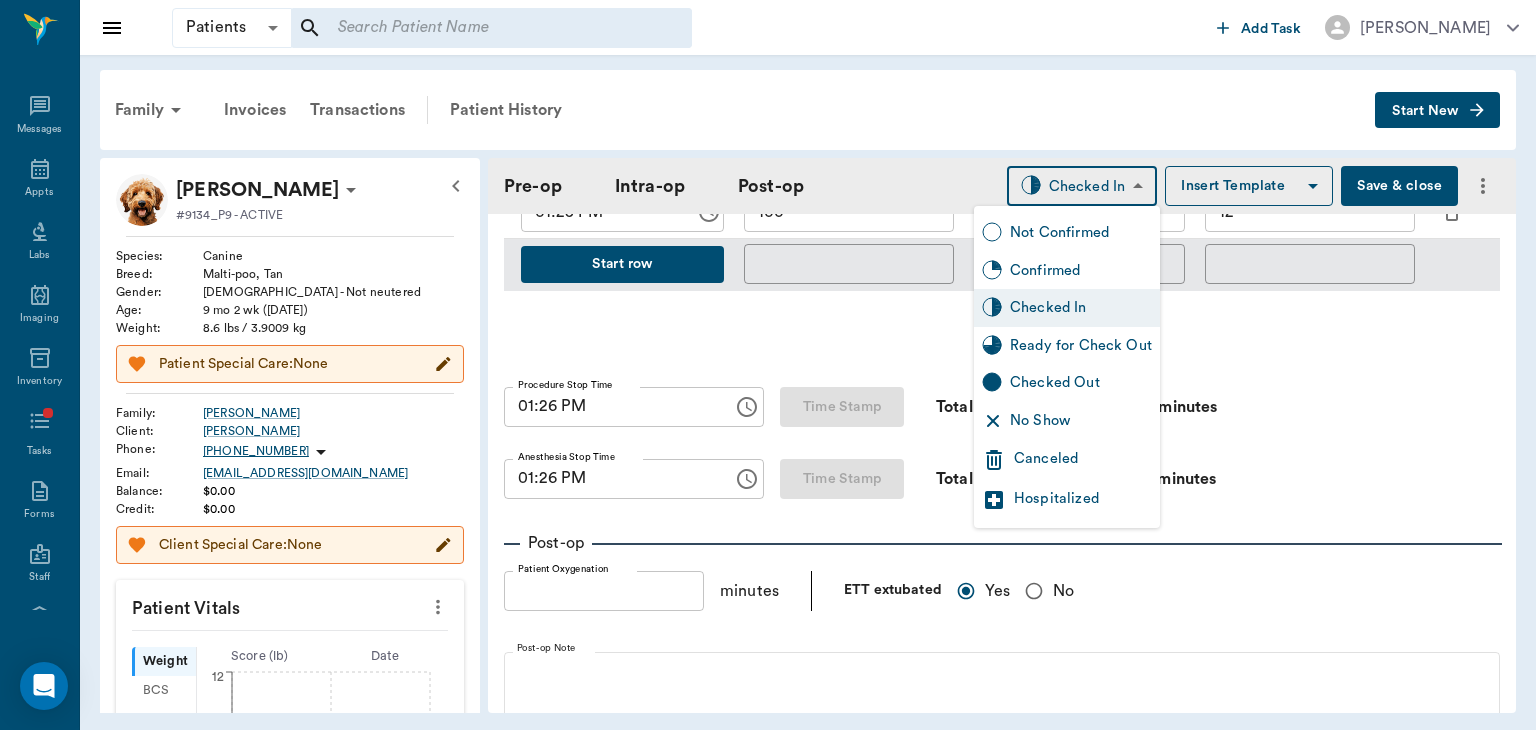click on "Ready for Check Out" at bounding box center [1081, 346] 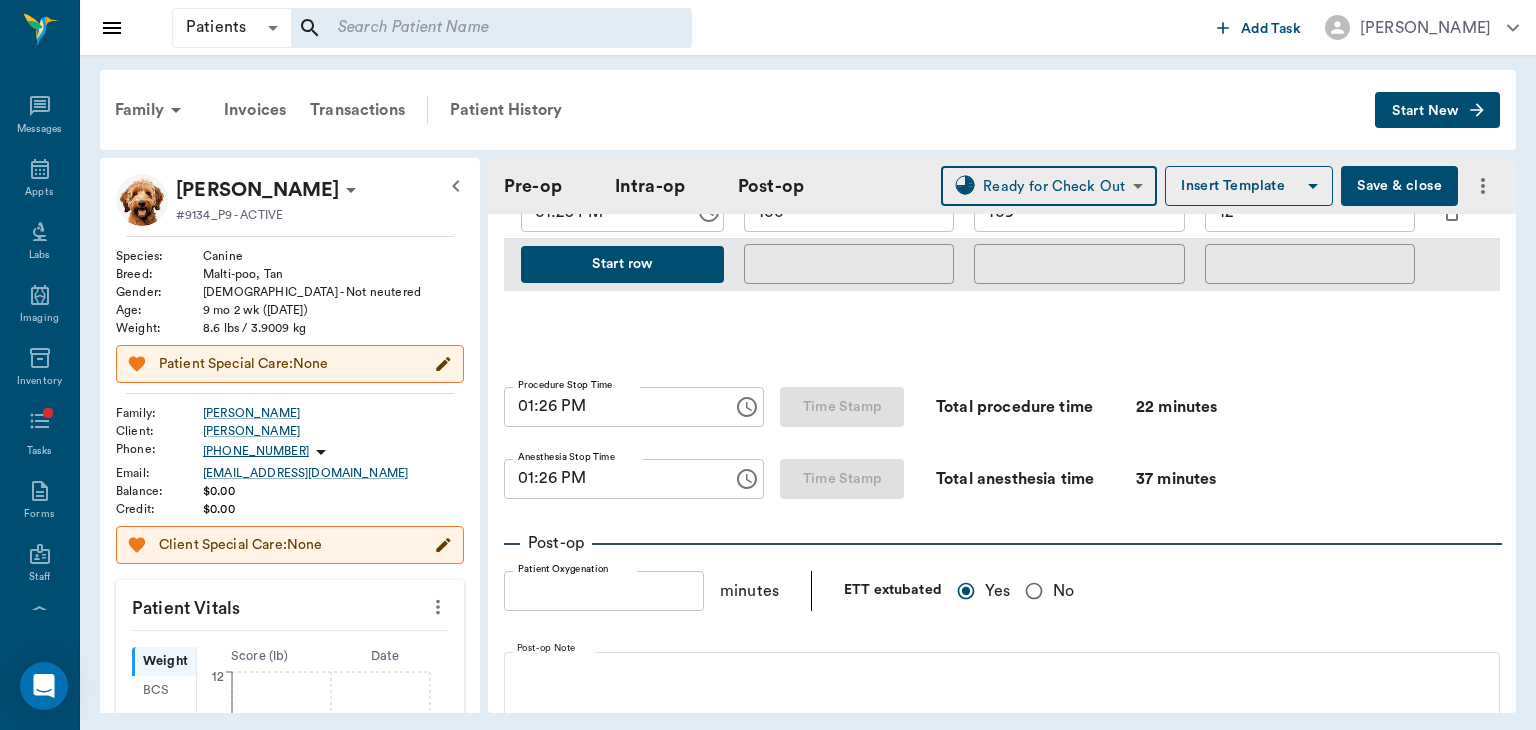 type on "READY_TO_CHECKOUT" 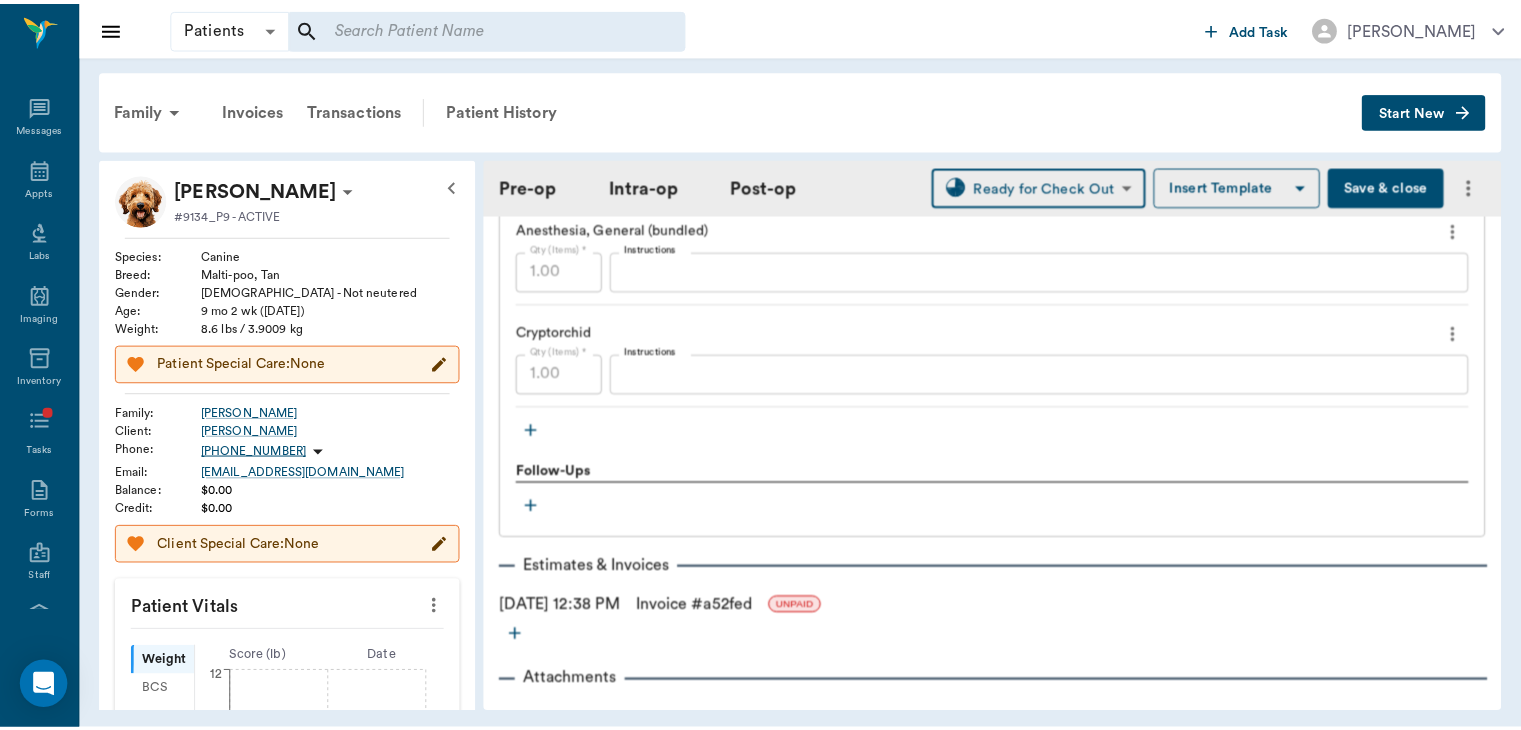 scroll, scrollTop: 2369, scrollLeft: 0, axis: vertical 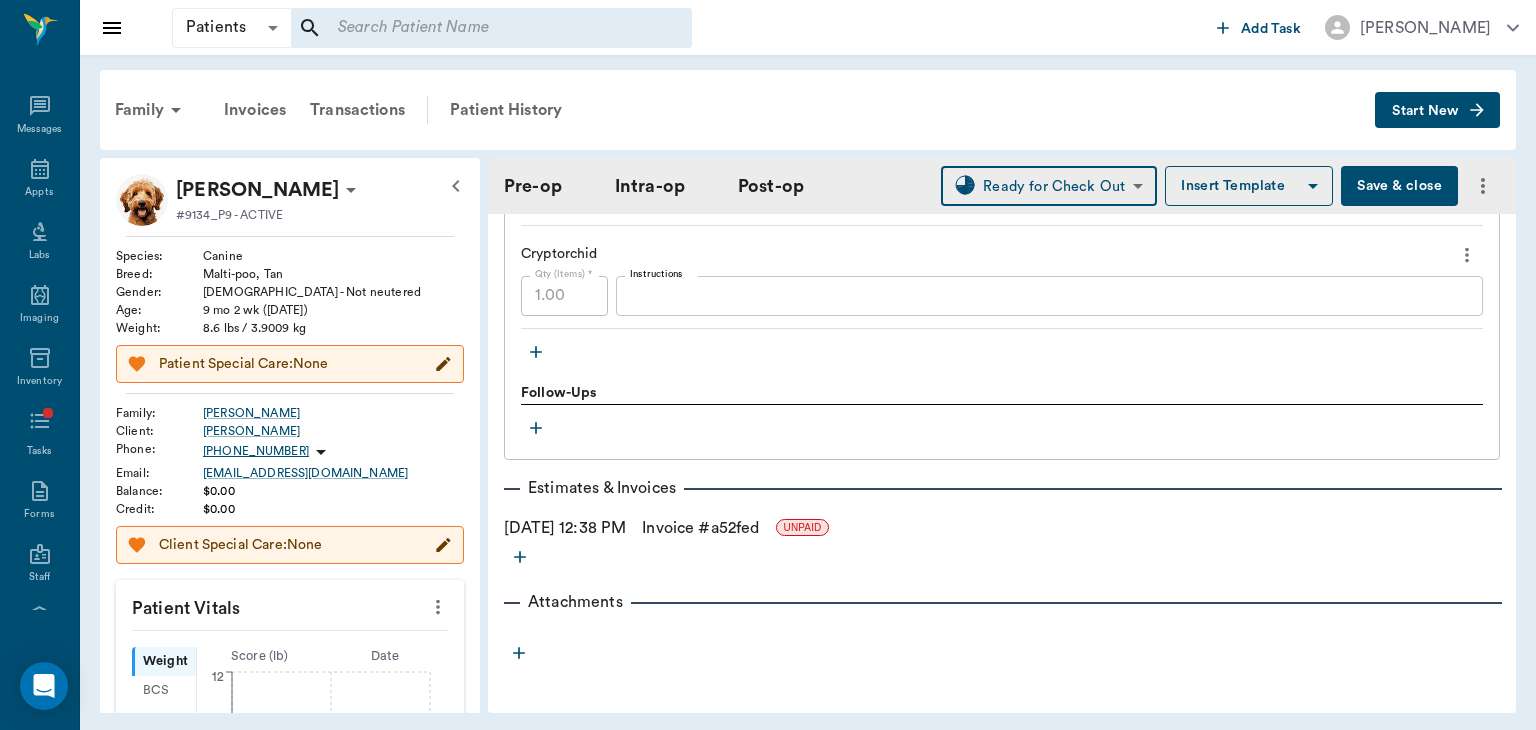 click on "07/10/2025 12:38 PM Invoice # a52fed UNPAID" at bounding box center [1002, 528] 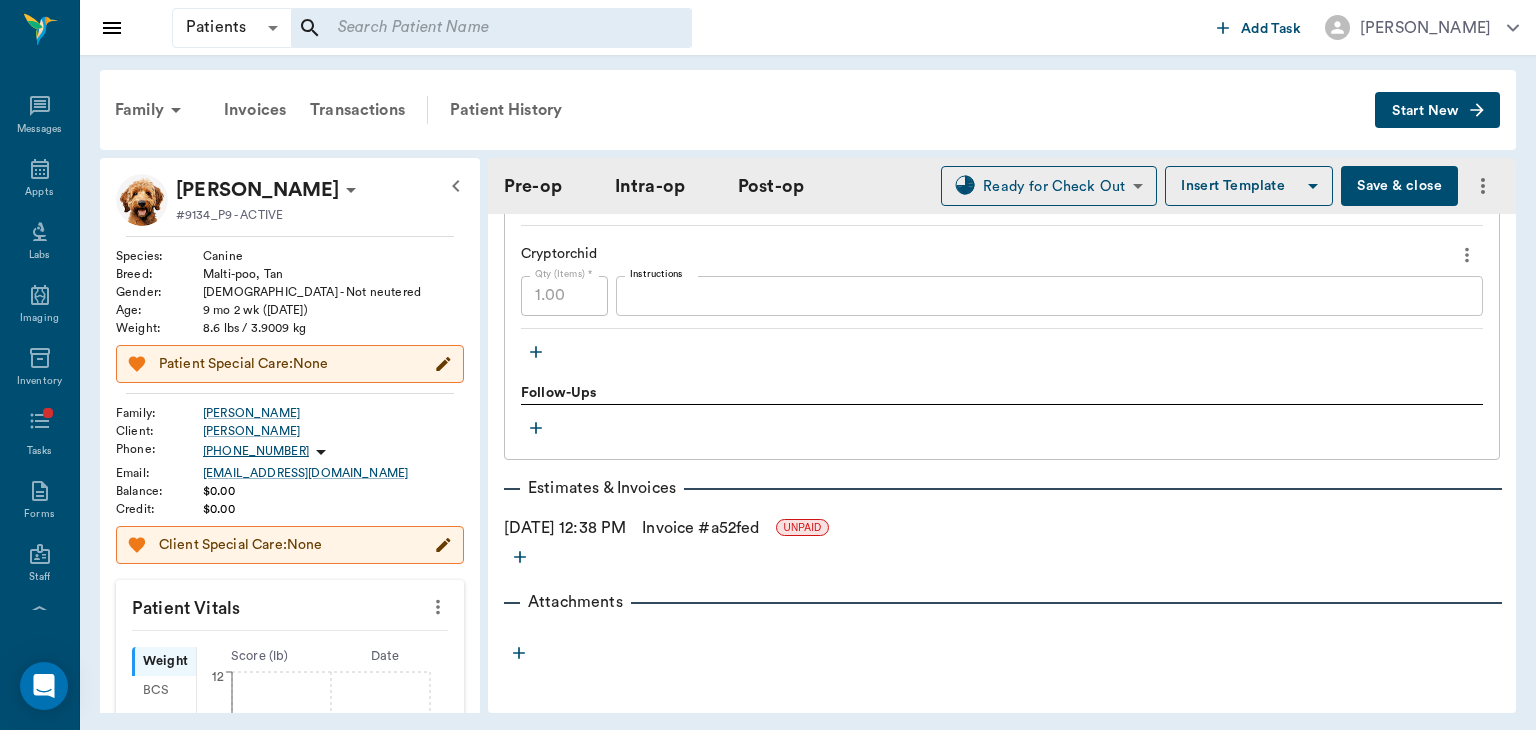 click on "Invoice # a52fed" at bounding box center [700, 528] 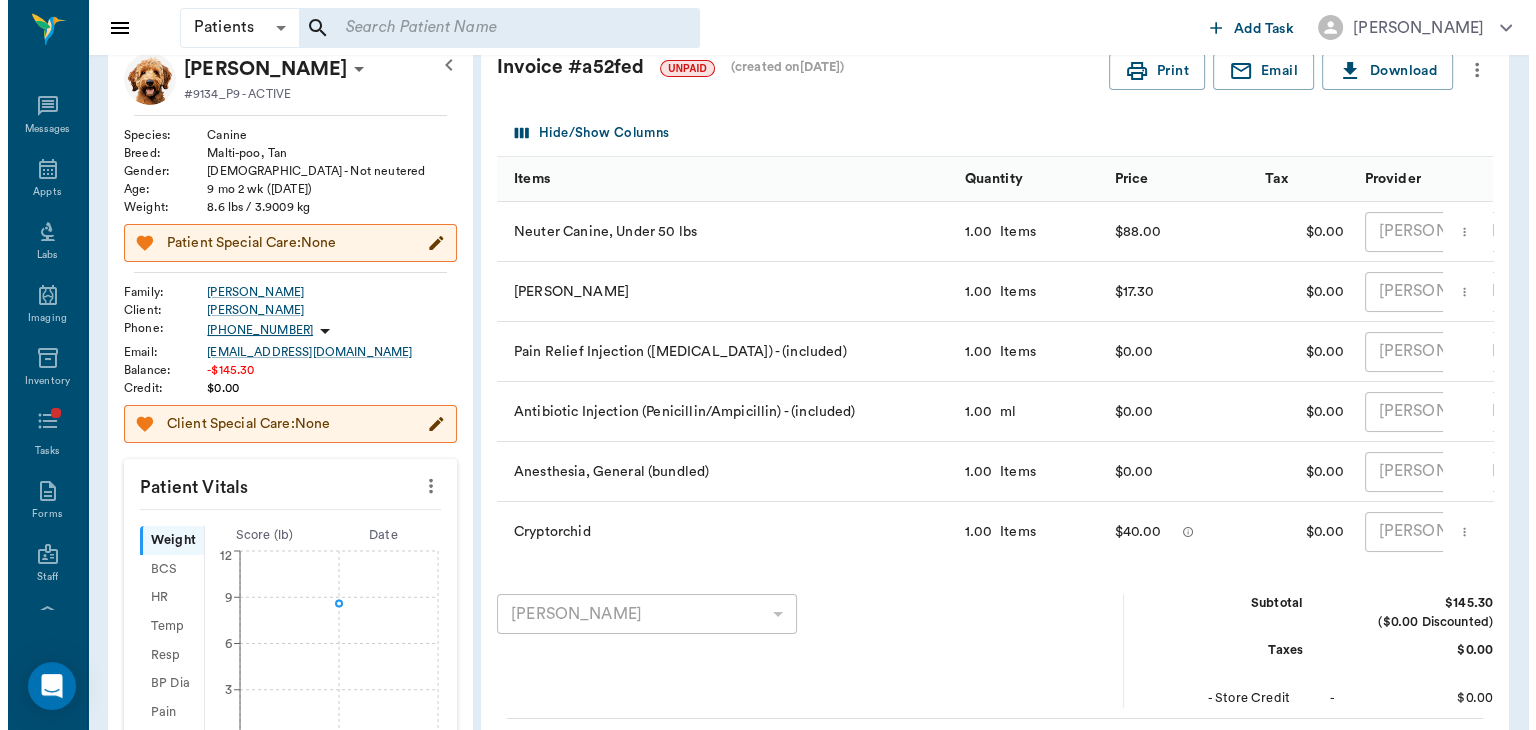 scroll, scrollTop: 0, scrollLeft: 0, axis: both 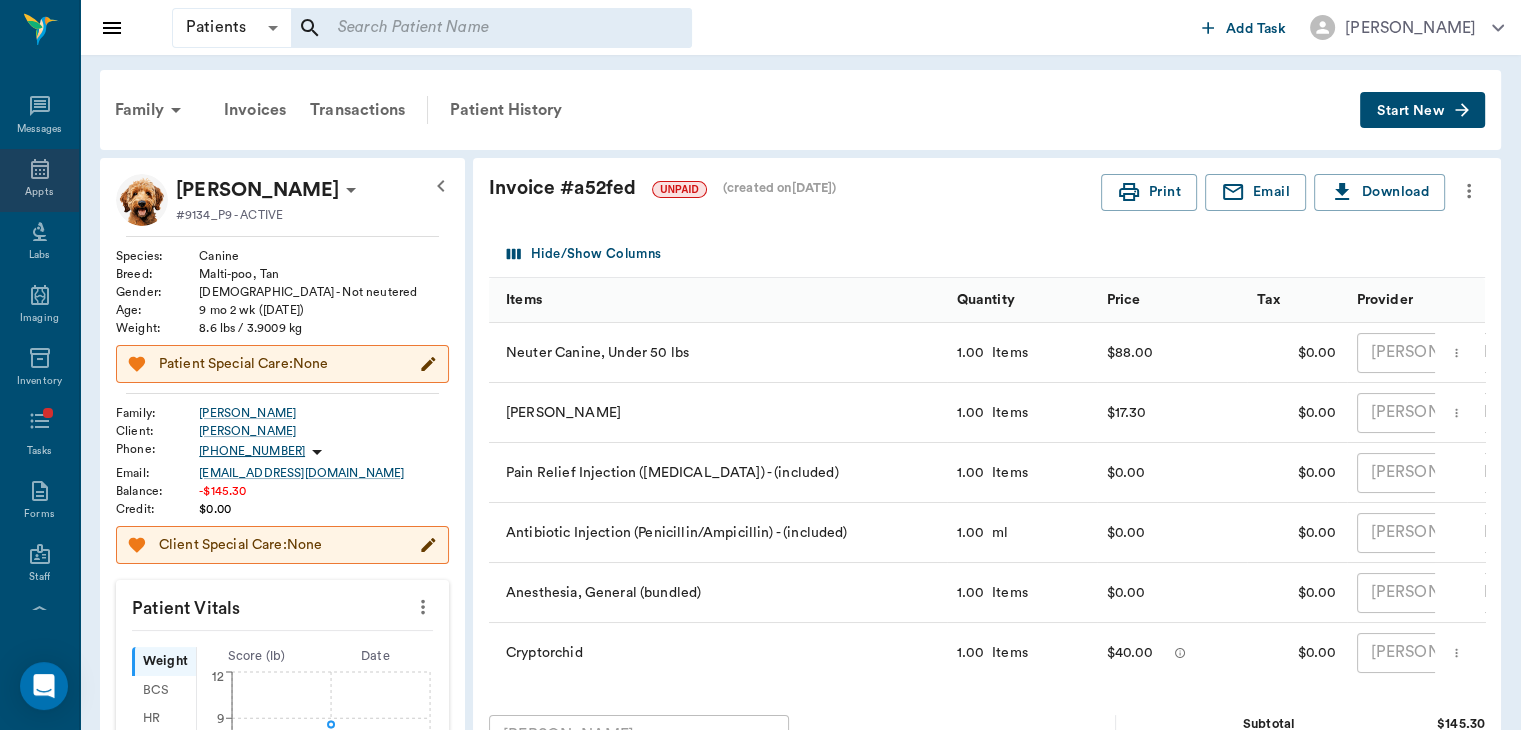 click 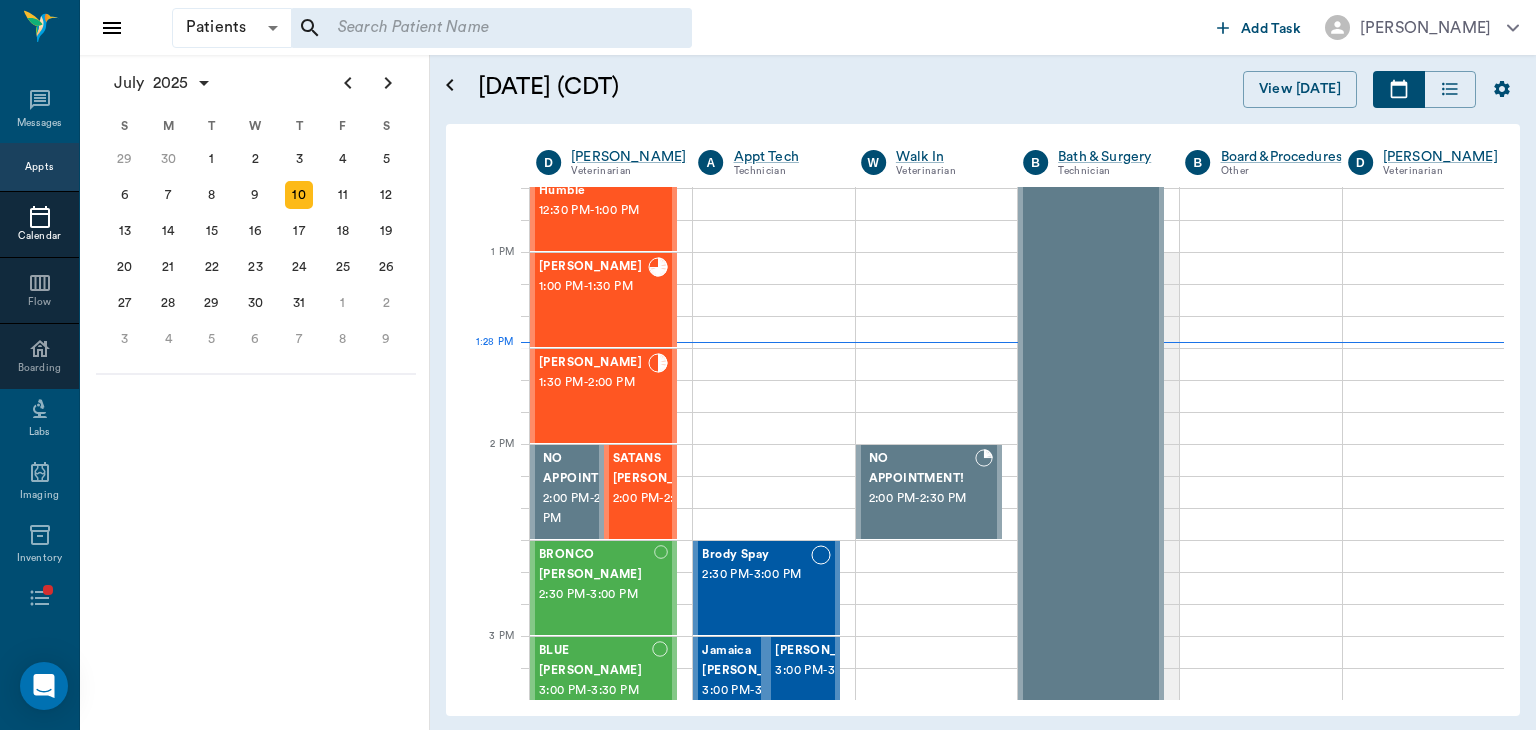 scroll, scrollTop: 900, scrollLeft: 0, axis: vertical 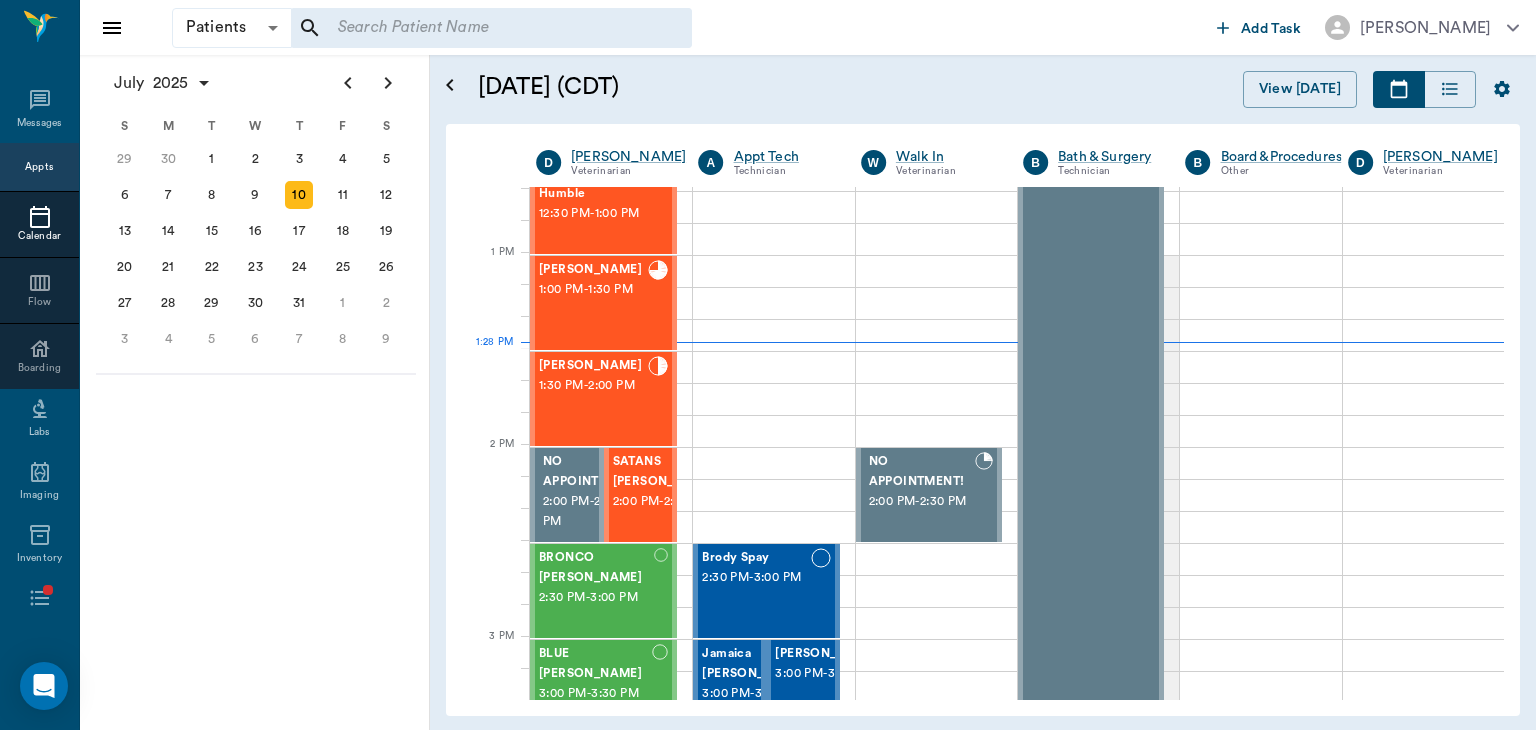 click on "[PERSON_NAME]" at bounding box center (593, 366) 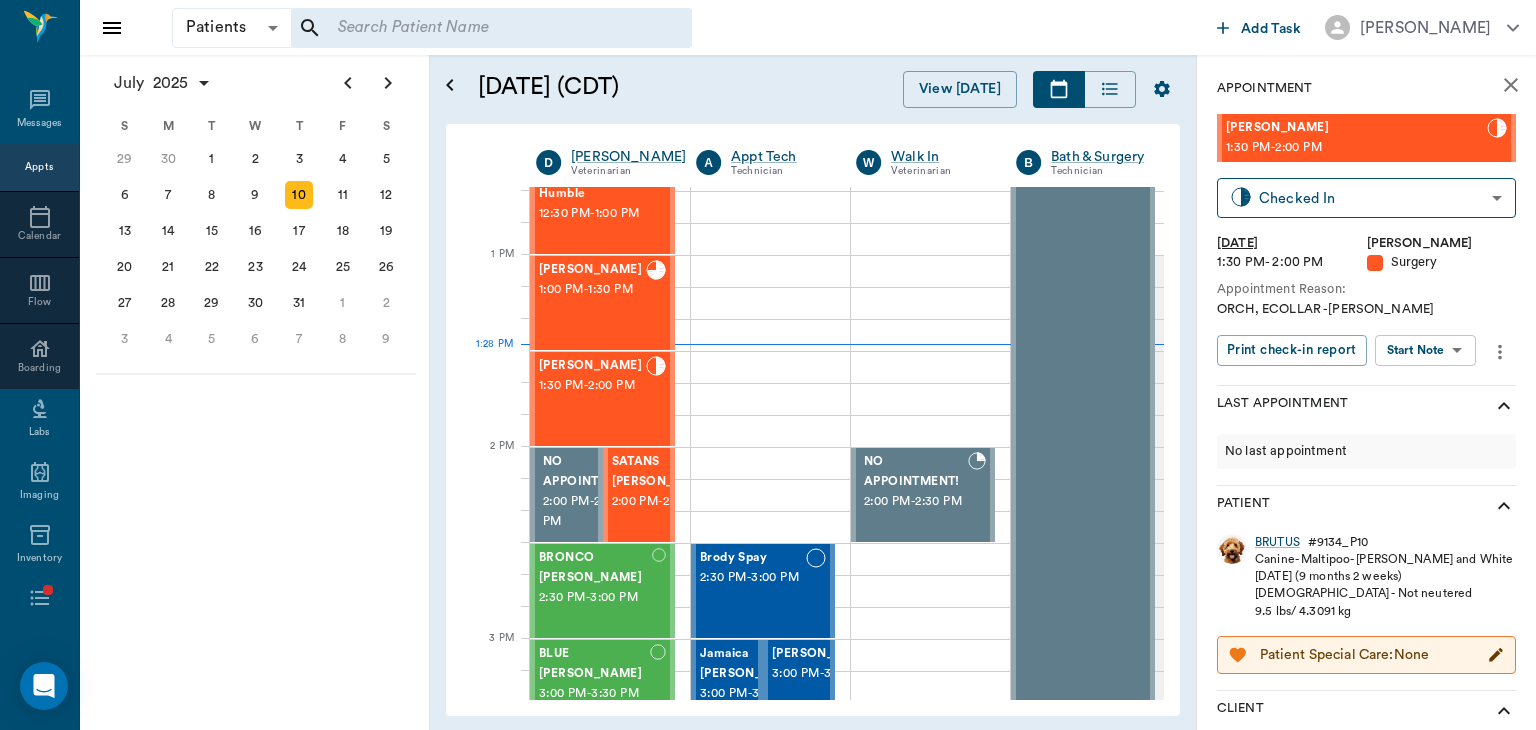 click on "Patients Patients ​ ​ Add Task Dr. Bert Ellsworth Nectar Messages Appts Calendar Flow Boarding Labs Imaging Inventory Tasks Forms Staff Reports Lookup Settings July 2025 S M T W T F S Jun 1 2 3 4 5 6 7 8 9 10 11 12 13 14 15 16 17 18 19 20 21 22 23 24 25 26 27 28 29 30 Jul 1 2 3 4 5 6 7 8 9 10 11 12 S M T W T F S 29 30 Jul 1 2 3 4 5 6 7 8 9 10 11 12 13 14 15 16 17 18 19 20 21 22 23 24 25 26 27 28 29 30 31 Aug 1 2 3 4 5 6 7 8 9 S M T W T F S 27 28 29 30 31 Aug 1 2 3 4 5 6 7 8 9 10 11 12 13 14 15 16 17 18 19 20 21 22 23 24 25 26 27 28 29 30 31 Sep 1 2 3 4 5 6 July 10, 2025 (CDT) View Today July 2025 Today 10 Thu Jul 2025 D Dr. Bert Ellsworth Veterinarian A Appt Tech Technician W Walk In Veterinarian B Bath & Surgery Technician B Board &Procedures Other D Dr. Kindall Jones Veterinarian 8 AM 9 AM 10 AM 11 AM 12 PM 1 PM 2 PM 3 PM 4 PM 5 PM 6 PM 7 PM 8 PM 1:28 PM SIR WIGGLES WORTH 3RD Austin 8:00 AM  -  9:00 AM SUGAR Finney 9:00 AM  -  9:30 AM Fender Finney 9:00 AM  -  9:30 AM Dolly Campbell 9:30 AM  -  10:00 AM" at bounding box center (768, 365) 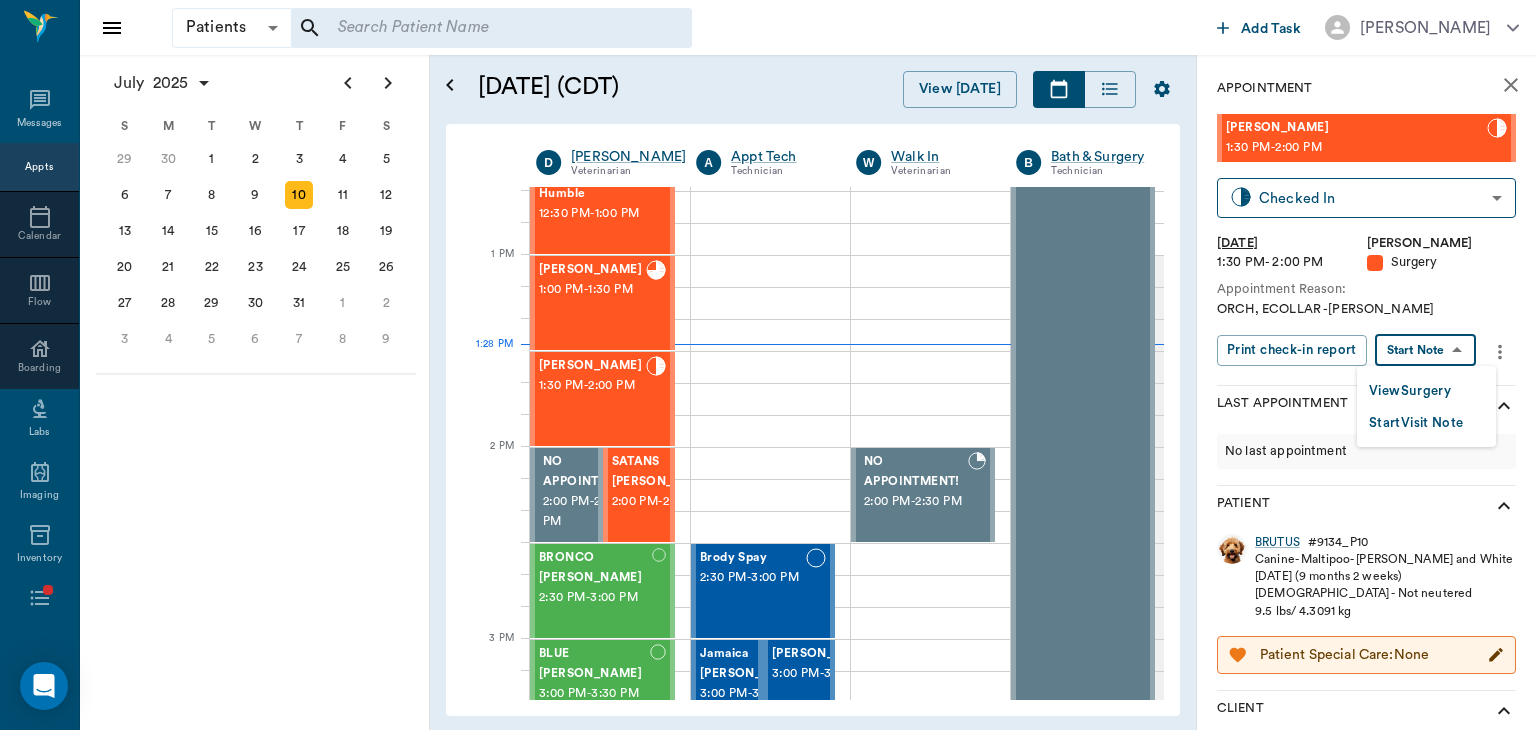 click on "View  Surgery" at bounding box center (1410, 391) 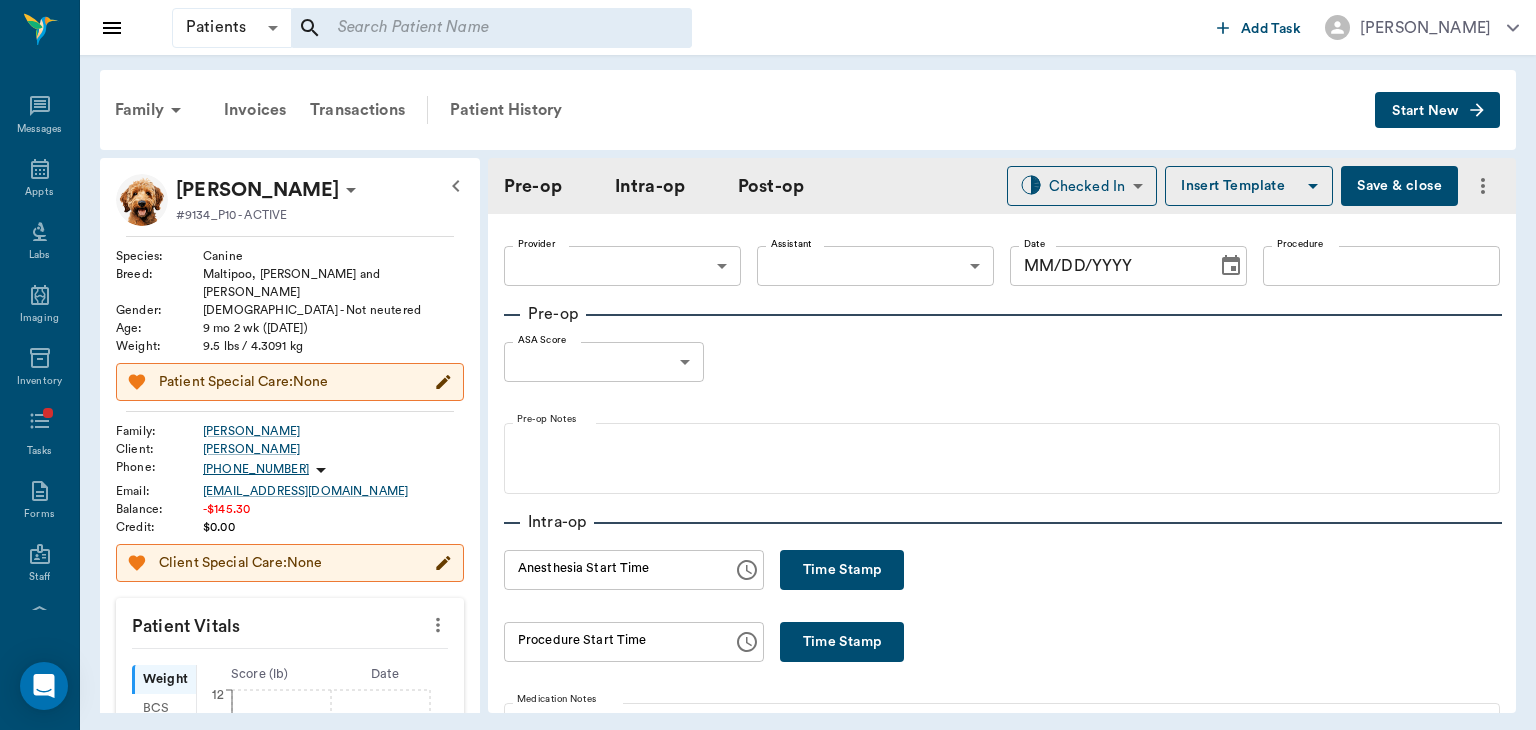 type on "63ec2f075fda476ae8351a4d" 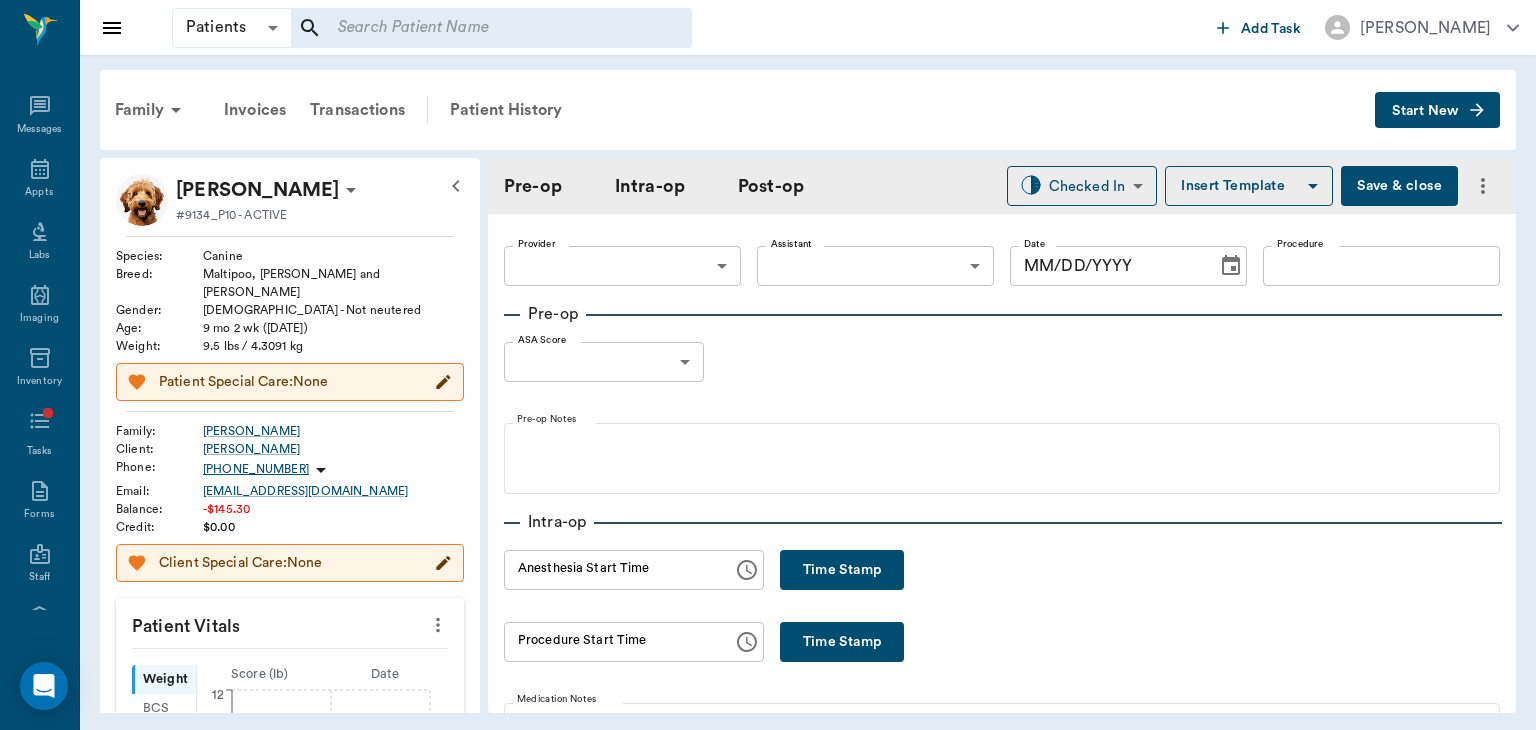 type on "63ec2e7e52e12b0ba117b124" 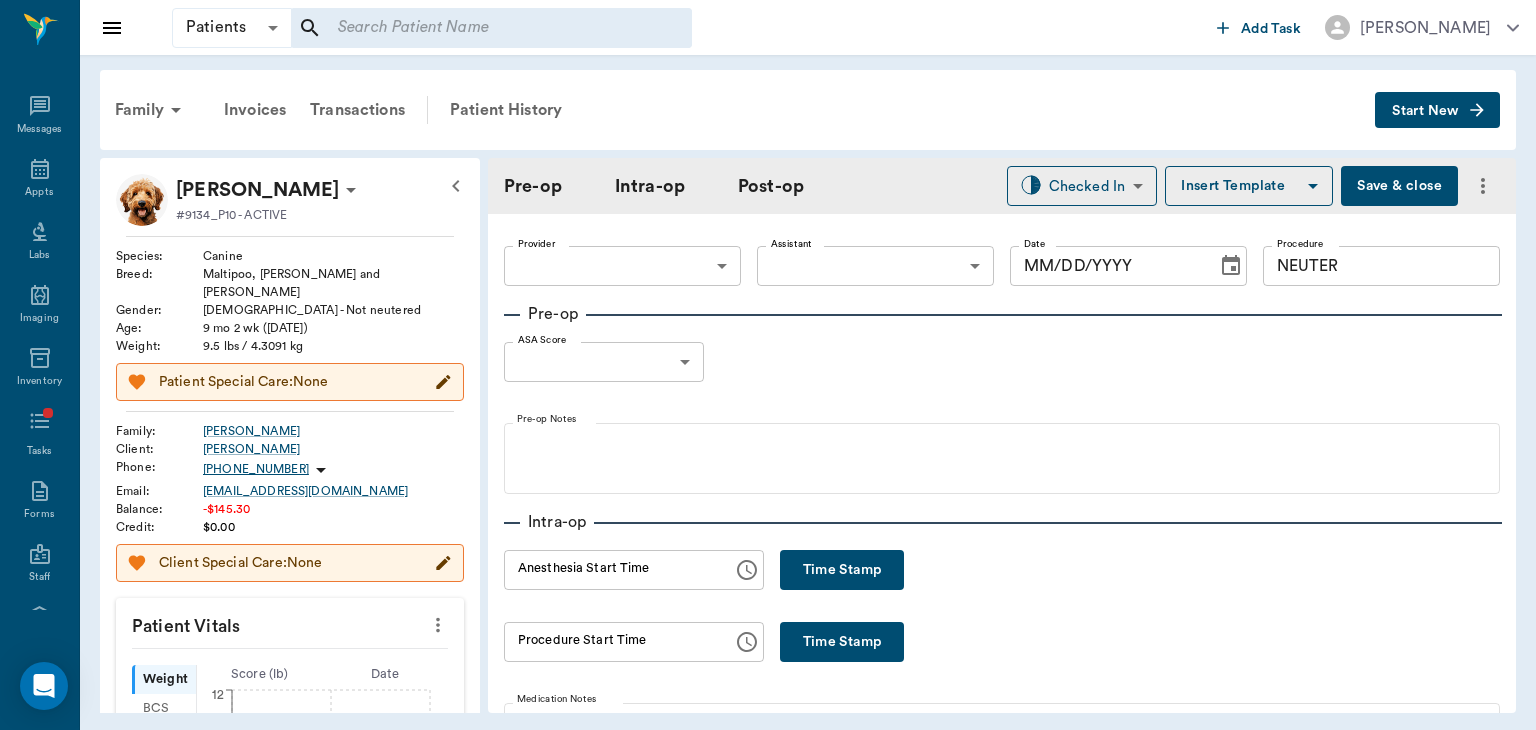 type on "[DATE]" 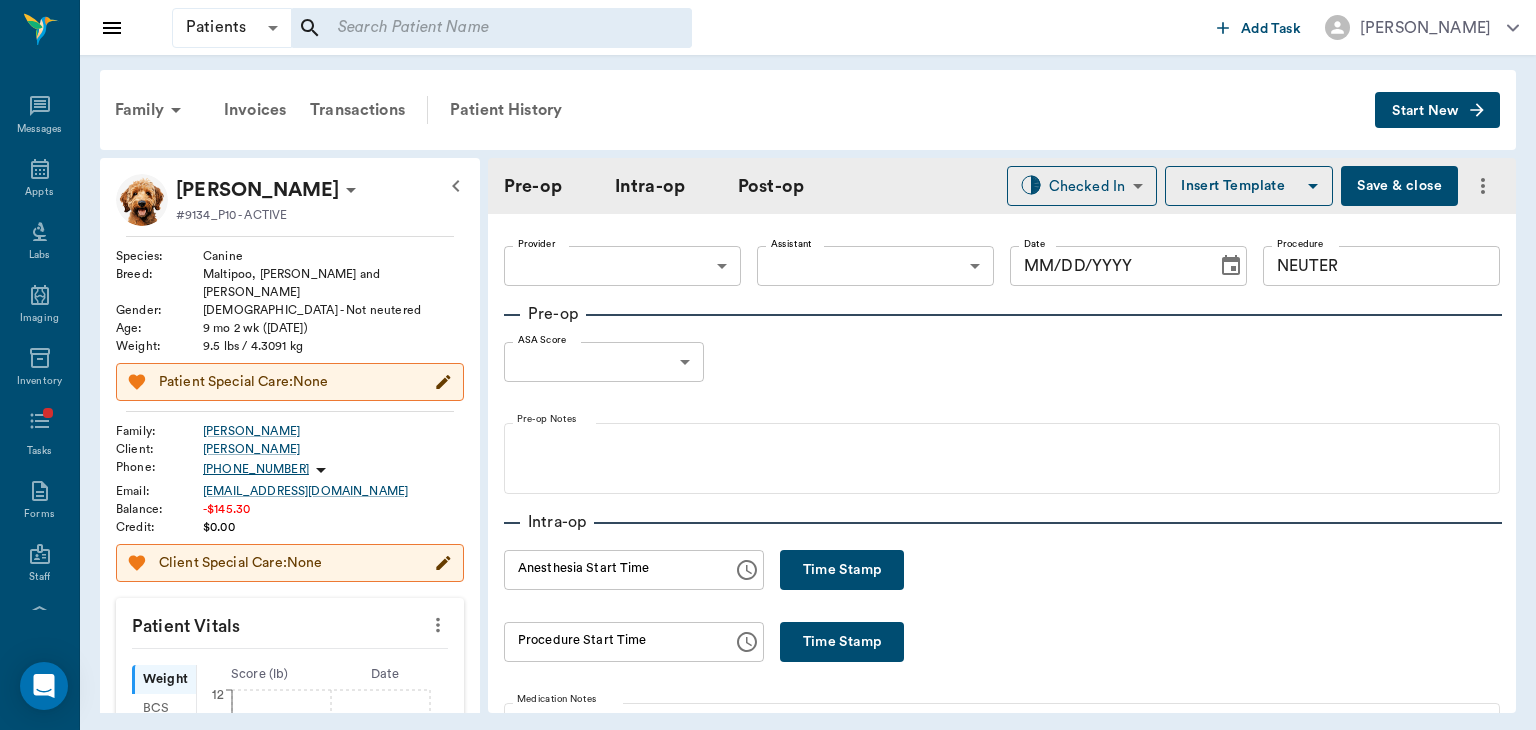 type on "01:10 PM" 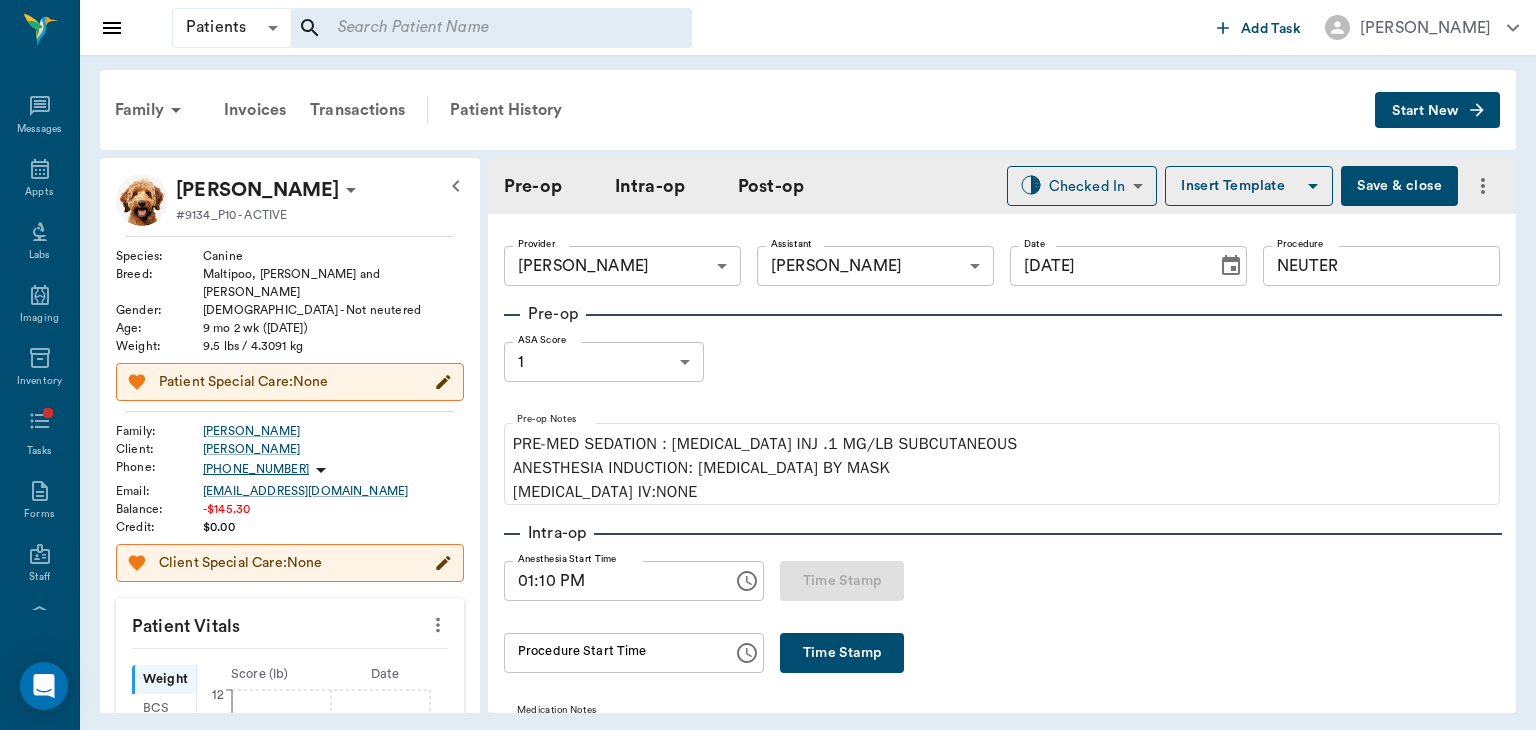 scroll, scrollTop: 0, scrollLeft: 0, axis: both 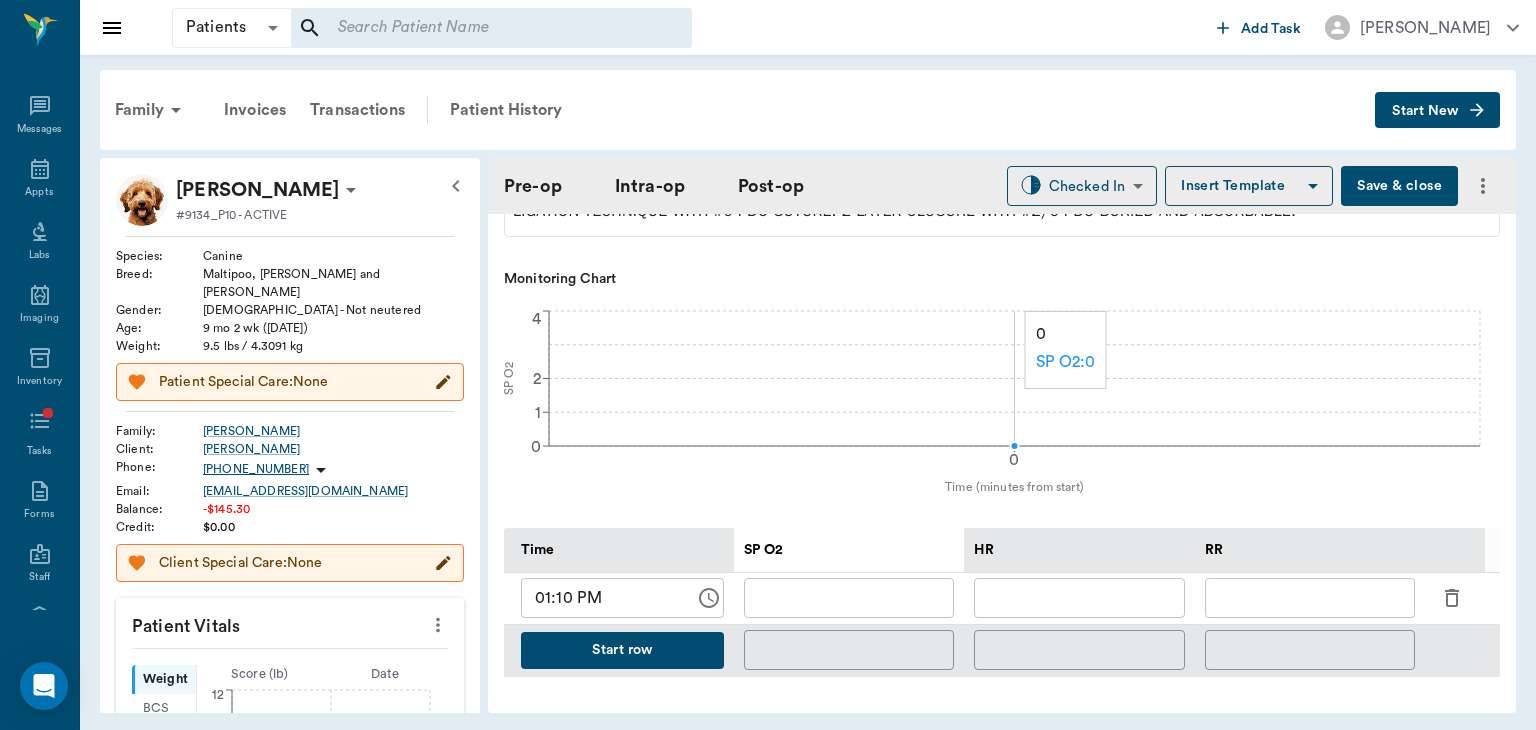 click on "​" at bounding box center [1310, 599] 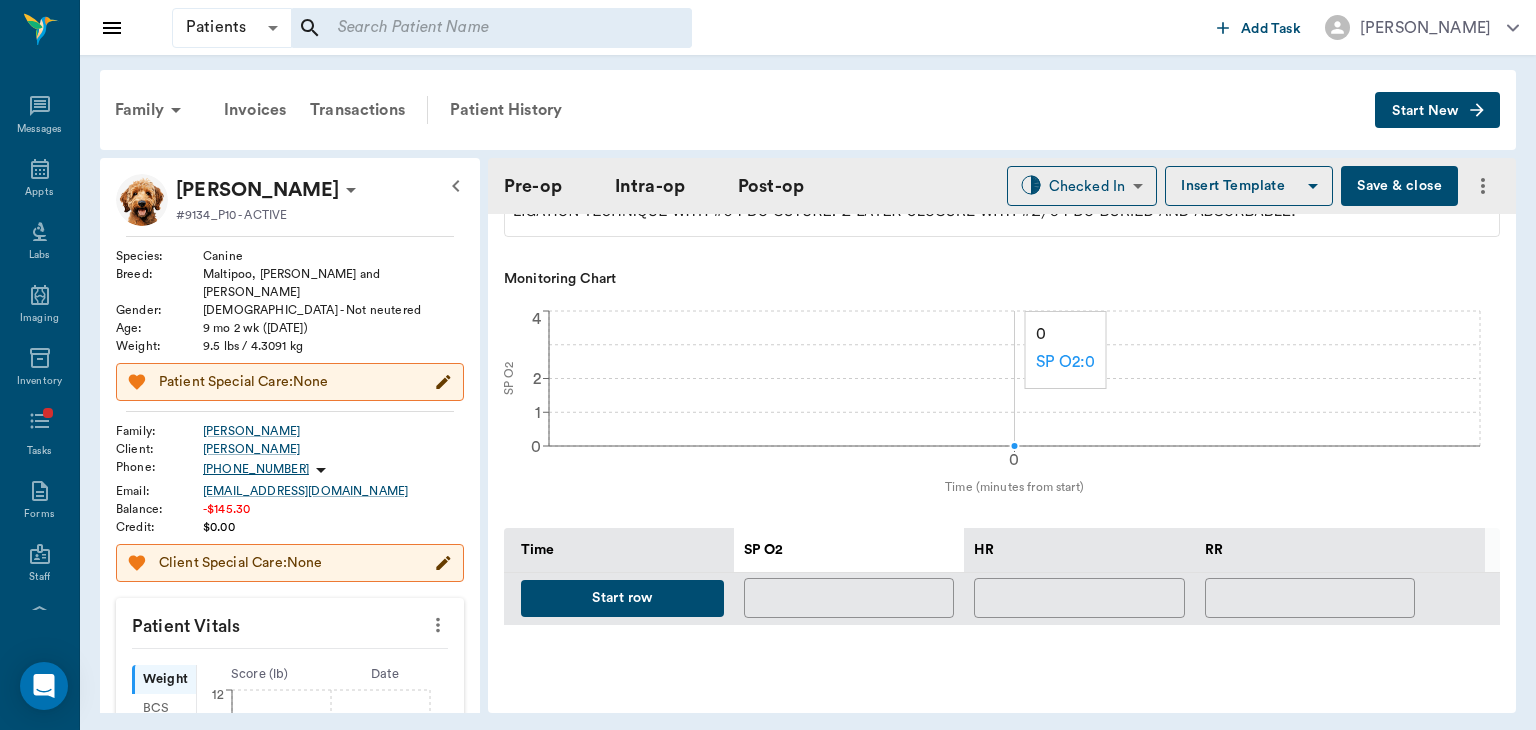 click on "Start row" at bounding box center (622, 598) 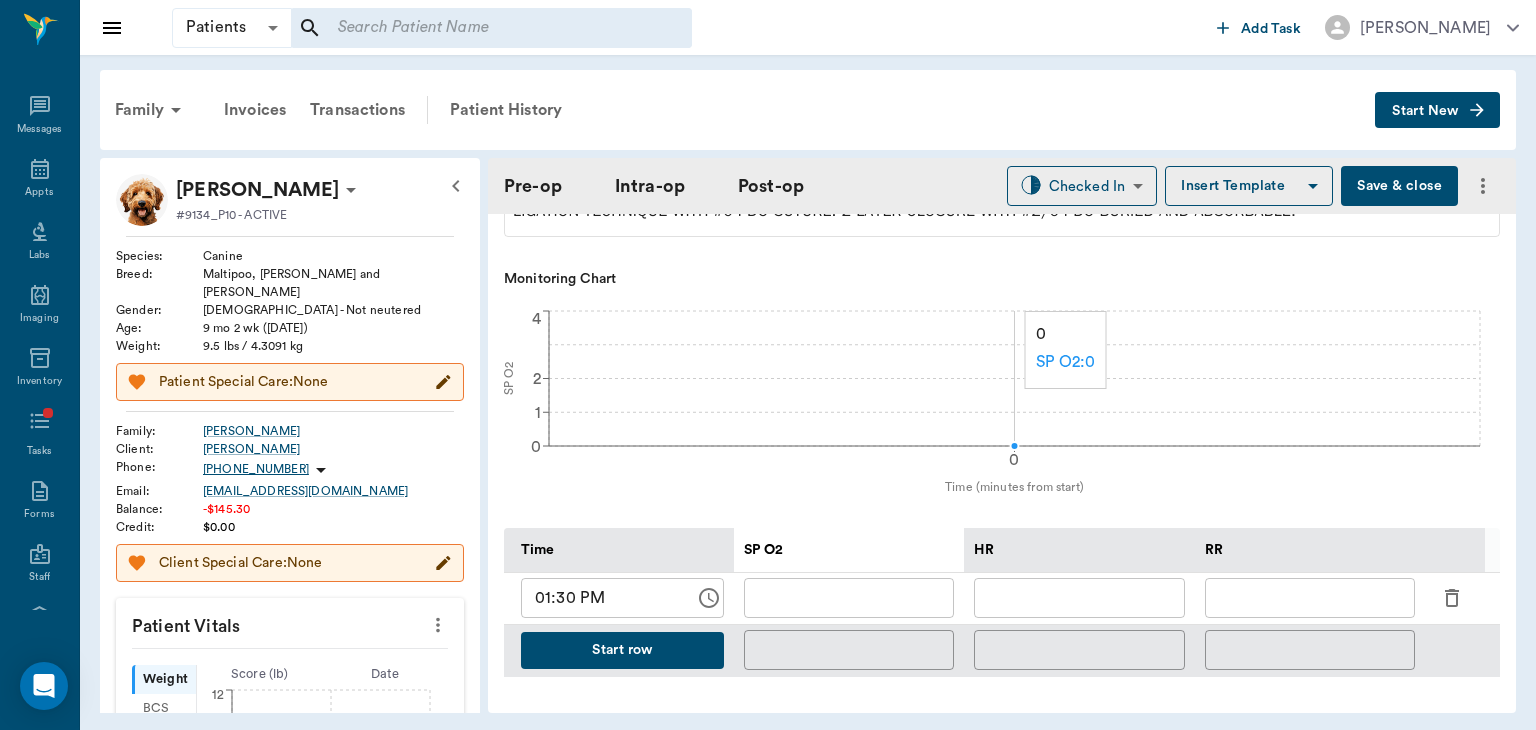 click at bounding box center [1079, 598] 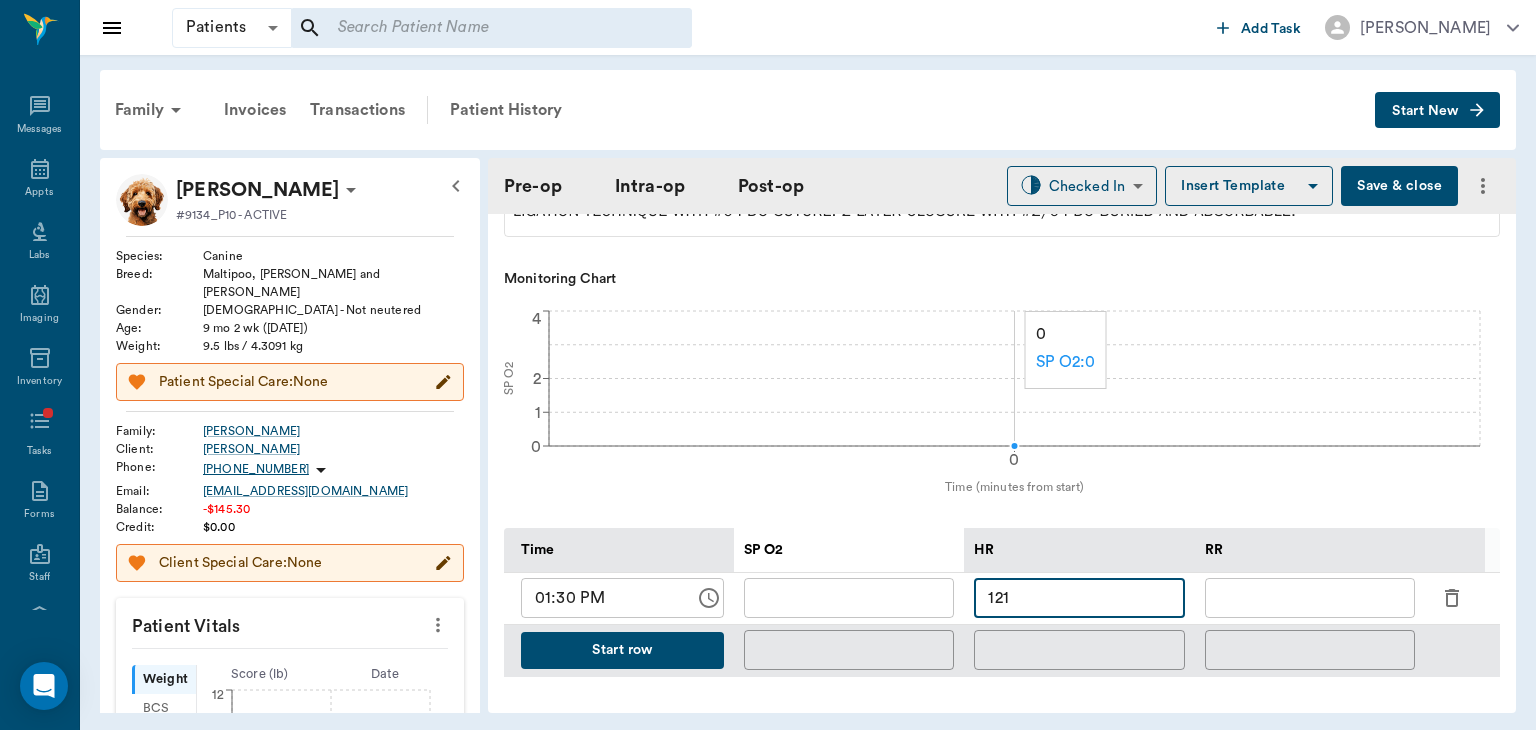 type on "121" 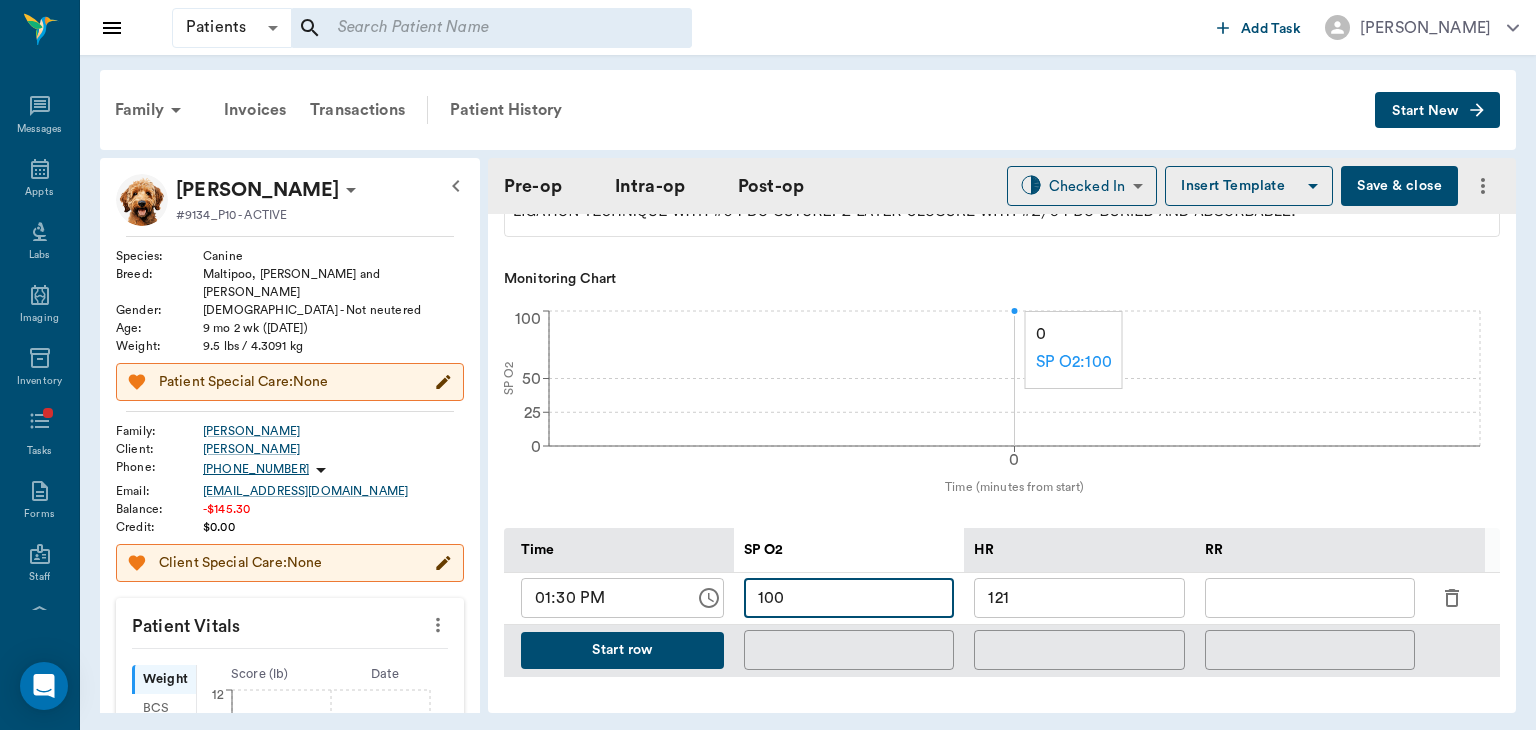 type on "100" 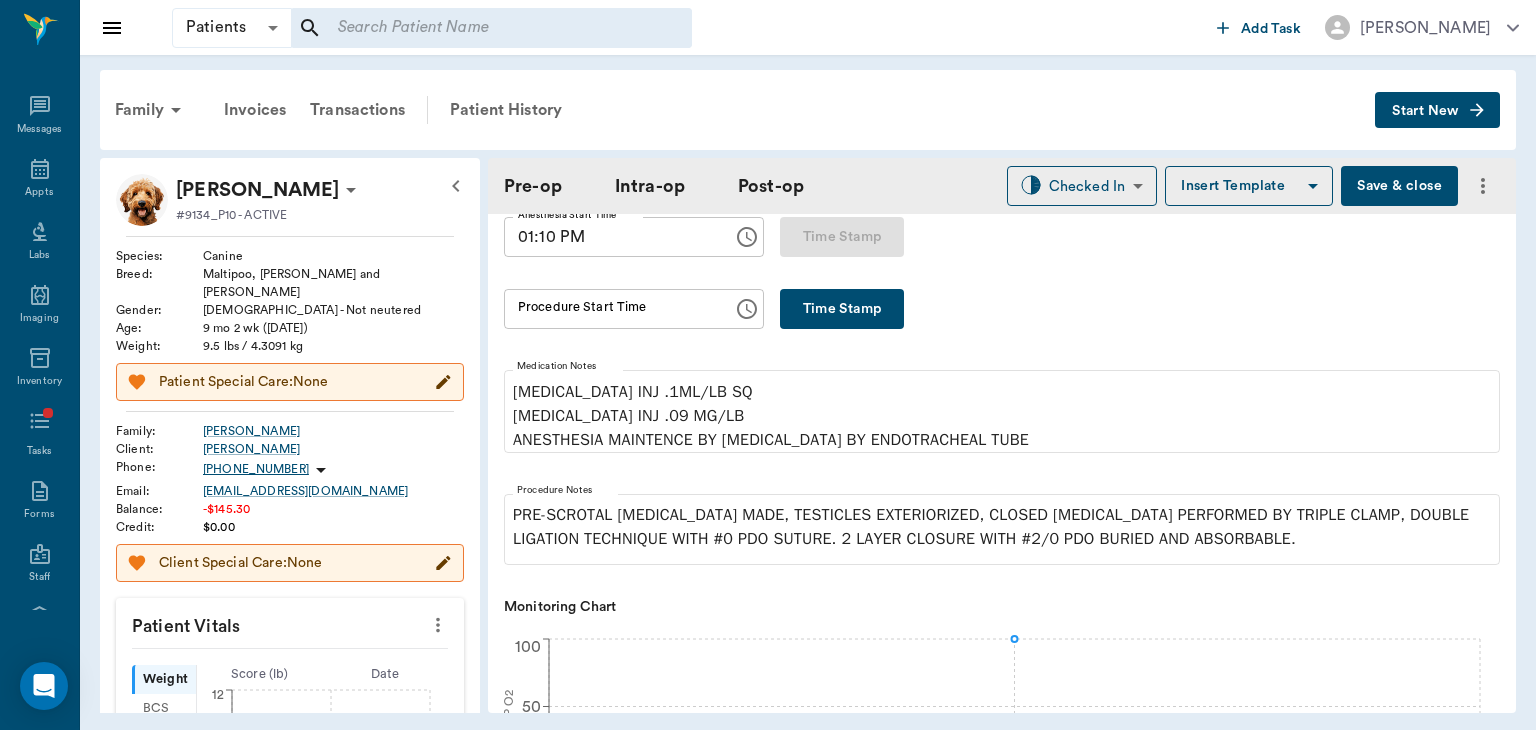 scroll, scrollTop: 344, scrollLeft: 0, axis: vertical 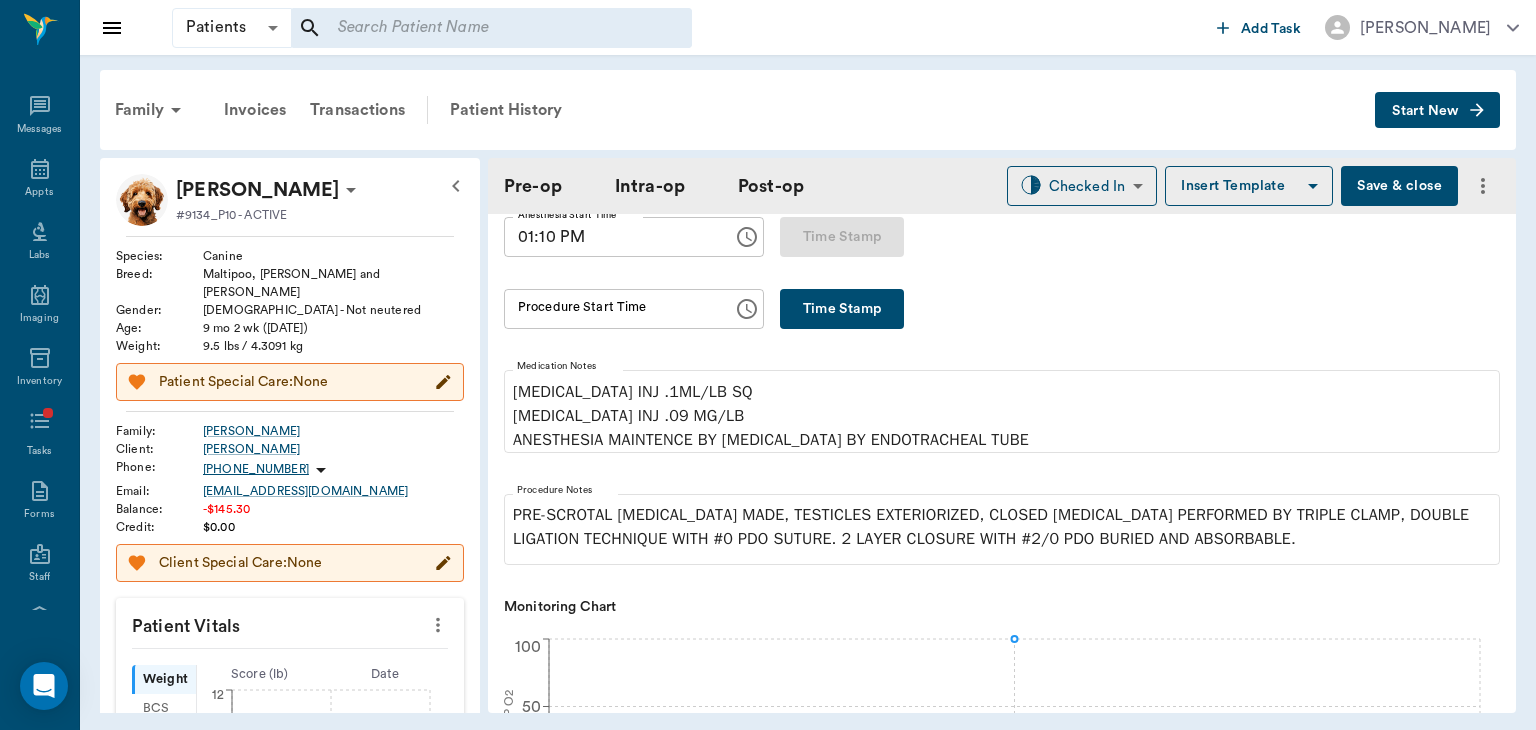 type on "16" 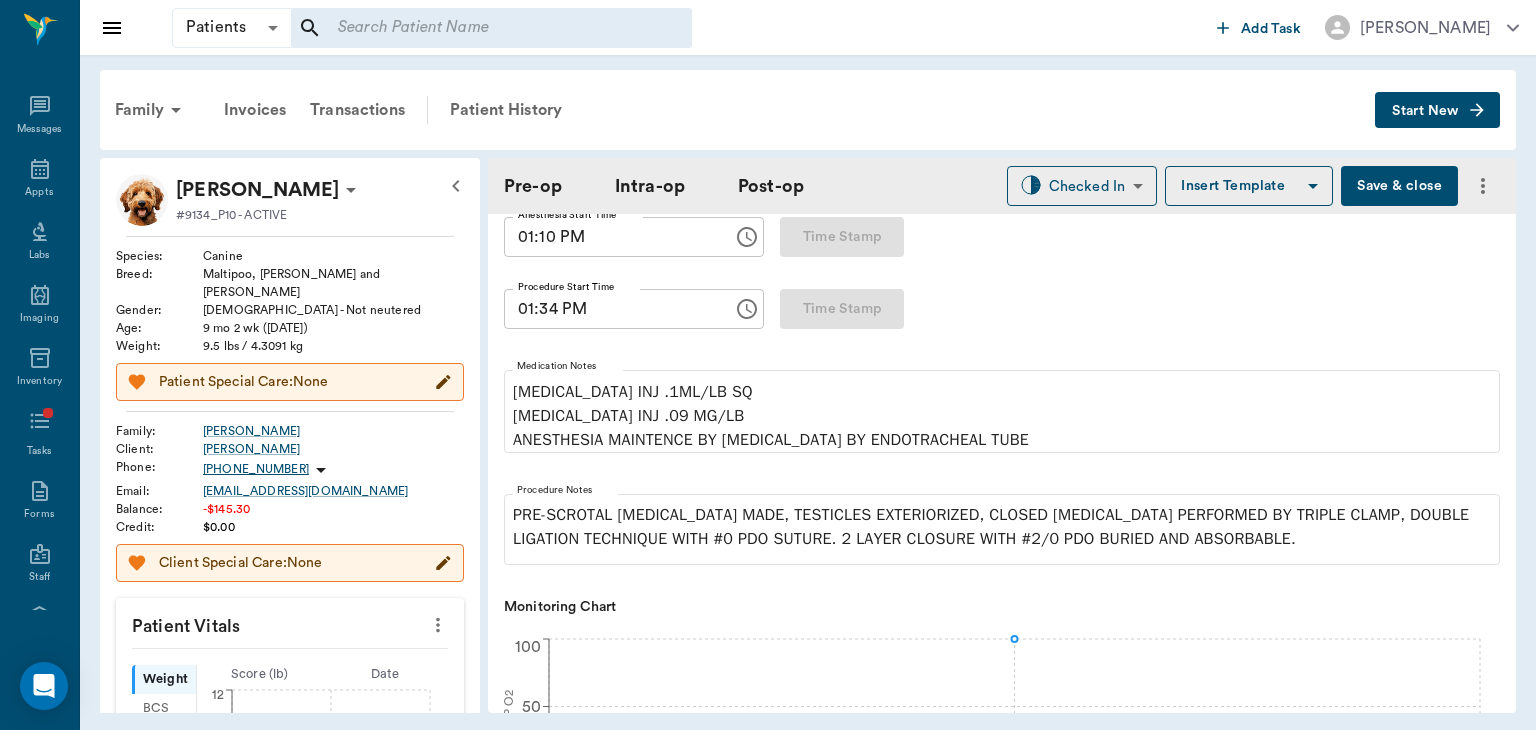 click on "01:34 PM" at bounding box center (611, 309) 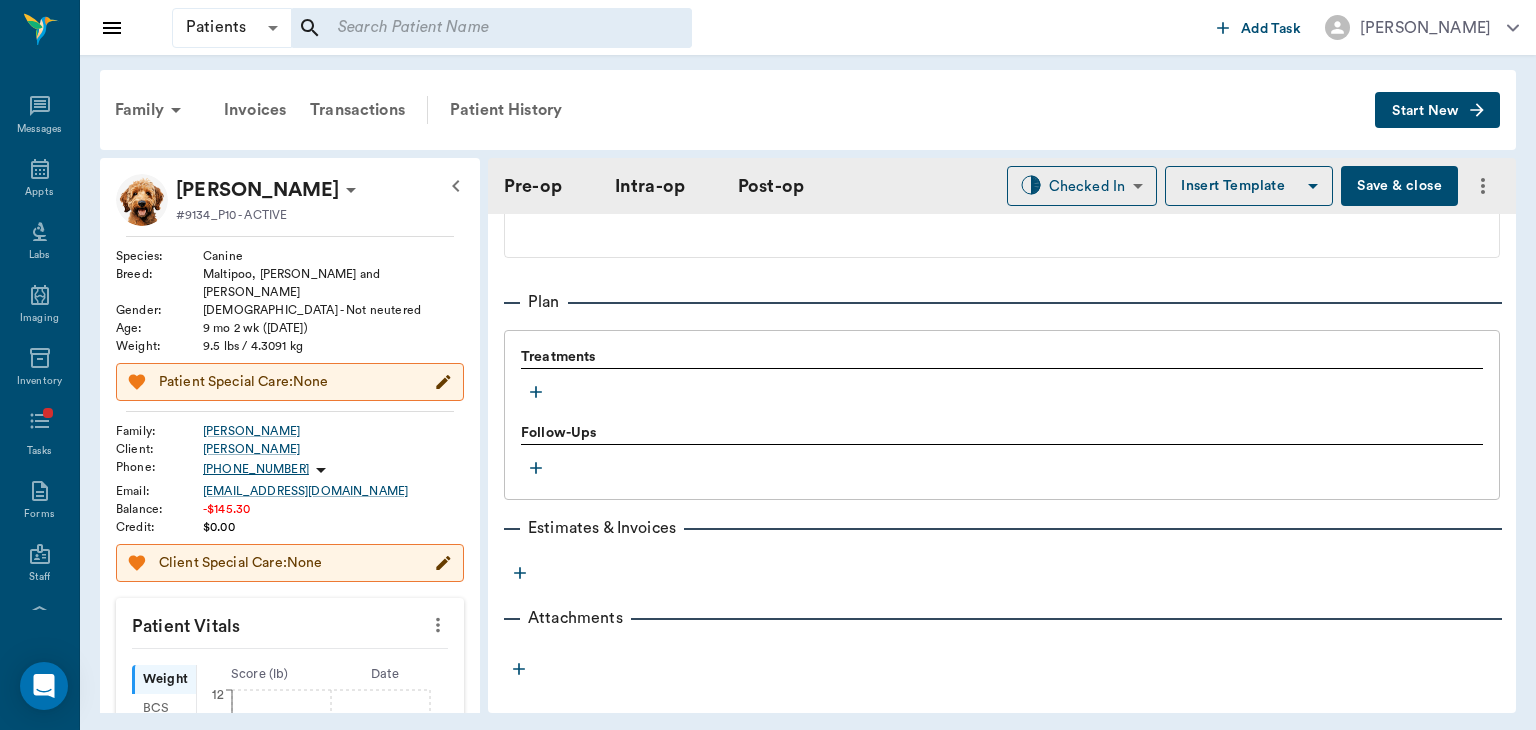 scroll, scrollTop: 1575, scrollLeft: 0, axis: vertical 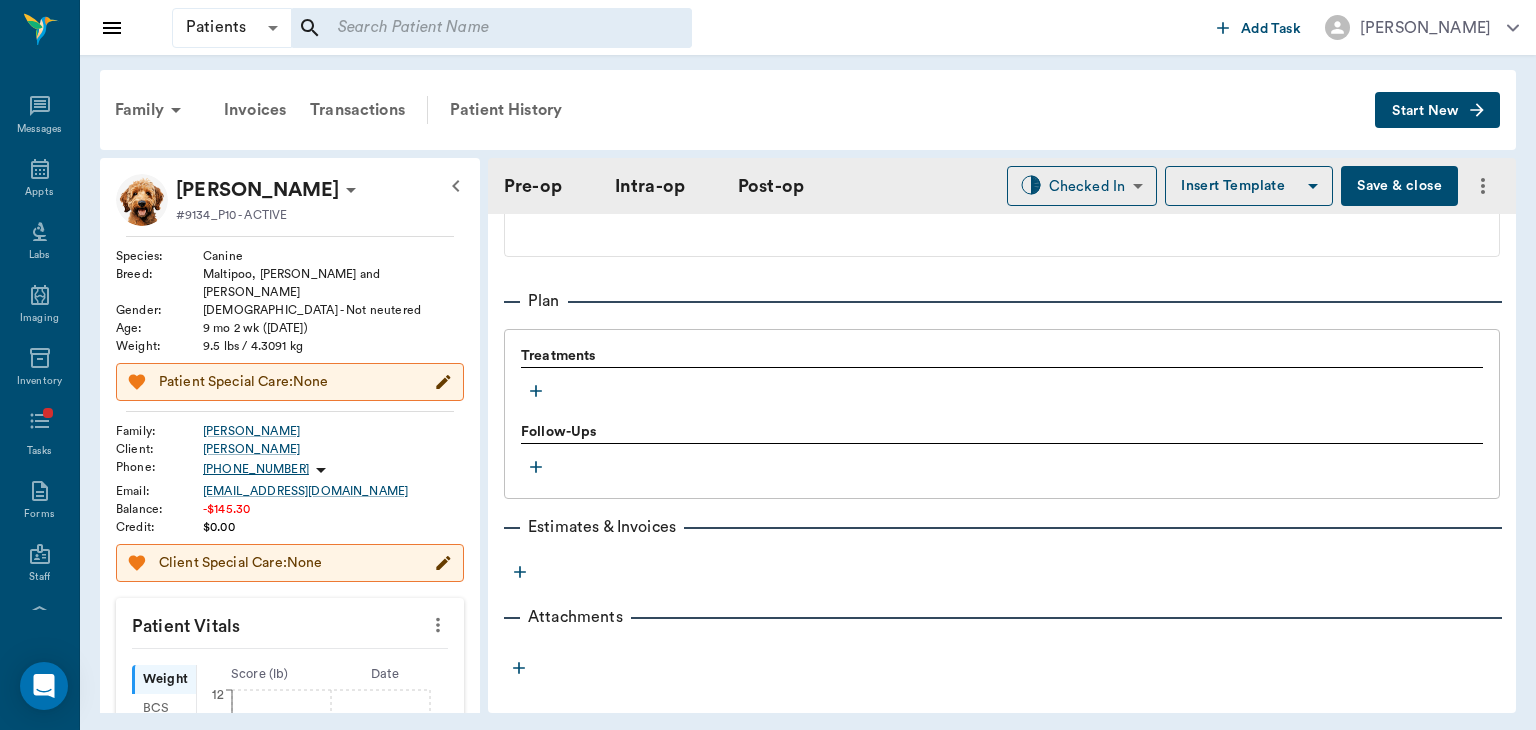type on "01:32 PM" 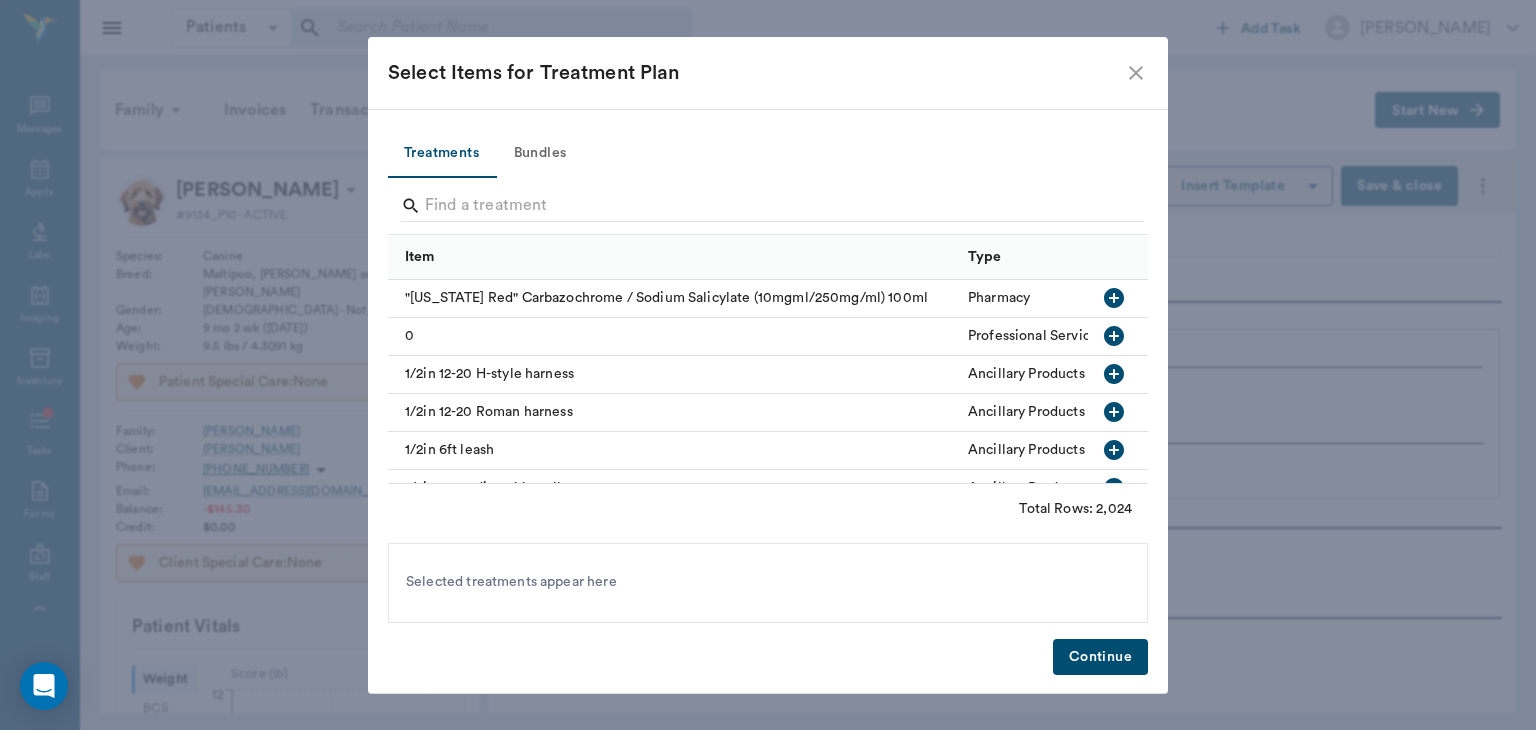 click on "Bundles" at bounding box center (540, 154) 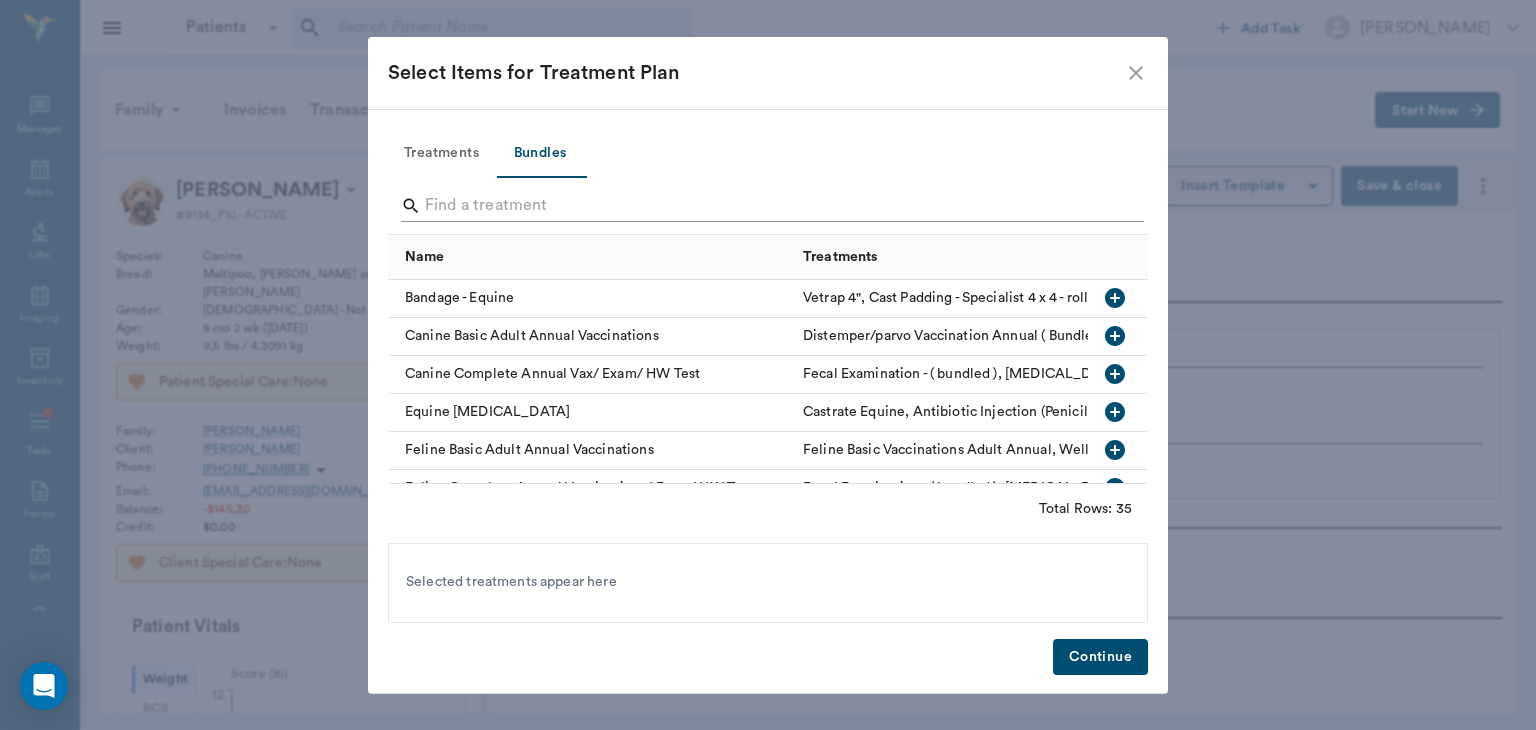 click at bounding box center (769, 206) 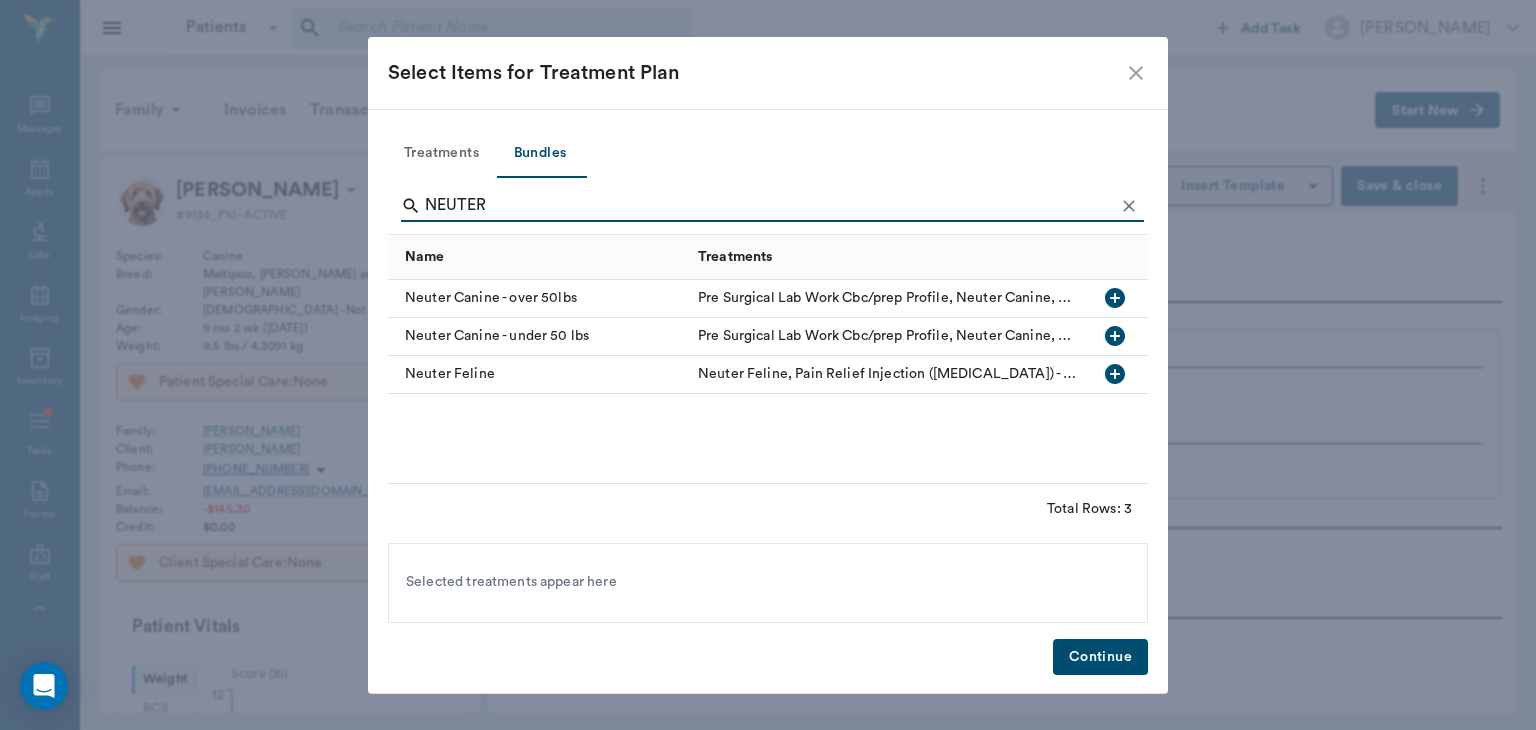 type on "NEUTER" 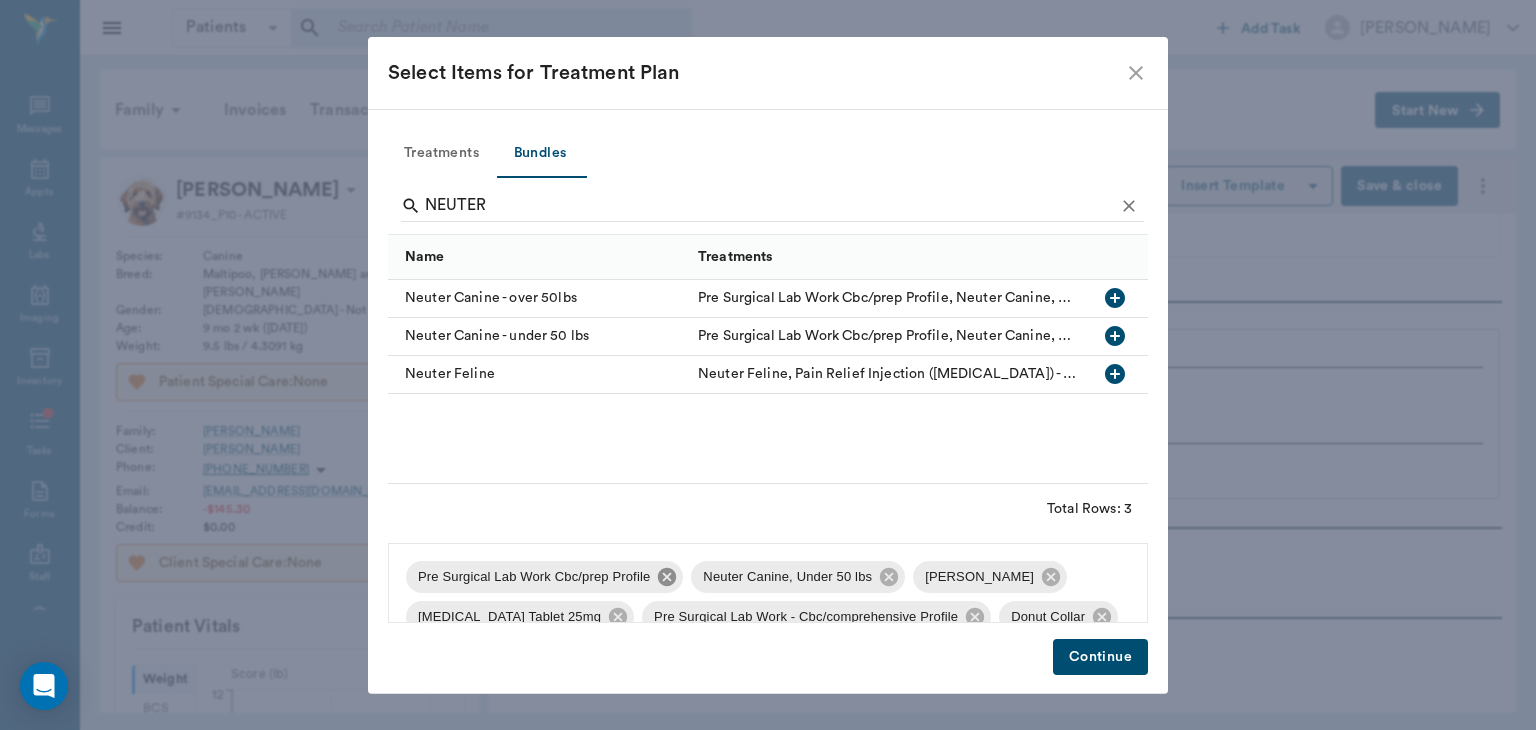 click 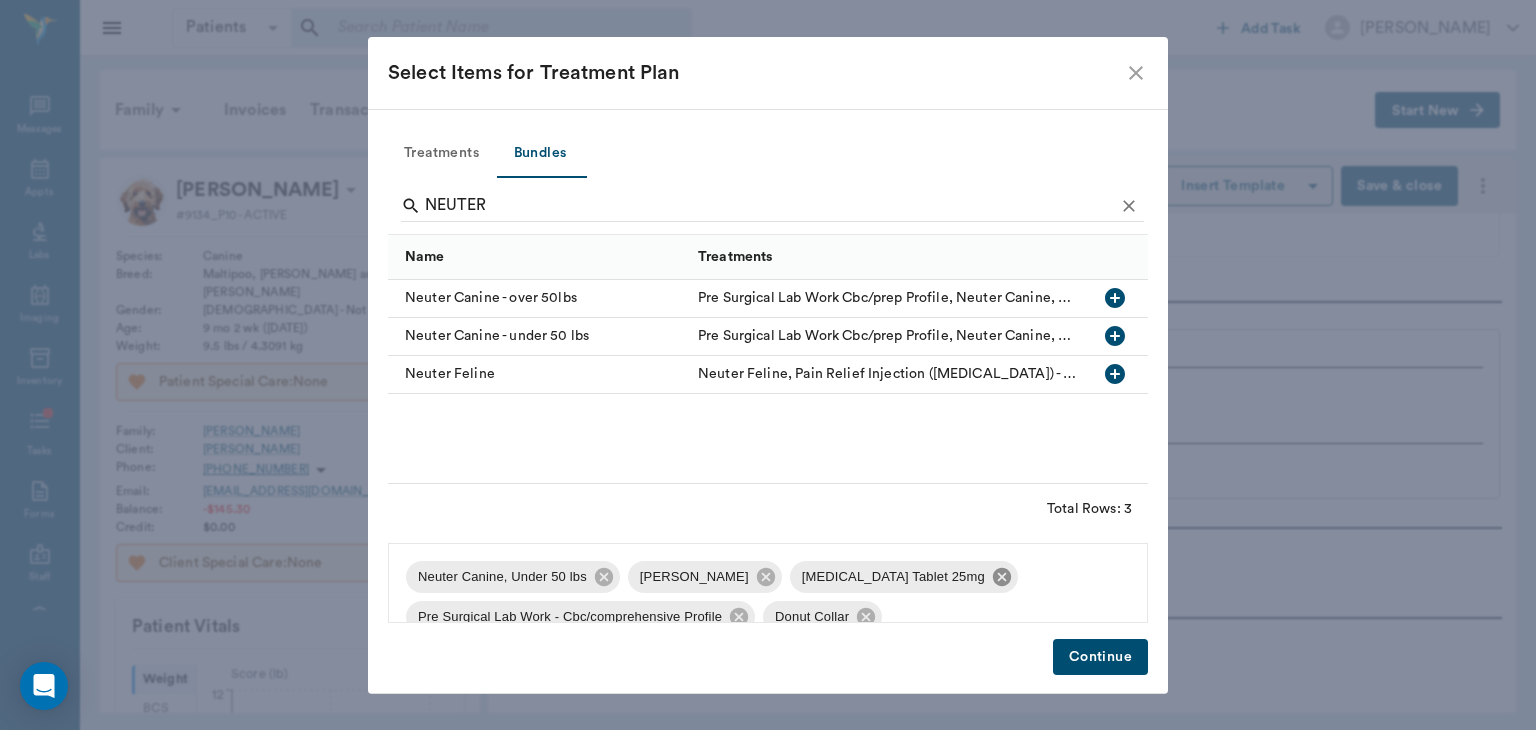 click 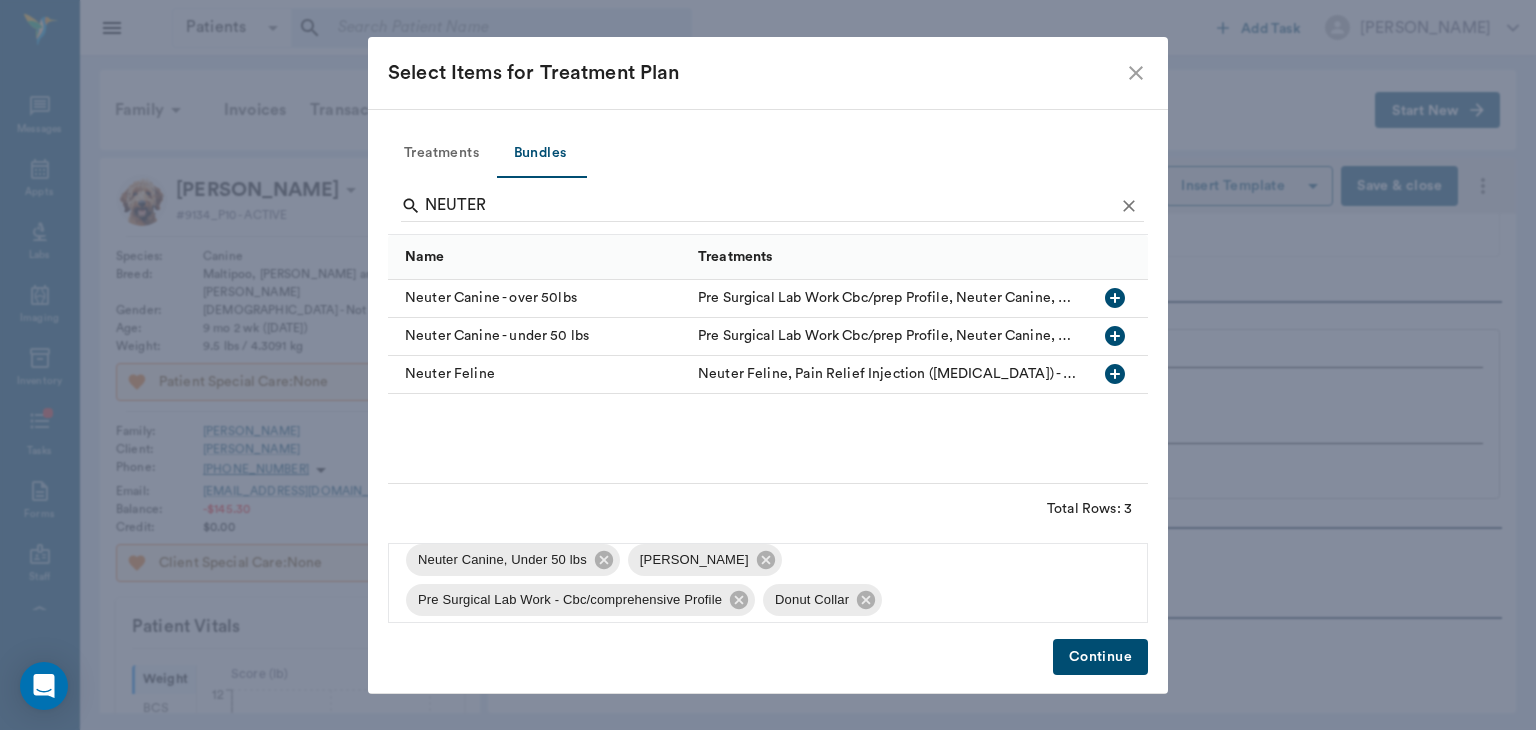 scroll, scrollTop: 18, scrollLeft: 0, axis: vertical 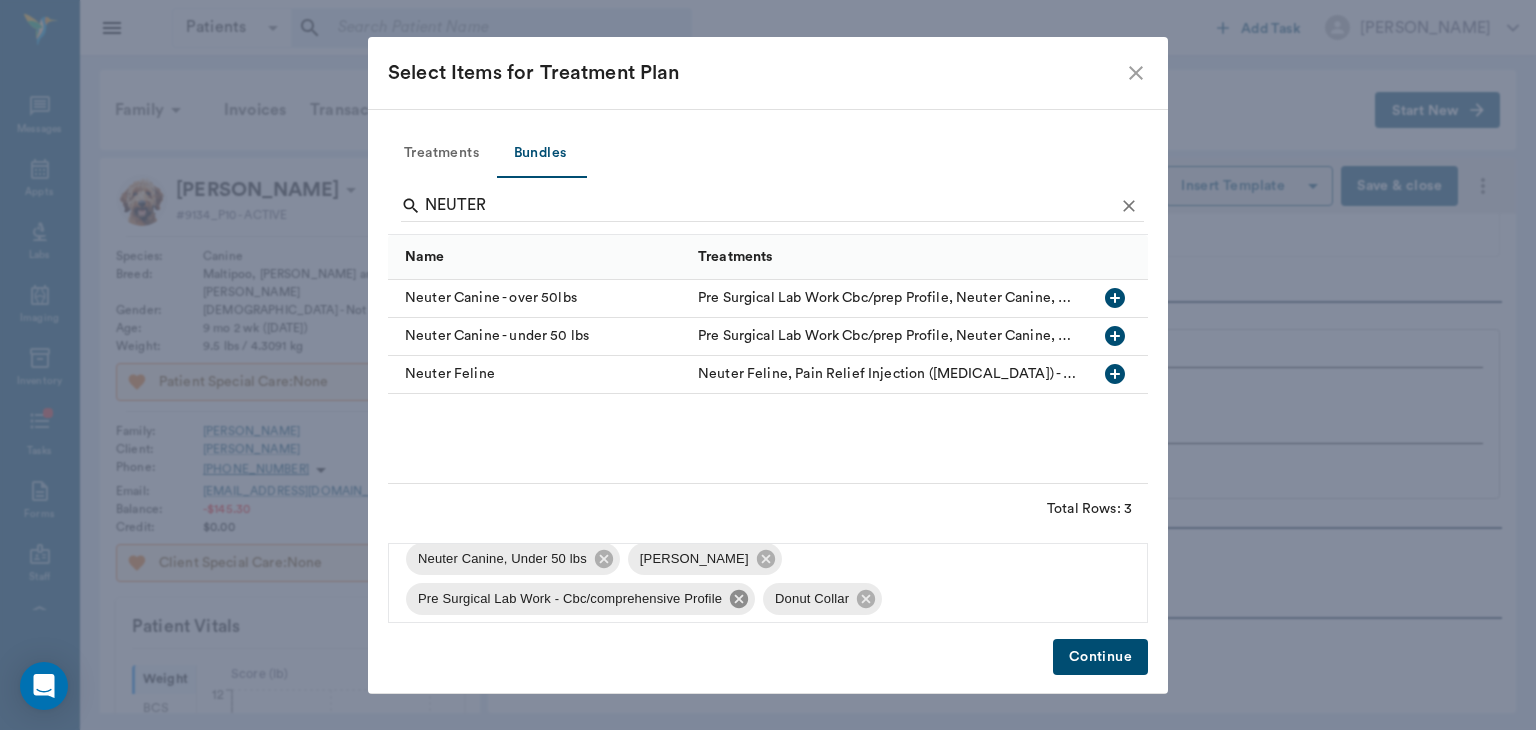 click 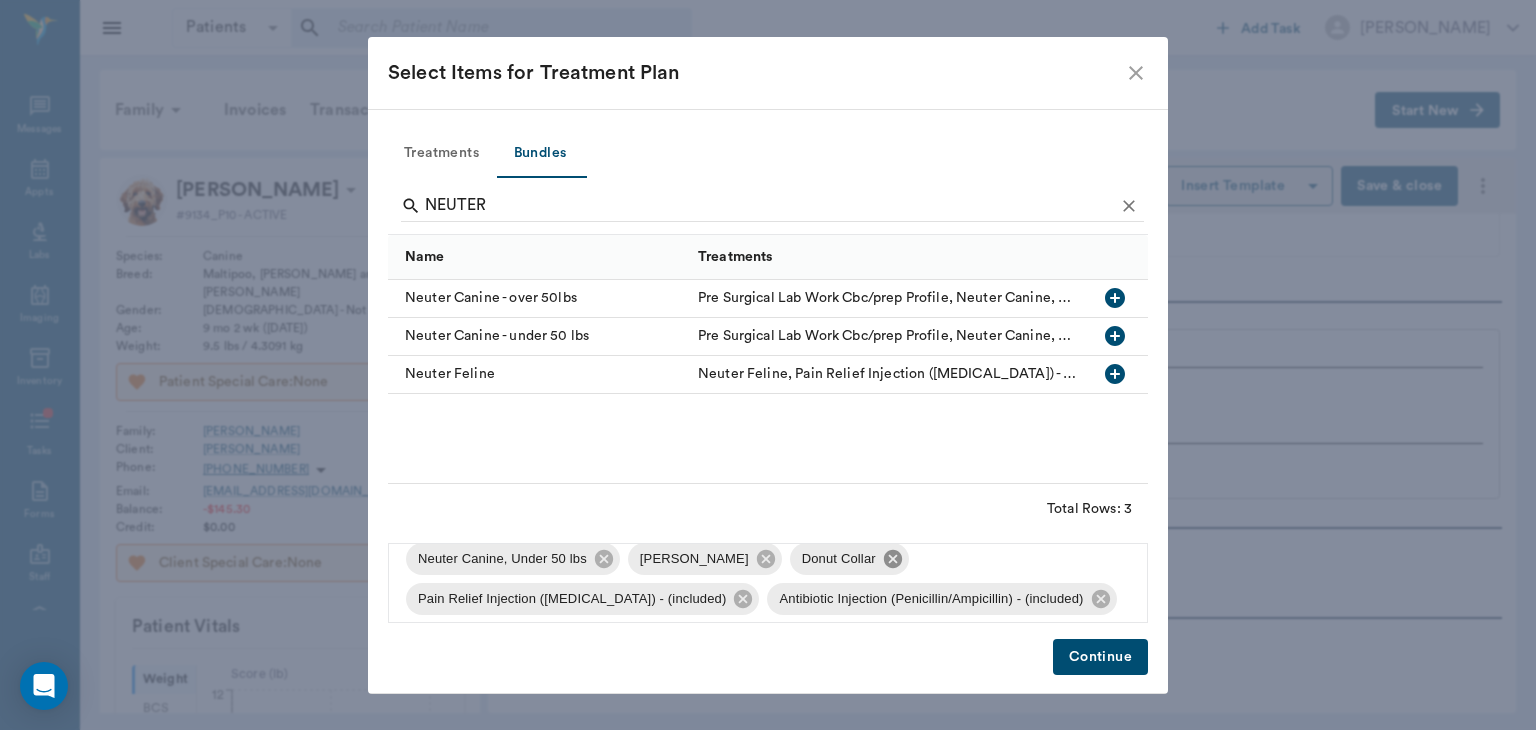 click 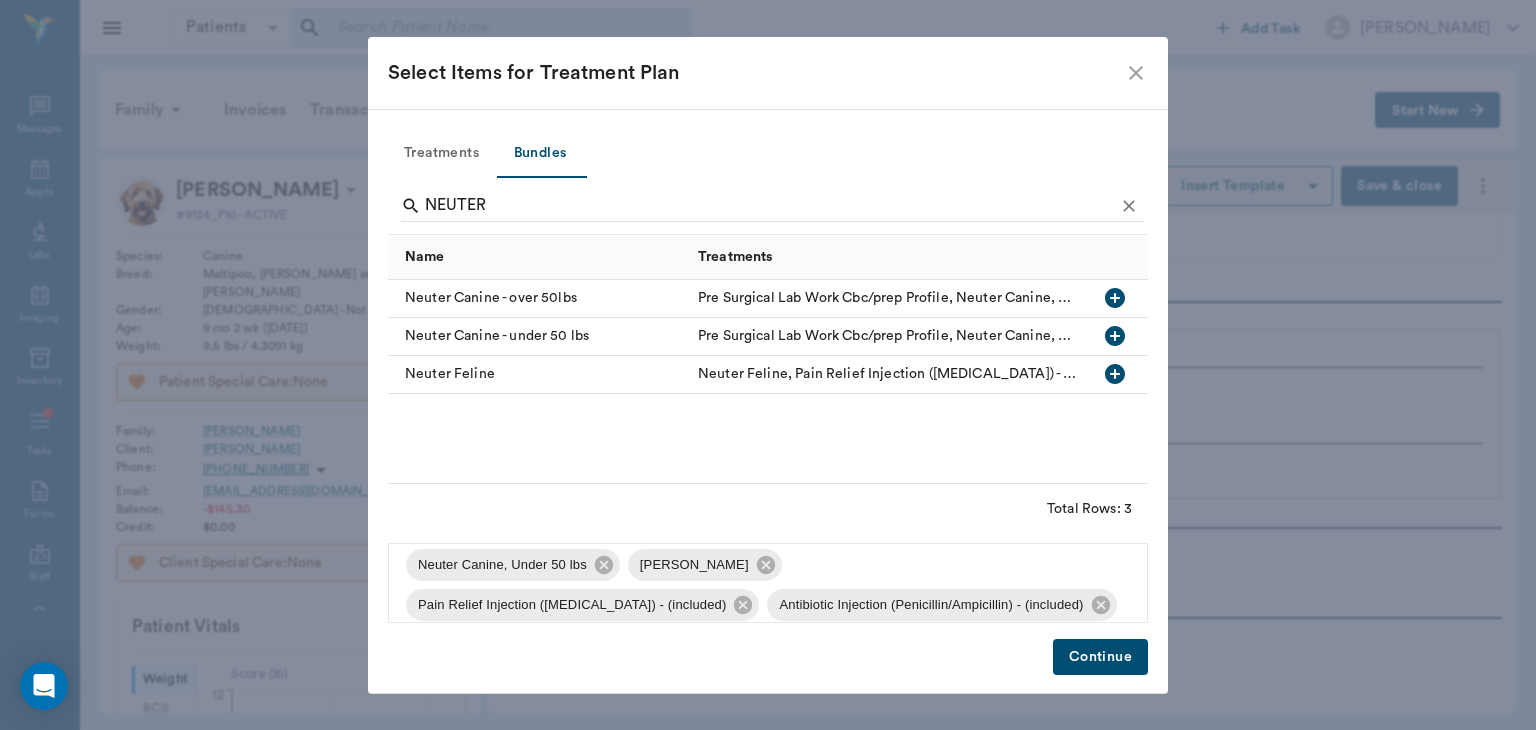 scroll, scrollTop: 27, scrollLeft: 0, axis: vertical 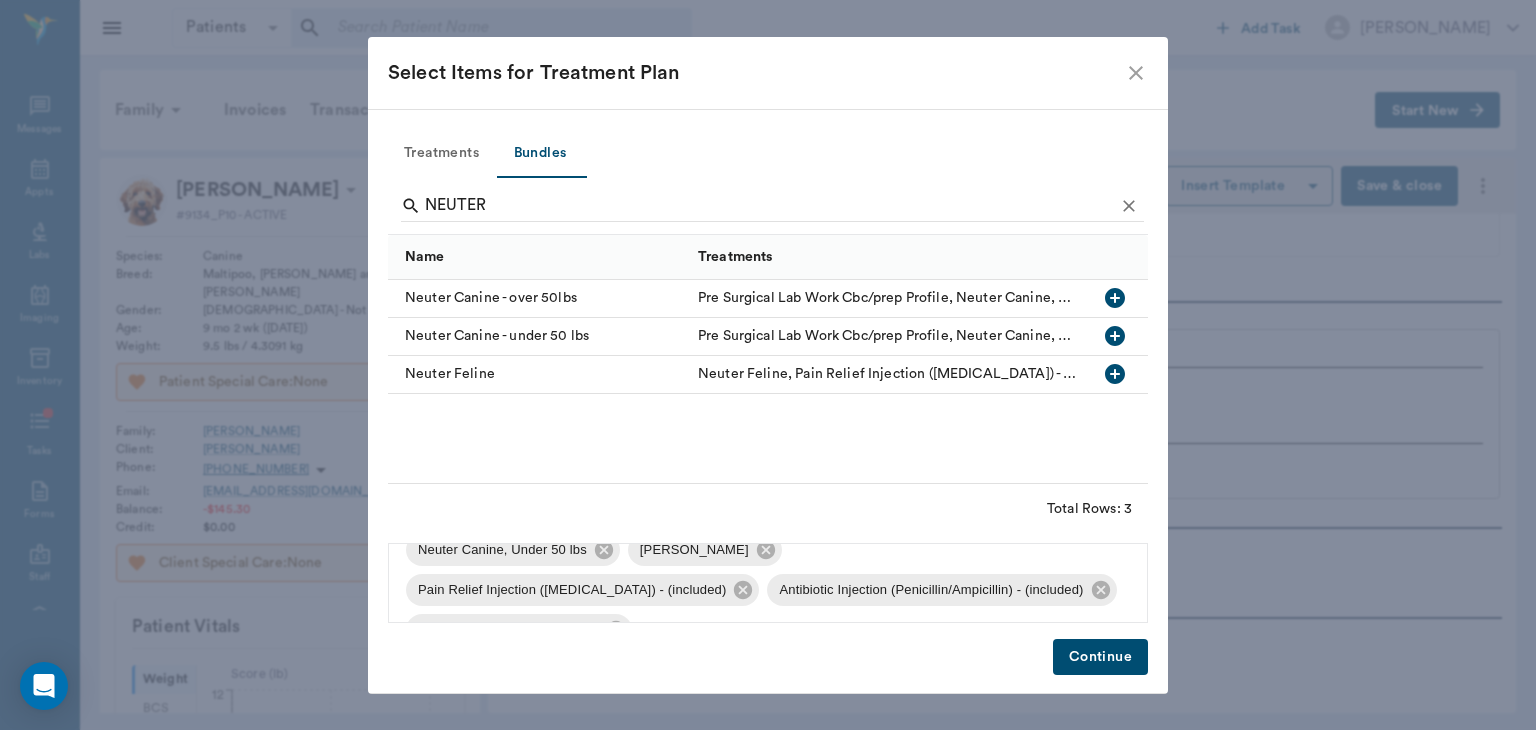 click on "Anesthesia, General (bundled)" at bounding box center [508, 630] 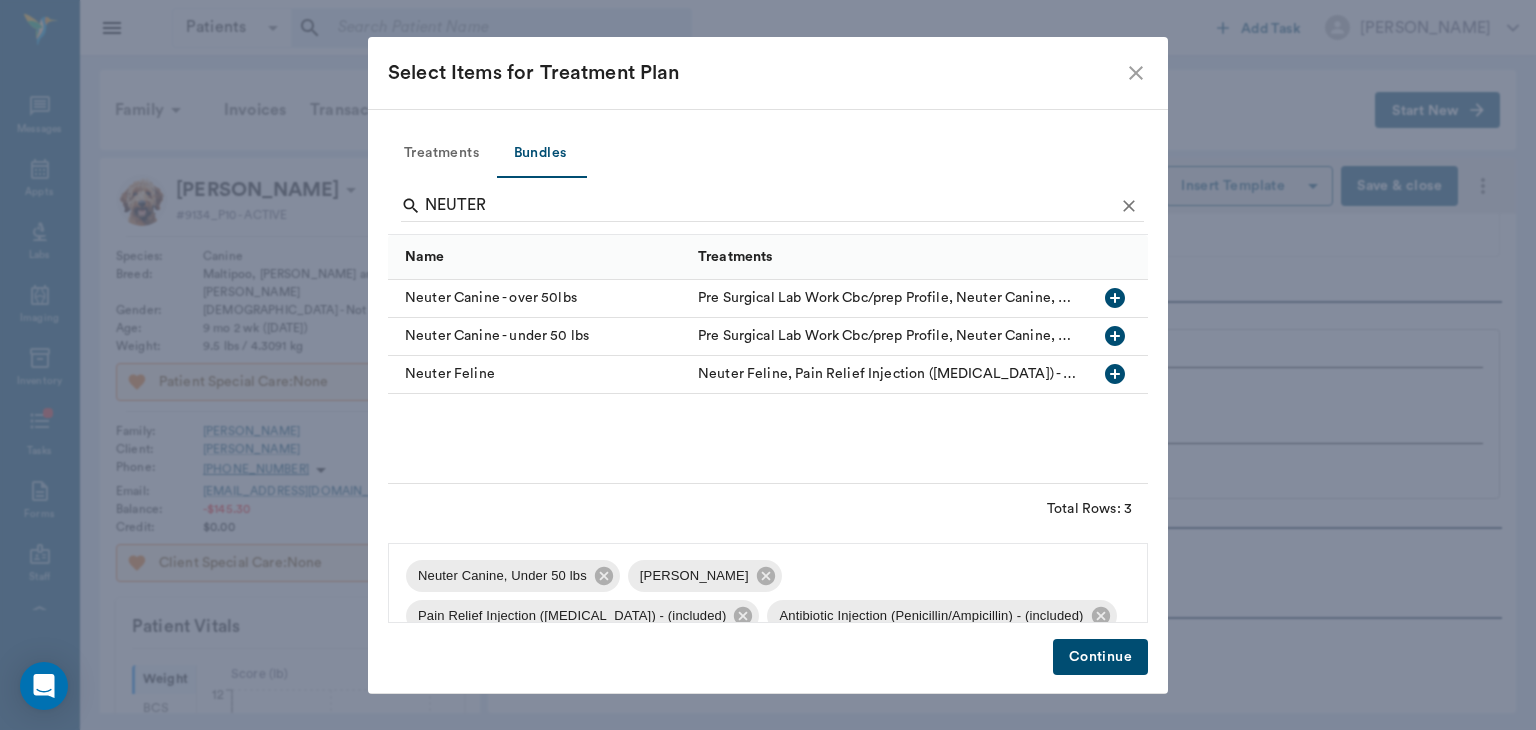 scroll, scrollTop: 0, scrollLeft: 0, axis: both 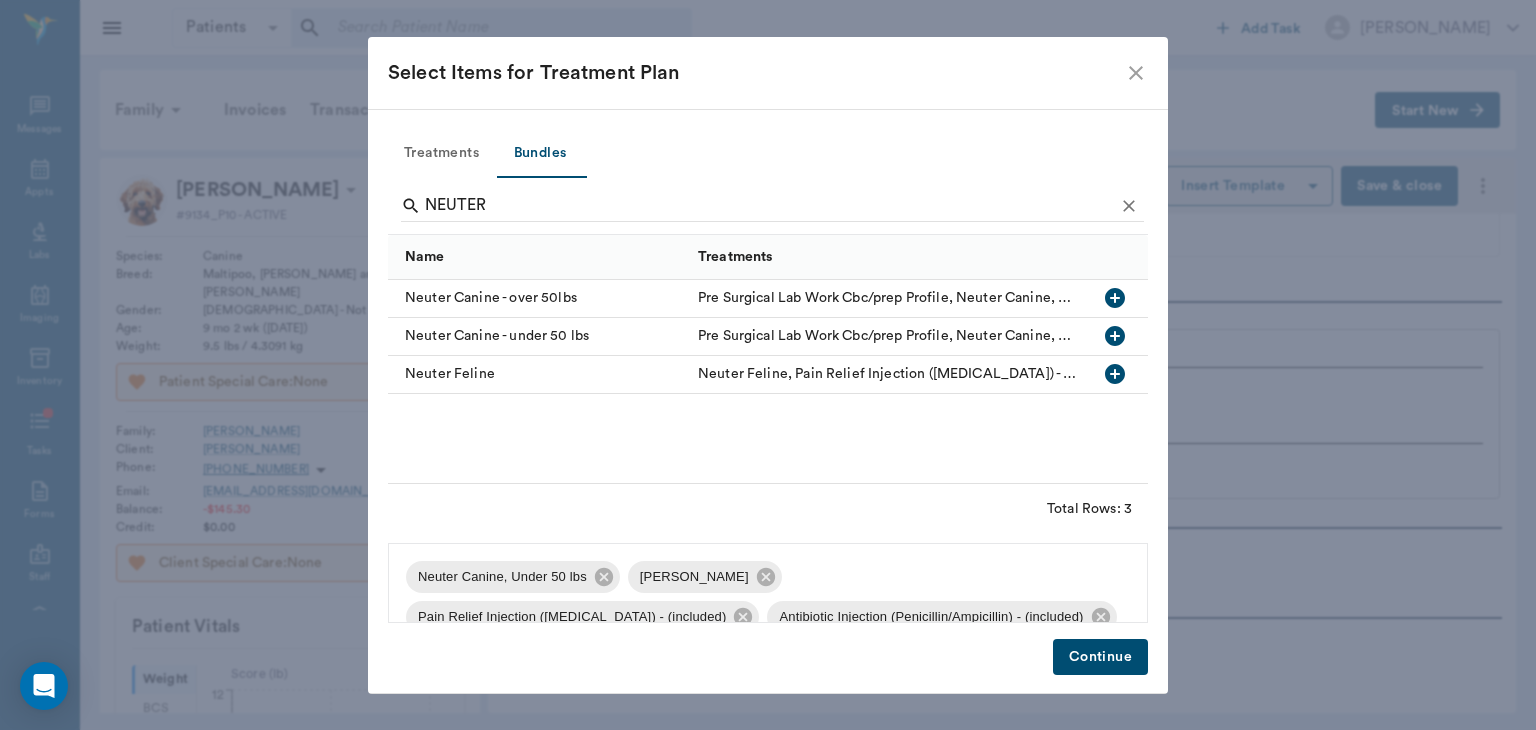click on "Anesthesia, General (bundled)" at bounding box center [508, 657] 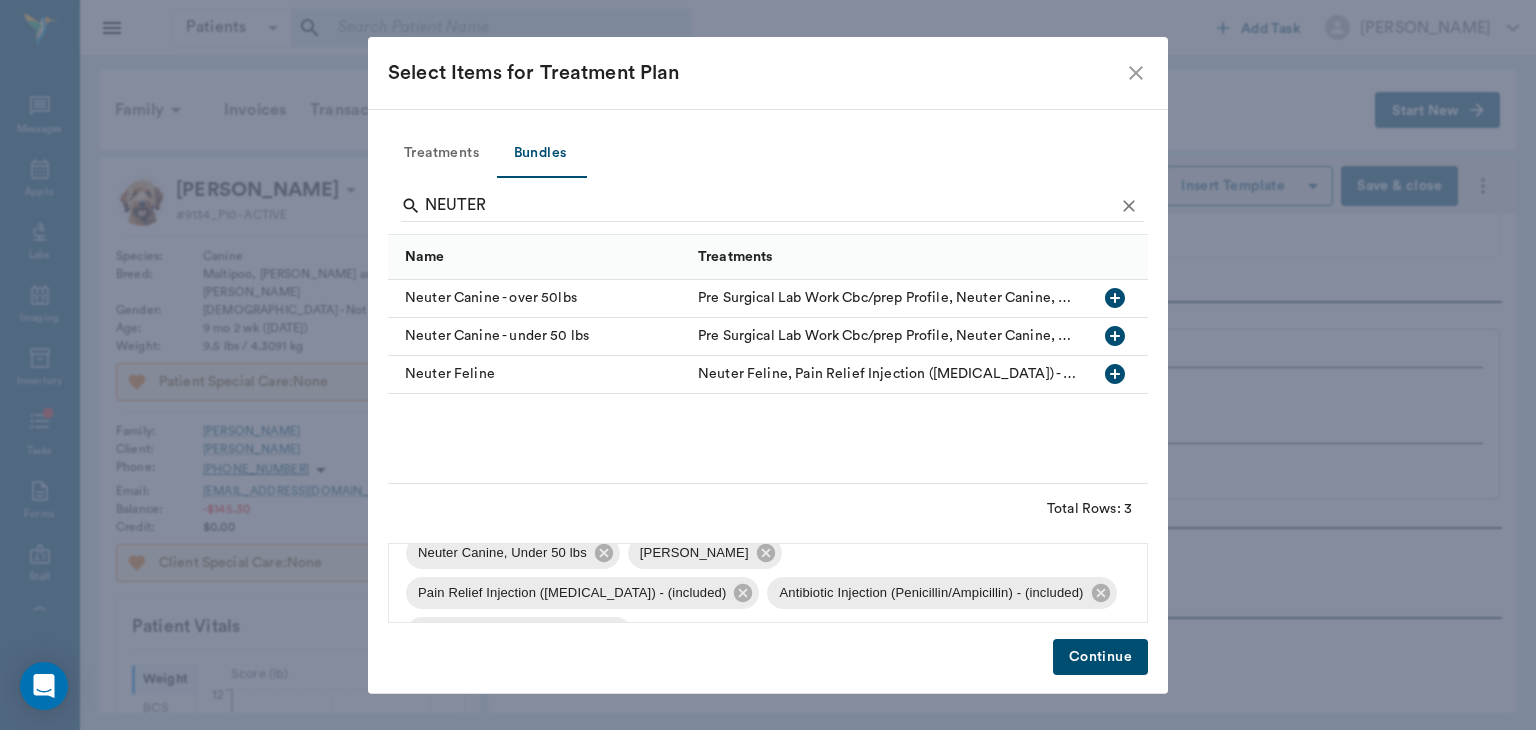 scroll, scrollTop: 27, scrollLeft: 0, axis: vertical 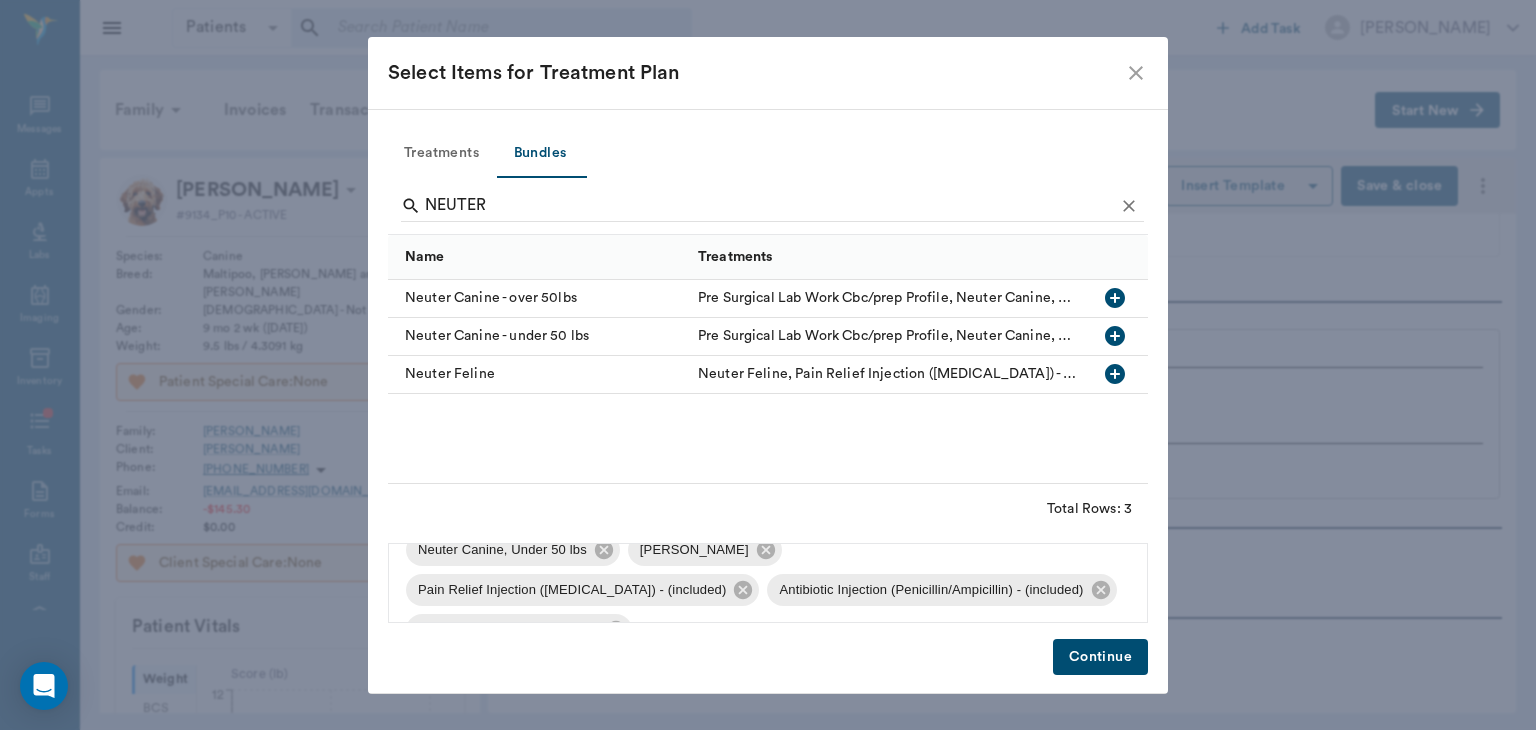 click on "Continue" at bounding box center [1100, 657] 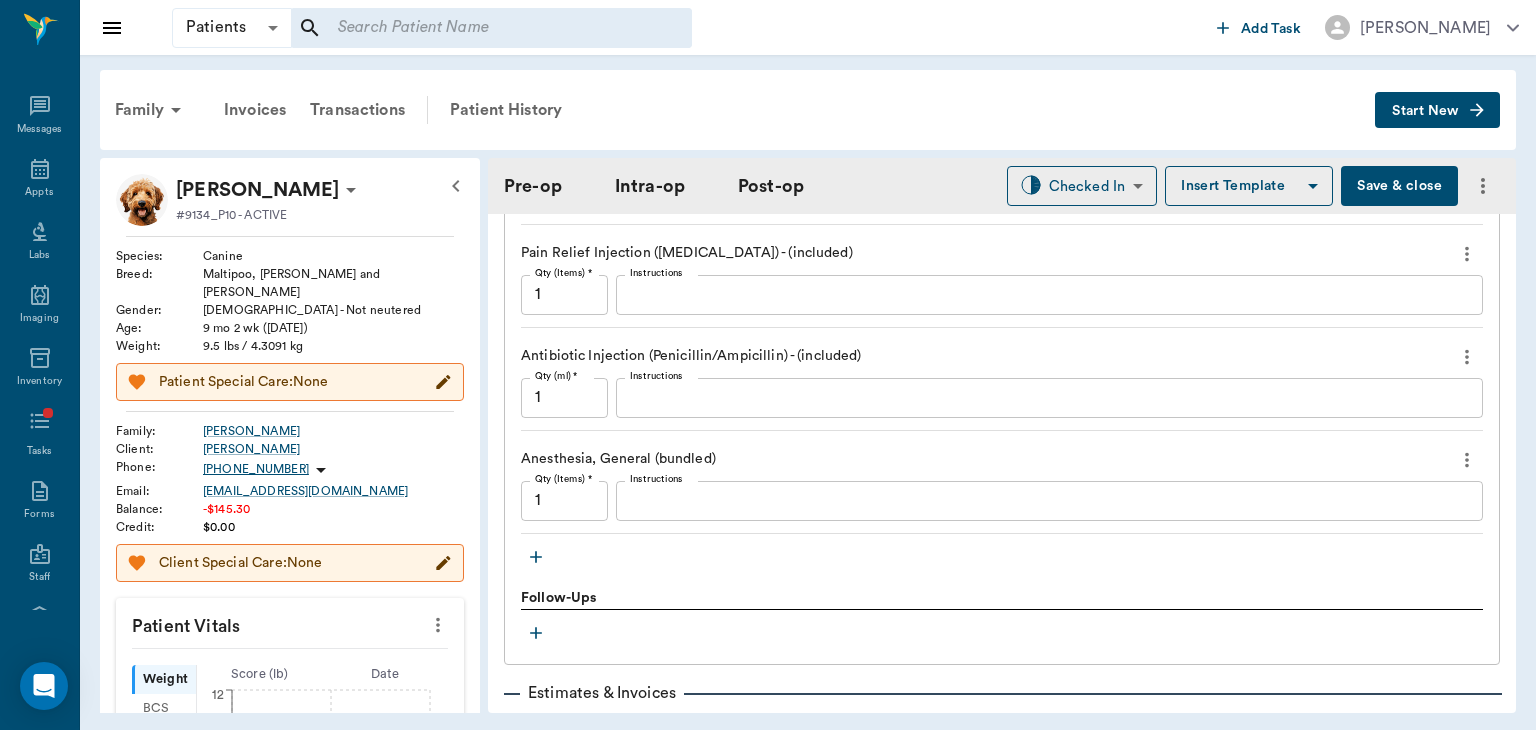 scroll, scrollTop: 1936, scrollLeft: 0, axis: vertical 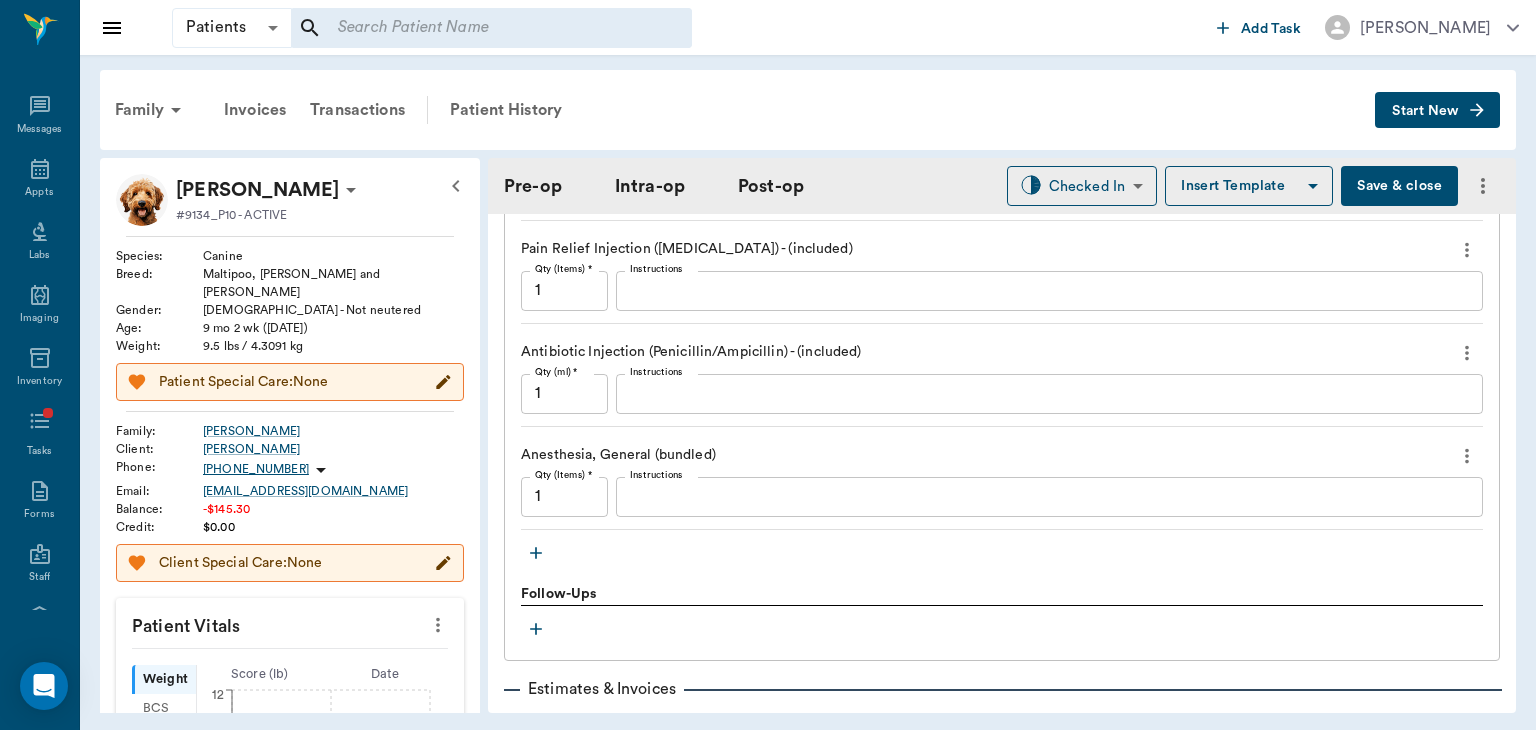 click 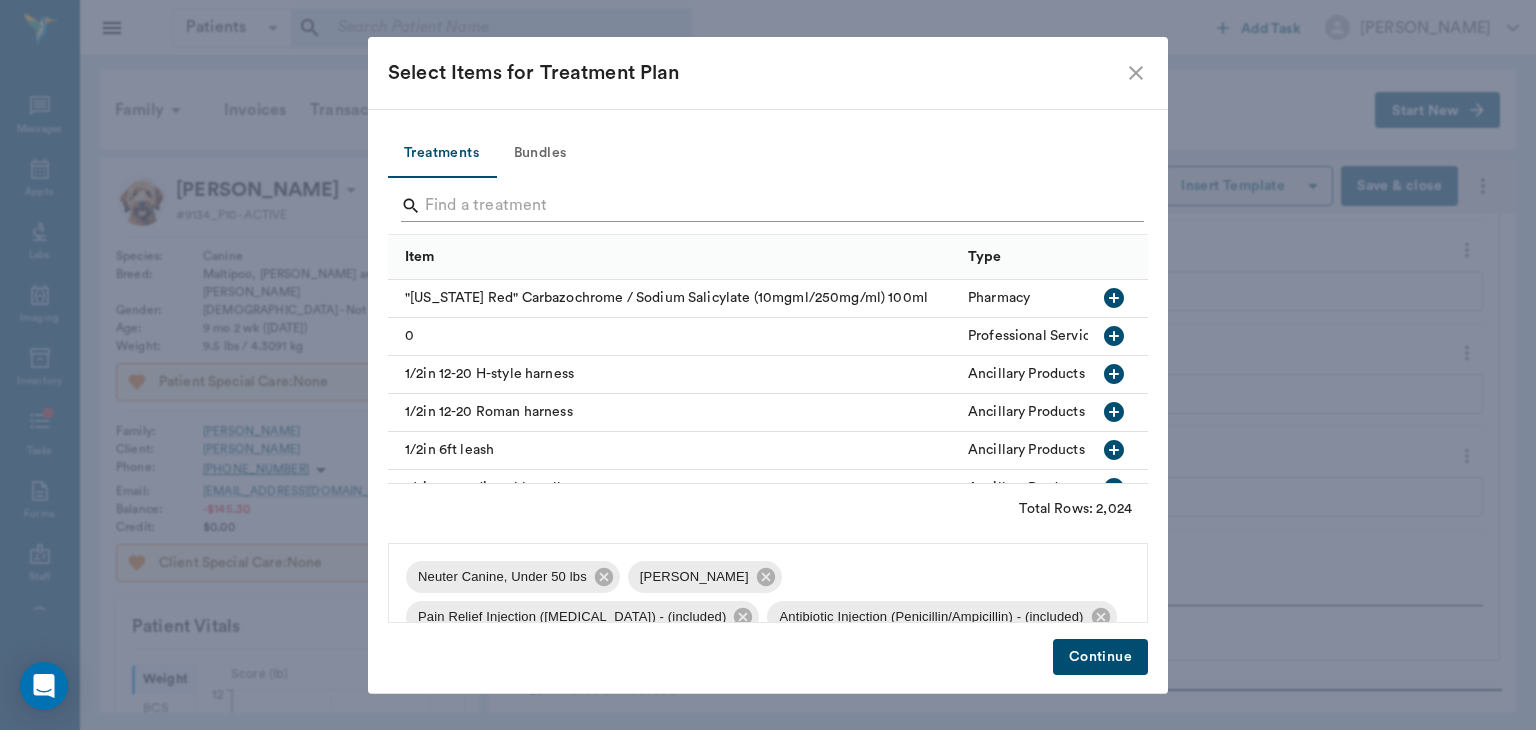 click at bounding box center (769, 206) 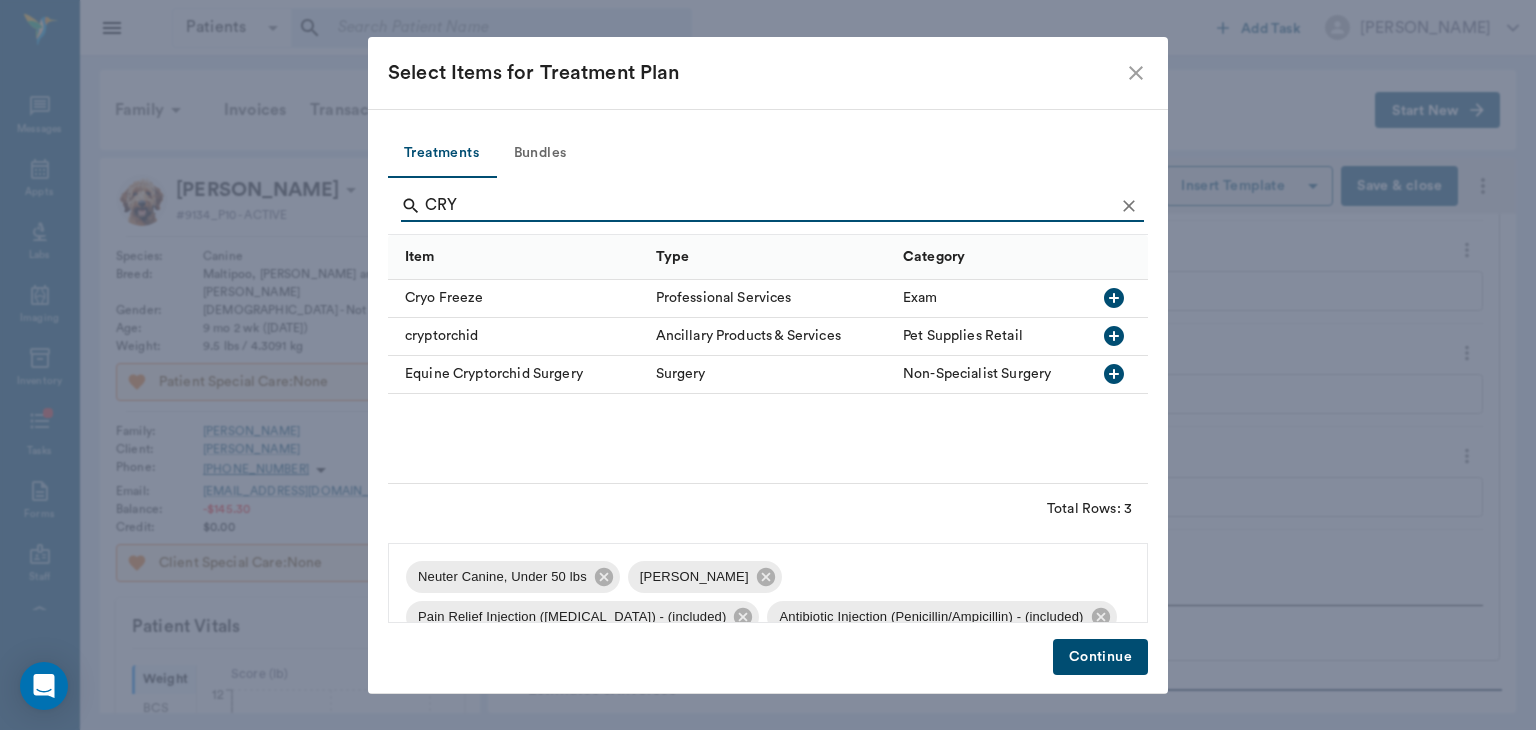 type on "CRY" 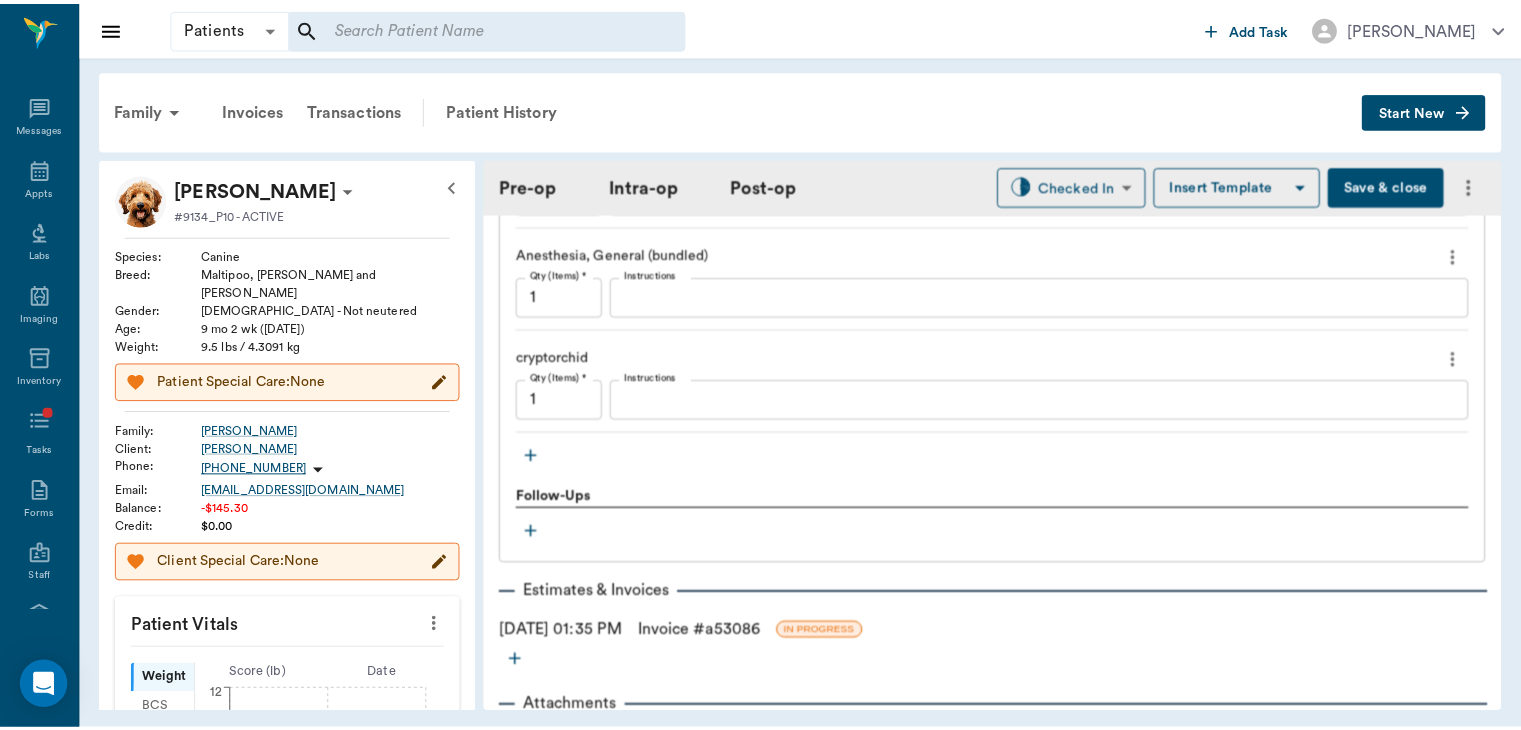 scroll, scrollTop: 2157, scrollLeft: 0, axis: vertical 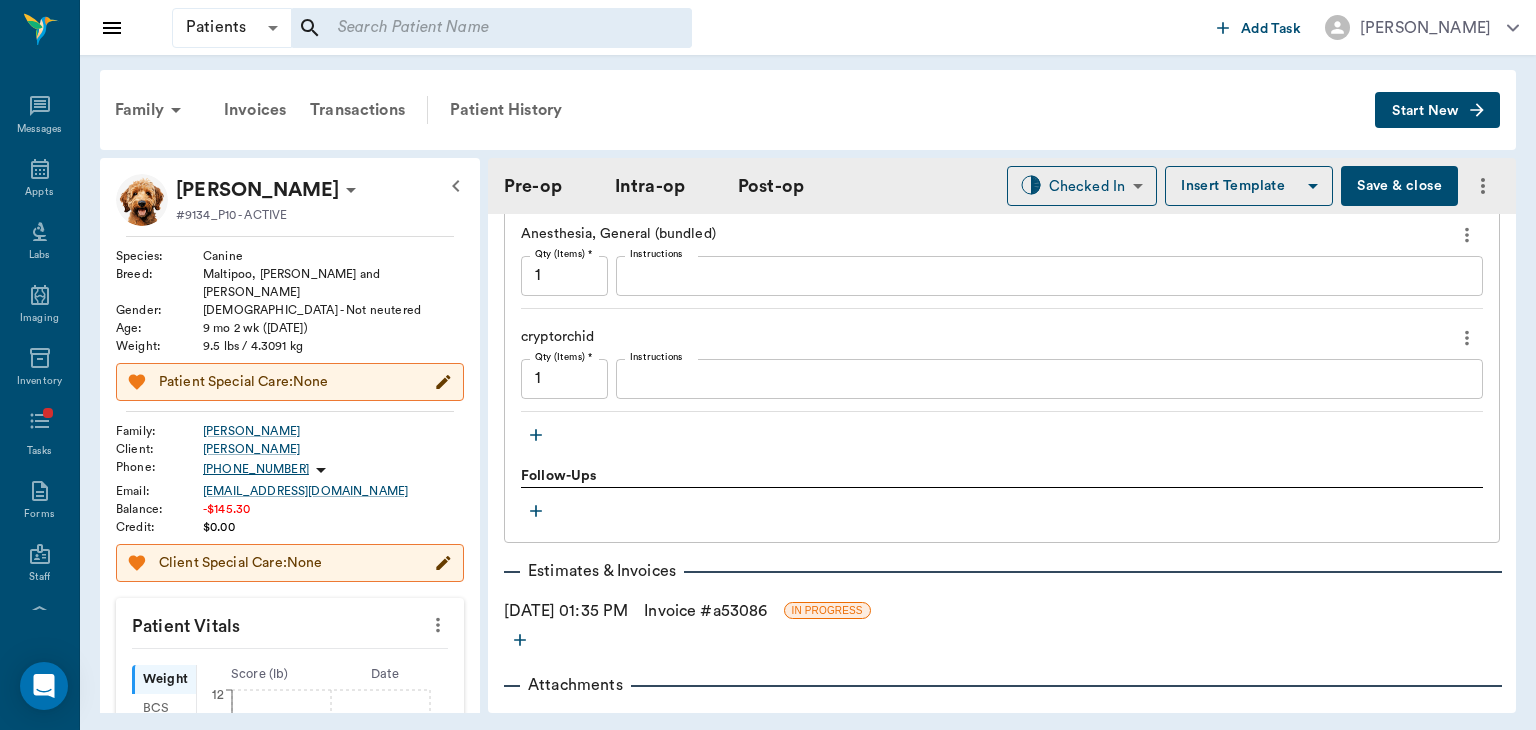 click on "Invoice # a53086" at bounding box center [705, 611] 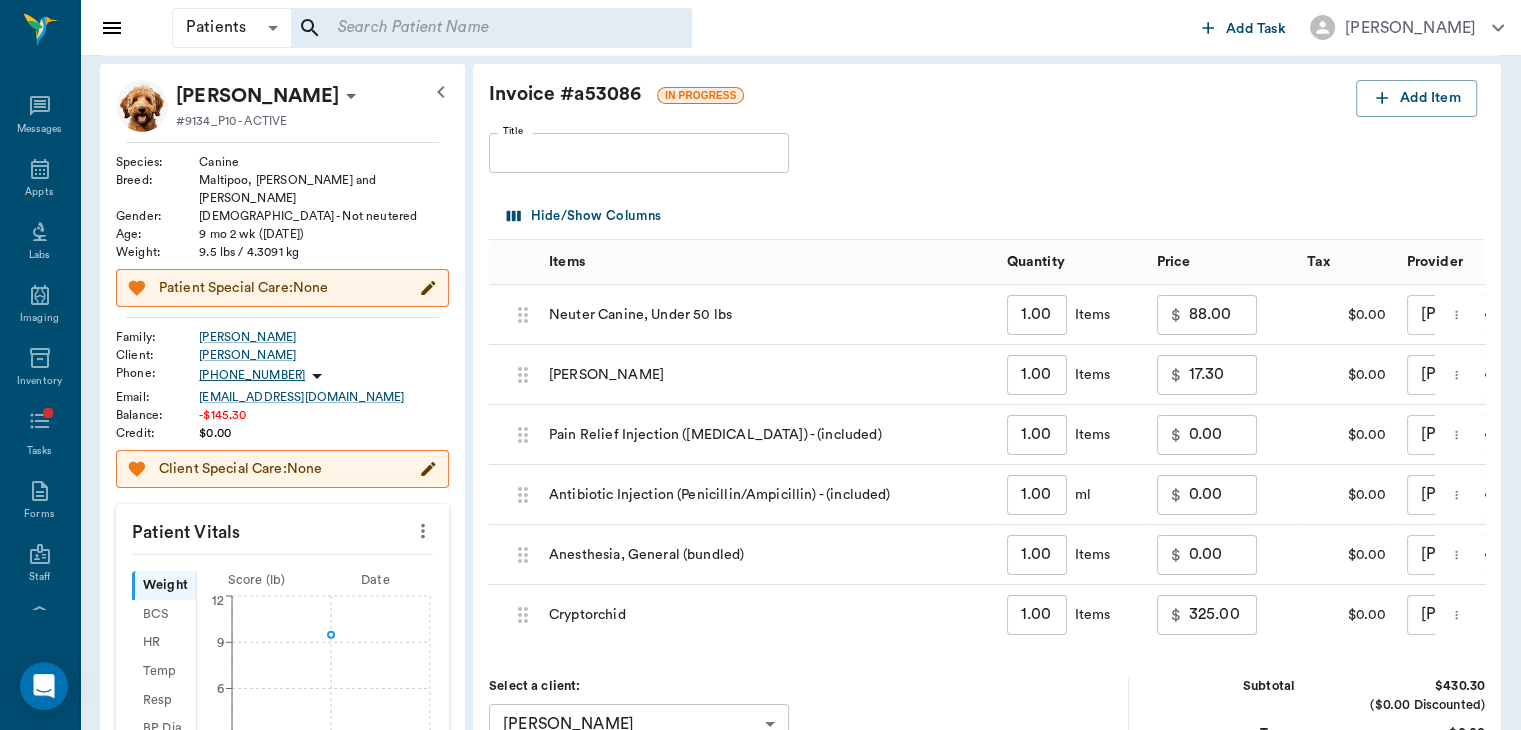 scroll, scrollTop: 111, scrollLeft: 0, axis: vertical 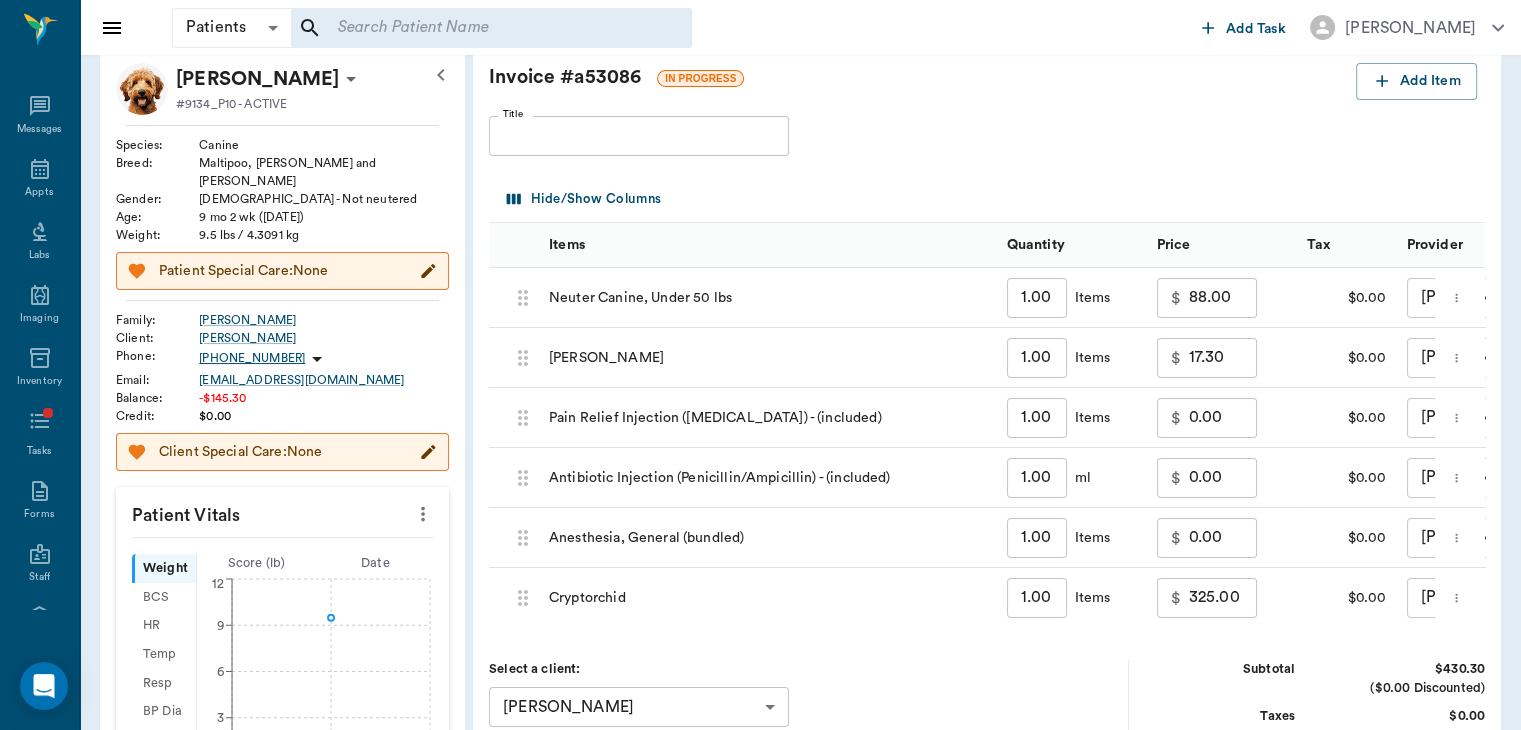 click on "325.00" at bounding box center [1223, 598] 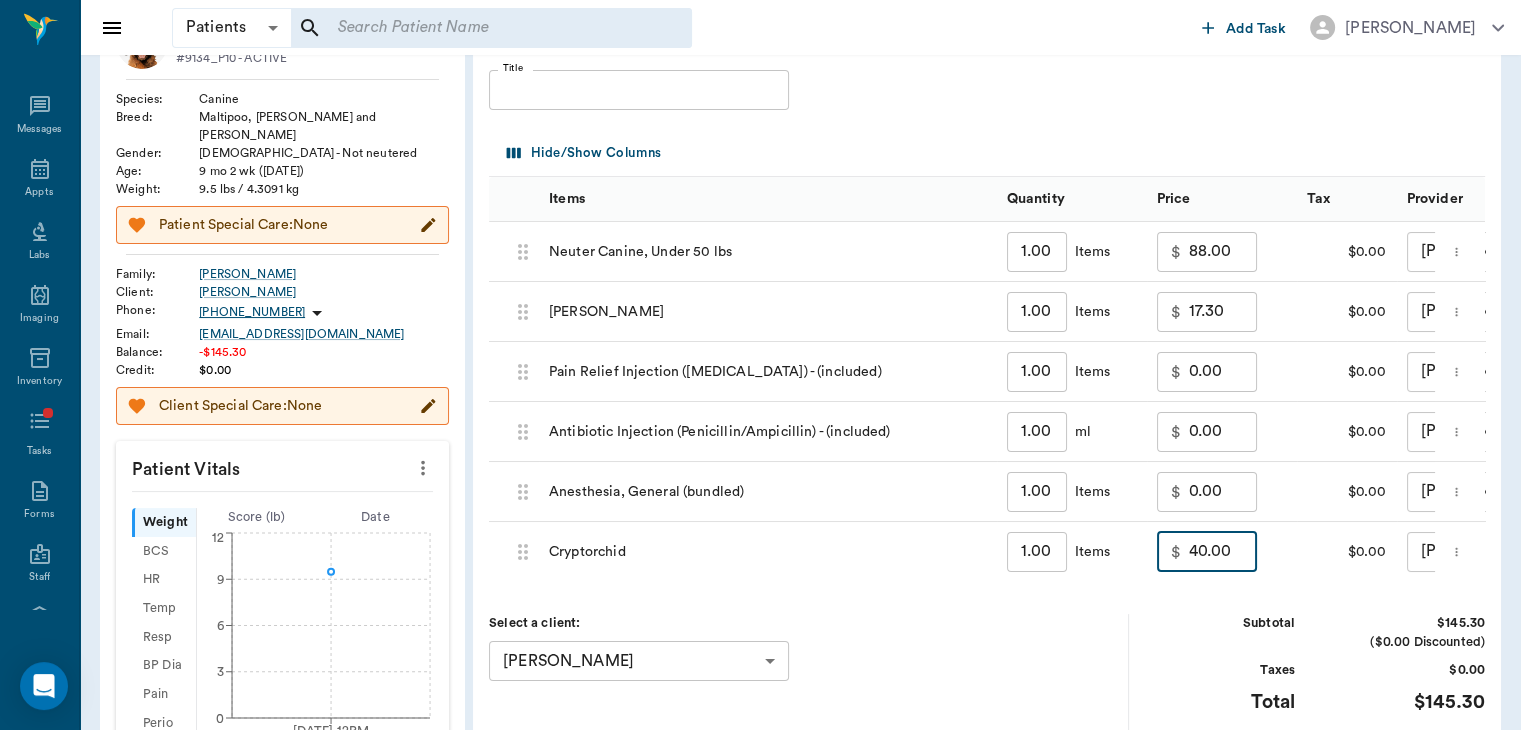 scroll, scrollTop: 148, scrollLeft: 0, axis: vertical 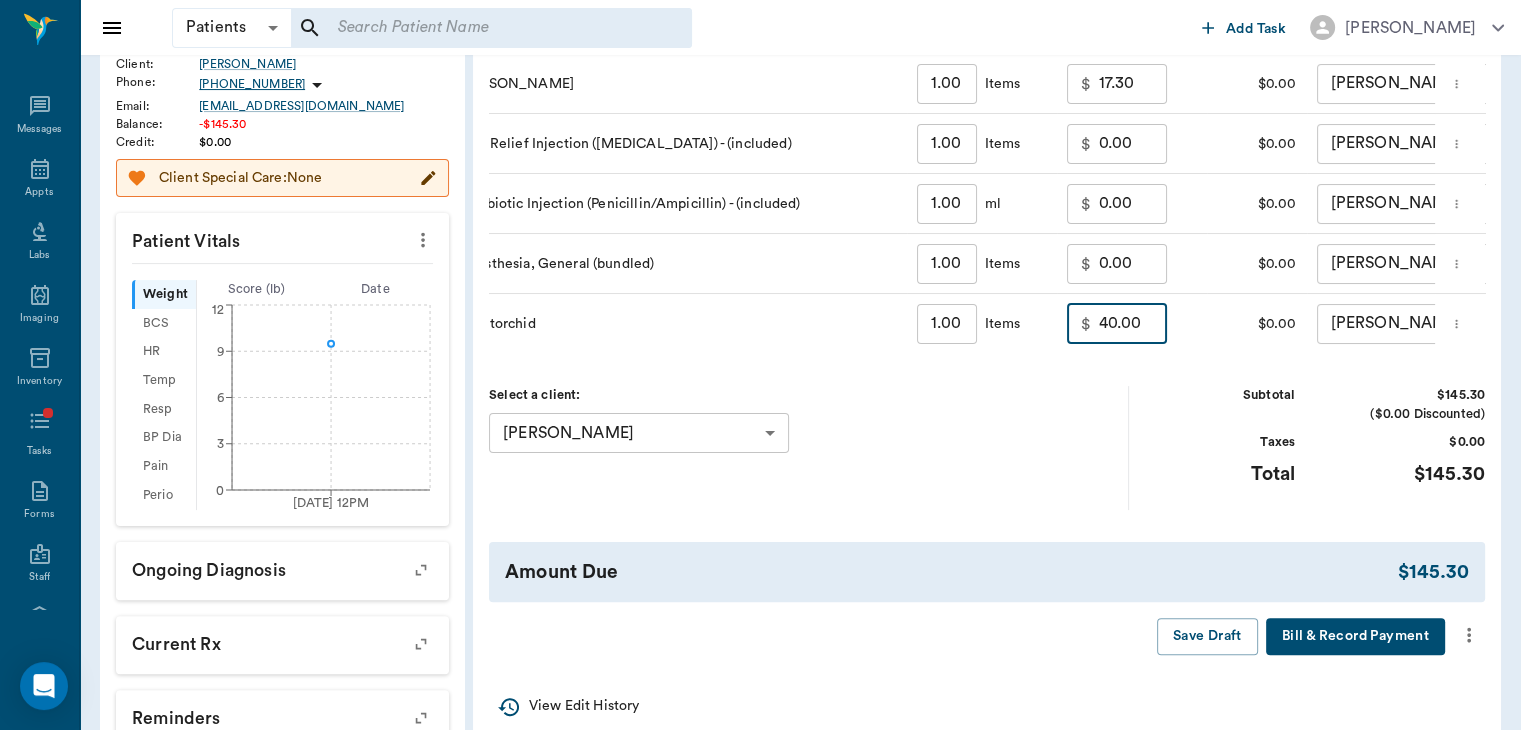type on "40.00" 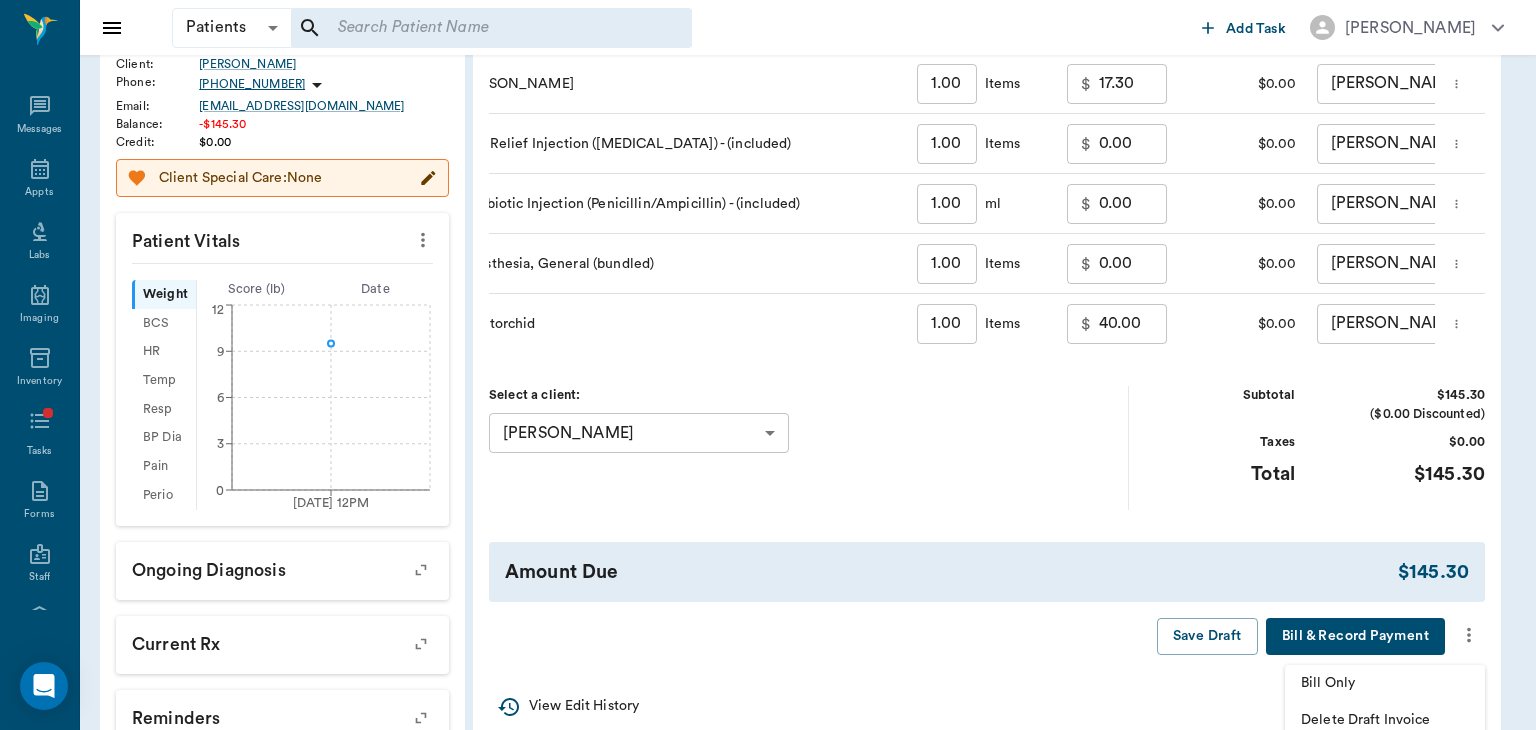 click on "Bill Only" at bounding box center [1385, 683] 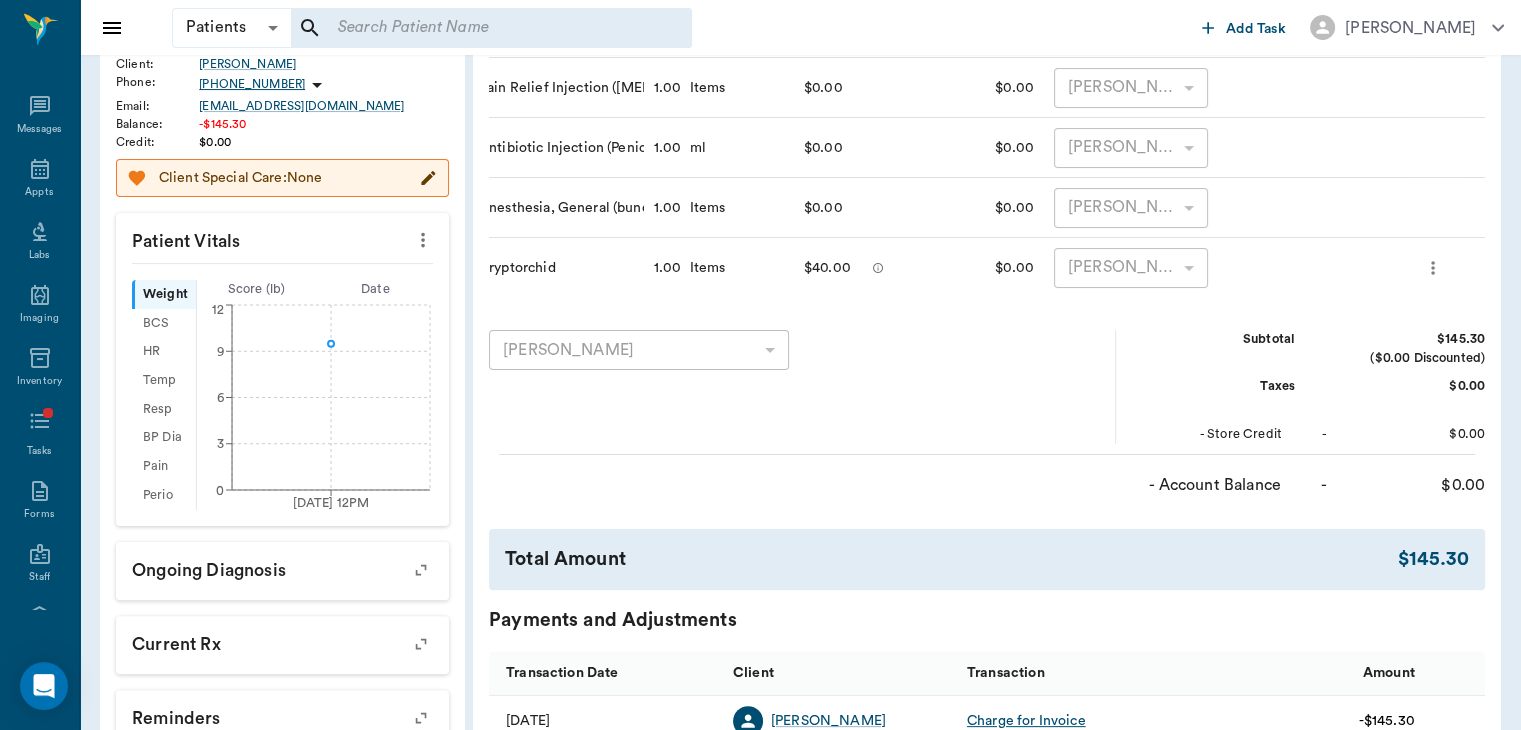 scroll, scrollTop: 0, scrollLeft: 0, axis: both 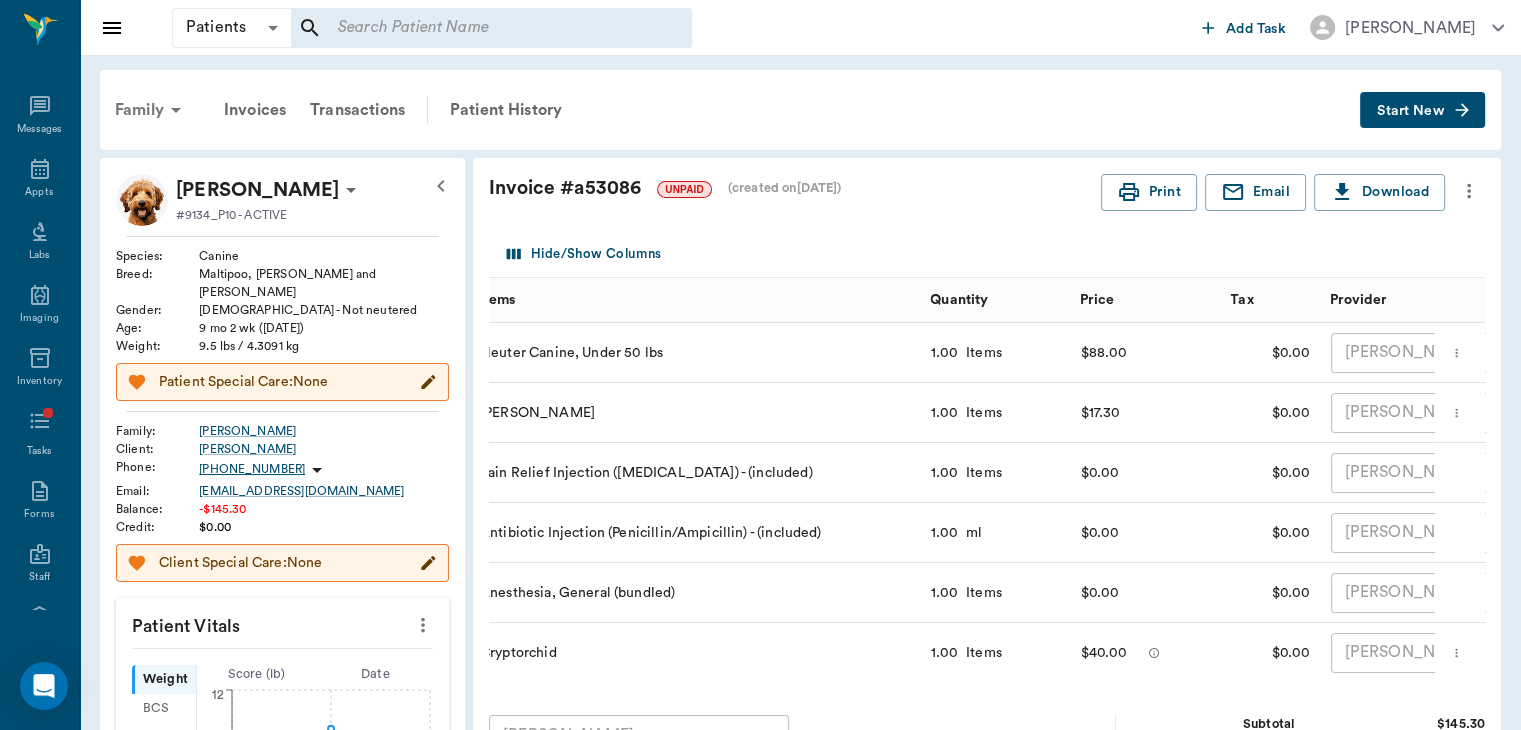 click on "Family" at bounding box center (151, 110) 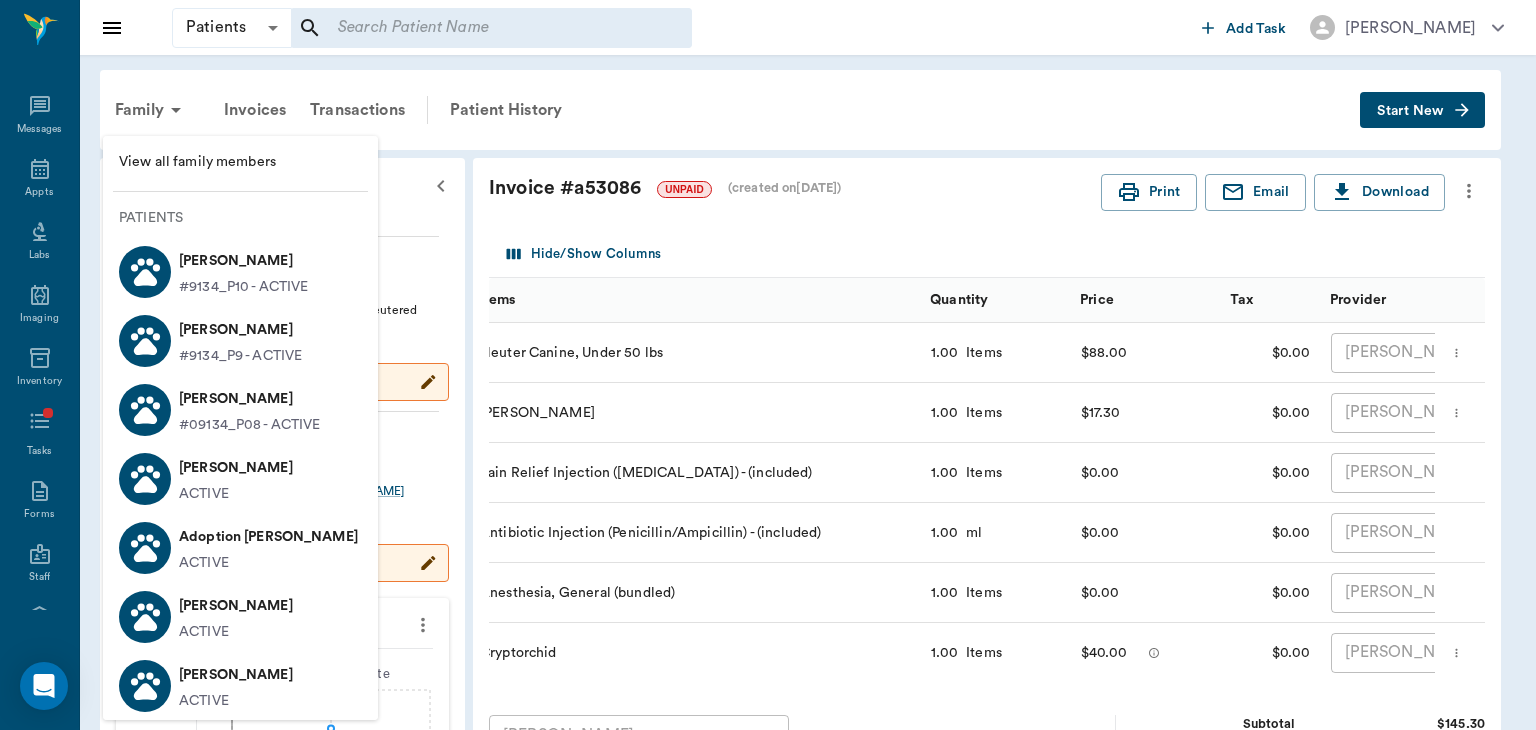 click on "[PERSON_NAME]" at bounding box center [240, 330] 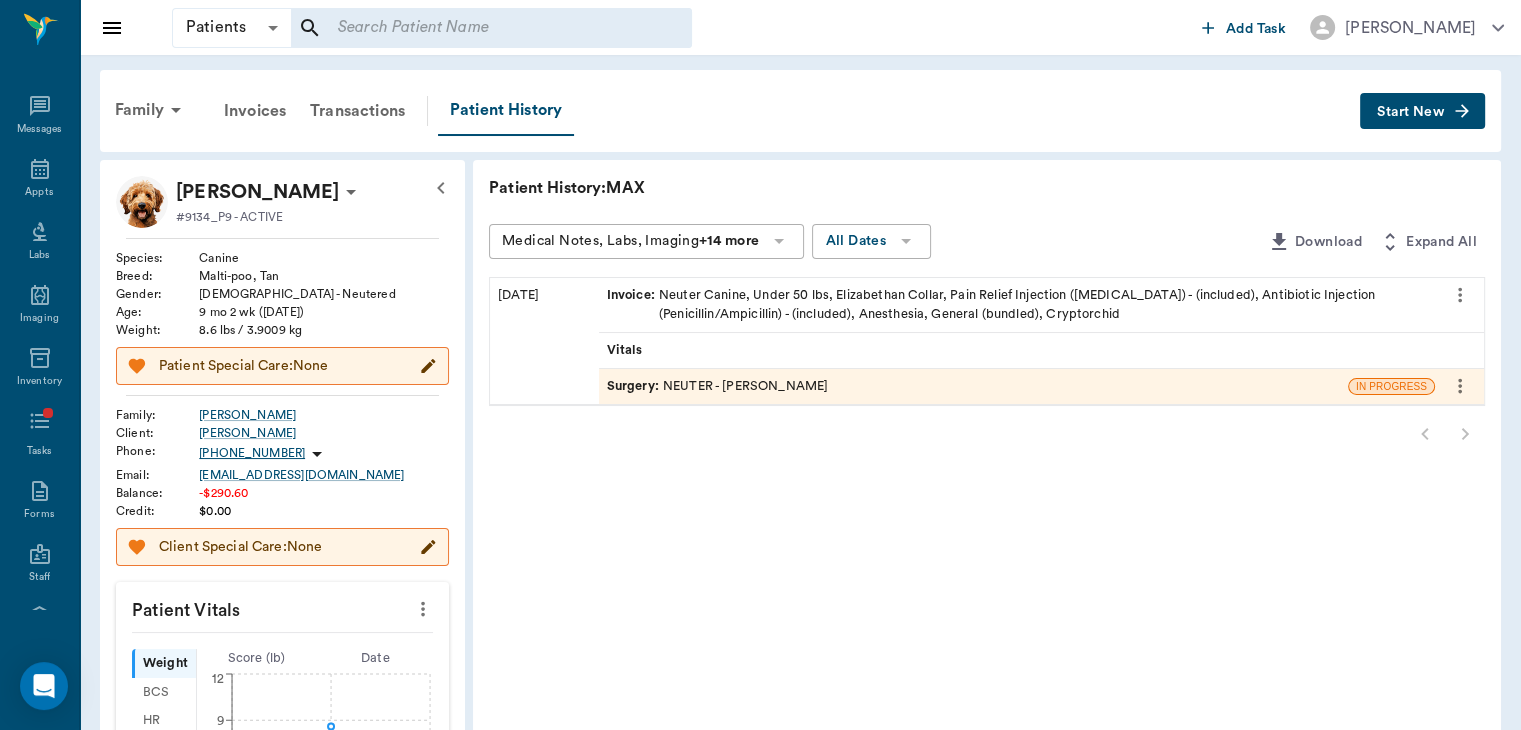 click on "Invoice :" at bounding box center (633, 305) 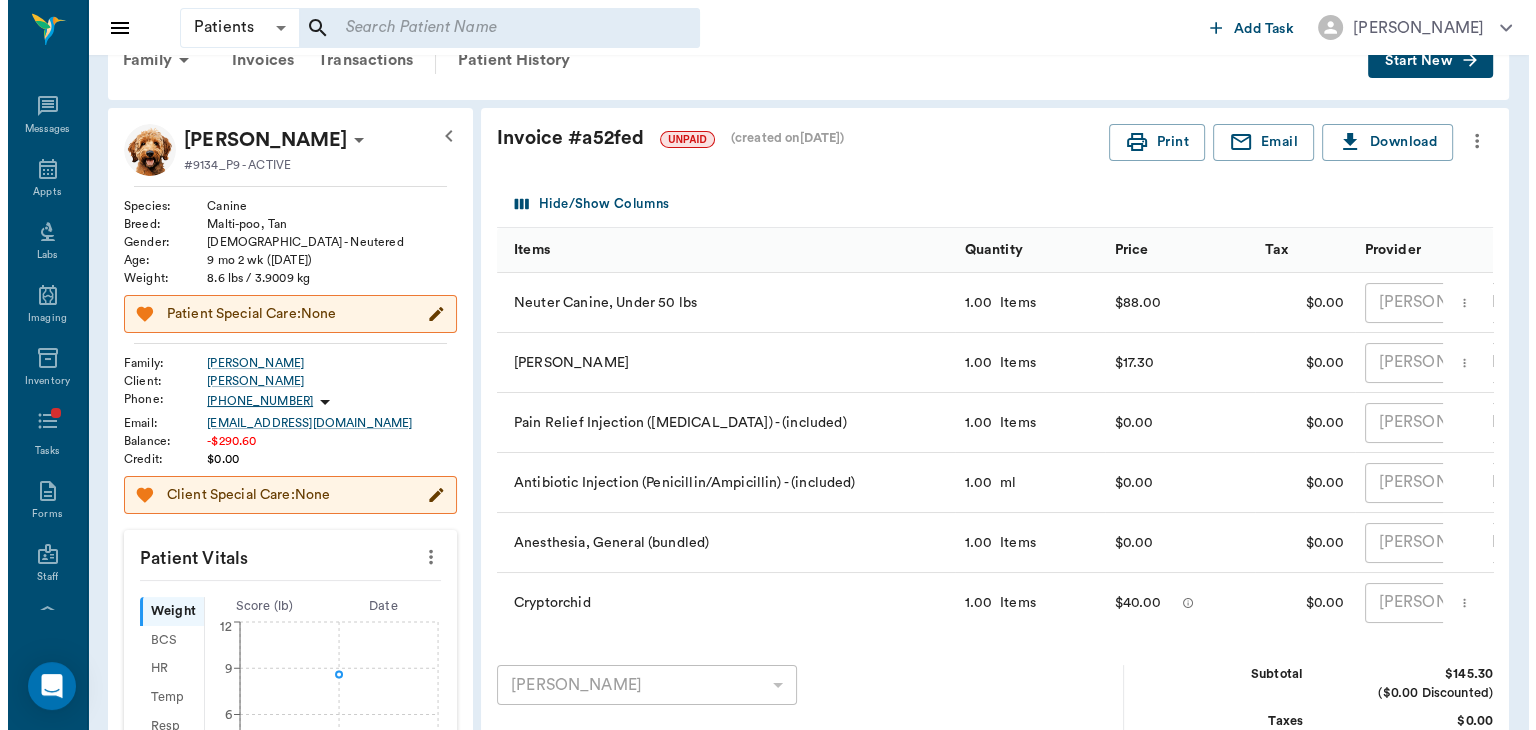 scroll, scrollTop: 0, scrollLeft: 0, axis: both 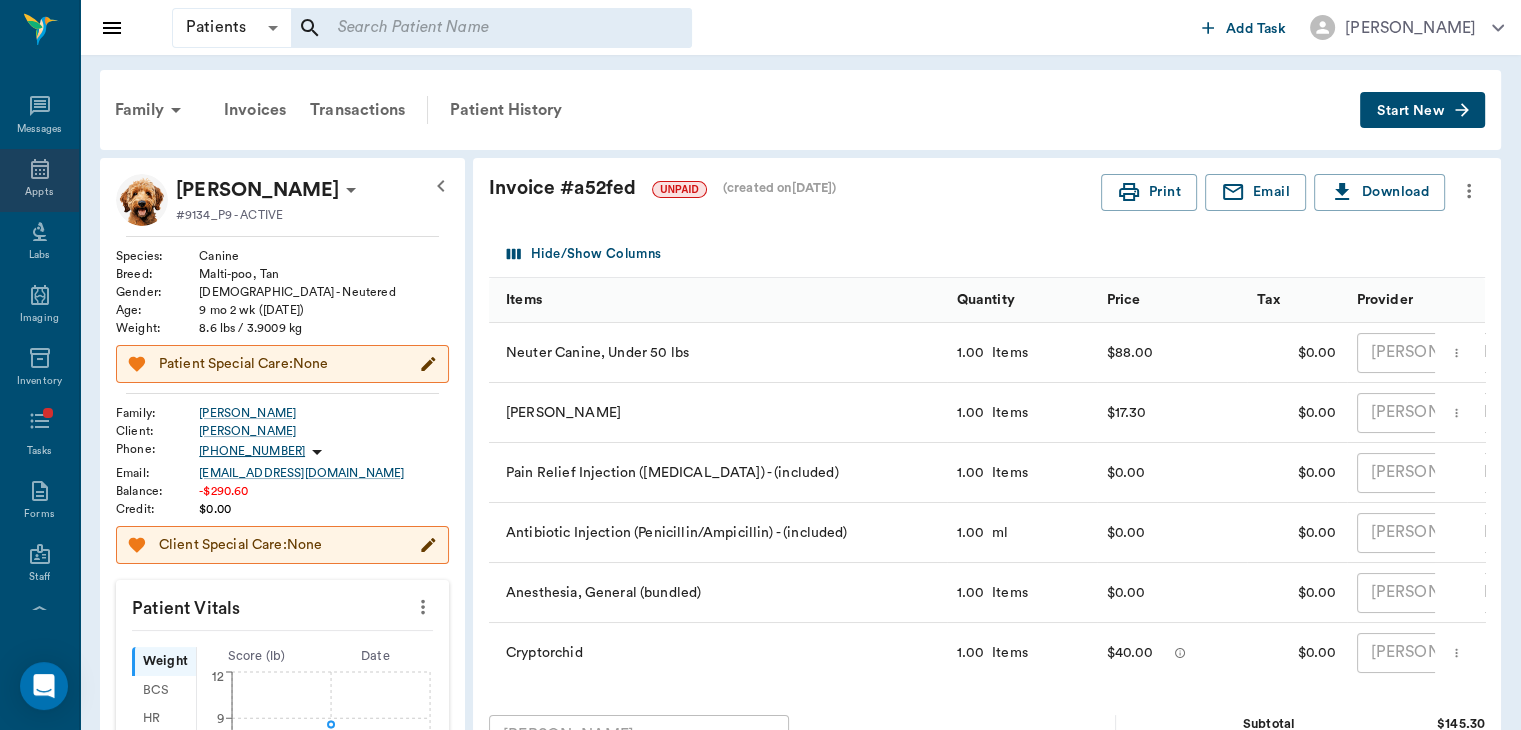click 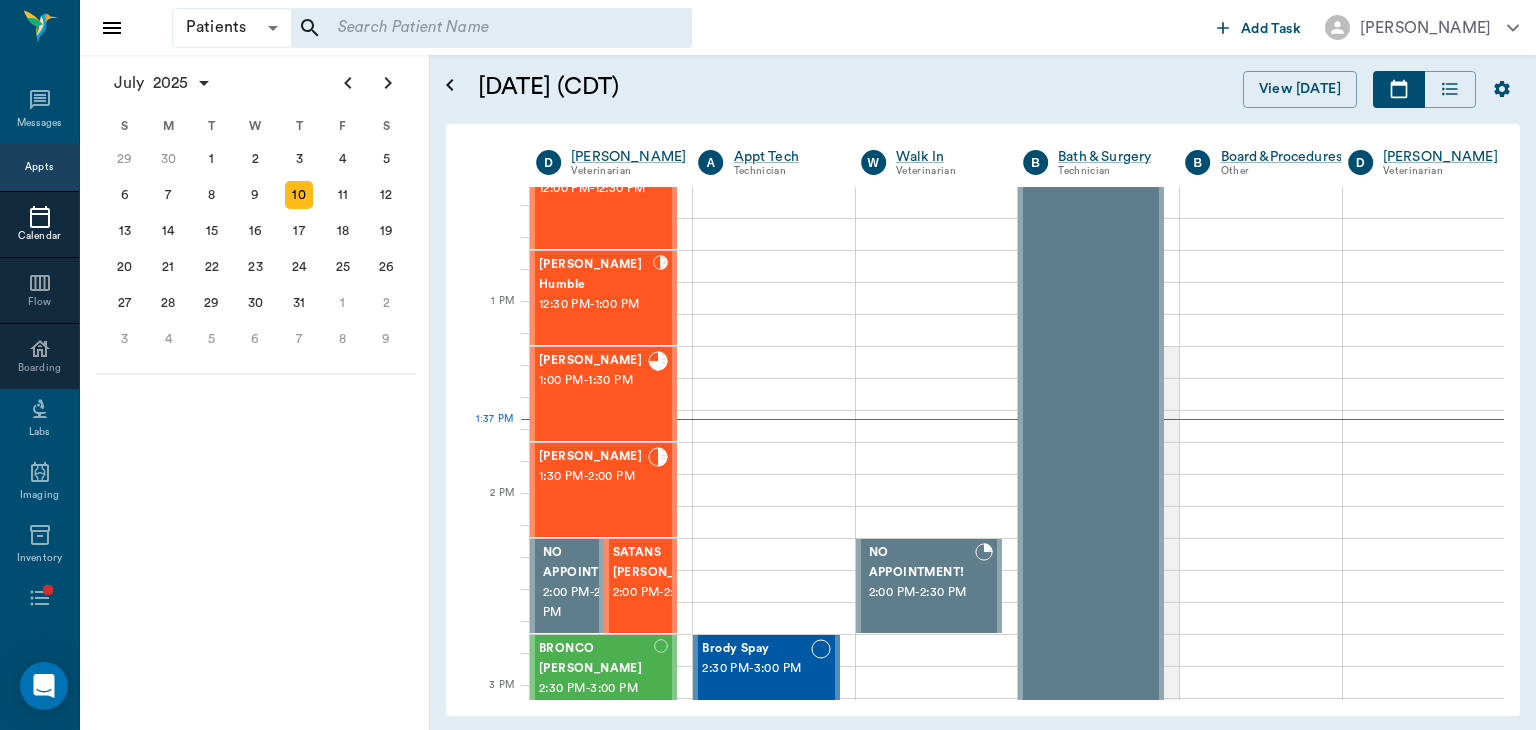 scroll, scrollTop: 803, scrollLeft: 0, axis: vertical 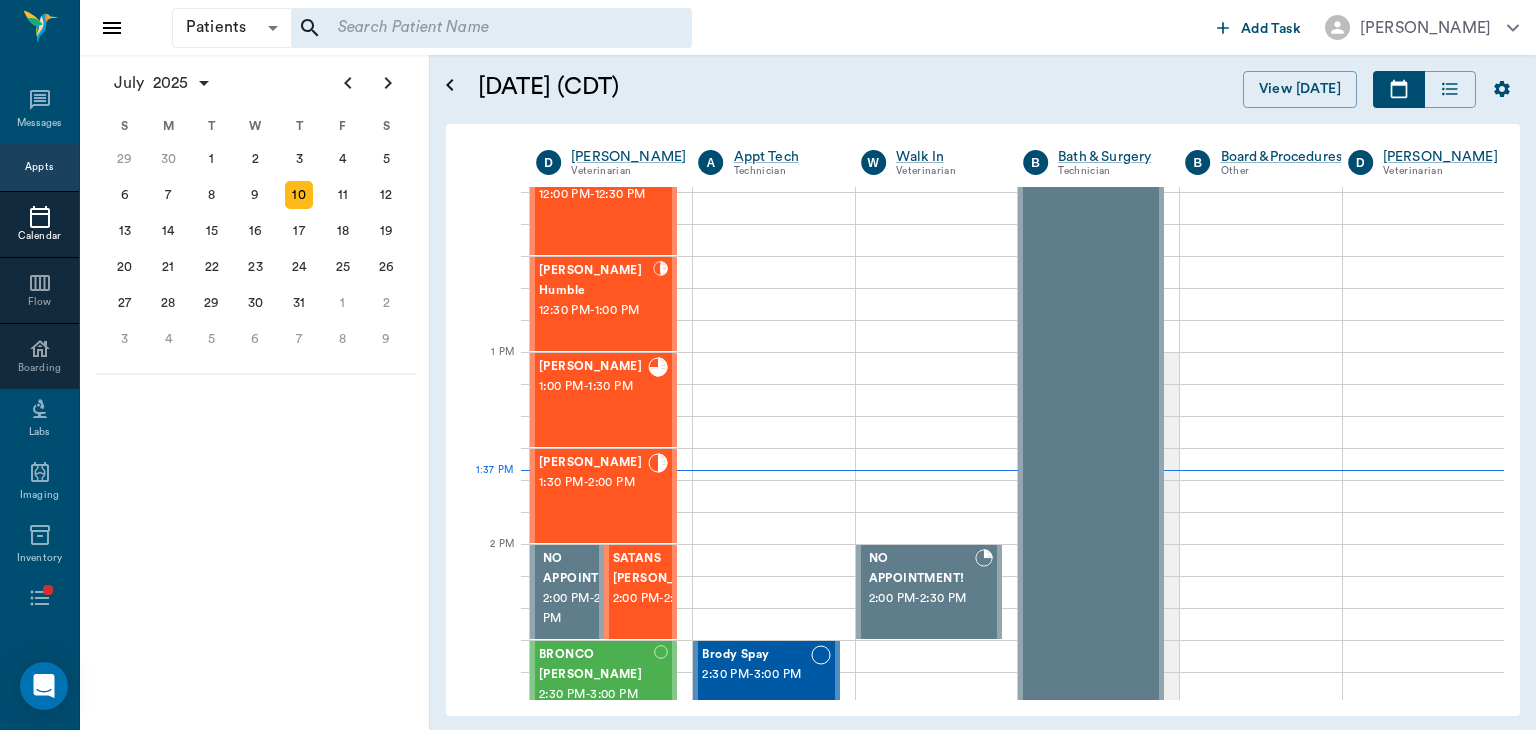 click on "1:30 PM  -  2:00 PM" at bounding box center [593, 483] 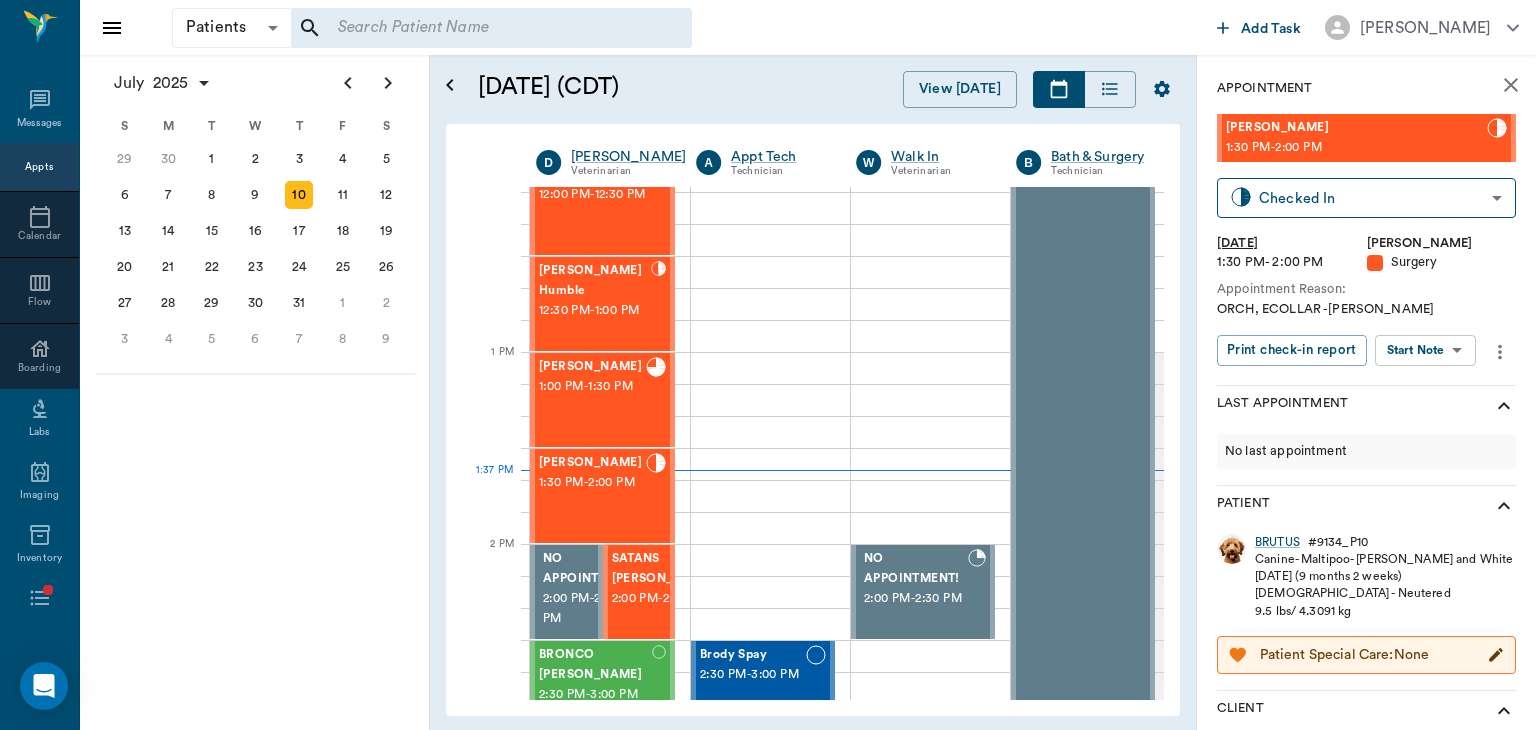 click on "Patients Patients ​ ​ Add Task Dr. Bert Ellsworth Nectar Messages Appts Calendar Flow Boarding Labs Imaging Inventory Tasks Forms Staff Reports Lookup Settings July 2025 S M T W T F S Jun 1 2 3 4 5 6 7 8 9 10 11 12 13 14 15 16 17 18 19 20 21 22 23 24 25 26 27 28 29 30 Jul 1 2 3 4 5 6 7 8 9 10 11 12 S M T W T F S 29 30 Jul 1 2 3 4 5 6 7 8 9 10 11 12 13 14 15 16 17 18 19 20 21 22 23 24 25 26 27 28 29 30 31 Aug 1 2 3 4 5 6 7 8 9 S M T W T F S 27 28 29 30 31 Aug 1 2 3 4 5 6 7 8 9 10 11 12 13 14 15 16 17 18 19 20 21 22 23 24 25 26 27 28 29 30 31 Sep 1 2 3 4 5 6 July 10, 2025 (CDT) View Today July 2025 Today 10 Thu Jul 2025 D Dr. Bert Ellsworth Veterinarian A Appt Tech Technician W Walk In Veterinarian B Bath & Surgery Technician B Board &Procedures Other D Dr. Kindall Jones Veterinarian 8 AM 9 AM 10 AM 11 AM 12 PM 1 PM 2 PM 3 PM 4 PM 5 PM 6 PM 7 PM 8 PM 1:37 PM SIR WIGGLES WORTH 3RD Austin 8:00 AM  -  9:00 AM SUGAR Finney 9:00 AM  -  9:30 AM Fender Finney 9:00 AM  -  9:30 AM Dolly Campbell 9:30 AM  -  10:00 AM" at bounding box center [768, 365] 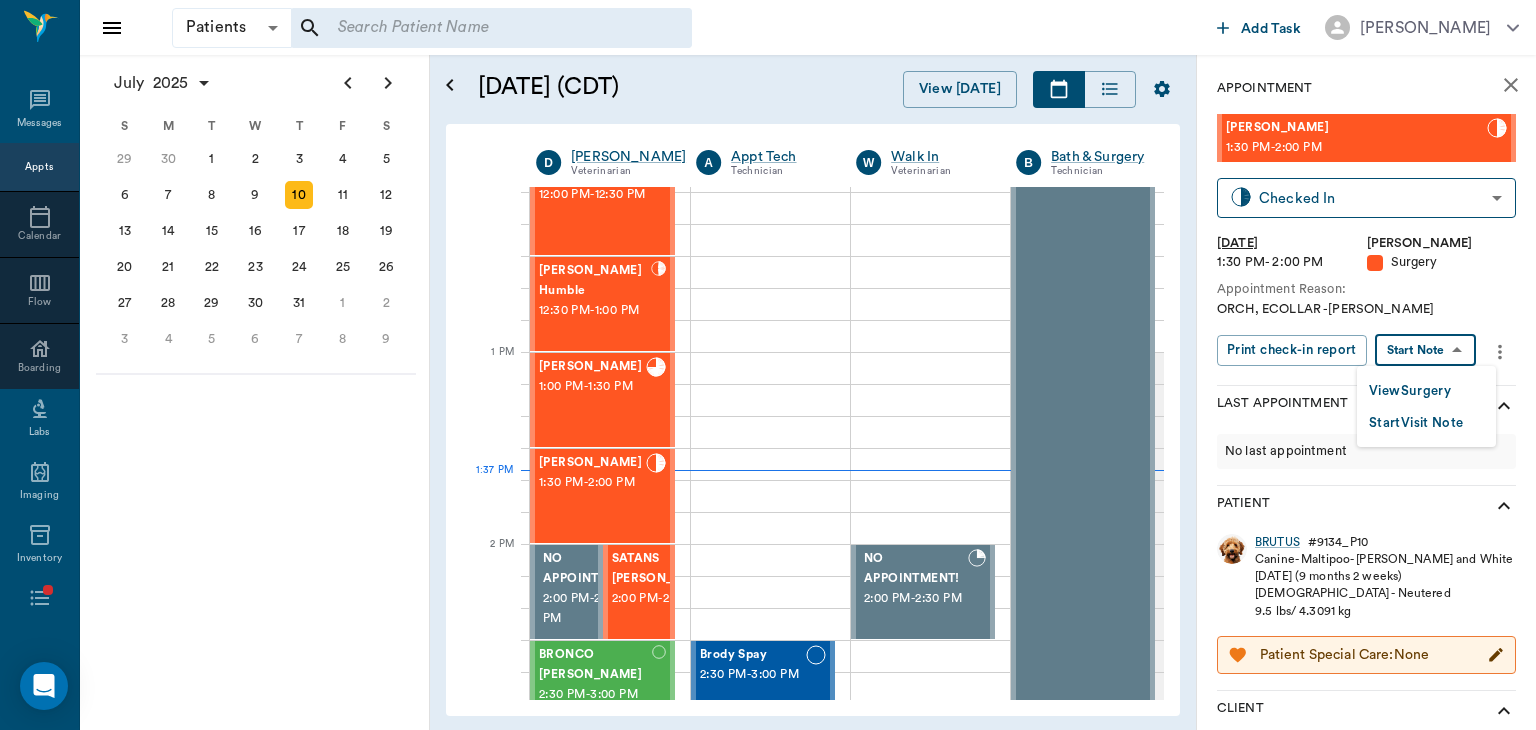click on "View  Surgery" at bounding box center (1410, 391) 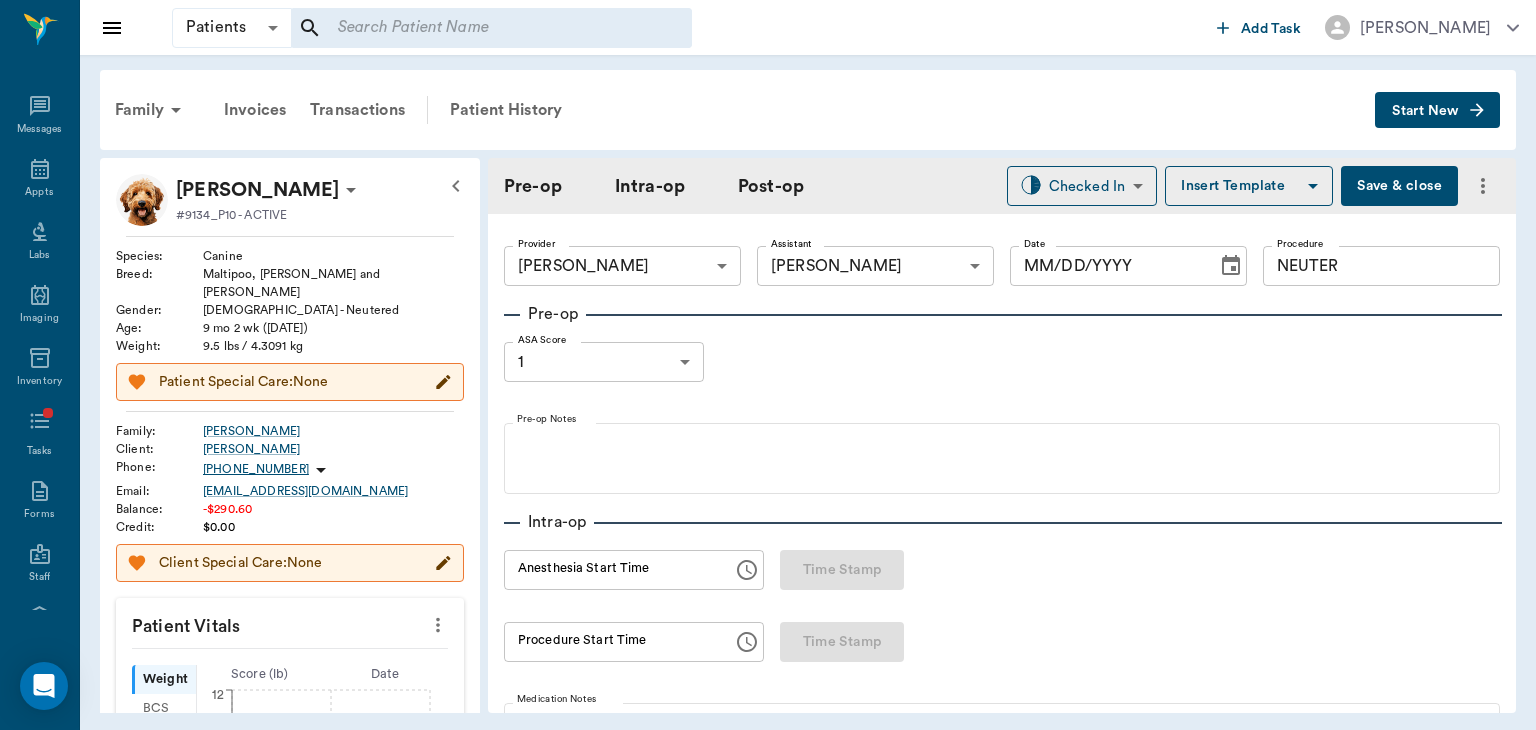 type on "63ec2f075fda476ae8351a4d" 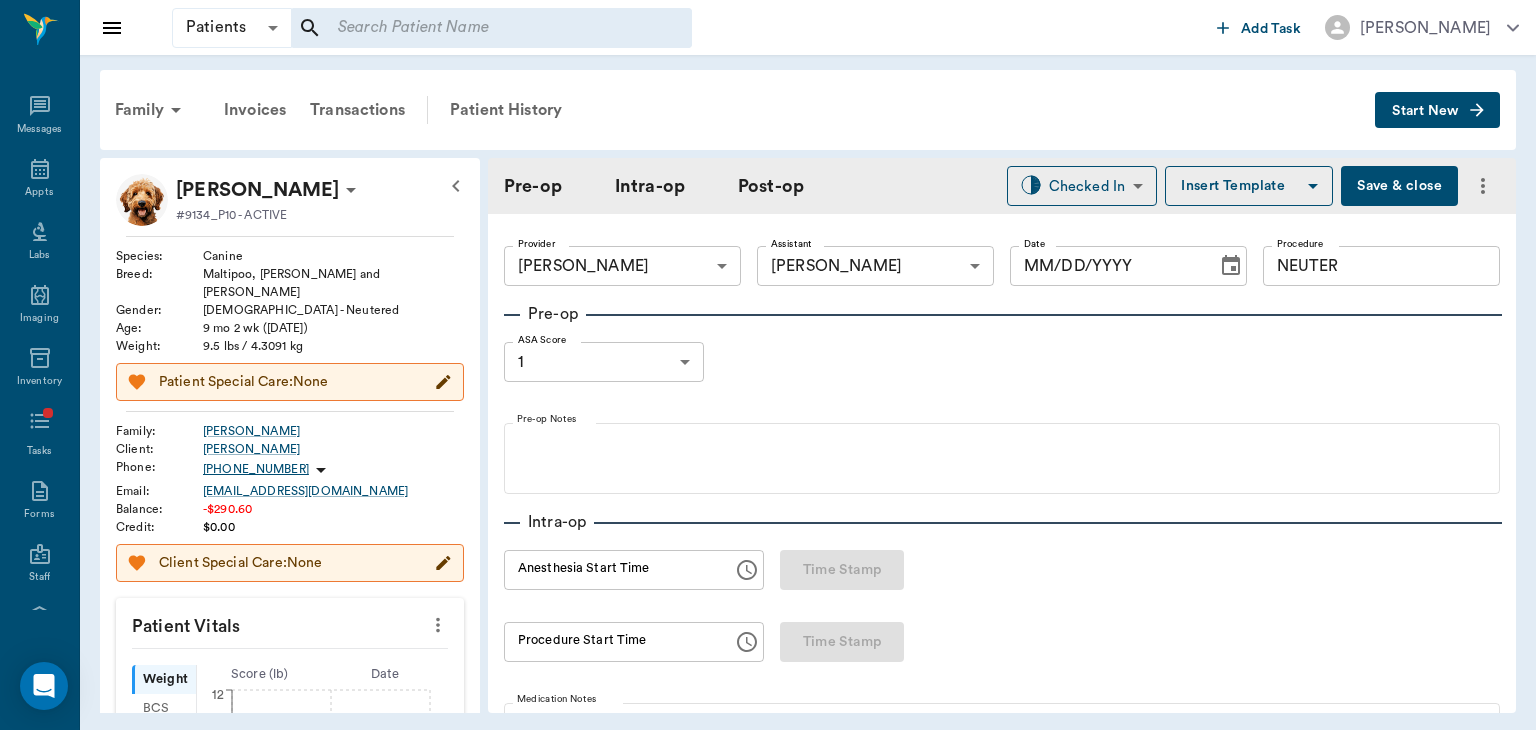 type on "63ec2e7e52e12b0ba117b124" 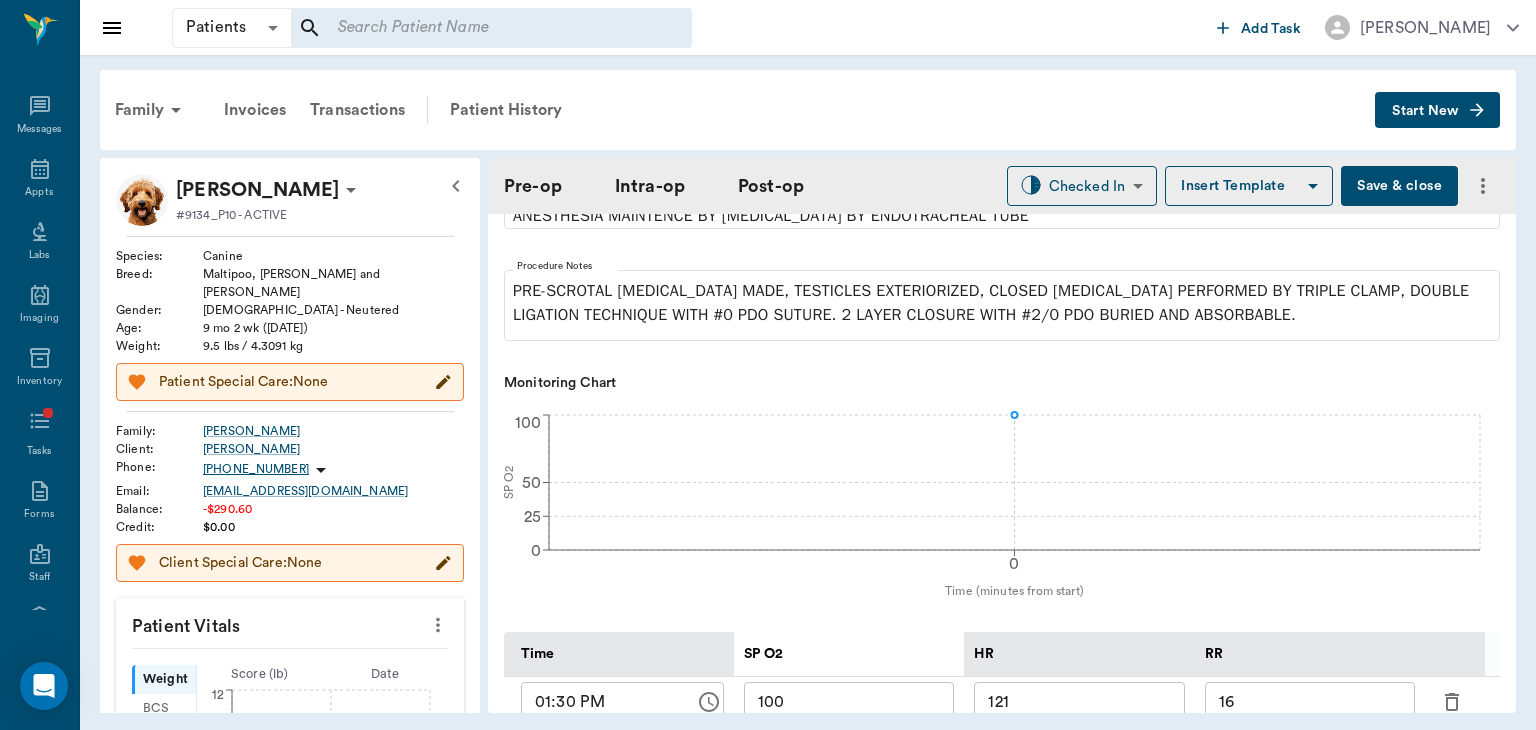 scroll, scrollTop: 746, scrollLeft: 0, axis: vertical 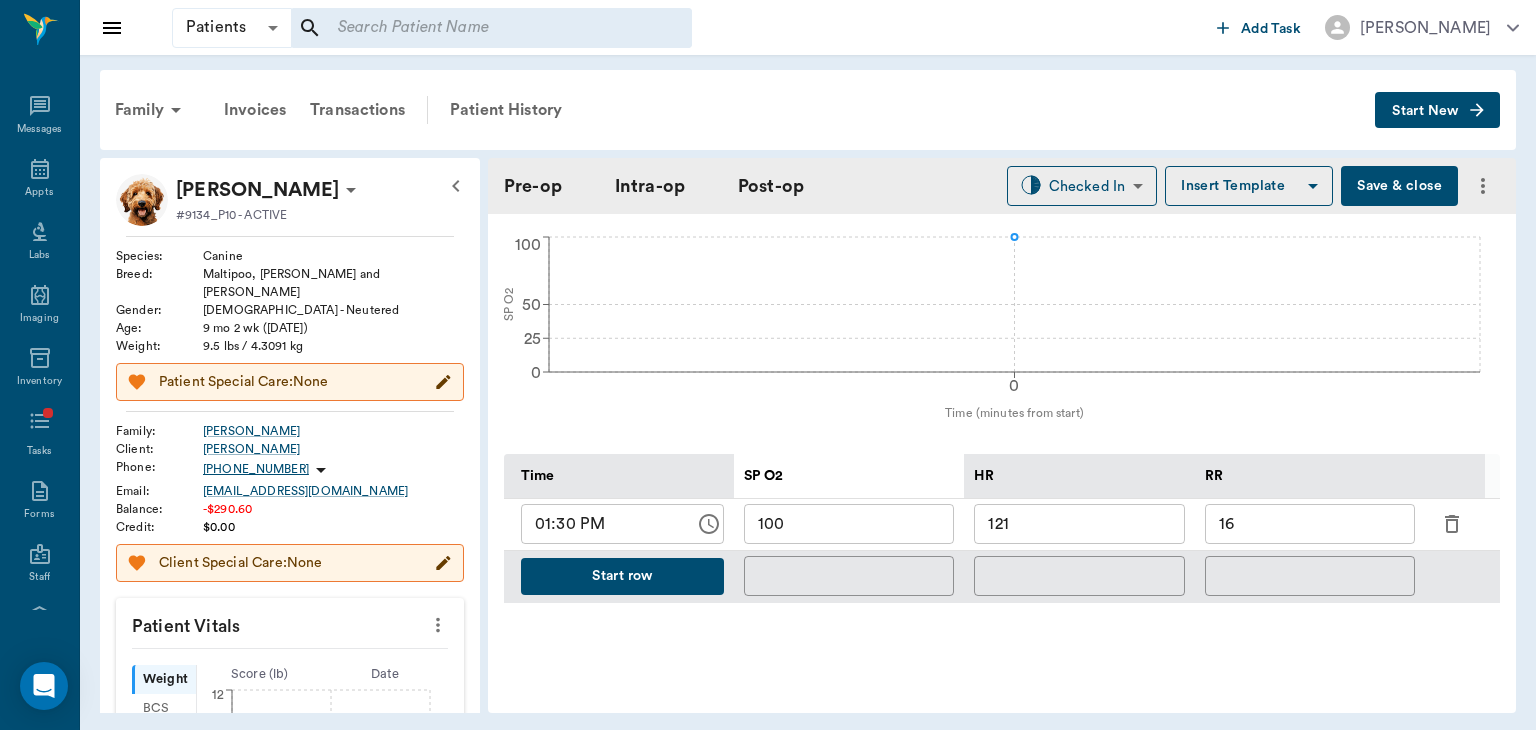 click on "Start row" at bounding box center [622, 576] 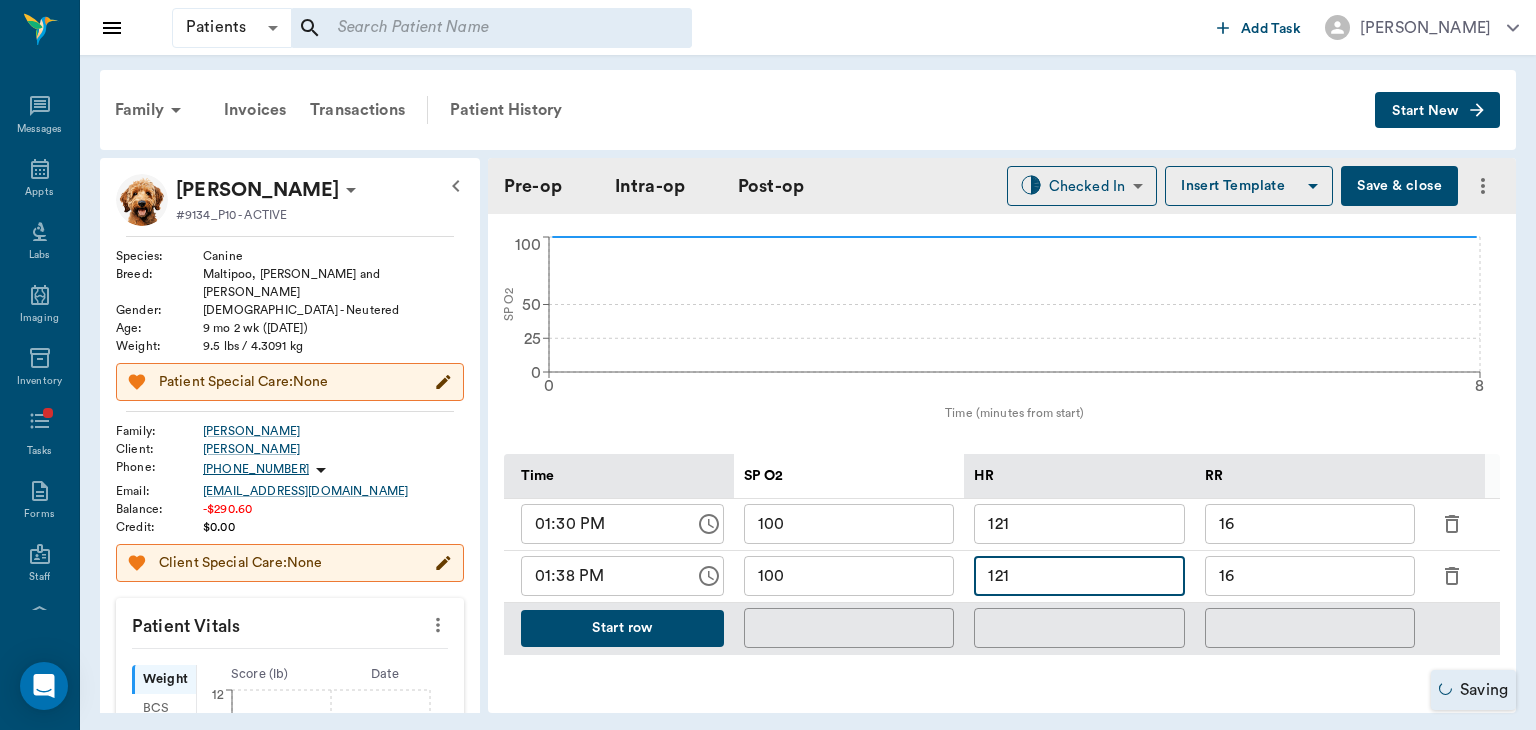 click on "121" at bounding box center (1079, 576) 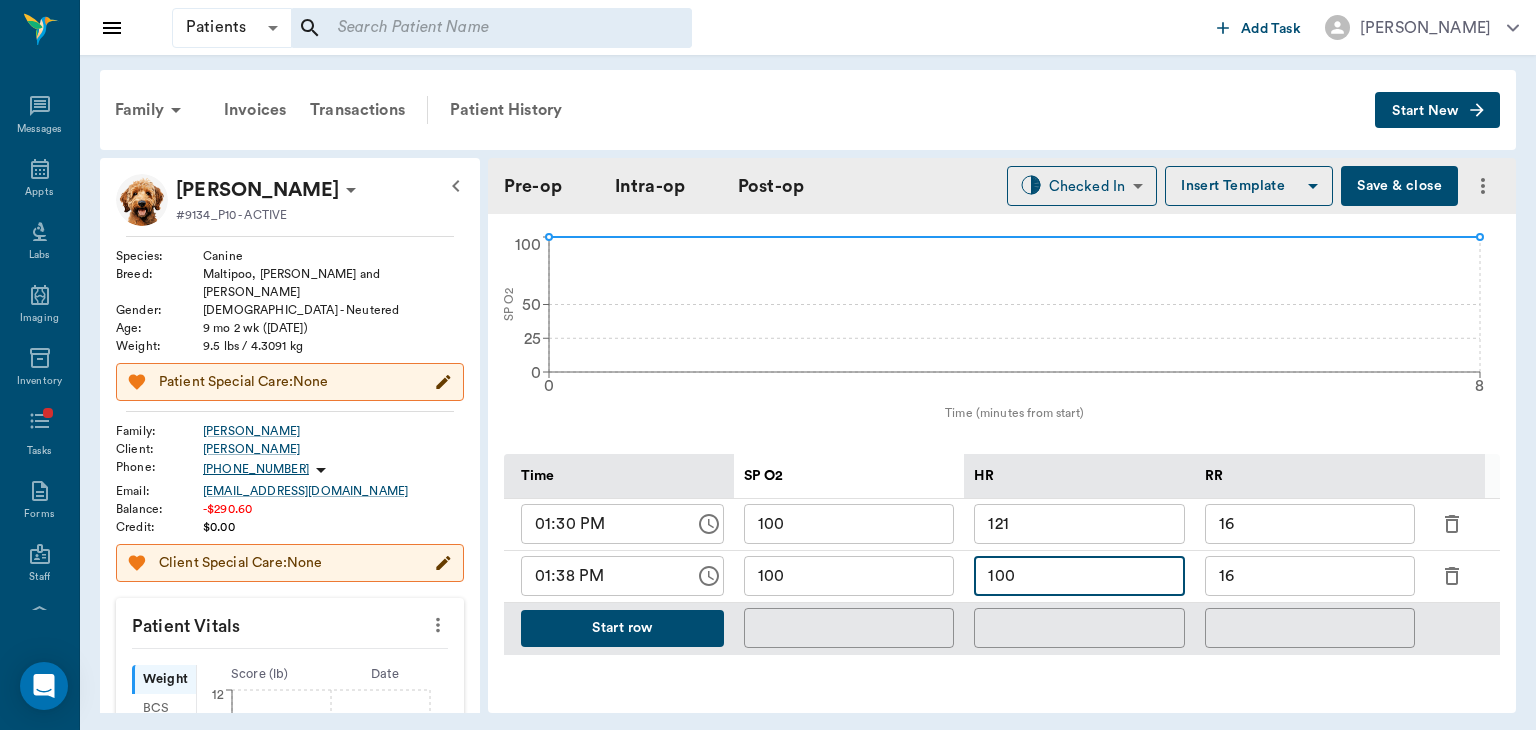 type on "100" 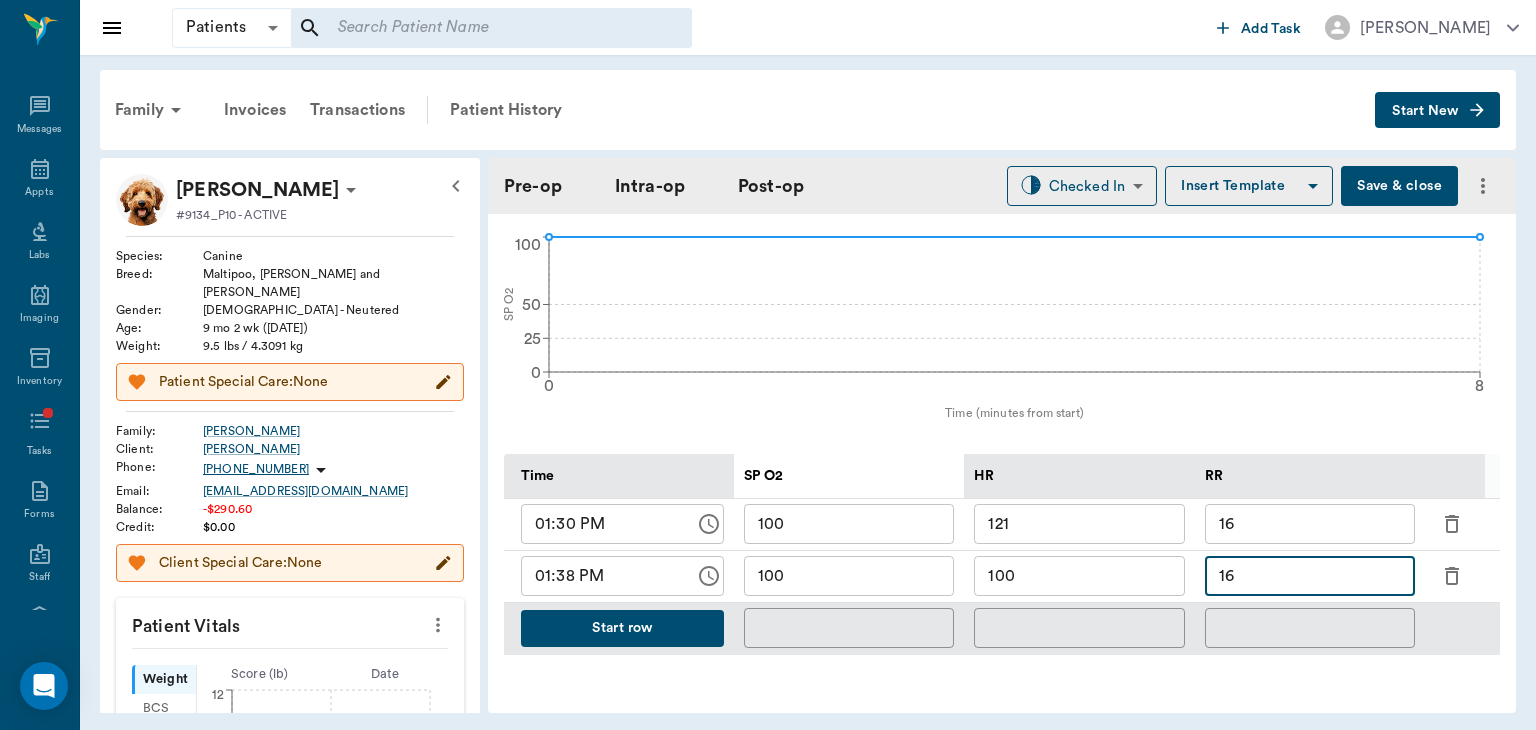 click on "16" at bounding box center (1310, 576) 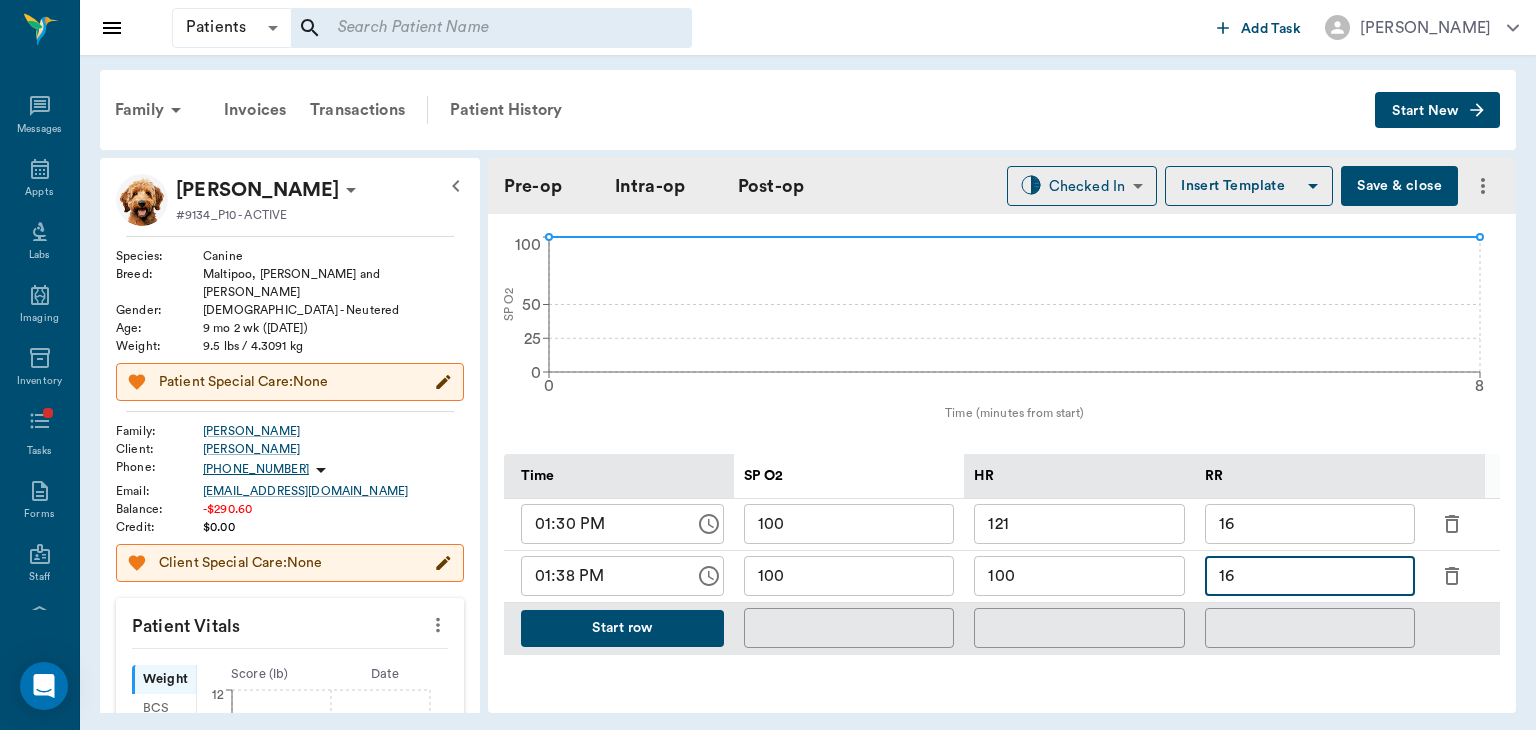 type on "1" 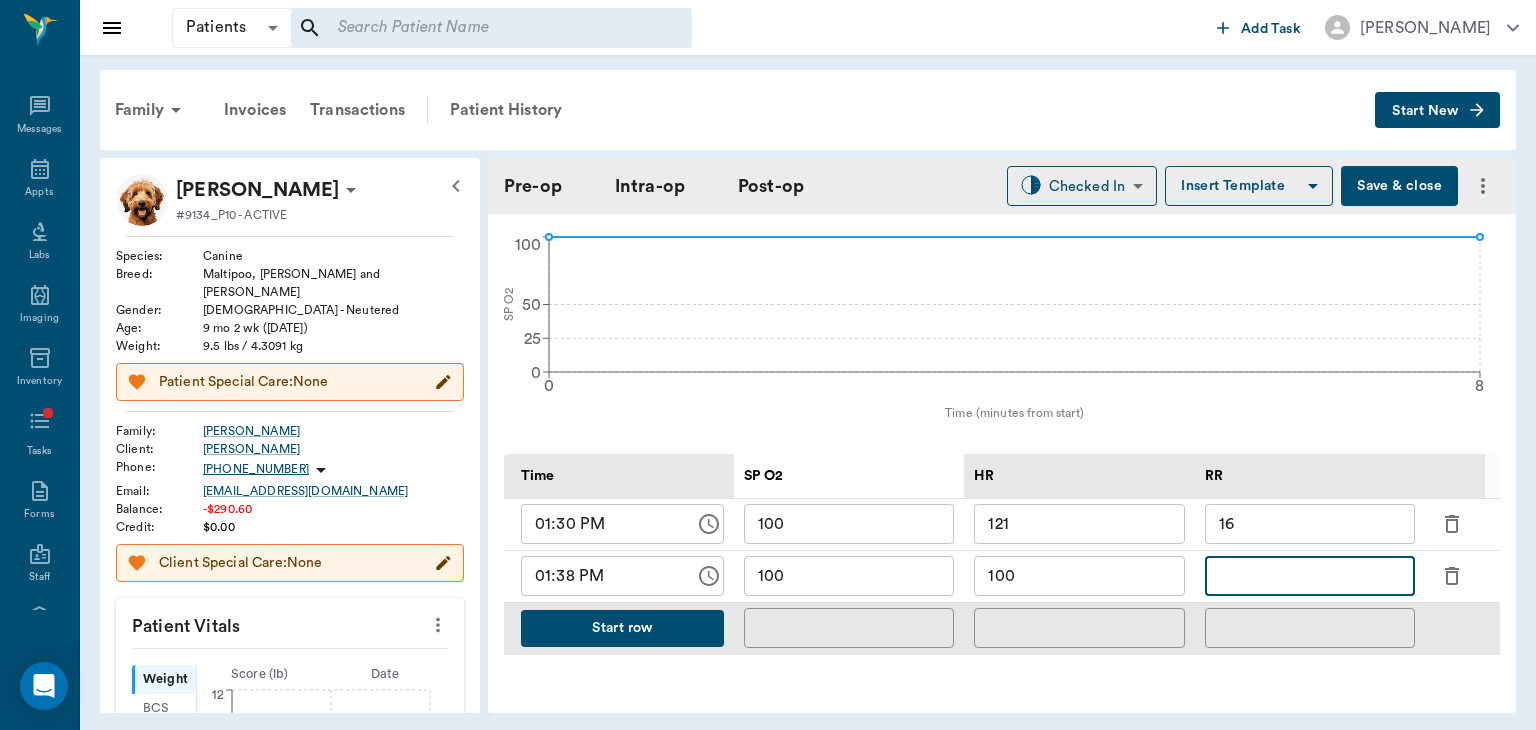 type on "4" 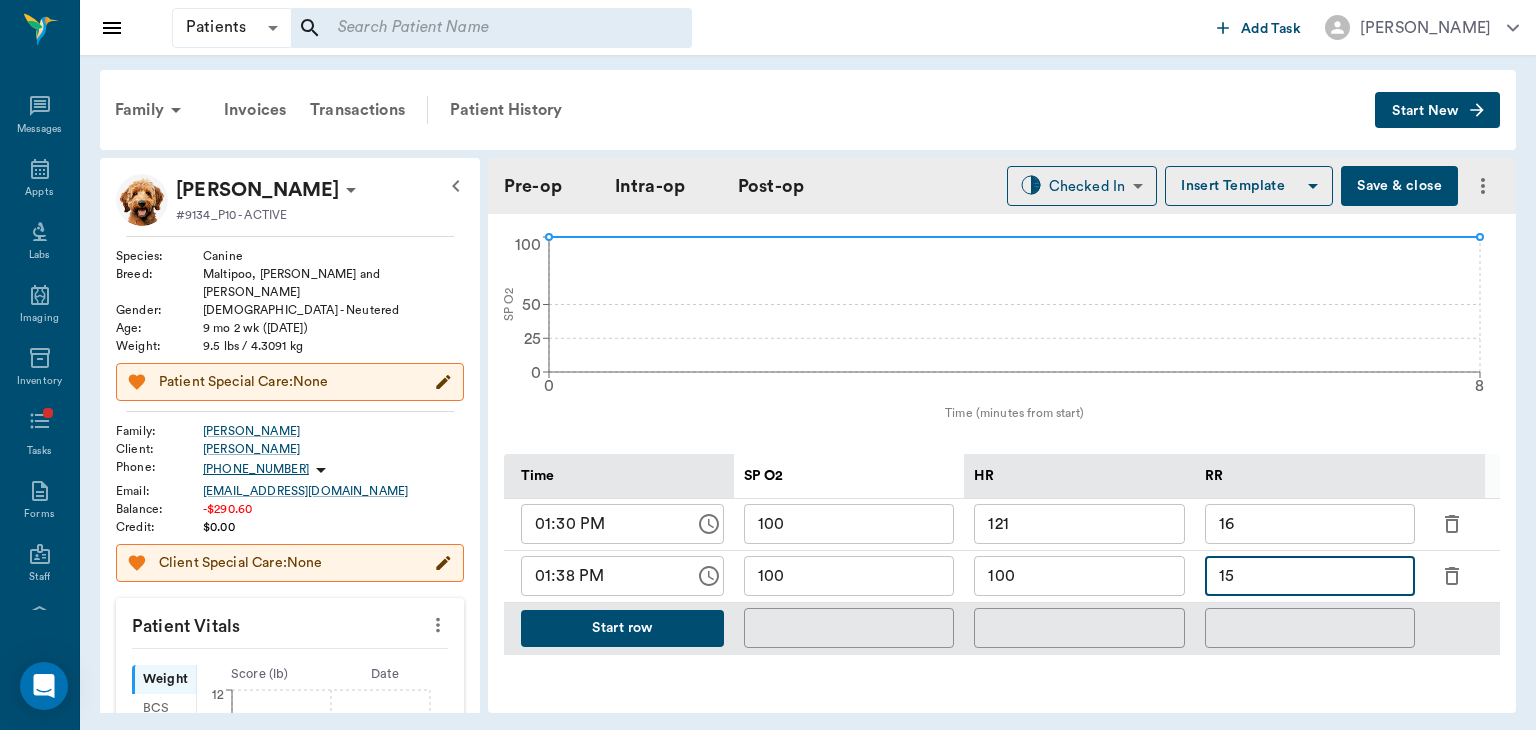 type on "15" 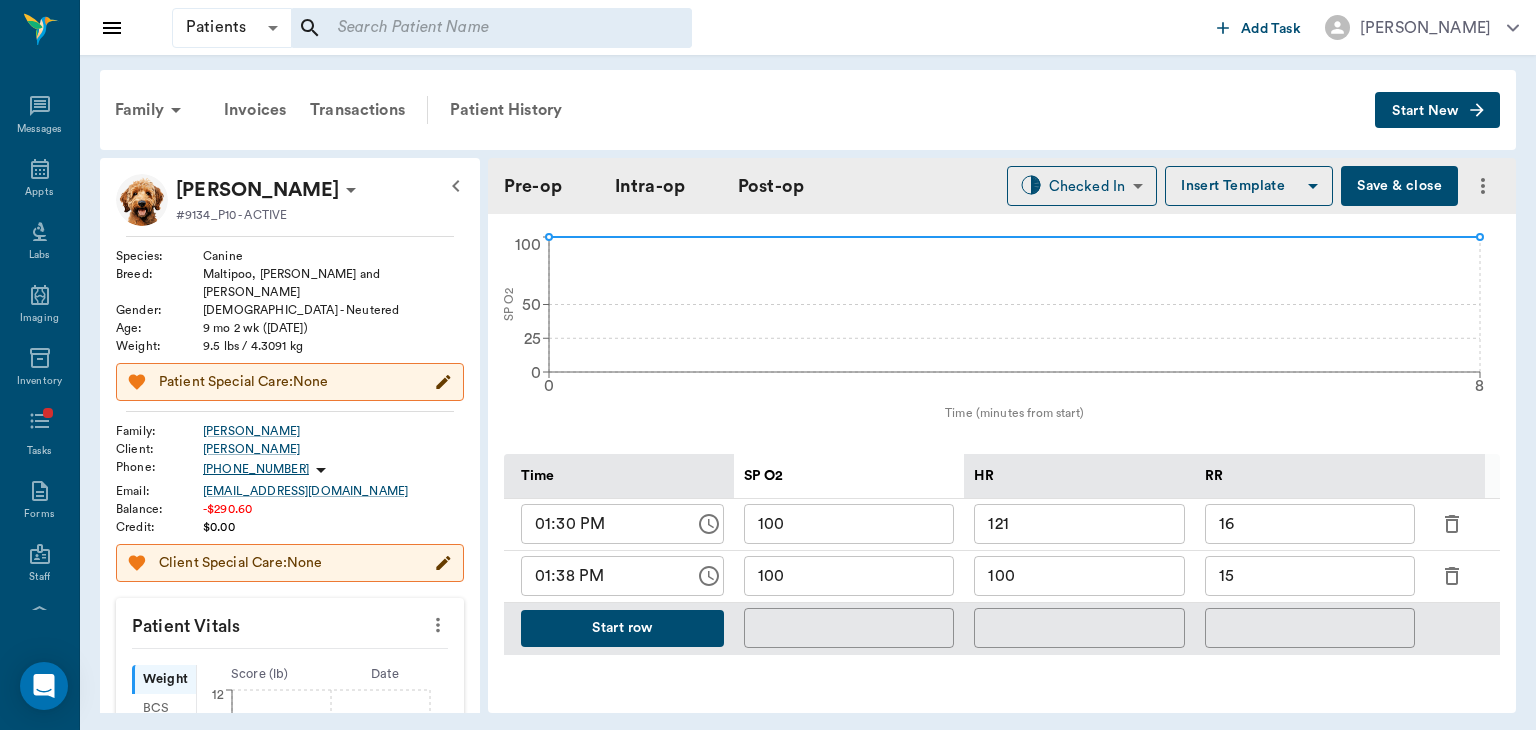 click on "0 8 Time (minutes from start) 0 25 50 100 SP O2" 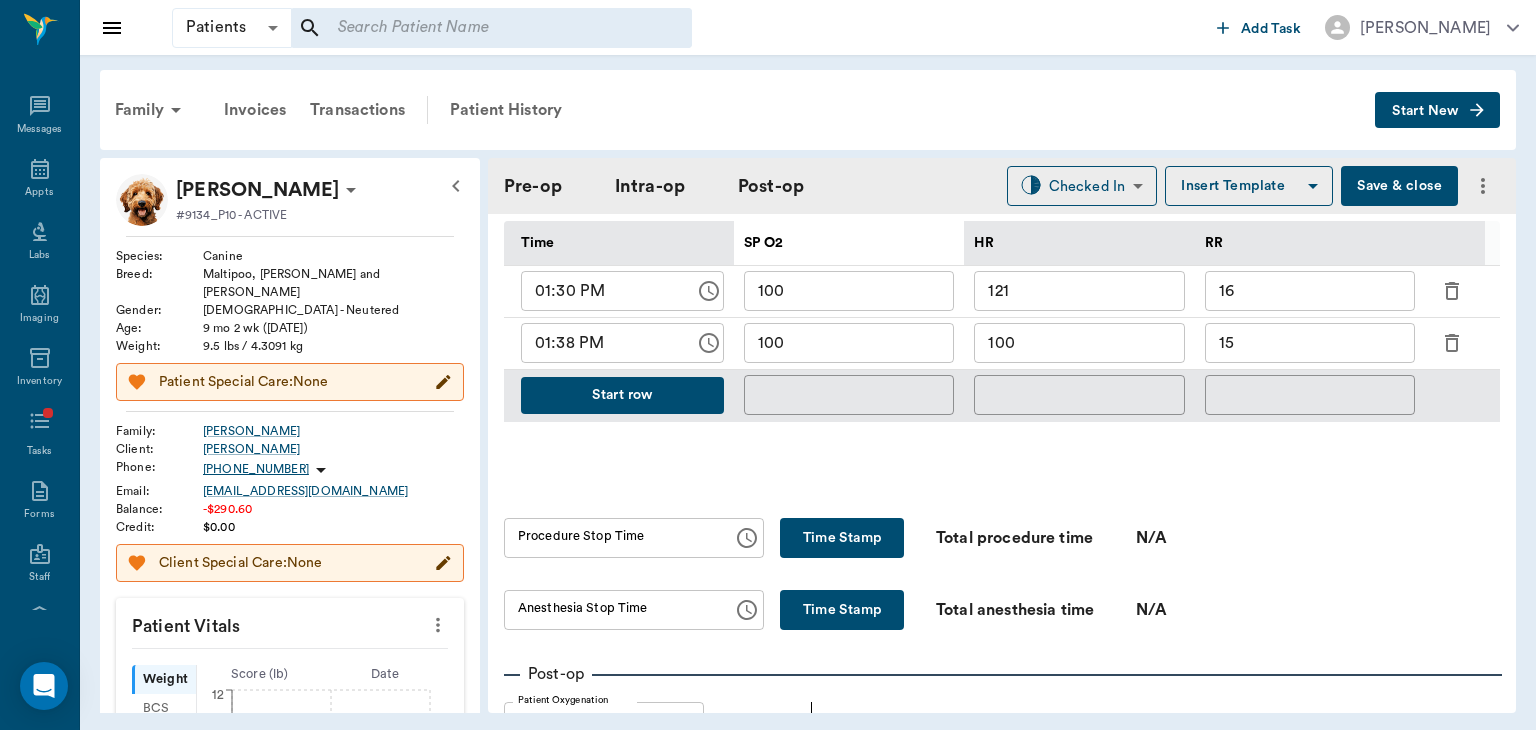 scroll, scrollTop: 965, scrollLeft: 0, axis: vertical 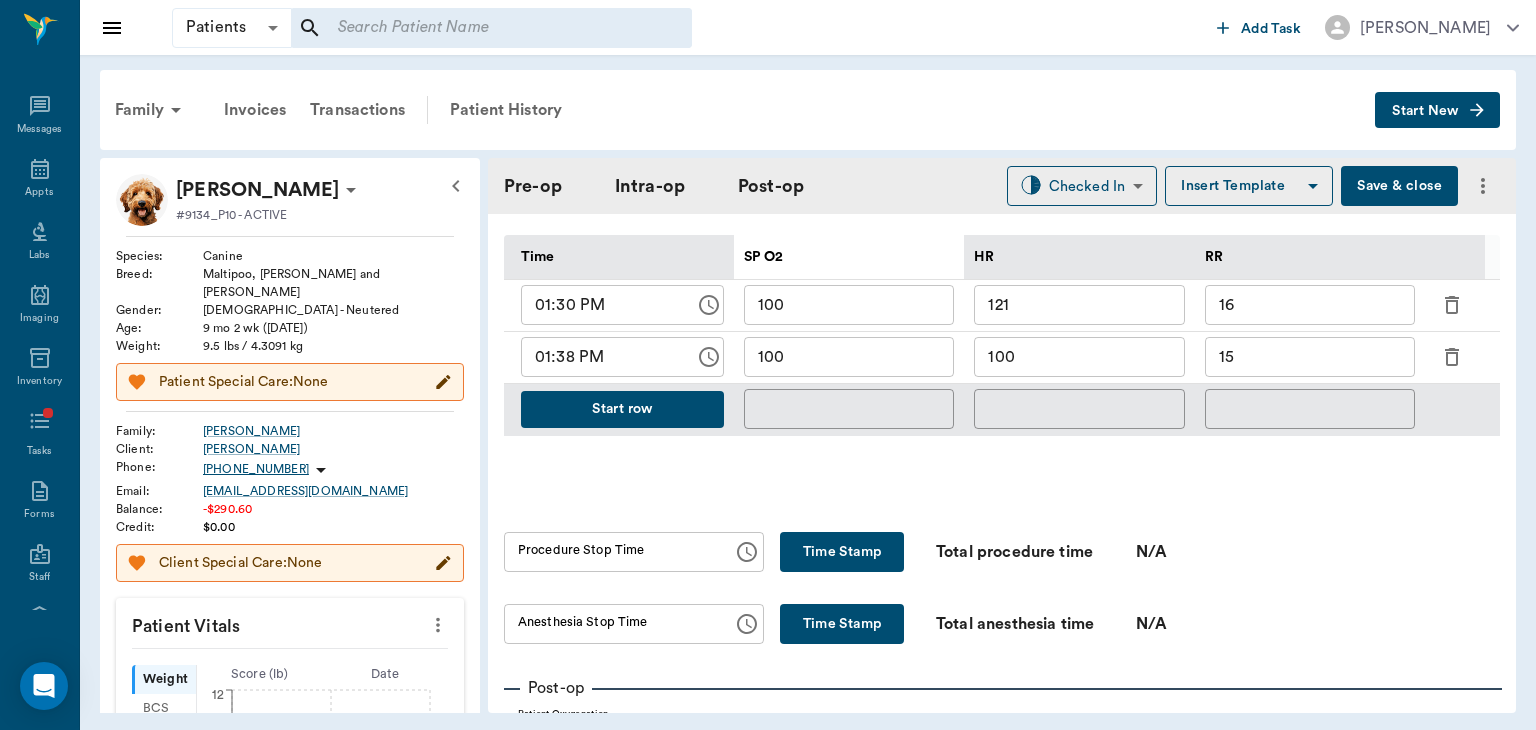 click on "Pre-op Intra-op Post-op Checked In CHECKED_IN ​ Insert Template  Save & close" at bounding box center [1002, 186] 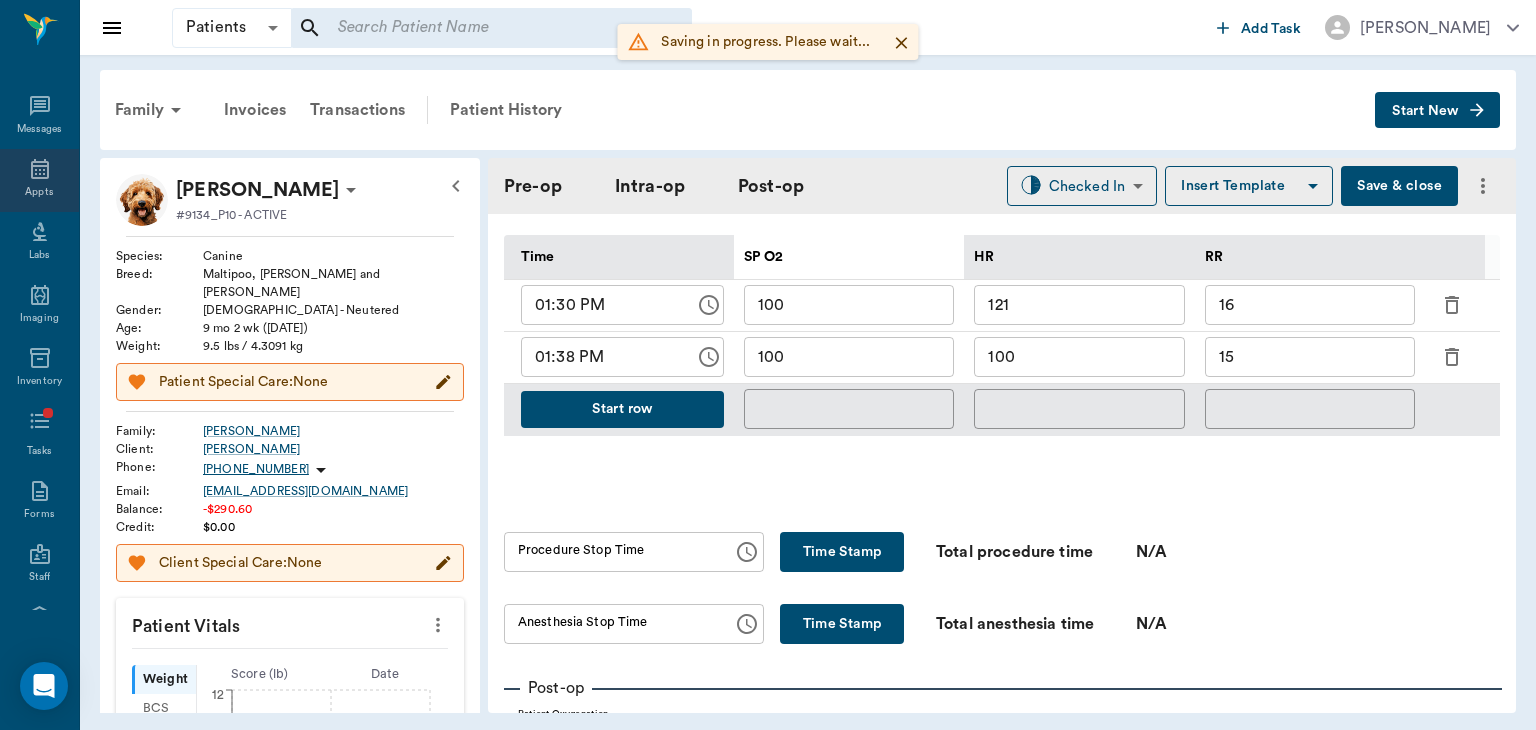 click on "Appts" at bounding box center [39, 192] 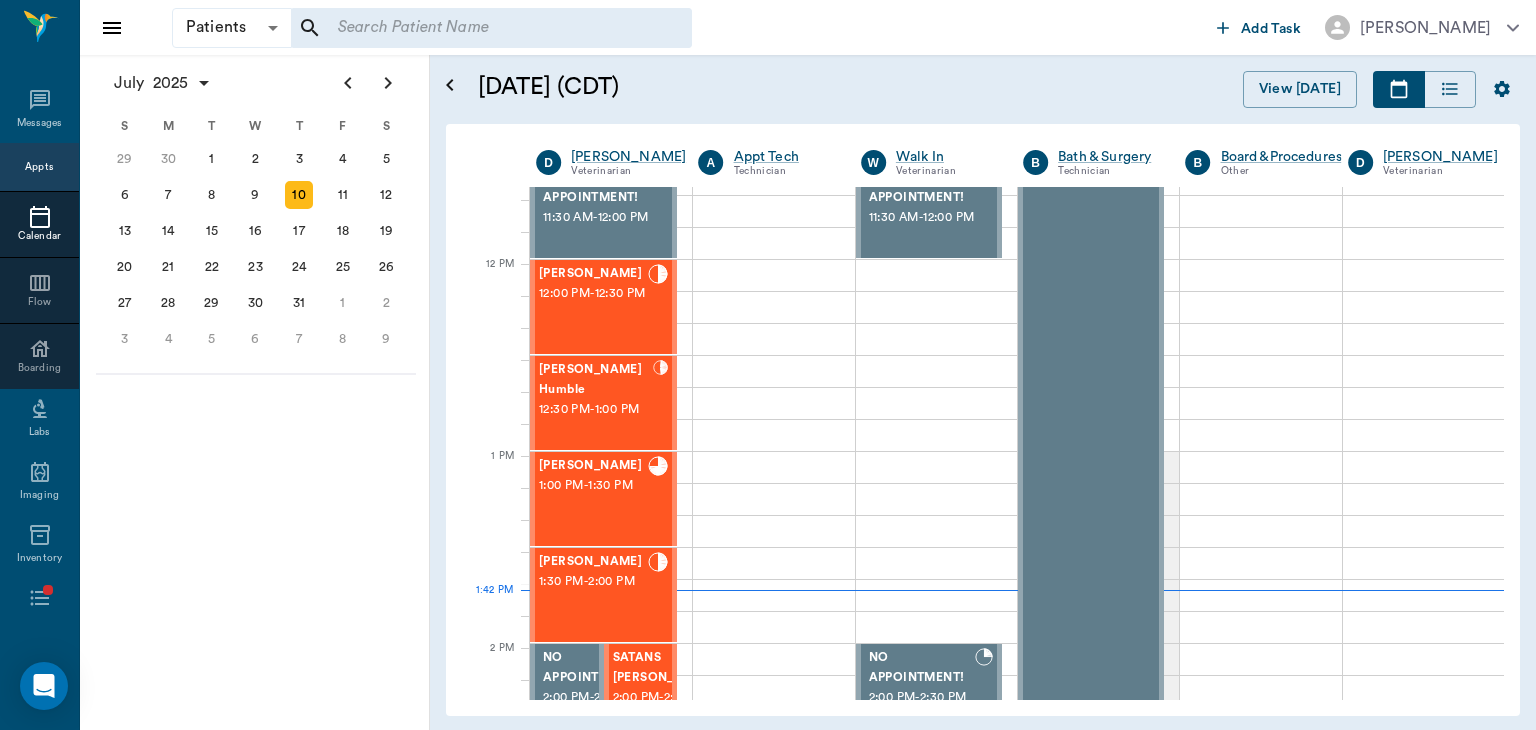 scroll, scrollTop: 698, scrollLeft: 0, axis: vertical 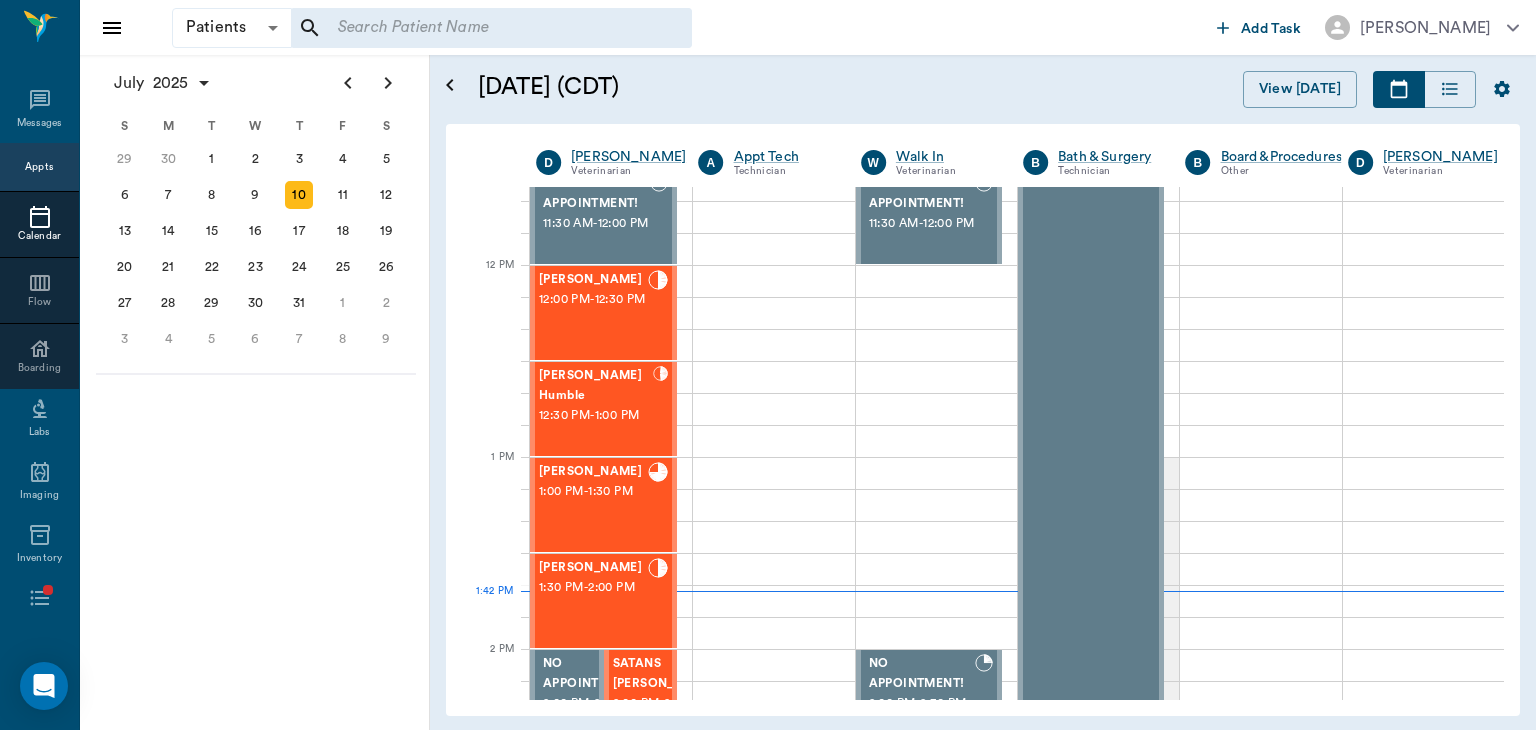 click on "12:00 PM  -  12:30 PM" at bounding box center (593, 300) 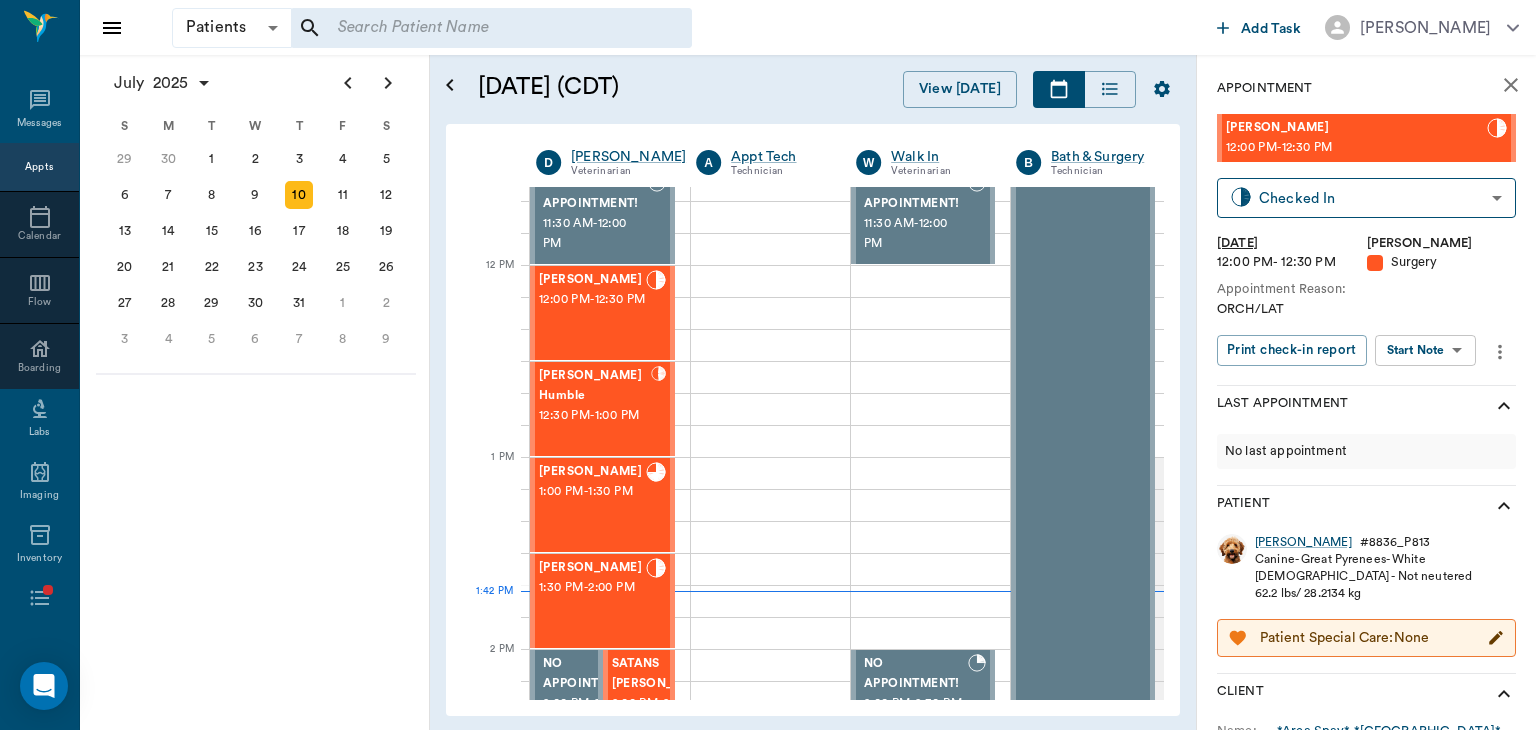 click on "Patients Patients ​ ​ Add Task Dr. Bert Ellsworth Nectar Messages Appts Calendar Flow Boarding Labs Imaging Inventory Tasks Forms Staff Reports Lookup Settings July 2025 S M T W T F S Jun 1 2 3 4 5 6 7 8 9 10 11 12 13 14 15 16 17 18 19 20 21 22 23 24 25 26 27 28 29 30 Jul 1 2 3 4 5 6 7 8 9 10 11 12 S M T W T F S 29 30 Jul 1 2 3 4 5 6 7 8 9 10 11 12 13 14 15 16 17 18 19 20 21 22 23 24 25 26 27 28 29 30 31 Aug 1 2 3 4 5 6 7 8 9 S M T W T F S 27 28 29 30 31 Aug 1 2 3 4 5 6 7 8 9 10 11 12 13 14 15 16 17 18 19 20 21 22 23 24 25 26 27 28 29 30 31 Sep 1 2 3 4 5 6 July 10, 2025 (CDT) View Today July 2025 Today 10 Thu Jul 2025 D Dr. Bert Ellsworth Veterinarian A Appt Tech Technician W Walk In Veterinarian B Bath & Surgery Technician B Board &Procedures Other D Dr. Kindall Jones Veterinarian 8 AM 9 AM 10 AM 11 AM 12 PM 1 PM 2 PM 3 PM 4 PM 5 PM 6 PM 7 PM 8 PM 1:42 PM SIR WIGGLES WORTH 3RD Austin 8:00 AM  -  9:00 AM SUGAR Finney 9:00 AM  -  9:30 AM Fender Finney 9:00 AM  -  9:30 AM Dolly Campbell 9:30 AM  -  10:00 AM" at bounding box center [768, 365] 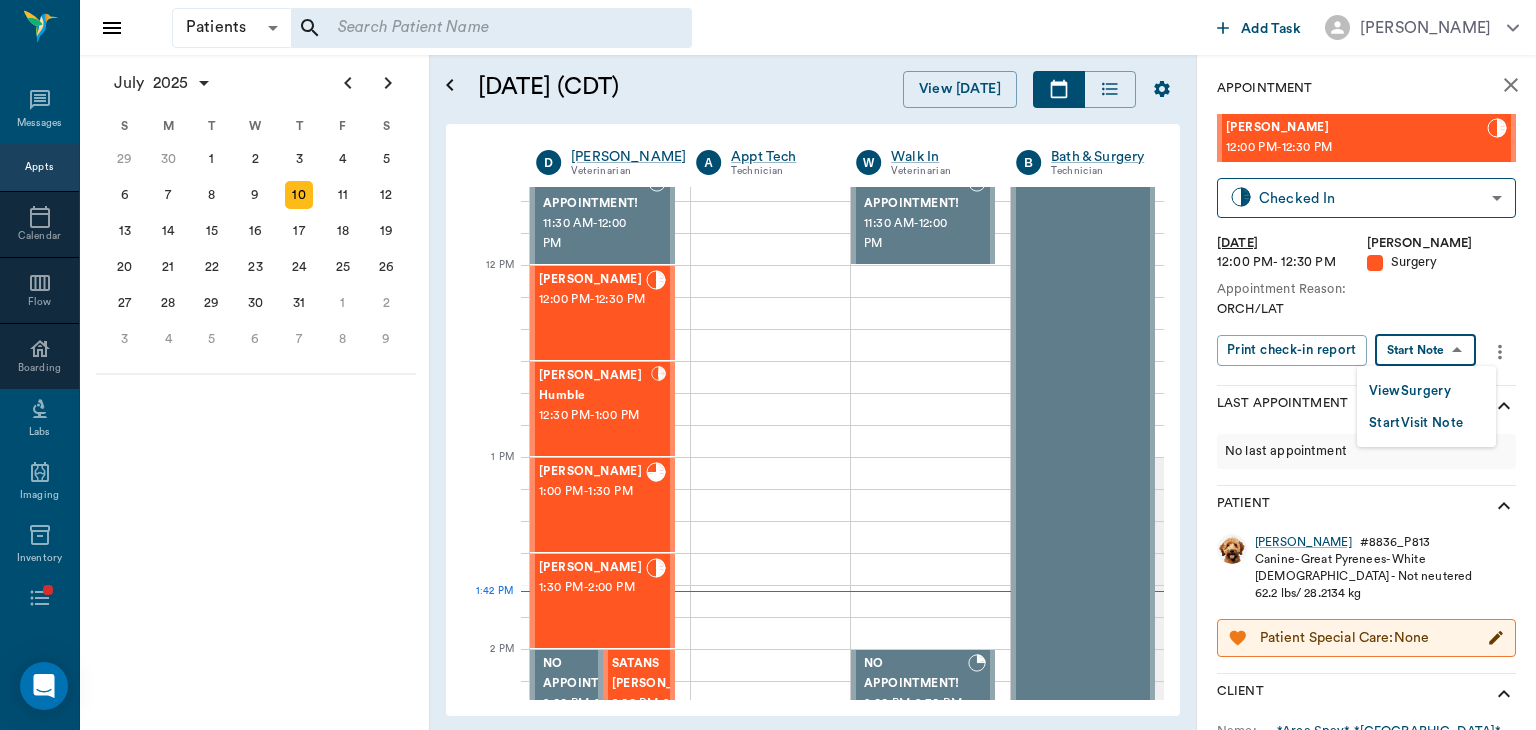 click on "View  Surgery" at bounding box center (1410, 391) 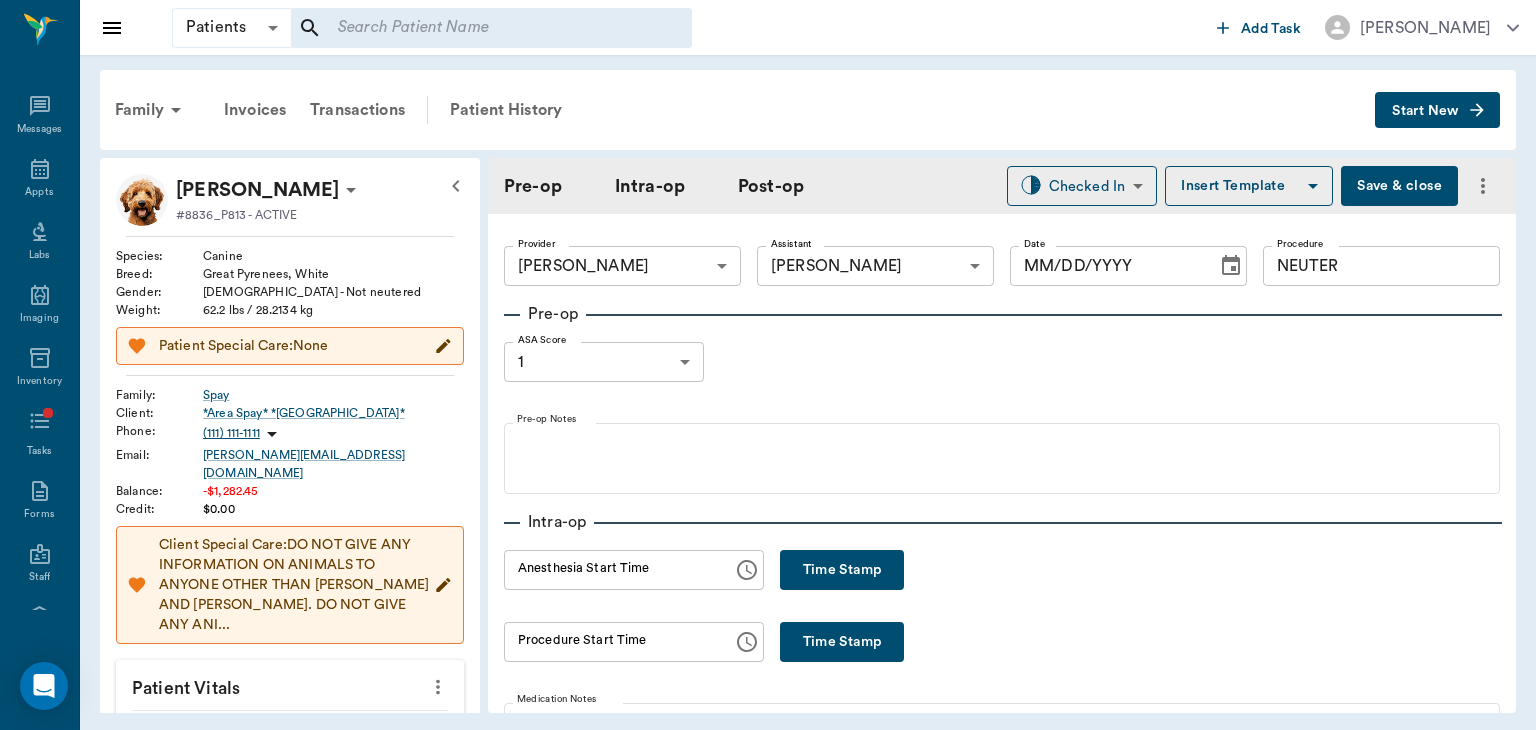 type on "63ec2f075fda476ae8351a4d" 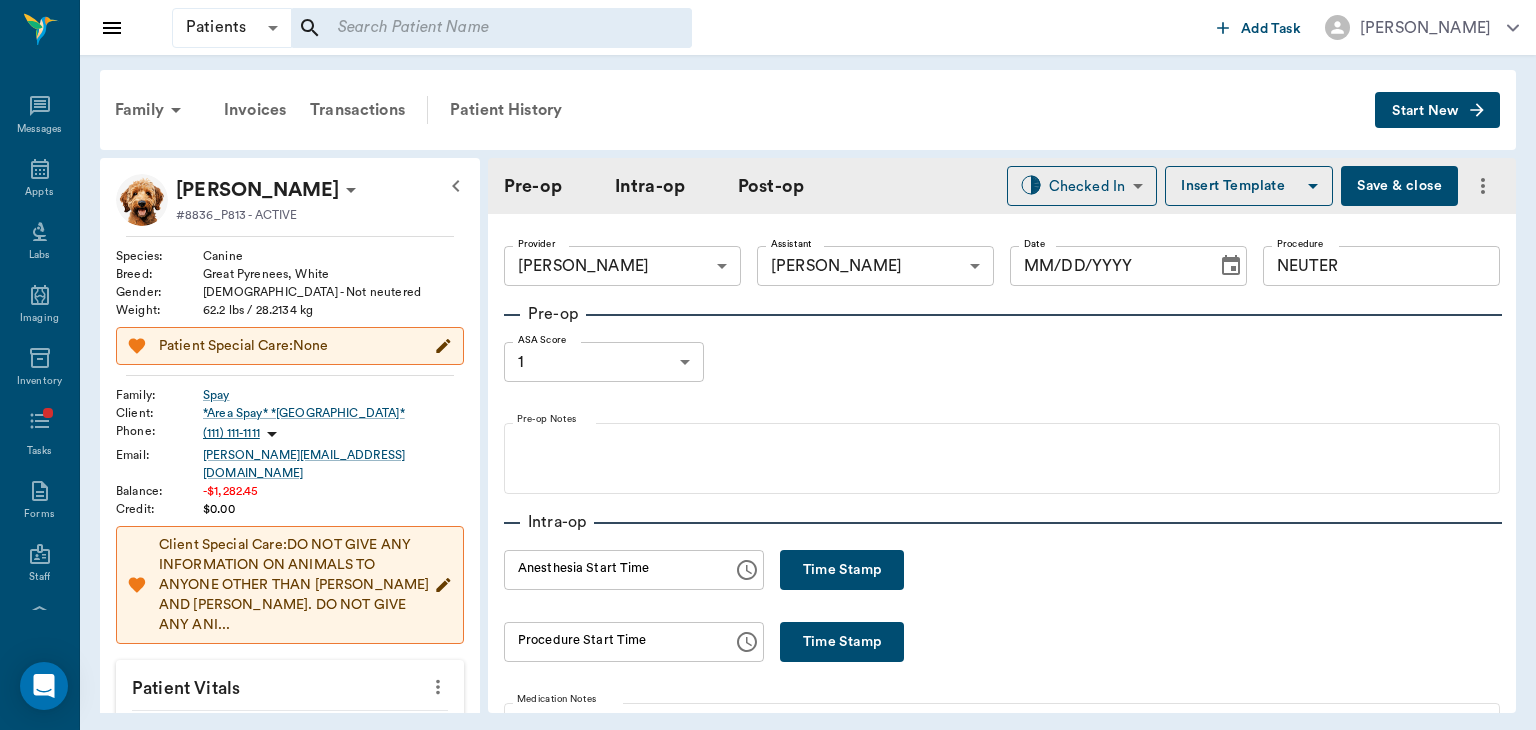type on "63ec2e7e52e12b0ba117b124" 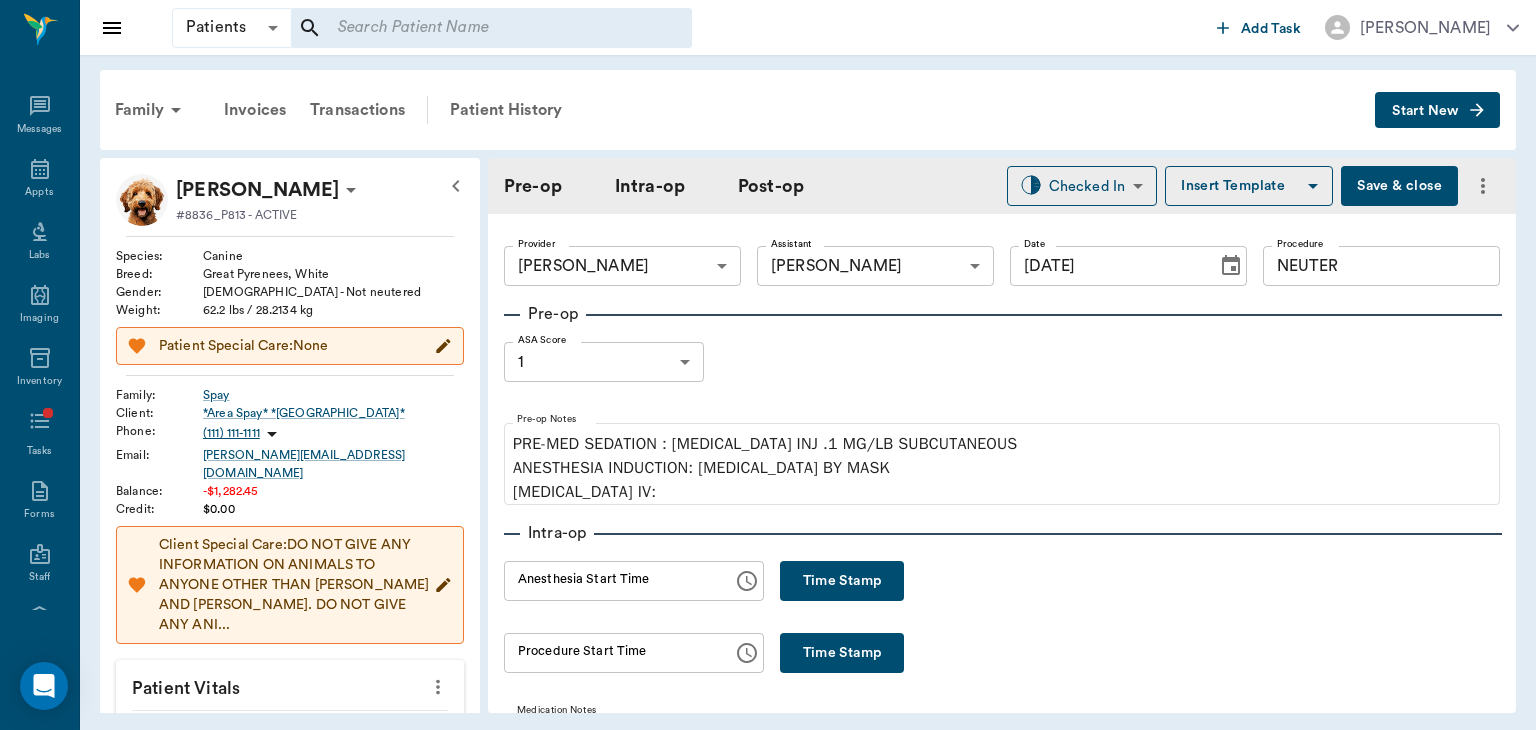click on "Time Stamp" at bounding box center [842, 581] 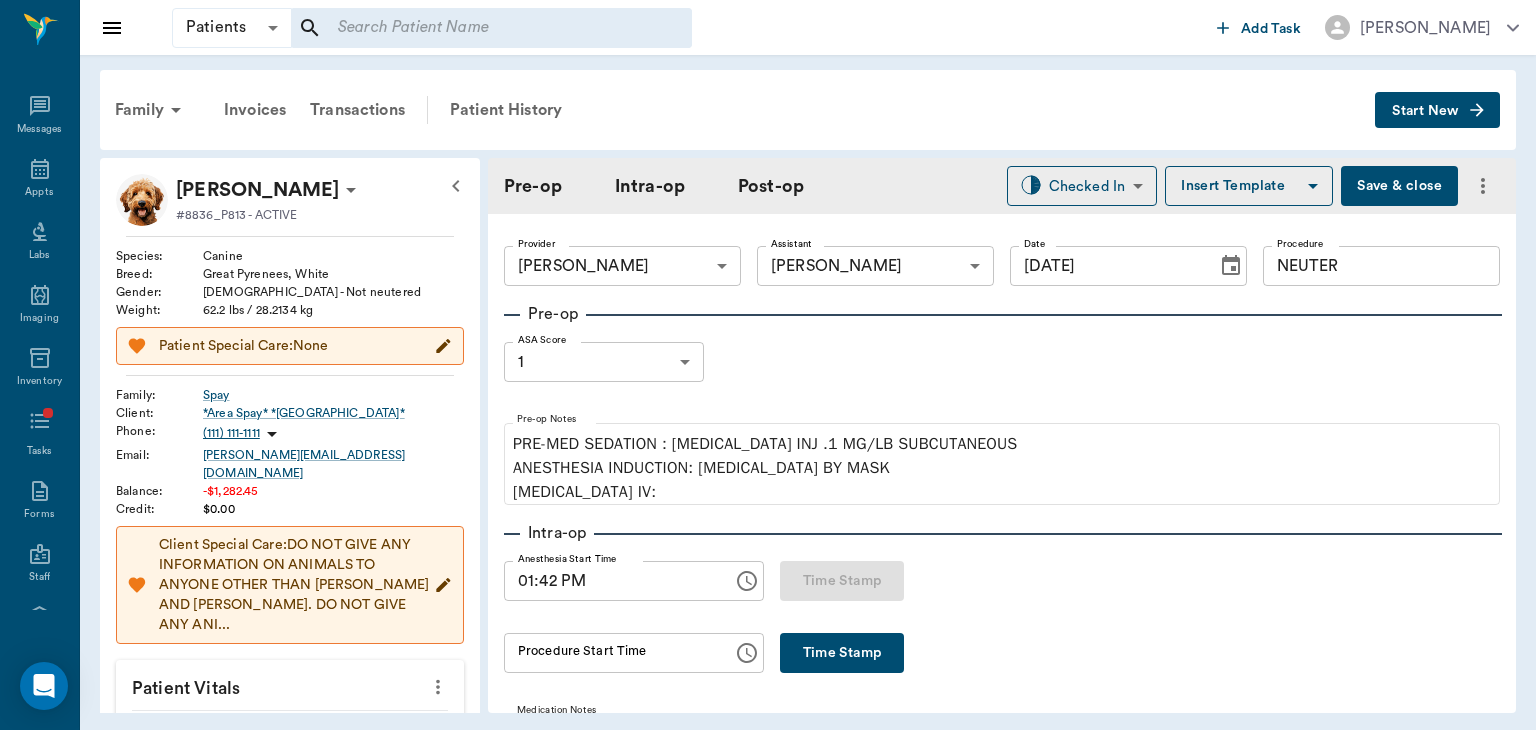 click on "Save & close" at bounding box center [1399, 186] 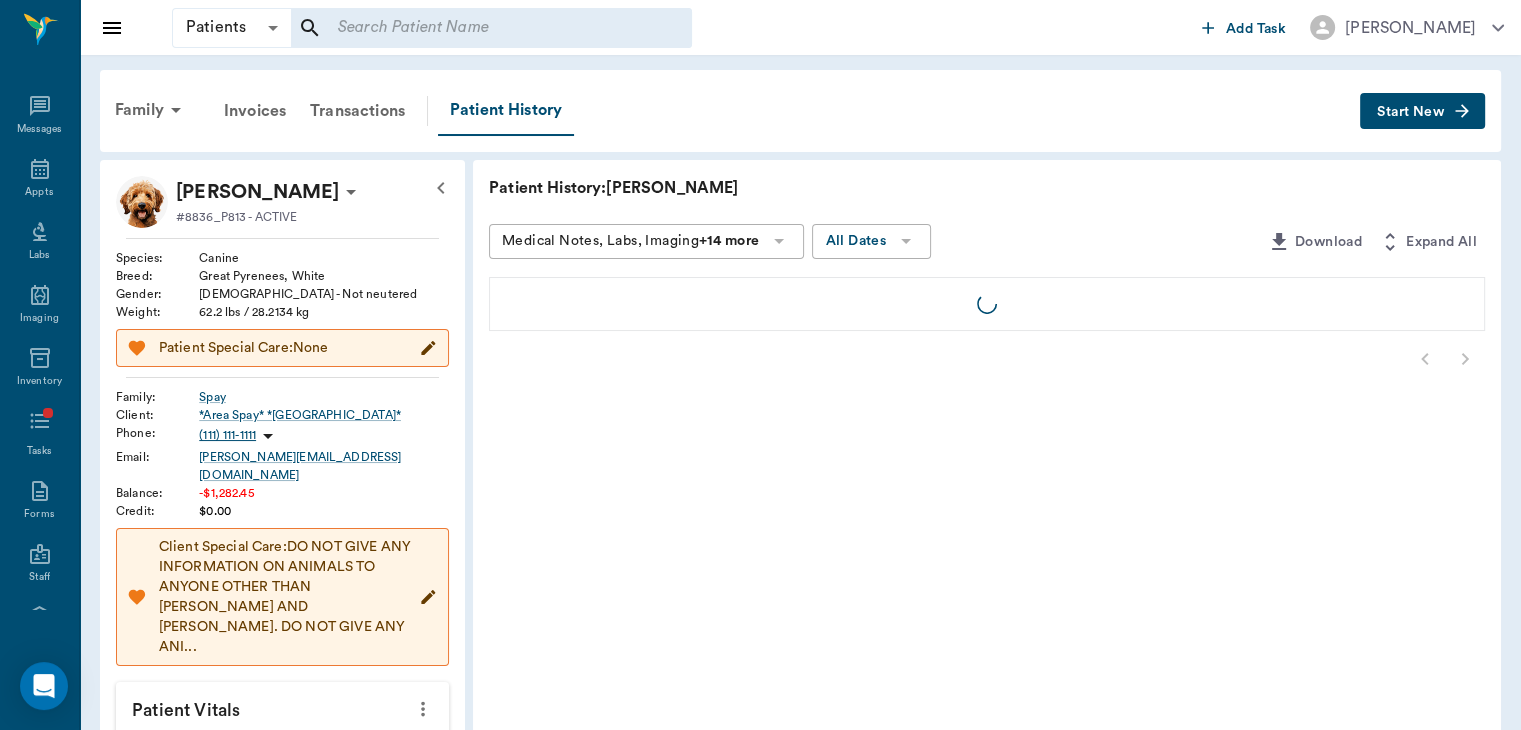 click 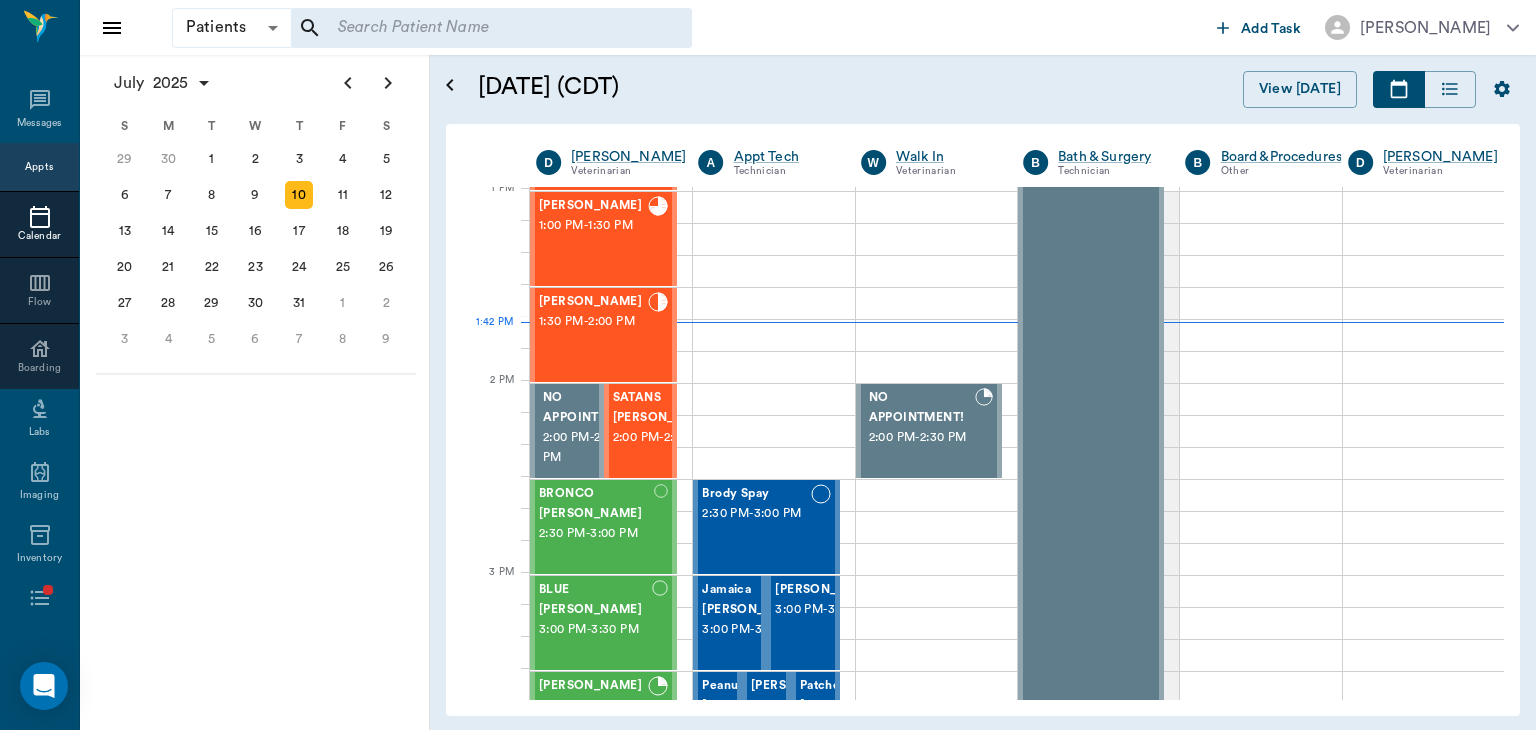 scroll, scrollTop: 963, scrollLeft: 0, axis: vertical 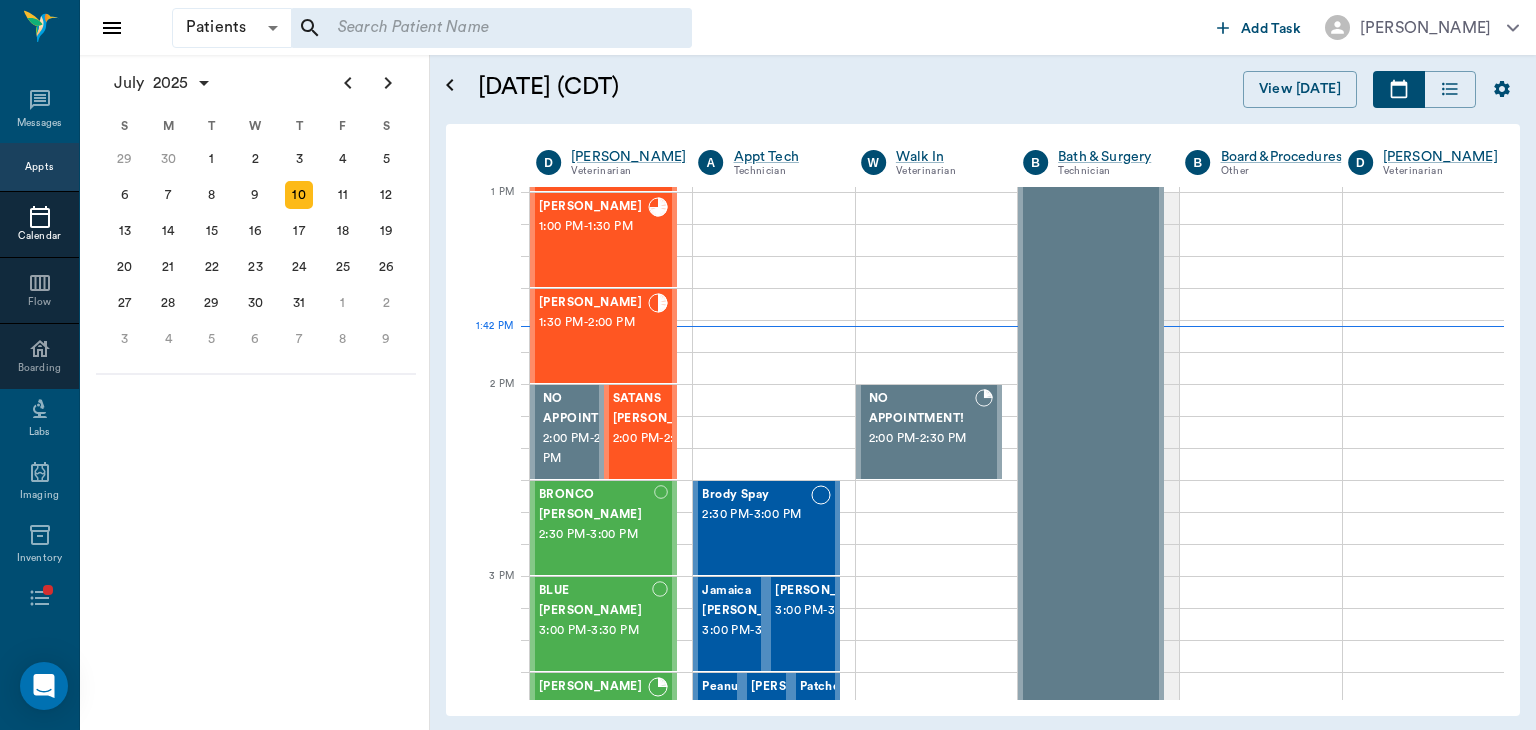 click on "[PERSON_NAME]" at bounding box center (593, 303) 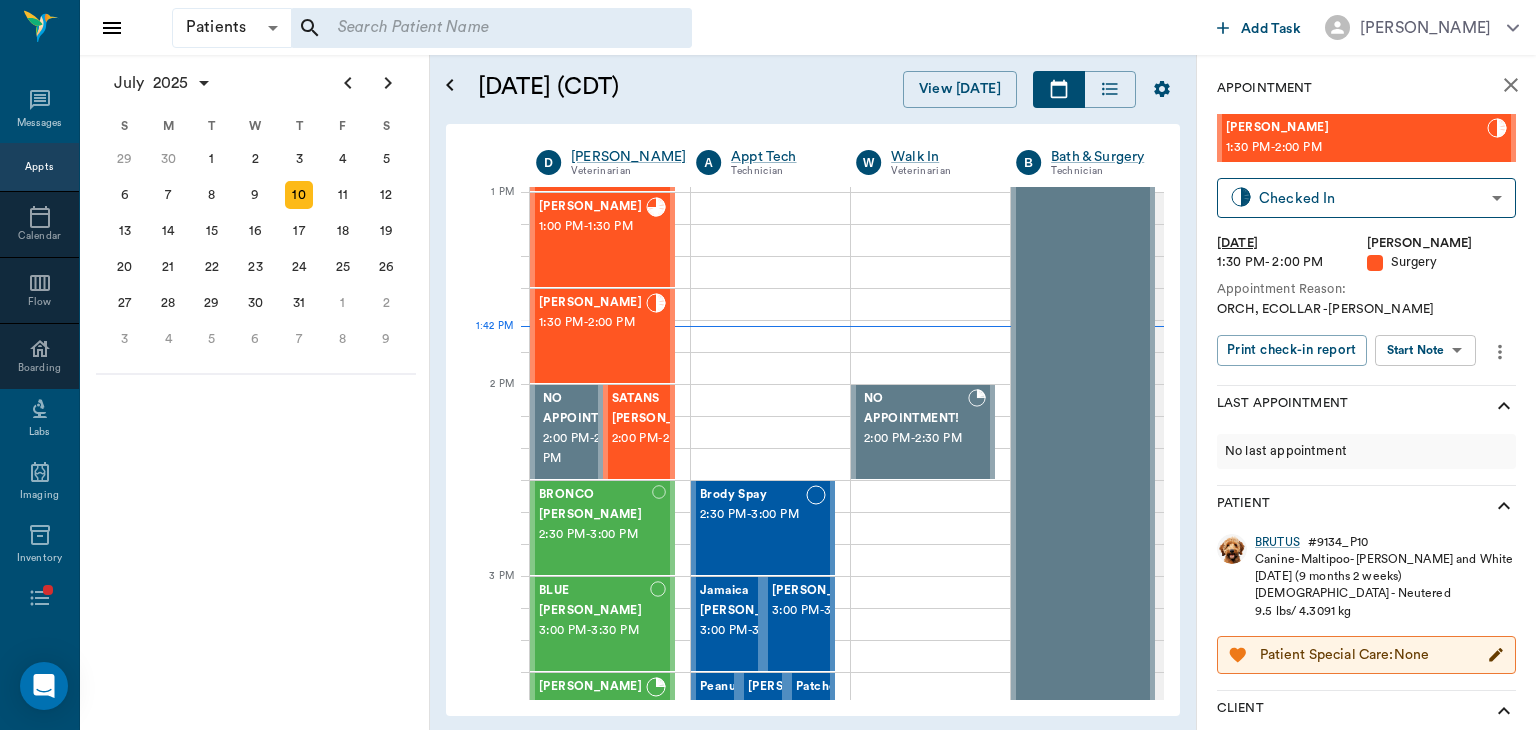 click on "Patients Patients ​ ​ Add Task Dr. Bert Ellsworth Nectar Messages Appts Calendar Flow Boarding Labs Imaging Inventory Tasks Forms Staff Reports Lookup Settings July 2025 S M T W T F S Jun 1 2 3 4 5 6 7 8 9 10 11 12 13 14 15 16 17 18 19 20 21 22 23 24 25 26 27 28 29 30 Jul 1 2 3 4 5 6 7 8 9 10 11 12 S M T W T F S 29 30 Jul 1 2 3 4 5 6 7 8 9 10 11 12 13 14 15 16 17 18 19 20 21 22 23 24 25 26 27 28 29 30 31 Aug 1 2 3 4 5 6 7 8 9 S M T W T F S 27 28 29 30 31 Aug 1 2 3 4 5 6 7 8 9 10 11 12 13 14 15 16 17 18 19 20 21 22 23 24 25 26 27 28 29 30 31 Sep 1 2 3 4 5 6 July 10, 2025 (CDT) View Today July 2025 Today 10 Thu Jul 2025 D Dr. Bert Ellsworth Veterinarian A Appt Tech Technician W Walk In Veterinarian B Bath & Surgery Technician B Board &Procedures Other D Dr. Kindall Jones Veterinarian 8 AM 9 AM 10 AM 11 AM 12 PM 1 PM 2 PM 3 PM 4 PM 5 PM 6 PM 7 PM 8 PM 1:42 PM SIR WIGGLES WORTH 3RD Austin 8:00 AM  -  9:00 AM SUGAR Finney 9:00 AM  -  9:30 AM Fender Finney 9:00 AM  -  9:30 AM Dolly Campbell 9:30 AM  -  10:00 AM" at bounding box center (768, 365) 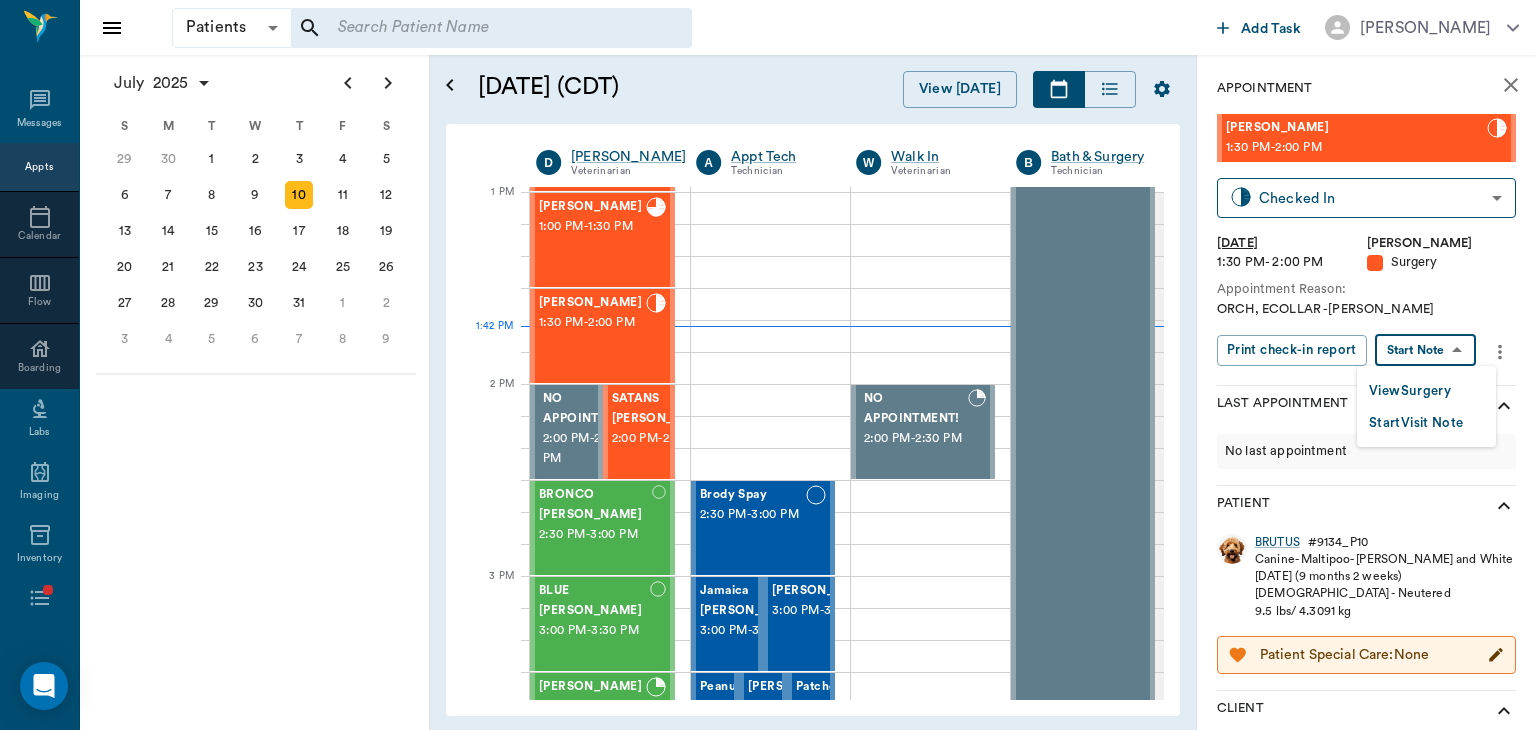 click on "View  Surgery" at bounding box center (1410, 391) 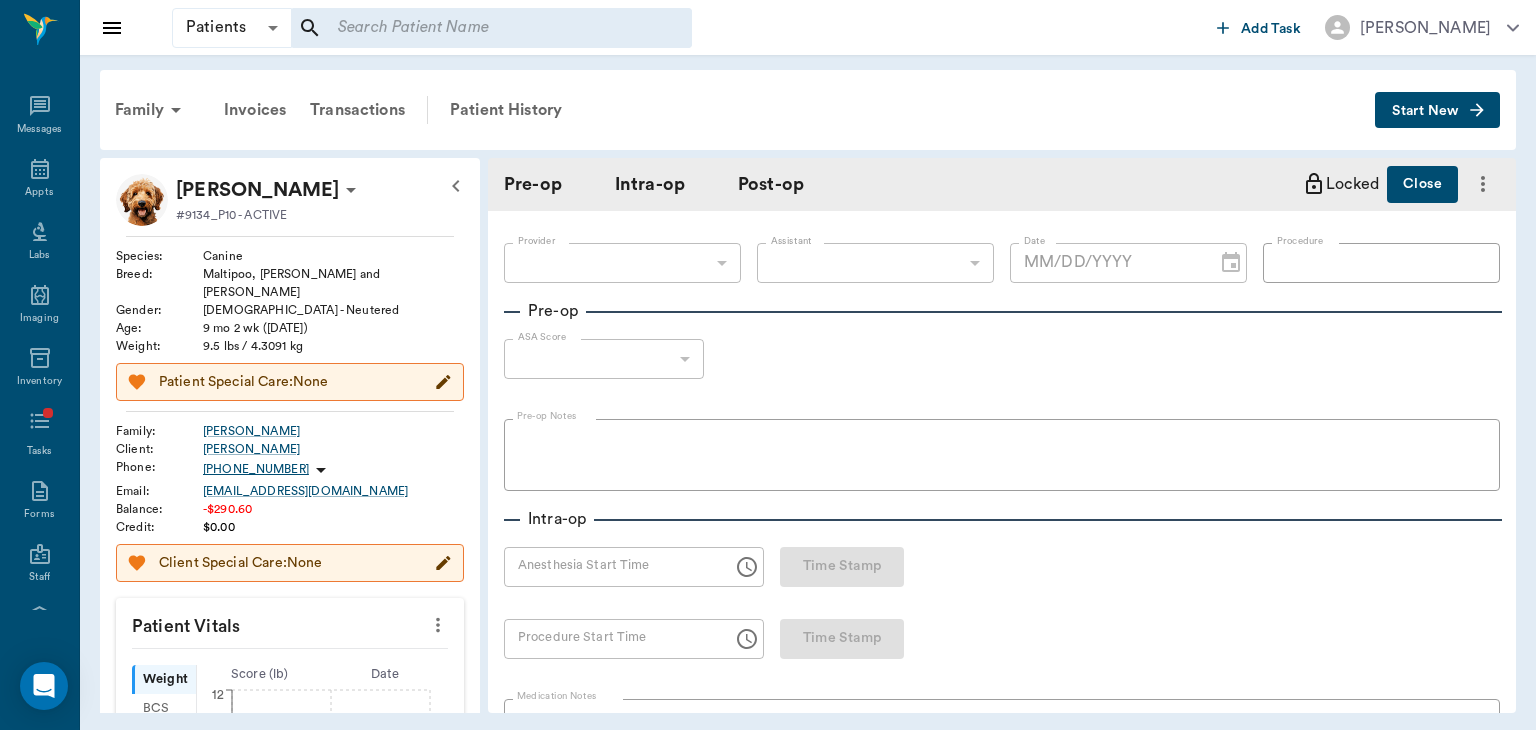 type on "63ec2f075fda476ae8351a4d" 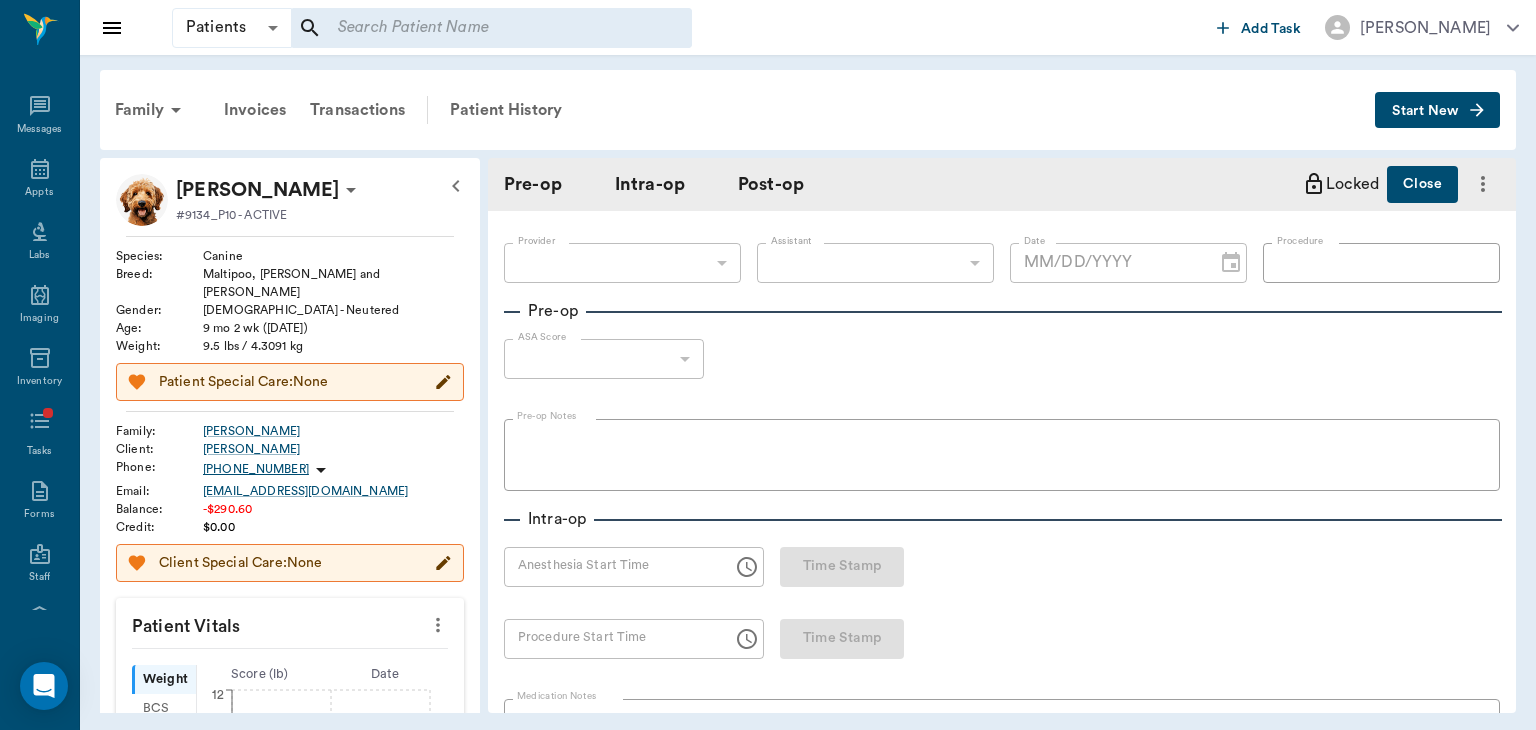 type on "63ec2e7e52e12b0ba117b124" 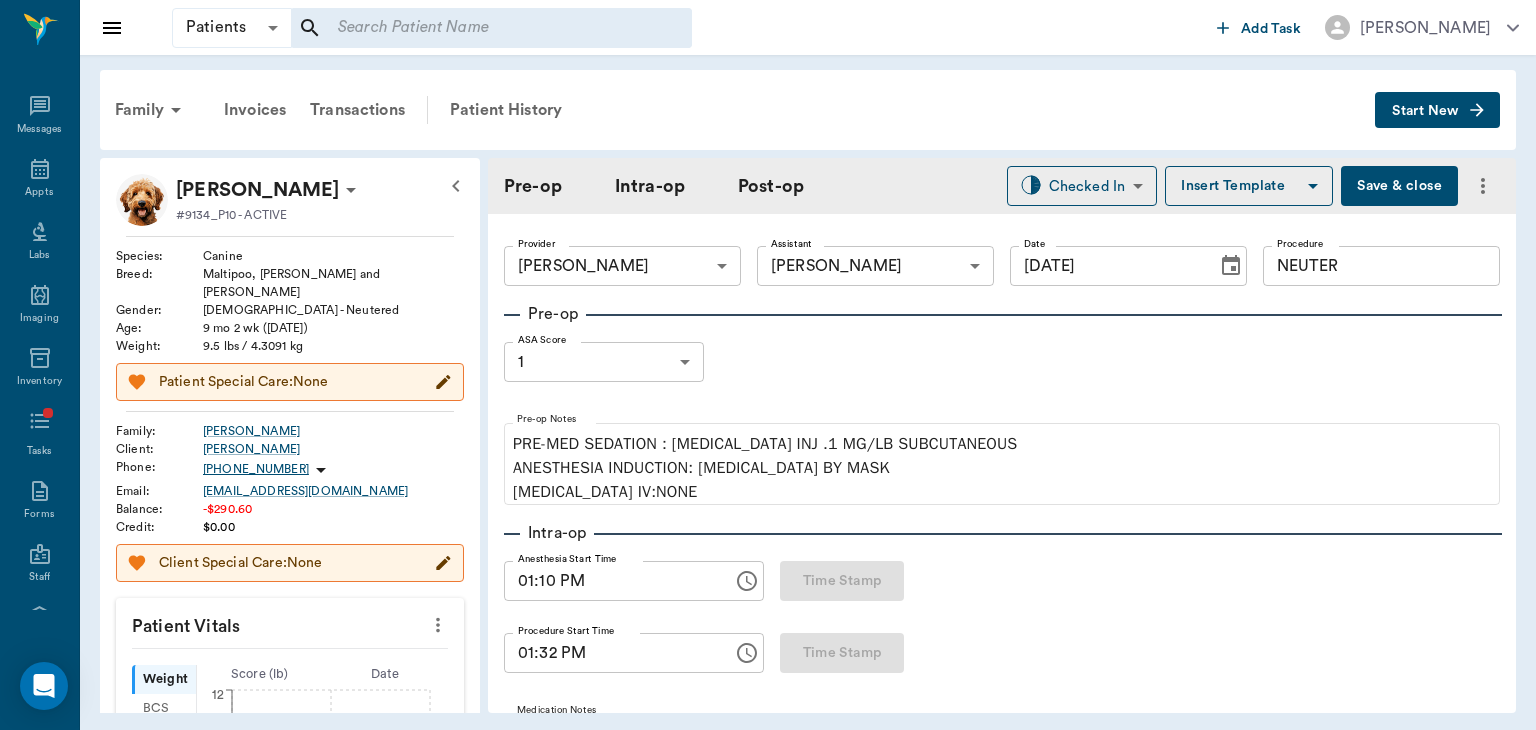 type on "[DATE]" 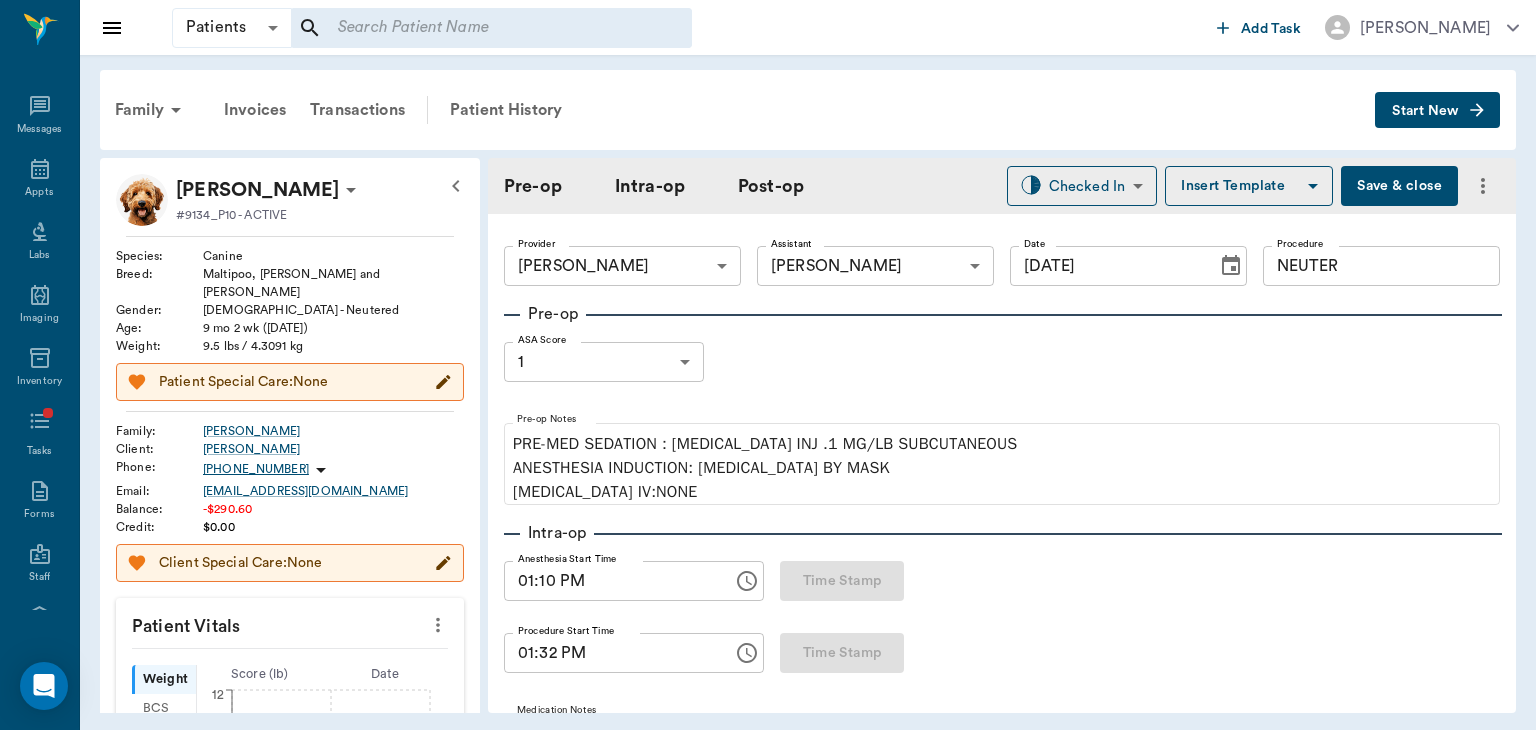 type on "01:10 PM" 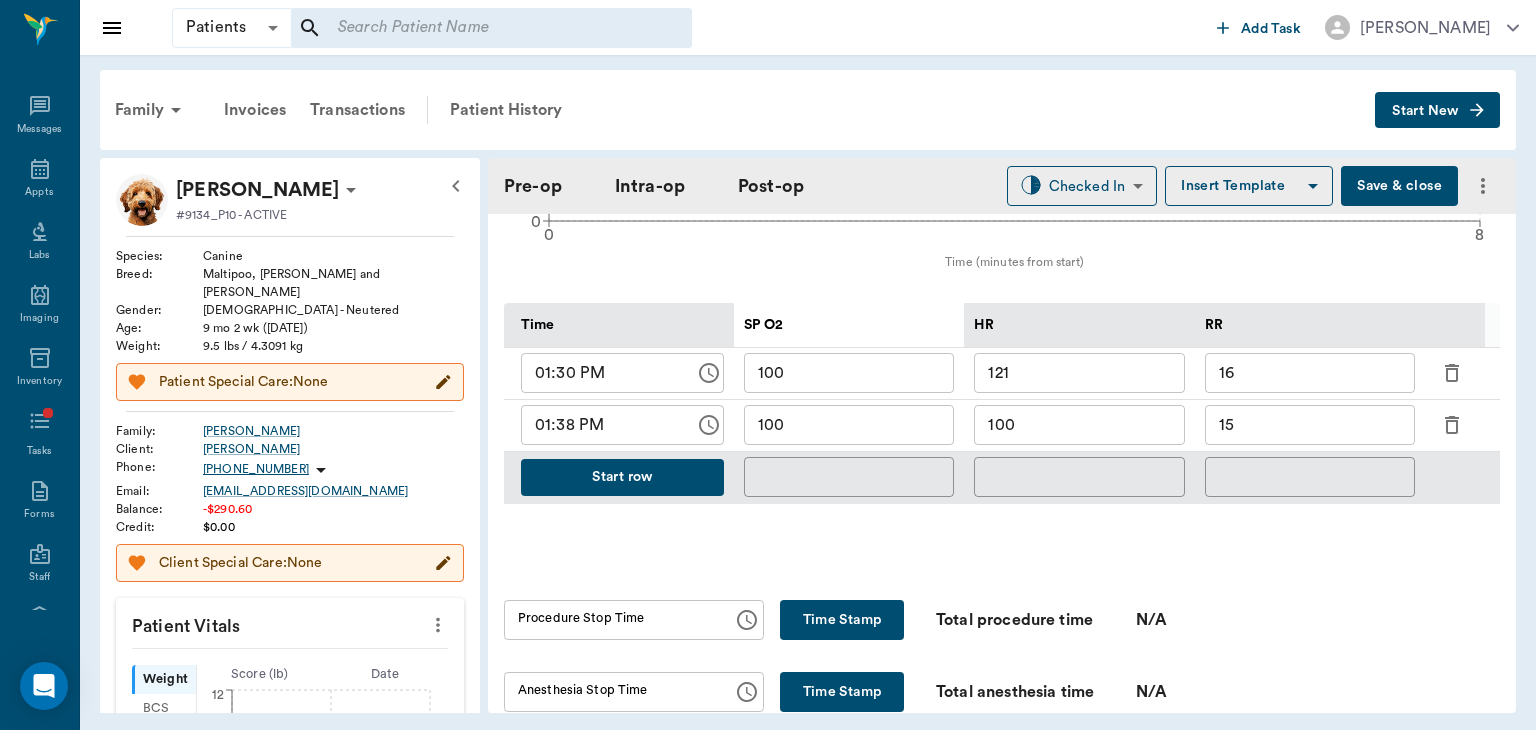 scroll, scrollTop: 912, scrollLeft: 0, axis: vertical 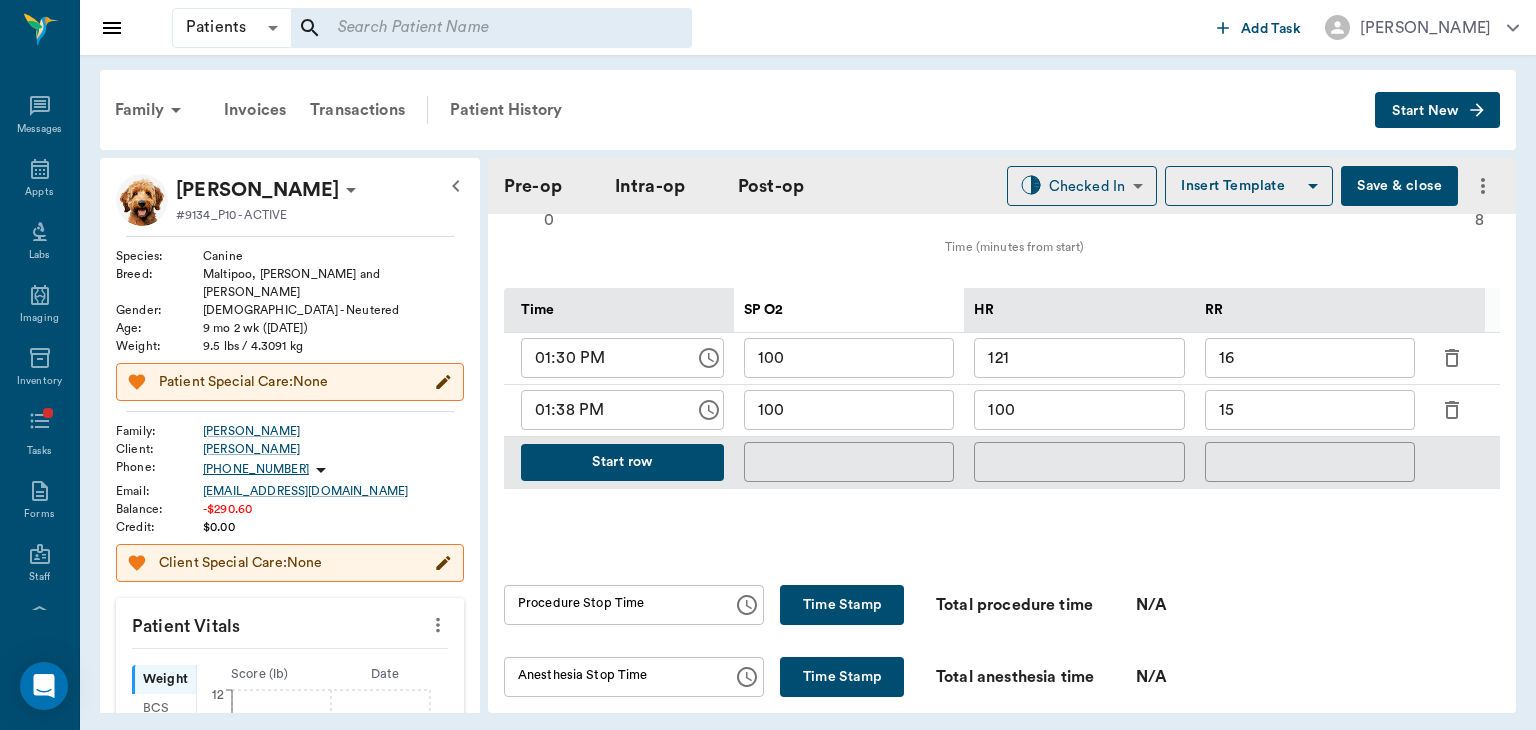 click on "Start row" at bounding box center (622, 462) 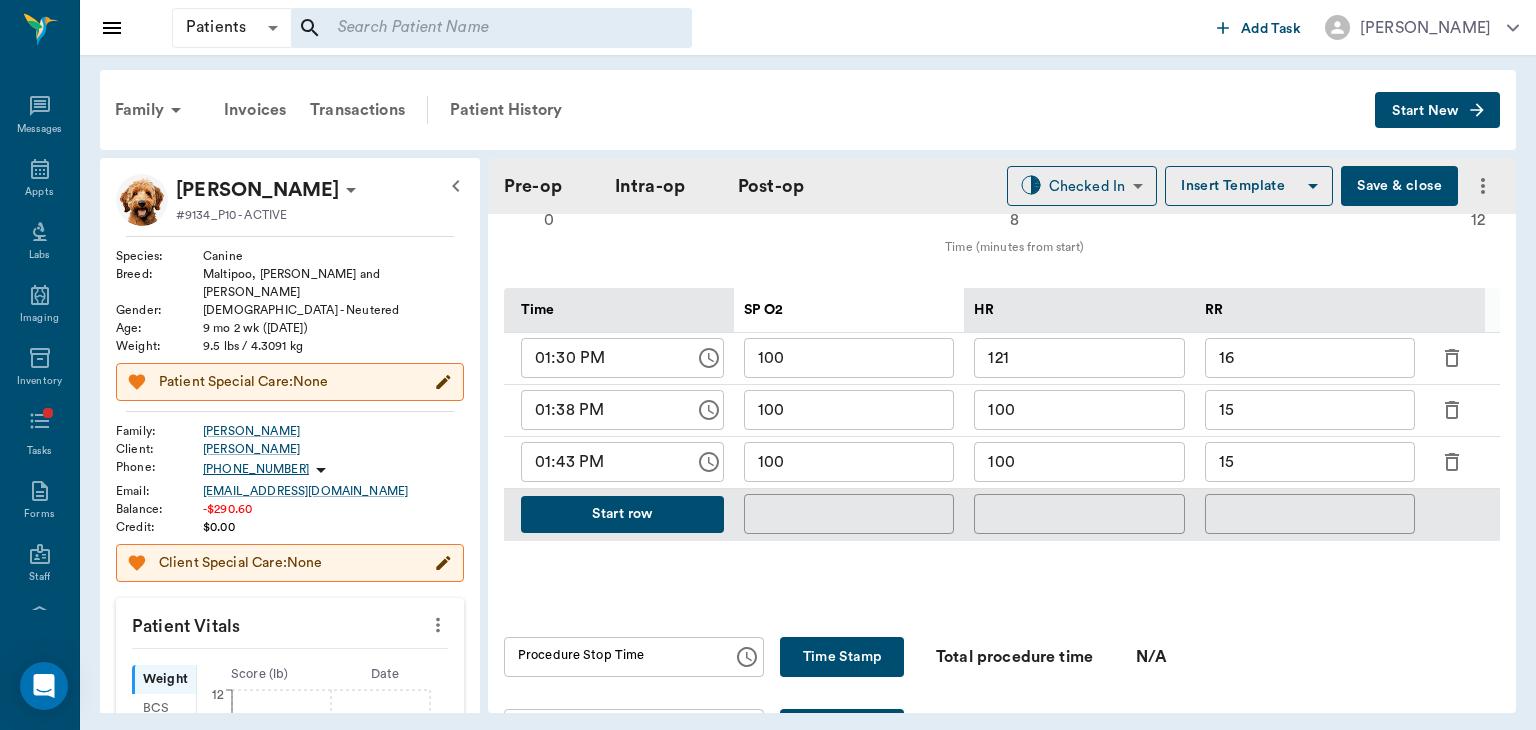 click on "15" at bounding box center [1310, 462] 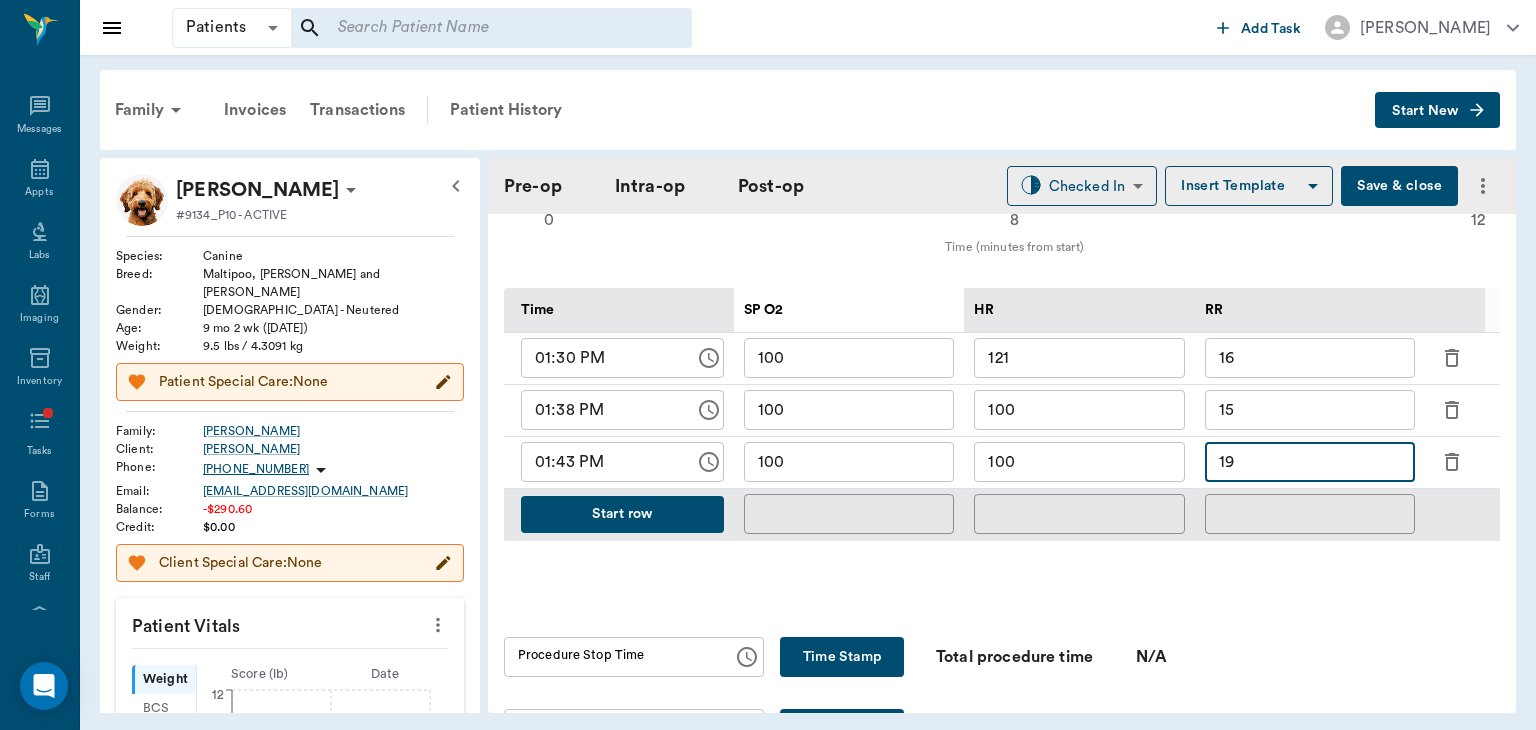 type on "19" 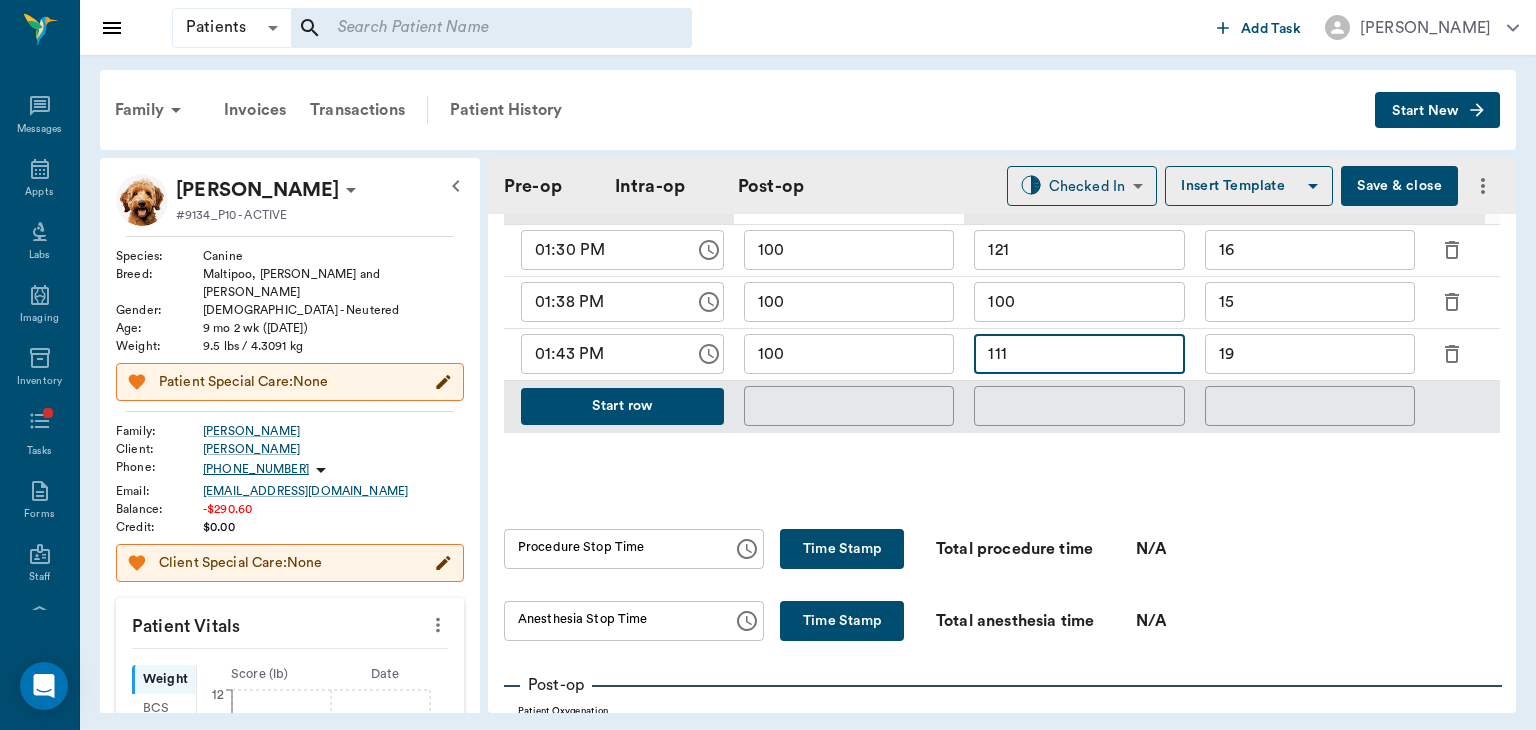 scroll, scrollTop: 962, scrollLeft: 0, axis: vertical 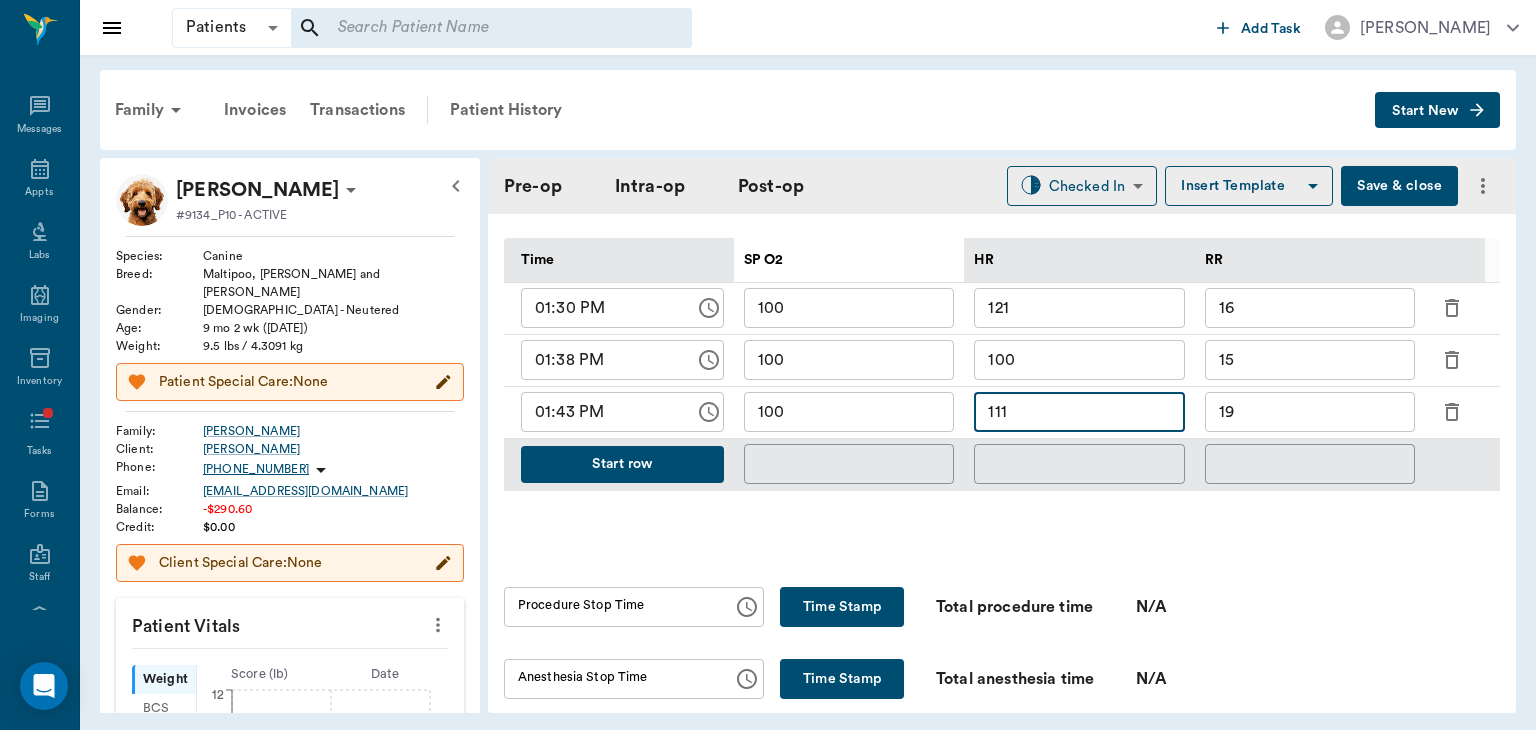 type on "111" 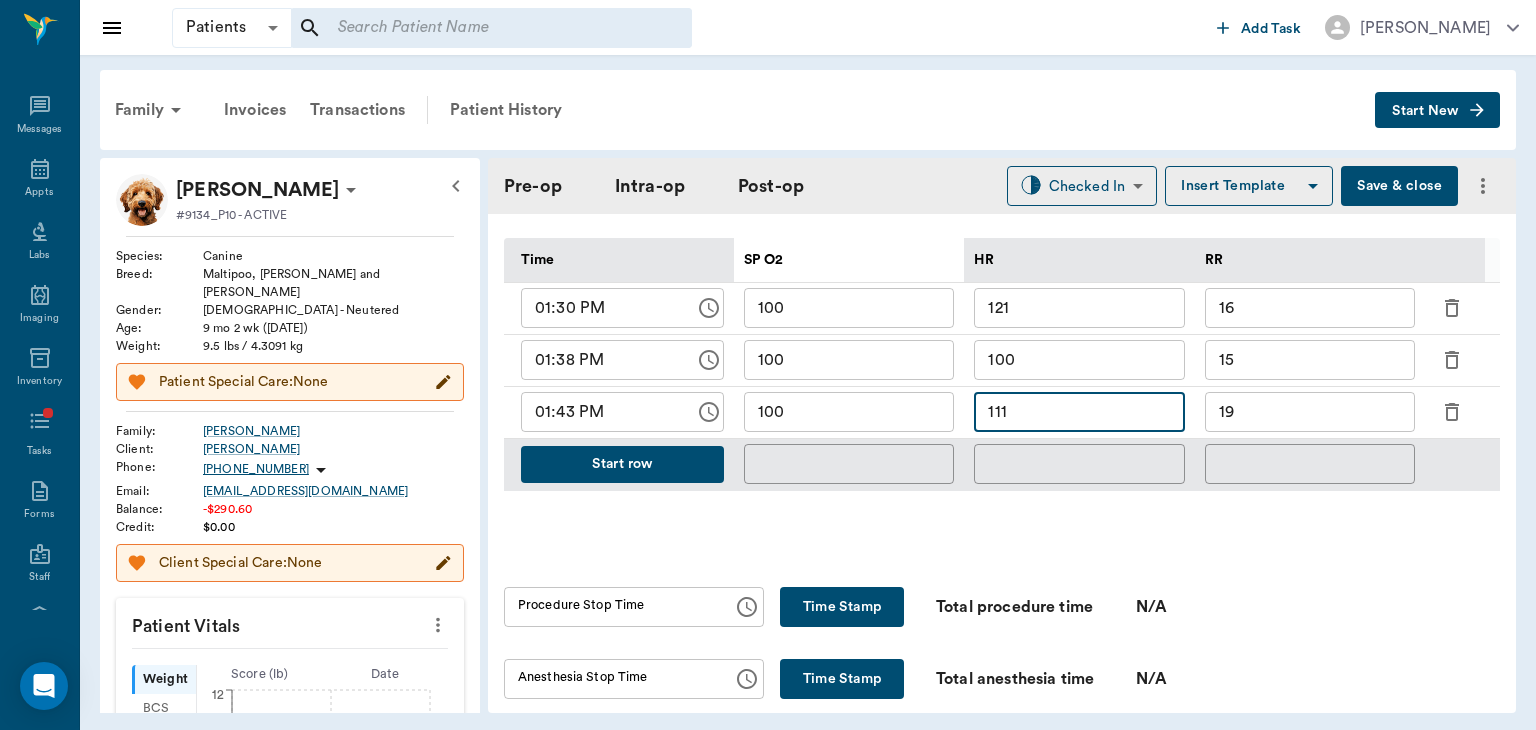 click on "Start row" at bounding box center [622, 464] 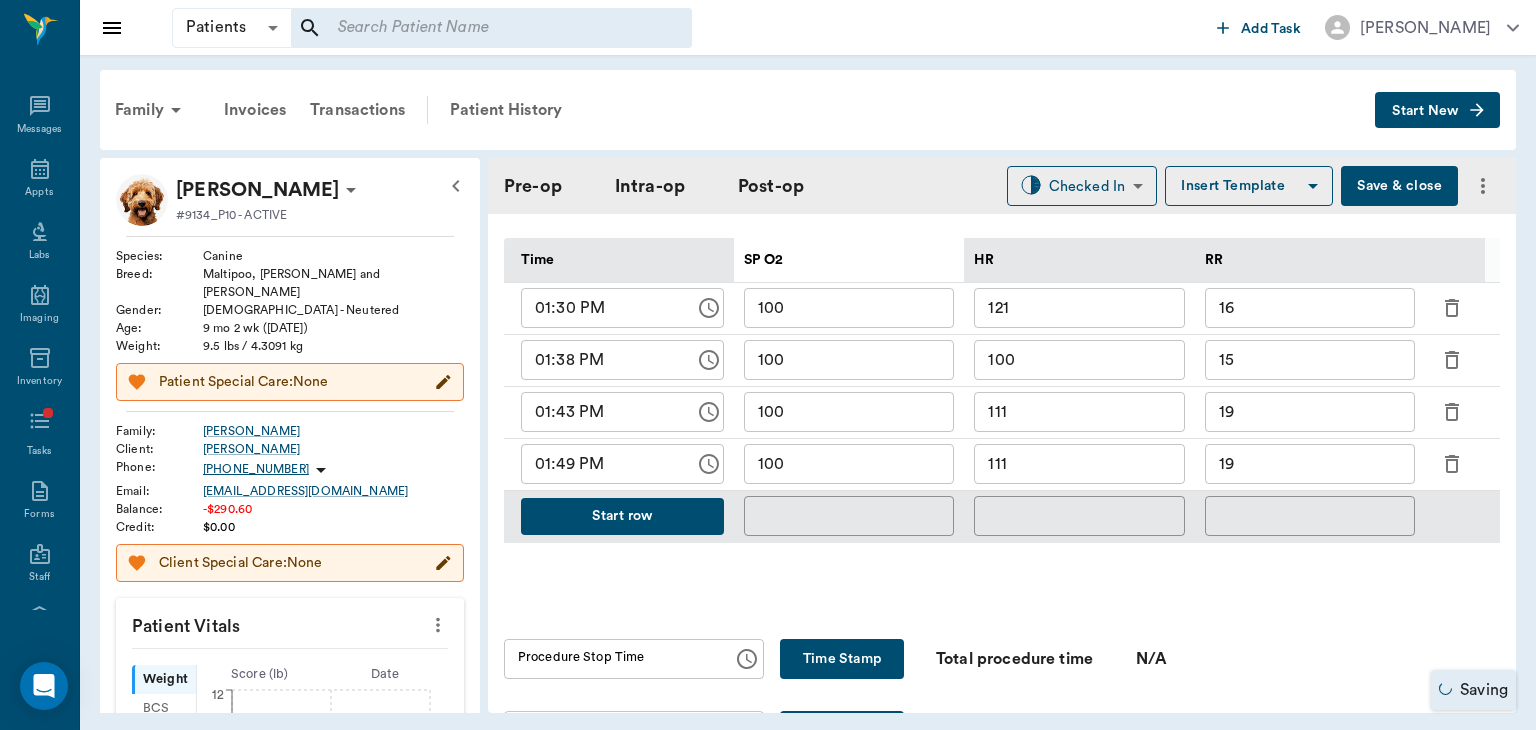 click on "111" at bounding box center (1079, 464) 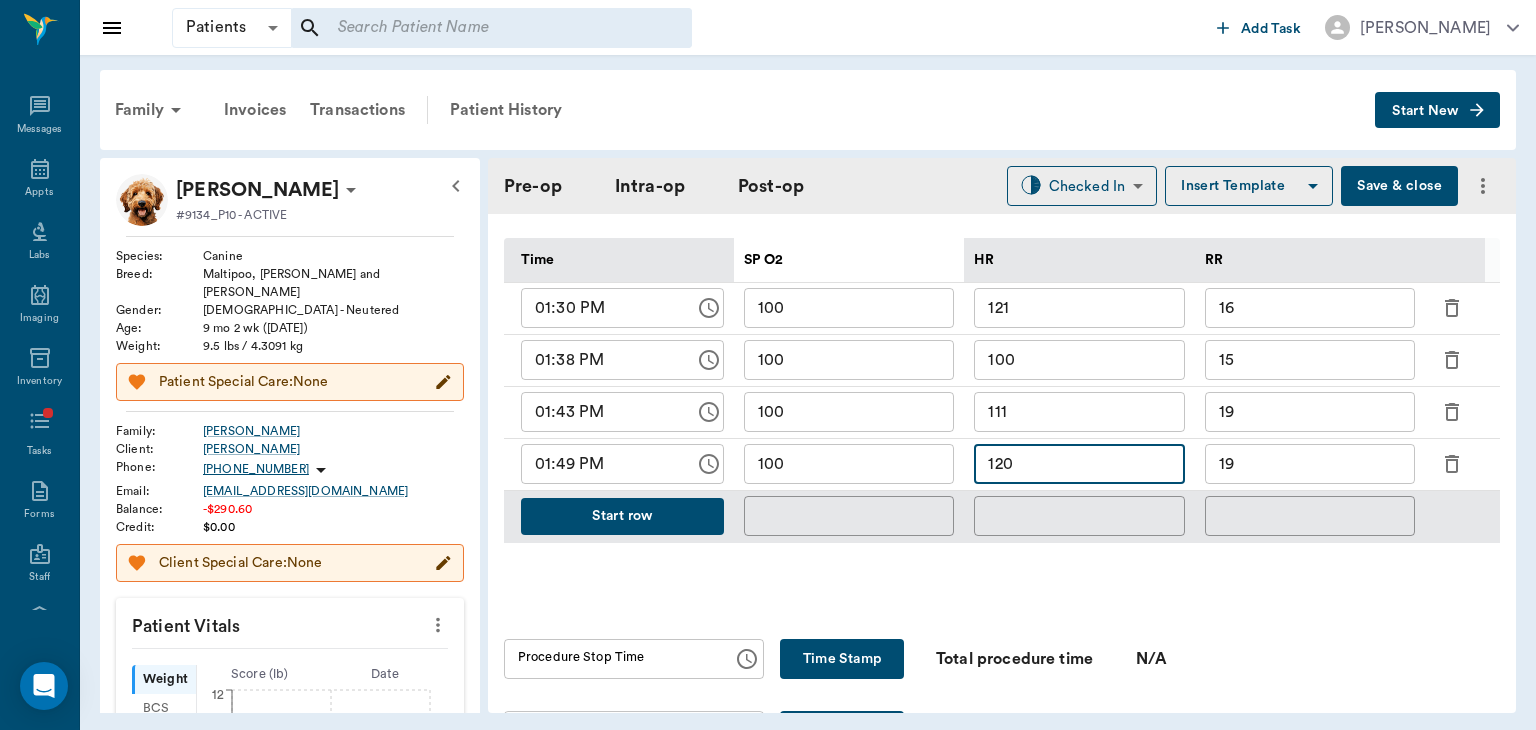 type on "120" 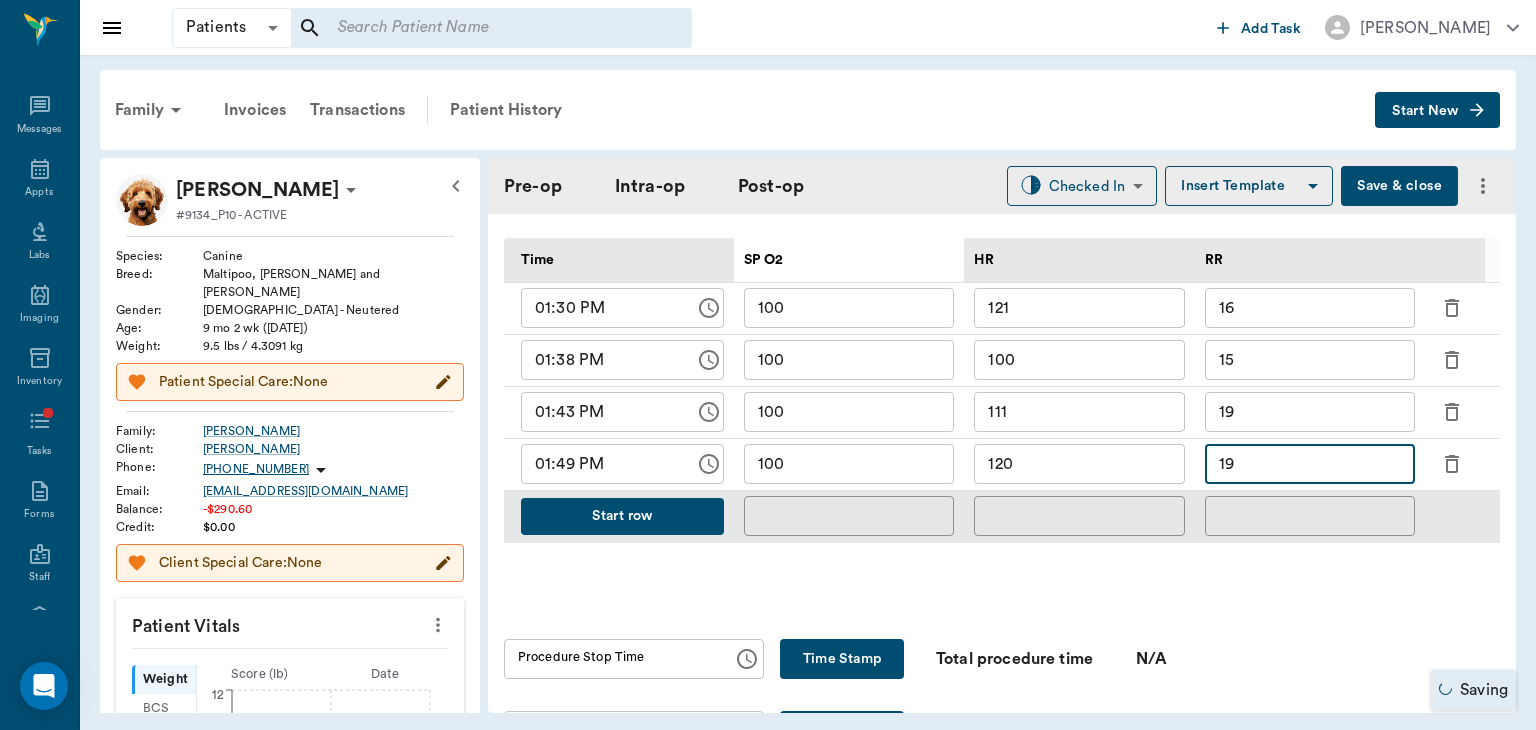 type on "1" 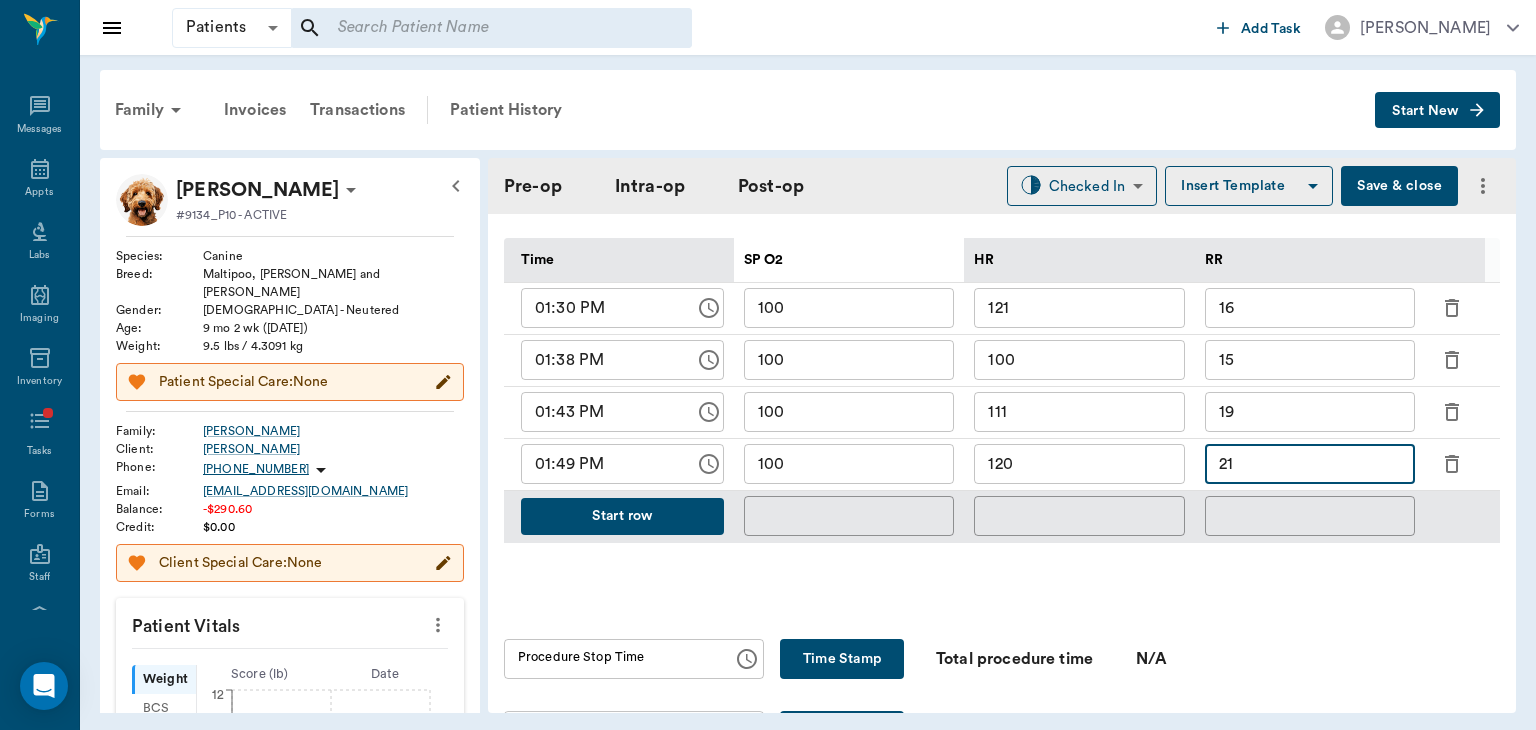 type on "21" 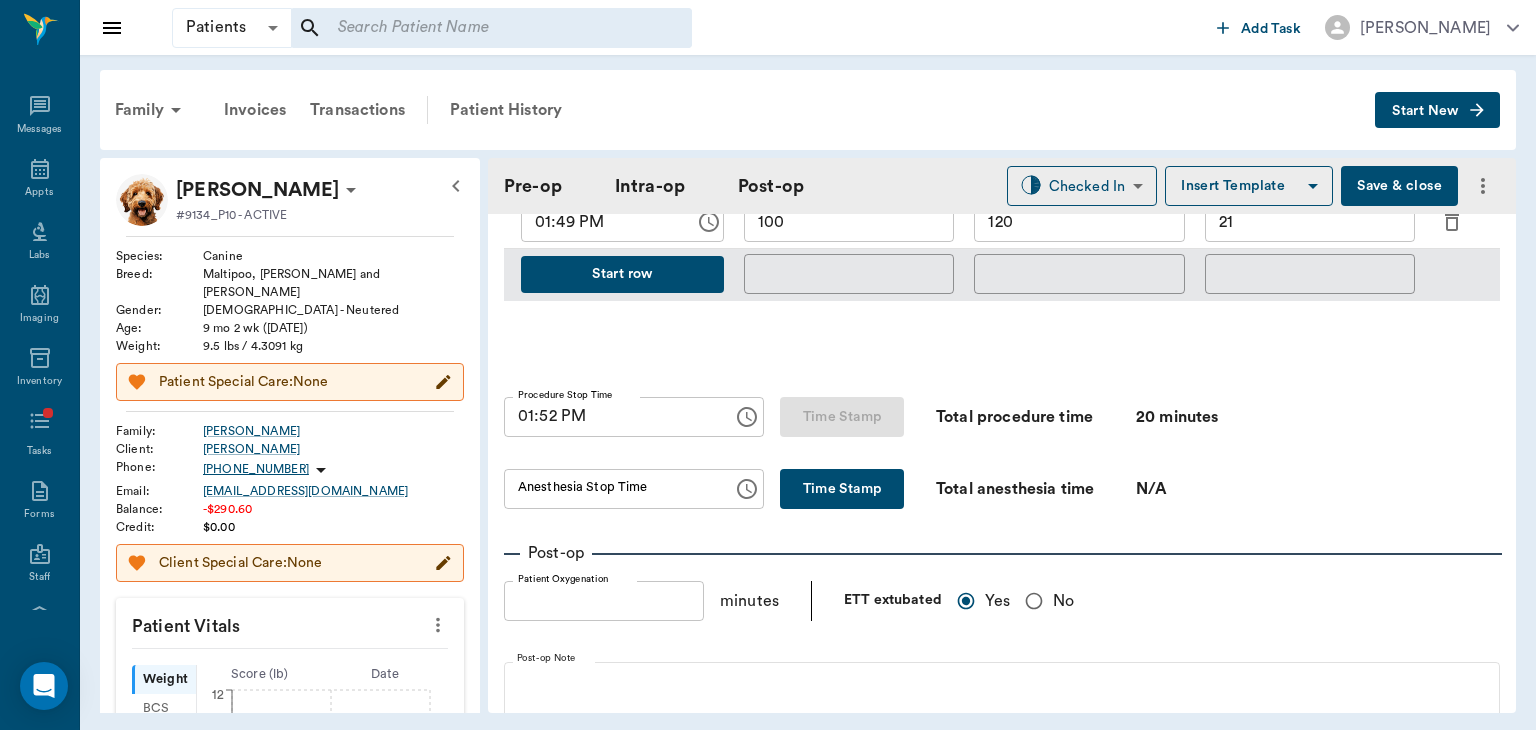 scroll, scrollTop: 1215, scrollLeft: 0, axis: vertical 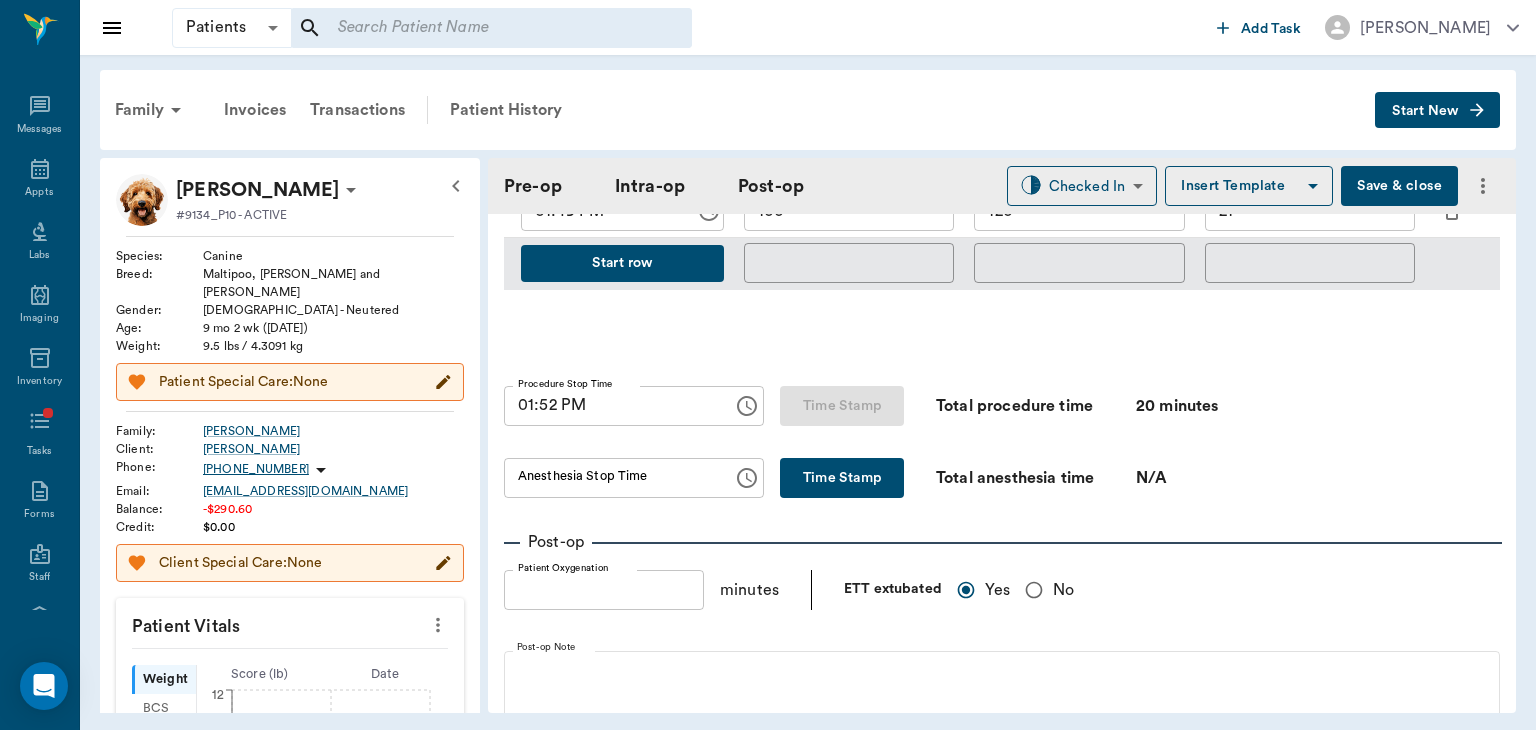 click on "01:52 PM" at bounding box center (611, 406) 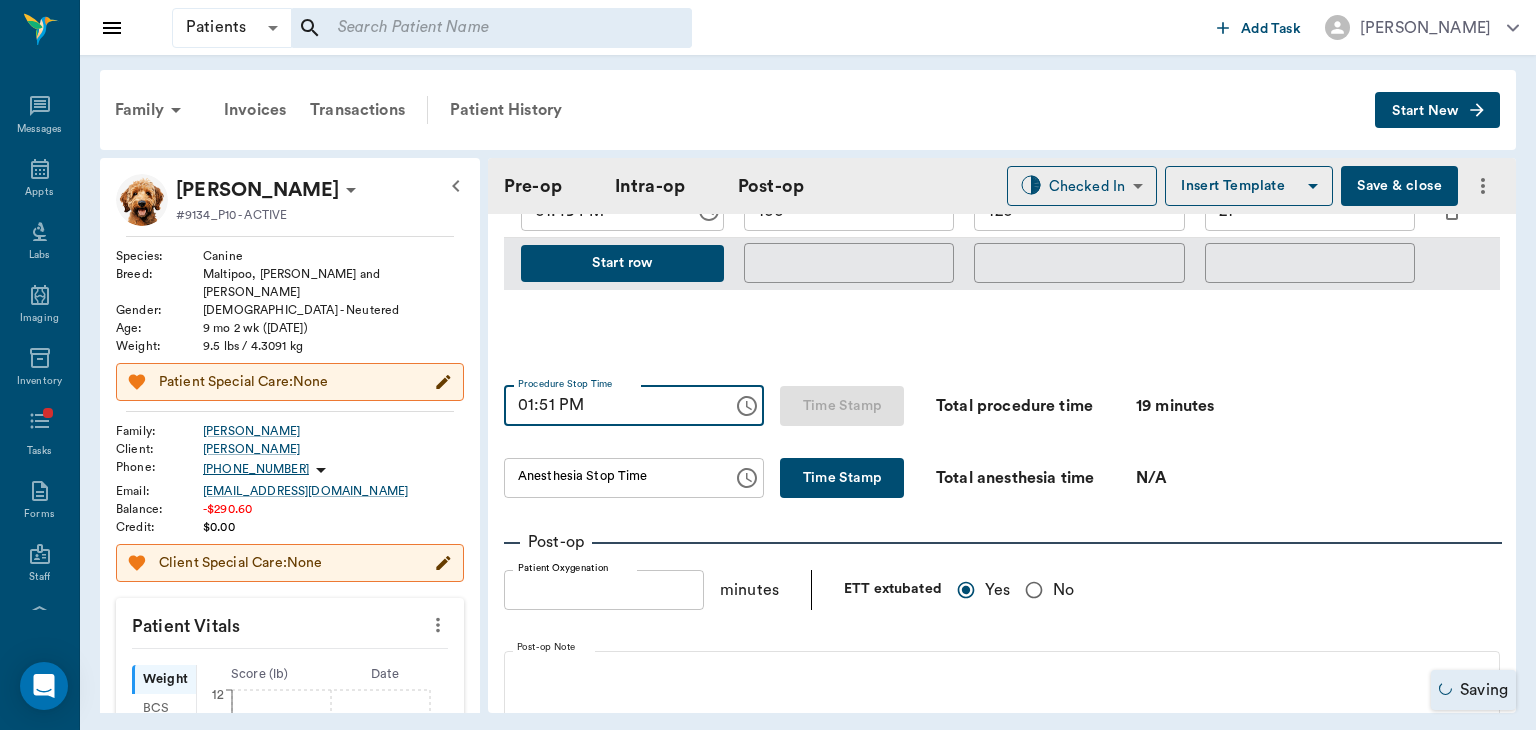 type on "01:51 PM" 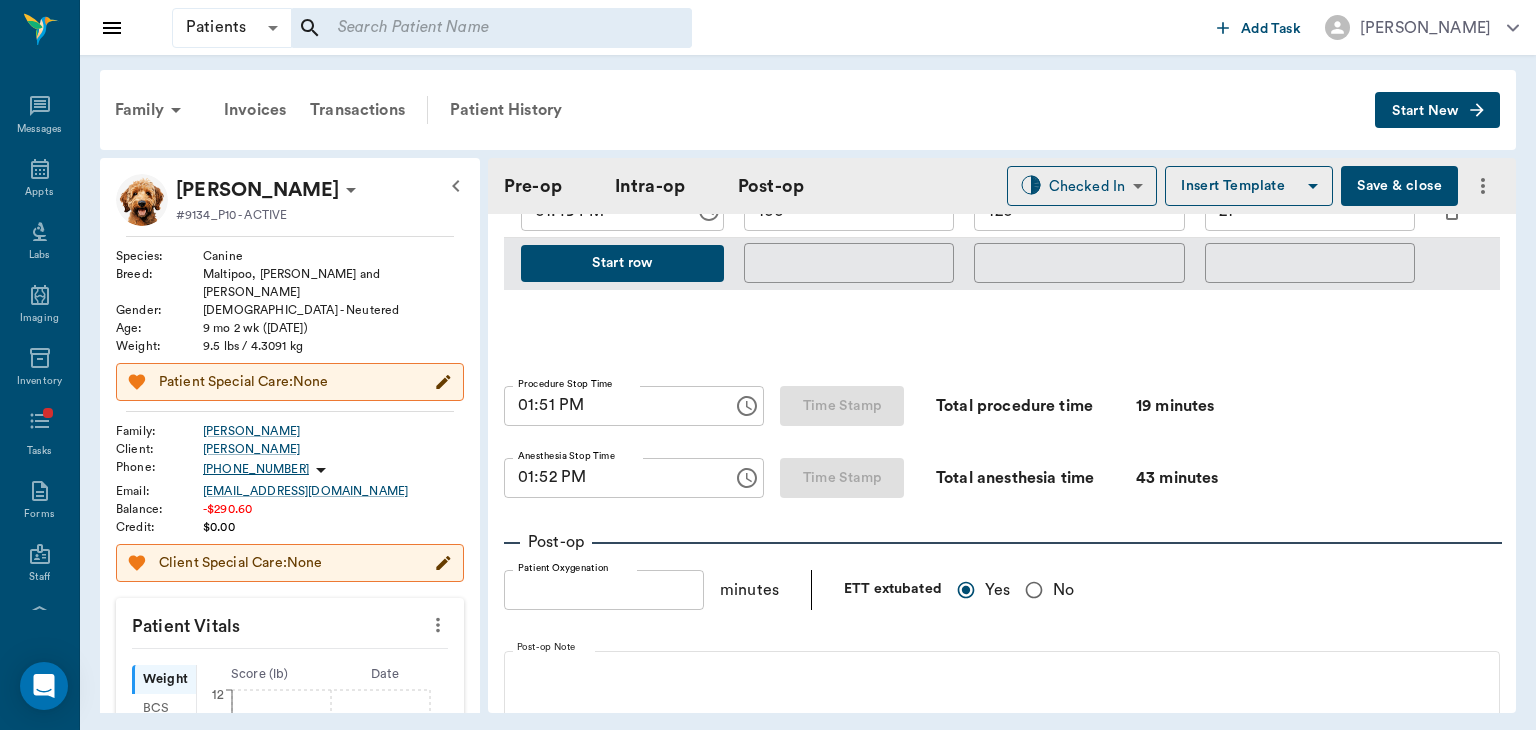 click on "01:52 PM" at bounding box center (611, 478) 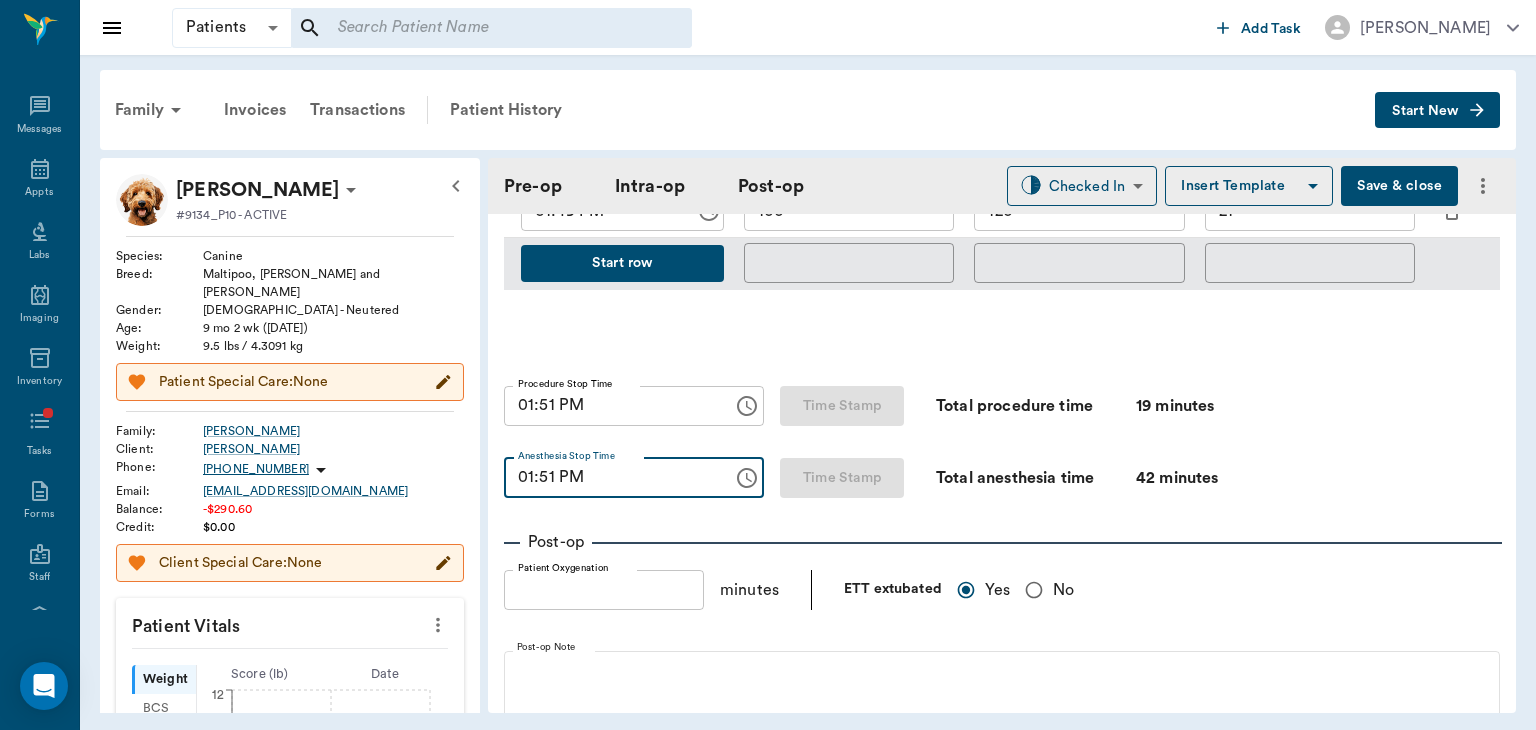 type on "01:51 PM" 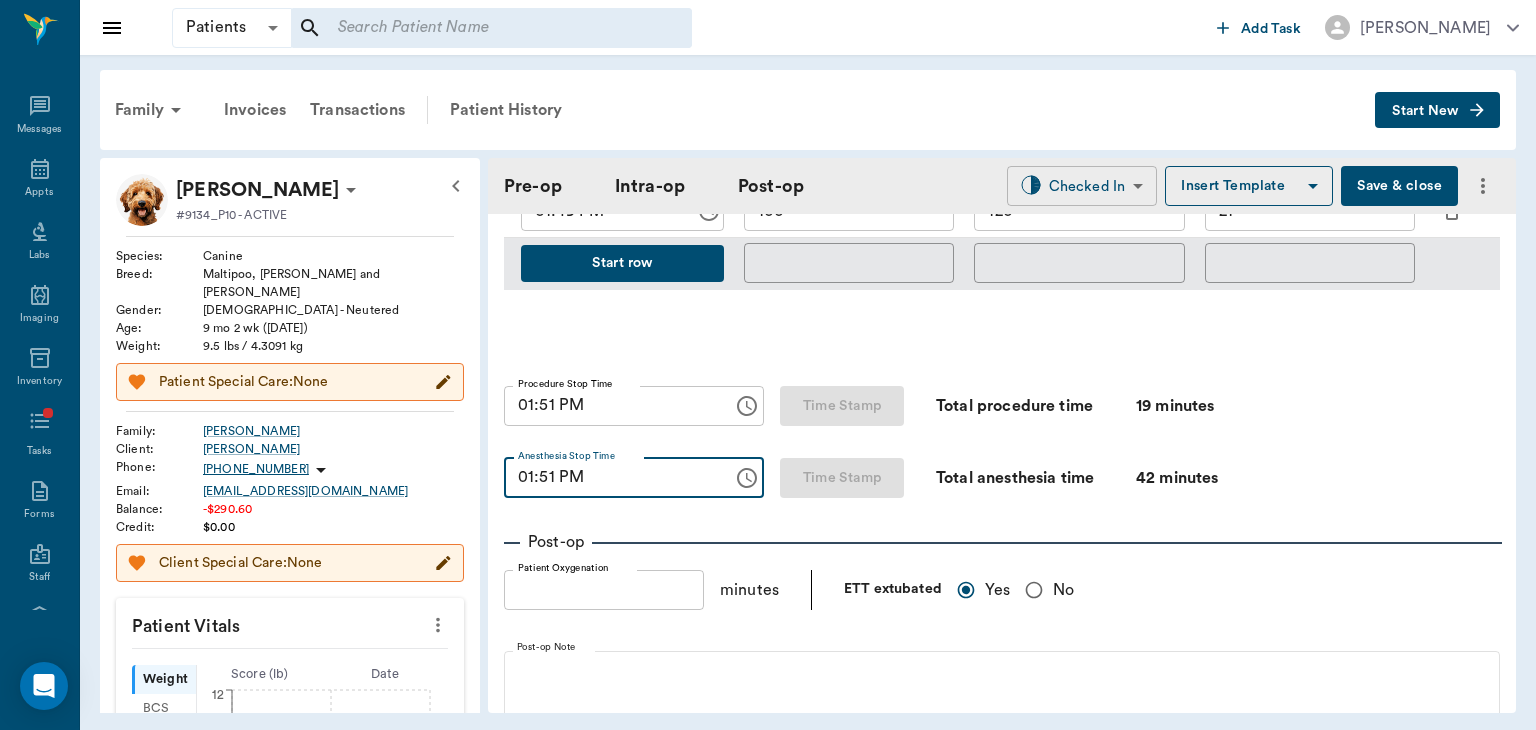 click on "Patients Patients ​ ​ Add Task Dr. Bert Ellsworth Nectar Messages Appts Labs Imaging Inventory Tasks Forms Staff Reports Lookup Settings Family Invoices Transactions Patient History Start New BRUTUS Alexander #9134_P10    -    ACTIVE   Species : Canine Breed : Maltipoo, Tan and White Gender : Male - Neutered Age : 9 mo 2 wk (09/29/2024) Weight : 9.5 lbs / 4.3091 kg Patient Special Care:  None Family : Alexander Client : Ashley Alexander Phone : (903) 417-2112 Email : ASHLEYNSHAW75@gmail.com Balance : -$290.60 Credit : $0.00 Client Special Care:  None Patient Vitals Weight BCS HR Temp Resp BP Dia Pain Perio Score ( lb ) Date 07/10/25 12PM 0 3 6 9 12 Ongoing diagnosis Current Rx Reminders Upcoming appointments Schedule Appointment Pre-op Intra-op Post-op Checked In CHECKED_IN ​ Insert Template  Save & close Provider Dr. Bert Ellsworth 63ec2f075fda476ae8351a4d Provider Assistant Julie Dickerson 63ec2e7e52e12b0ba117b124 Assistant Date 07/10/2025 Date Procedure NEUTER Procedure Pre-op ASA Score 1 1 0 8 12" at bounding box center [768, 365] 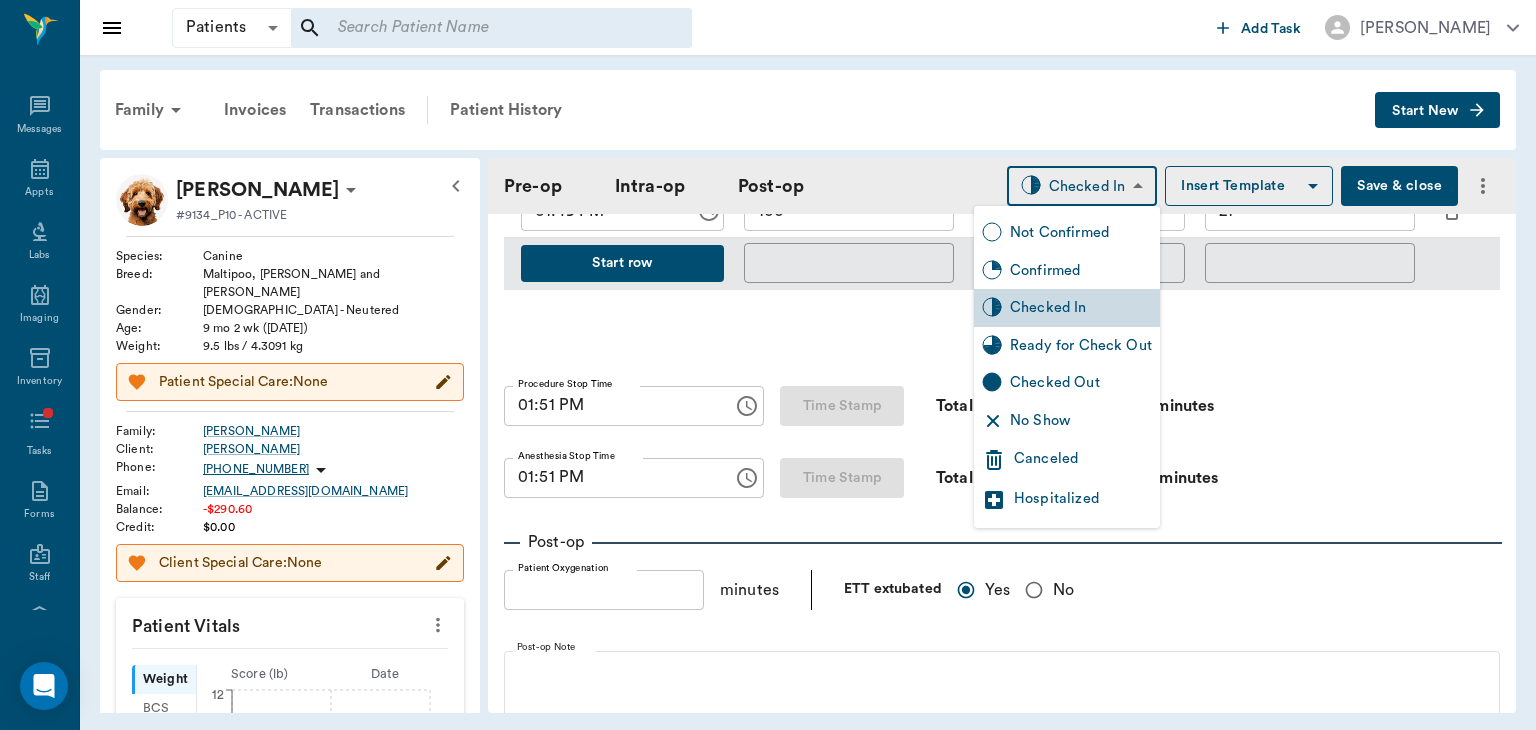 click on "Ready for Check Out" at bounding box center (1081, 346) 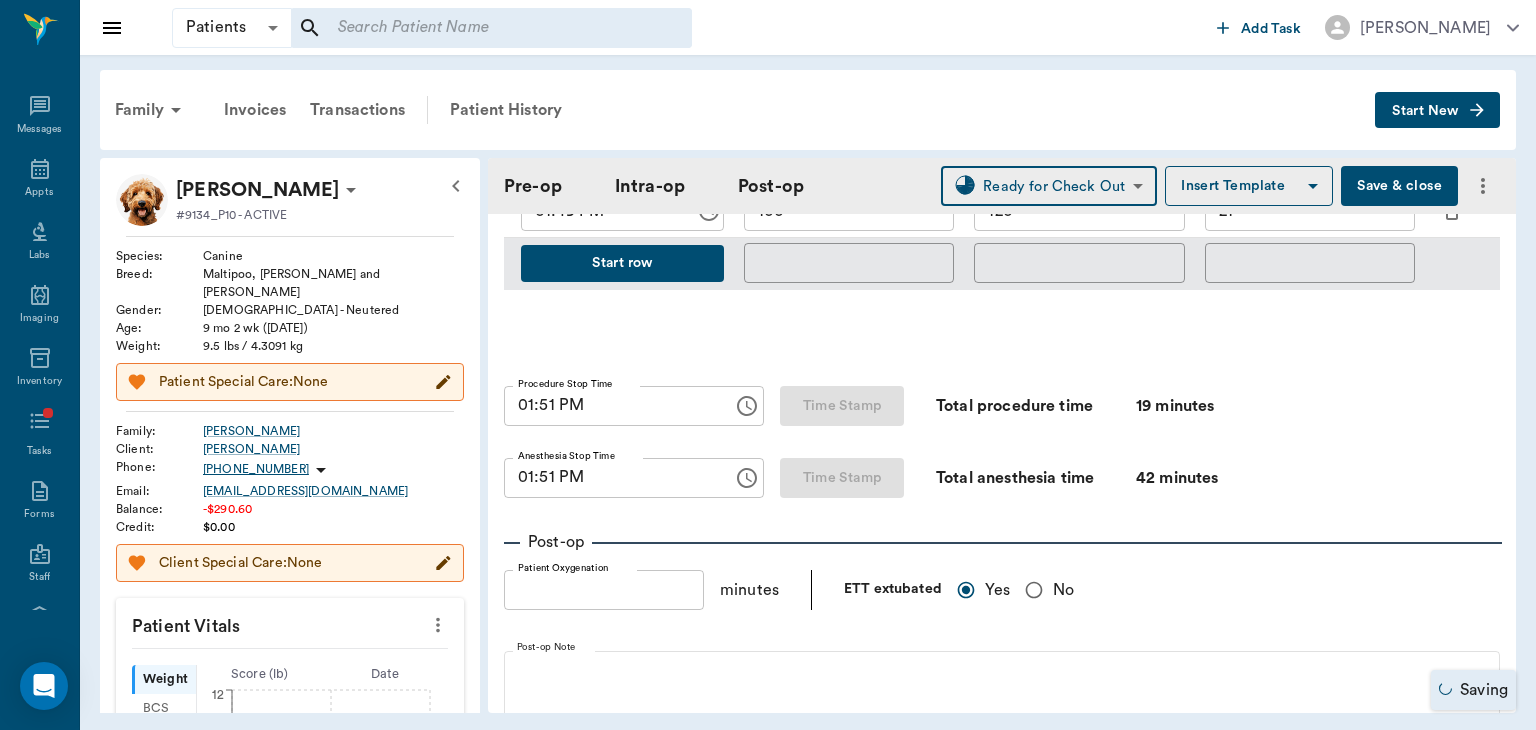 type on "READY_TO_CHECKOUT" 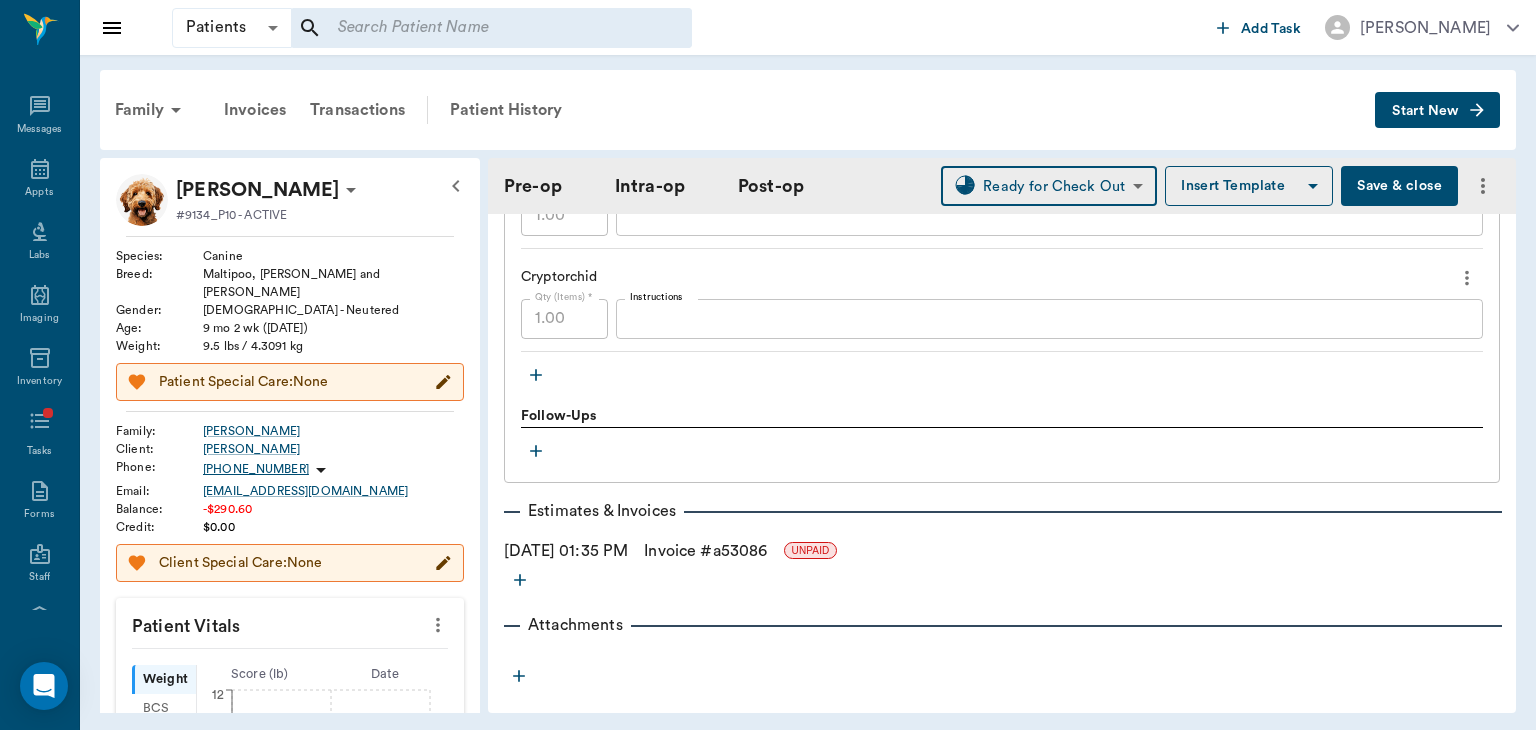 scroll, scrollTop: 2345, scrollLeft: 0, axis: vertical 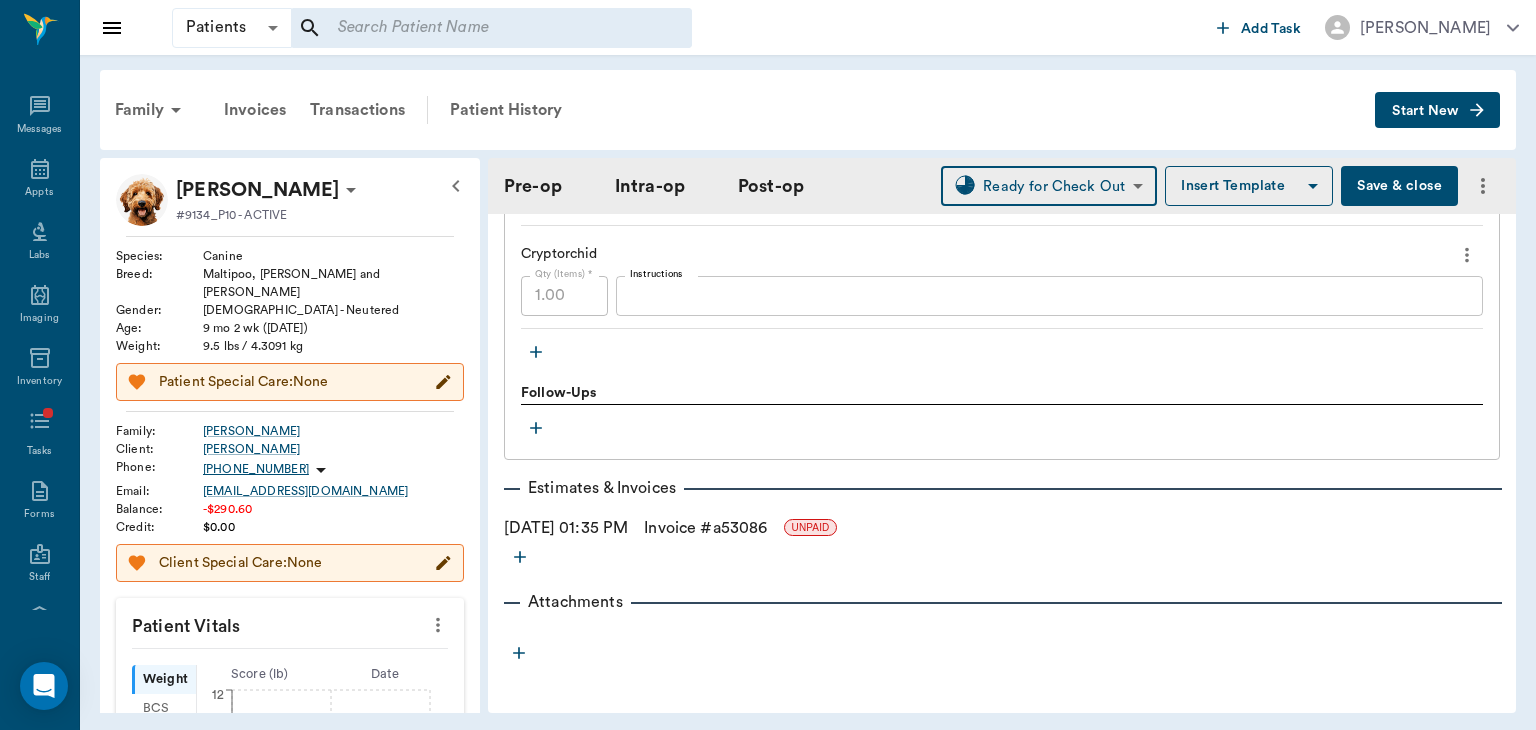 click on "Invoice # a53086" at bounding box center (705, 528) 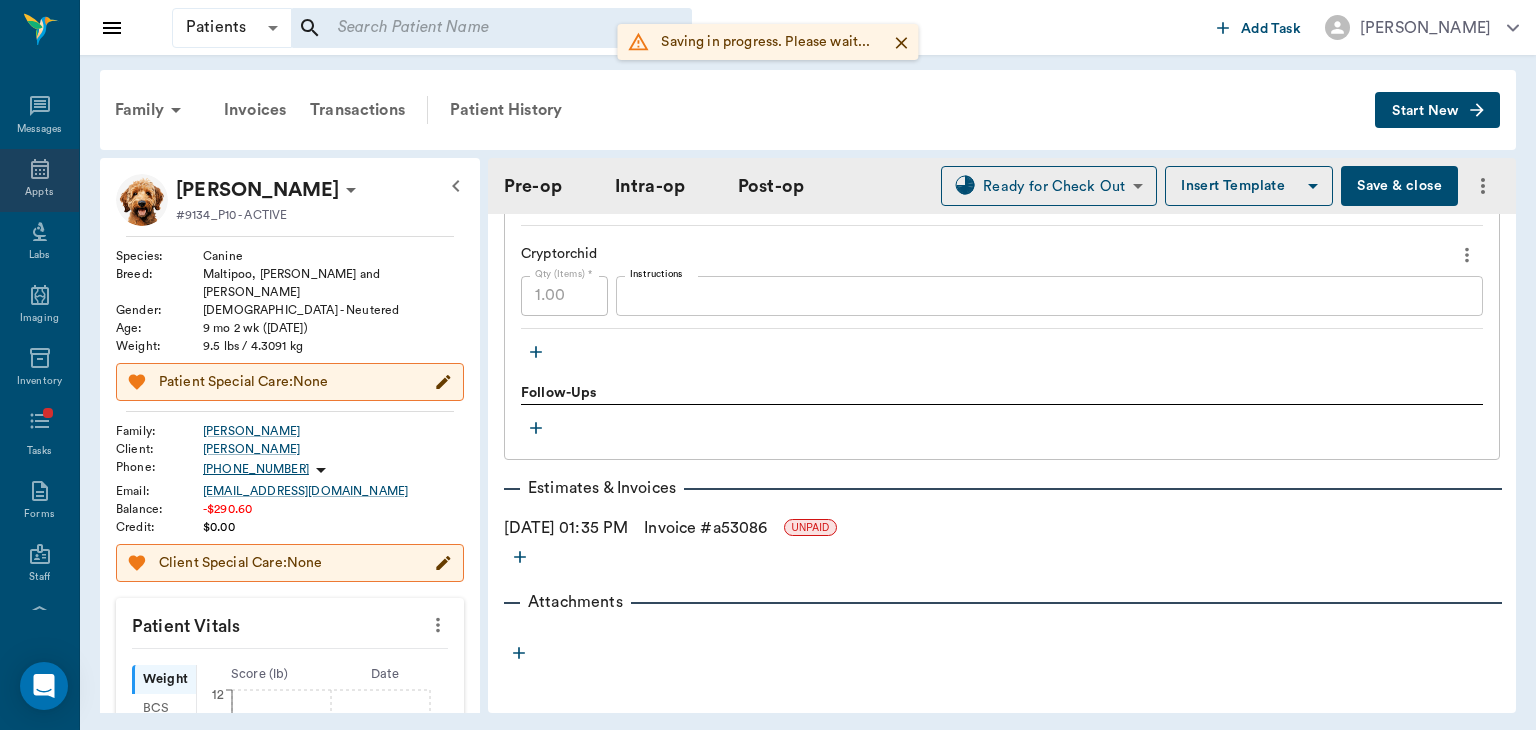 click 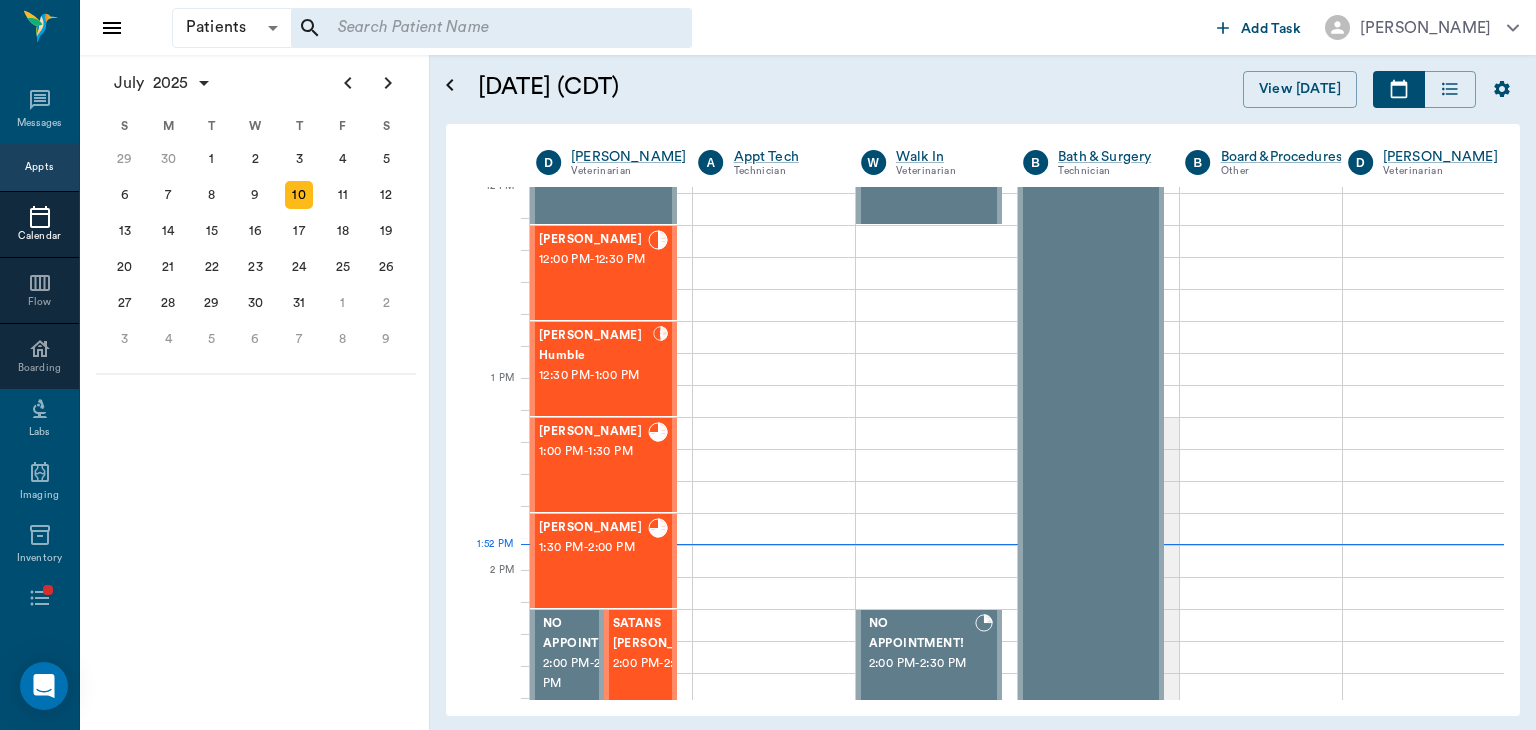 scroll, scrollTop: 725, scrollLeft: 0, axis: vertical 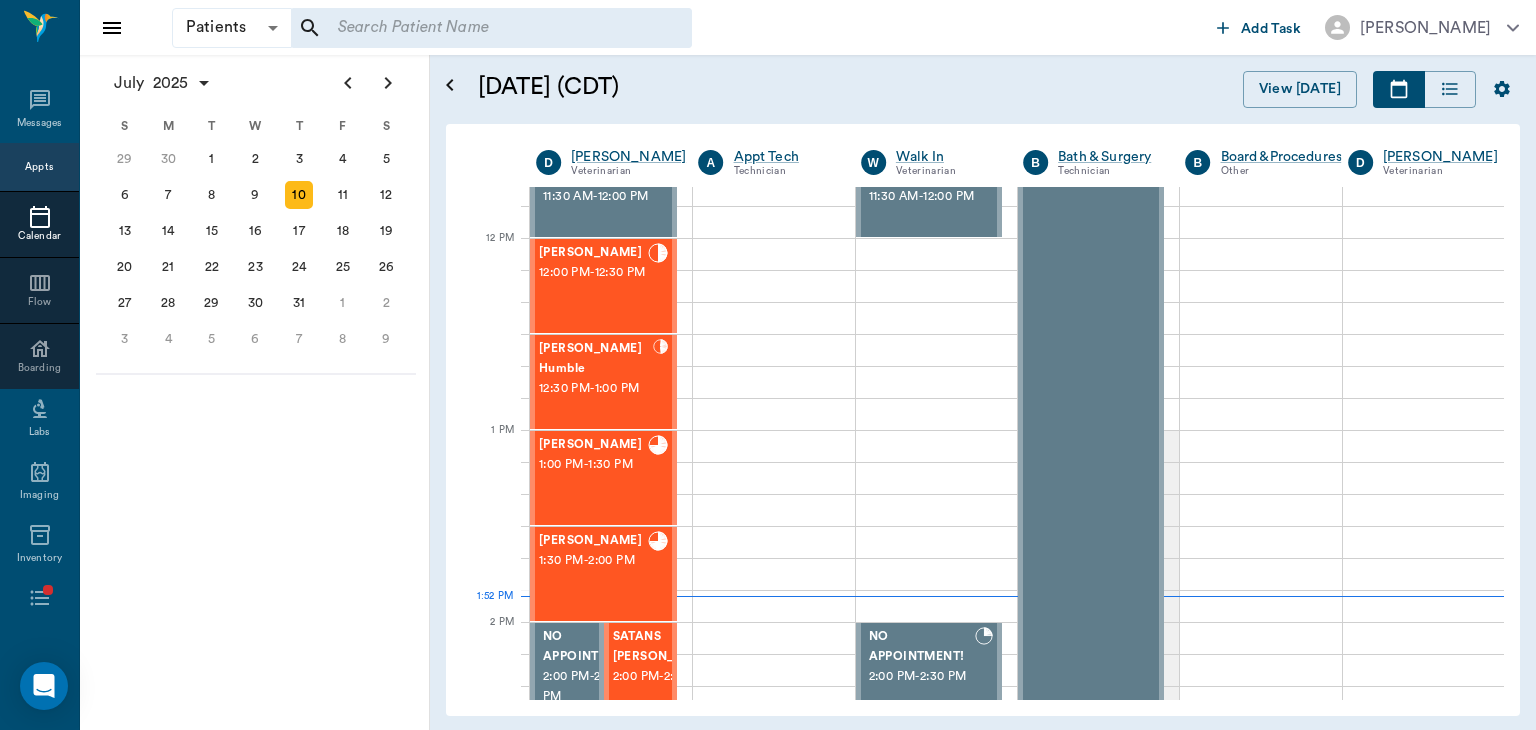 click on "12:00 PM  -  12:30 PM" at bounding box center [593, 273] 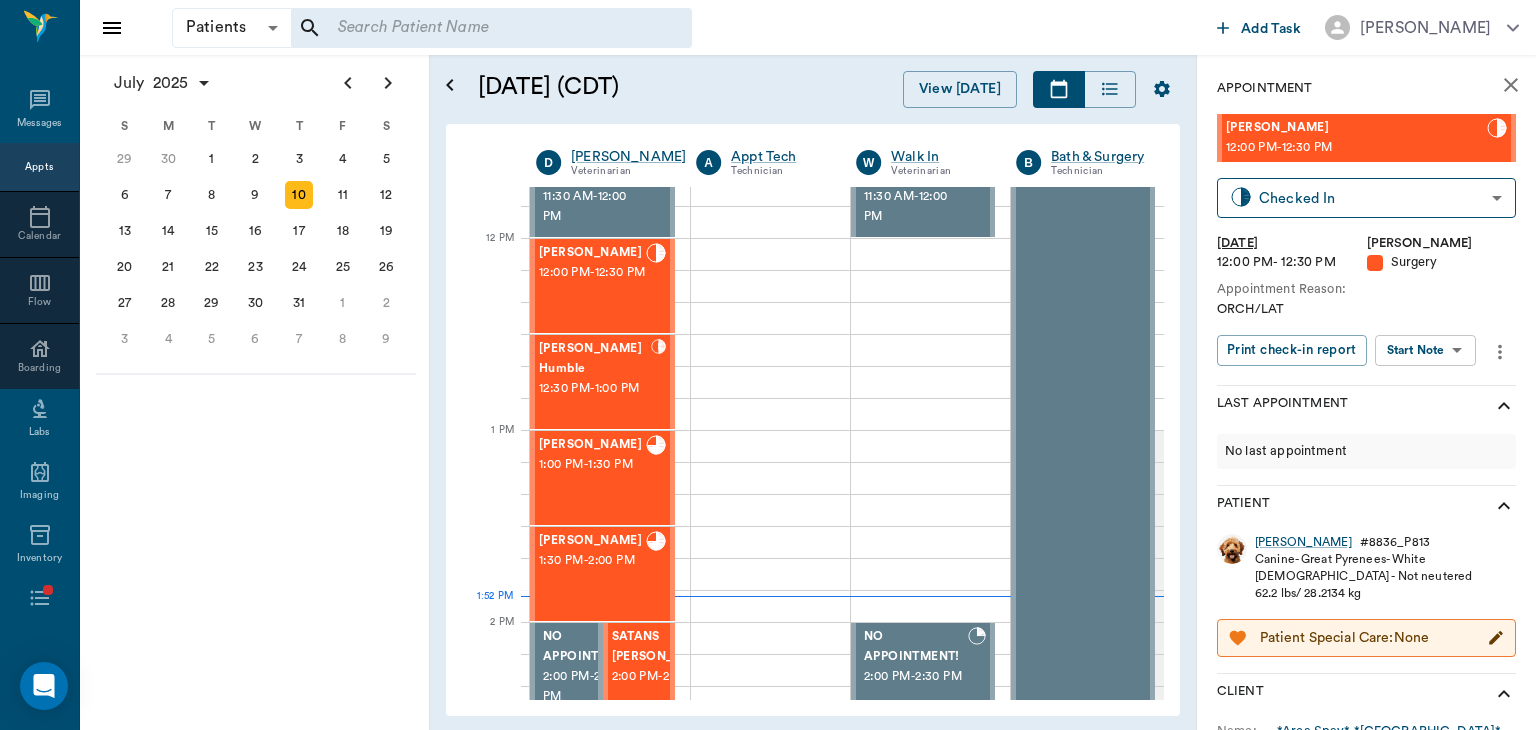 click on "Patients Patients ​ ​ Add Task Dr. Bert Ellsworth Nectar Messages Appts Calendar Flow Boarding Labs Imaging Inventory Tasks Forms Staff Reports Lookup Settings July 2025 S M T W T F S Jun 1 2 3 4 5 6 7 8 9 10 11 12 13 14 15 16 17 18 19 20 21 22 23 24 25 26 27 28 29 30 Jul 1 2 3 4 5 6 7 8 9 10 11 12 S M T W T F S 29 30 Jul 1 2 3 4 5 6 7 8 9 10 11 12 13 14 15 16 17 18 19 20 21 22 23 24 25 26 27 28 29 30 31 Aug 1 2 3 4 5 6 7 8 9 S M T W T F S 27 28 29 30 31 Aug 1 2 3 4 5 6 7 8 9 10 11 12 13 14 15 16 17 18 19 20 21 22 23 24 25 26 27 28 29 30 31 Sep 1 2 3 4 5 6 July 10, 2025 (CDT) View Today July 2025 Today 10 Thu Jul 2025 D Dr. Bert Ellsworth Veterinarian A Appt Tech Technician W Walk In Veterinarian B Bath & Surgery Technician B Board &Procedures Other D Dr. Kindall Jones Veterinarian 8 AM 9 AM 10 AM 11 AM 12 PM 1 PM 2 PM 3 PM 4 PM 5 PM 6 PM 7 PM 8 PM 1:52 PM SIR WIGGLES WORTH 3RD Austin 8:00 AM  -  9:00 AM SUGAR Finney 9:00 AM  -  9:30 AM Fender Finney 9:00 AM  -  9:30 AM Dolly Campbell 9:30 AM  -  10:00 AM" at bounding box center [768, 365] 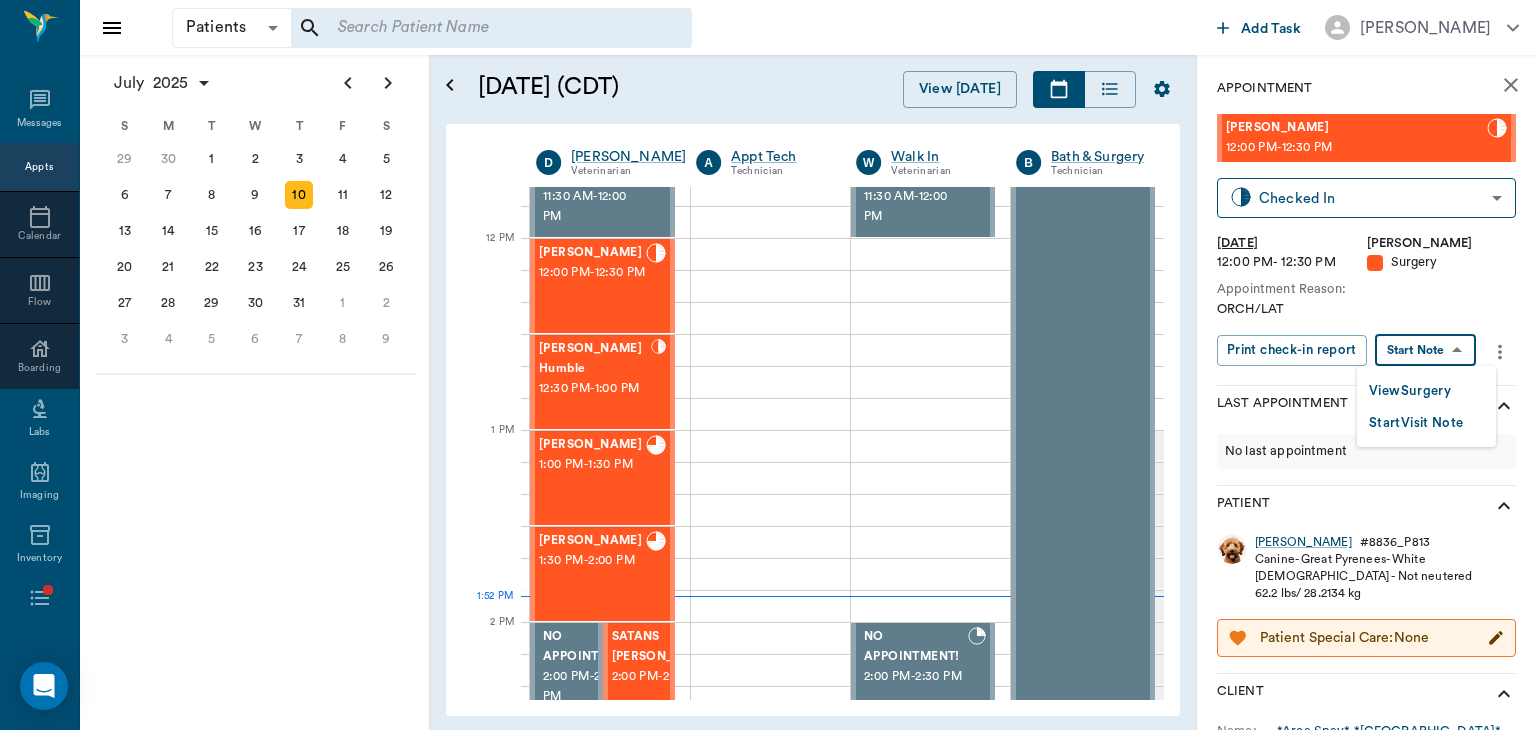 click on "View  Surgery" at bounding box center (1410, 391) 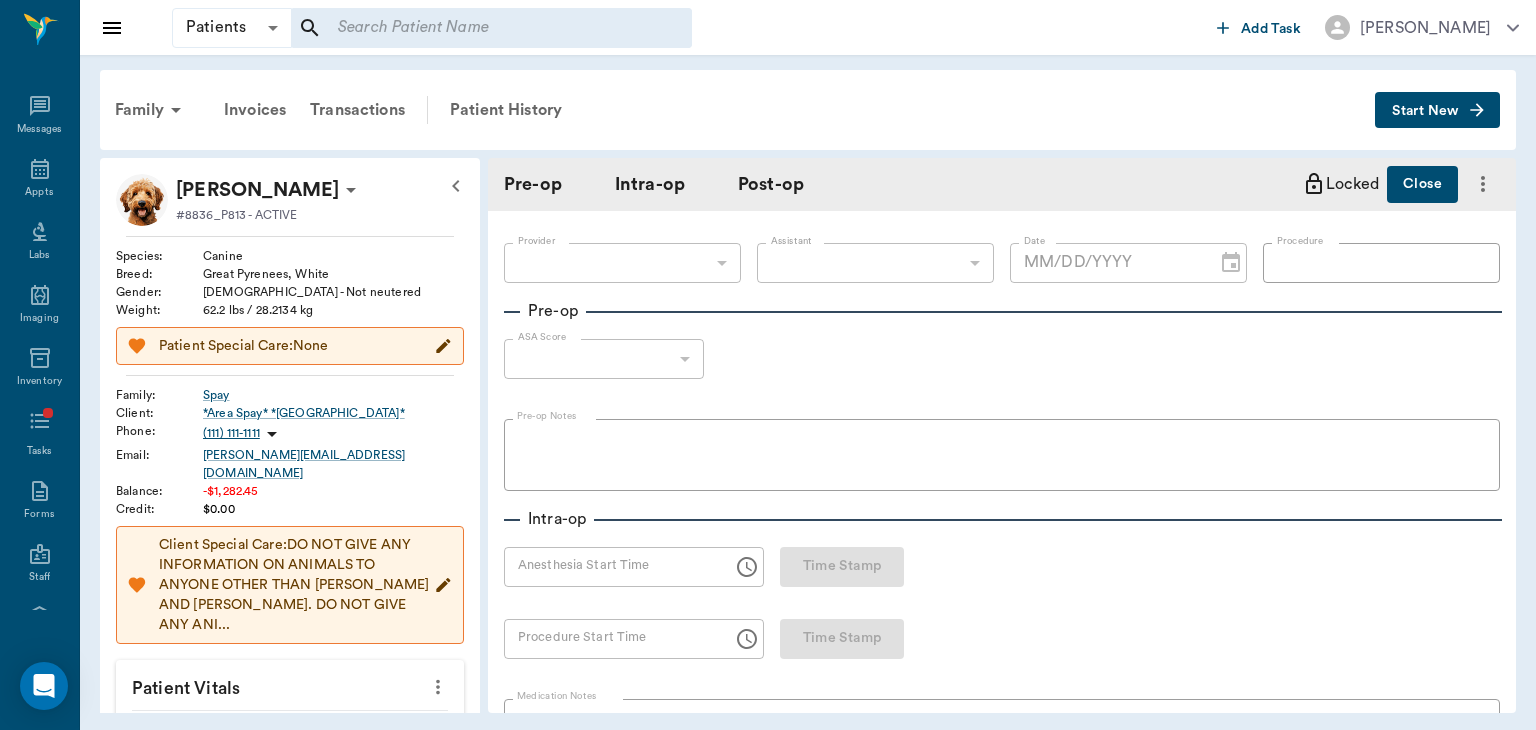 type on "63ec2f075fda476ae8351a4d" 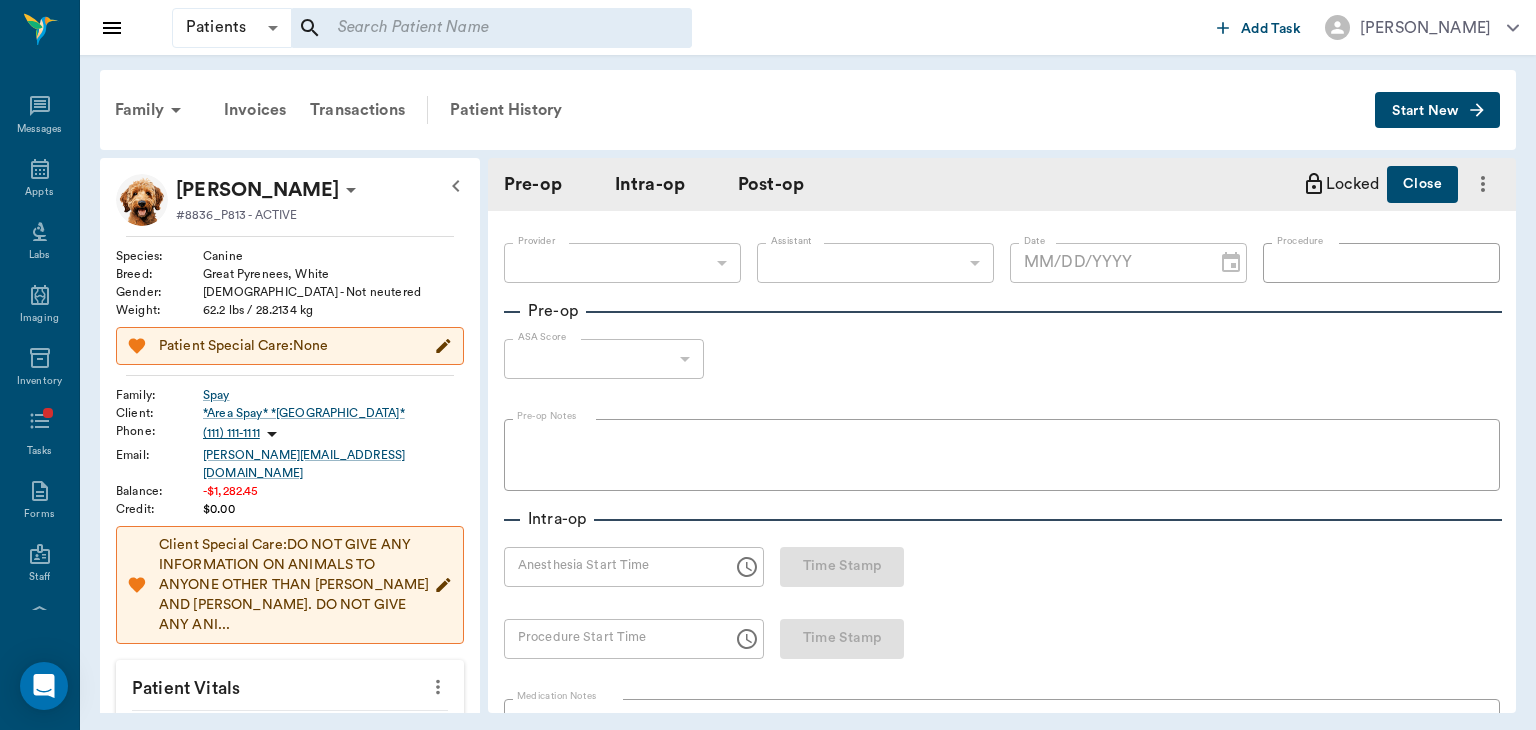 type on "63ec2e7e52e12b0ba117b124" 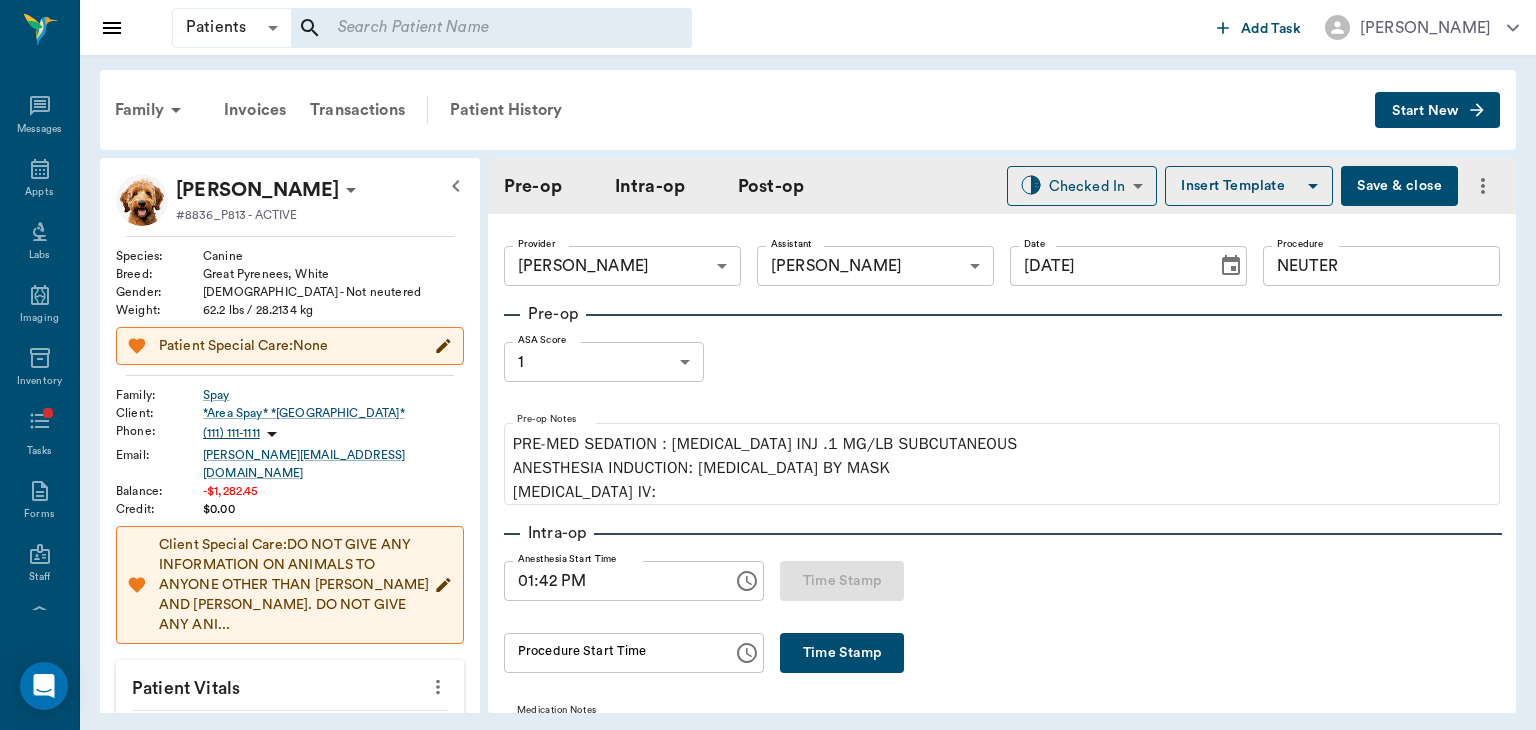 type on "[DATE]" 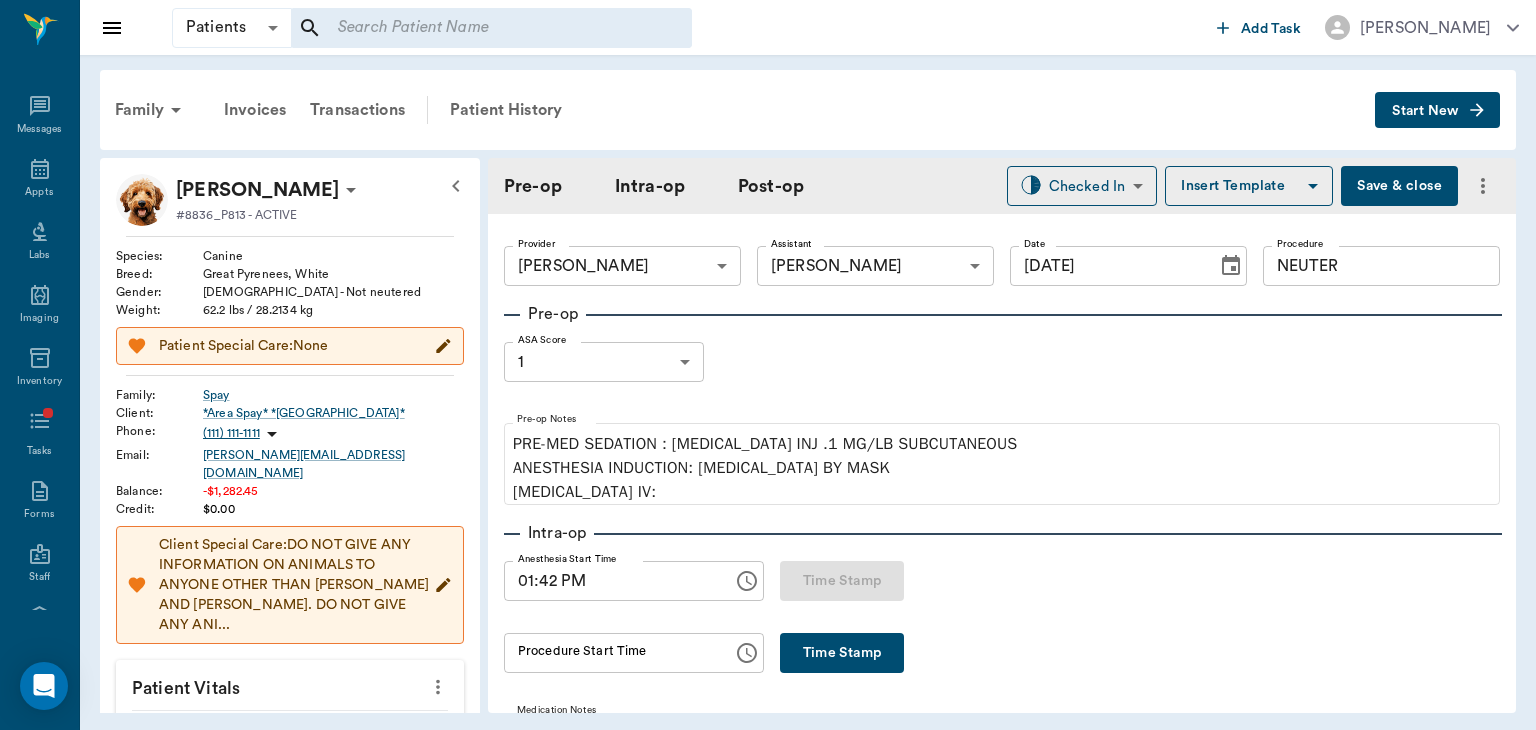 type on "01:42 PM" 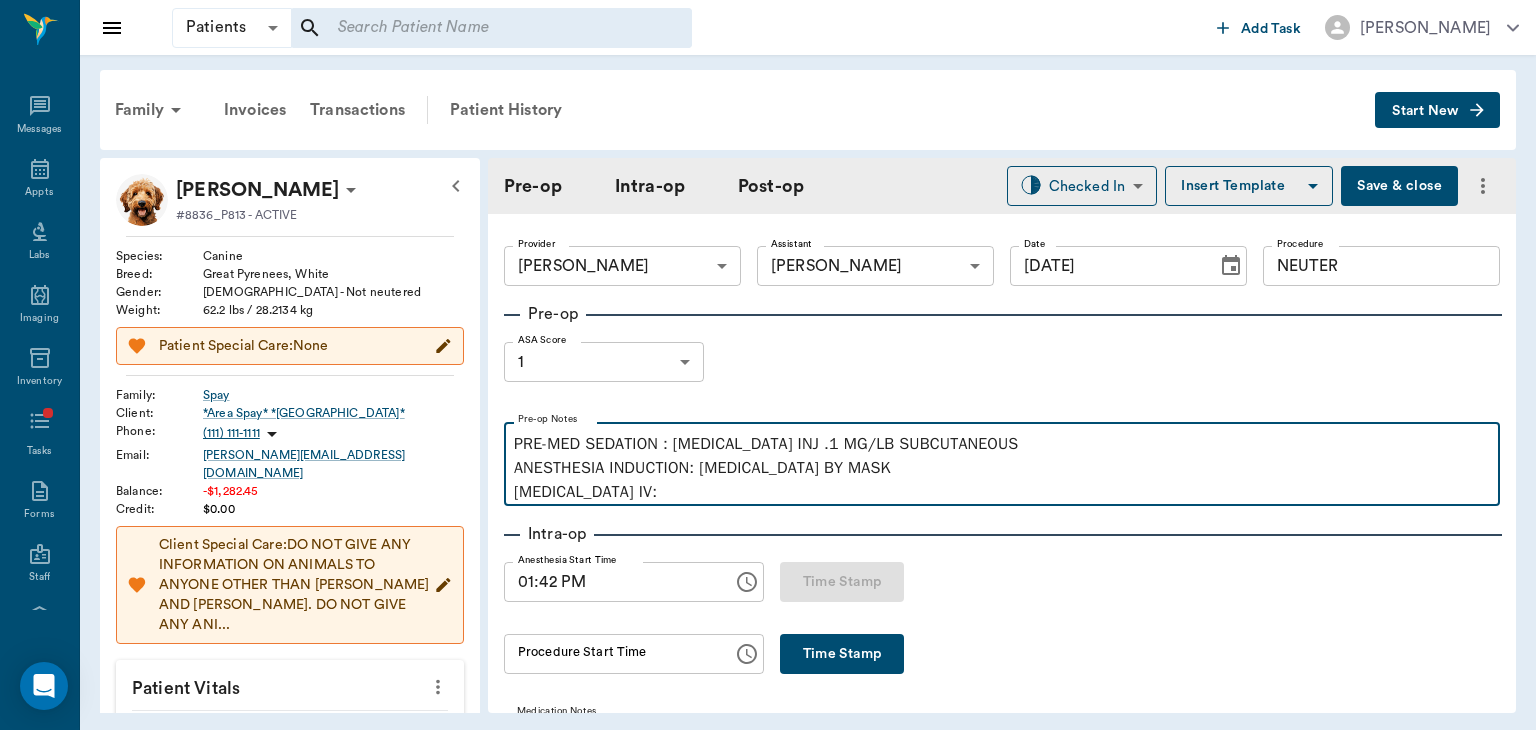 click on "PRE-MED SEDATION : ACEPROMAZINE INJ .1 MG/LB SUBCUTANEOUS ANESTHESIA INDUCTION: ISOFLURANE BY MASK PROPOFOL IV:" at bounding box center [1002, 468] 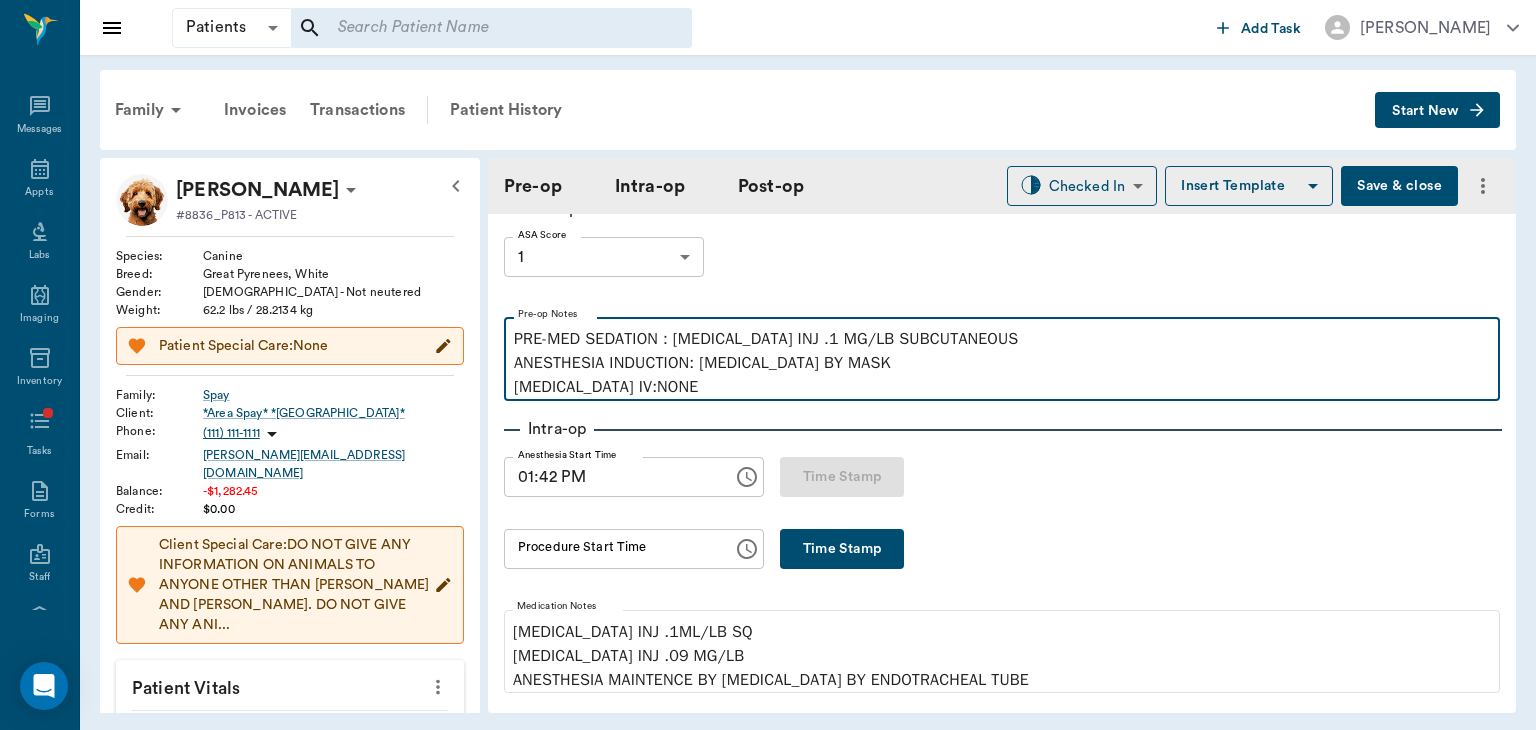 scroll, scrollTop: 111, scrollLeft: 0, axis: vertical 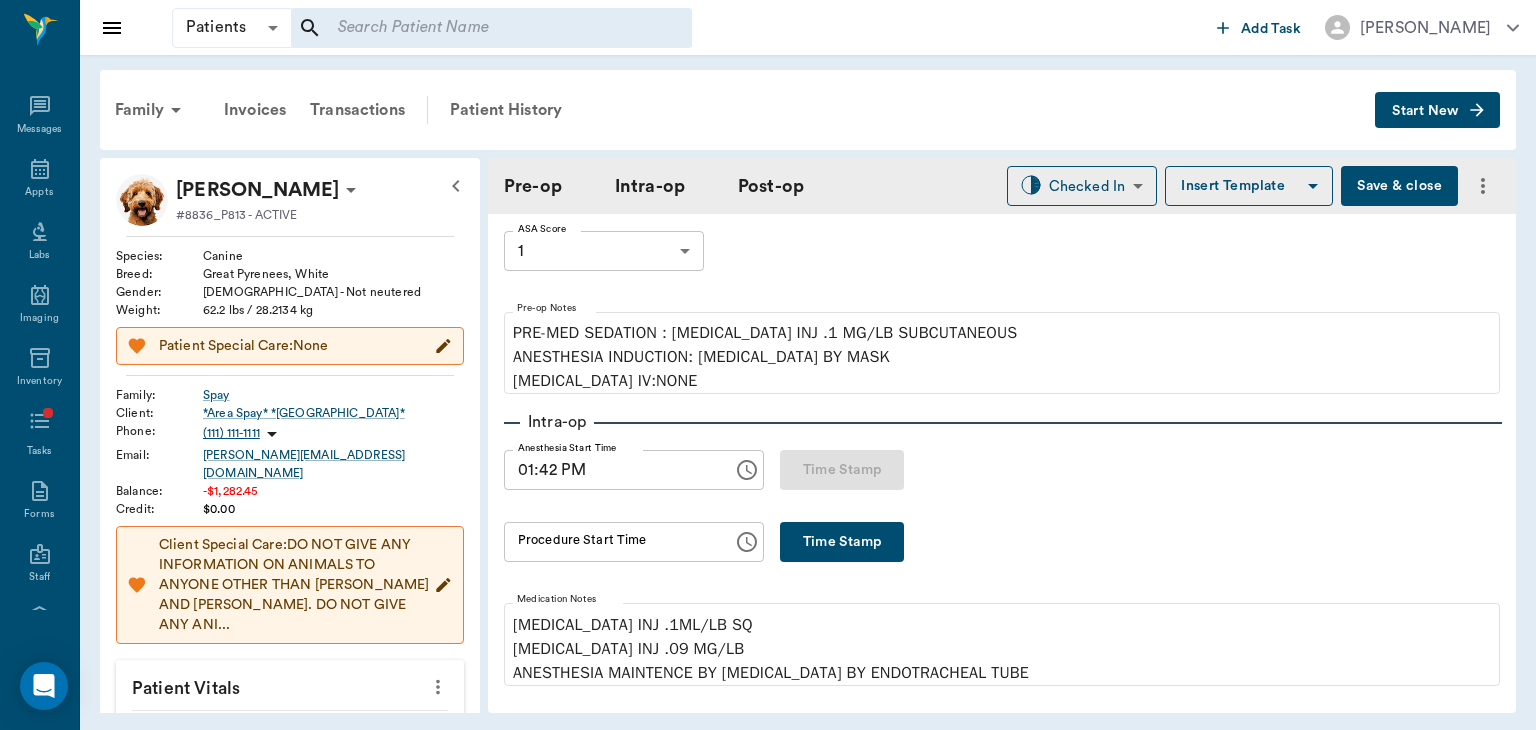 click on "Time Stamp" at bounding box center [842, 542] 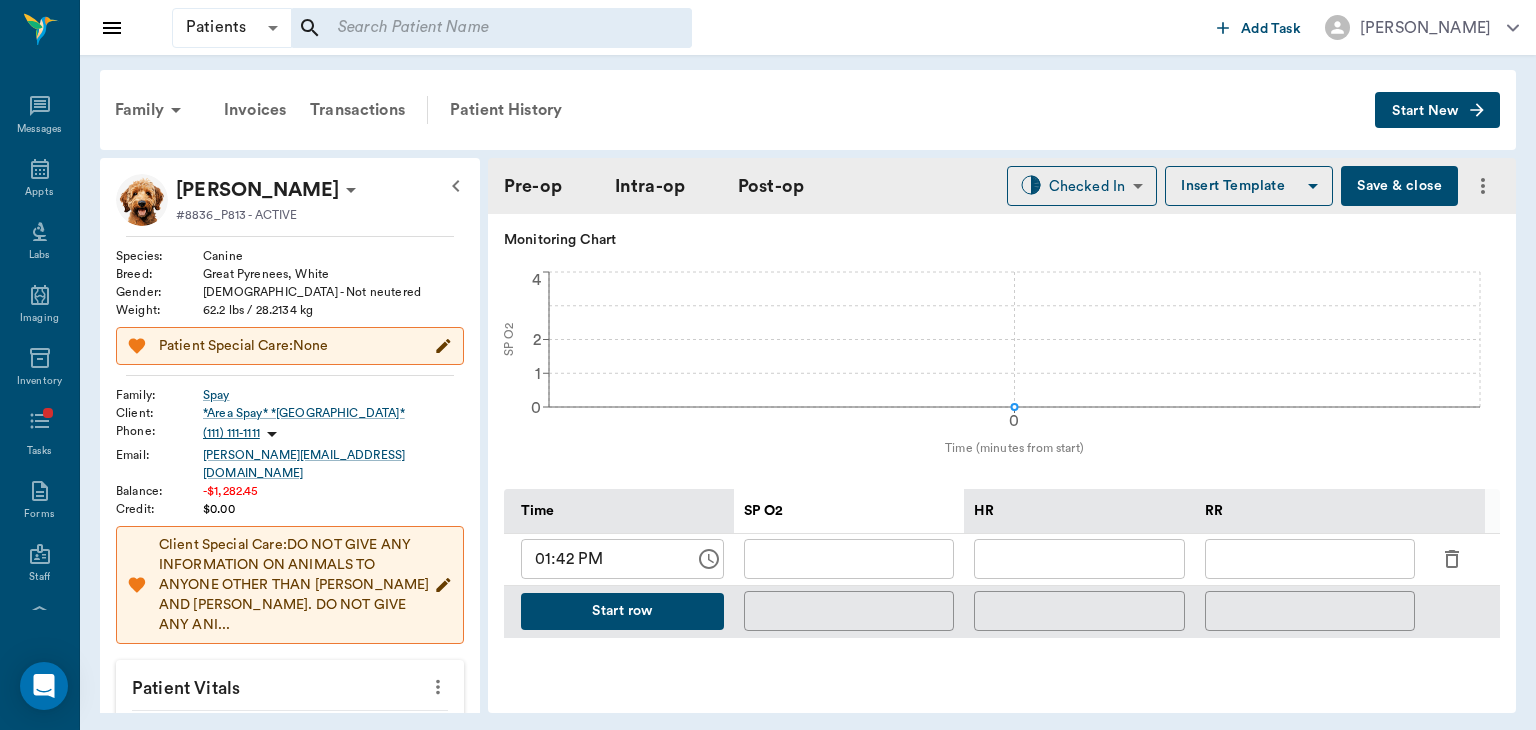 scroll, scrollTop: 720, scrollLeft: 0, axis: vertical 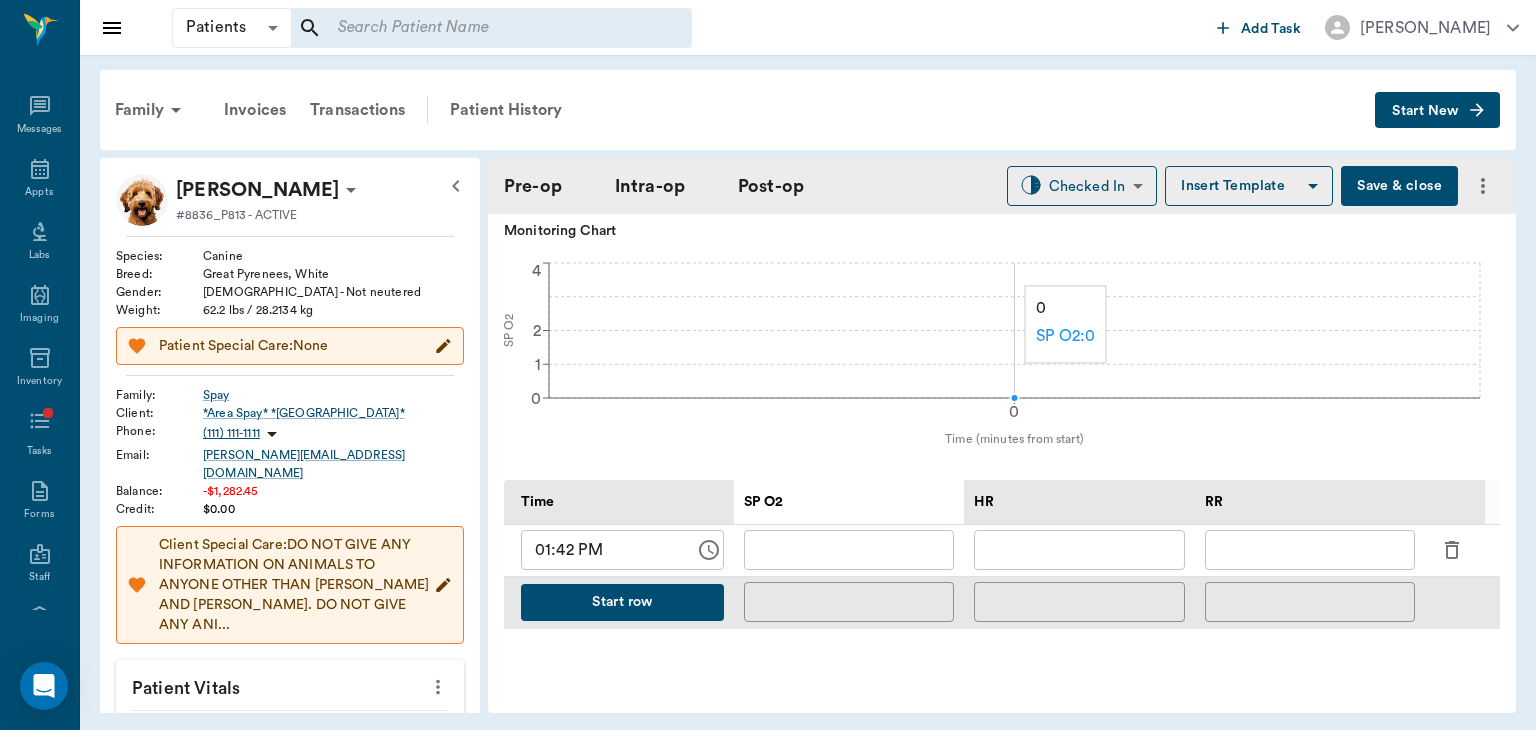 click 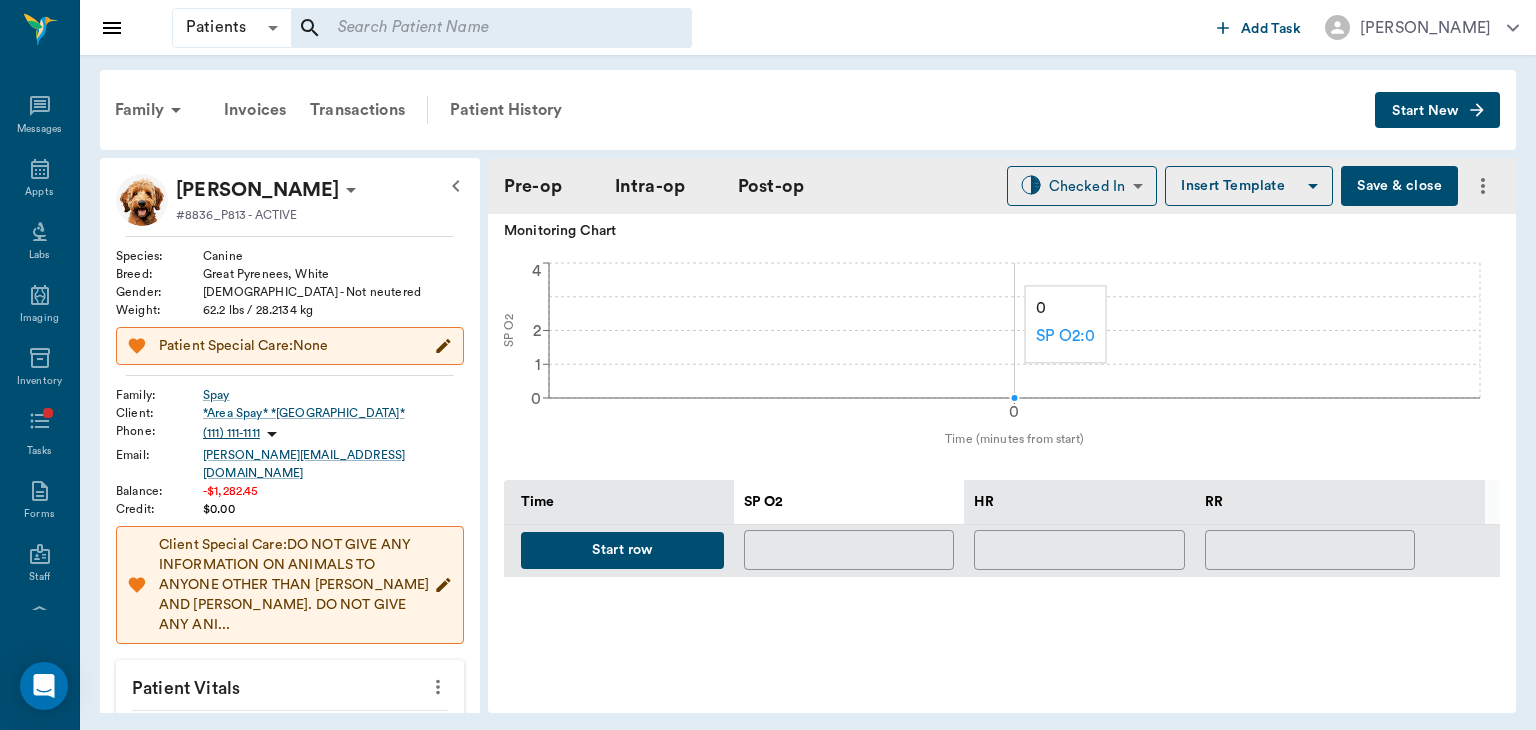 click on "Start row" at bounding box center (622, 550) 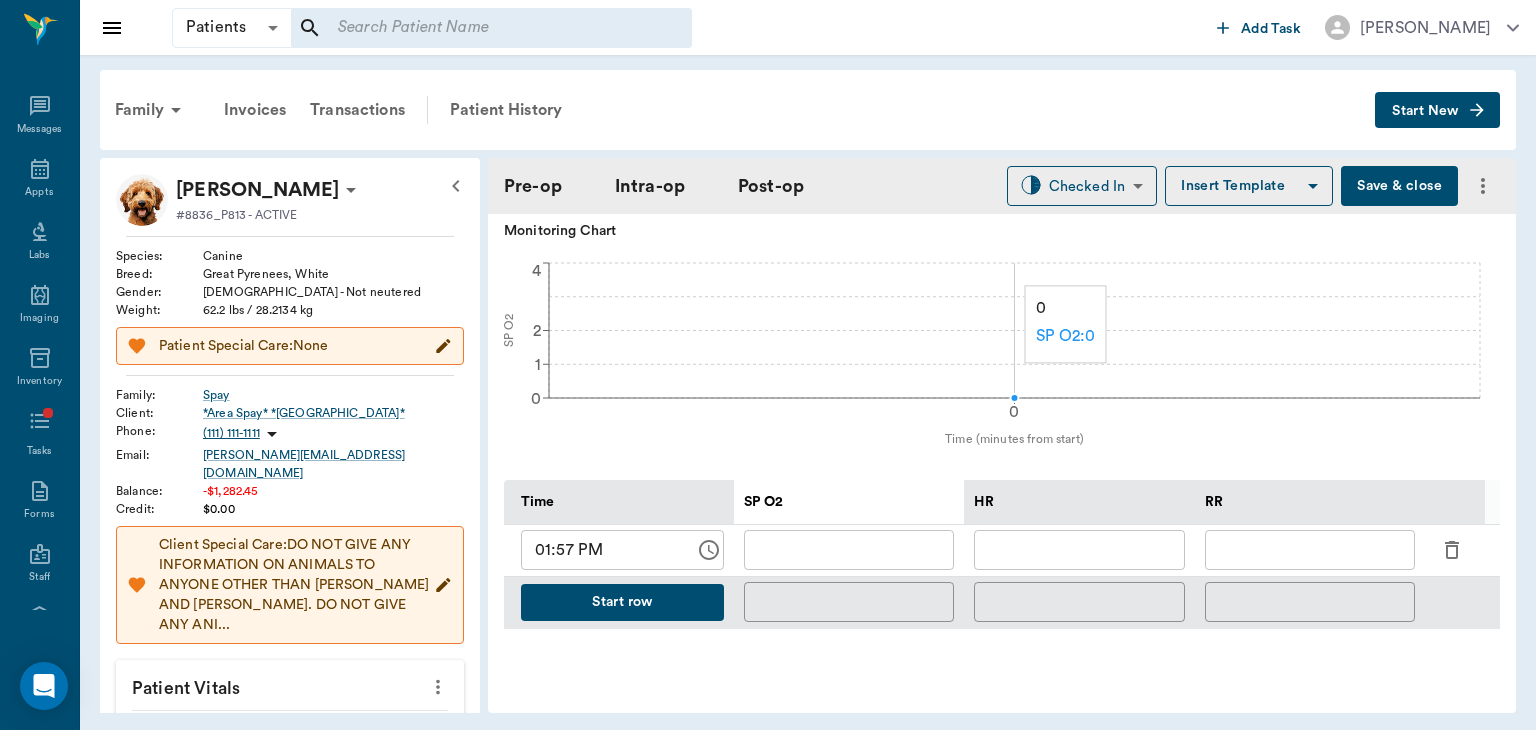 click at bounding box center [1079, 550] 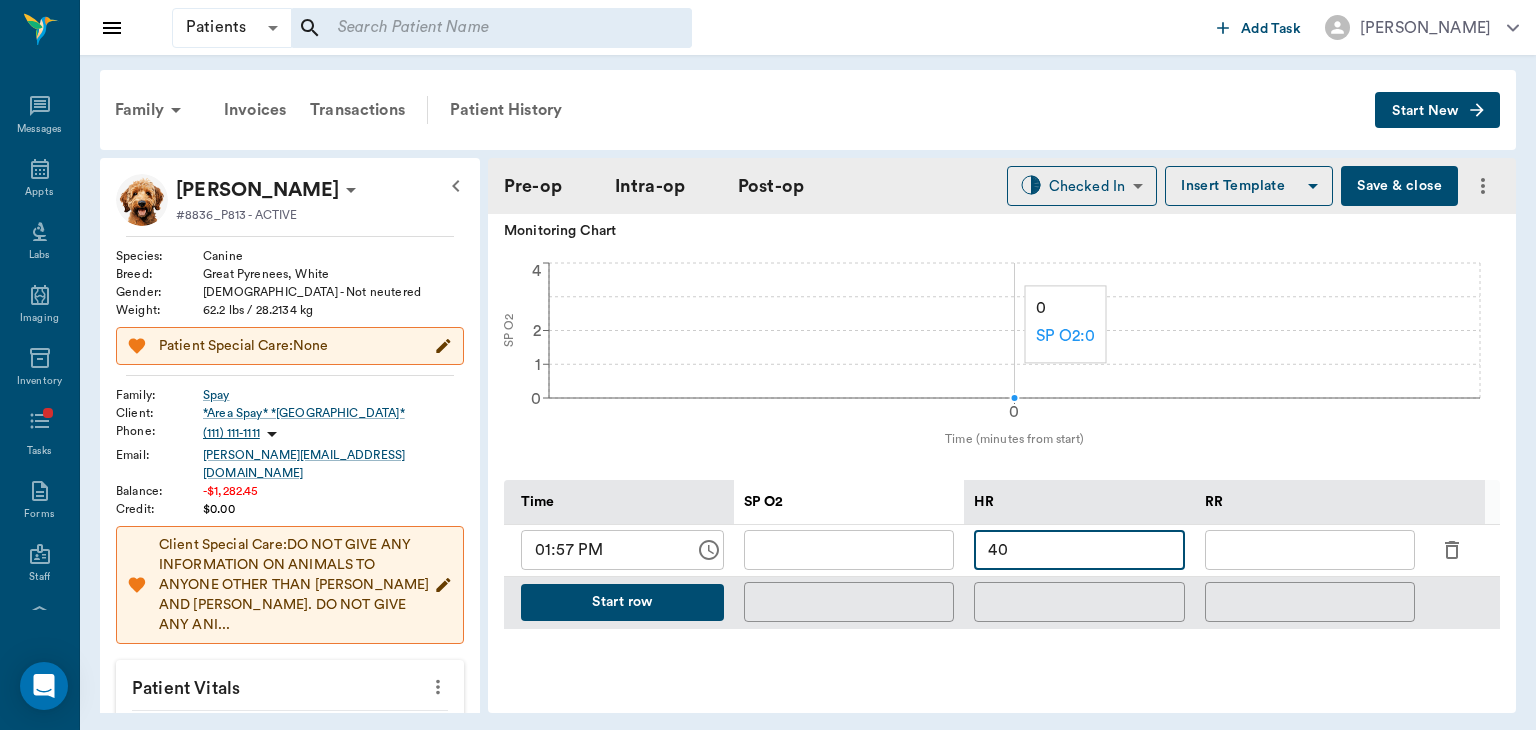 type on "4" 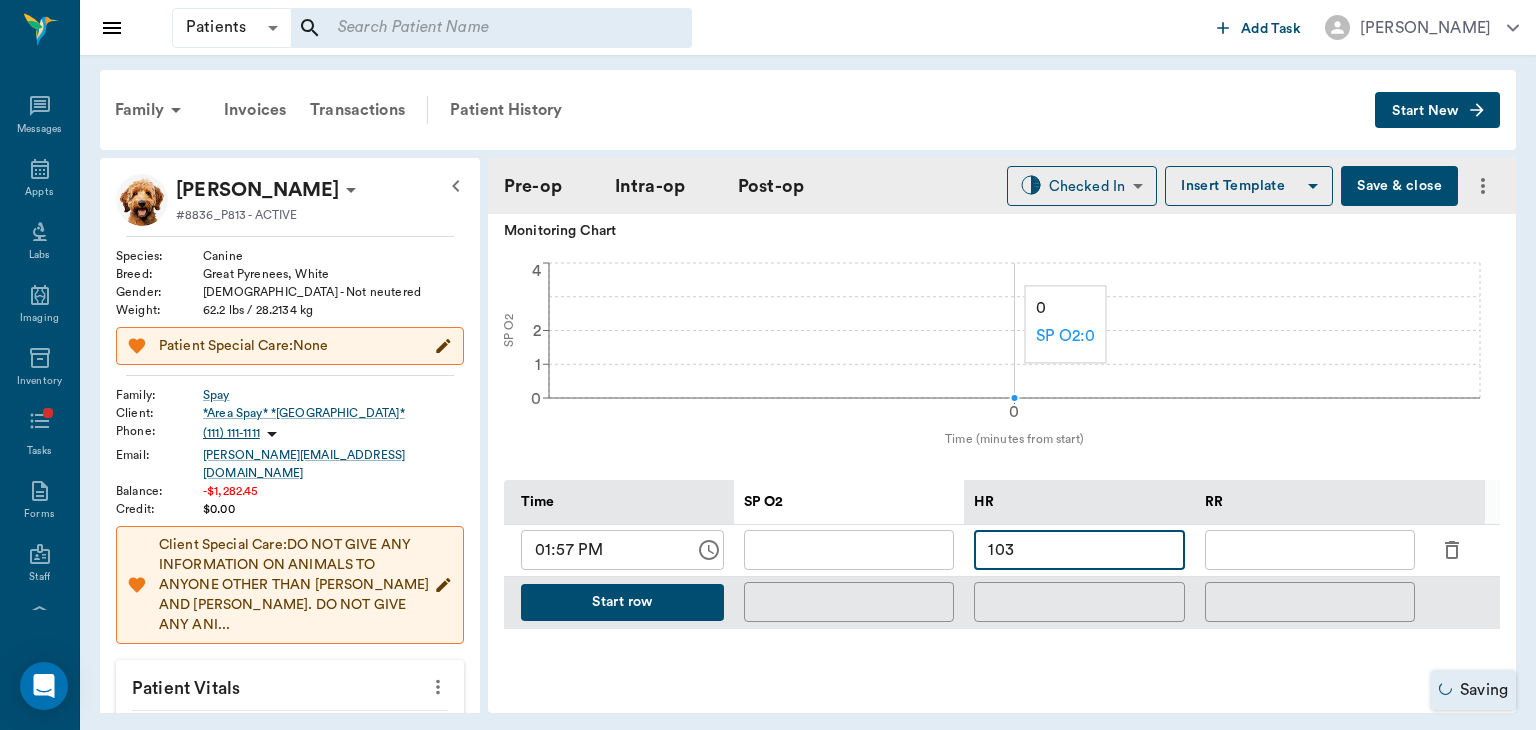 type on "103" 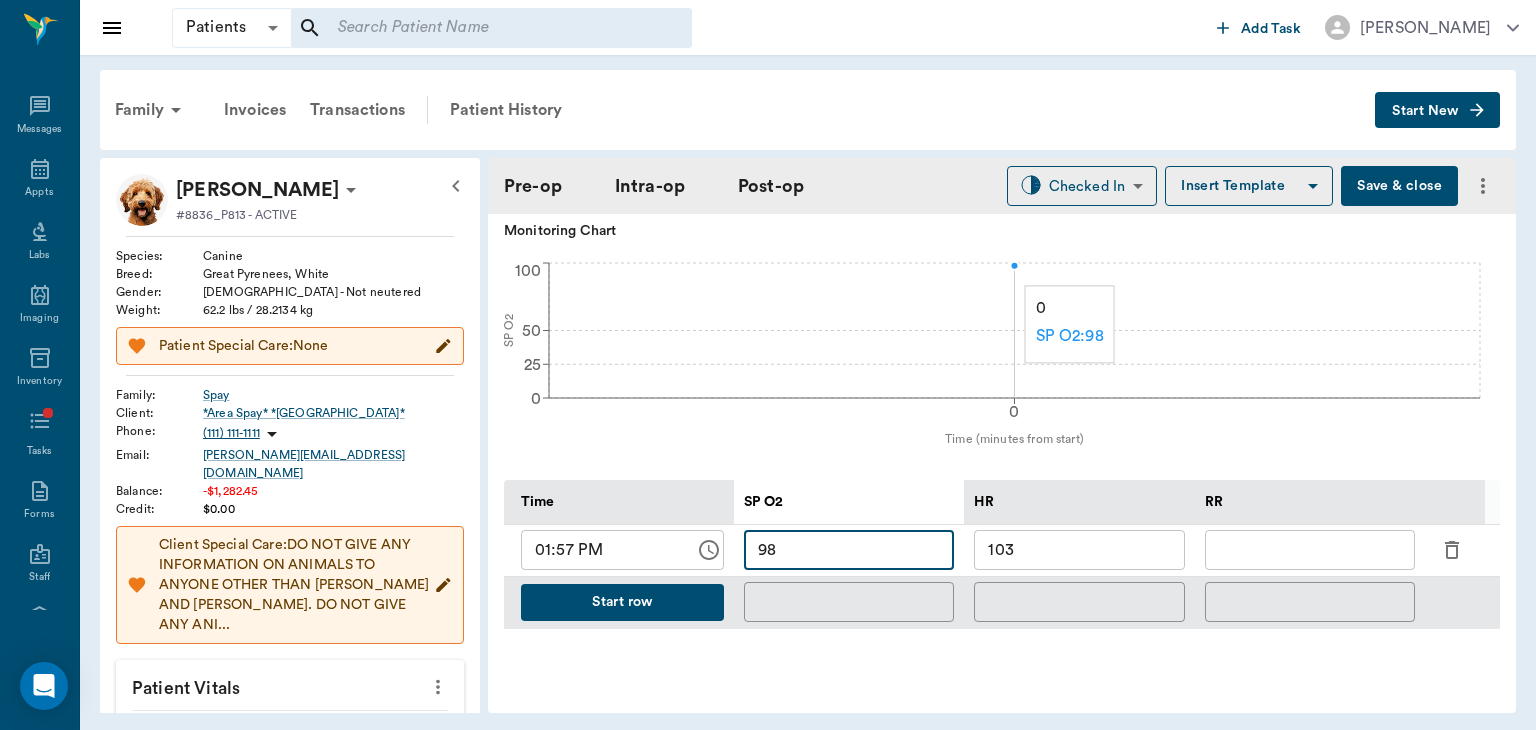 type on "98" 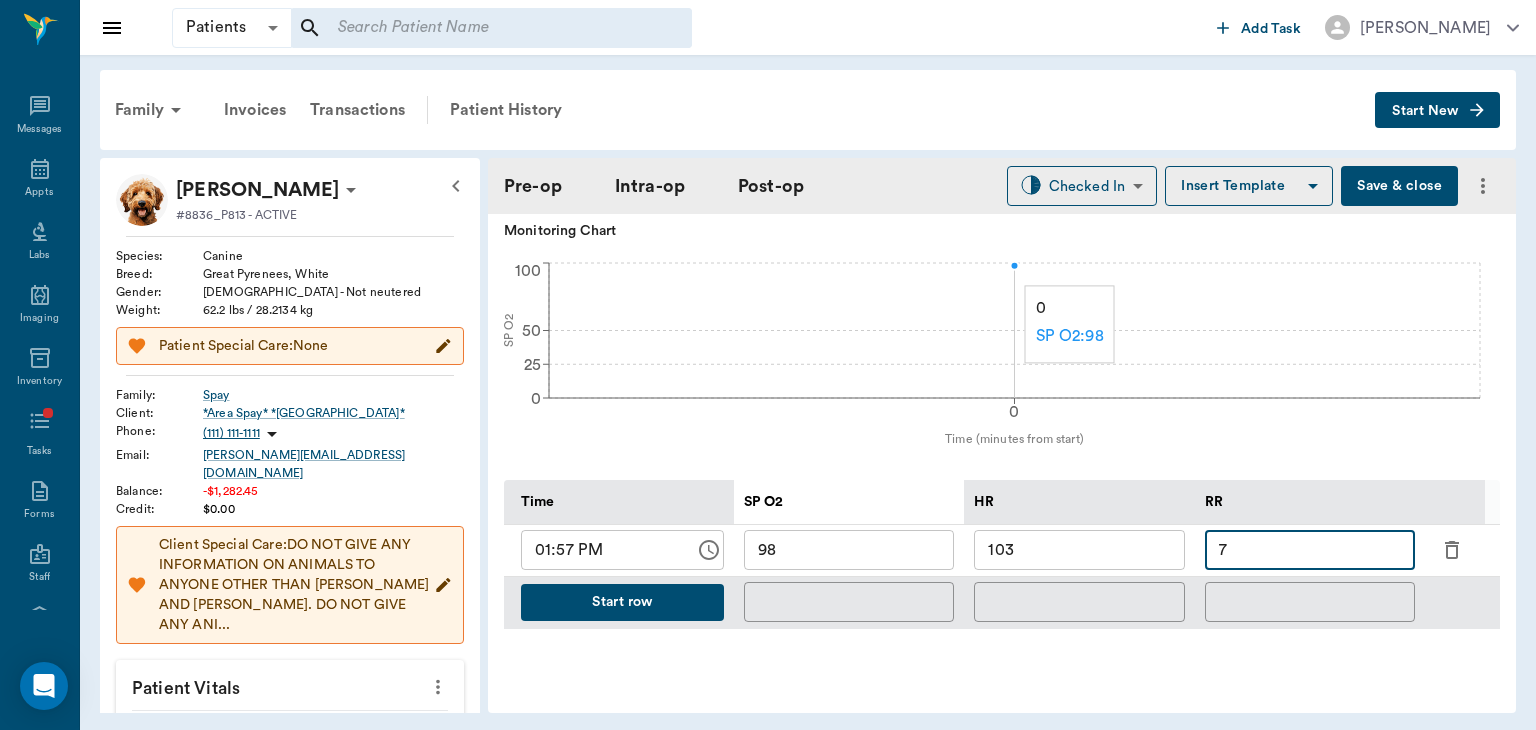 type on "7" 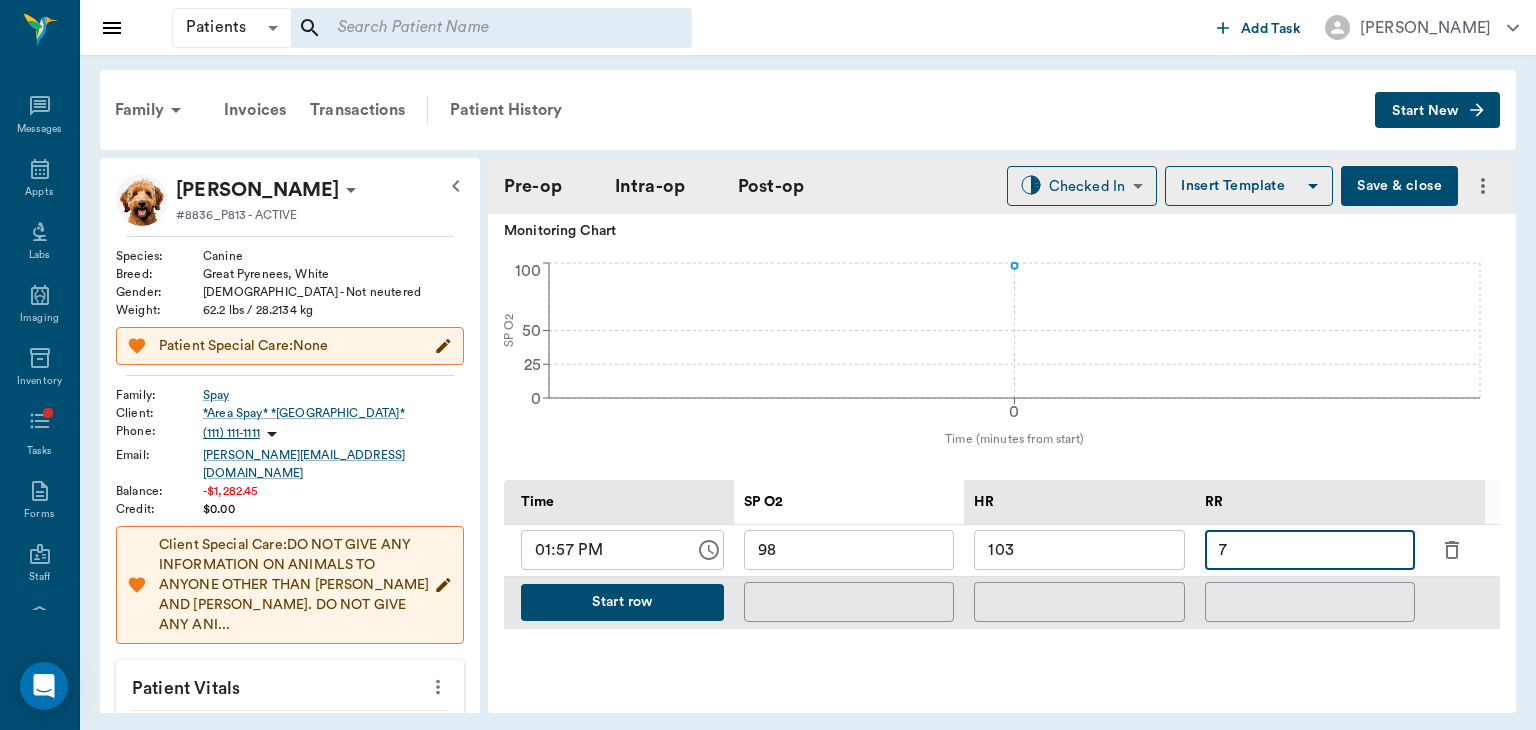 click on "Start row" at bounding box center (622, 602) 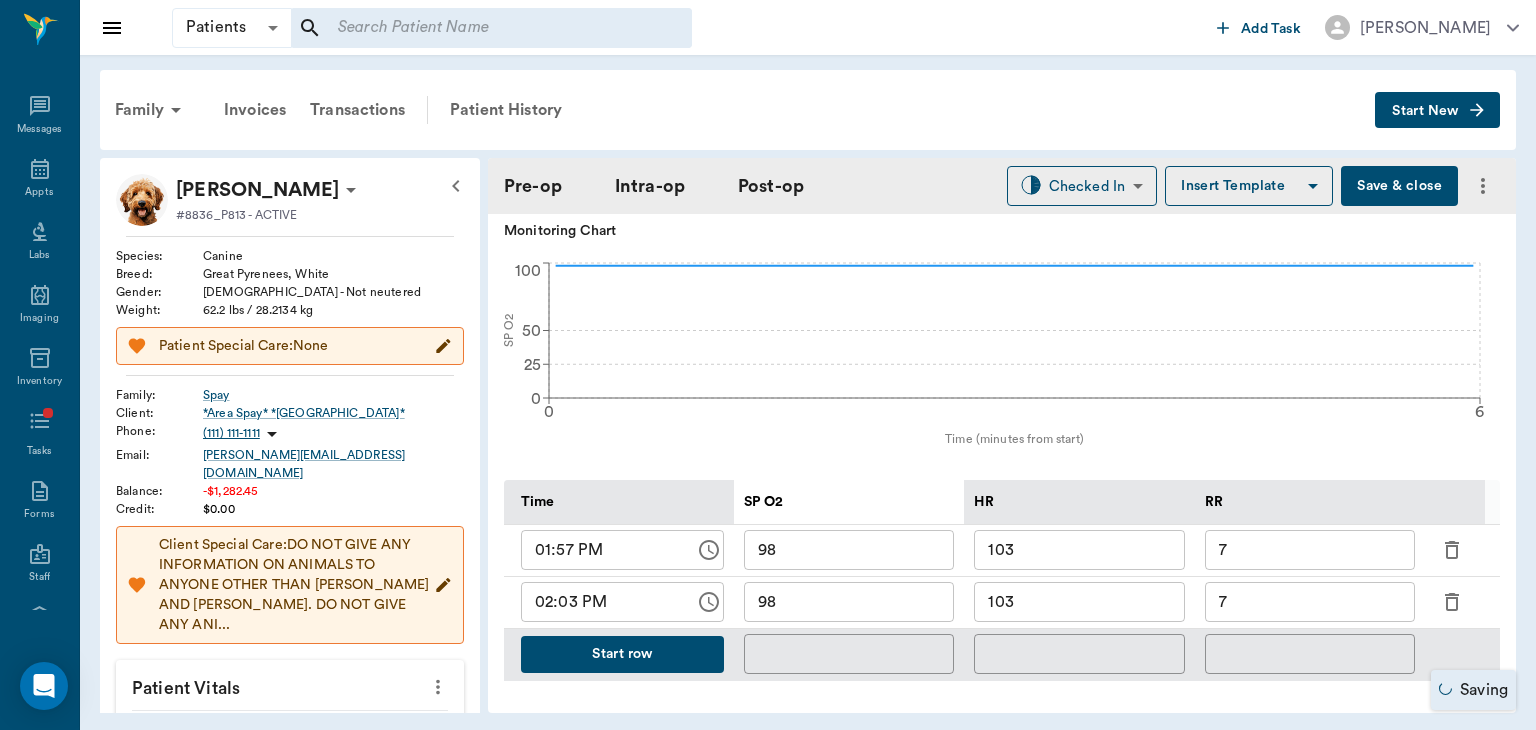 click on "103" at bounding box center (1079, 602) 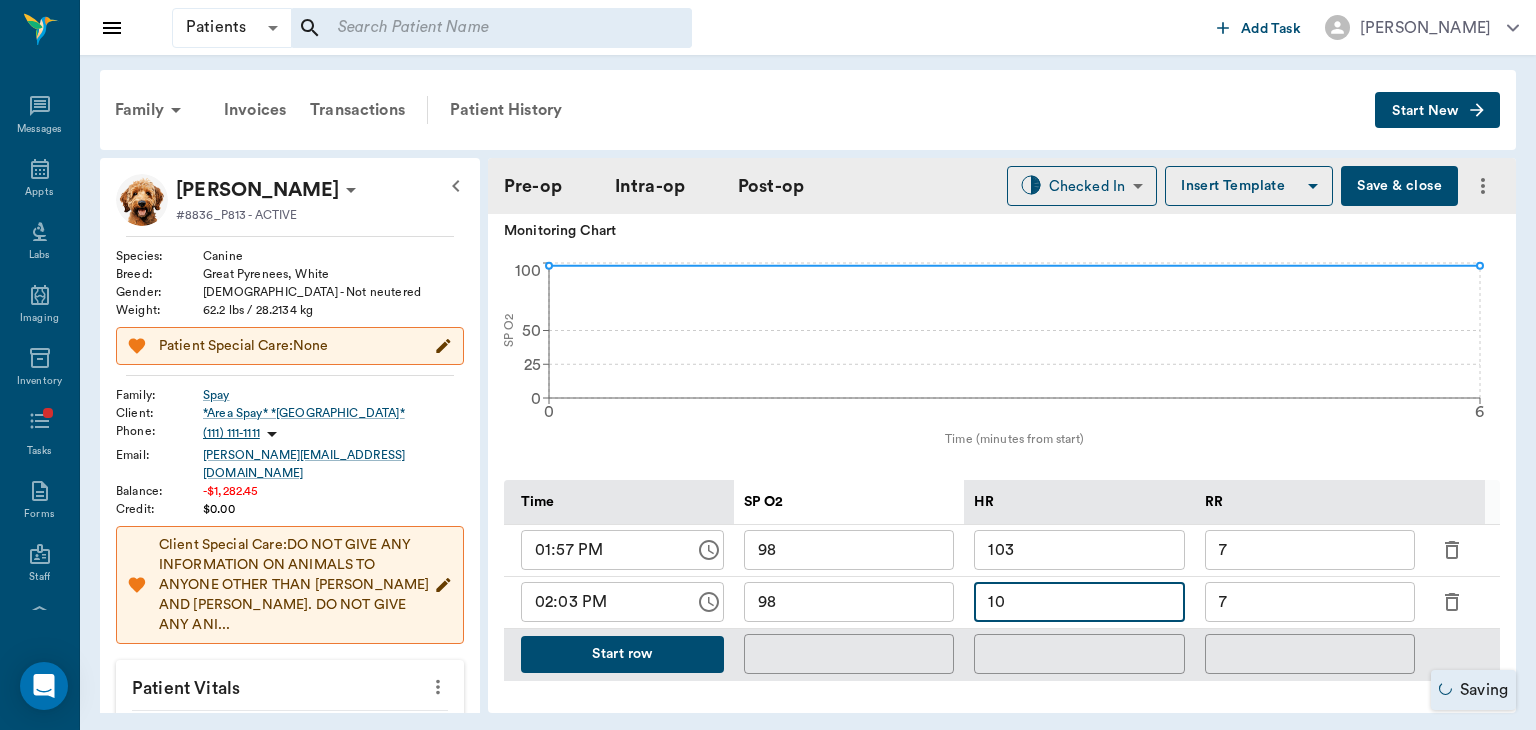 type on "1" 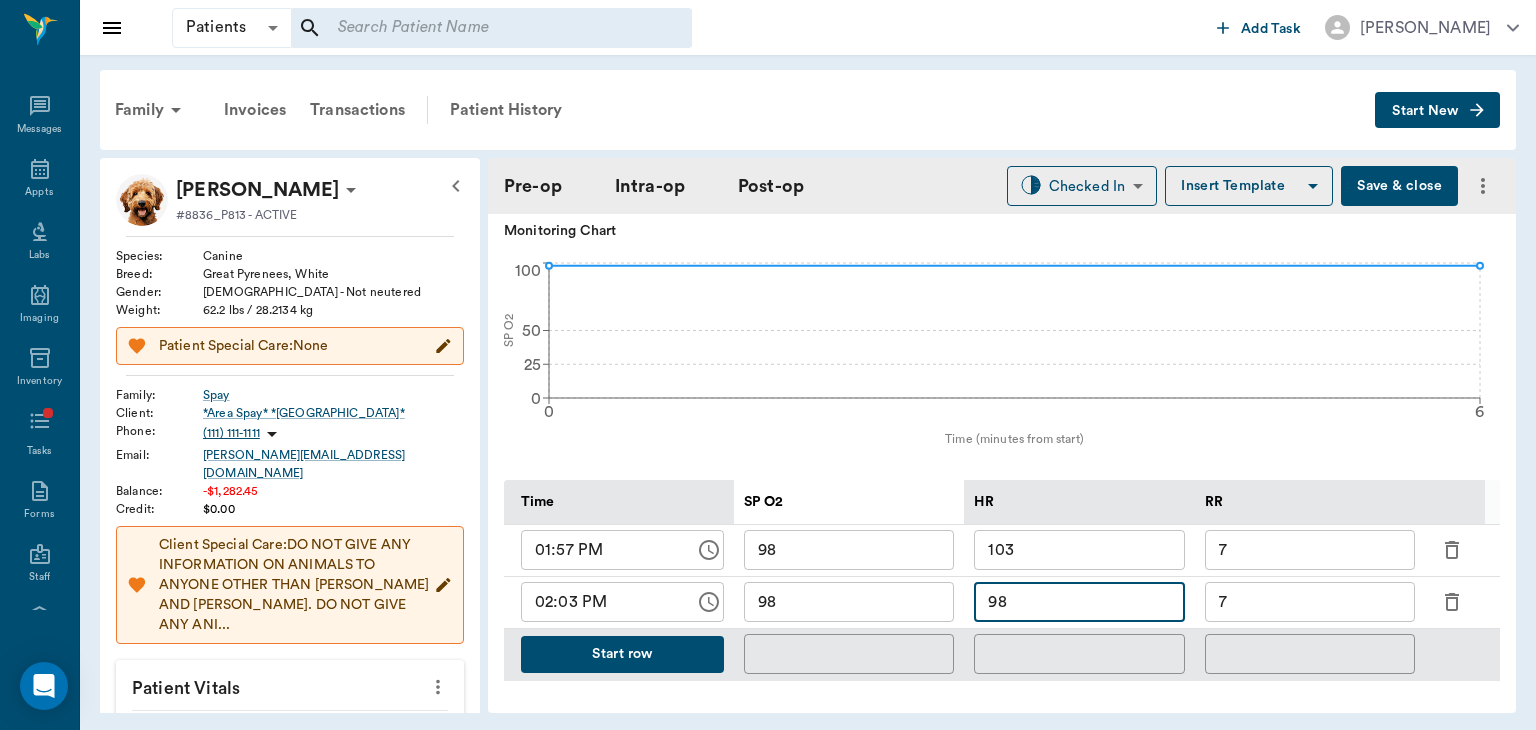 type on "98" 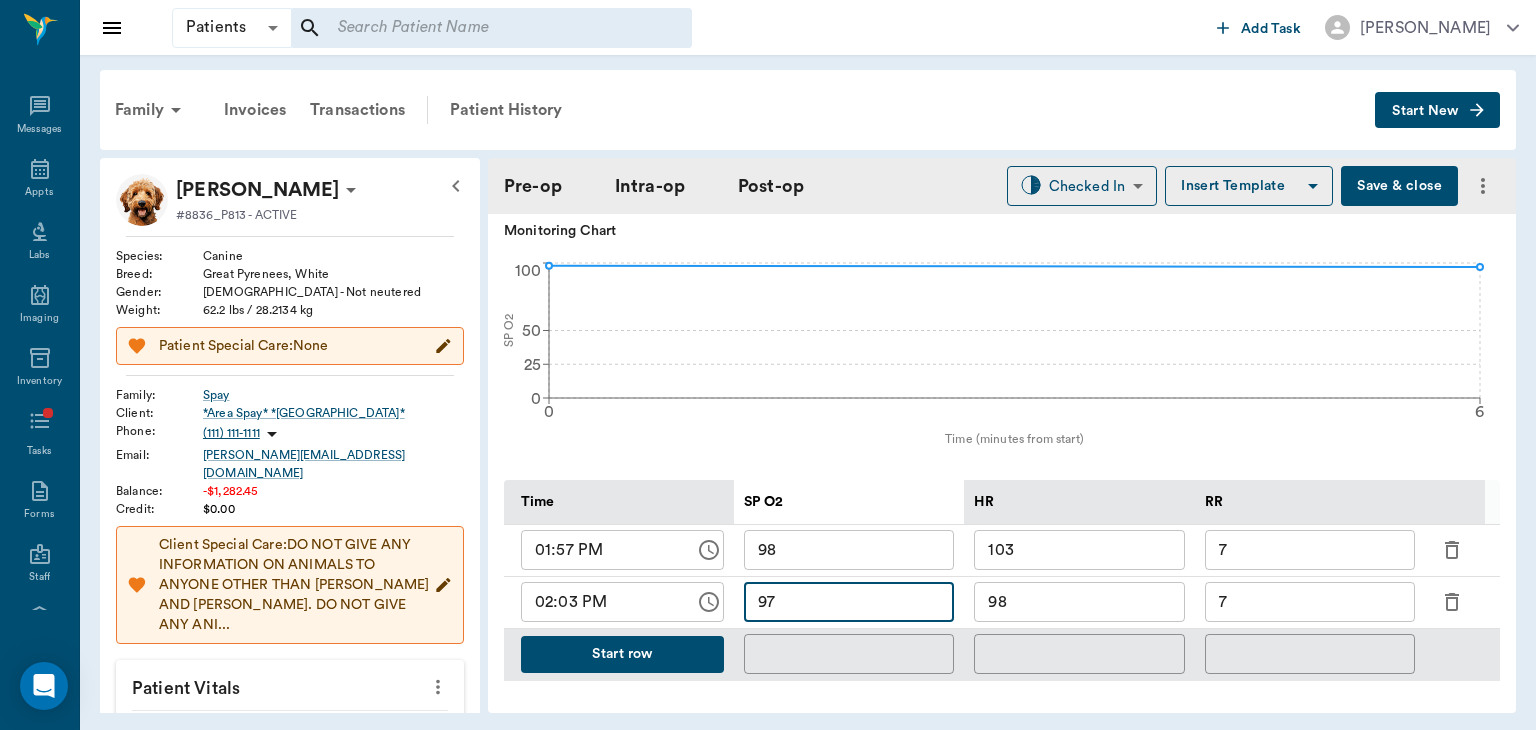 type on "97" 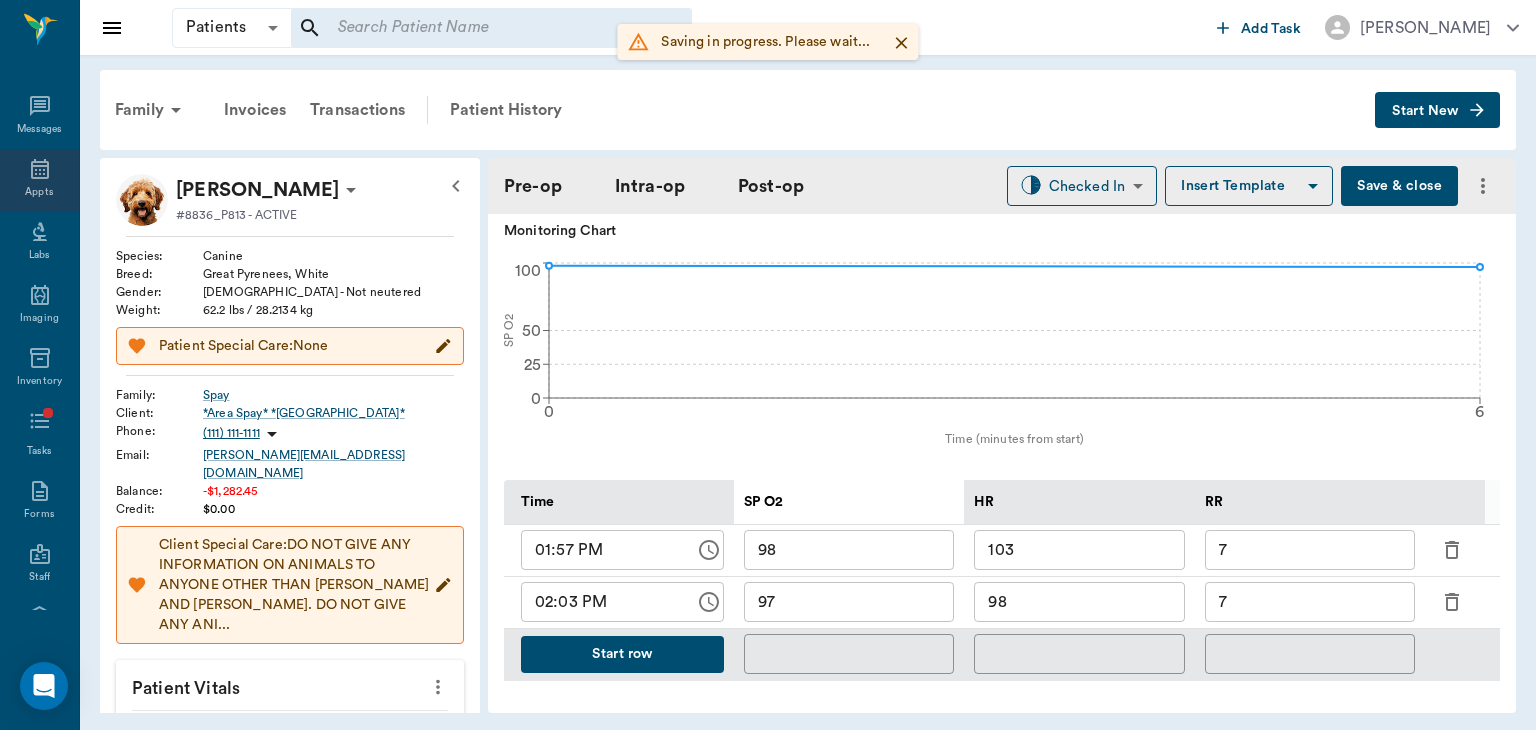 click 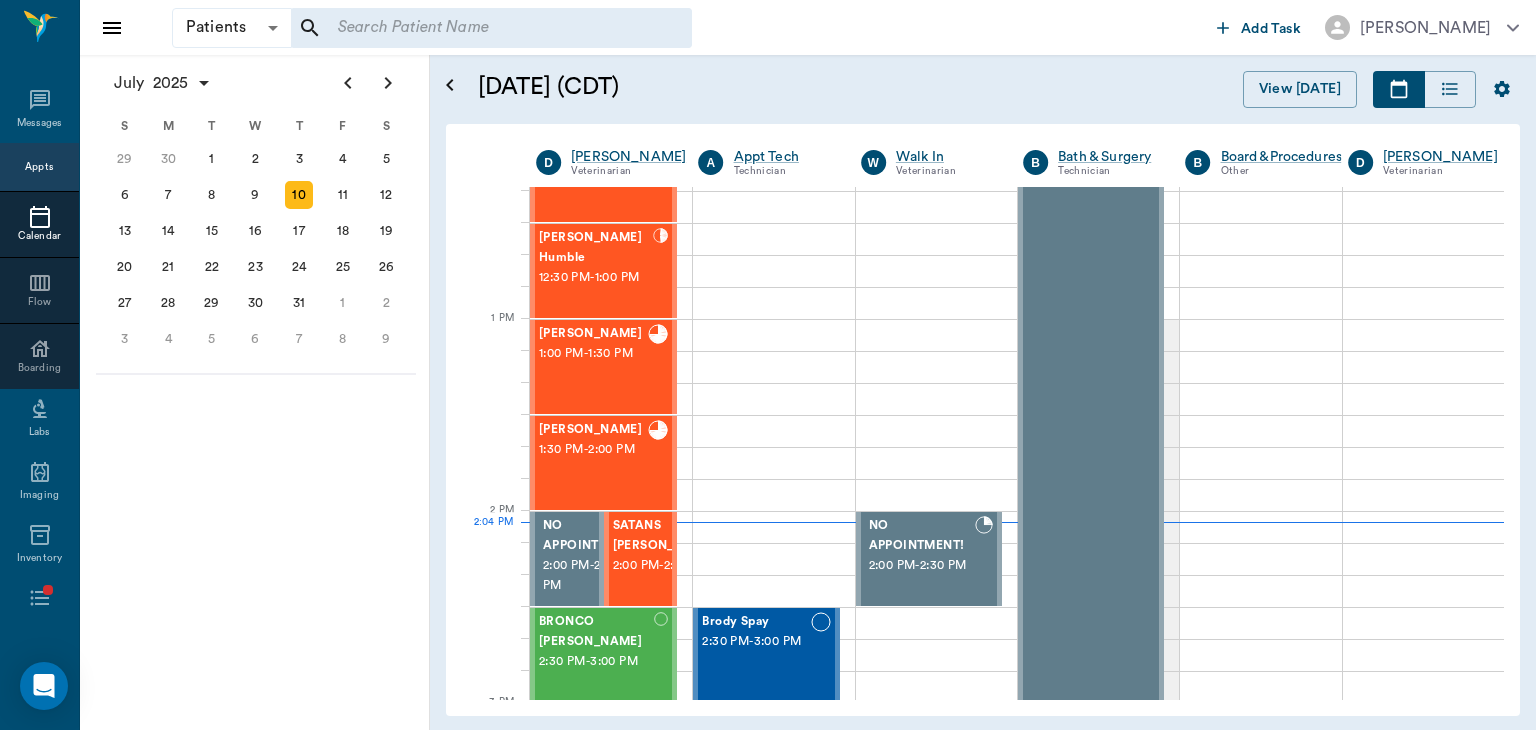 scroll, scrollTop: 837, scrollLeft: 0, axis: vertical 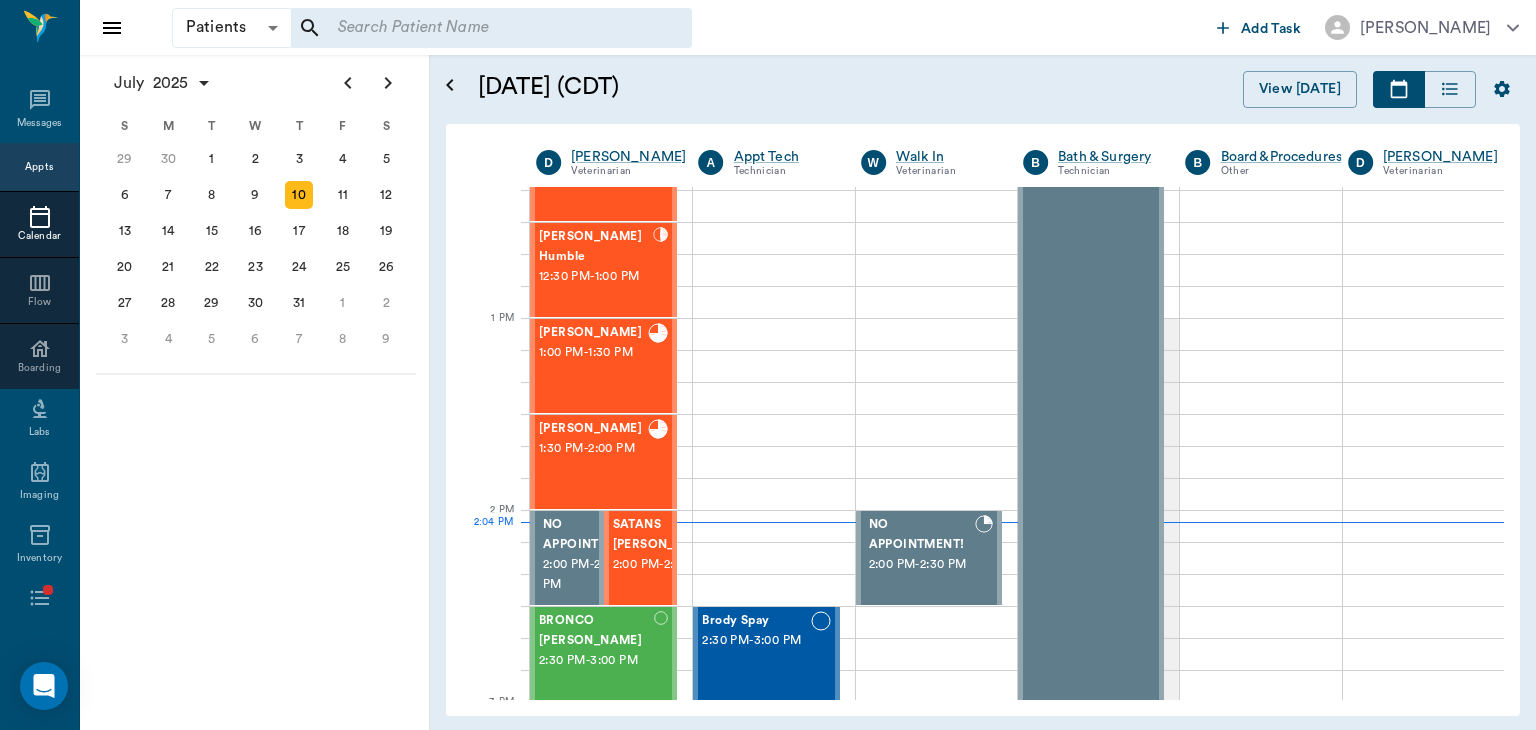 click on "SATANS [PERSON_NAME]" at bounding box center [664, 535] 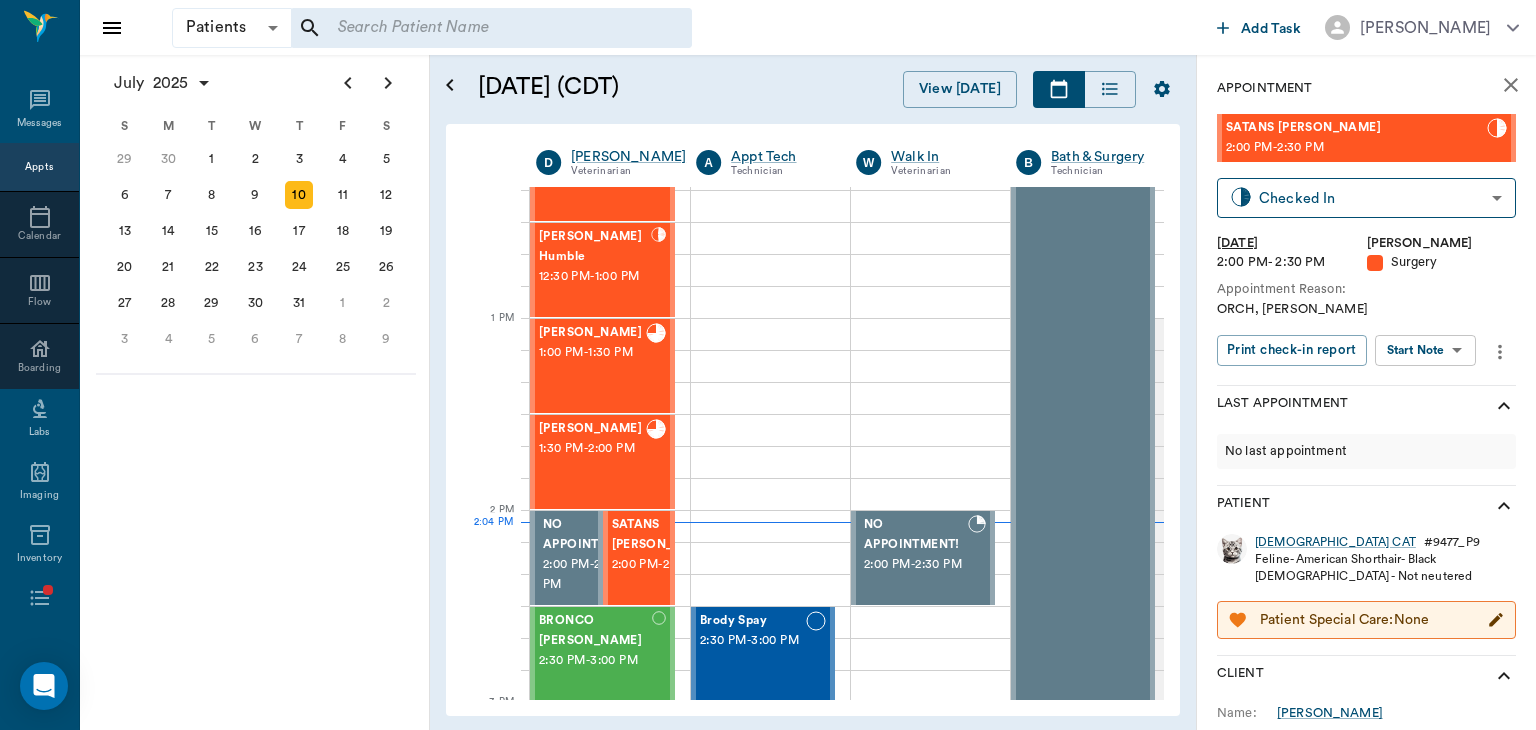 click on "Patients Patients ​ ​ Add Task Dr. Bert Ellsworth Nectar Messages Appts Calendar Flow Boarding Labs Imaging Inventory Tasks Forms Staff Reports Lookup Settings July 2025 S M T W T F S Jun 1 2 3 4 5 6 7 8 9 10 11 12 13 14 15 16 17 18 19 20 21 22 23 24 25 26 27 28 29 30 Jul 1 2 3 4 5 6 7 8 9 10 11 12 S M T W T F S 29 30 Jul 1 2 3 4 5 6 7 8 9 10 11 12 13 14 15 16 17 18 19 20 21 22 23 24 25 26 27 28 29 30 31 Aug 1 2 3 4 5 6 7 8 9 S M T W T F S 27 28 29 30 31 Aug 1 2 3 4 5 6 7 8 9 10 11 12 13 14 15 16 17 18 19 20 21 22 23 24 25 26 27 28 29 30 31 Sep 1 2 3 4 5 6 July 10, 2025 (CDT) View Today July 2025 Today 10 Thu Jul 2025 D Dr. Bert Ellsworth Veterinarian A Appt Tech Technician W Walk In Veterinarian B Bath & Surgery Technician B Board &Procedures Other D Dr. Kindall Jones Veterinarian 8 AM 9 AM 10 AM 11 AM 12 PM 1 PM 2 PM 3 PM 4 PM 5 PM 6 PM 7 PM 8 PM 2:04 PM SIR WIGGLES WORTH 3RD Austin 8:00 AM  -  9:00 AM SUGAR Finney 9:00 AM  -  9:30 AM Fender Finney 9:00 AM  -  9:30 AM Dolly Campbell 9:30 AM  -  10:00 AM" at bounding box center (768, 365) 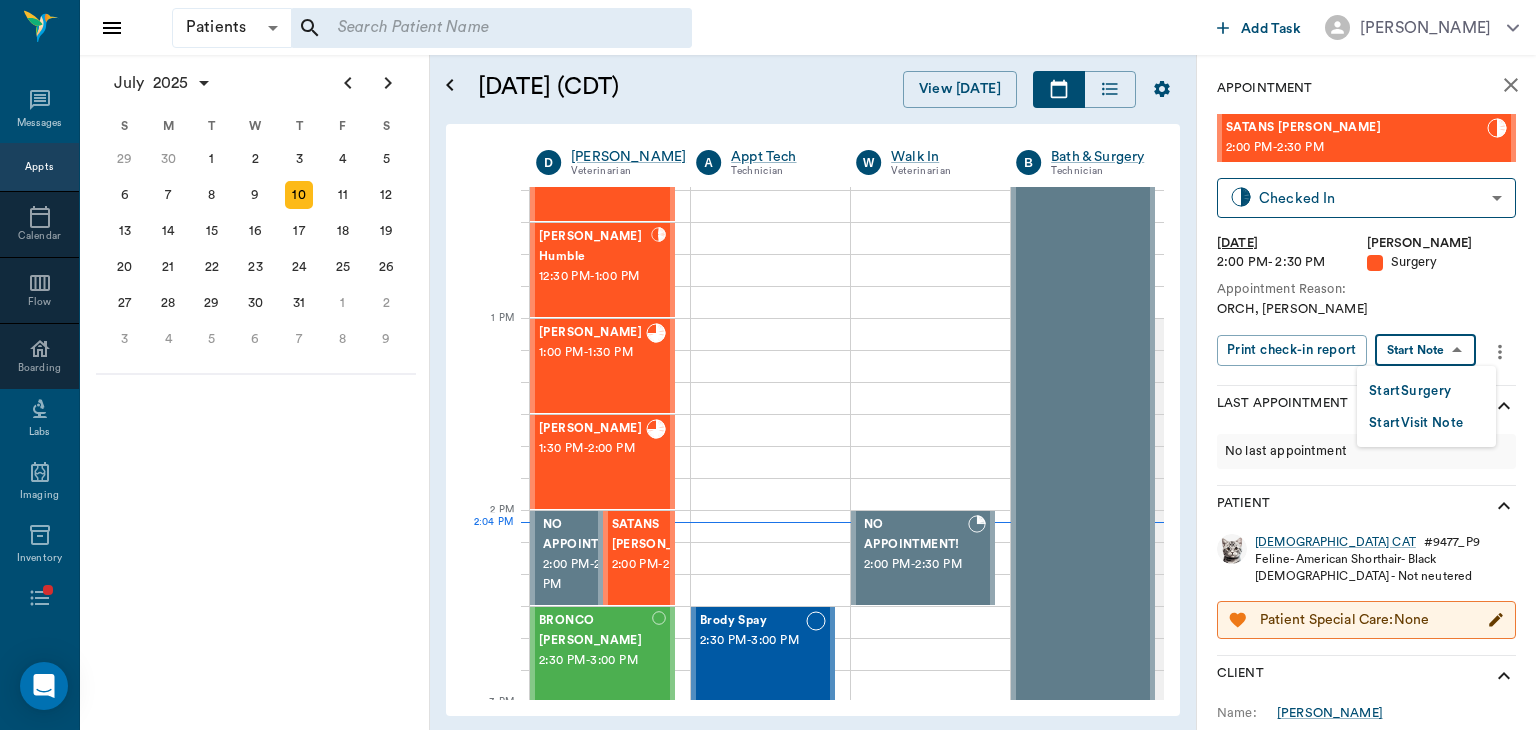 click on "Start  Surgery" at bounding box center [1410, 391] 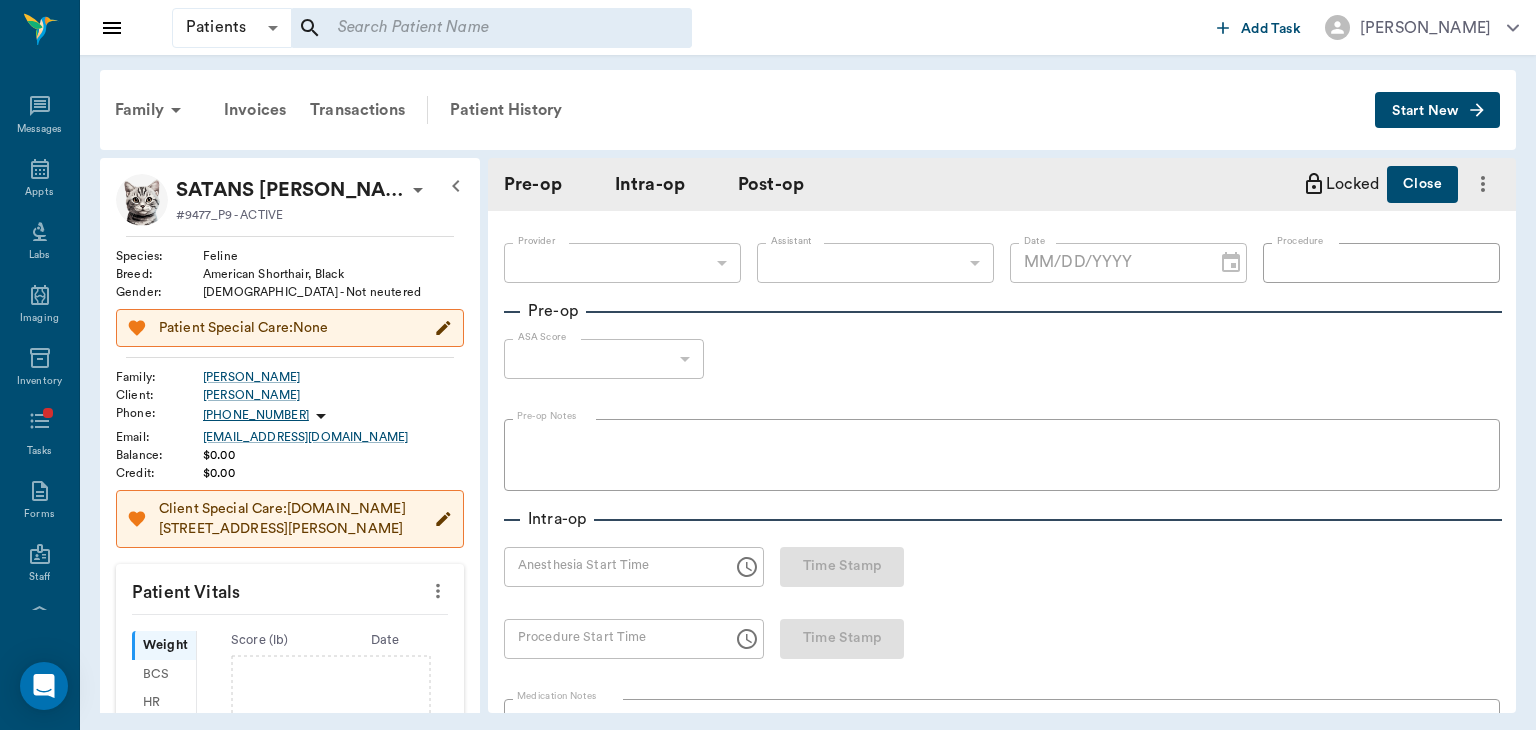 type on "63ec2f075fda476ae8351a4d" 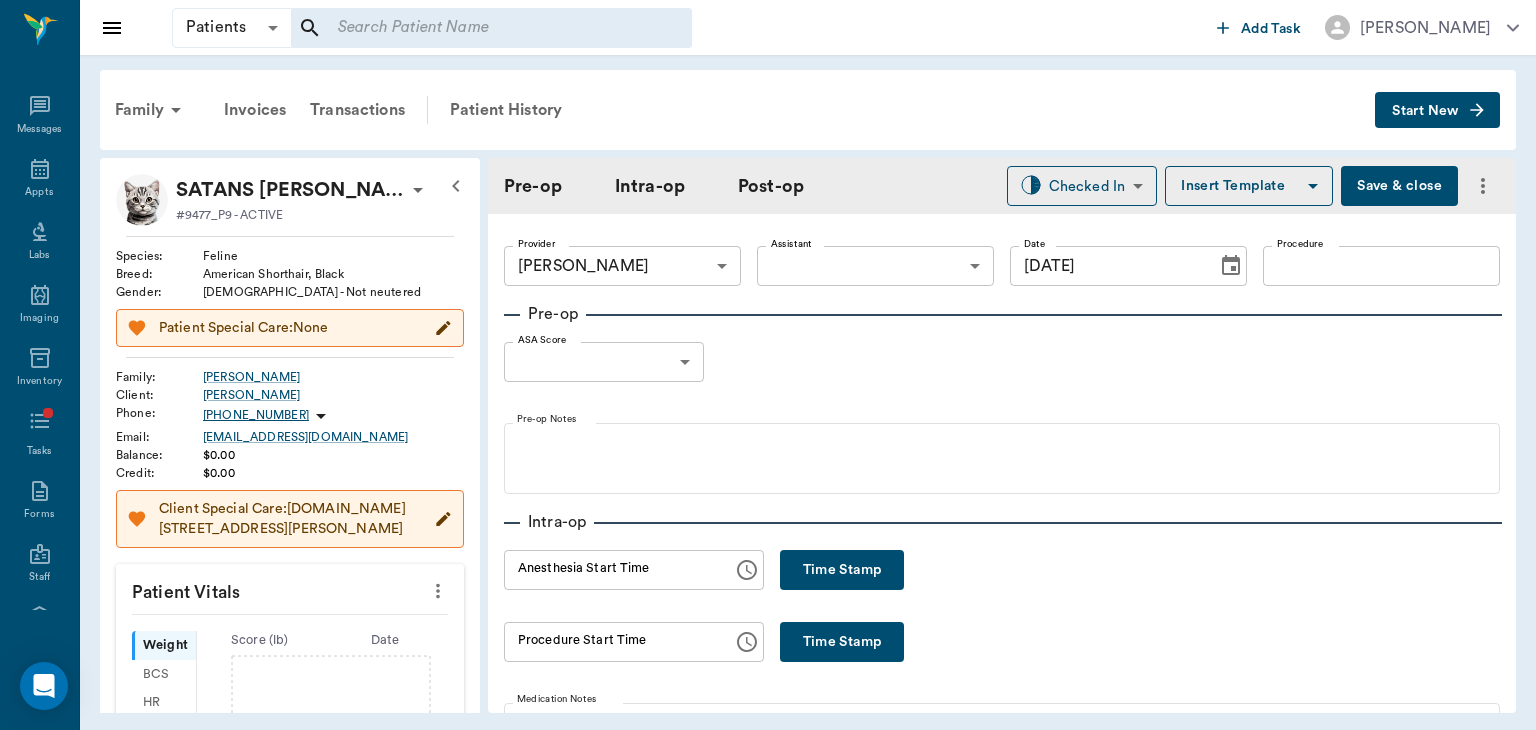 click on "Time Stamp" at bounding box center [842, 570] 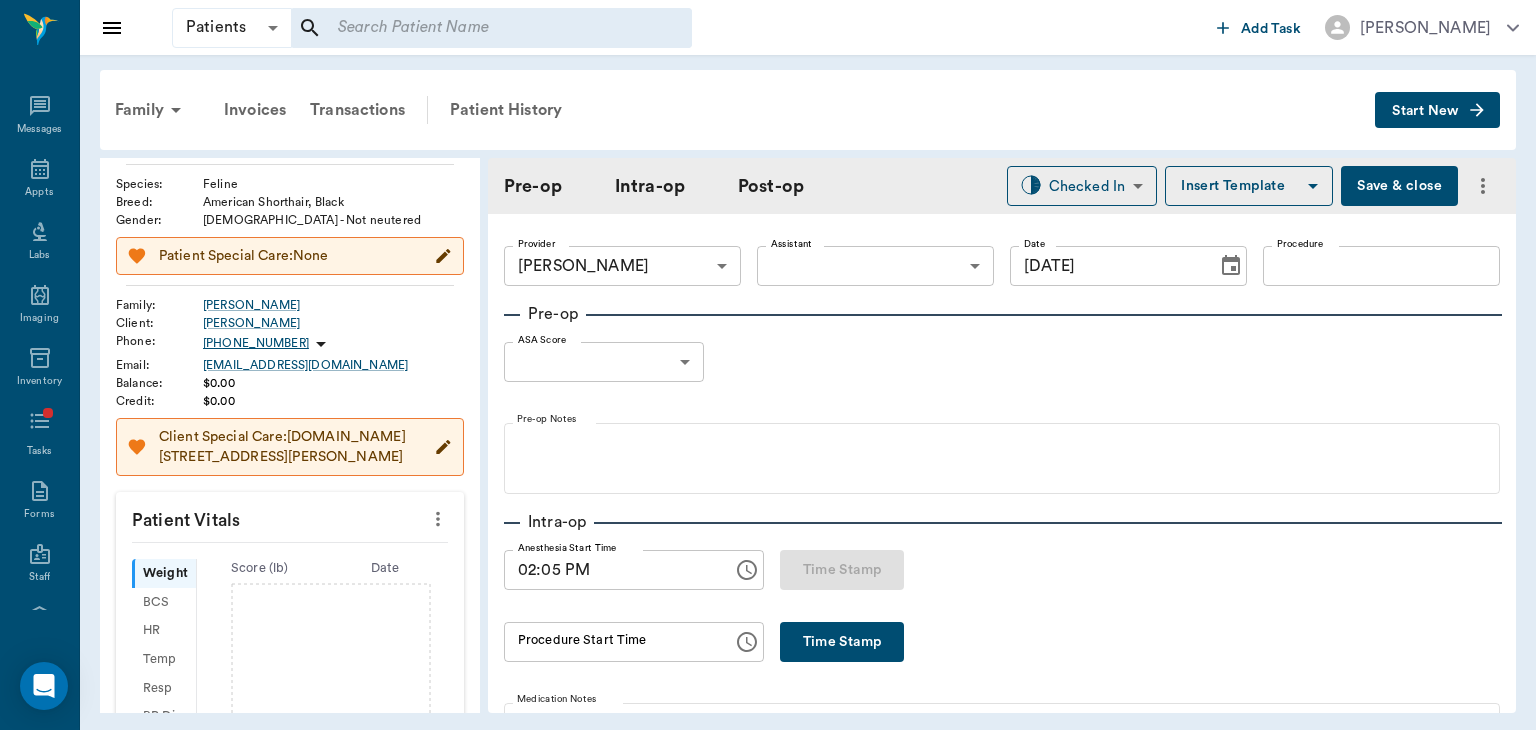 scroll, scrollTop: 98, scrollLeft: 0, axis: vertical 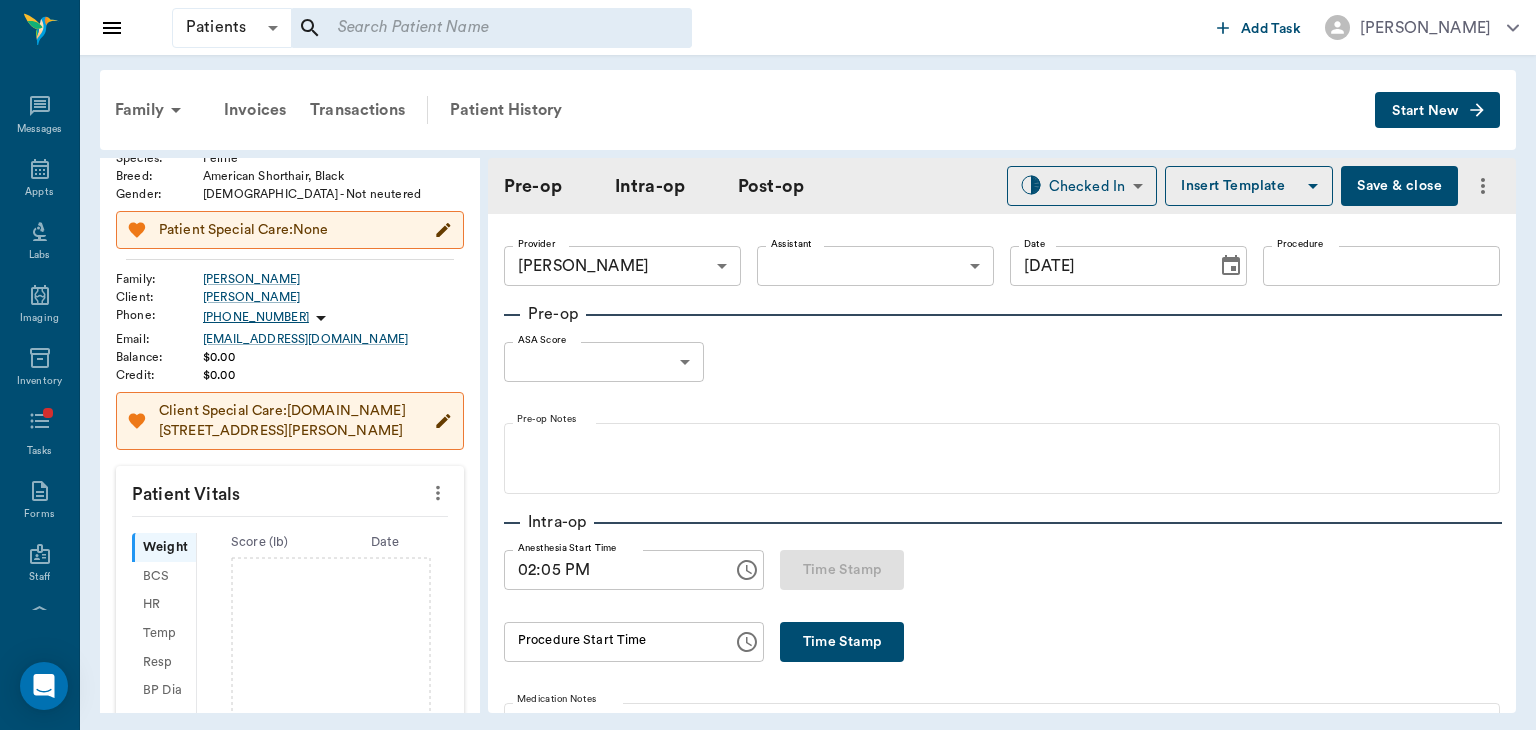 click at bounding box center (438, 493) 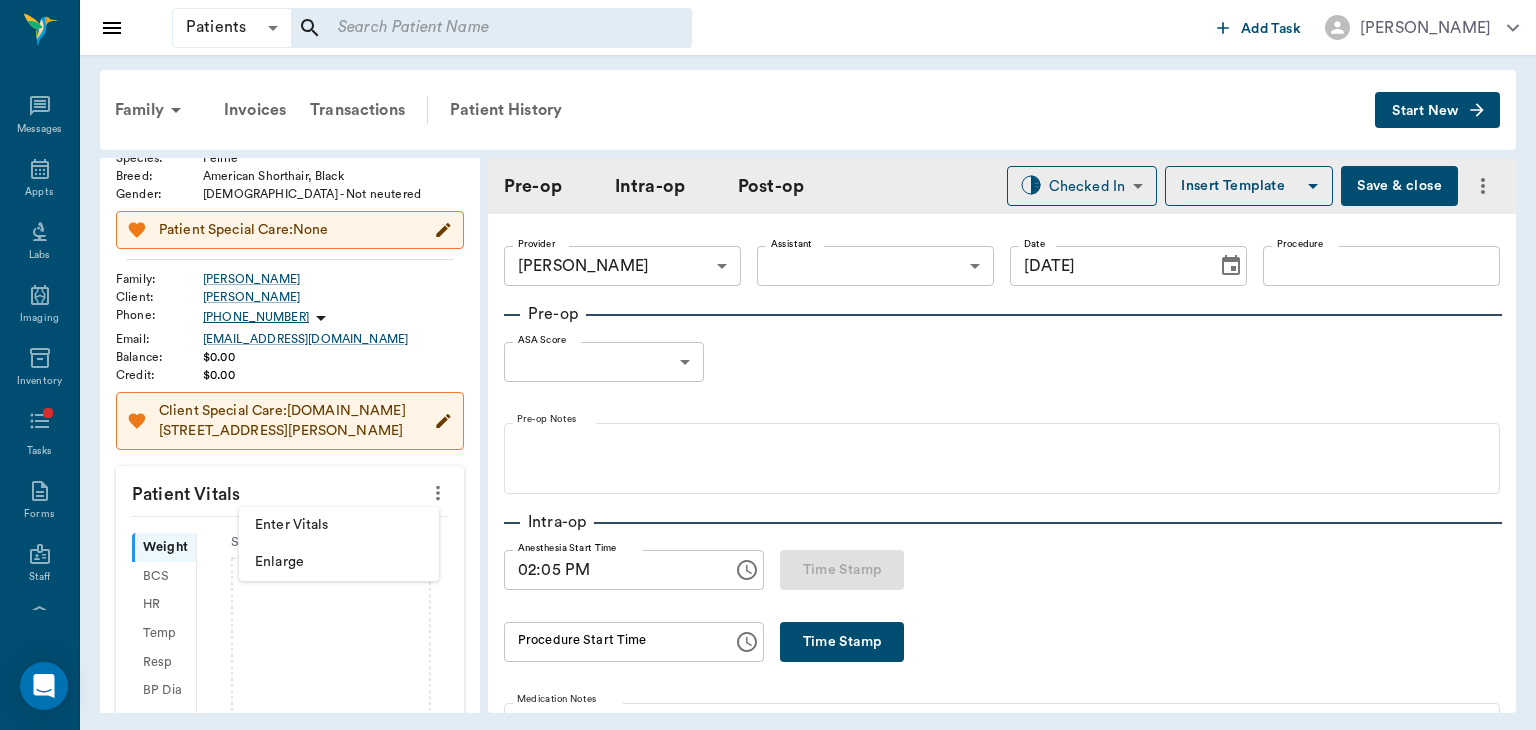 click on "Enter Vitals" at bounding box center (339, 525) 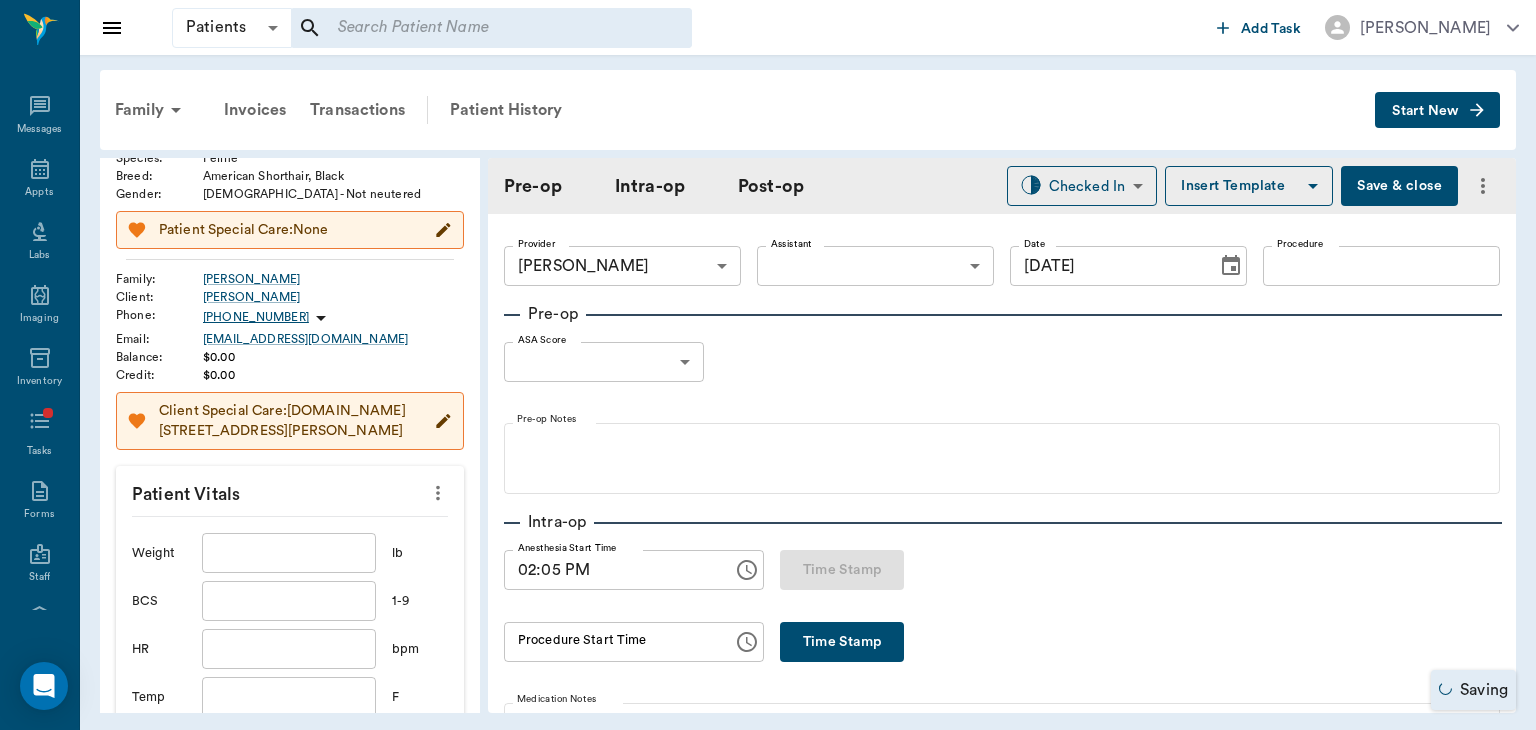 click at bounding box center [289, 553] 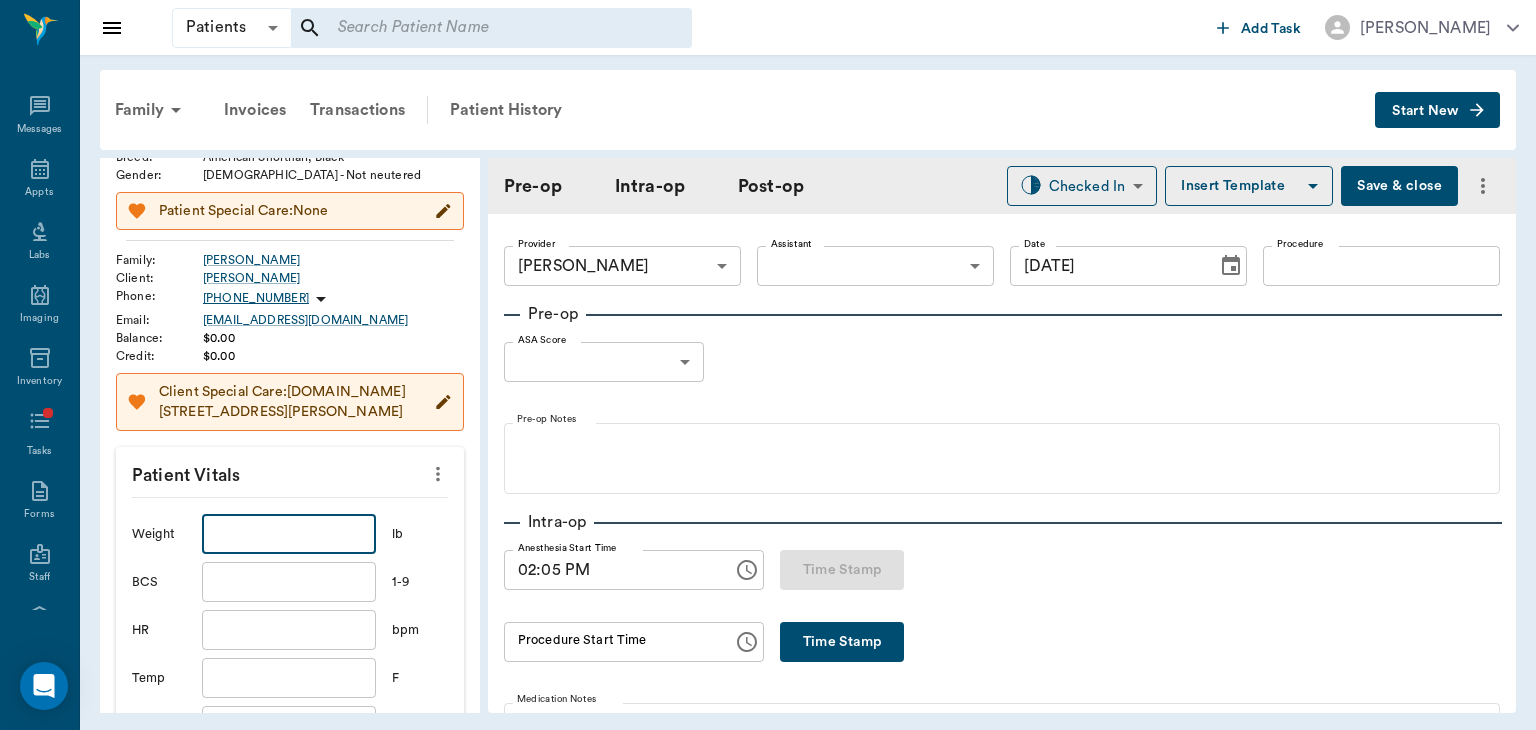 scroll, scrollTop: 109, scrollLeft: 0, axis: vertical 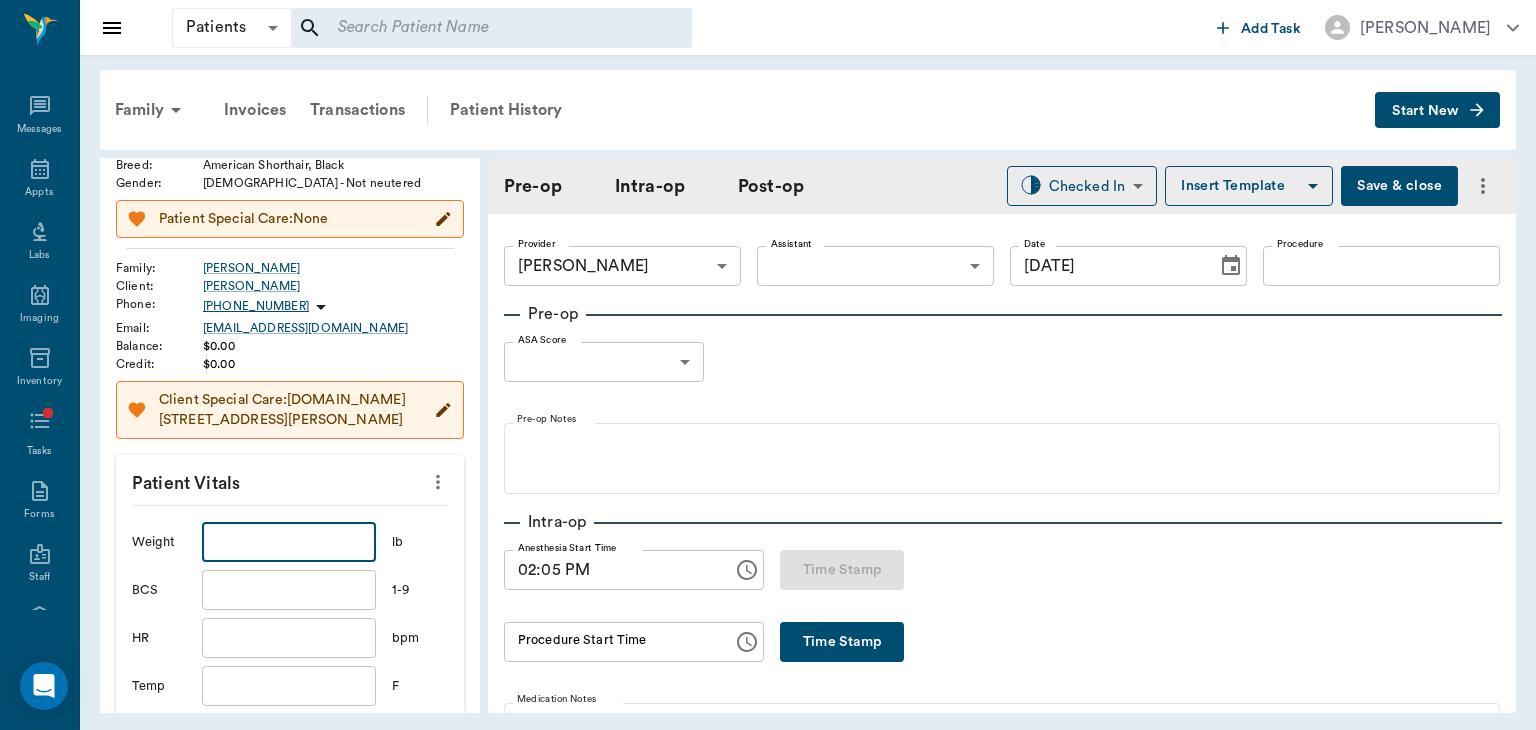 click on "Patients Patients ​ ​ Add Task Dr. Bert Ellsworth Nectar Messages Appts Labs Imaging Inventory Tasks Forms Staff Reports Lookup Settings Family Invoices Transactions Patient History Start New SATANS CAT Hawkins #9477_P9    -    ACTIVE   Species : Feline Breed : American Shorthair, Black Gender : Male - Not neutered Patient Special Care:  None Family : Hawkins Client : Alyssa Hawkins Phone : (907) 854-8517 Email : alyssahawkins@me.com Balance : $0.00 Credit : $0.00 Client Special Care:  P.O.BOX 251 SIMMS, TX 75574 Patient Vitals Weight ​ lb BCS ​ 1-9 HR ​ bpm Temp ​ F Resp ​ bpm BP Dia ​ mmHg BP Sys ​ mmHg Pain ​ 1-10 Perio ​ 0-4 Cancel Save Ongoing diagnosis Current Rx Reminders Upcoming appointments Schedule Appointment Pre-op Intra-op Post-op Checked In CHECKED_IN ​ Insert Template  Save & close Provider Dr. Bert Ellsworth 63ec2f075fda476ae8351a4d Provider Assistant ​ Assistant Date 07/10/2025 Date Procedure Procedure Pre-op ASA Score ​ null ASA Score Pre-op Notes Intra-op 0 0" at bounding box center [768, 365] 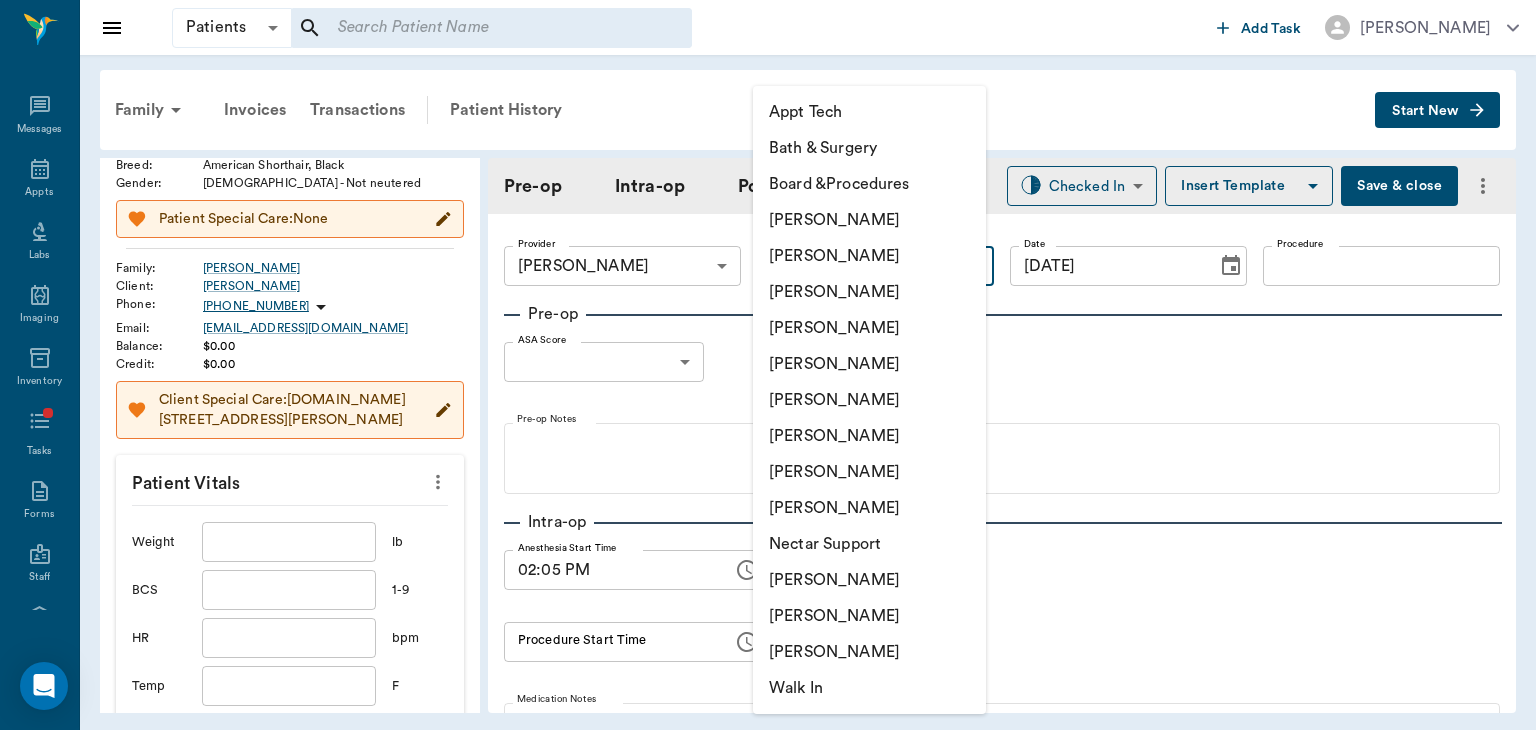 click on "[PERSON_NAME]" at bounding box center [869, 436] 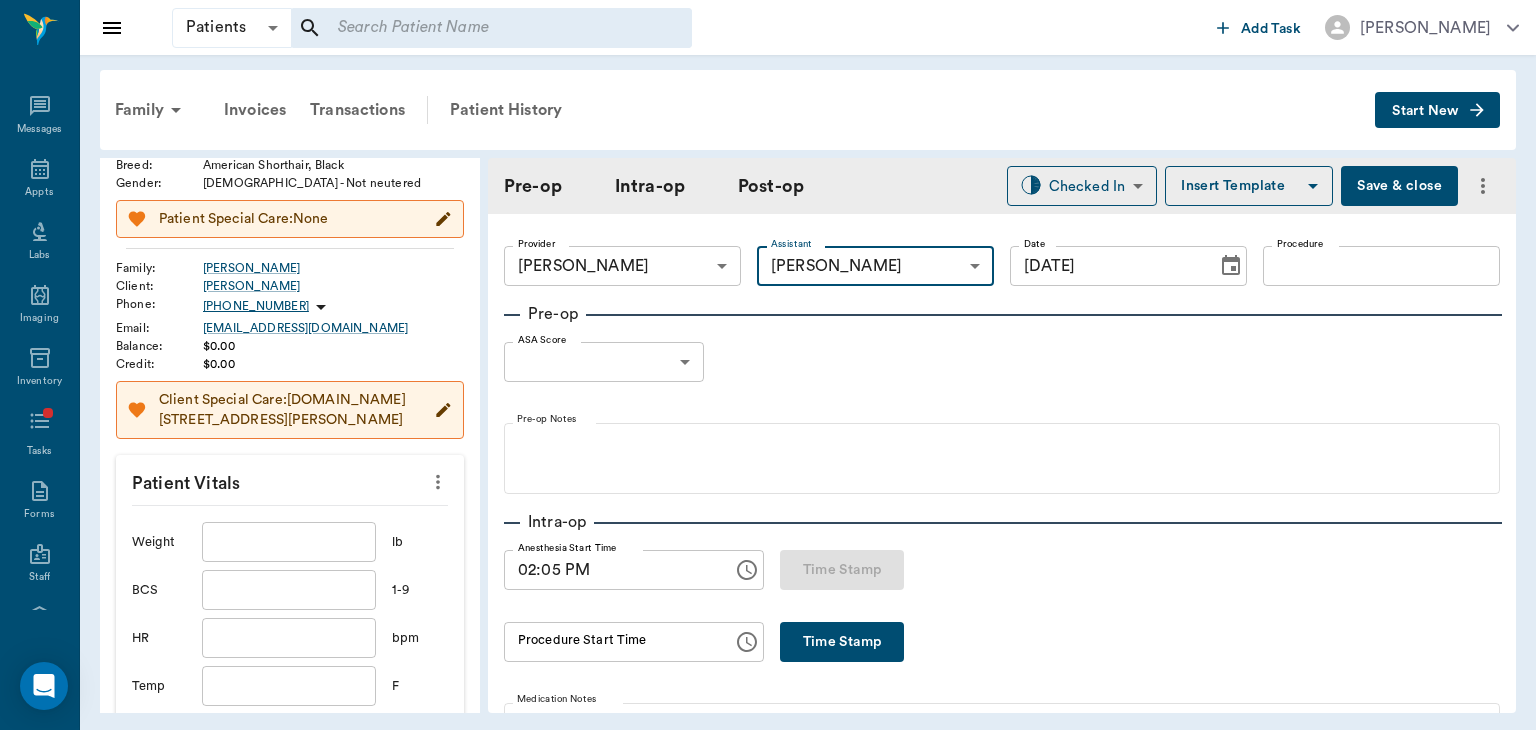 click on "Procedure" at bounding box center [1381, 266] 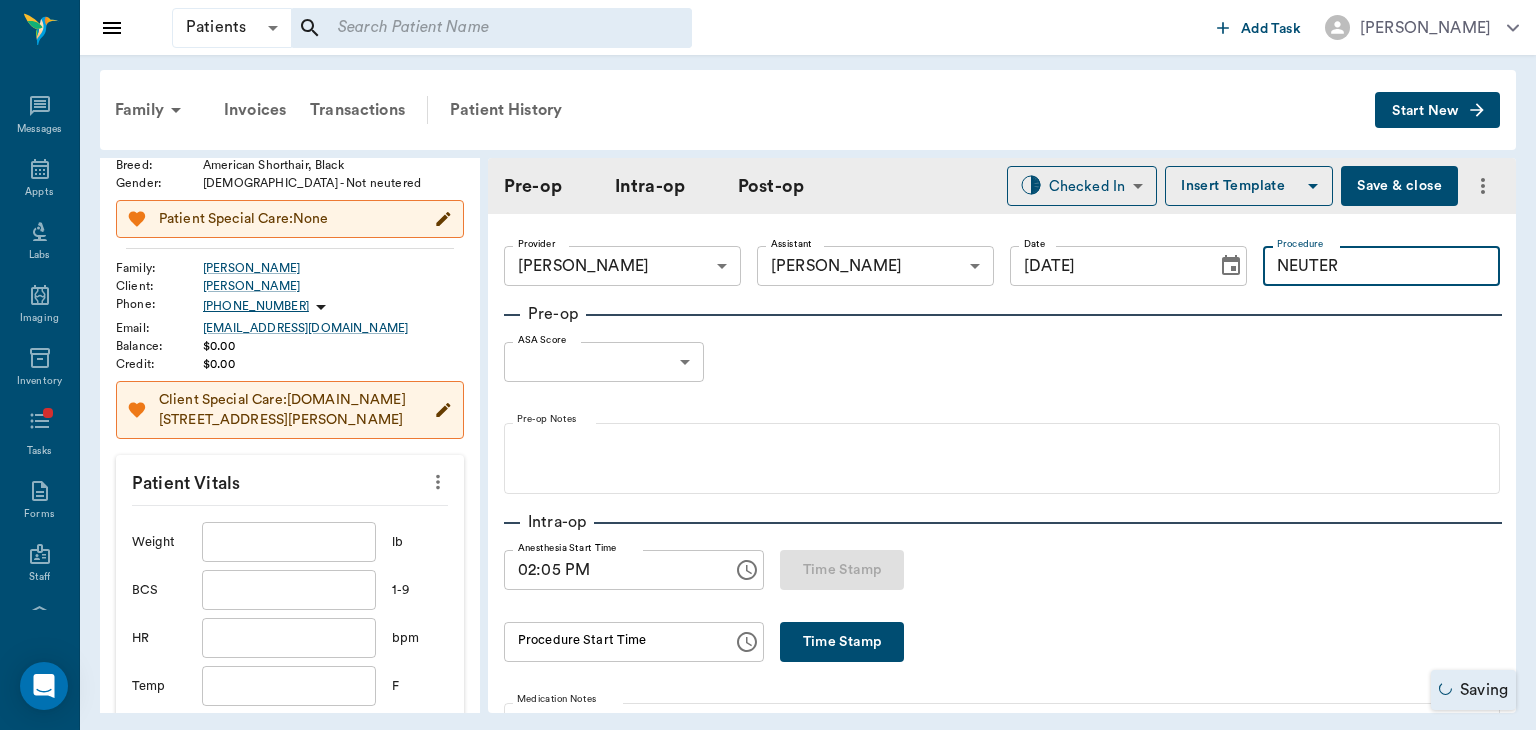 type on "NEUTER" 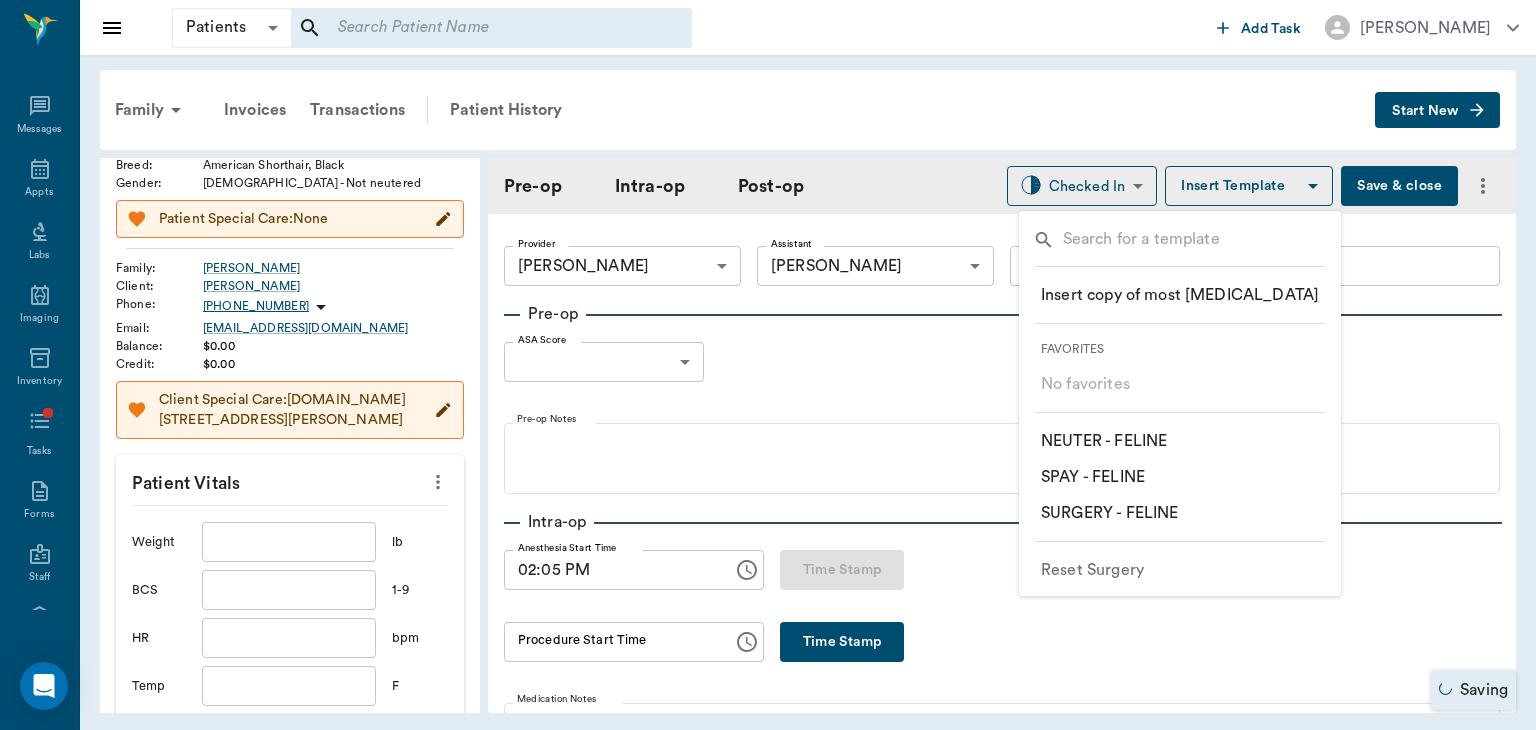 click on "​ NEUTER - FELINE" at bounding box center [1104, 441] 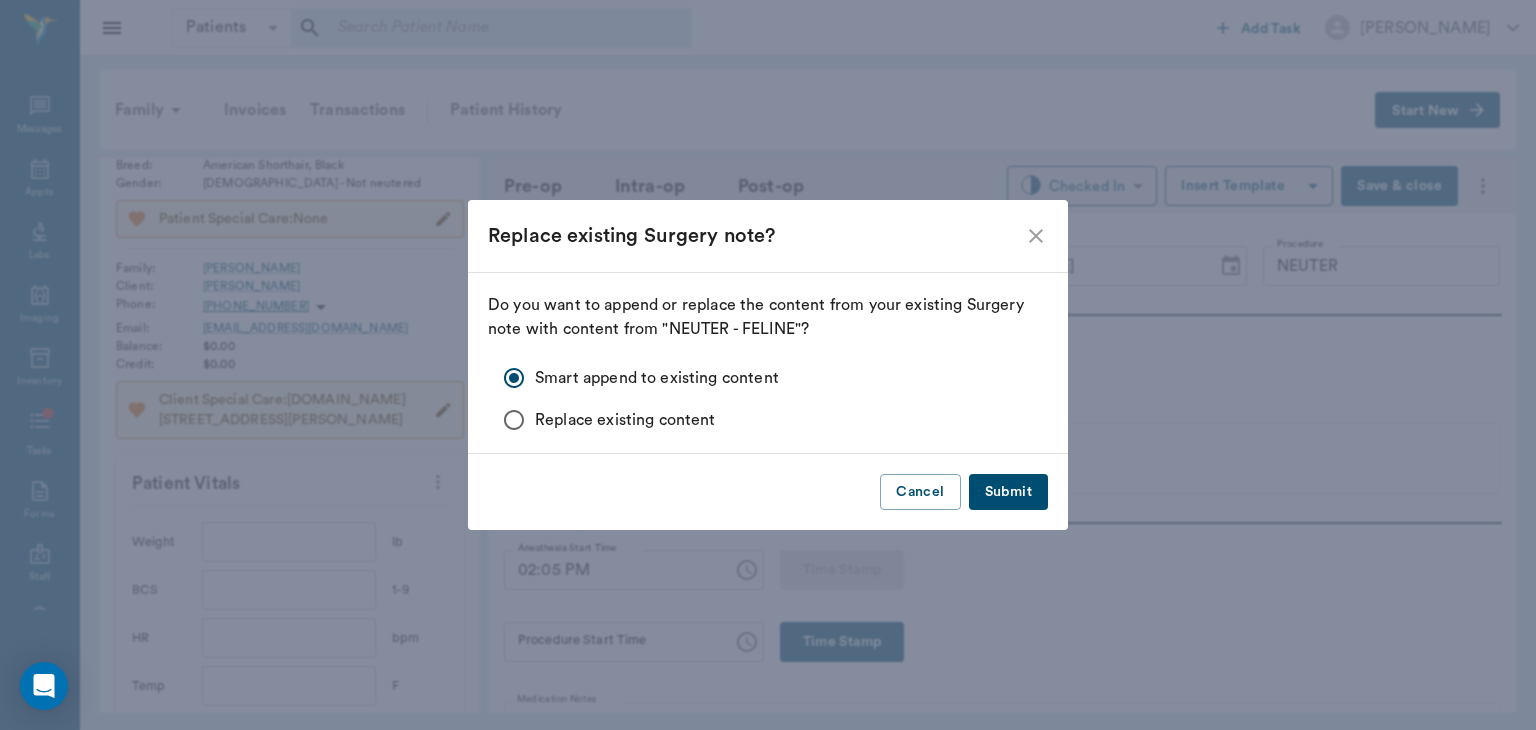 click on "Submit" at bounding box center [1008, 492] 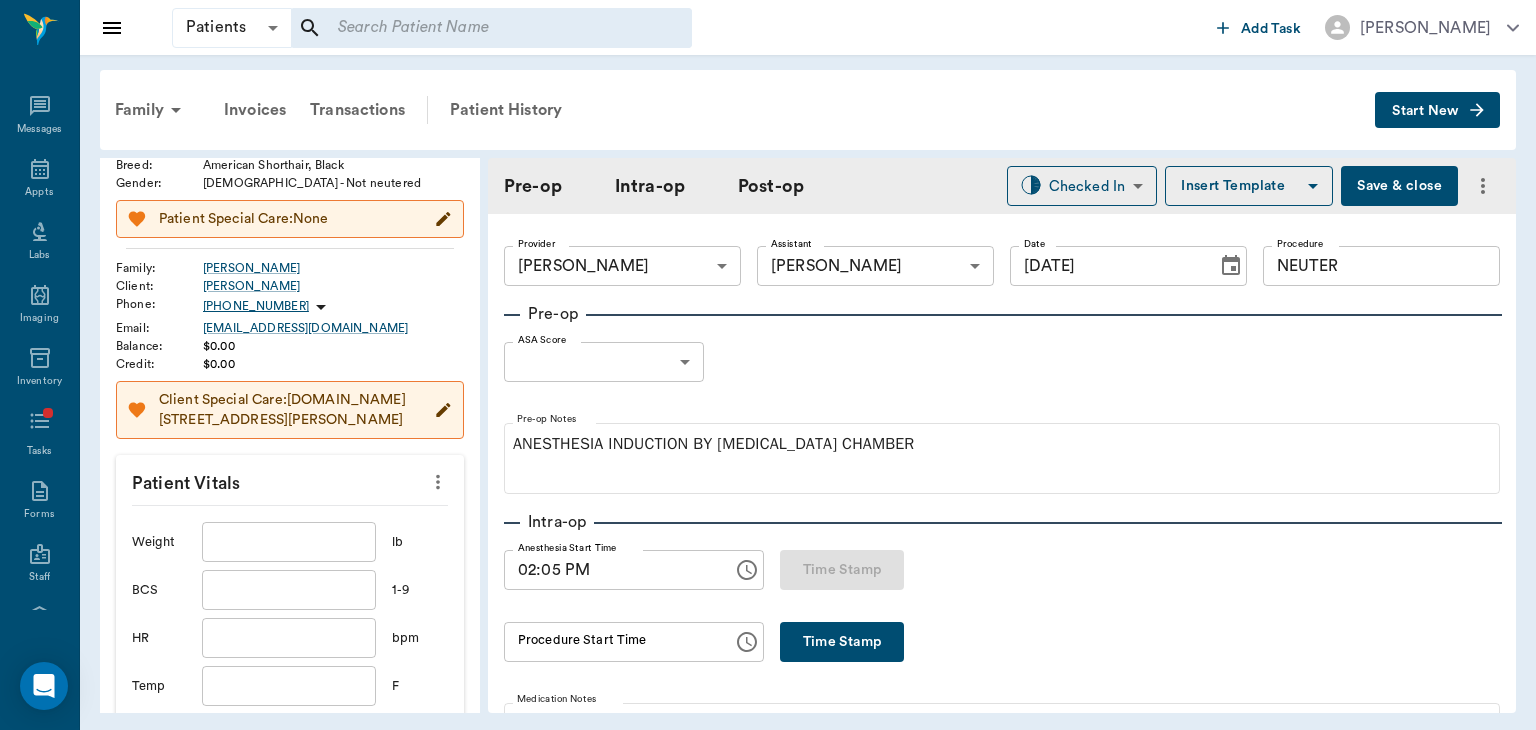 click on "Patients Patients ​ ​ Add Task Dr. Bert Ellsworth Nectar Messages Appts Labs Imaging Inventory Tasks Forms Staff Reports Lookup Settings Family Invoices Transactions Patient History Start New SATANS CAT Hawkins #9477_P9    -    ACTIVE   Species : Feline Breed : American Shorthair, Black Gender : Male - Not neutered Patient Special Care:  None Family : Hawkins Client : Alyssa Hawkins Phone : (907) 854-8517 Email : alyssahawkins@me.com Balance : $0.00 Credit : $0.00 Client Special Care:  P.O.BOX 251 SIMMS, TX 75574 Patient Vitals Weight ​ lb BCS ​ 1-9 HR ​ bpm Temp ​ F Resp ​ bpm BP Dia ​ mmHg BP Sys ​ mmHg Pain ​ 1-10 Perio ​ 0-4 Cancel Save Ongoing diagnosis Current Rx Reminders Upcoming appointments Schedule Appointment Pre-op Intra-op Post-op Checked In CHECKED_IN ​ Insert Template  Save & close Provider Dr. Bert Ellsworth 63ec2f075fda476ae8351a4d Provider Assistant Julie Dickerson 63ec2e7e52e12b0ba117b124 Assistant Date 07/10/2025 Date Procedure NEUTER Procedure Pre-op ASA Score" at bounding box center (768, 365) 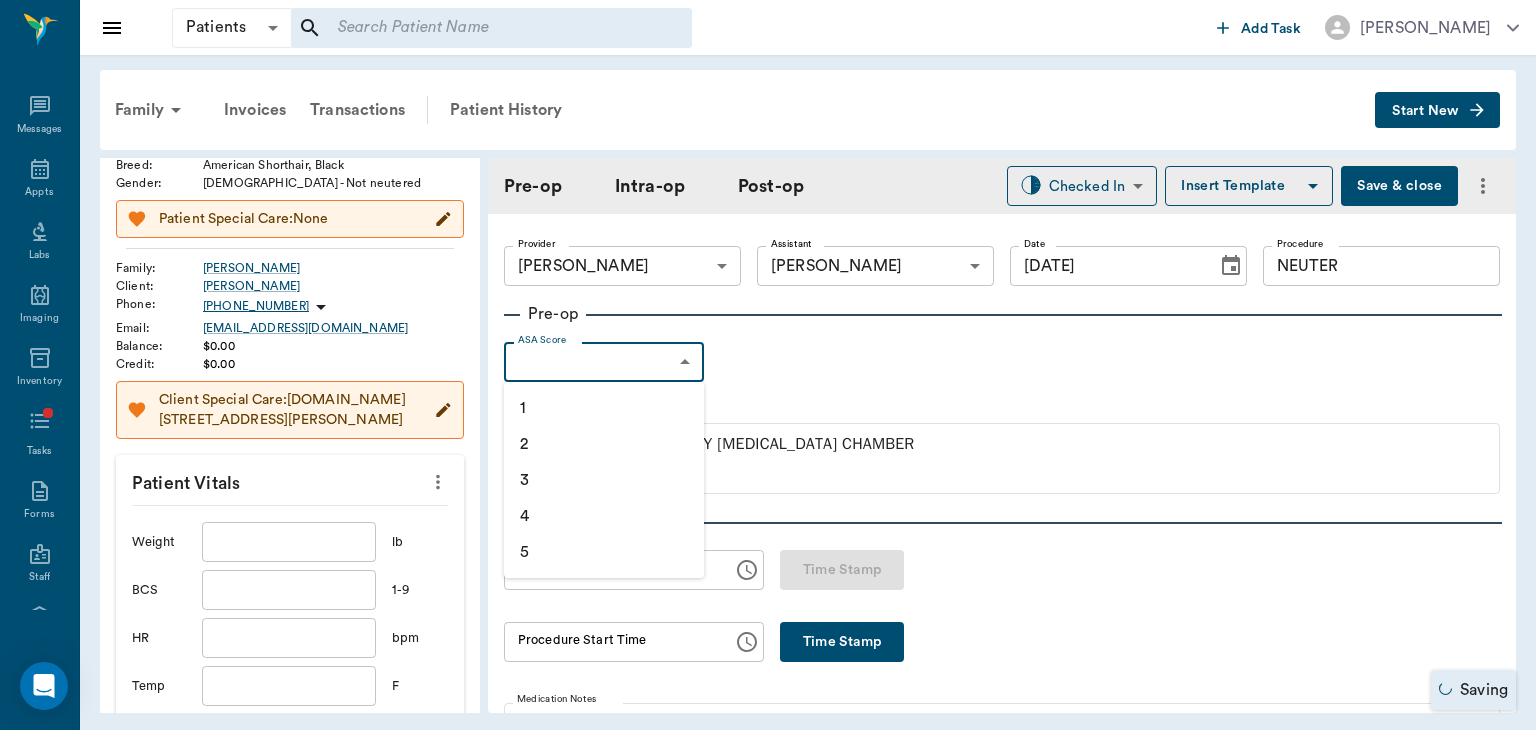 click on "1" at bounding box center (604, 408) 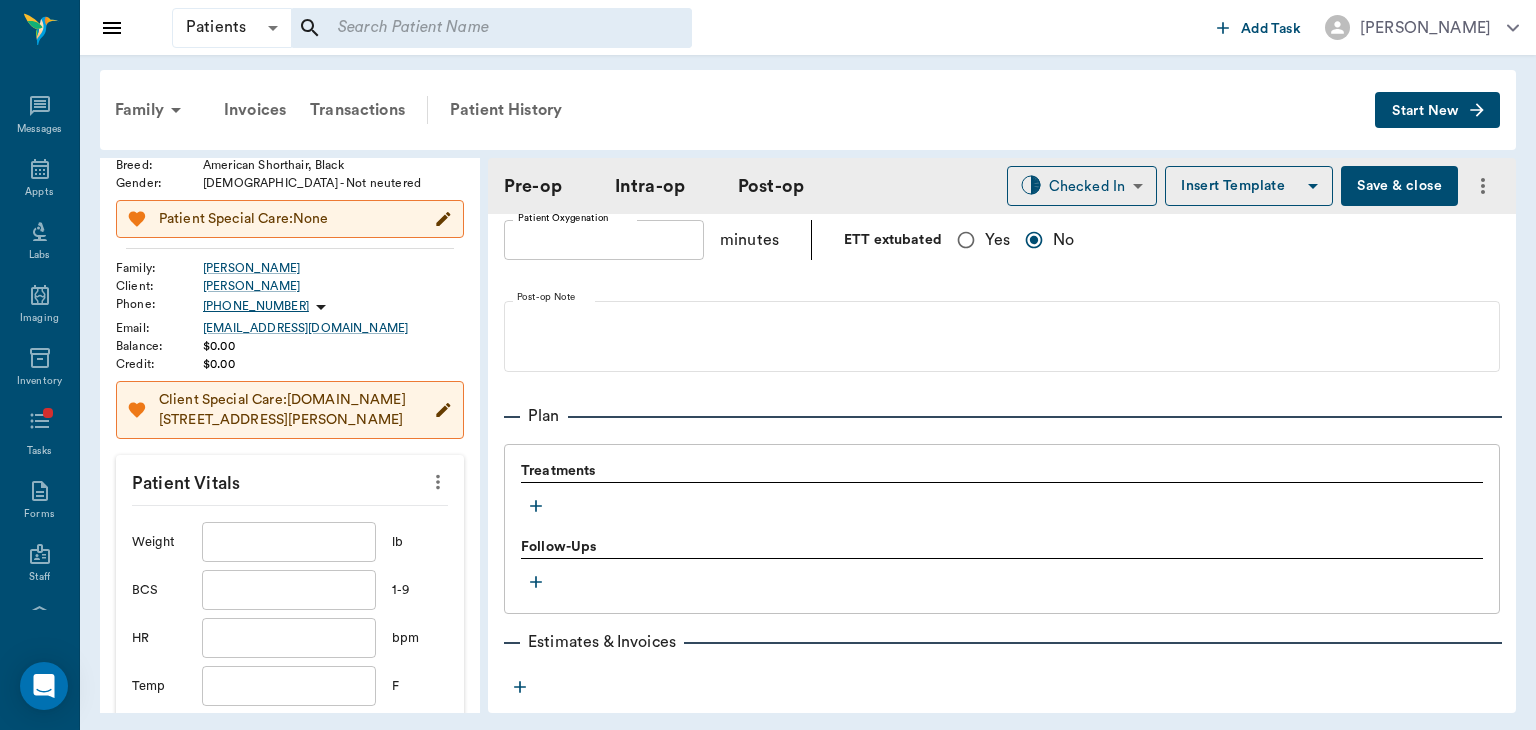 scroll, scrollTop: 1476, scrollLeft: 0, axis: vertical 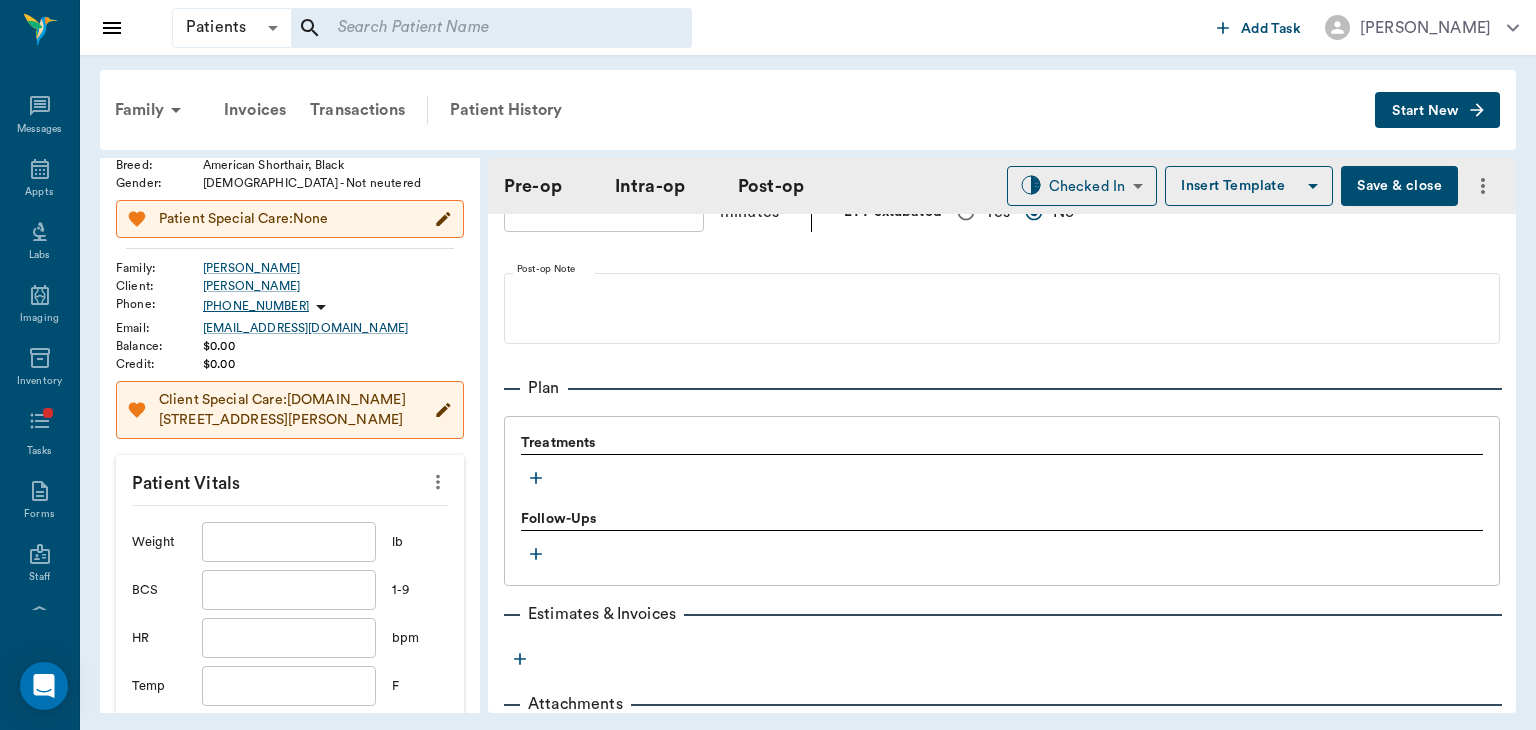 click 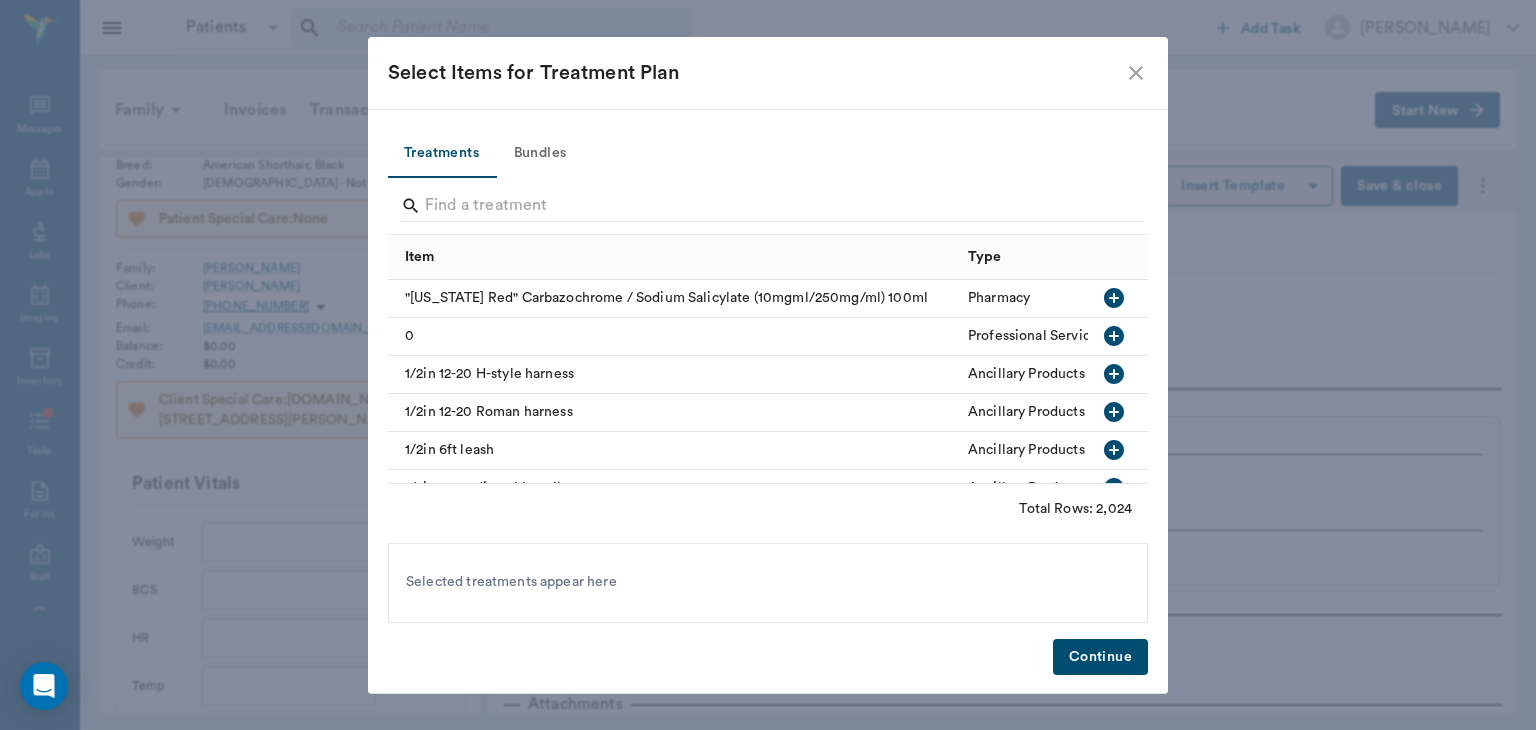 click on "Bundles" at bounding box center (540, 154) 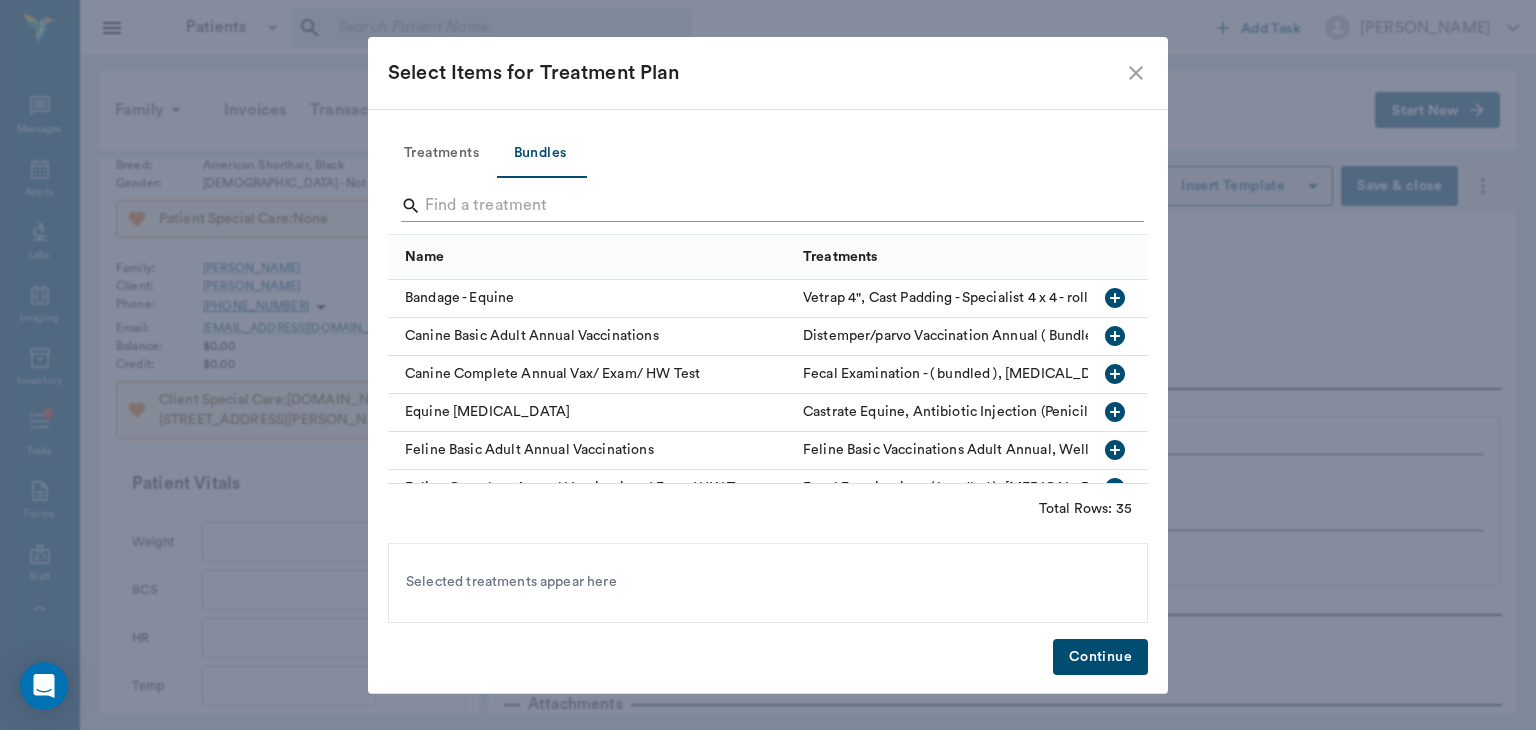 click at bounding box center [769, 206] 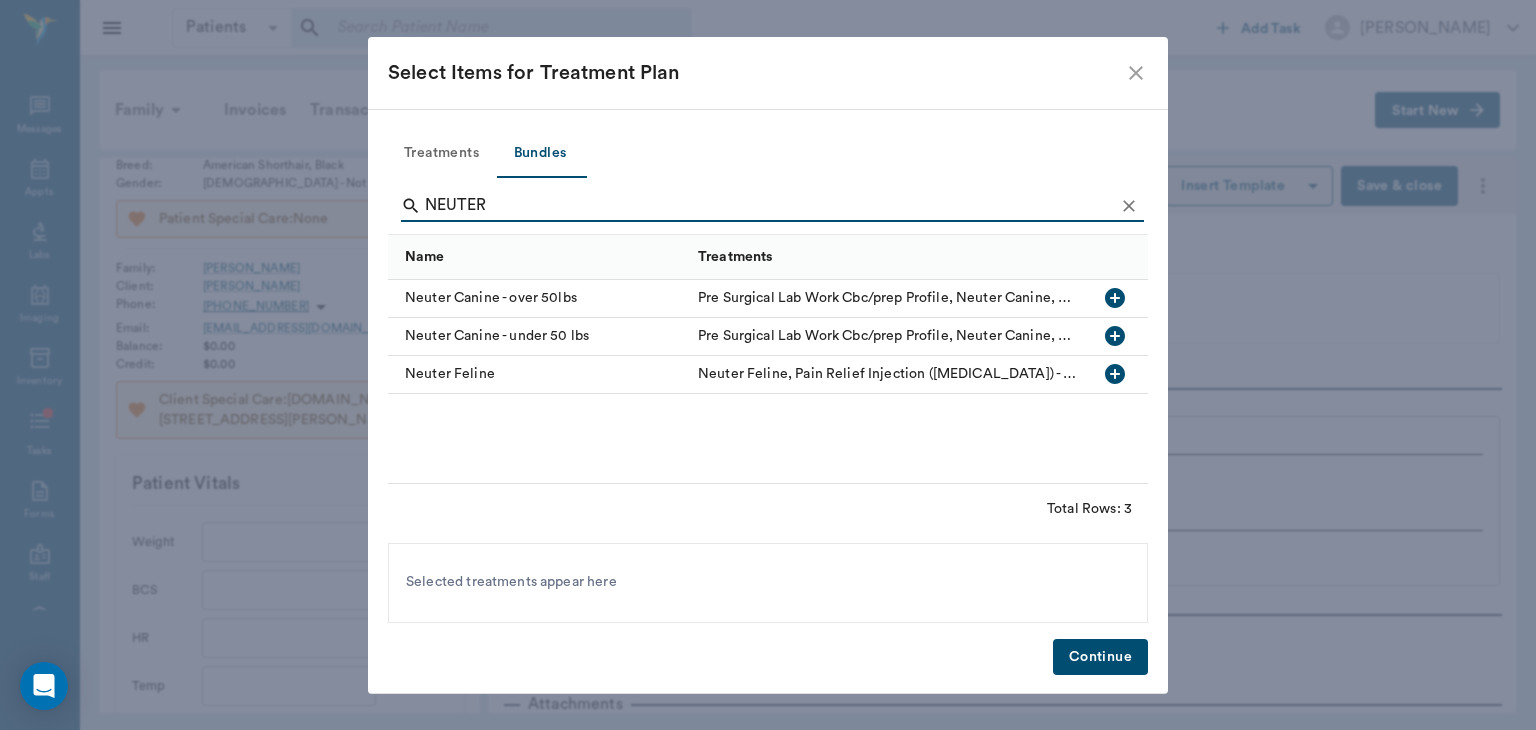type on "NEUTER" 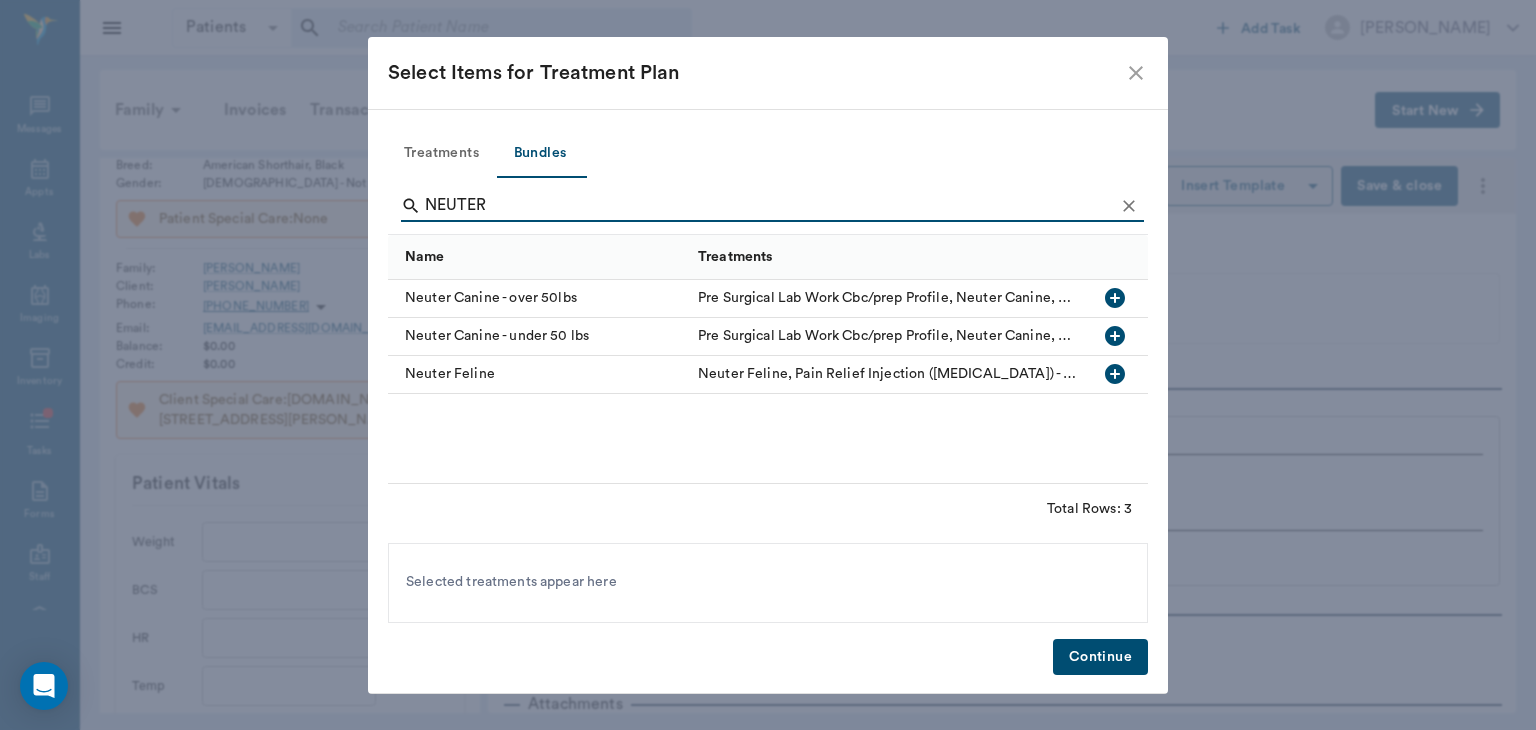 click 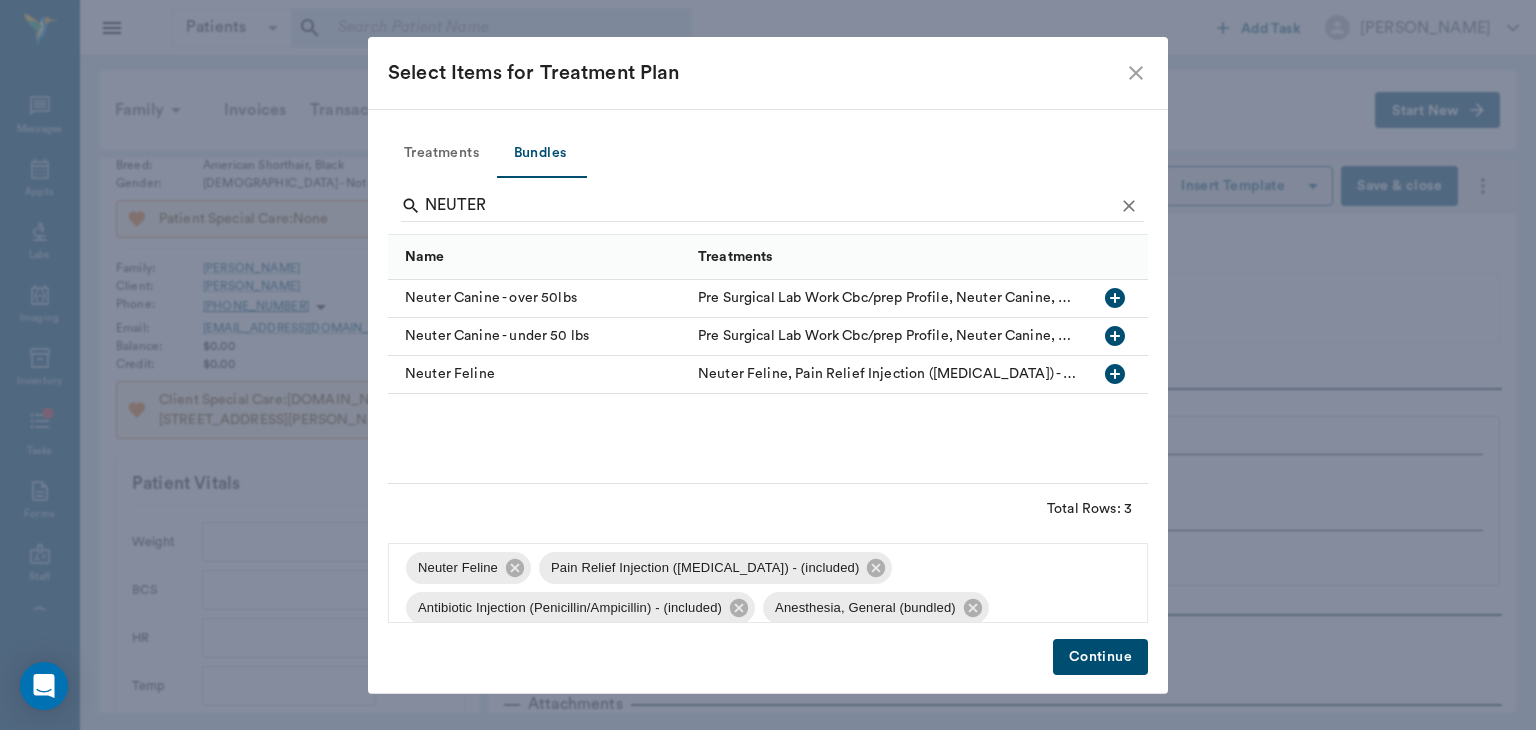 scroll, scrollTop: 8, scrollLeft: 0, axis: vertical 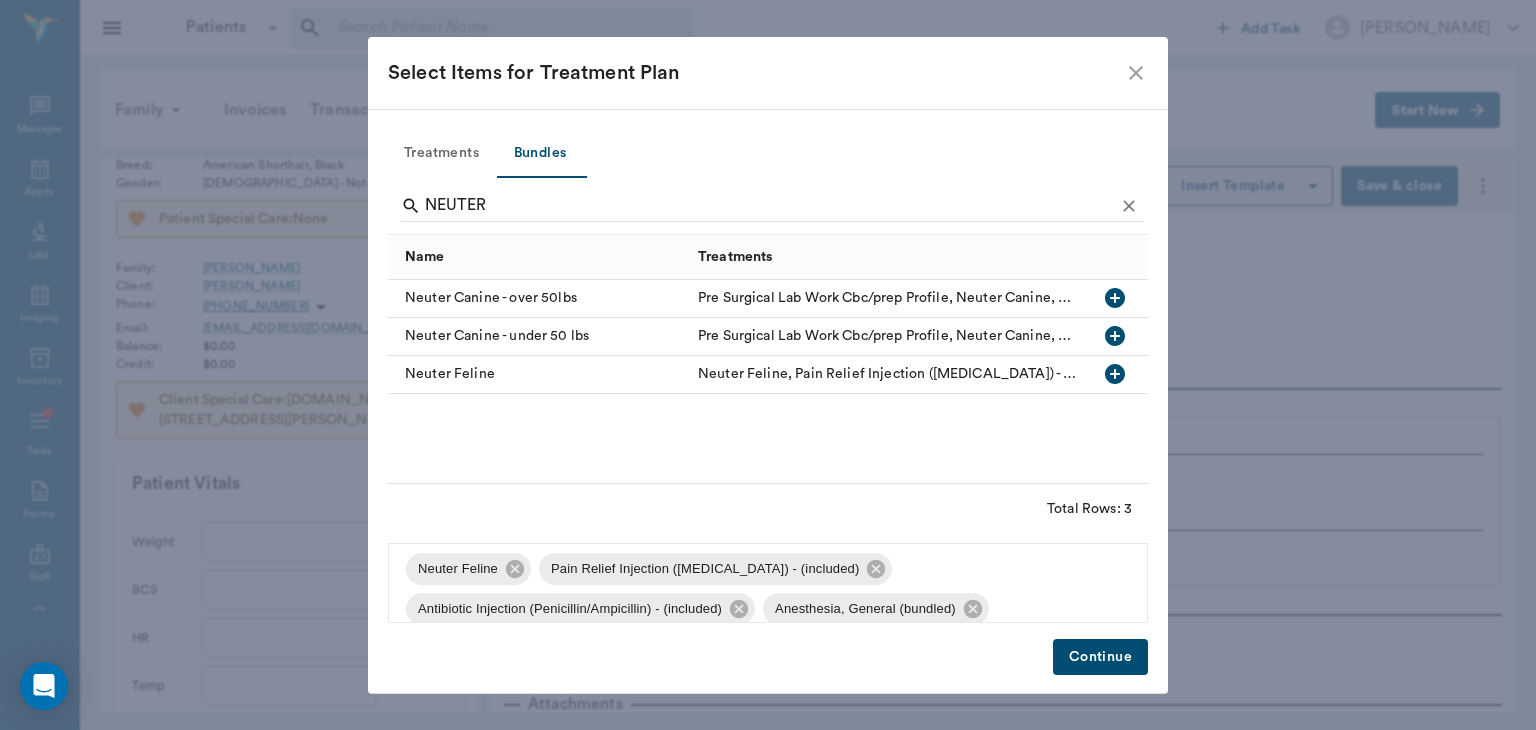 click on "Continue" at bounding box center [1100, 657] 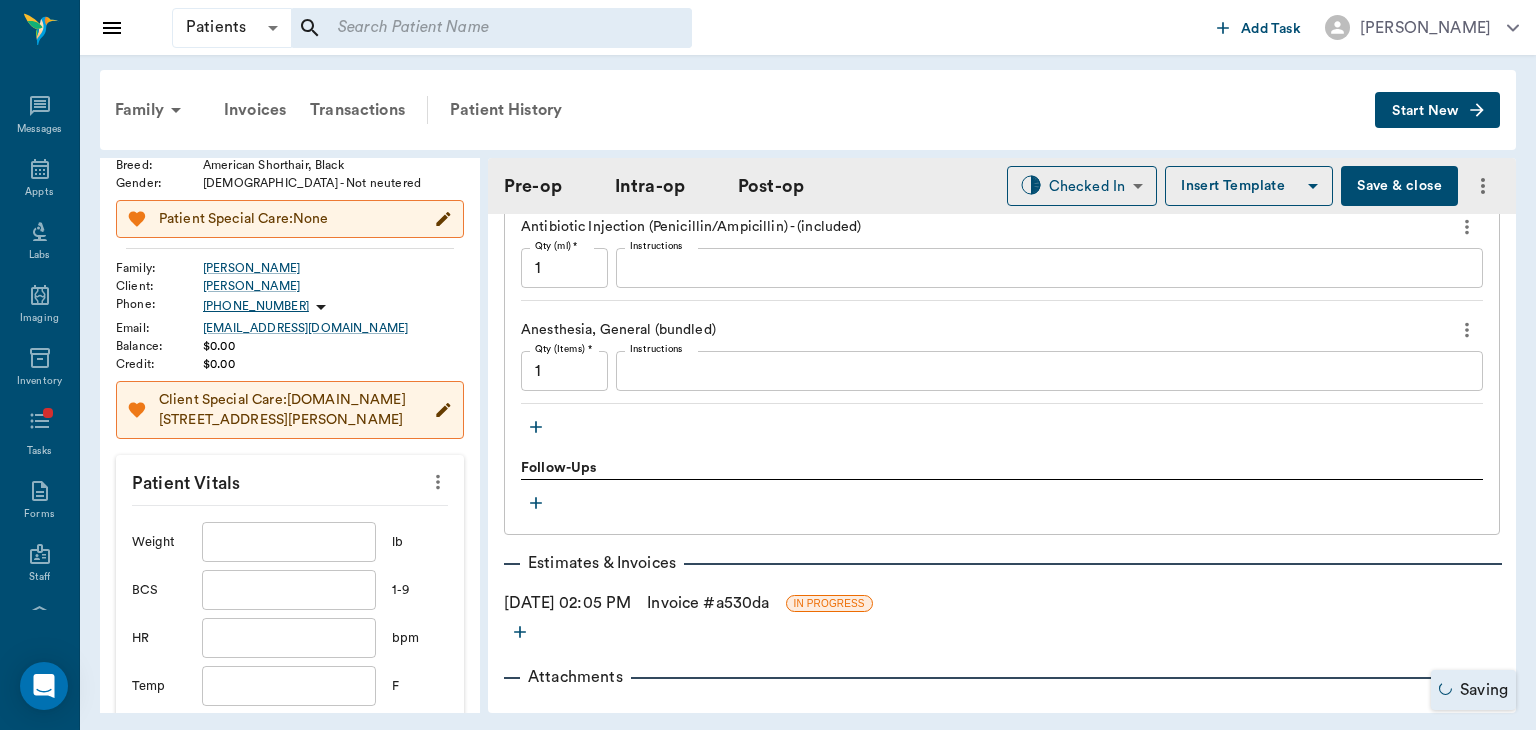 scroll, scrollTop: 1940, scrollLeft: 0, axis: vertical 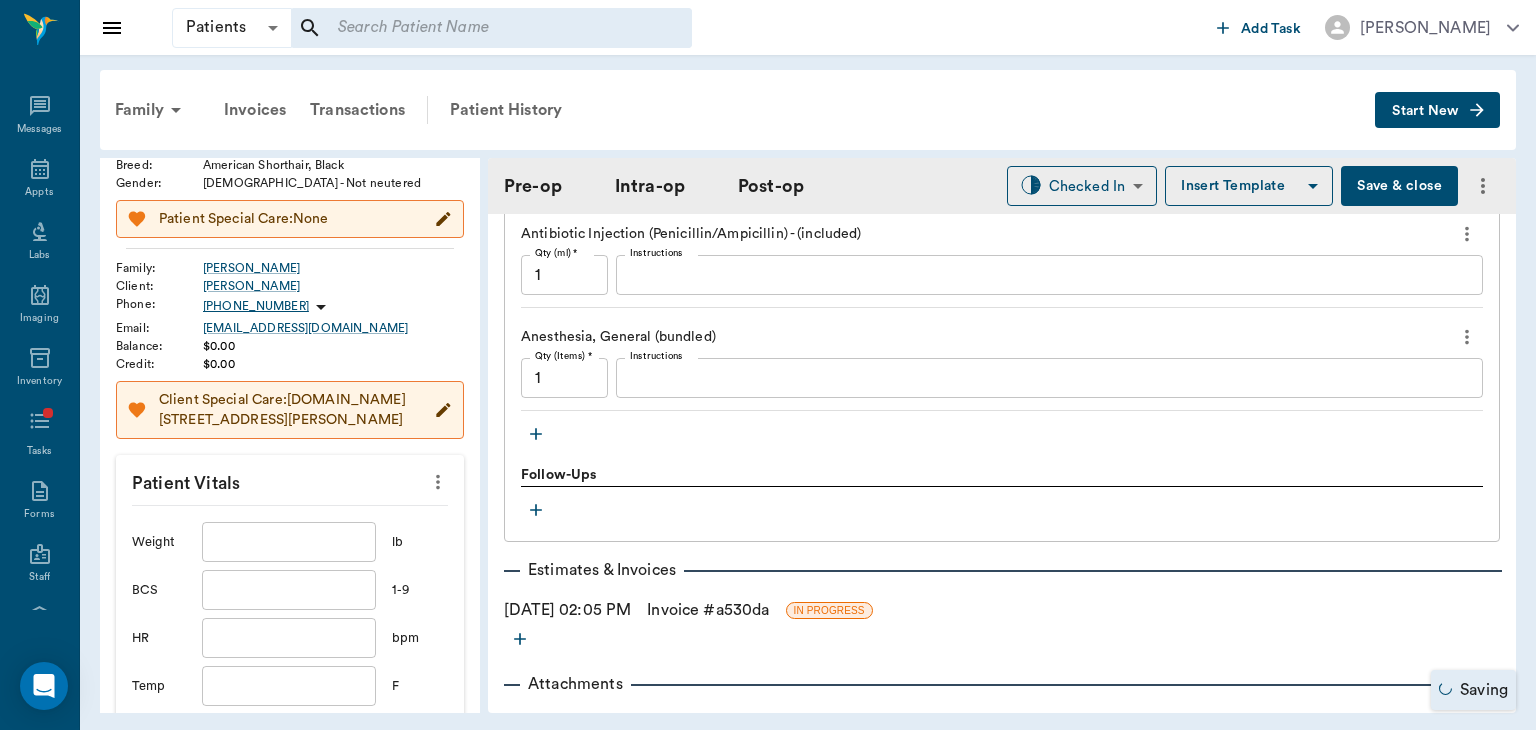 click 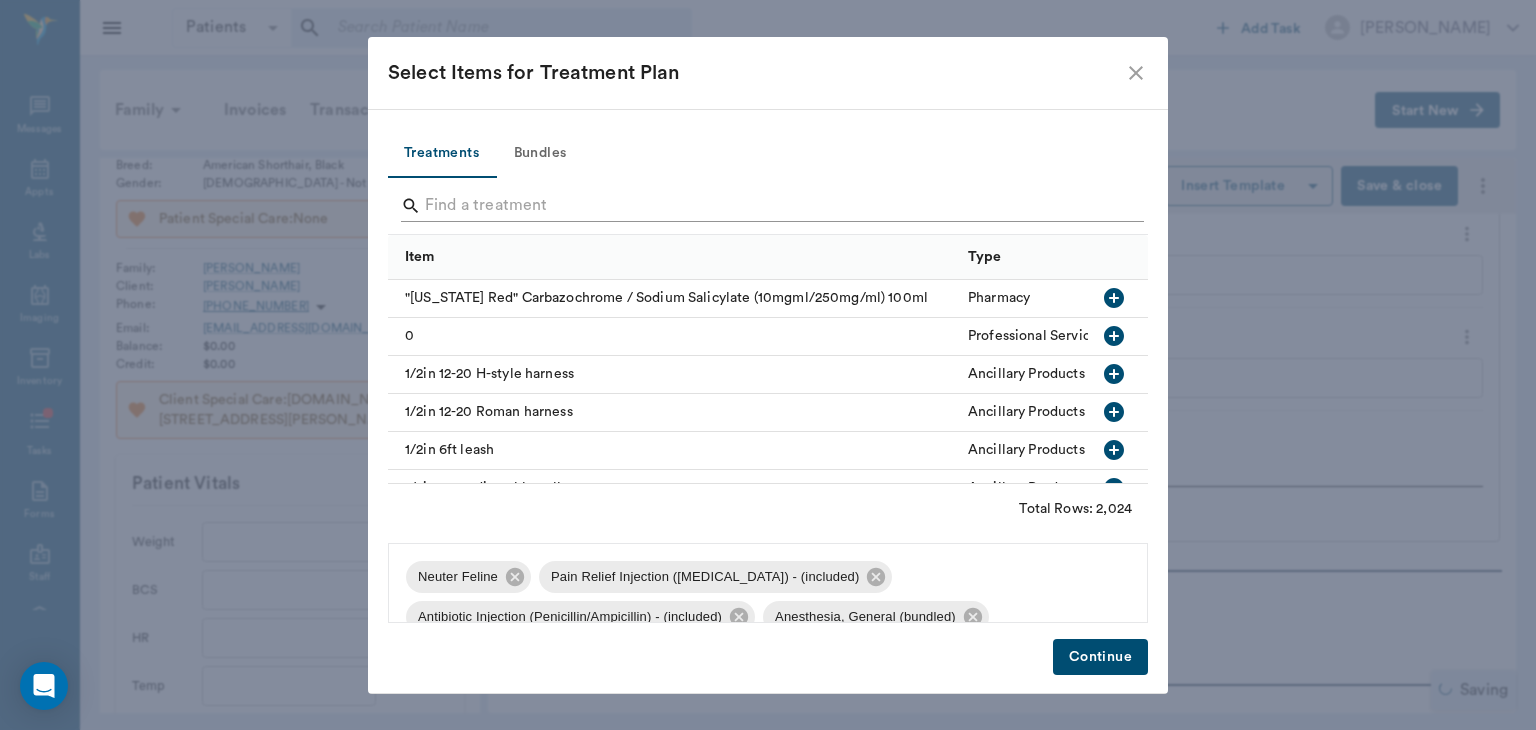 click at bounding box center [769, 206] 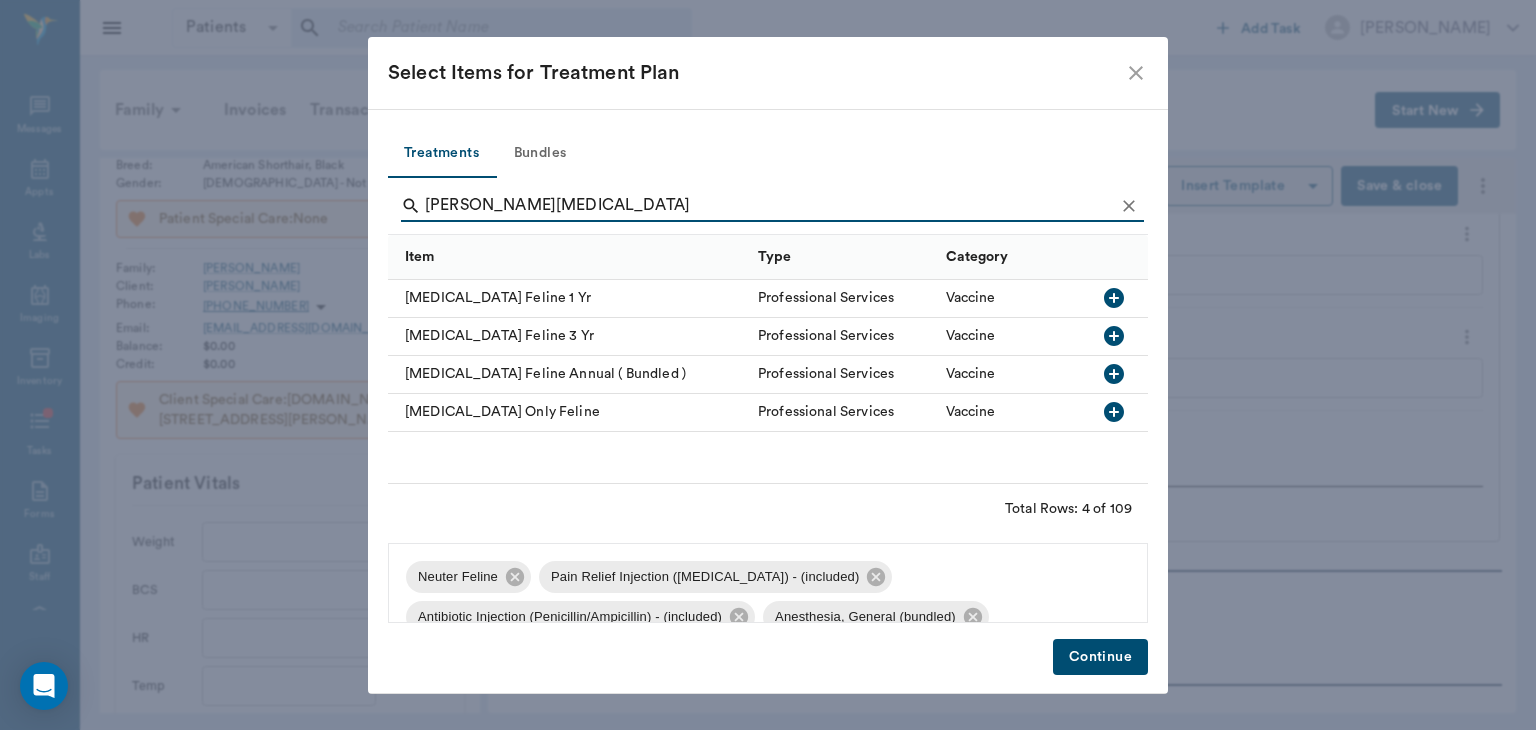 type on "FELINE RABIES" 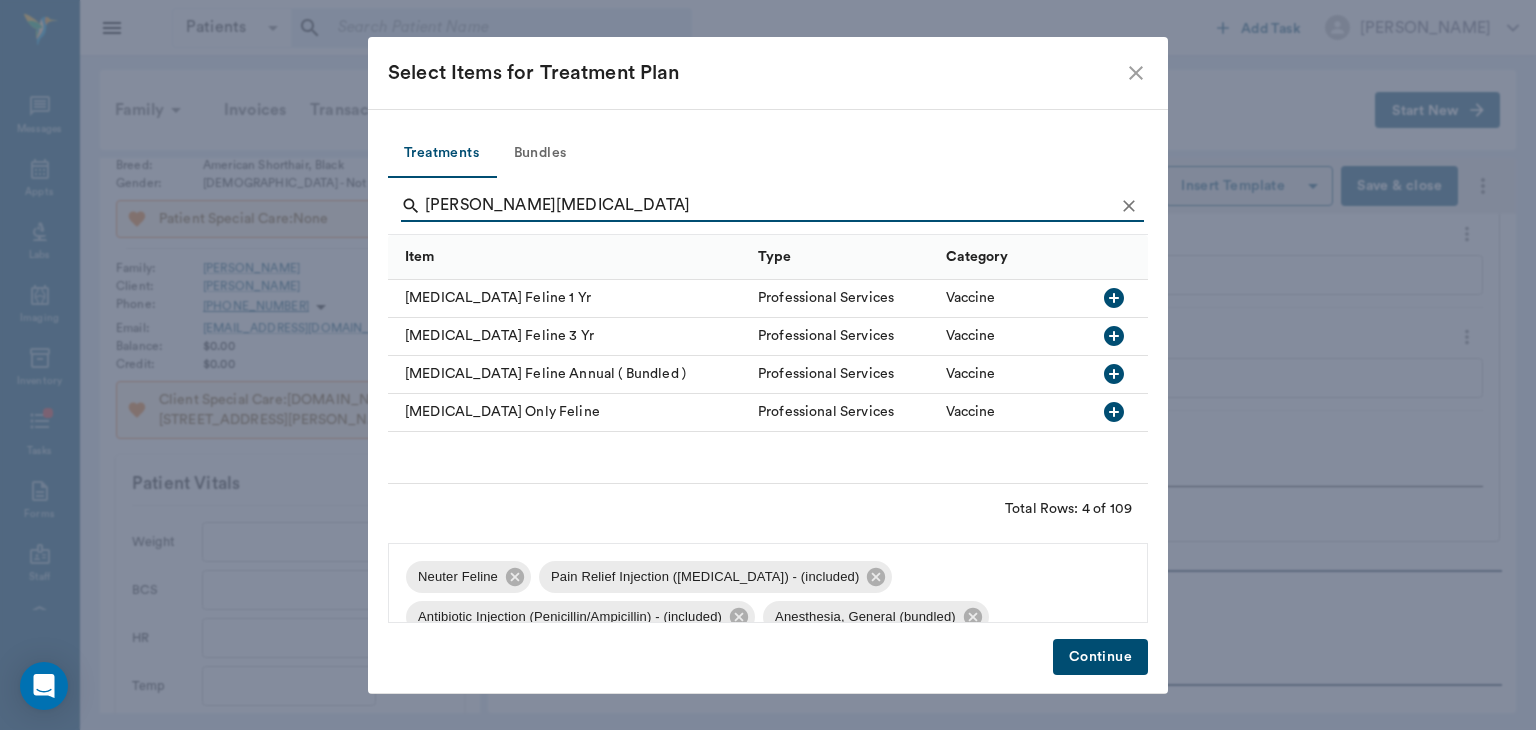 click 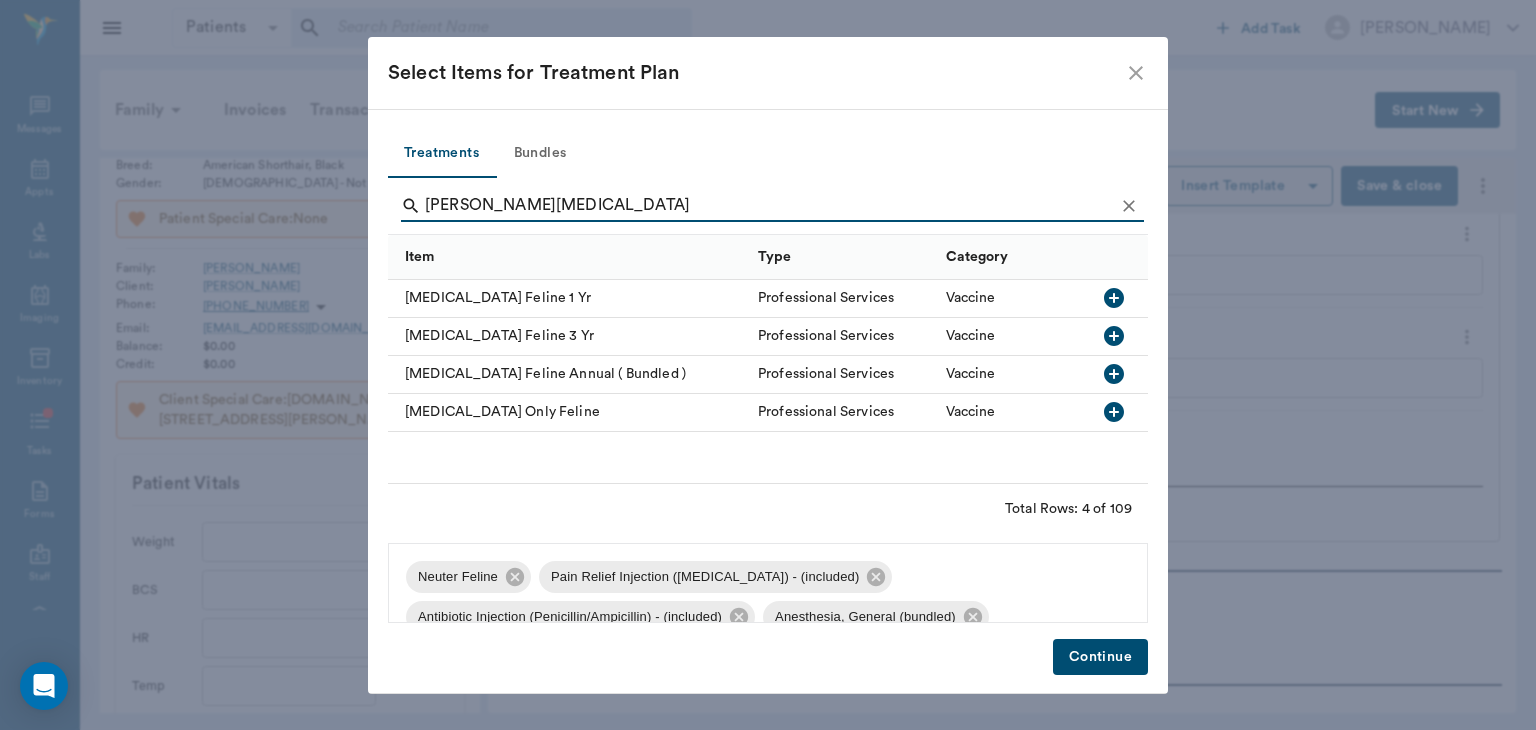 click on "Continue" at bounding box center (1100, 657) 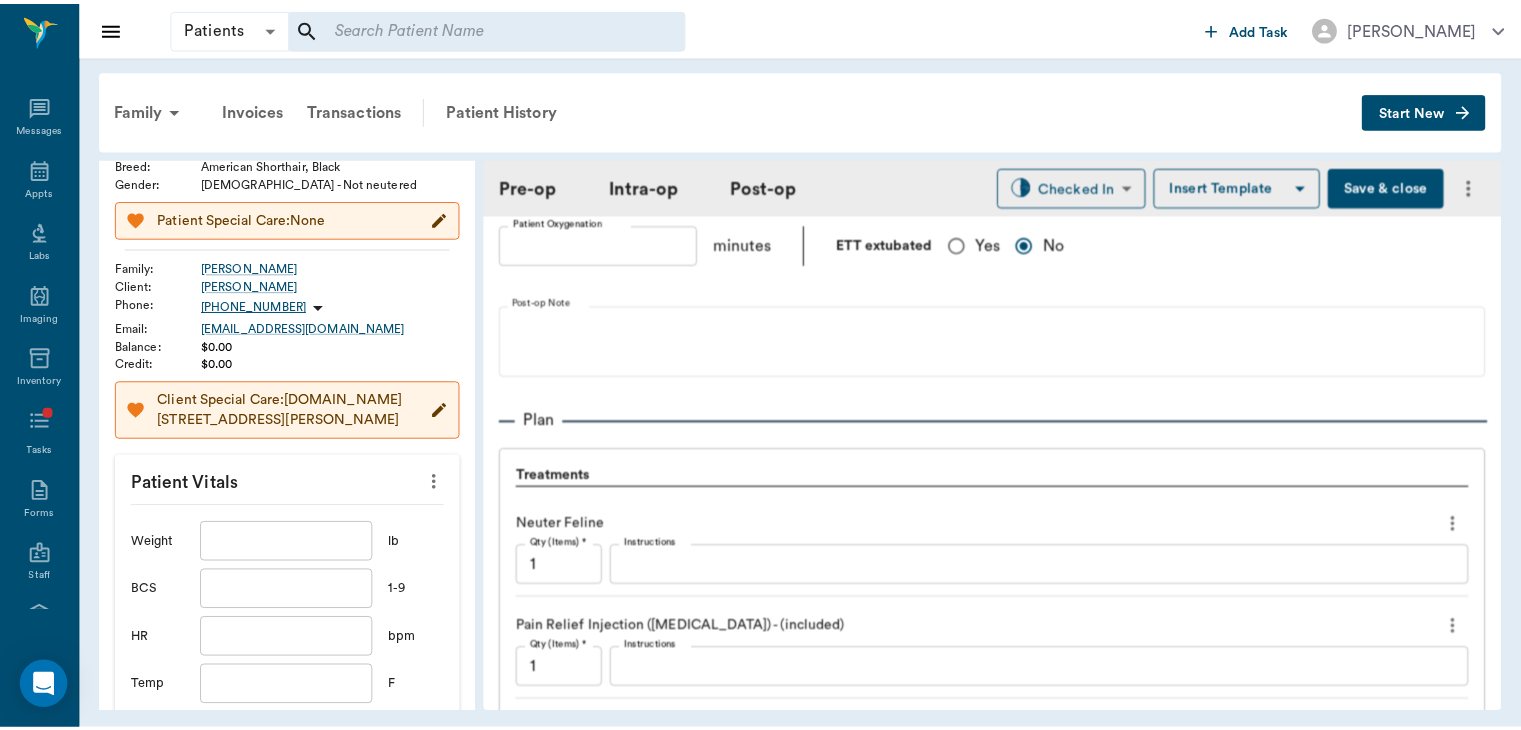 scroll, scrollTop: 1356, scrollLeft: 0, axis: vertical 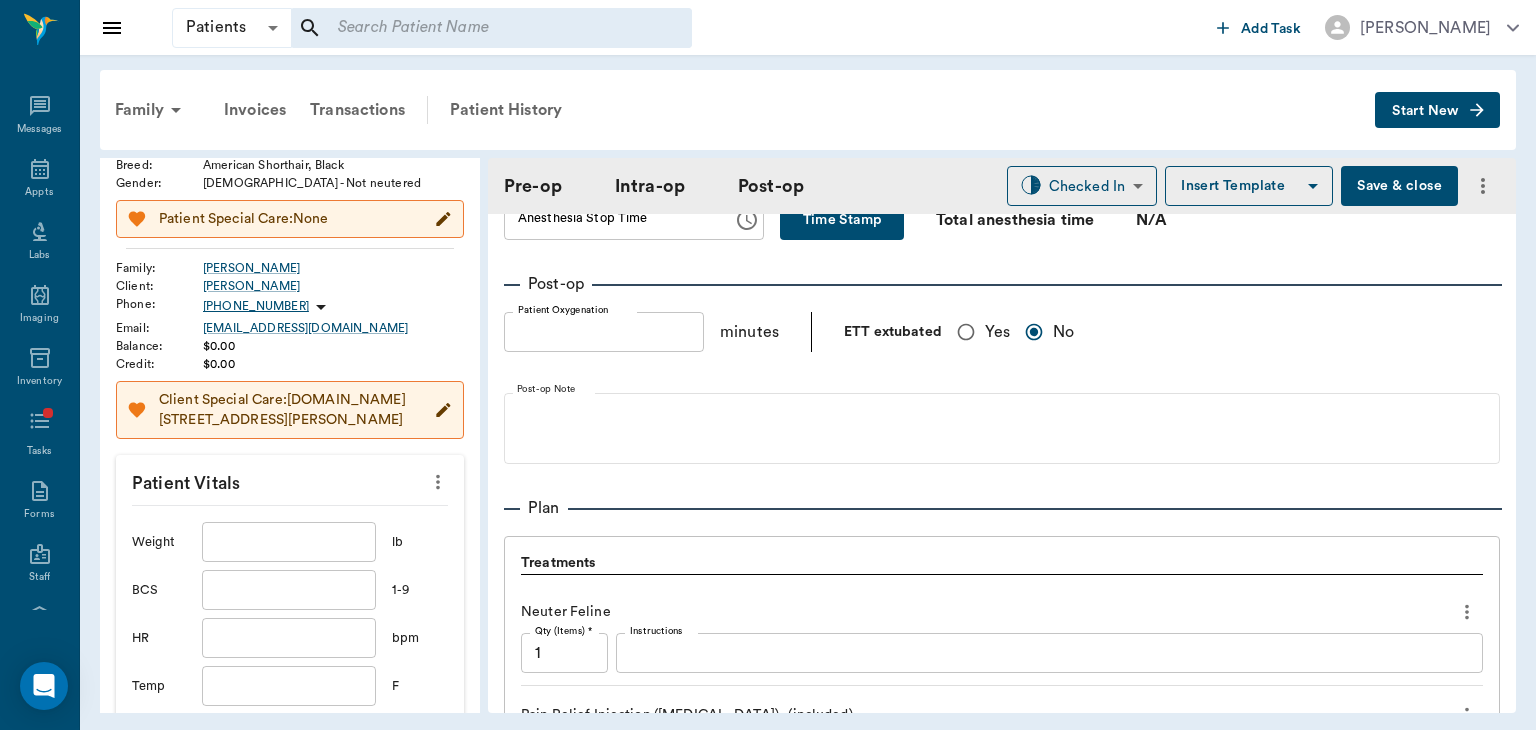 click on "Post-op" at bounding box center [1002, 284] 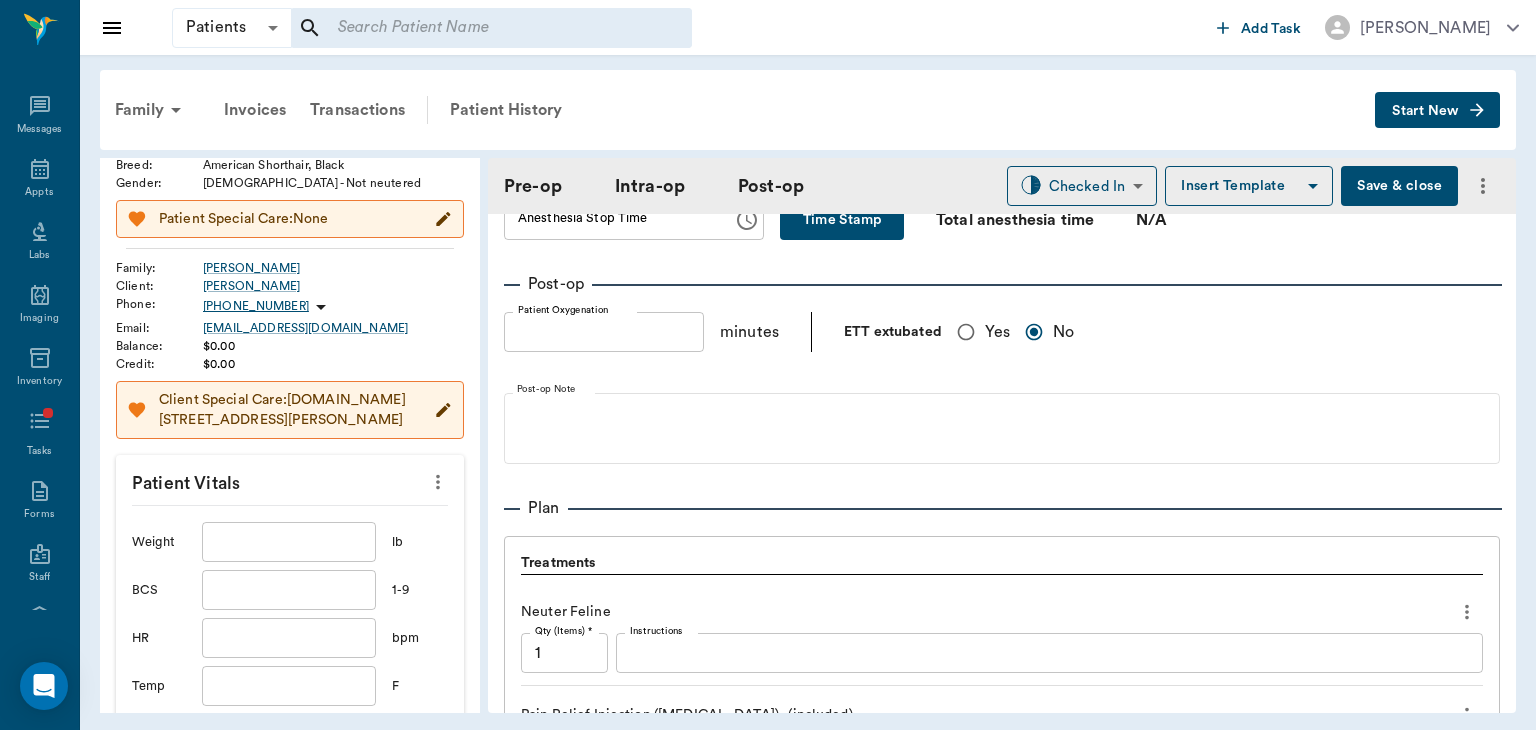 click on "Save & close" at bounding box center (1399, 186) 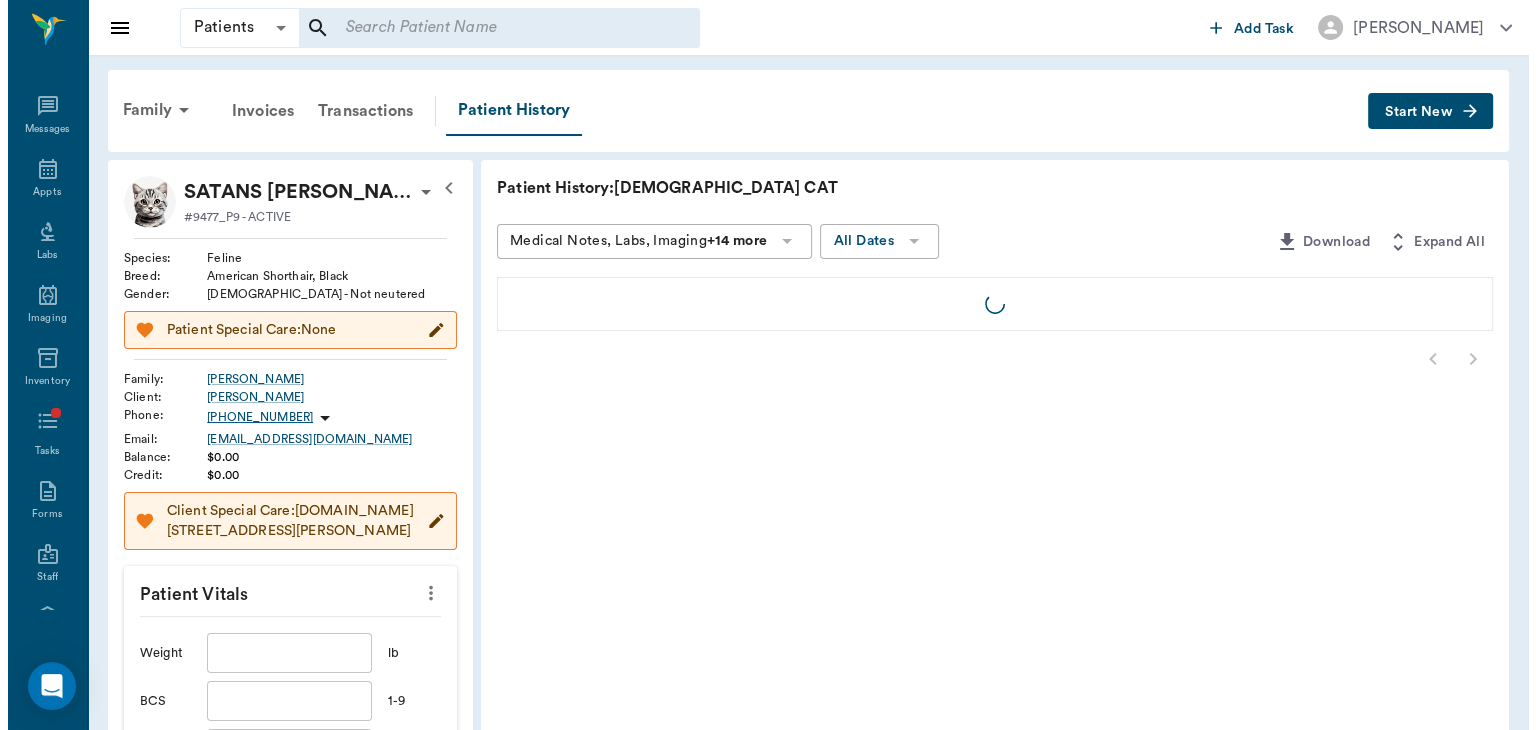 scroll, scrollTop: 0, scrollLeft: 0, axis: both 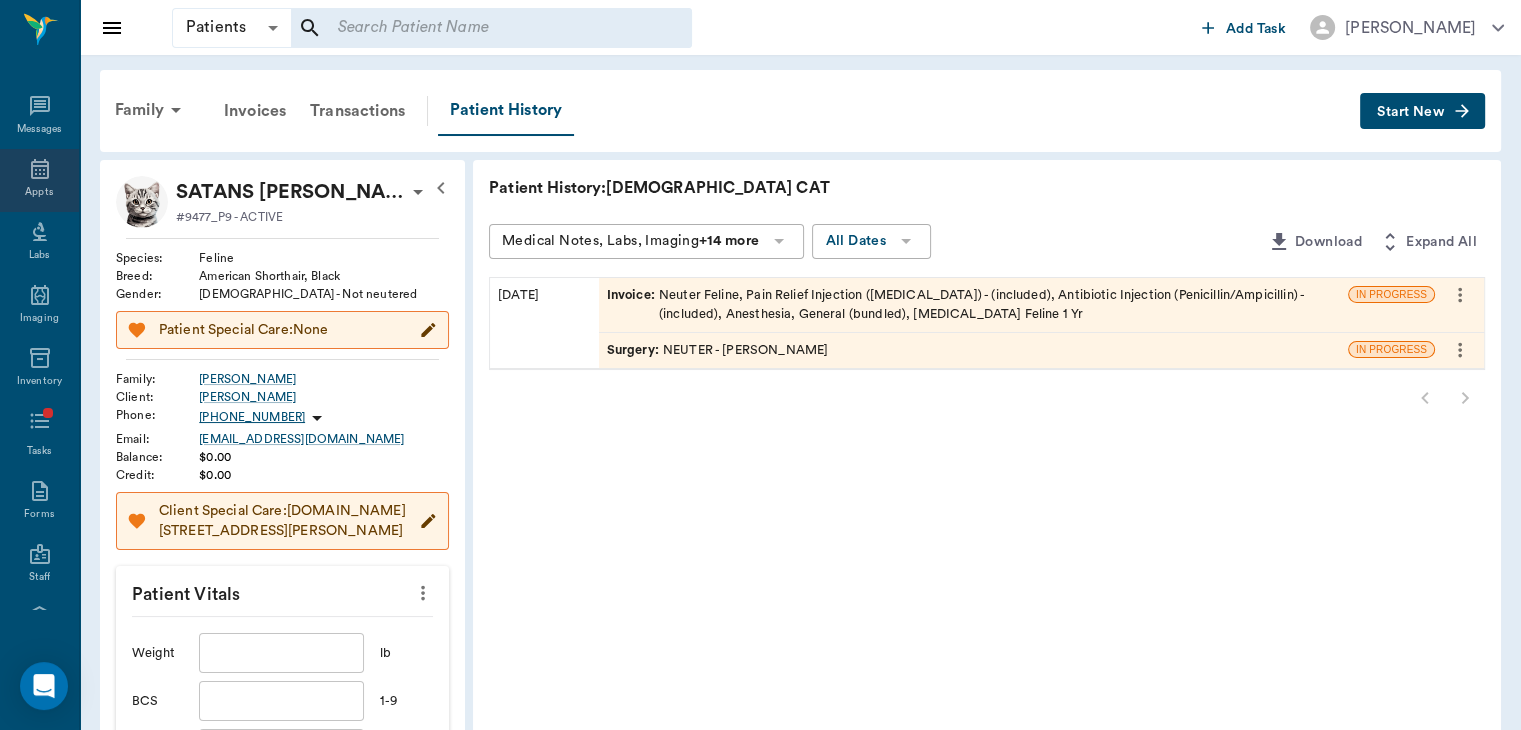 click on "Appts" at bounding box center [39, 192] 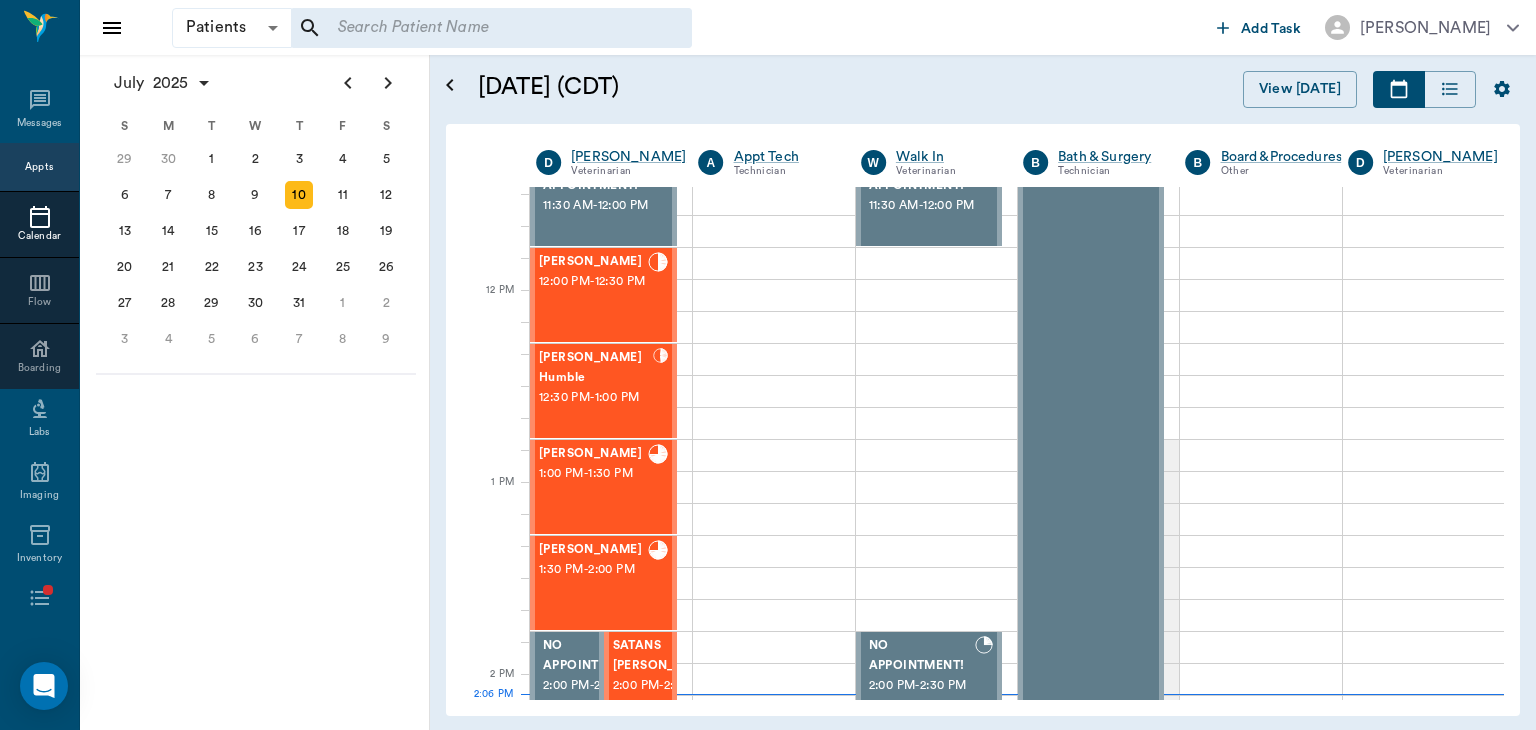 scroll, scrollTop: 670, scrollLeft: 0, axis: vertical 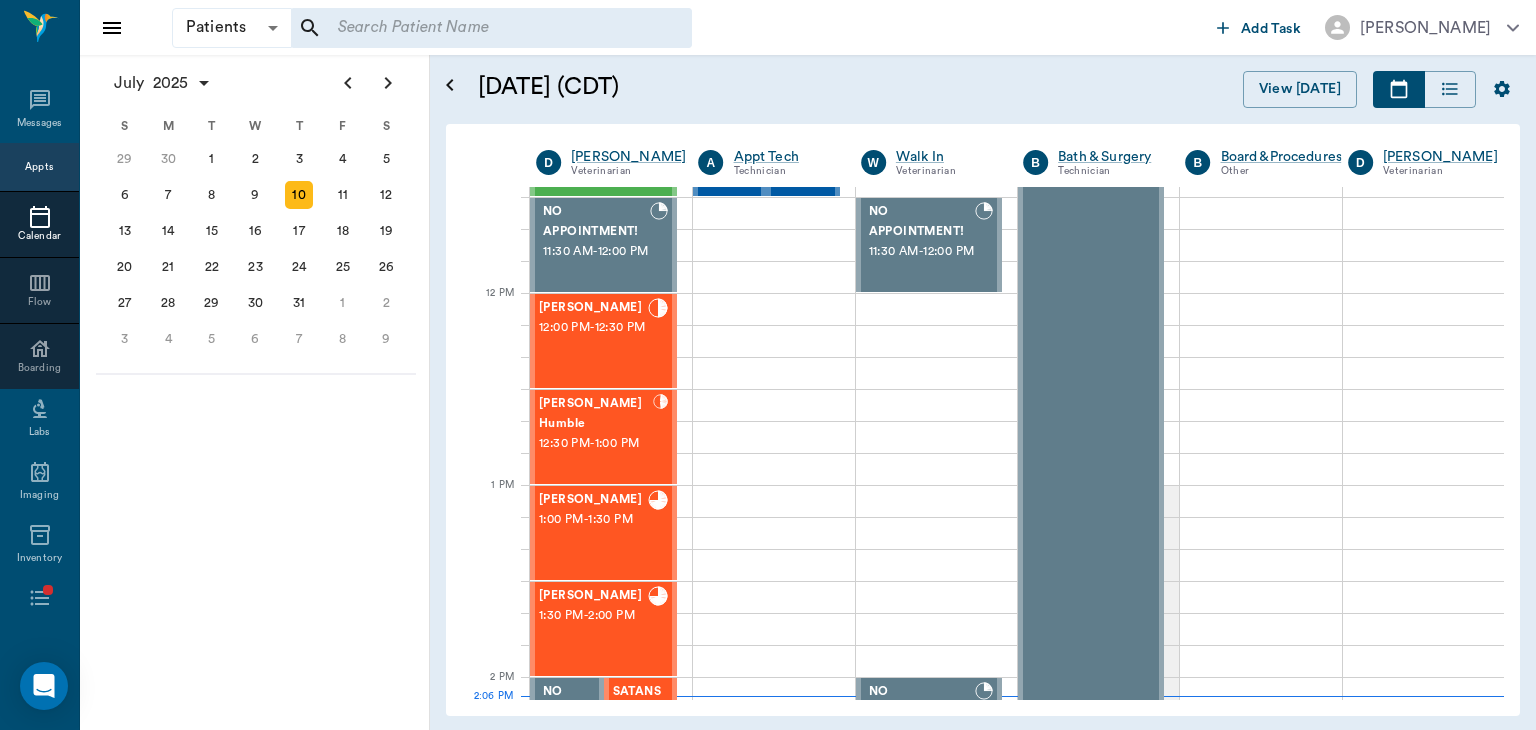 click on "12:00 PM  -  12:30 PM" at bounding box center [593, 328] 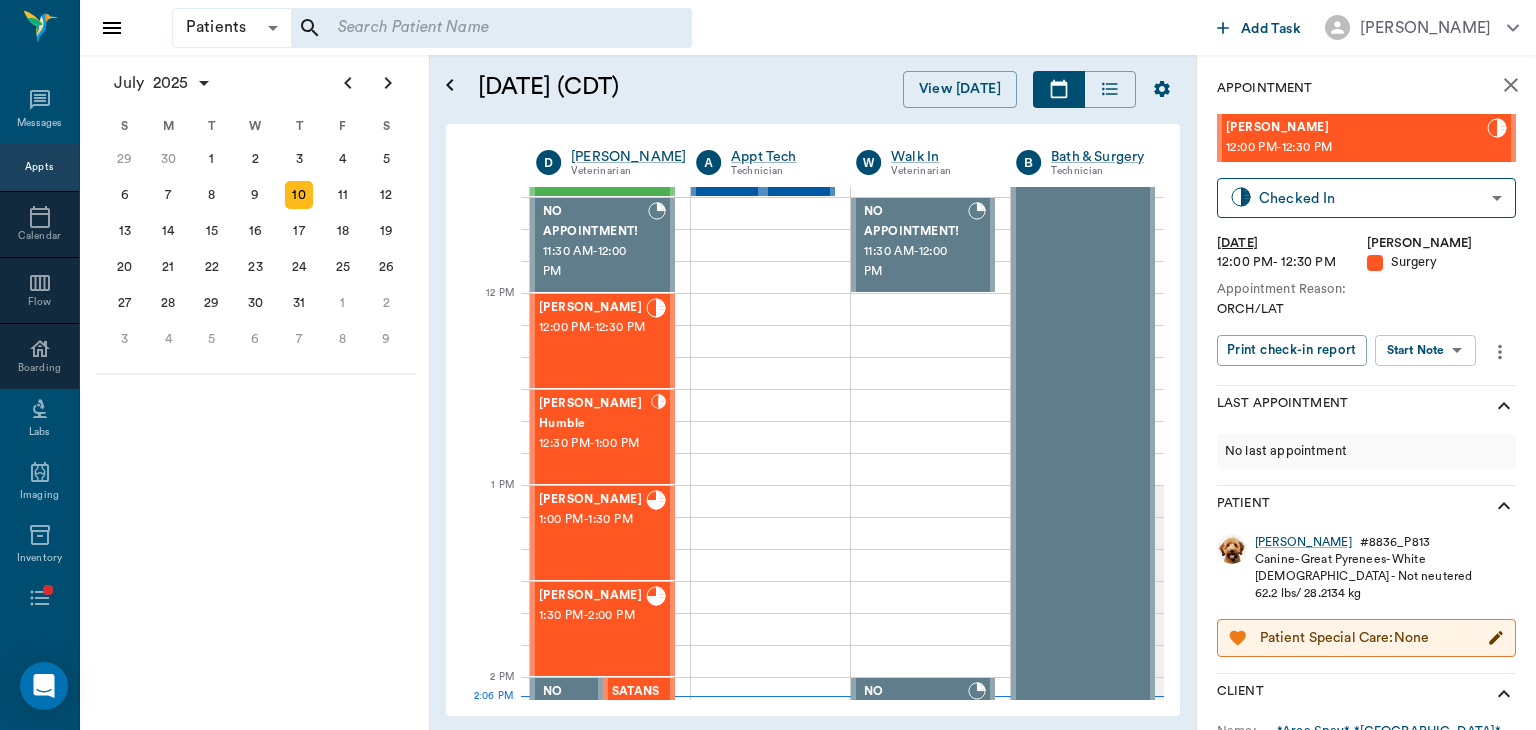click on "Patients Patients ​ ​ Add Task Dr. Bert Ellsworth Nectar Messages Appts Calendar Flow Boarding Labs Imaging Inventory Tasks Forms Staff Reports Lookup Settings July 2025 S M T W T F S Jun 1 2 3 4 5 6 7 8 9 10 11 12 13 14 15 16 17 18 19 20 21 22 23 24 25 26 27 28 29 30 Jul 1 2 3 4 5 6 7 8 9 10 11 12 S M T W T F S 29 30 Jul 1 2 3 4 5 6 7 8 9 10 11 12 13 14 15 16 17 18 19 20 21 22 23 24 25 26 27 28 29 30 31 Aug 1 2 3 4 5 6 7 8 9 S M T W T F S 27 28 29 30 31 Aug 1 2 3 4 5 6 7 8 9 10 11 12 13 14 15 16 17 18 19 20 21 22 23 24 25 26 27 28 29 30 31 Sep 1 2 3 4 5 6 July 10, 2025 (CDT) View Today July 2025 Today 10 Thu Jul 2025 D Dr. Bert Ellsworth Veterinarian A Appt Tech Technician W Walk In Veterinarian B Bath & Surgery Technician B Board &Procedures Other D Dr. Kindall Jones Veterinarian 8 AM 9 AM 10 AM 11 AM 12 PM 1 PM 2 PM 3 PM 4 PM 5 PM 6 PM 7 PM 8 PM 2:06 PM SIR WIGGLES WORTH 3RD Austin 8:00 AM  -  9:00 AM SUGAR Finney 9:00 AM  -  9:30 AM Fender Finney 9:00 AM  -  9:30 AM Dolly Campbell 9:30 AM  -  10:00 AM" at bounding box center (768, 365) 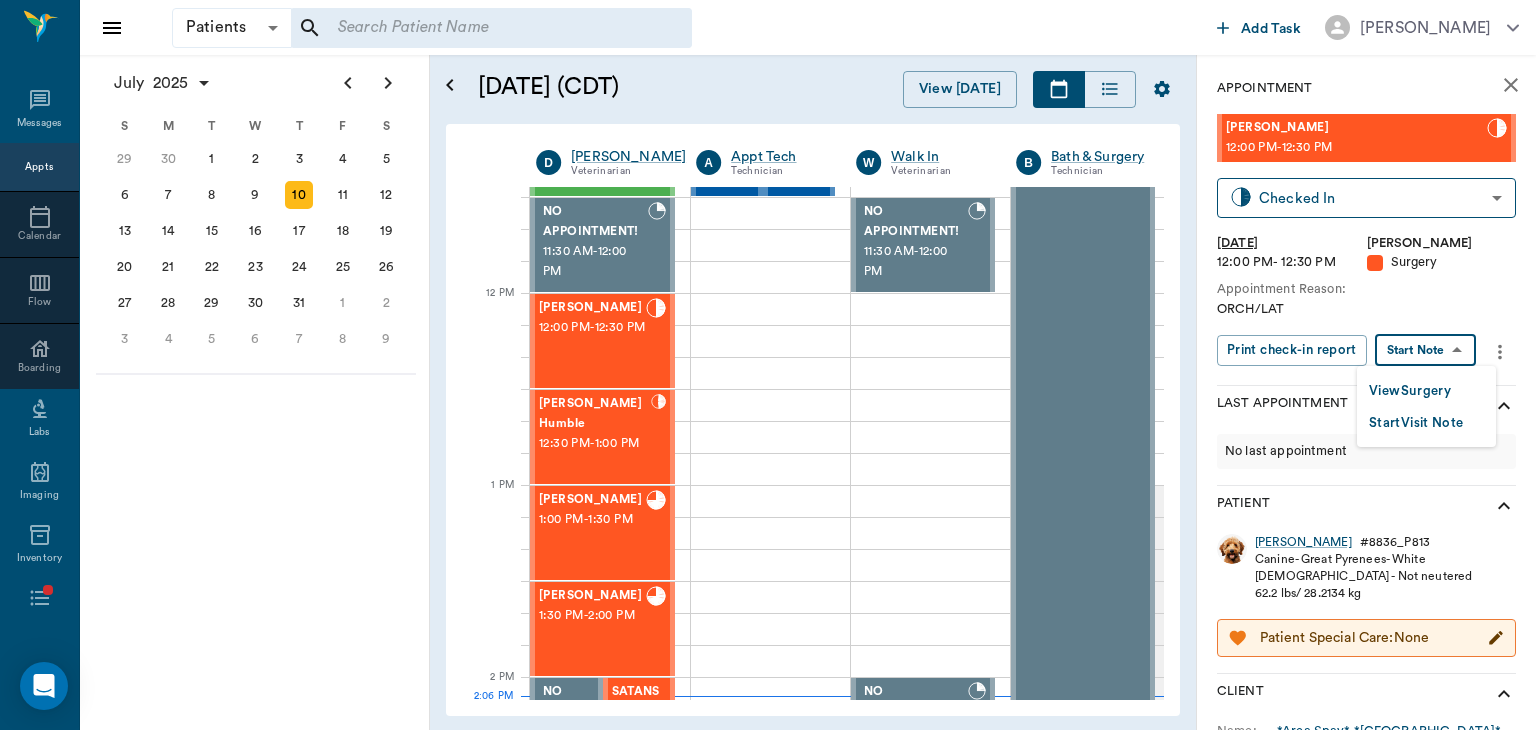 click on "View  Surgery" at bounding box center (1410, 391) 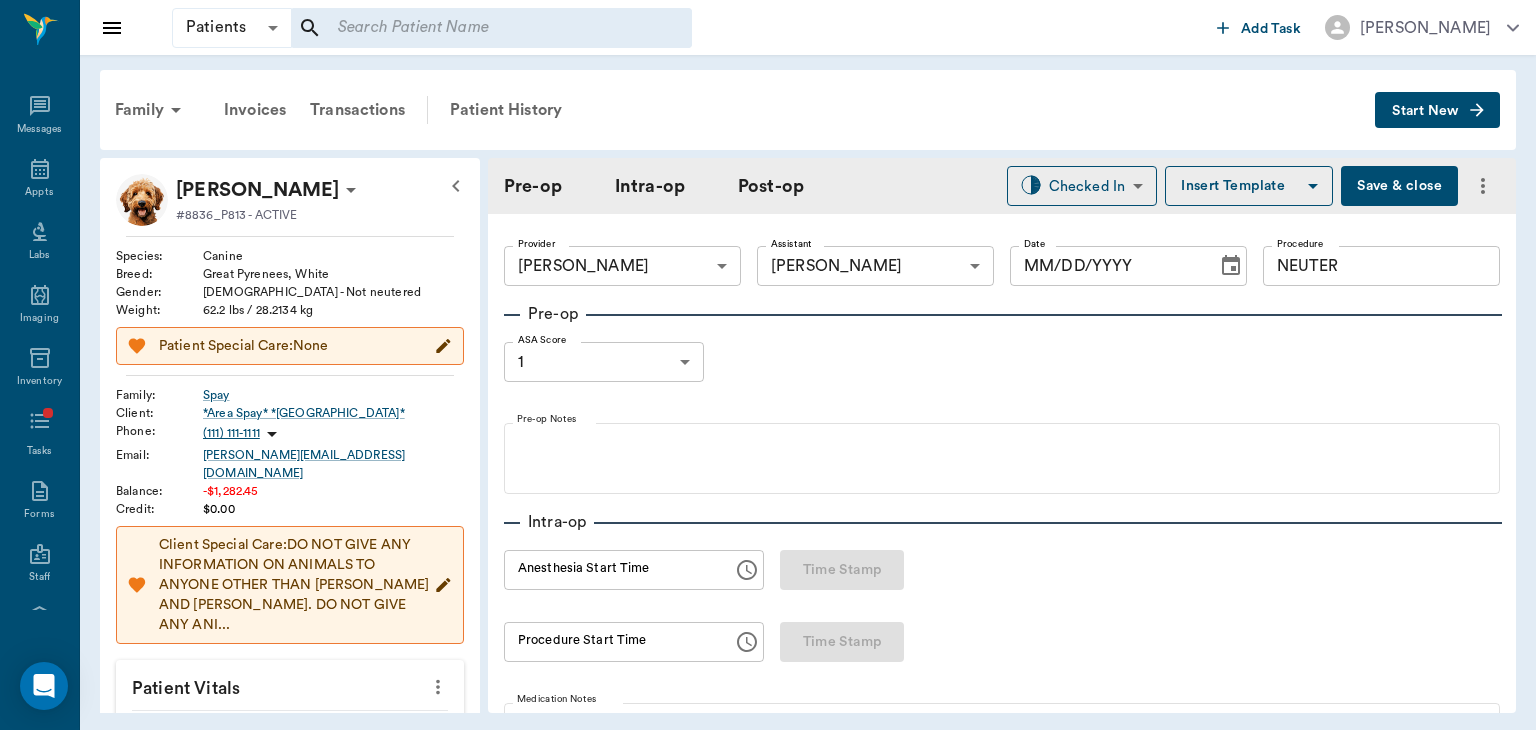 type on "63ec2f075fda476ae8351a4d" 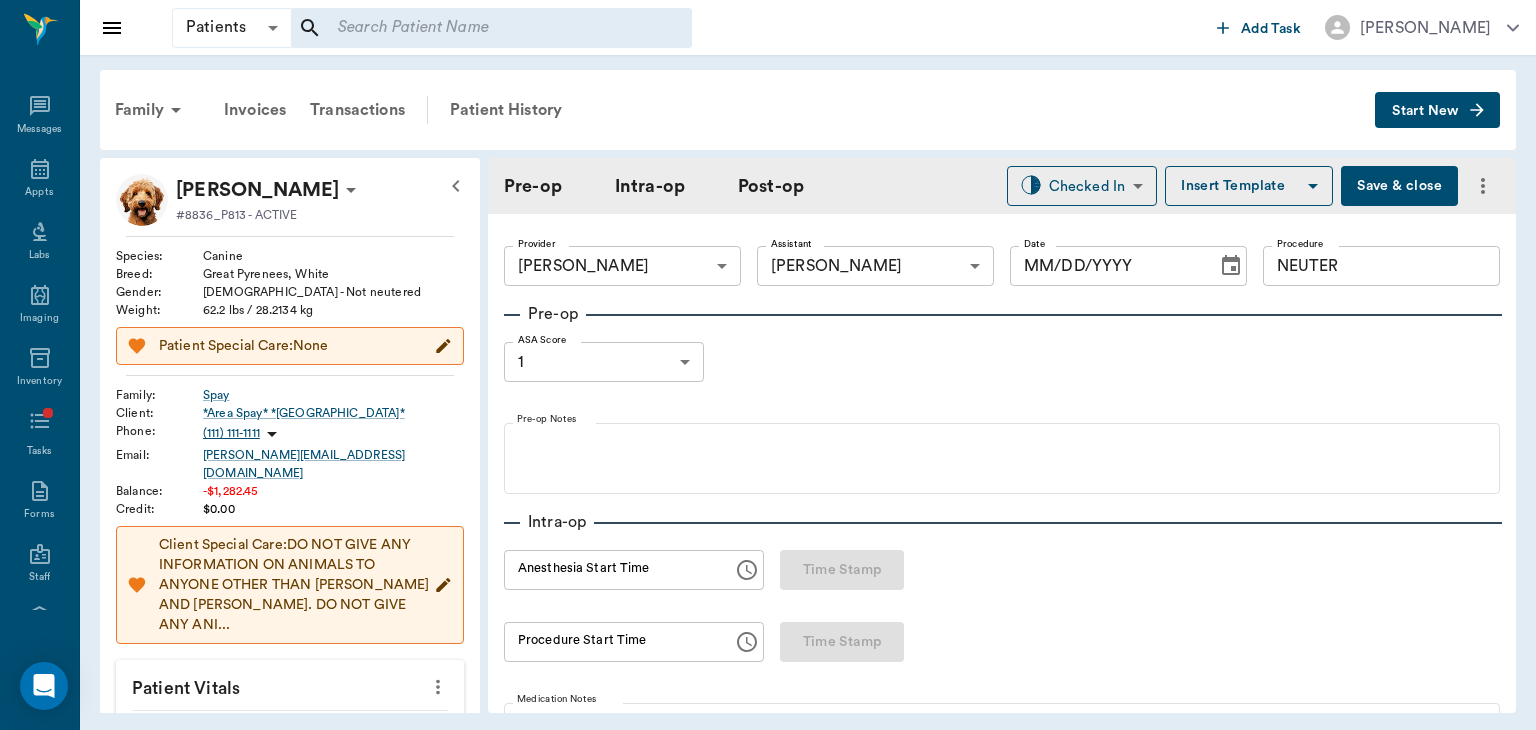 type on "63ec2e7e52e12b0ba117b124" 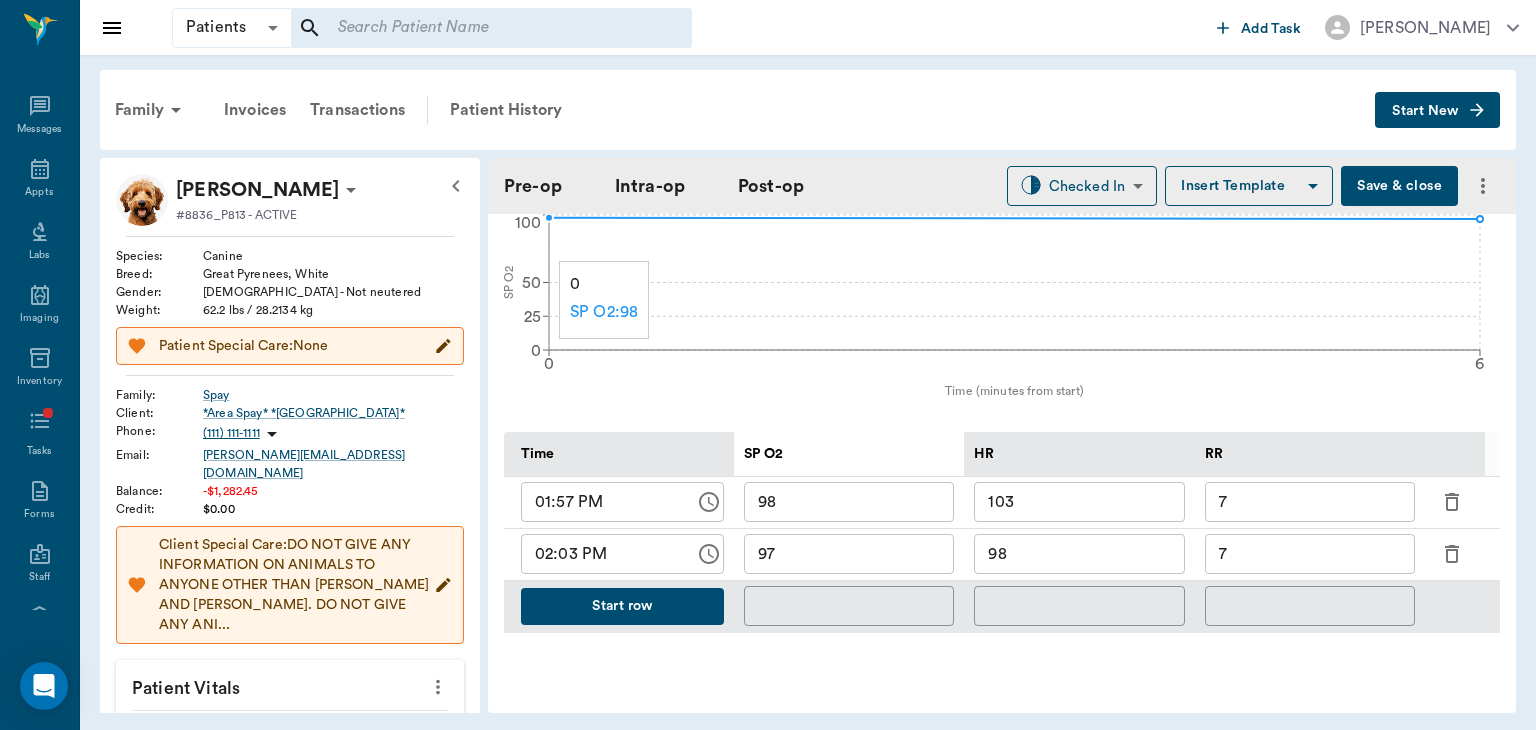 scroll, scrollTop: 864, scrollLeft: 0, axis: vertical 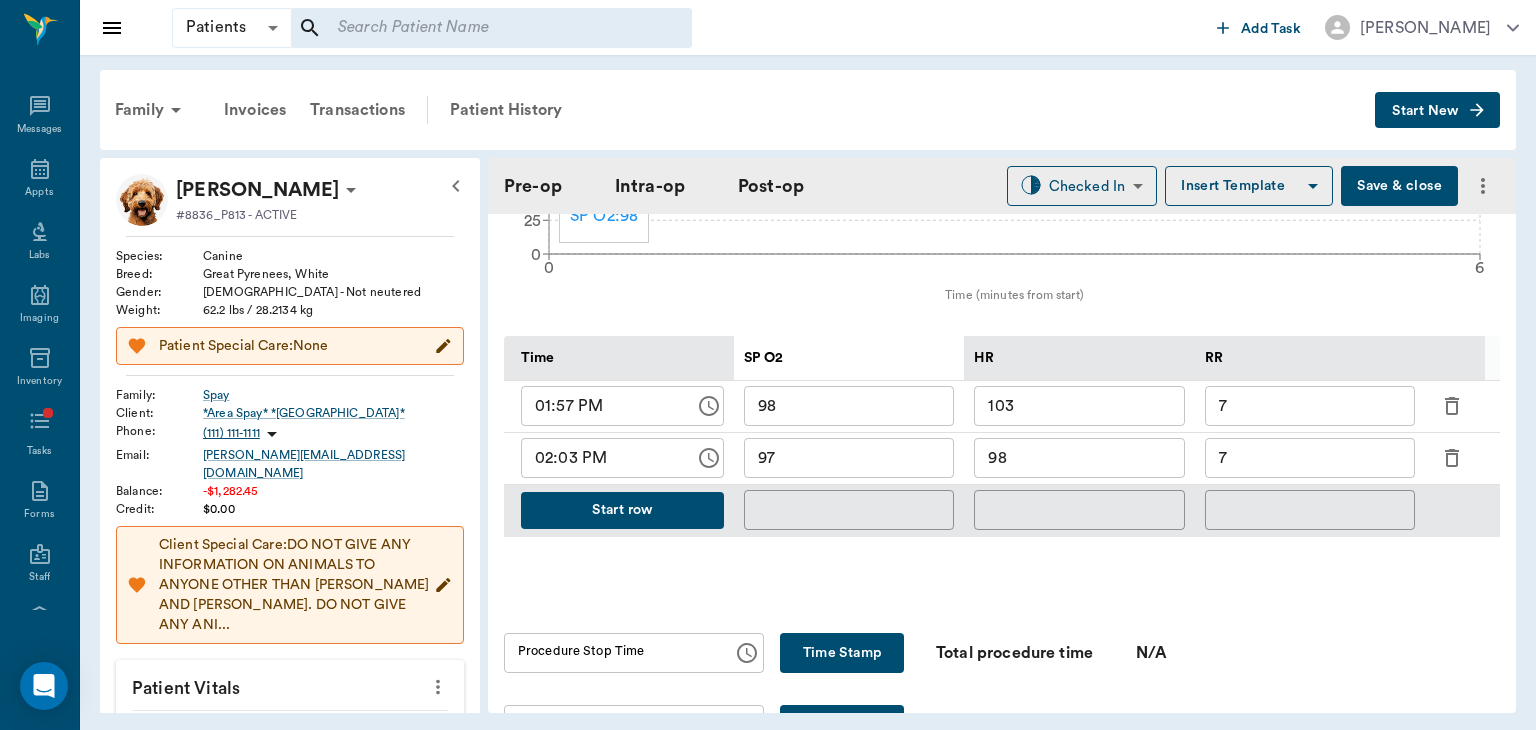 click on "Start row" at bounding box center [622, 510] 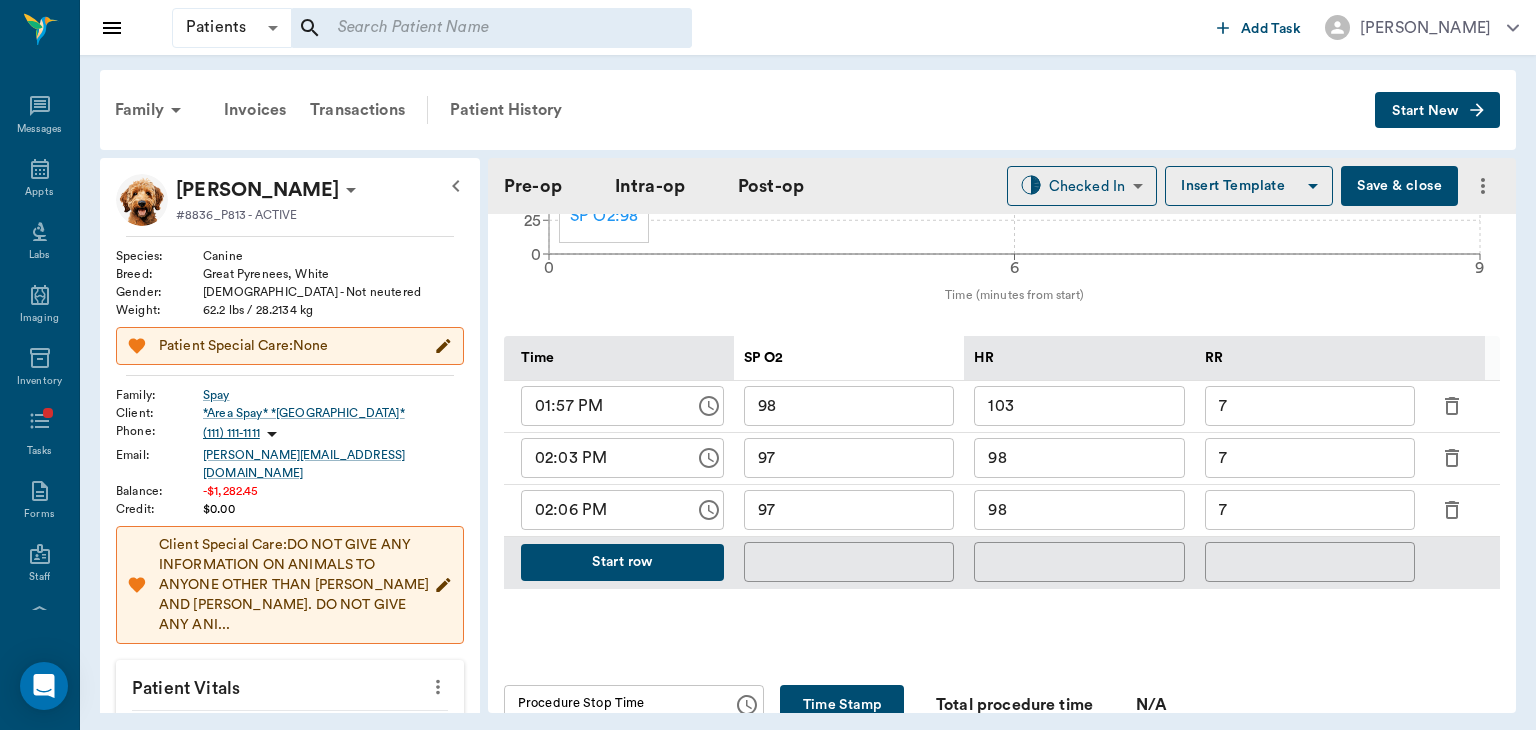 click on "7" at bounding box center [1310, 510] 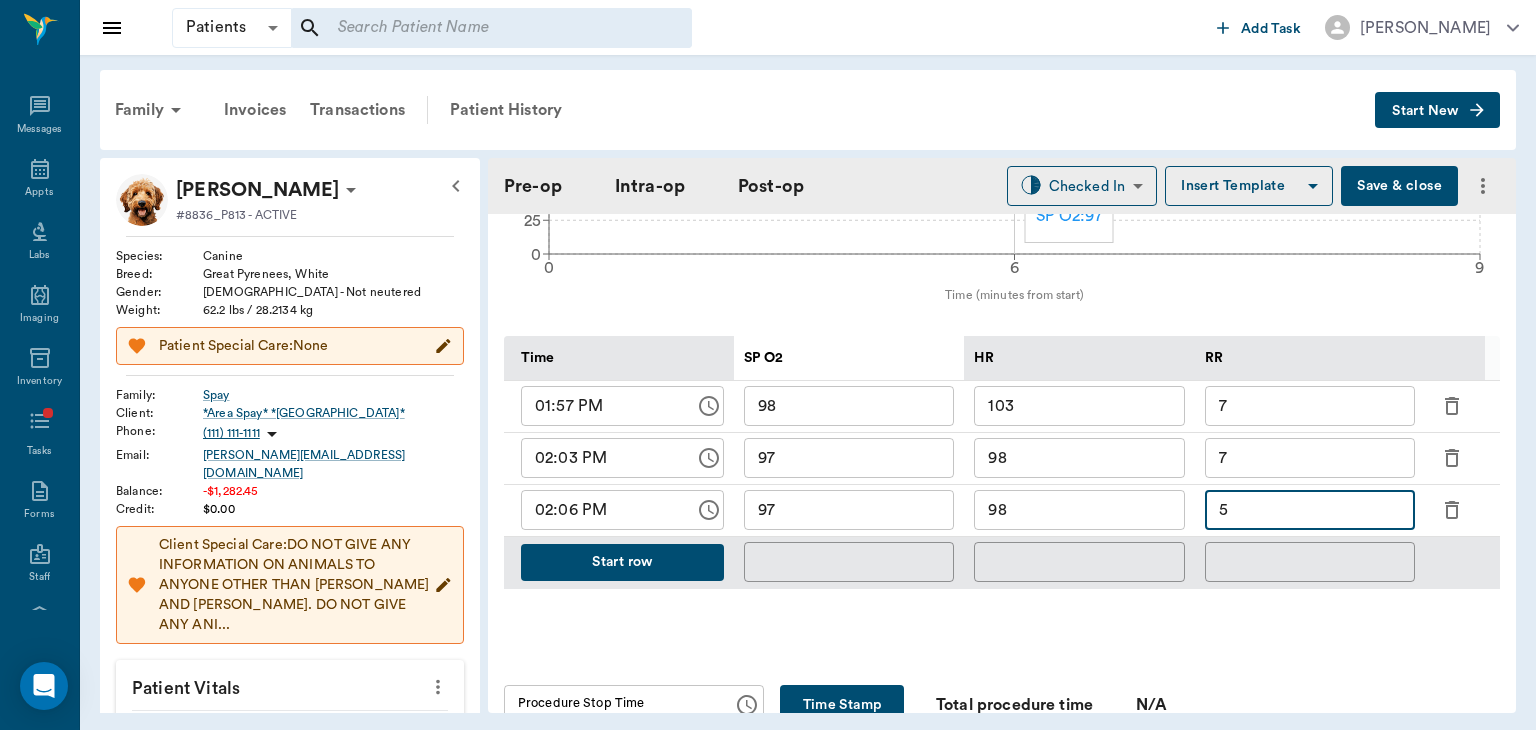 type on "5" 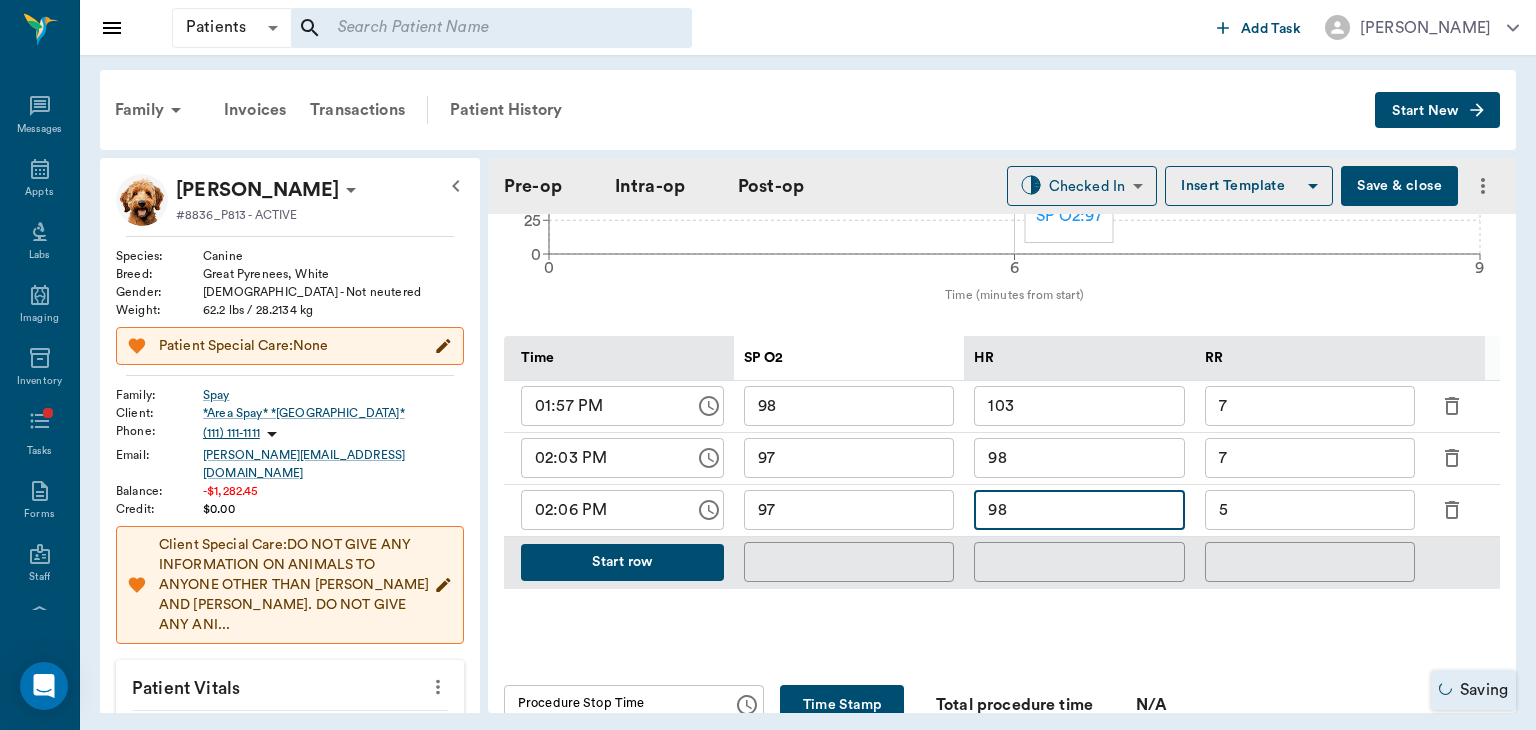 type on "9" 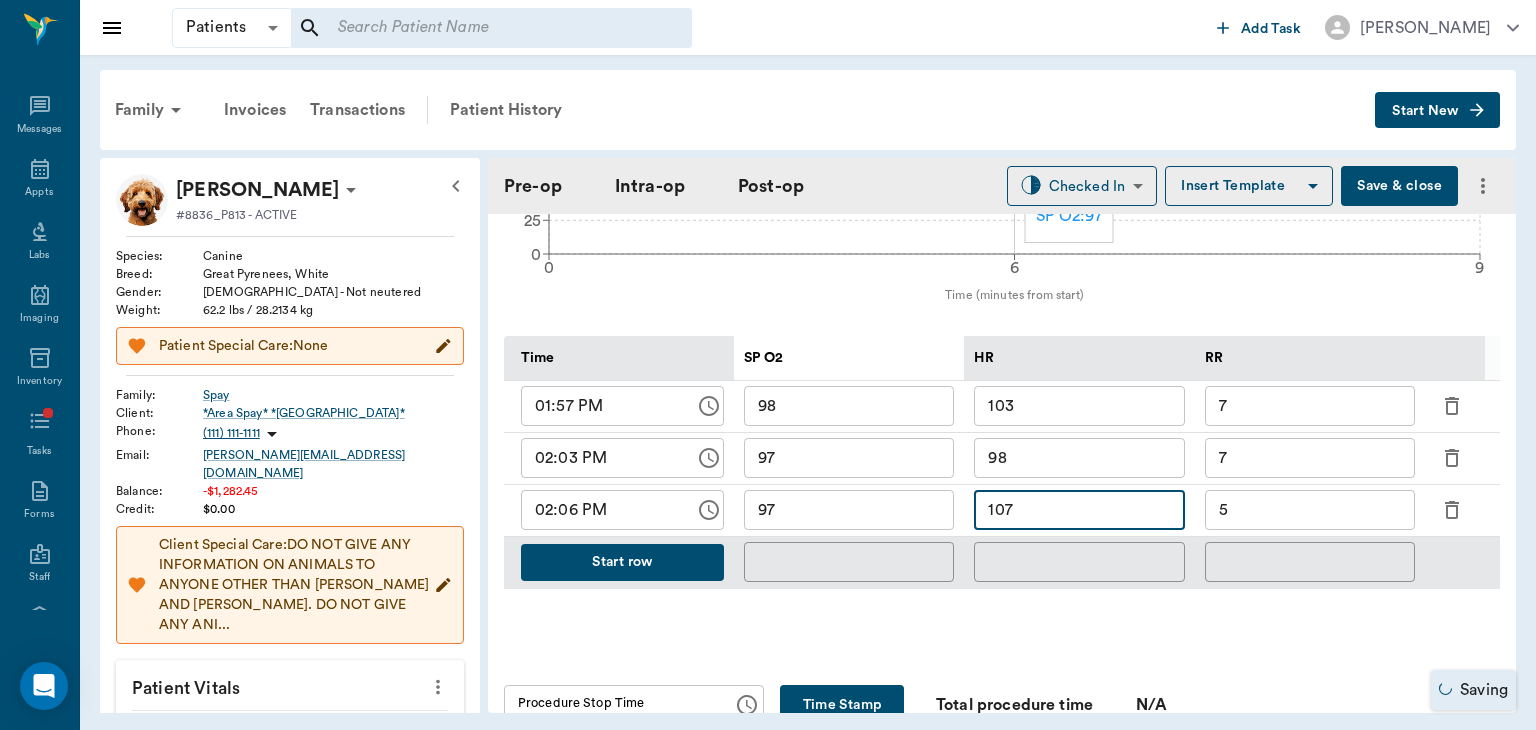type on "107" 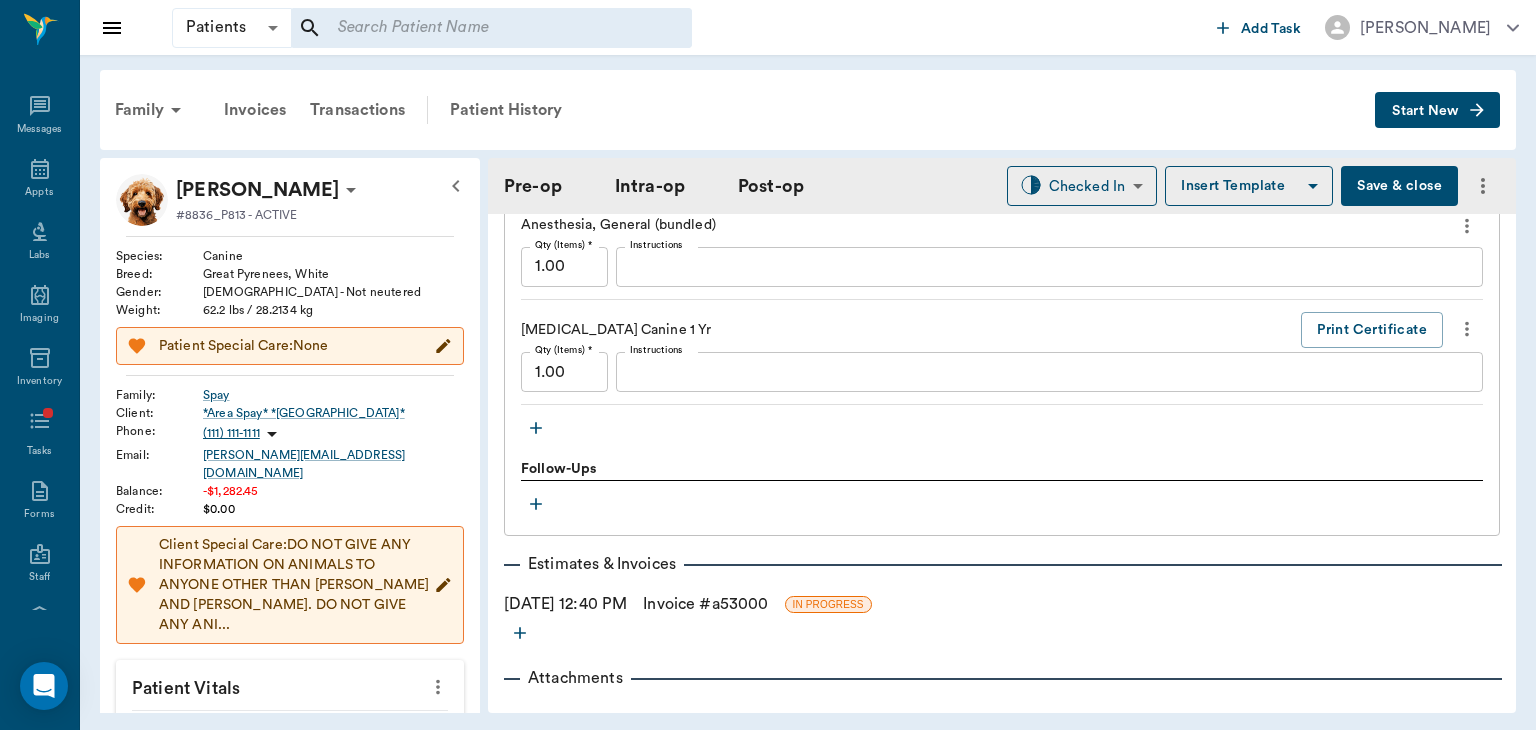 scroll, scrollTop: 2131, scrollLeft: 0, axis: vertical 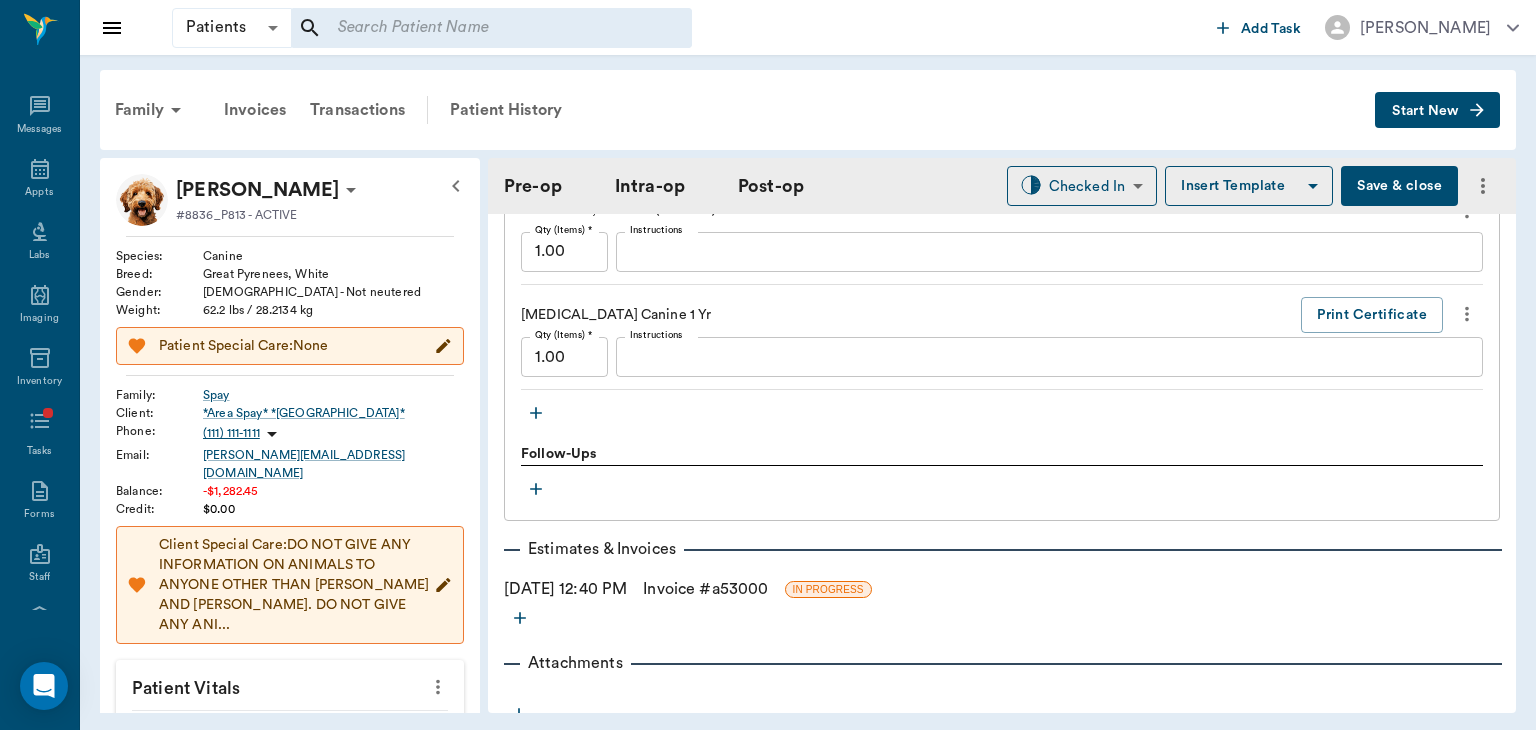 type on "96" 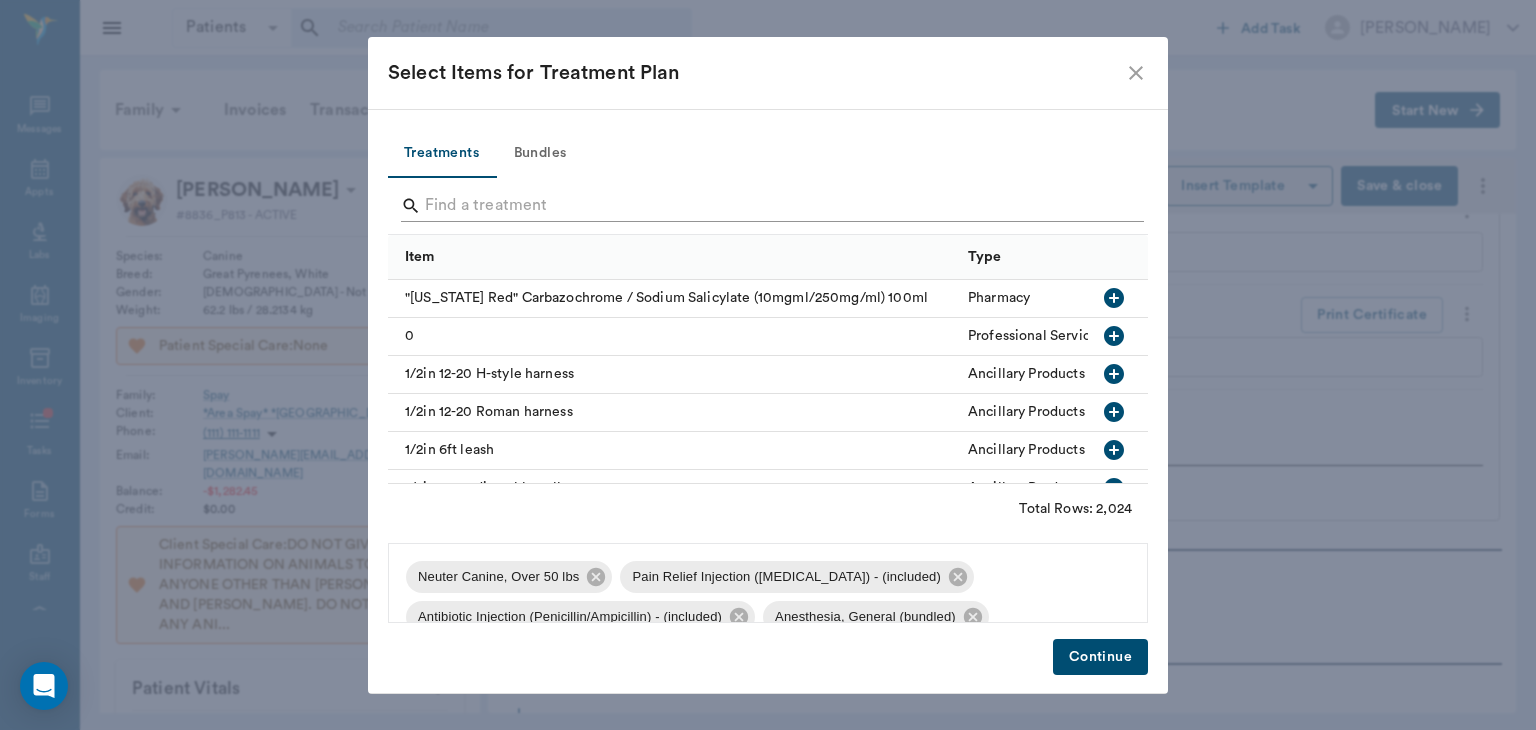 click at bounding box center (769, 206) 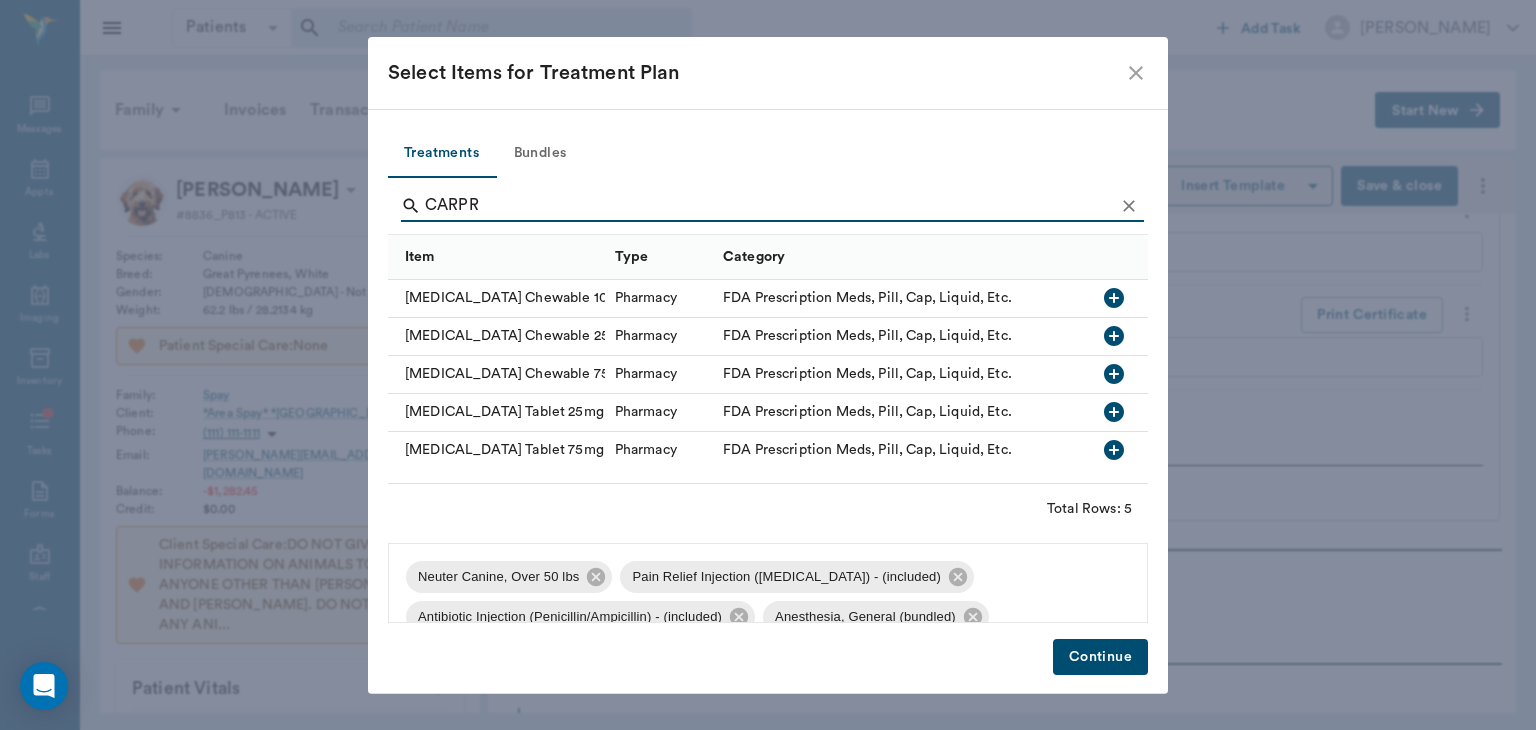 type on "CARPR" 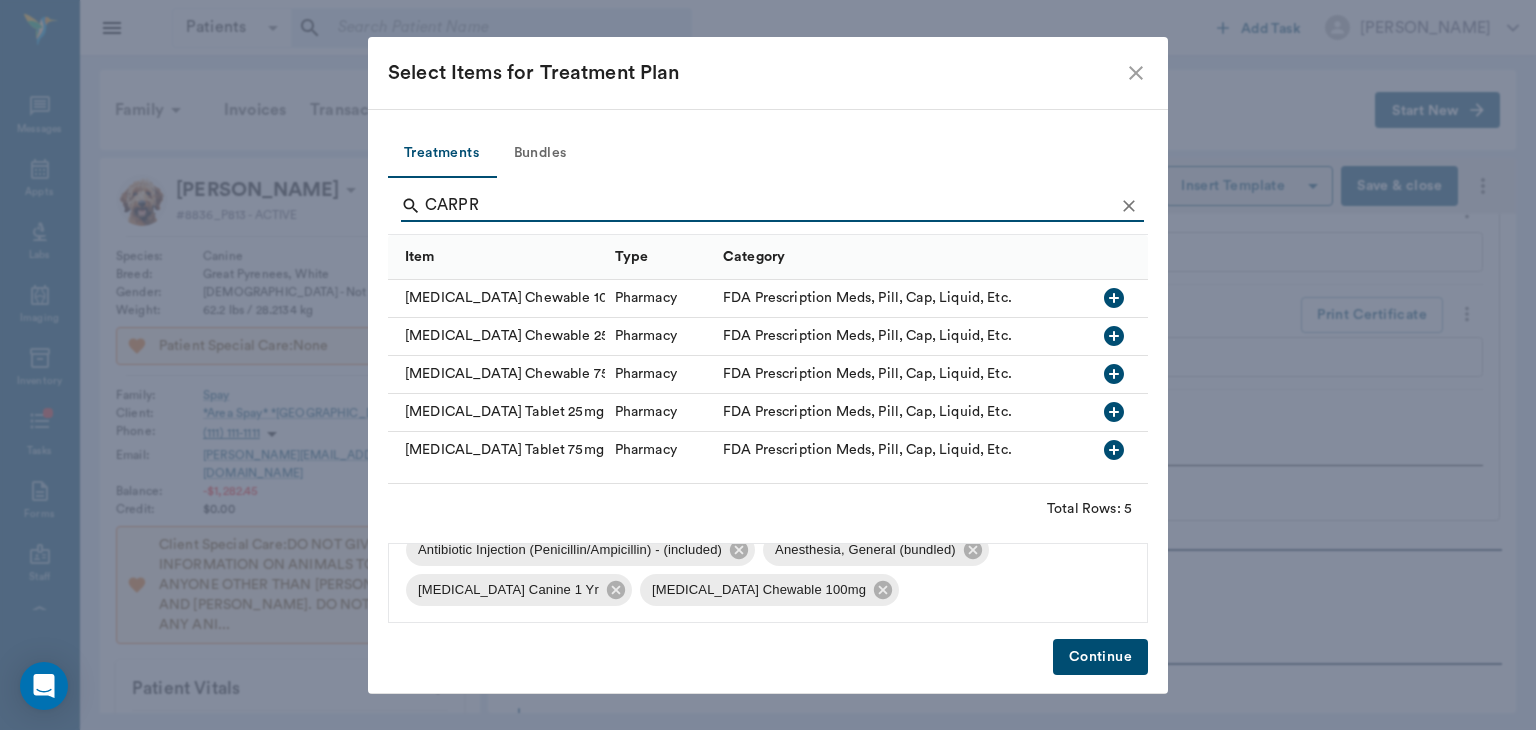 scroll, scrollTop: 64, scrollLeft: 0, axis: vertical 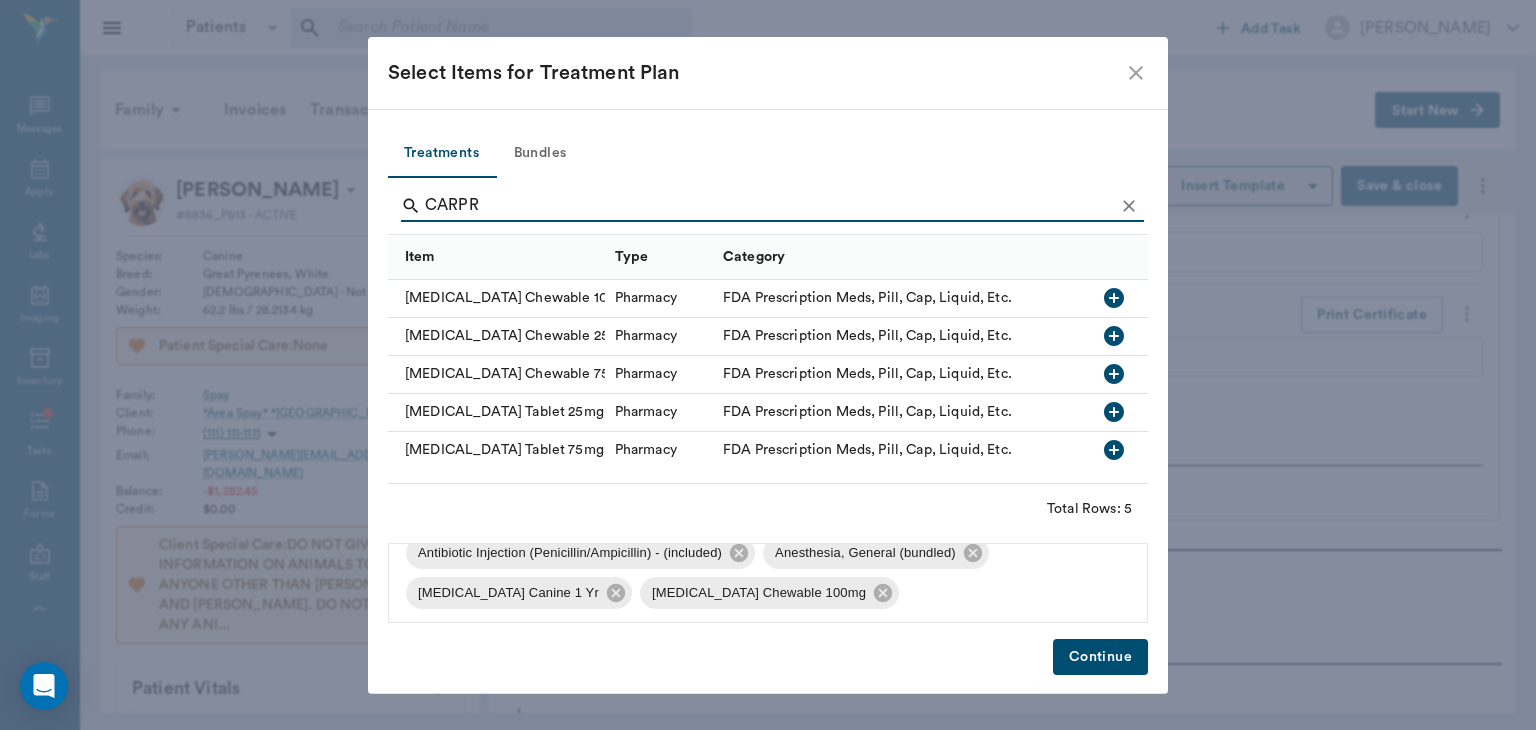 click on "Continue" at bounding box center (1100, 657) 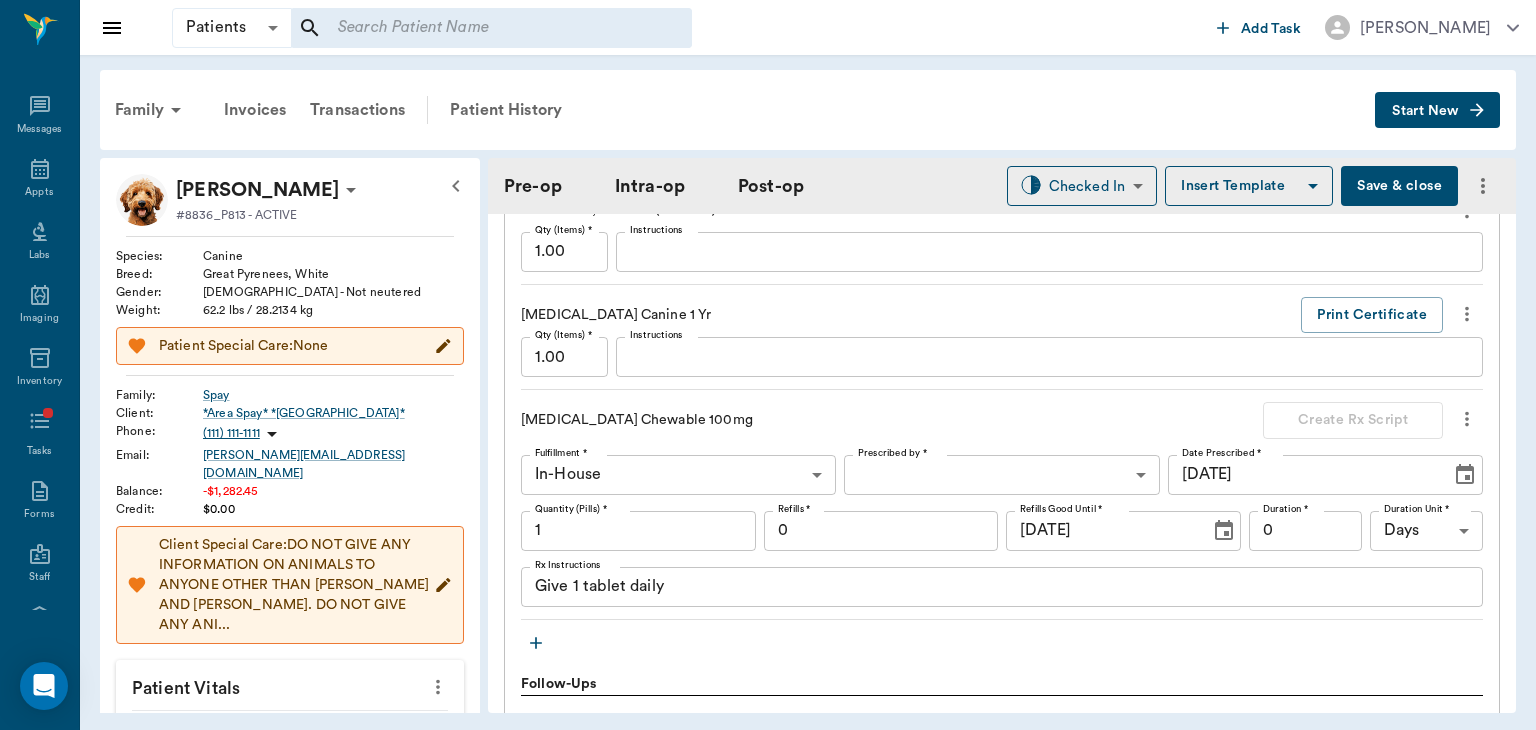 scroll, scrollTop: 2014, scrollLeft: 0, axis: vertical 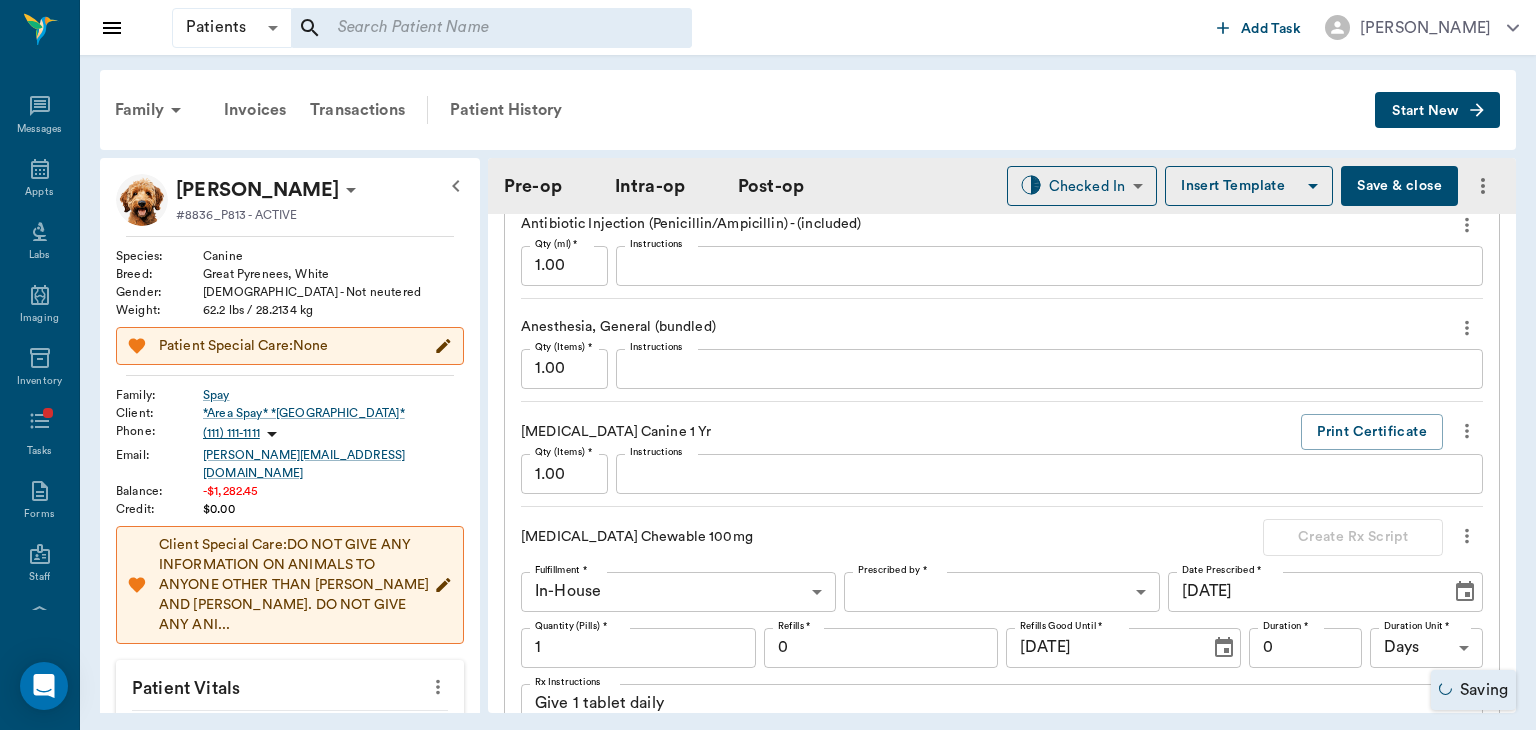 click on "Patients Patients ​ ​ Add Task Dr. Bert Ellsworth Nectar Messages Appts Labs Imaging Inventory Tasks Forms Staff Reports Lookup Settings Family Invoices Transactions Patient History Start New Eli Spay #8836_P813    -    ACTIVE   Species : Canine Breed : Great Pyrenees, White Gender : Male - Not neutered Weight : 62.2 lbs / 28.2134 kg Patient Special Care:  None Family : Spay Client : *Area Spay* *Atlanta* Phone : (111) 111-1111 Email : MICHELE@2mtexas.com Balance : -$1,282.45 Credit : $0.00 Client Special Care:  DO NOT GIVE ANY INFORMATION ON ANIMALS TO ANYONE OTHER THAN MICHELE AND CARISSA. DO NOT GIVE ANY ANI... Patient Vitals Weight BCS HR Temp Resp BP Dia Pain Perio Score ( lb ) Date 07/10/25 12PM 0 20 40 60 80 Ongoing diagnosis Current Rx Reminders Upcoming appointments Schedule Appointment Pre-op Intra-op Post-op Checked In CHECKED_IN ​ Insert Template  Save & close Provider Dr. Bert Ellsworth 63ec2f075fda476ae8351a4d Provider Assistant Julie Dickerson 63ec2e7e52e12b0ba117b124 Assistant Date 1" at bounding box center (768, 365) 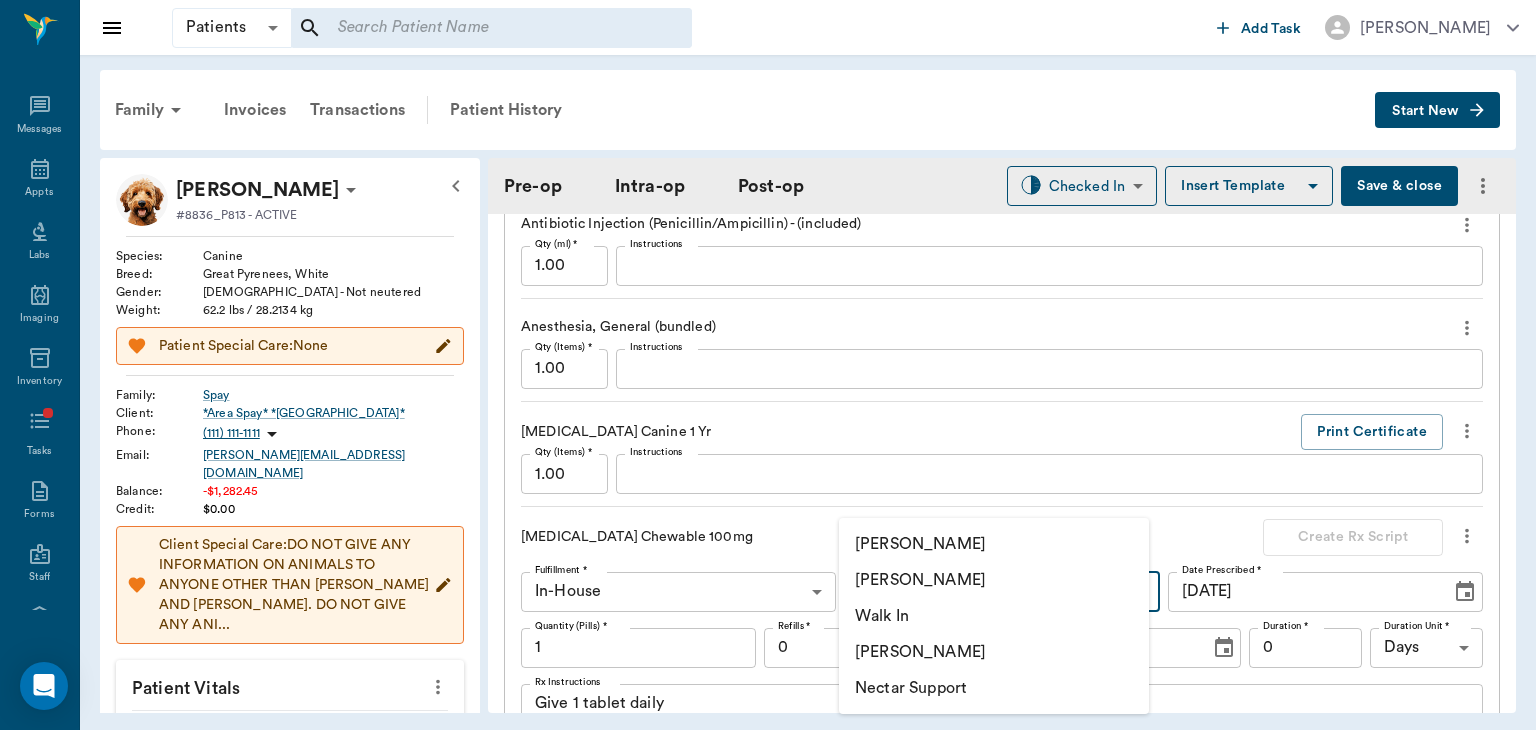 click on "[PERSON_NAME]" at bounding box center [994, 580] 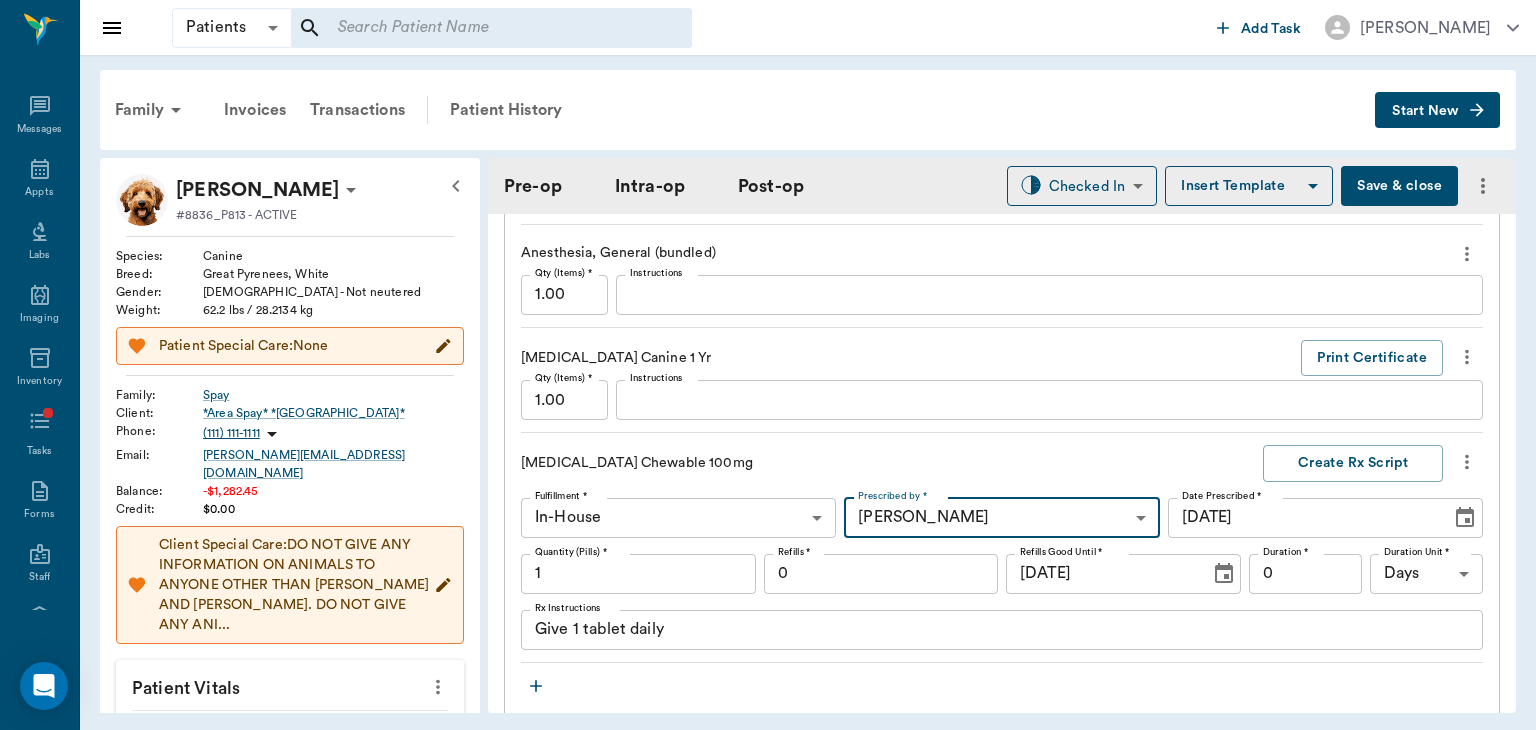scroll, scrollTop: 2112, scrollLeft: 0, axis: vertical 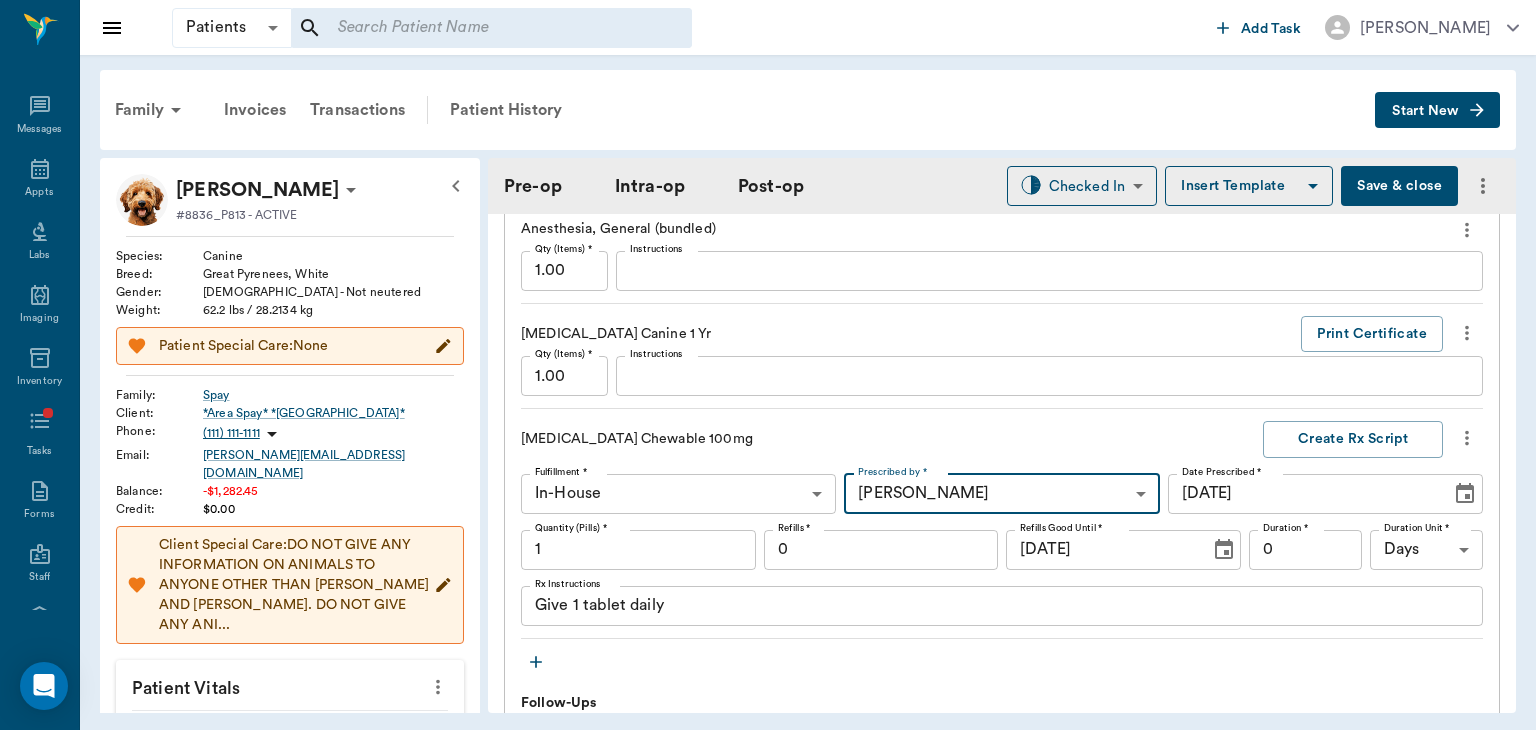 click on "1" at bounding box center (638, 550) 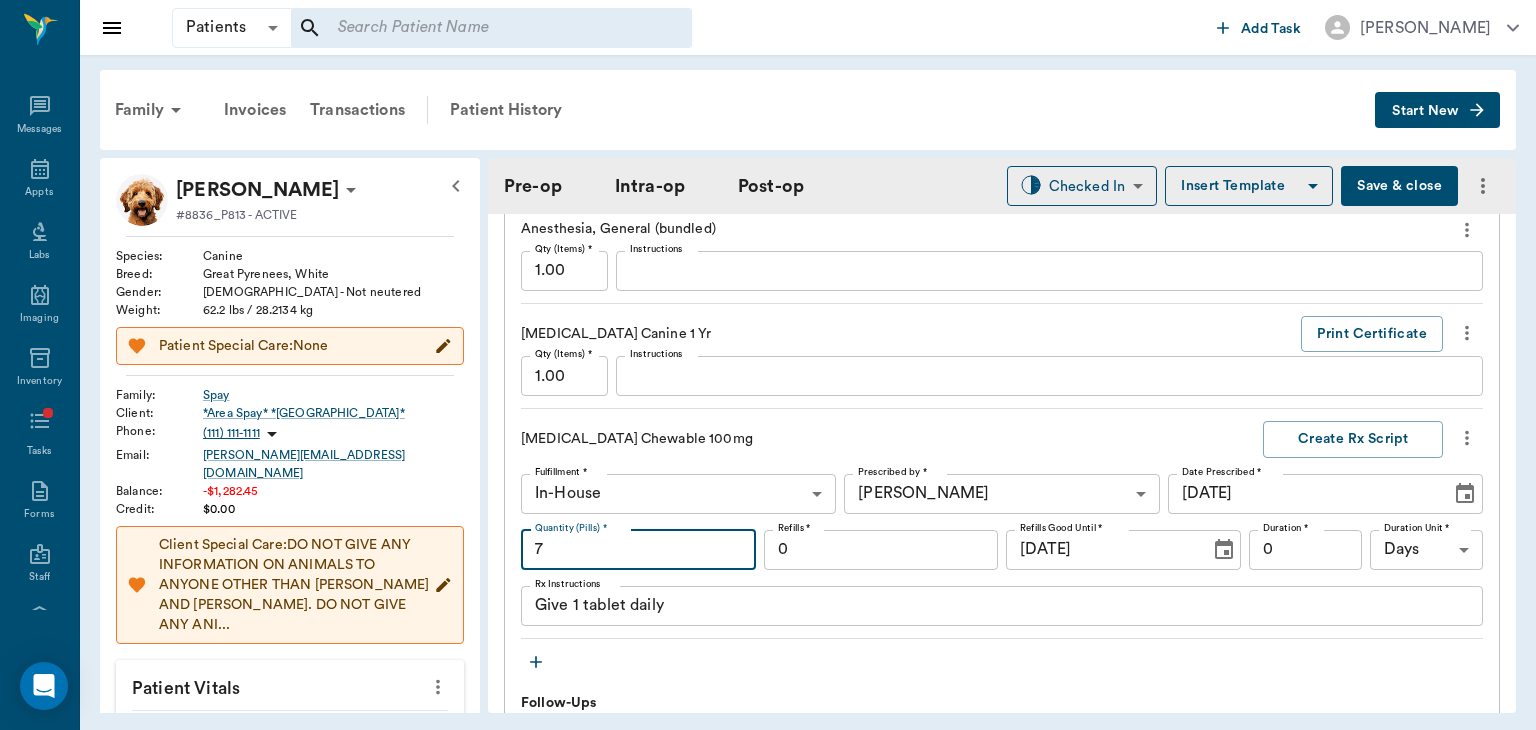 scroll, scrollTop: 2116, scrollLeft: 0, axis: vertical 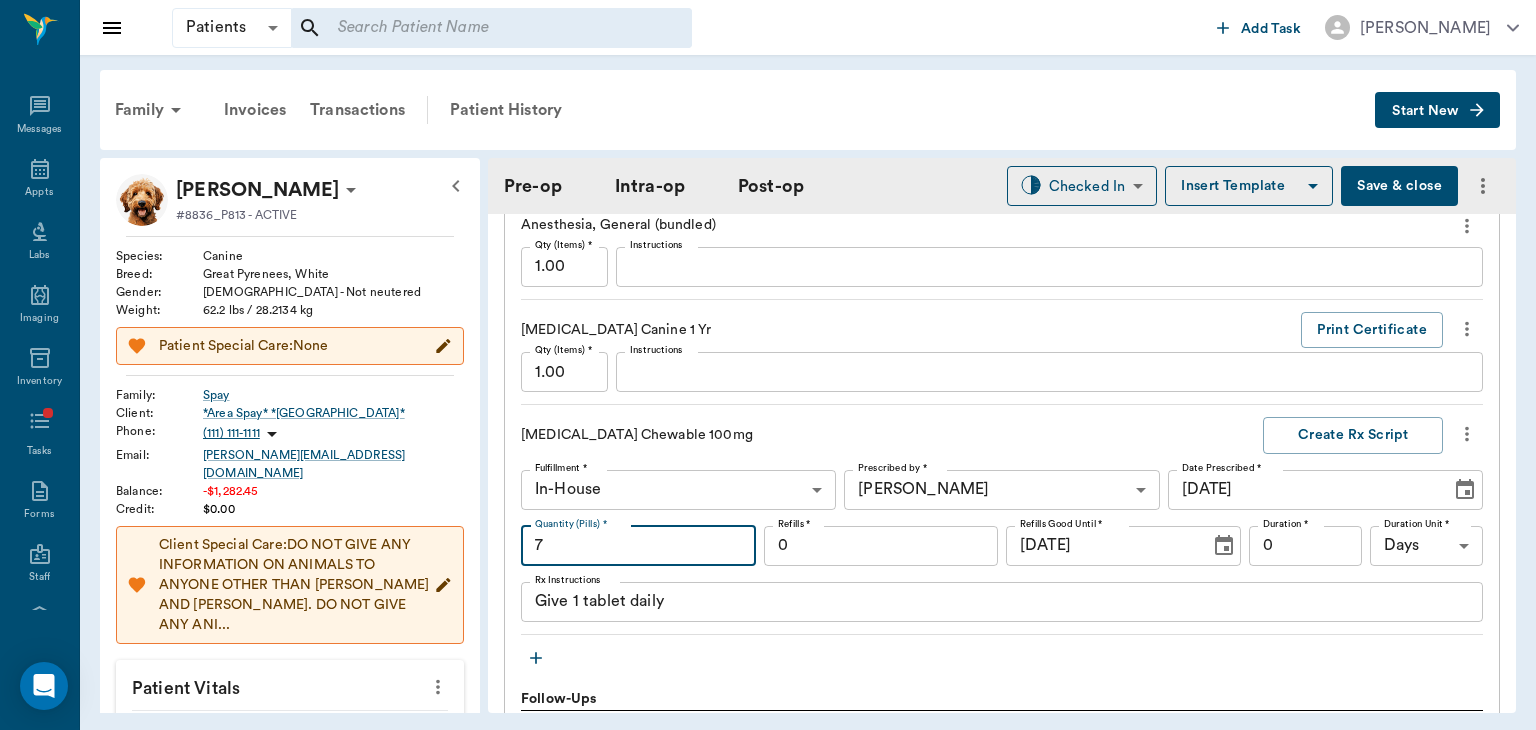 type on "7" 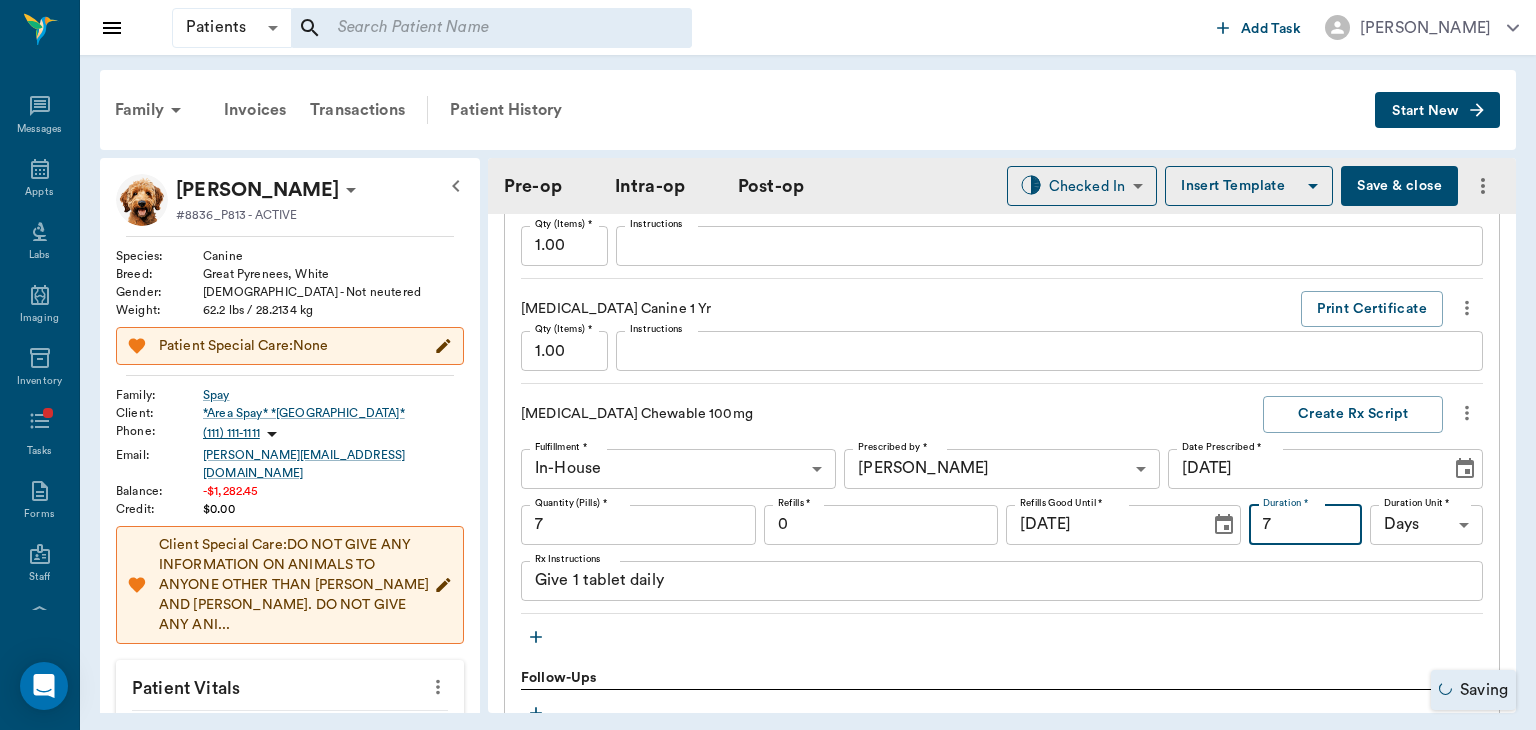 scroll, scrollTop: 2146, scrollLeft: 0, axis: vertical 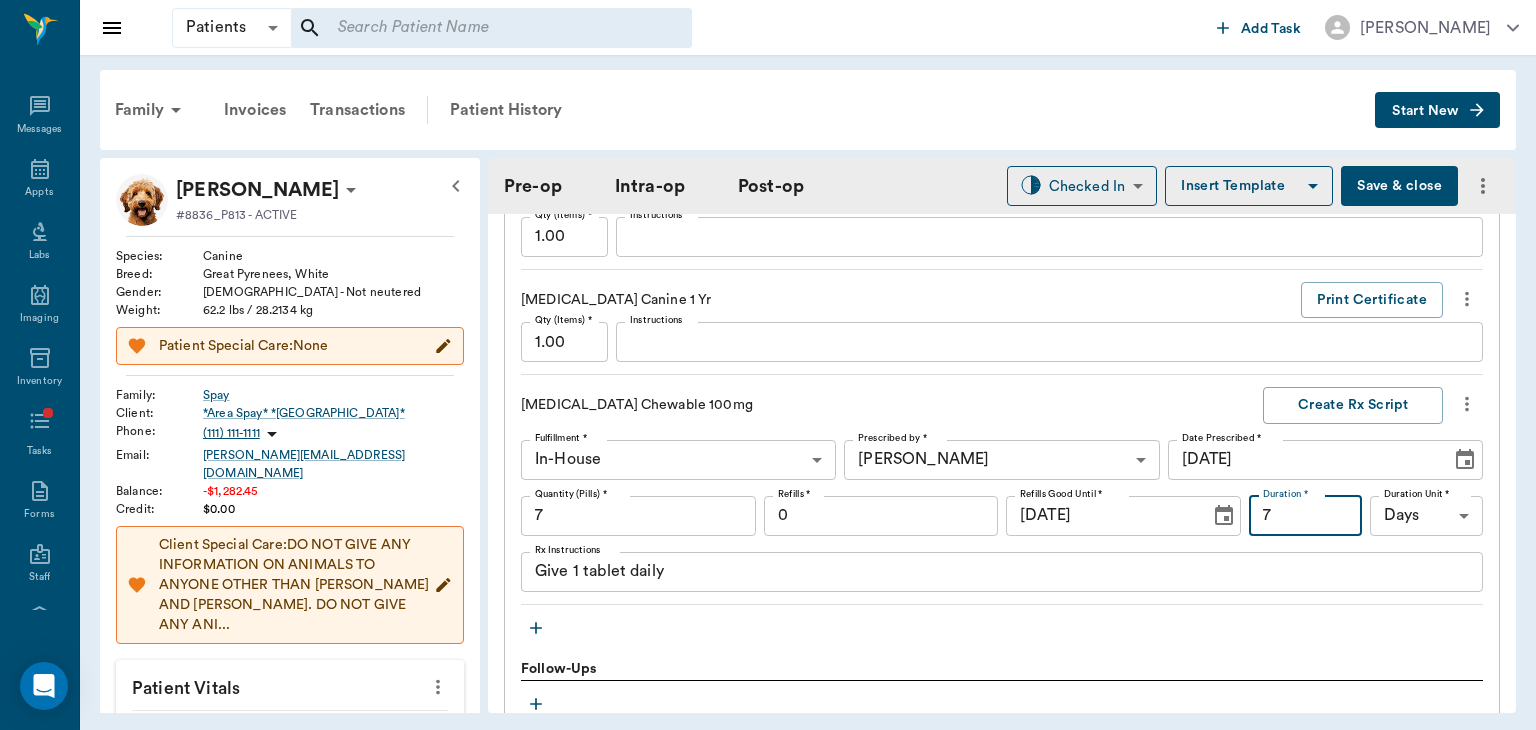type on "7" 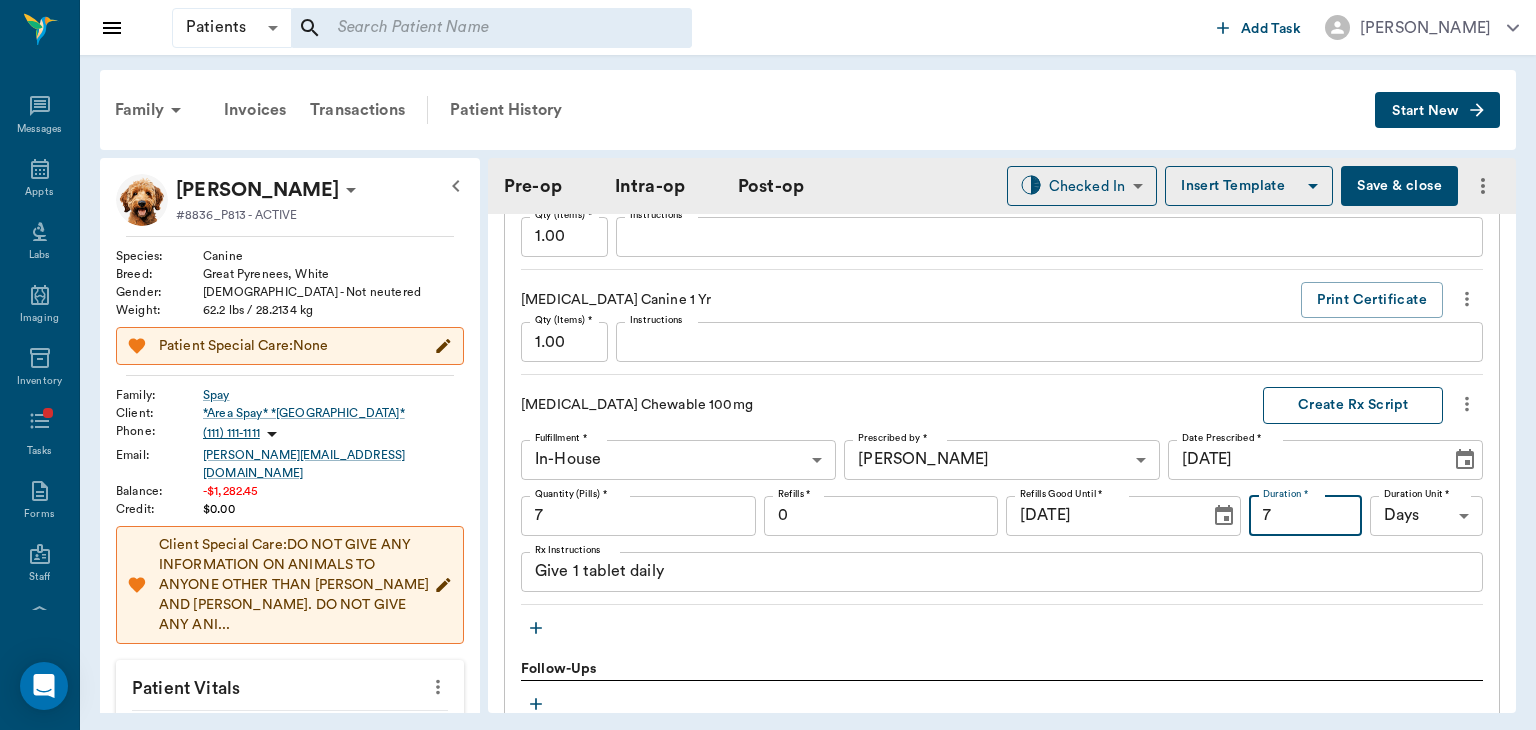 click on "Create Rx Script" at bounding box center (1353, 405) 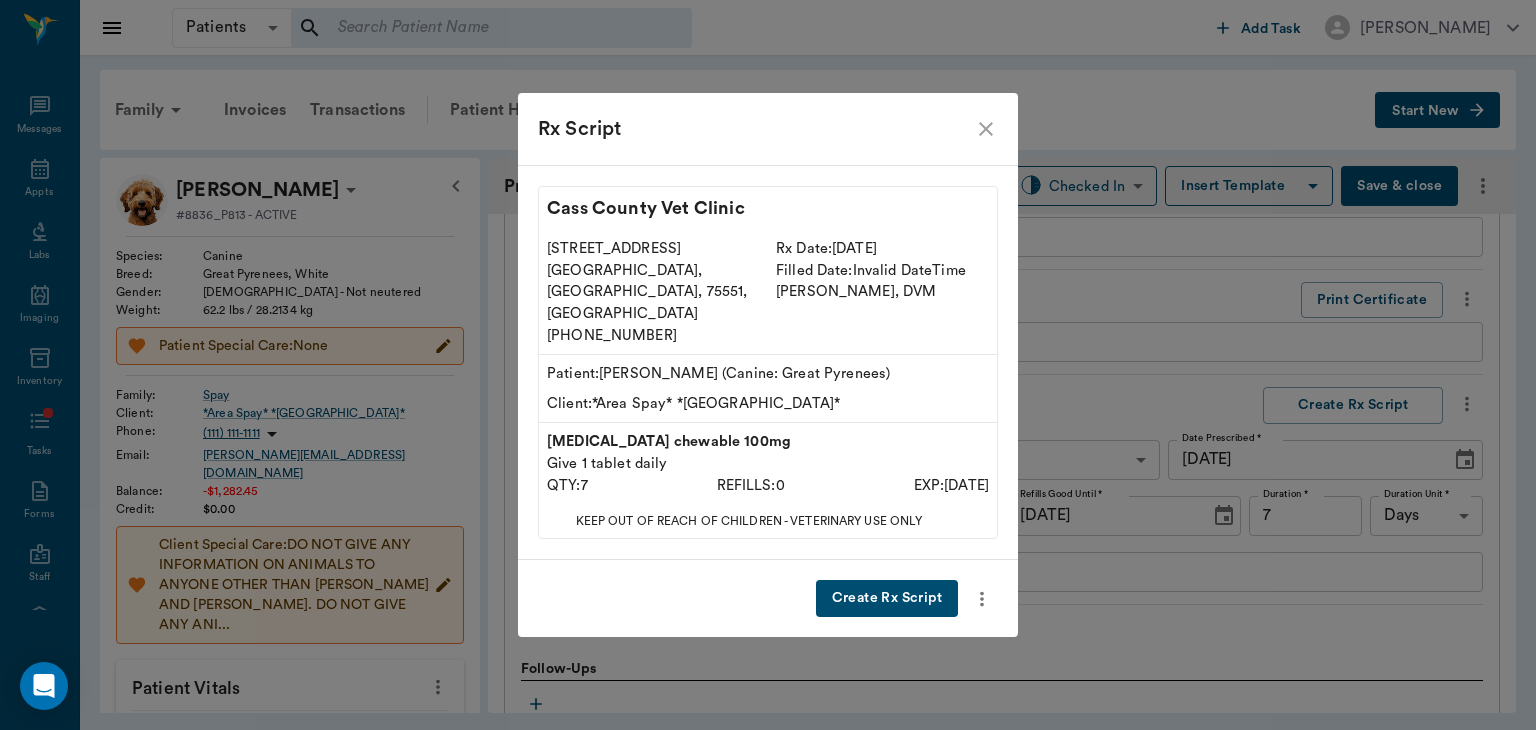 click on "Create Rx Script" at bounding box center (887, 598) 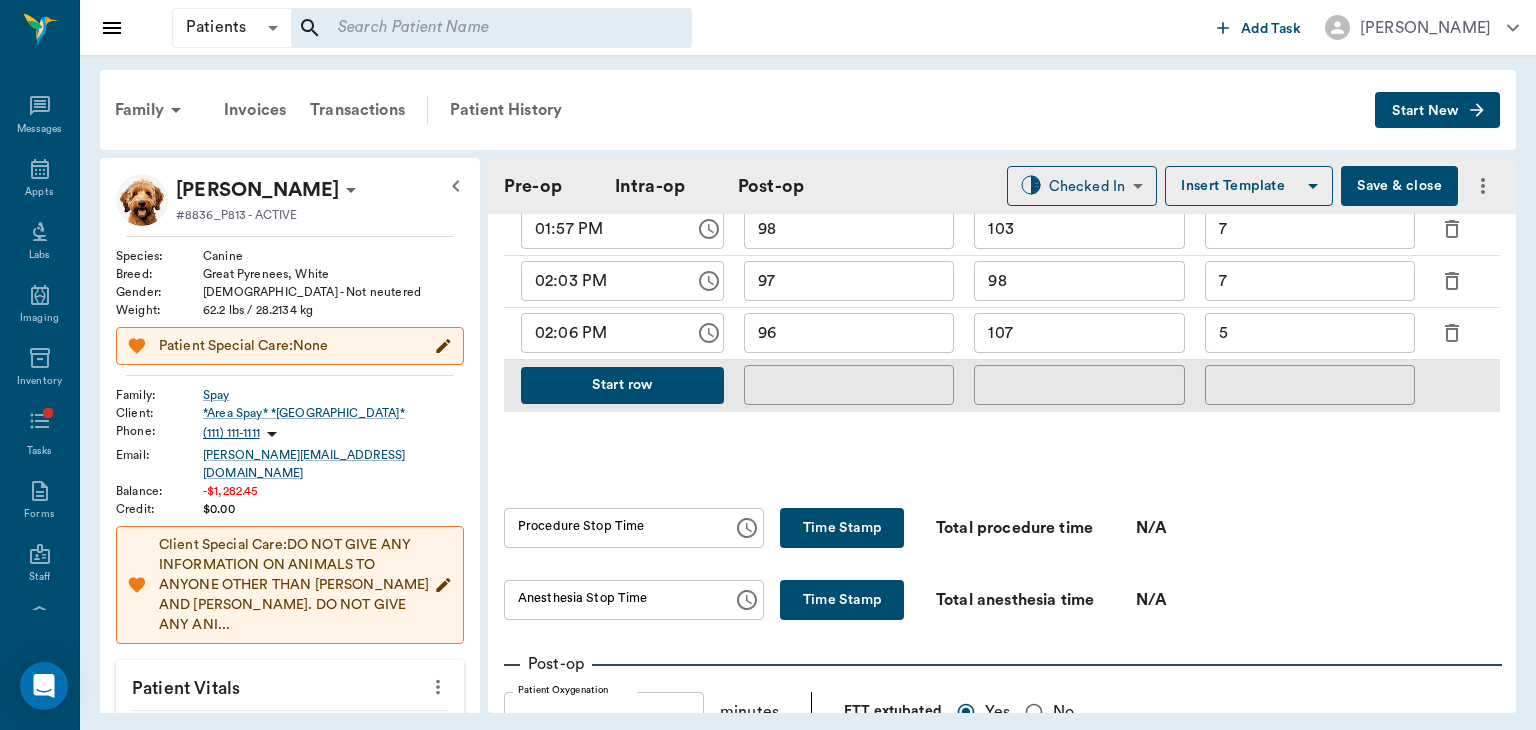 scroll, scrollTop: 1049, scrollLeft: 0, axis: vertical 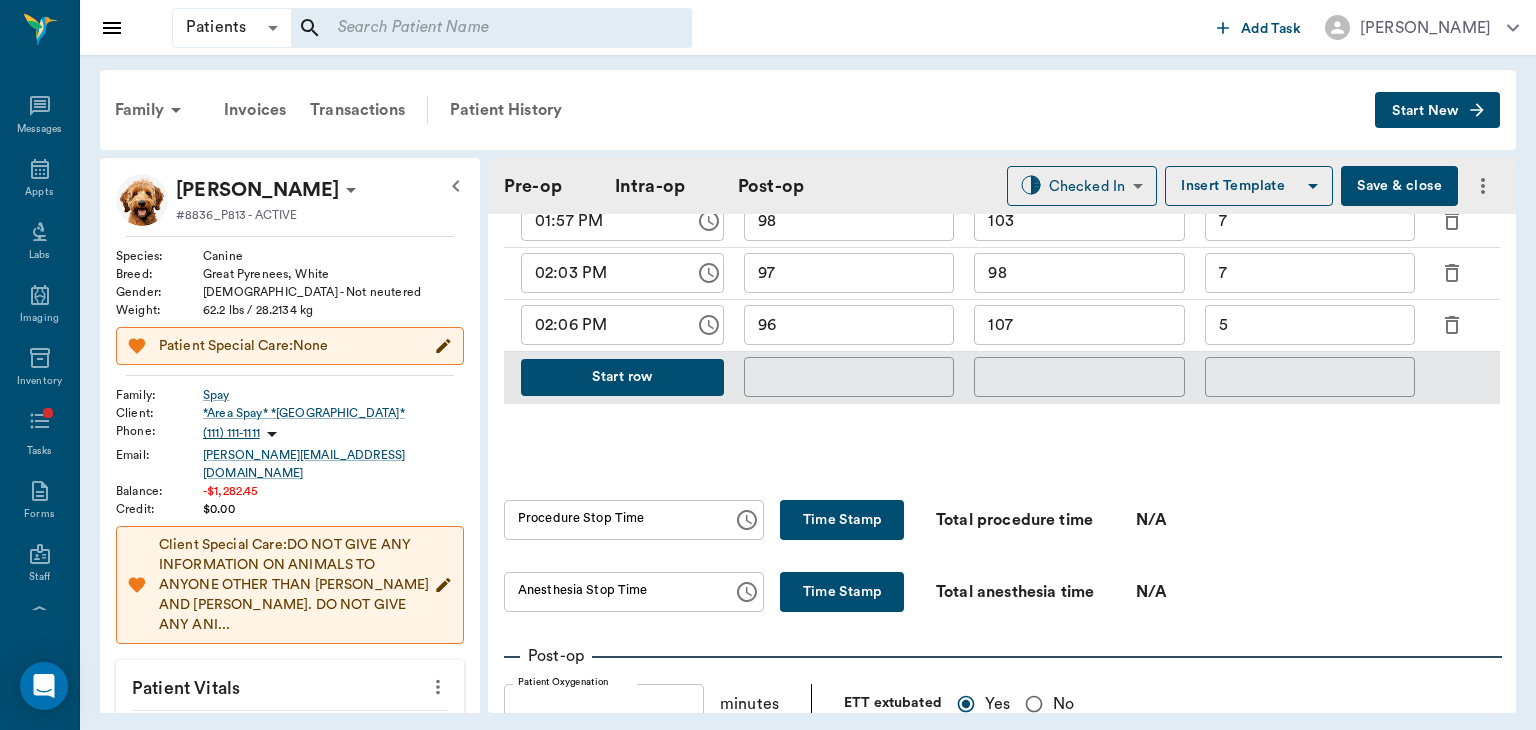 click on "Start row" at bounding box center [622, 377] 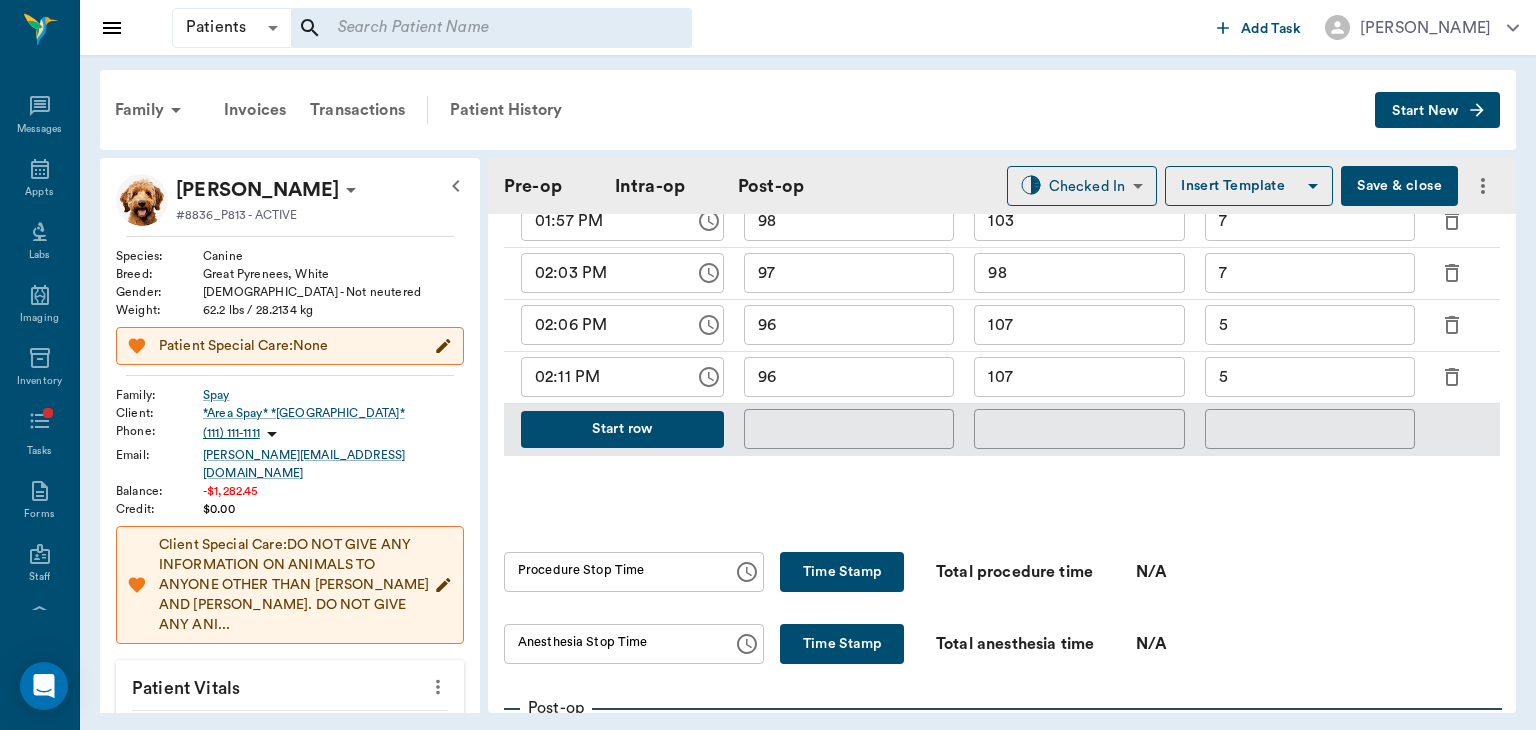 click on "96" at bounding box center [849, 377] 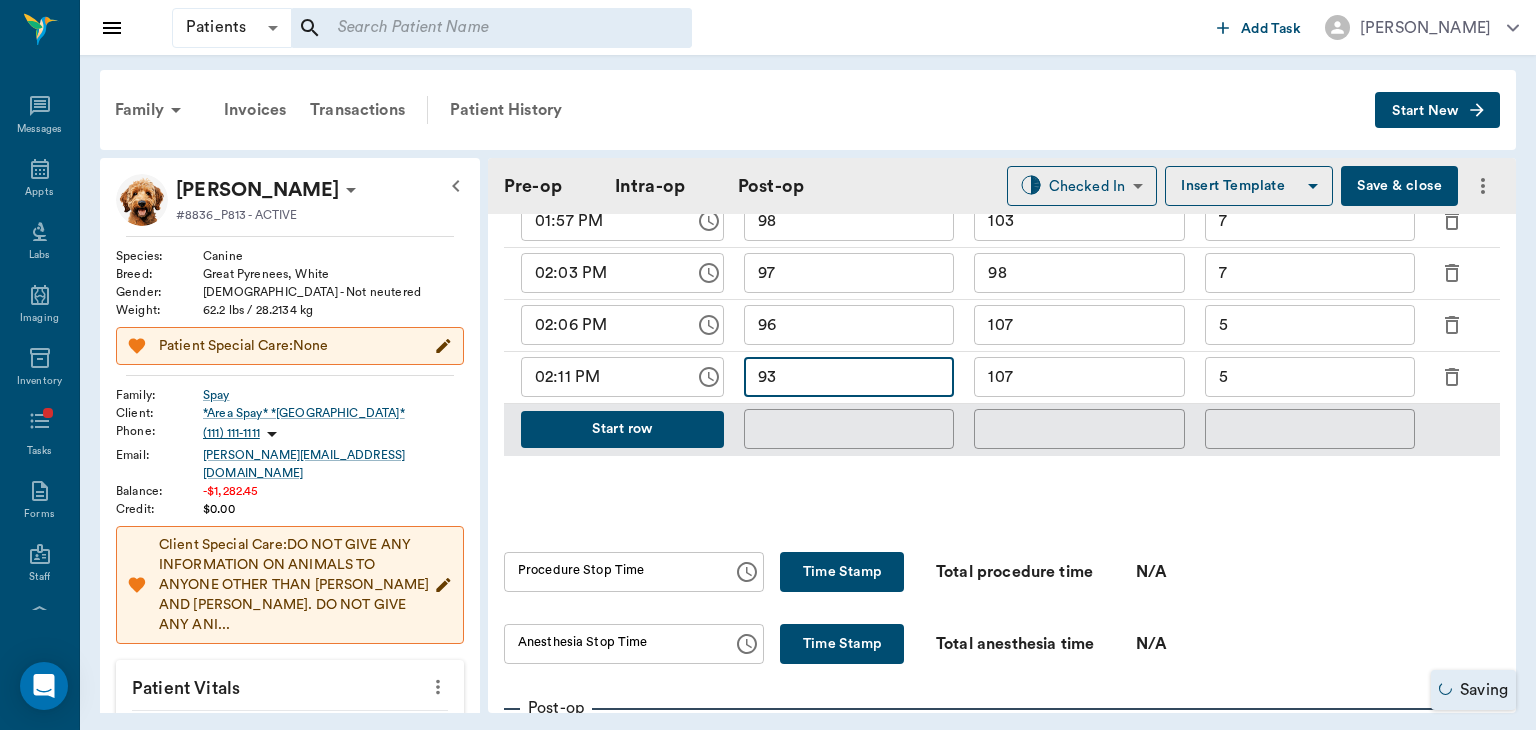 type on "93" 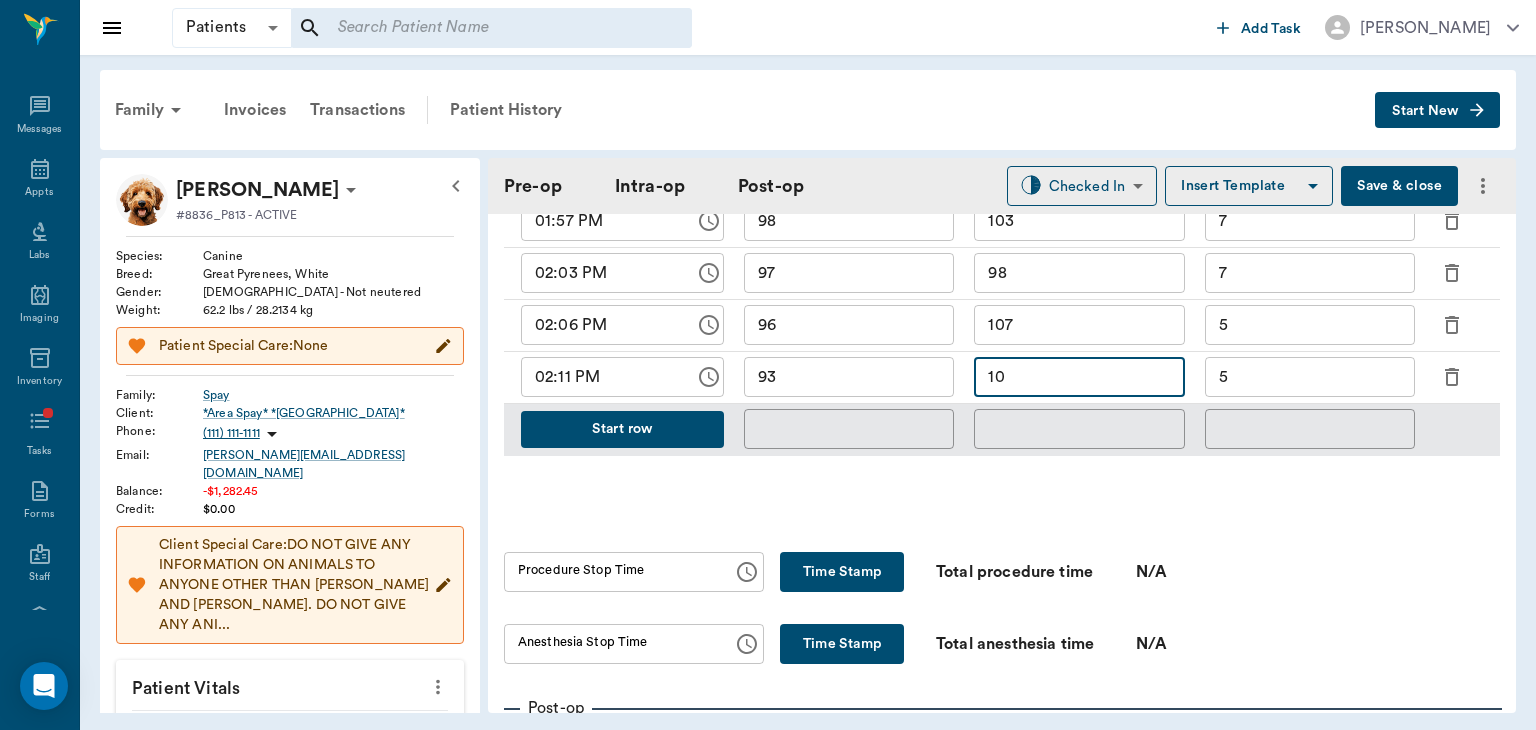 type on "1" 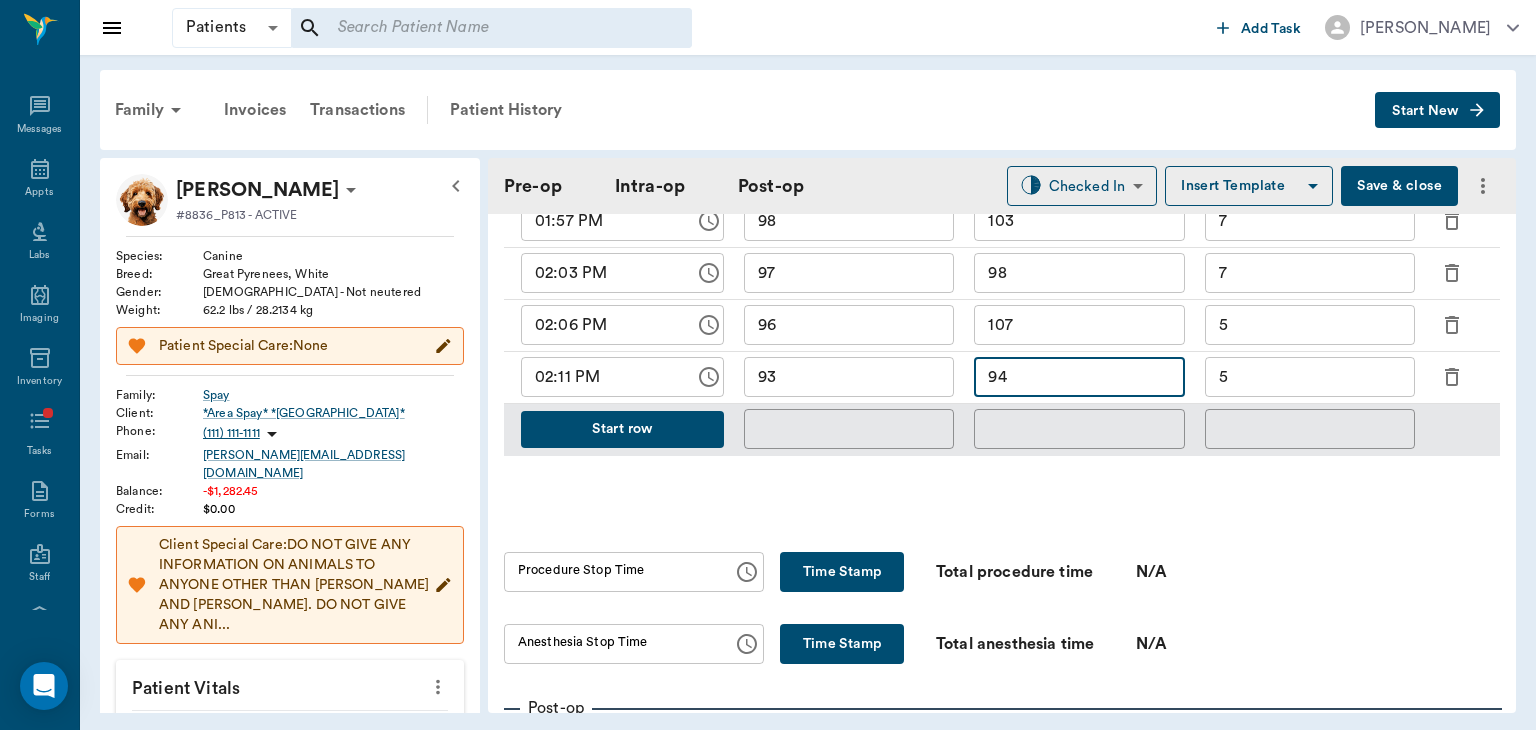 type on "94" 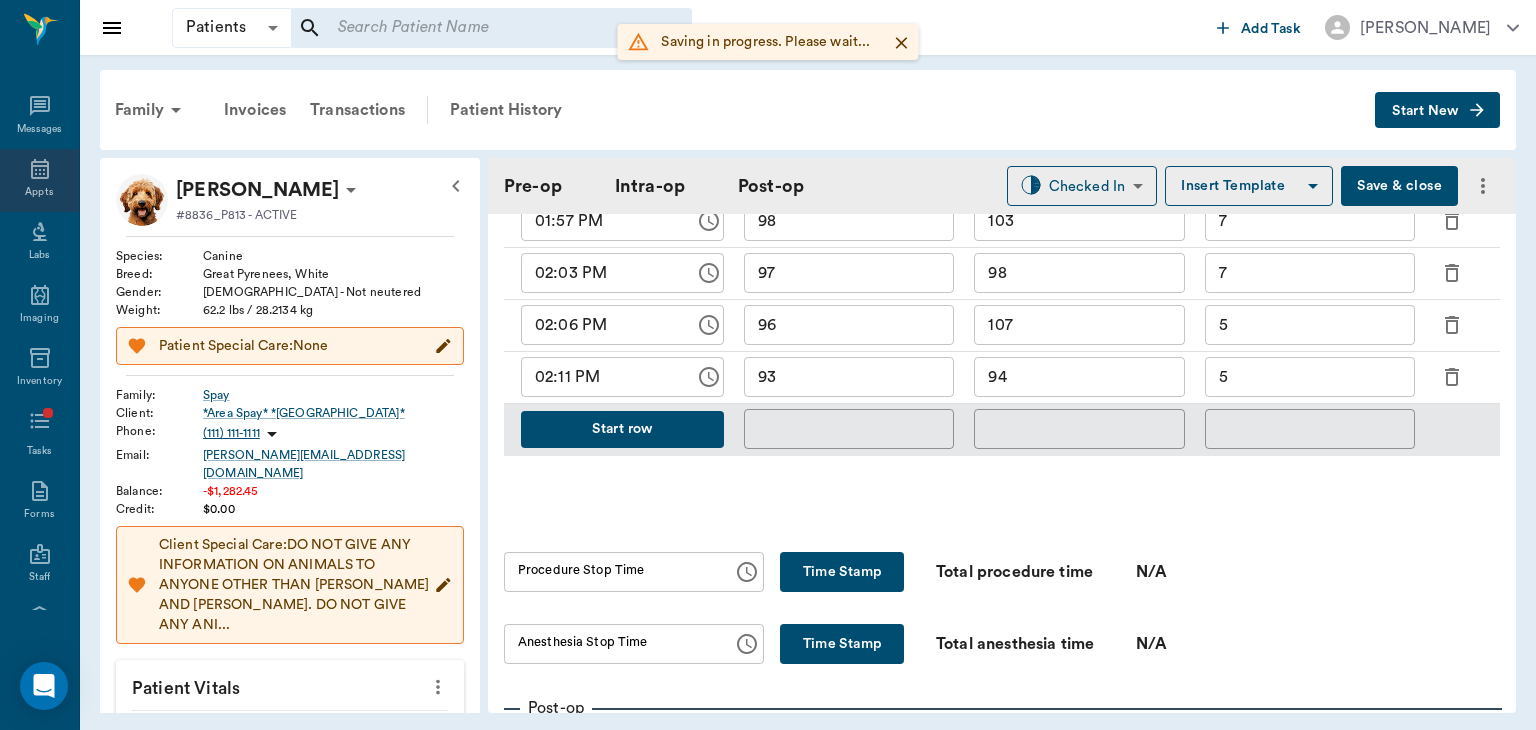 click 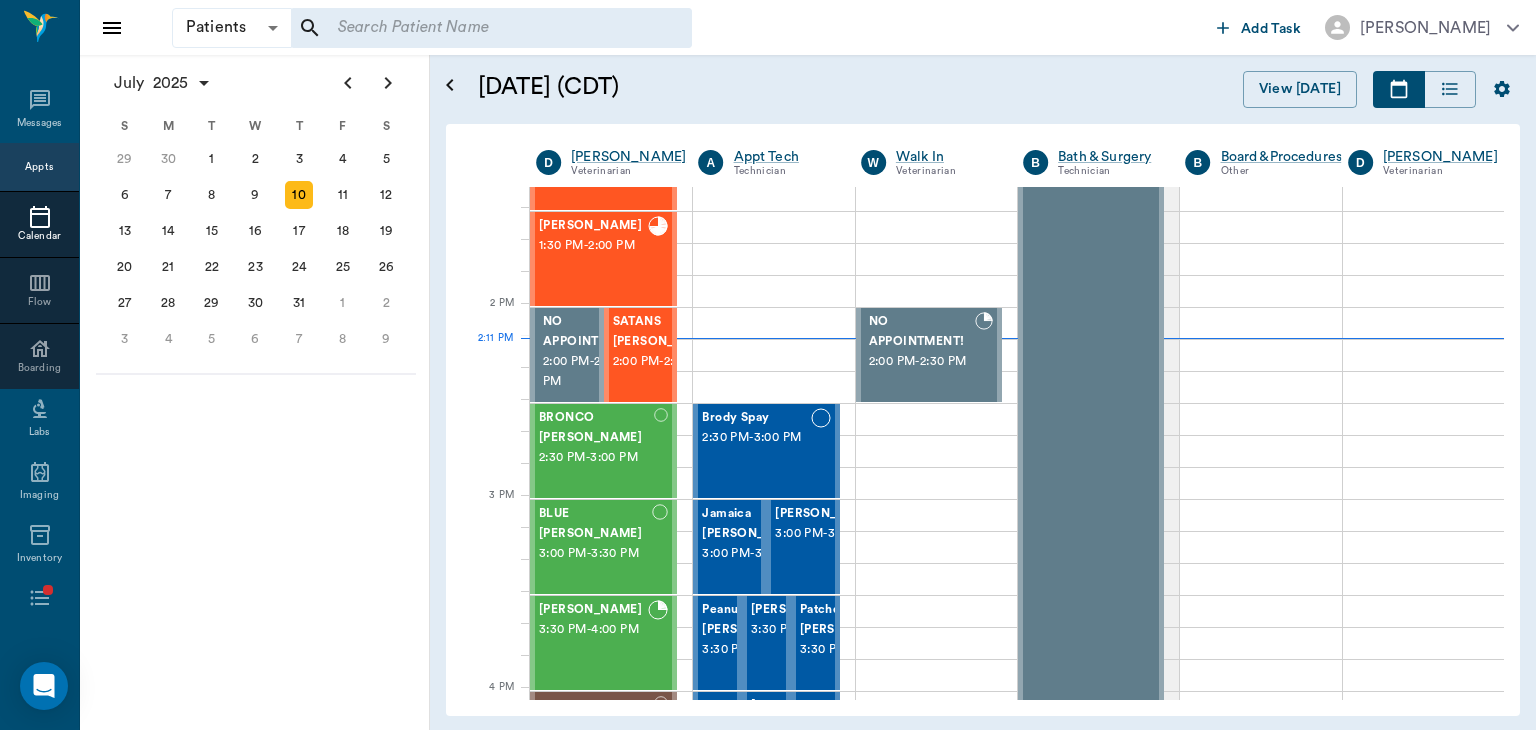 scroll, scrollTop: 1036, scrollLeft: 0, axis: vertical 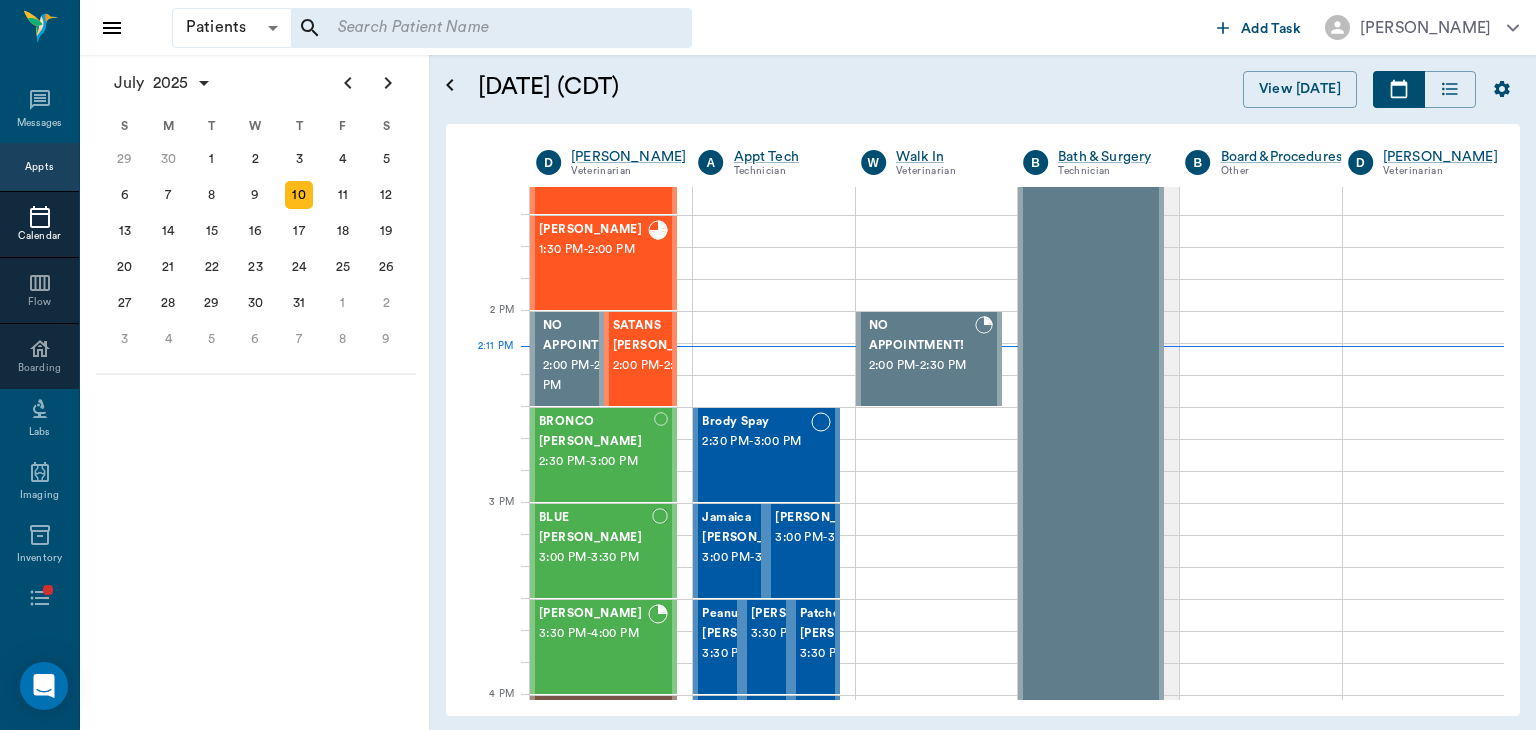 click on "SATANS [PERSON_NAME]" at bounding box center [664, 336] 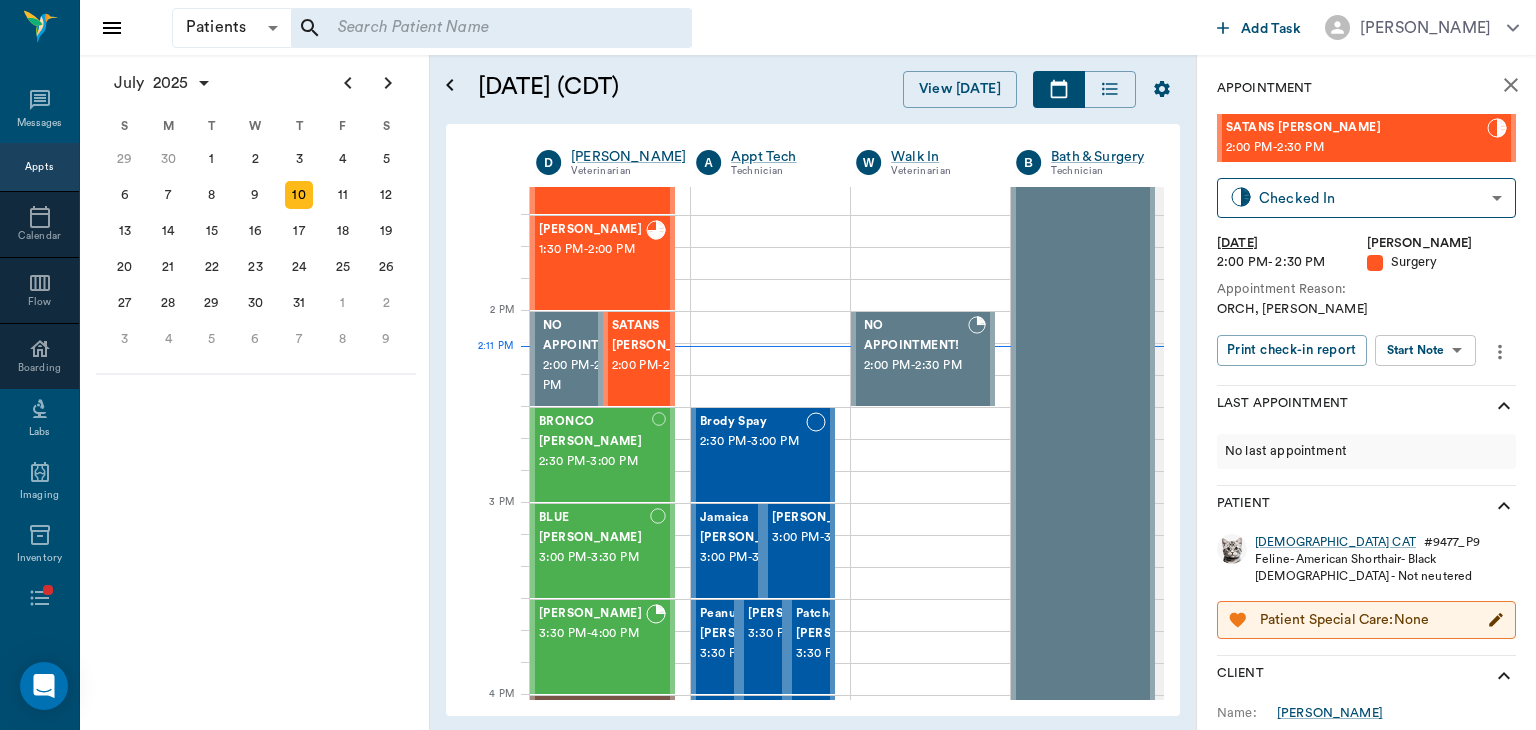 click on "Patients Patients ​ ​ Add Task [PERSON_NAME] Nectar Messages Appts Calendar Flow Boarding Labs Imaging Inventory Tasks Forms Staff Reports Lookup Settings [DATE] S M T W T F S [DATE] 2 3 4 5 6 7 8 9 10 11 12 13 14 15 16 17 18 19 20 21 22 23 24 25 26 27 28 29 [DATE] 1 2 3 4 5 6 7 8 9 10 11 12 S M T W T F S 29 [DATE] 1 2 3 4 5 6 7 8 9 10 11 12 13 14 15 16 17 18 19 20 21 22 23 24 25 26 27 28 29 30 [DATE] 1 2 3 4 5 6 7 8 9 S M T W T F S 27 28 29 30 [DATE] 1 2 3 4 5 6 7 8 9 10 11 12 13 14 15 16 17 18 19 20 21 22 23 24 25 26 27 28 29 30 31 [DATE] 2 3 4 5 6 [DATE] (CDT) View [DATE] [DATE] [DATE] [DATE] D [PERSON_NAME] Veterinarian A Appt Tech Technician W Walk In Veterinarian B Bath & Surgery Technician B Board &Procedures Other D [PERSON_NAME] Veterinarian 8 AM 9 AM 10 AM 11 AM 12 PM 1 PM 2 PM 3 PM 4 PM 5 PM 6 PM 7 PM 8 PM 2:11 PM [PERSON_NAME] WORTH 3RD [GEOGRAPHIC_DATA] 8:00 AM  -  9:00 AM SUGAR [PERSON_NAME] 9:00 AM  -  9:30 AM Fender [PERSON_NAME] 9:00 AM  -  9:30 AM [PERSON_NAME] 9:30 AM  -  10:00 AM" at bounding box center (768, 365) 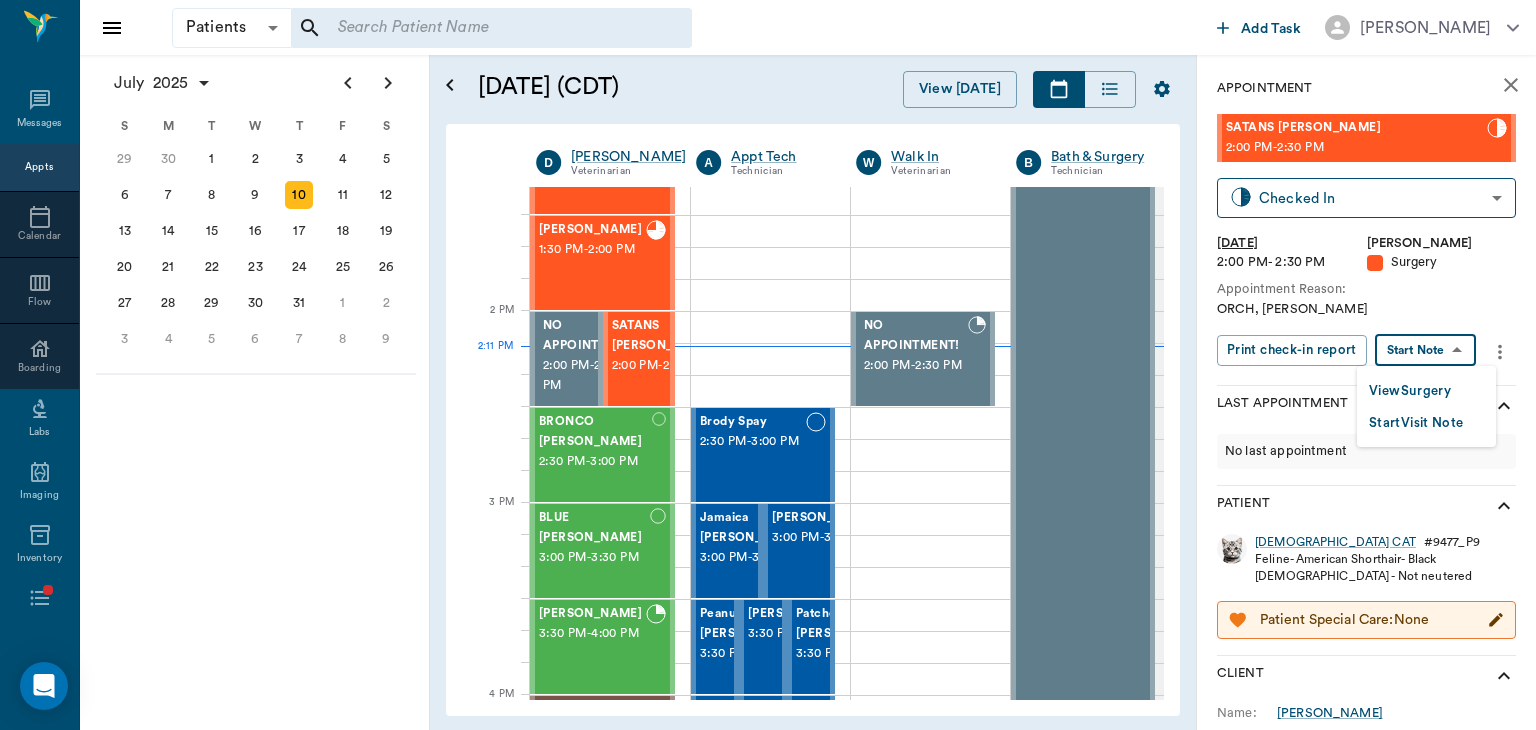 click on "View  Surgery" at bounding box center [1410, 391] 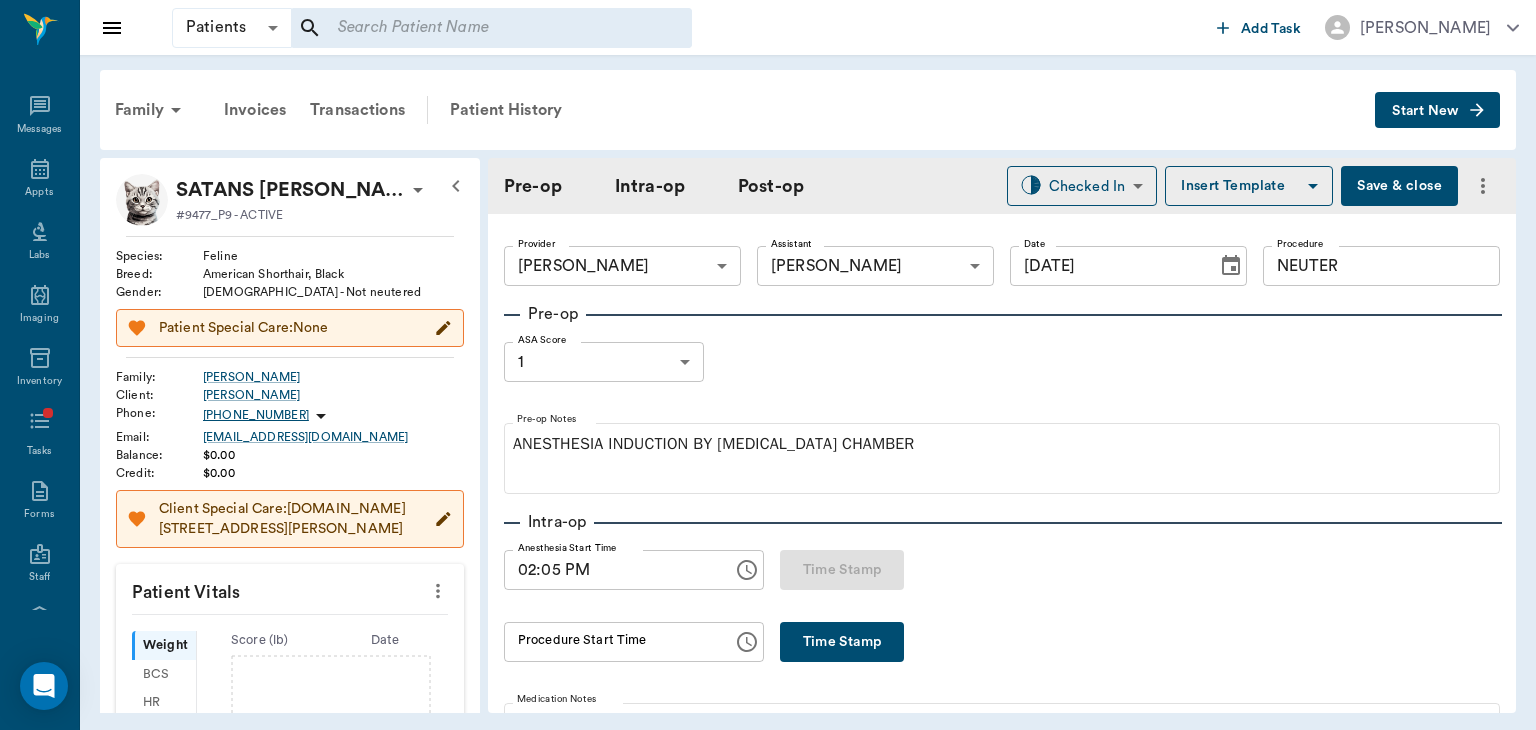 scroll, scrollTop: 0, scrollLeft: 0, axis: both 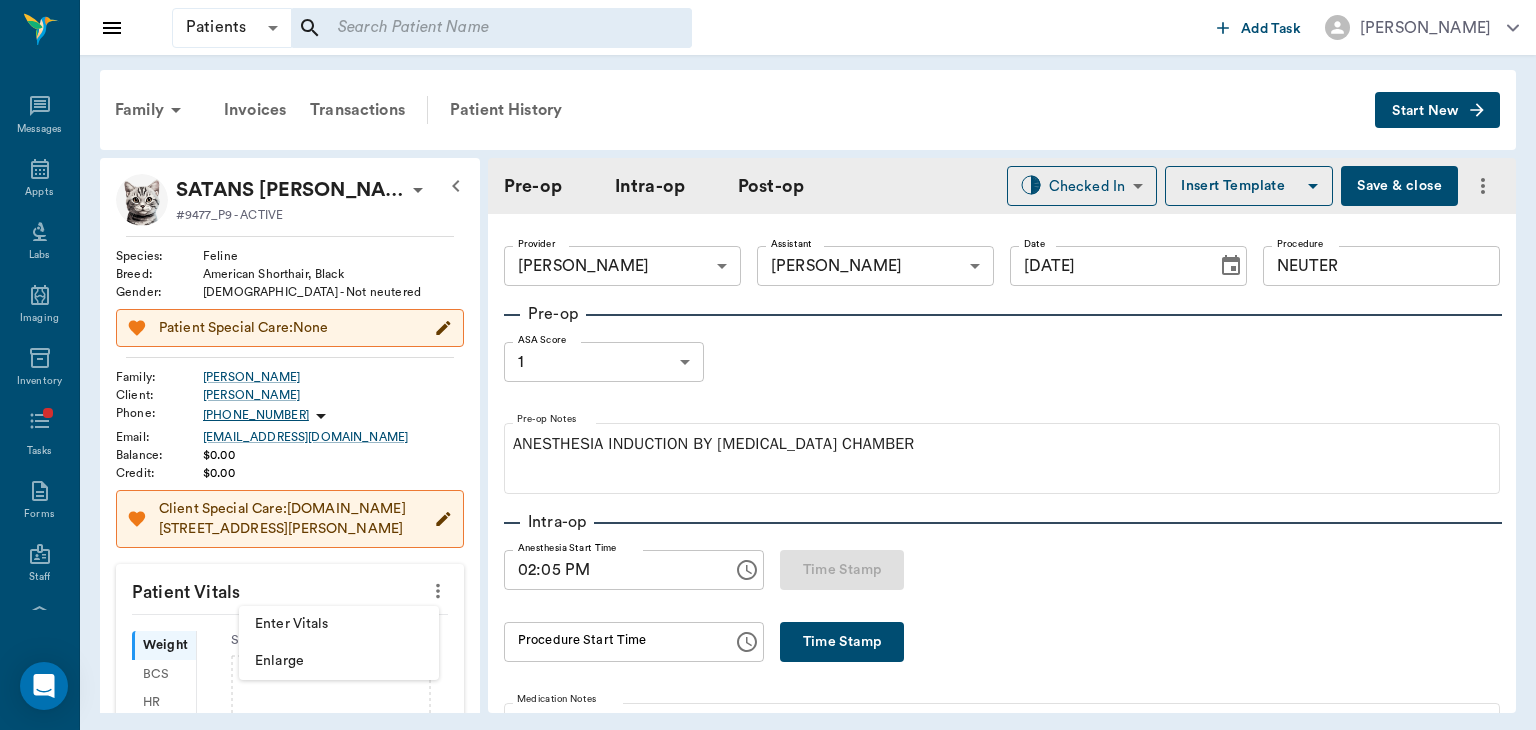 click on "Enter Vitals" at bounding box center [339, 624] 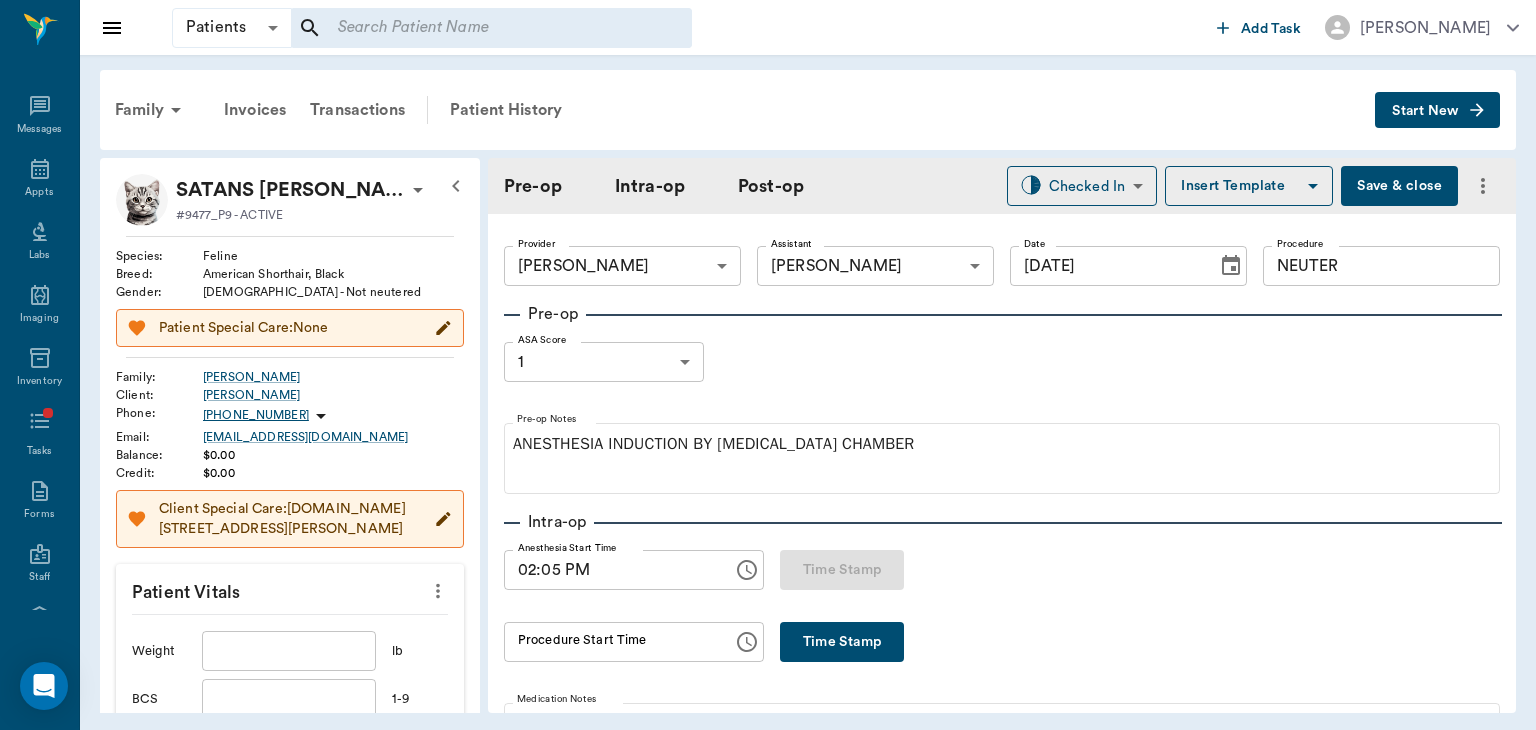 click at bounding box center (289, 651) 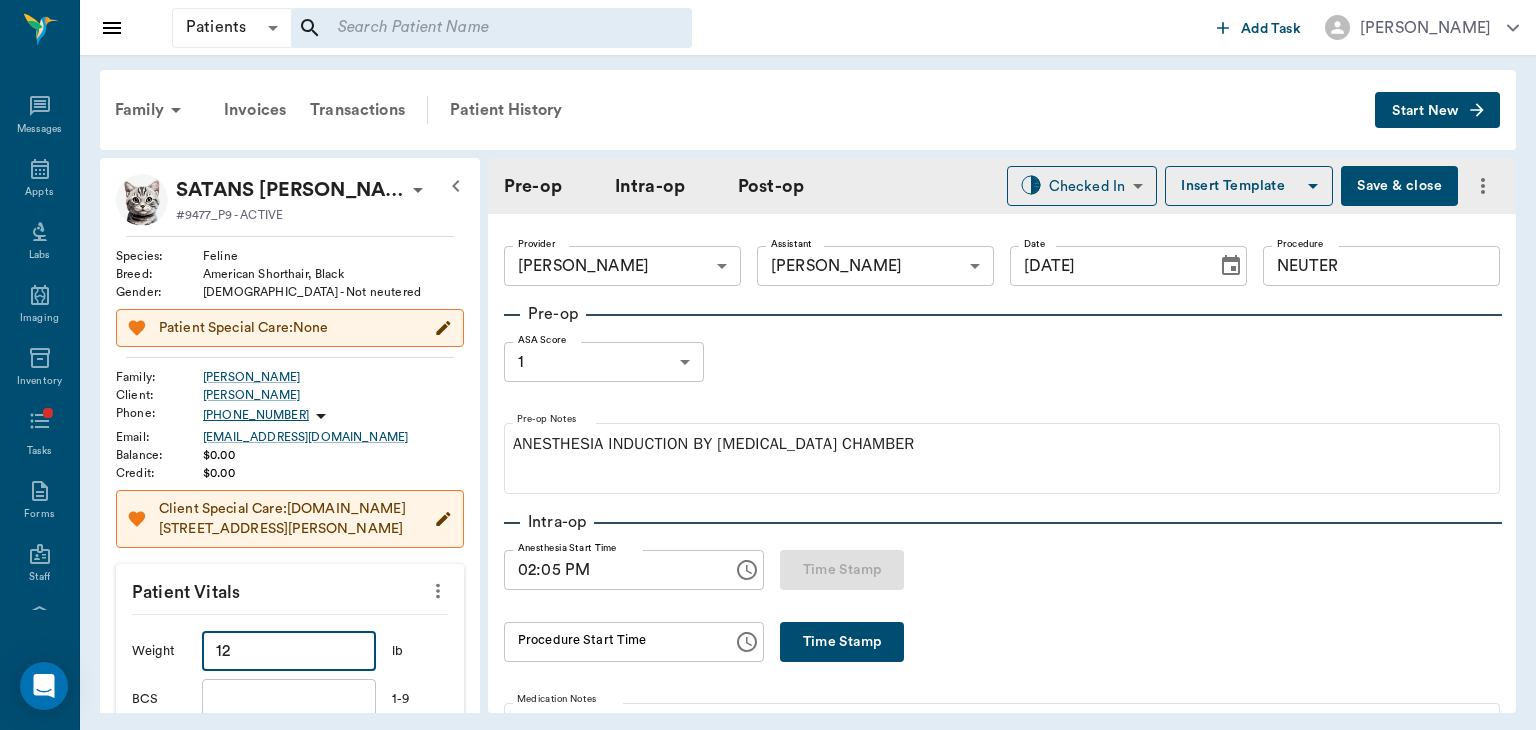 type on "12" 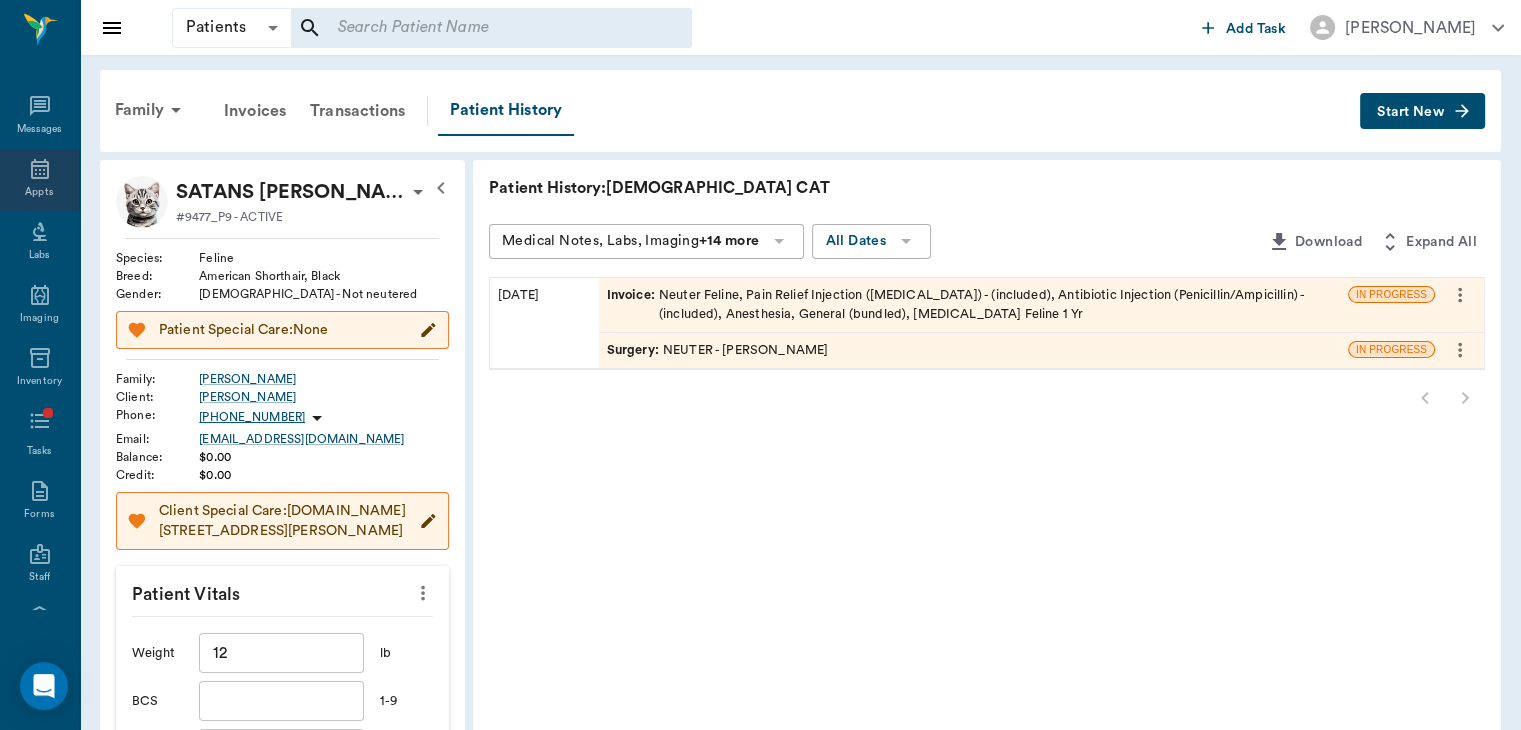click on "Appts" at bounding box center (39, 192) 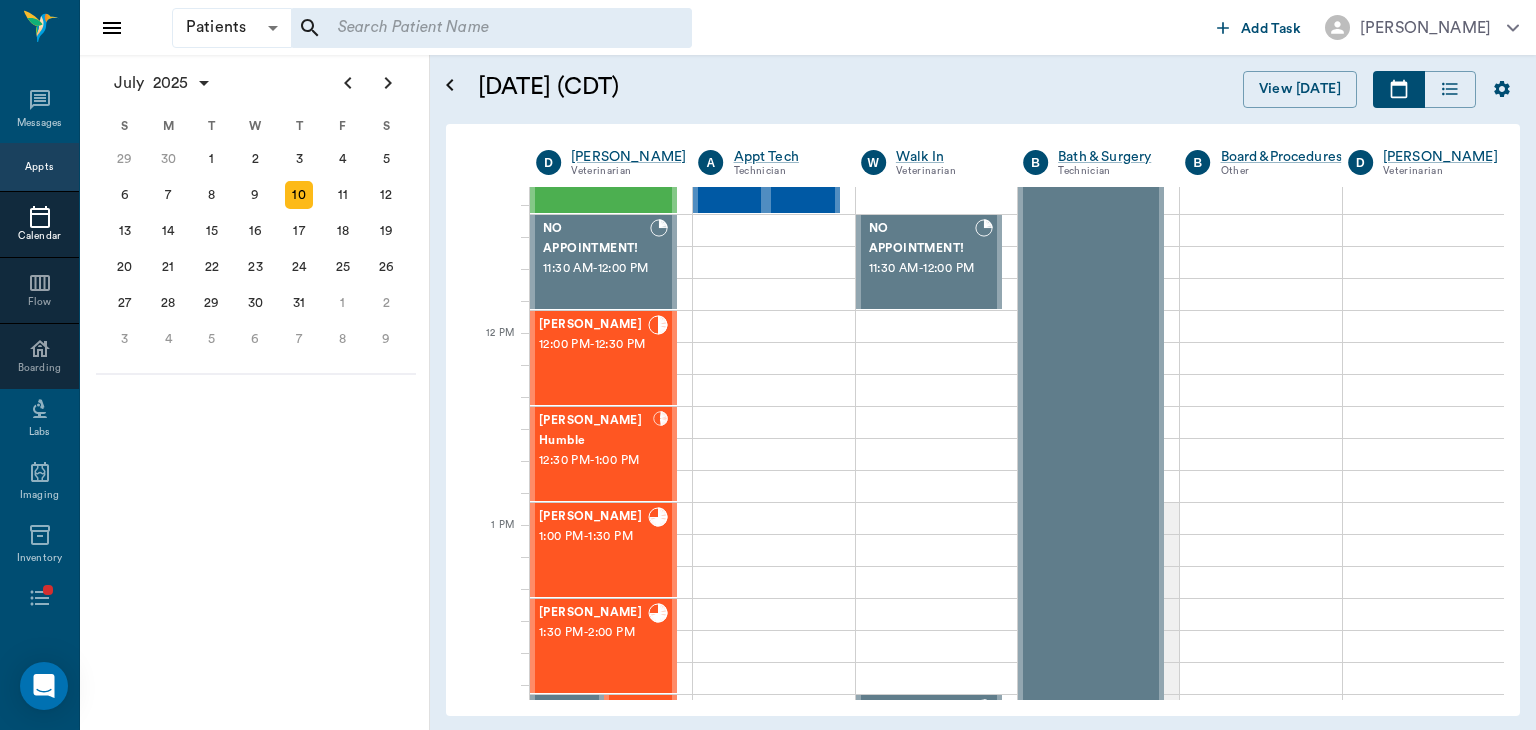 scroll, scrollTop: 630, scrollLeft: 0, axis: vertical 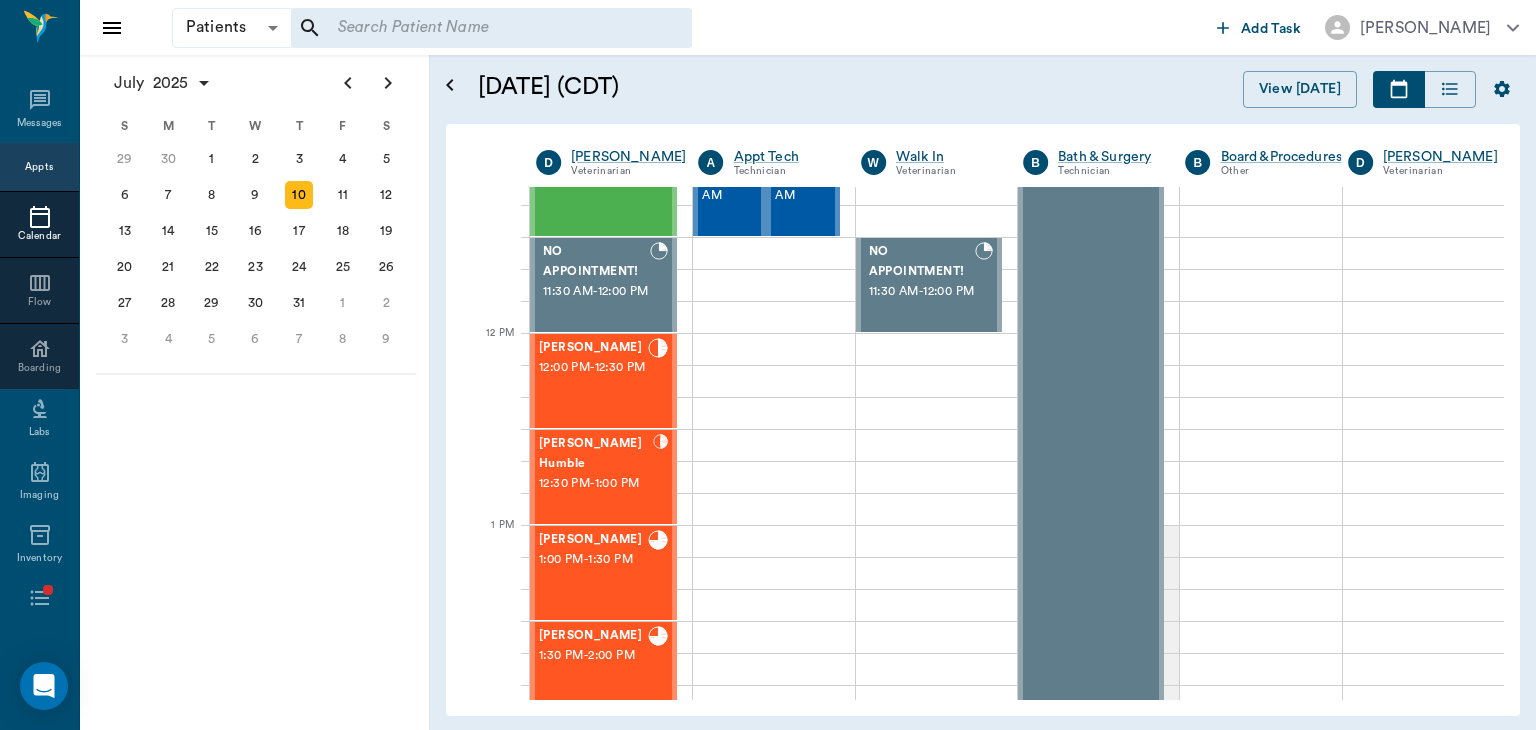 click on "12:00 PM  -  12:30 PM" at bounding box center (593, 368) 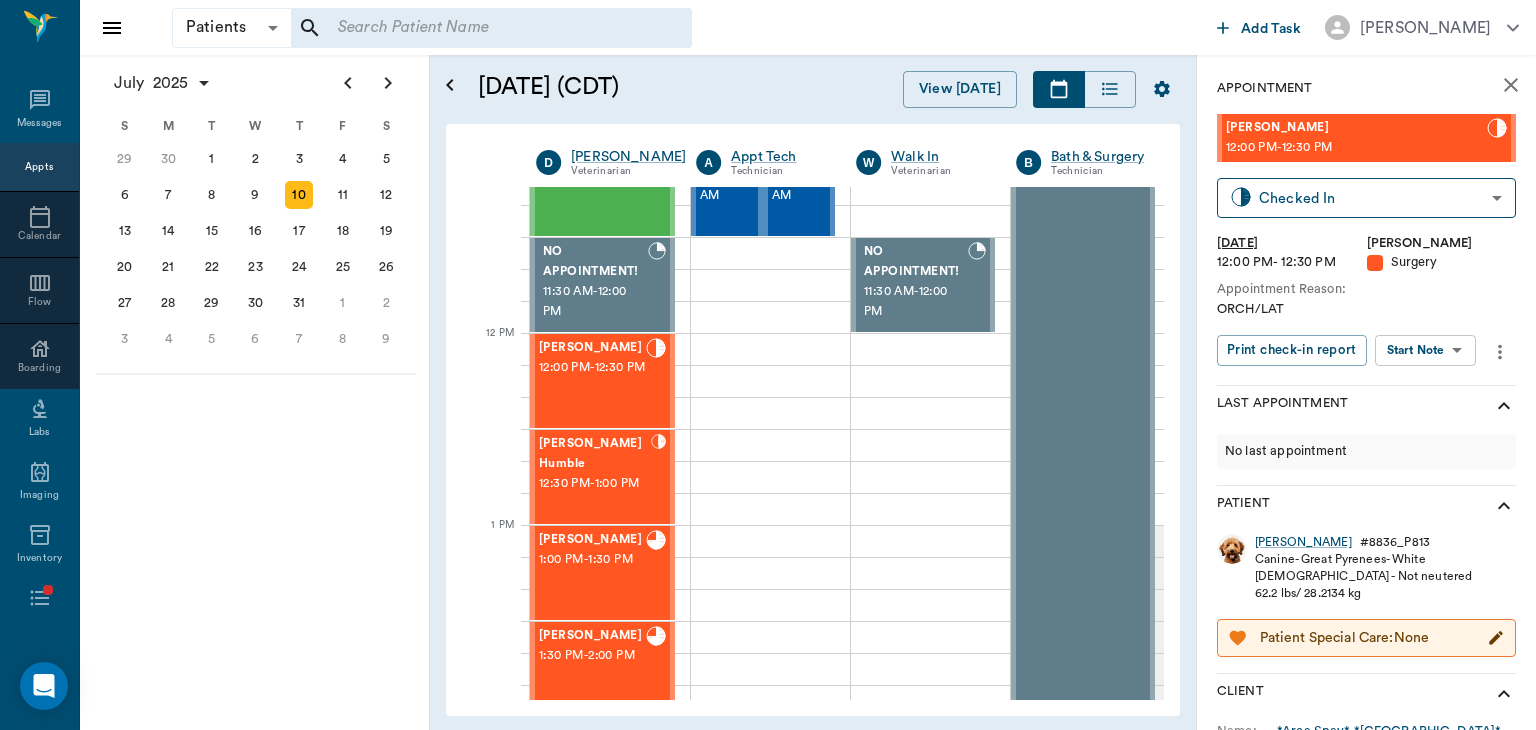 click on "Patients Patients ​ ​ Add Task [PERSON_NAME] Nectar Messages Appts Calendar Flow Boarding Labs Imaging Inventory Tasks Forms Staff Reports Lookup Settings [DATE] S M T W T F S [DATE] 2 3 4 5 6 7 8 9 10 11 12 13 14 15 16 17 18 19 20 21 22 23 24 25 26 27 28 29 [DATE] 1 2 3 4 5 6 7 8 9 10 11 12 S M T W T F S 29 [DATE] 1 2 3 4 5 6 7 8 9 10 11 12 13 14 15 16 17 18 19 20 21 22 23 24 25 26 27 28 29 30 [DATE] 1 2 3 4 5 6 7 8 9 S M T W T F S 27 28 29 30 [DATE] 1 2 3 4 5 6 7 8 9 10 11 12 13 14 15 16 17 18 19 20 21 22 23 24 25 26 27 28 29 30 31 [DATE] 2 3 4 5 6 [DATE] (CDT) View [DATE] [DATE] [DATE] [DATE] D [PERSON_NAME] Veterinarian A Appt Tech Technician W Walk In Veterinarian B Bath & Surgery Technician B Board &Procedures Other D [PERSON_NAME] Veterinarian 8 AM 9 AM 10 AM 11 AM 12 PM 1 PM 2 PM 3 PM 4 PM 5 PM 6 PM 7 PM 8 PM 2:11 PM [PERSON_NAME] WORTH 3RD [GEOGRAPHIC_DATA] 8:00 AM  -  9:00 AM SUGAR [PERSON_NAME] 9:00 AM  -  9:30 AM Fender [PERSON_NAME] 9:00 AM  -  9:30 AM [PERSON_NAME] 9:30 AM  -  10:00 AM" at bounding box center (768, 365) 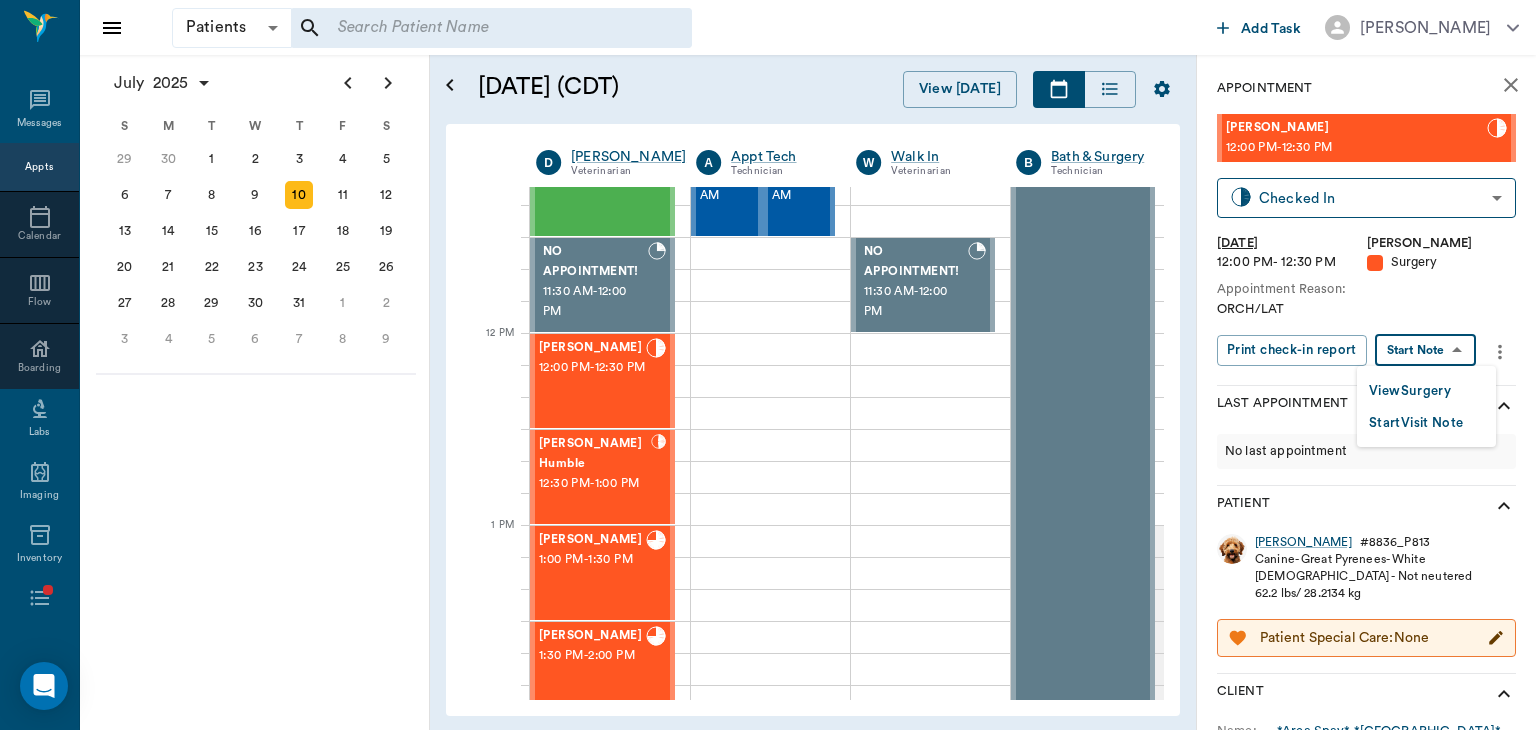 click on "View  Surgery" at bounding box center [1410, 391] 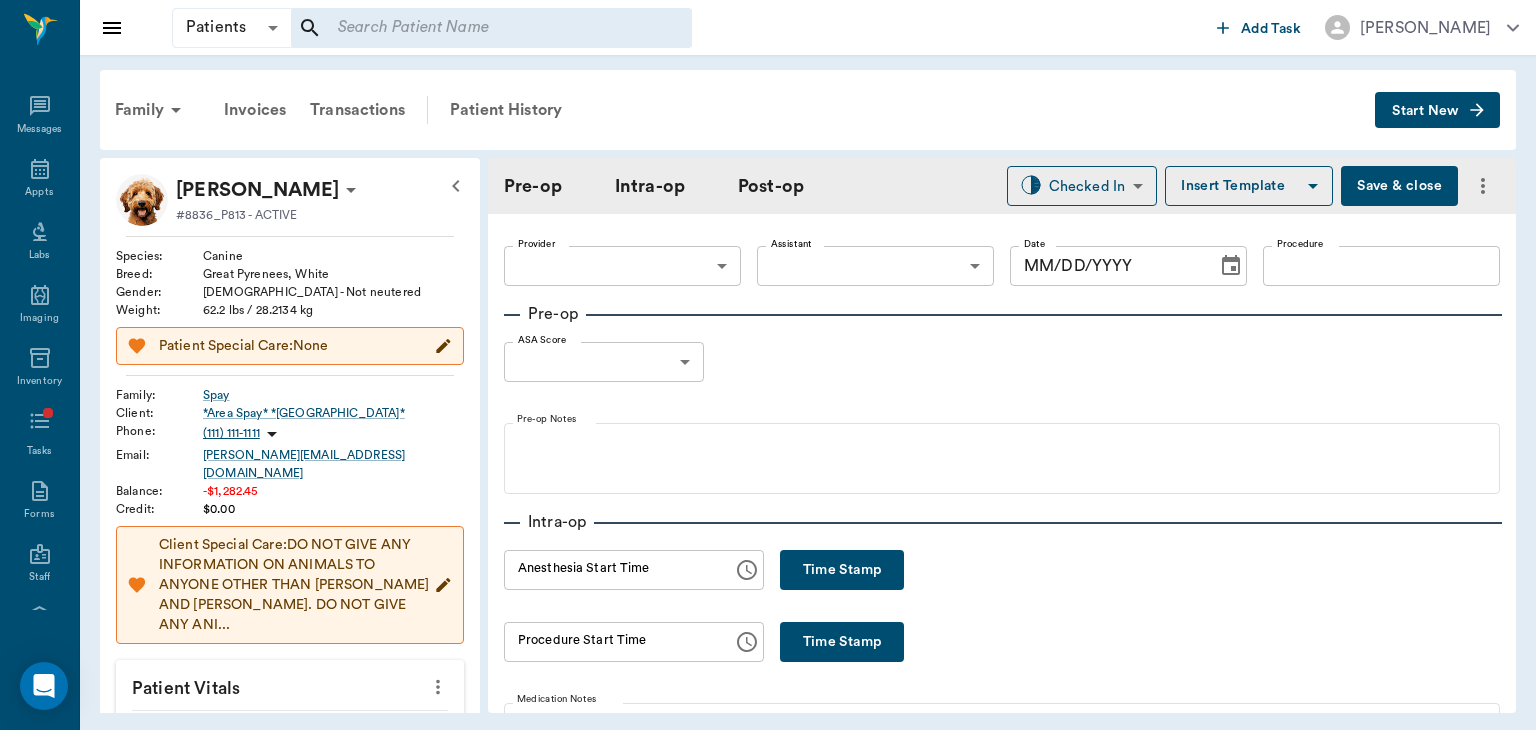 type on "63ec2f075fda476ae8351a4d" 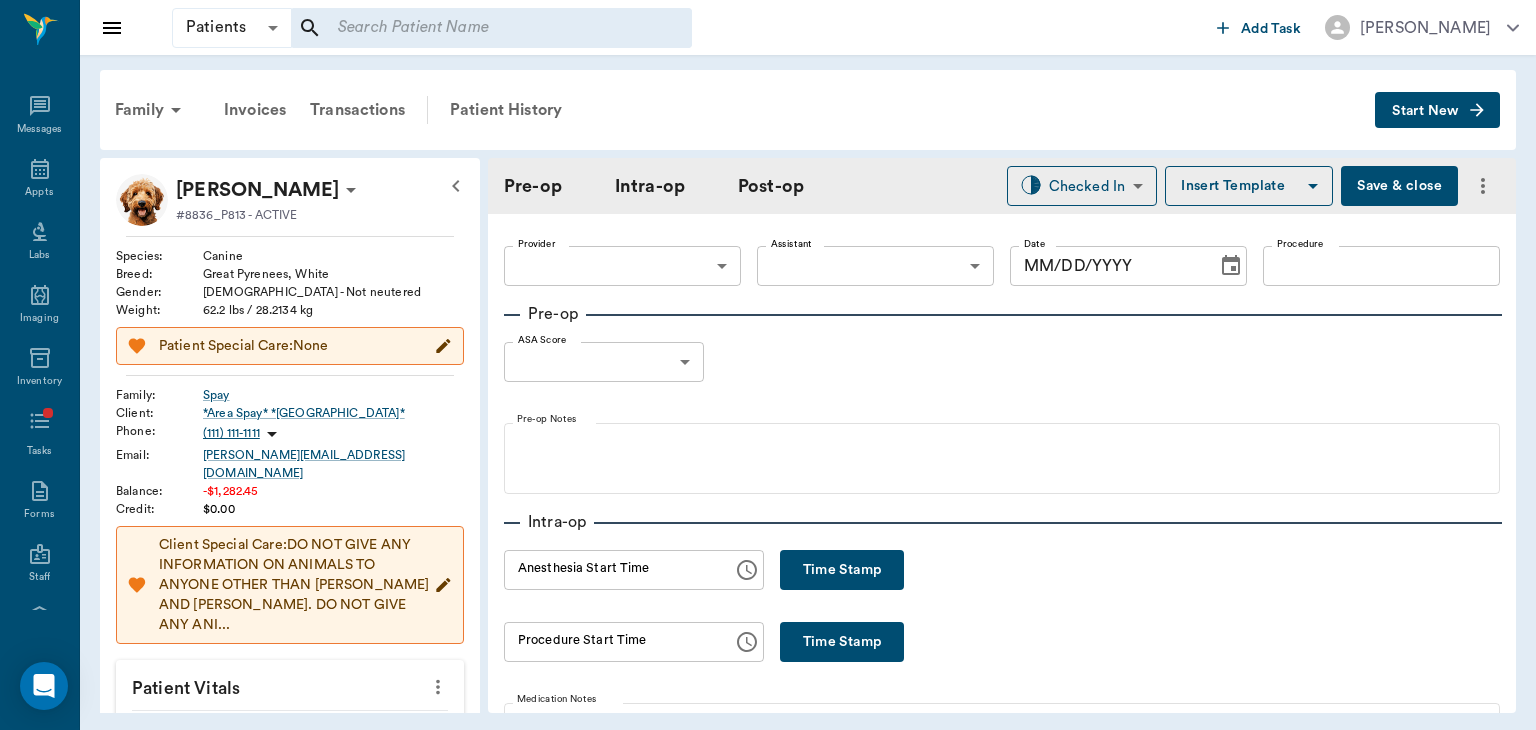 type on "63ec2e7e52e12b0ba117b124" 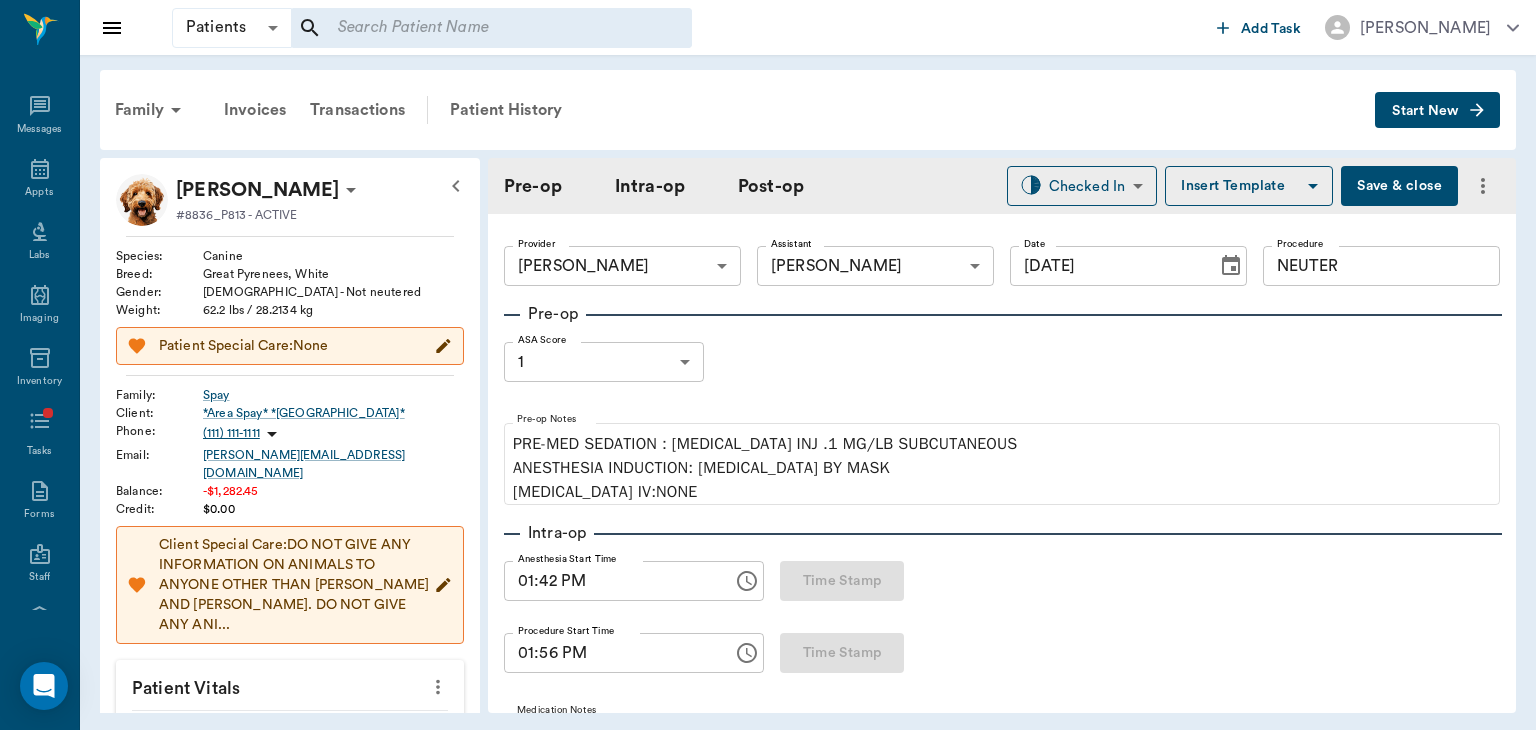 type on "[DATE]" 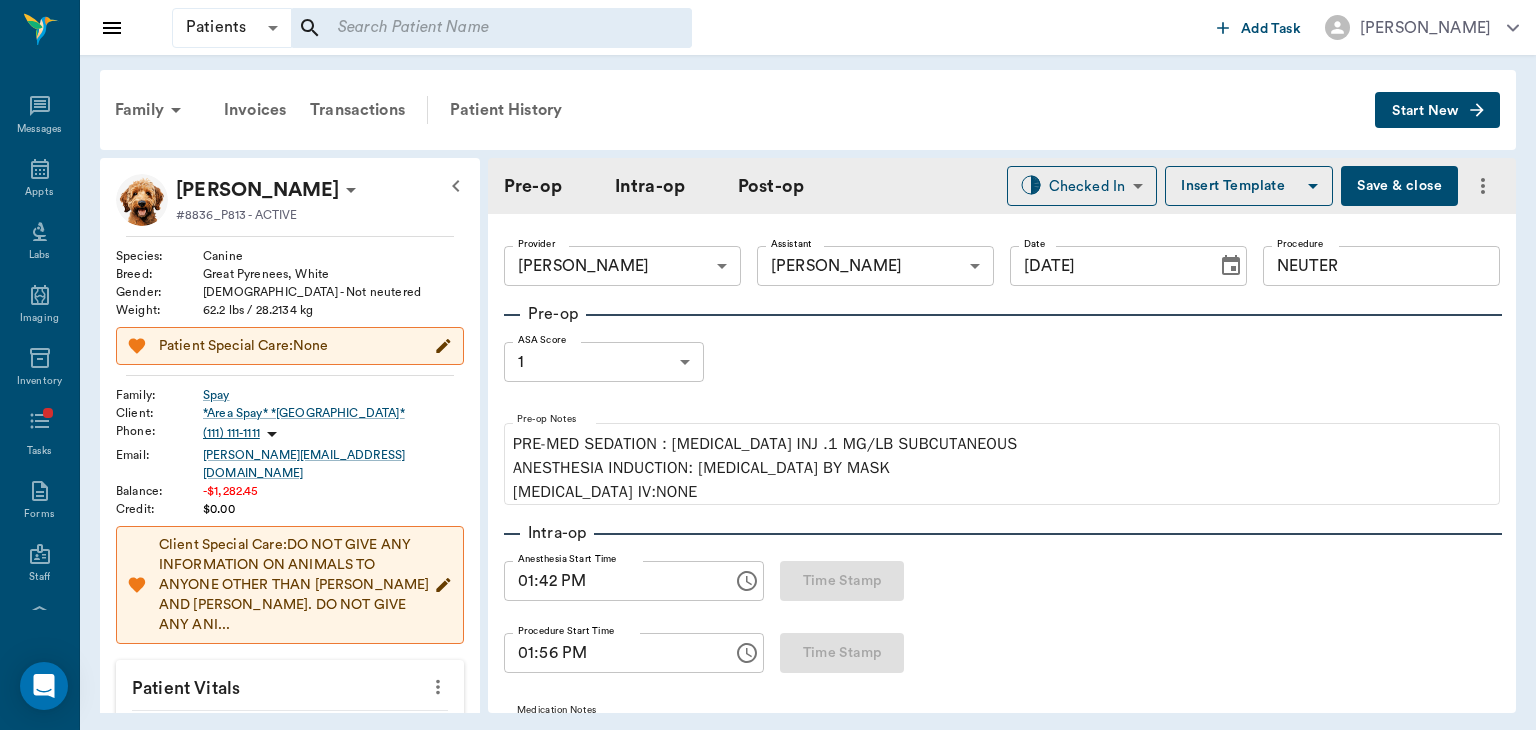 type on "01:42 PM" 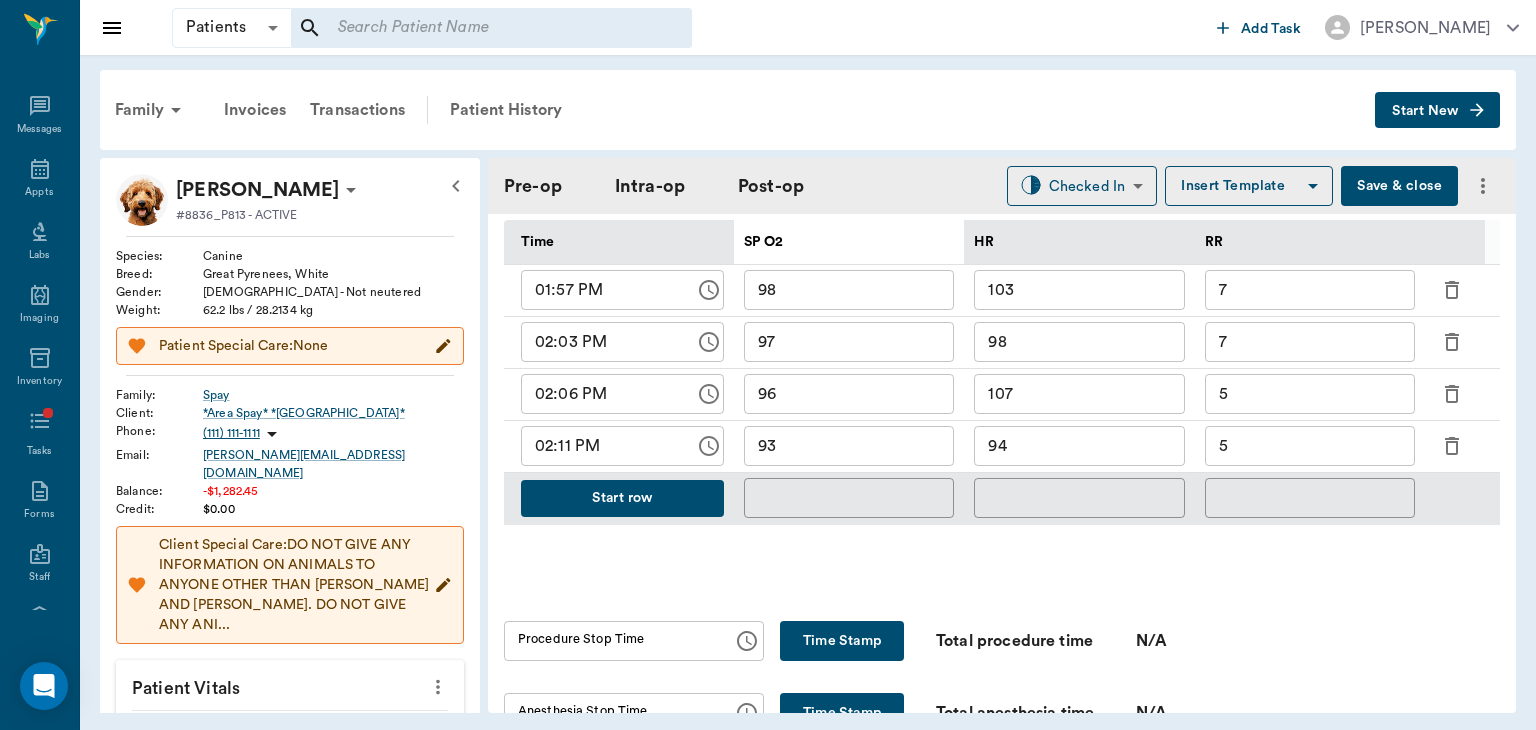 scroll, scrollTop: 972, scrollLeft: 0, axis: vertical 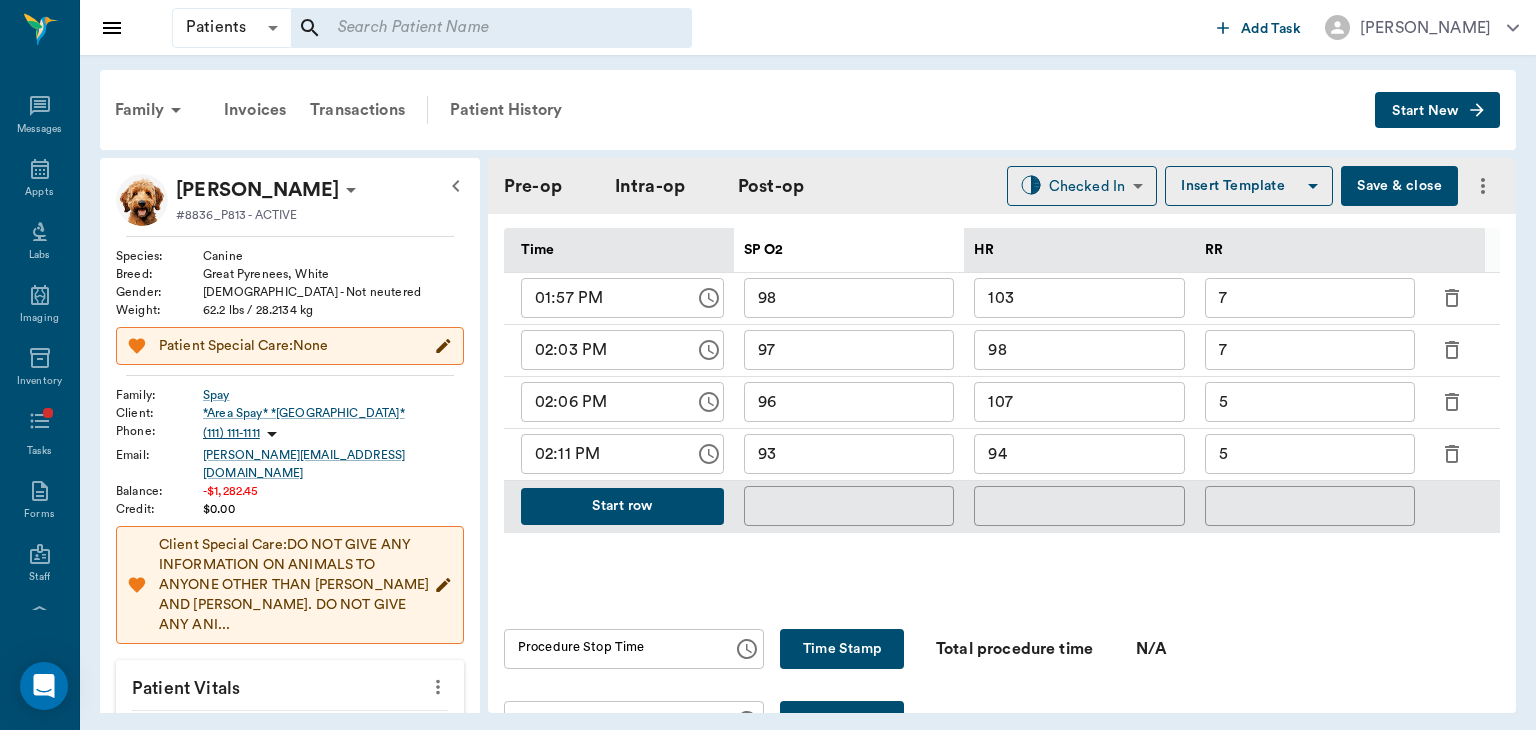 click on "Start row" at bounding box center (622, 506) 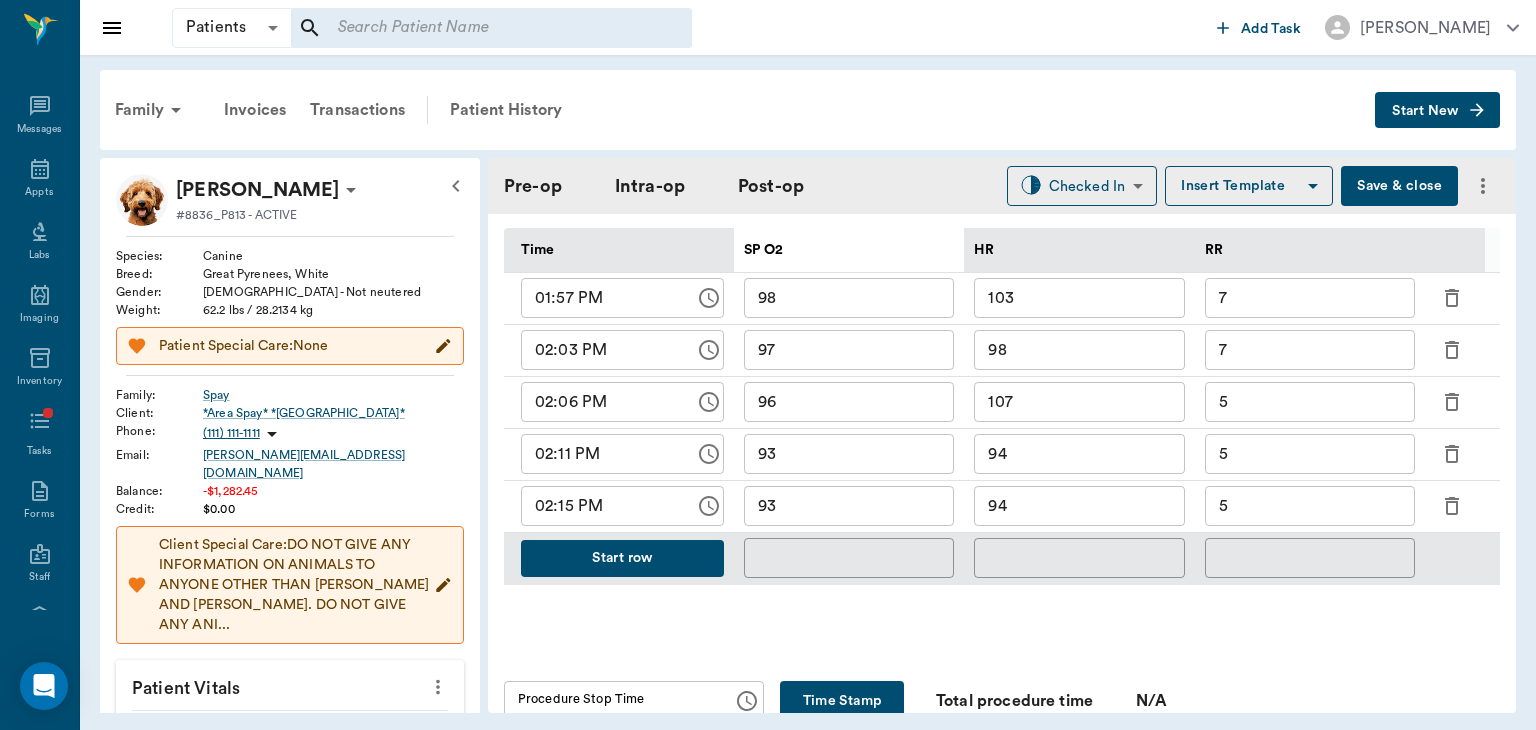 click on "94" at bounding box center (1079, 506) 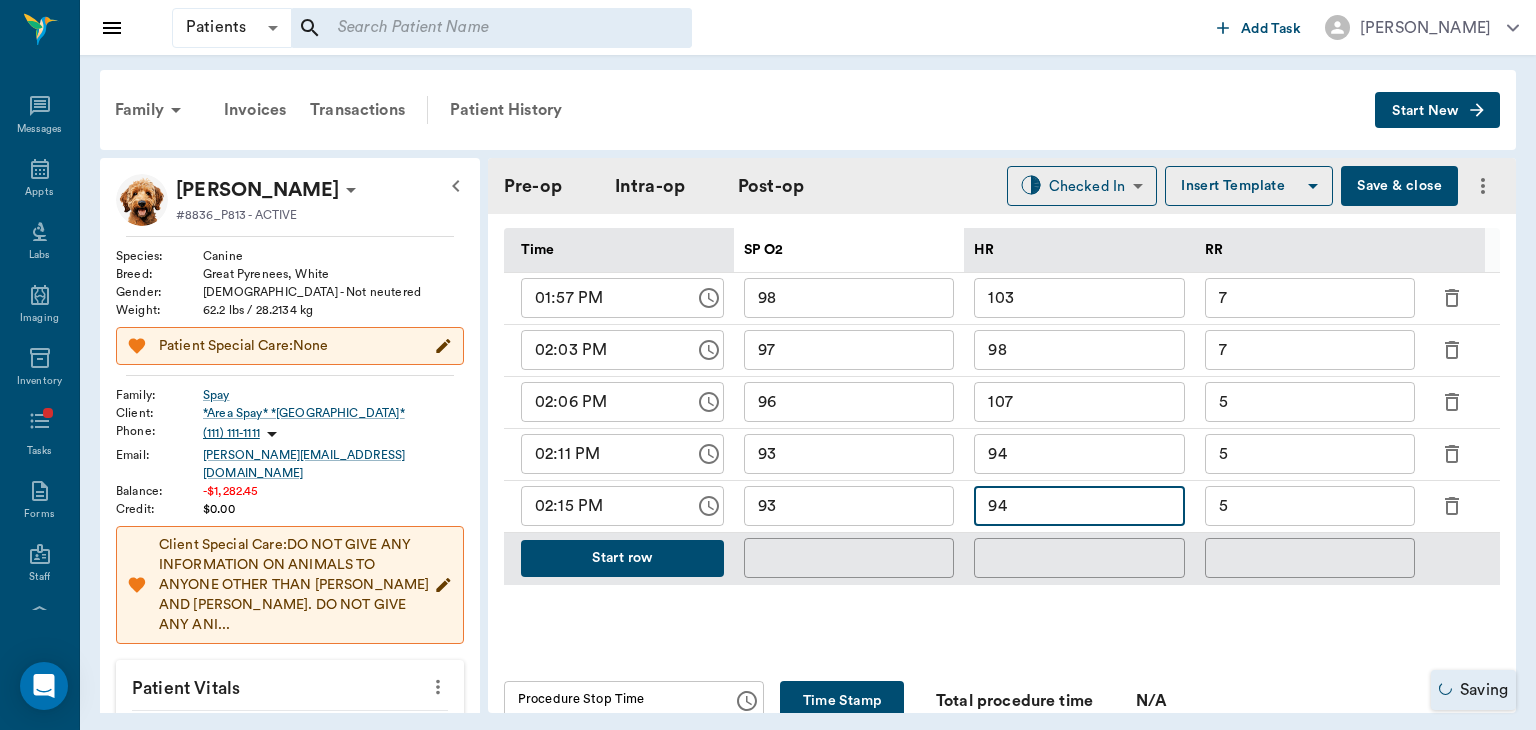 type on "9" 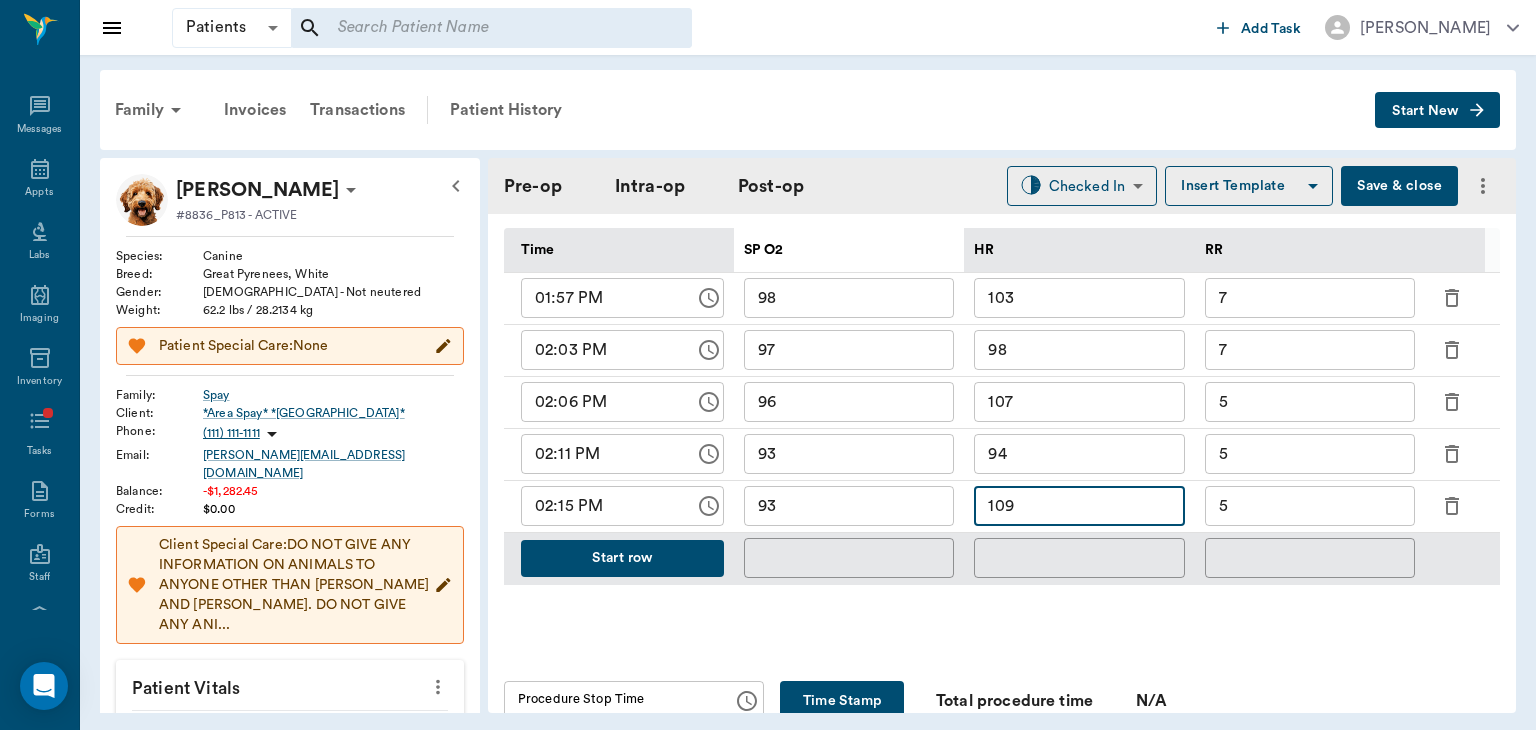 type on "109" 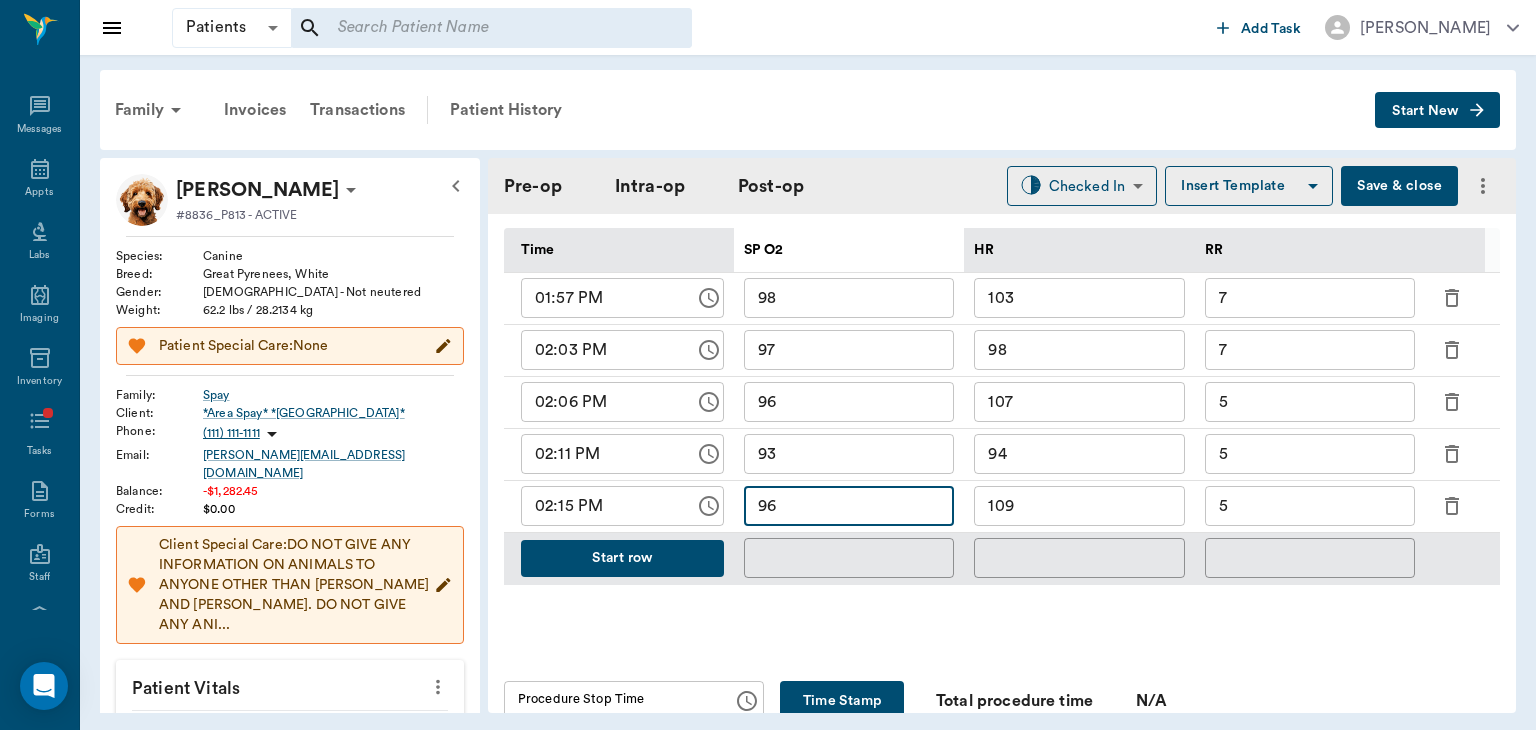 type on "96" 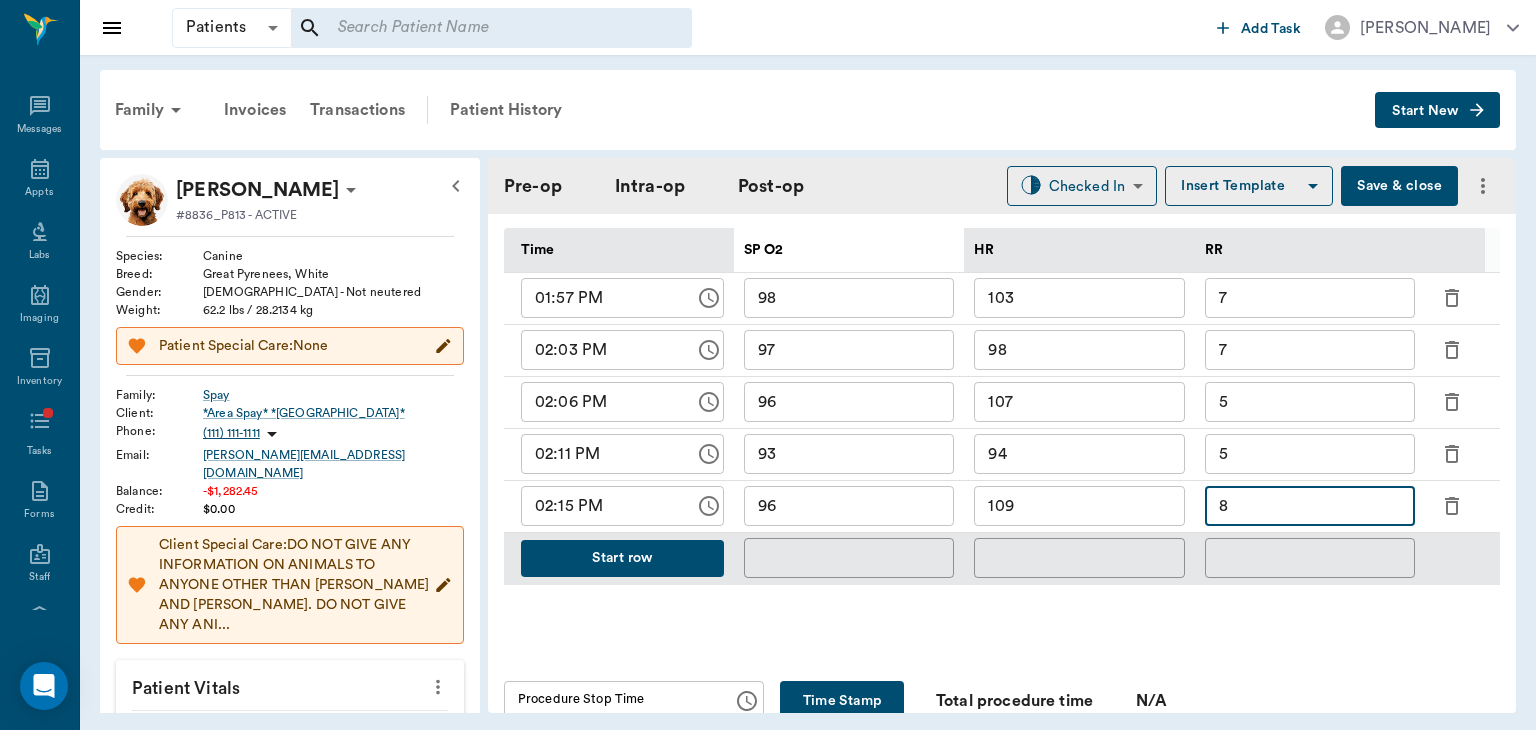 scroll, scrollTop: 1024, scrollLeft: 0, axis: vertical 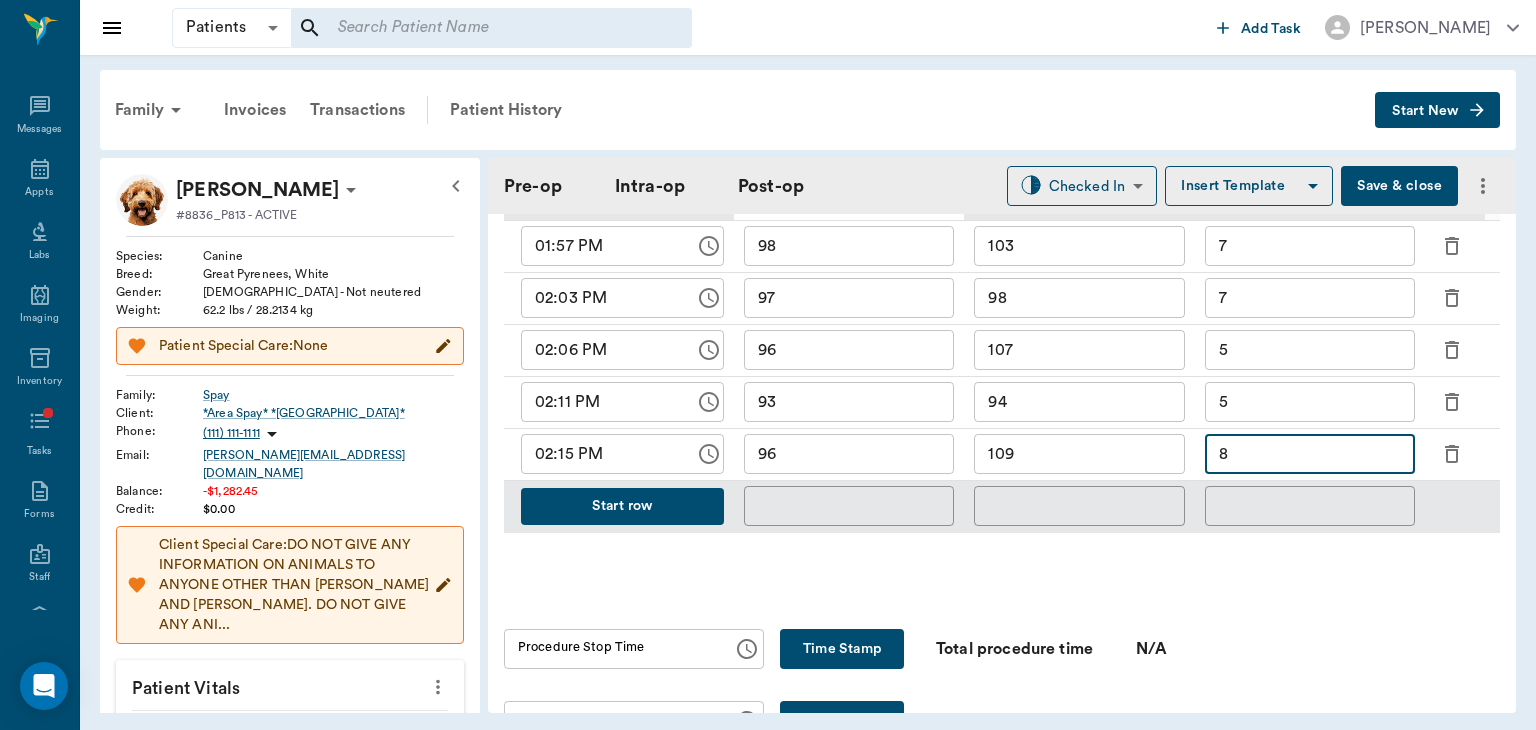 type on "8" 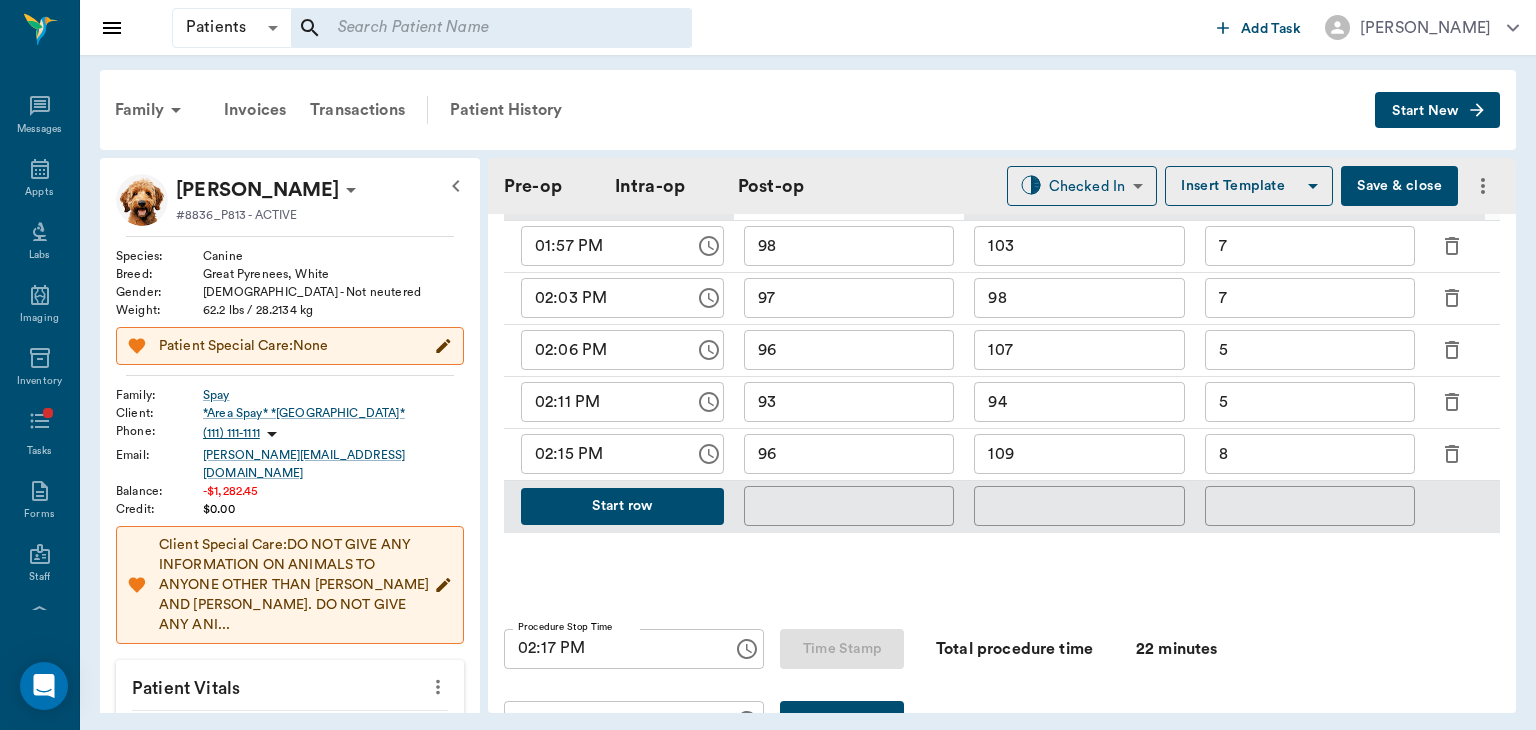 type on "02:17 PM" 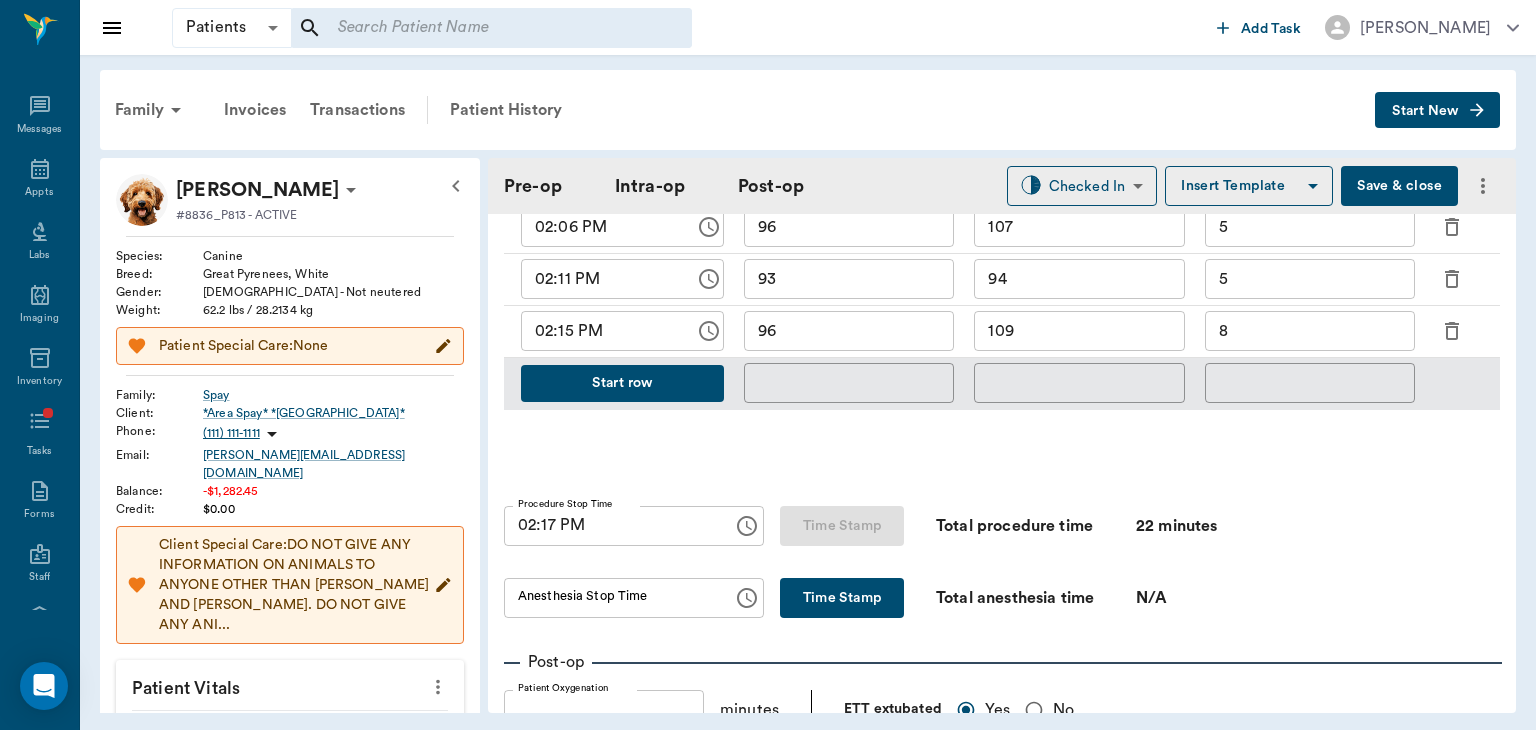 scroll, scrollTop: 1201, scrollLeft: 0, axis: vertical 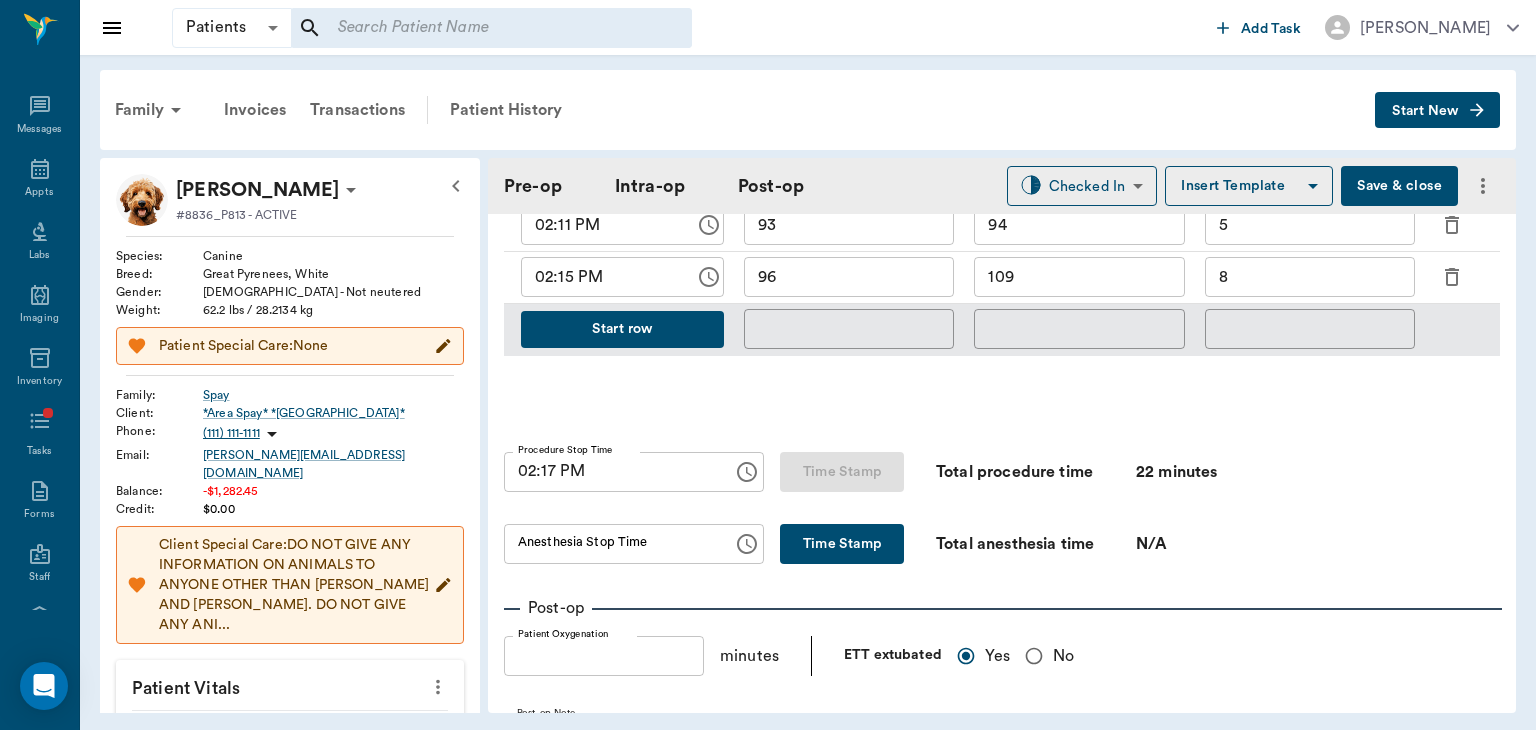 click on "Time Stamp" at bounding box center (842, 544) 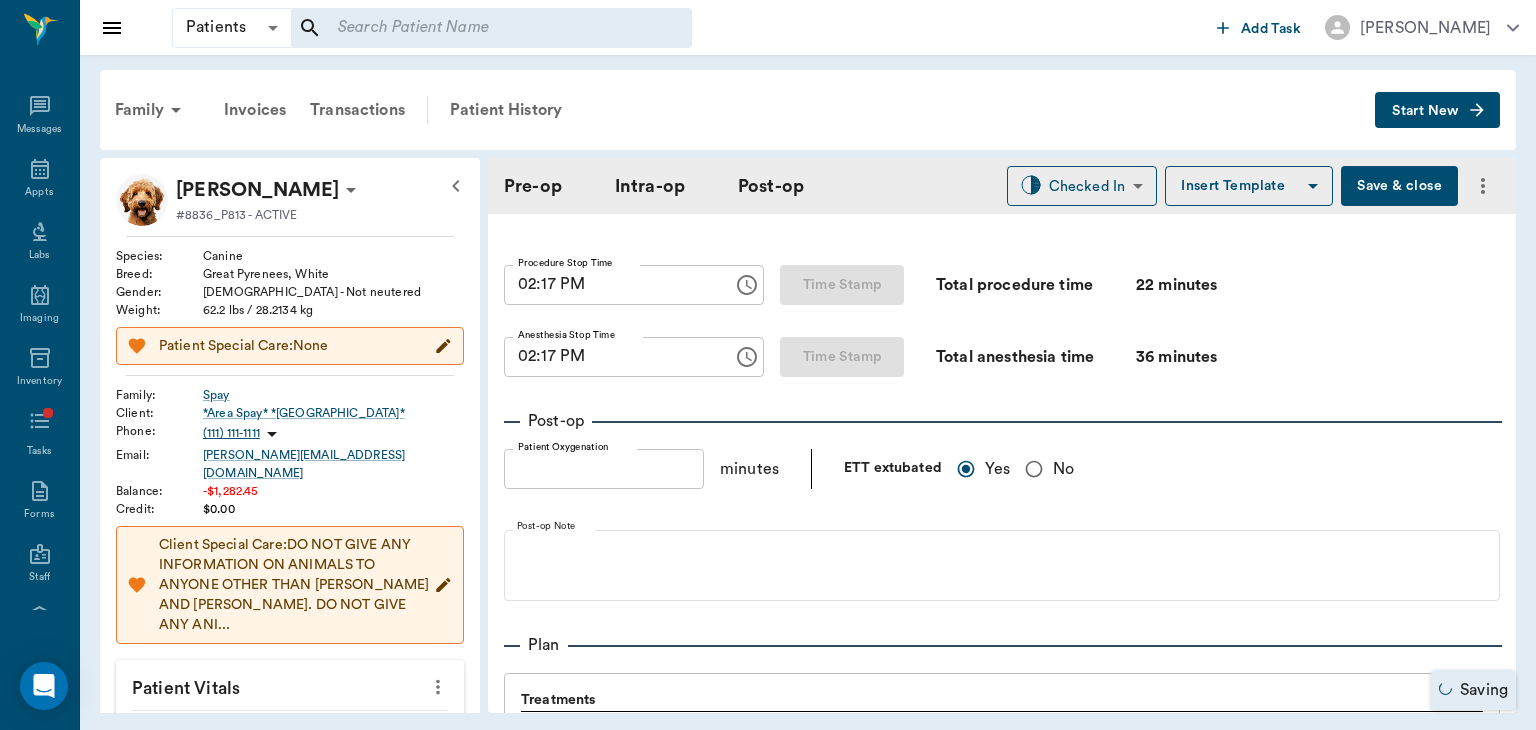 scroll, scrollTop: 1390, scrollLeft: 0, axis: vertical 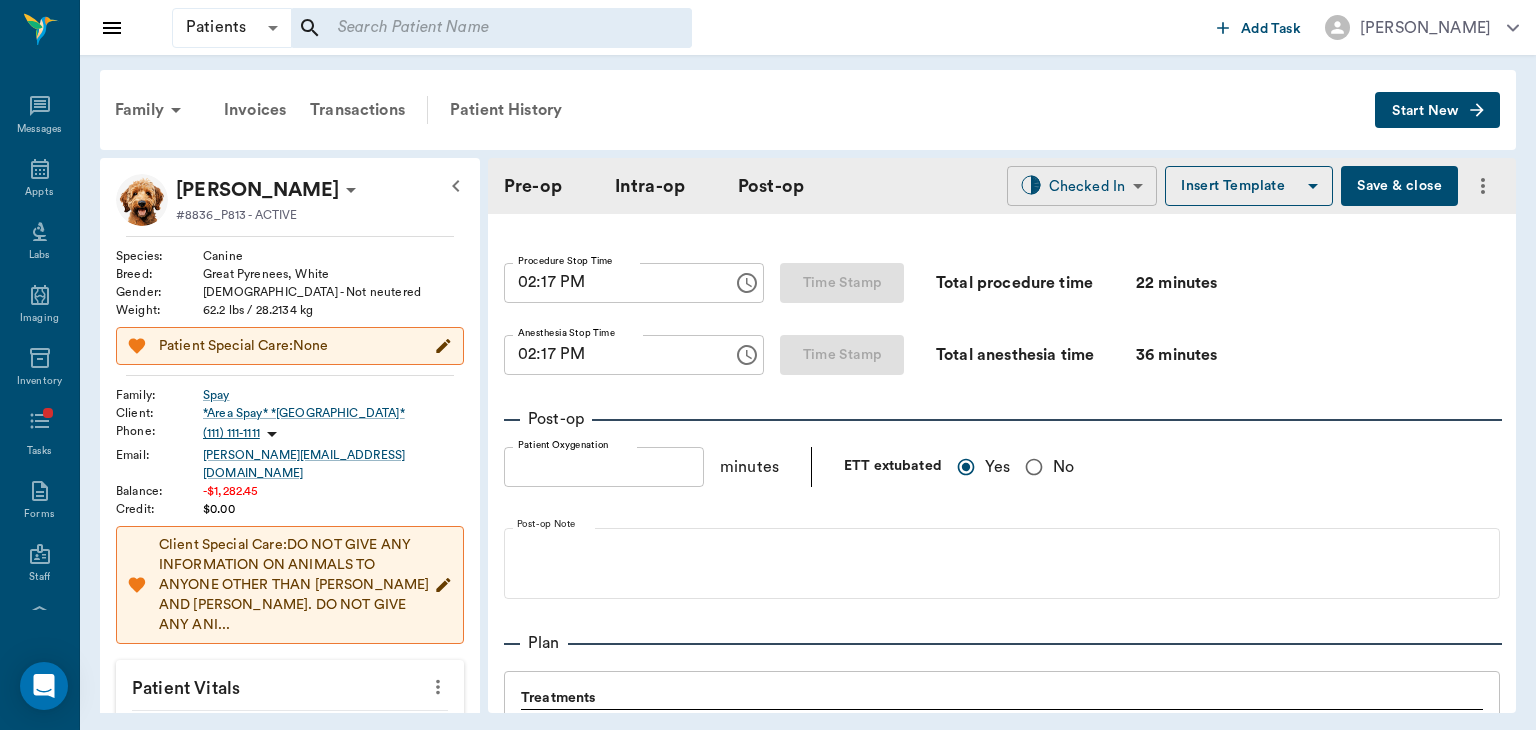 click on "Patients Patients ​ ​ Add Task [PERSON_NAME] Nectar Messages Appts Labs Imaging Inventory Tasks Forms Staff Reports Lookup Settings Family Invoices Transactions Patient History Start New [PERSON_NAME] Spay #8836_P813    -    ACTIVE   Species : Canine Breed : Great Pyrenees, White Gender : [DEMOGRAPHIC_DATA] - Not neutered Weight : 62.2 lbs / 28.2134 kg Patient Special Care:  None Family : Spay Client : *Area Spay* *[GEOGRAPHIC_DATA]* Phone : [PHONE_NUMBER] Email : [PERSON_NAME][EMAIL_ADDRESS][DOMAIN_NAME] Balance : -$1,282.45 Credit : $0.00 Client Special Care:  DO NOT GIVE ANY INFORMATION ON ANIMALS TO ANYONE OTHER THAN [PERSON_NAME] AND [PERSON_NAME]. DO NOT GIVE ANY ANI... Patient Vitals Weight BCS HR Temp Resp BP Dia Pain Perio Score ( lb ) Date [DATE] 12PM 0 20 40 60 80 Ongoing diagnosis Current Rx [MEDICAL_DATA] chewable 100mg [DATE] Reminders Upcoming appointments Schedule Appointment Pre-op Intra-op Post-op Checked In CHECKED_IN ​ Insert Template  Save & close Provider [PERSON_NAME] 63ec2f075fda476ae8351a4d Provider Assistant [PERSON_NAME] Date 1 1" at bounding box center (768, 365) 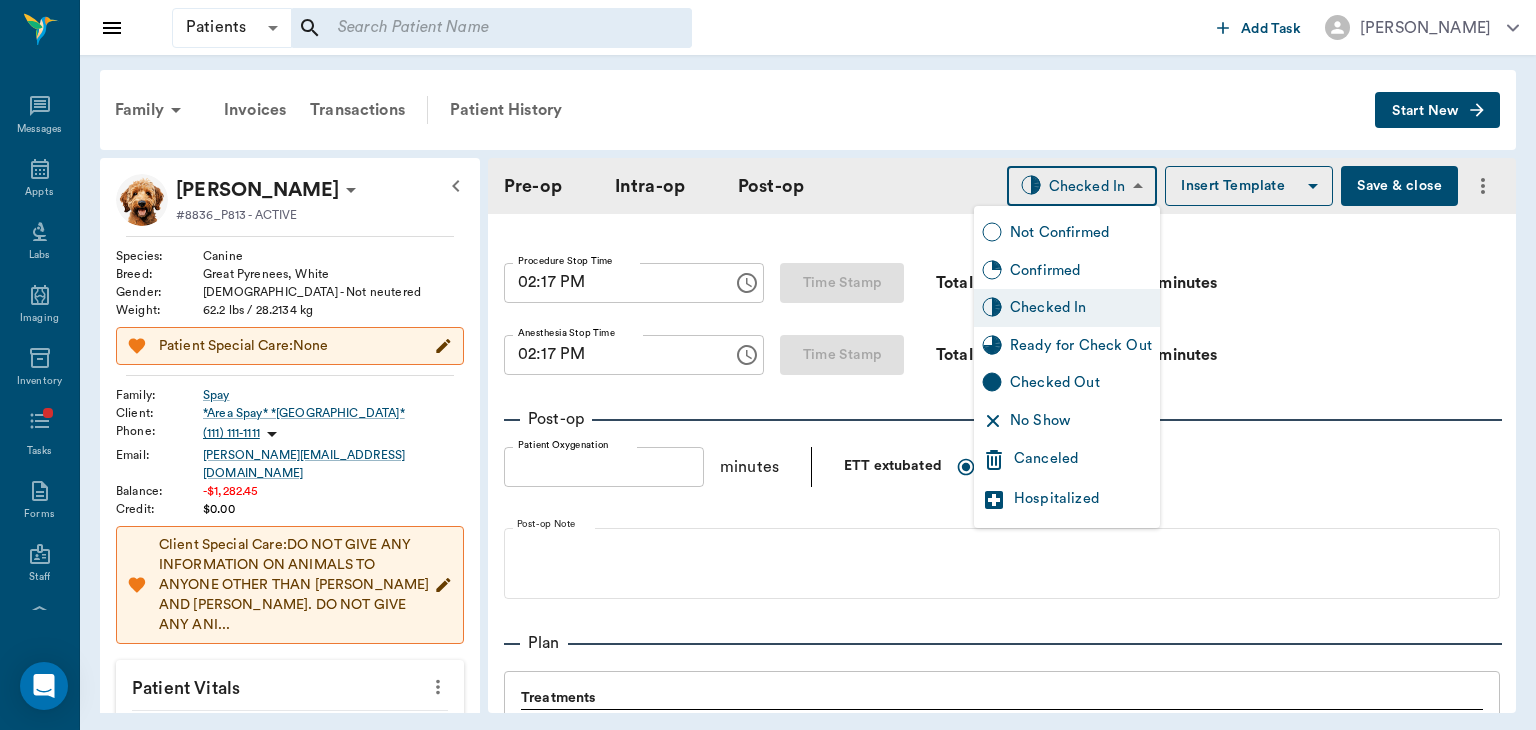 click on "Ready for Check Out" at bounding box center (1081, 346) 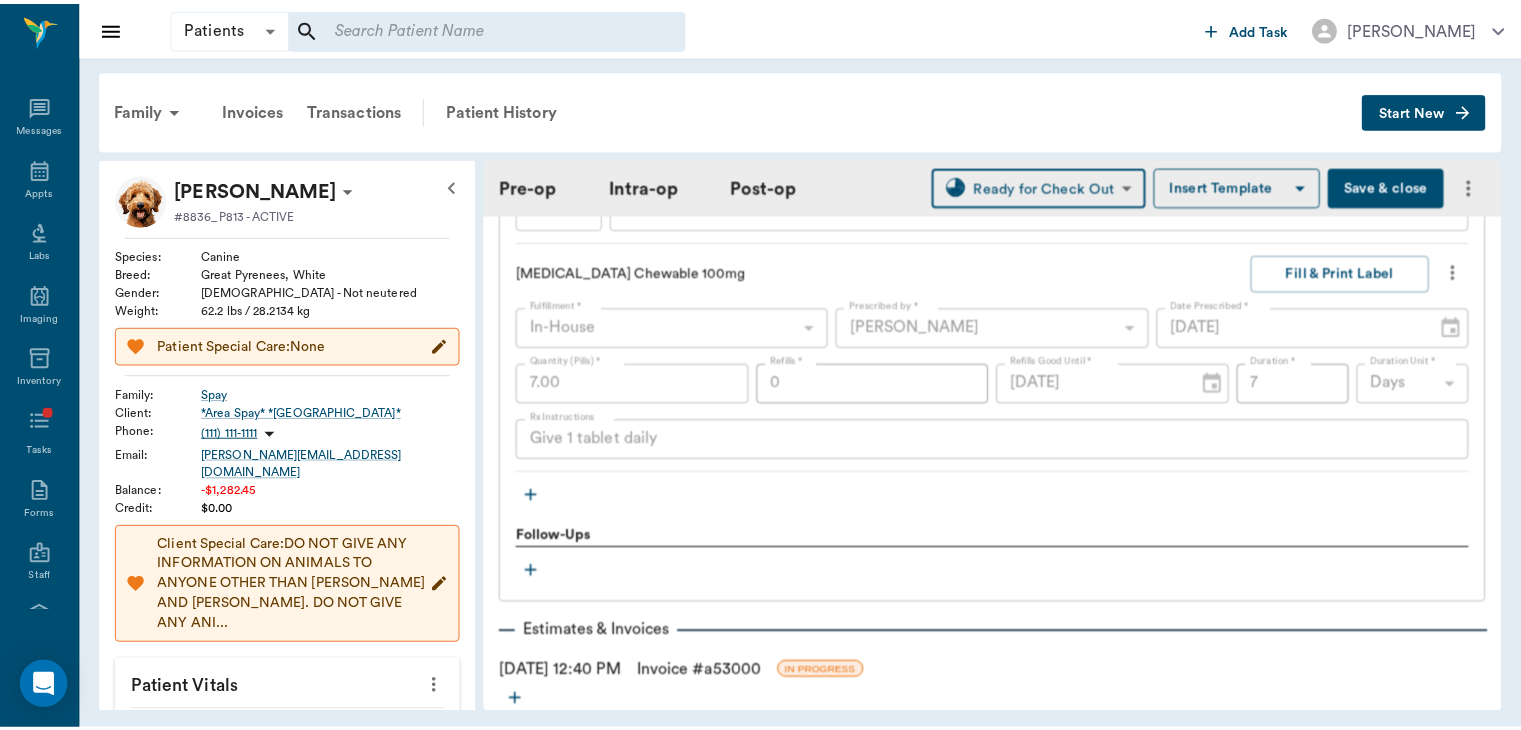 scroll, scrollTop: 2525, scrollLeft: 0, axis: vertical 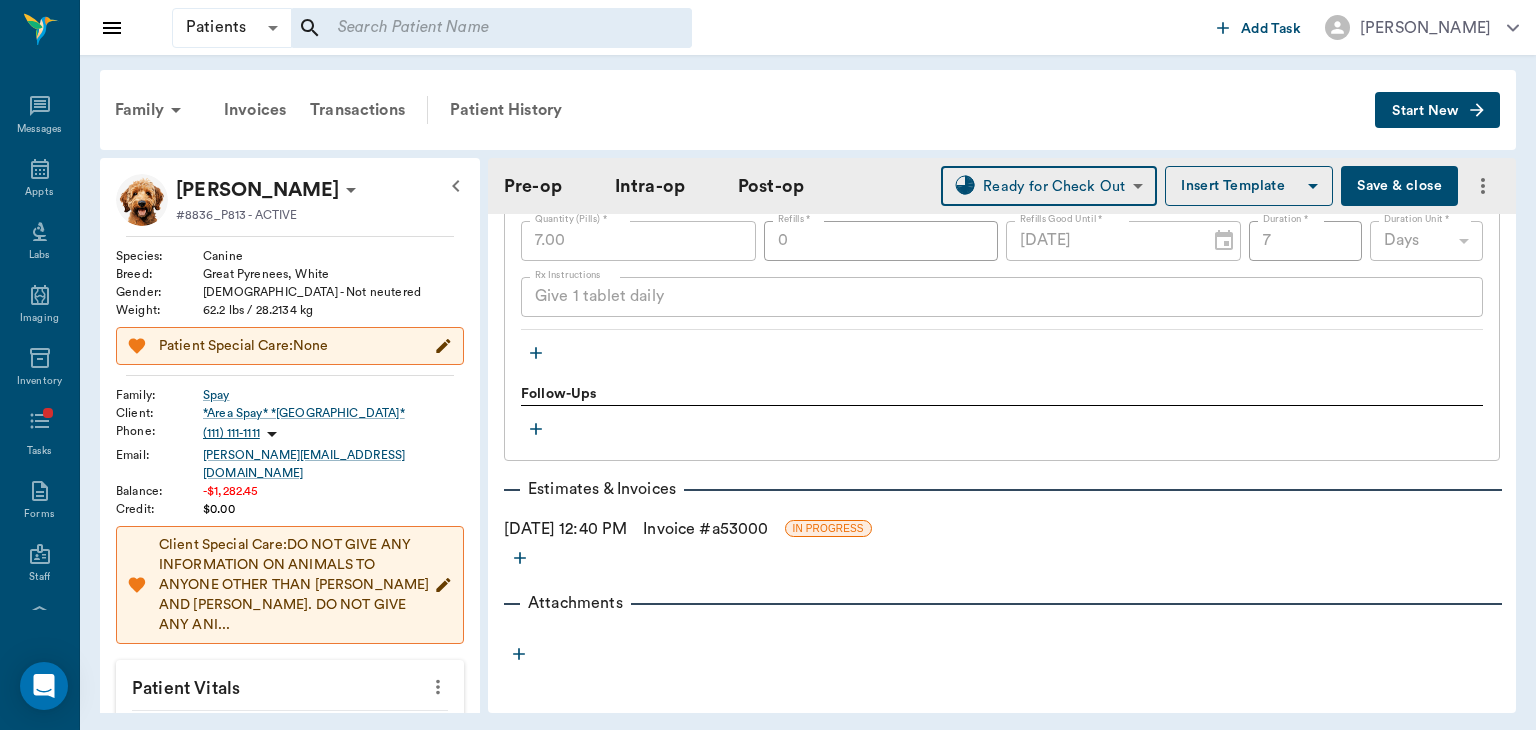 click on "Invoice # a53000" at bounding box center (705, 529) 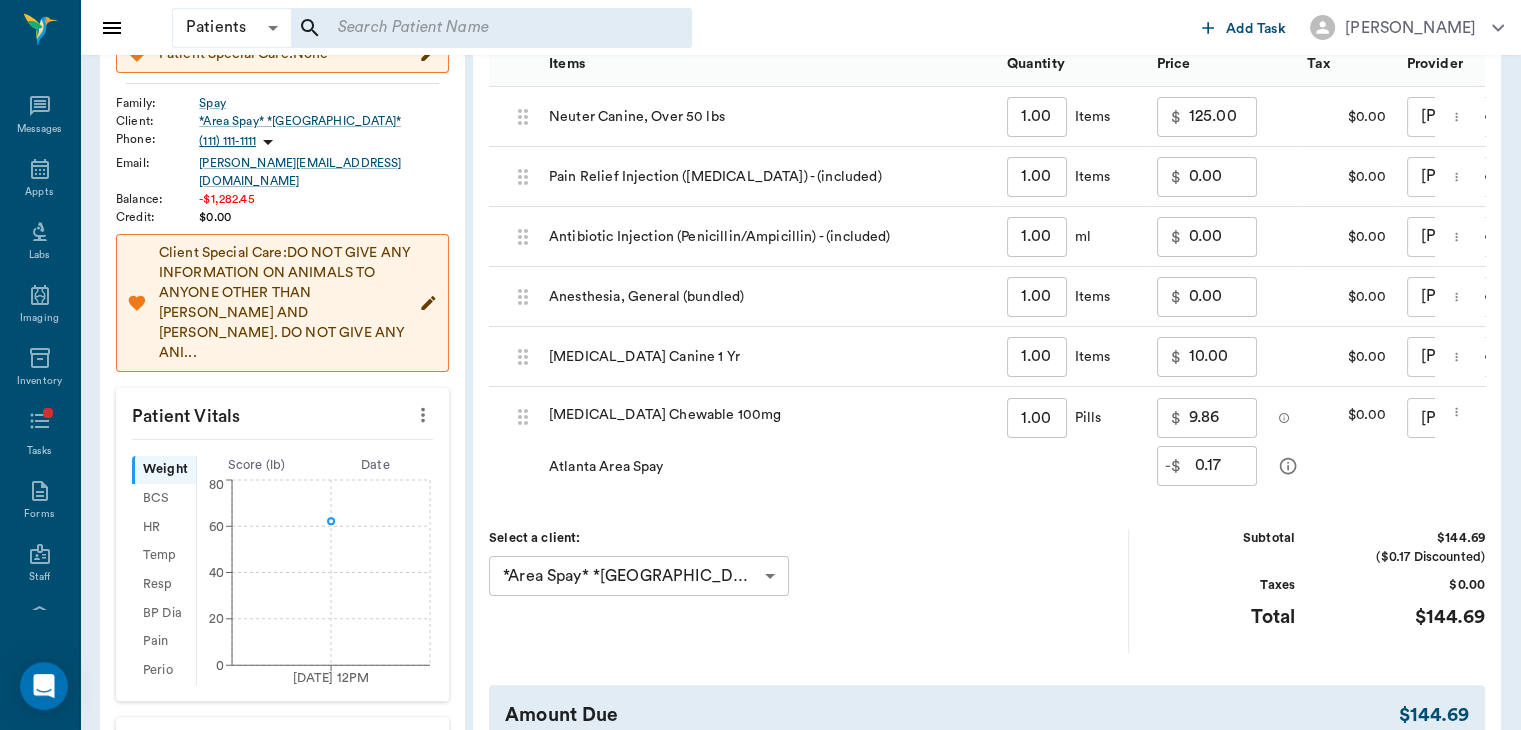 scroll, scrollTop: 292, scrollLeft: 0, axis: vertical 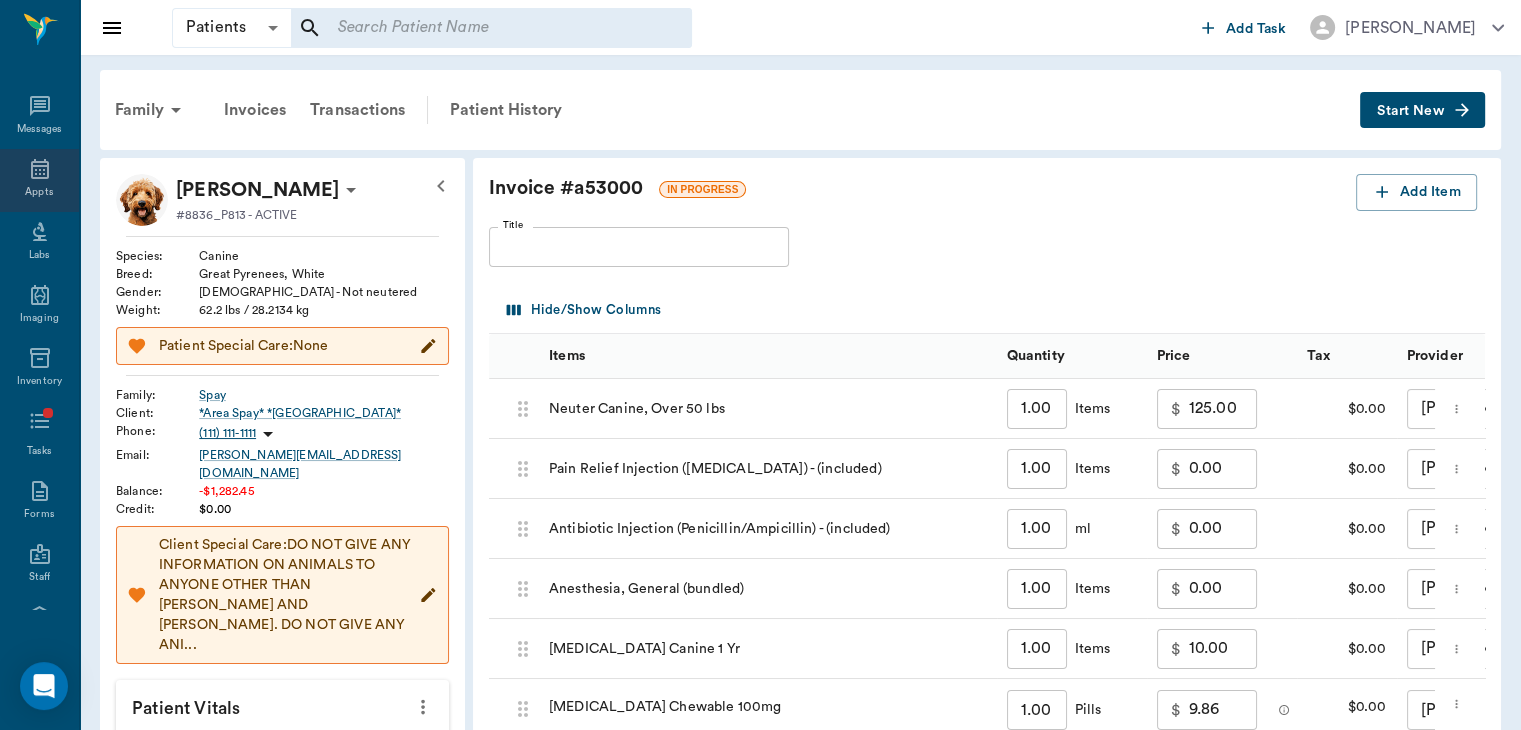 click 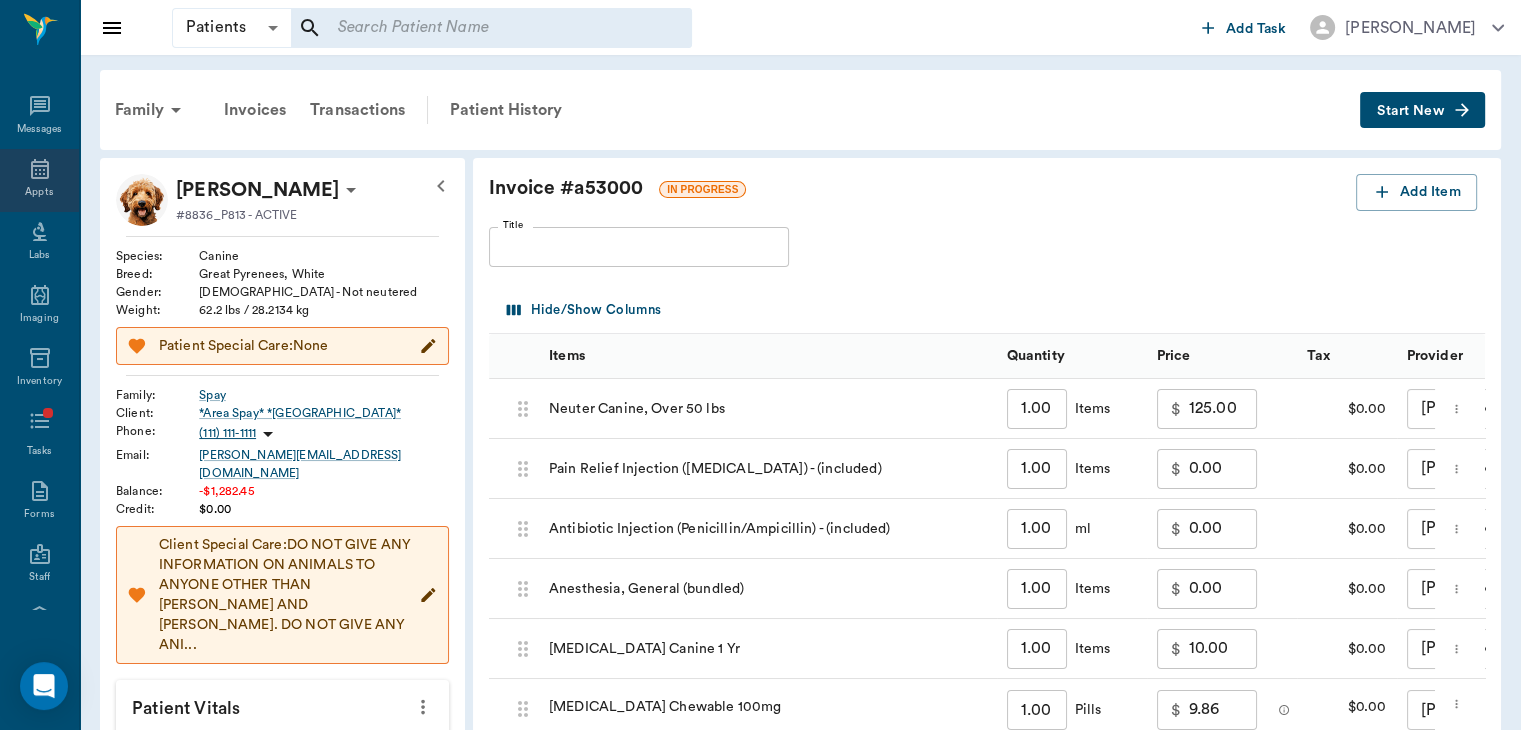 click 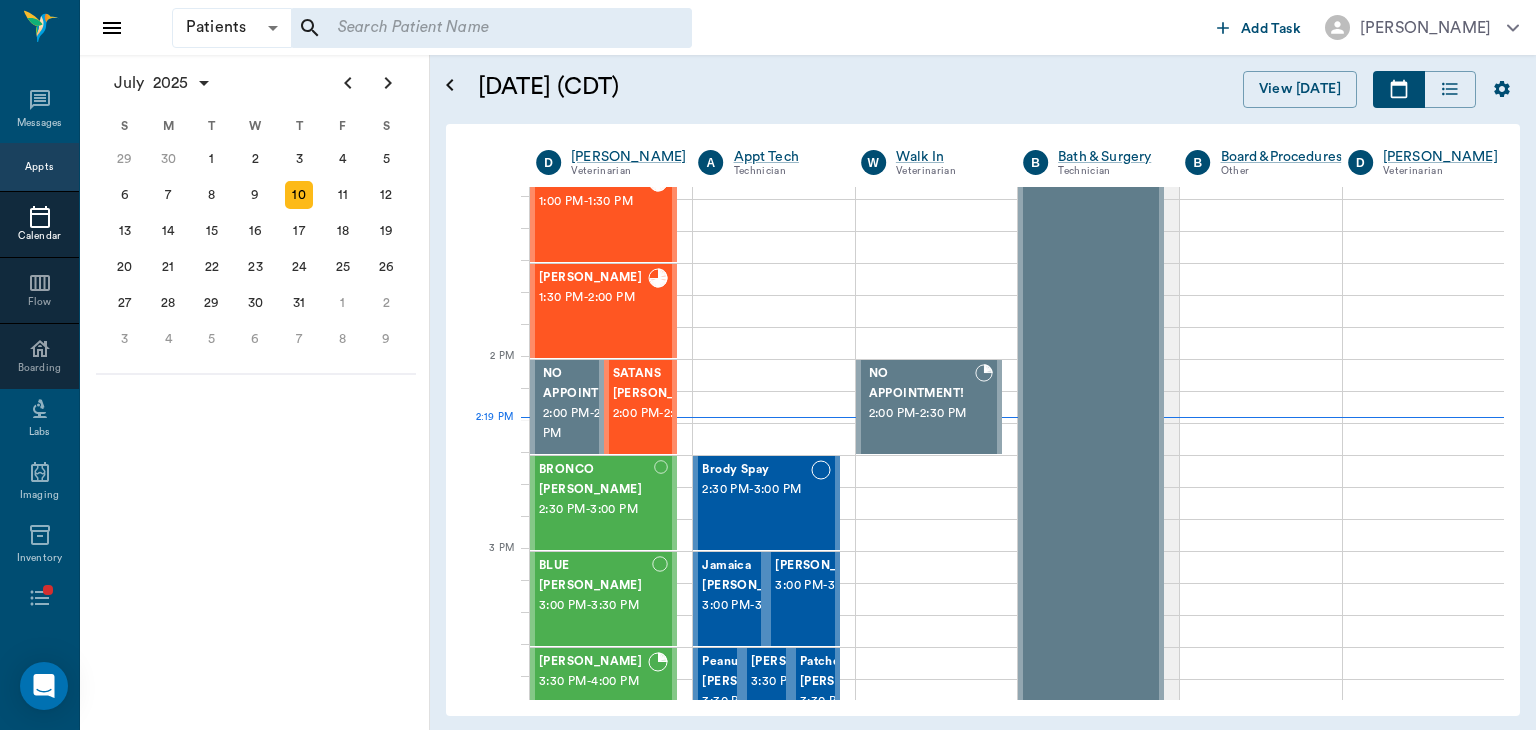 scroll, scrollTop: 991, scrollLeft: 0, axis: vertical 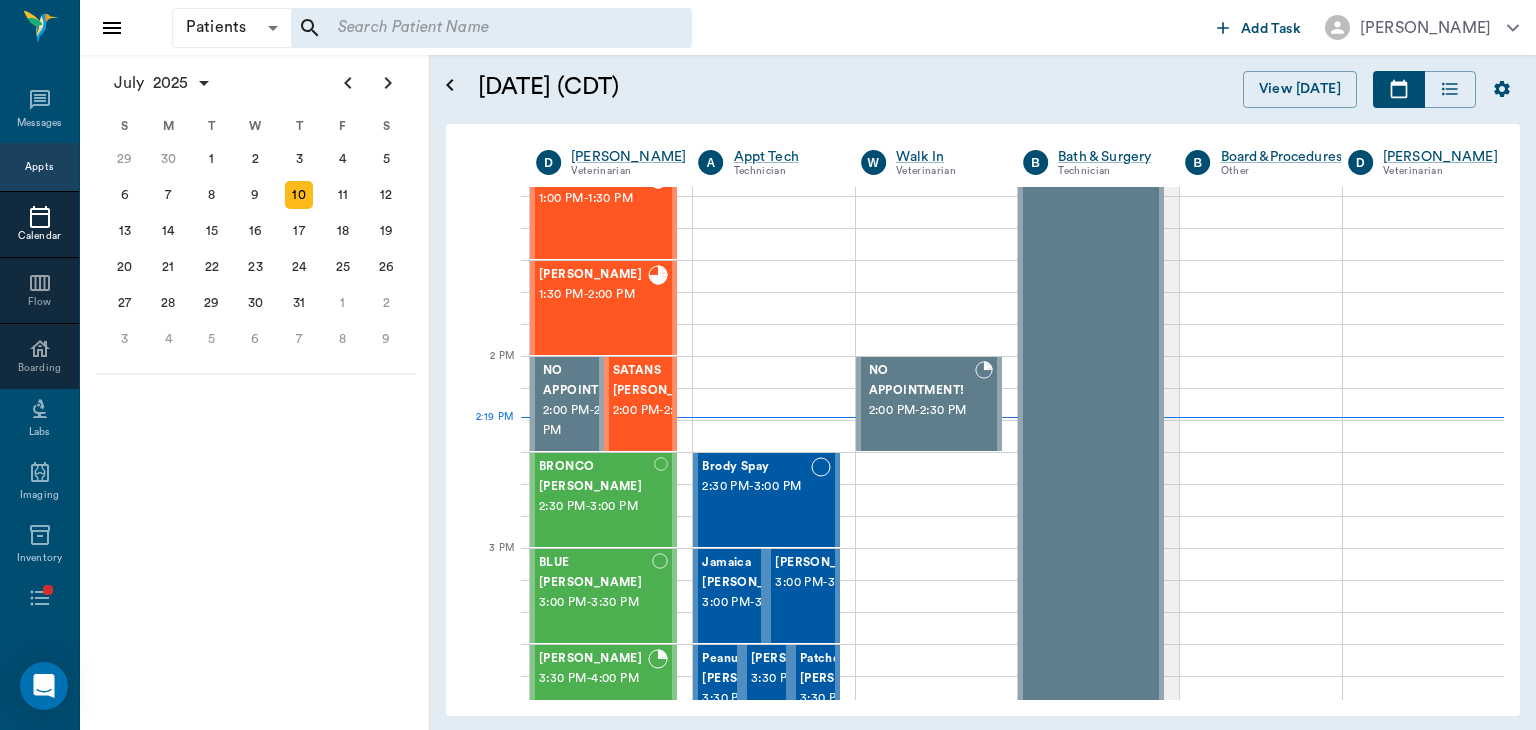 click on "SATANS [PERSON_NAME]" at bounding box center (664, 381) 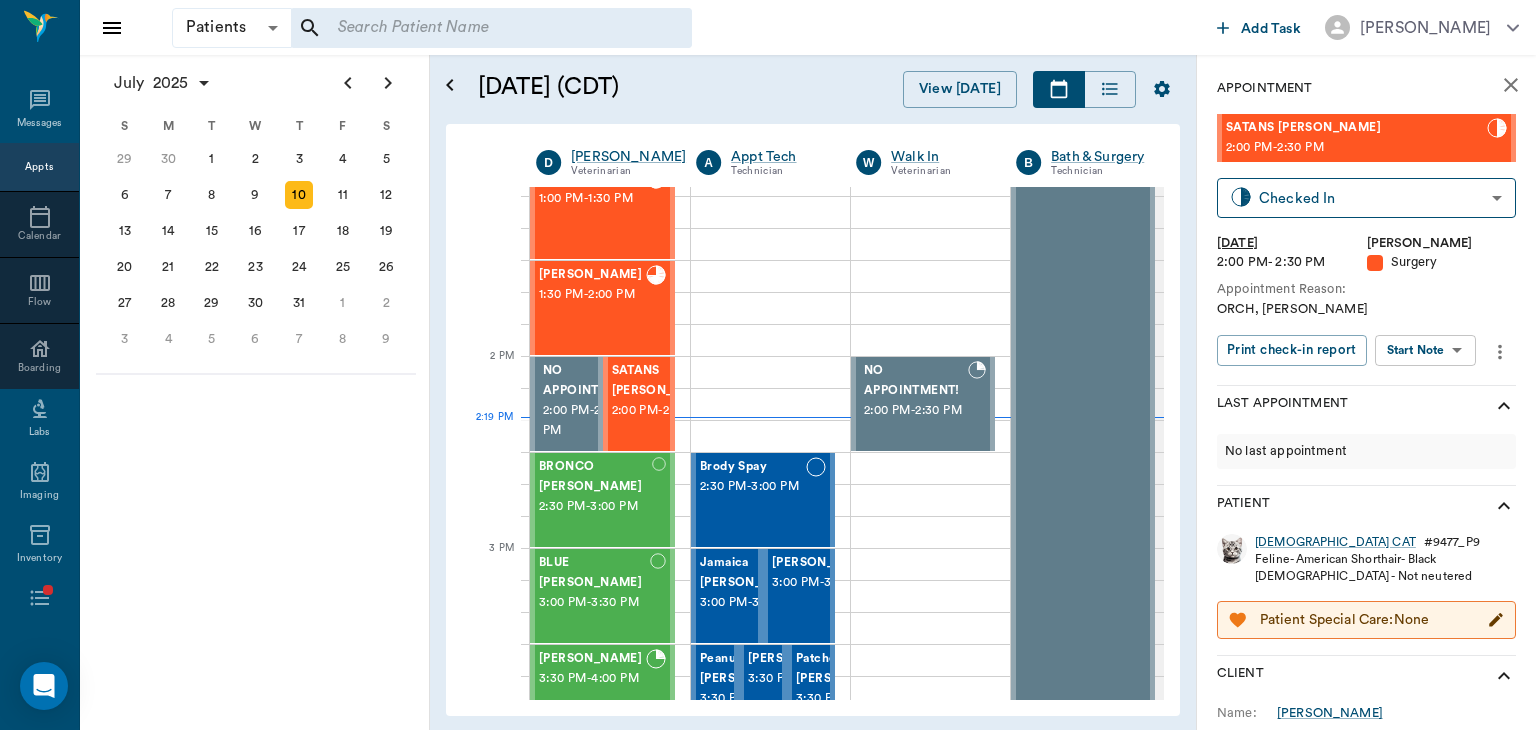 click on "Patients Patients ​ ​ Add Task [PERSON_NAME] Nectar Messages Appts Calendar Flow Boarding Labs Imaging Inventory Tasks Forms Staff Reports Lookup Settings [DATE] S M T W T F S [DATE] 2 3 4 5 6 7 8 9 10 11 12 13 14 15 16 17 18 19 20 21 22 23 24 25 26 27 28 29 [DATE] 1 2 3 4 5 6 7 8 9 10 11 12 S M T W T F S 29 [DATE] 1 2 3 4 5 6 7 8 9 10 11 12 13 14 15 16 17 18 19 20 21 22 23 24 25 26 27 28 29 30 [DATE] 1 2 3 4 5 6 7 8 9 S M T W T F S 27 28 29 30 [DATE] 1 2 3 4 5 6 7 8 9 10 11 12 13 14 15 16 17 18 19 20 21 22 23 24 25 26 27 28 29 30 31 [DATE] 2 3 4 5 6 [DATE] (CDT) View [DATE] [DATE] [DATE] [DATE] D [PERSON_NAME] Veterinarian A Appt Tech Technician W Walk In Veterinarian B Bath & Surgery Technician B Board &Procedures Other D [PERSON_NAME] Veterinarian 8 AM 9 AM 10 AM 11 AM 12 PM 1 PM 2 PM 3 PM 4 PM 5 PM 6 PM 7 PM 8 PM 2:19 PM [PERSON_NAME] WORTH 3RD [GEOGRAPHIC_DATA] 8:00 AM  -  9:00 AM SUGAR [PERSON_NAME] 9:00 AM  -  9:30 AM Fender [PERSON_NAME] 9:00 AM  -  9:30 AM [PERSON_NAME] 9:30 AM  -  10:00 AM" at bounding box center [768, 365] 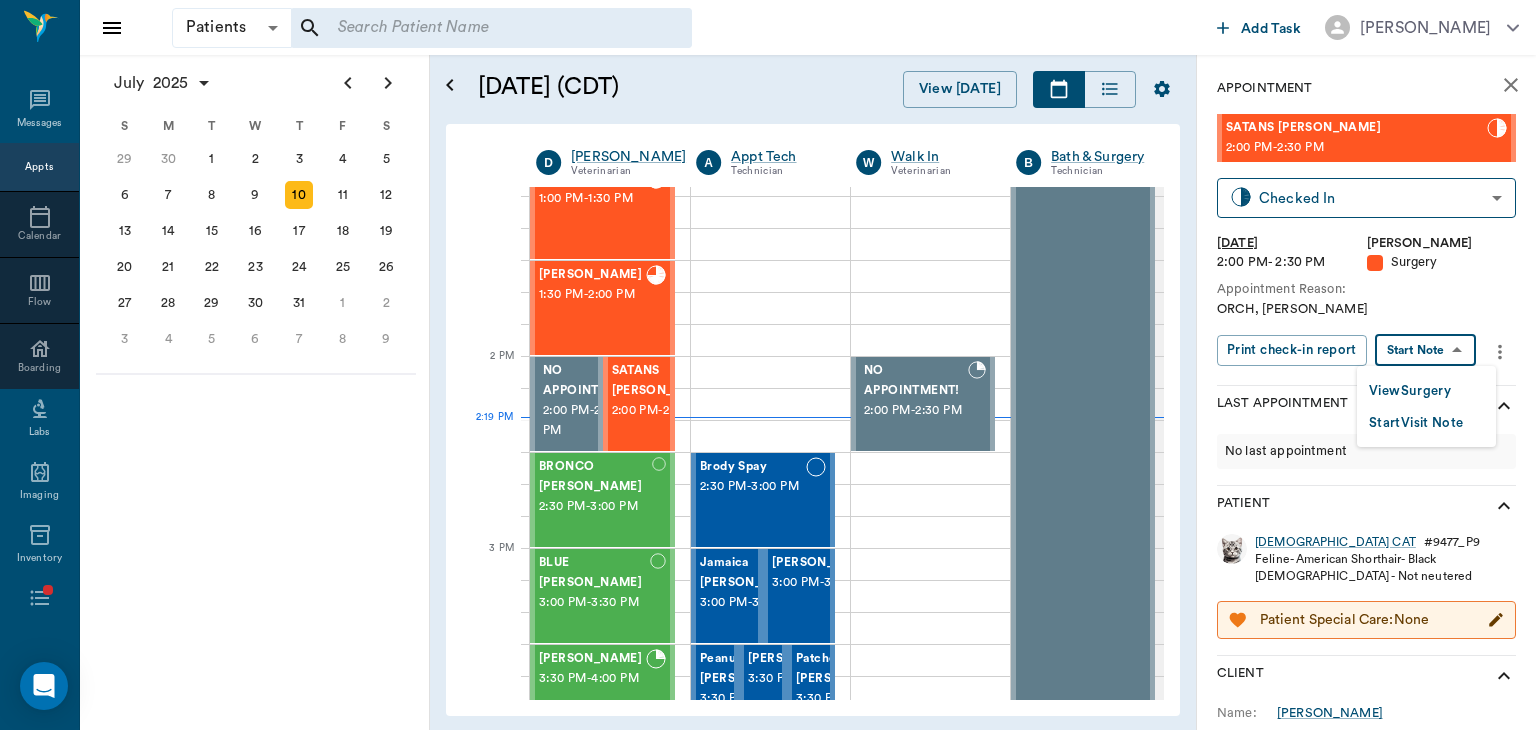 click on "View  Surgery" at bounding box center (1410, 391) 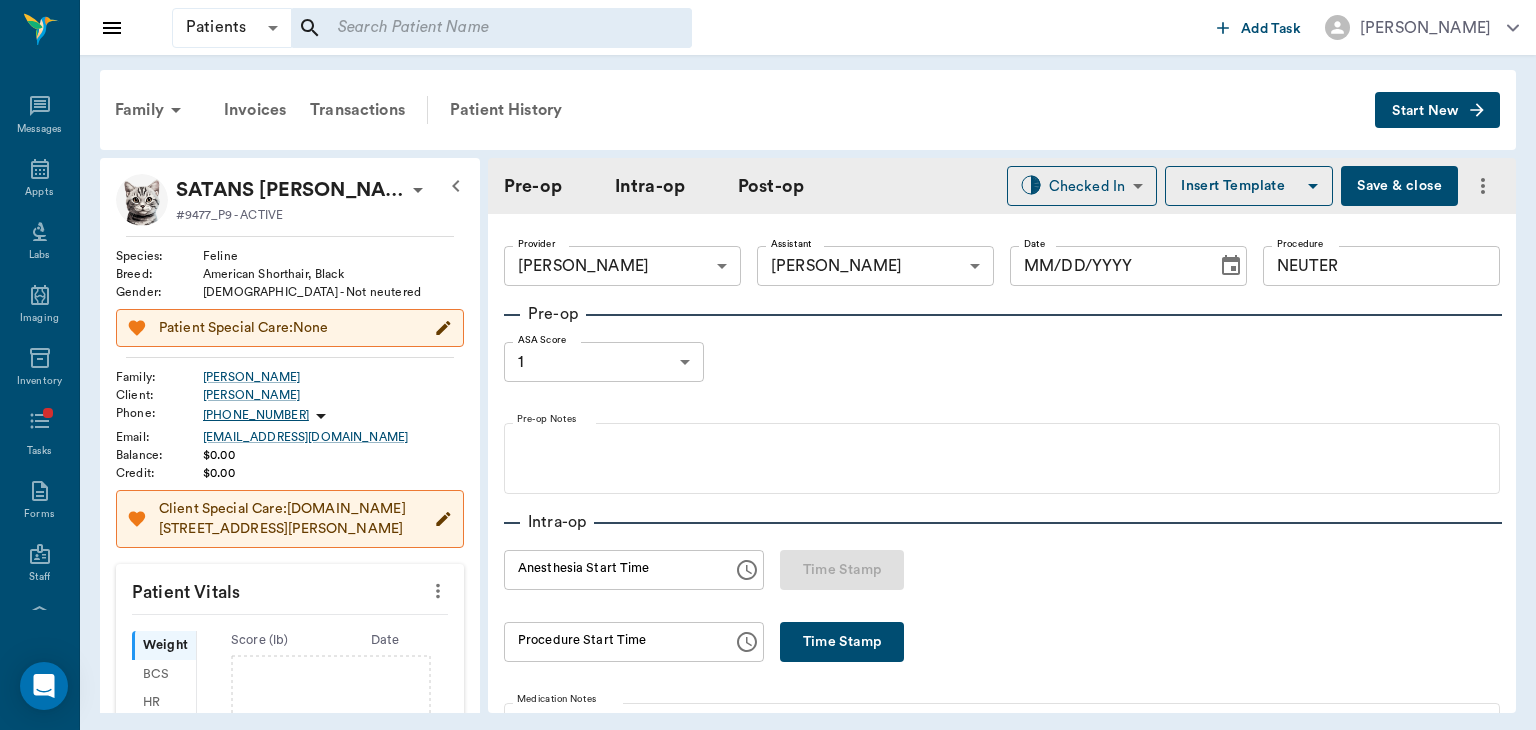 type on "63ec2f075fda476ae8351a4d" 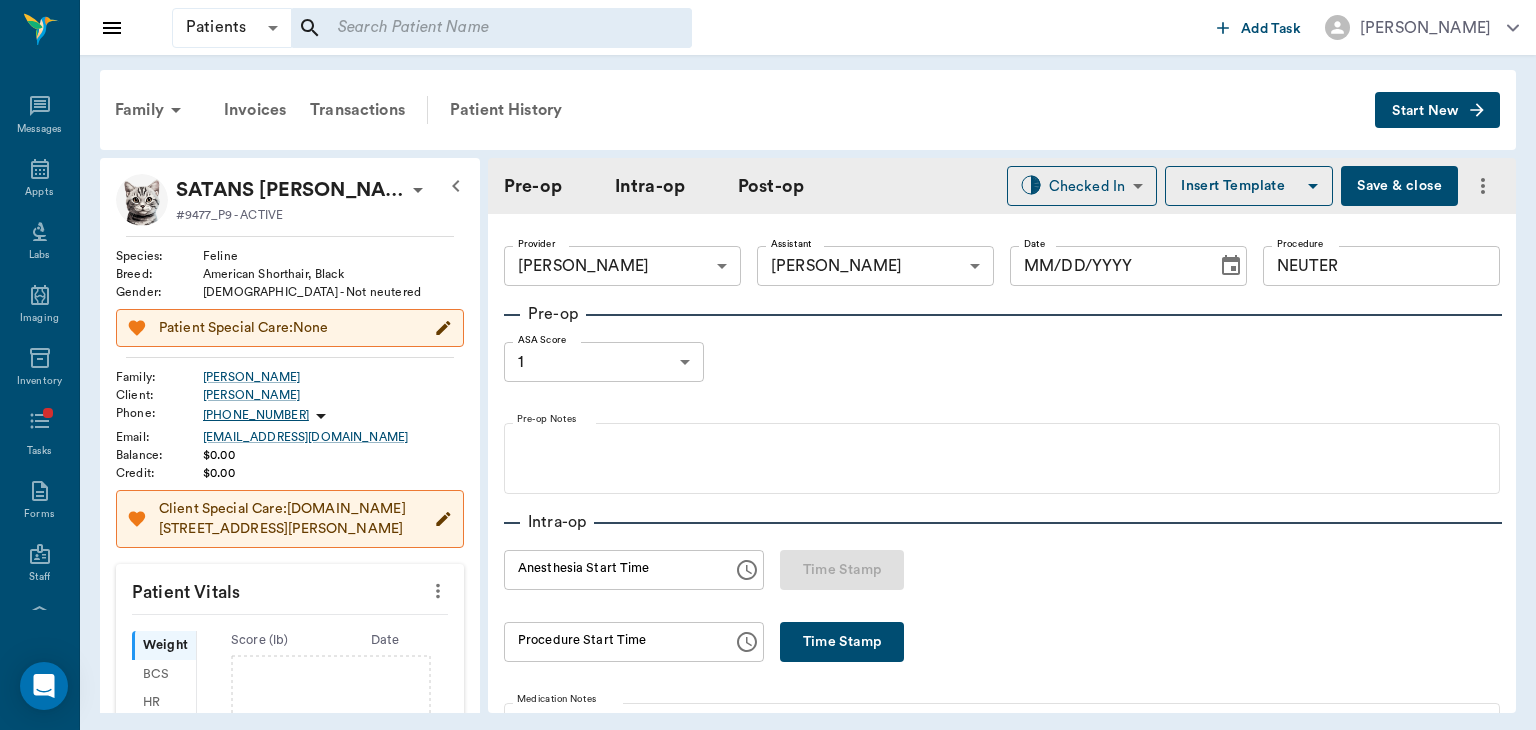 type on "63ec2e7e52e12b0ba117b124" 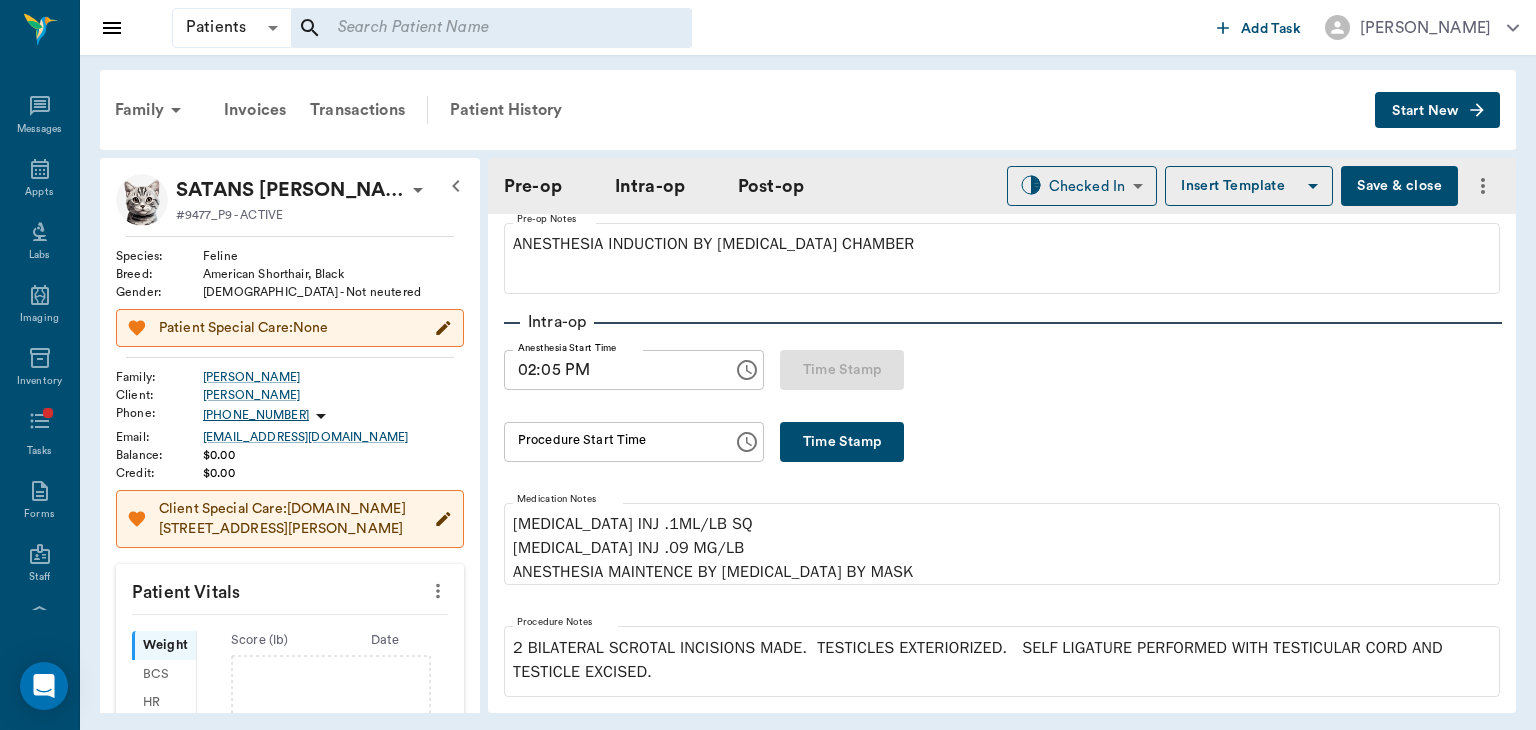 click on "Time Stamp" at bounding box center (842, 442) 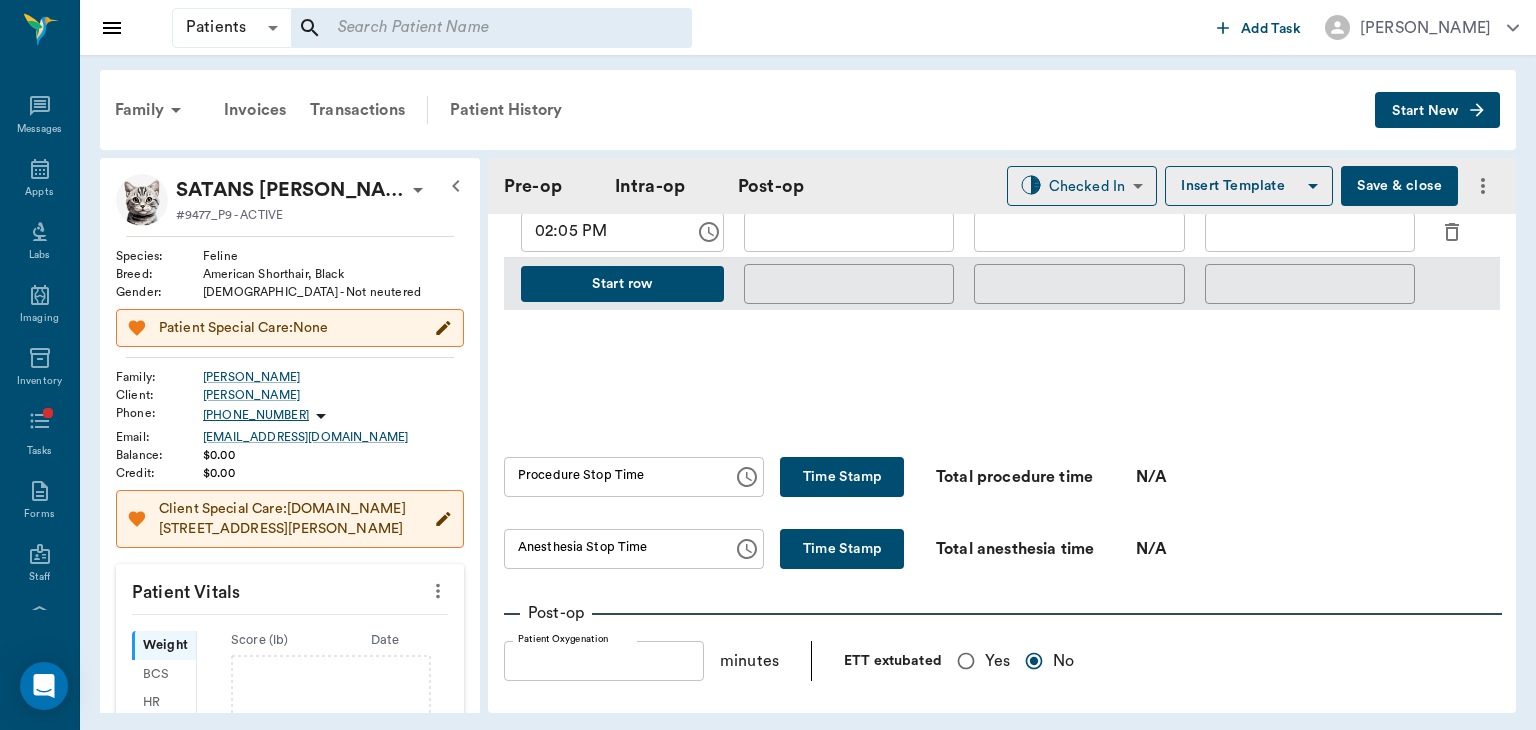scroll, scrollTop: 1030, scrollLeft: 0, axis: vertical 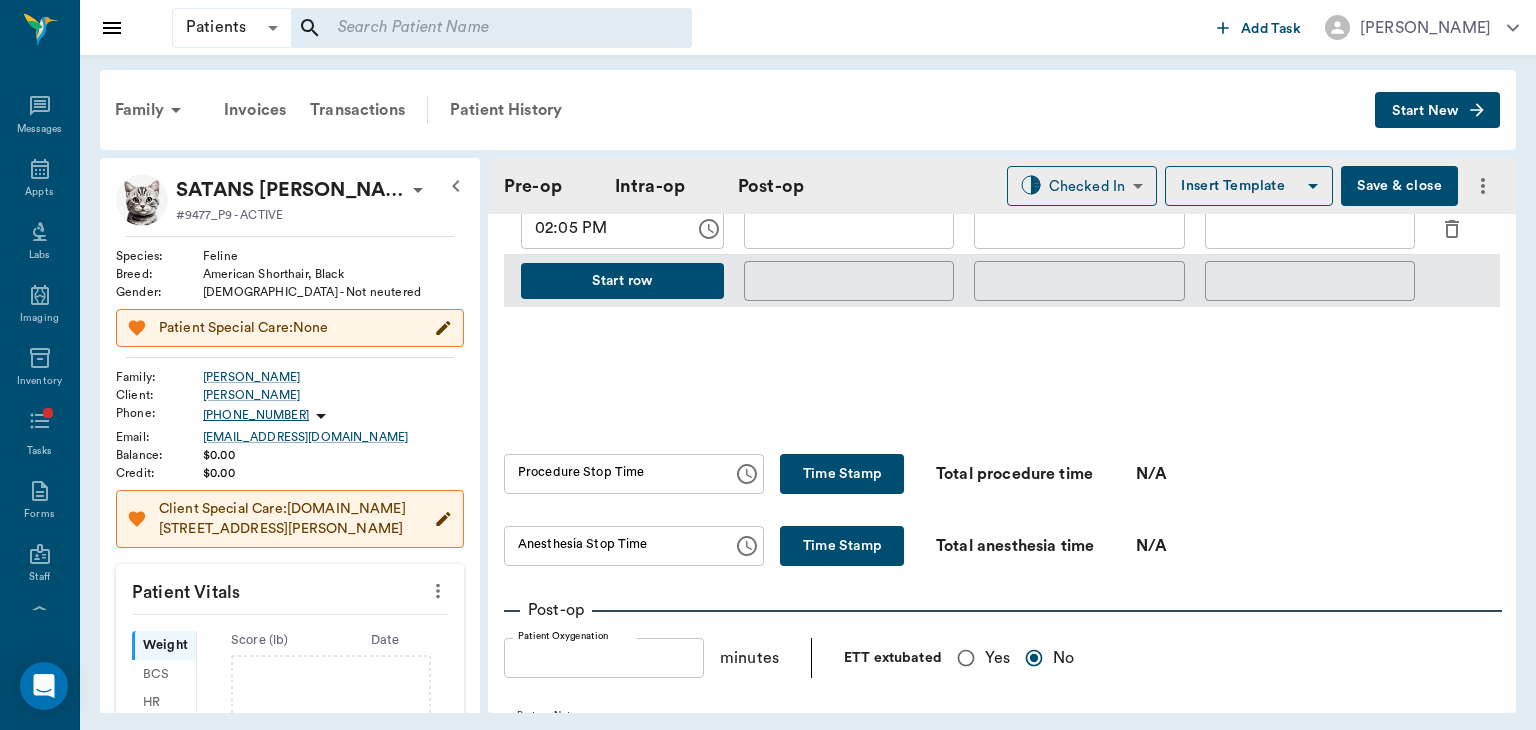 click on "Time Stamp" at bounding box center (842, 474) 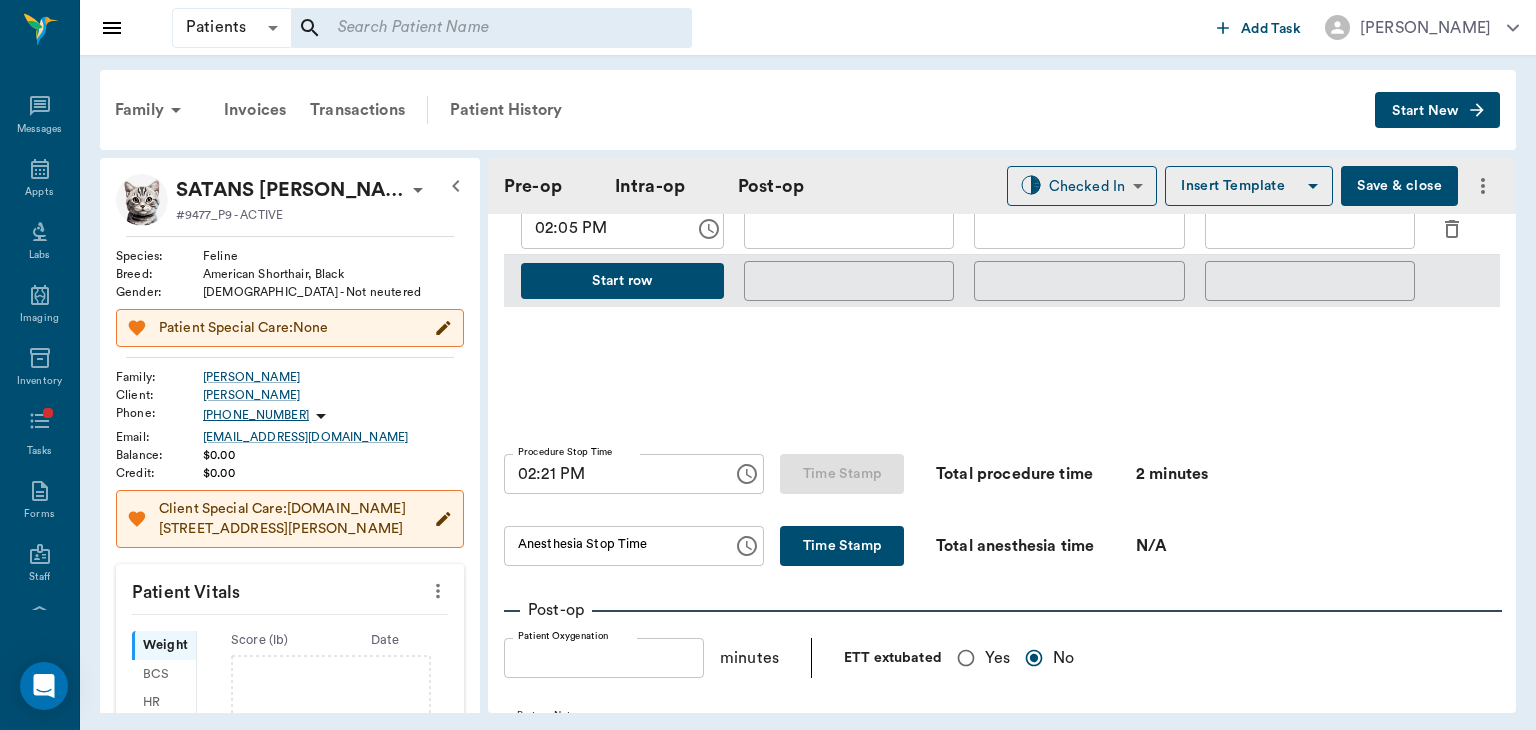click on "02:21 PM" at bounding box center (611, 474) 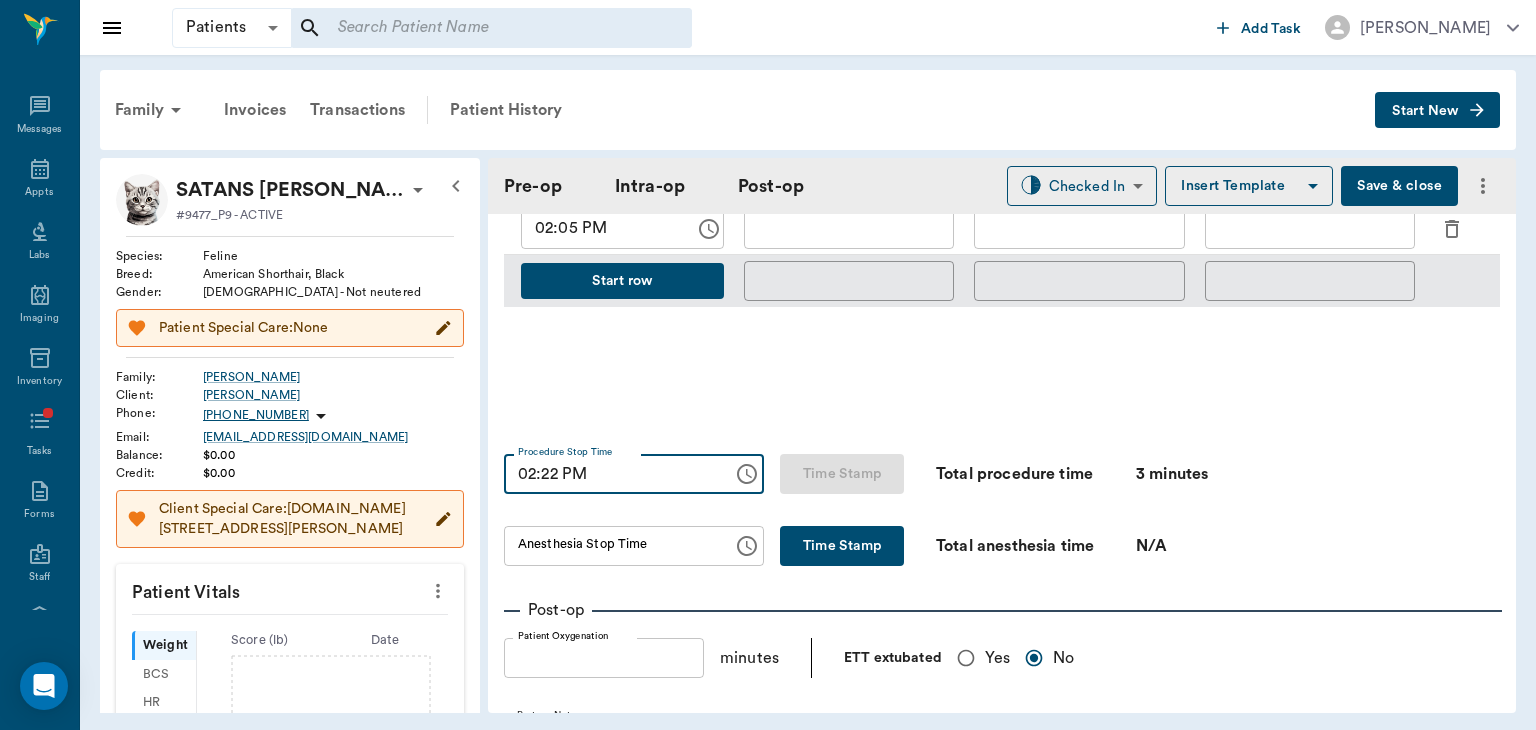 type on "02:22 PM" 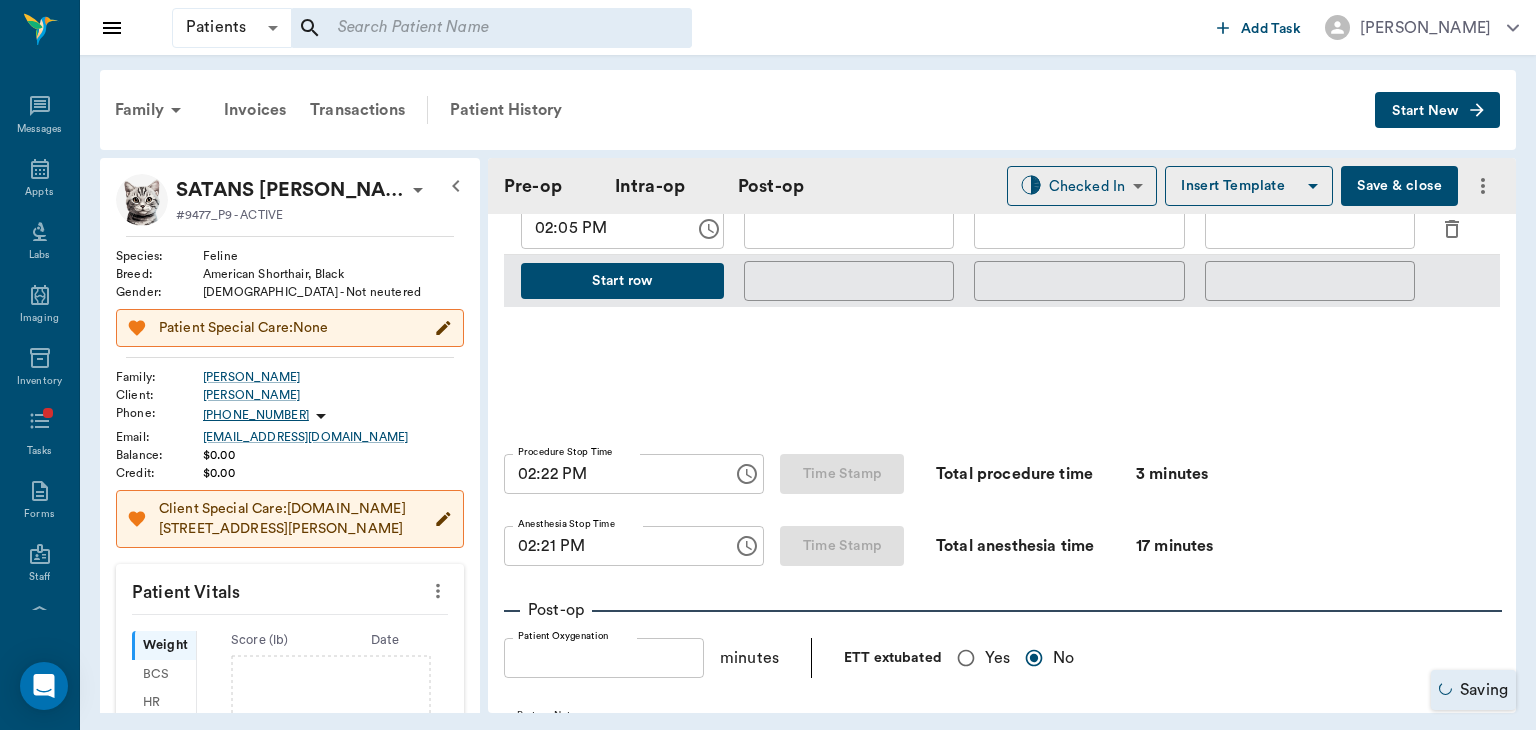 click on "02:21 PM" at bounding box center (611, 546) 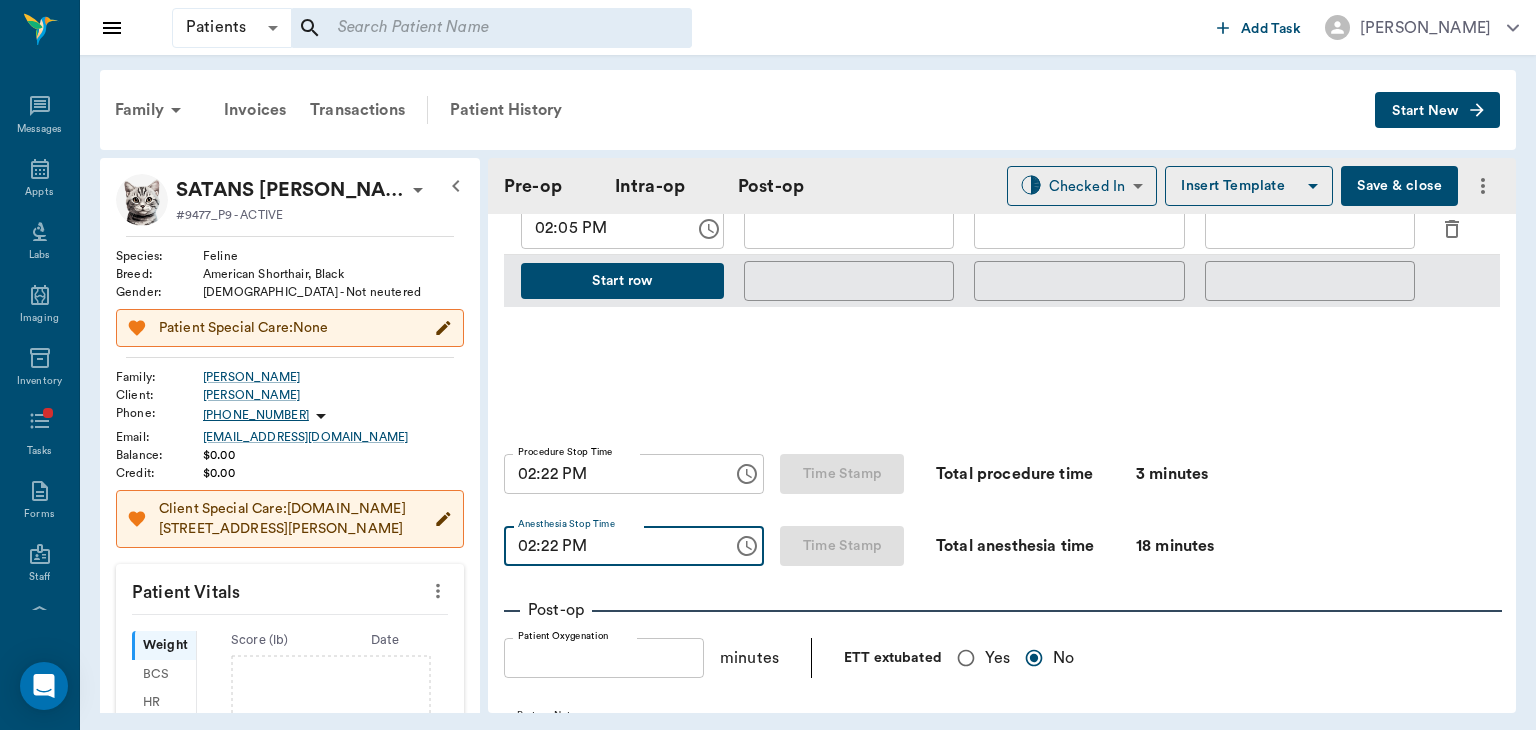 type on "02:22 PM" 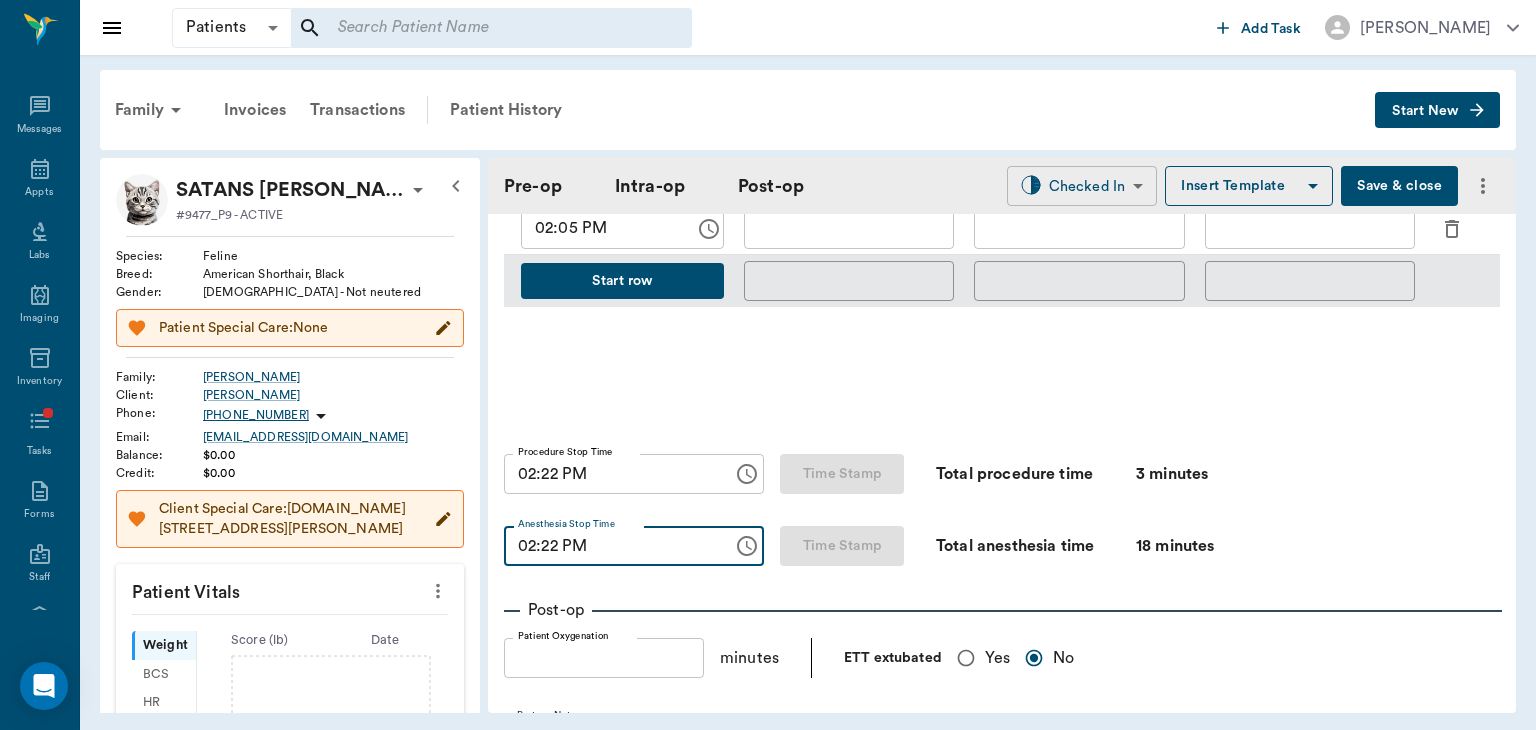 click on "Patients Patients ​ ​ Add Task [PERSON_NAME] Nectar Messages Appts Labs Imaging Inventory Tasks Forms Staff Reports Lookup Settings Family Invoices Transactions Patient History Start New SATANS CAT [PERSON_NAME] #9477_P9    -    ACTIVE   Species : Feline Breed : American Shorthair, Black Gender : [DEMOGRAPHIC_DATA] - Not neutered Patient Special Care:  None Family : [PERSON_NAME] Client : [PERSON_NAME] Phone : [PHONE_NUMBER] Email : [EMAIL_ADDRESS][DOMAIN_NAME] Balance : $0.00 Credit : $0.00 Client Special Care:  [DOMAIN_NAME][STREET_ADDRESS][PERSON_NAME] Patient Vitals Weight BCS HR Temp Resp BP Dia Pain Perio Score ( lb ) Date Ongoing diagnosis Current Rx Reminders Upcoming appointments Schedule Appointment Pre-op Intra-op Post-op Checked In CHECKED_IN ​ Insert Template  Save & close Provider [PERSON_NAME] 63ec2f075fda476ae8351a4d Provider Assistant [PERSON_NAME] 63ec2e7e52e12b0ba117b124 Assistant Date [DATE] Date Procedure NEUTER Procedure Pre-op ASA Score 1 1 ASA Score Pre-op Notes ANESTHESIA INDUCTION BY [MEDICAL_DATA] CHAMBER 0 0" at bounding box center (768, 365) 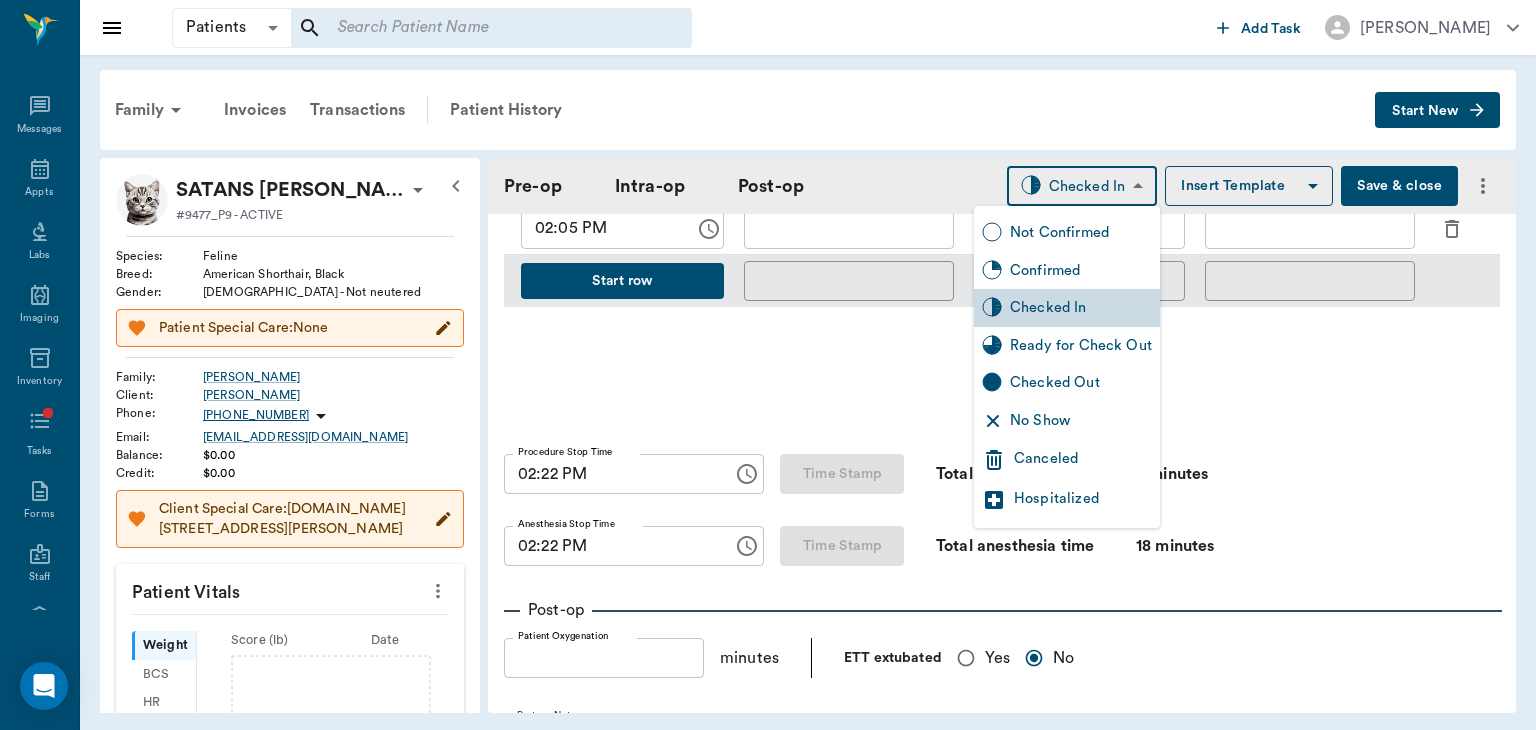 click on "Checked Out" at bounding box center (1067, 383) 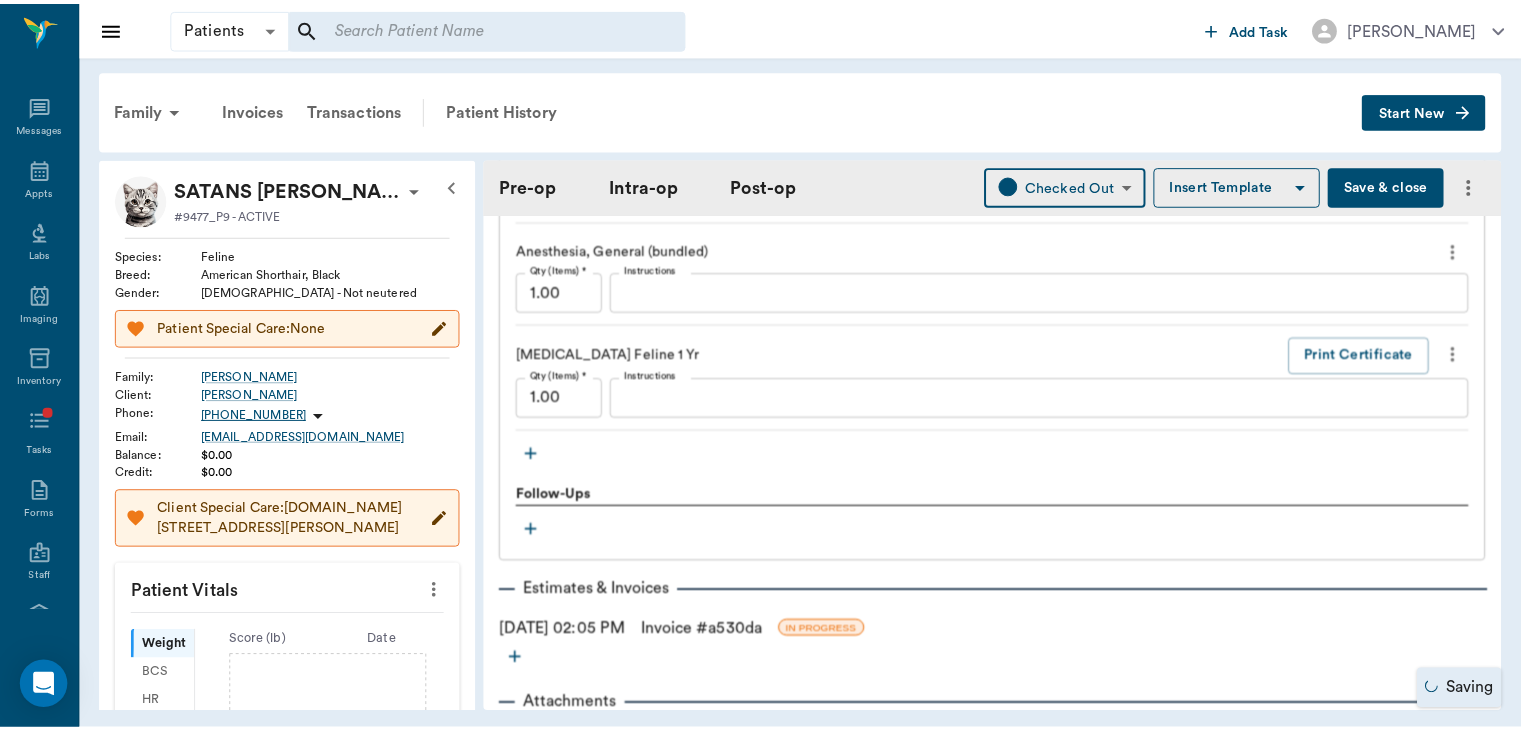 scroll, scrollTop: 2128, scrollLeft: 0, axis: vertical 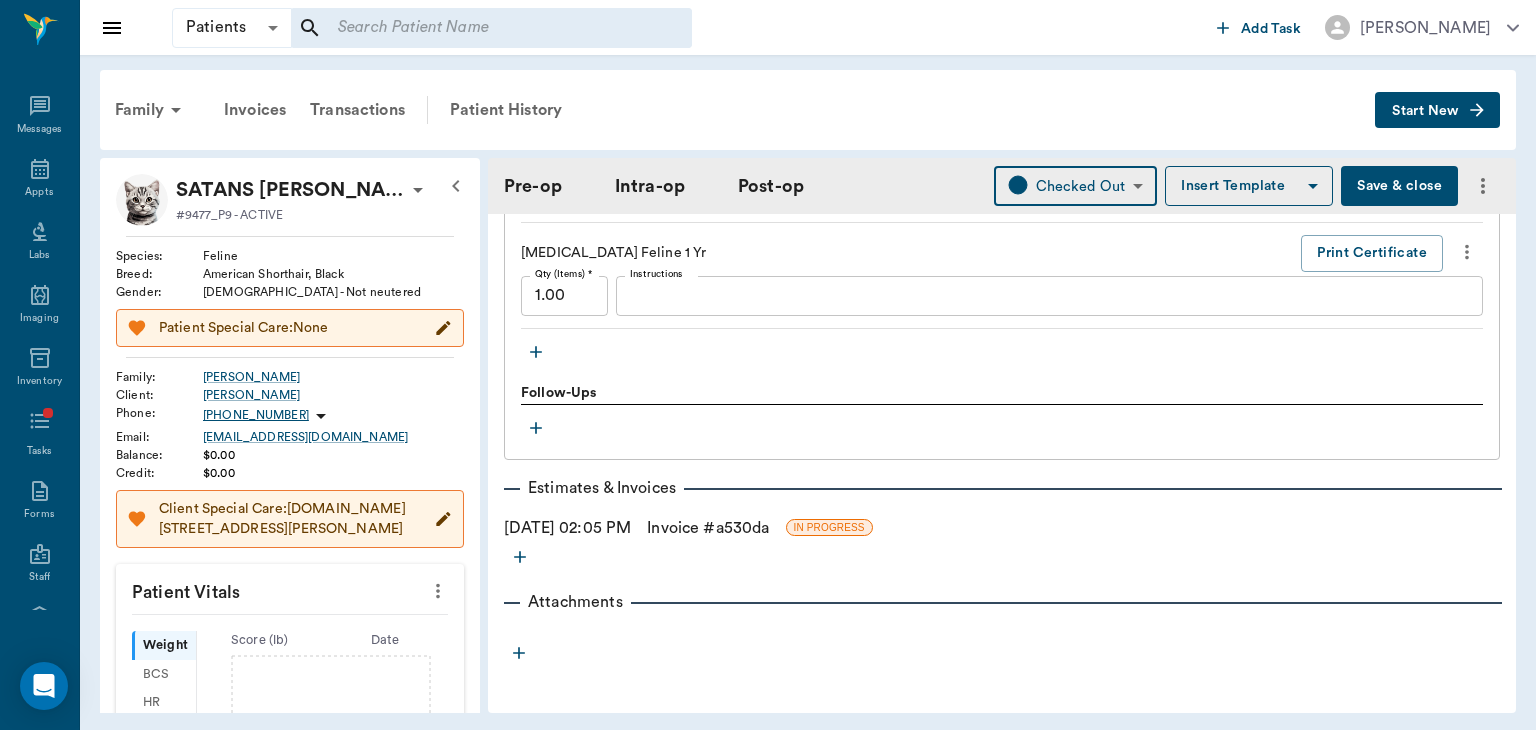 click on "Invoice # a530da" at bounding box center [708, 528] 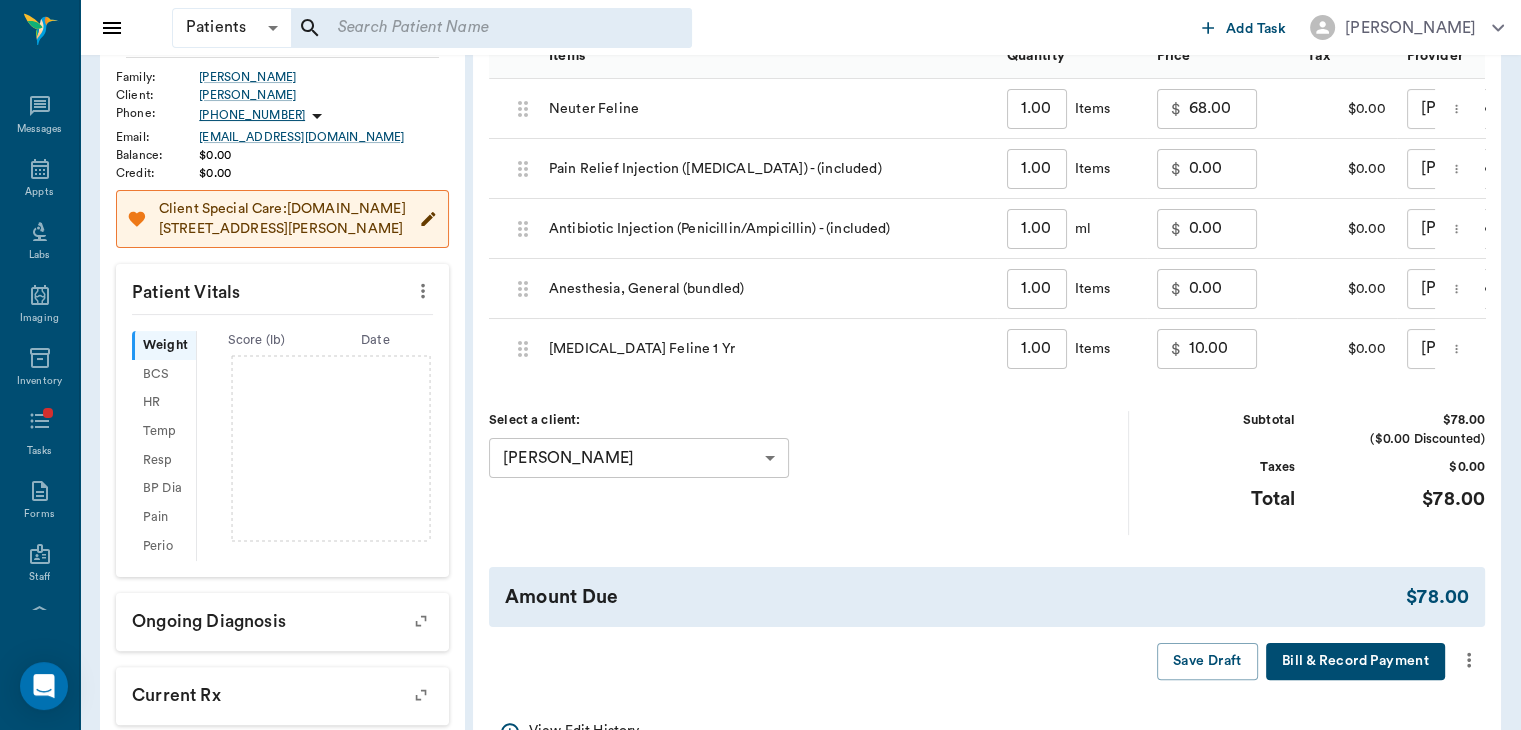scroll, scrollTop: 551, scrollLeft: 0, axis: vertical 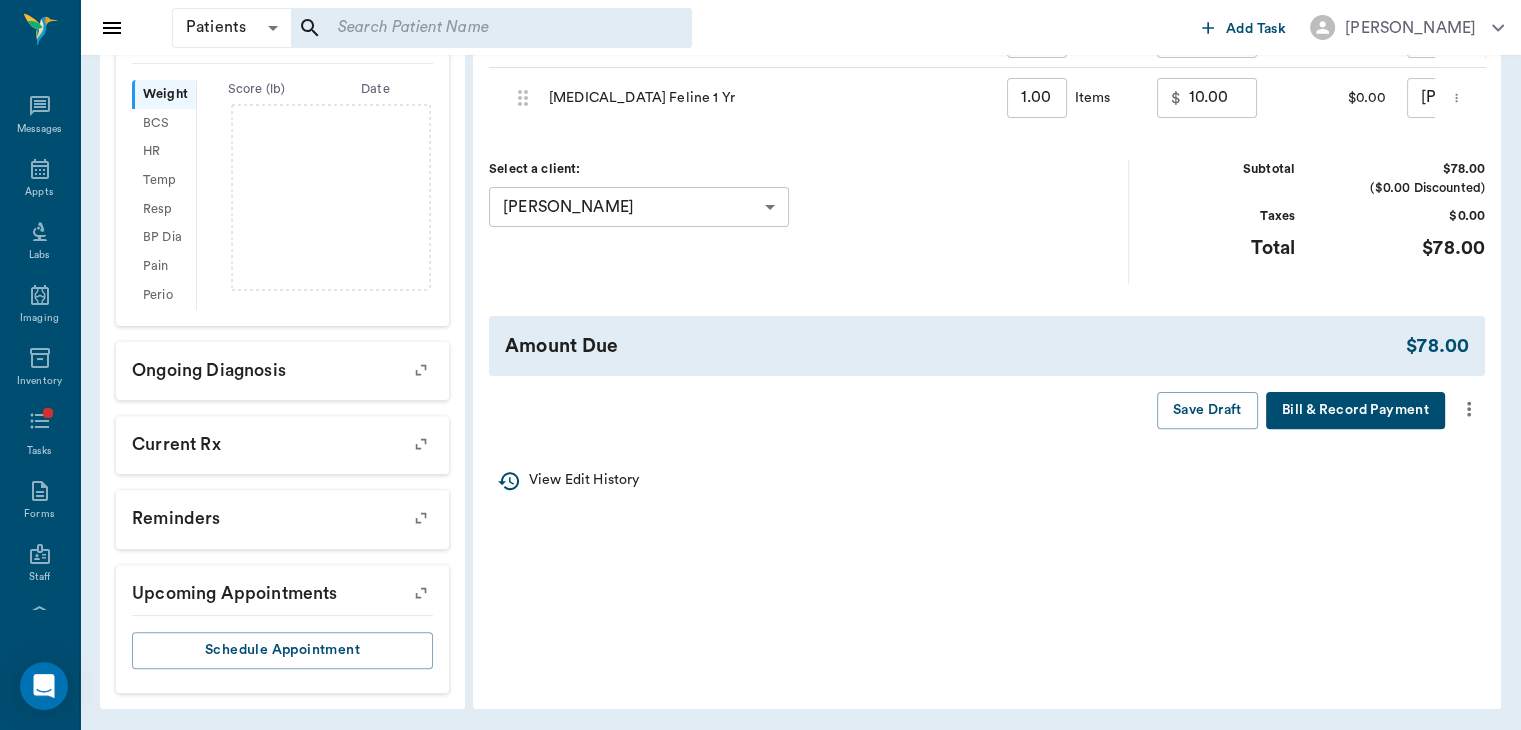 click 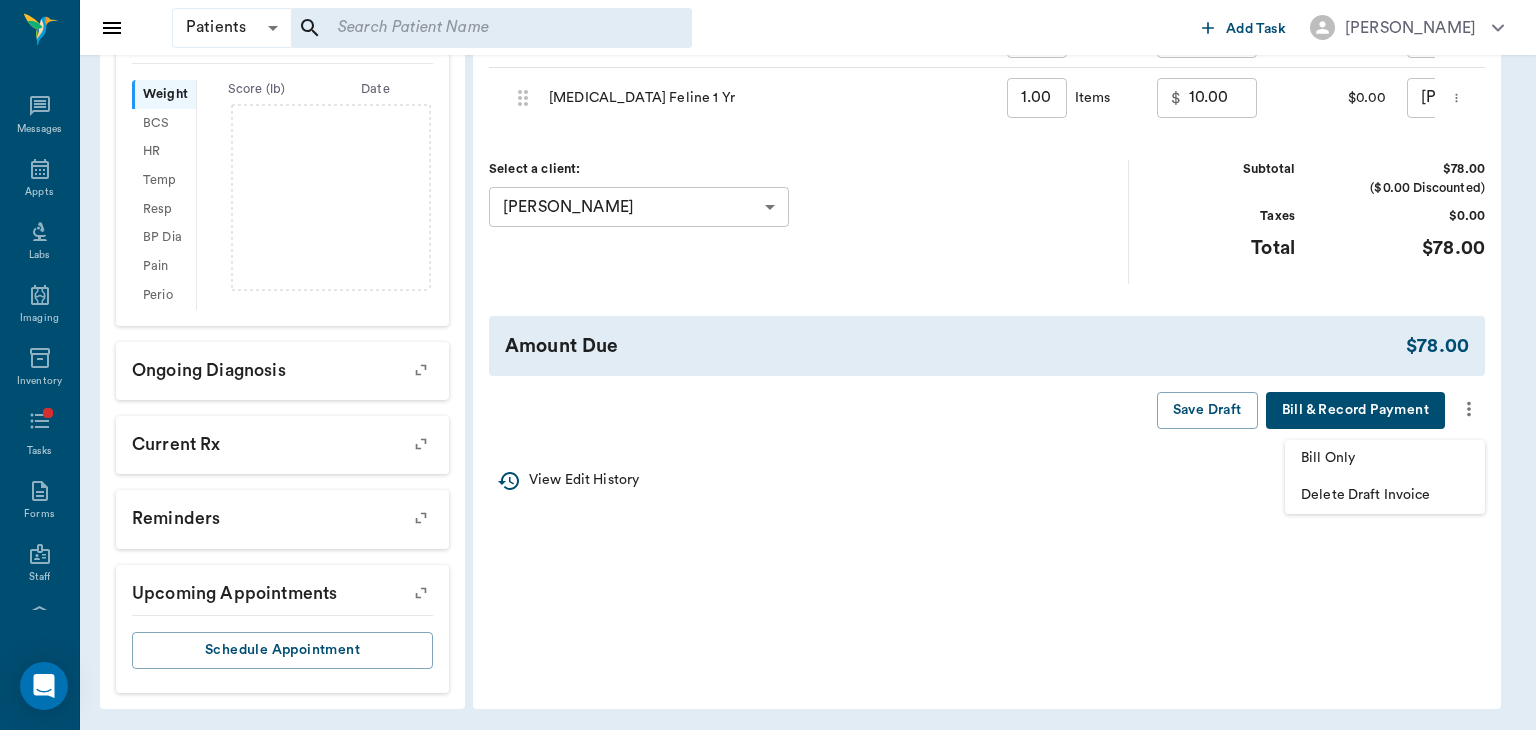 click on "Bill Only" at bounding box center (1385, 458) 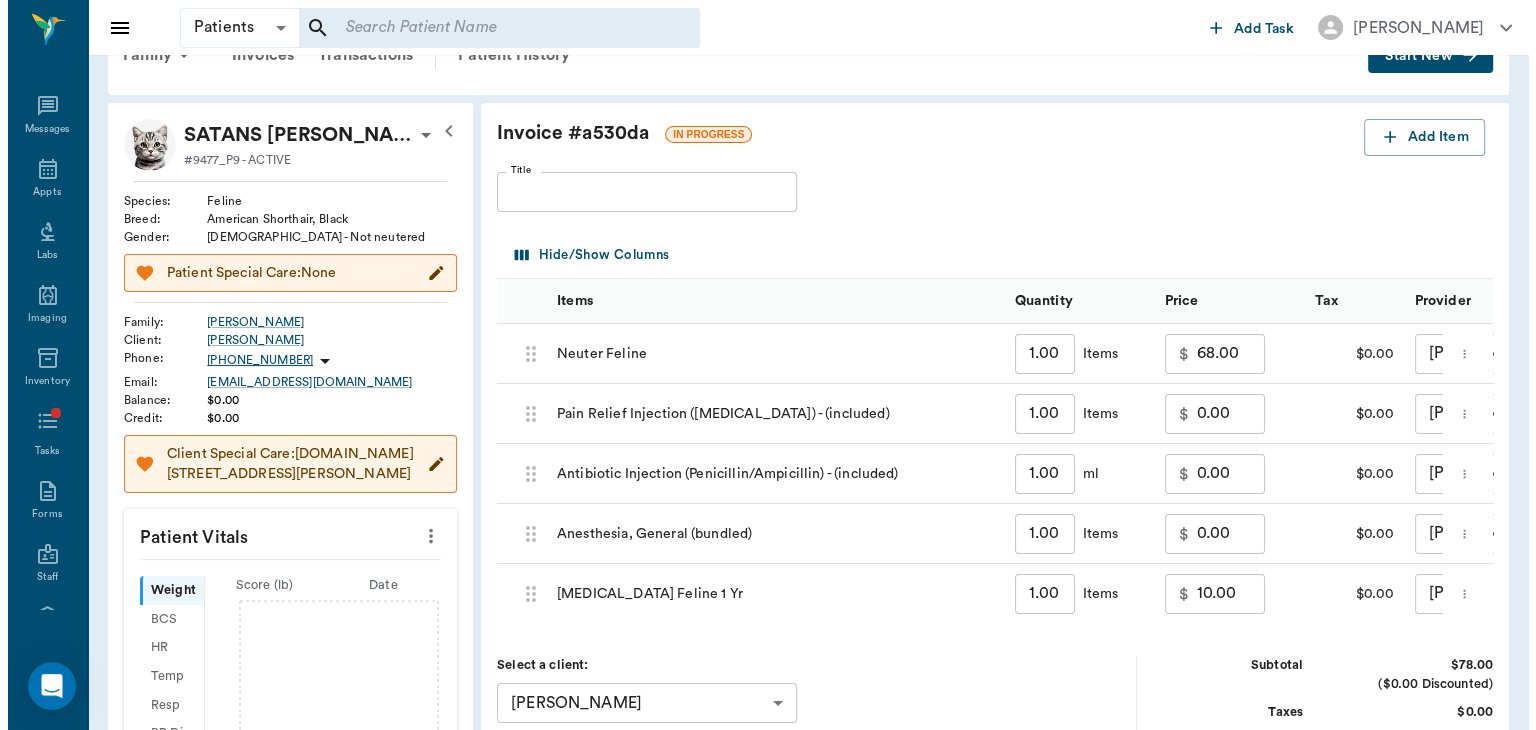 scroll, scrollTop: 0, scrollLeft: 0, axis: both 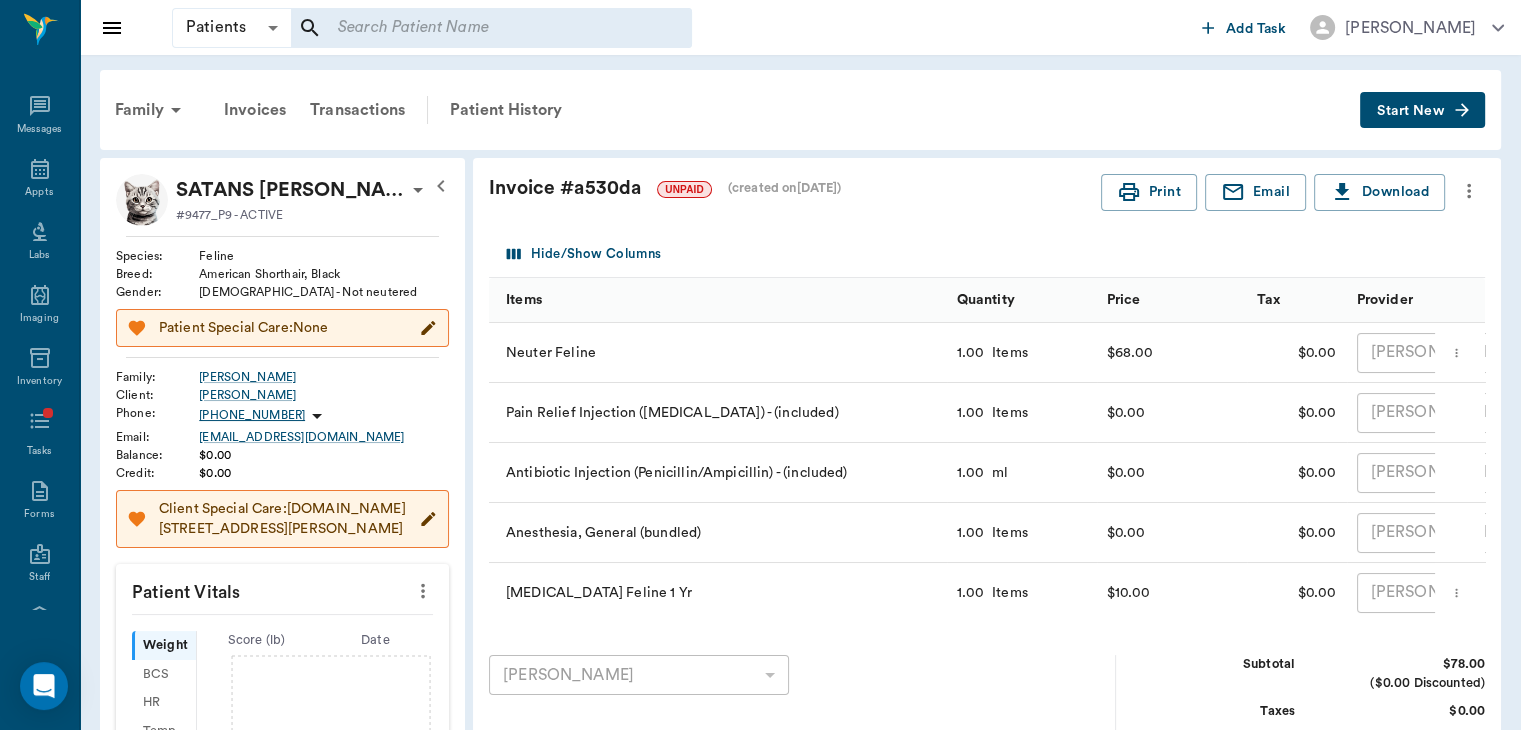 click 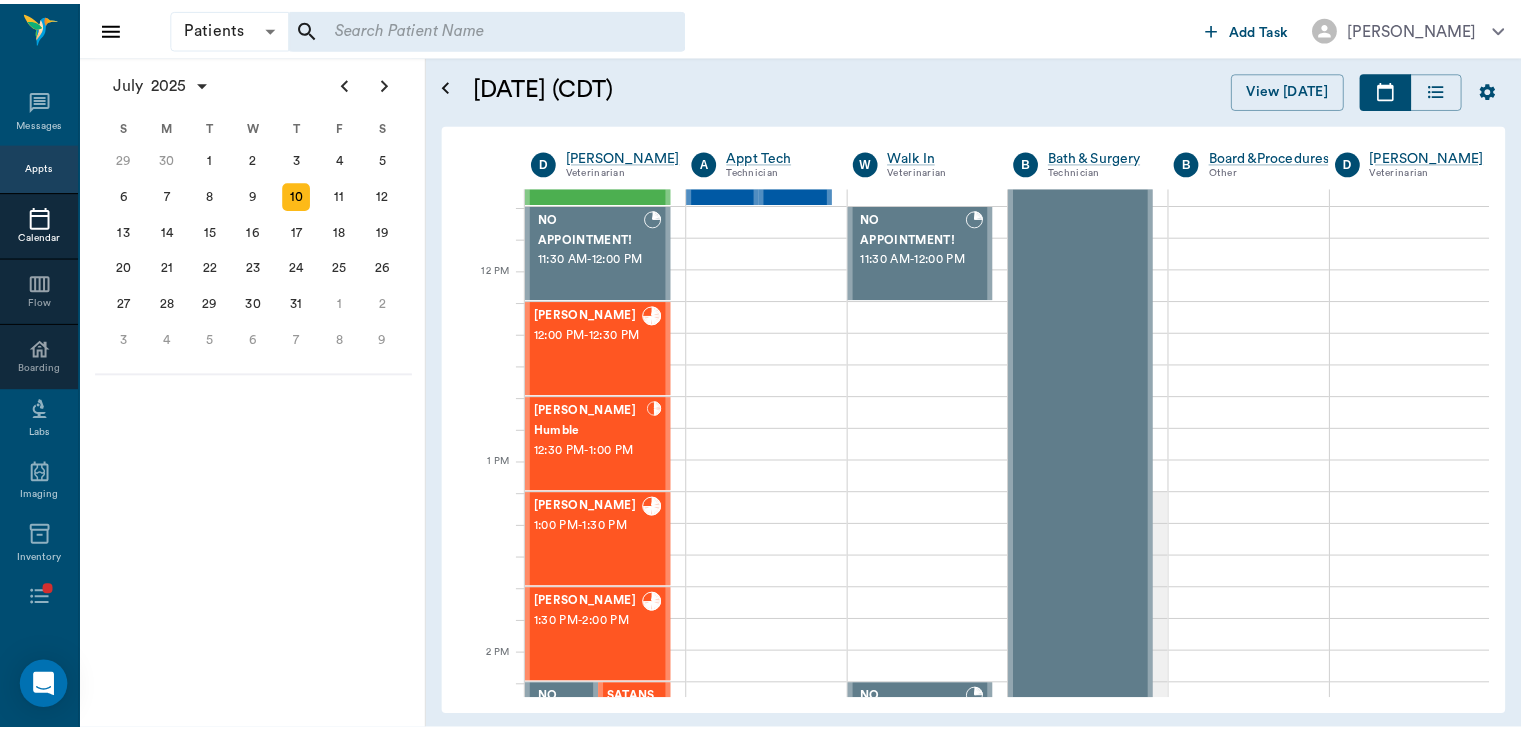 scroll, scrollTop: 660, scrollLeft: 0, axis: vertical 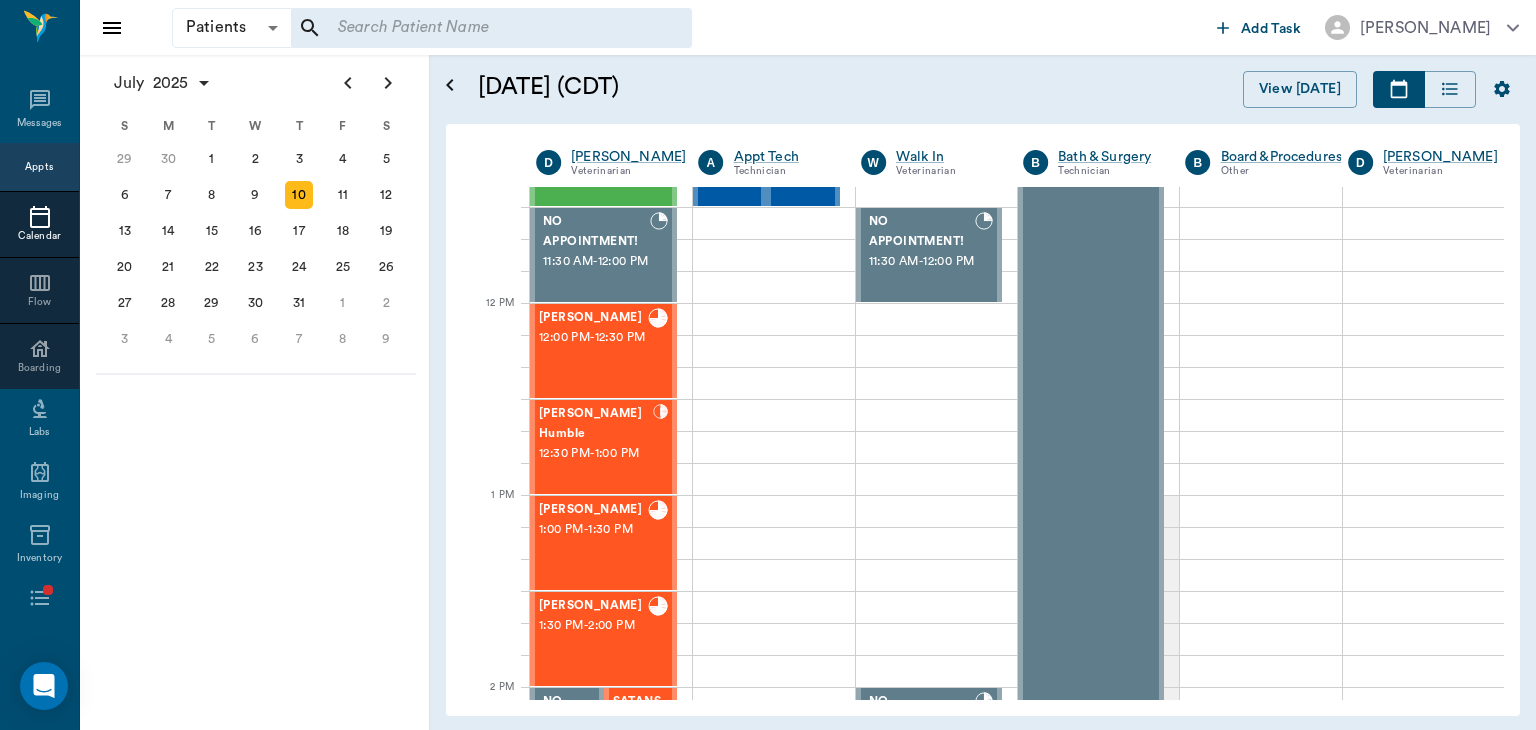 click on "12:00 PM  -  12:30 PM" at bounding box center (593, 338) 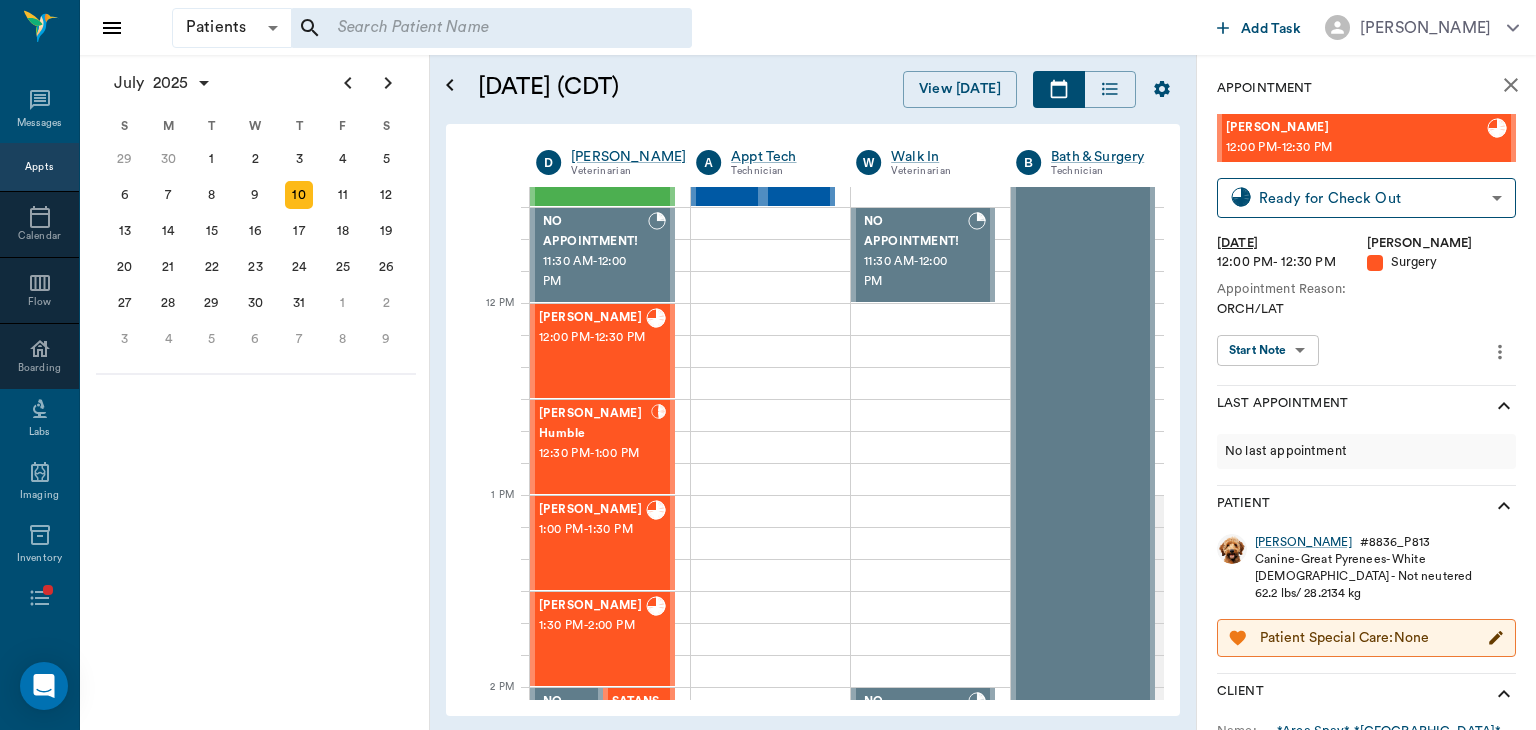 click on "12:00 PM  -  12:30 PM" at bounding box center [592, 338] 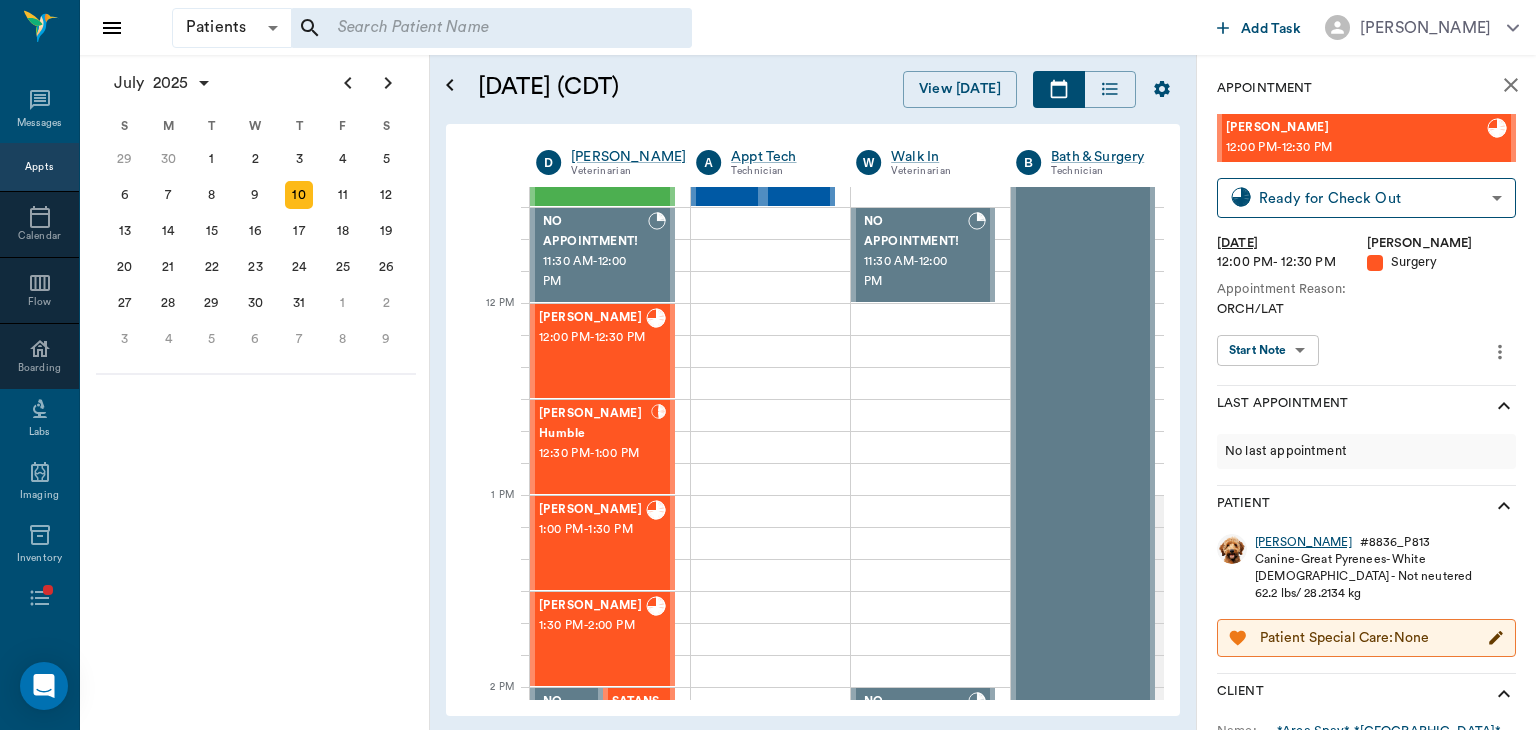 click on "[PERSON_NAME]" at bounding box center [1303, 542] 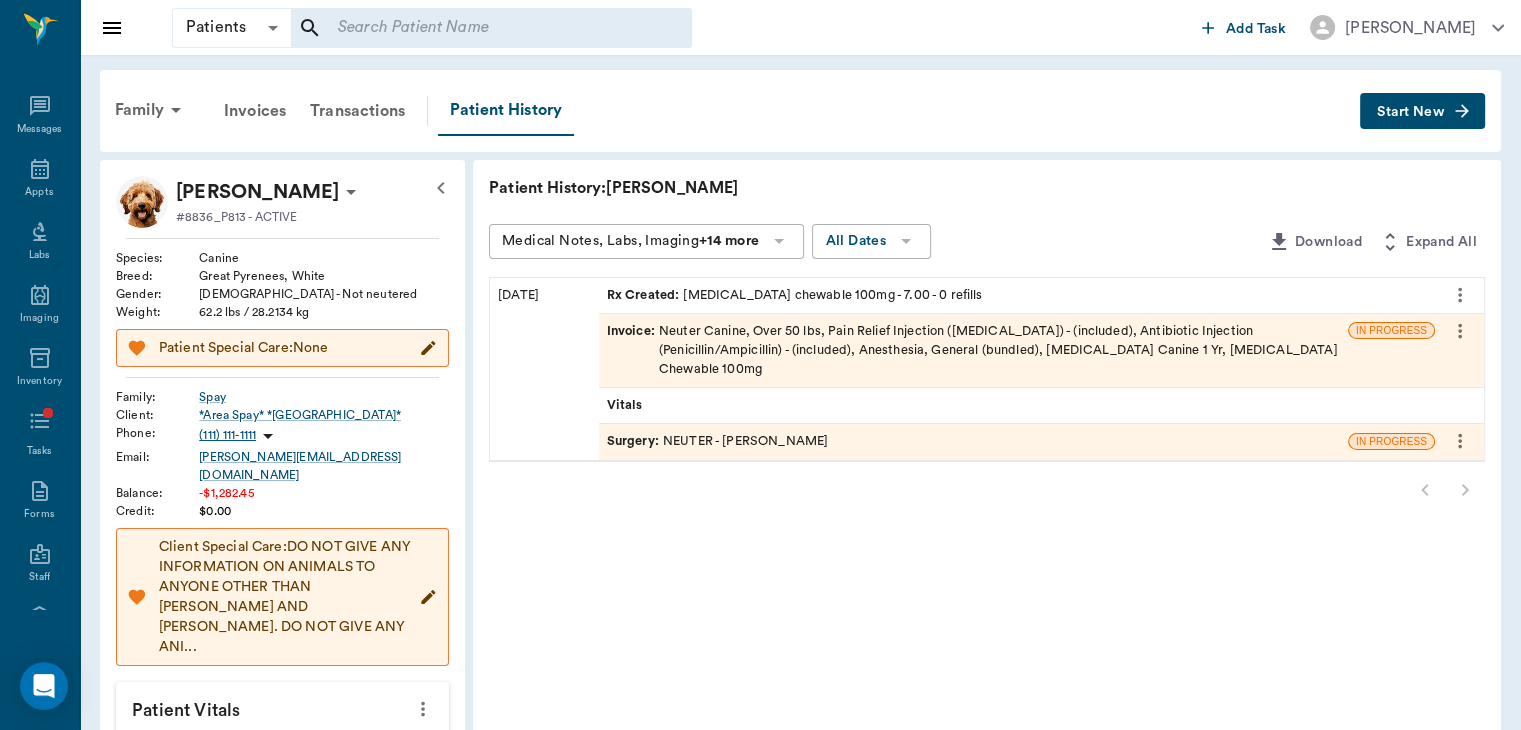 click on "Invoice :" at bounding box center (633, 351) 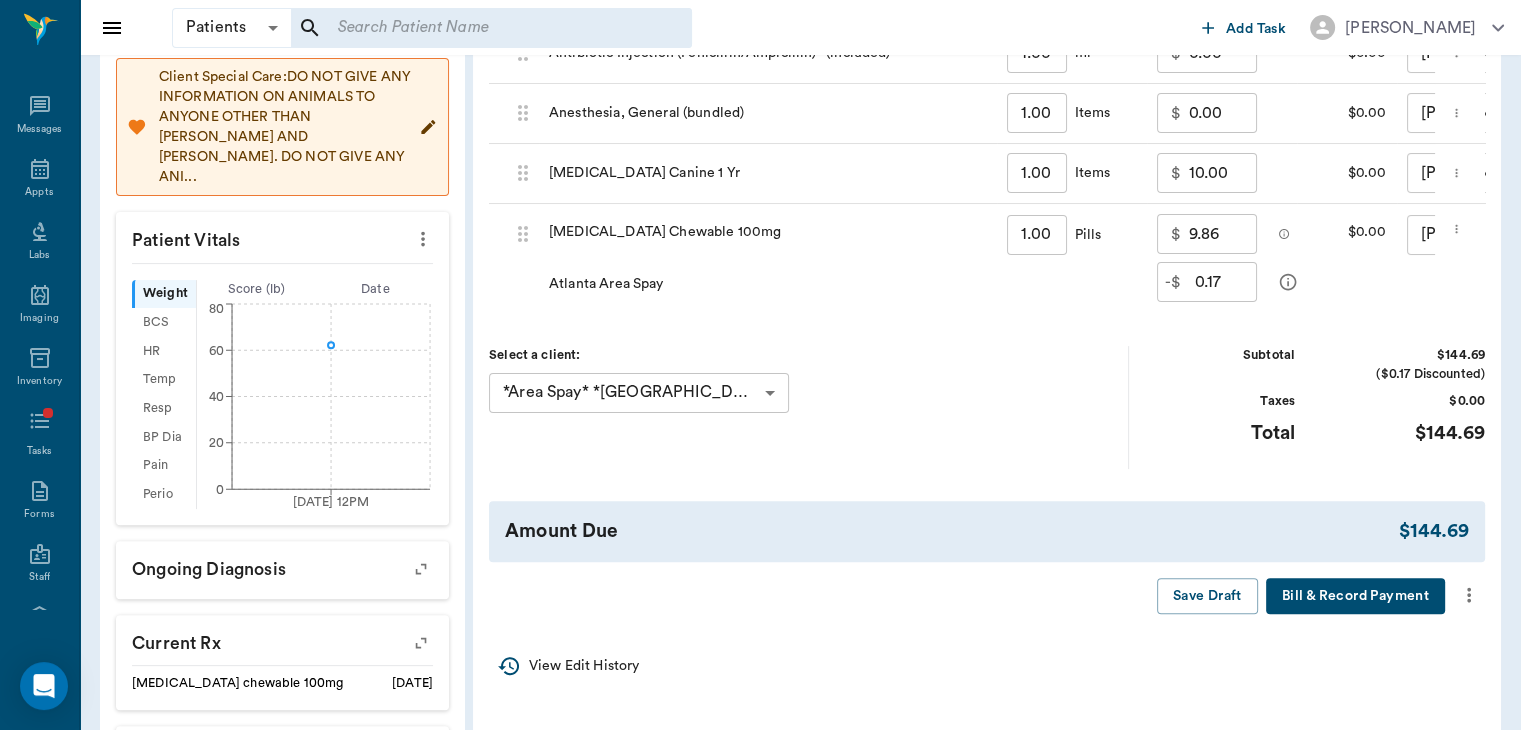 scroll, scrollTop: 470, scrollLeft: 0, axis: vertical 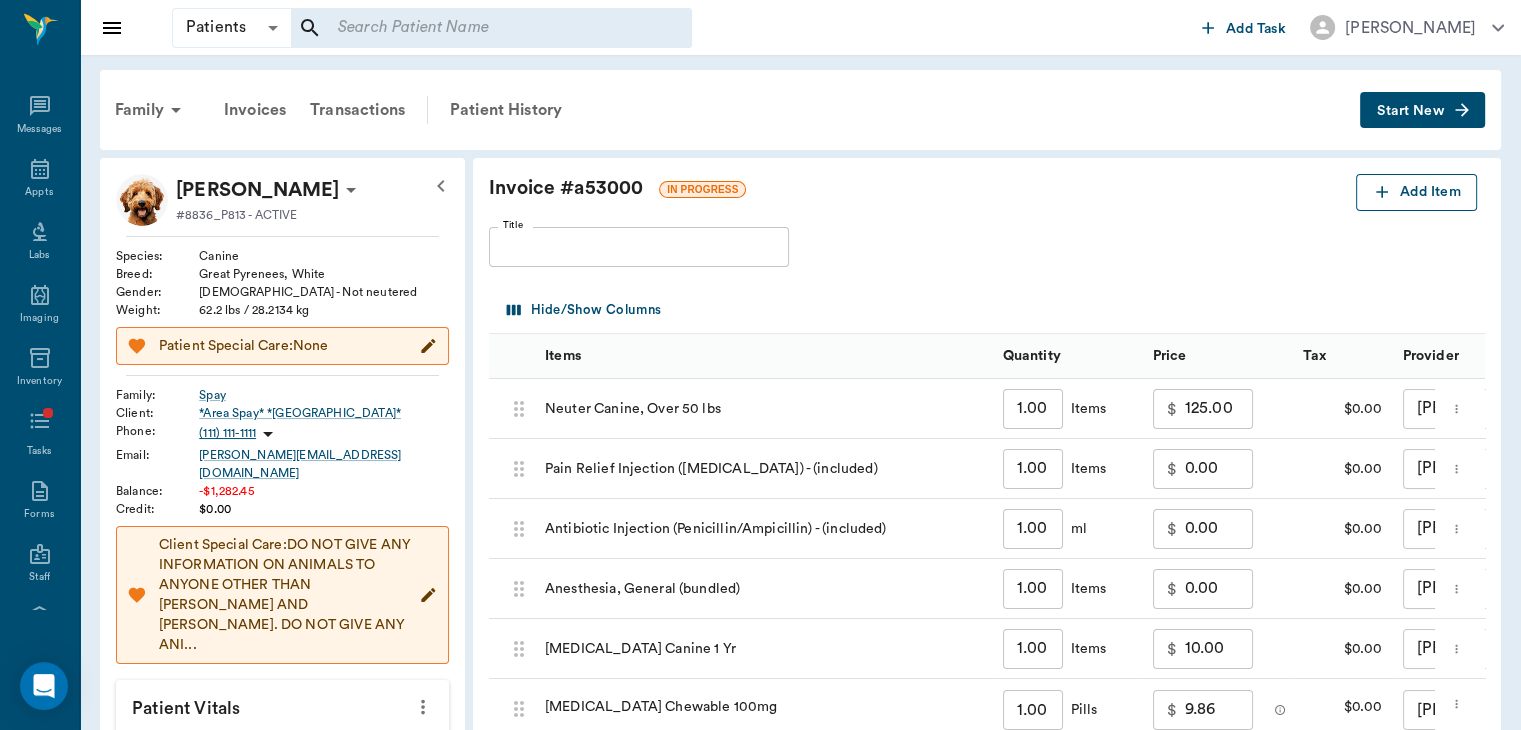 click on "Add Item" at bounding box center [1416, 192] 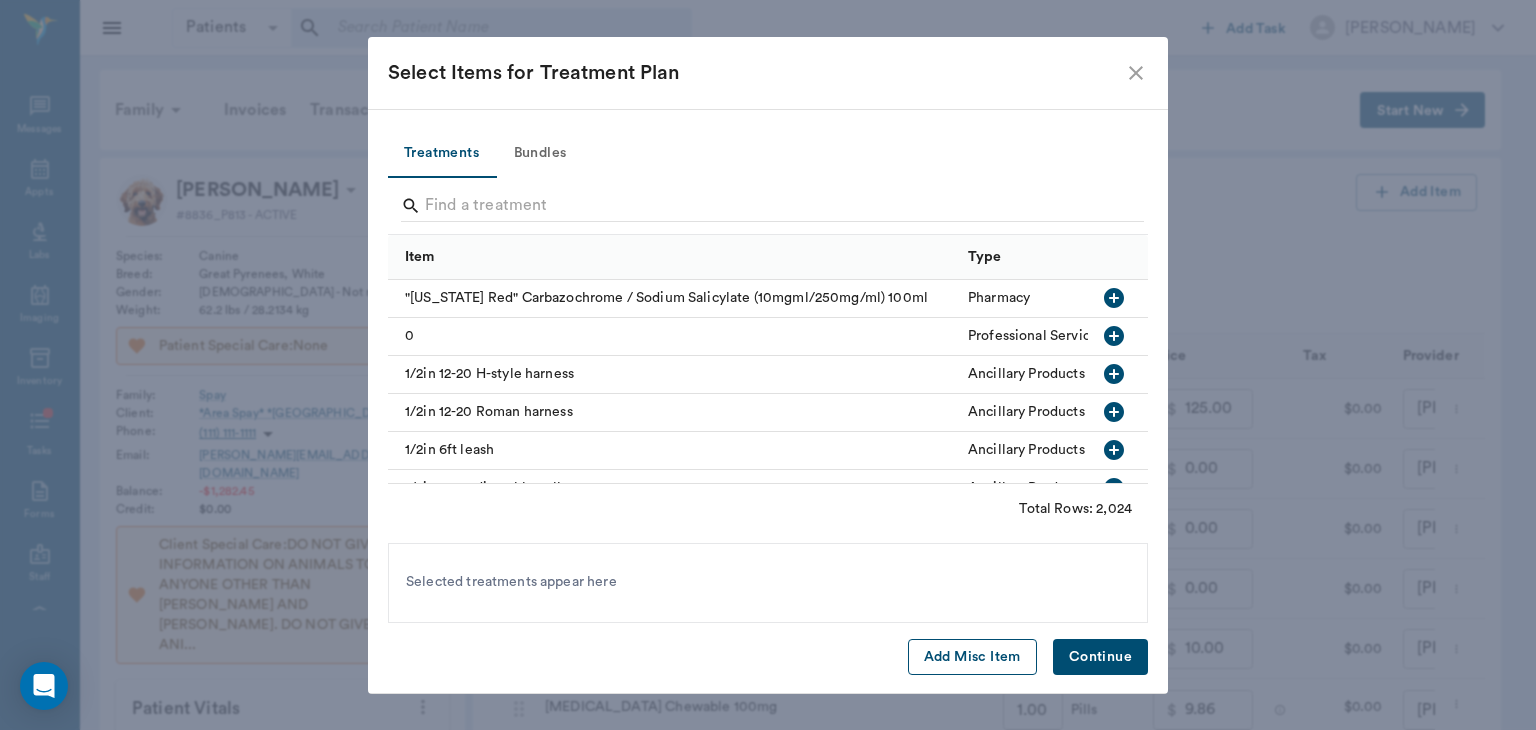 click on "Add Misc Item" at bounding box center [972, 657] 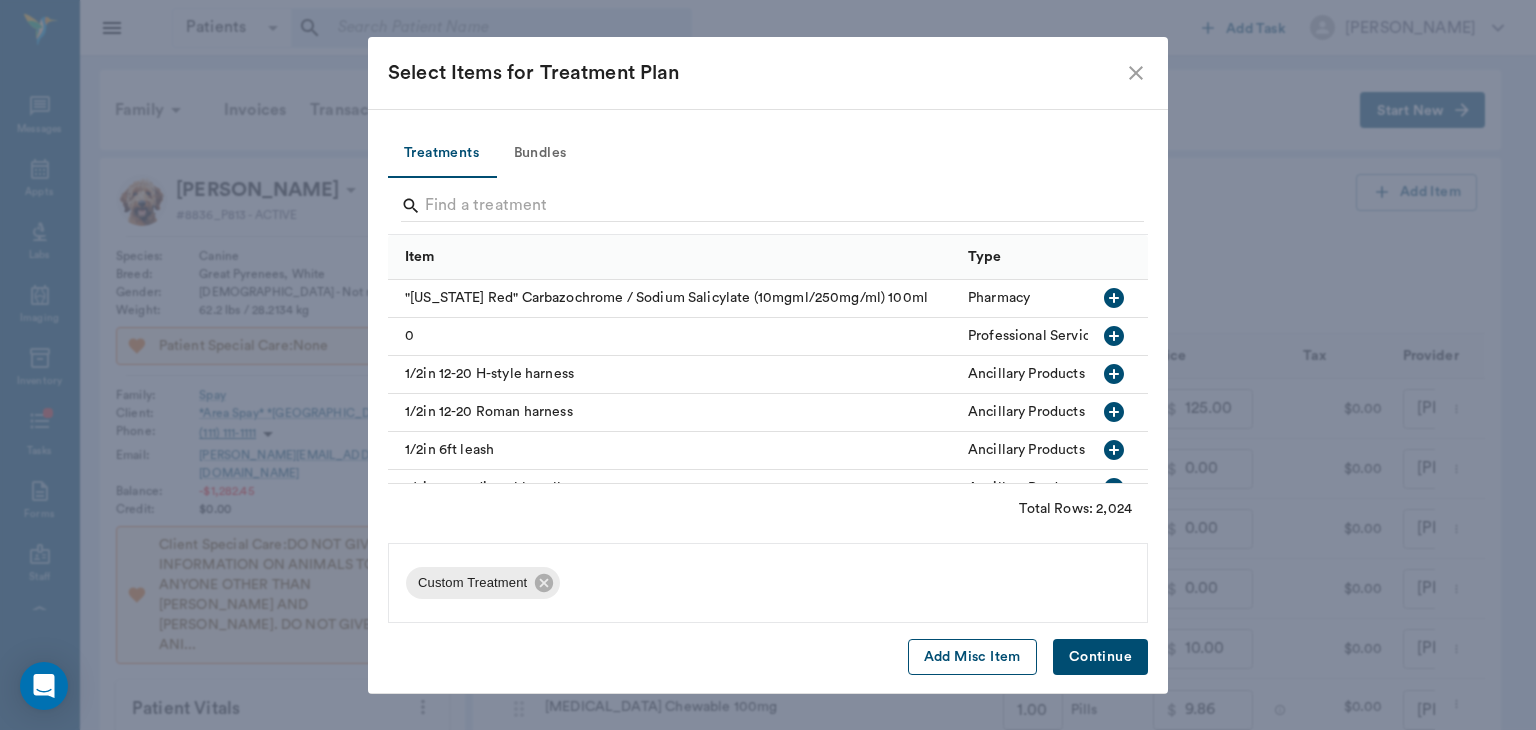 click on "Continue" at bounding box center (1100, 657) 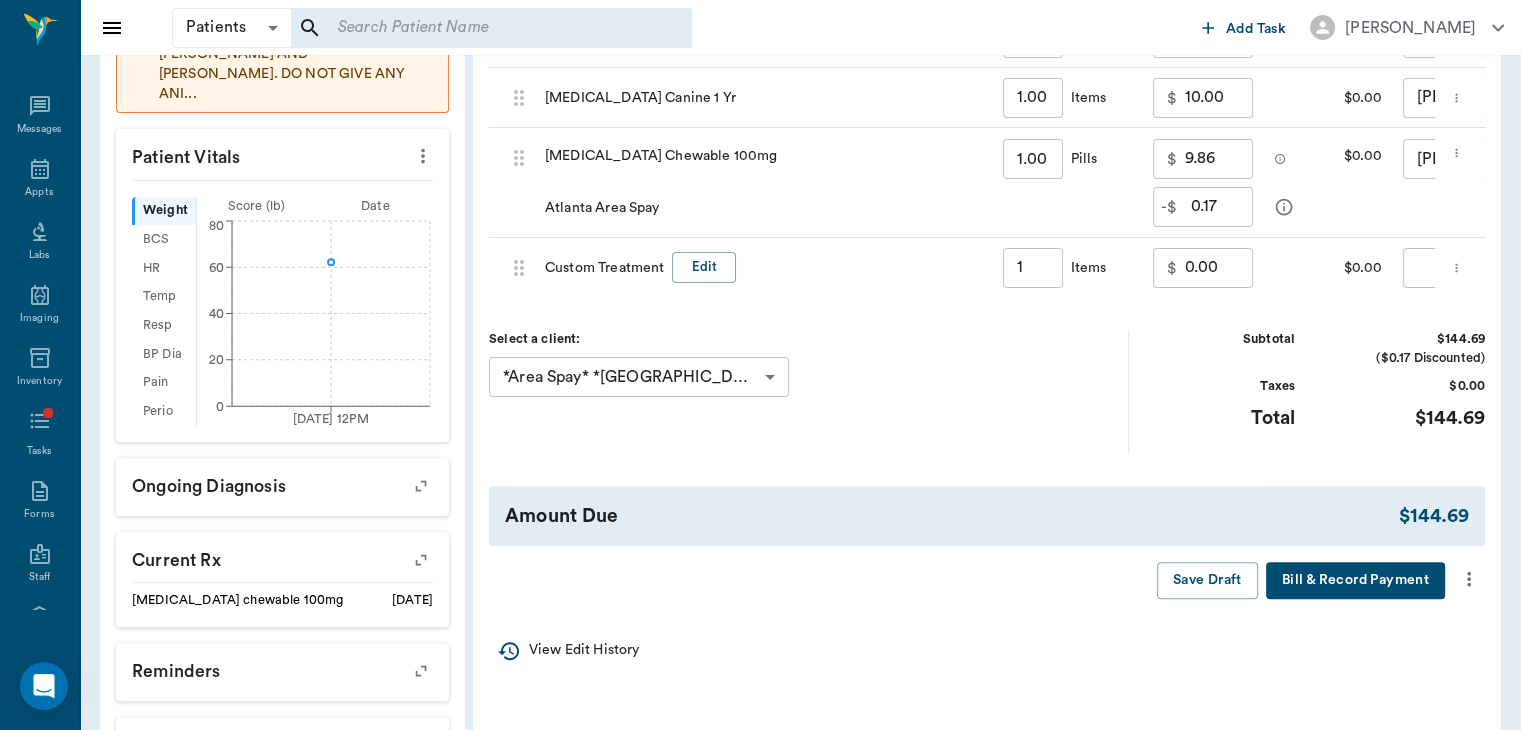 scroll, scrollTop: 557, scrollLeft: 0, axis: vertical 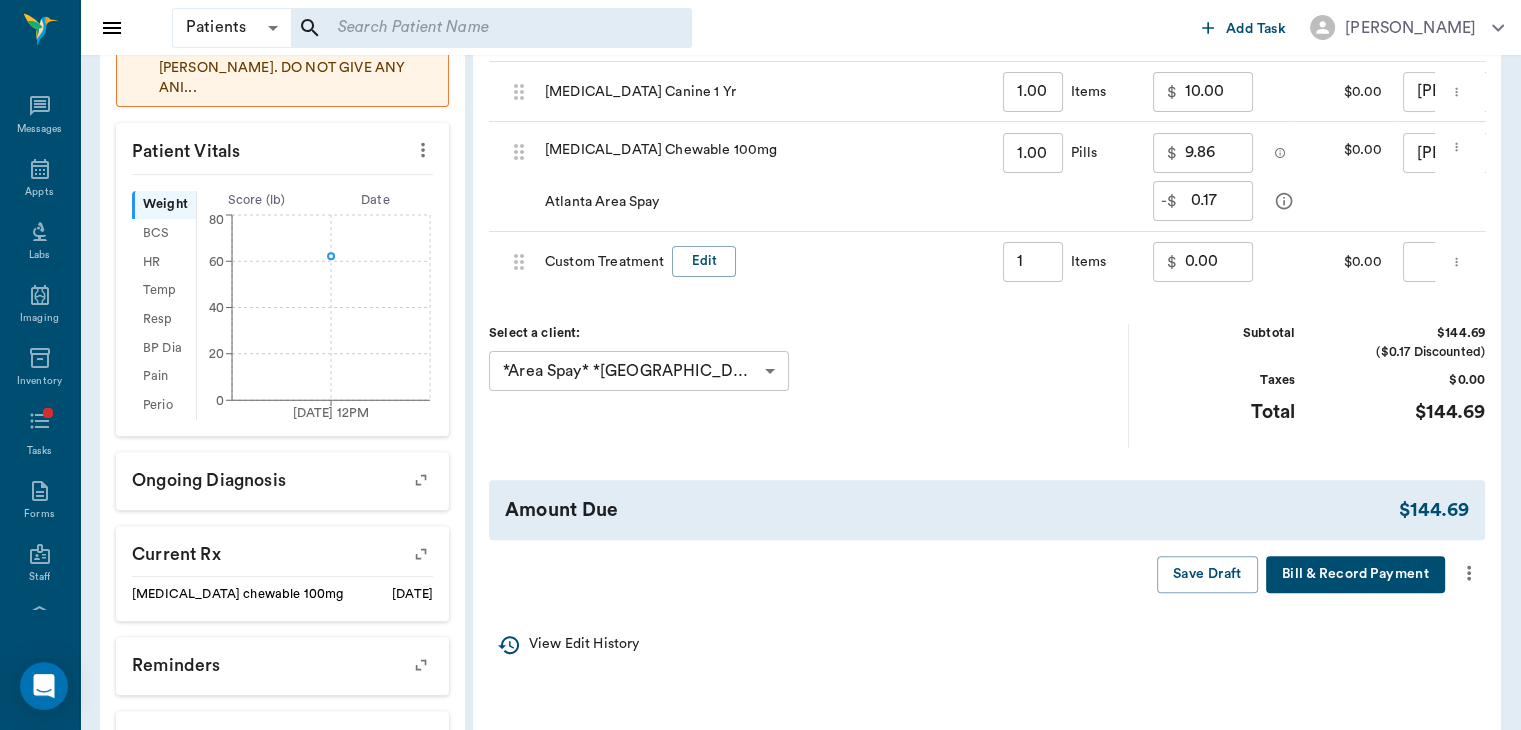 click on "$" at bounding box center (1172, 262) 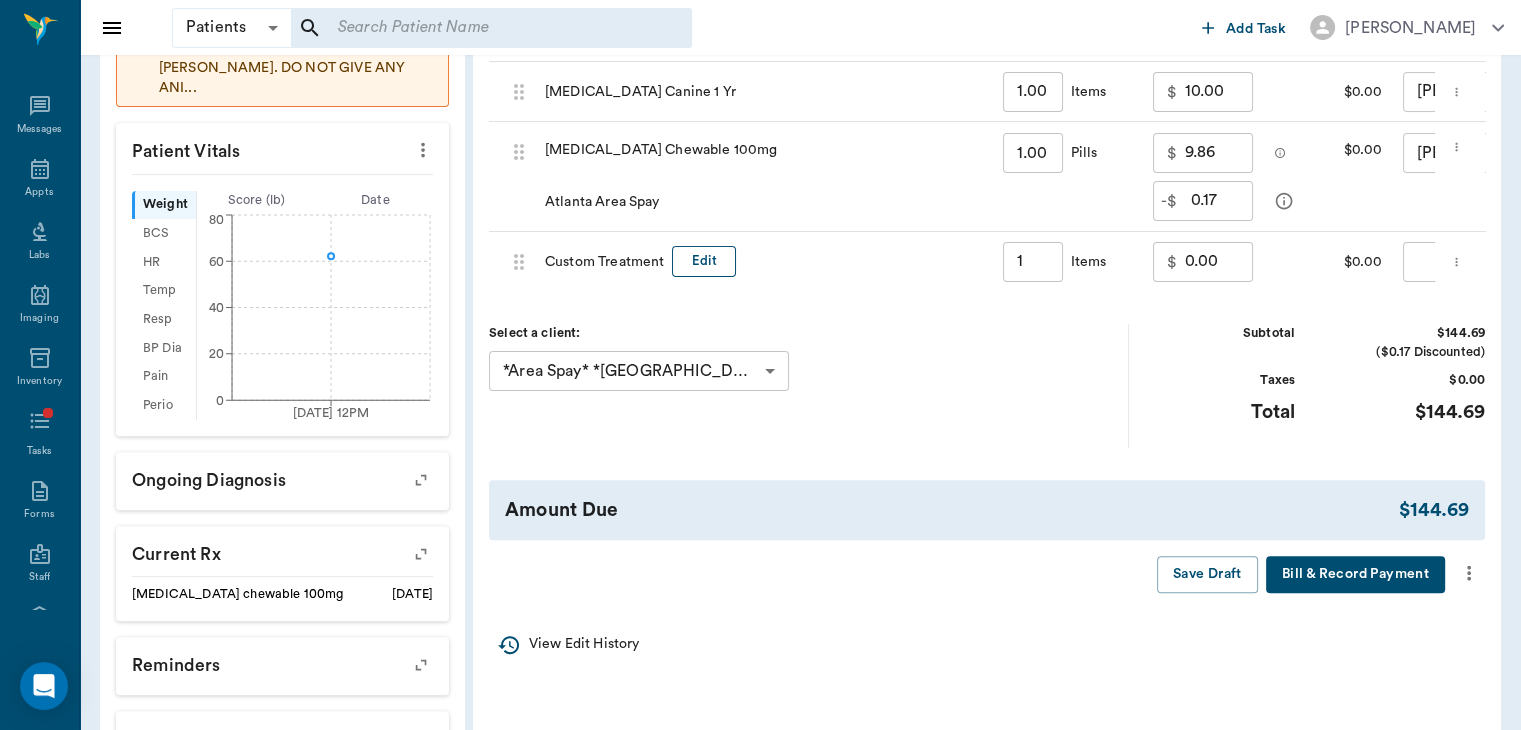 click on "Edit" at bounding box center [704, 261] 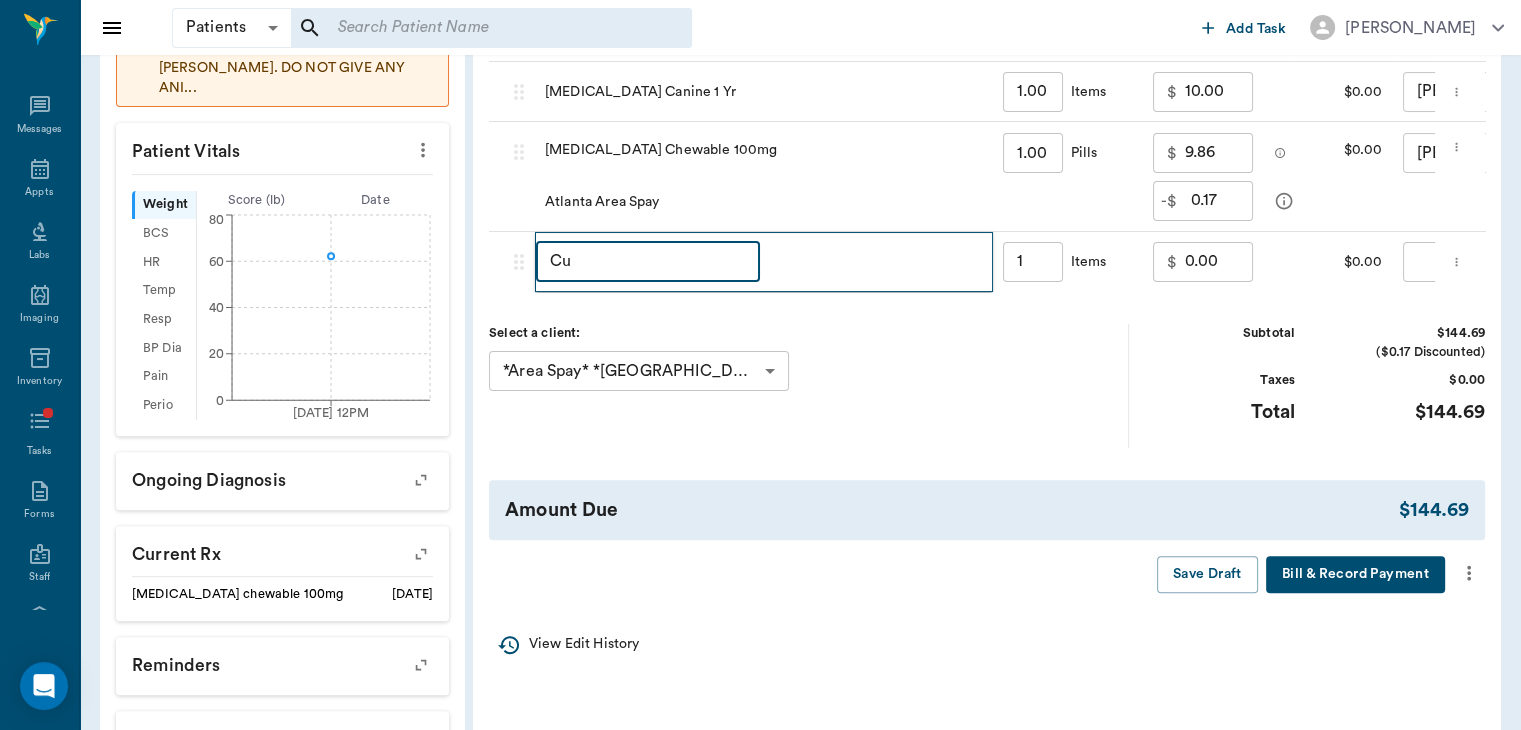 type on "C" 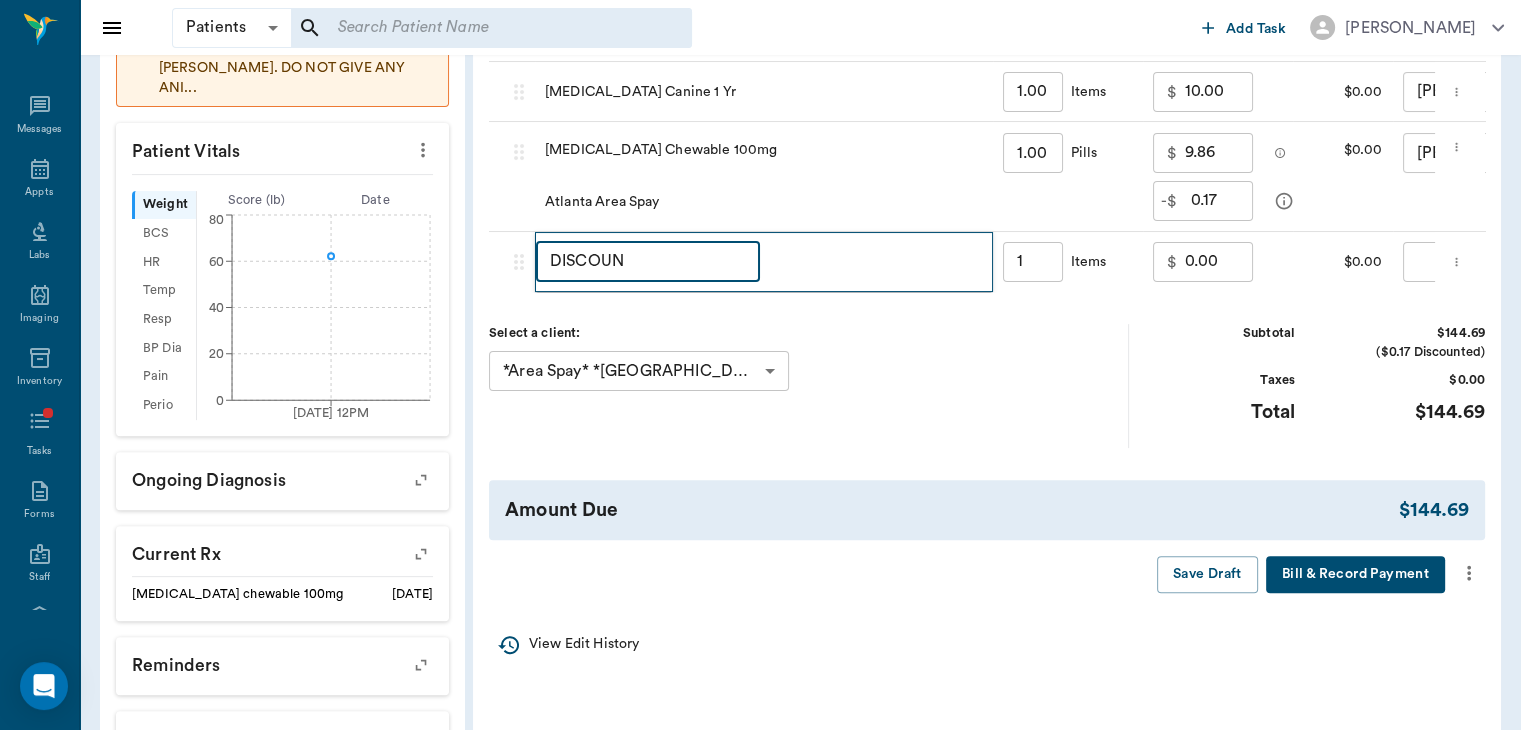 type on "DISCOUNT" 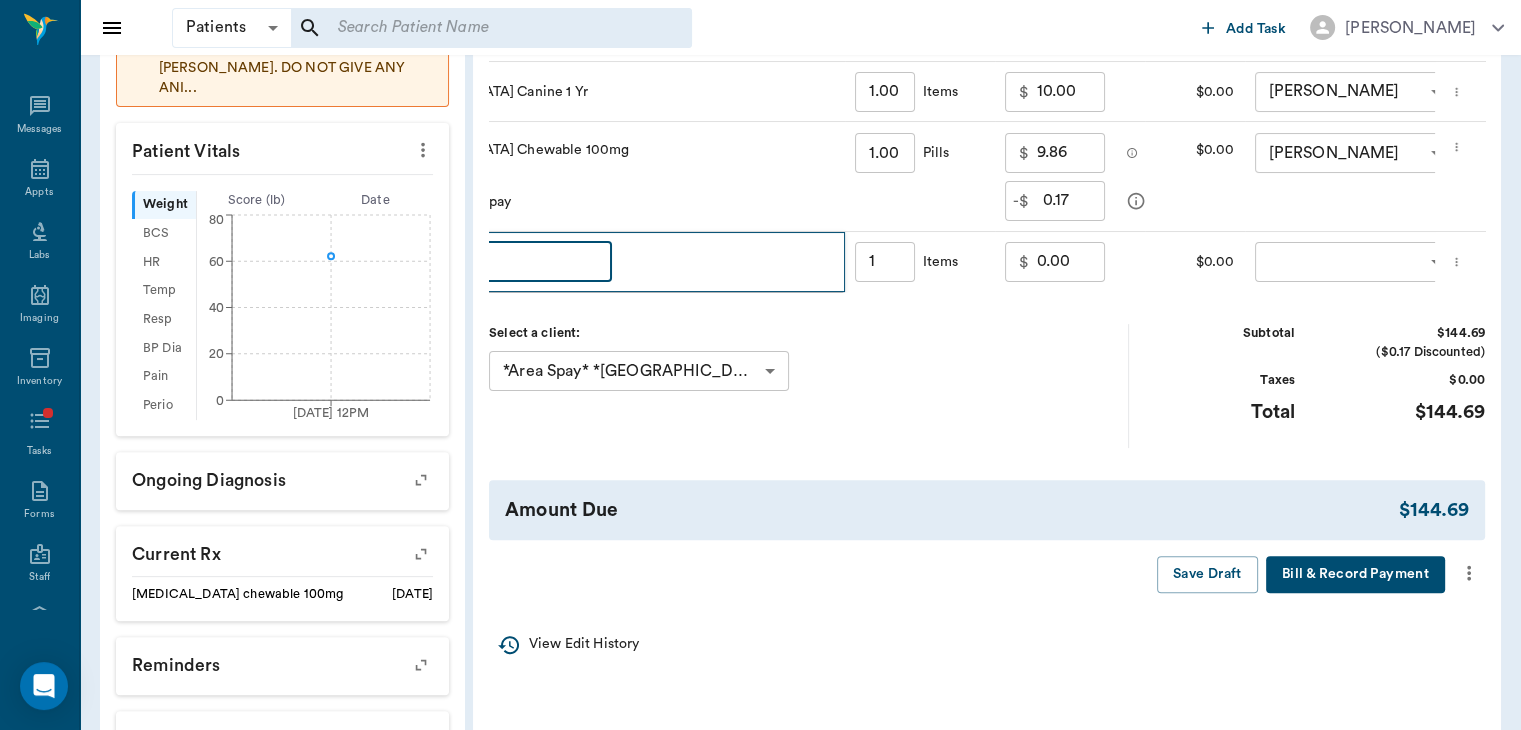 scroll, scrollTop: 0, scrollLeft: 212, axis: horizontal 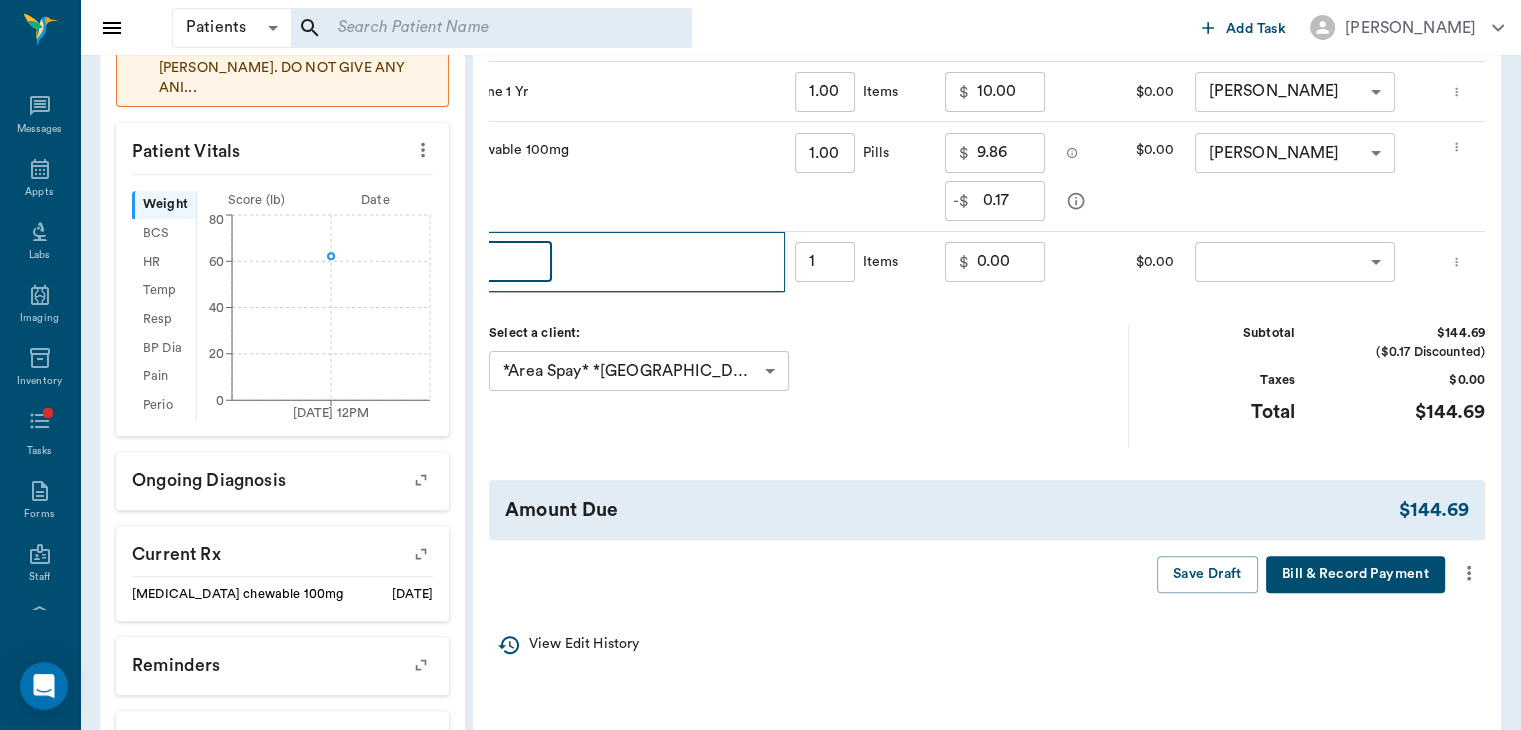 click on "Patients Patients ​ ​ Add Task [PERSON_NAME] Nectar Messages Appts Labs Imaging Inventory Tasks Forms Staff Reports Lookup Settings Family Invoices Transactions Patient History Start New [PERSON_NAME] Spay #8836_P813    -    ACTIVE   Species : Canine Breed : Great Pyrenees, White Gender : [DEMOGRAPHIC_DATA] - Not neutered Weight : 62.2 lbs / 28.2134 kg Patient Special Care:  None Family : Spay Client : *Area Spay* *[GEOGRAPHIC_DATA]* Phone : [PHONE_NUMBER] Email : [PERSON_NAME][EMAIL_ADDRESS][DOMAIN_NAME] Balance : -$1,282.45 Credit : $0.00 Client Special Care:  DO NOT GIVE ANY INFORMATION ON ANIMALS TO ANYONE OTHER THAN [PERSON_NAME] AND [PERSON_NAME]. DO NOT GIVE ANY ANI... Patient Vitals Weight BCS HR Temp Resp BP Dia Pain Perio Score ( lb ) Date [DATE] 12PM 0 20 40 60 80 Ongoing diagnosis Current Rx [MEDICAL_DATA] chewable 100mg [DATE] Reminders Upcoming appointments Schedule Appointment Invoice # a53000 IN PROGRESS Add Item Title Title Hide/Show Columns   Items Quantity Price Tax Provider 686ffb02ad5d8fc54fda5f15 Neuter Canine, Over 50 lbs 1.00 ​ Items $ ​ $" at bounding box center (760, 160) 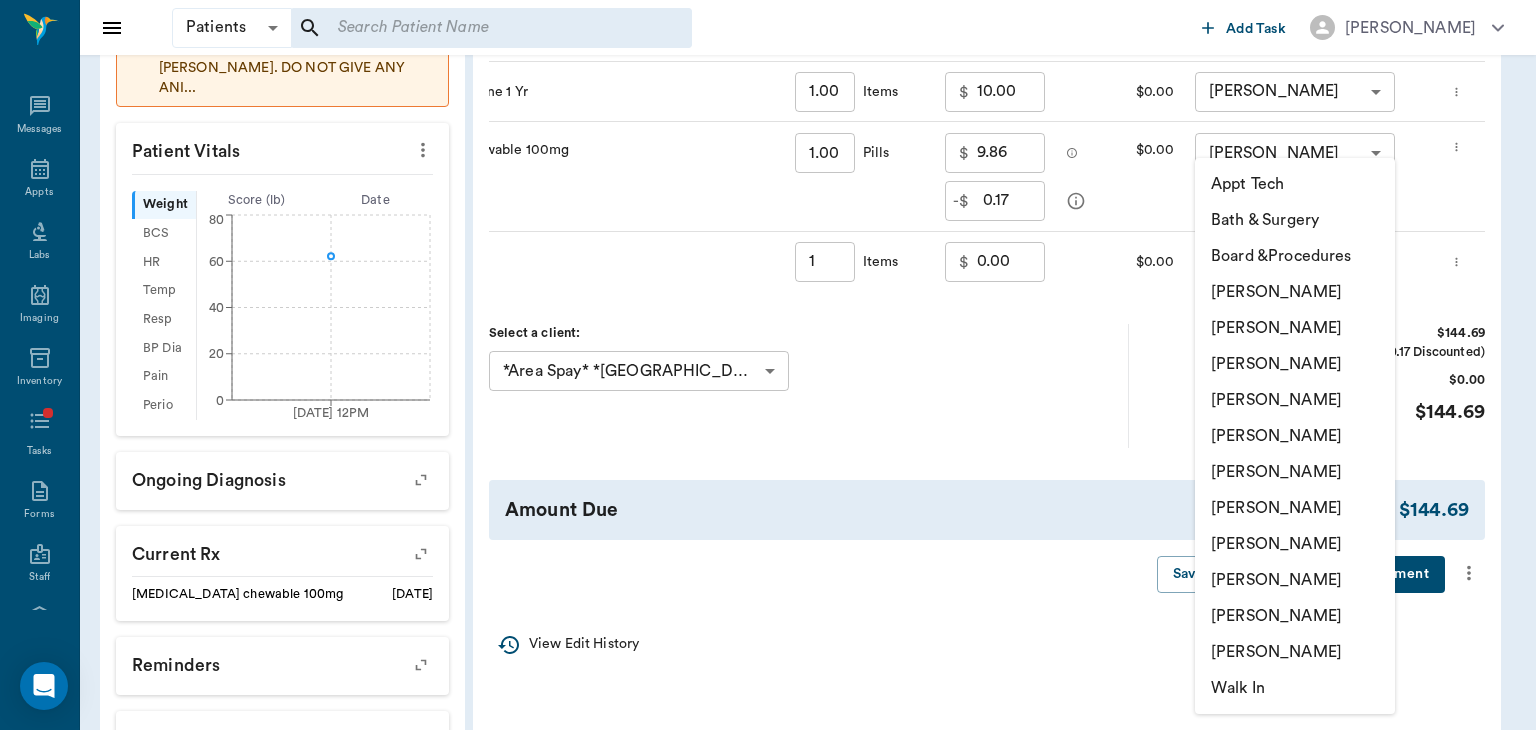 click on "[PERSON_NAME]" at bounding box center [1295, 328] 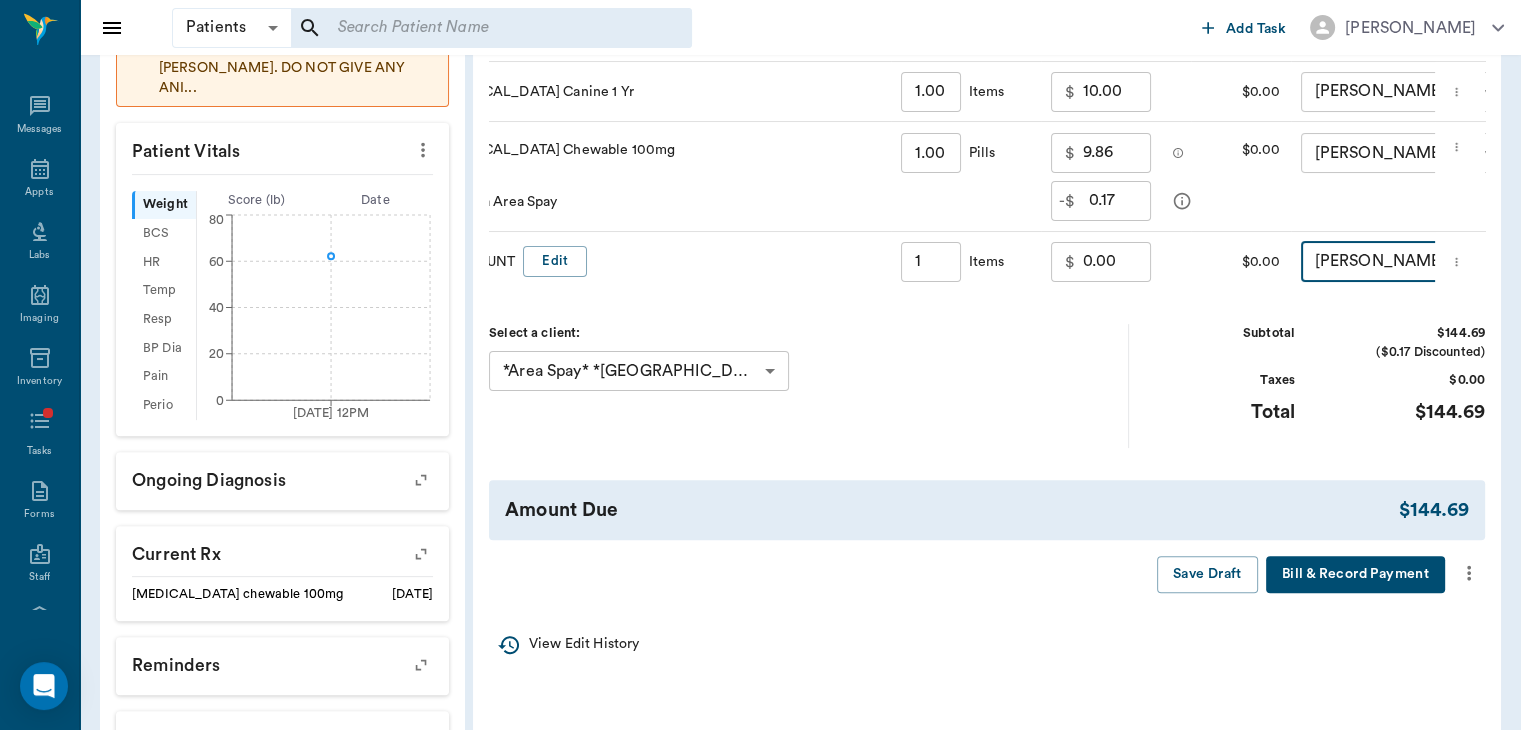 scroll, scrollTop: 0, scrollLeft: 82, axis: horizontal 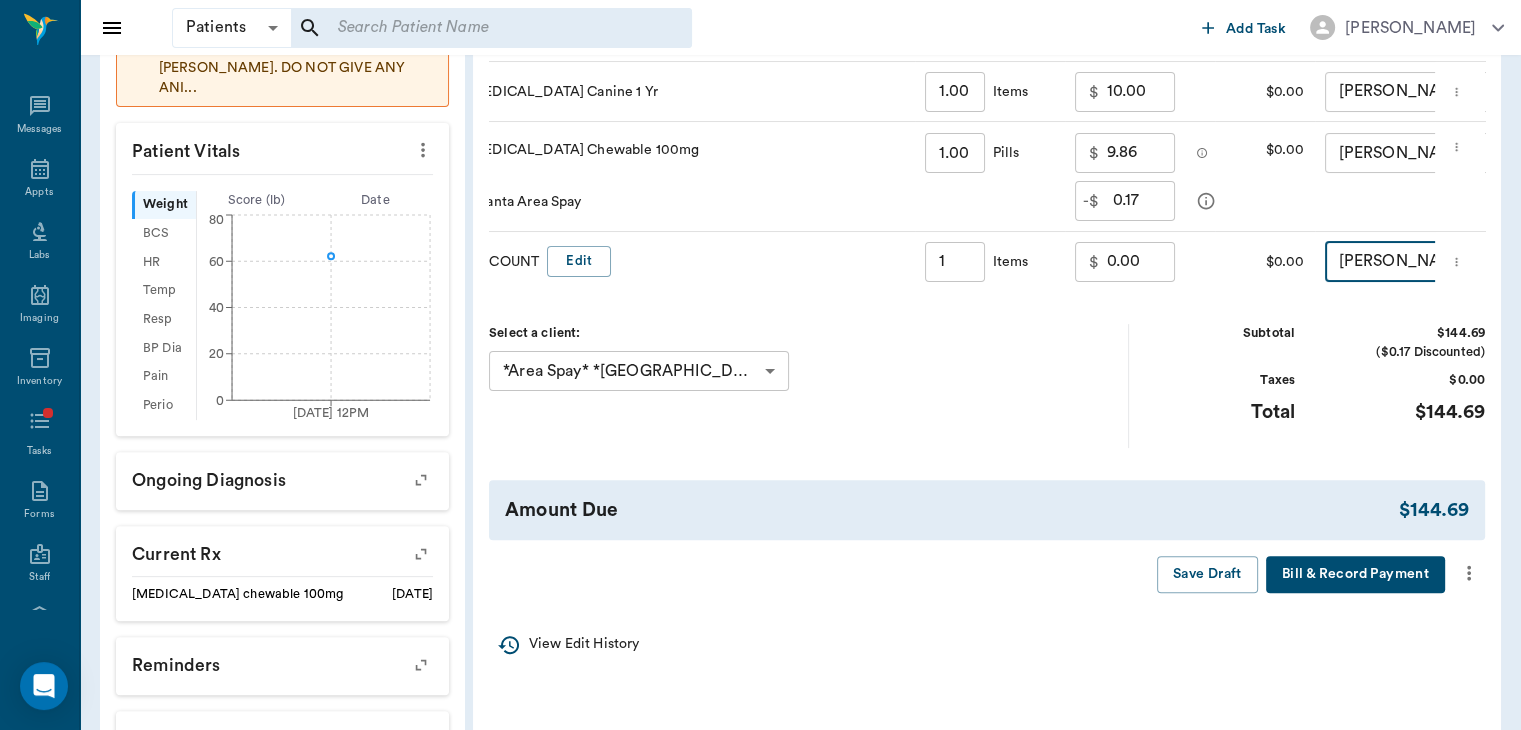 click on "0.17" at bounding box center (1144, 201) 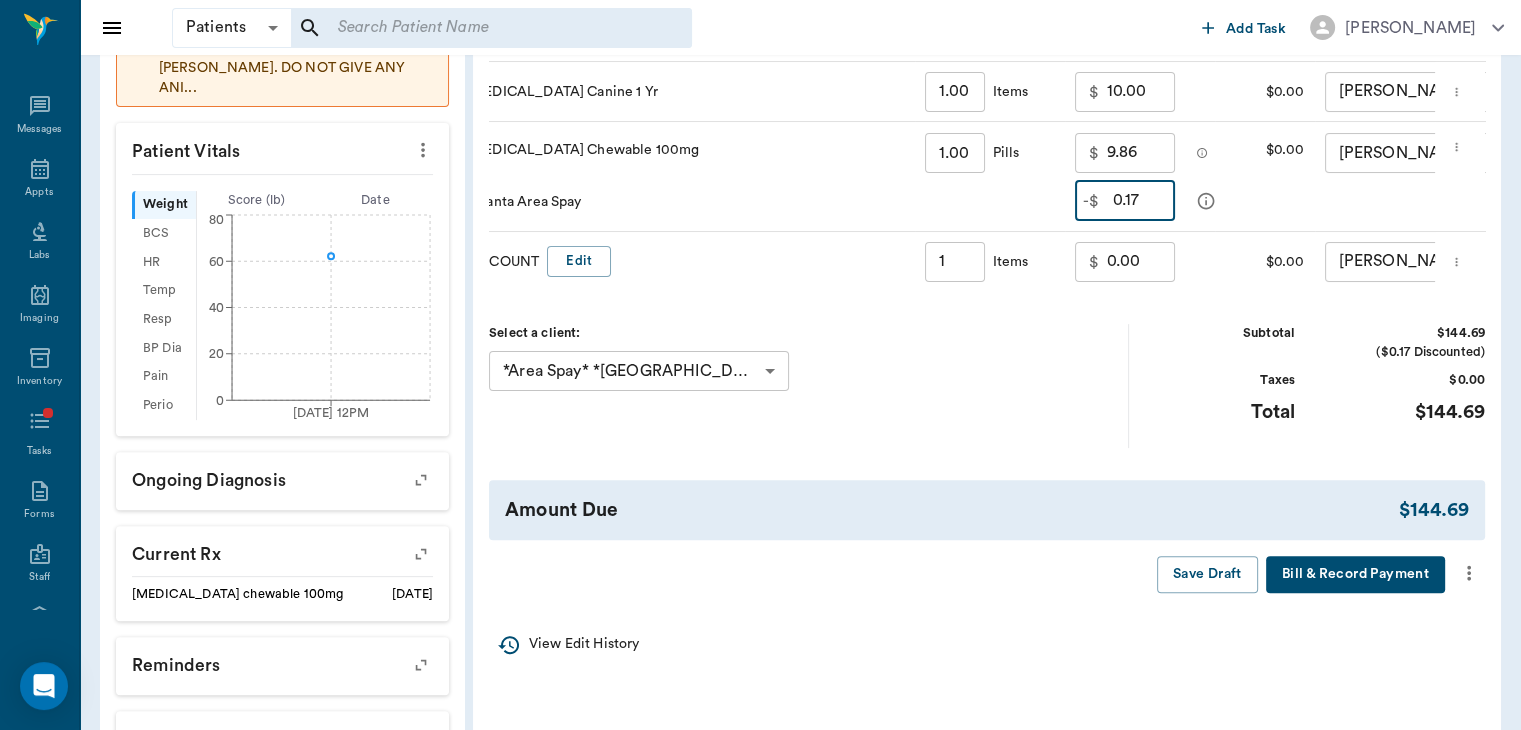 type on "0.17" 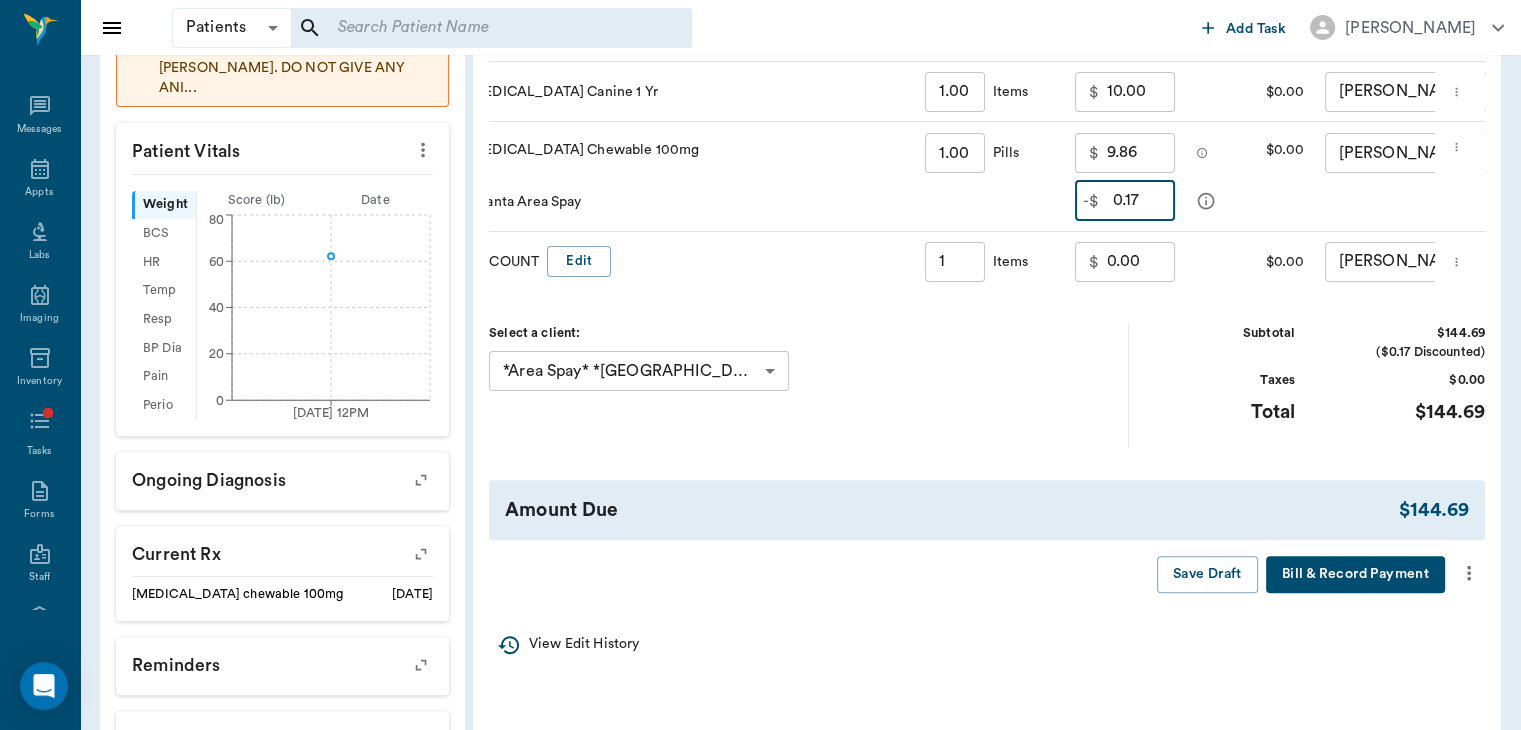 click on "0.00" at bounding box center [1141, 262] 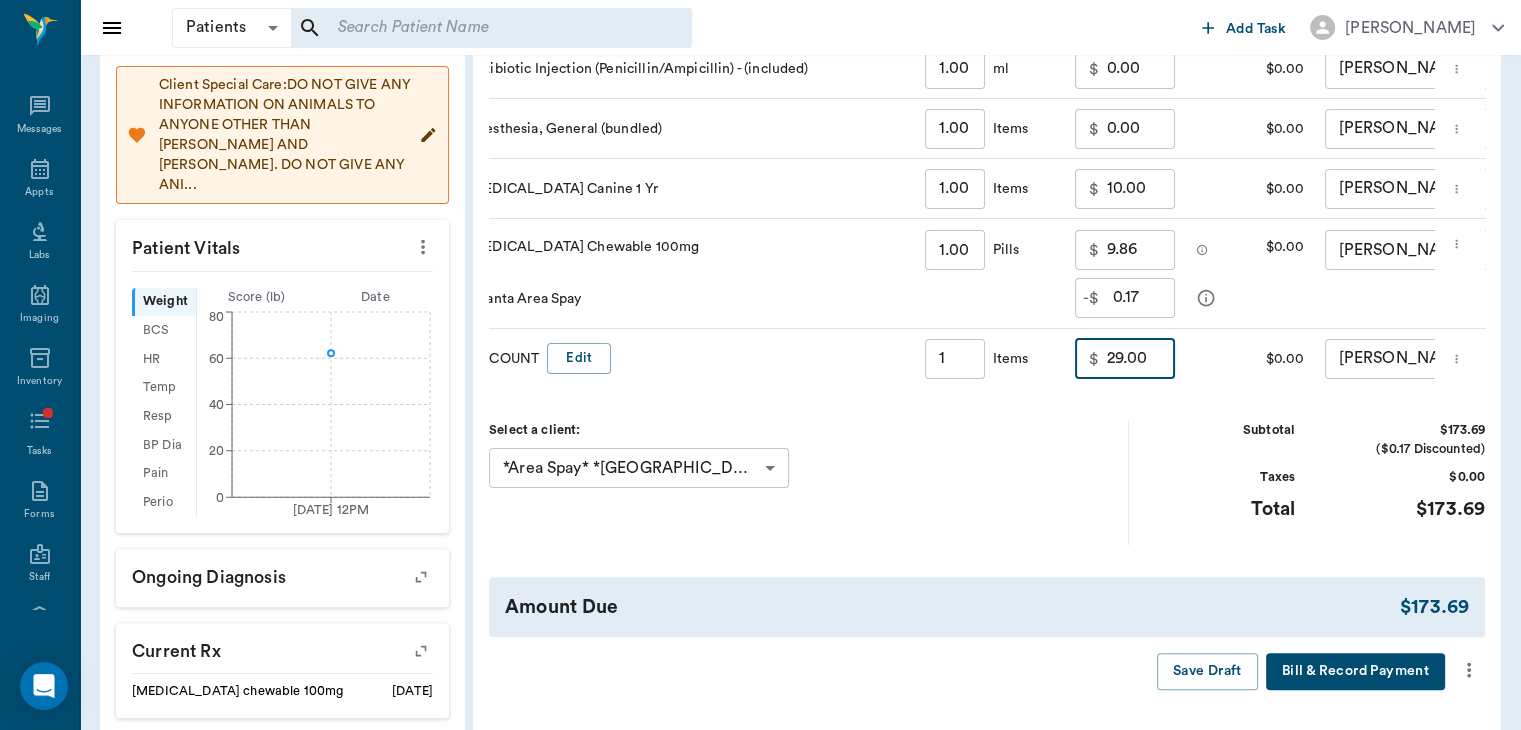 scroll, scrollTop: 456, scrollLeft: 0, axis: vertical 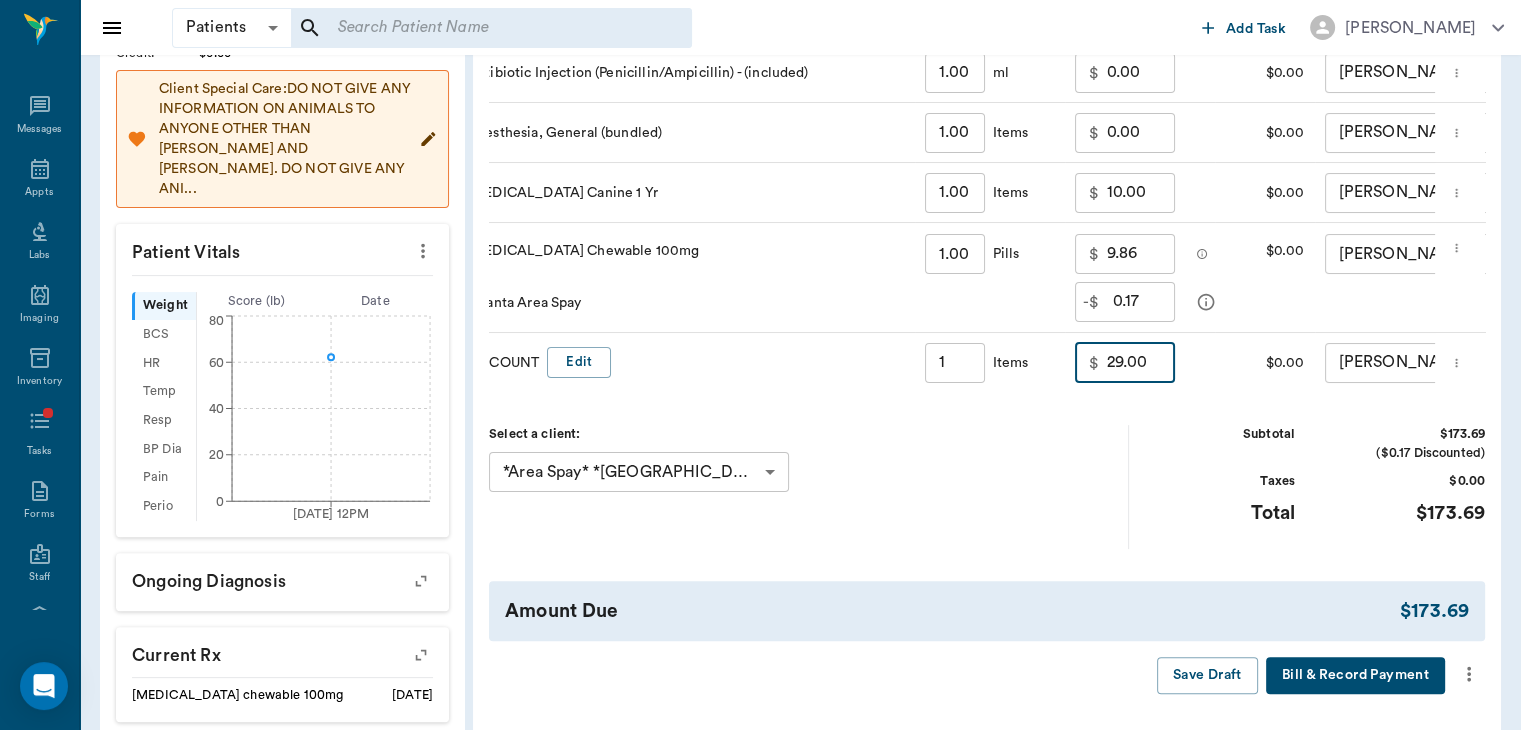 type on "29.00" 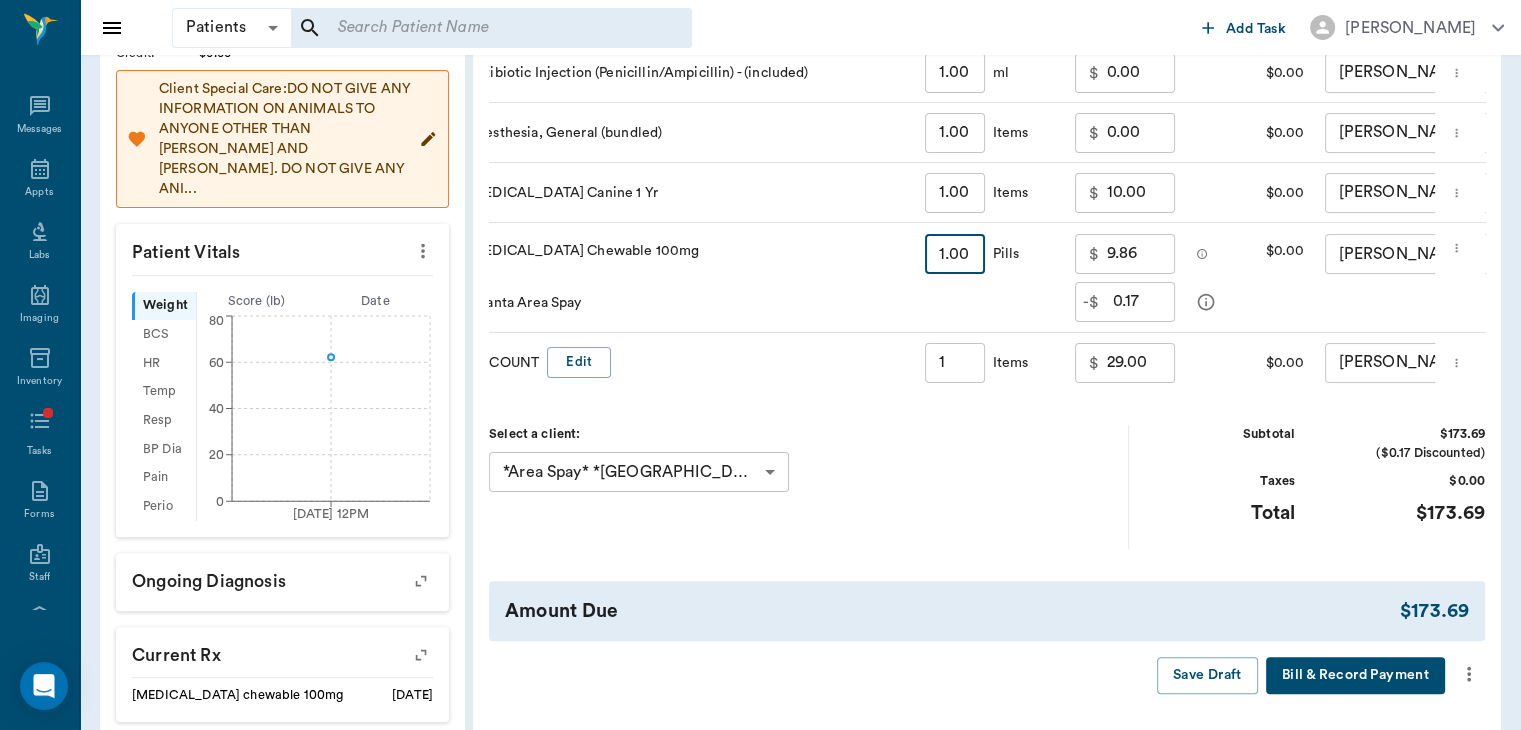 type on "7" 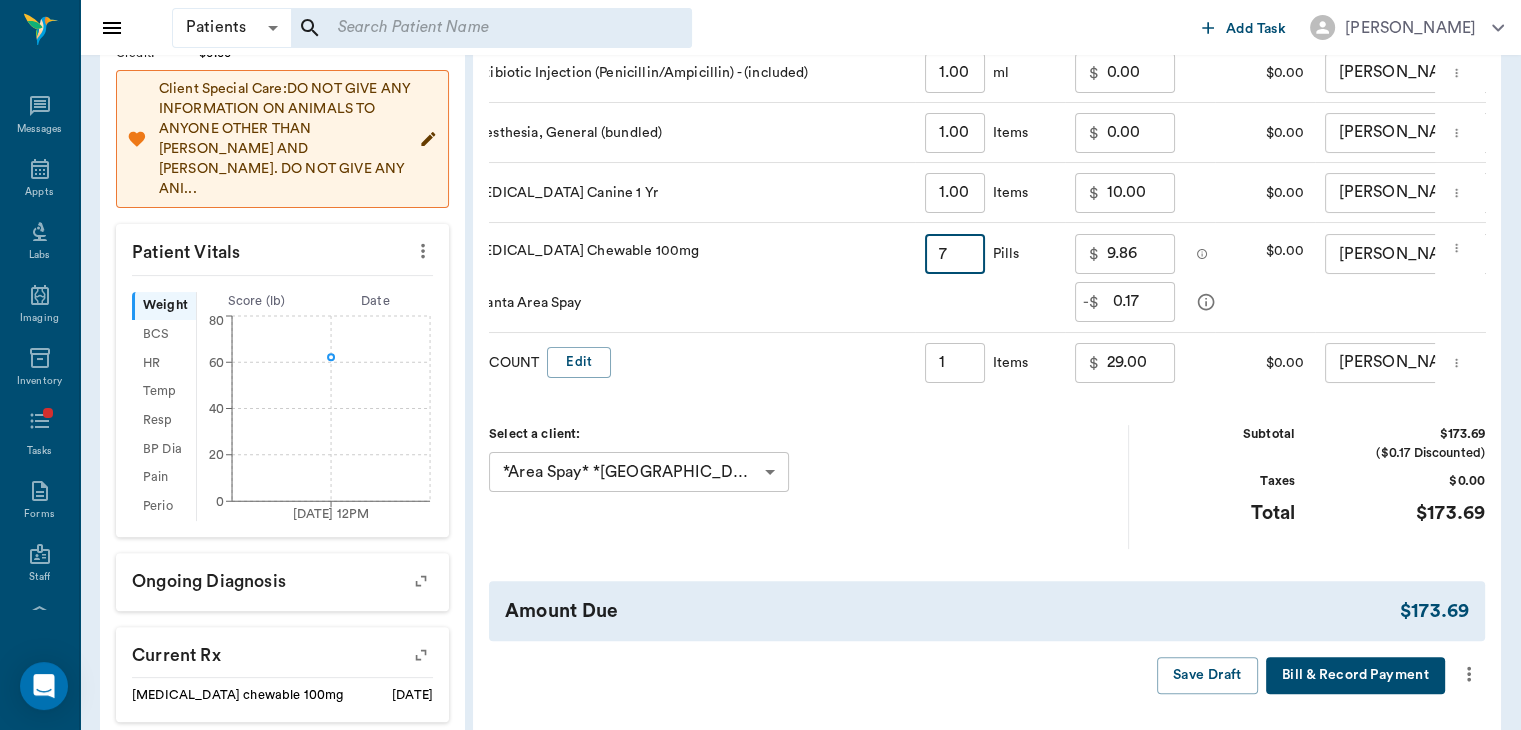 type on "15.02" 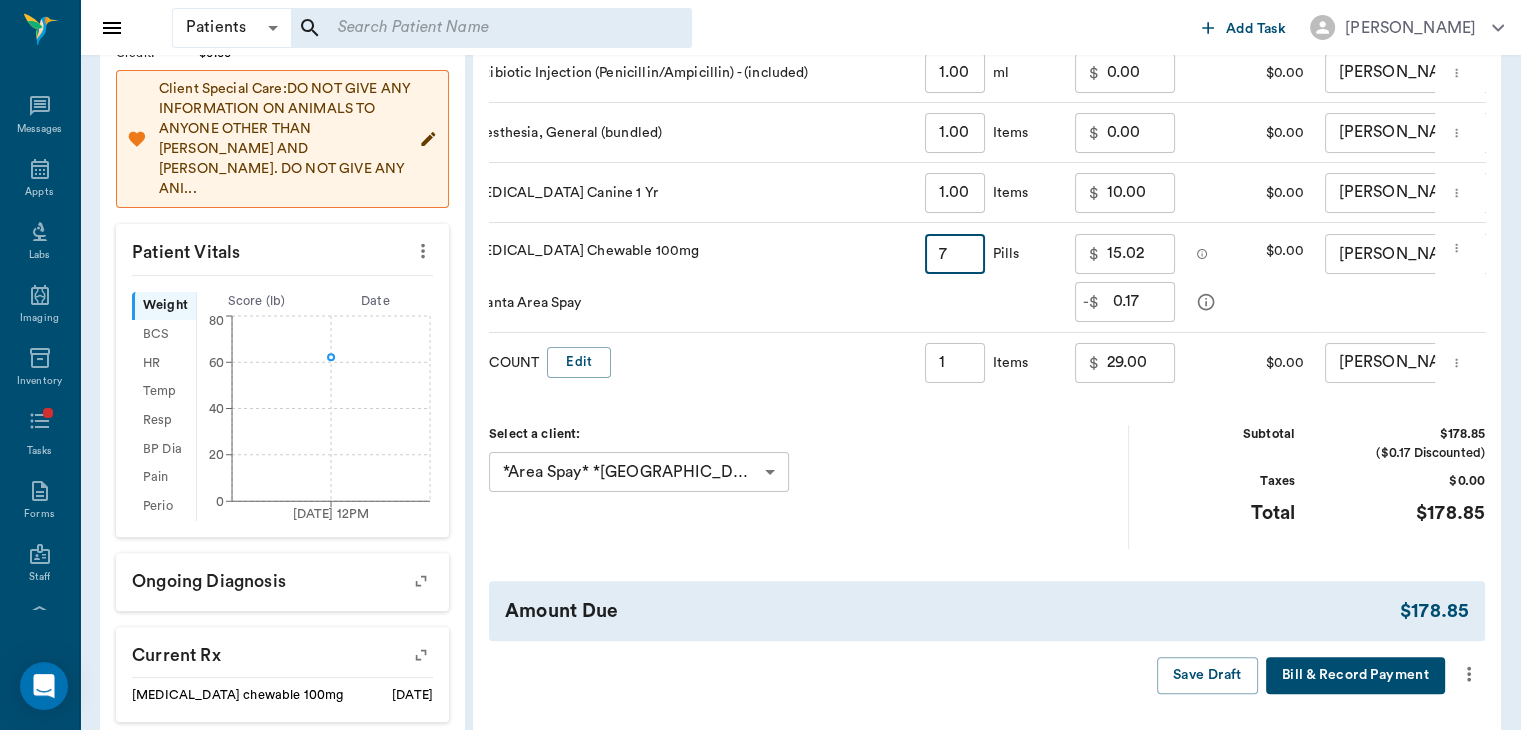 type on "7" 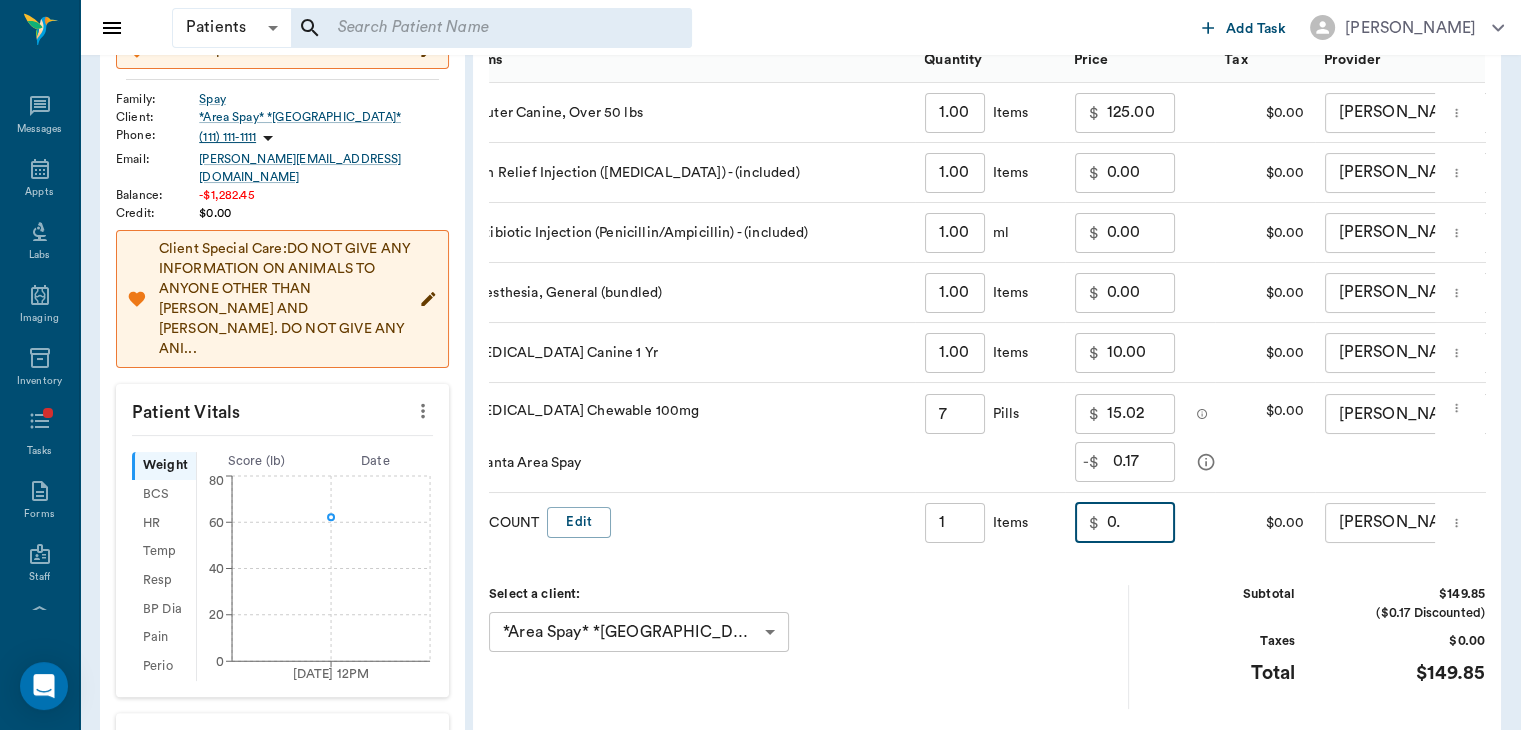 scroll, scrollTop: 296, scrollLeft: 0, axis: vertical 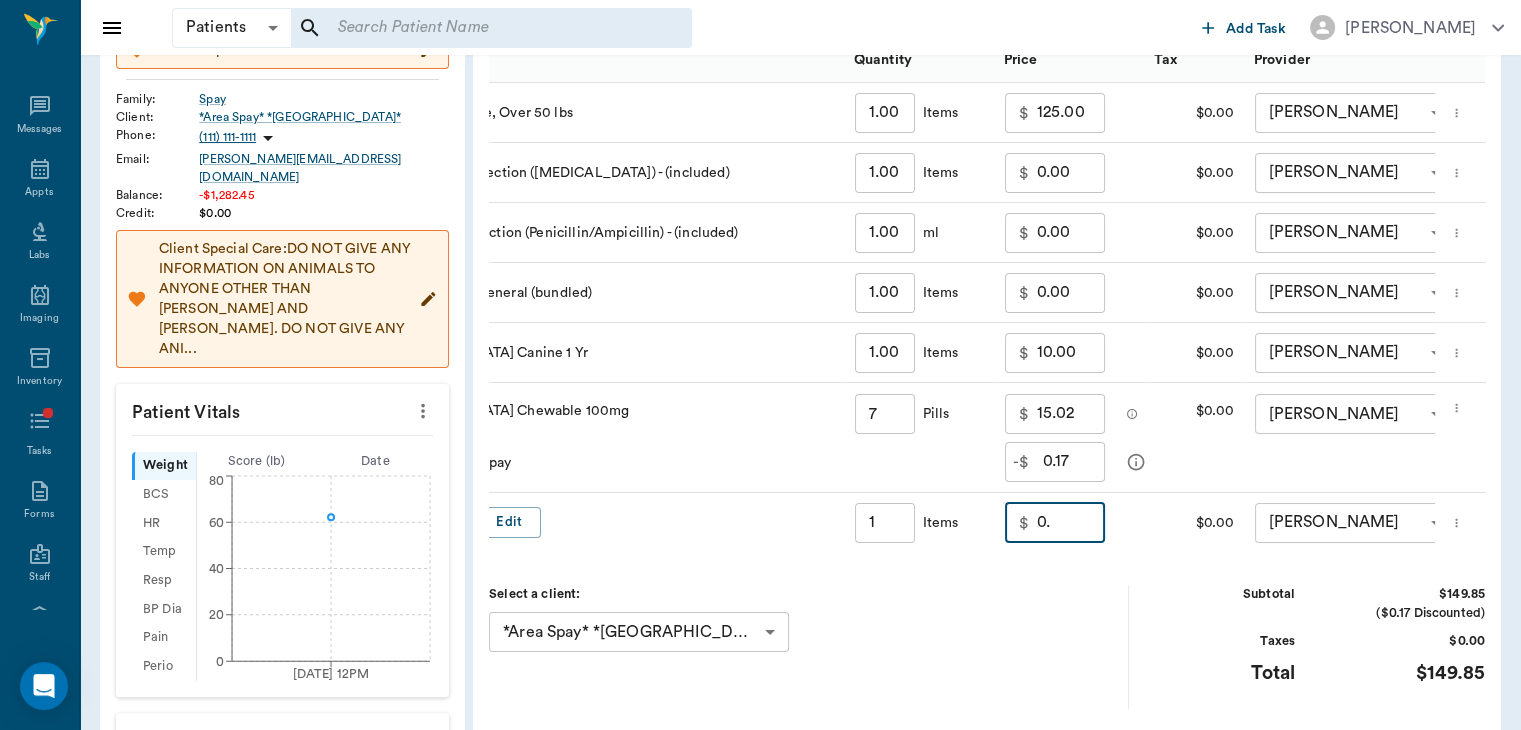click on "0." at bounding box center (1071, 523) 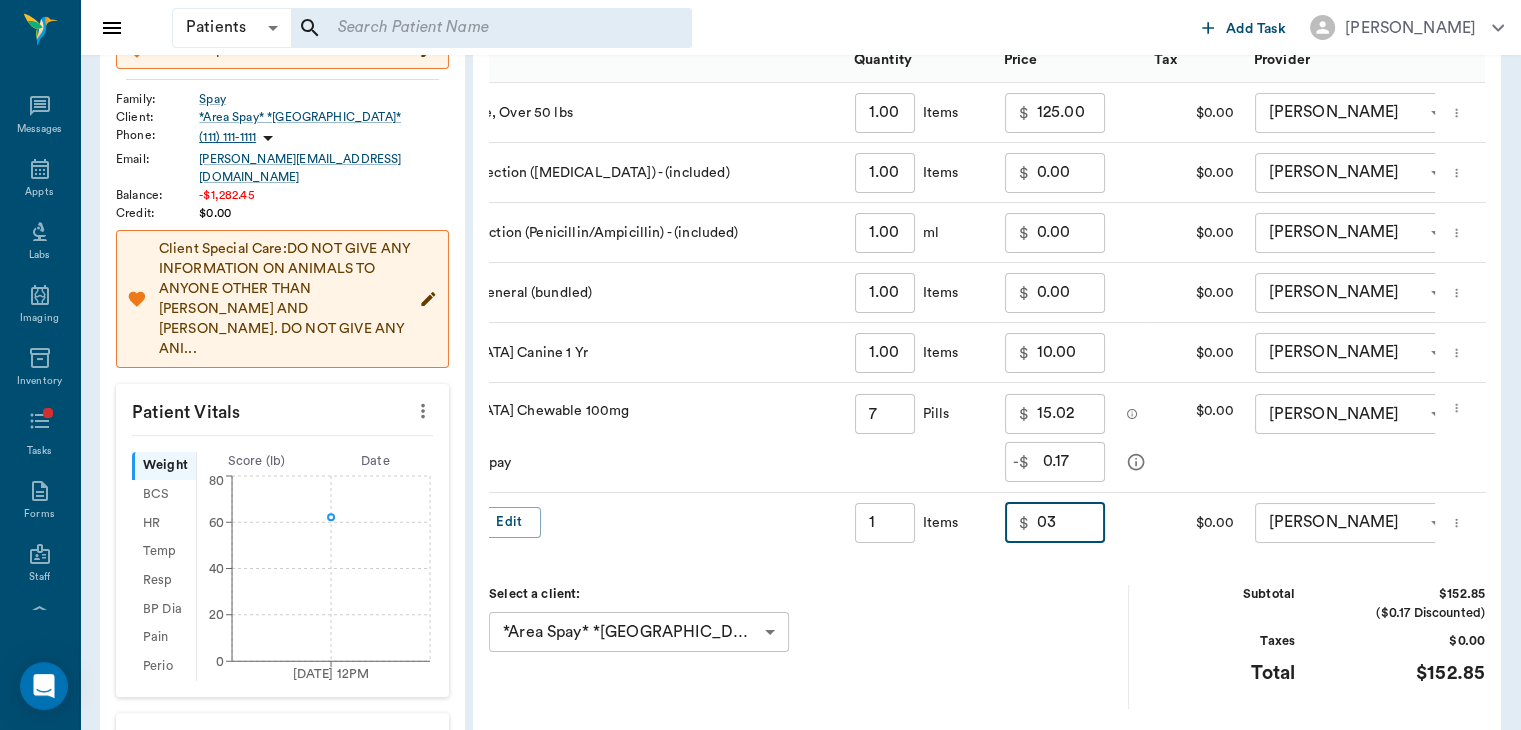 type on "0" 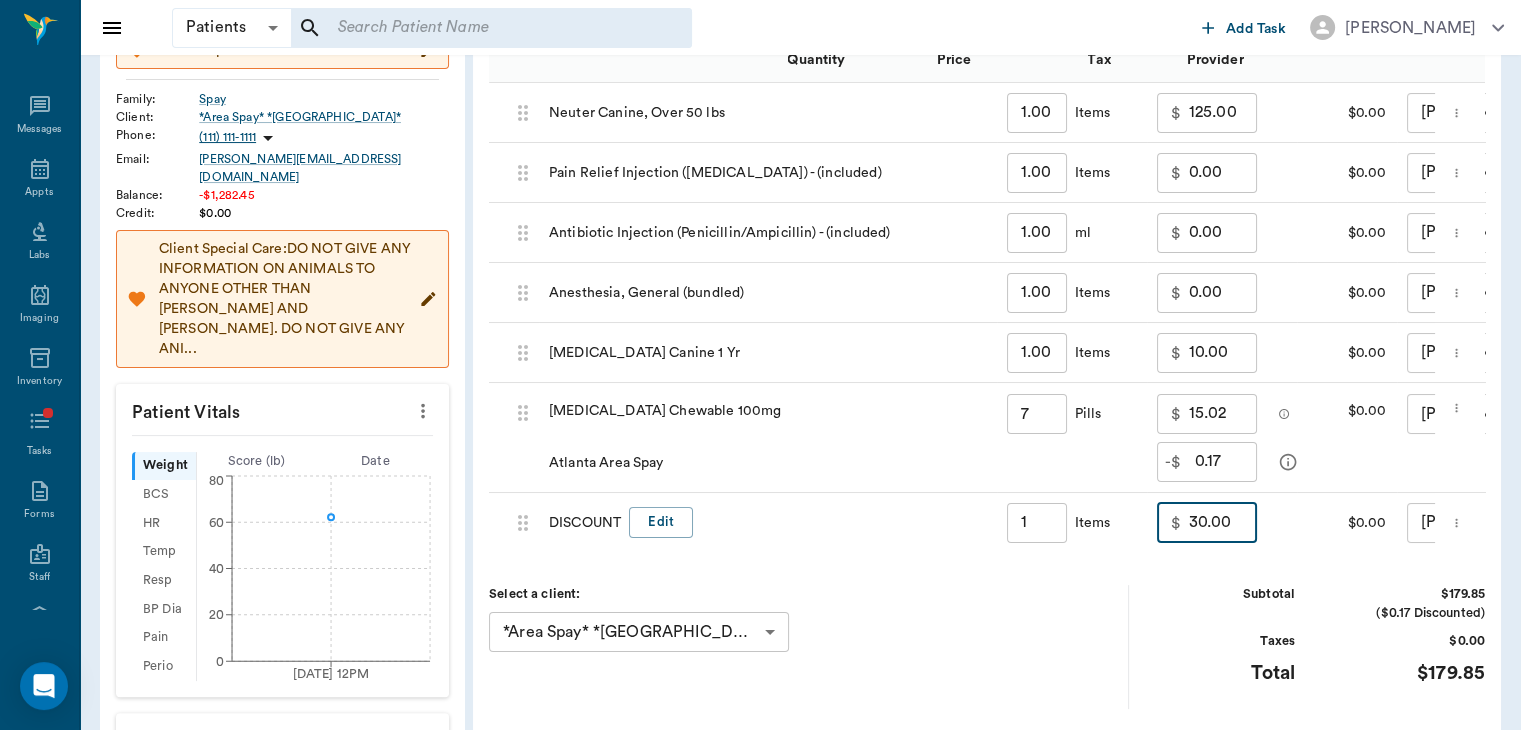 scroll, scrollTop: 0, scrollLeft: 219, axis: horizontal 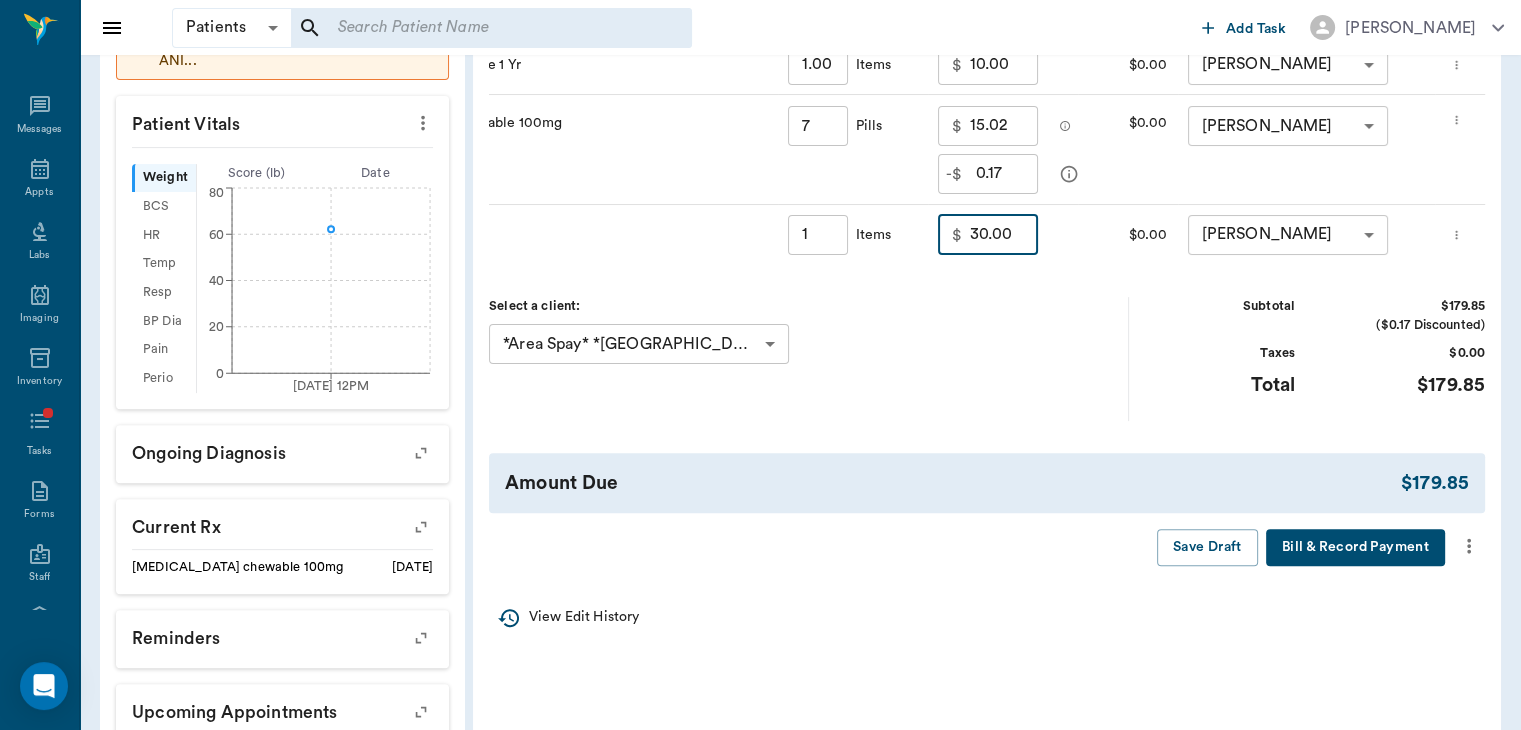 type on "30.00" 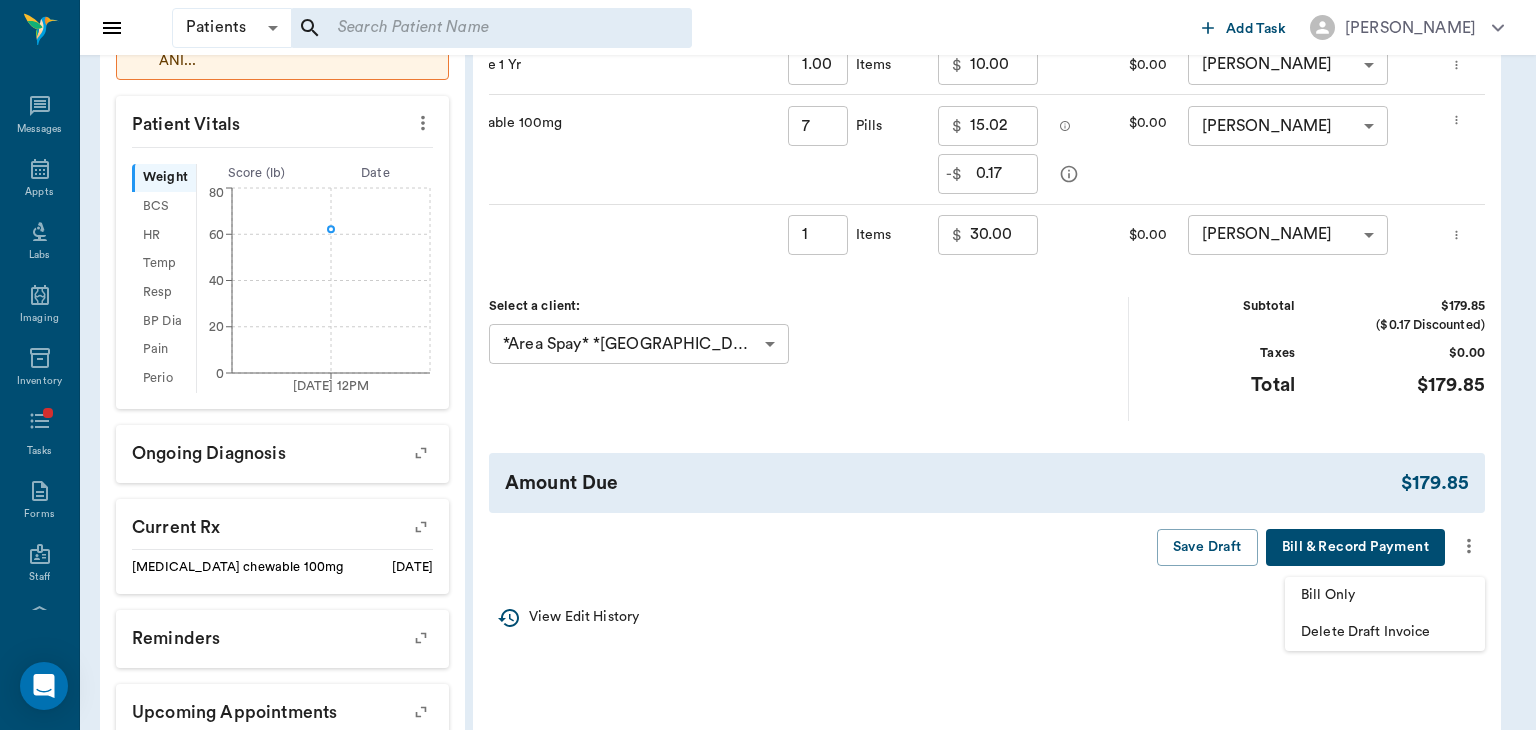 click on "Bill Only" at bounding box center (1385, 595) 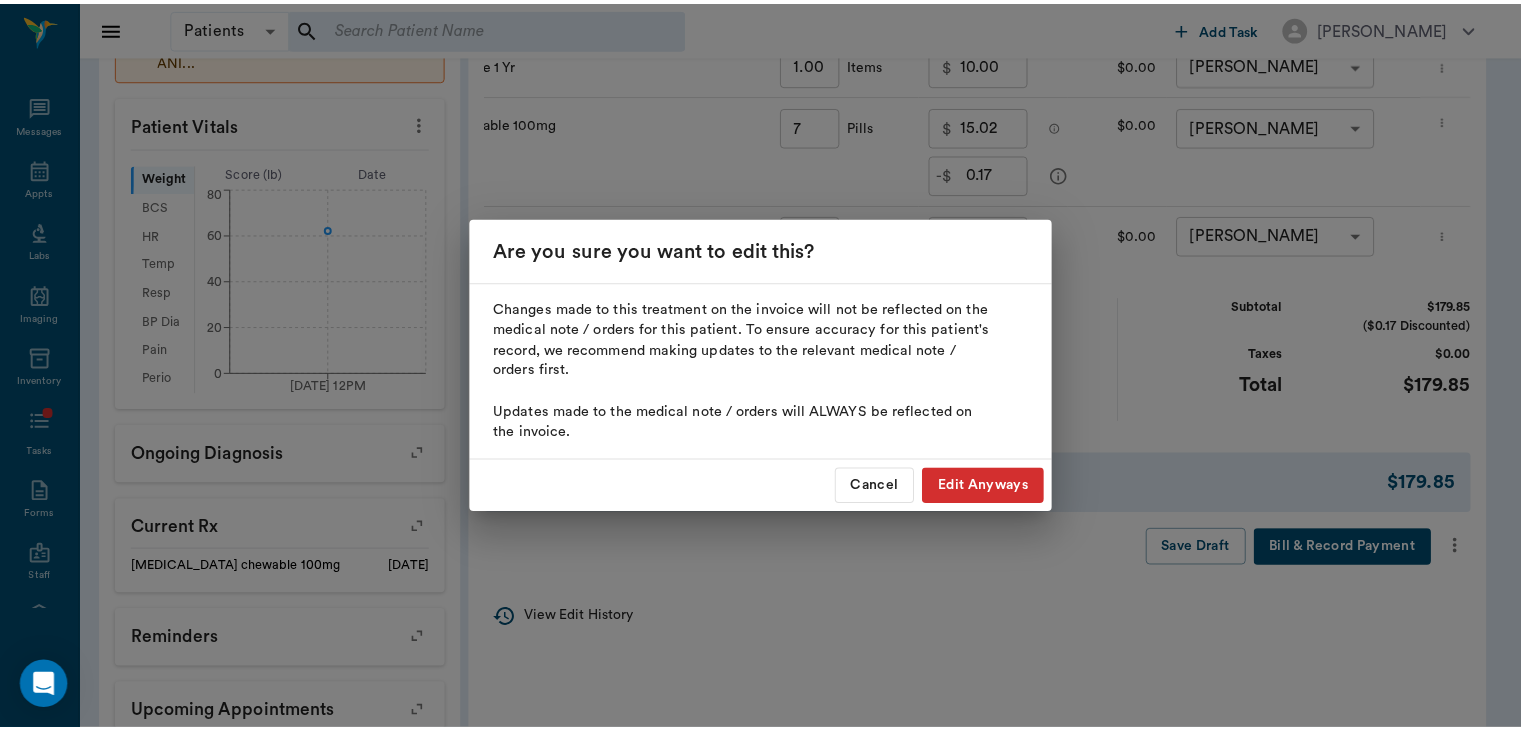 scroll, scrollTop: 0, scrollLeft: 204, axis: horizontal 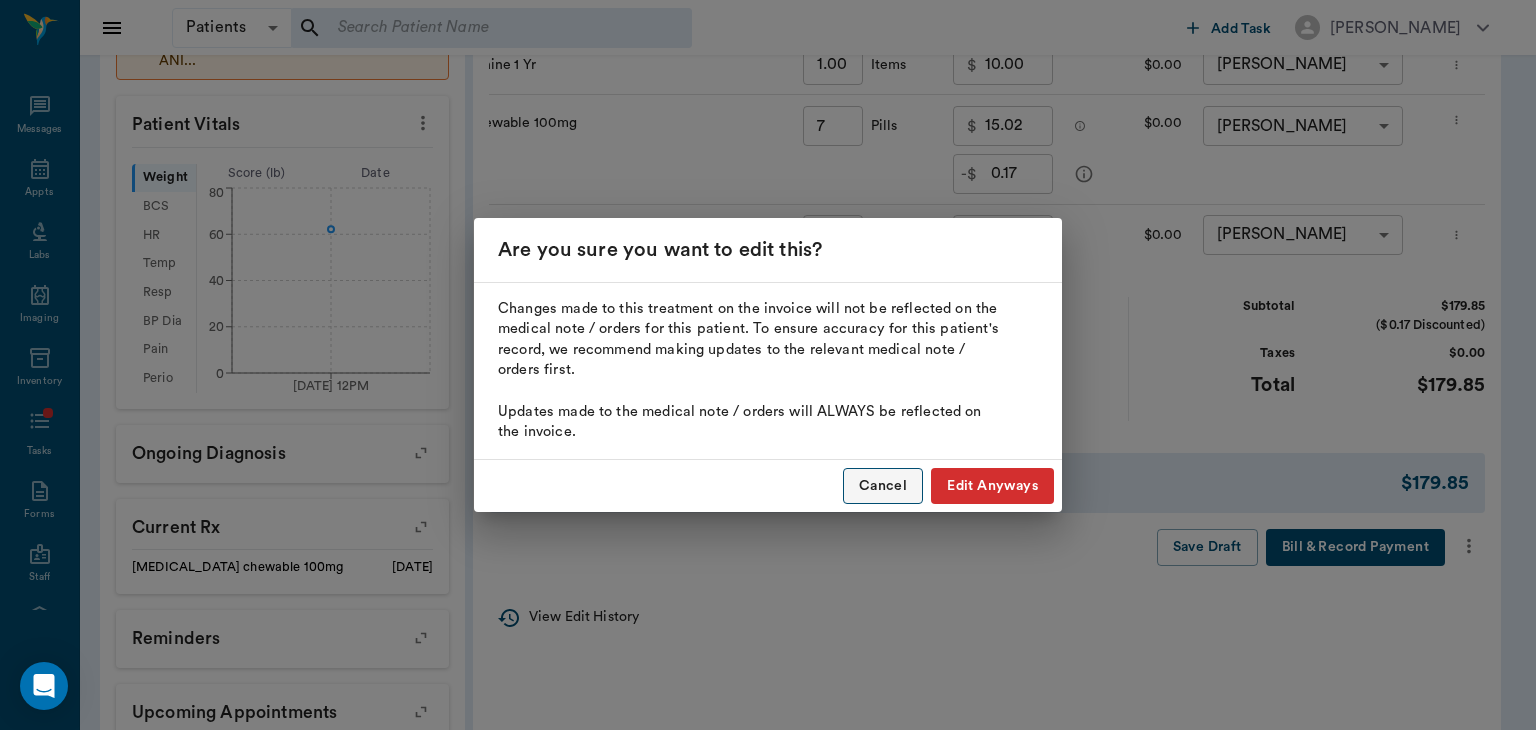 click on "Cancel" at bounding box center (883, 486) 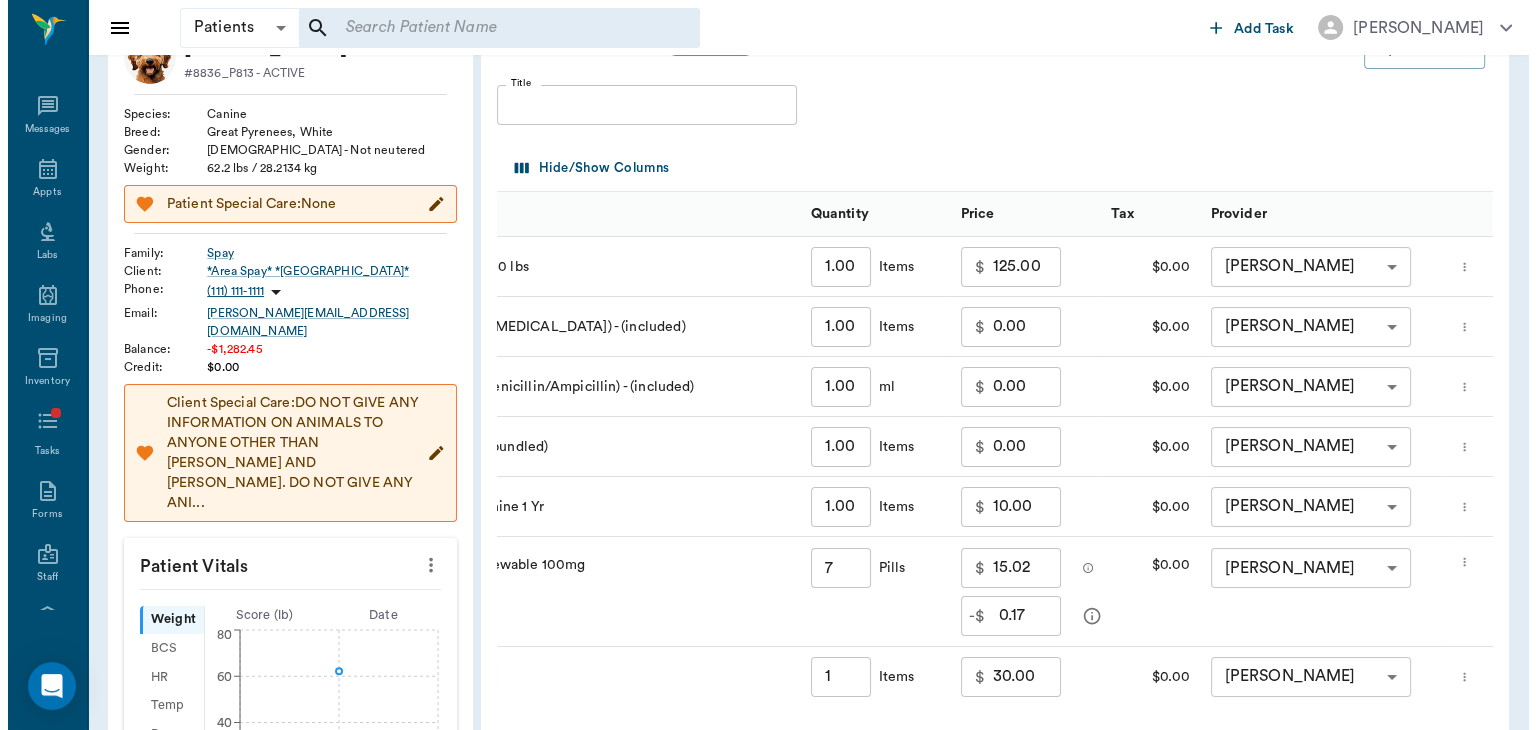 scroll, scrollTop: 0, scrollLeft: 0, axis: both 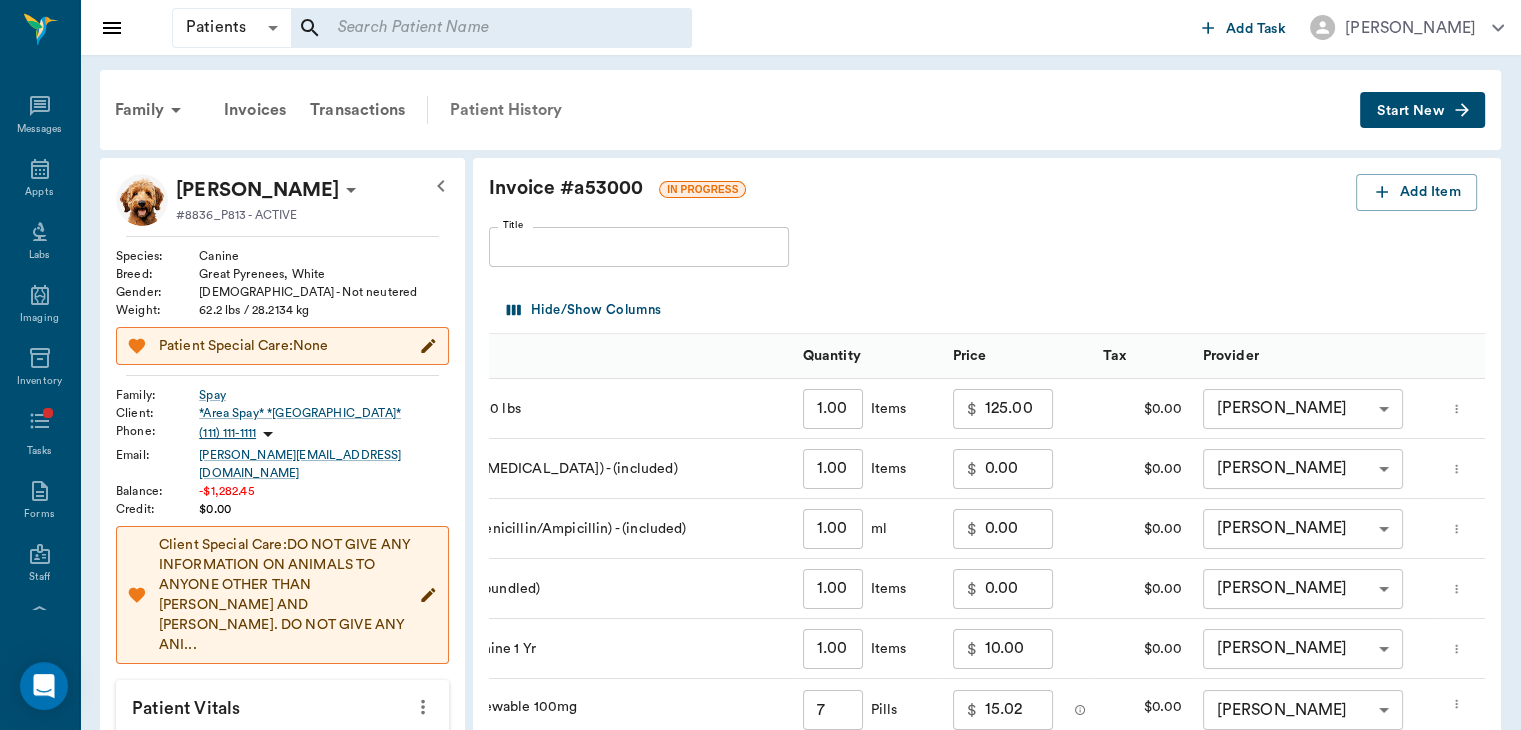 click on "Patient History" at bounding box center [506, 110] 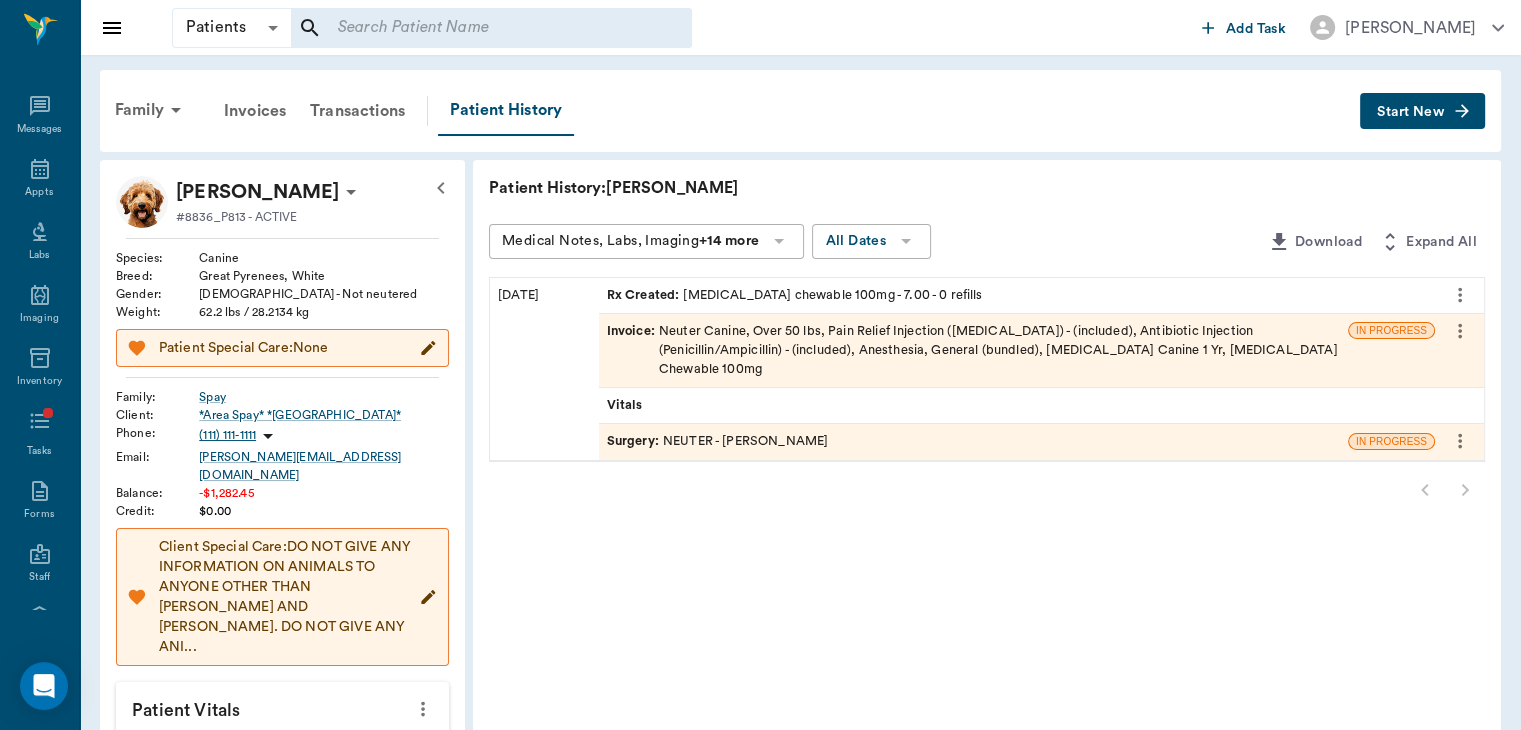 click on "Surgery :" at bounding box center (635, 441) 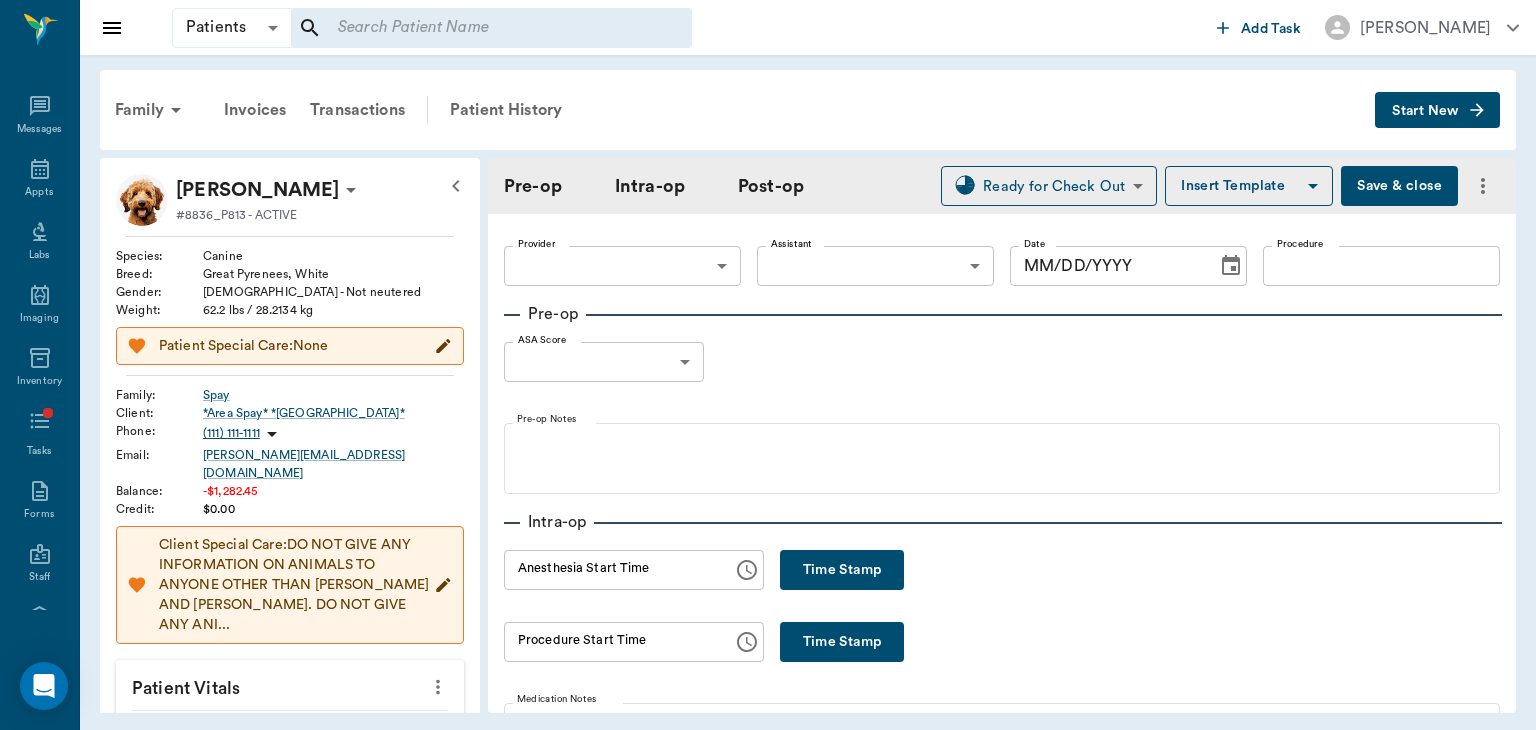 type on "63ec2f075fda476ae8351a4d" 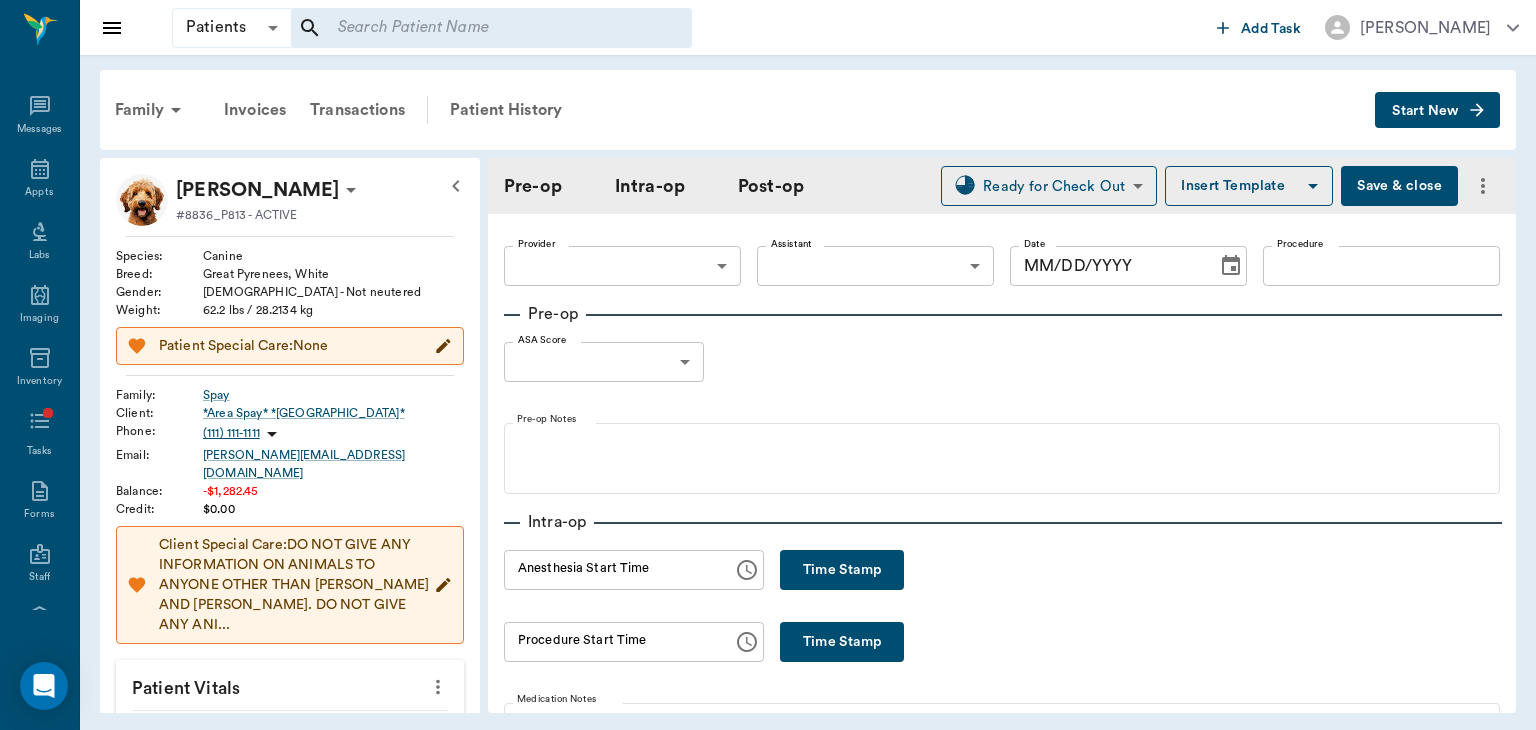 type on "63ec2e7e52e12b0ba117b124" 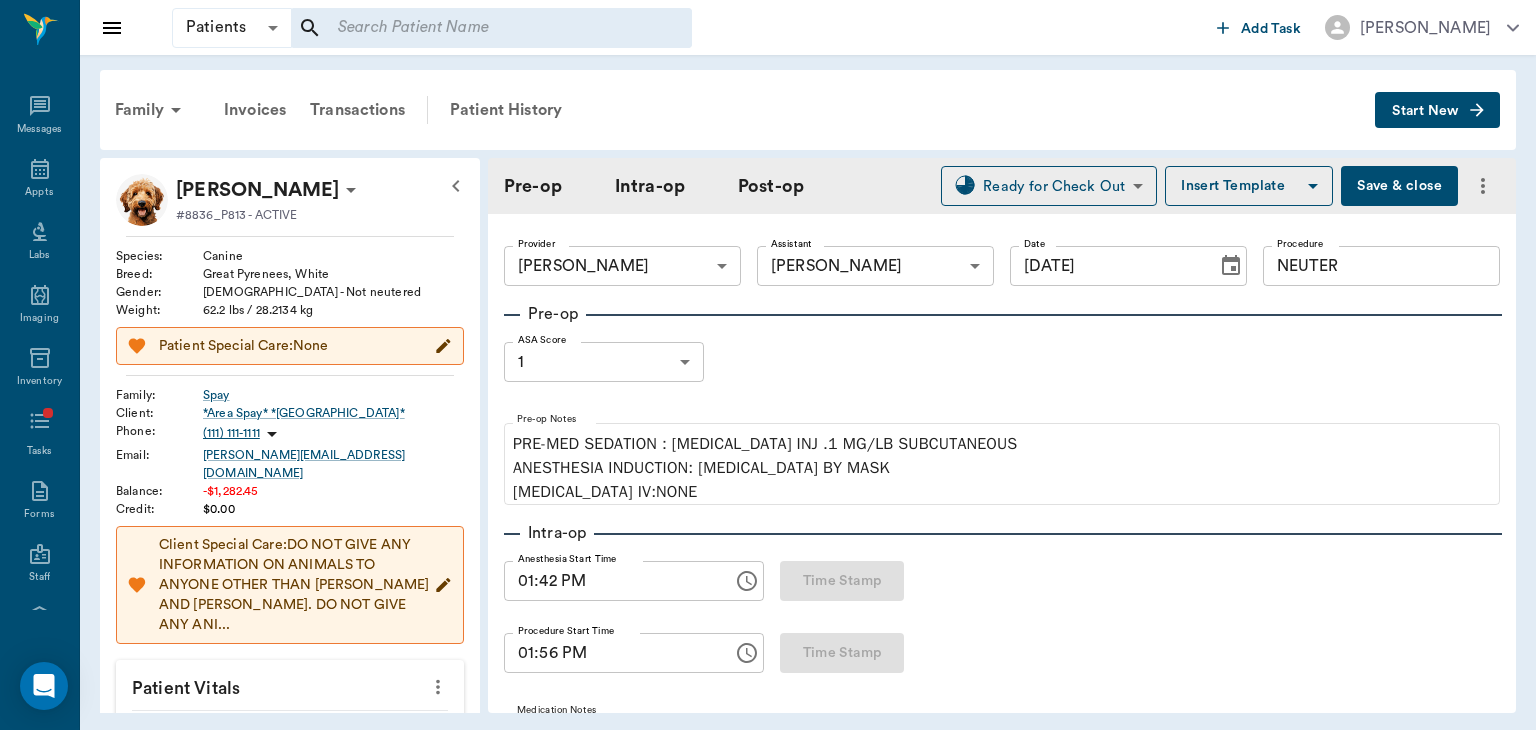 type on "[DATE]" 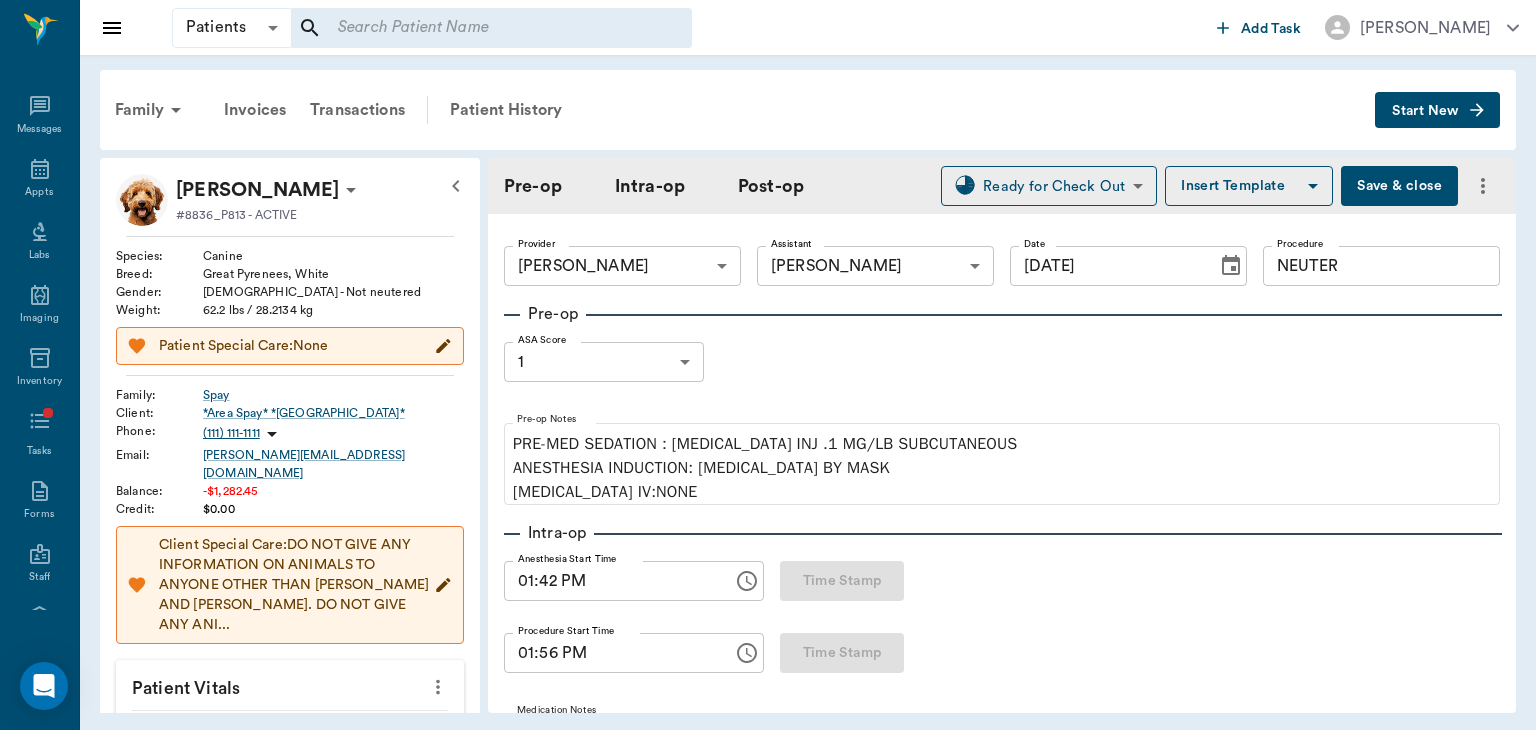type on "01:42 PM" 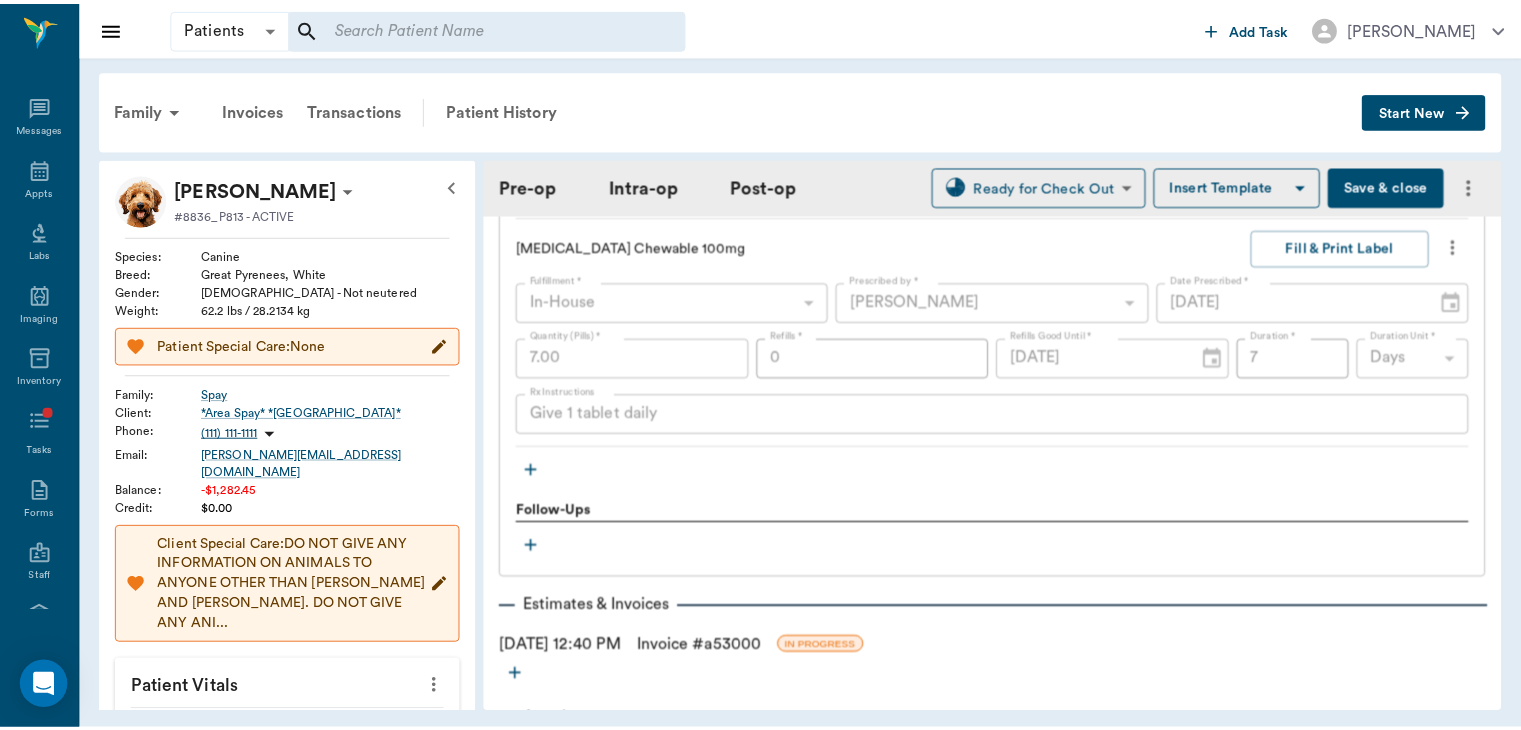 scroll, scrollTop: 2525, scrollLeft: 0, axis: vertical 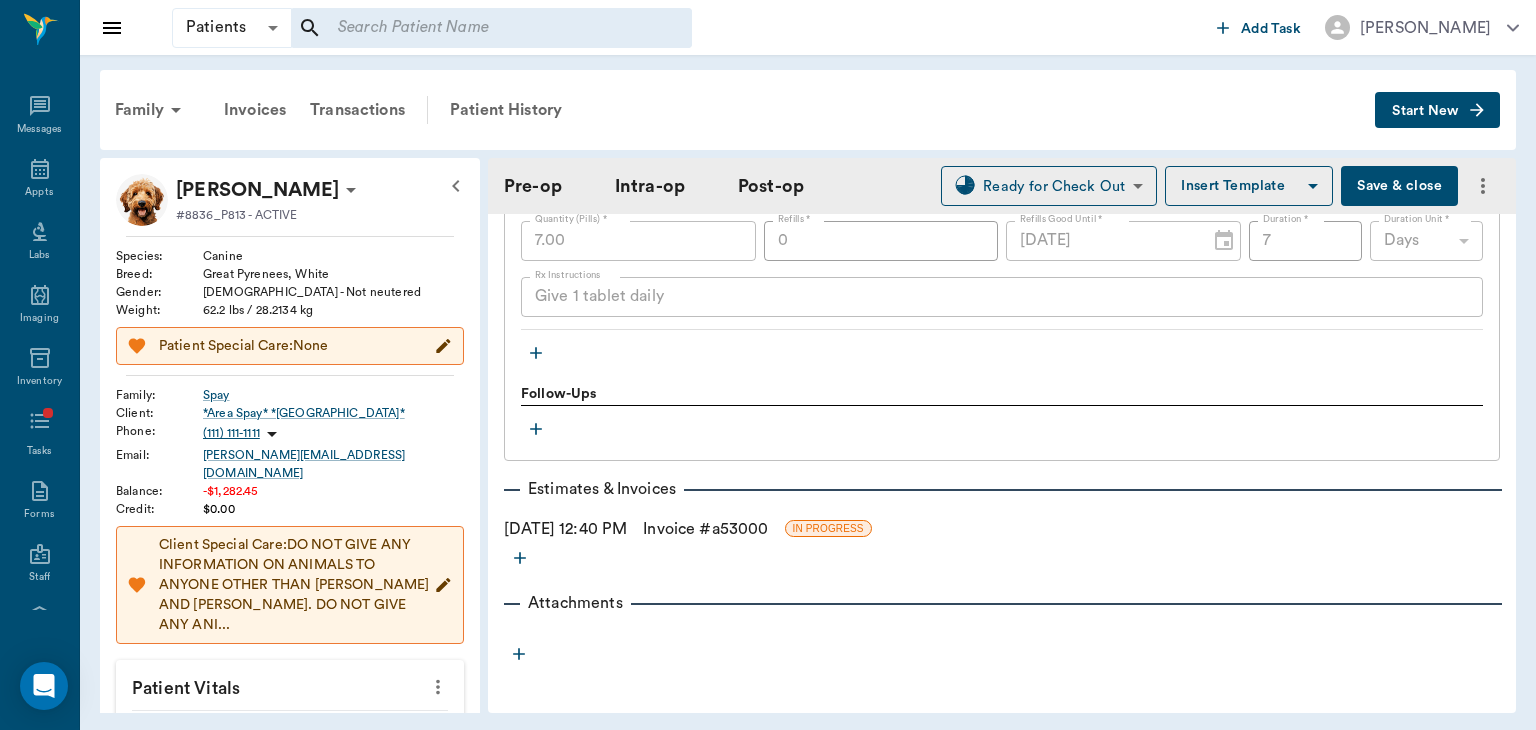 click on "Invoice # a53000" at bounding box center [705, 529] 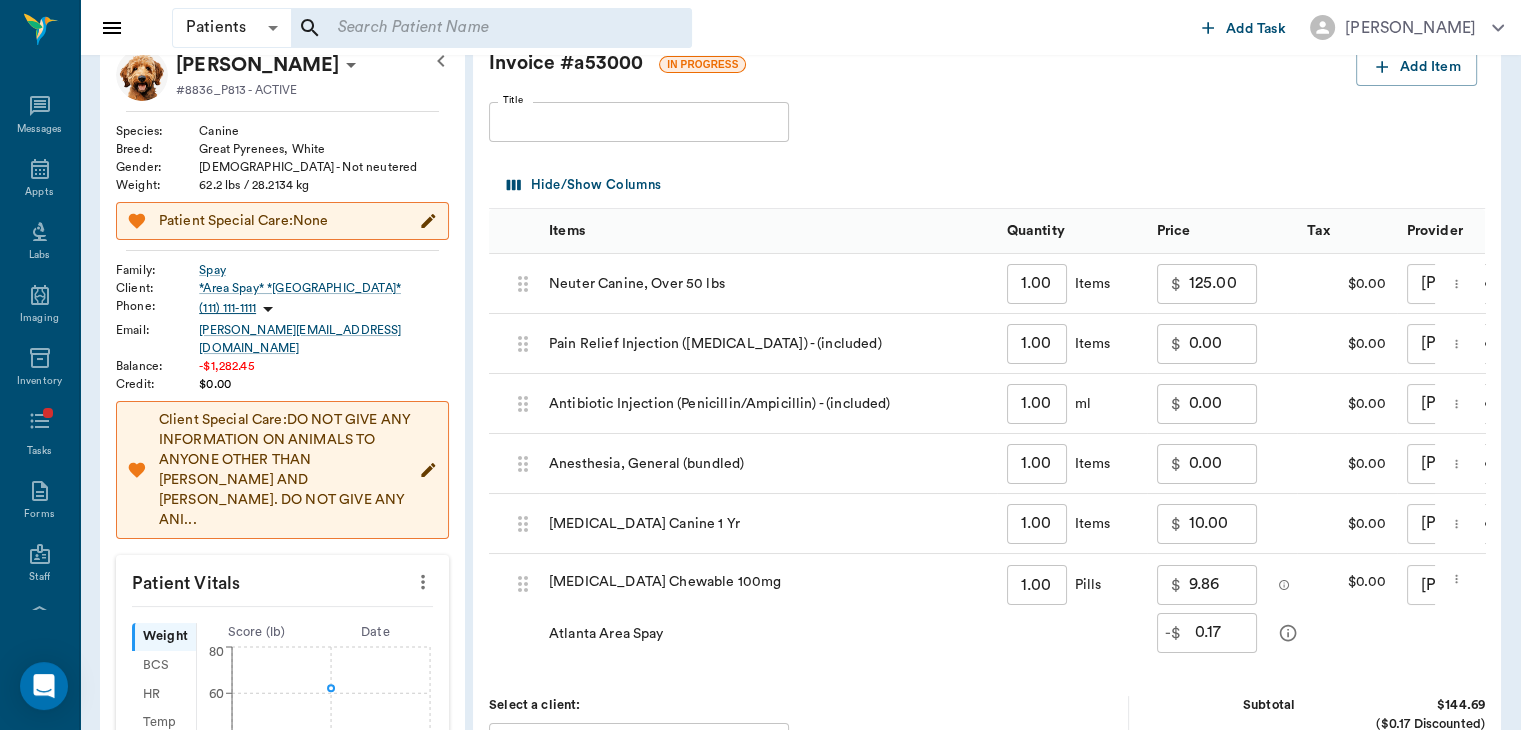 scroll, scrollTop: 128, scrollLeft: 0, axis: vertical 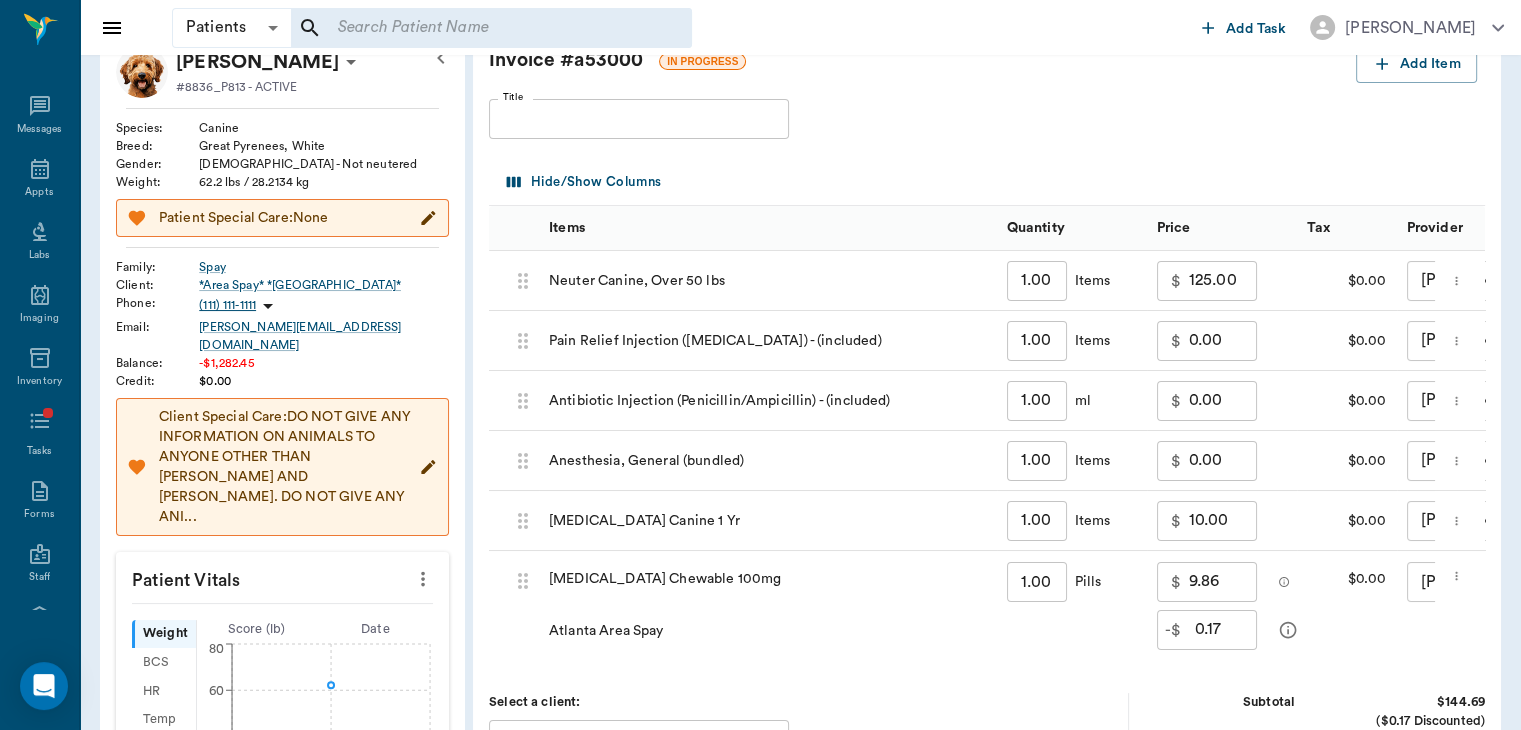 click on "1.00" at bounding box center (1037, 582) 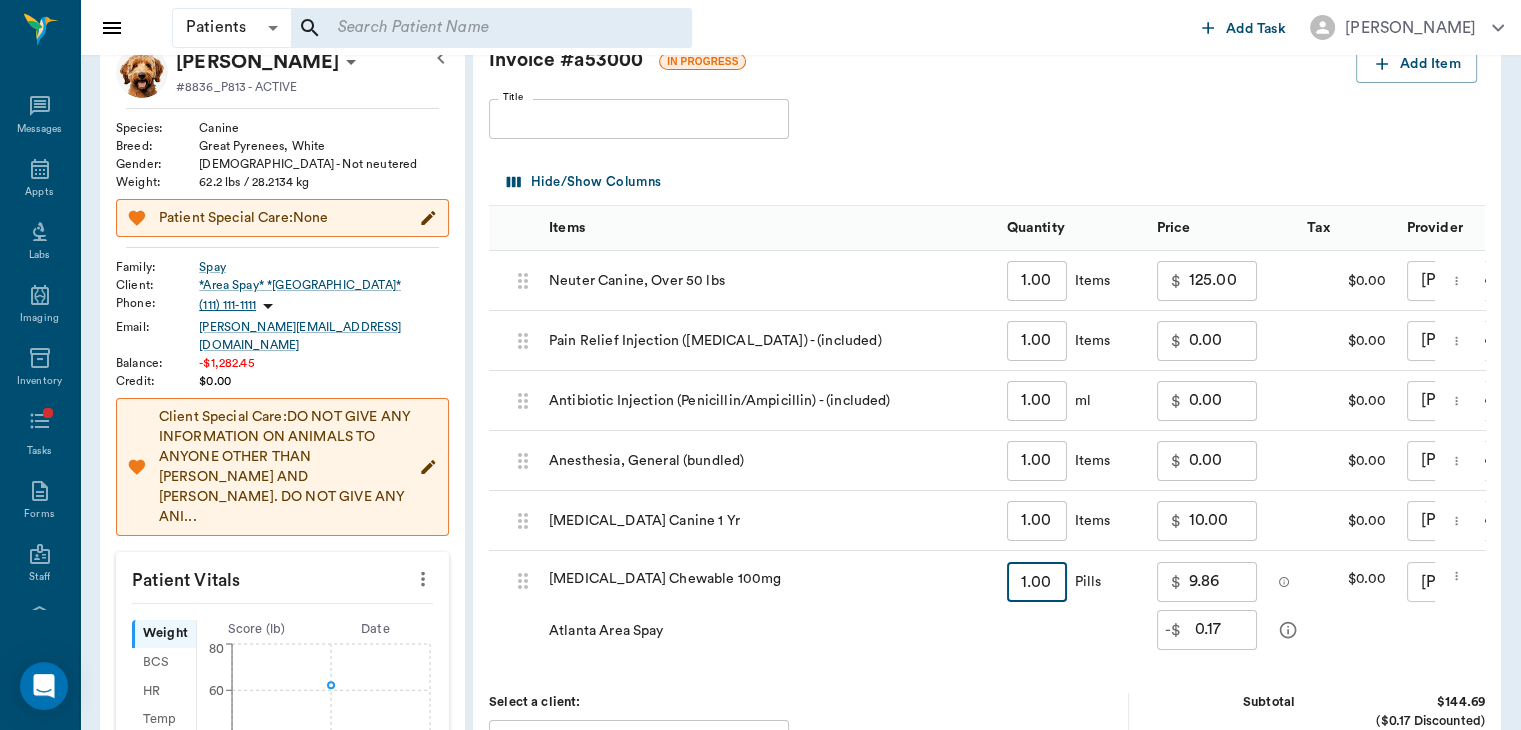 type on "7" 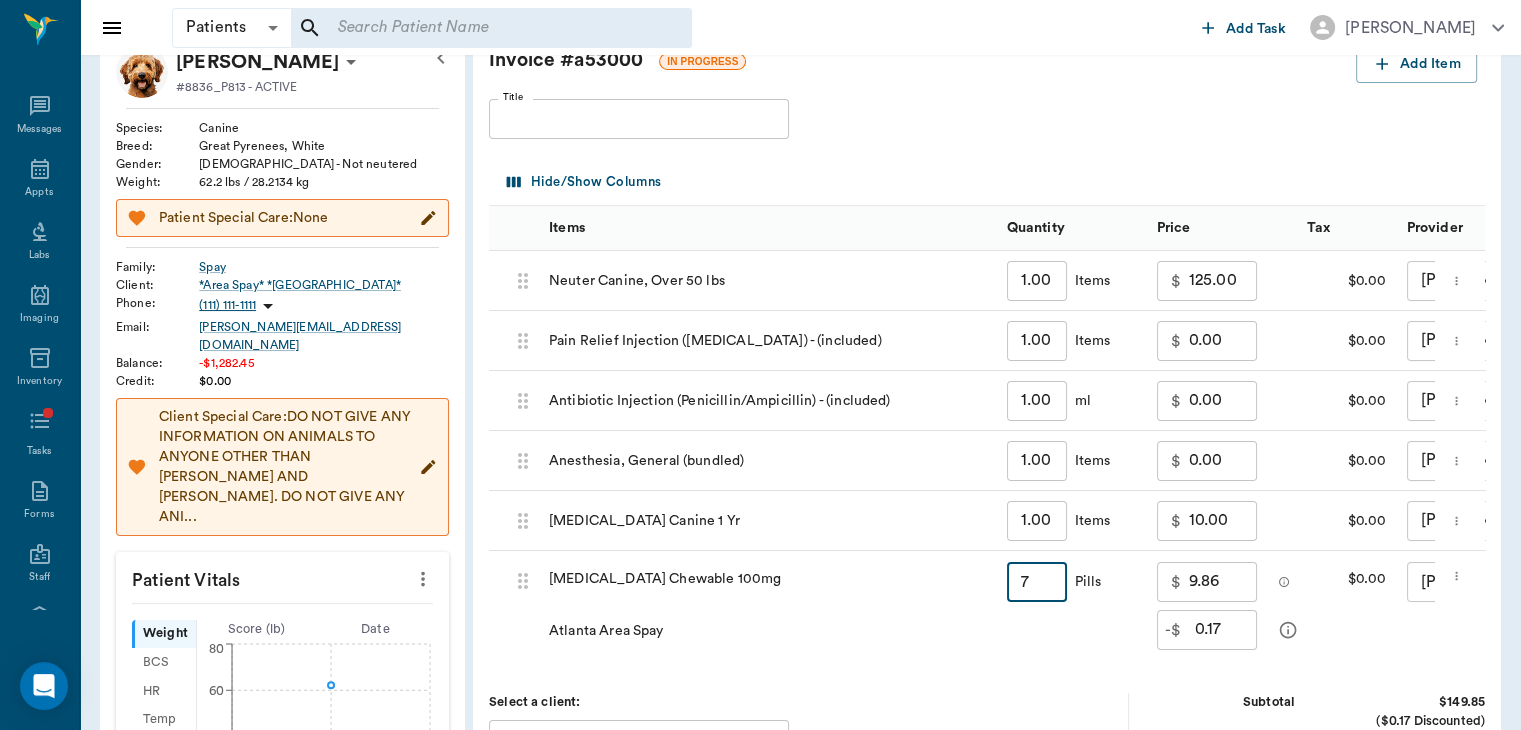 type on "15.02" 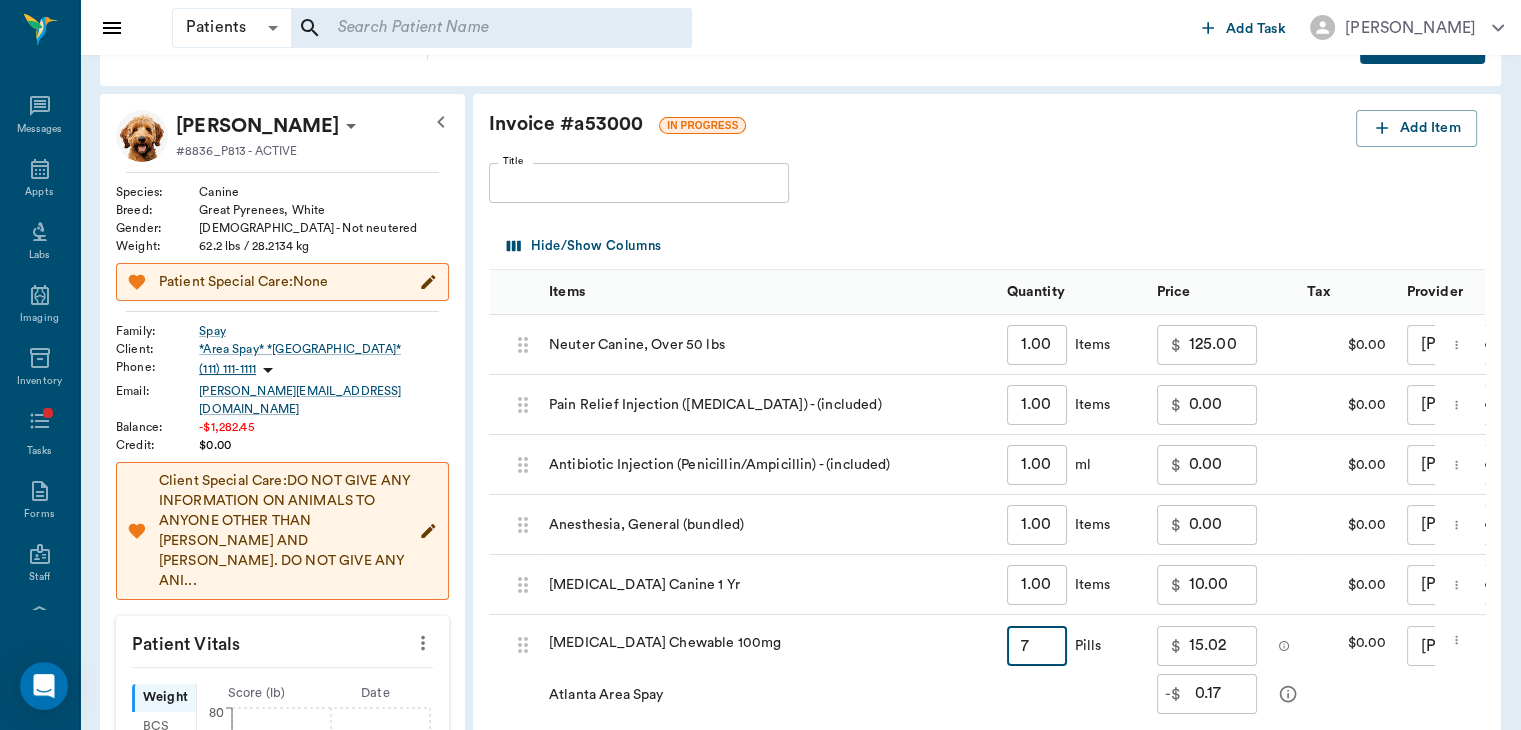 scroll, scrollTop: 0, scrollLeft: 0, axis: both 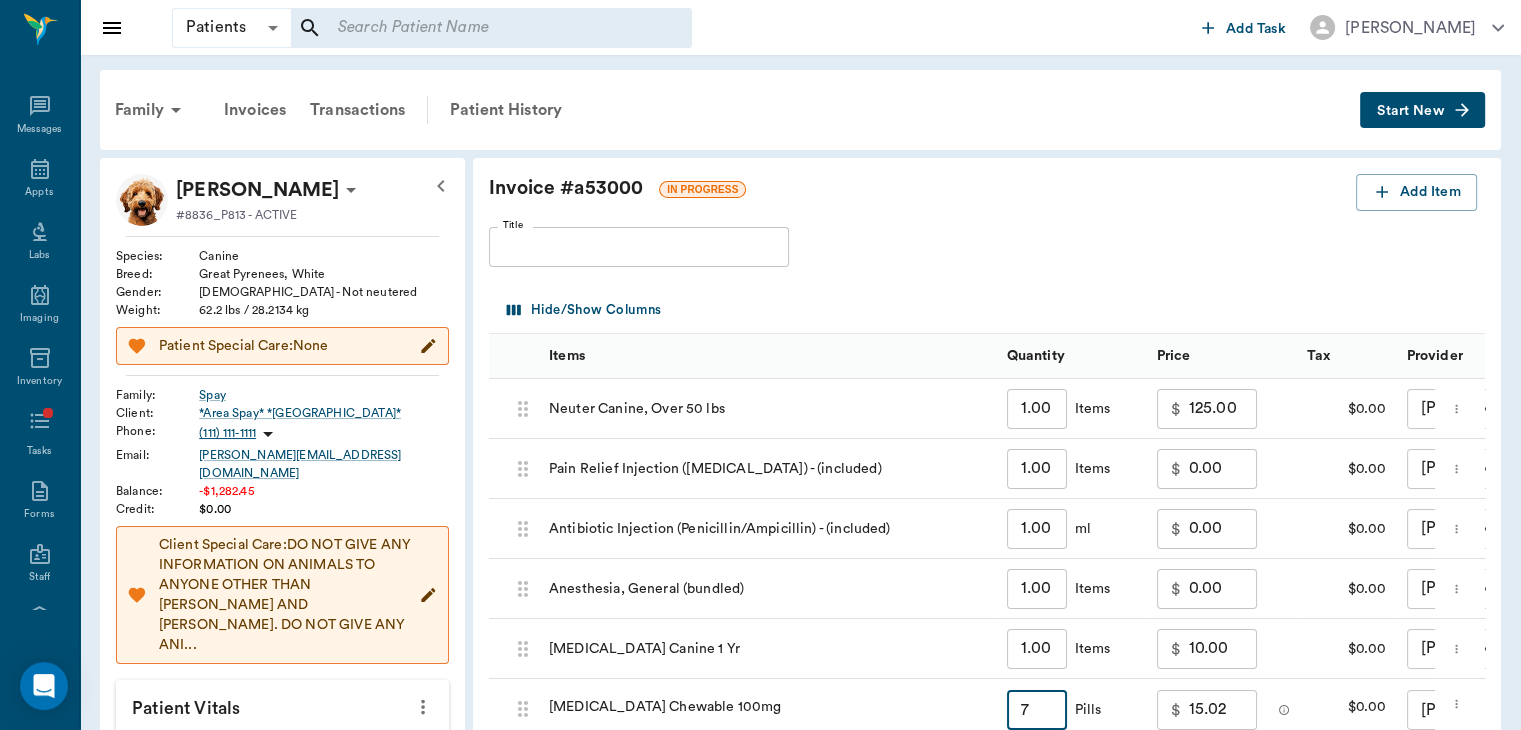 type on "7" 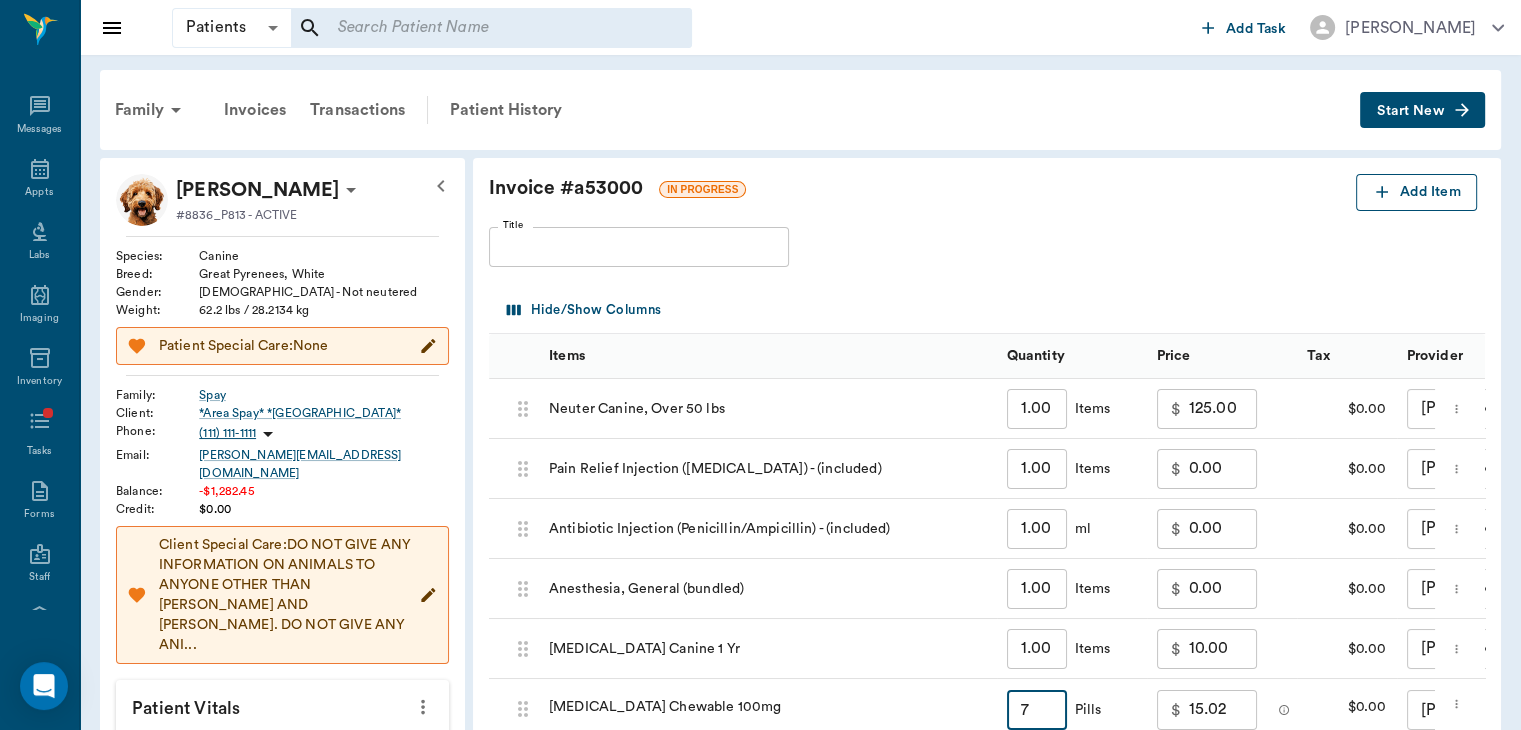 click on "Add Item" at bounding box center (1416, 192) 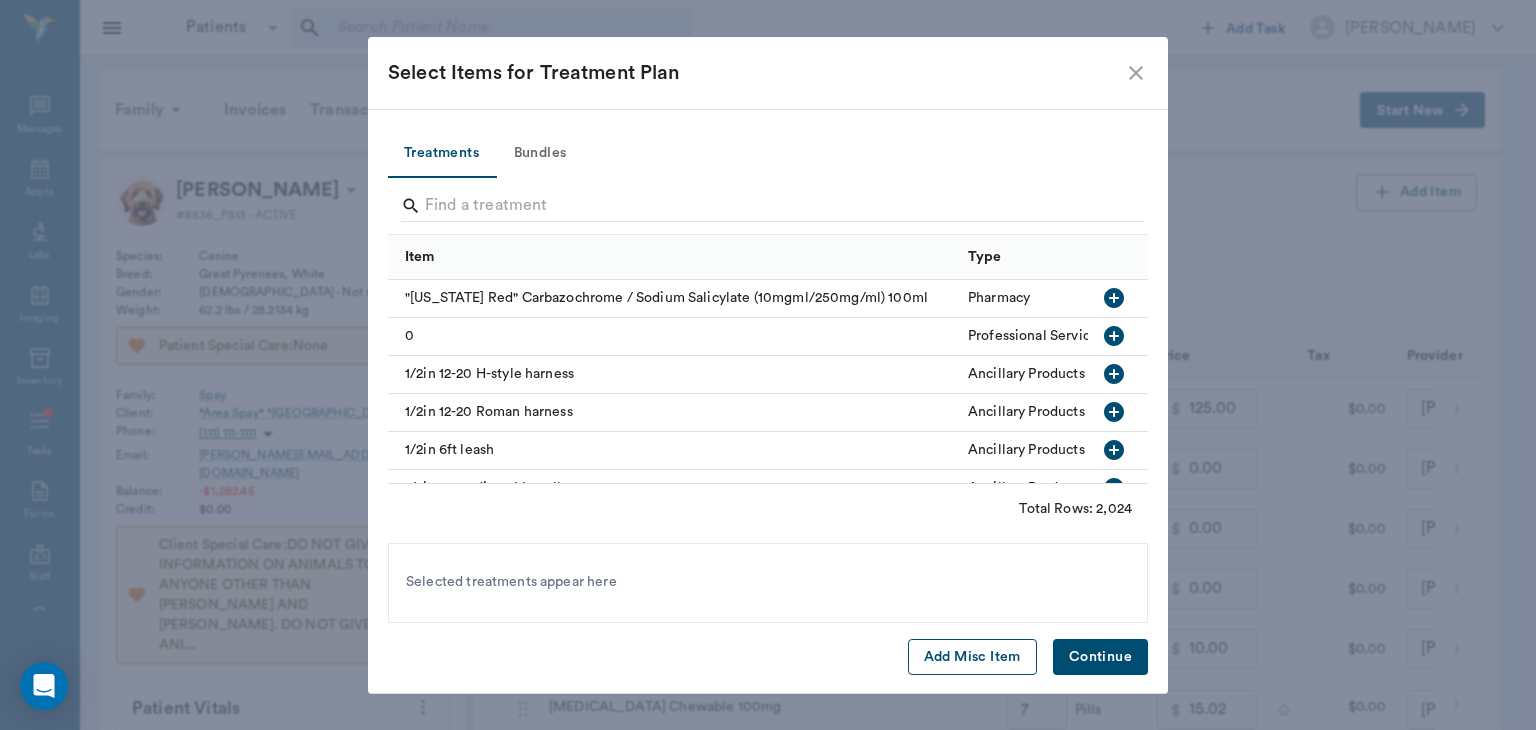 click on "Add Misc Item" at bounding box center [972, 657] 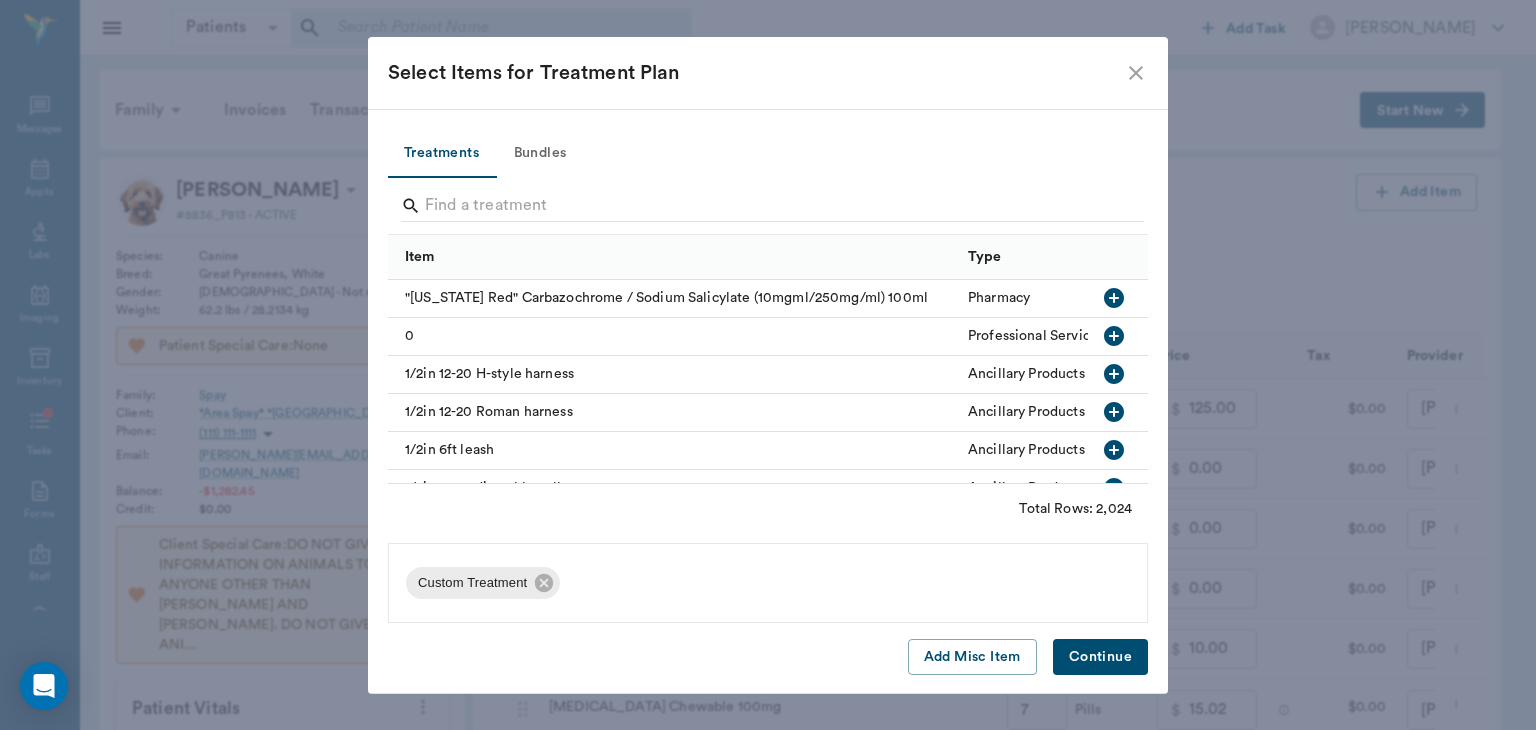 click on "Continue" at bounding box center [1100, 657] 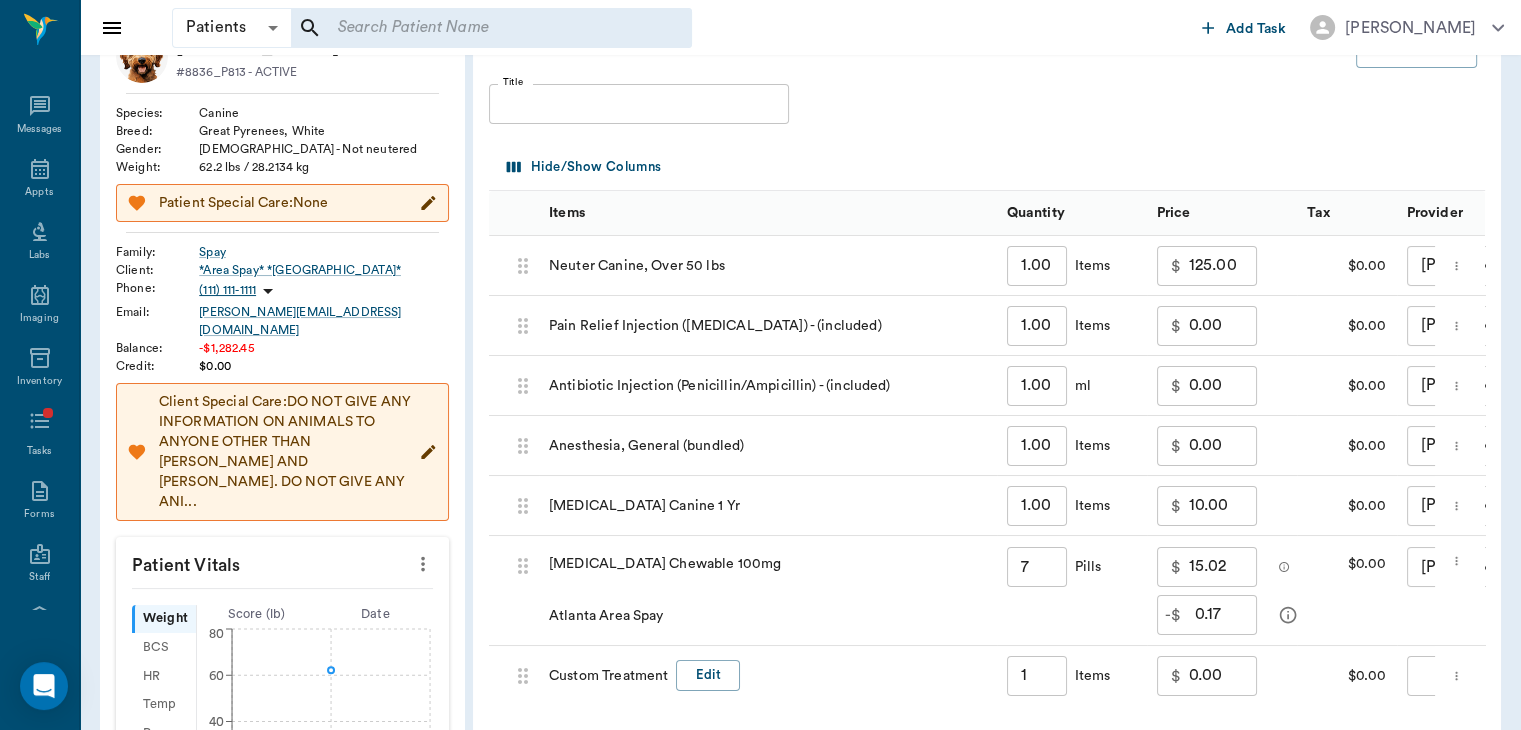 scroll, scrollTop: 363, scrollLeft: 0, axis: vertical 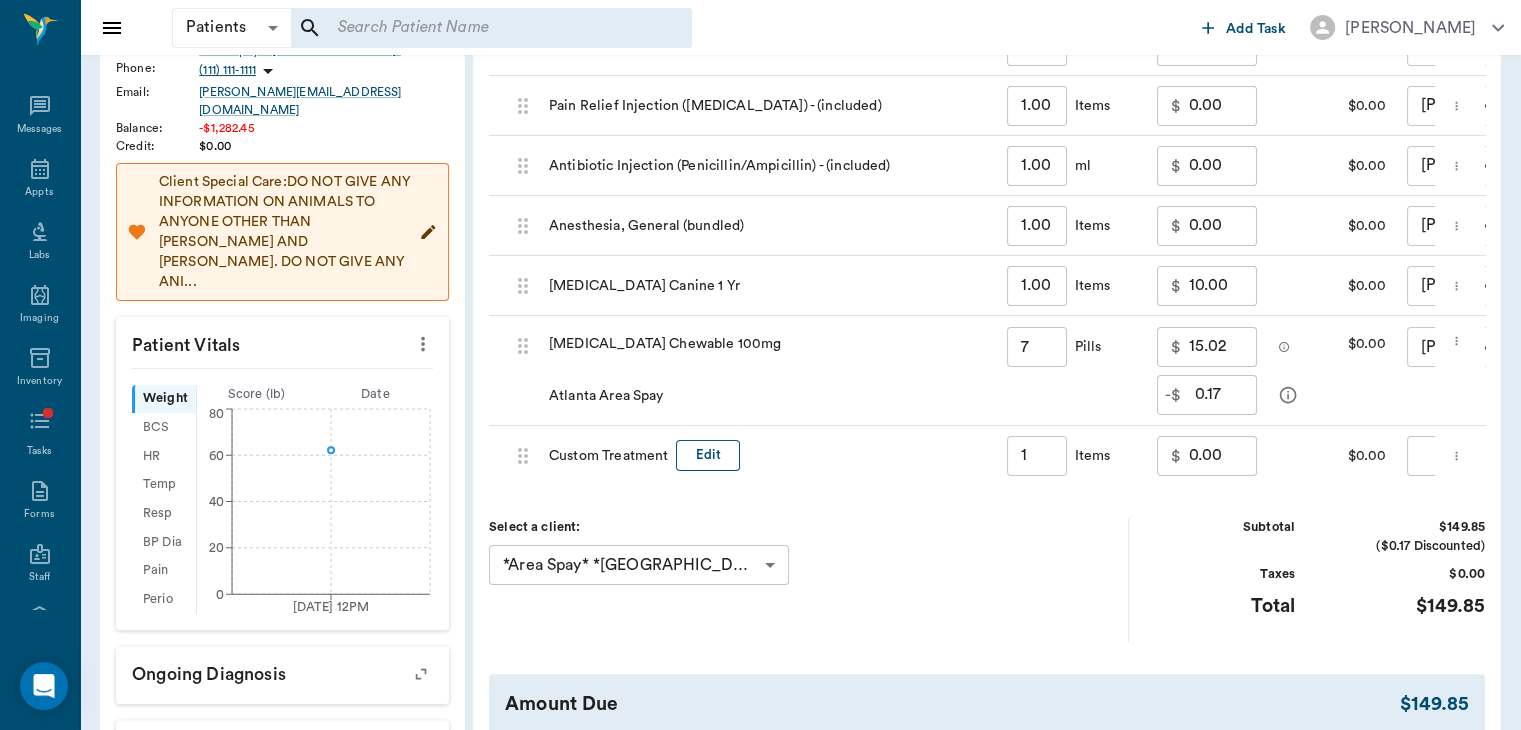 click on "Edit" at bounding box center (708, 455) 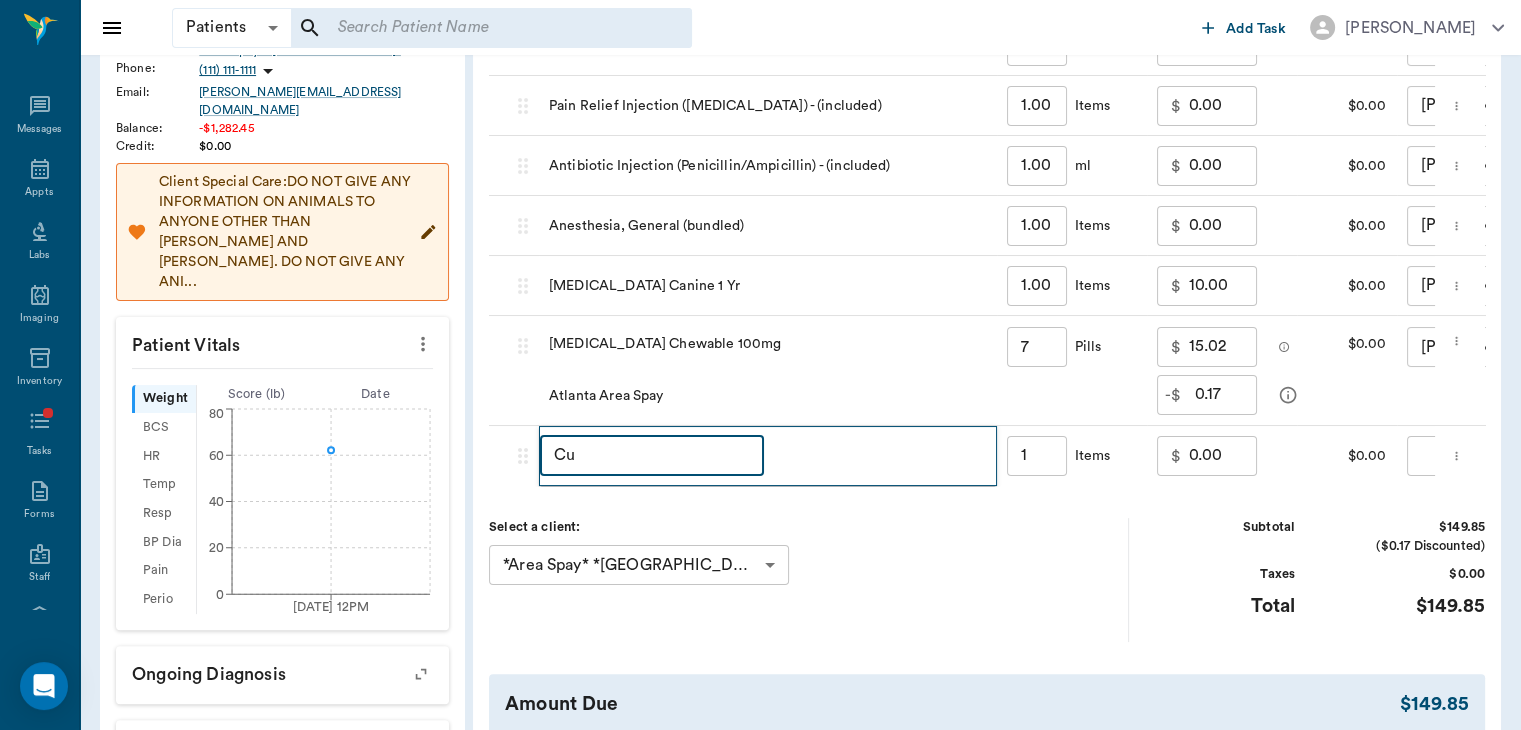 type on "C" 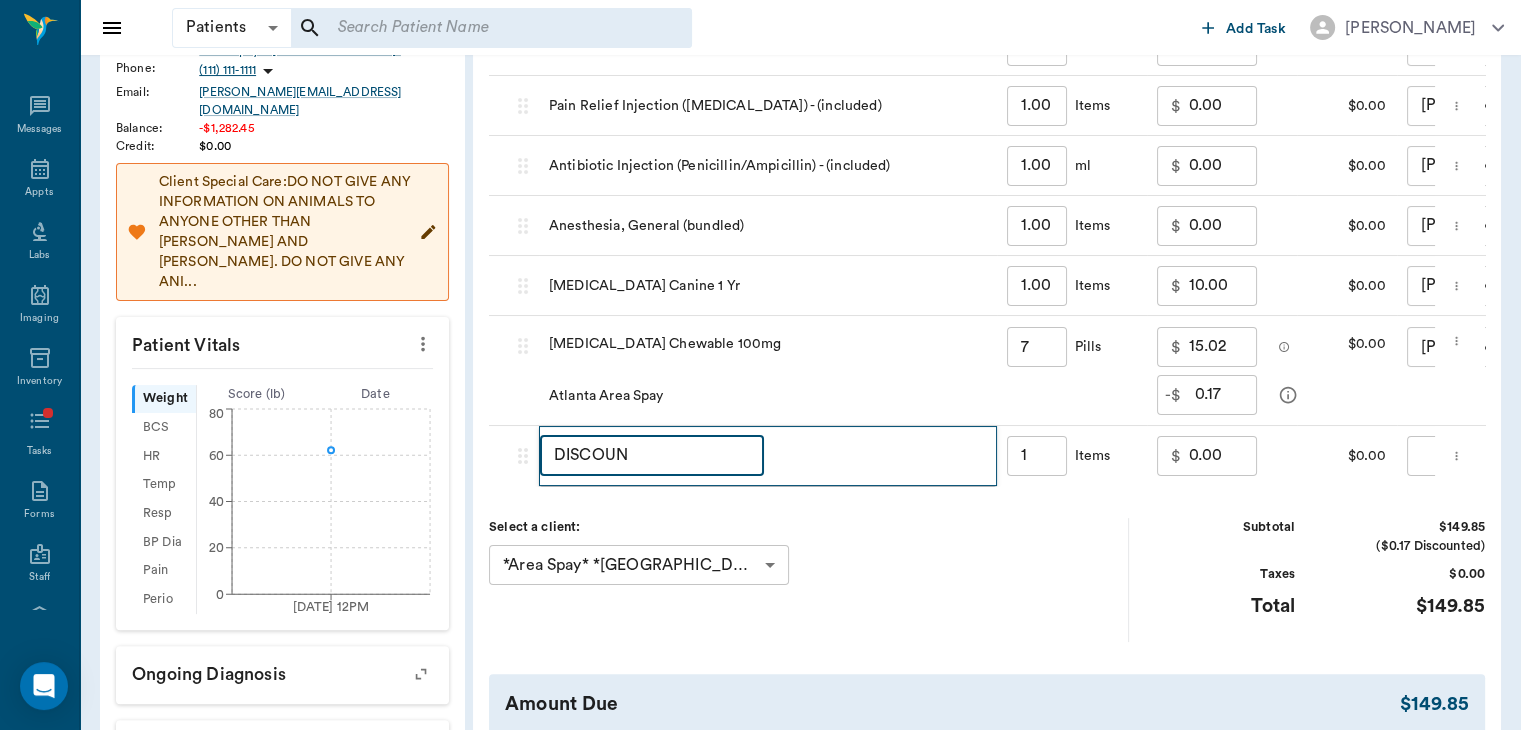 type on "DISCOUNT" 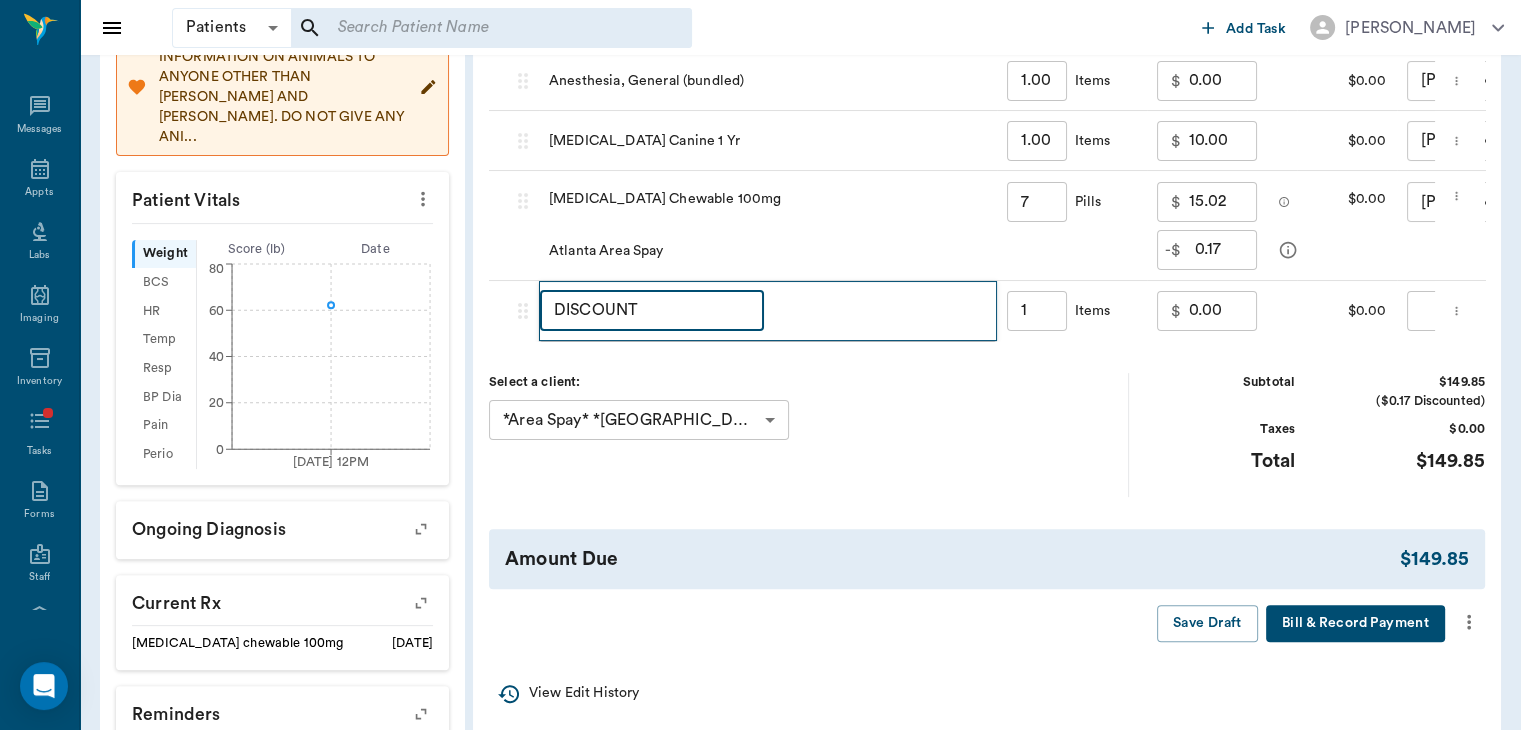 scroll, scrollTop: 510, scrollLeft: 0, axis: vertical 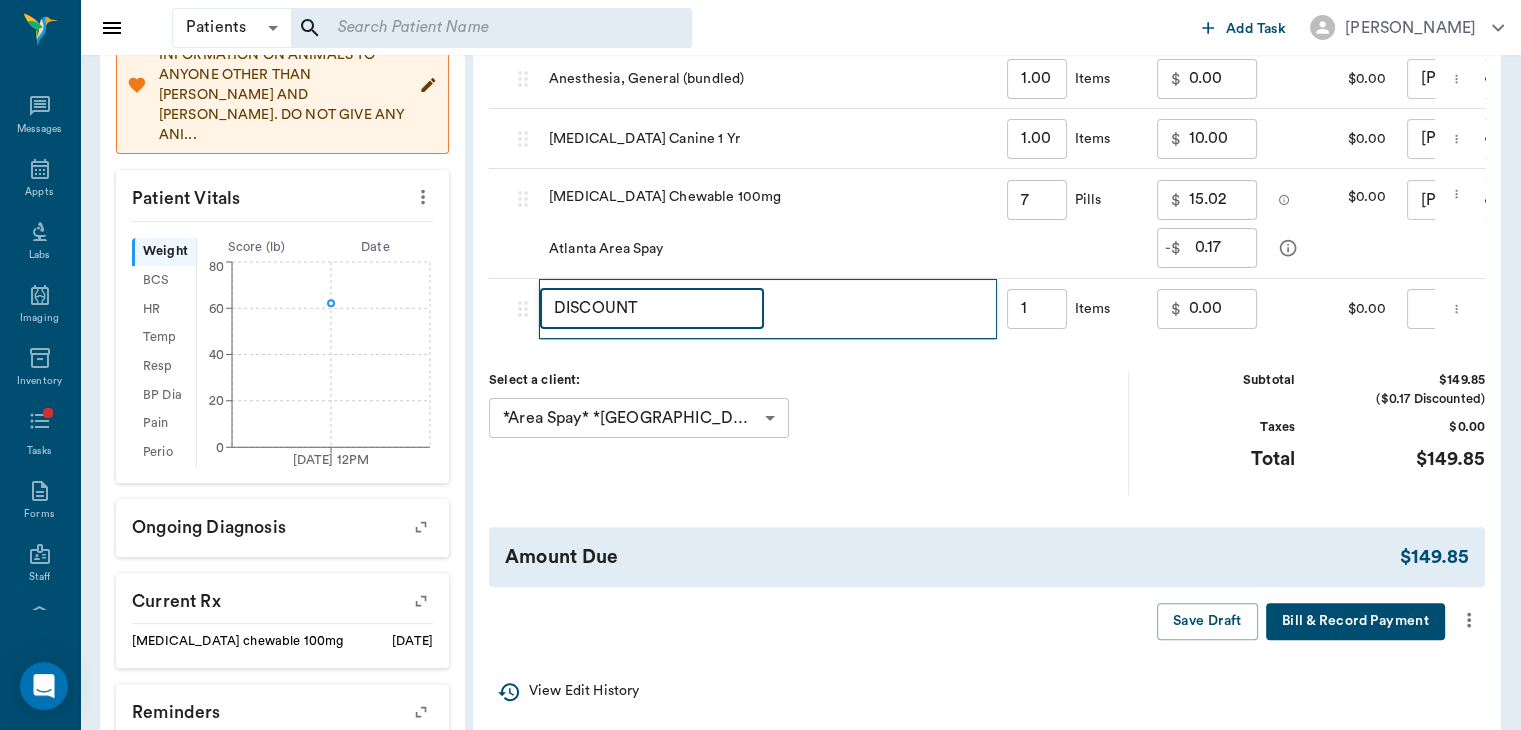click on "0.00" at bounding box center [1223, 309] 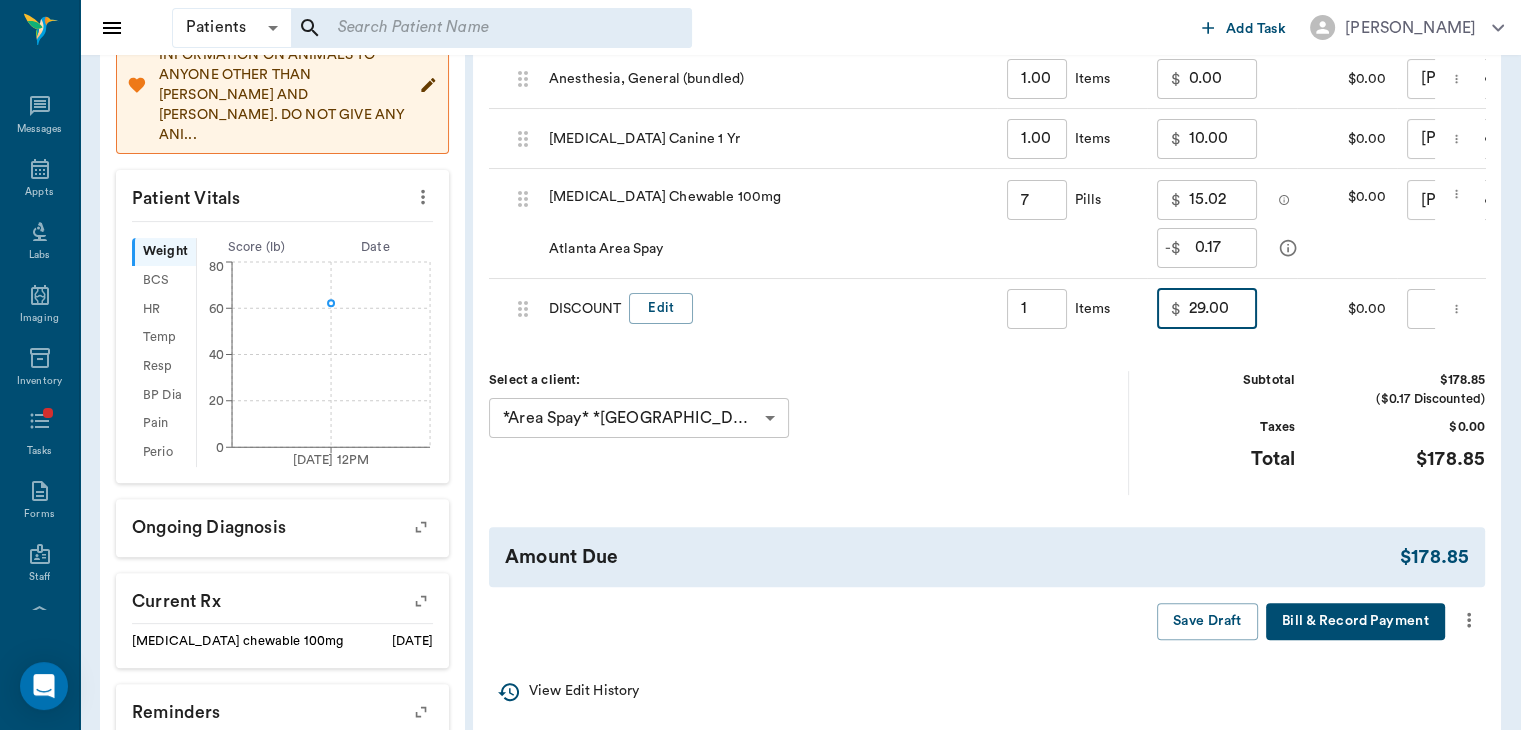 type on "29.00" 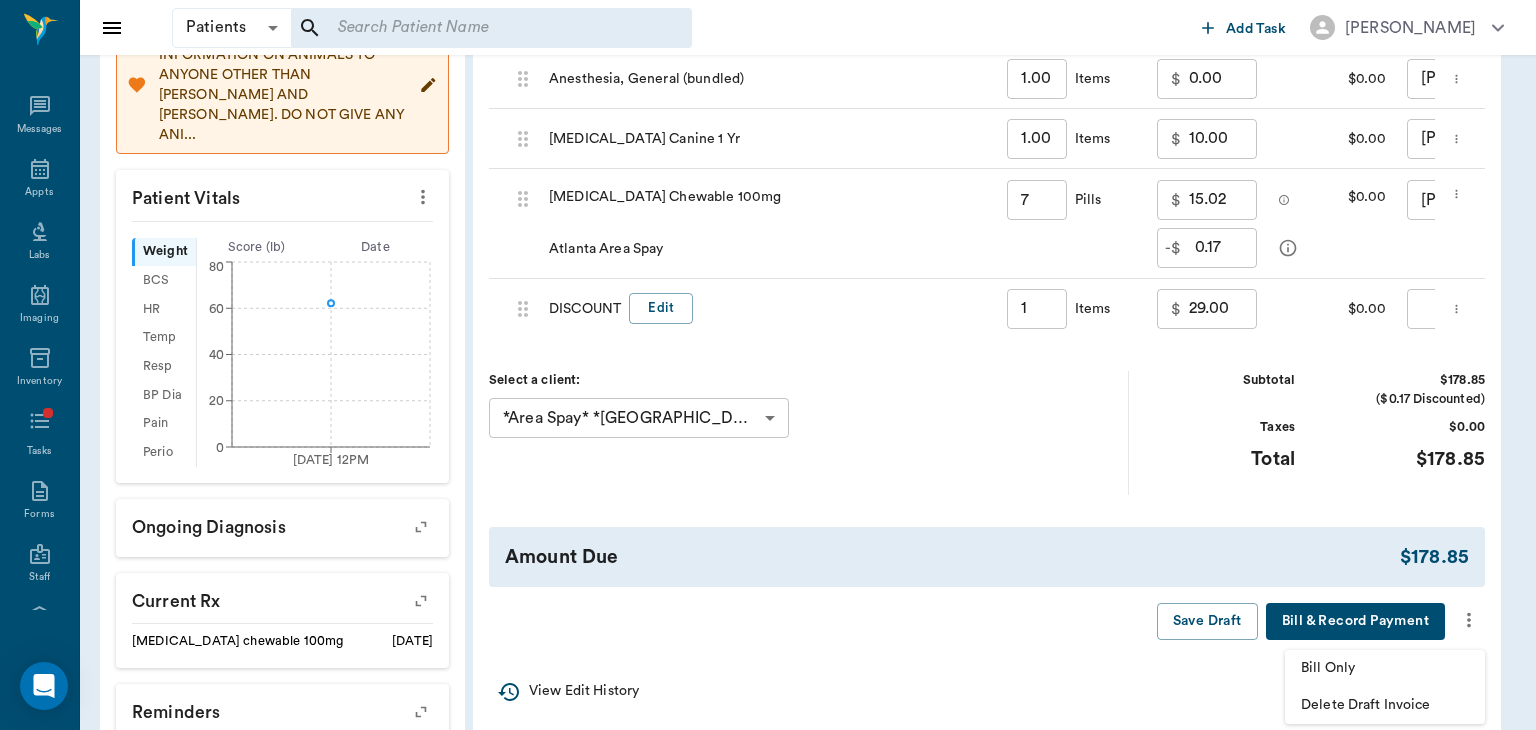 click on "Bill Only" at bounding box center [1385, 668] 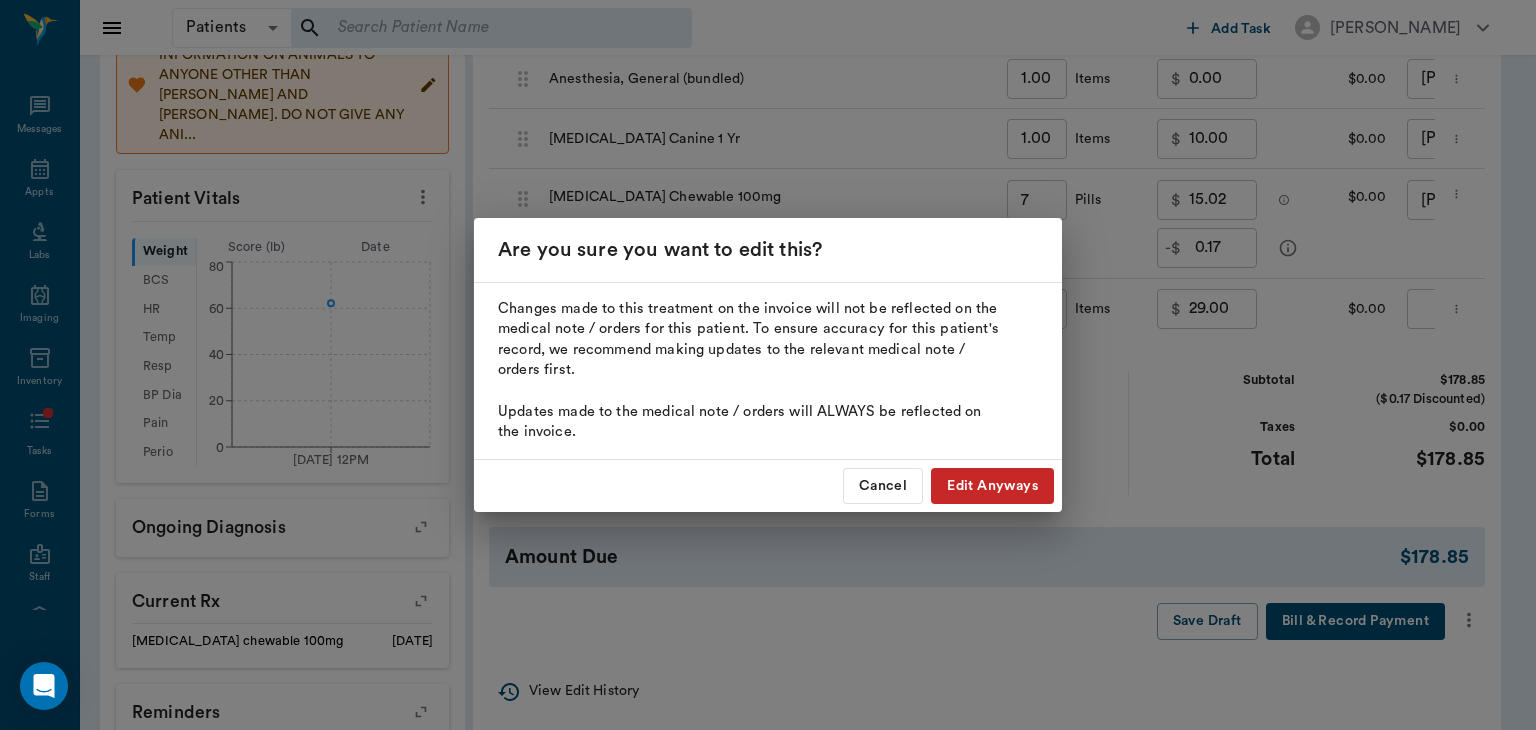 click on "Edit Anyways" at bounding box center [992, 486] 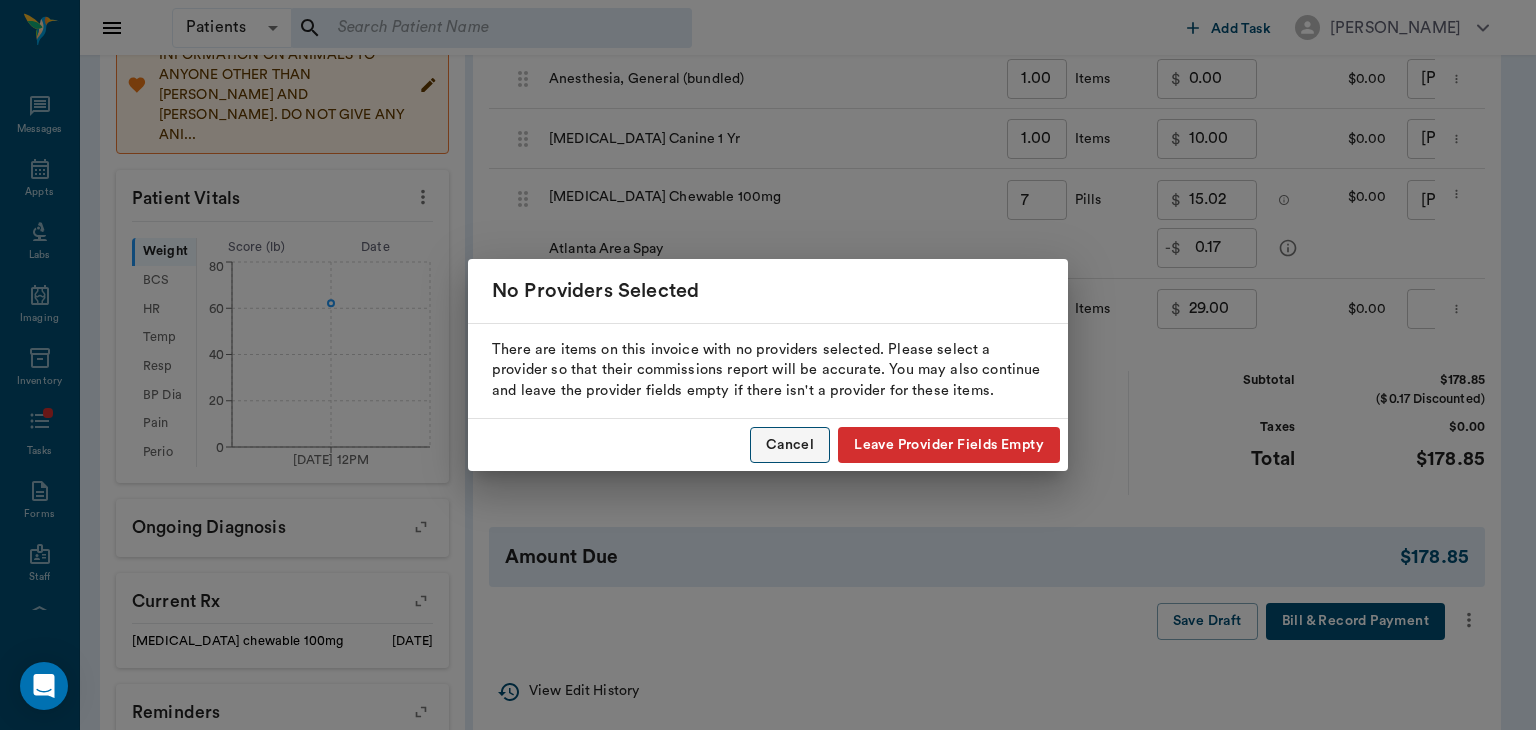 click on "Cancel" at bounding box center (790, 445) 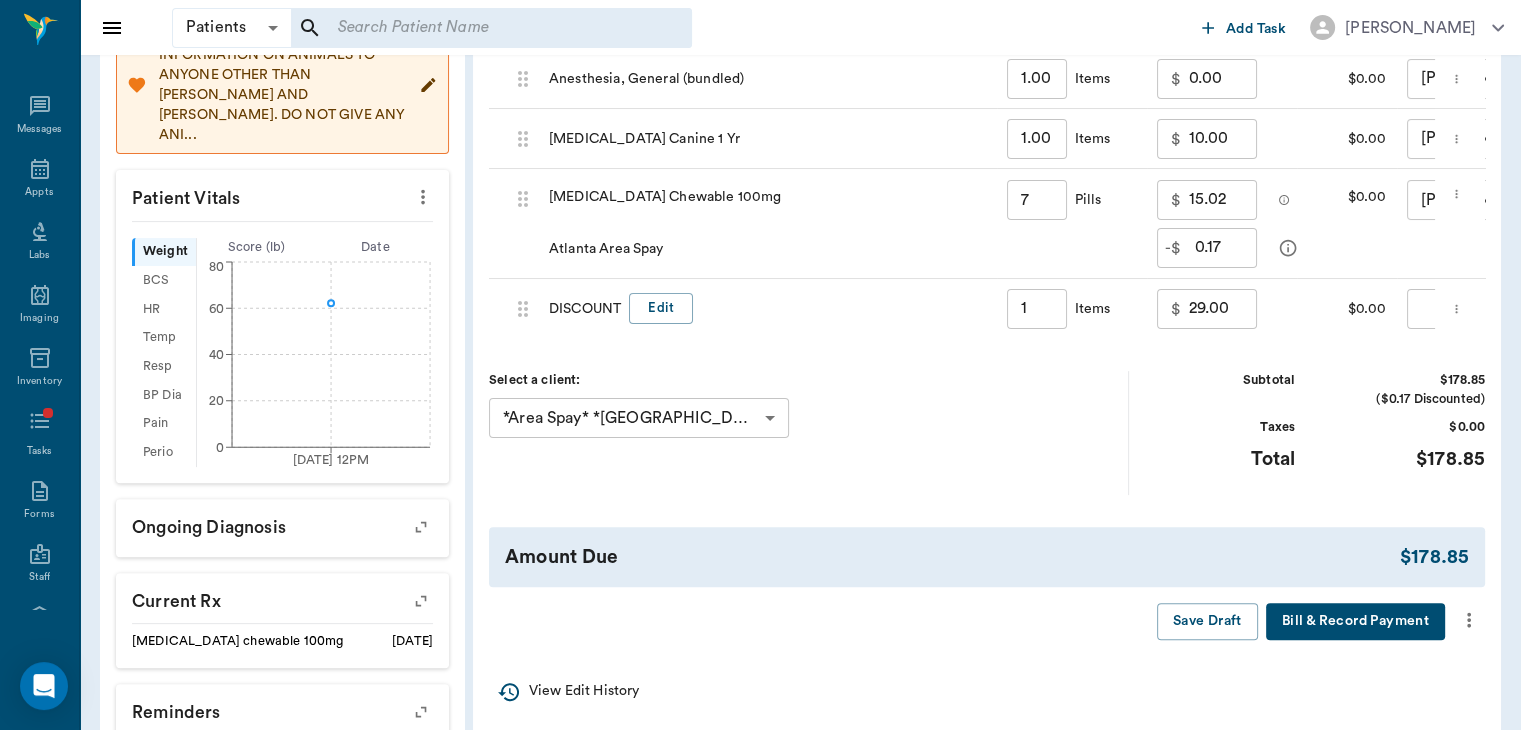 click on "Patients Patients ​ ​ Add Task [PERSON_NAME] Nectar Messages Appts Labs Imaging Inventory Tasks Forms Staff Reports Lookup Settings Family Invoices Transactions Patient History Start New [PERSON_NAME] Spay #8836_P813    -    ACTIVE   Species : Canine Breed : Great Pyrenees, White Gender : [DEMOGRAPHIC_DATA] - Not neutered Weight : 62.2 lbs / 28.2134 kg Patient Special Care:  None Family : Spay Client : *Area Spay* *[GEOGRAPHIC_DATA]* Phone : [PHONE_NUMBER] Email : [PERSON_NAME][EMAIL_ADDRESS][DOMAIN_NAME] Balance : -$1,282.45 Credit : $0.00 Client Special Care:  DO NOT GIVE ANY INFORMATION ON ANIMALS TO ANYONE OTHER THAN [PERSON_NAME] AND [PERSON_NAME]. DO NOT GIVE ANY ANI... Patient Vitals Weight BCS HR Temp Resp BP Dia Pain Perio Score ( lb ) Date [DATE] 12PM 0 20 40 60 80 Ongoing diagnosis Current Rx [MEDICAL_DATA] chewable 100mg [DATE] Reminders Upcoming appointments Schedule Appointment Invoice # a53000 IN PROGRESS Add Item Title Title Hide/Show Columns   Items Quantity Price Tax Provider 686ffb02ad5d8fc54fda5f15 Neuter Canine, Over 50 lbs 1.00 ​ Items $ ​ $" at bounding box center (760, 207) 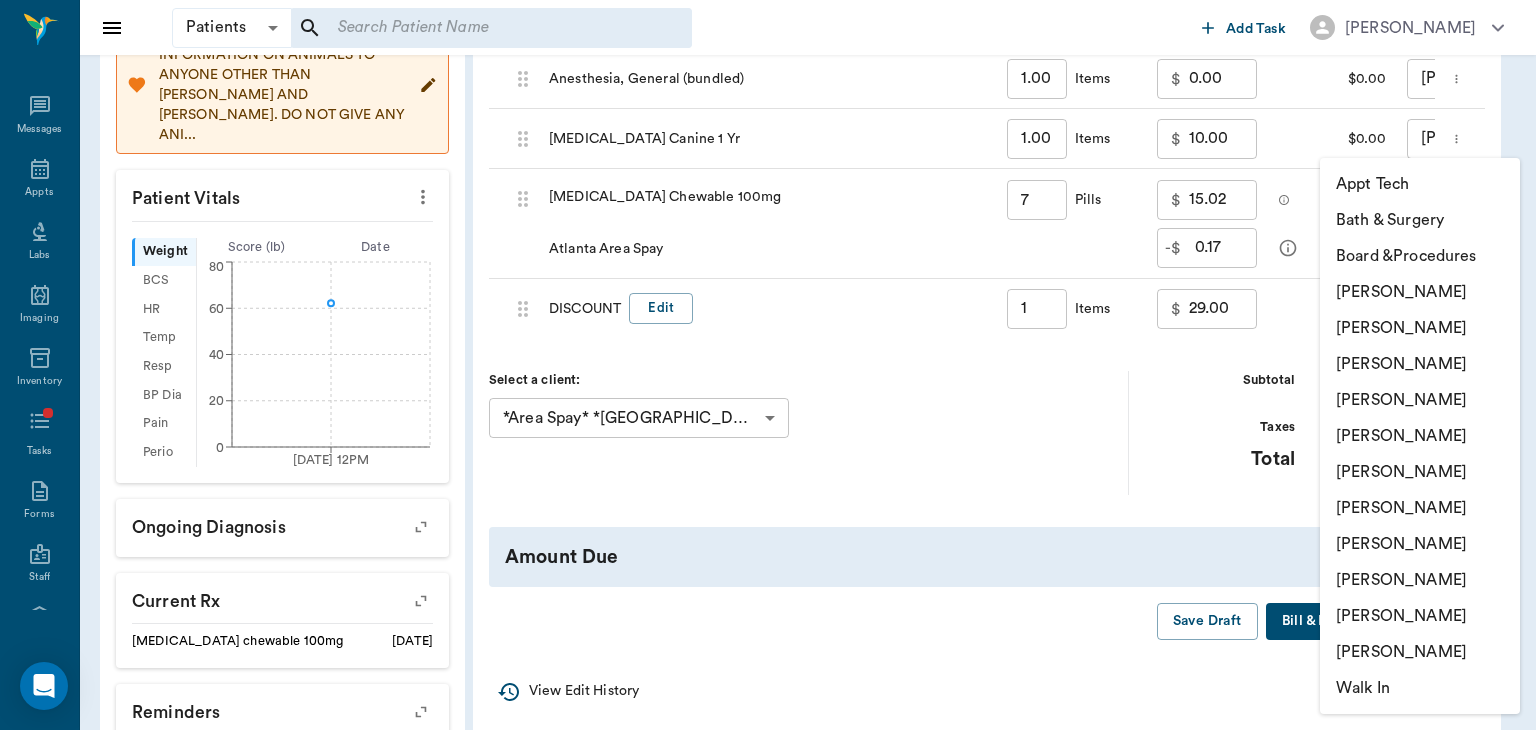 click on "[PERSON_NAME]" at bounding box center (1420, 328) 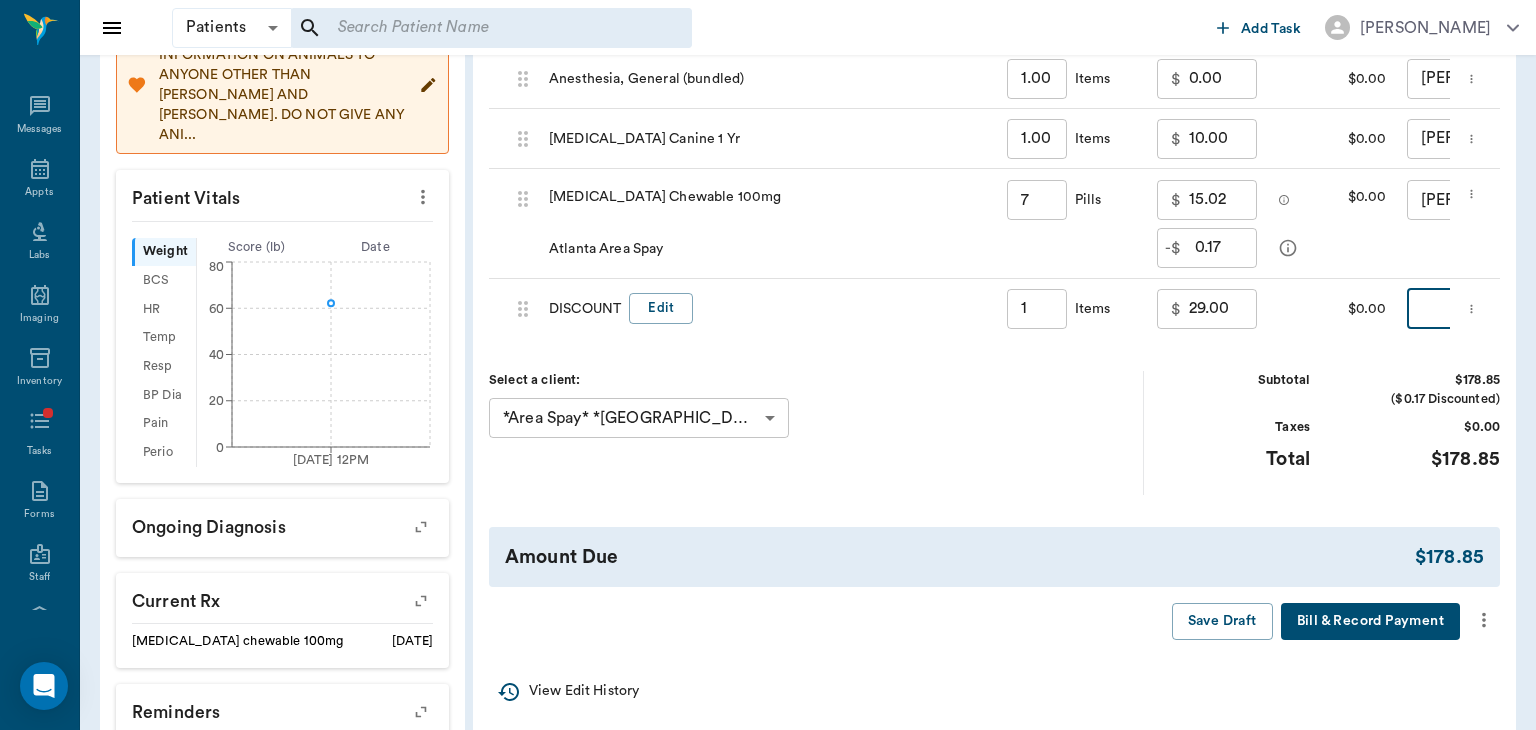 type on "none-63ec2f075fda476ae8351a4d" 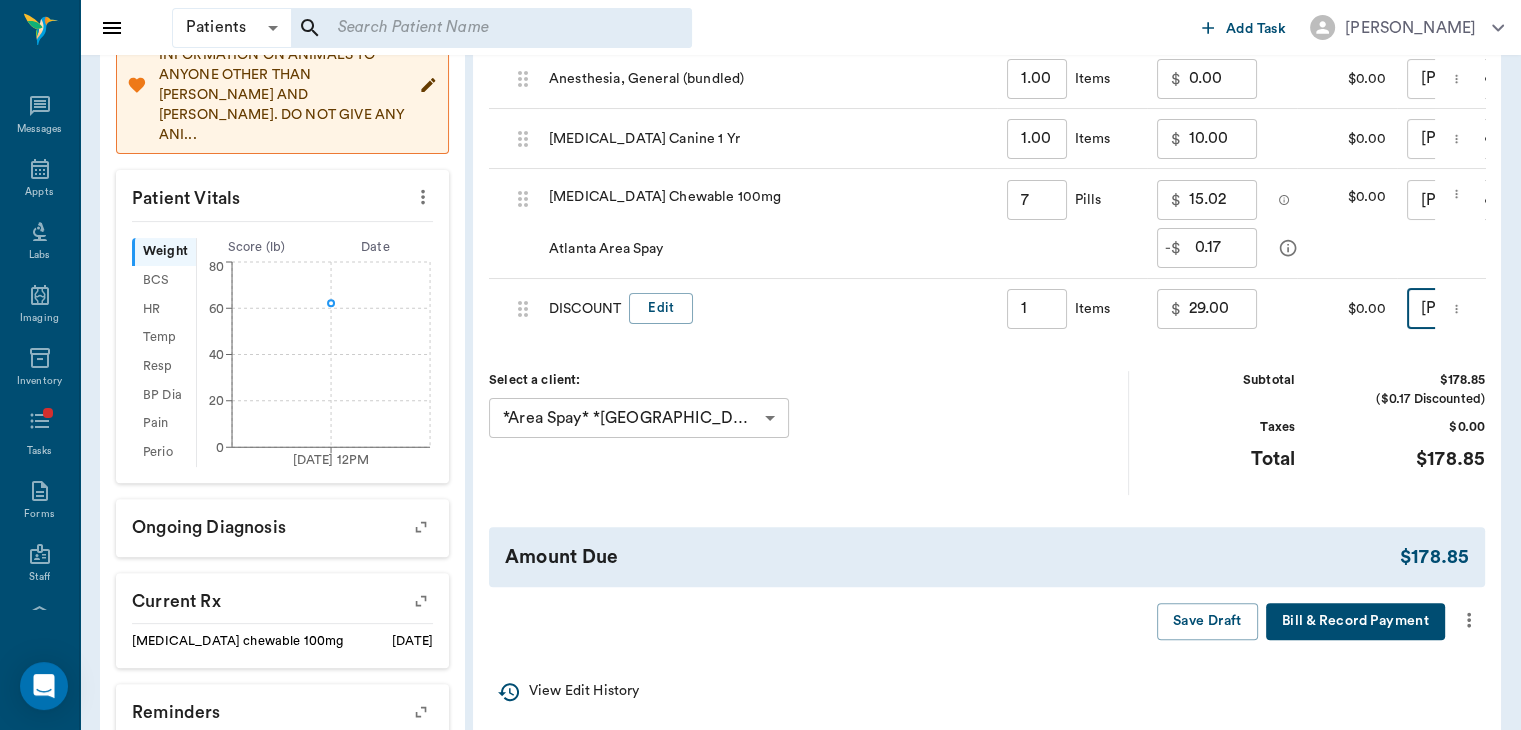 click 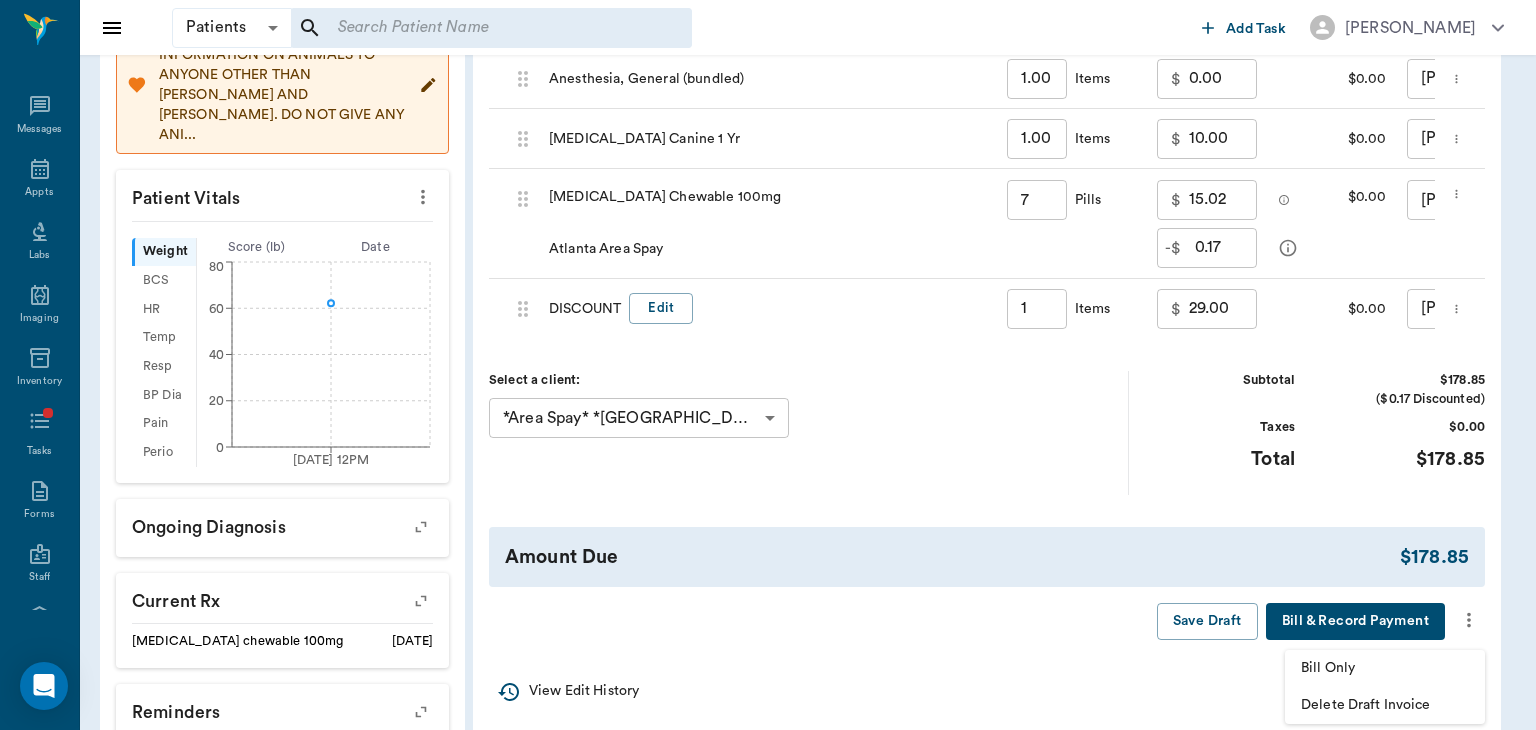 click on "Bill Only" at bounding box center (1385, 668) 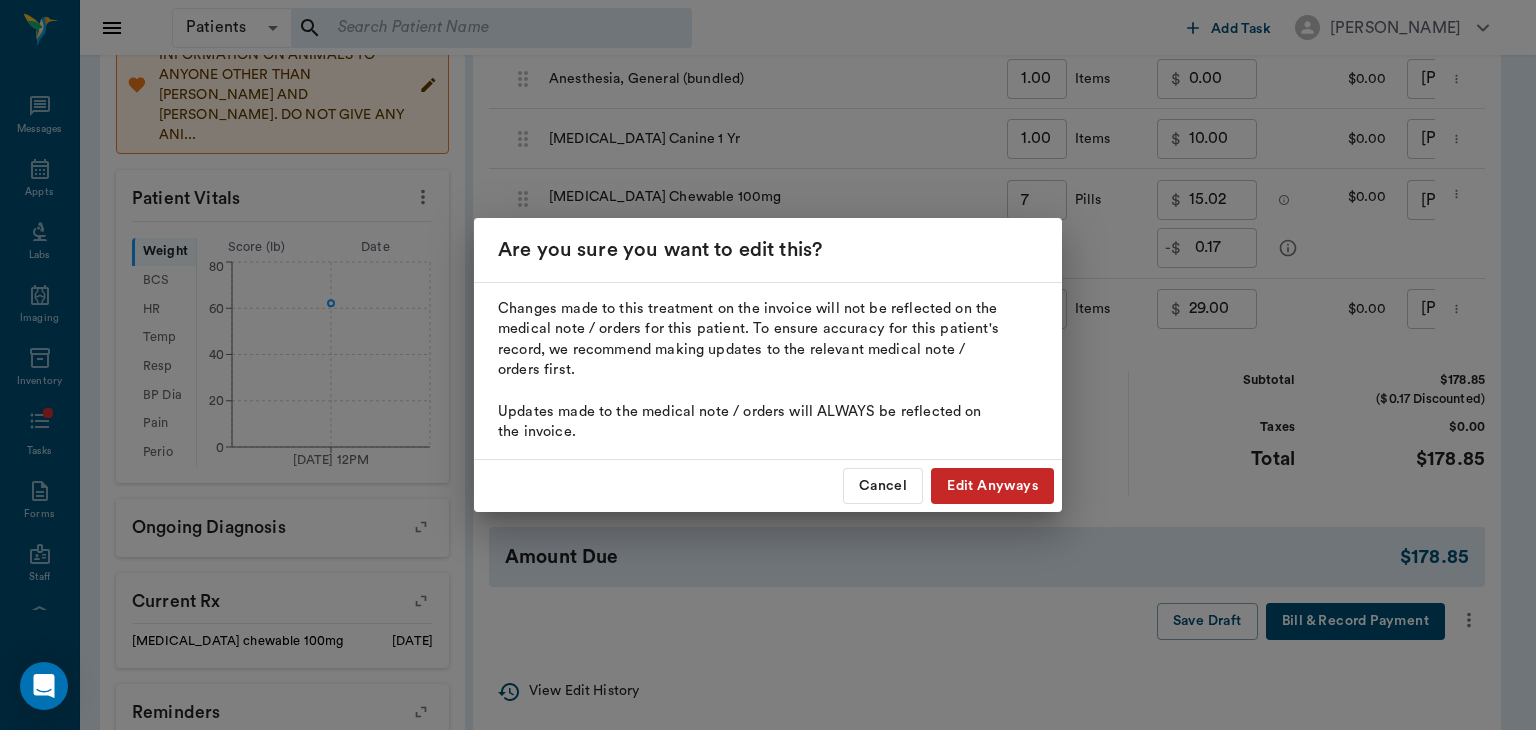 click on "Edit Anyways" at bounding box center (992, 486) 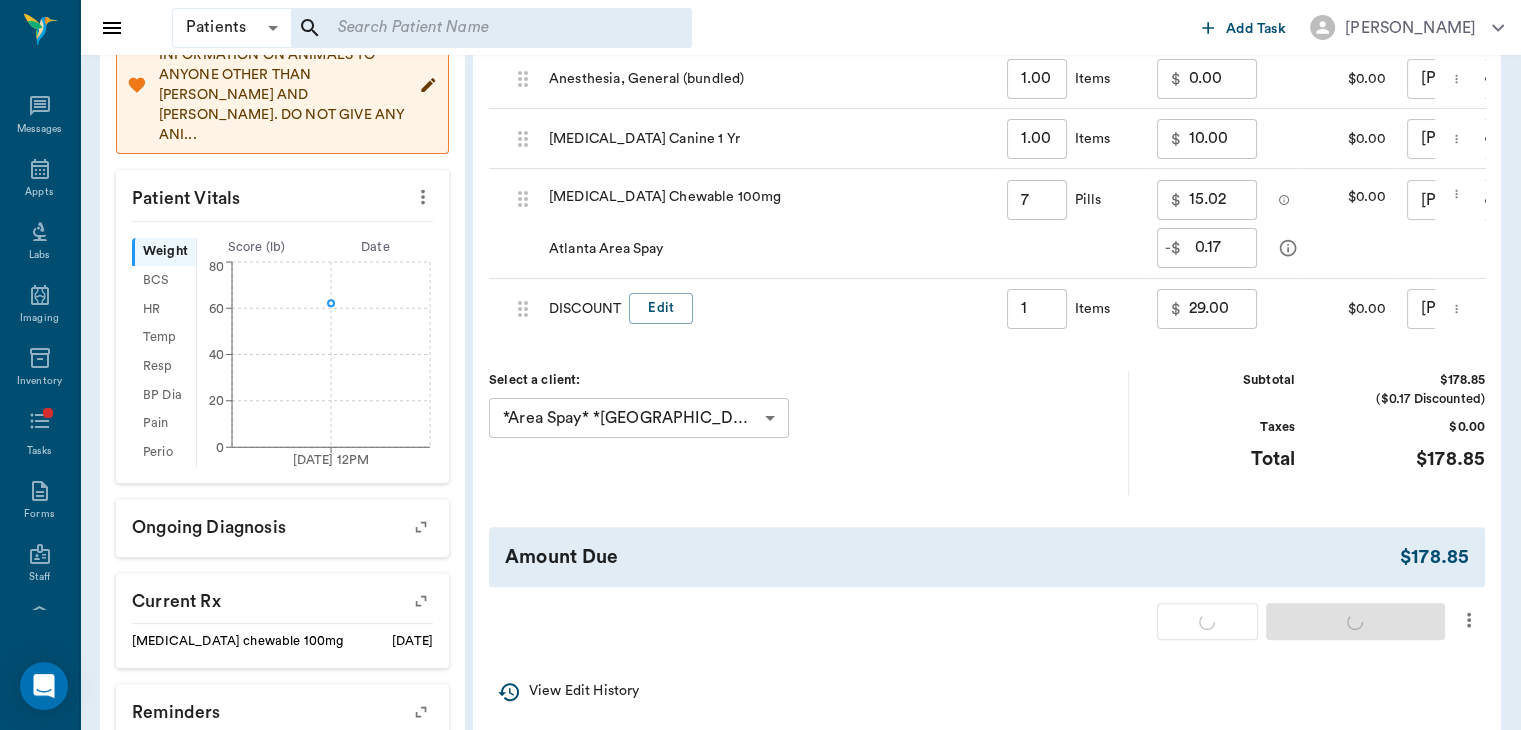 type on "7.00" 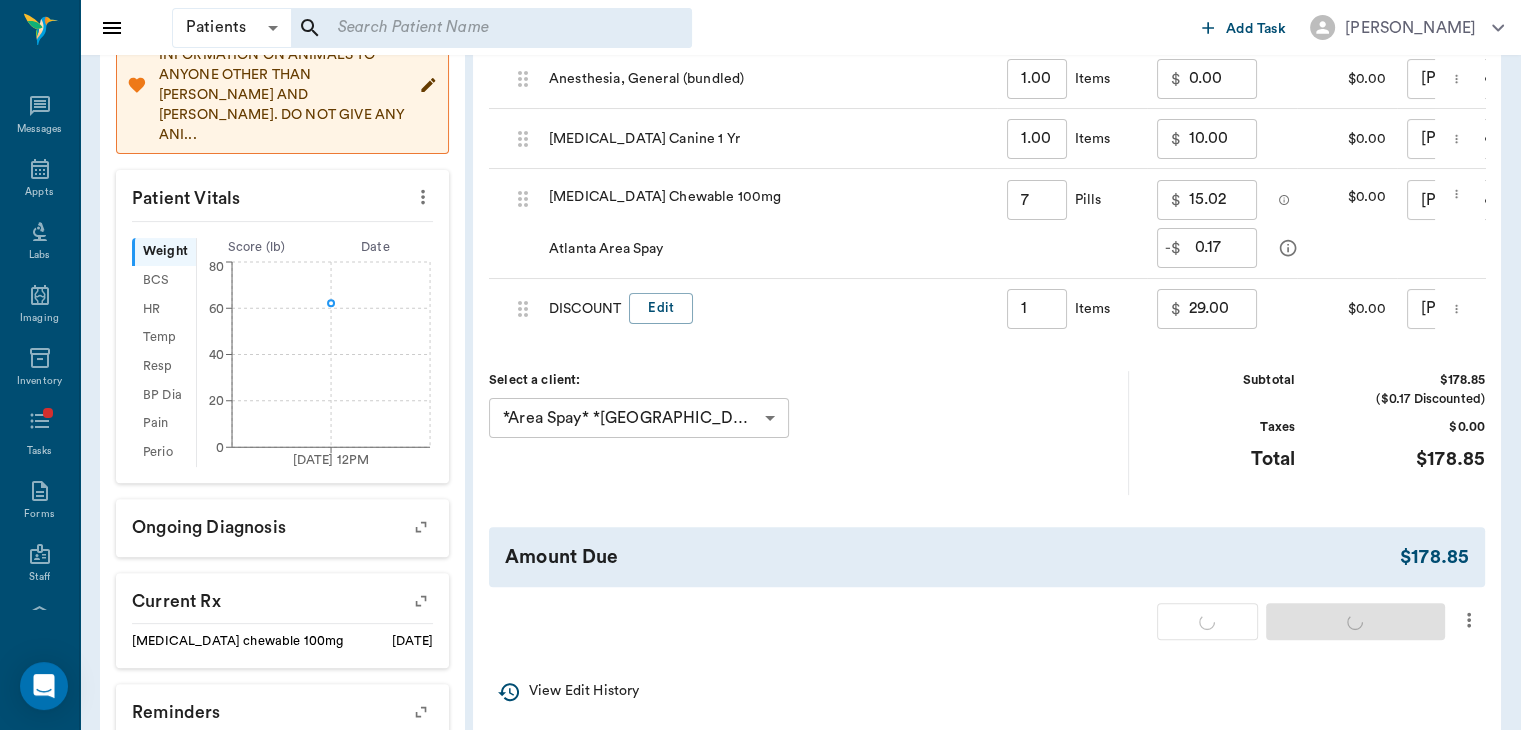 type on "1.00" 